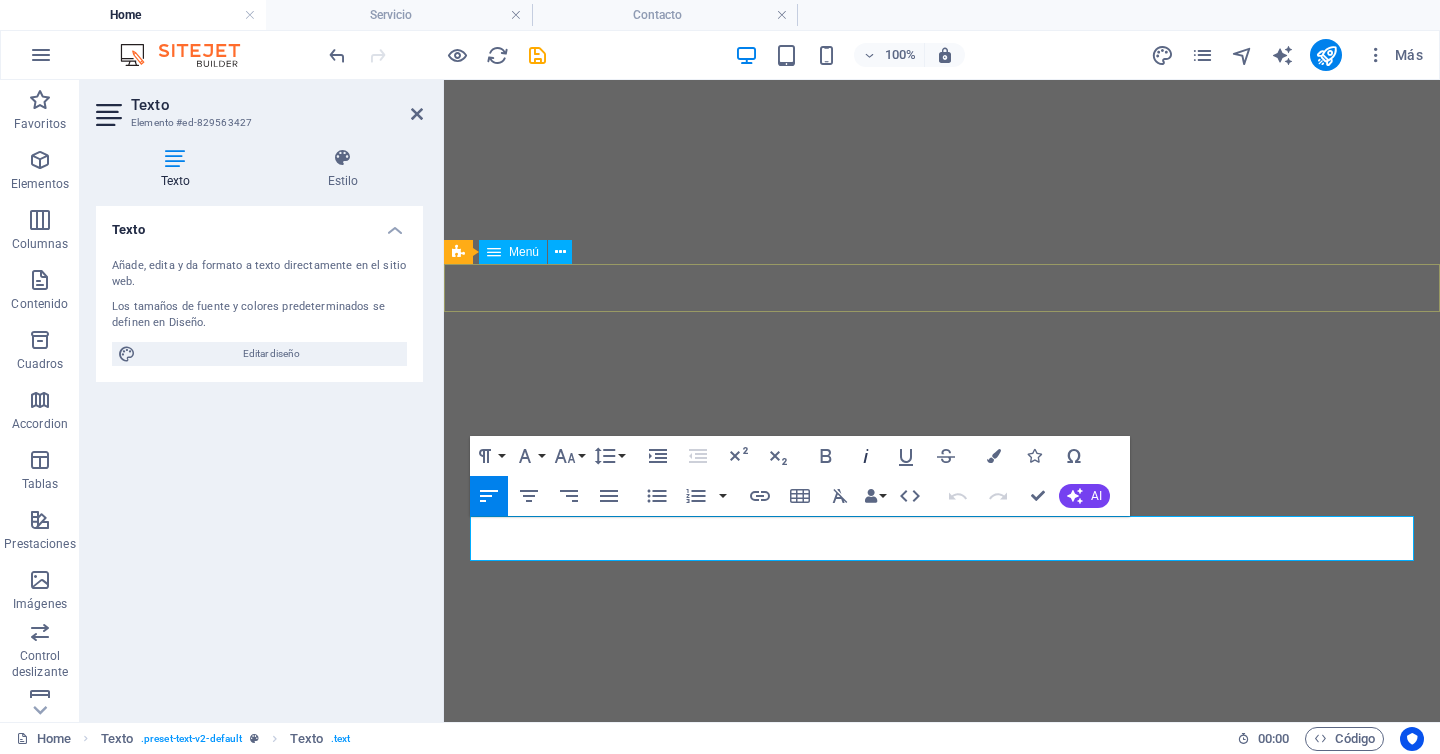 scroll, scrollTop: 0, scrollLeft: 0, axis: both 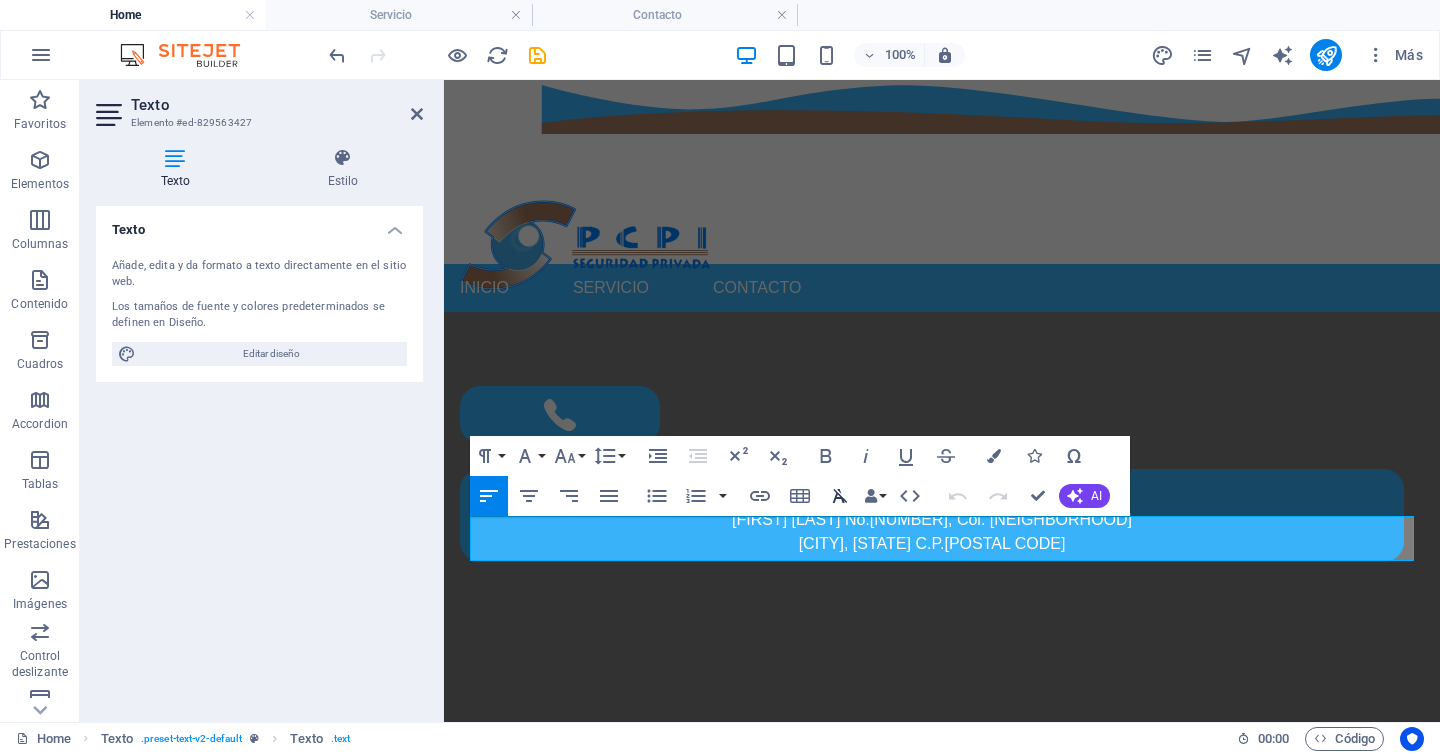 click 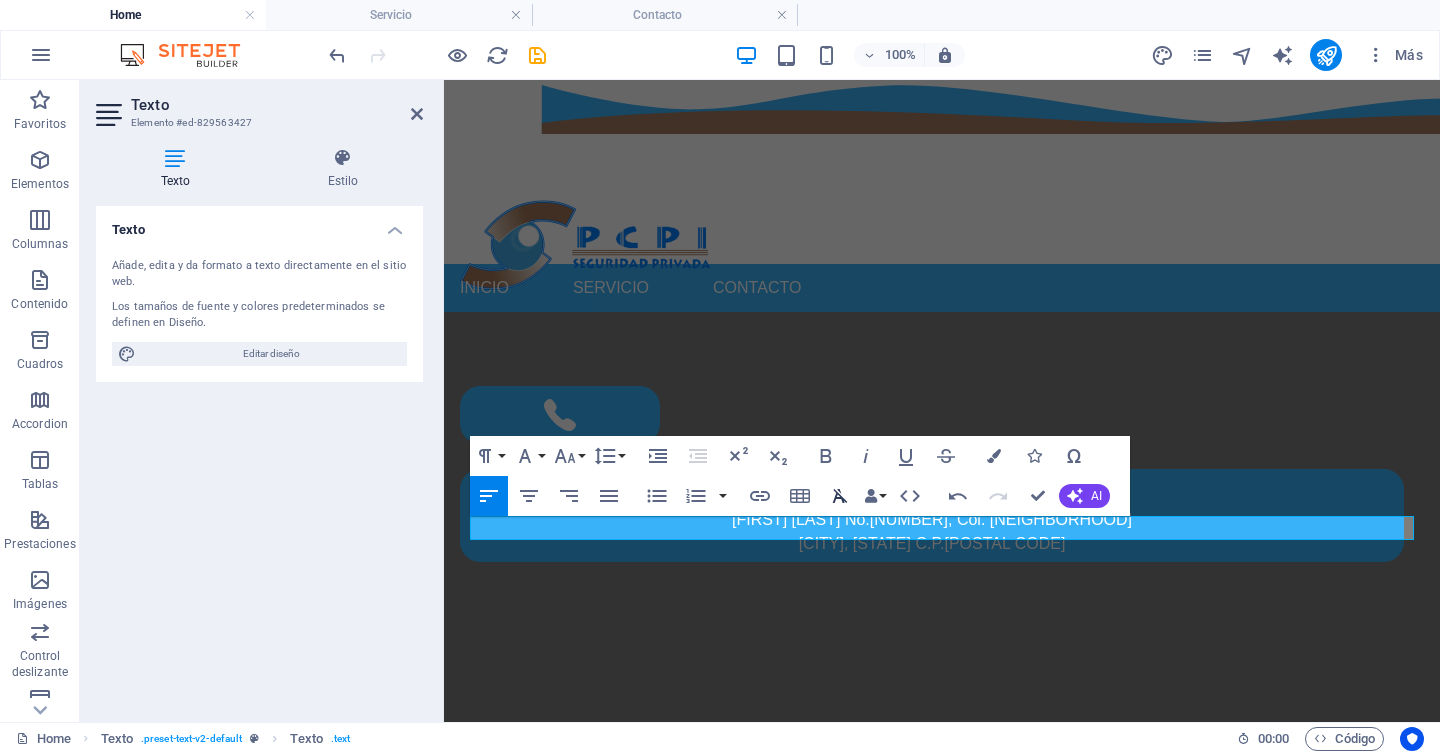 click 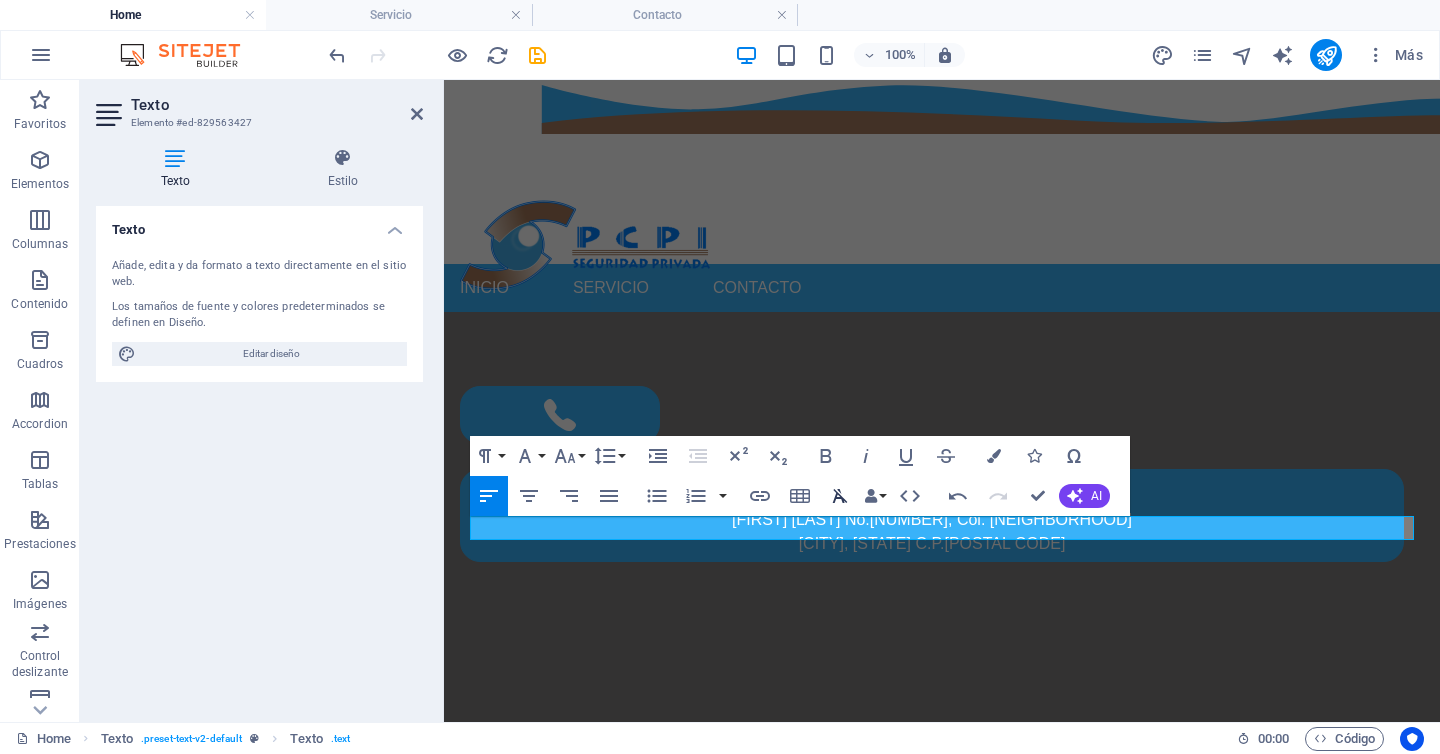 click 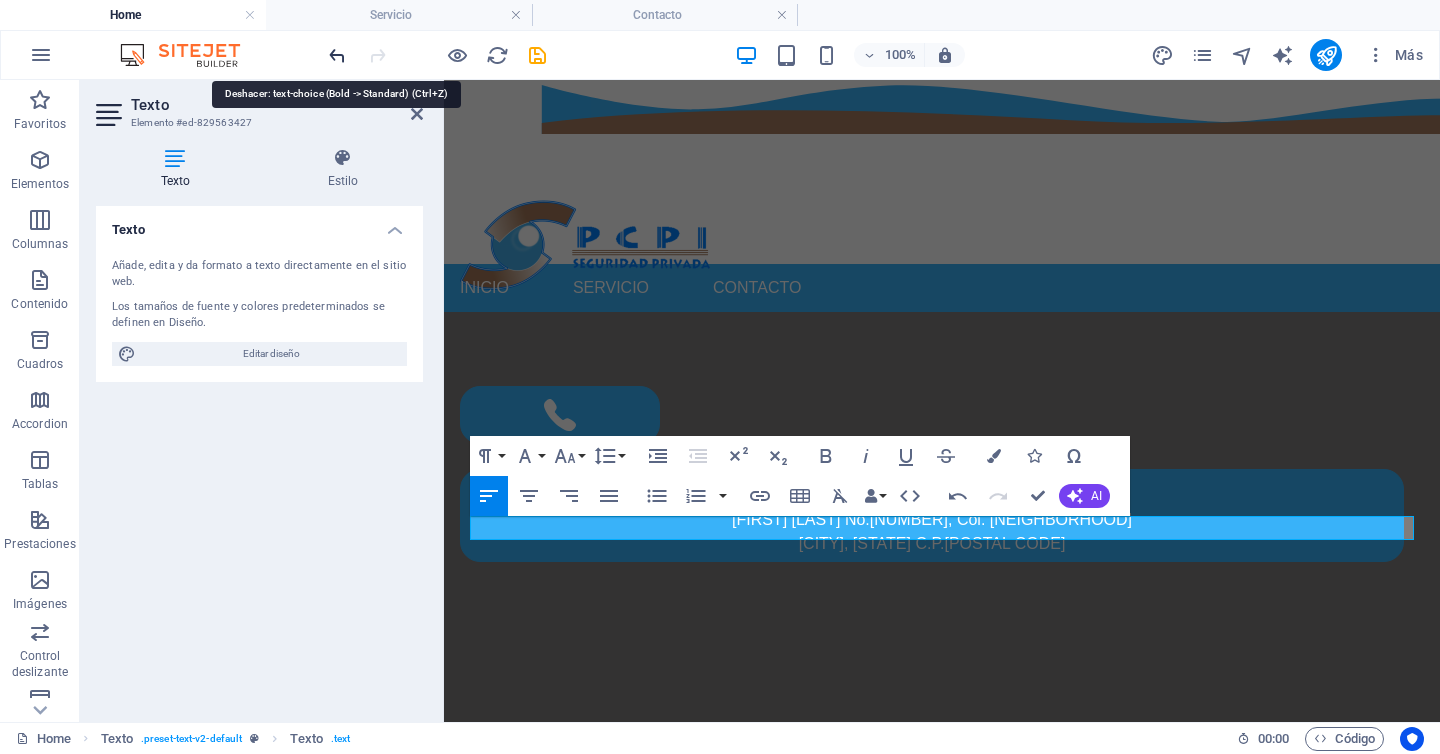 click at bounding box center (337, 55) 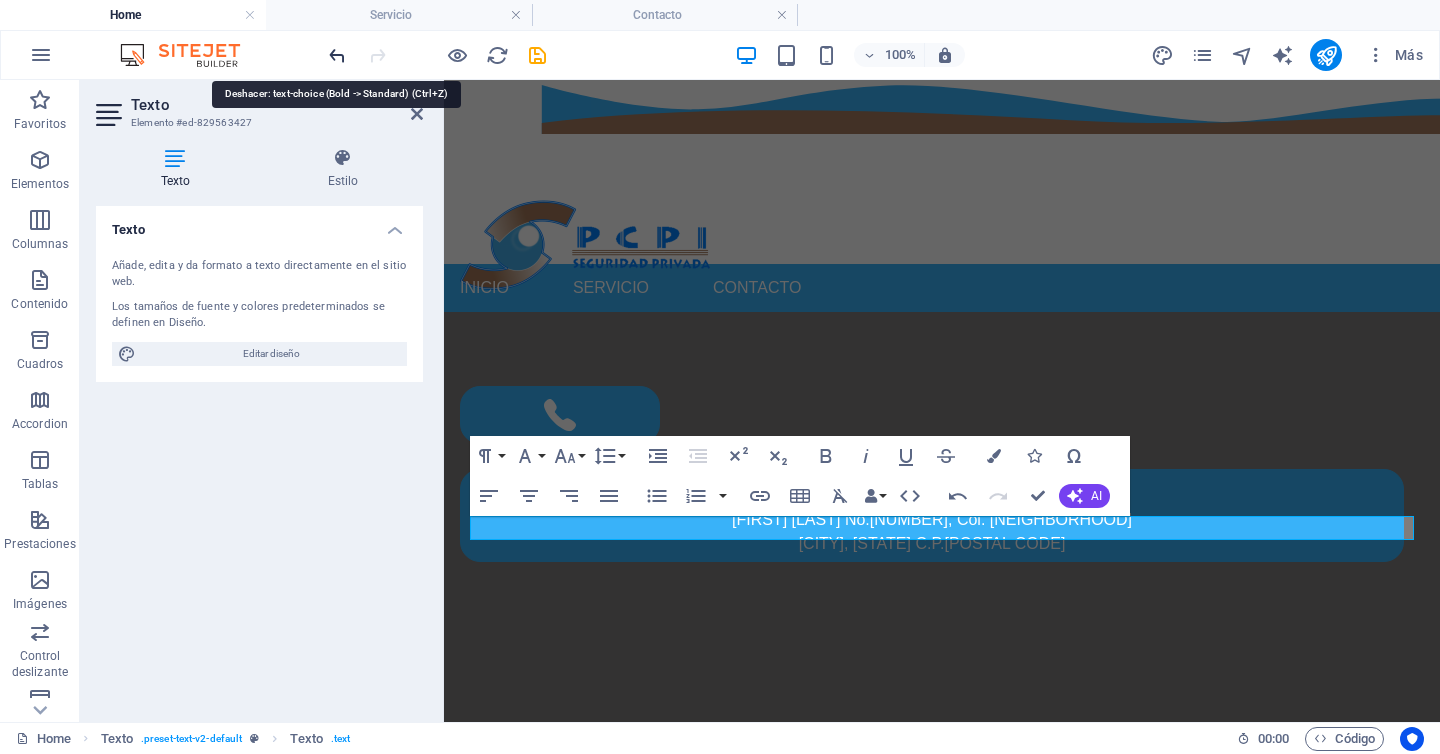 click at bounding box center [337, 55] 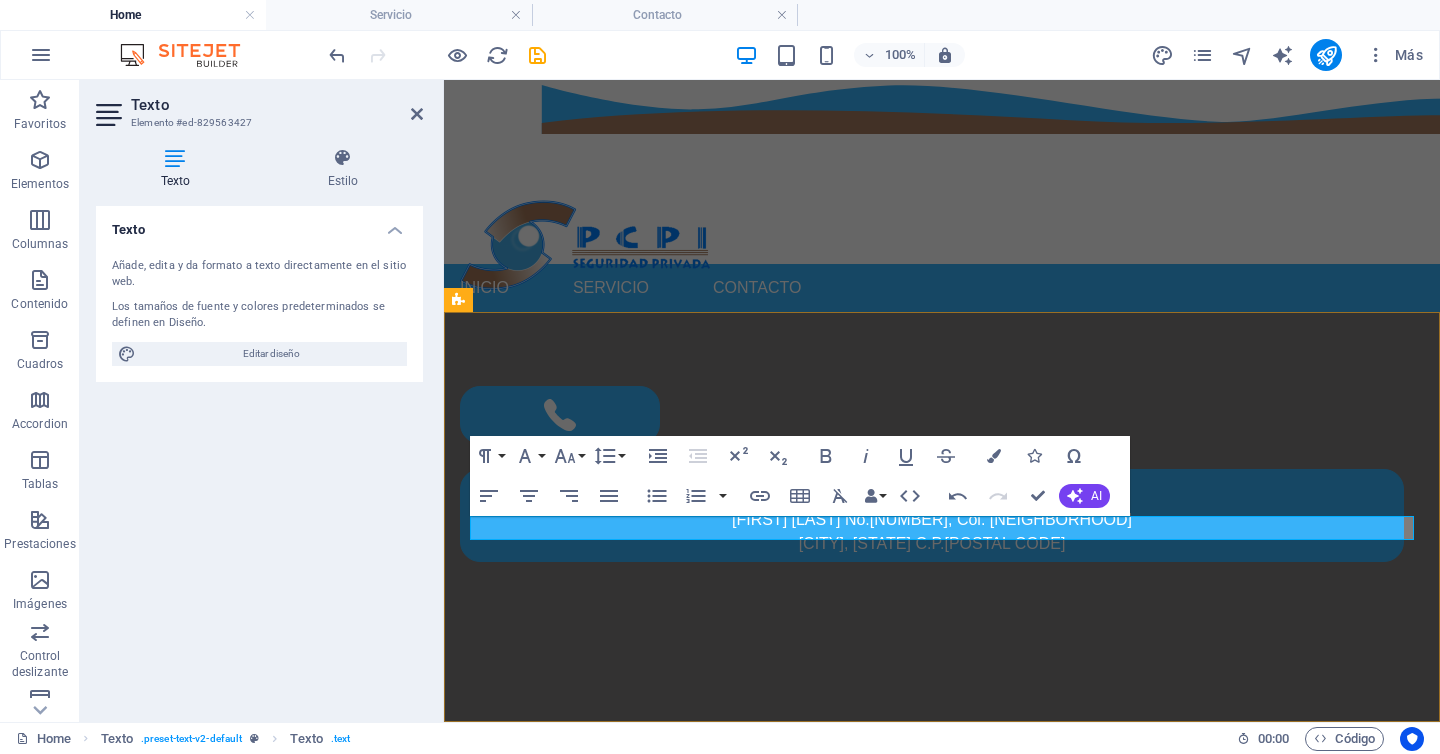 click on "Nuestra Pasión Es Tu Seguridad" at bounding box center (942, 528) 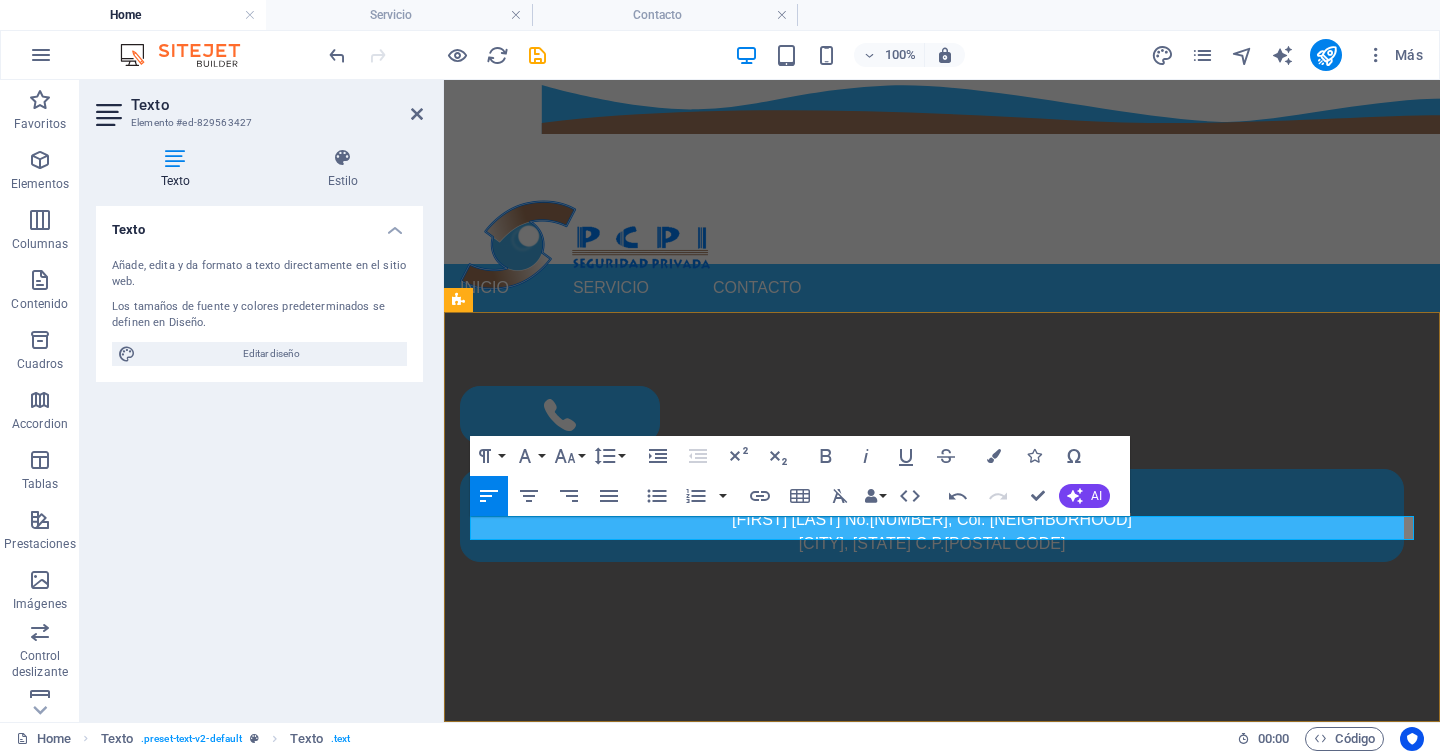 click on "Nuestra Pasión Es Tu Seguridad" at bounding box center (942, 528) 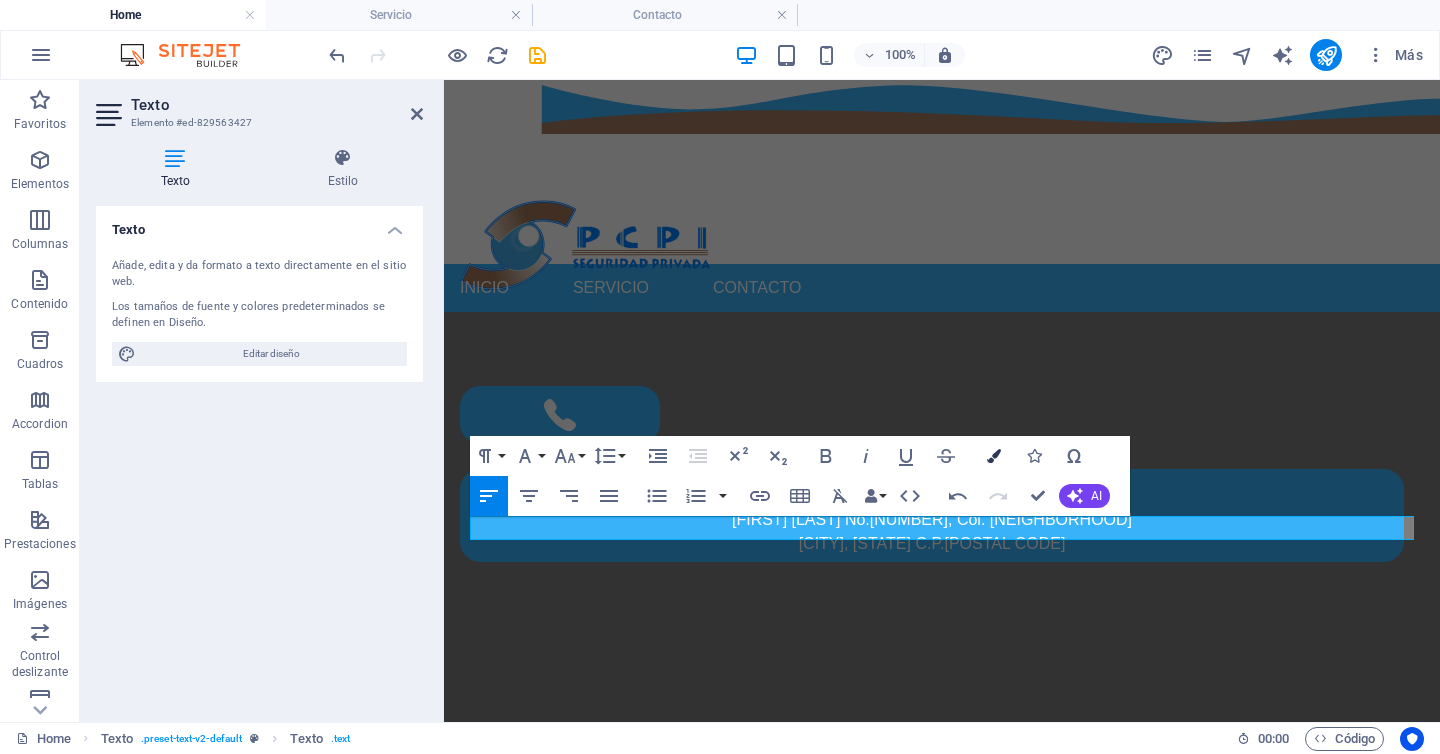 click at bounding box center [994, 456] 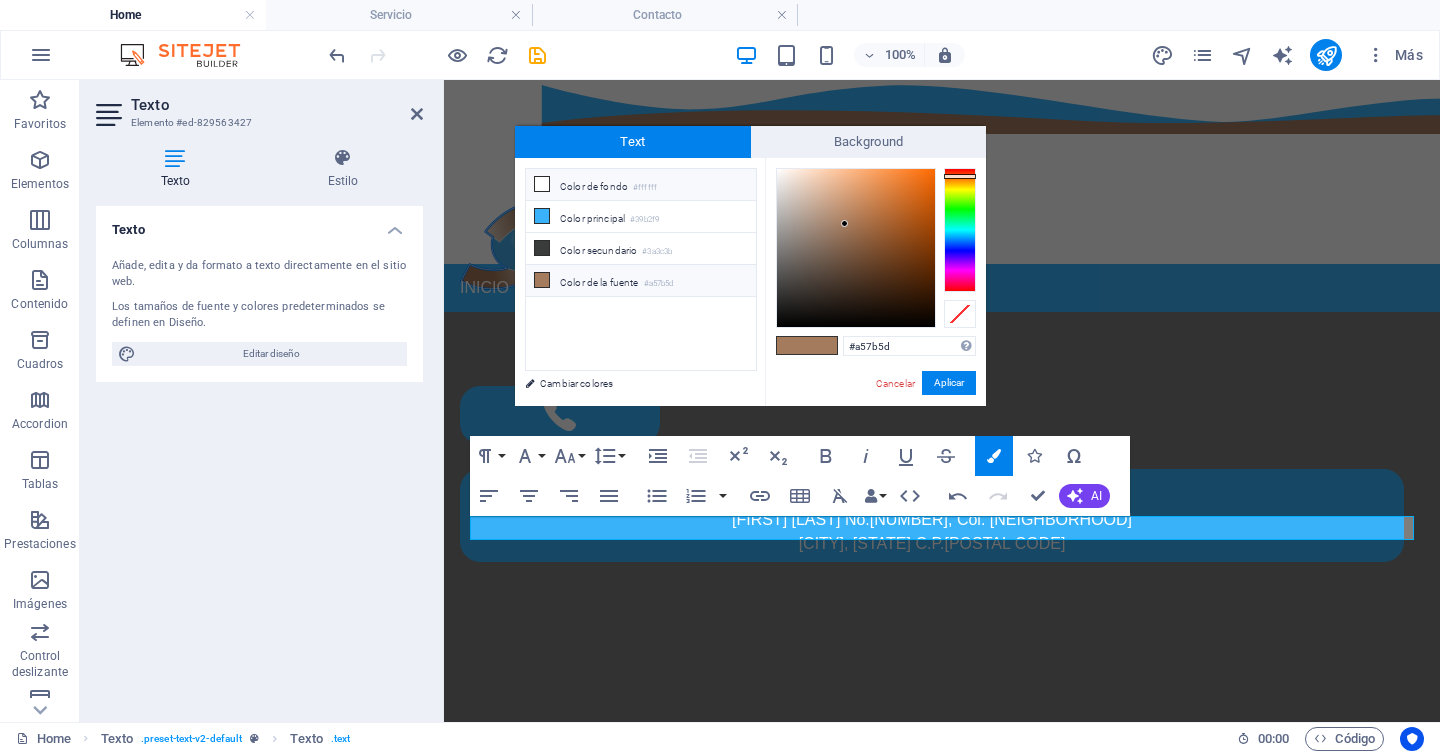 click on "Color de fondo
#ffffff" at bounding box center (641, 185) 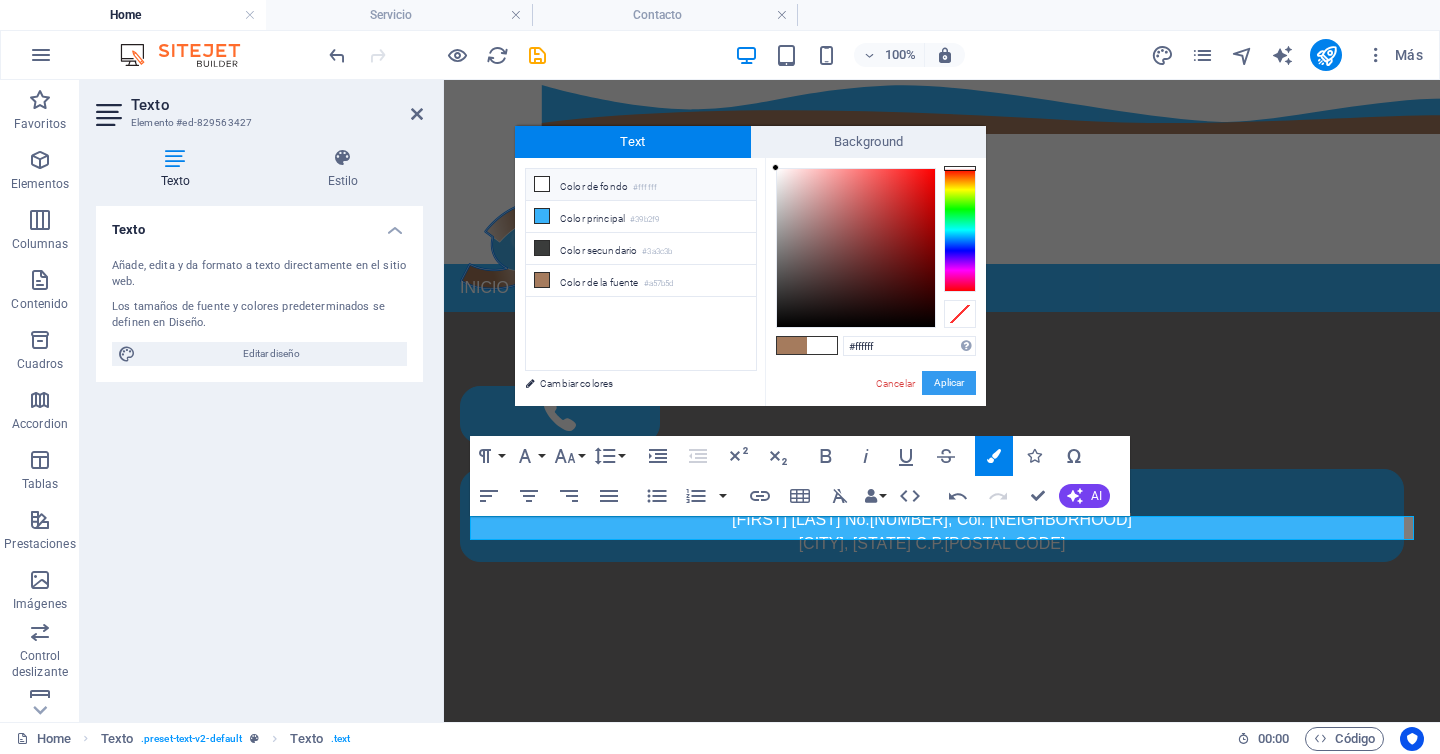 click on "Aplicar" at bounding box center [949, 383] 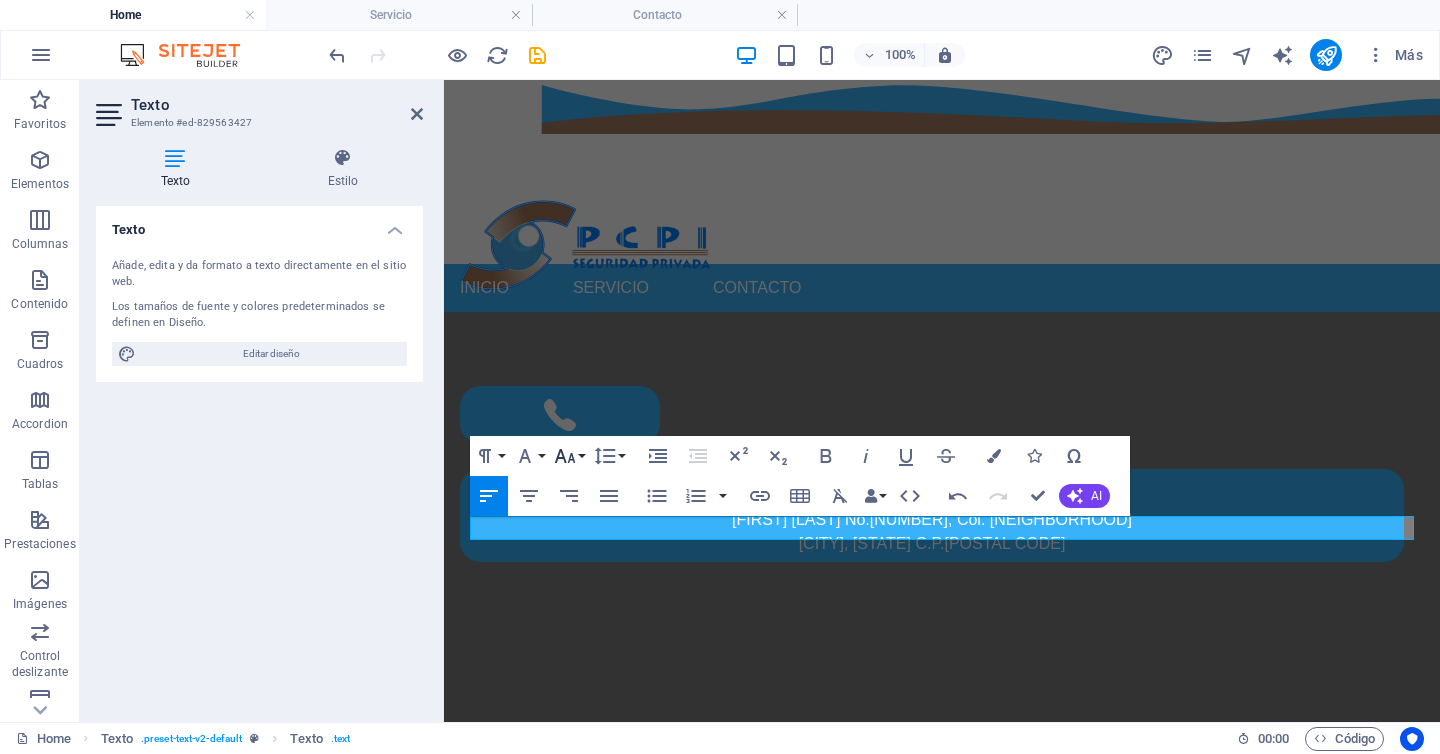 click 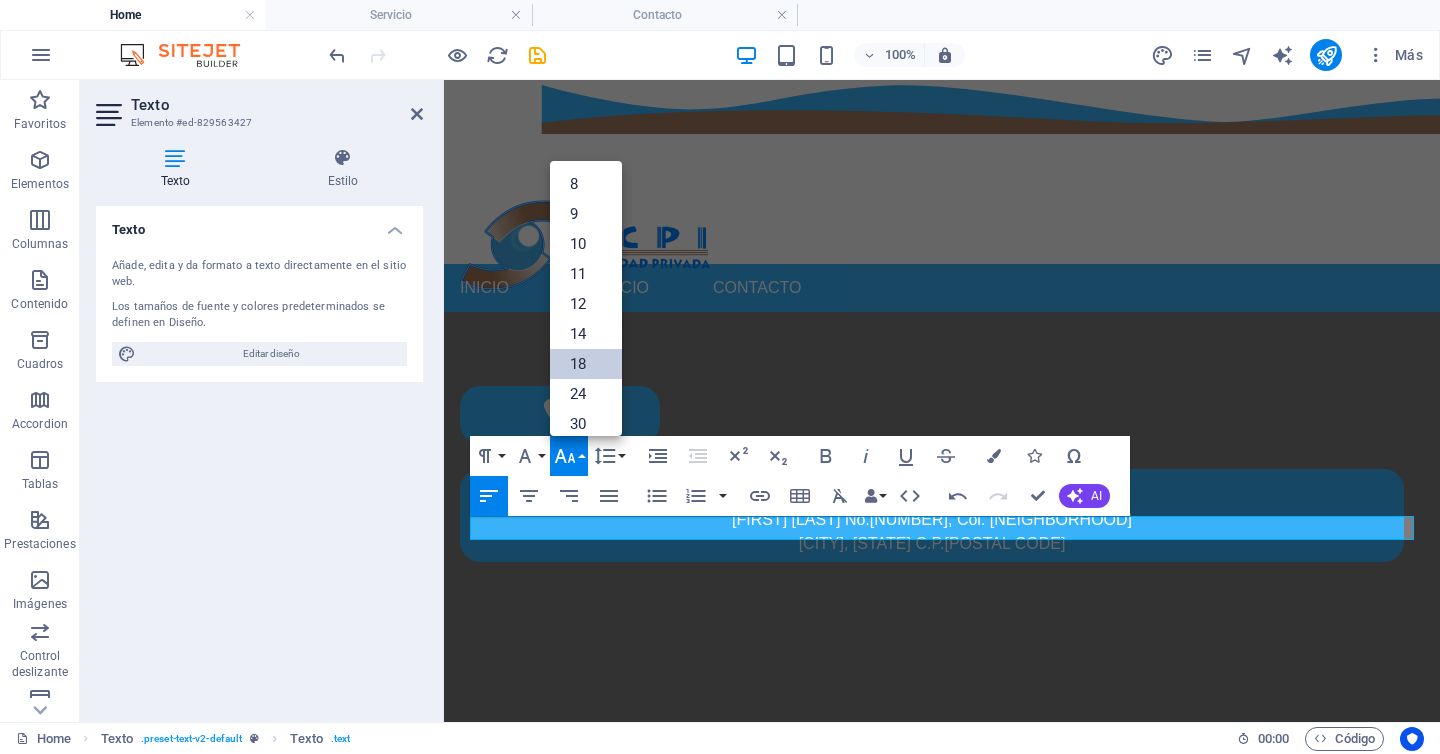click on "18" at bounding box center [586, 364] 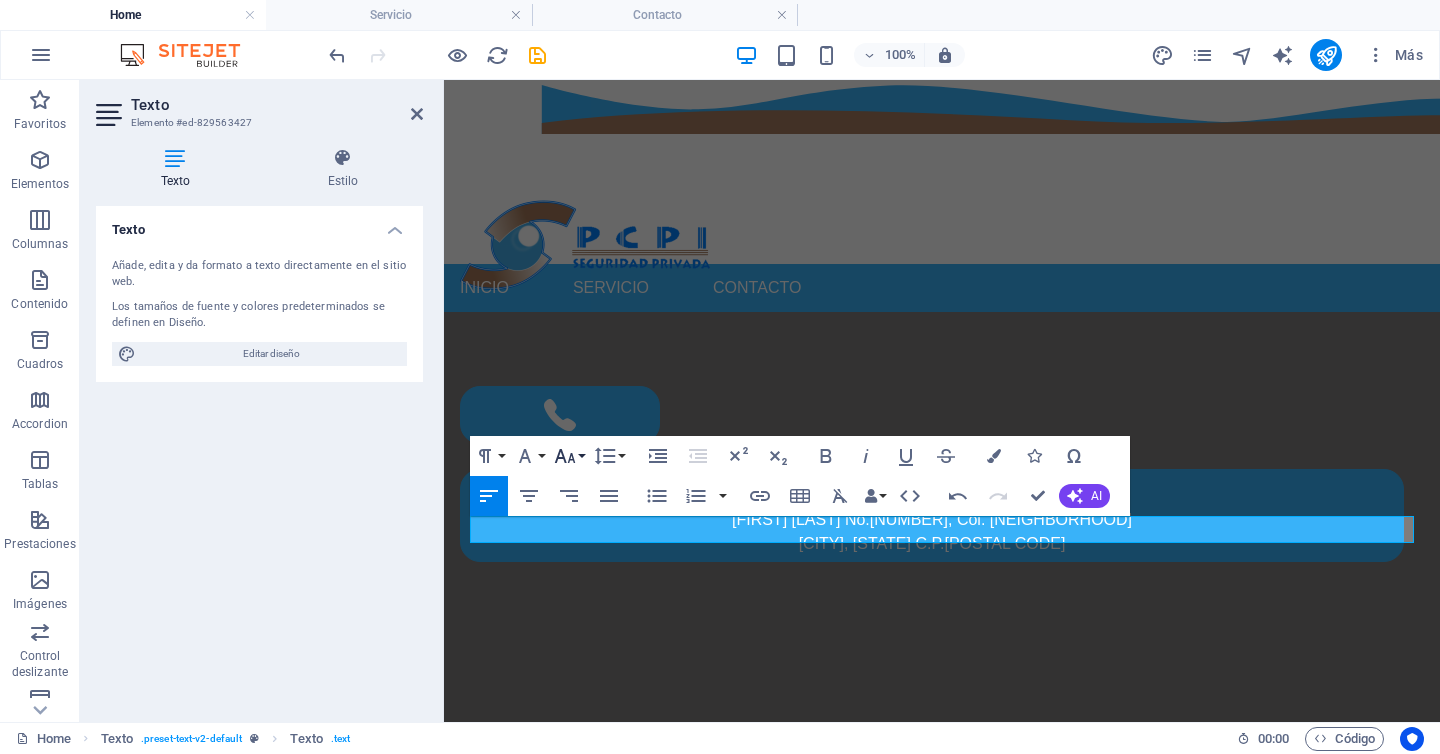 click 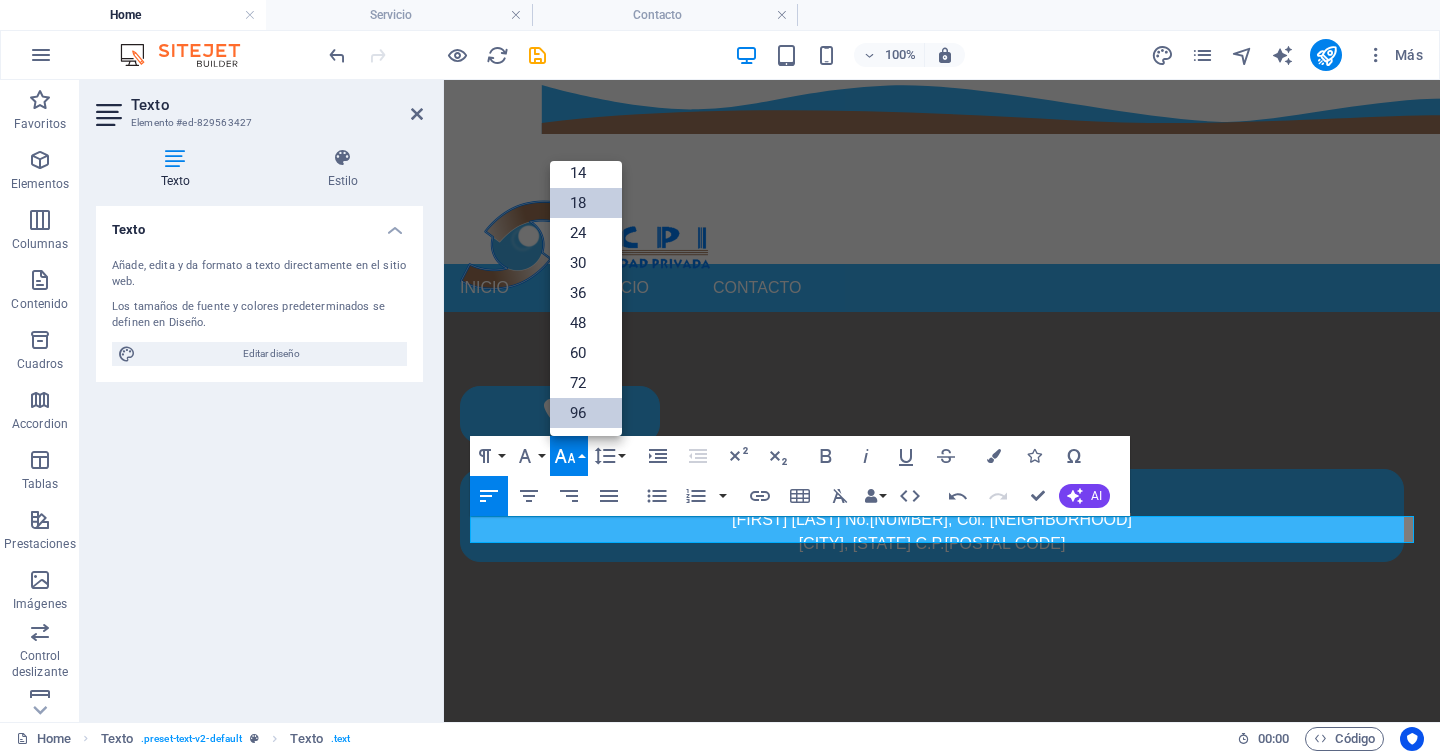 scroll, scrollTop: 161, scrollLeft: 0, axis: vertical 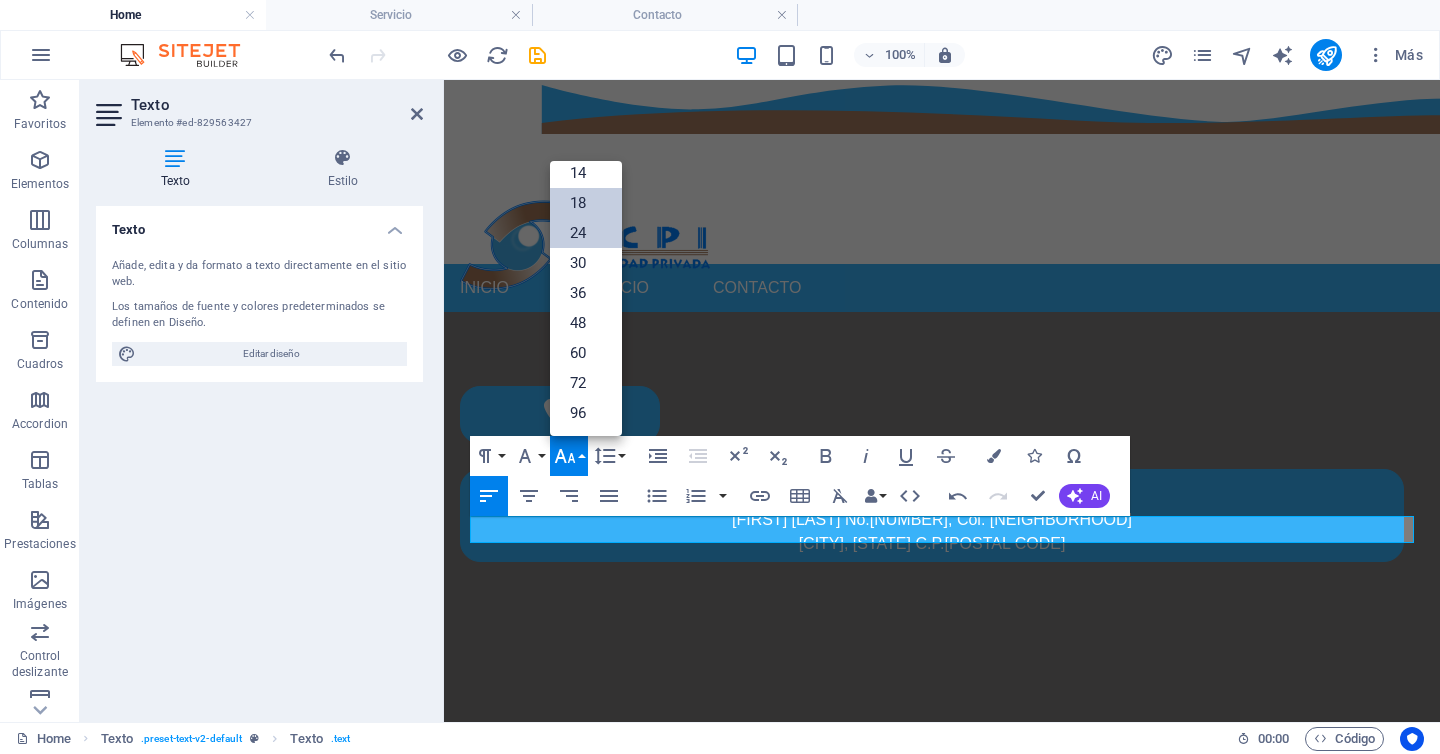 click on "24" at bounding box center (586, 233) 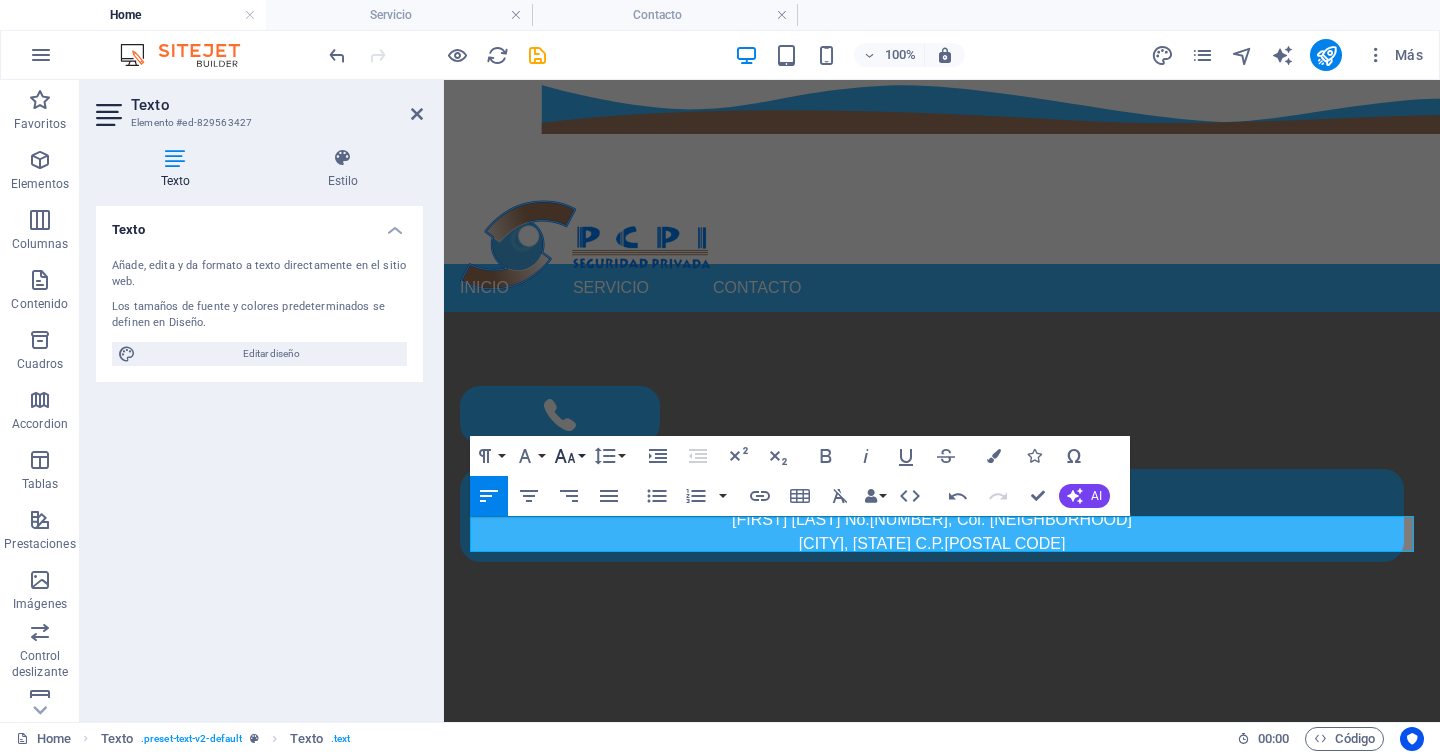 click 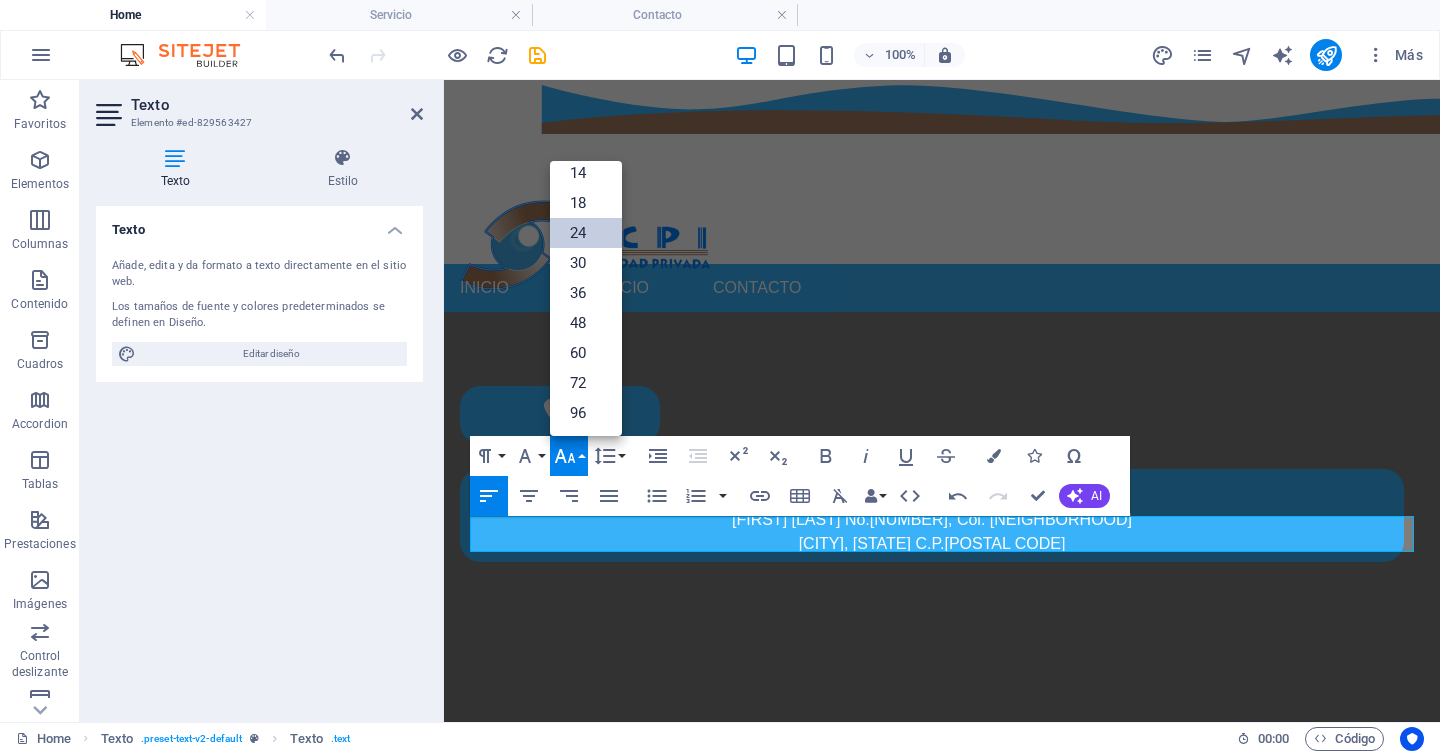 scroll, scrollTop: 161, scrollLeft: 0, axis: vertical 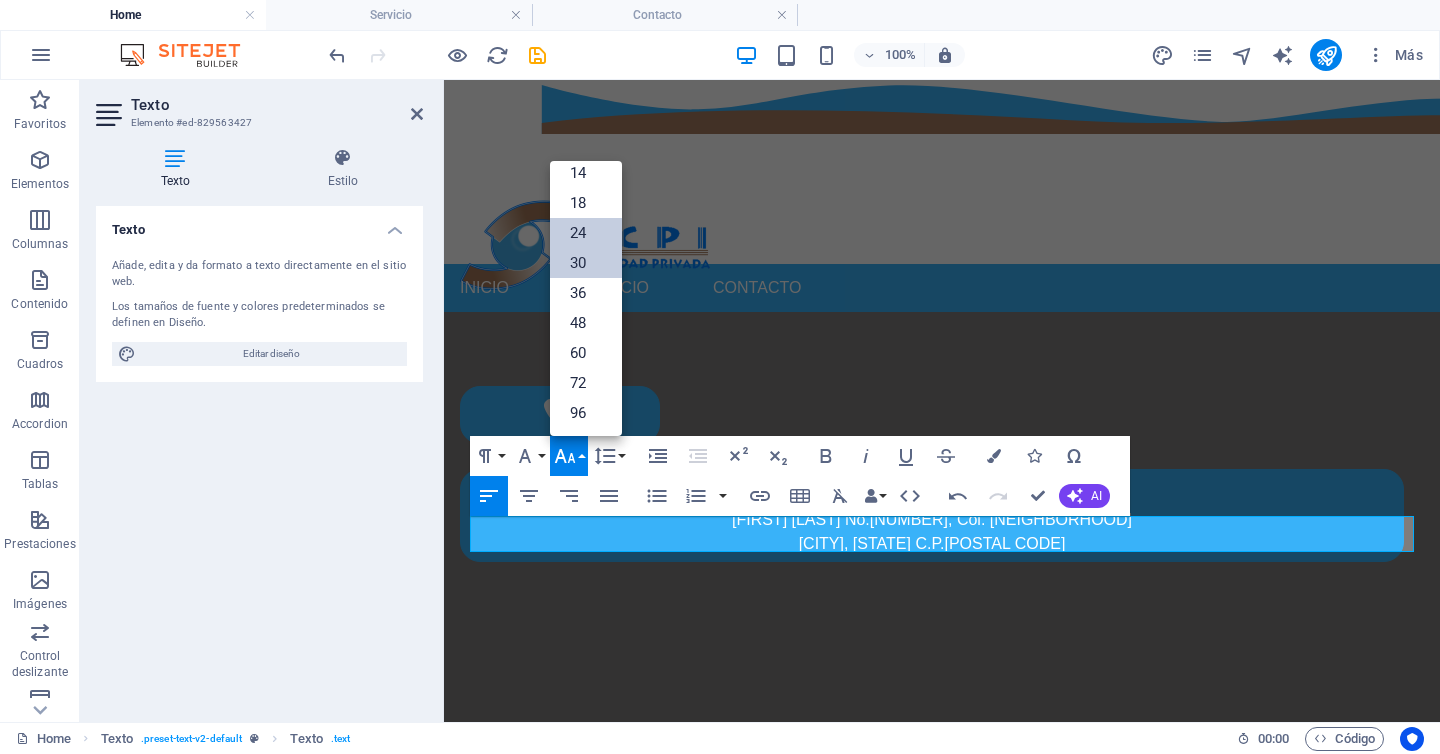 click on "30" at bounding box center [586, 263] 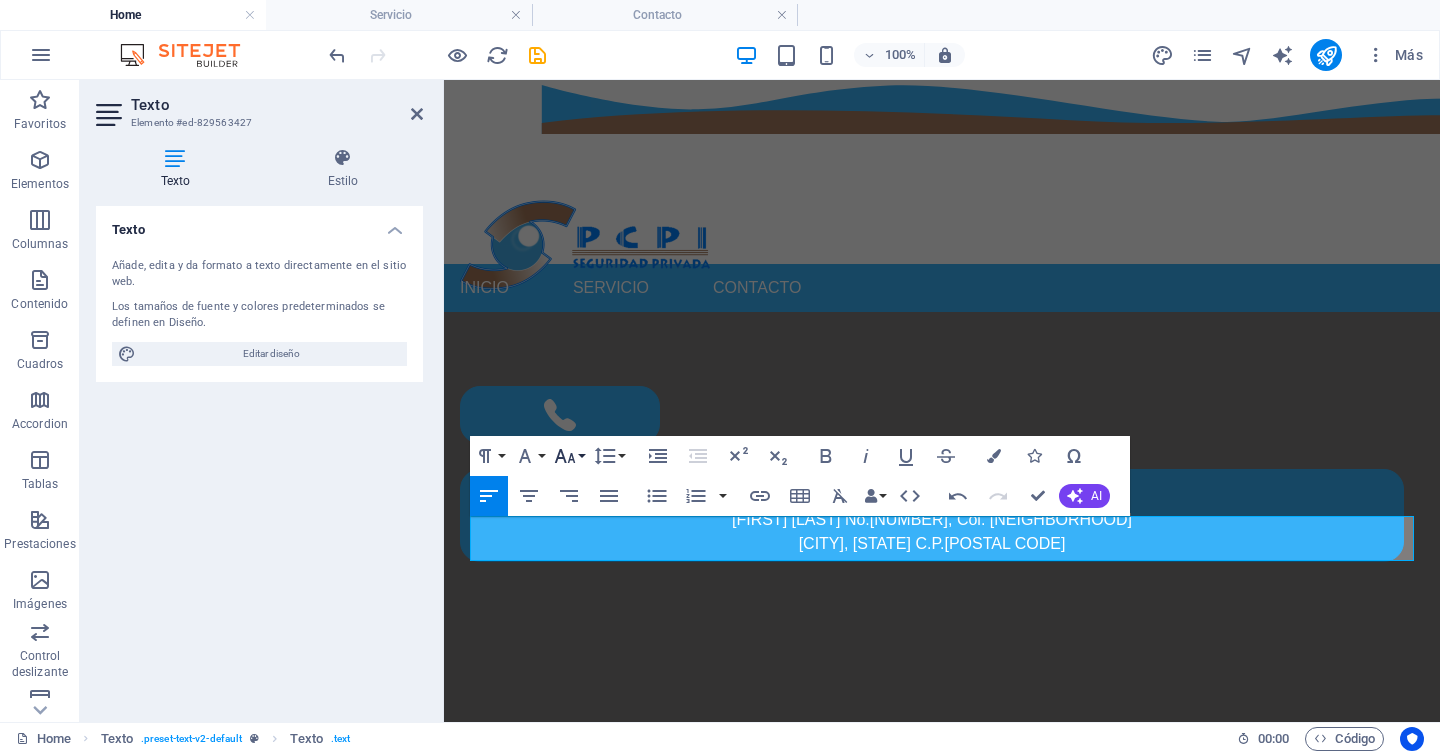 click 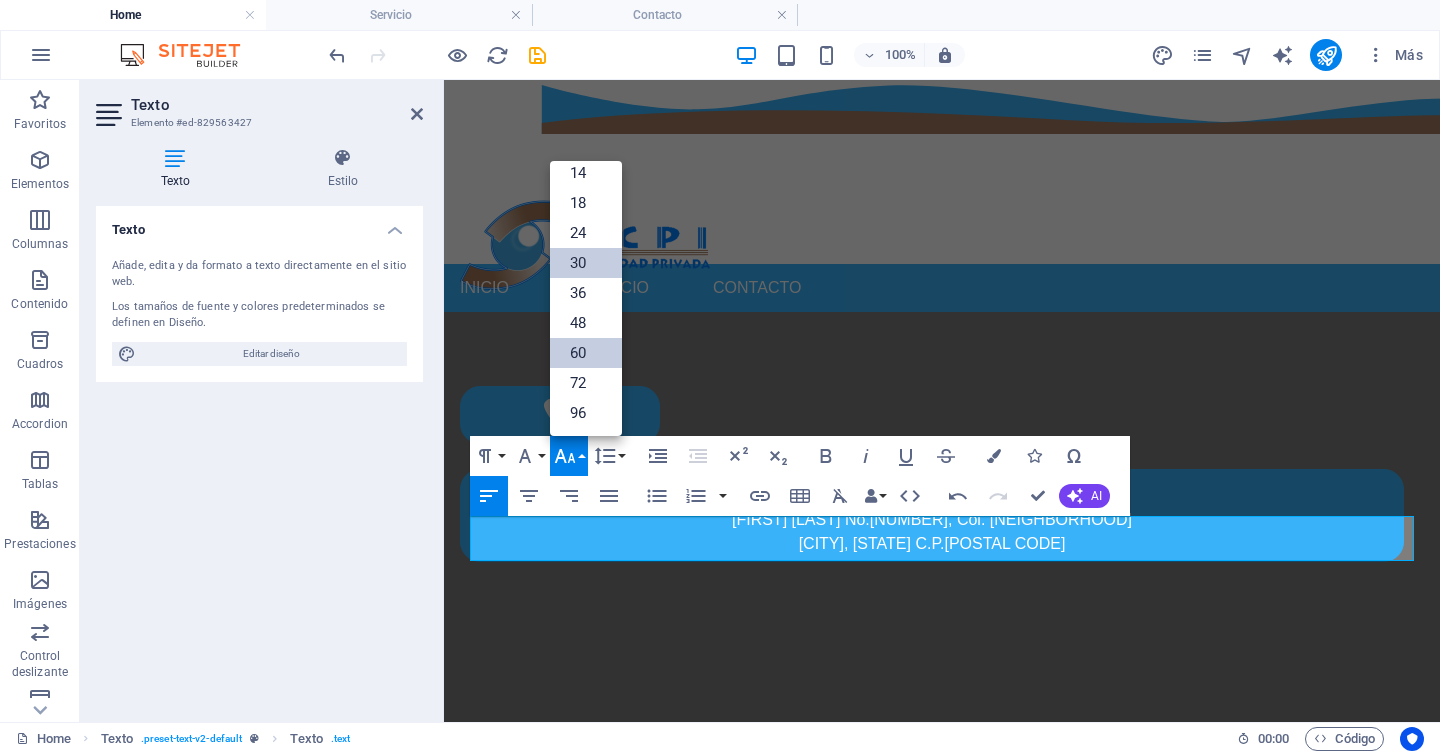 scroll, scrollTop: 161, scrollLeft: 0, axis: vertical 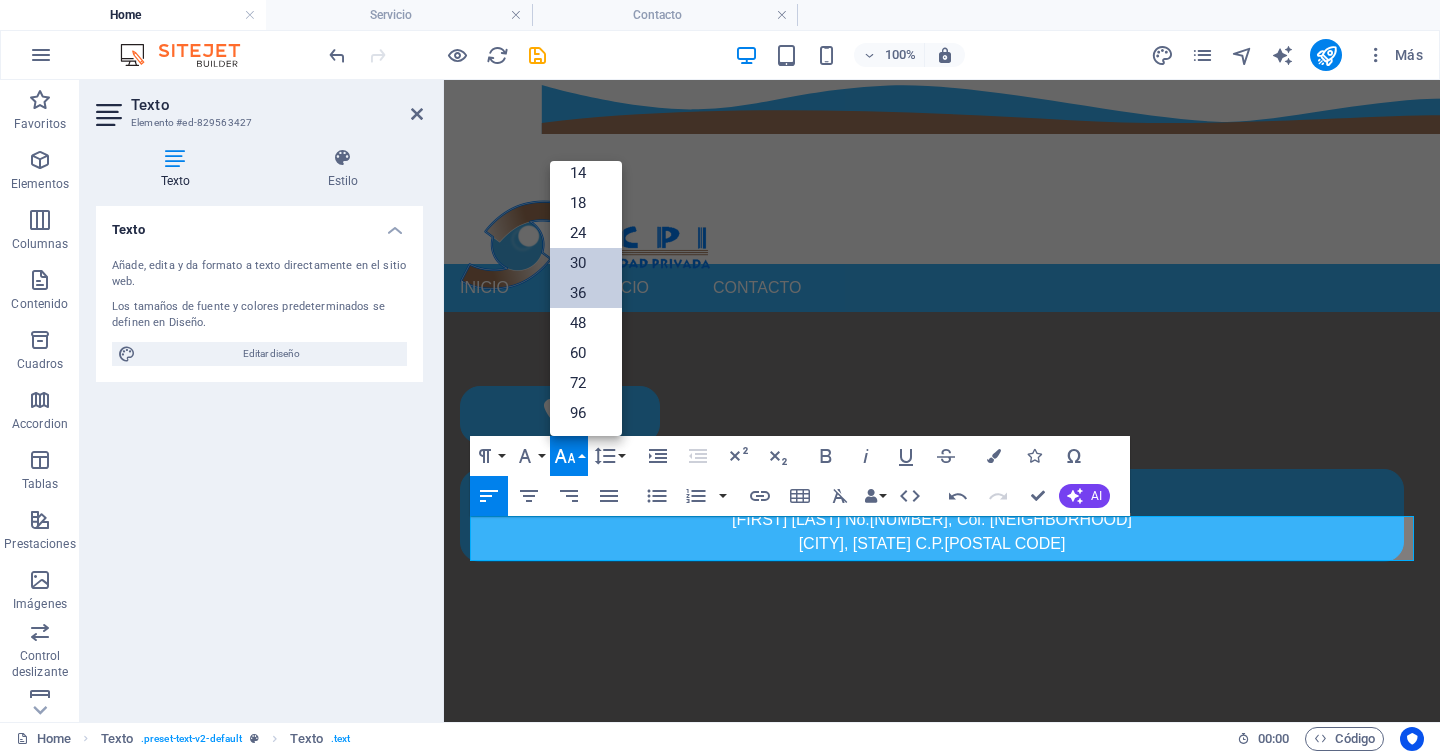 click on "36" at bounding box center (586, 293) 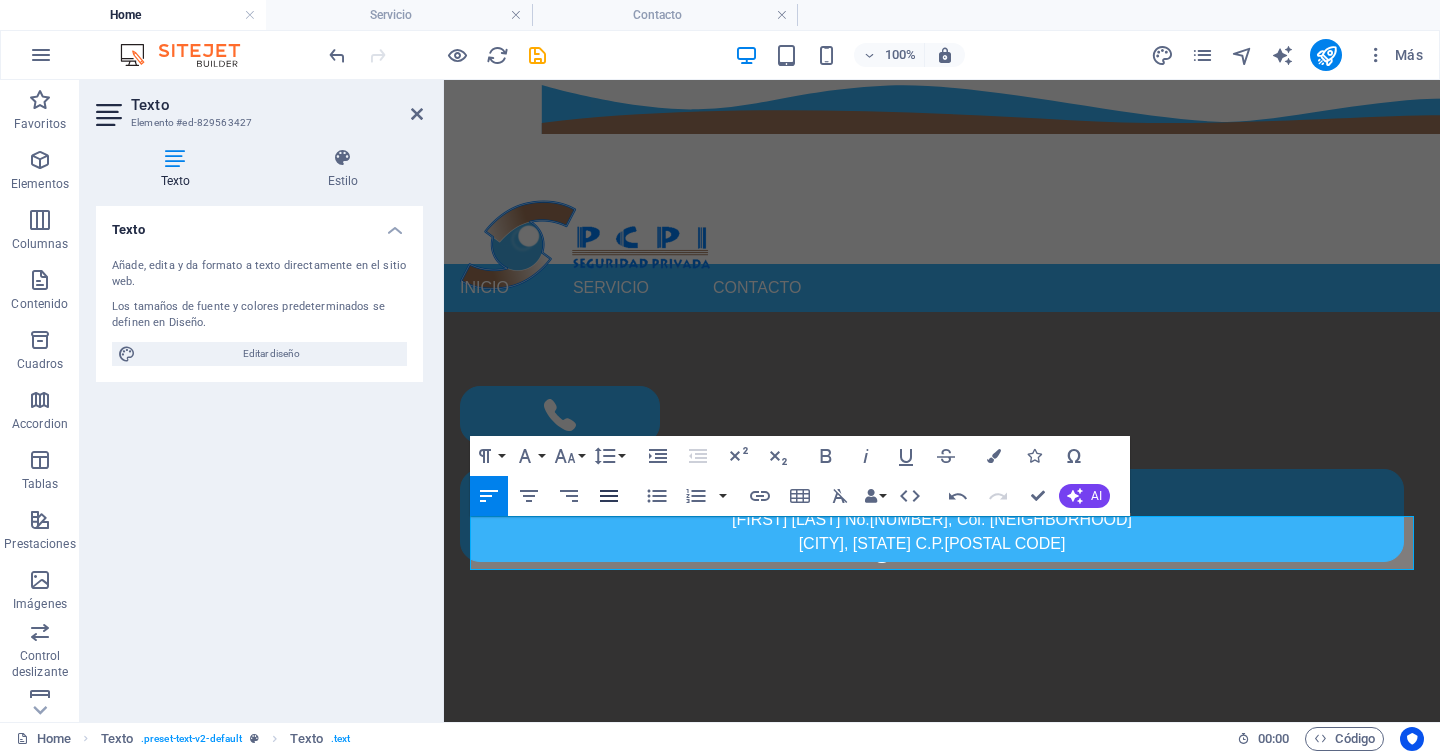 click 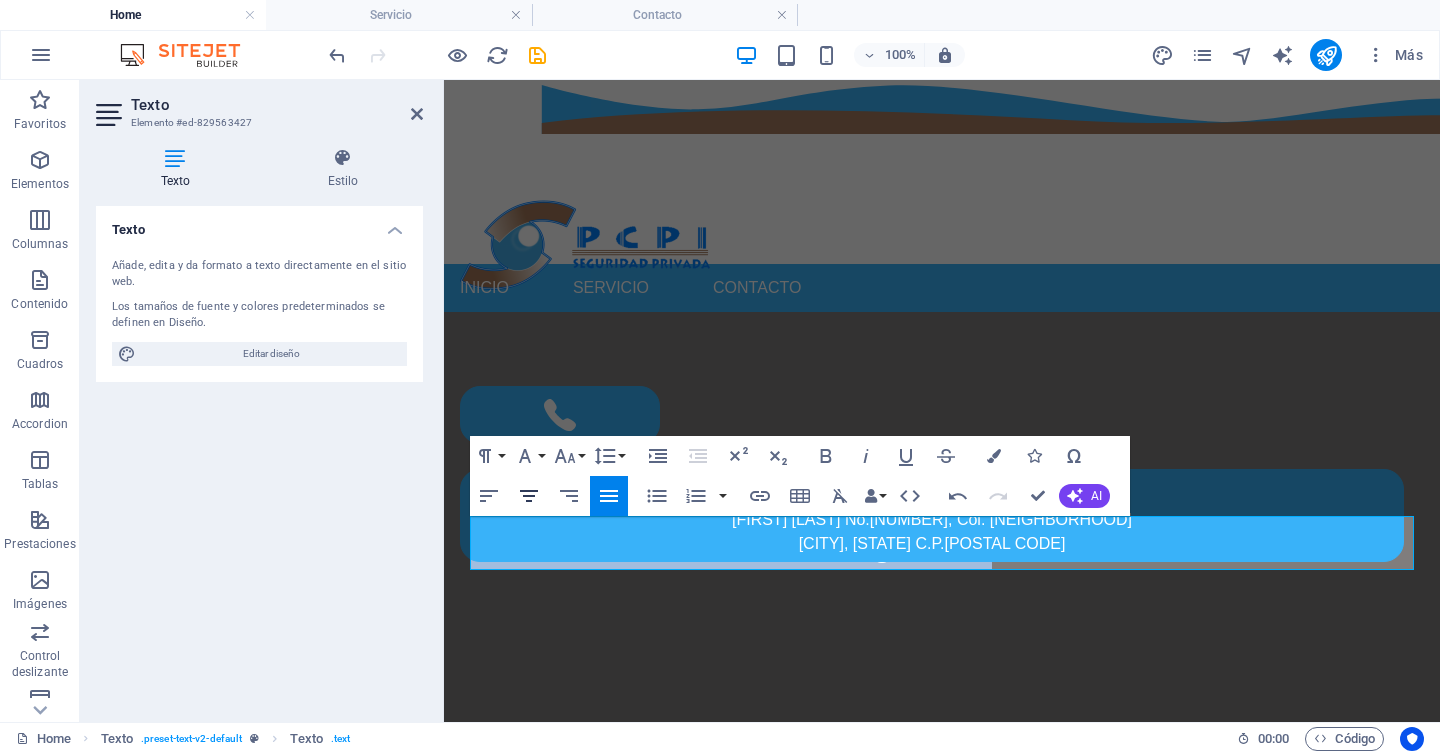click on "Align Center" at bounding box center (529, 496) 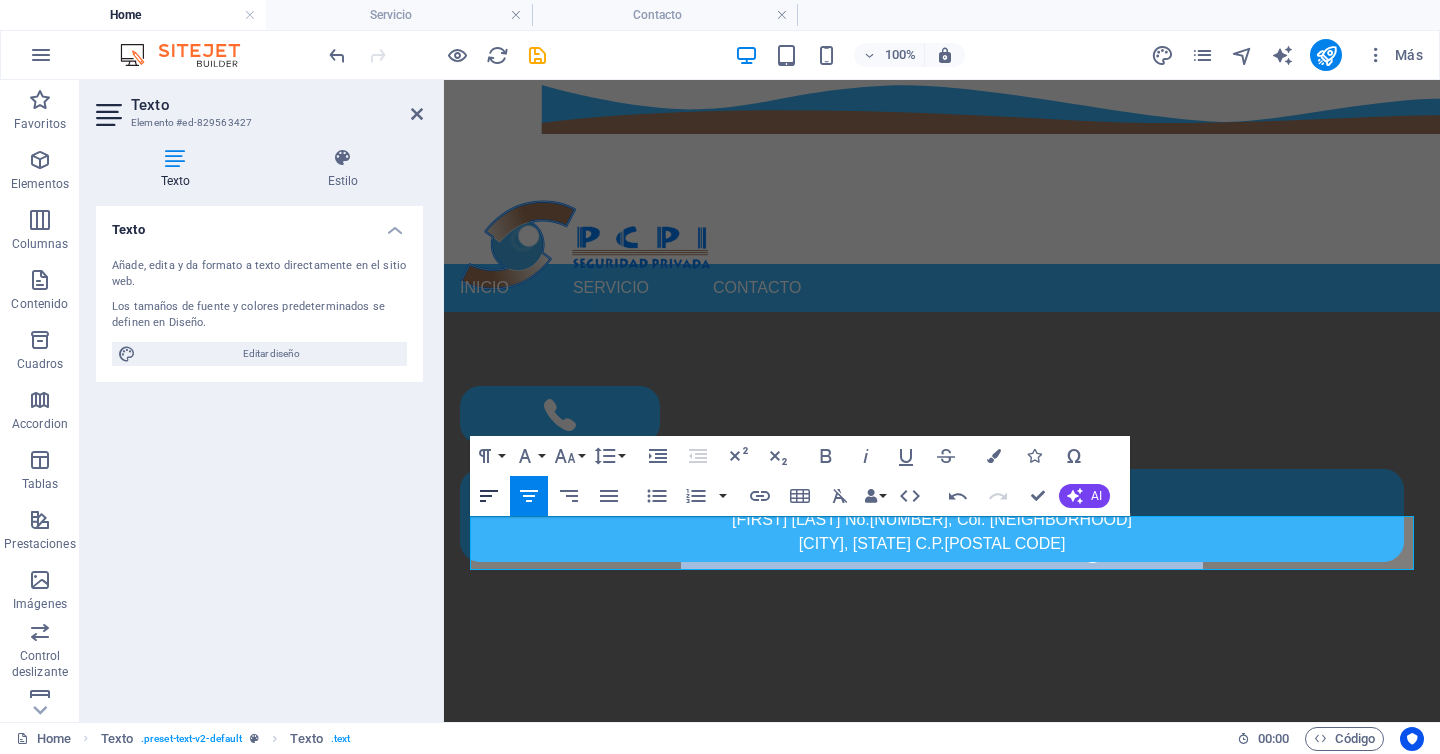 click on "Align Left" at bounding box center [489, 496] 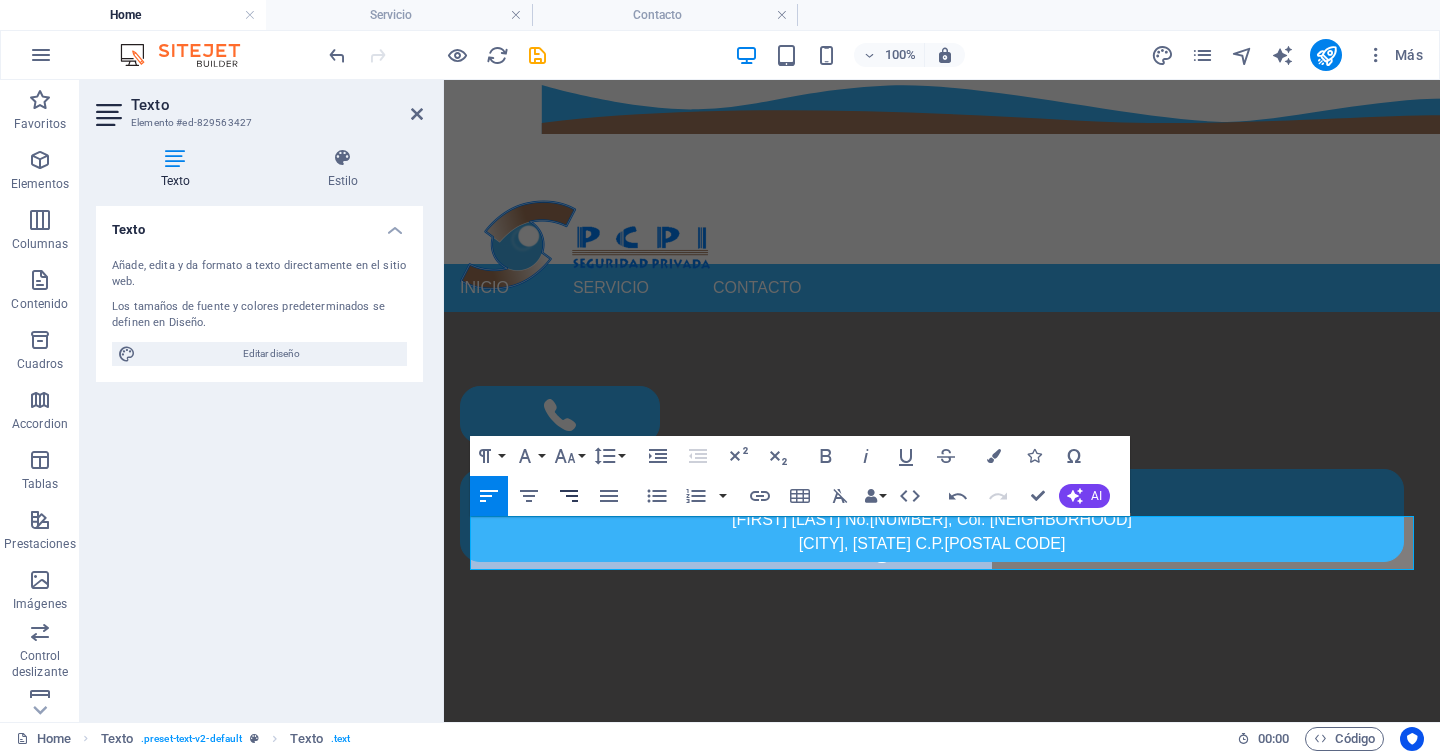 click 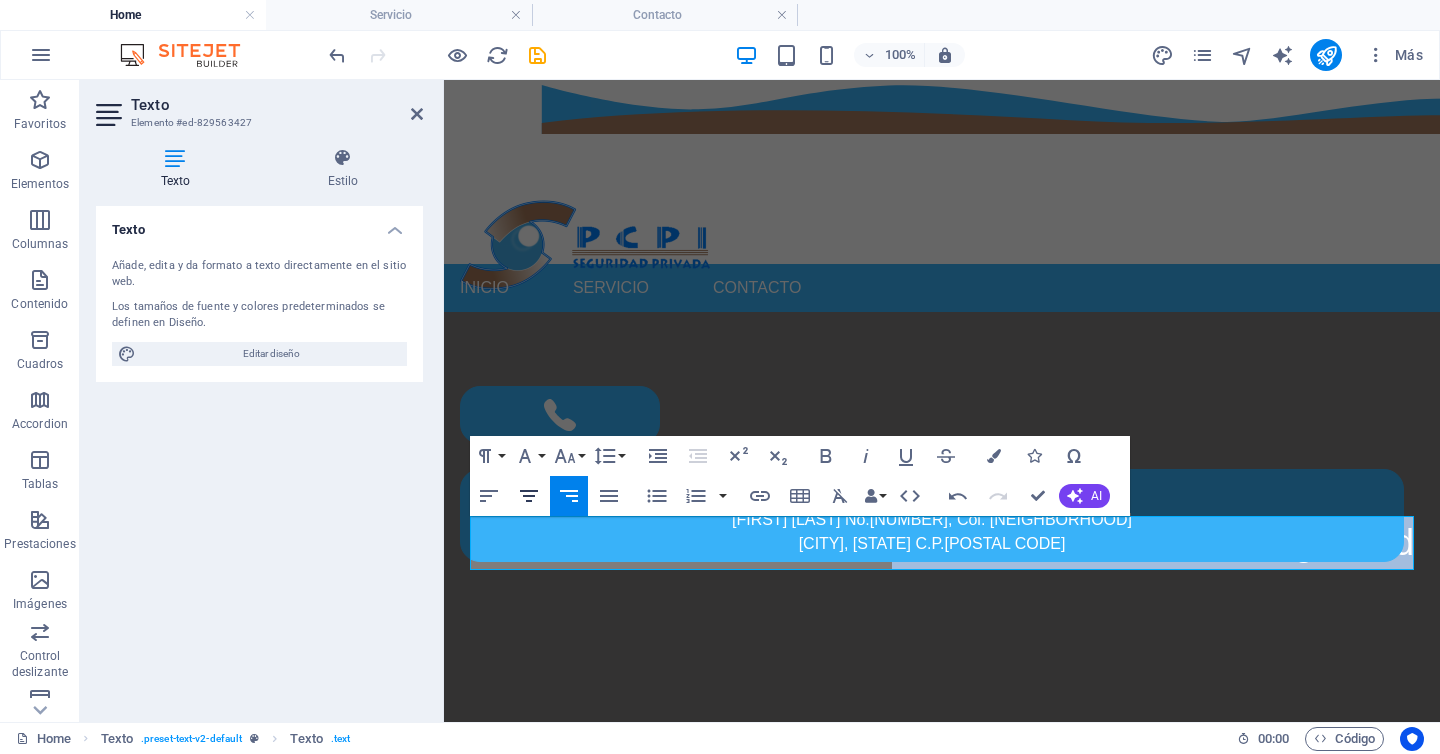 click 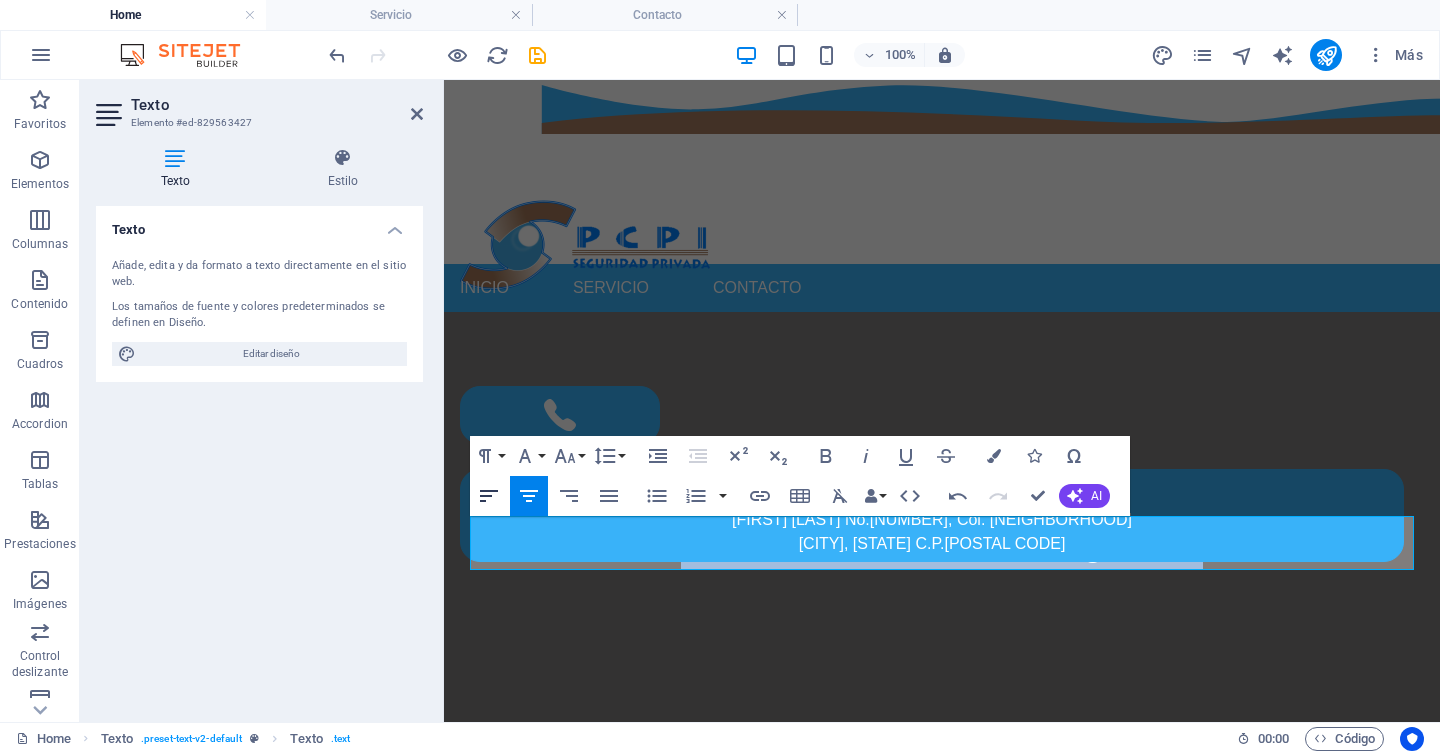 click 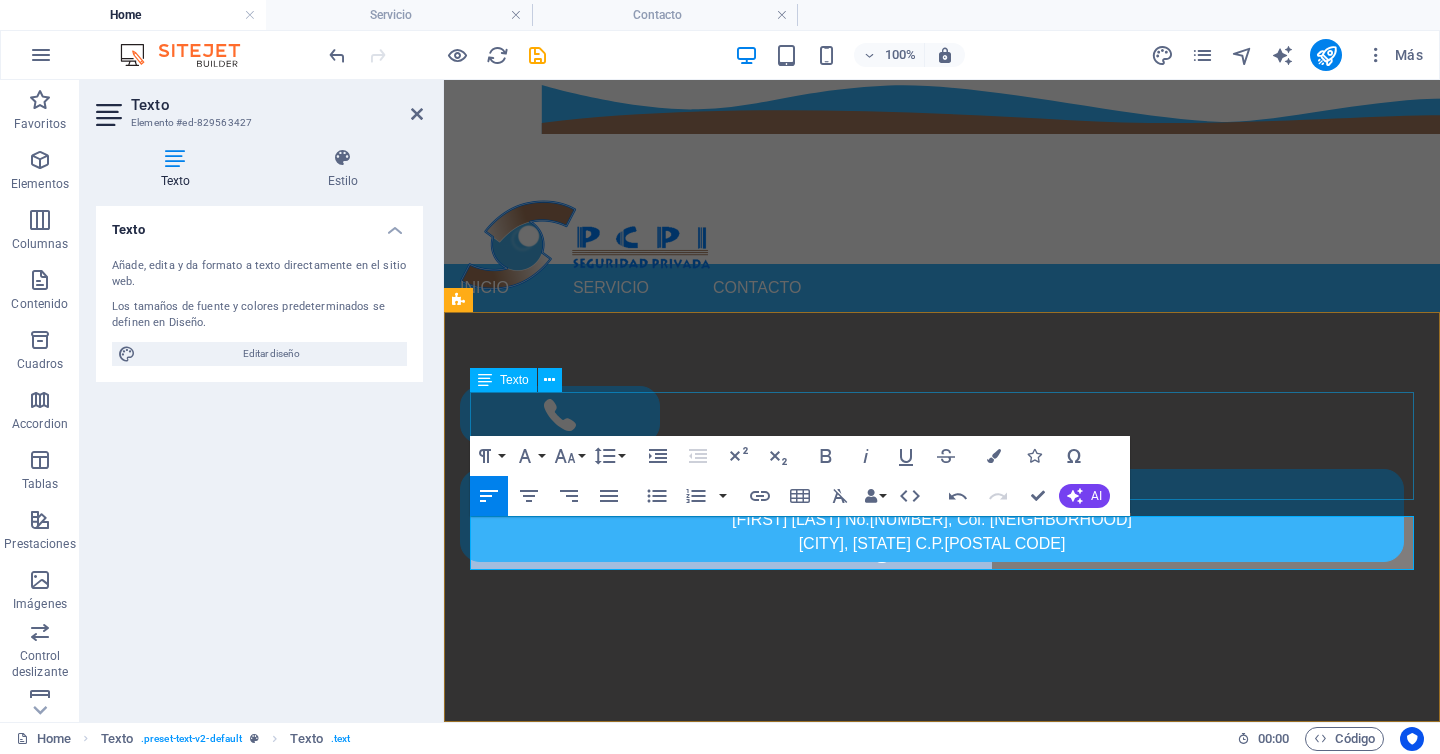 click on "PCPI" at bounding box center (942, 446) 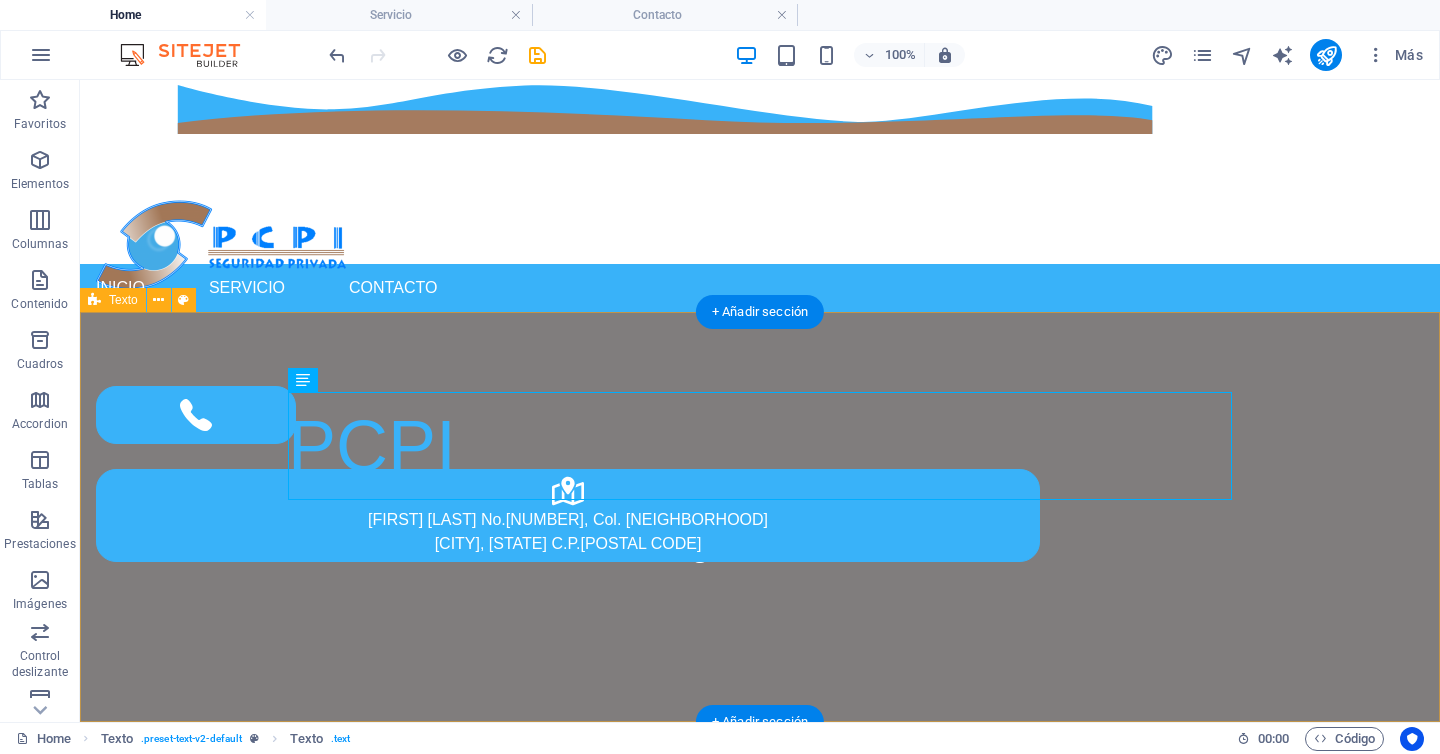 click on "PCPI Nuestra Pasión Es Tu Seguridad" at bounding box center (760, 517) 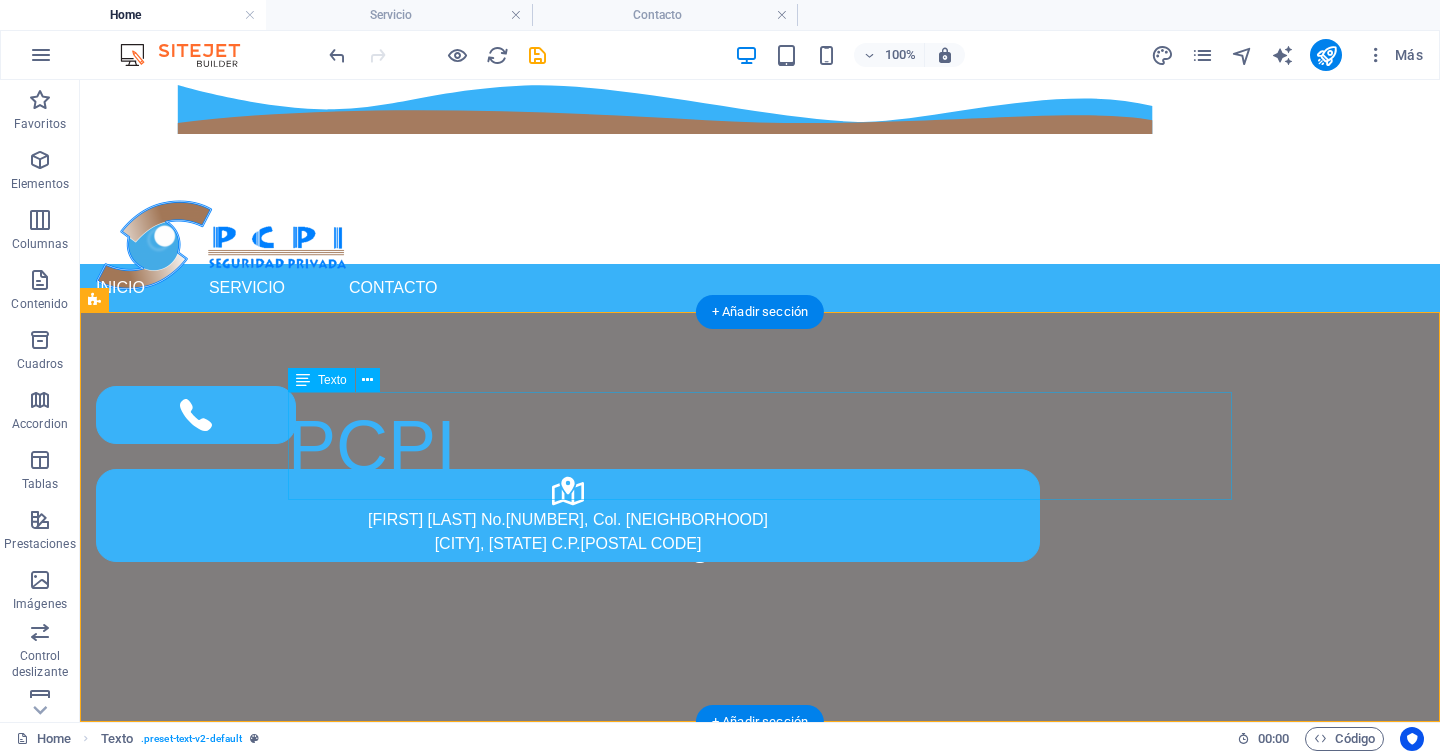 click on "PCPI" at bounding box center (760, 446) 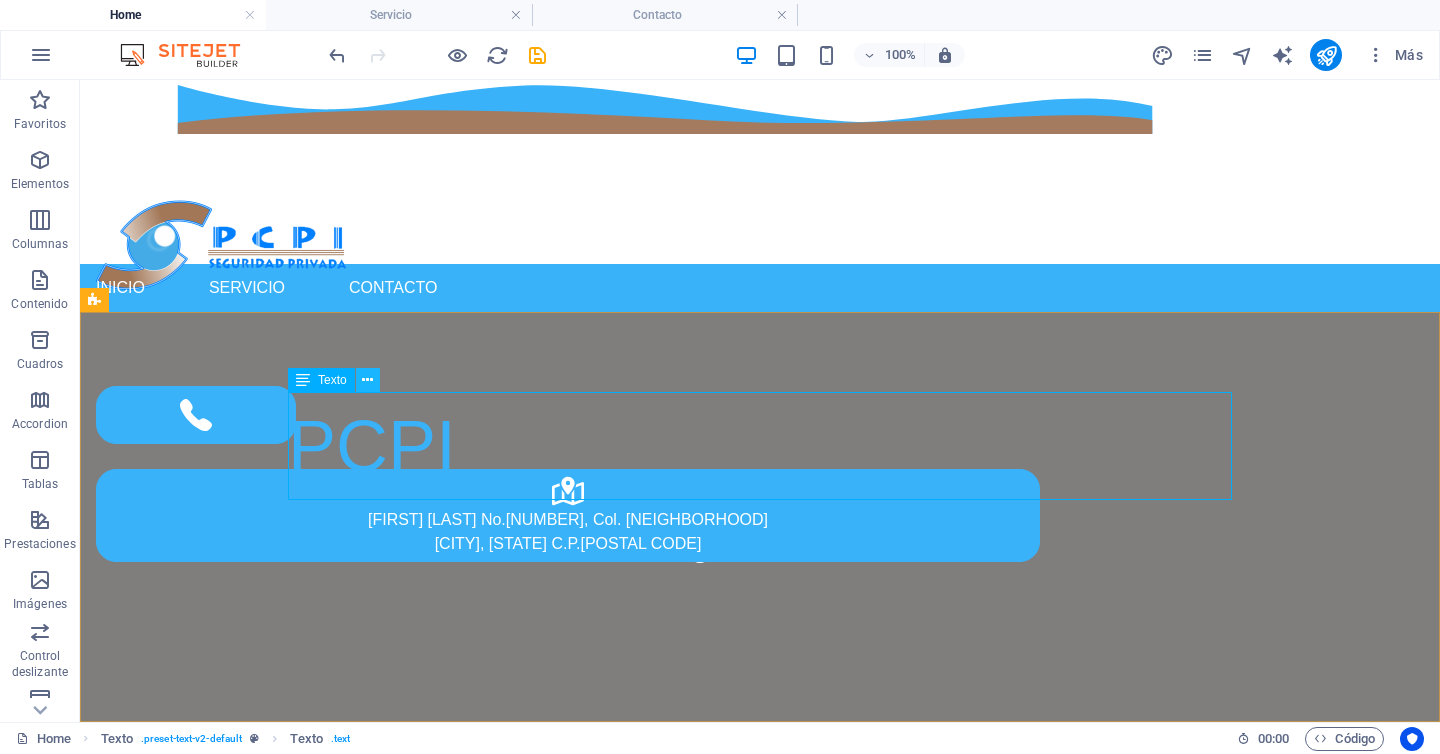 click at bounding box center (368, 380) 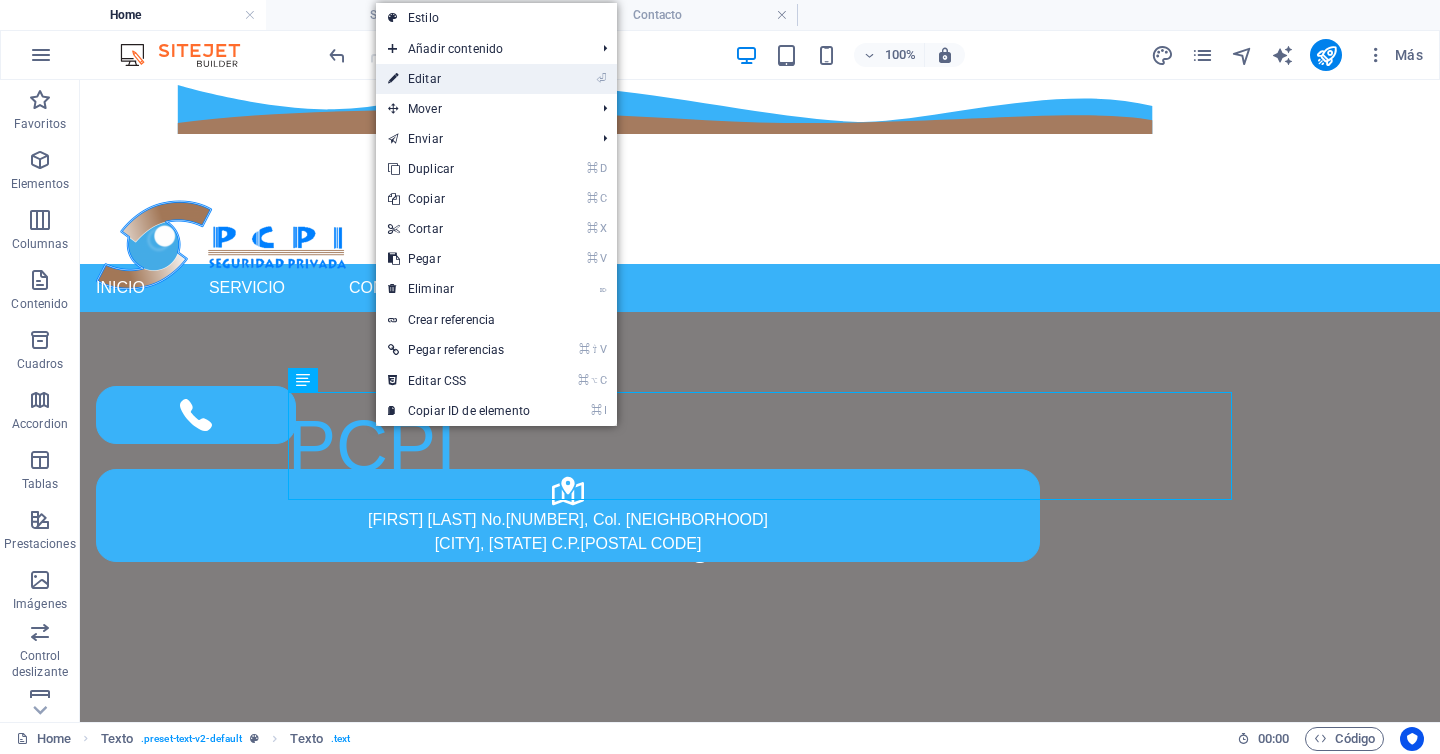 click on "⏎  Editar" at bounding box center (459, 79) 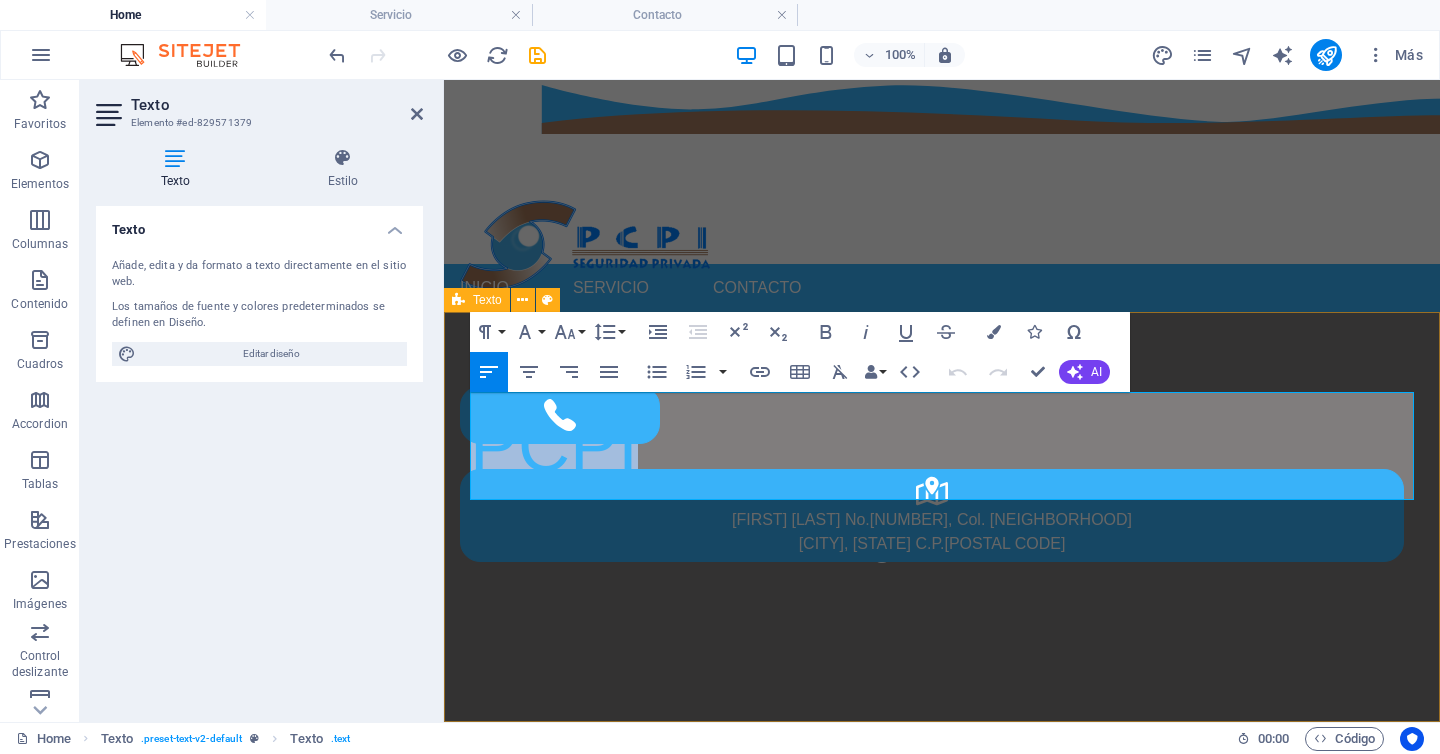 drag, startPoint x: 642, startPoint y: 450, endPoint x: 461, endPoint y: 450, distance: 181 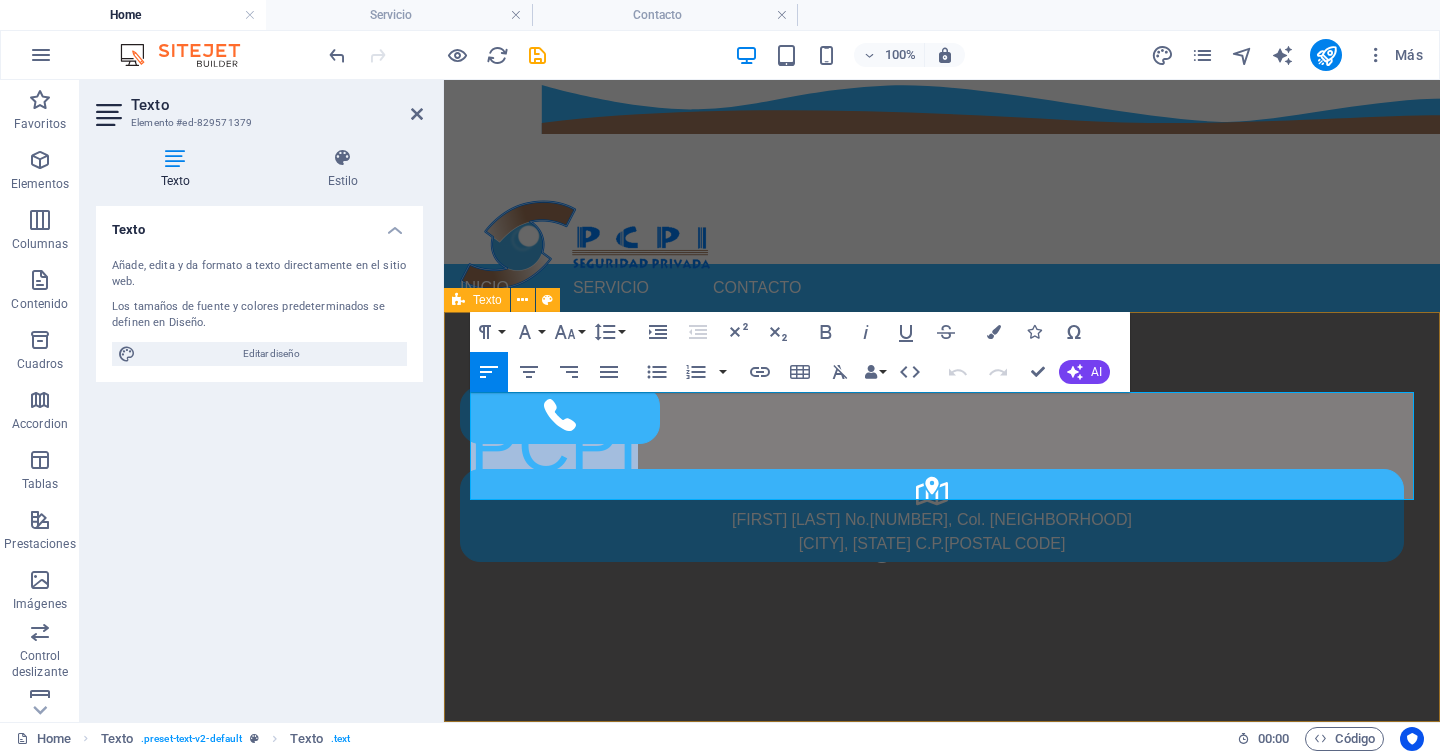 click on "PCPI Nuestra Pasión Es Tu Seguridad" at bounding box center (942, 517) 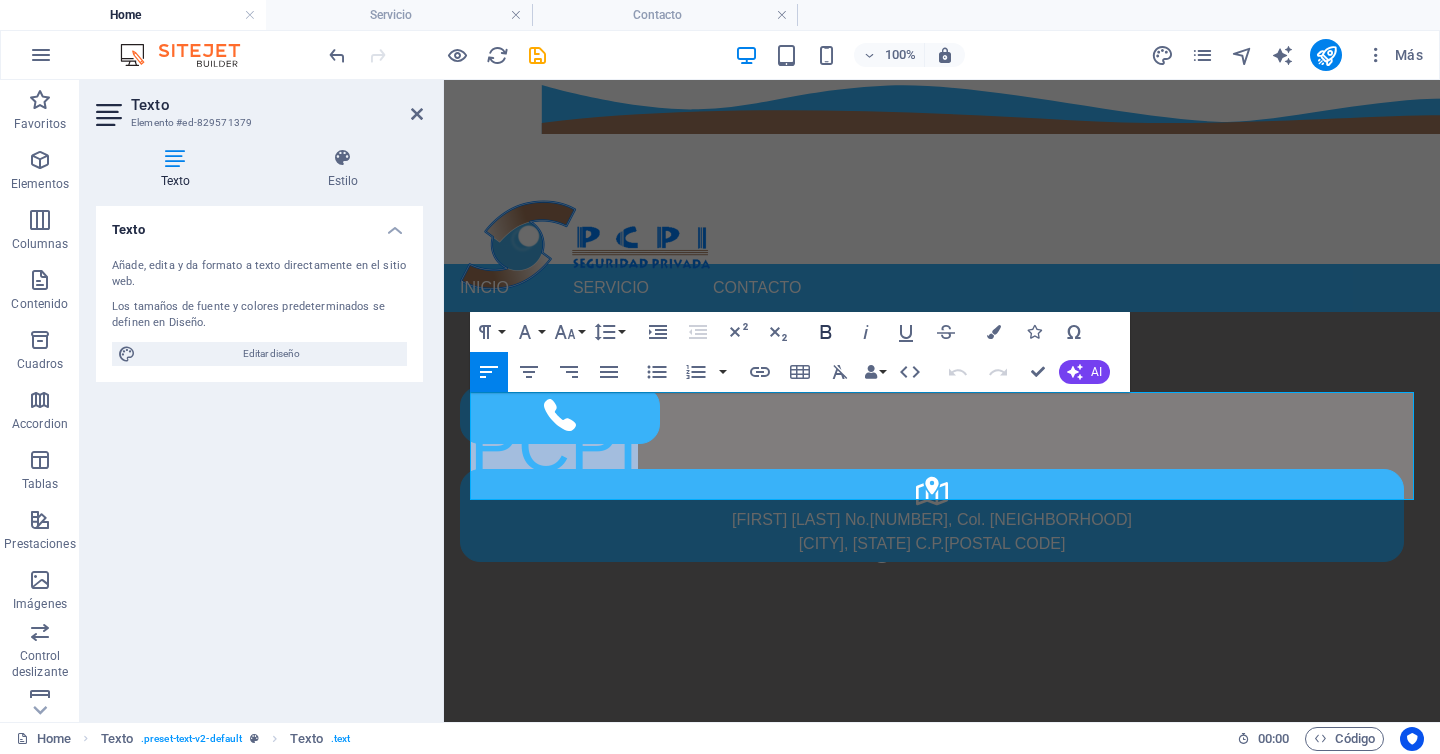 click 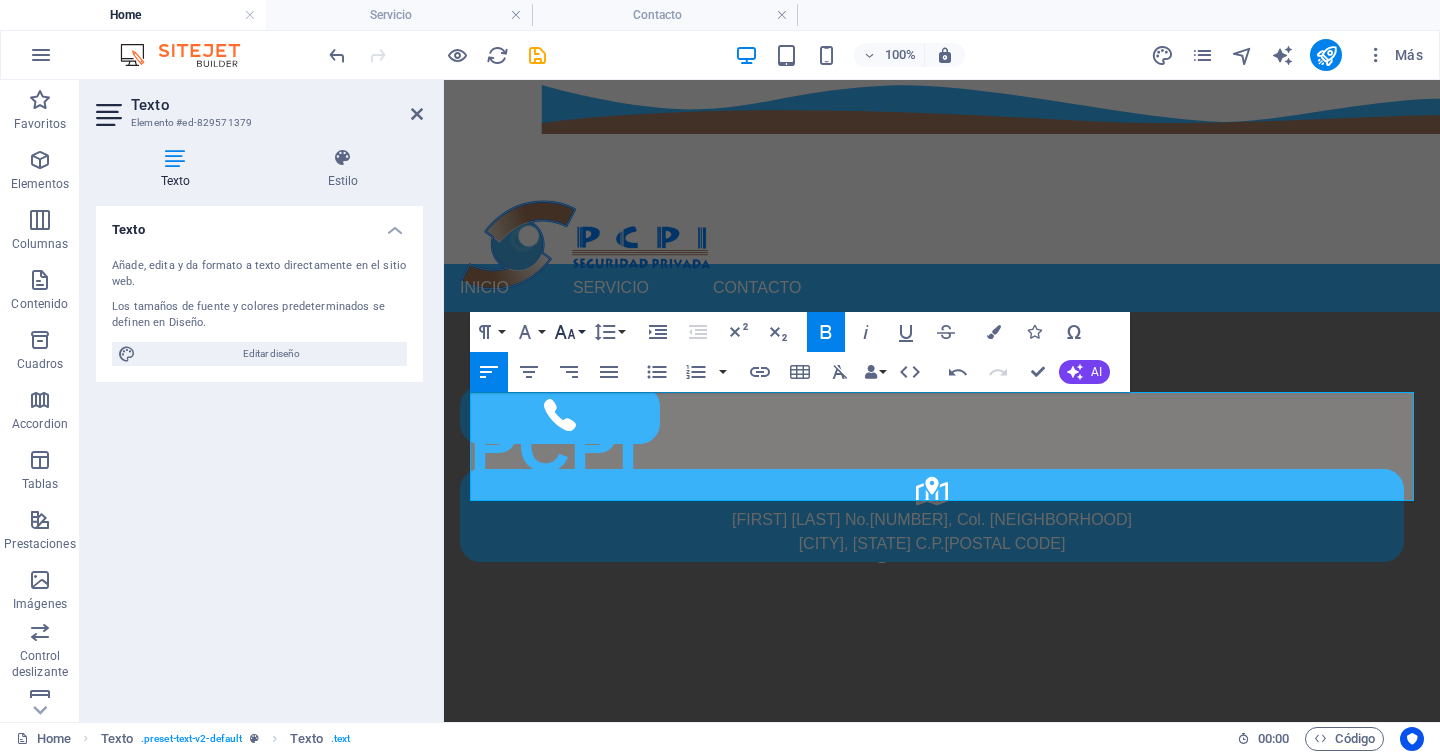 click 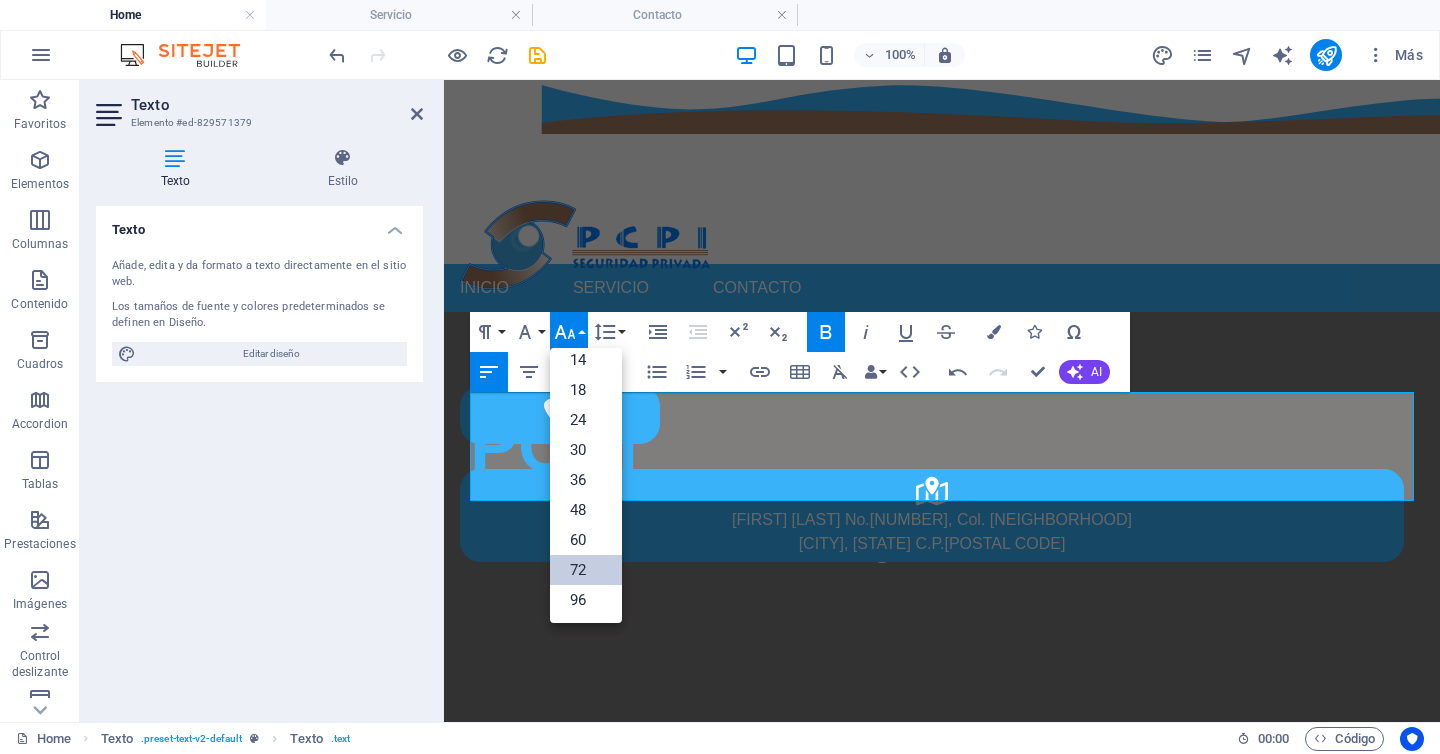 scroll, scrollTop: 161, scrollLeft: 0, axis: vertical 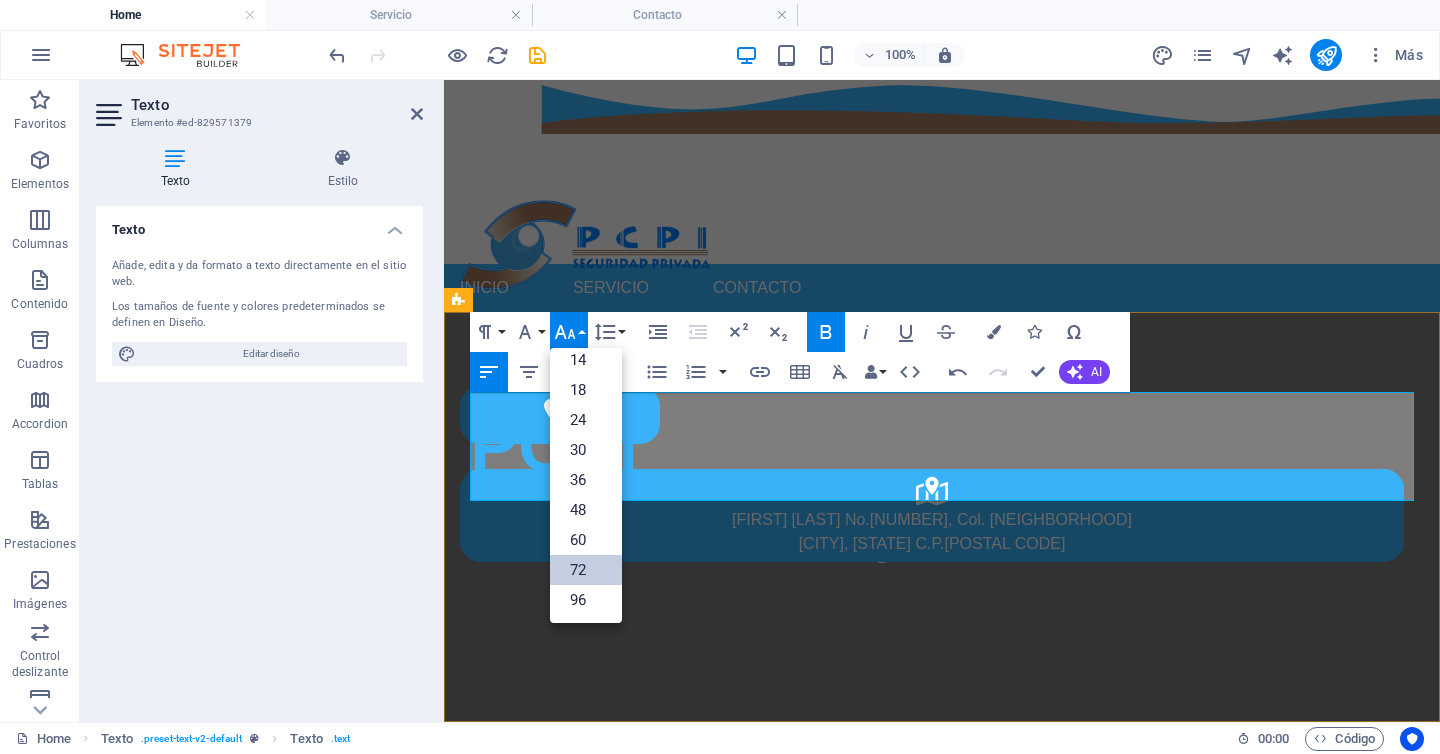click on "PCPI" at bounding box center [942, 446] 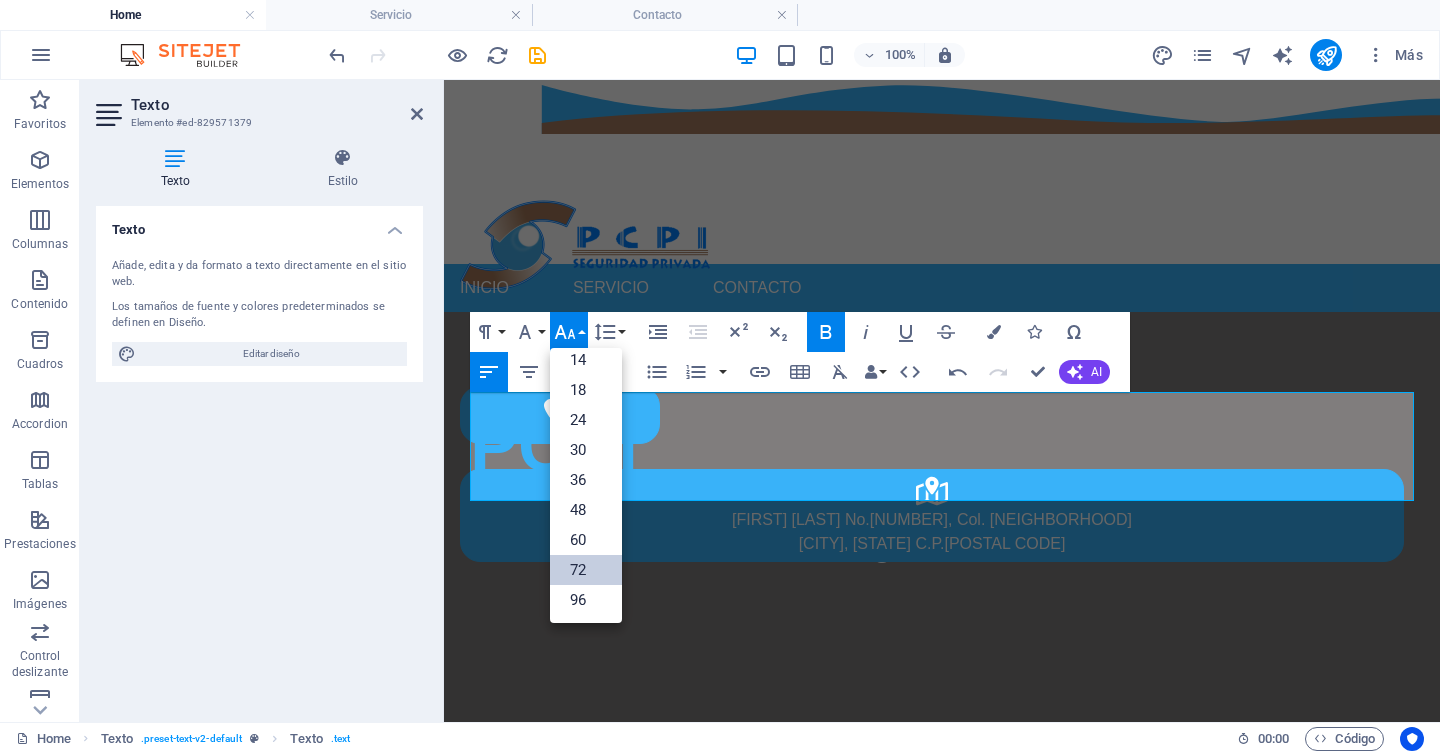 click 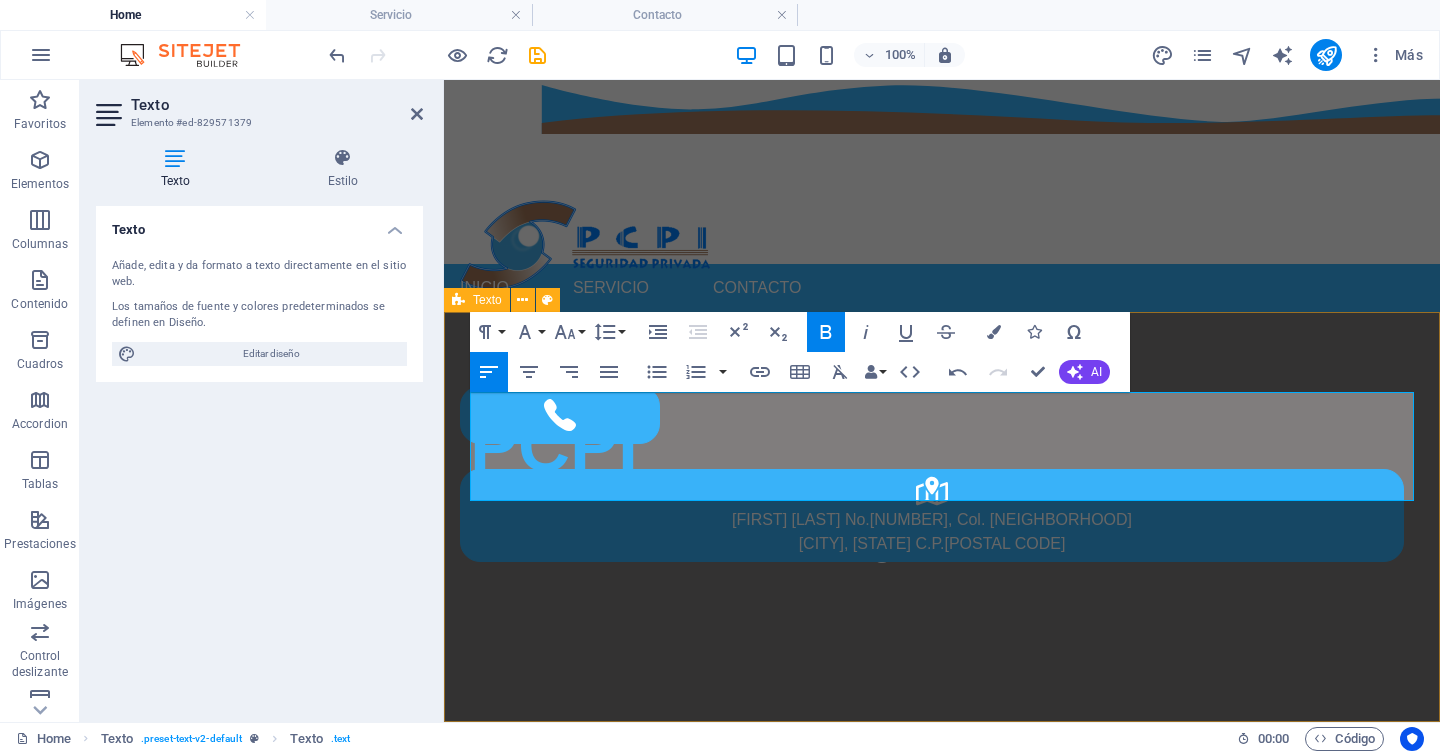 click on "PCPI Nuestra Pasión Es Tu Seguridad" at bounding box center (942, 517) 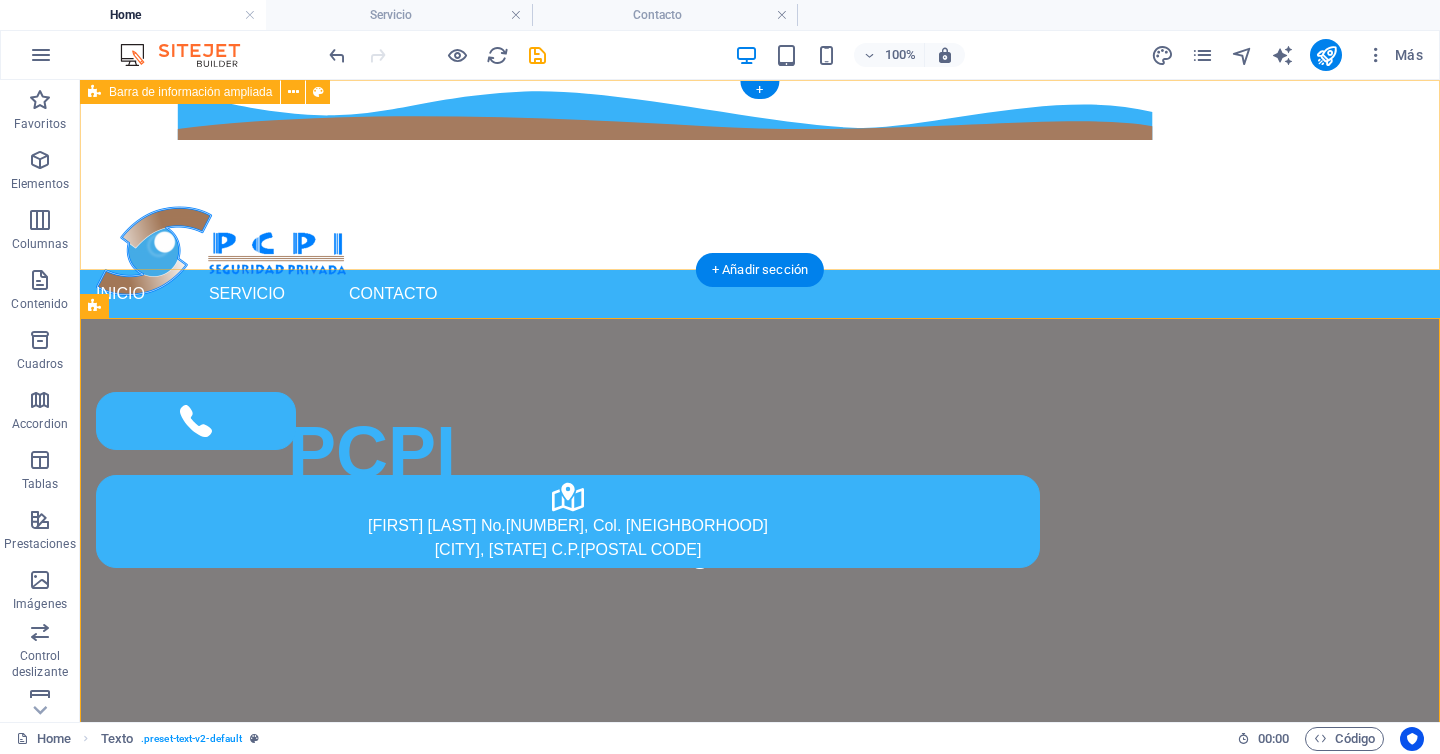 scroll, scrollTop: 6, scrollLeft: 0, axis: vertical 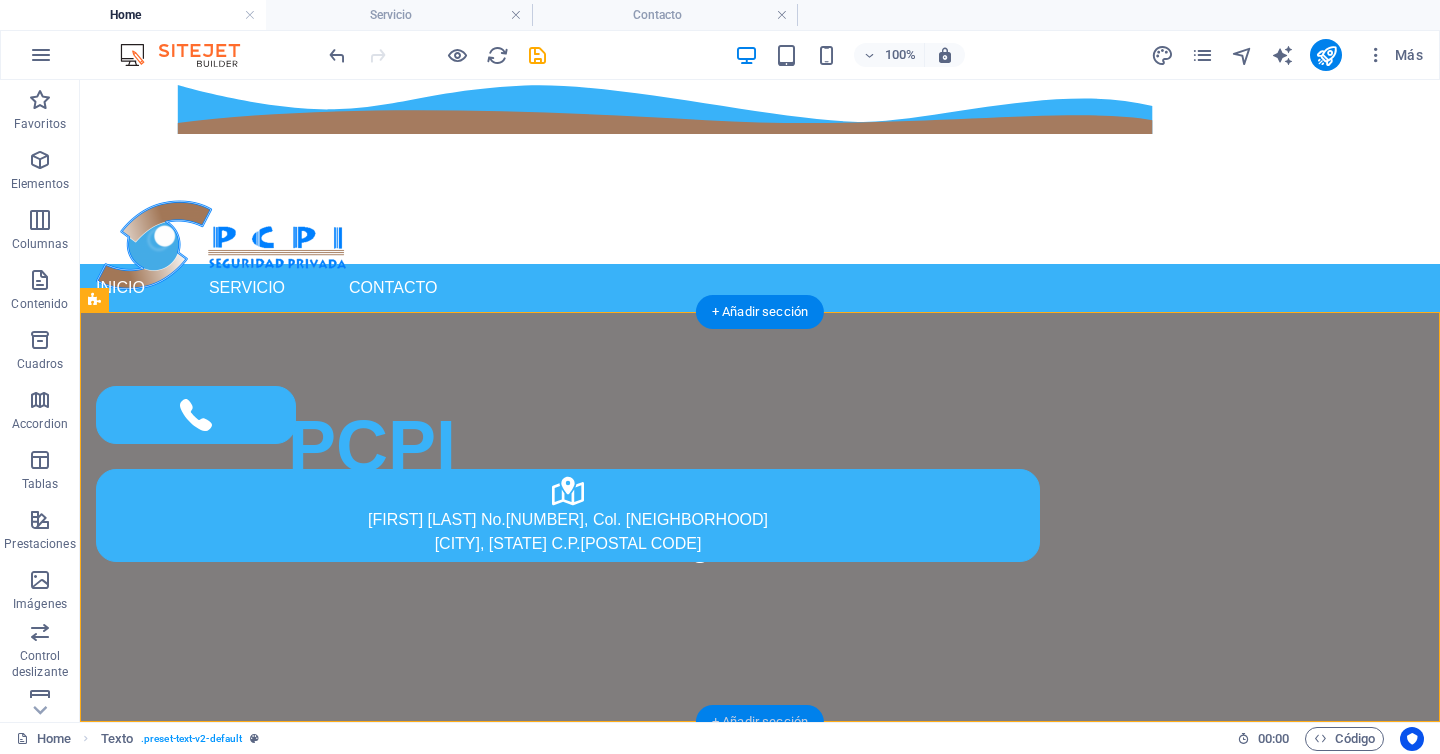 click on "+ Añadir sección" at bounding box center (760, 722) 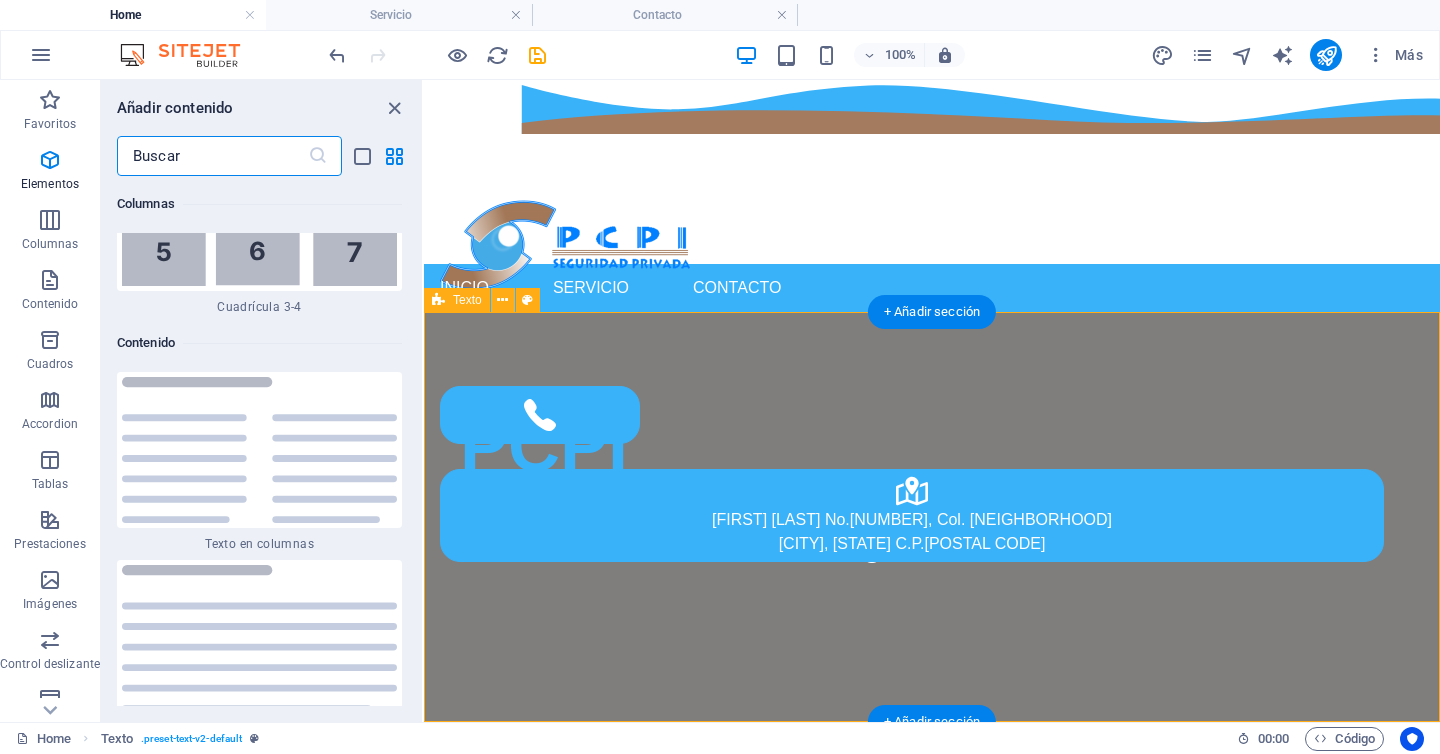 scroll, scrollTop: 6808, scrollLeft: 0, axis: vertical 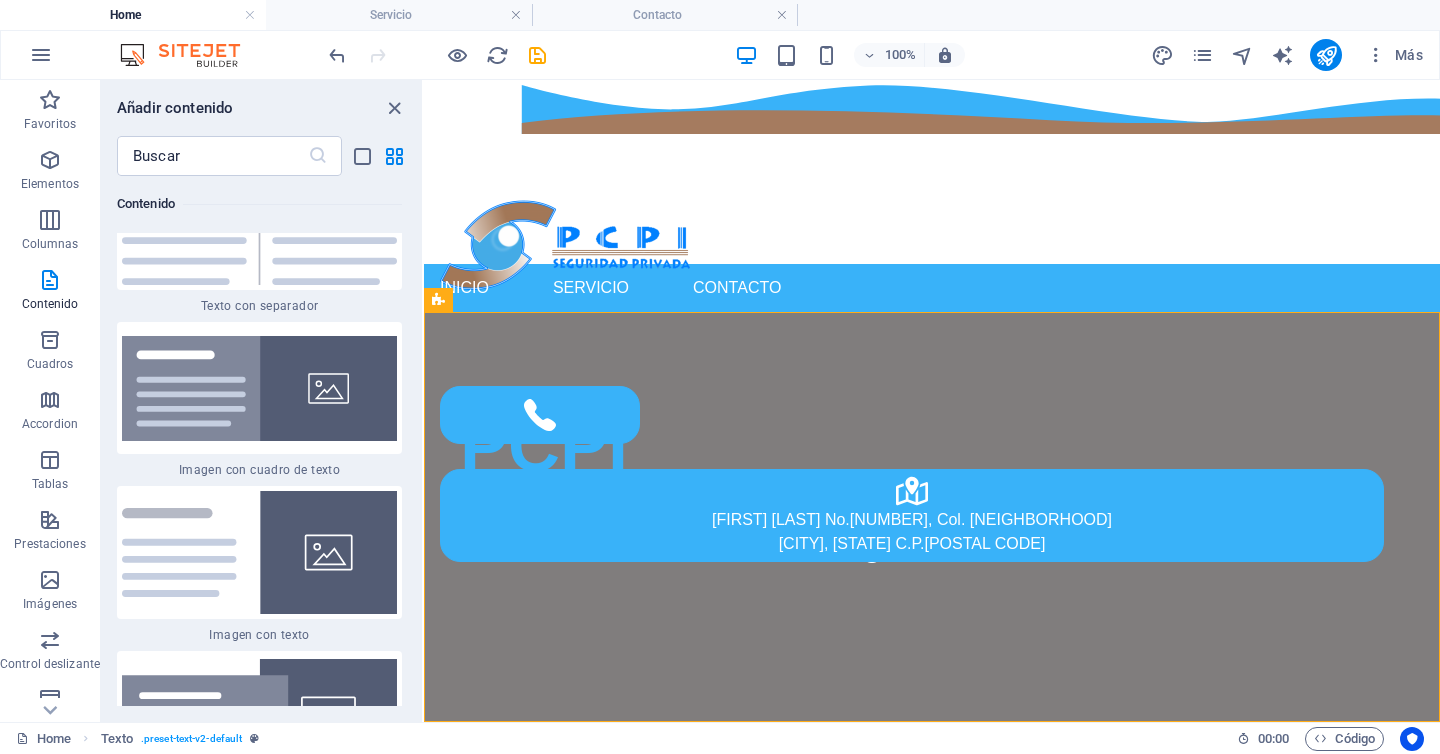 click at bounding box center [259, 388] 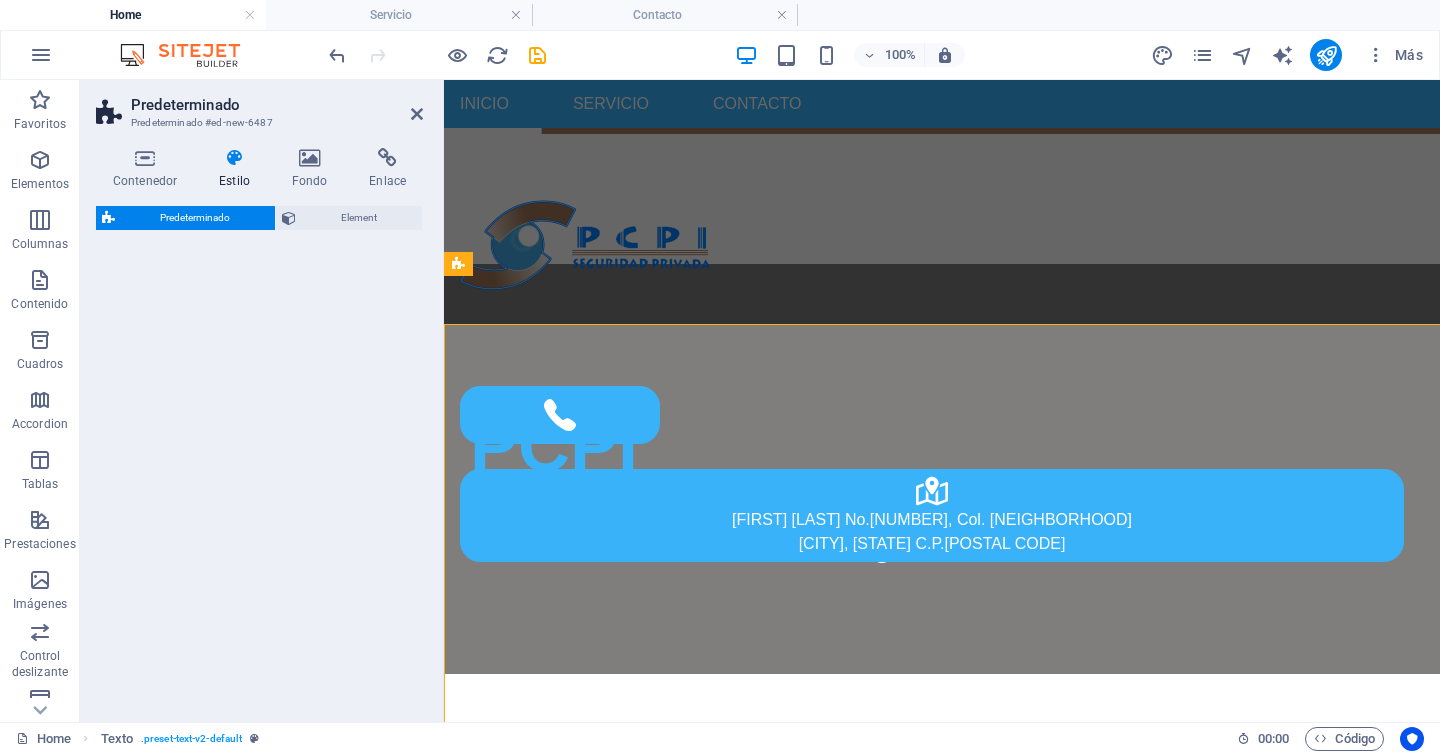 select on "rem" 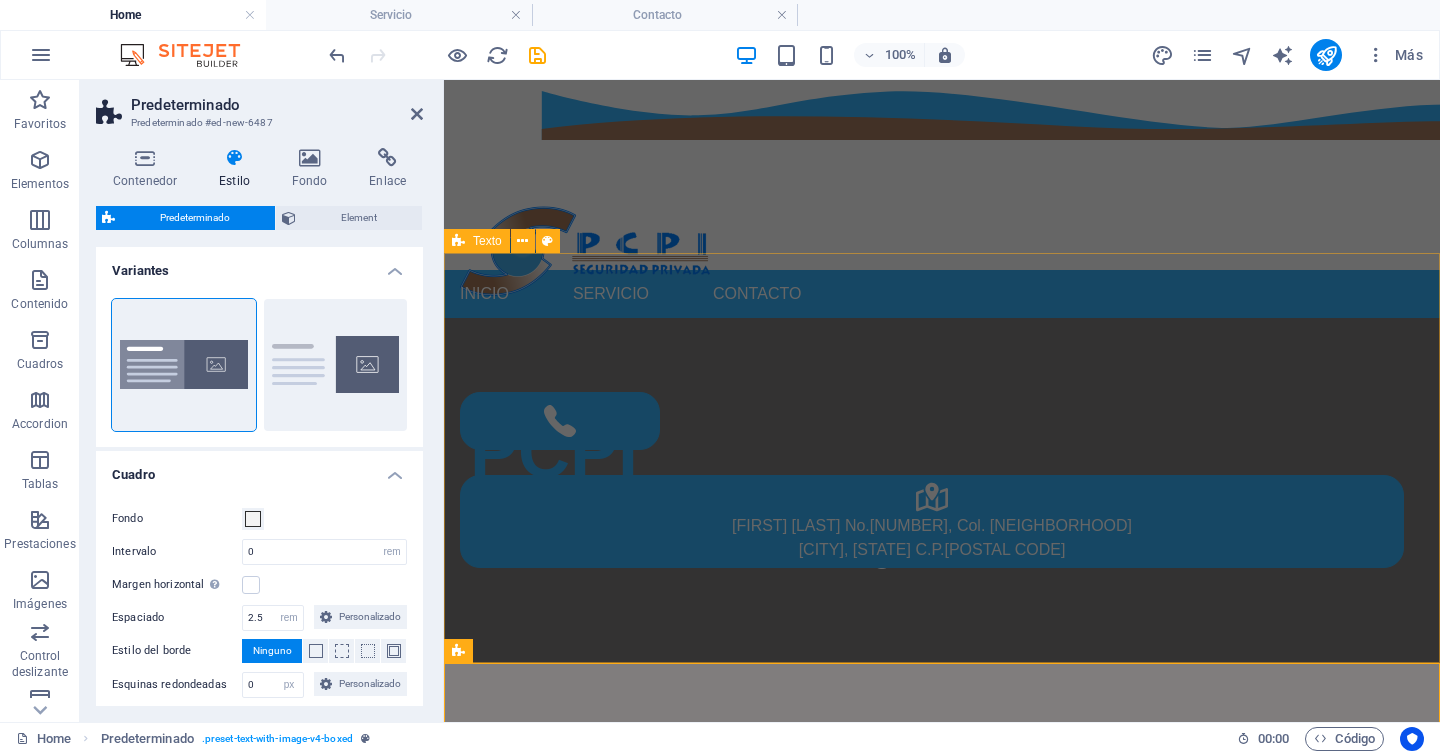 scroll, scrollTop: 438, scrollLeft: 0, axis: vertical 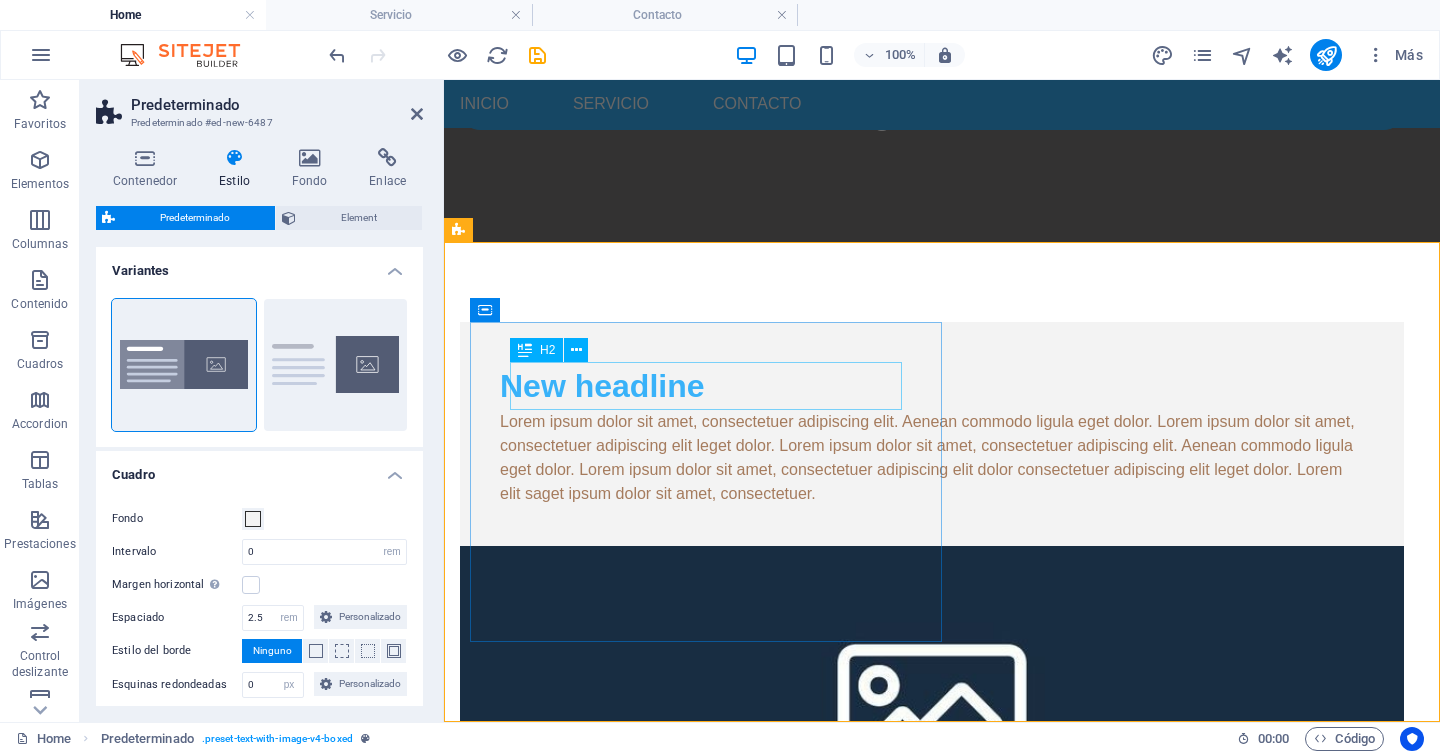 click on "New headline" at bounding box center (932, 386) 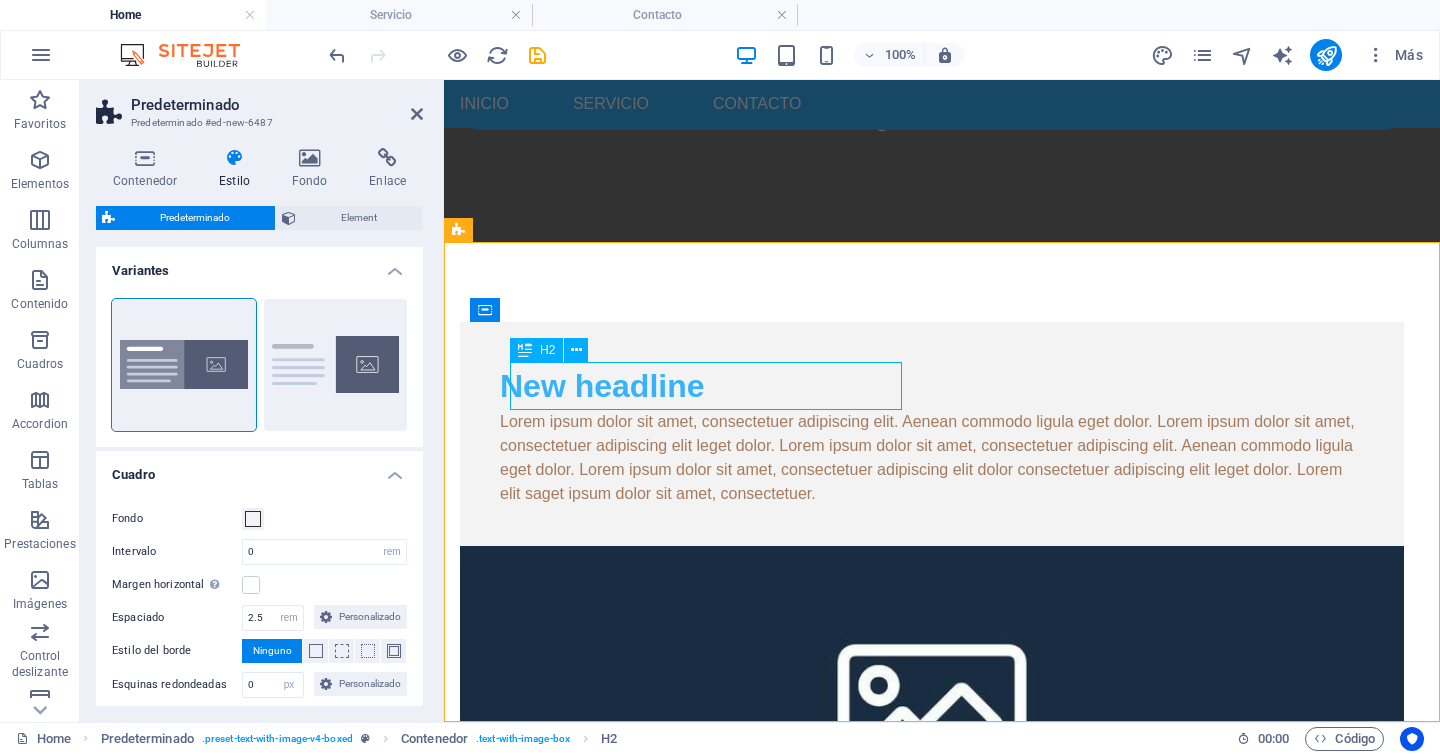 click on "New headline" at bounding box center (932, 386) 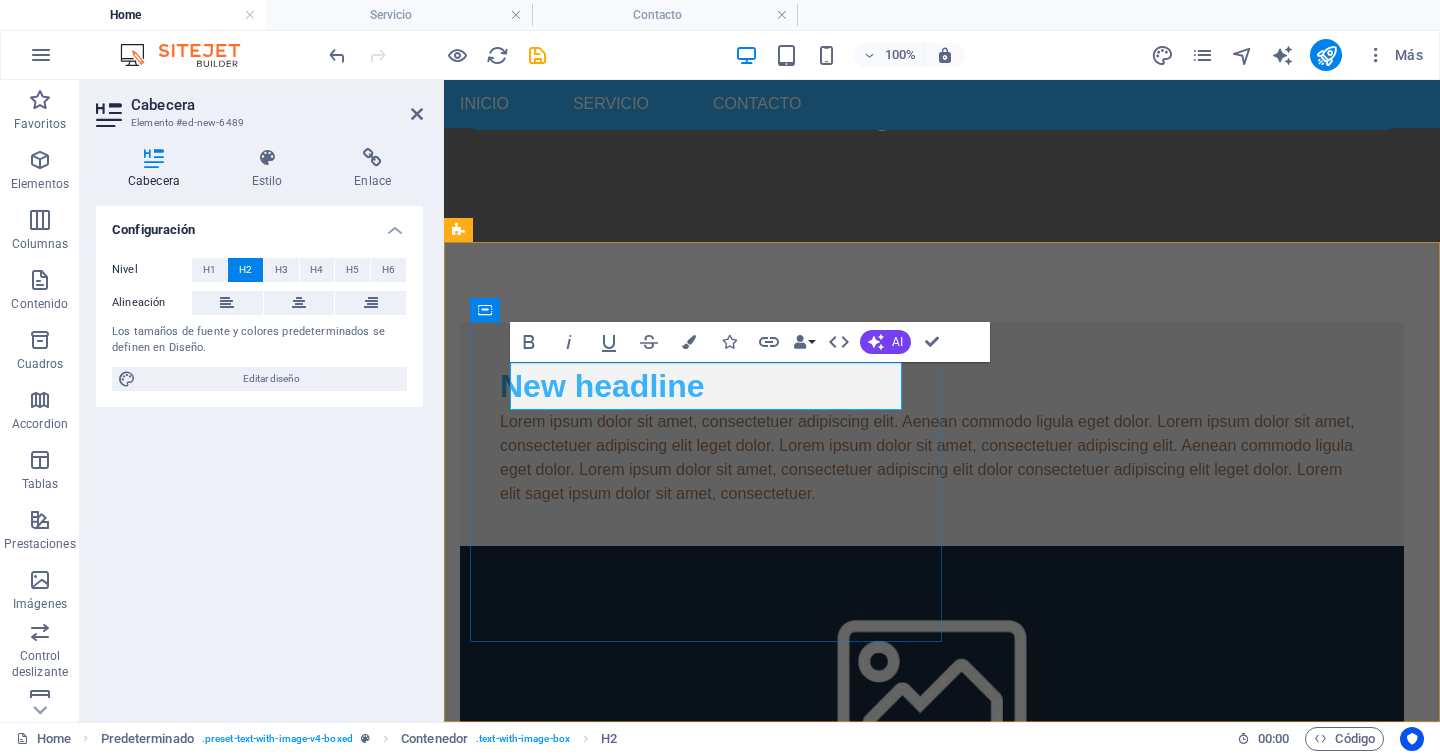 click on "New headline" at bounding box center (932, 386) 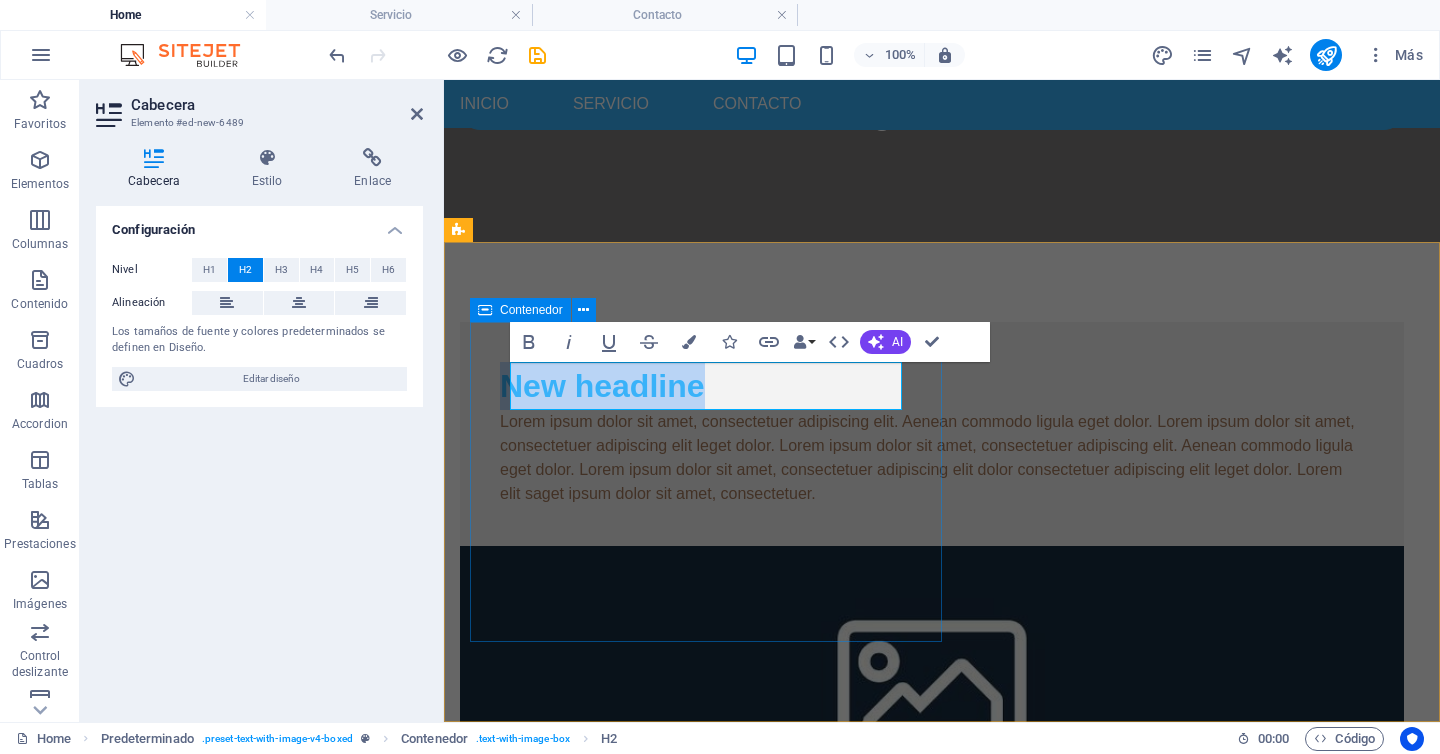drag, startPoint x: 736, startPoint y: 392, endPoint x: 489, endPoint y: 375, distance: 247.58434 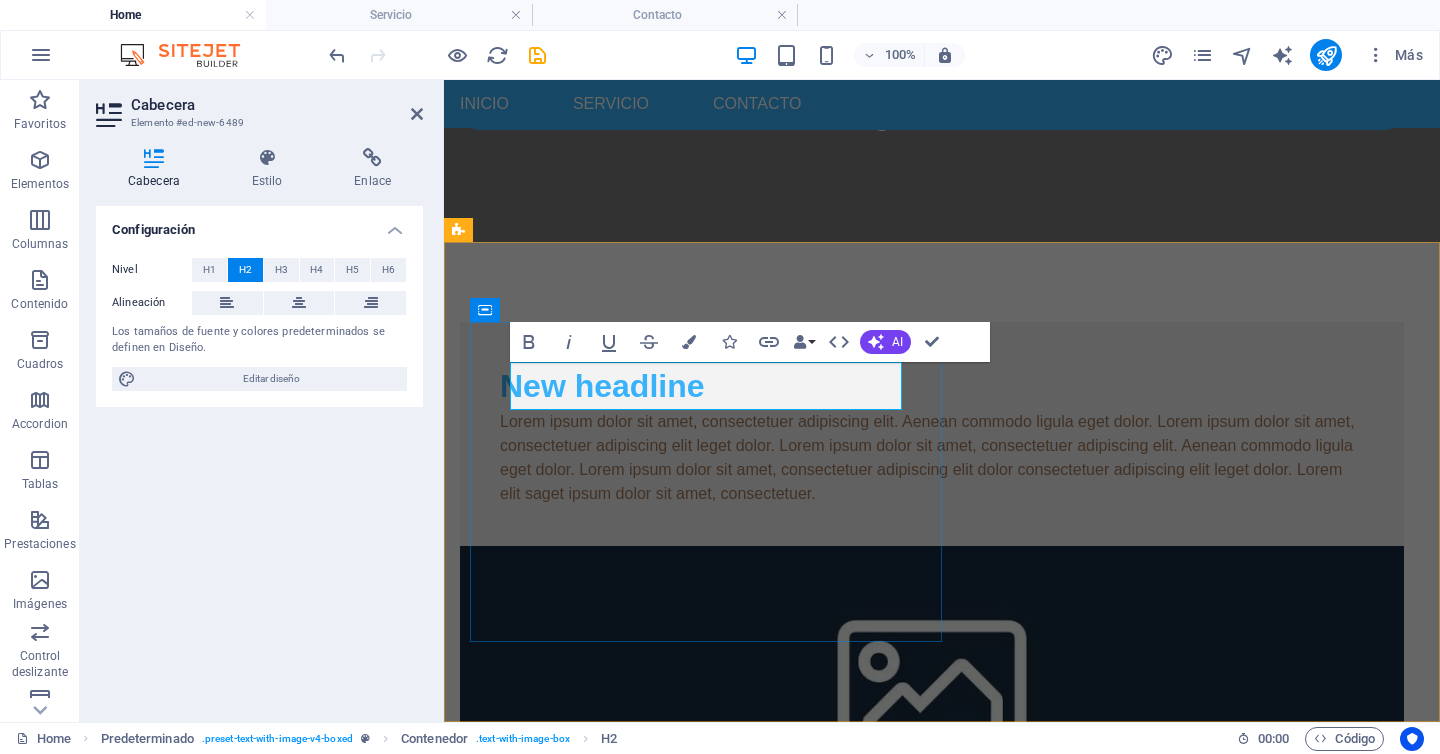 click on "New headline" at bounding box center (932, 386) 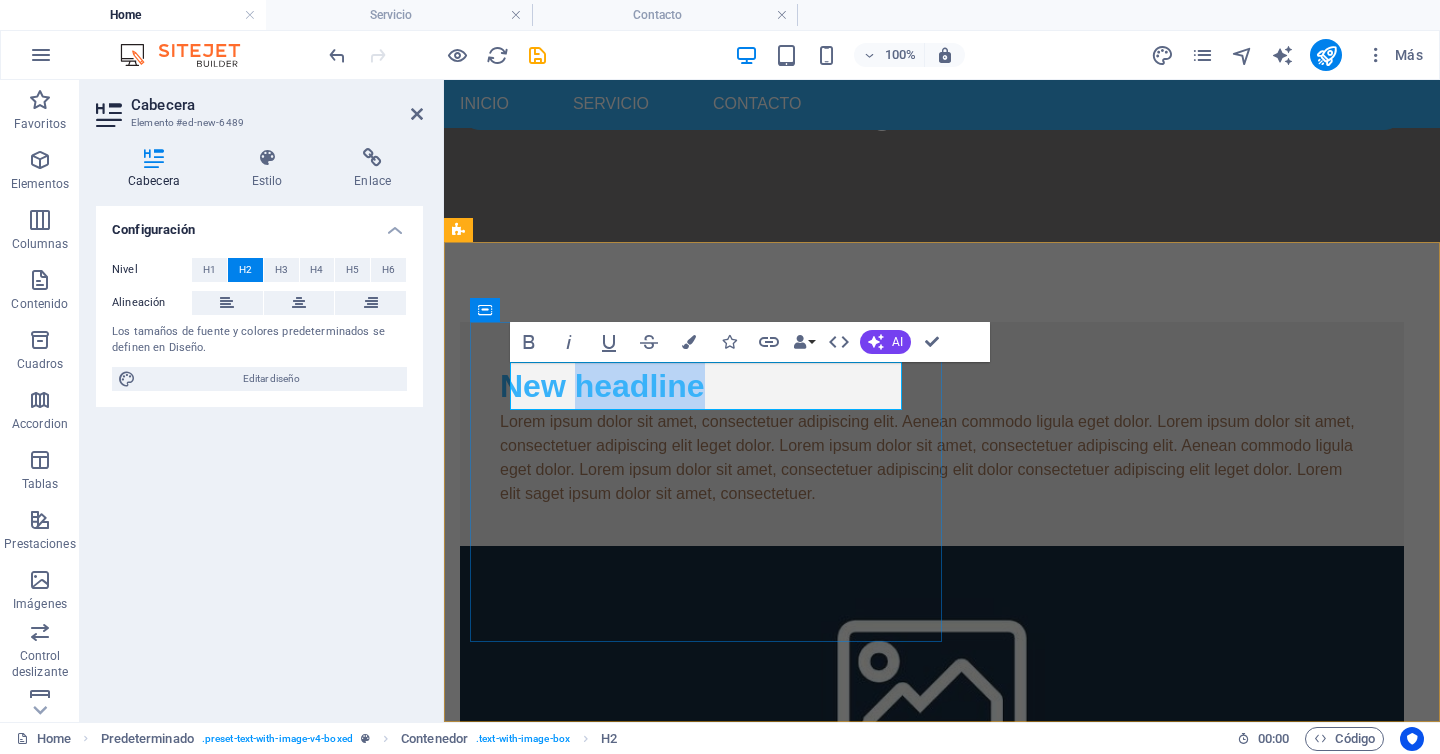 click on "New headline" at bounding box center [932, 386] 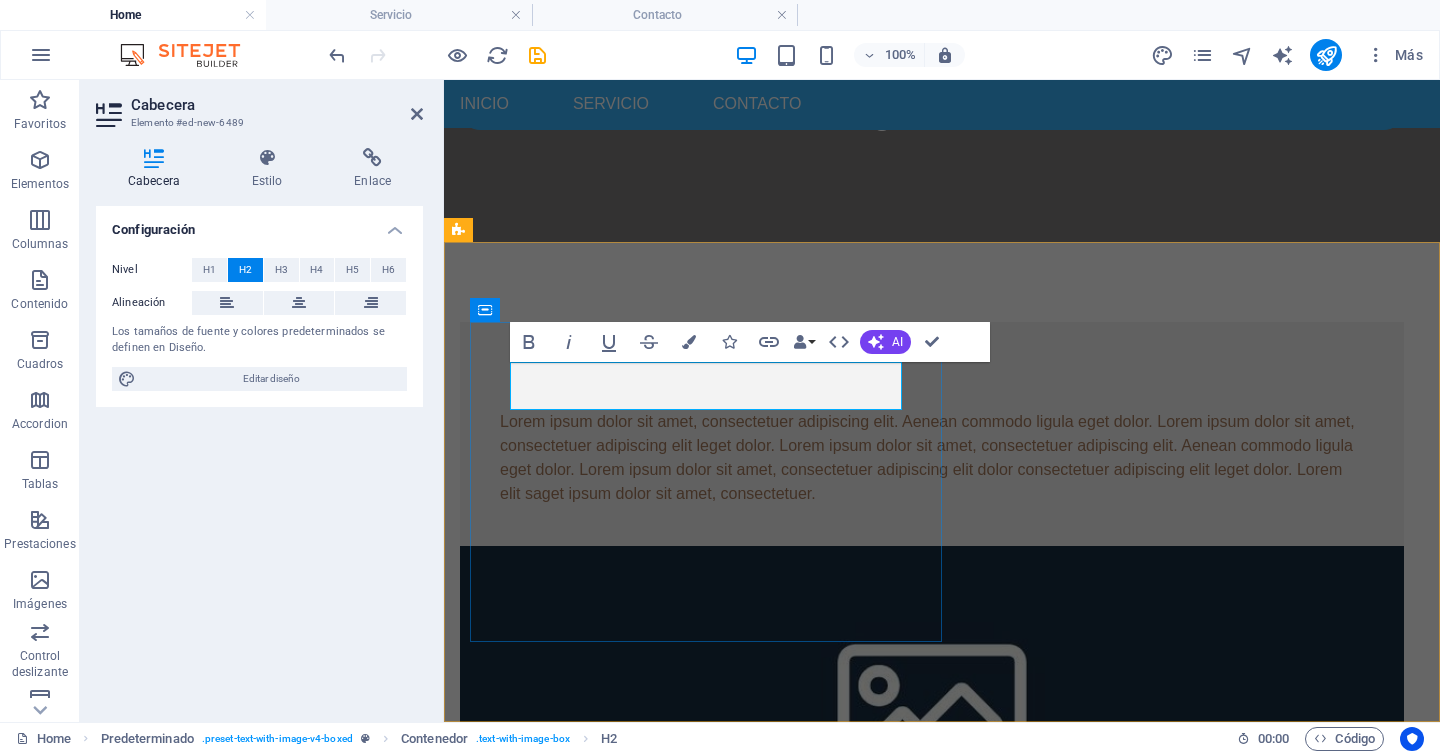 type 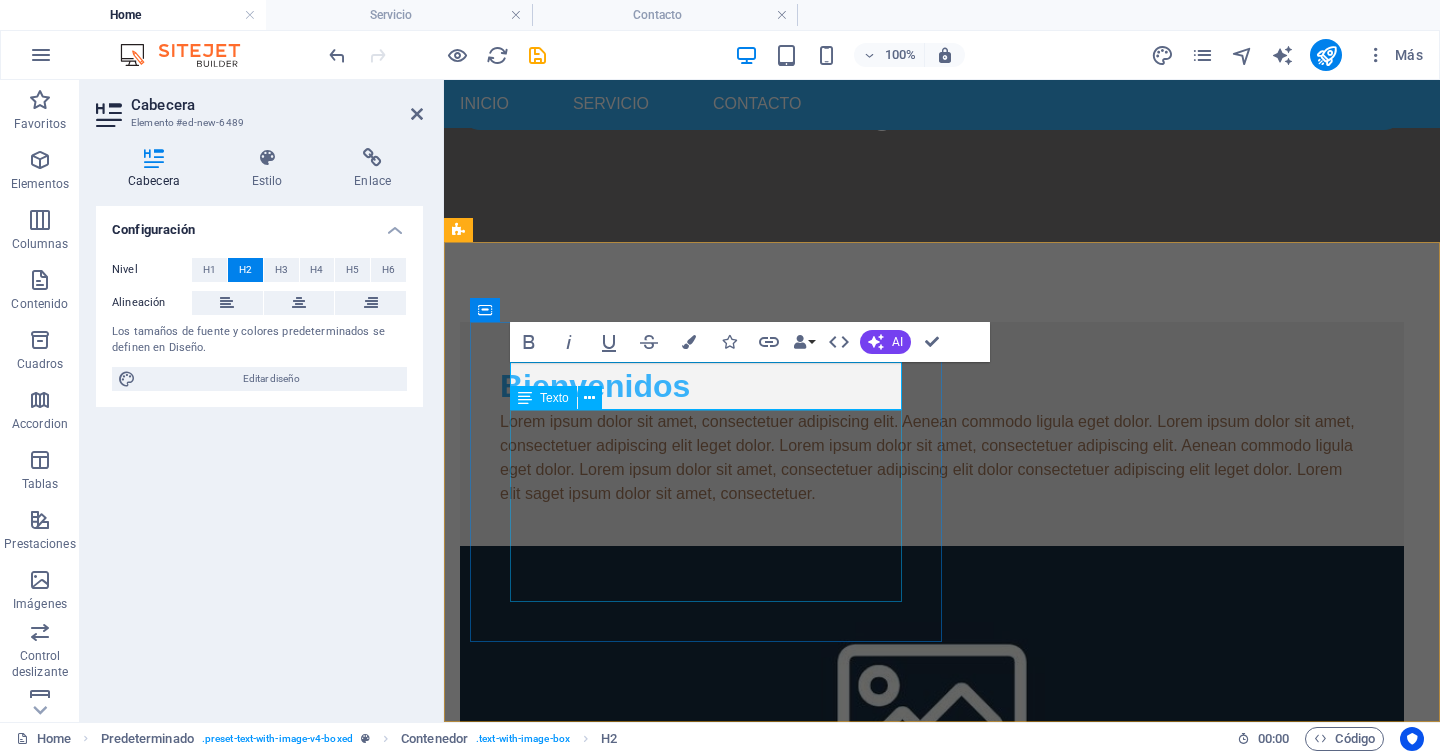 click on "Lorem ipsum dolor sit amet, consectetuer adipiscing elit. Aenean commodo ligula eget dolor. Lorem ipsum dolor sit amet, consectetuer adipiscing elit leget dolor. Lorem ipsum dolor sit amet, consectetuer adipiscing elit. Aenean commodo ligula eget dolor. Lorem ipsum dolor sit amet, consectetuer adipiscing elit dolor consectetuer adipiscing elit leget dolor. Lorem elit saget ipsum dolor sit amet, consectetuer." at bounding box center (932, 458) 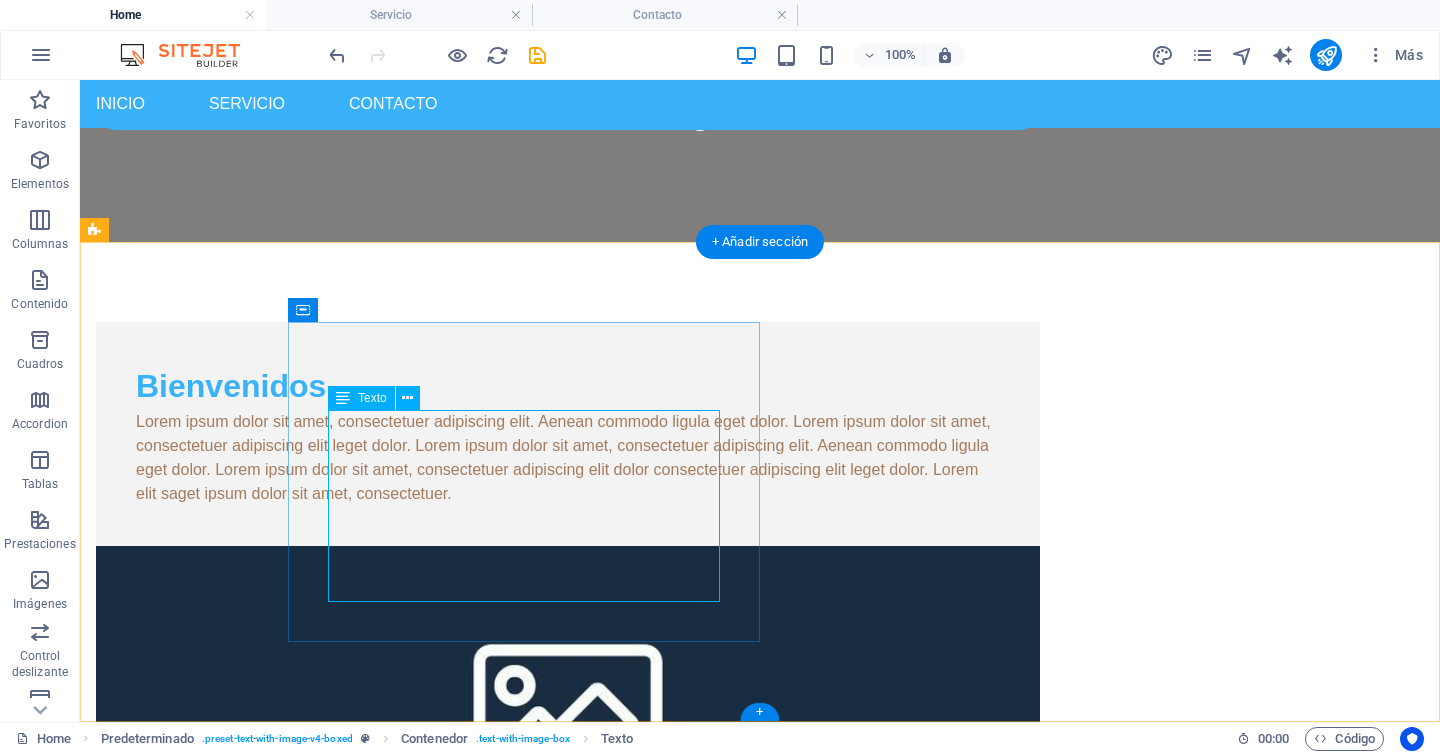 click on "Lorem ipsum dolor sit amet, consectetuer adipiscing elit. Aenean commodo ligula eget dolor. Lorem ipsum dolor sit amet, consectetuer adipiscing elit leget dolor. Lorem ipsum dolor sit amet, consectetuer adipiscing elit. Aenean commodo ligula eget dolor. Lorem ipsum dolor sit amet, consectetuer adipiscing elit dolor consectetuer adipiscing elit leget dolor. Lorem elit saget ipsum dolor sit amet, consectetuer." at bounding box center (568, 458) 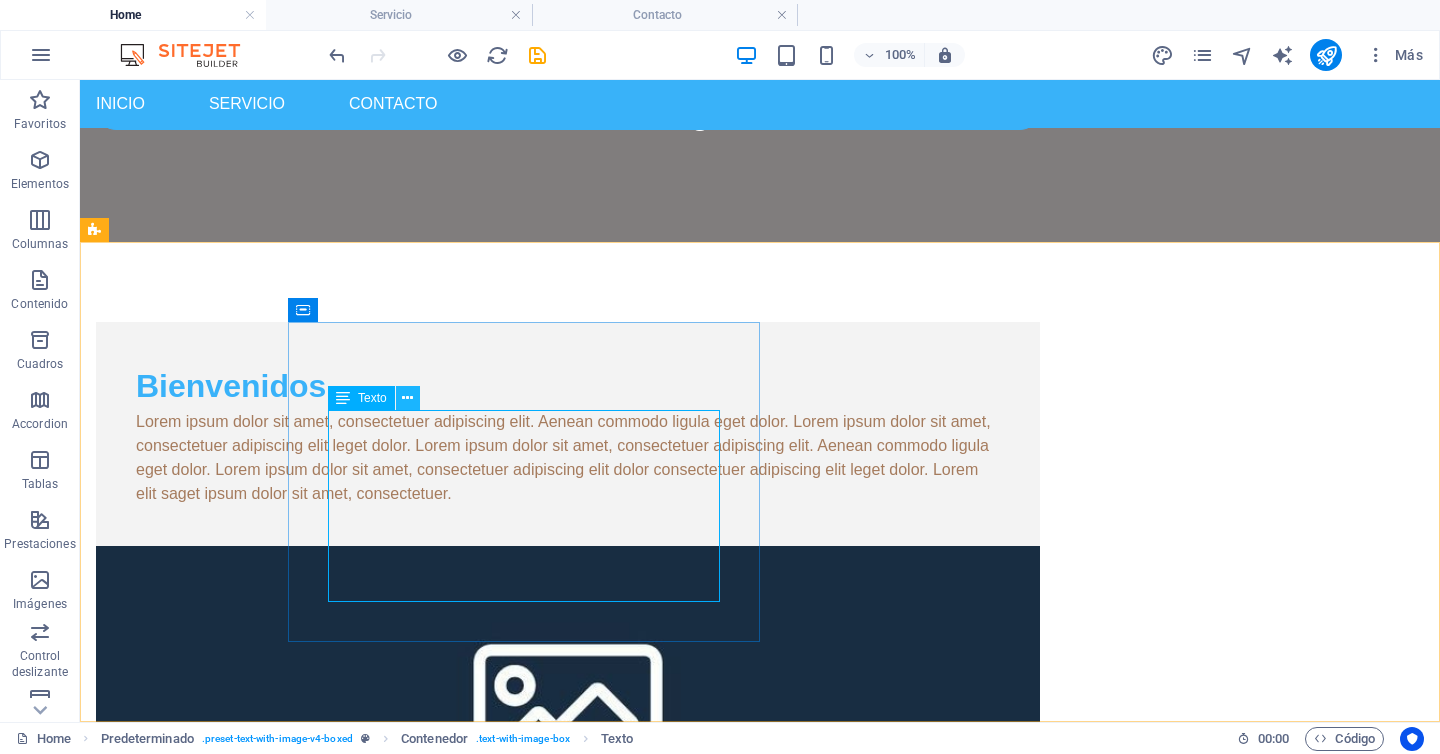 click at bounding box center (407, 398) 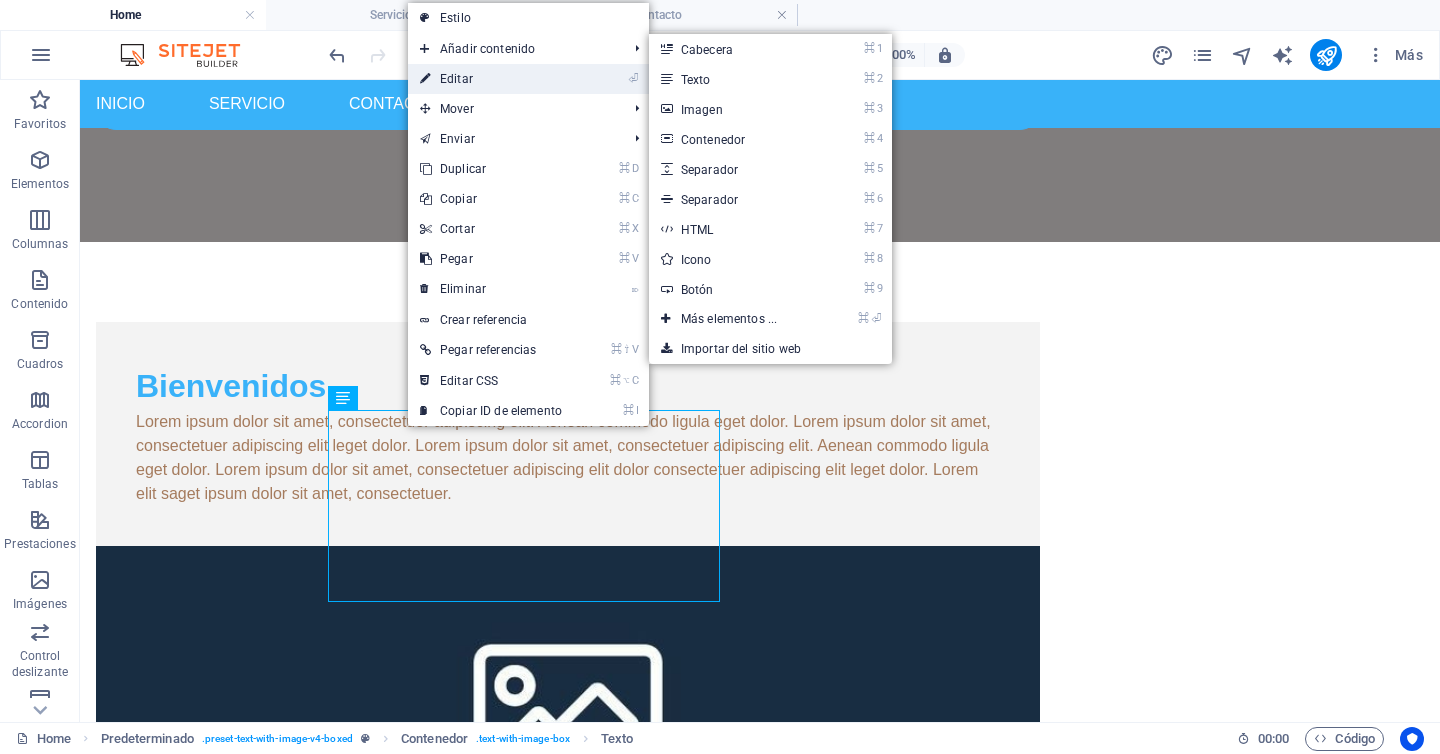 click on "⏎  Editar" at bounding box center [491, 79] 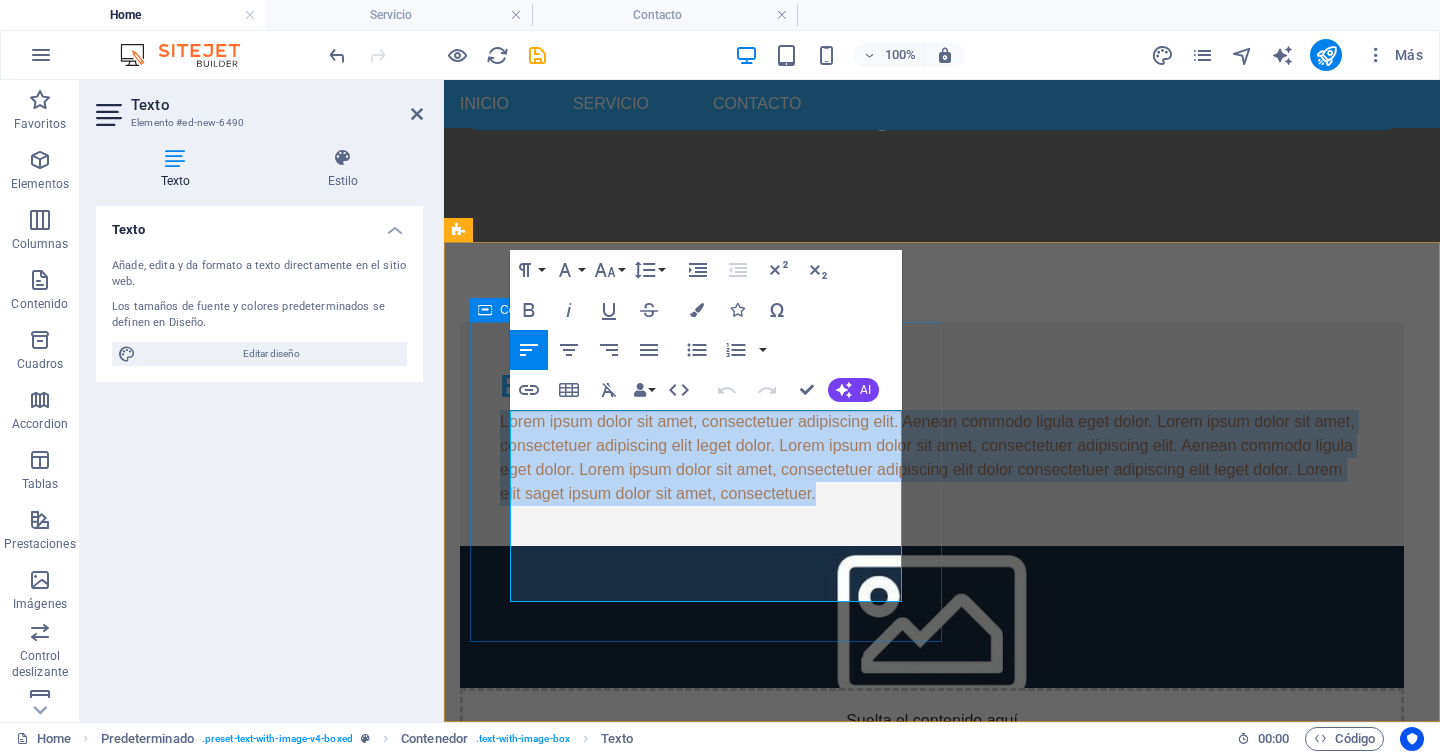 drag, startPoint x: 817, startPoint y: 590, endPoint x: 480, endPoint y: 390, distance: 391.8788 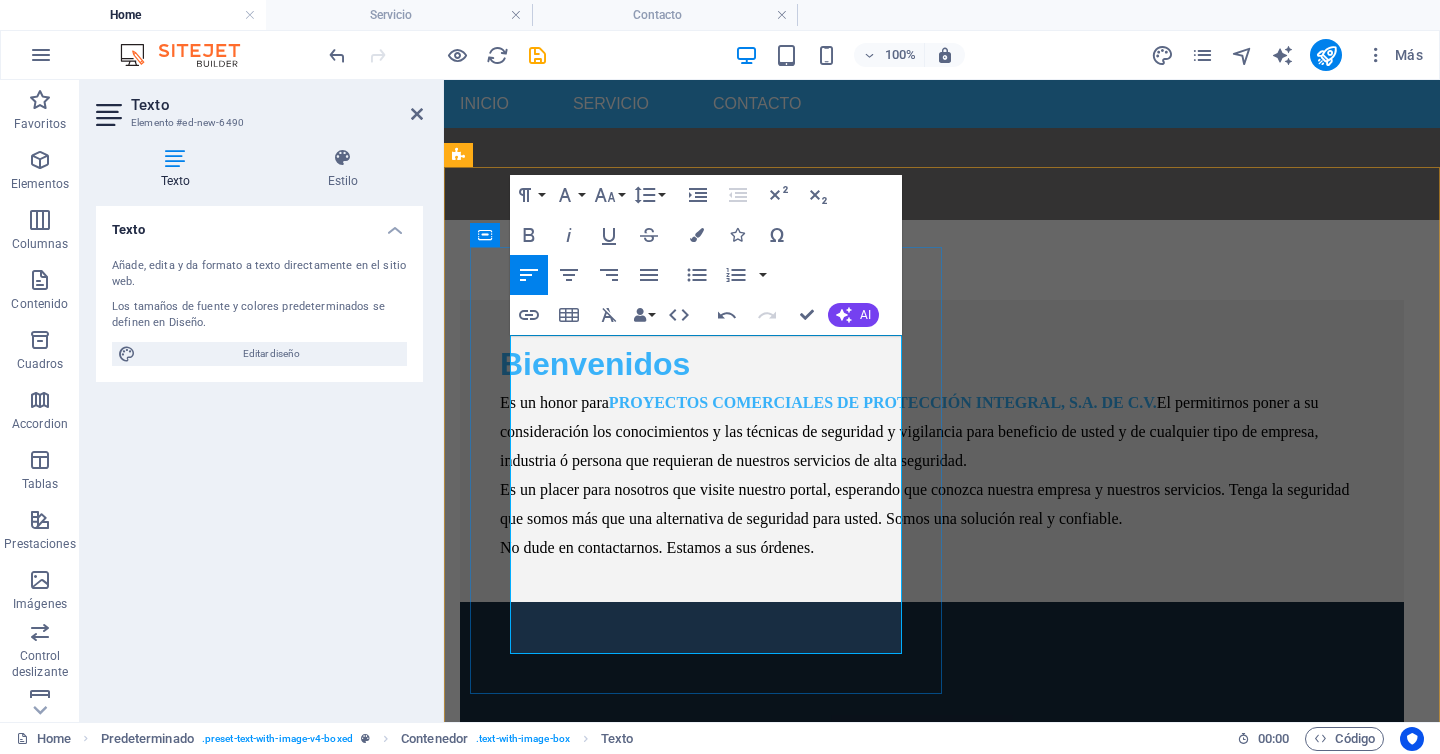 scroll, scrollTop: 565, scrollLeft: 0, axis: vertical 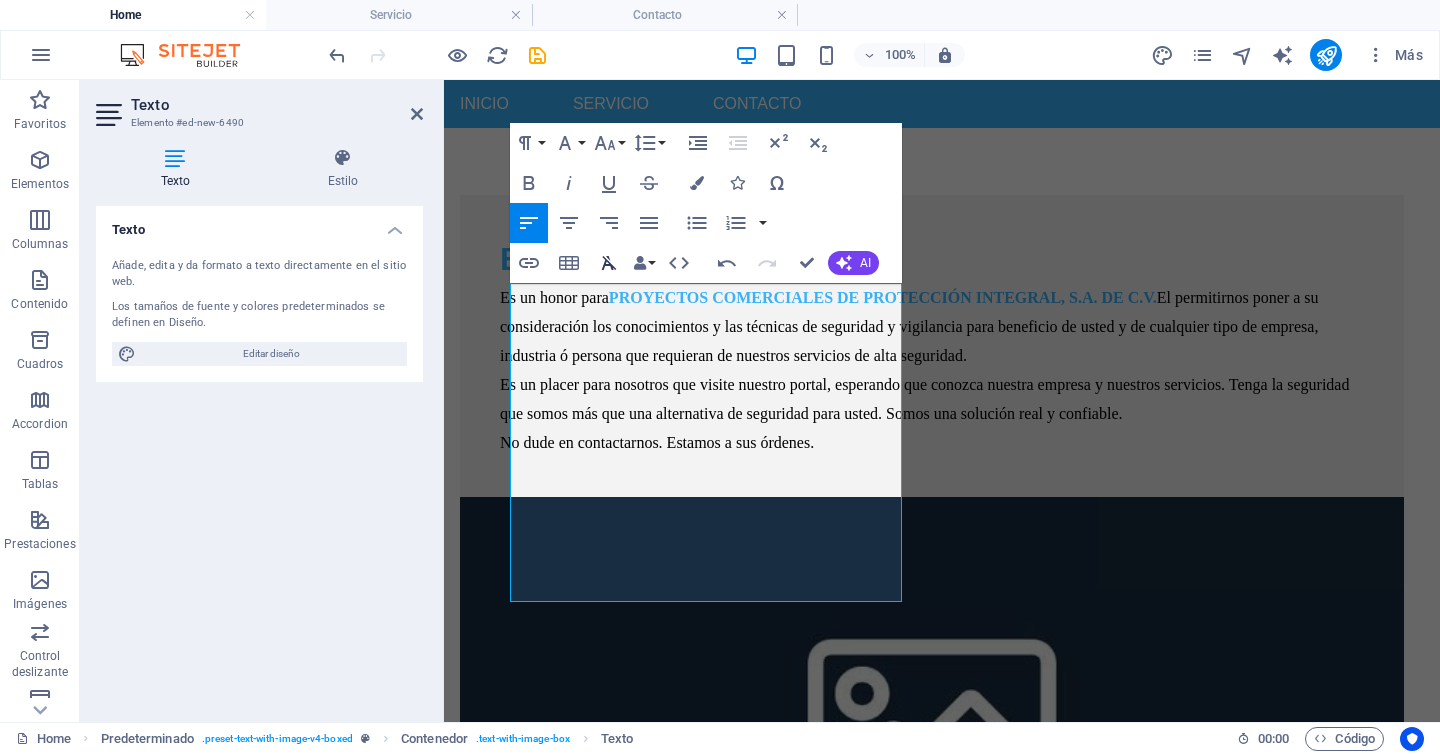 click 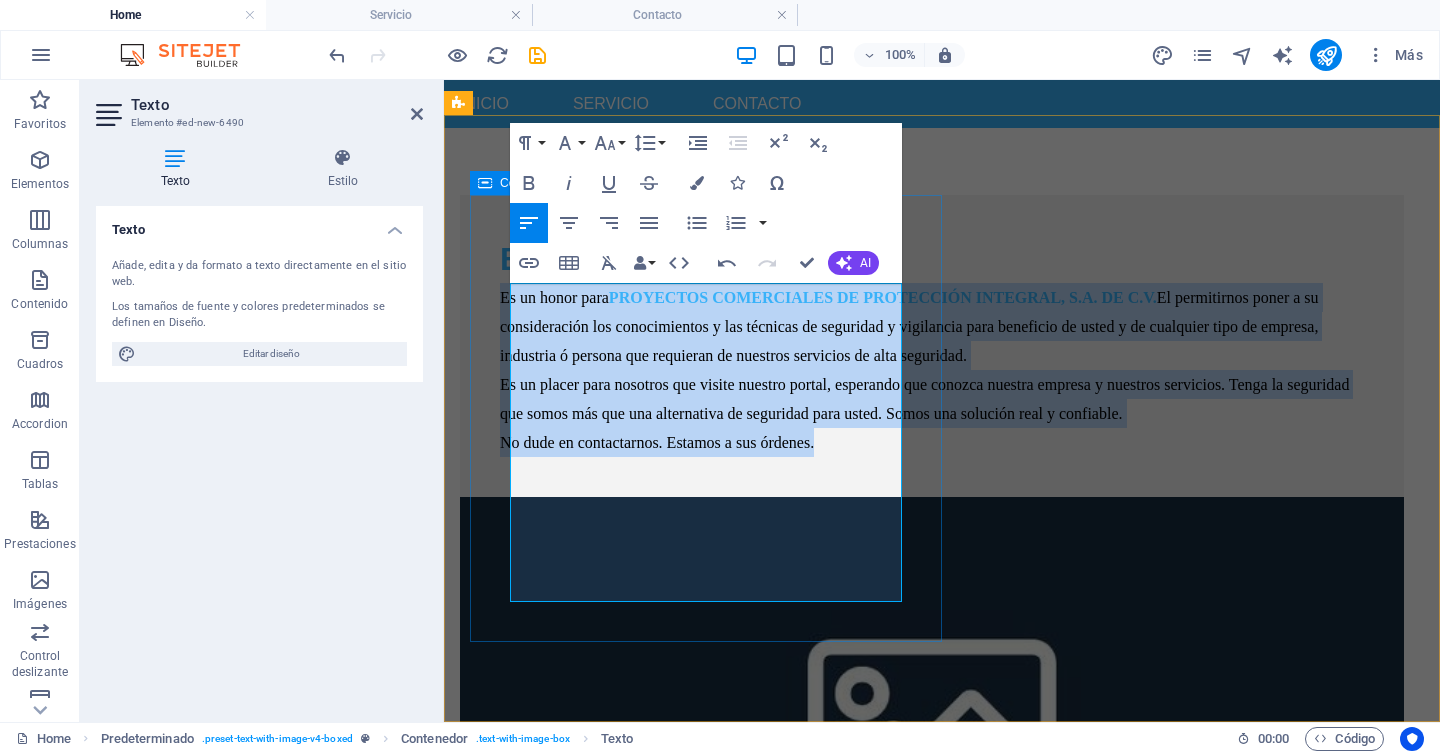 drag, startPoint x: 845, startPoint y: 587, endPoint x: 506, endPoint y: 276, distance: 460.04565 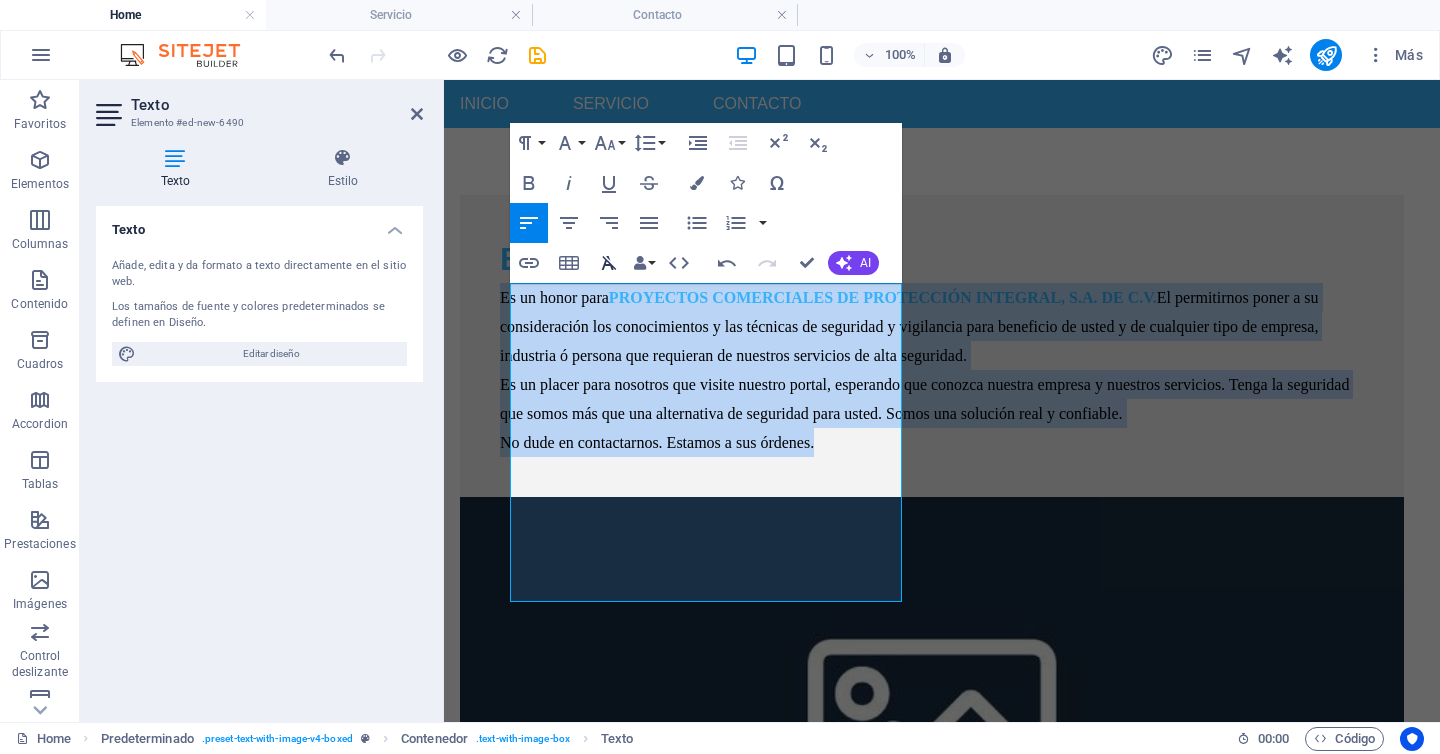 click 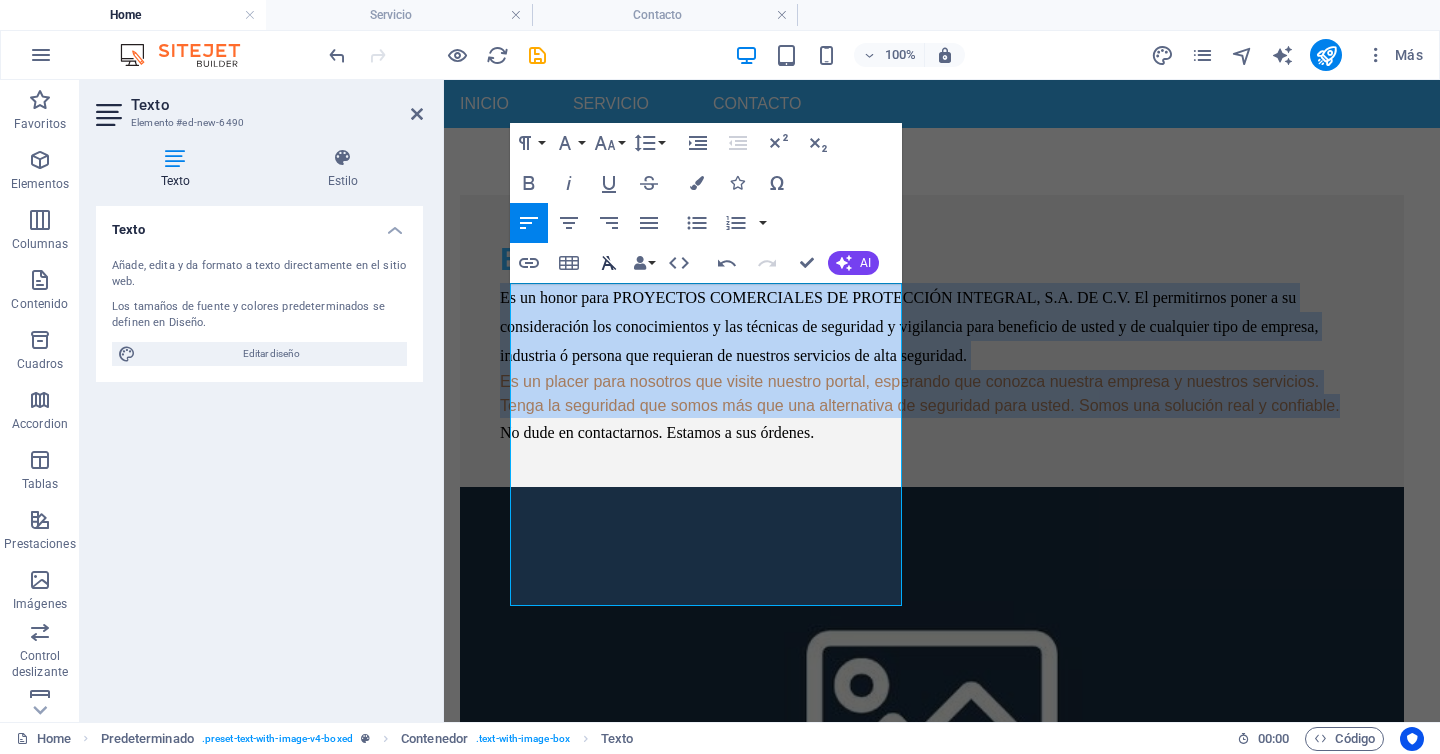 click 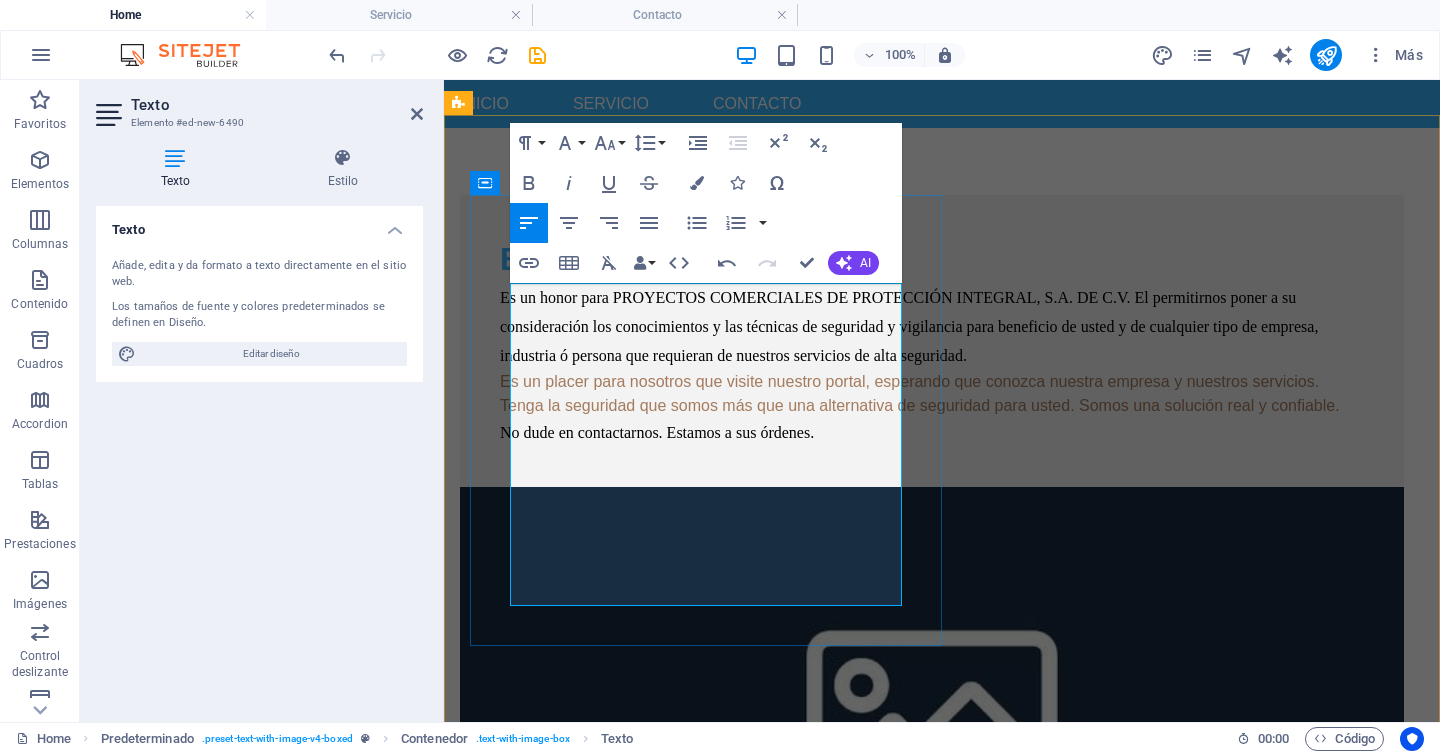 click on "No dude en contactarnos. Estamos a sus órdenes.​" at bounding box center [932, 432] 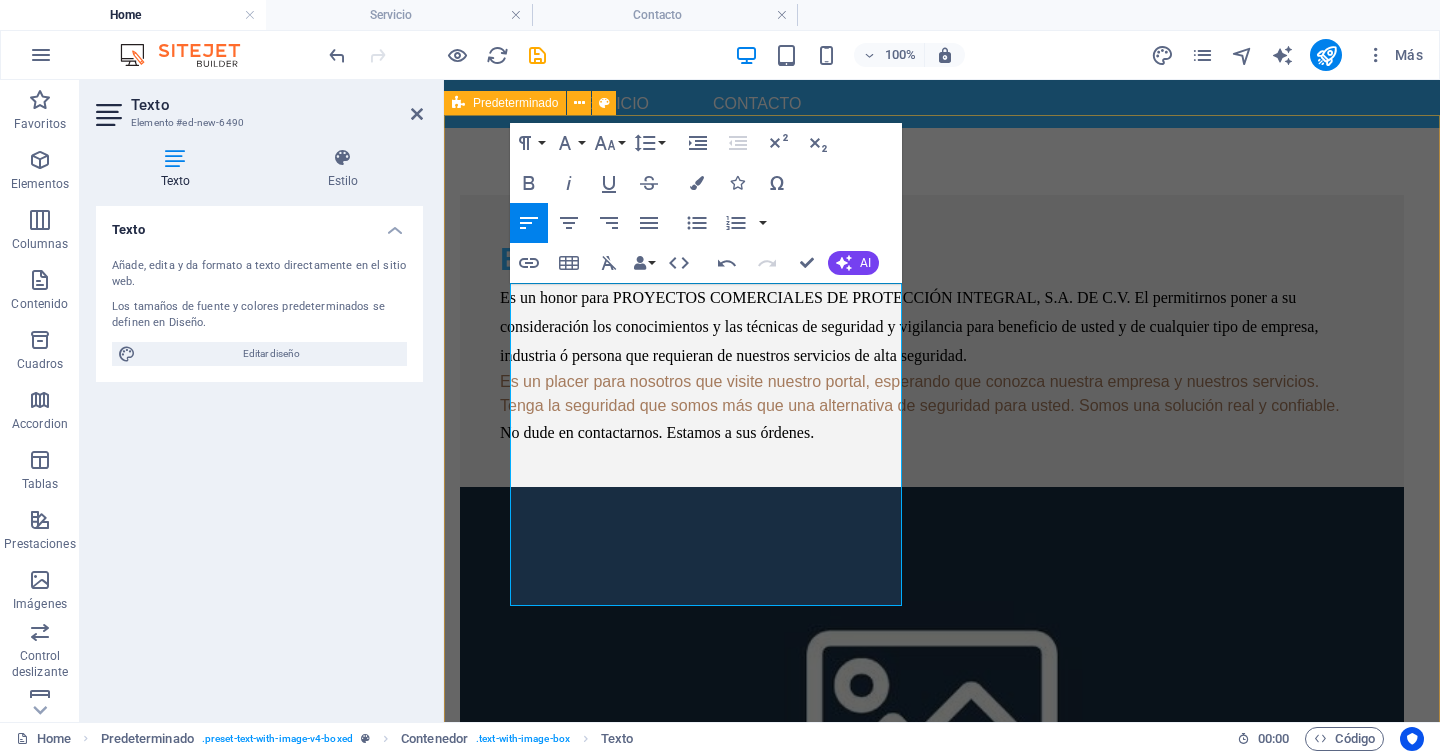 click on "Bienvenidos Es un honor para PROYECTOS COMERCIALES DE PROTECCIÓN INTEGRAL, S.A. DE C.V. El permitirnos poner a su consideración los conocimientos y las técnicas de seguridad y vigilancia para beneficio de usted y de cualquier tipo de empresa, industria ó persona que requieran de nuestros servicios de alta seguridad. Es un placer para nosotros que visite nuestro portal, esperando que conozca nuestra empresa y nuestros servicios. Tenga la seguridad que somos más que una alternativa de seguridad para usted. Somos una solución real y confiable. No dude en contactarnos. Estamos a sus órdenes.​ Suelta el contenido aquí o  Añadir elementos  Pegar portapapeles" at bounding box center [942, 637] 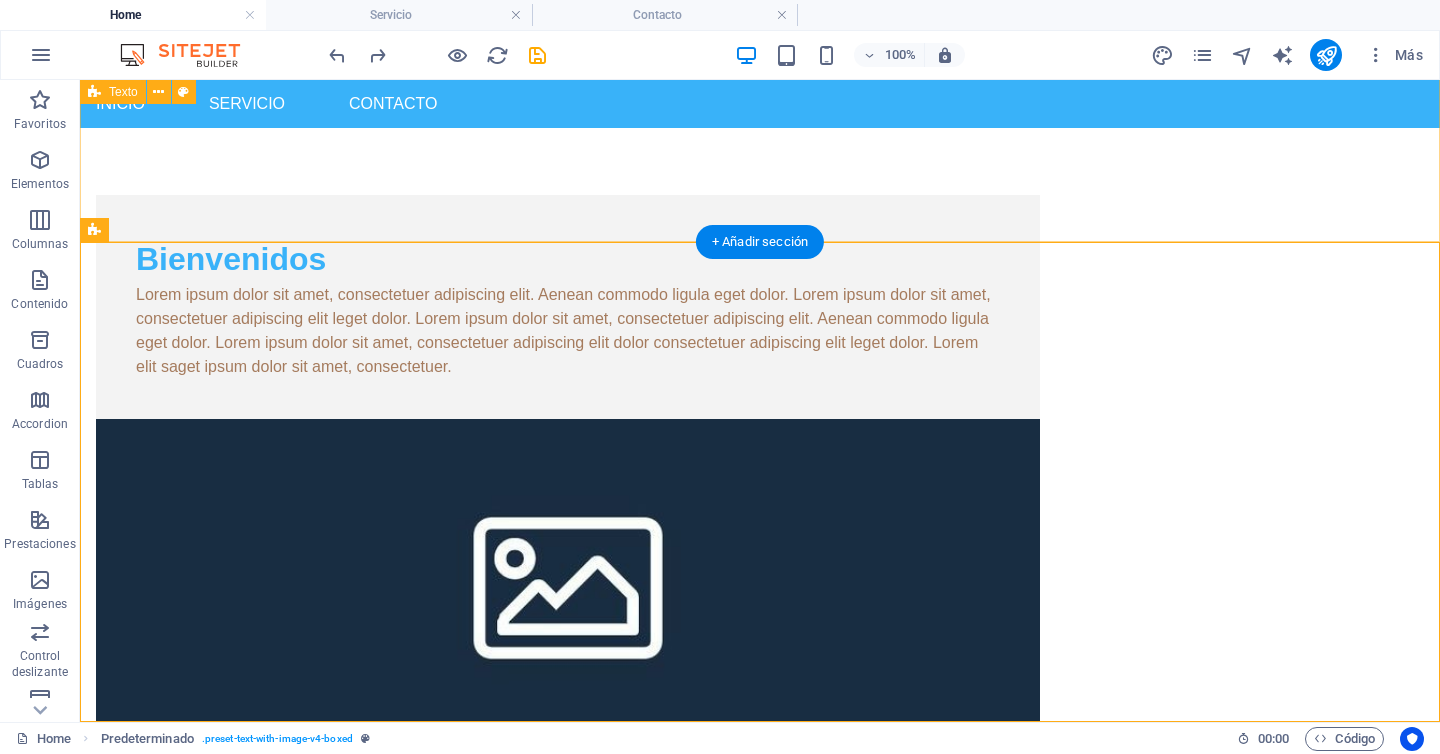 scroll, scrollTop: 438, scrollLeft: 0, axis: vertical 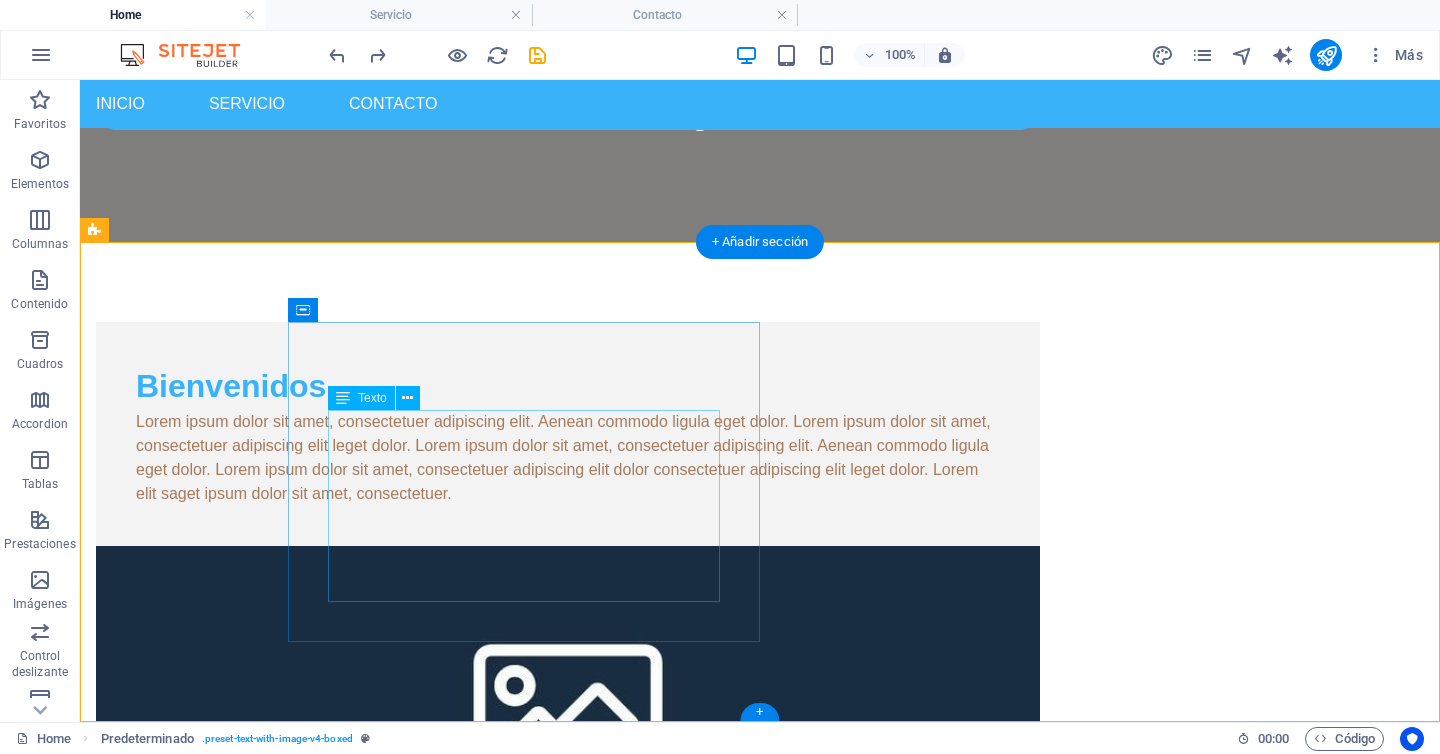 click on "Lorem ipsum dolor sit amet, consectetuer adipiscing elit. Aenean commodo ligula eget dolor. Lorem ipsum dolor sit amet, consectetuer adipiscing elit leget dolor. Lorem ipsum dolor sit amet, consectetuer adipiscing elit. Aenean commodo ligula eget dolor. Lorem ipsum dolor sit amet, consectetuer adipiscing elit dolor consectetuer adipiscing elit leget dolor. Lorem elit saget ipsum dolor sit amet, consectetuer." at bounding box center (568, 458) 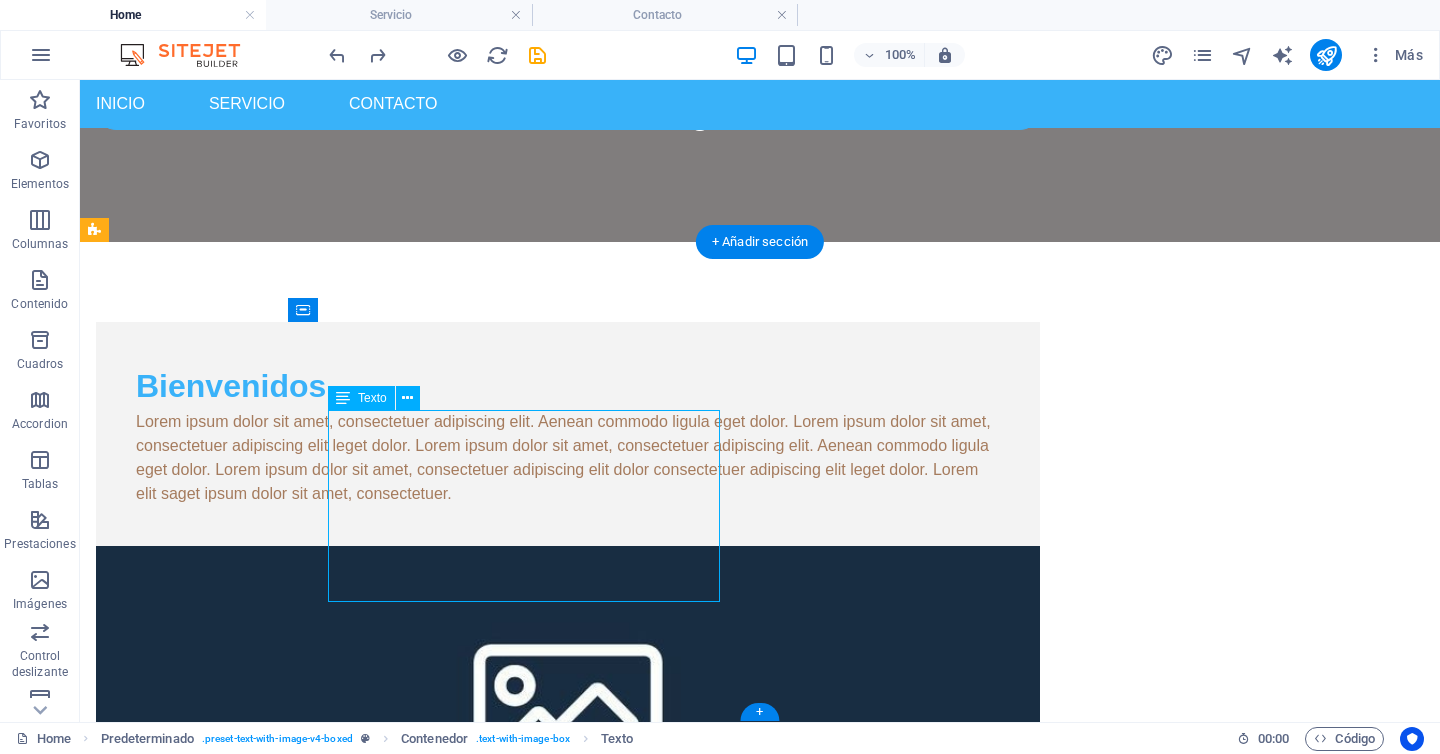click on "Lorem ipsum dolor sit amet, consectetuer adipiscing elit. Aenean commodo ligula eget dolor. Lorem ipsum dolor sit amet, consectetuer adipiscing elit leget dolor. Lorem ipsum dolor sit amet, consectetuer adipiscing elit. Aenean commodo ligula eget dolor. Lorem ipsum dolor sit amet, consectetuer adipiscing elit dolor consectetuer adipiscing elit leget dolor. Lorem elit saget ipsum dolor sit amet, consectetuer." at bounding box center [568, 458] 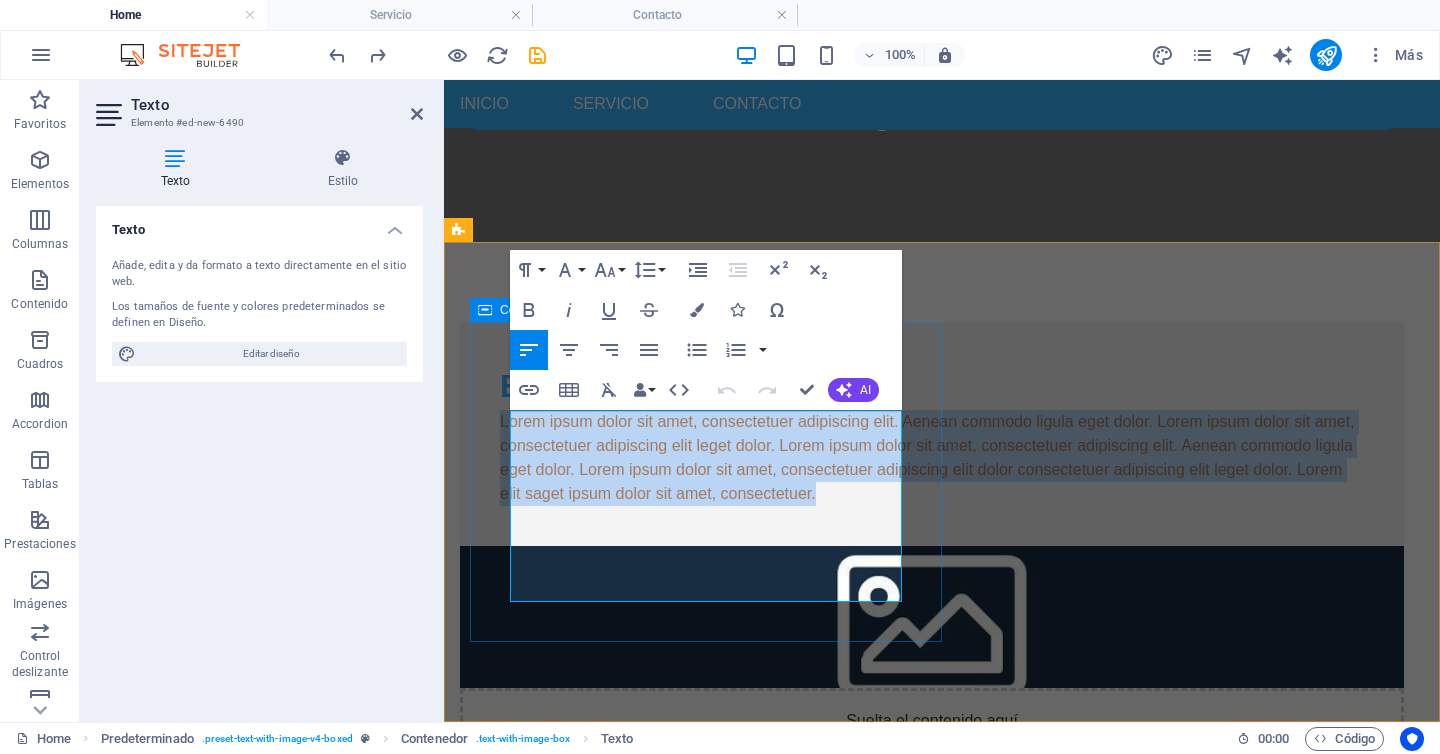 drag, startPoint x: 812, startPoint y: 588, endPoint x: 484, endPoint y: 403, distance: 376.57535 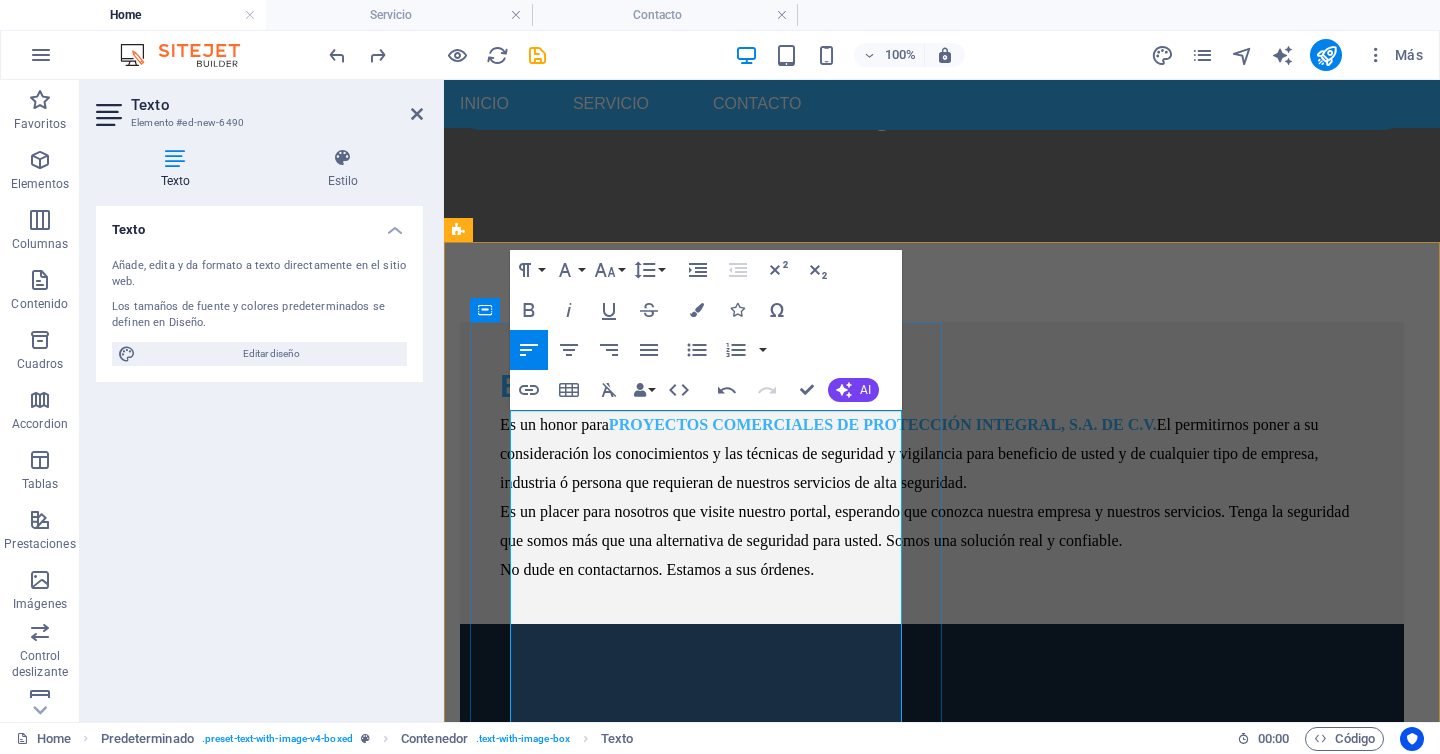 scroll, scrollTop: 565, scrollLeft: 0, axis: vertical 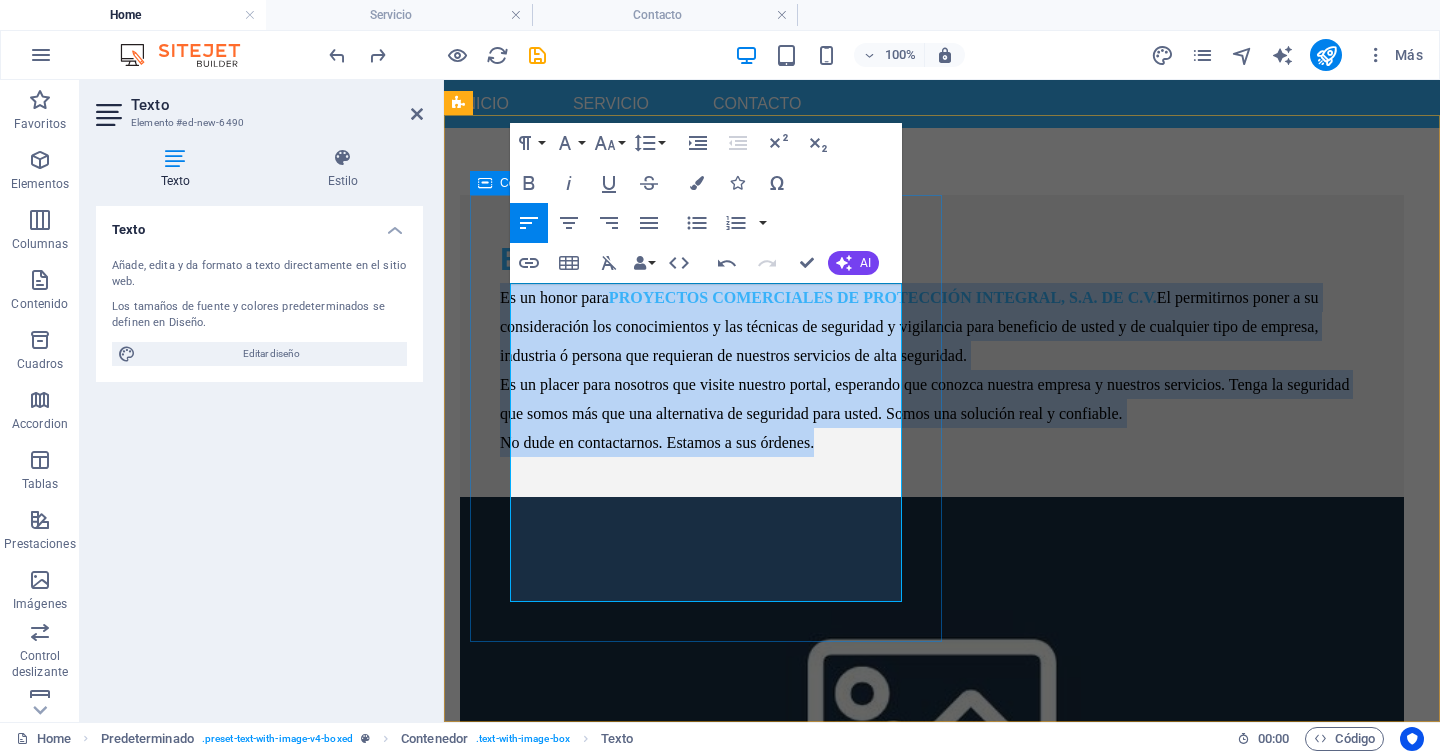 drag, startPoint x: 840, startPoint y: 586, endPoint x: 478, endPoint y: 282, distance: 472.71555 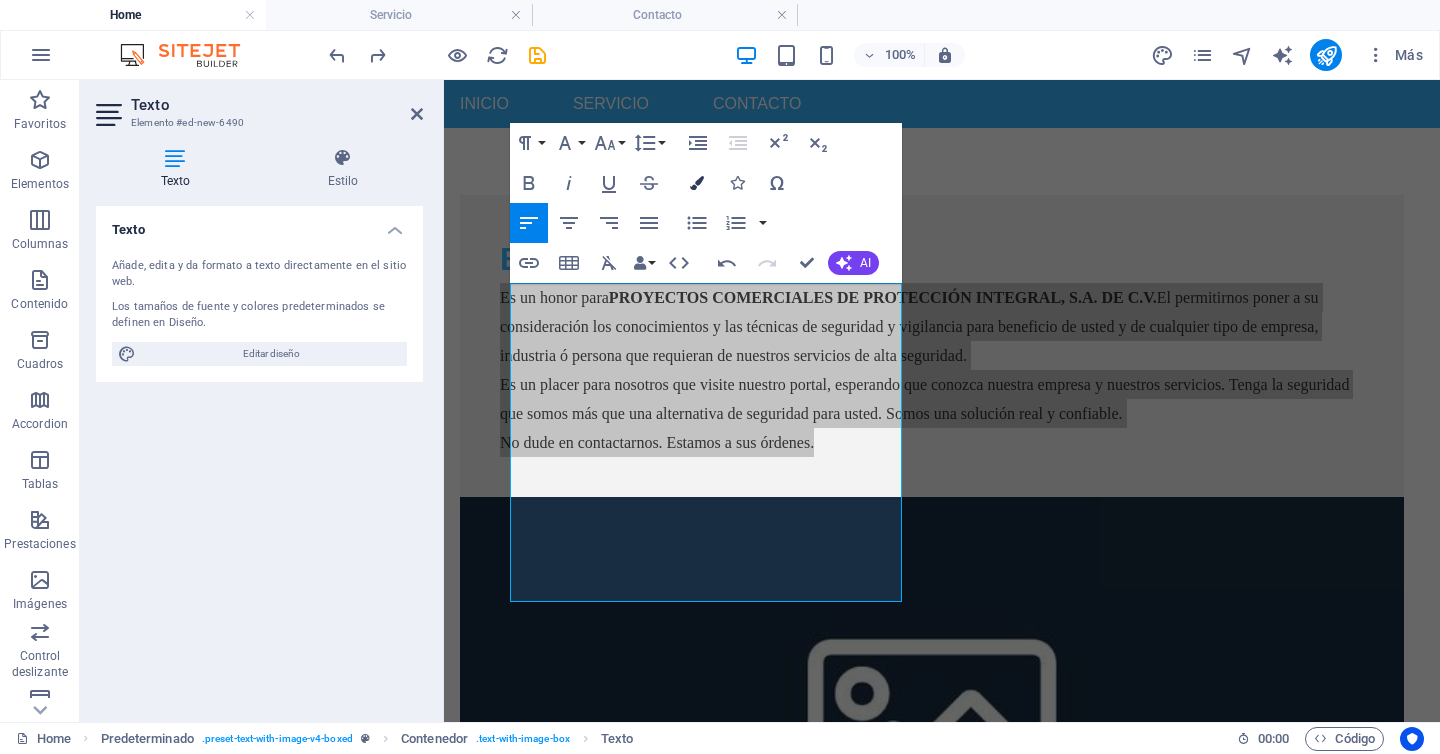 click at bounding box center [697, 183] 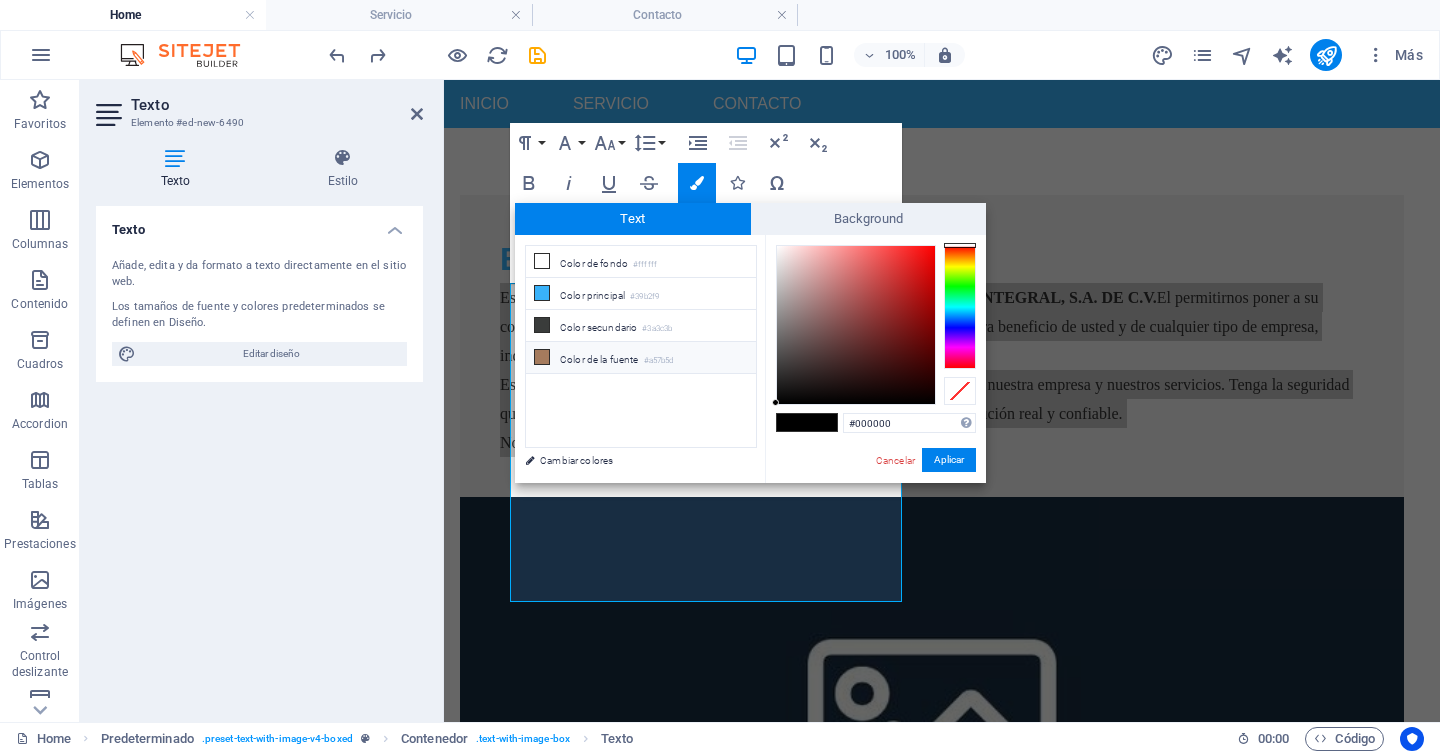 click at bounding box center (542, 357) 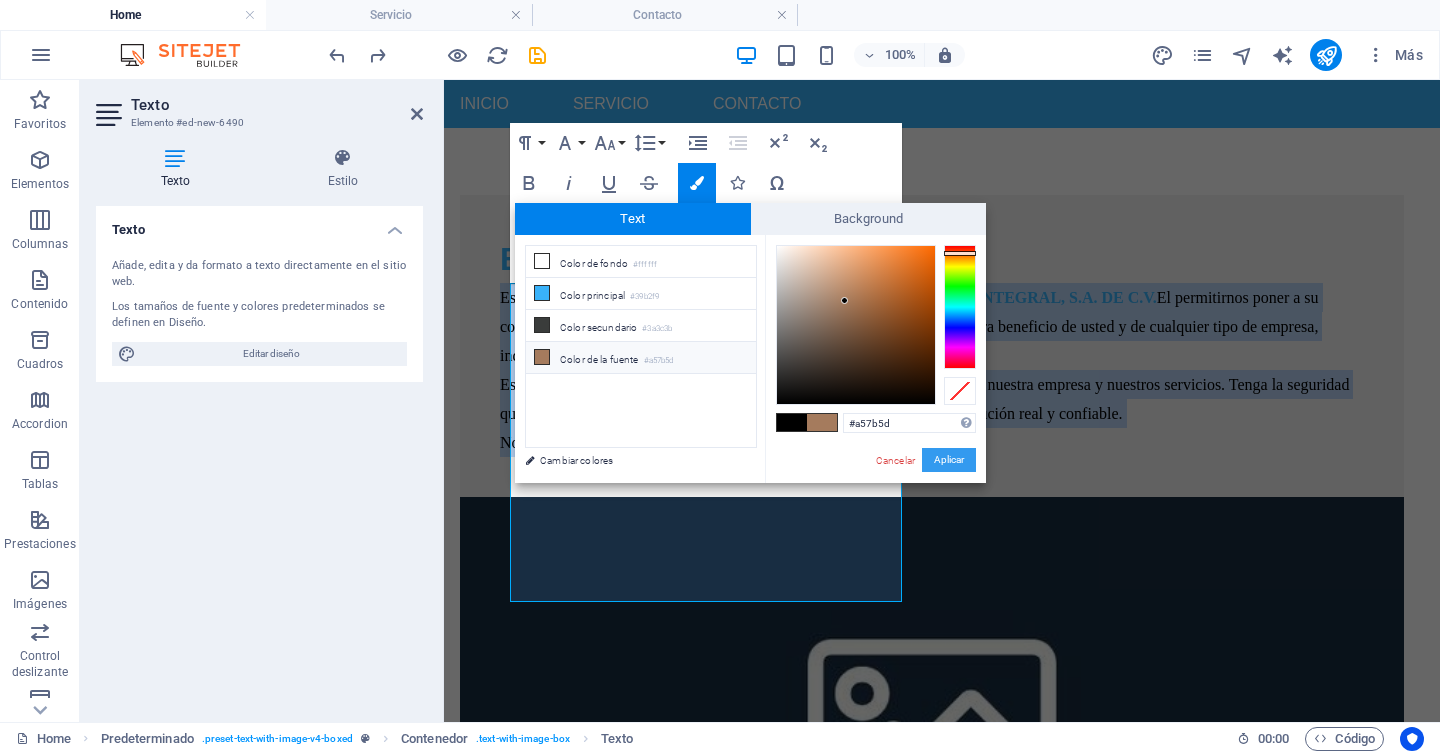 click on "Aplicar" at bounding box center (949, 460) 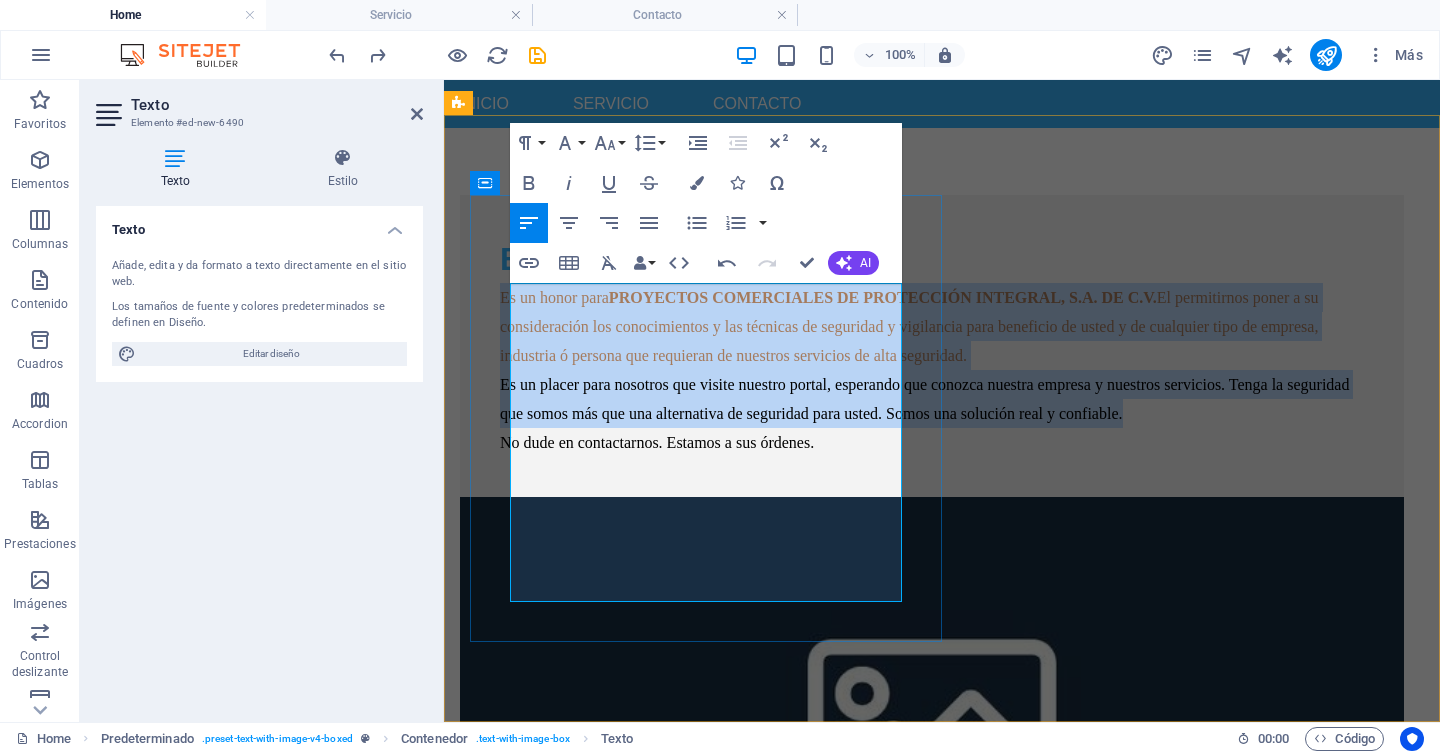 click on "Es un placer para nosotros que visite nuestro portal, esperando que conozca nuestra empresa y nuestros servicios. Tenga la seguridad que somos más que una alternativa de seguridad para usted. Somos una solución real y confiable." at bounding box center (924, 399) 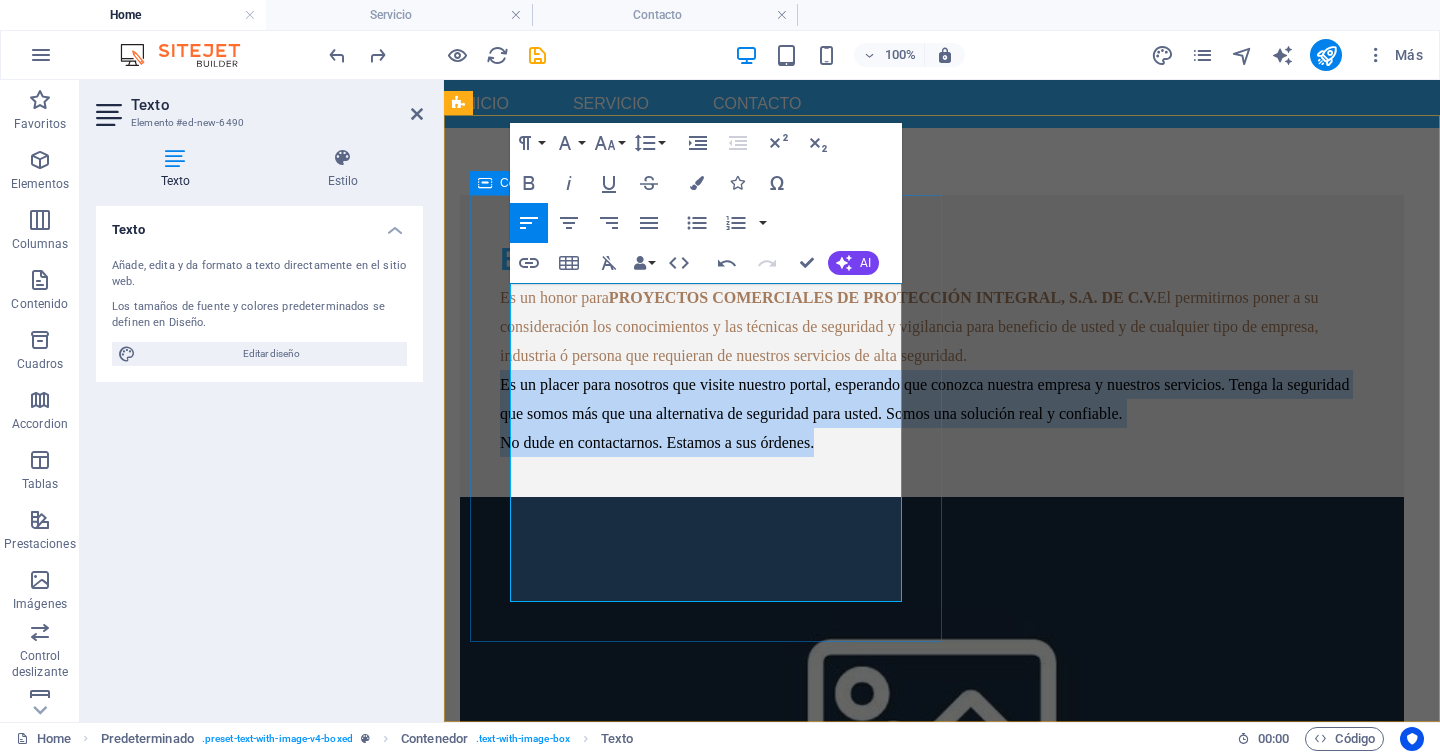 drag, startPoint x: 832, startPoint y: 592, endPoint x: 578, endPoint y: 346, distance: 353.59863 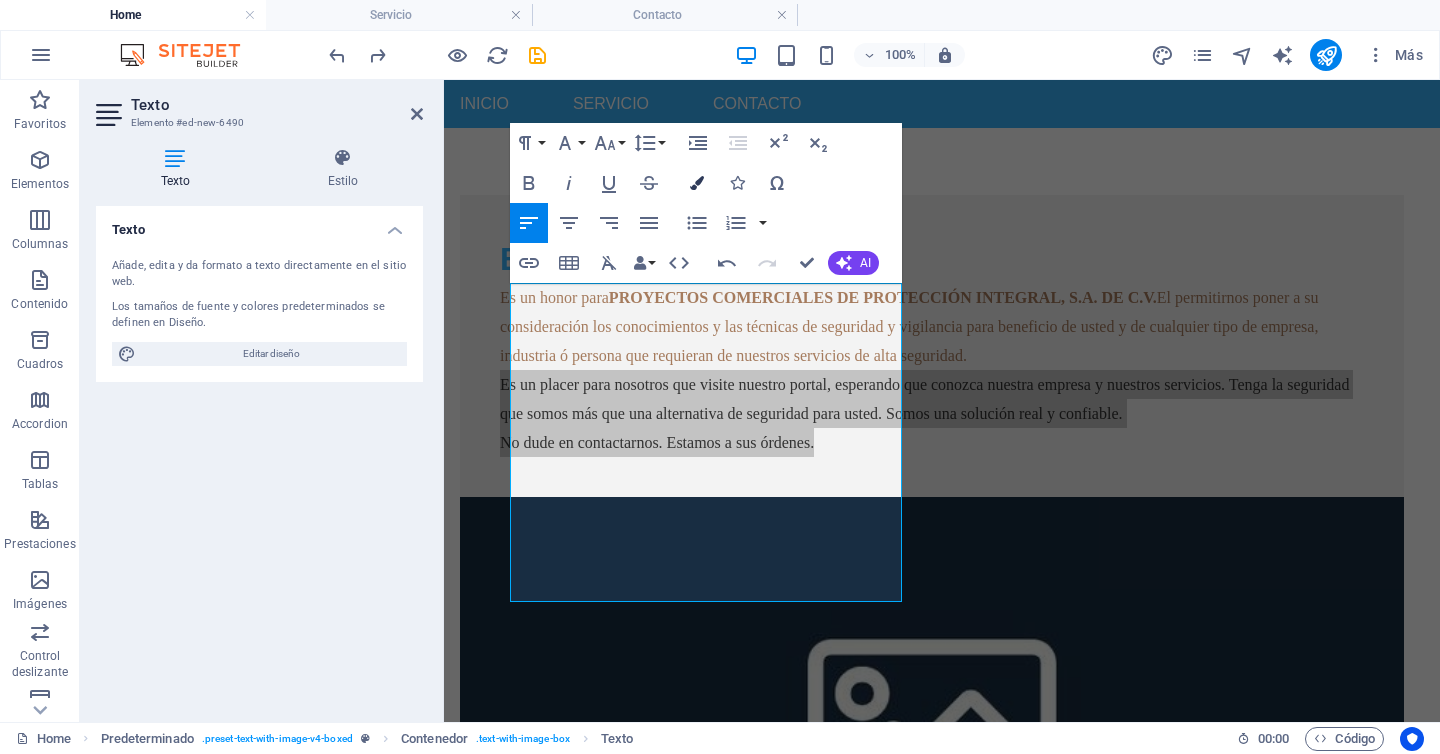 click at bounding box center (697, 183) 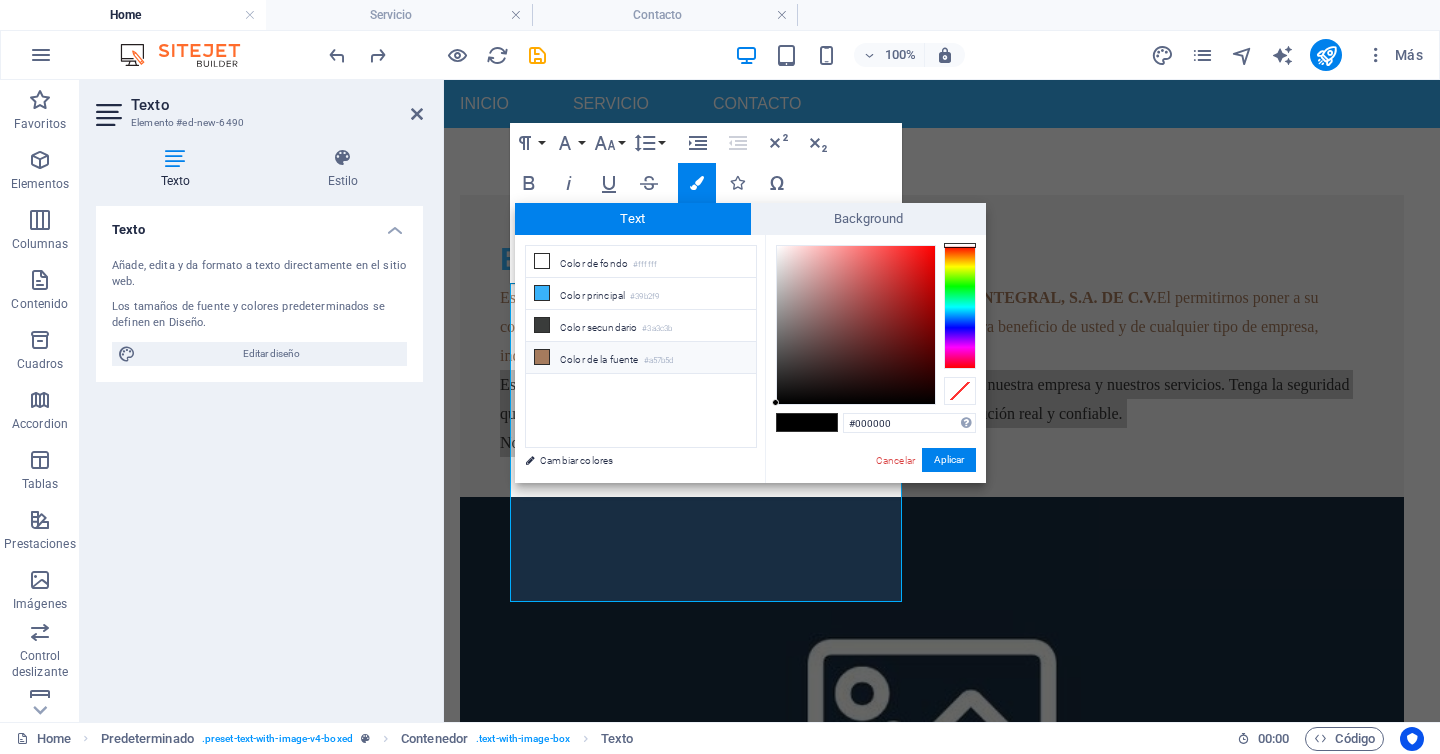 click on "Color de la fuente
#a57b5d" at bounding box center [641, 358] 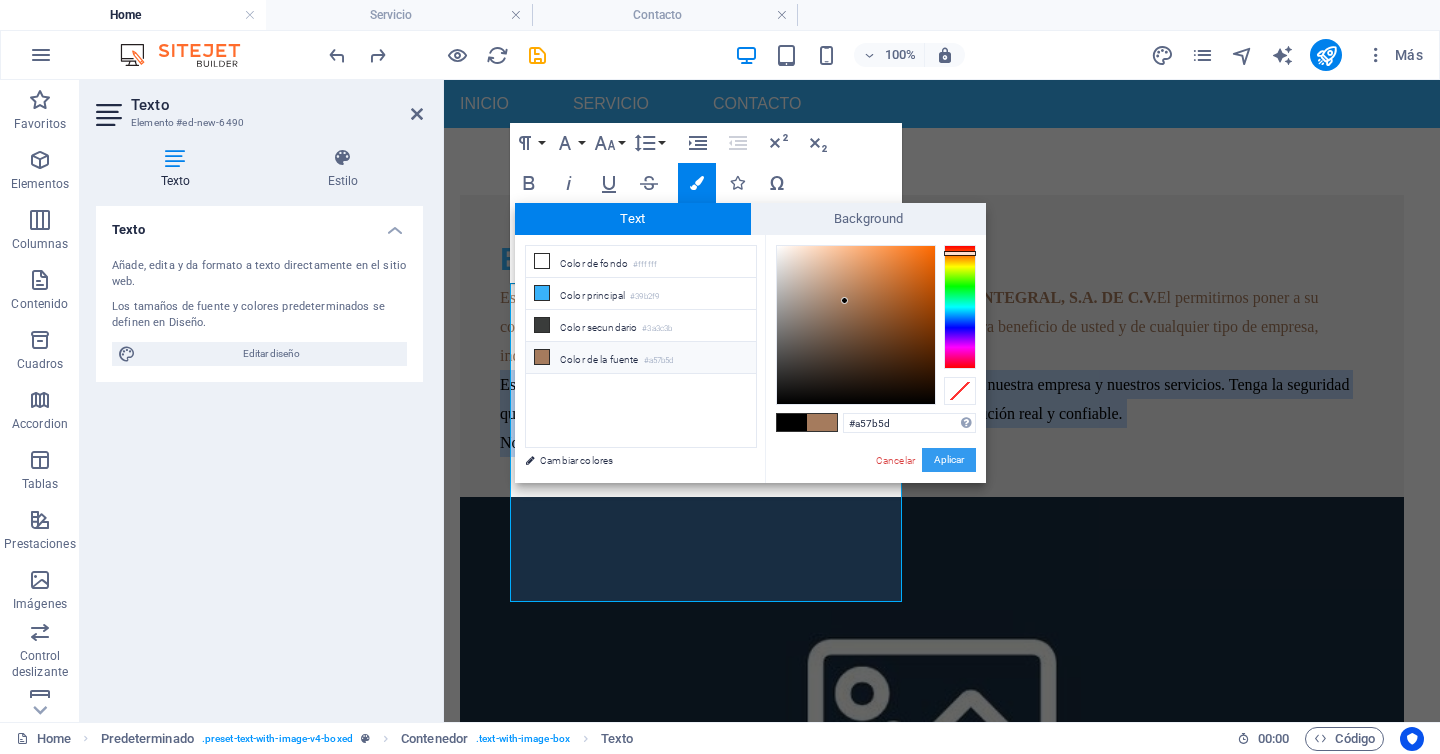 click on "Aplicar" at bounding box center [949, 460] 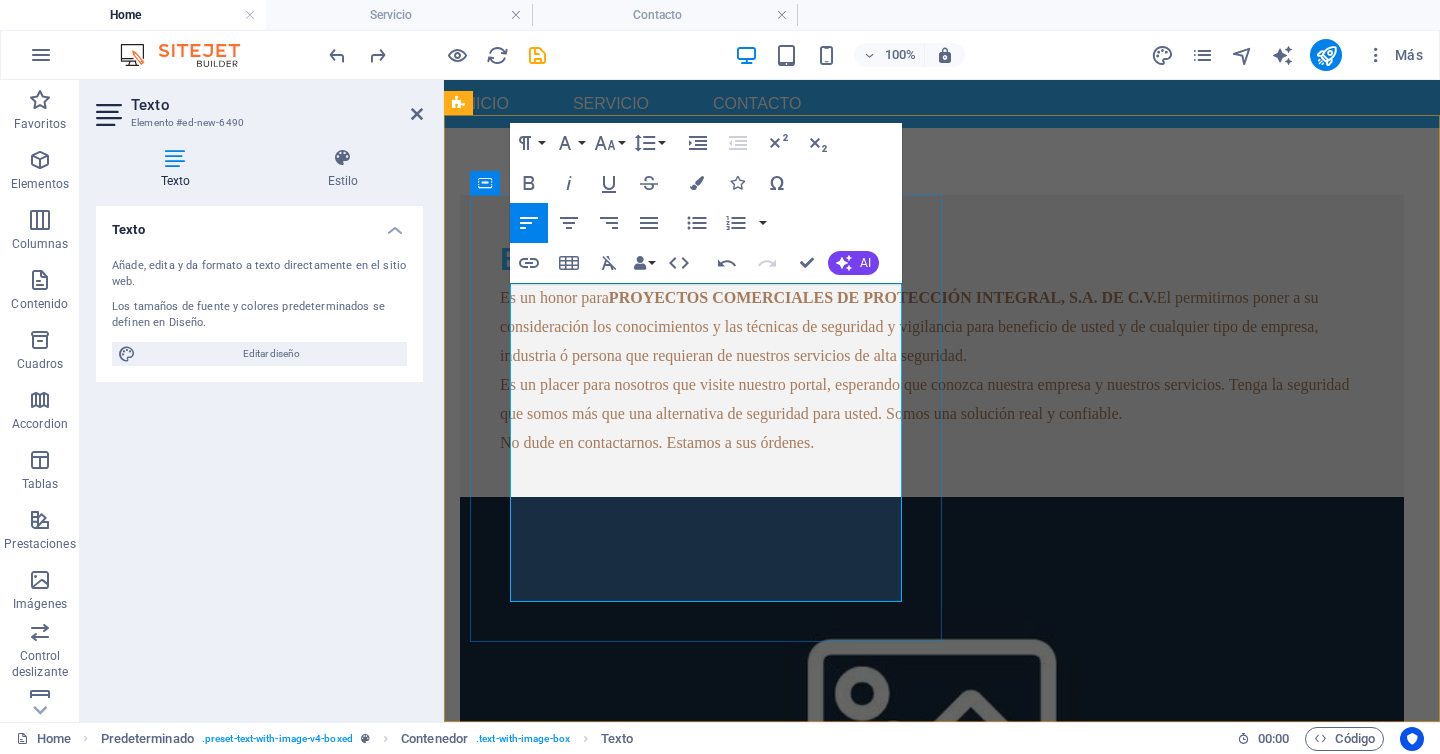 click on "Es un placer para nosotros que visite nuestro portal, esperando que conozca nuestra empresa y nuestros servicios. Tenga la seguridad que somos más que una alternativa de seguridad para usted. Somos una solución real y confiable." at bounding box center [932, 399] 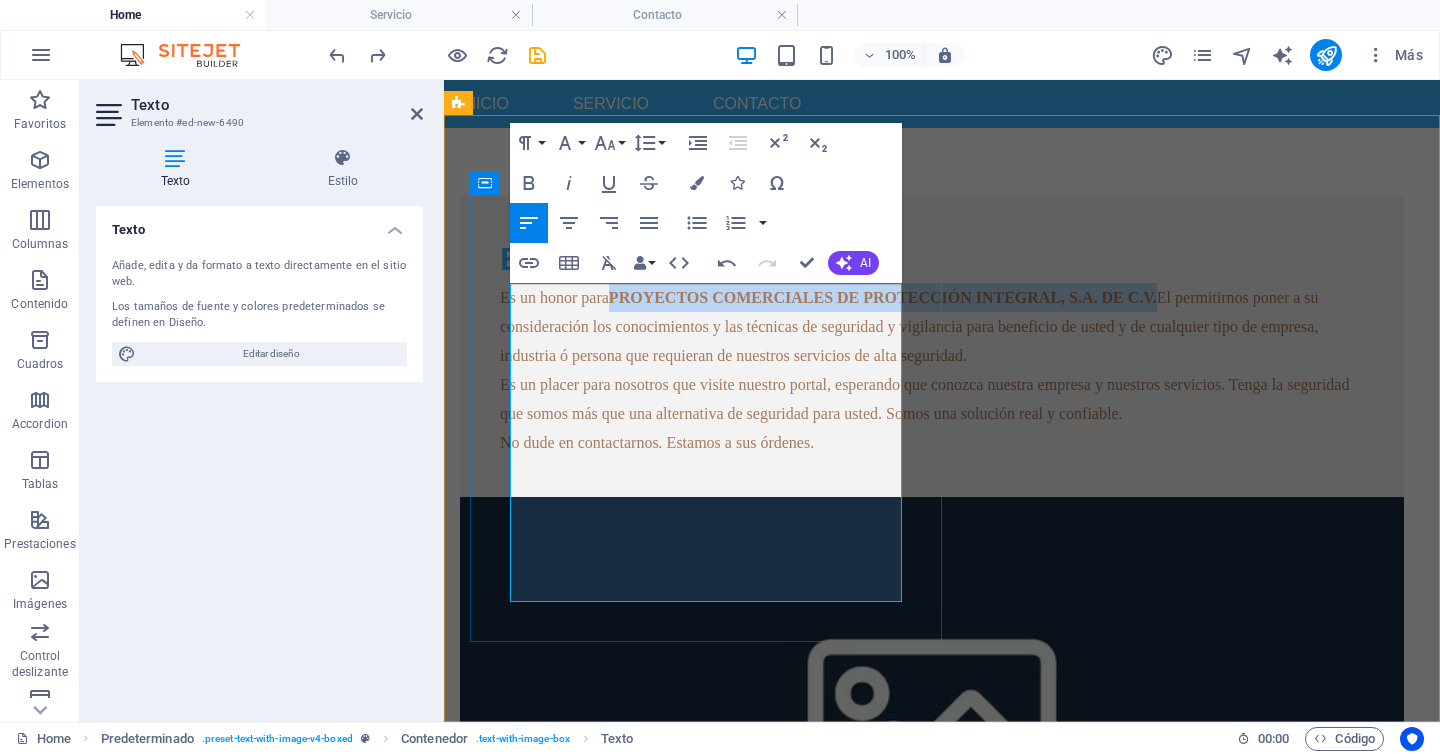 drag, startPoint x: 624, startPoint y: 295, endPoint x: 743, endPoint y: 293, distance: 119.01681 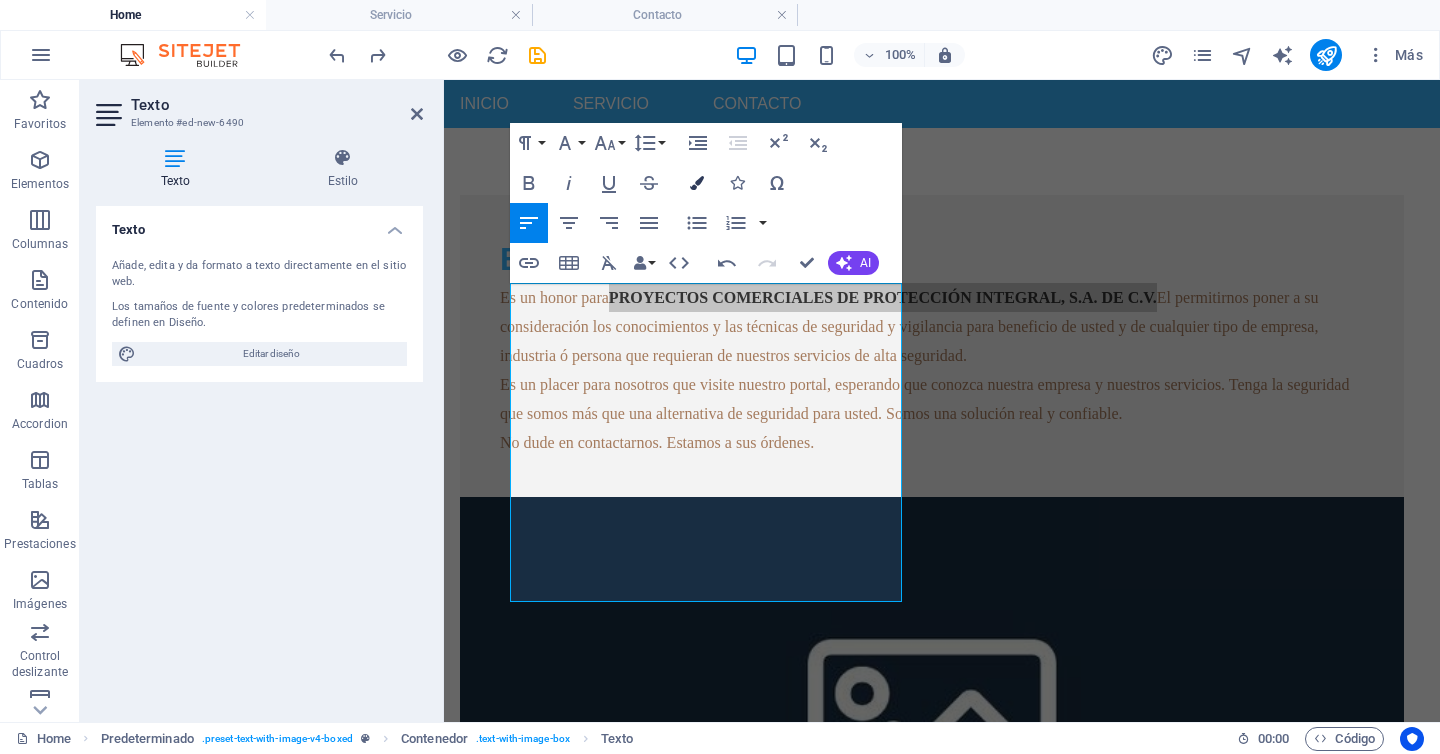 click at bounding box center (697, 183) 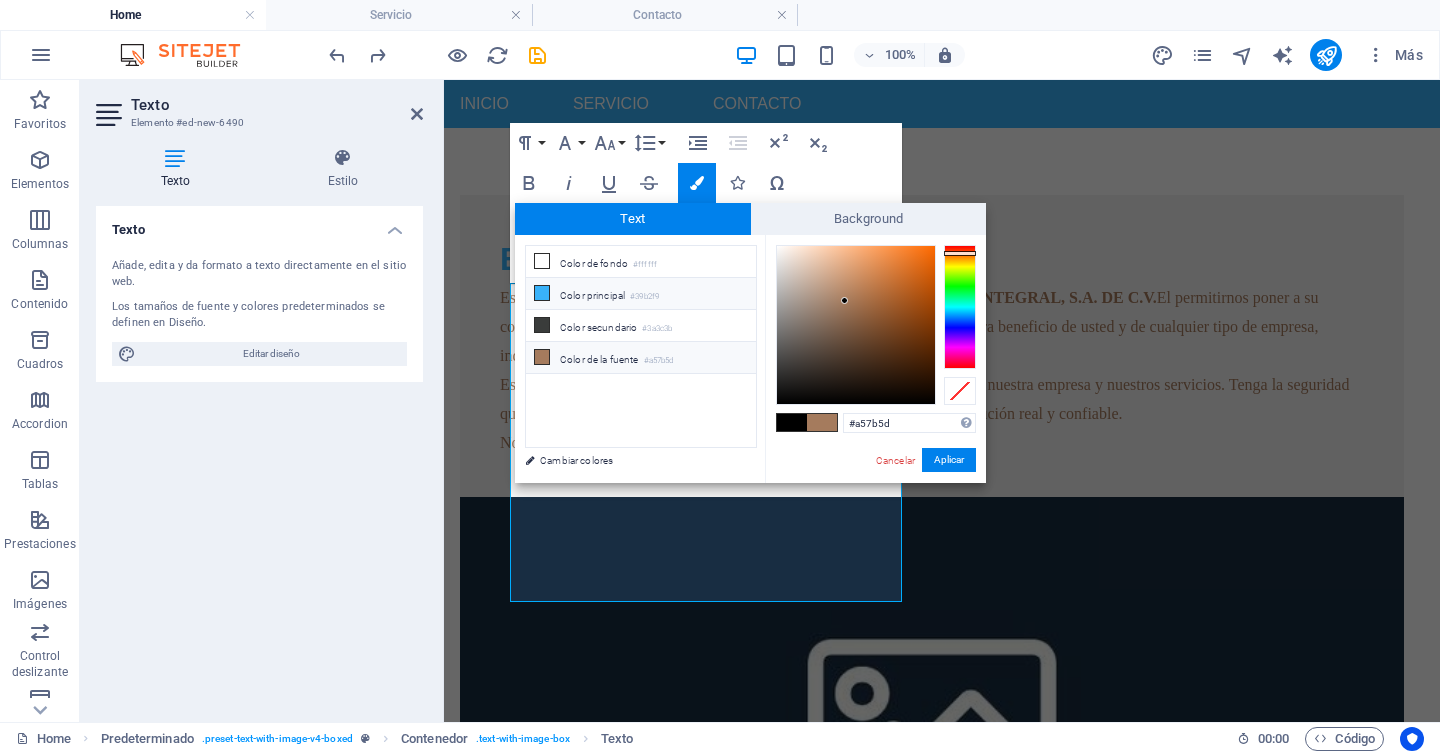 click at bounding box center (542, 293) 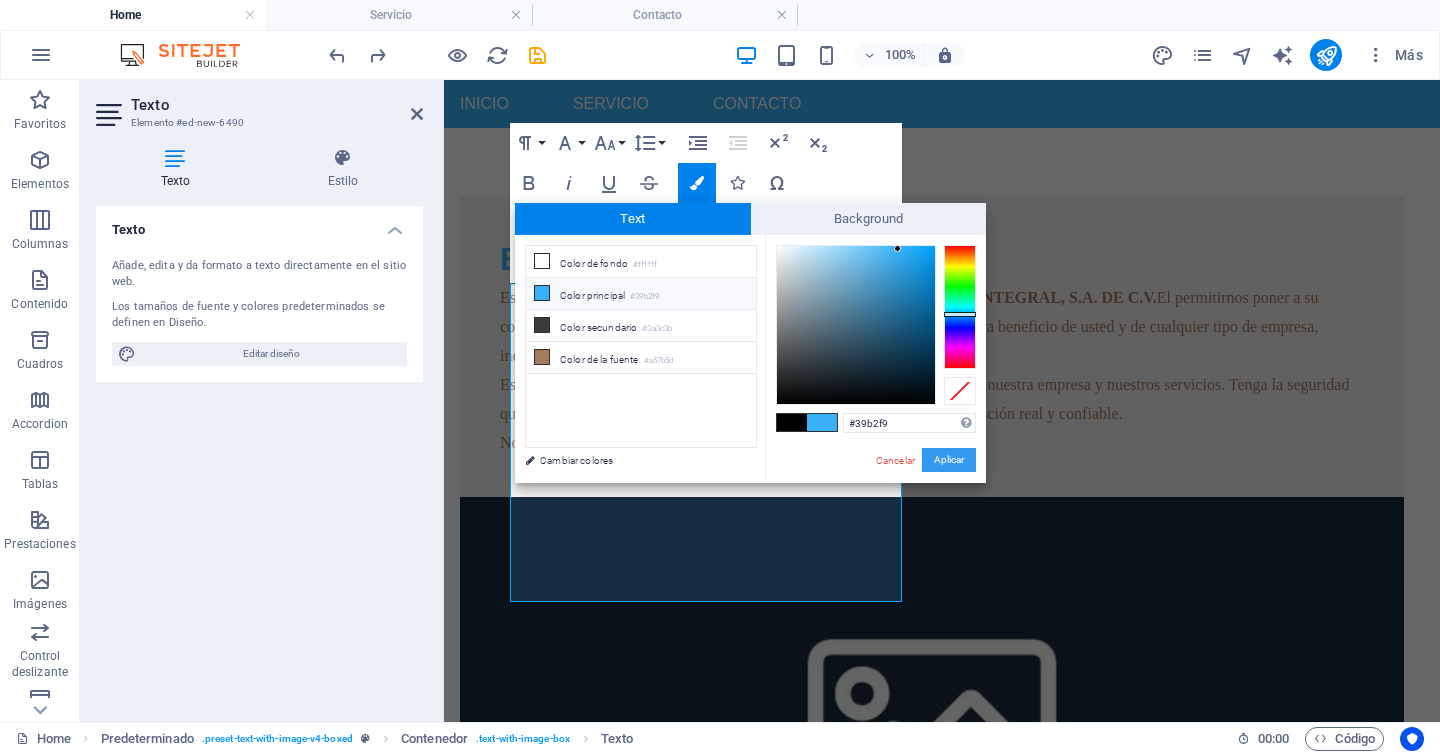 click on "Aplicar" at bounding box center [949, 460] 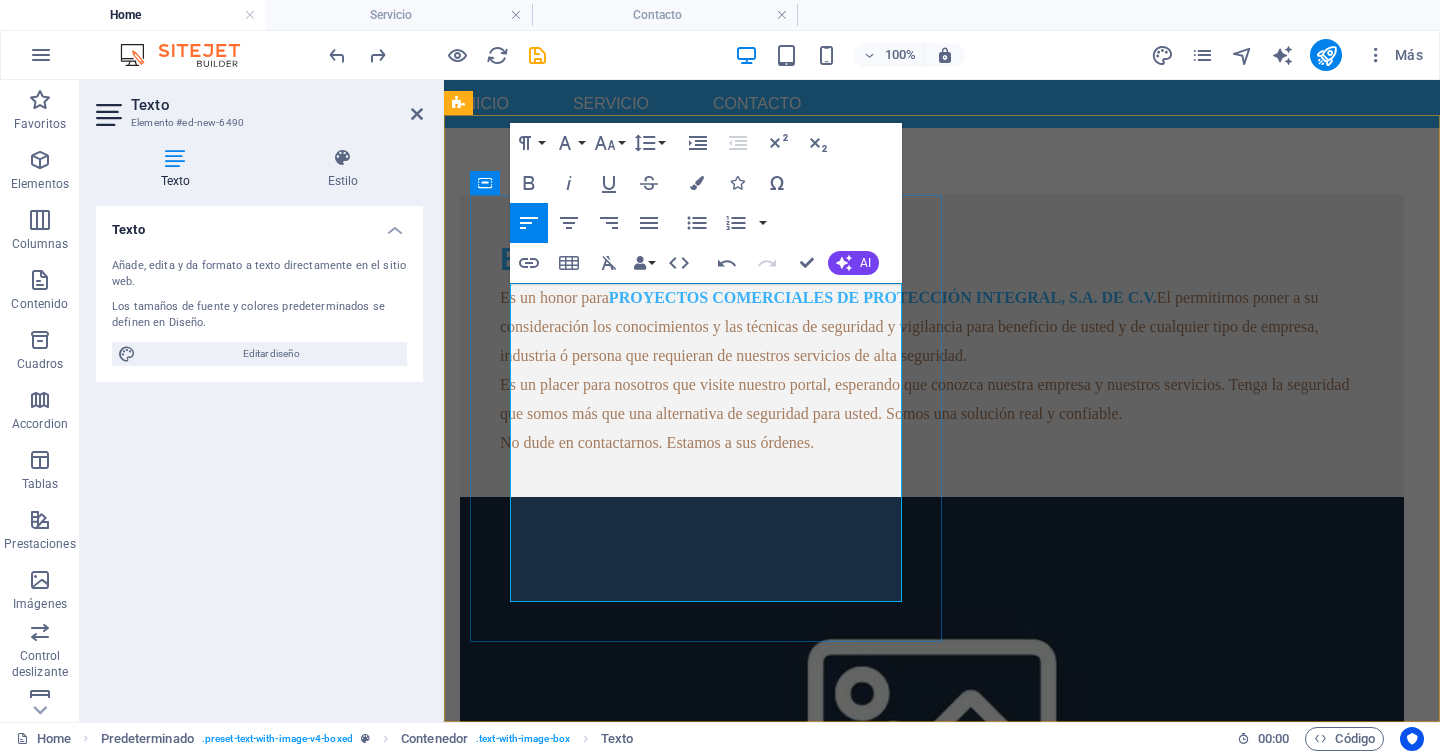 click on "Es un placer para nosotros que visite nuestro portal, esperando que conozca nuestra empresa y nuestros servicios. Tenga la seguridad que somos más que una alternativa de seguridad para usted. Somos una solución real y confiable." at bounding box center [932, 399] 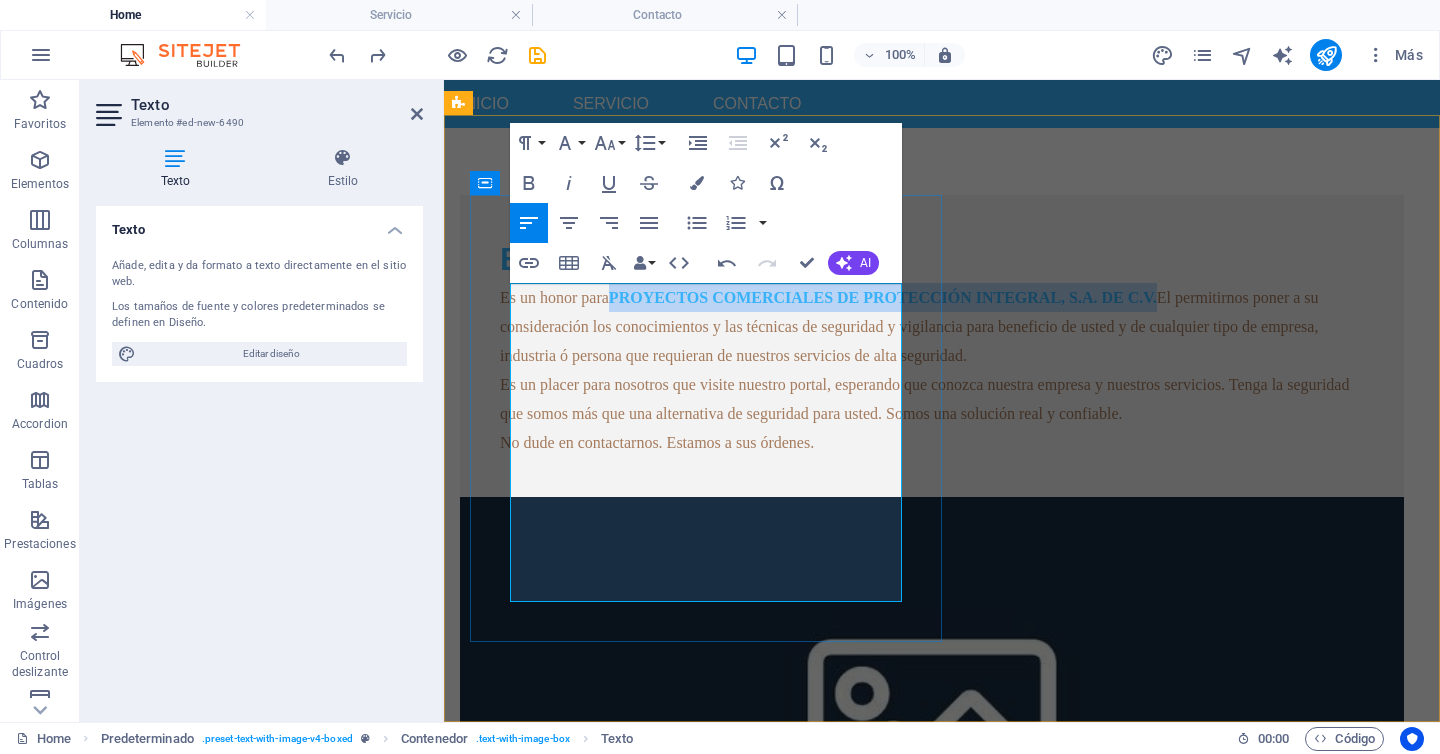 drag, startPoint x: 623, startPoint y: 295, endPoint x: 802, endPoint y: 319, distance: 180.60178 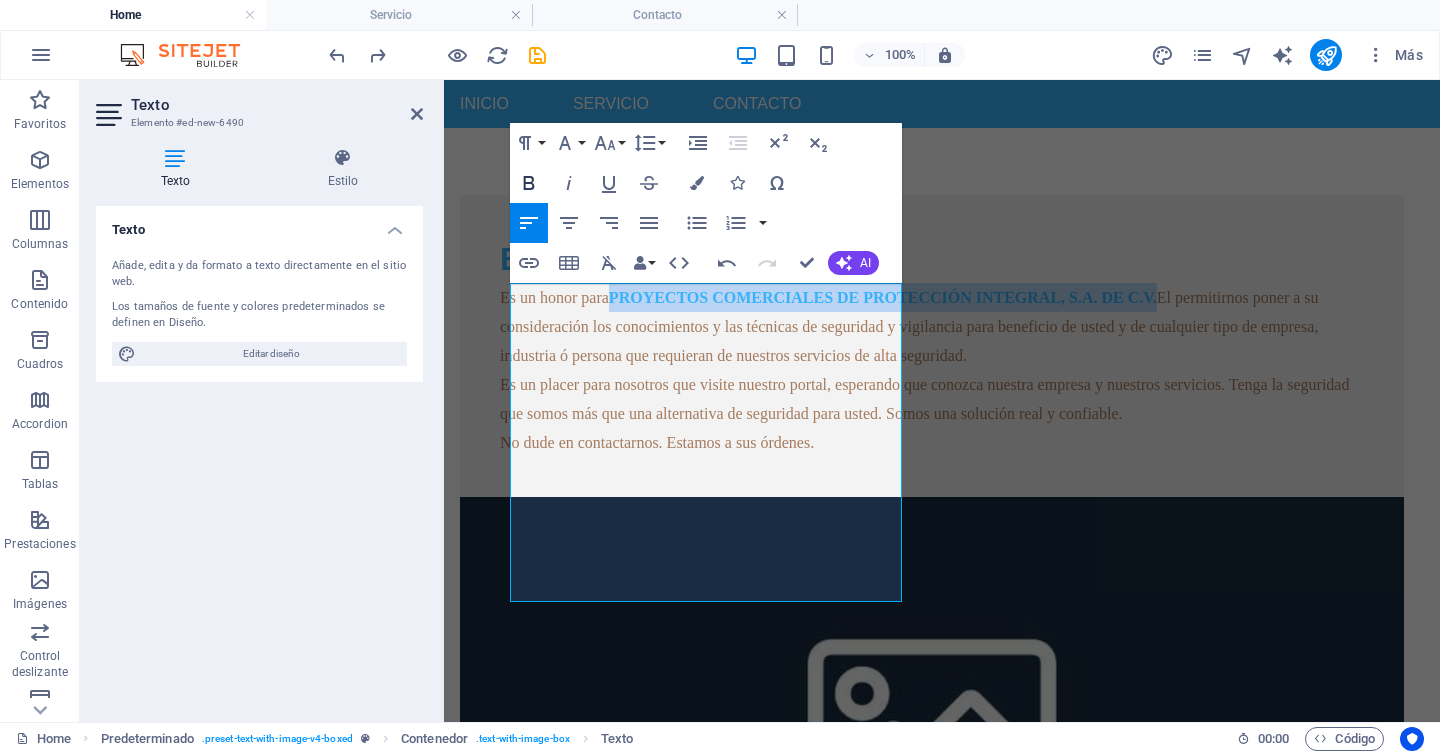 click 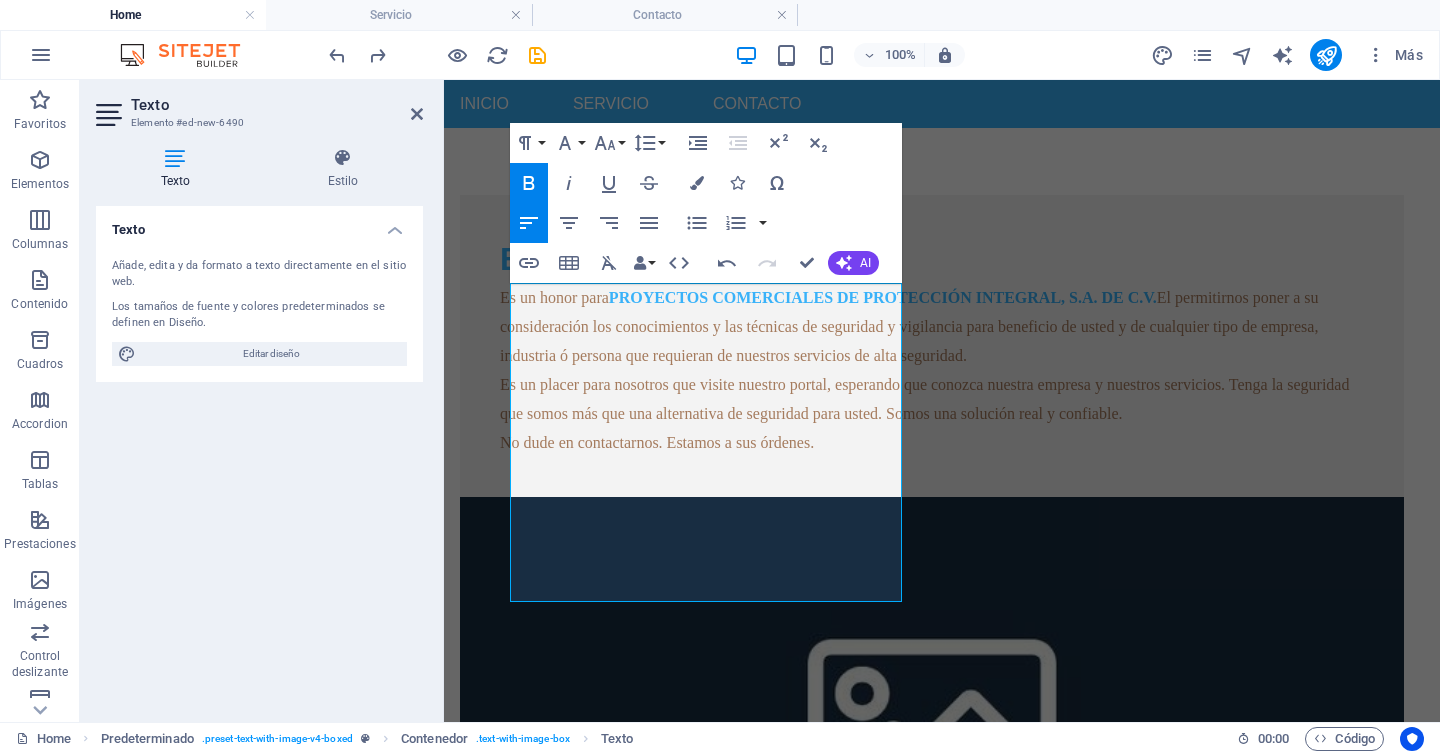 click 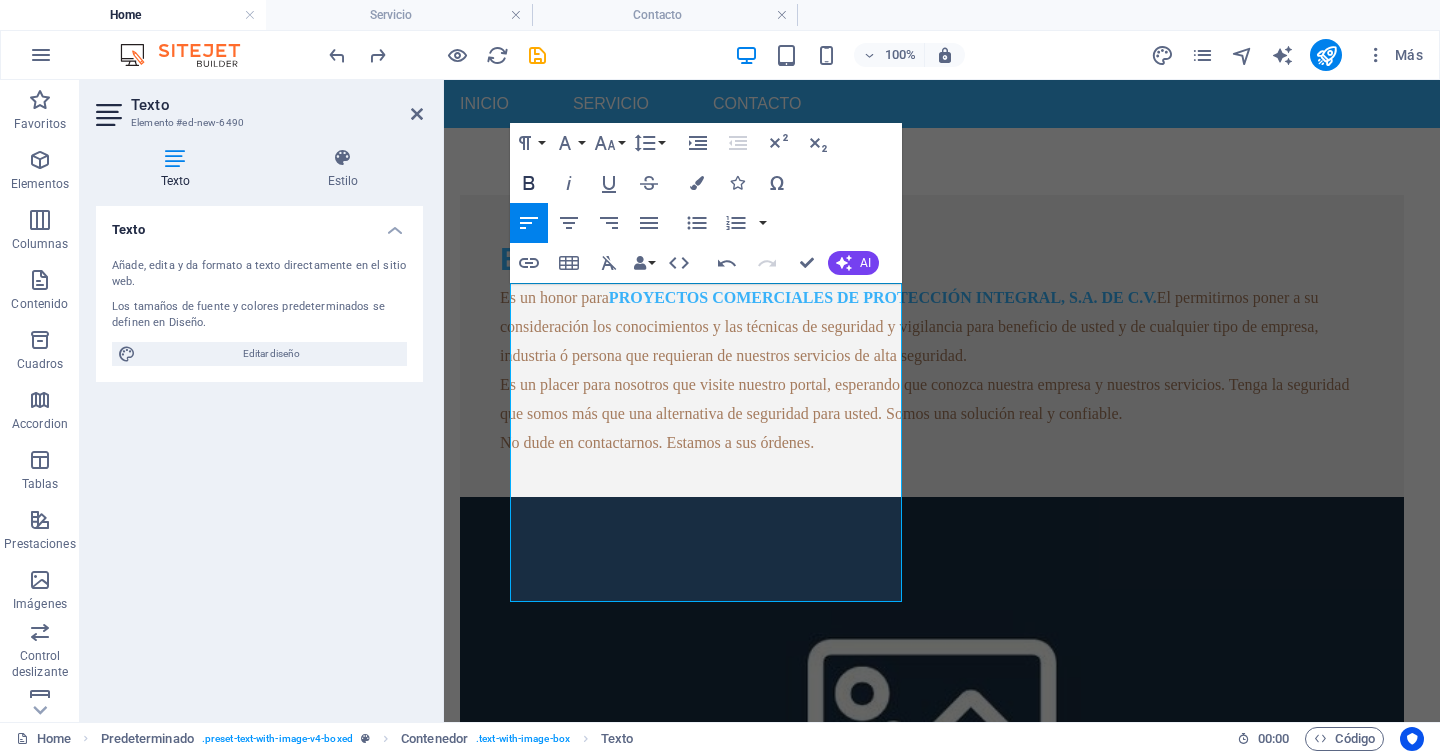 click 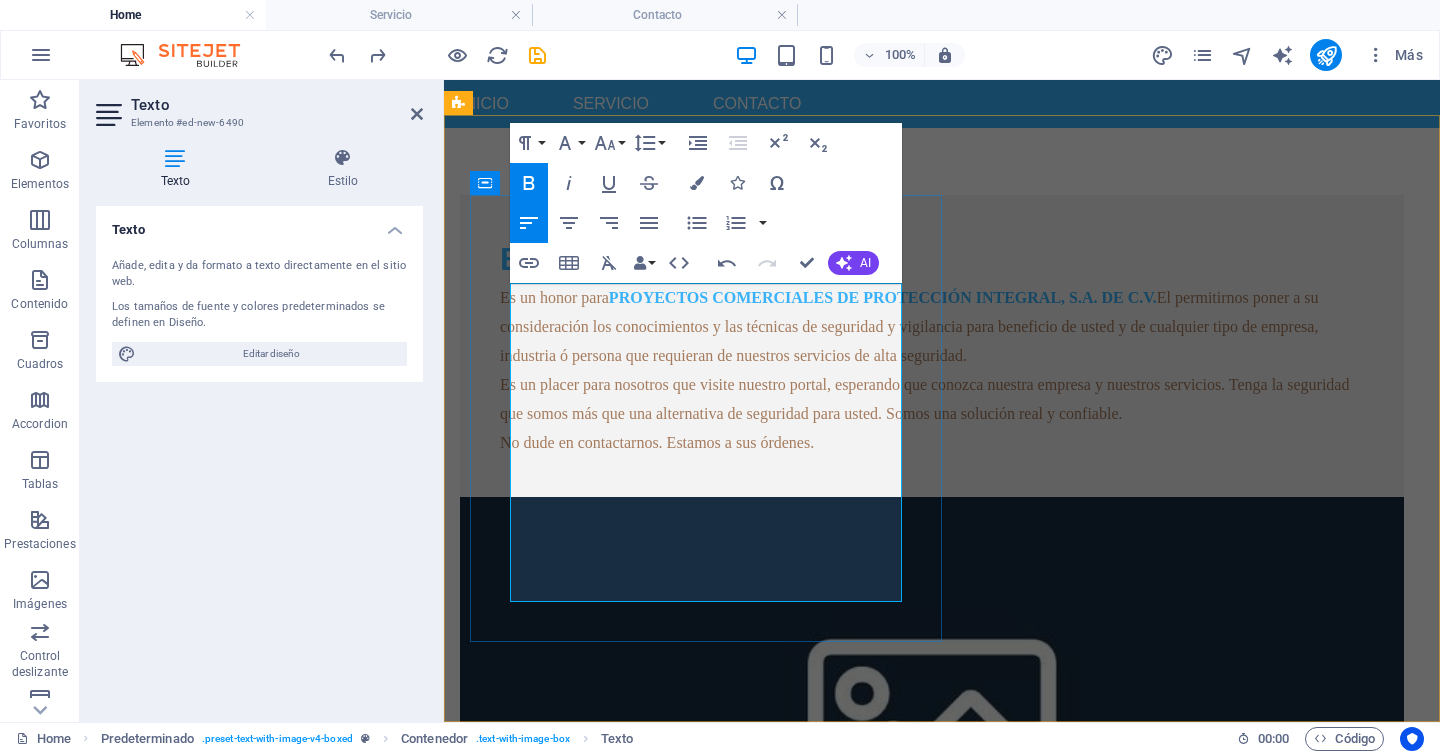 click on "No dude en contactarnos. Estamos a sus órdenes." at bounding box center (932, 442) 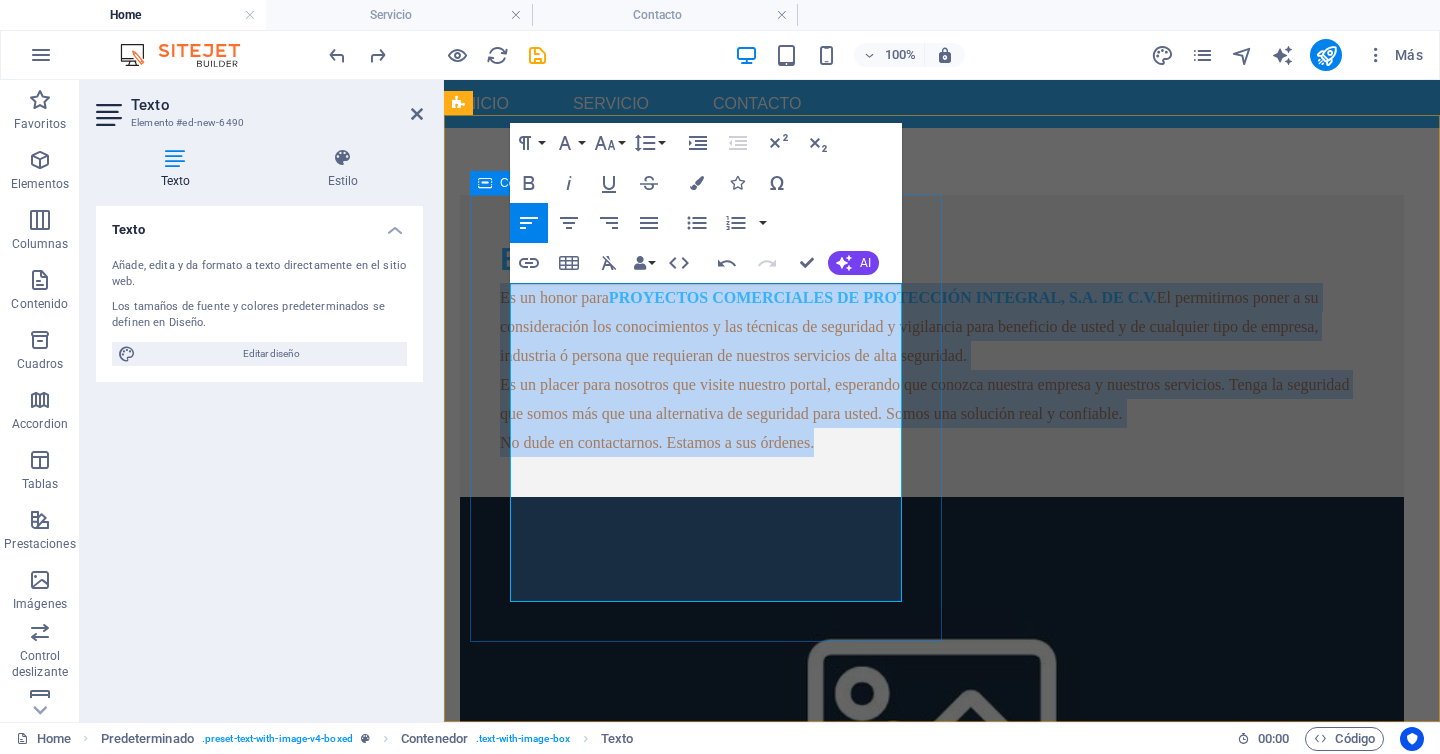 drag, startPoint x: 842, startPoint y: 589, endPoint x: 497, endPoint y: 292, distance: 455.2296 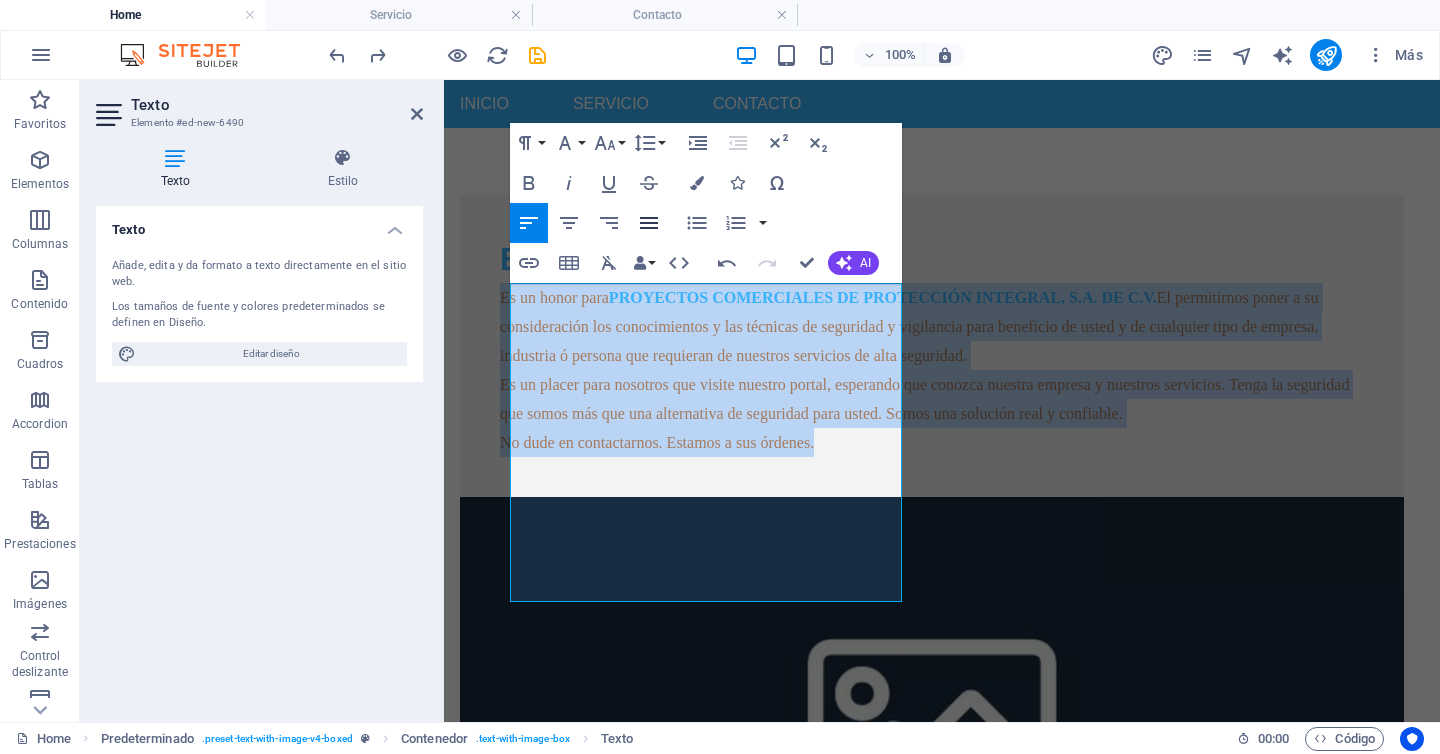 click 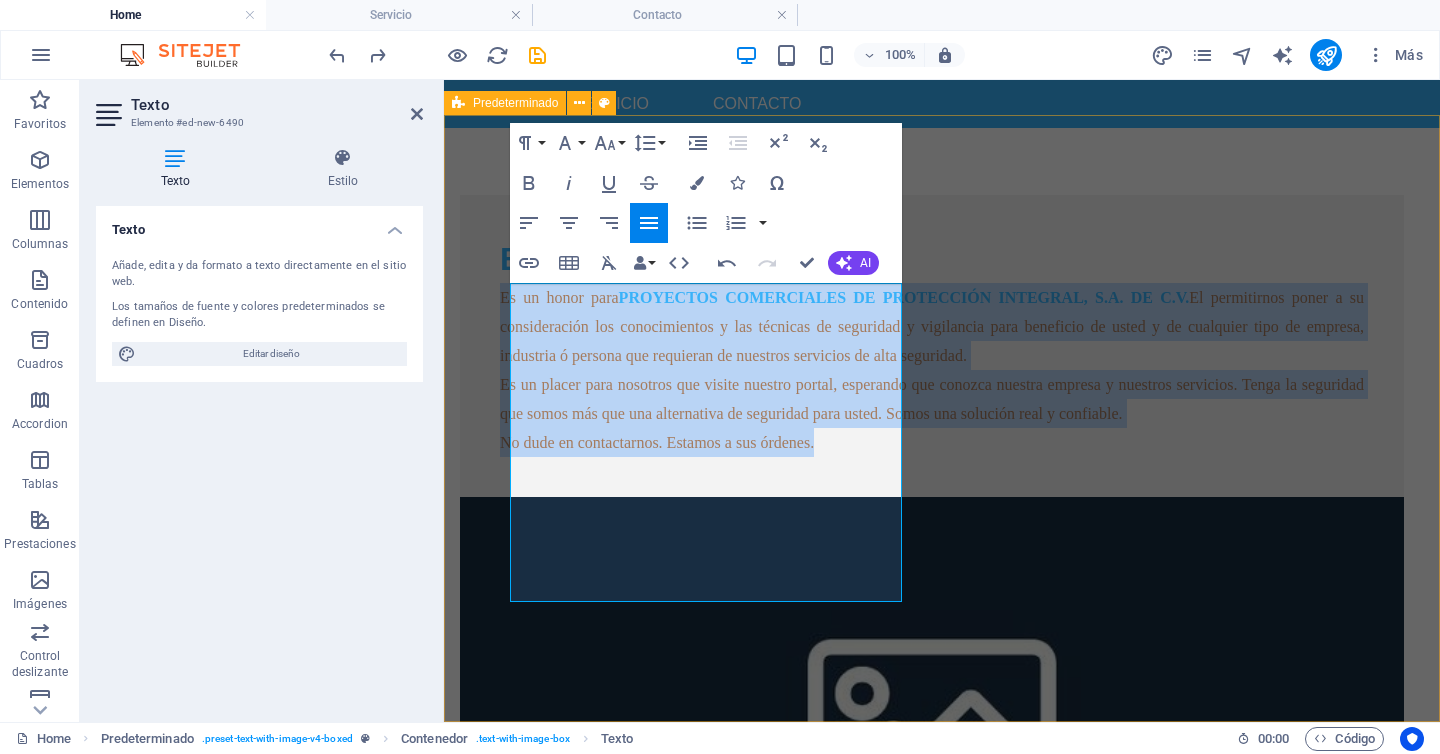 click on "Bienvenidos Es un honor para  PROYECTOS COMERCIALES DE PROTECCIÓN INTEGRAL, S.A. DE C.V.  El permitirnos poner a su consideración los conocimientos y las técnicas de seguridad y vigilancia para beneficio de usted y de cualquier tipo de empresa, industria ó persona que requieran de nuestros servicios de alta seguridad. Es un placer para nosotros que visite nuestro portal, esperando que conozca nuestra empresa y nuestros servicios. Tenga la seguridad que somos más que una alternativa de seguridad para usted. Somos una solución real y confiable. No dude en contactarnos. Estamos a sus órdenes. Suelta el contenido aquí o  Añadir elementos  Pegar portapapeles" at bounding box center (942, 640) 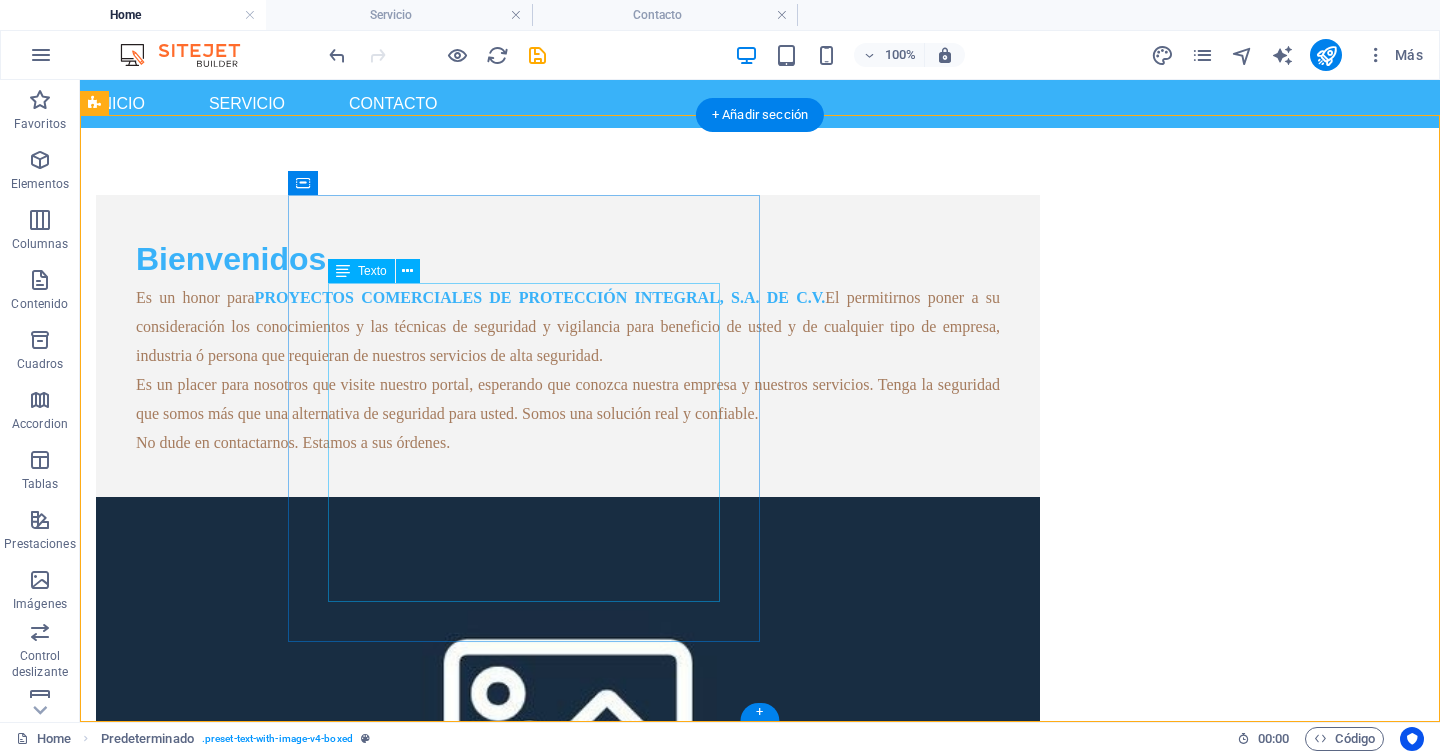 click on "Es un honor para  PROYECTOS COMERCIALES DE PROTECCIÓN INTEGRAL, S.A. DE C.V.  El permitirnos poner a su consideración los conocimientos y las técnicas de seguridad y vigilancia para beneficio de usted y de cualquier tipo de empresa, industria ó persona que requieran de nuestros servicios de alta seguridad. Es un placer para nosotros que visite nuestro portal, esperando que conozca nuestra empresa y nuestros servicios. Tenga la seguridad que somos más que una alternativa de seguridad para usted. Somos una solución real y confiable. No dude en contactarnos. Estamos a sus órdenes." at bounding box center [568, 370] 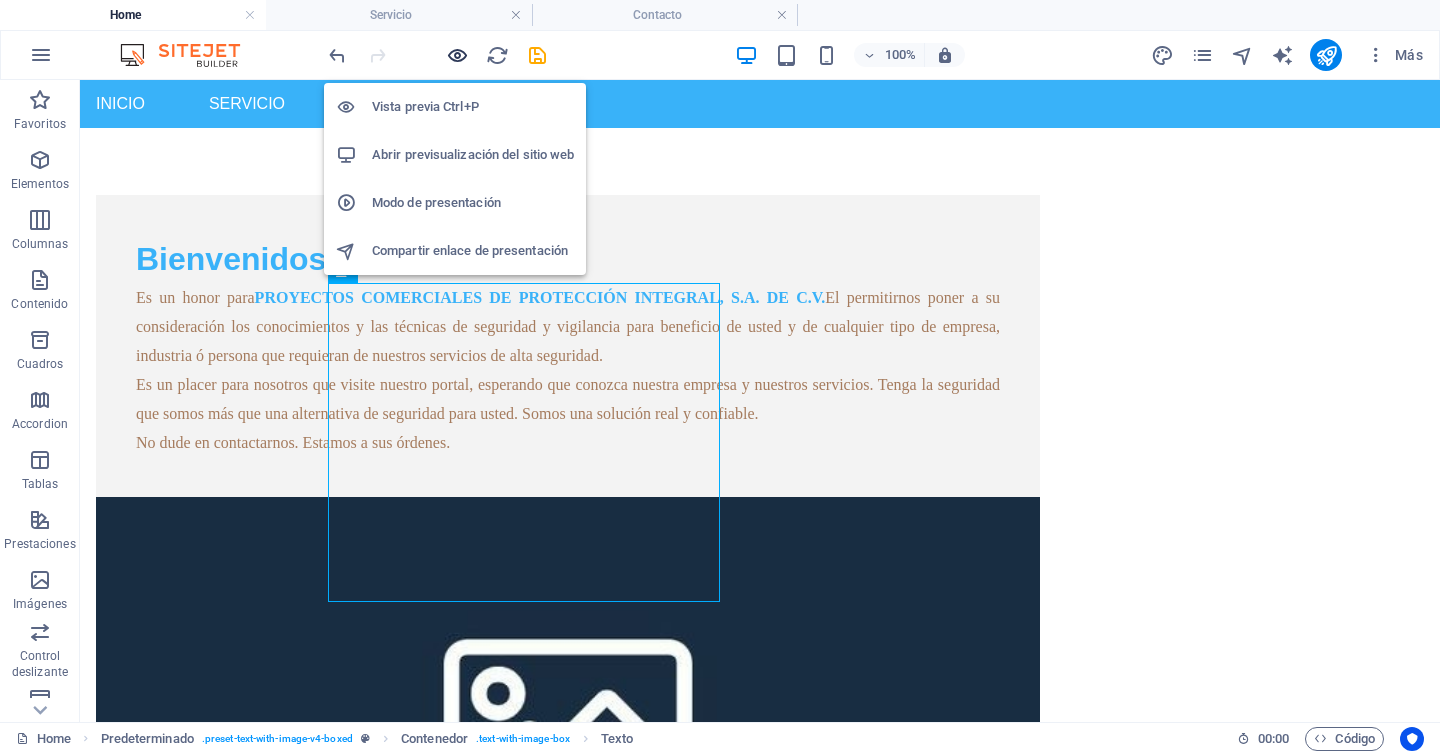 click at bounding box center [457, 55] 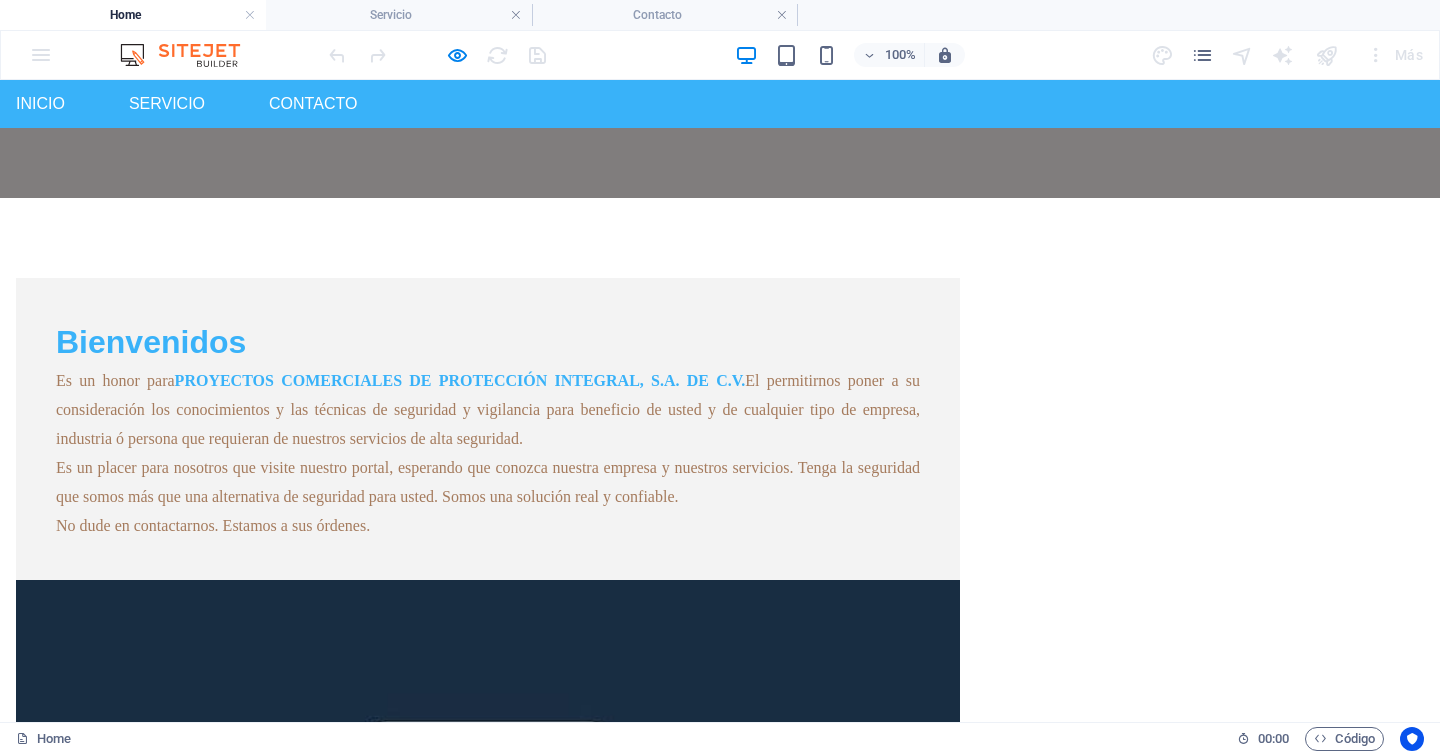 scroll, scrollTop: 565, scrollLeft: 0, axis: vertical 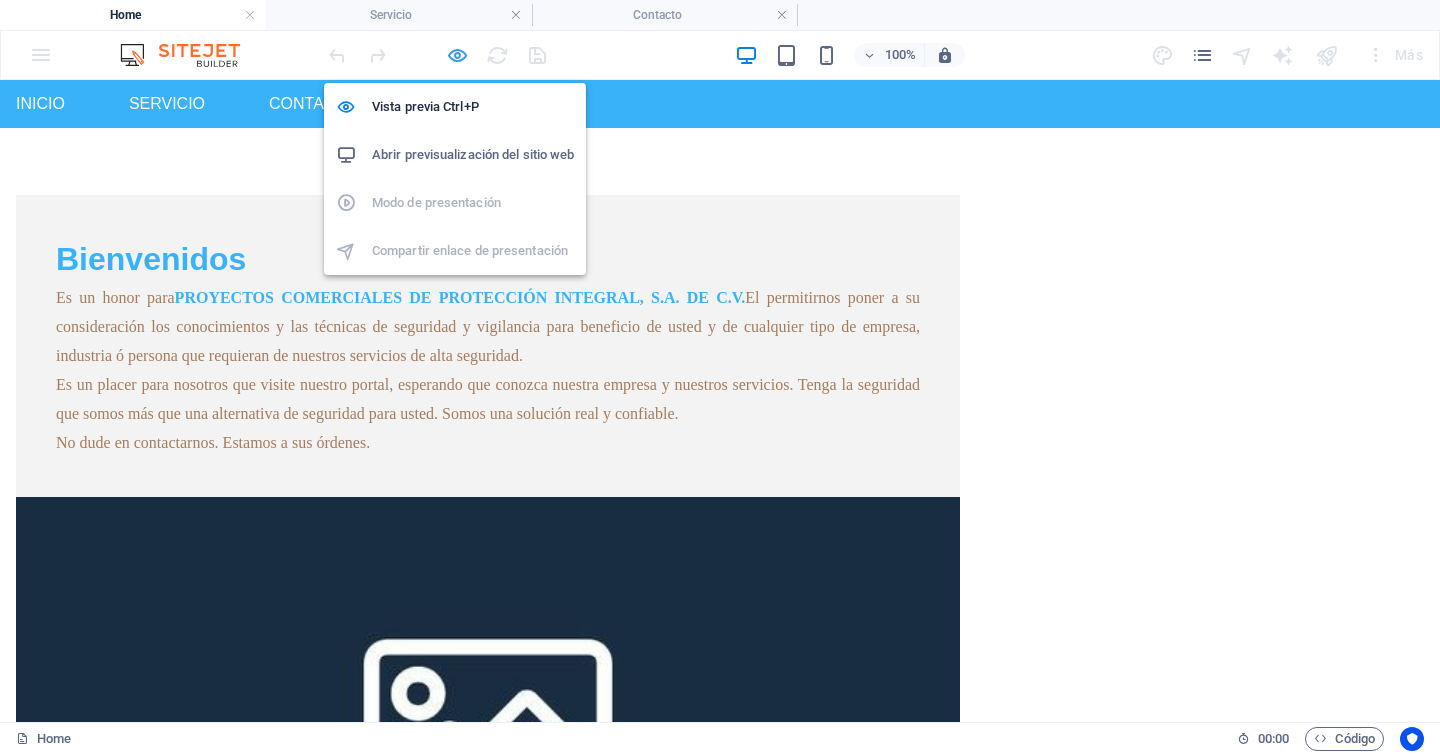 click at bounding box center (457, 55) 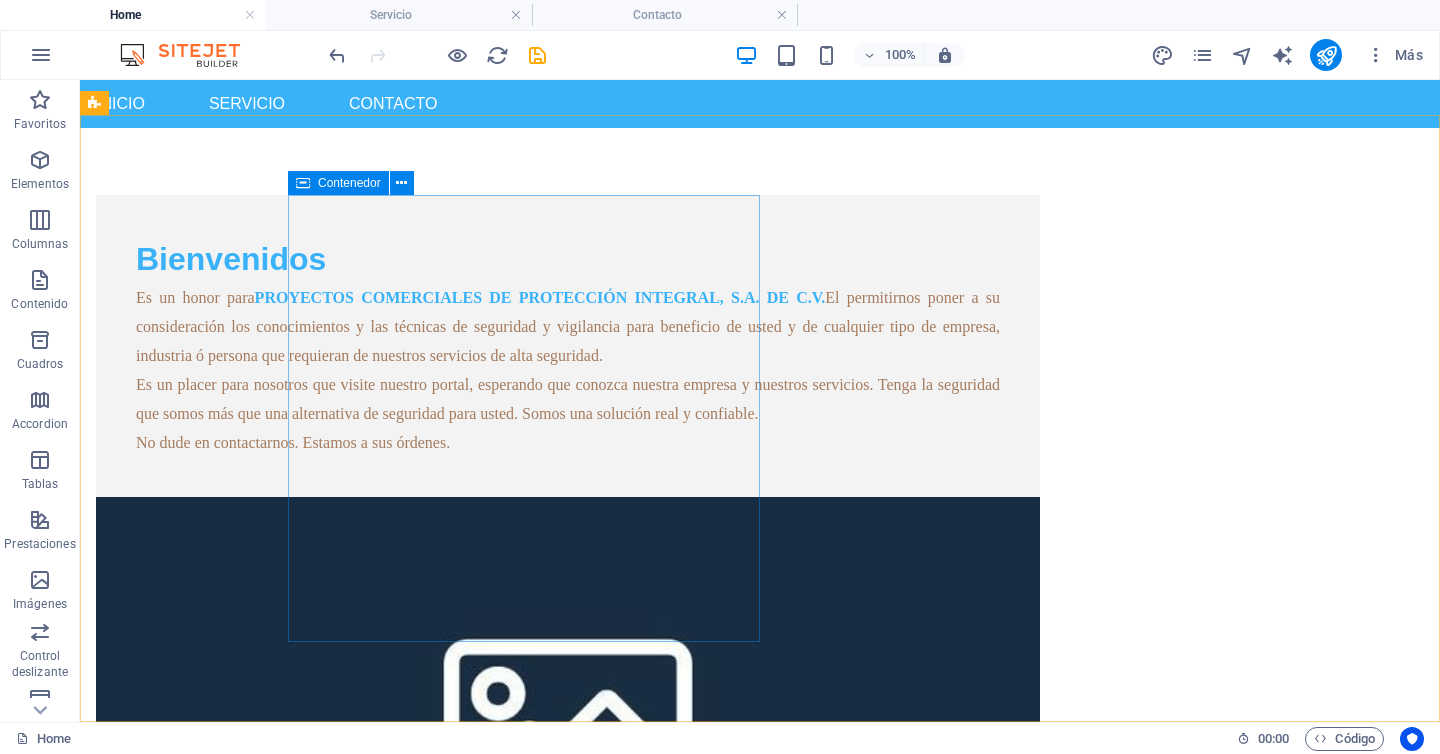click on "Contenedor" at bounding box center [349, 183] 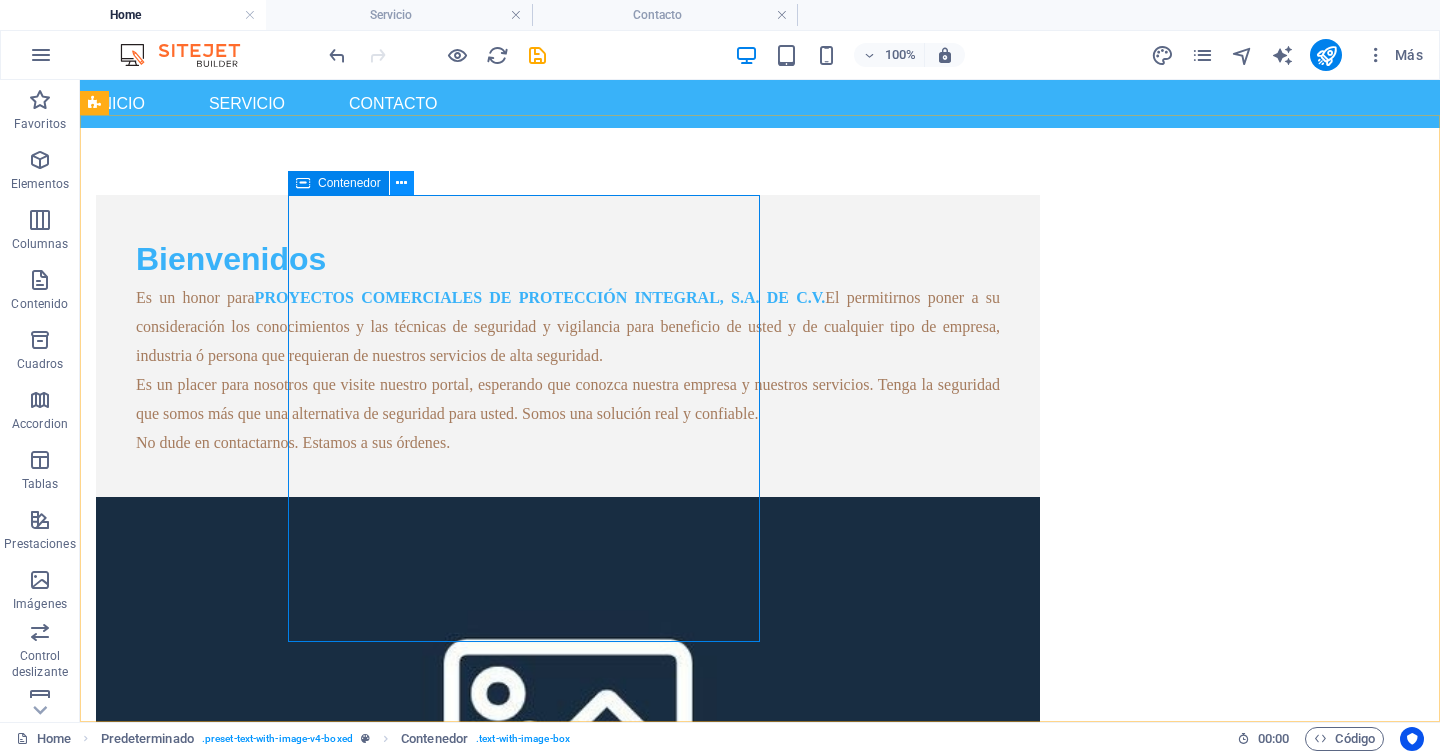 click at bounding box center (402, 183) 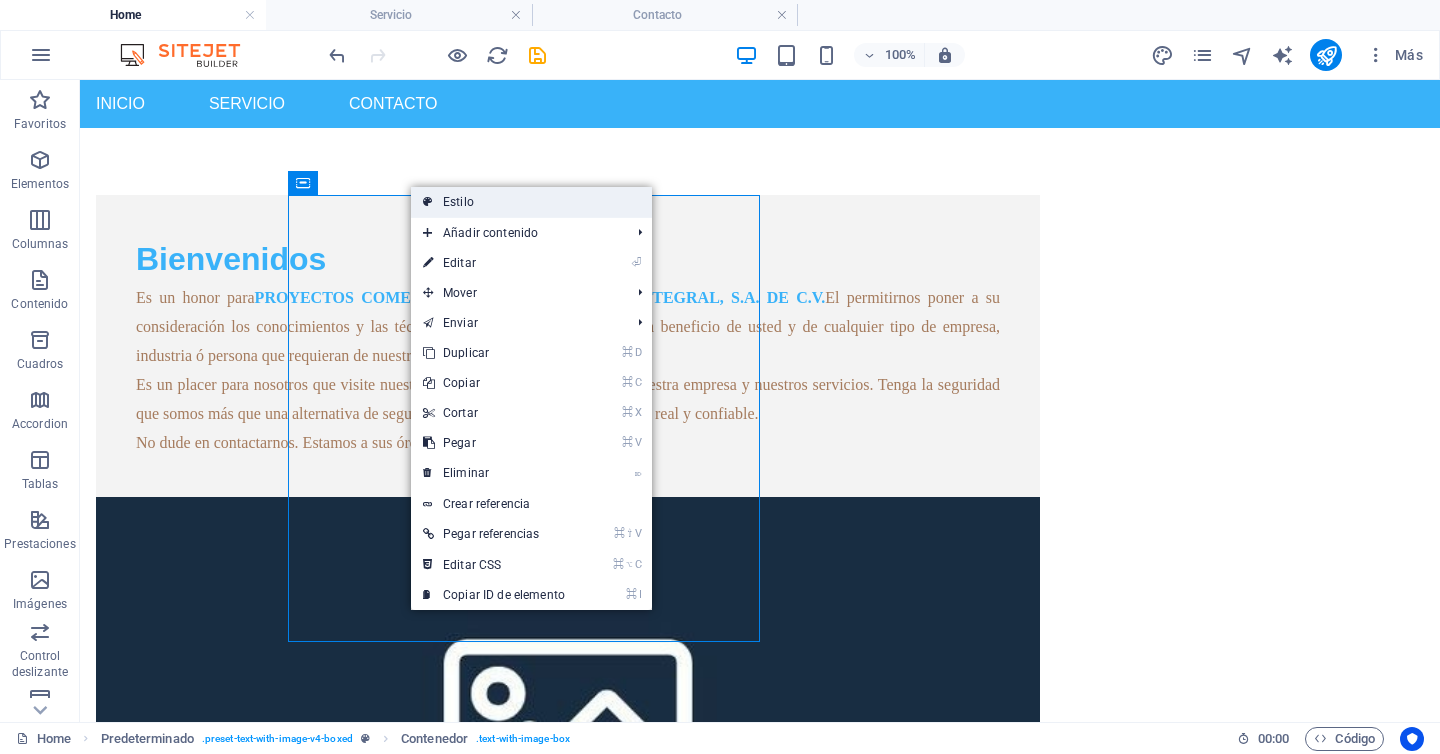 click on "Estilo" at bounding box center (531, 202) 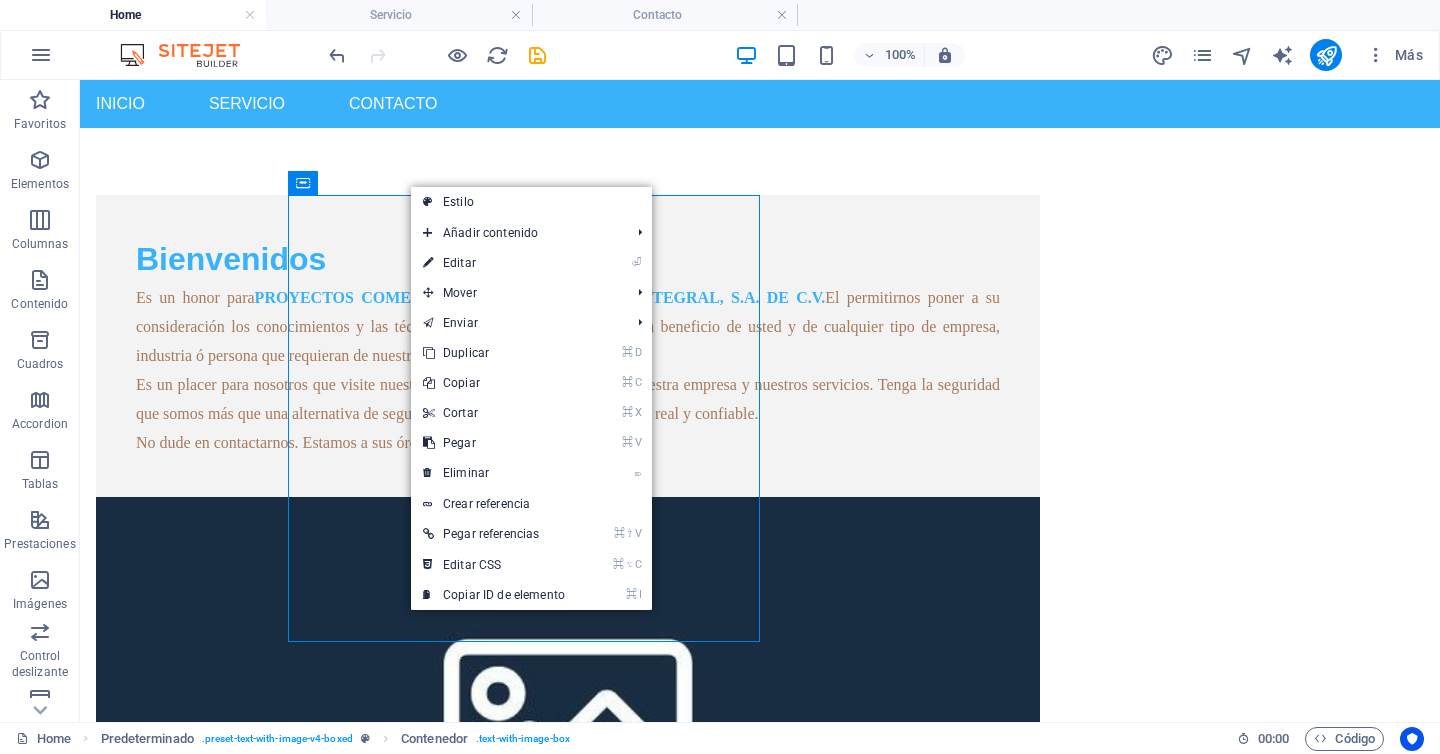 select on "rem" 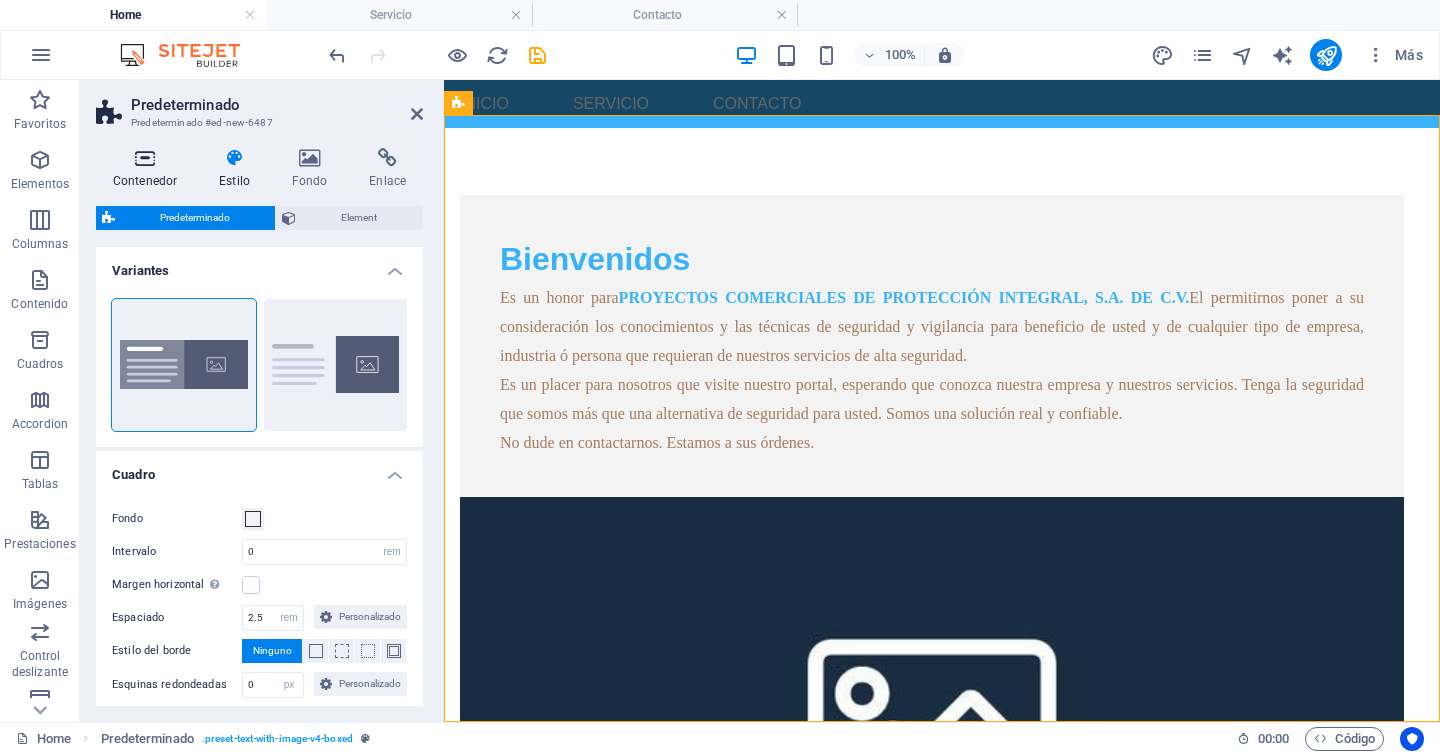 click at bounding box center [145, 158] 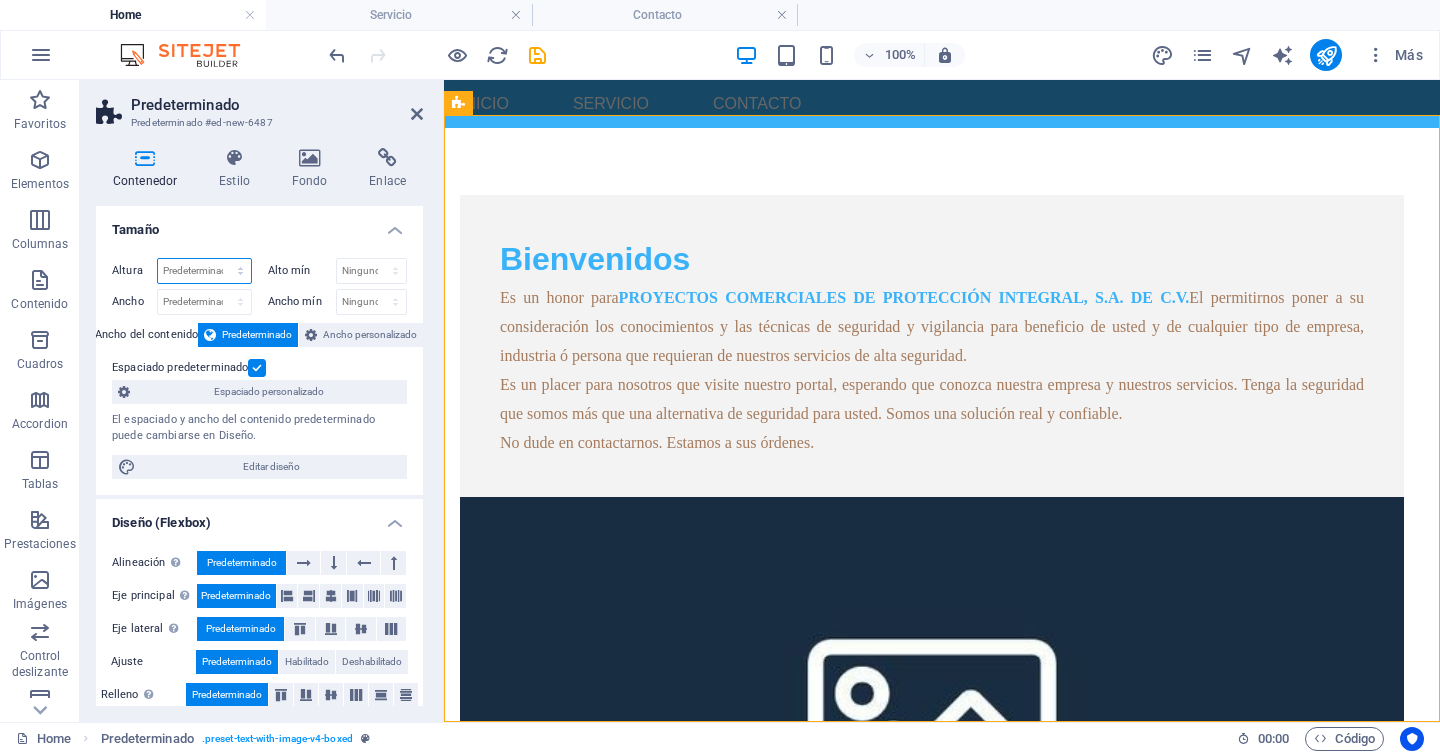 click on "Predeterminado px rem % vh vw" at bounding box center [204, 271] 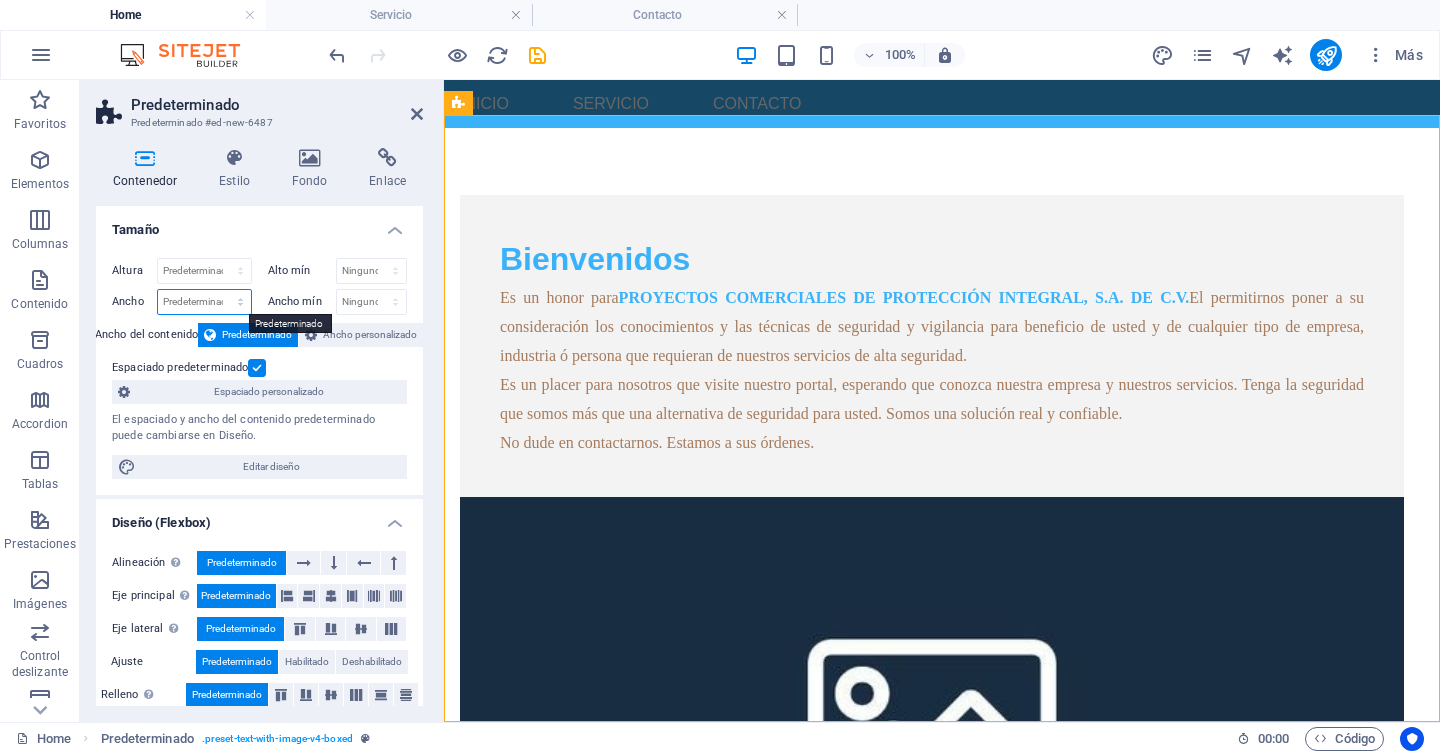 click on "Predeterminado px rem % em vh vw" at bounding box center (204, 302) 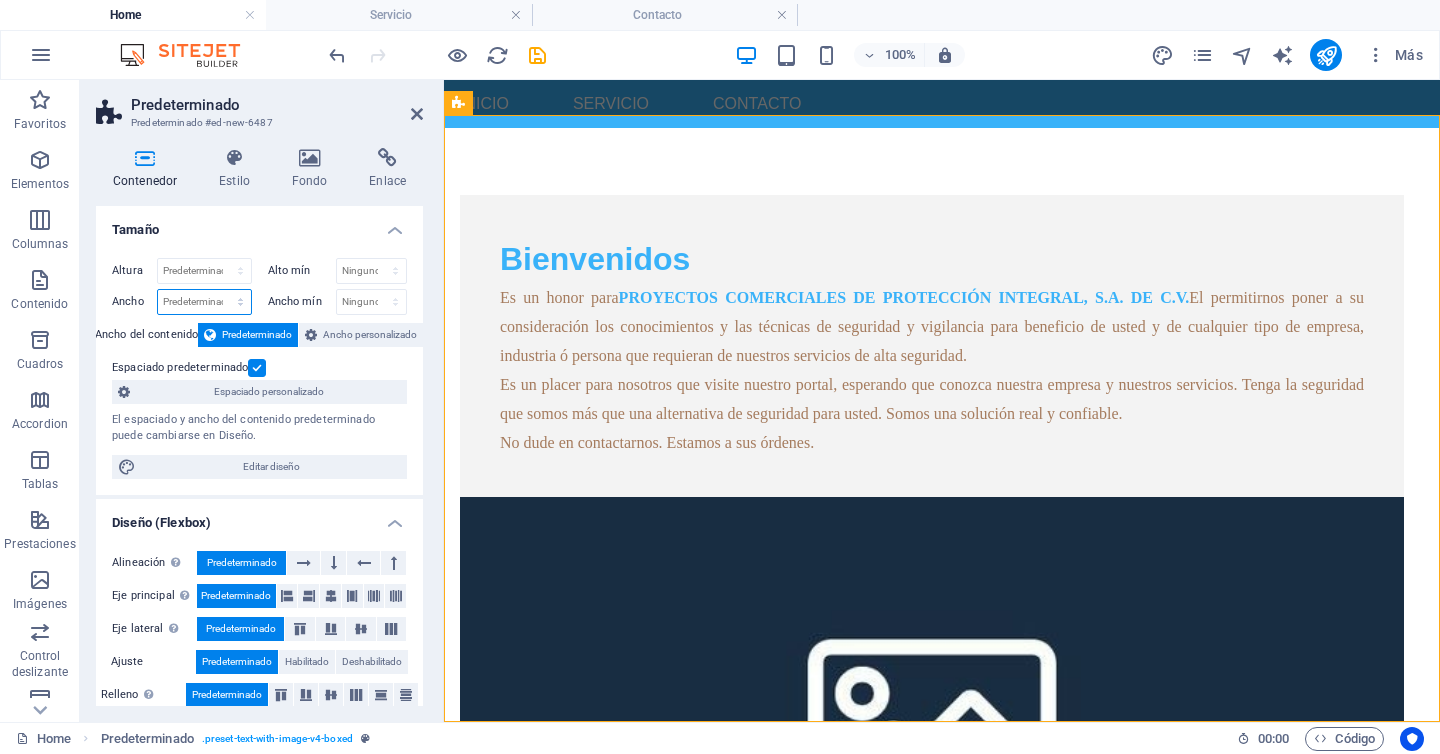 select on "px" 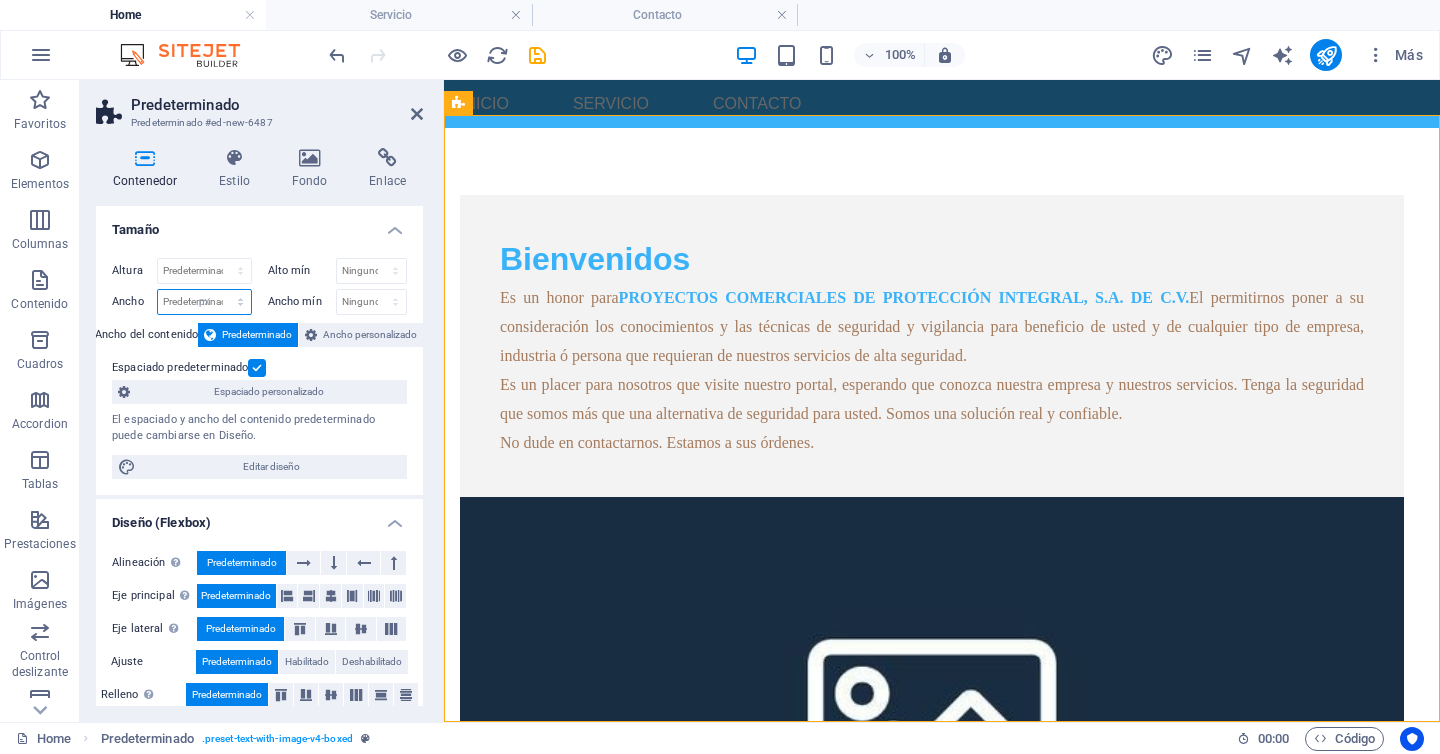 type on "996" 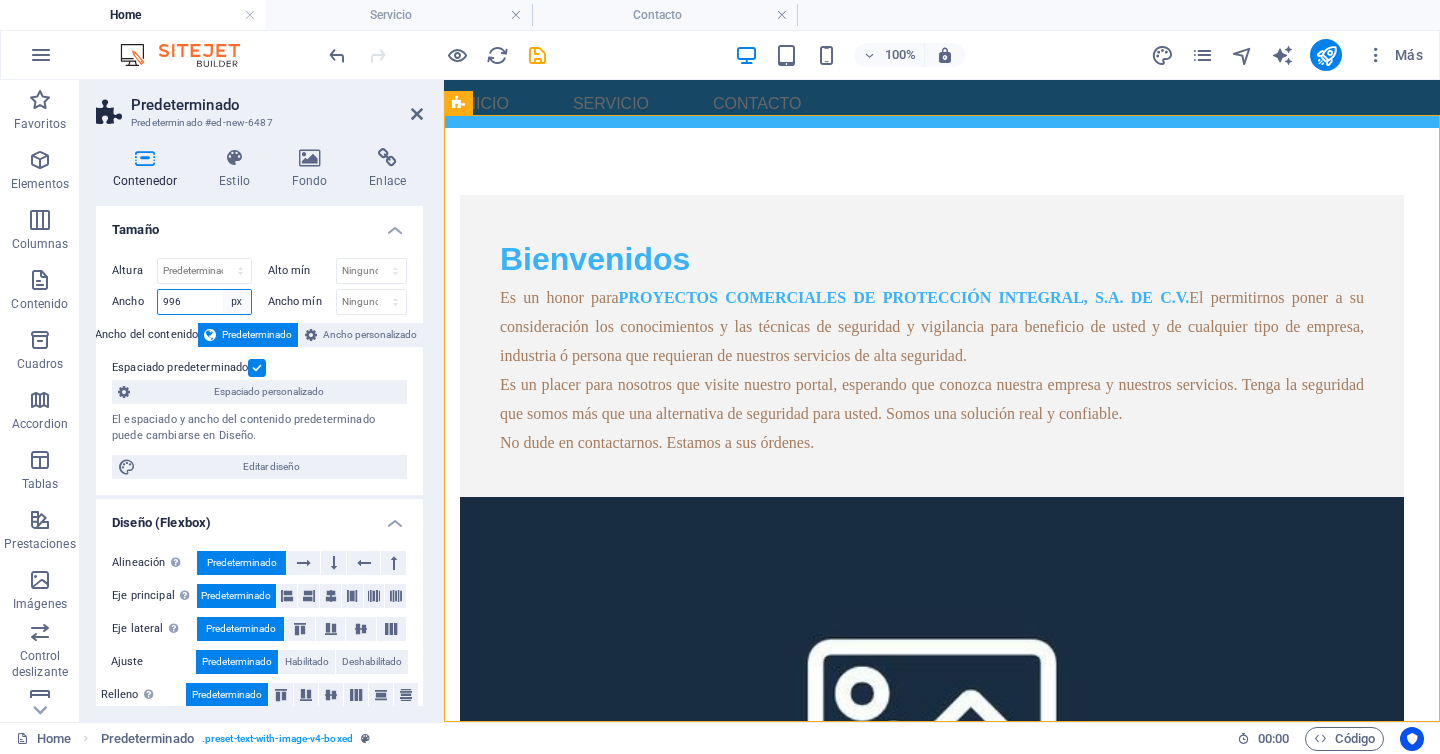 click on "Predeterminado px rem % em vh vw" at bounding box center (237, 302) 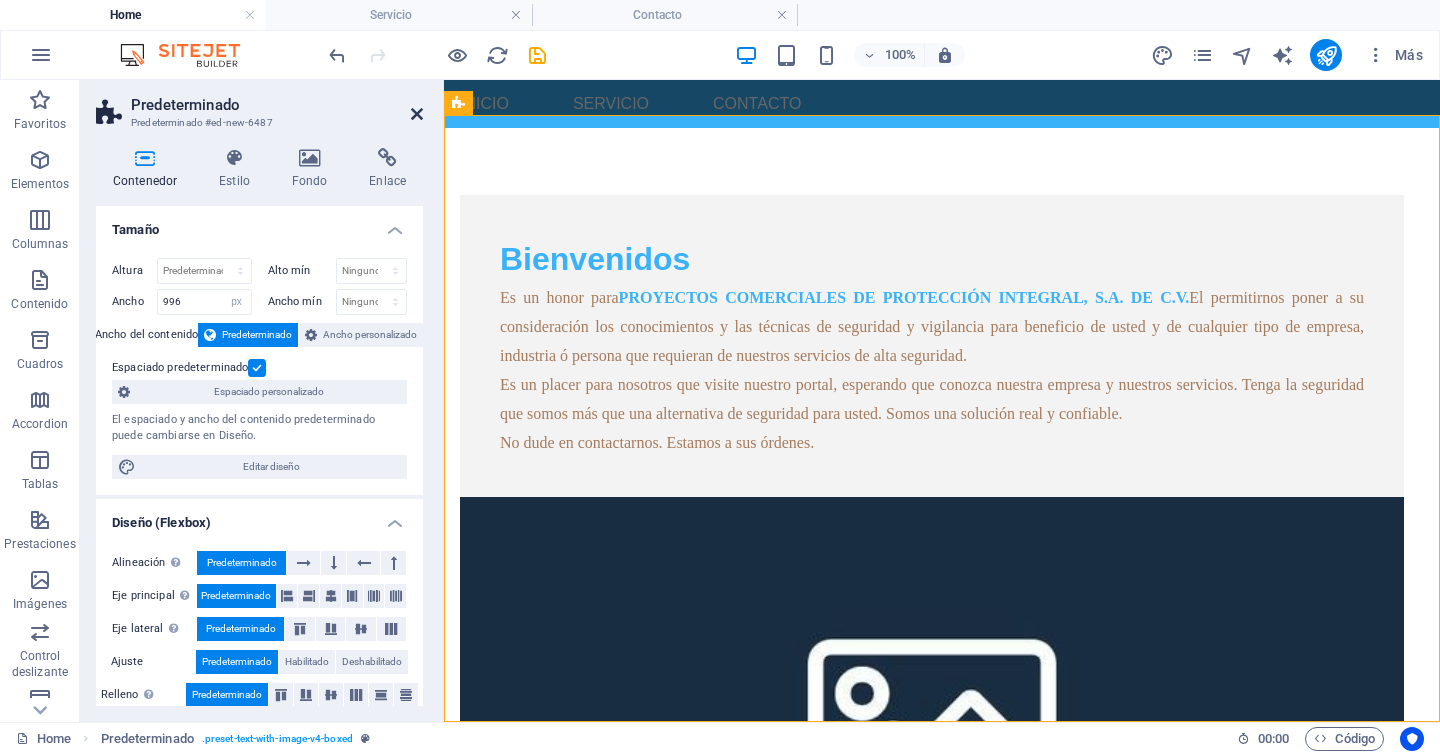 click at bounding box center (417, 114) 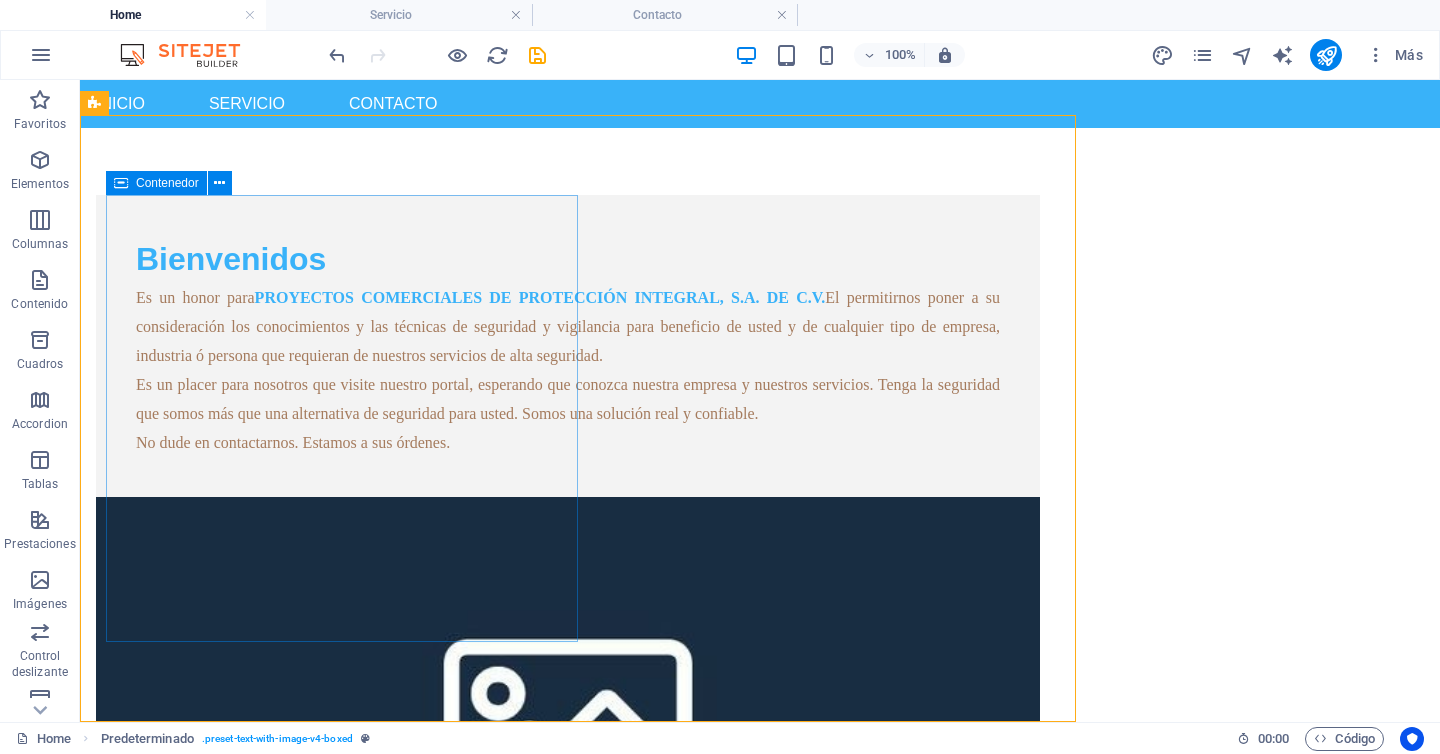 click on "Contenedor" at bounding box center [167, 183] 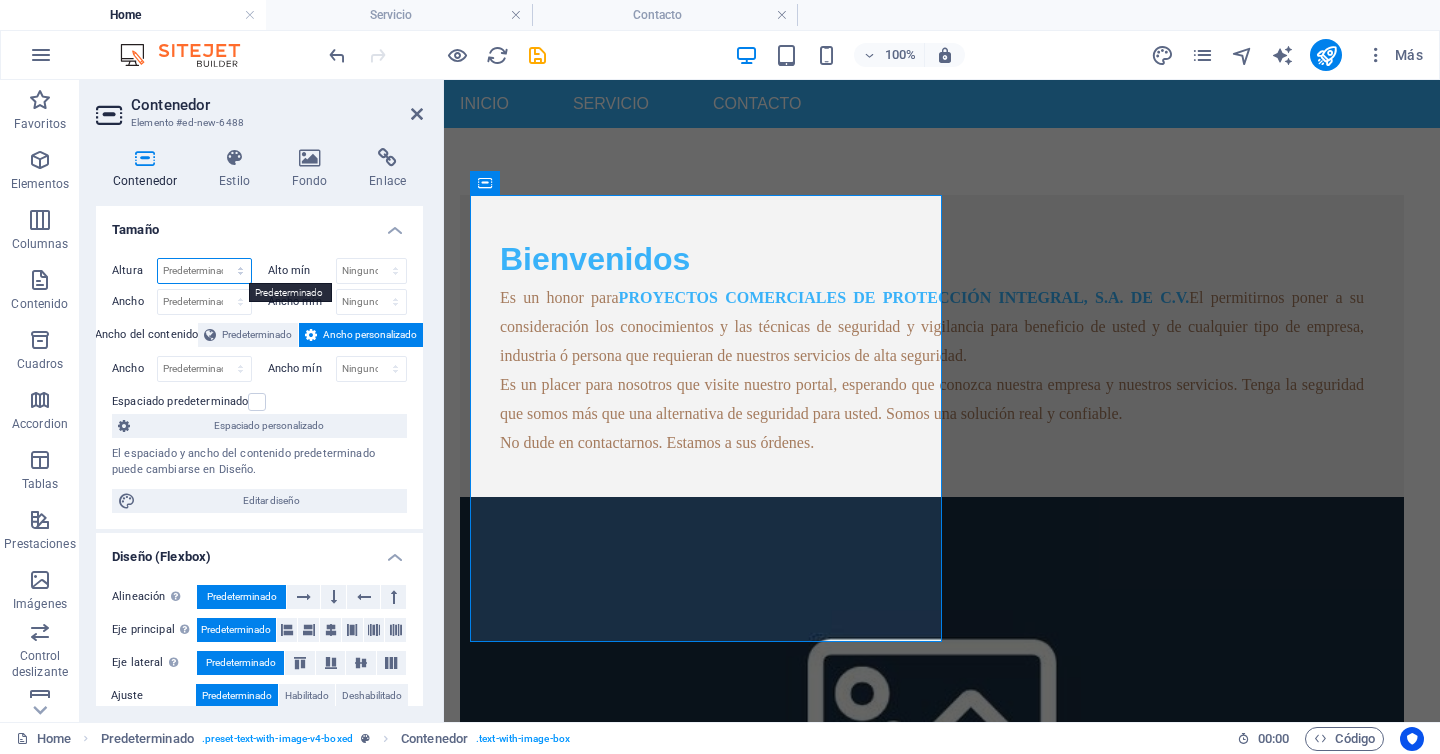 click on "Predeterminado px rem % vh vw" at bounding box center (204, 271) 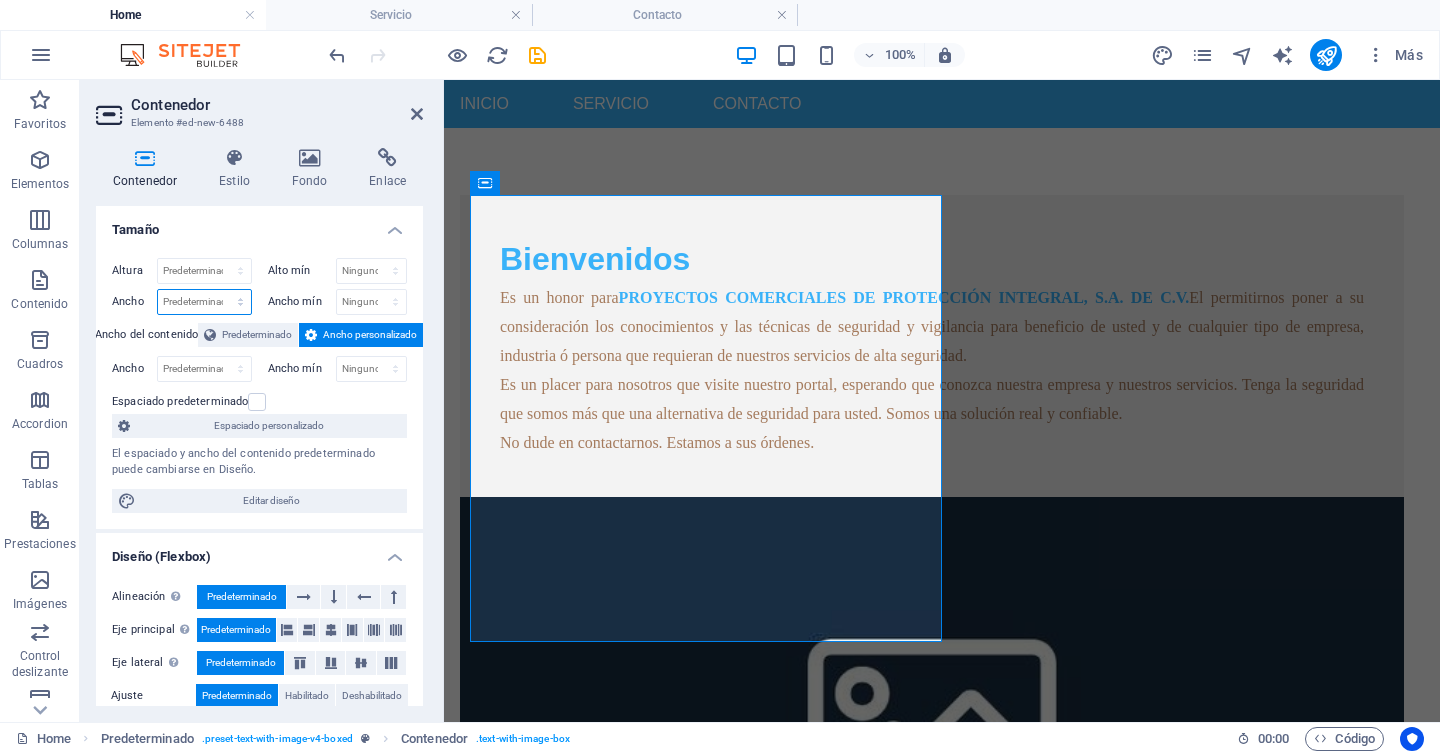click on "Predeterminado px rem % em vh vw" at bounding box center (204, 302) 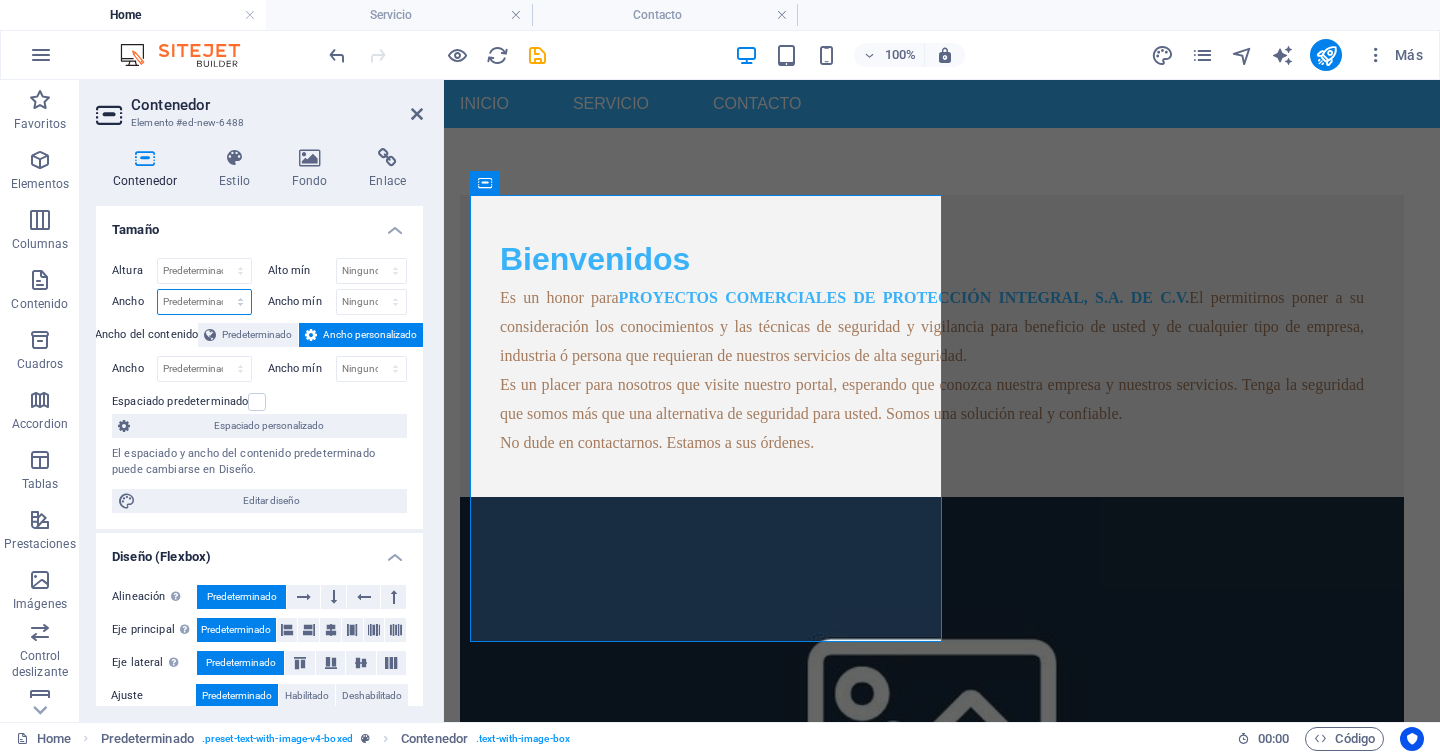 select on "px" 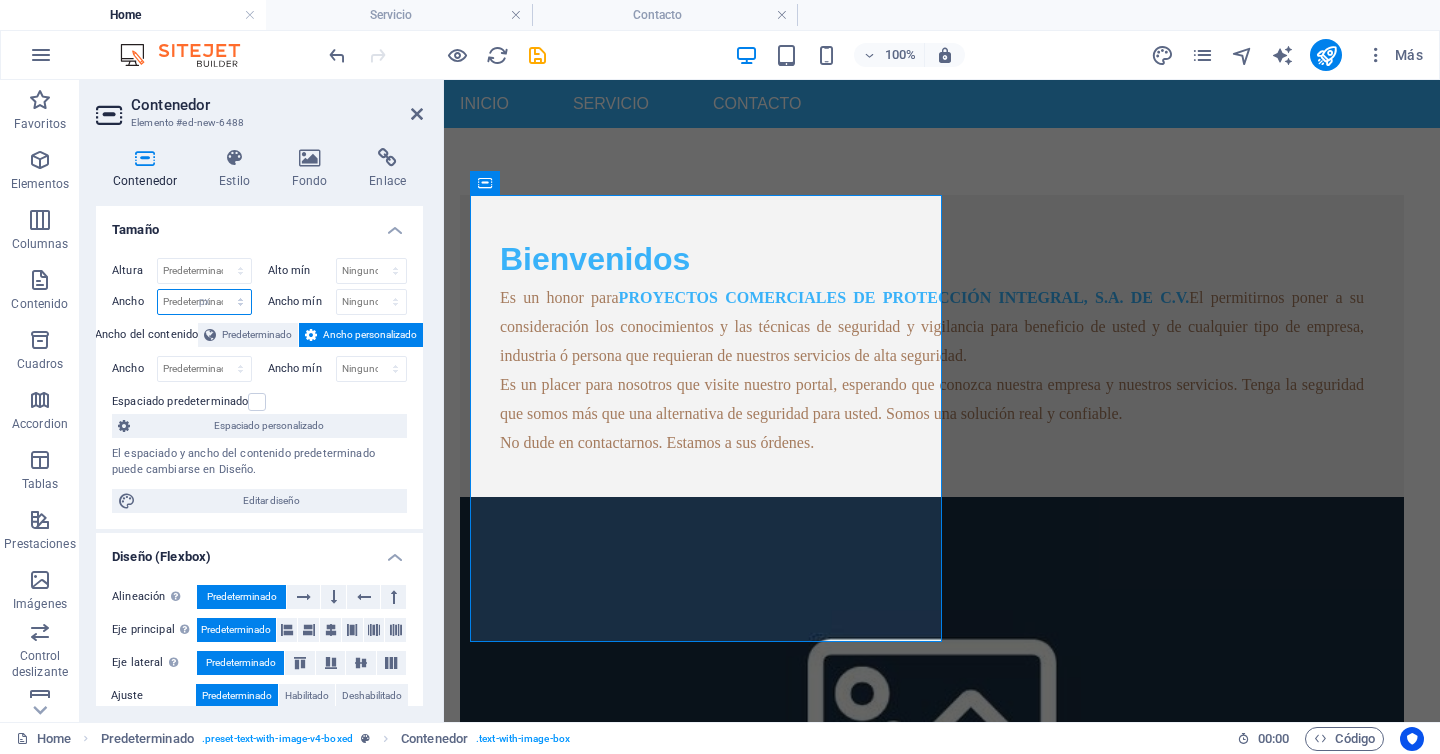 type on "472" 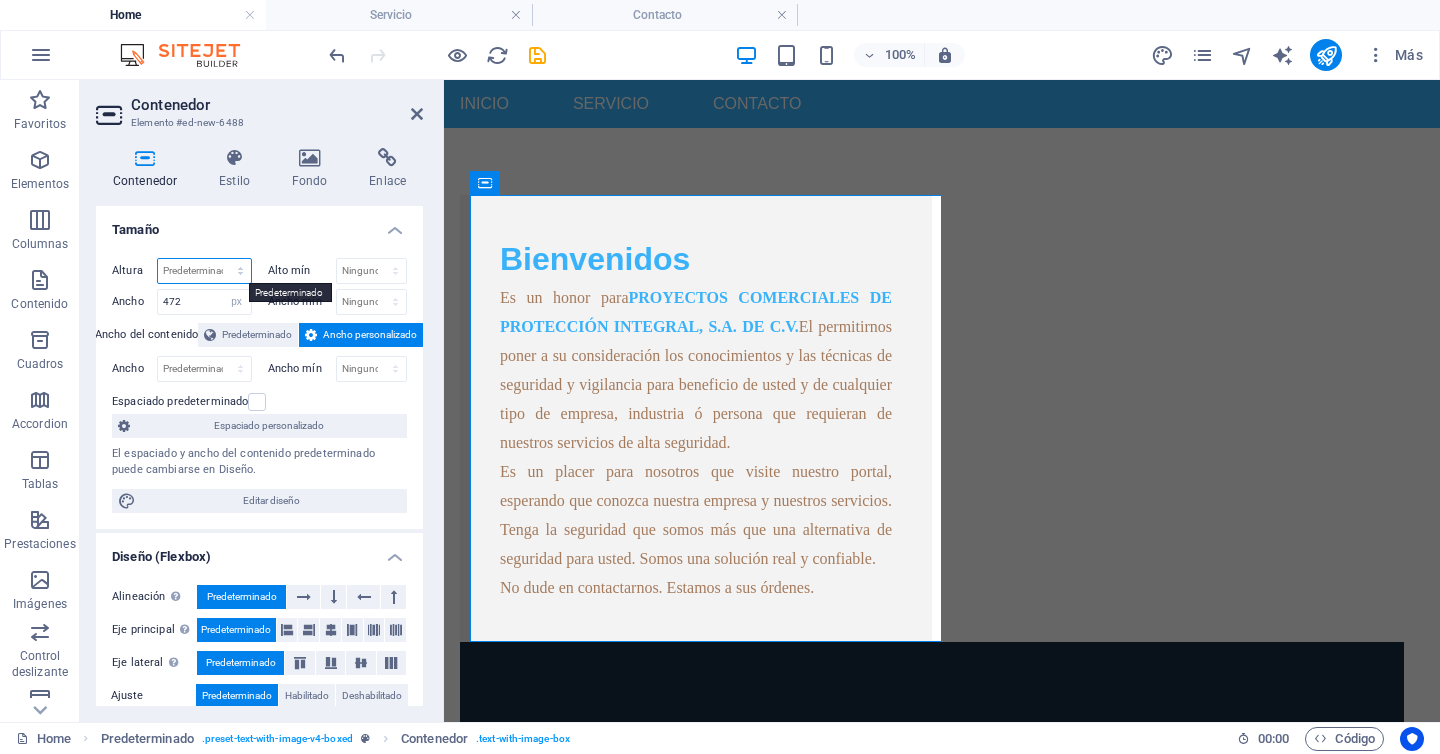 click on "Predeterminado px rem % vh vw" at bounding box center [204, 271] 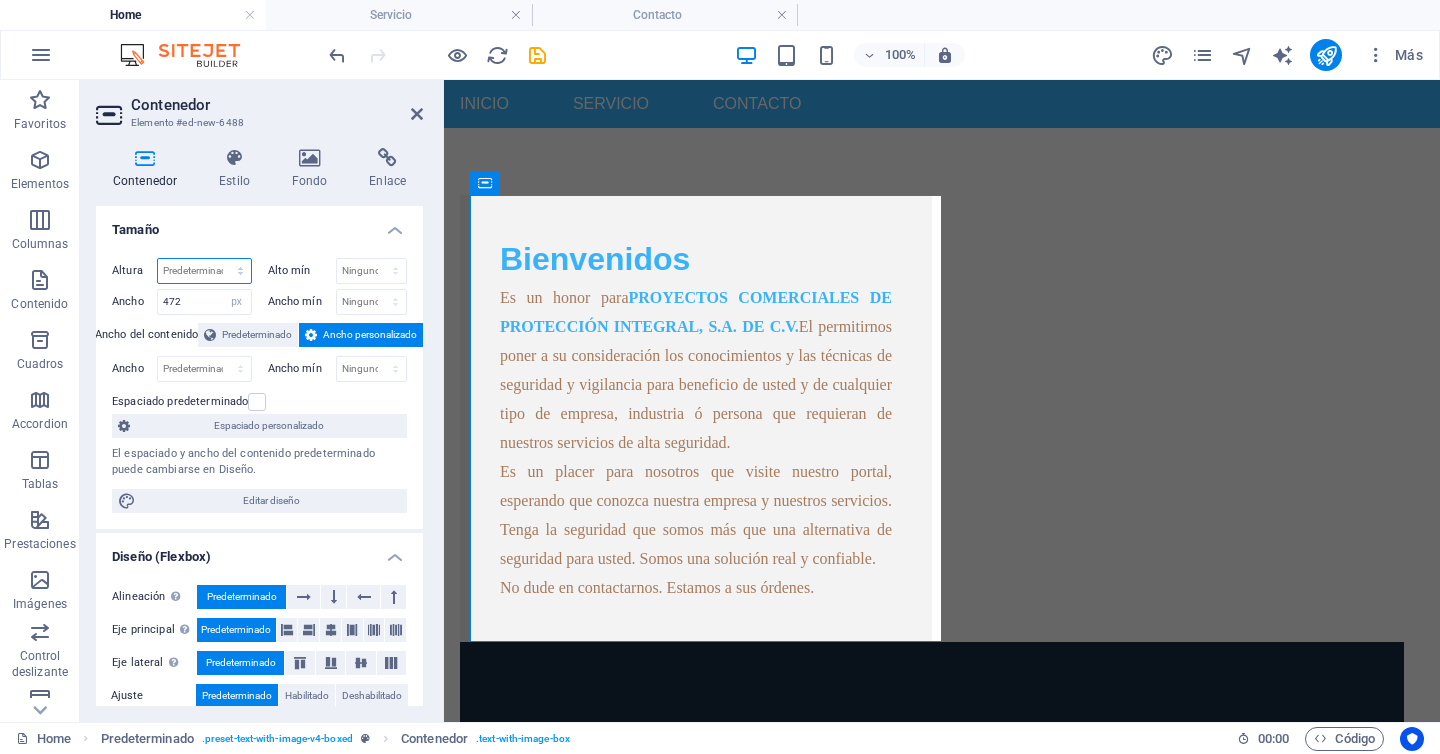 select on "px" 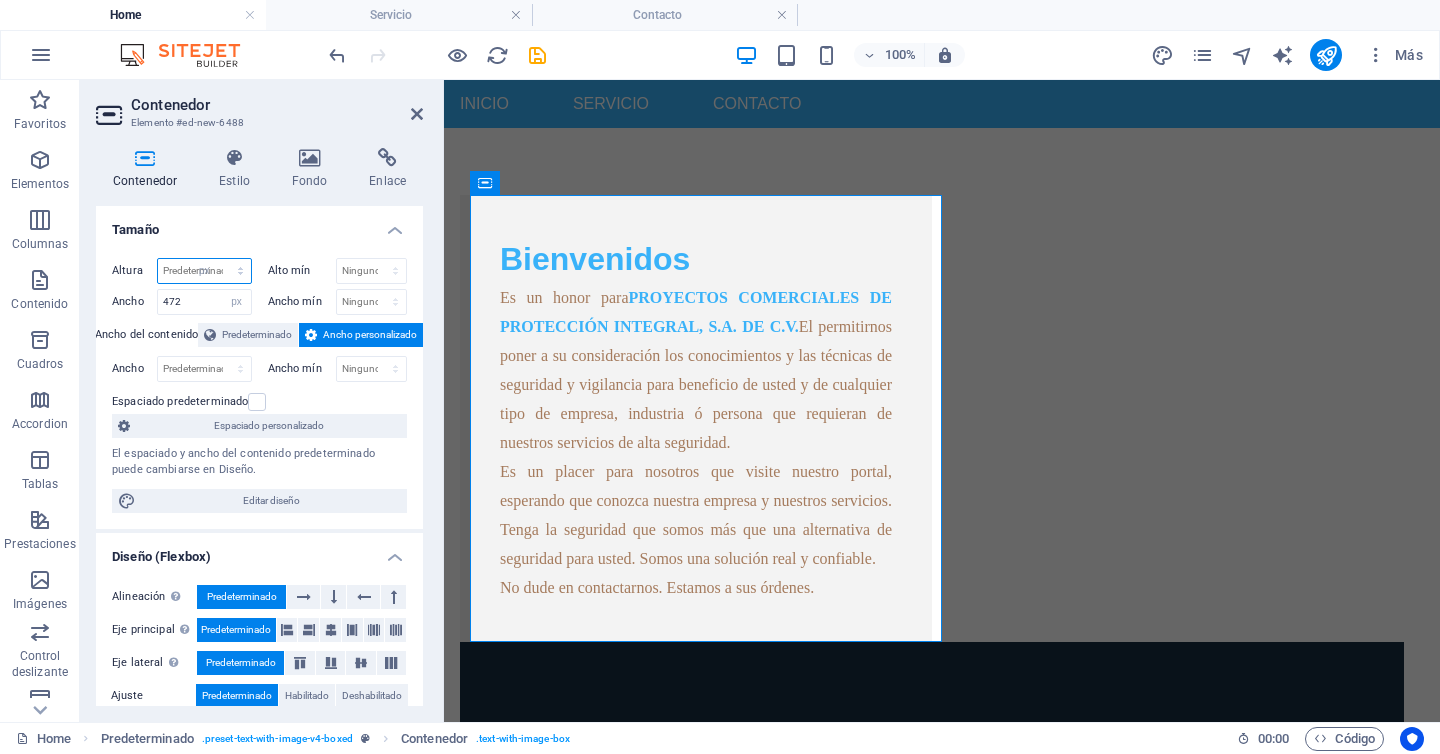 type on "367" 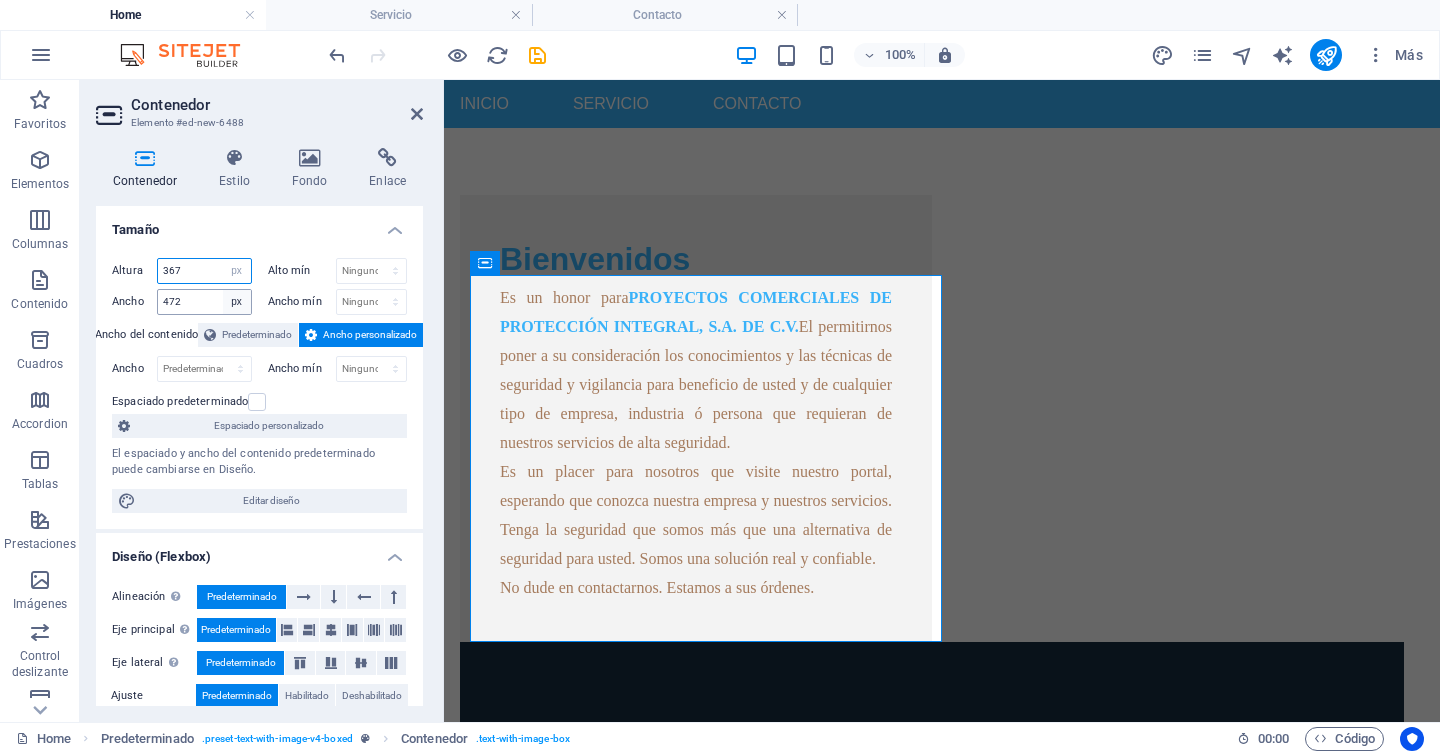 scroll, scrollTop: 485, scrollLeft: 0, axis: vertical 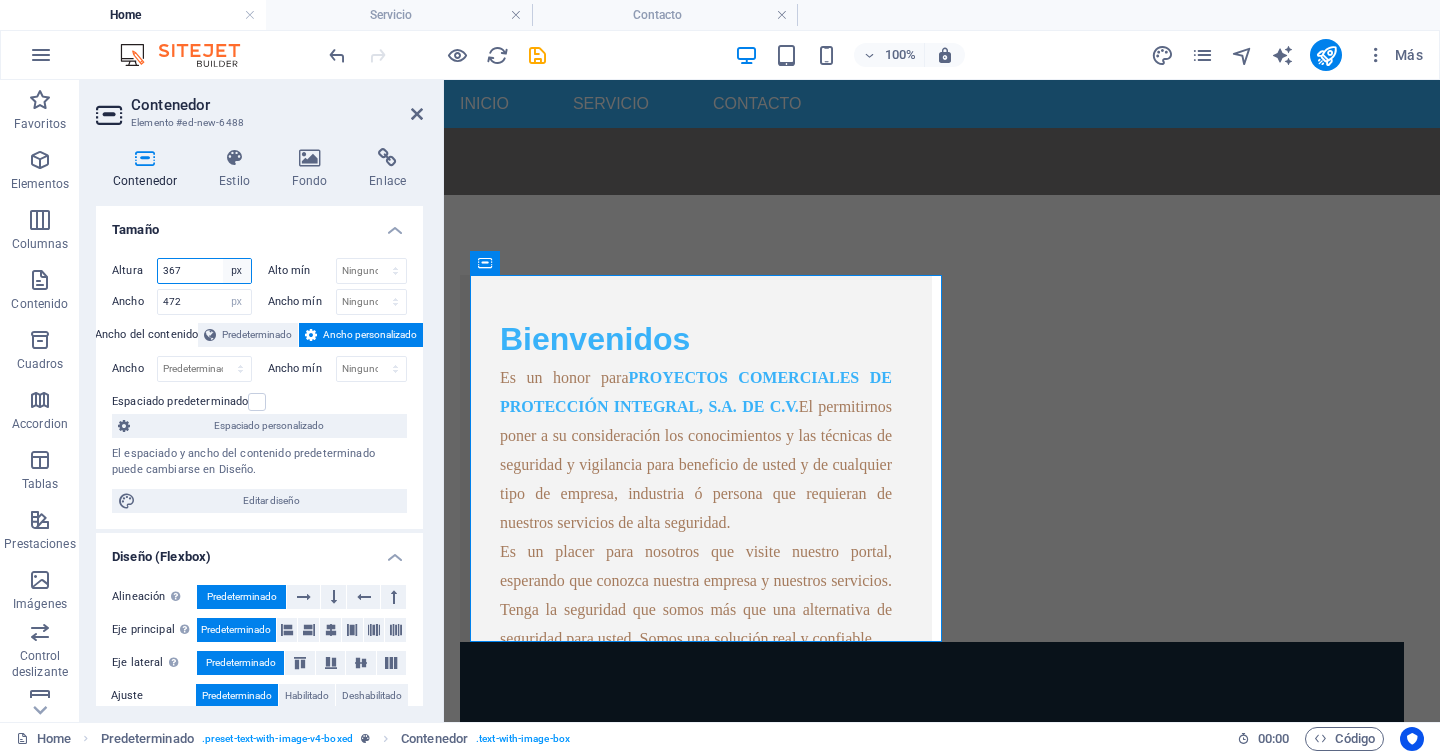 click on "Predeterminado px rem % vh vw" at bounding box center [237, 271] 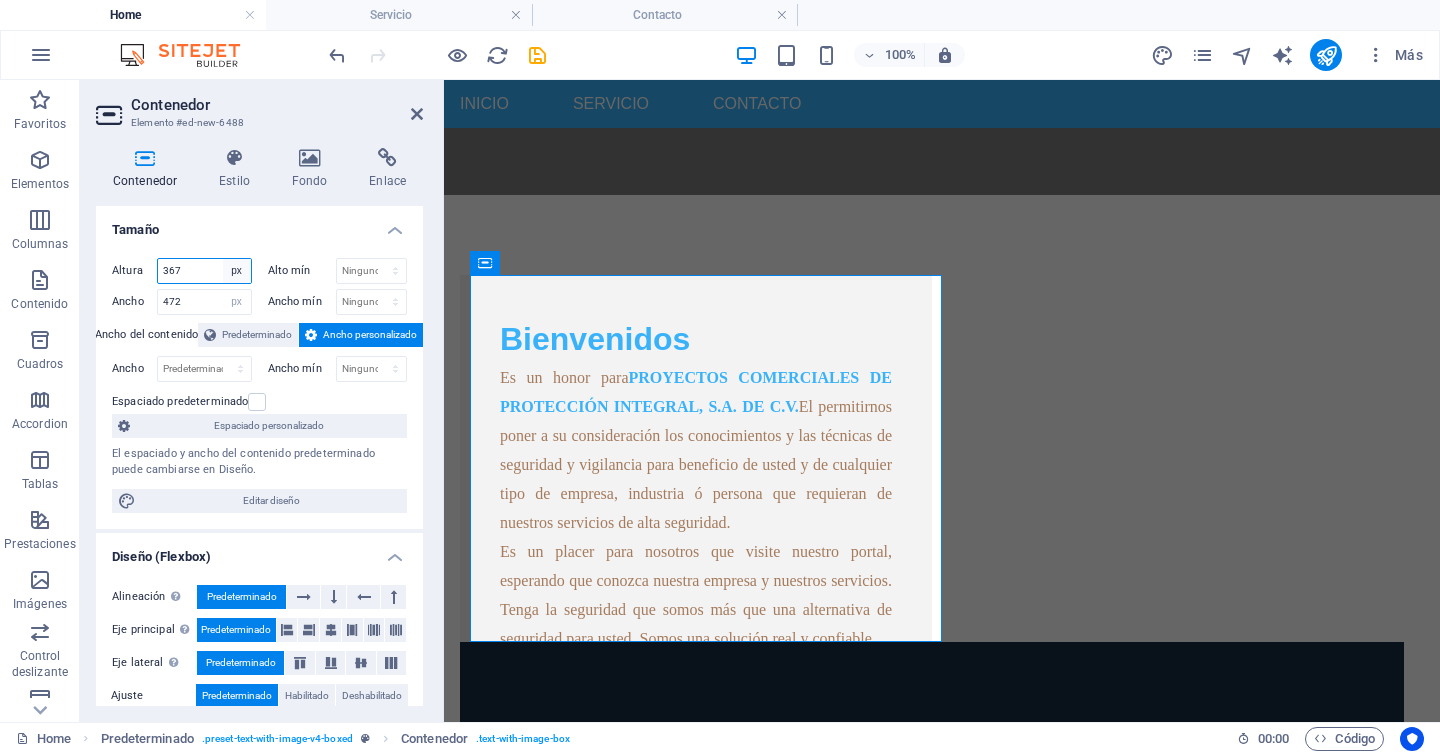 select on "default" 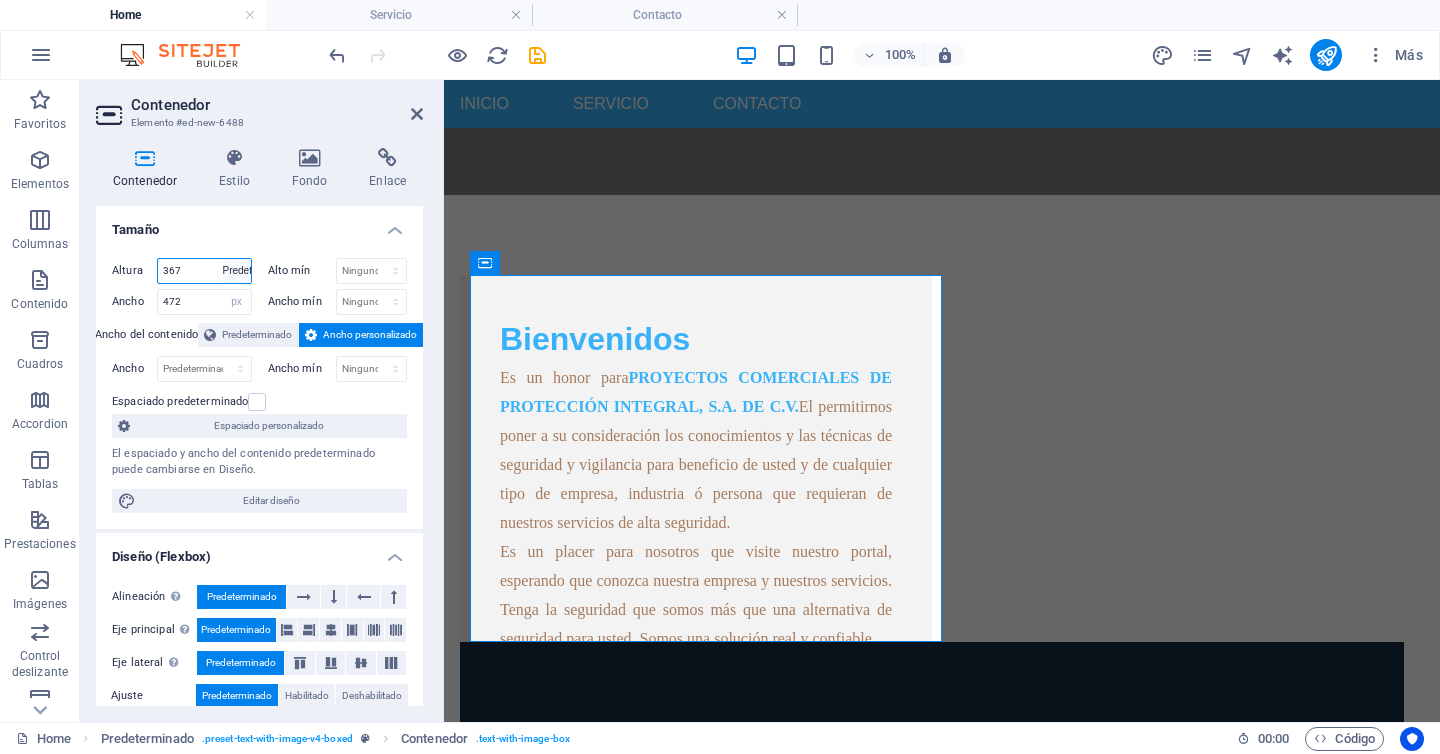 type 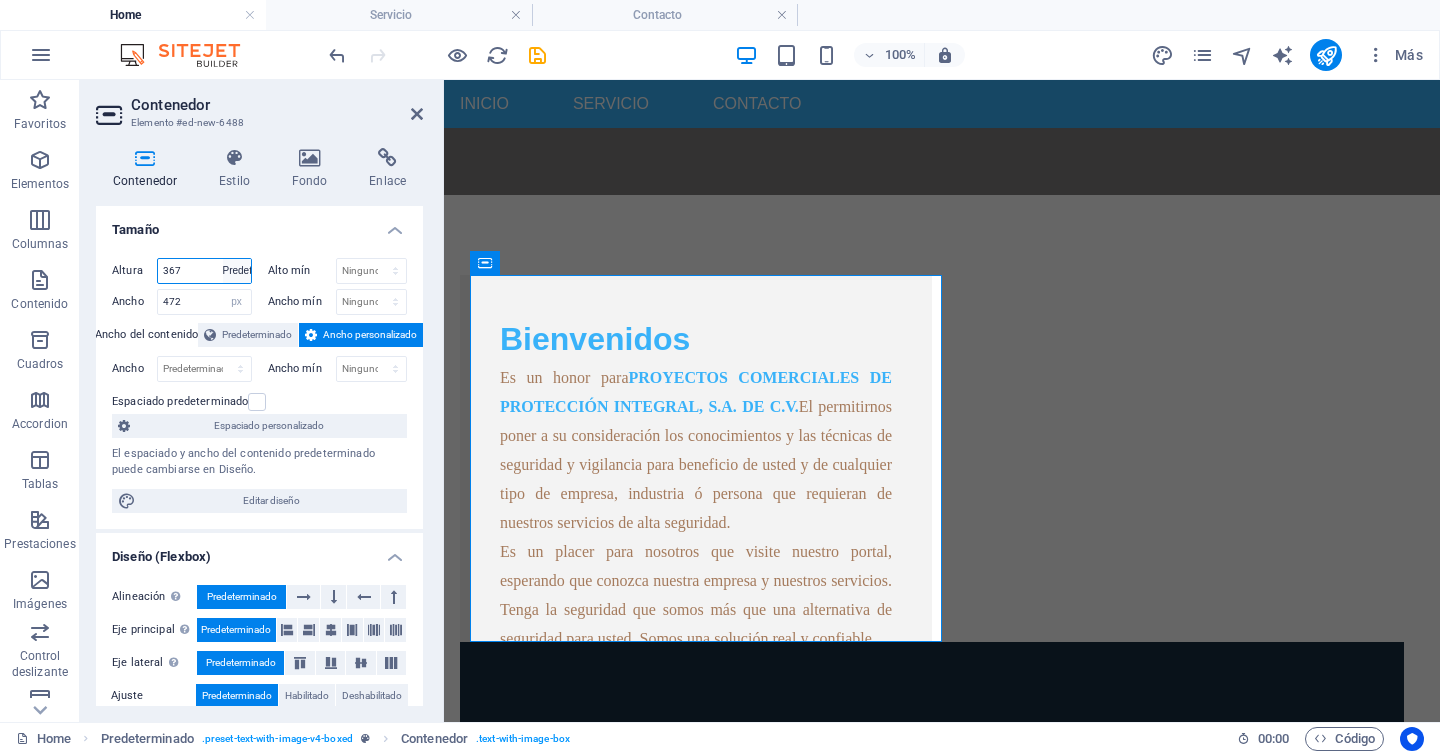 select on "DISABLED_OPTION_VALUE" 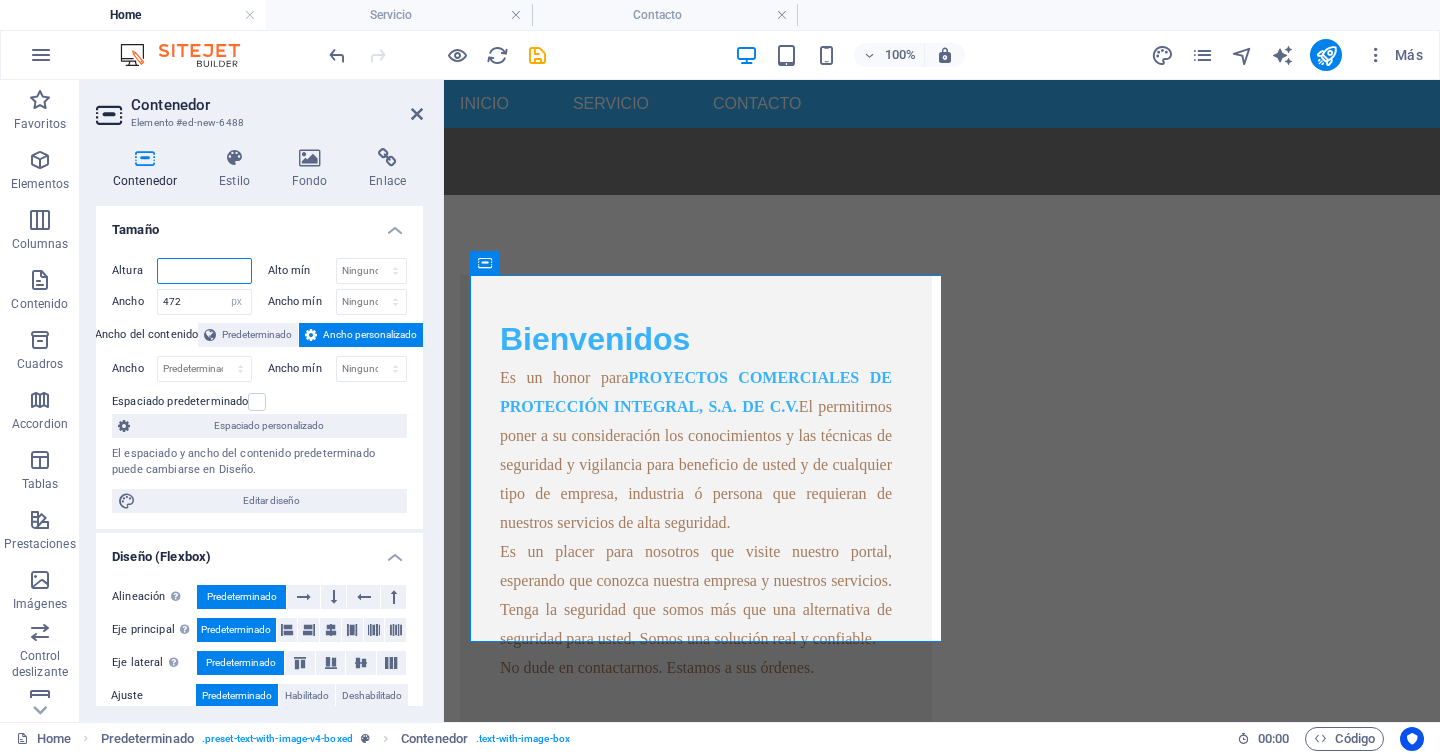 scroll, scrollTop: 565, scrollLeft: 0, axis: vertical 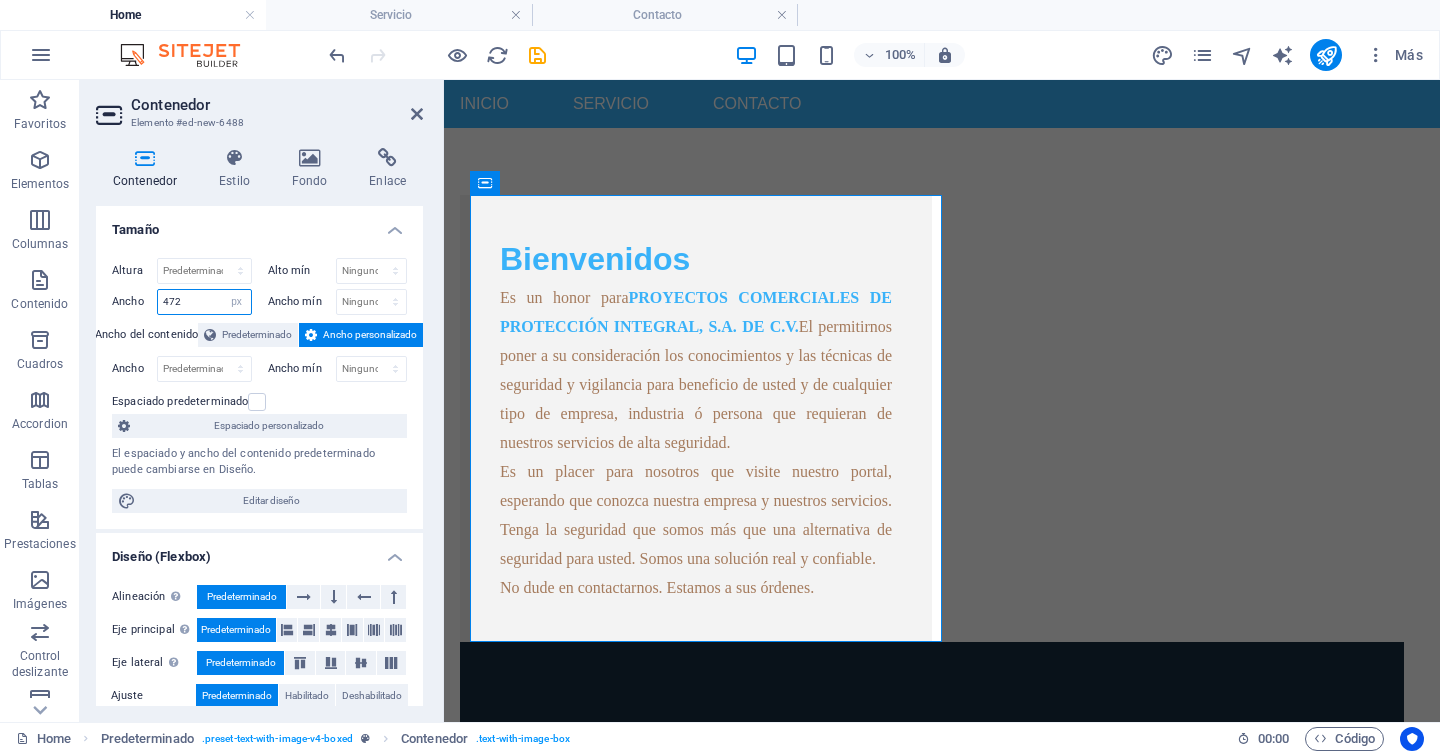 click on "472" at bounding box center [204, 302] 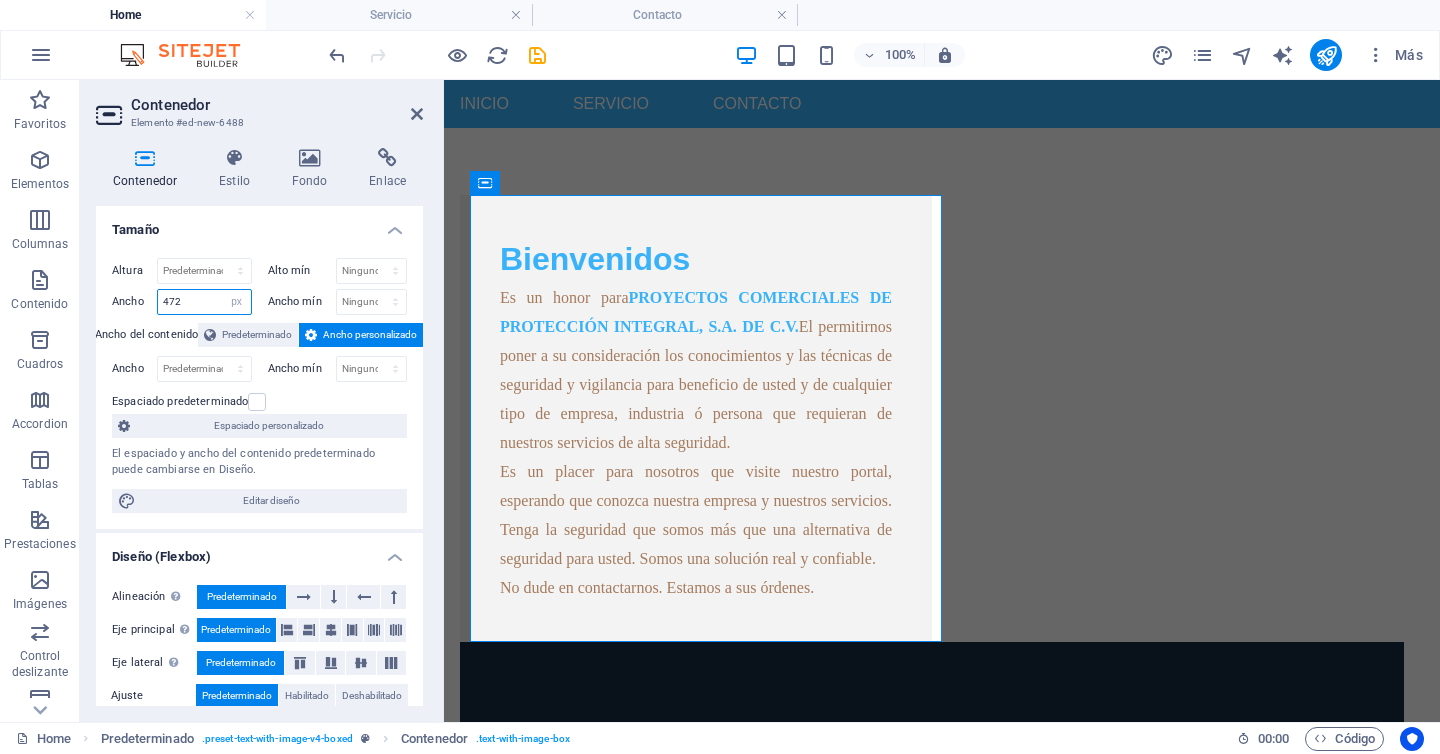 click on "472" at bounding box center (204, 302) 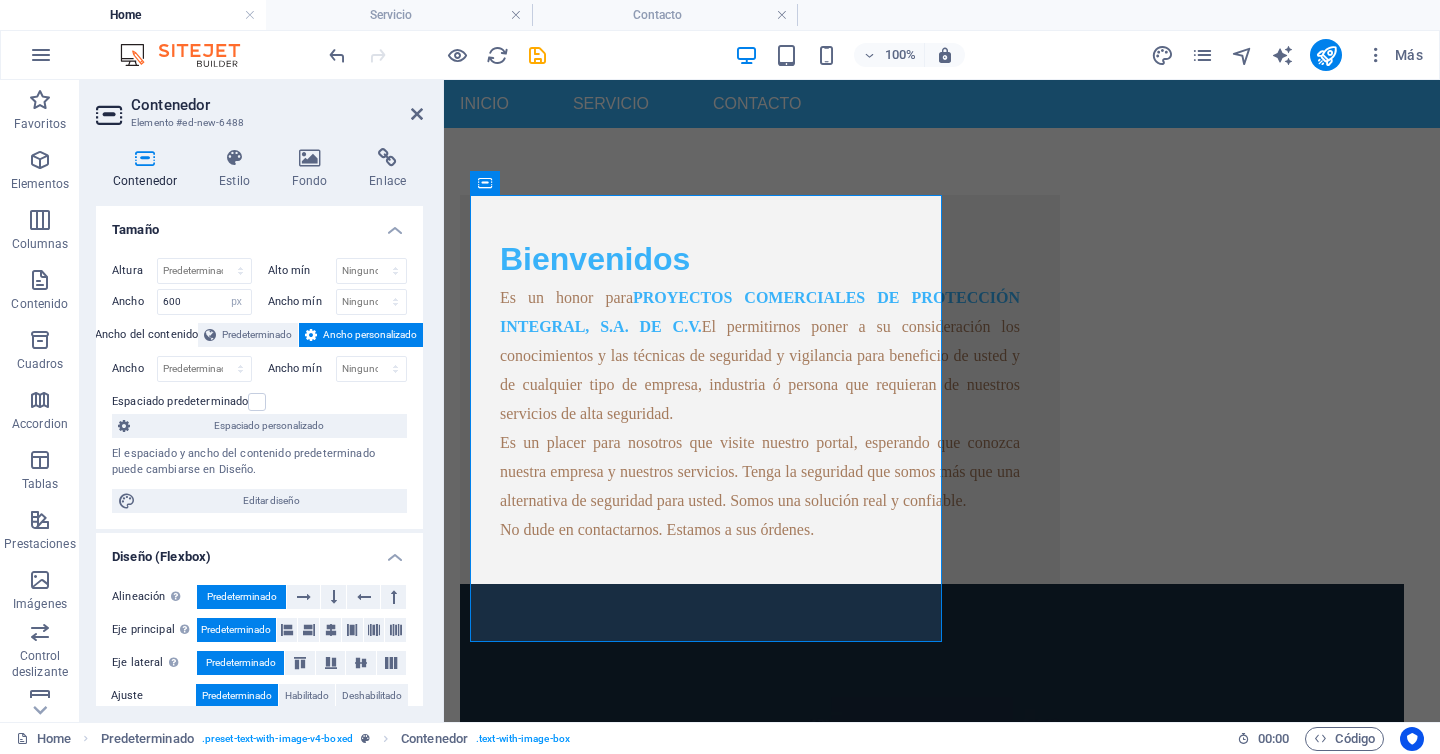 click on "Tamaño" at bounding box center [259, 224] 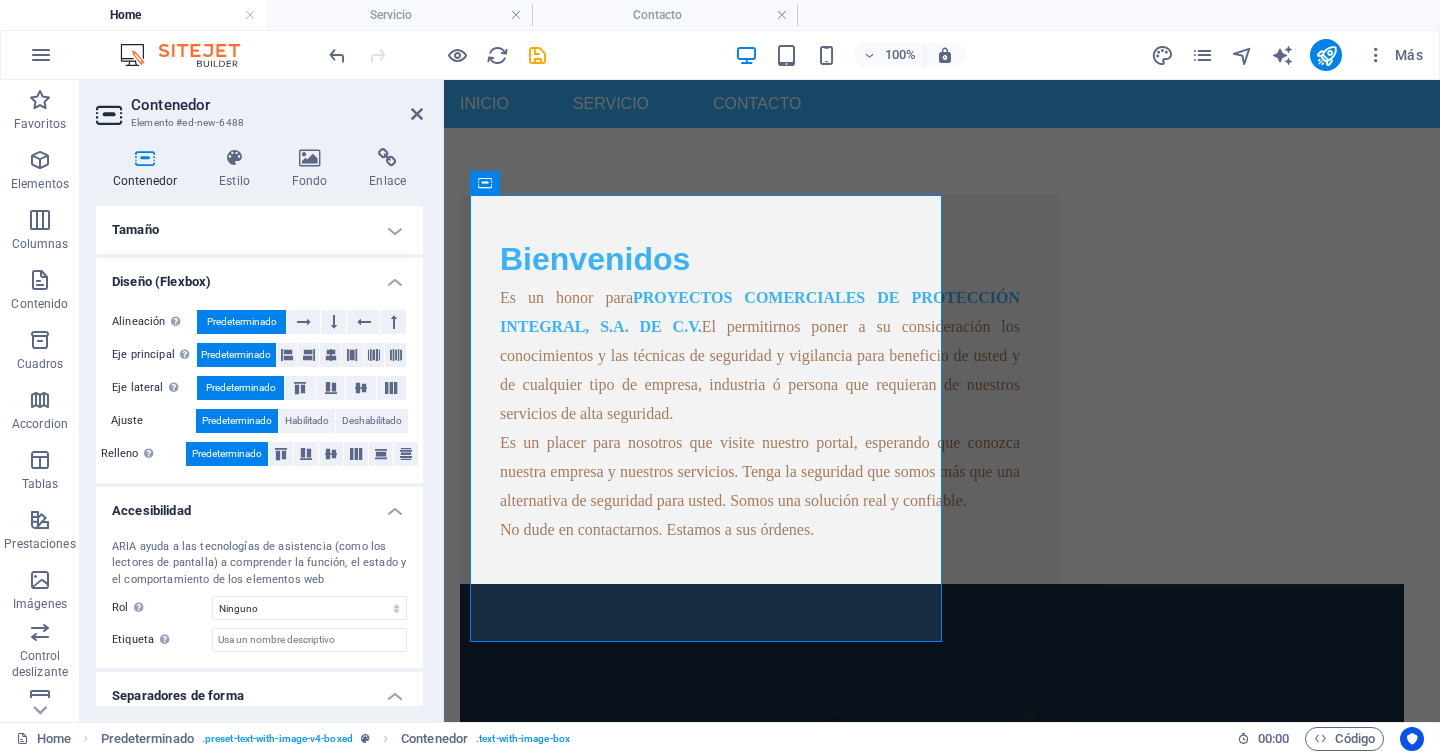 click on "Tamaño" at bounding box center [259, 230] 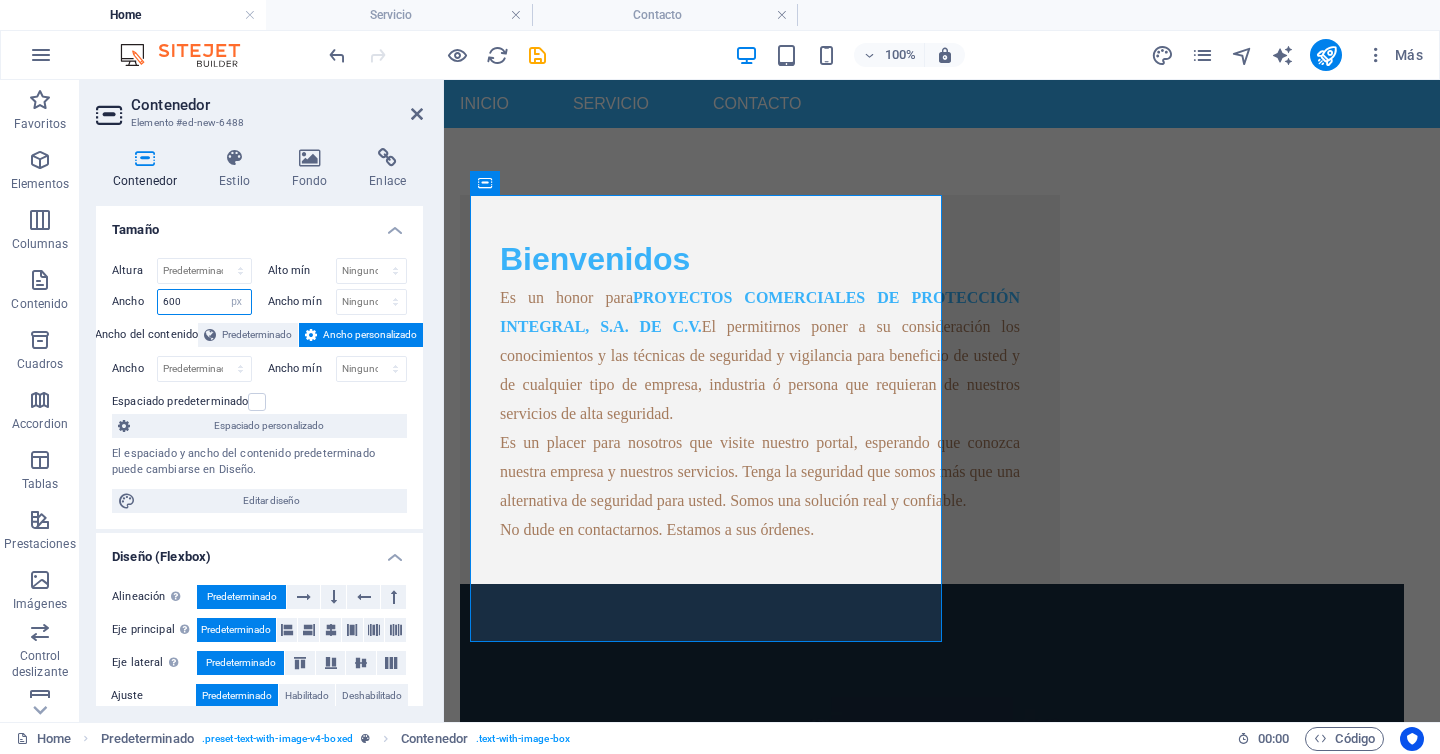 click on "600" at bounding box center (204, 302) 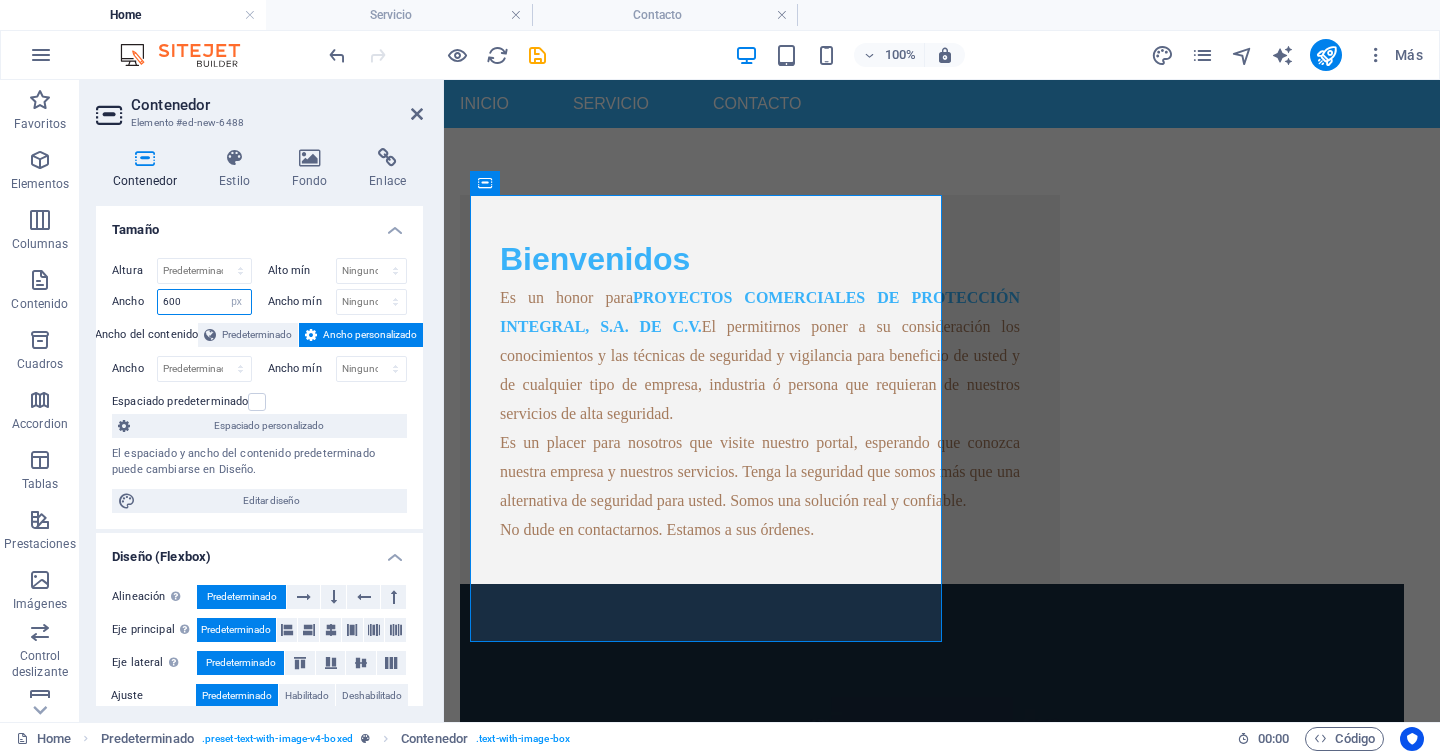 click on "600" at bounding box center [204, 302] 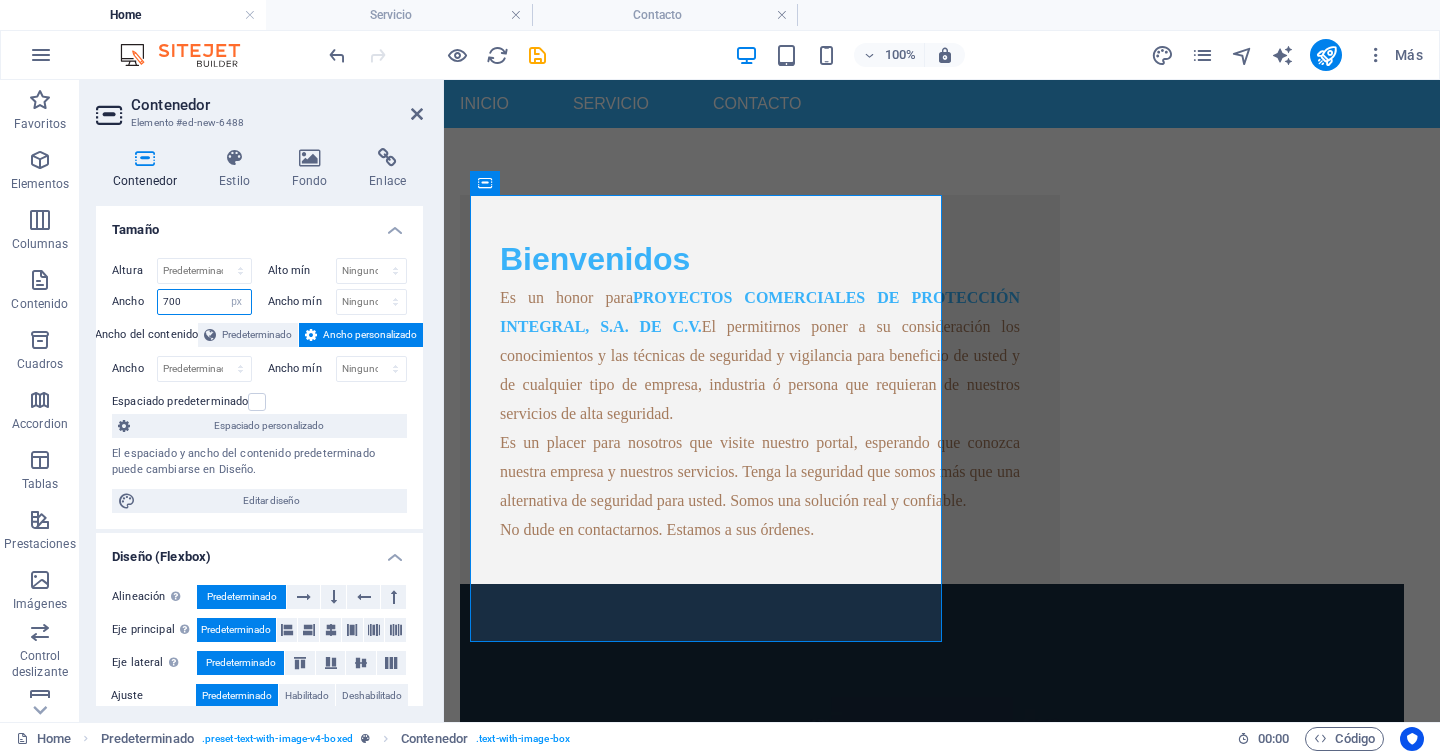 type on "700" 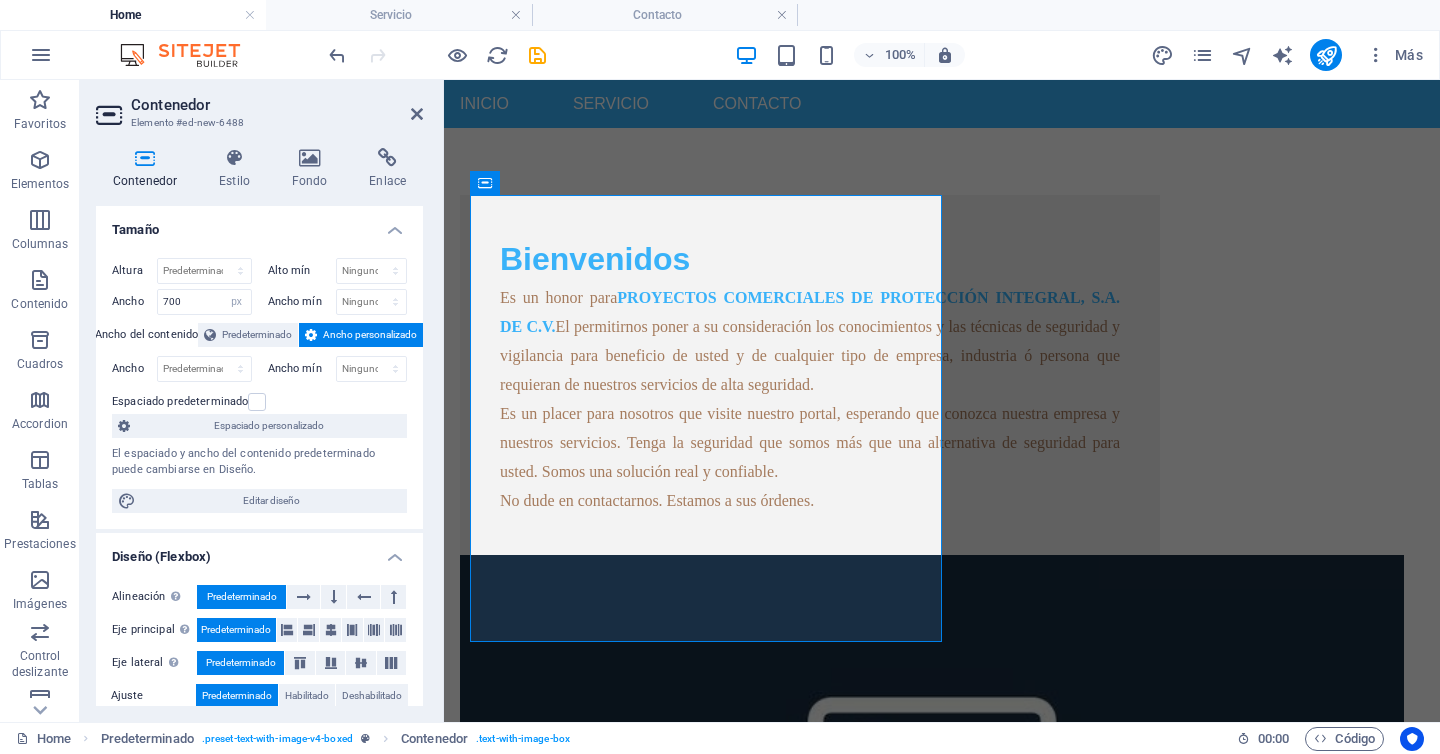 click on "Tamaño" at bounding box center (259, 224) 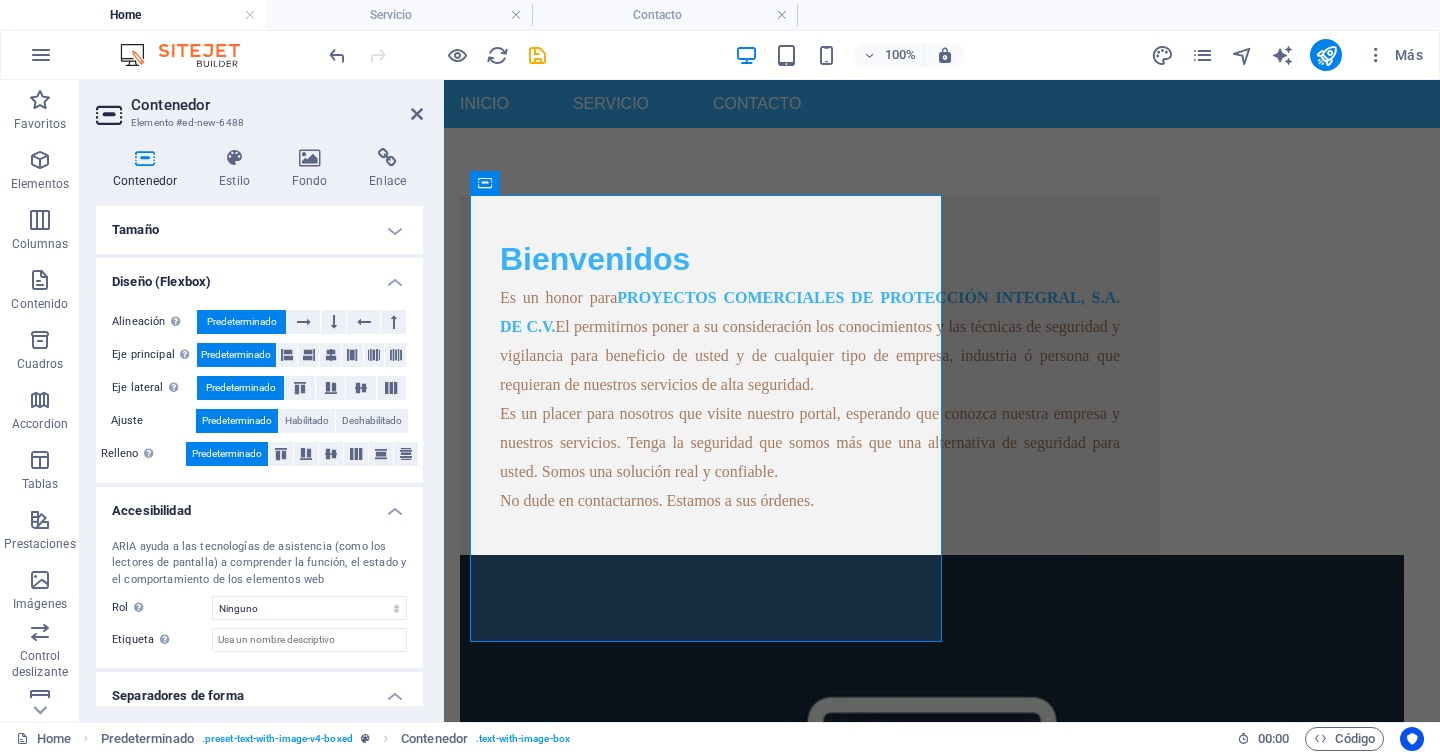 click on "Tamaño" at bounding box center [259, 230] 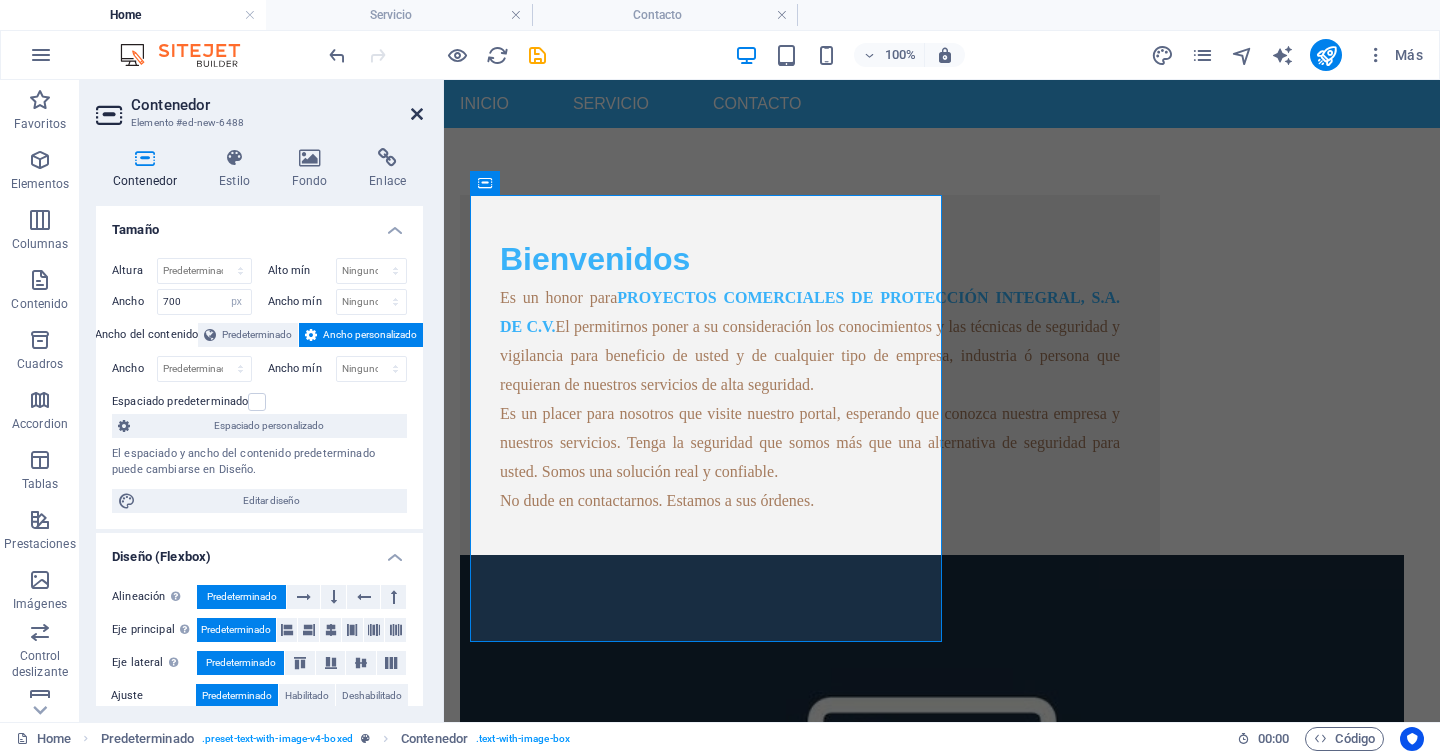 click at bounding box center [417, 114] 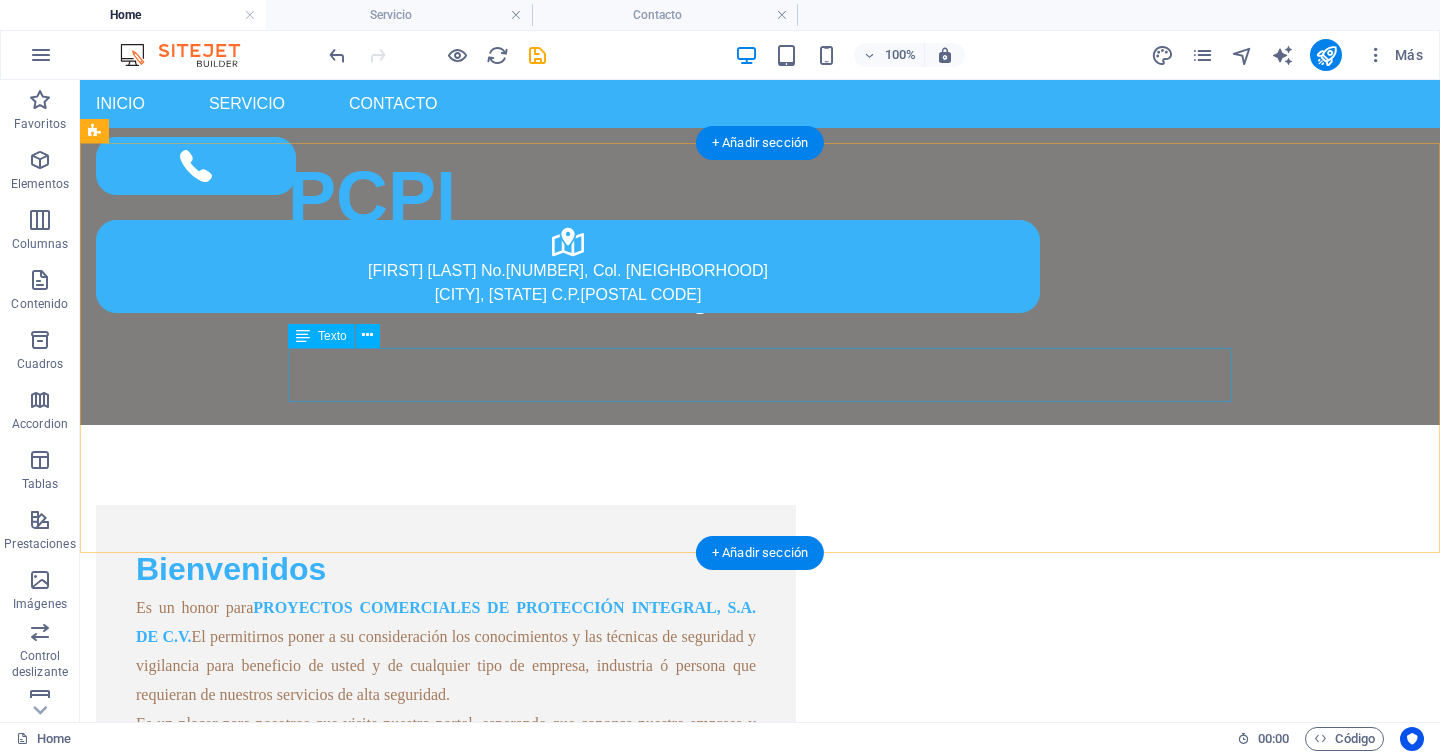 scroll, scrollTop: 565, scrollLeft: 0, axis: vertical 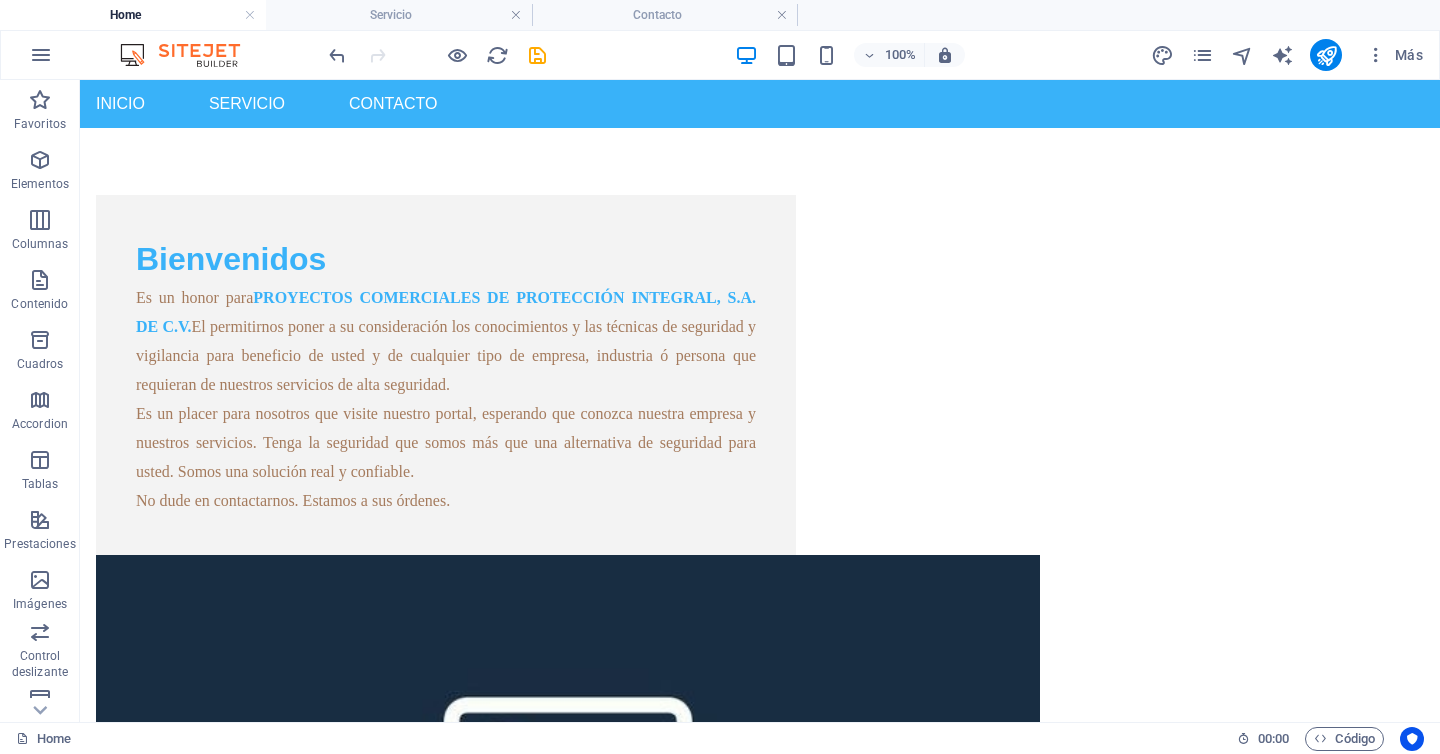 click on "8183454327 Isaac Garza No.1208, Col. Centro Monterrey, N.L. C.P.64000  Menu Inicio Servicio Contacto PCPI Nuestra Pasión Es Tu Seguridad Bienvenidos Es un honor para  PROYECTOS COMERCIALES DE PROTECCIÓN INTEGRAL, S.A. DE C.V.  El permitirnos poner a su consideración los conocimientos y las técnicas de seguridad y vigilancia para beneficio de usted y de cualquier tipo de empresa, industria ó persona que requieran de nuestros servicios de alta seguridad. Es un placer para nosotros que visite nuestro portal, esperando que conozca nuestra empresa y nuestros servicios. Tenga la seguridad que somos más que una alternativa de seguridad para usted. Somos una solución real y confiable. No dude en contactarnos. Estamos a sus órdenes. Suelta el contenido aquí o  Añadir elementos  Pegar portapapeles" at bounding box center [760, 369] 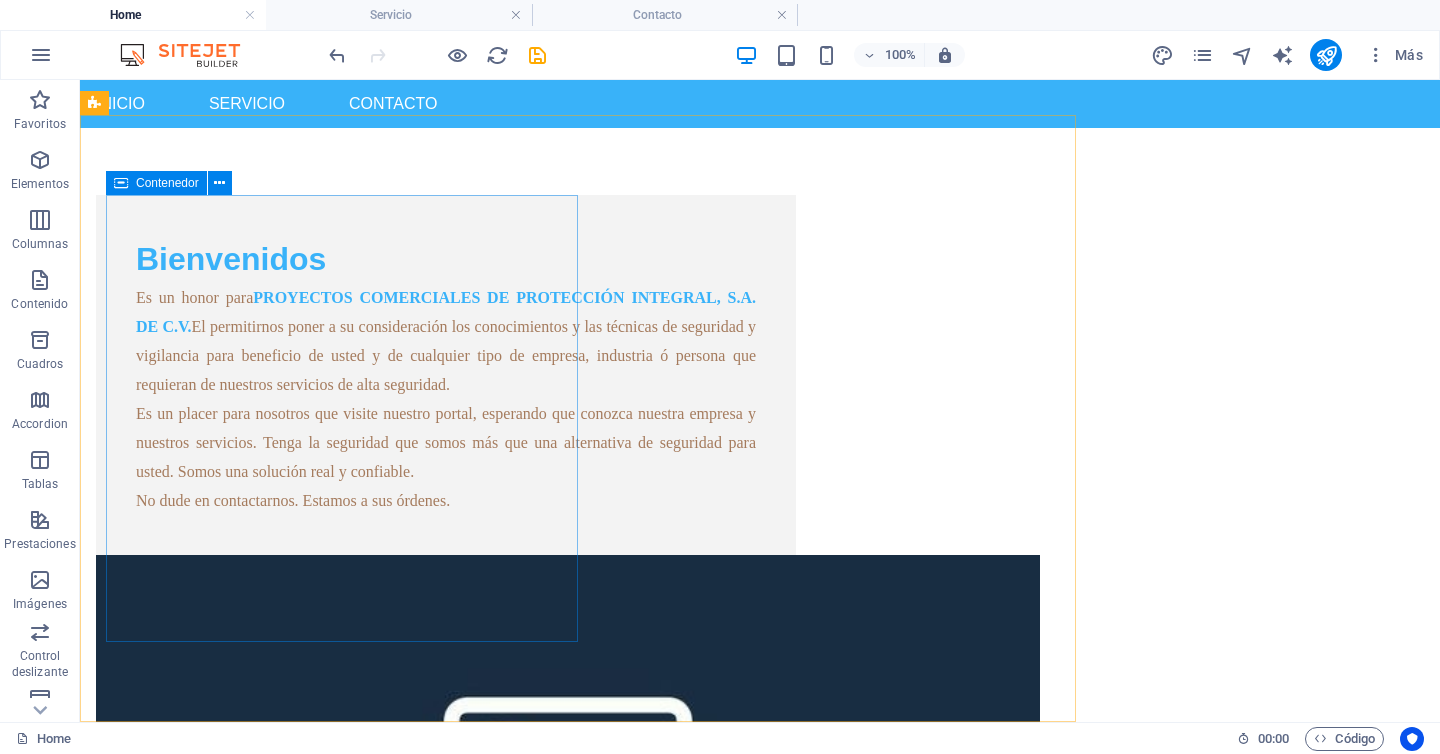 click on "Contenedor" at bounding box center (167, 183) 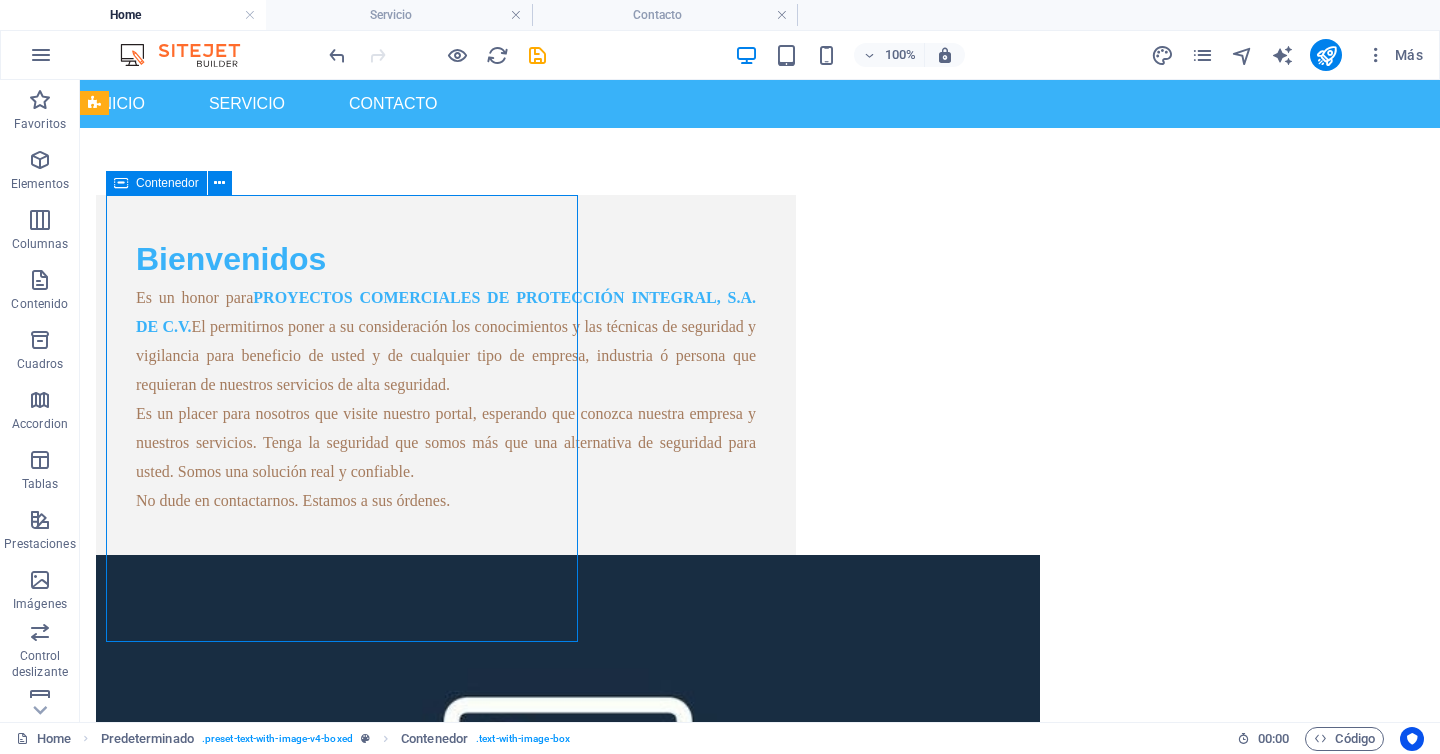 click on "Contenedor" at bounding box center (167, 183) 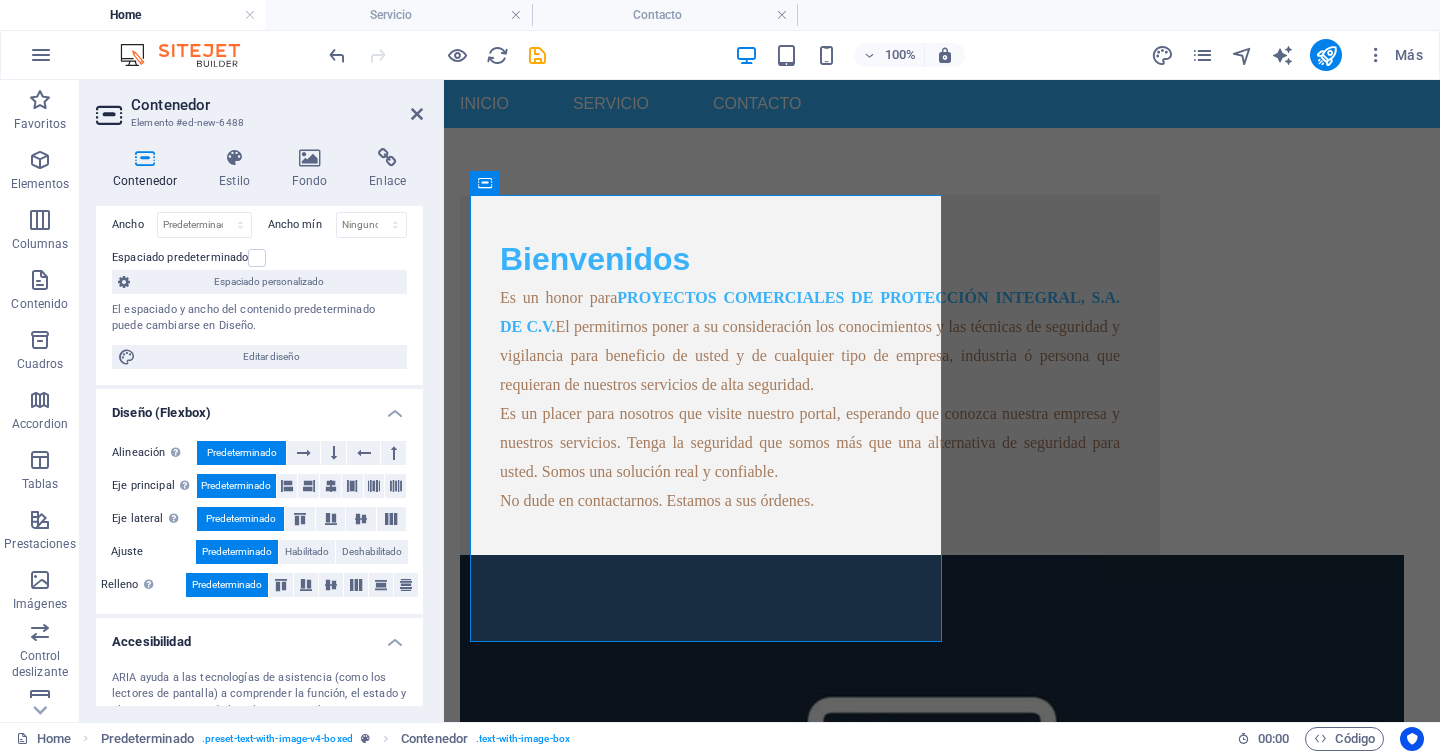 scroll, scrollTop: 186, scrollLeft: 0, axis: vertical 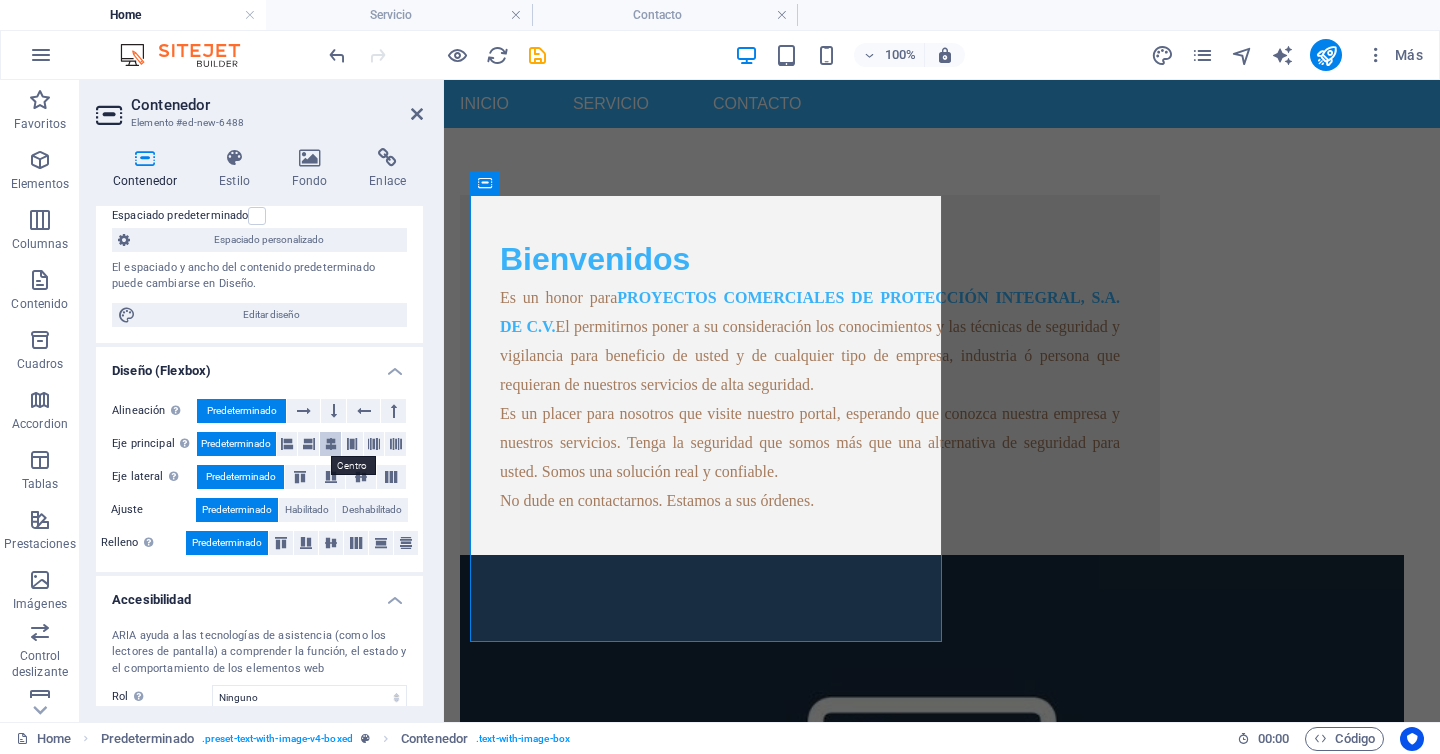 click at bounding box center [331, 444] 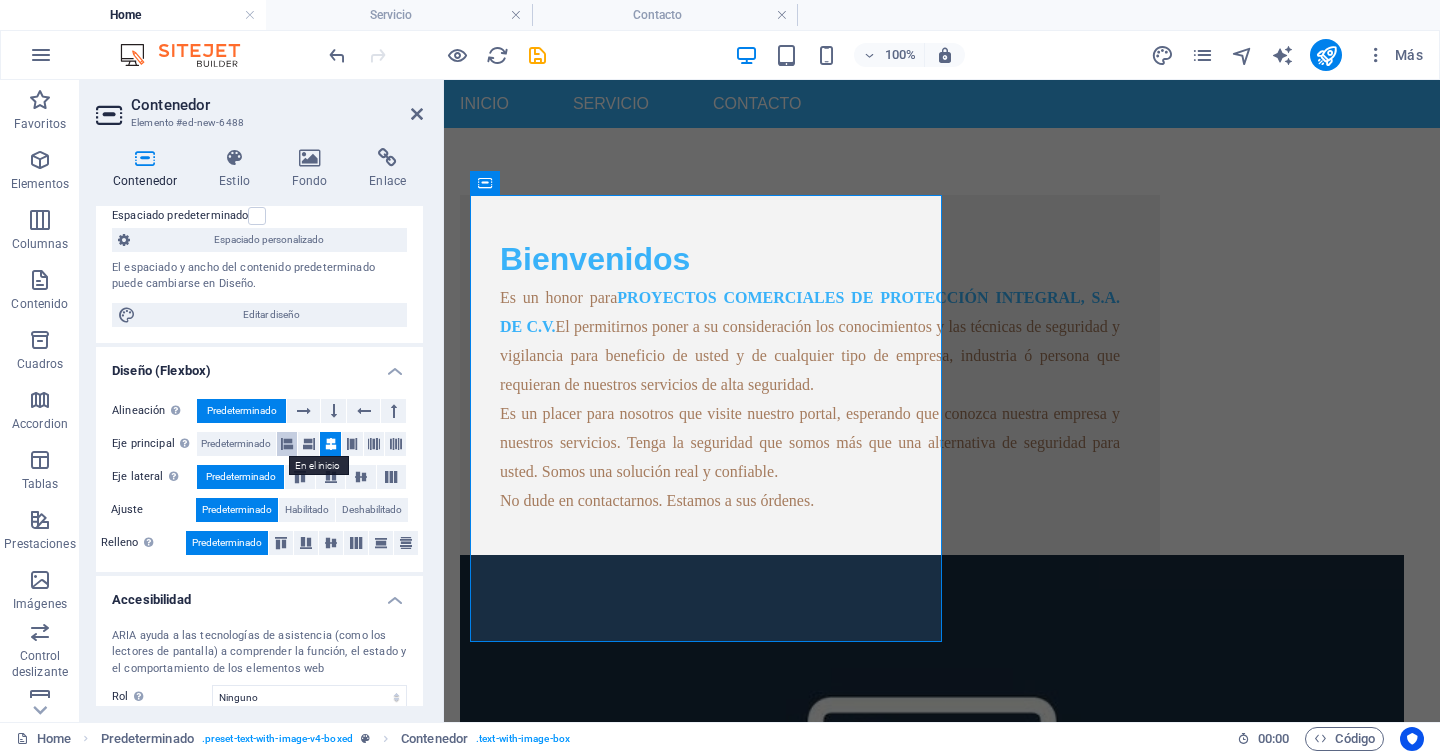 click at bounding box center [287, 444] 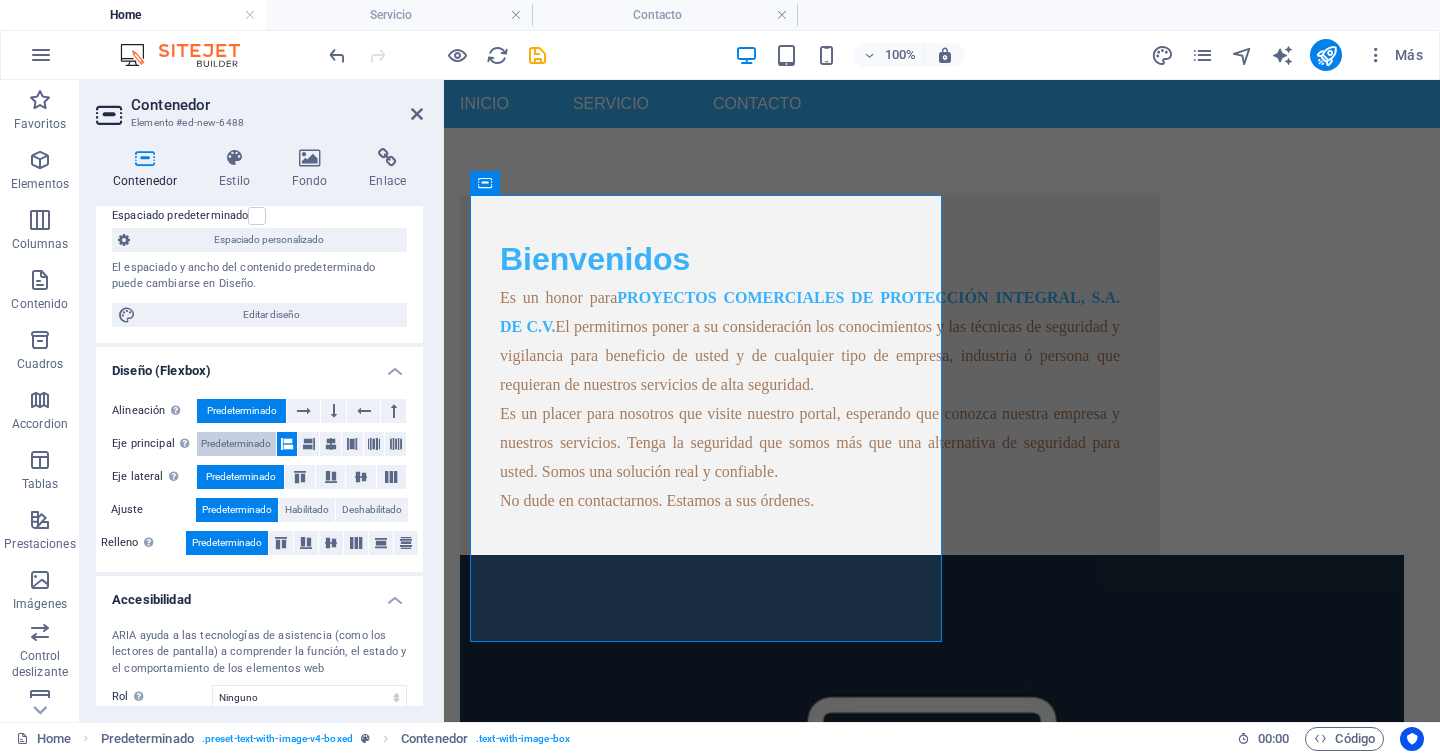 click on "Predeterminado" at bounding box center (236, 444) 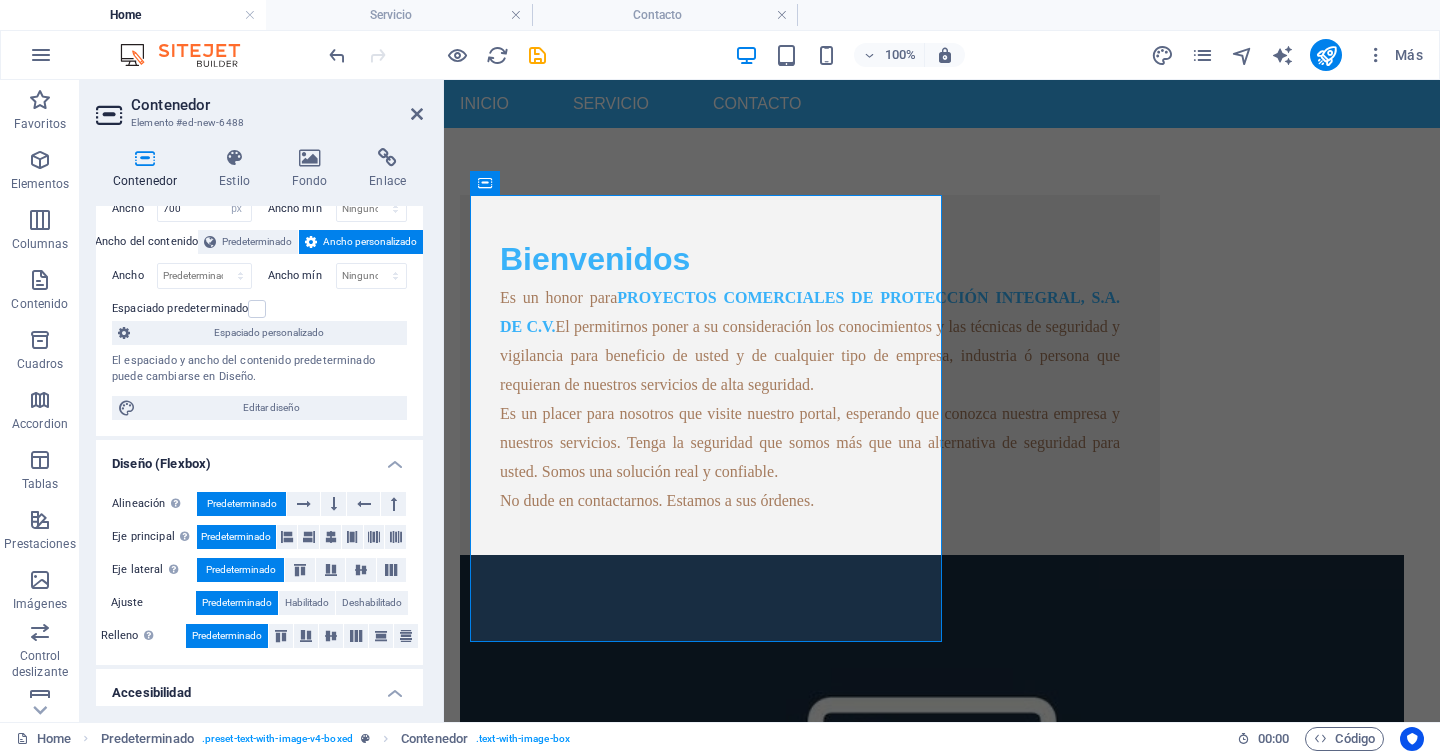 scroll, scrollTop: 0, scrollLeft: 0, axis: both 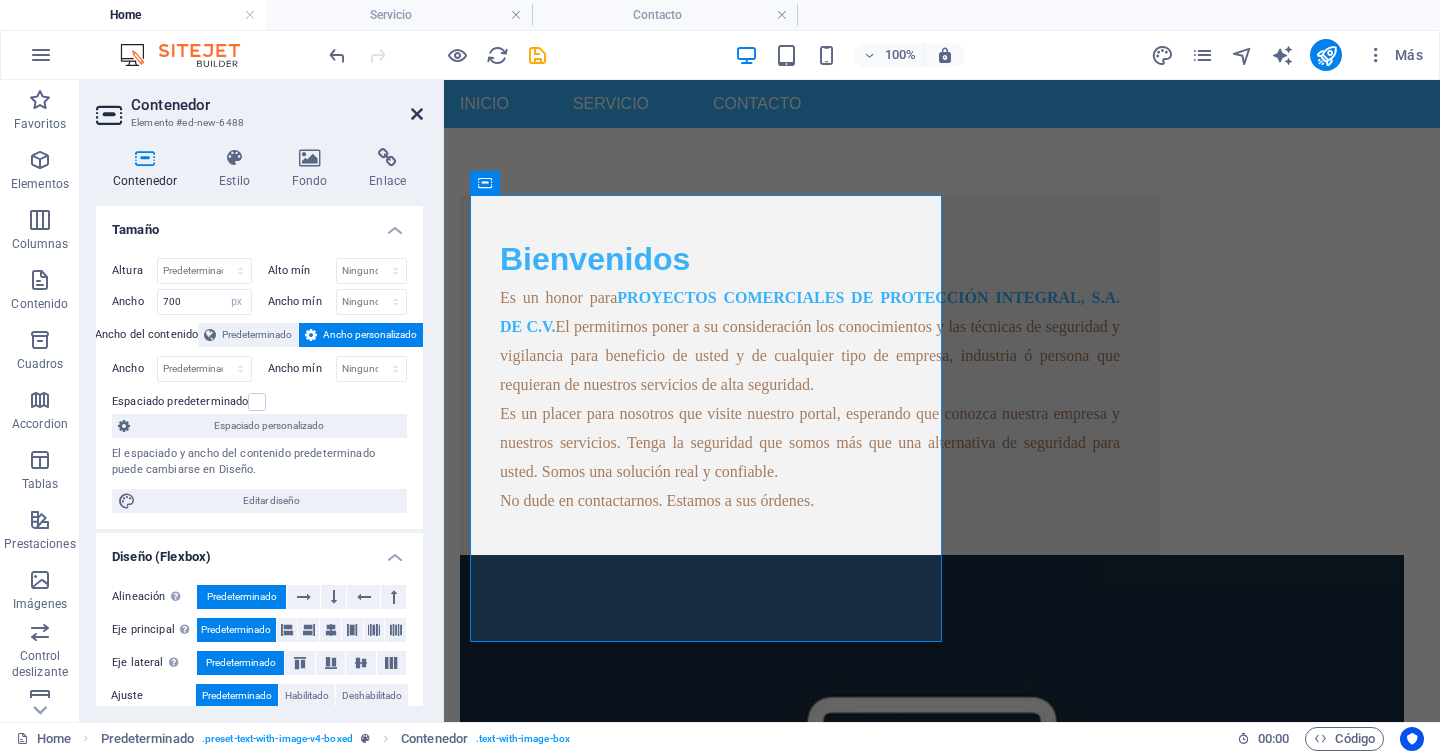 click at bounding box center (417, 114) 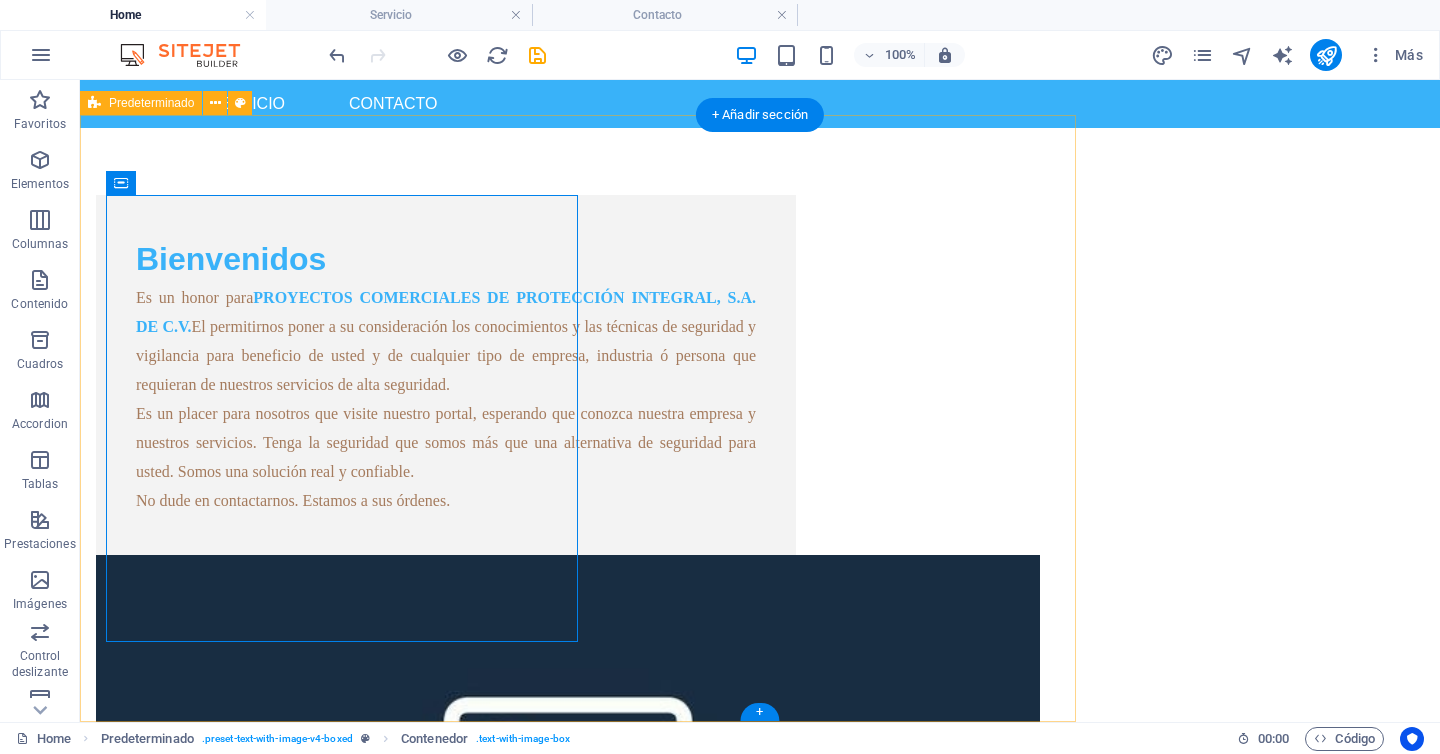 click on "Bienvenidos Es un honor para  PROYECTOS COMERCIALES DE PROTECCIÓN INTEGRAL, S.A. DE C.V.  El permitirnos poner a su consideración los conocimientos y las técnicas de seguridad y vigilancia para beneficio de usted y de cualquier tipo de empresa, industria ó persona que requieran de nuestros servicios de alta seguridad. Es un placer para nosotros que visite nuestro portal, esperando que conozca nuestra empresa y nuestros servicios. Tenga la seguridad que somos más que una alternativa de seguridad para usted. Somos una solución real y confiable. No dude en contactarnos. Estamos a sus órdenes. Suelta el contenido aquí o  Añadir elementos  Pegar portapapeles" at bounding box center [578, 669] 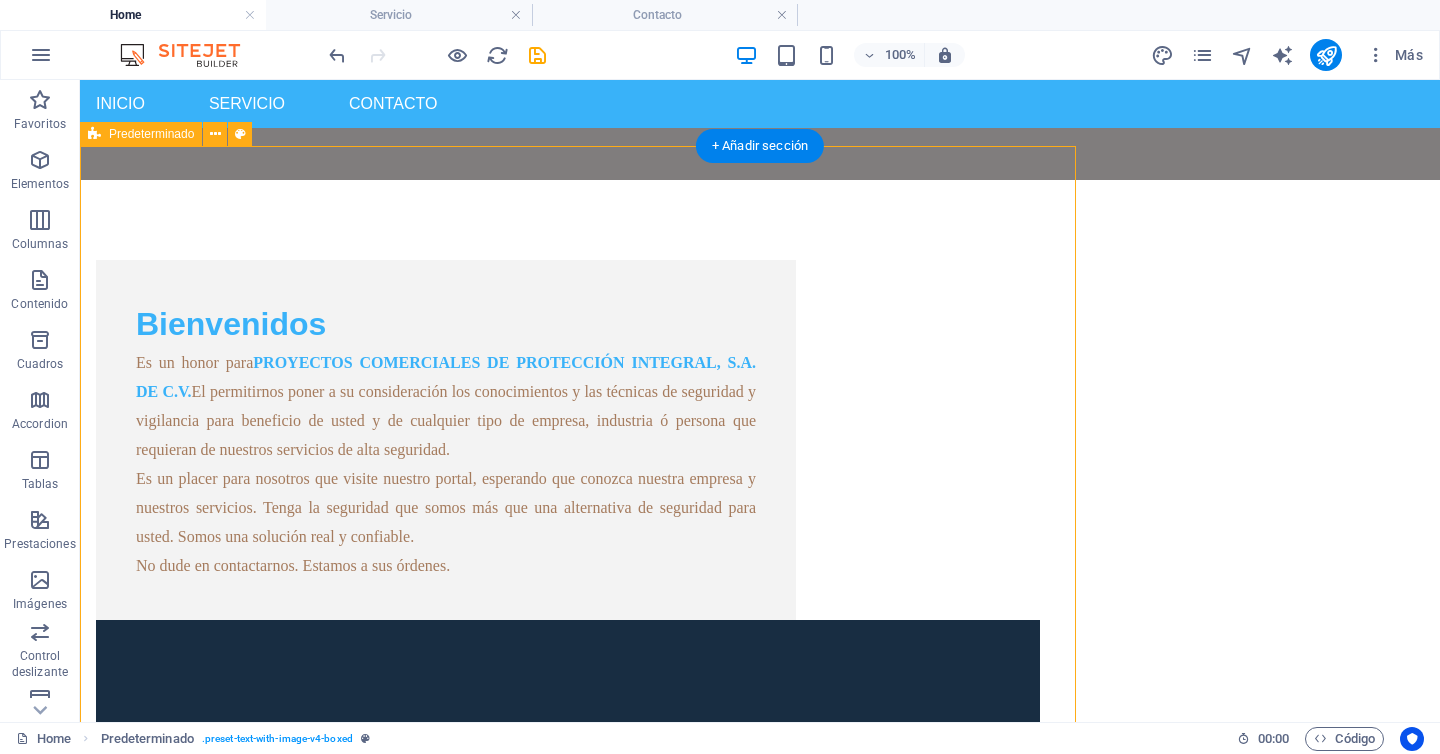scroll, scrollTop: 497, scrollLeft: 0, axis: vertical 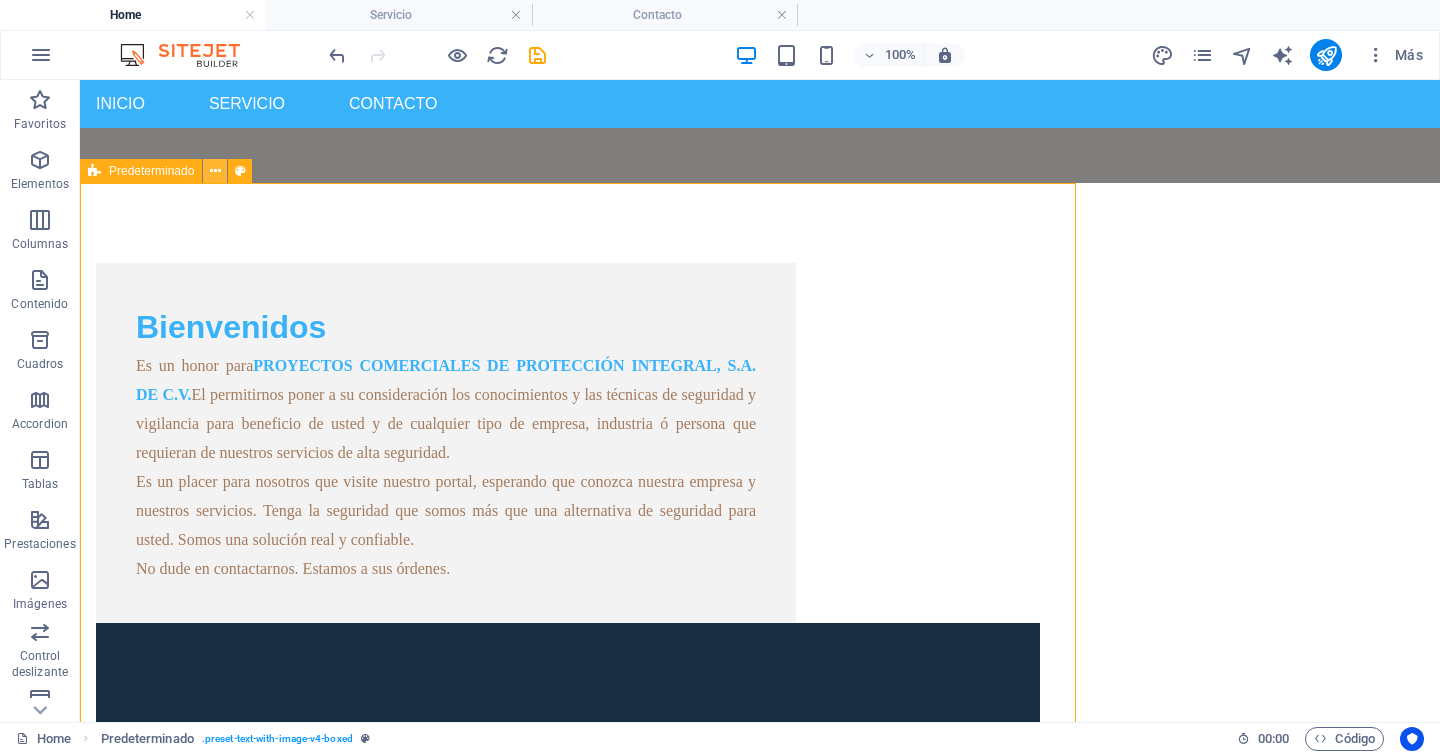 click at bounding box center [215, 171] 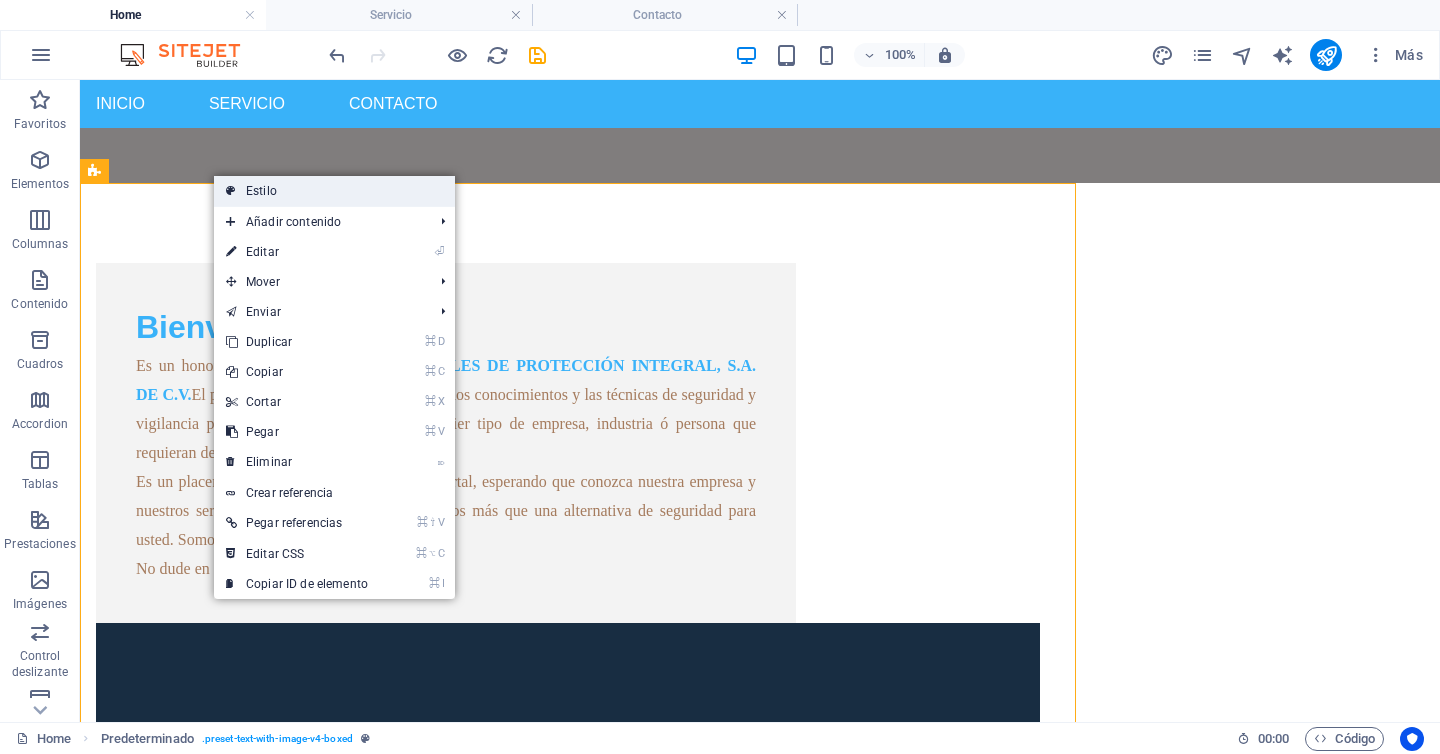 click on "Estilo" at bounding box center (334, 191) 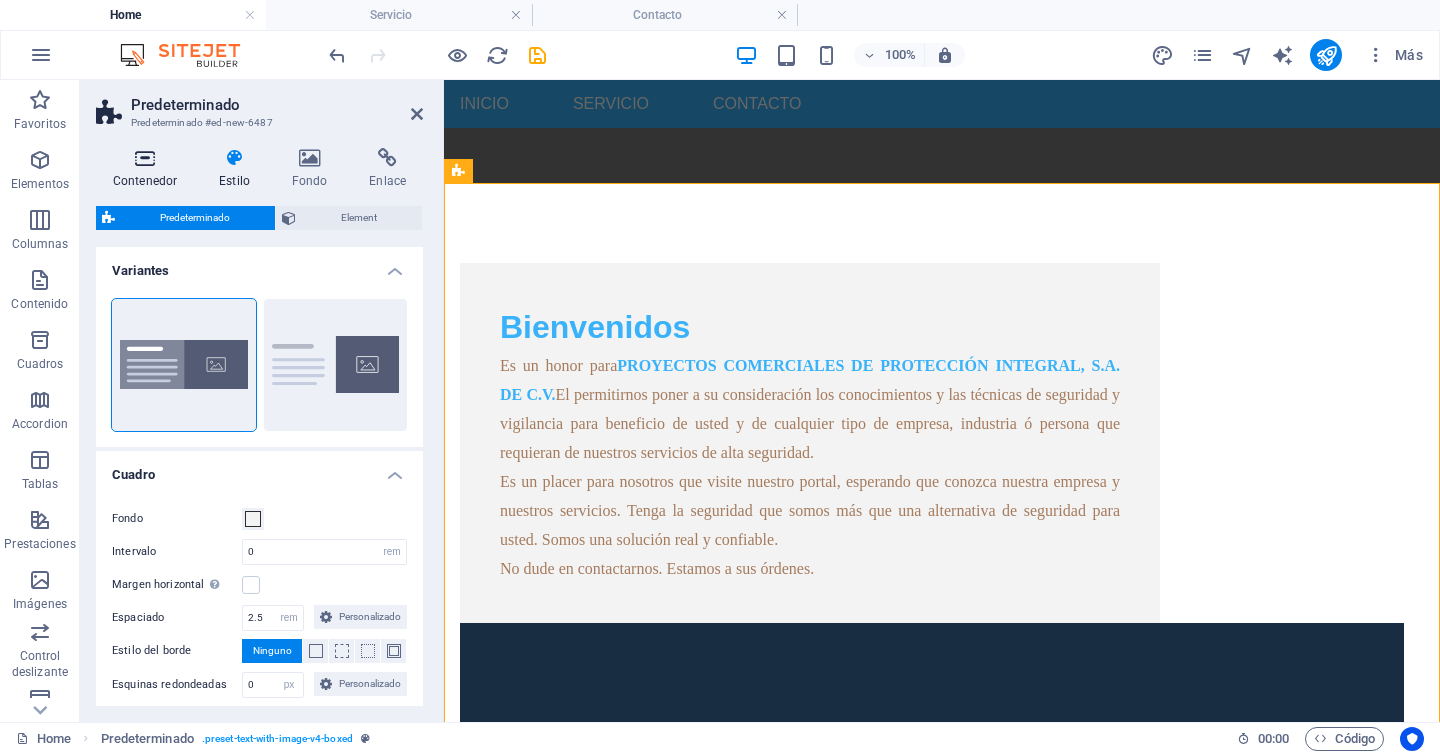 click at bounding box center [145, 158] 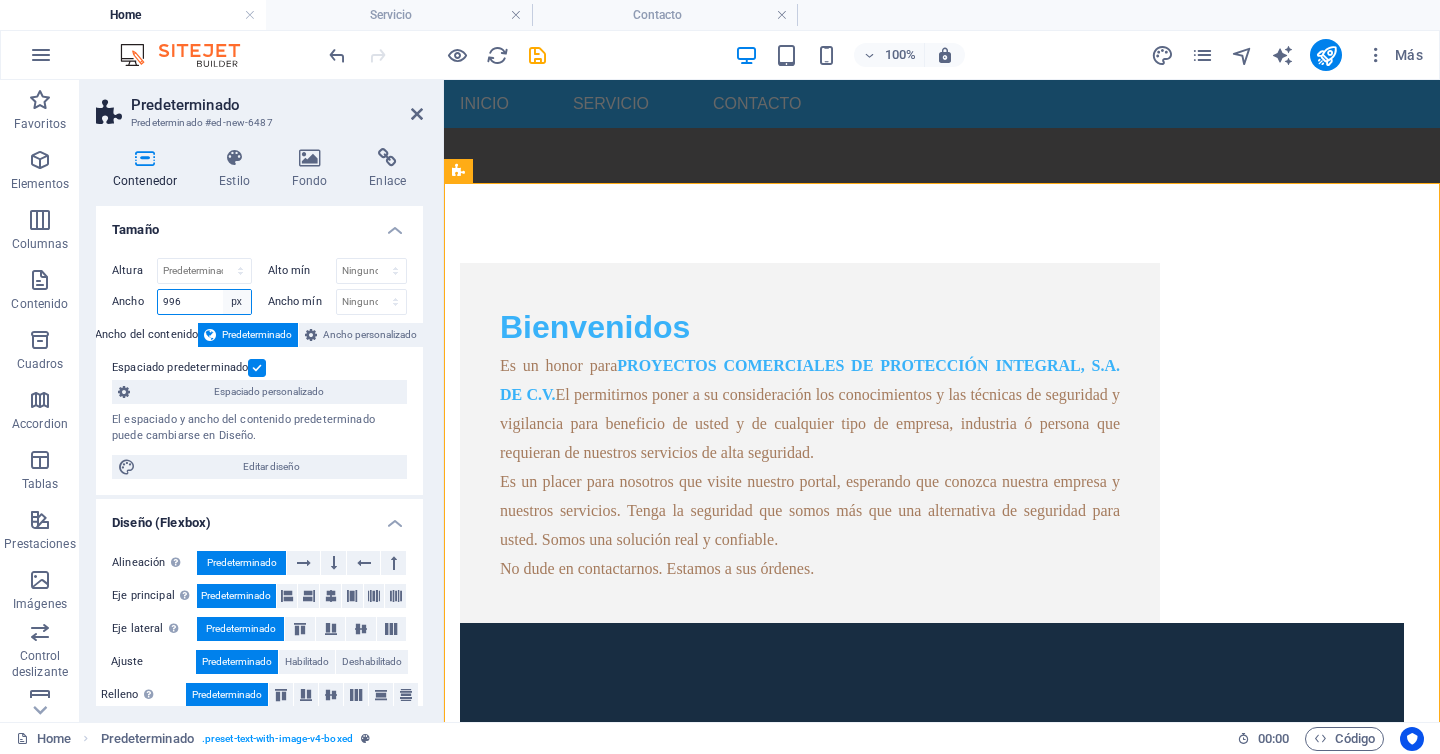 click on "Predeterminado px rem % em vh vw" at bounding box center [237, 302] 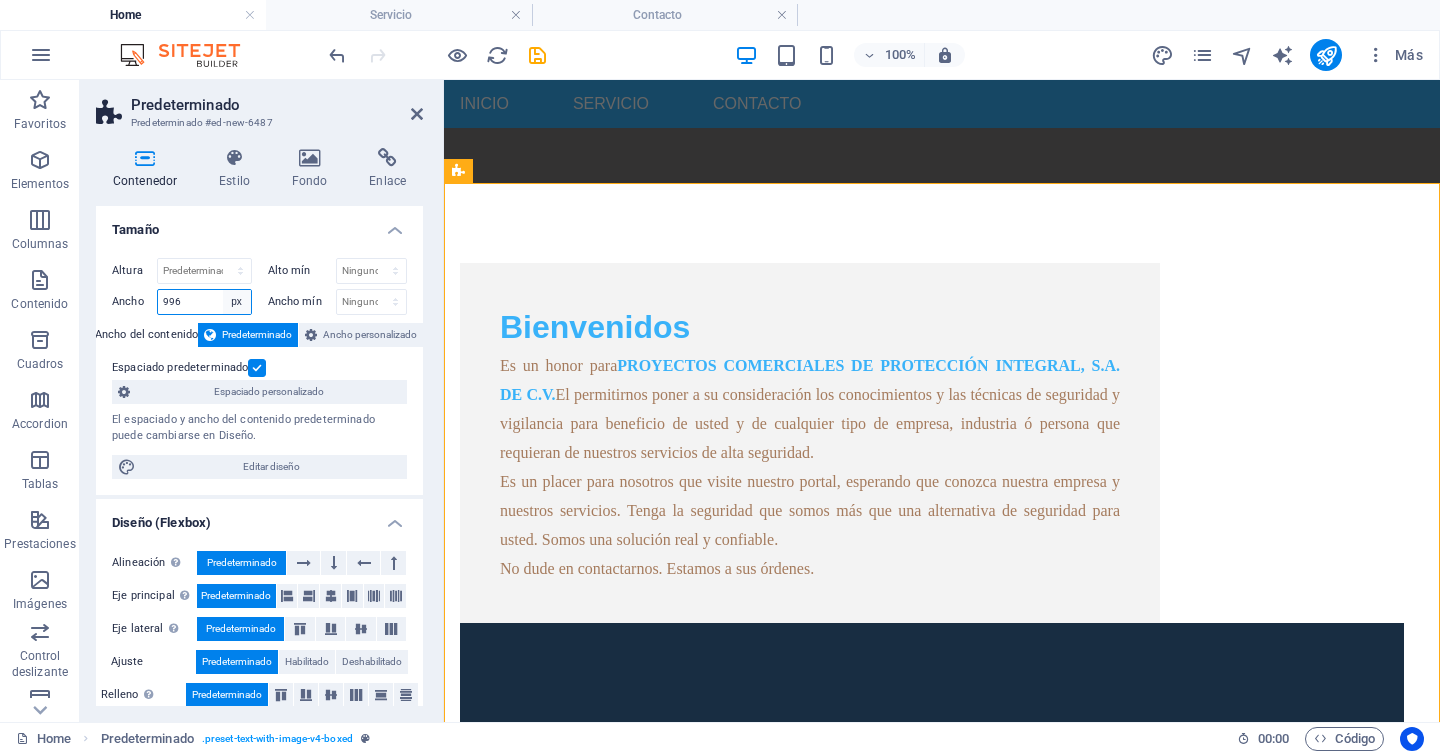select on "default" 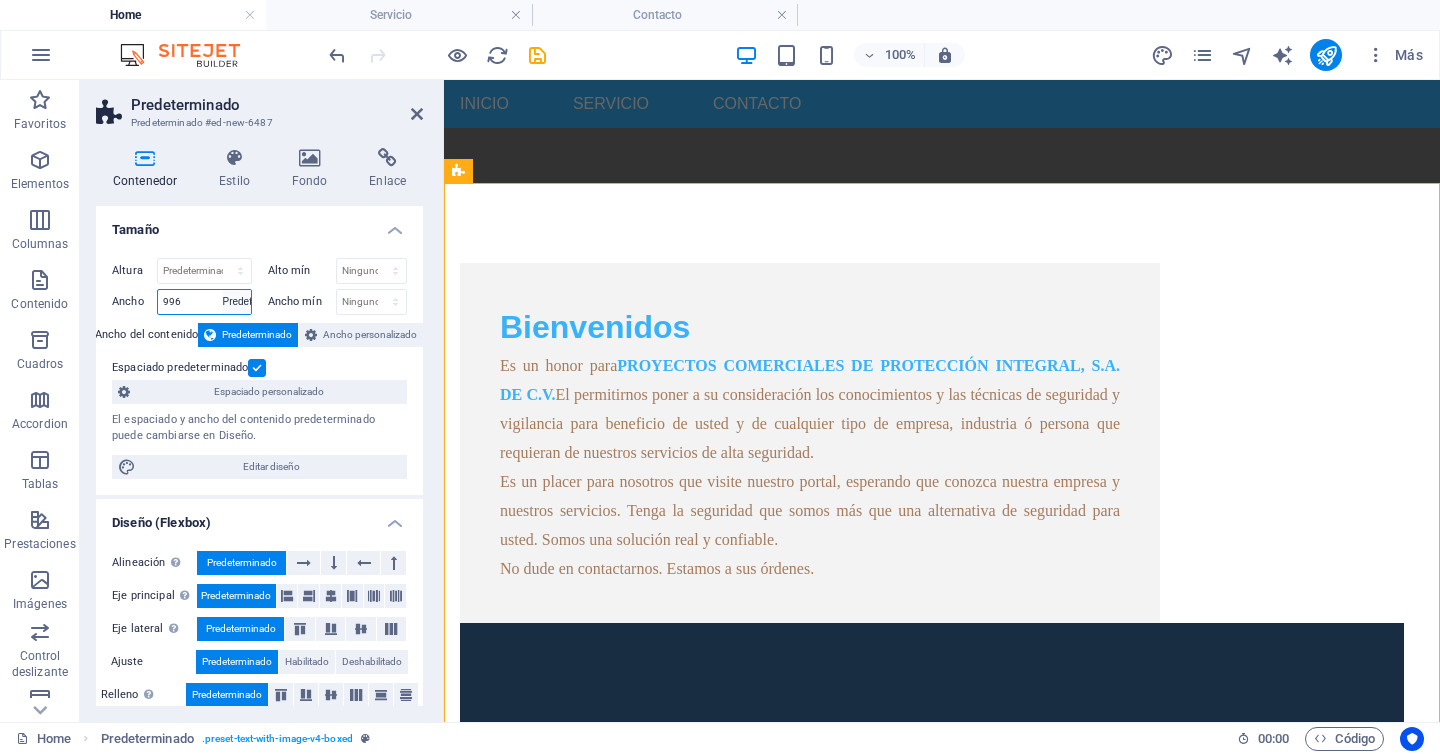 type 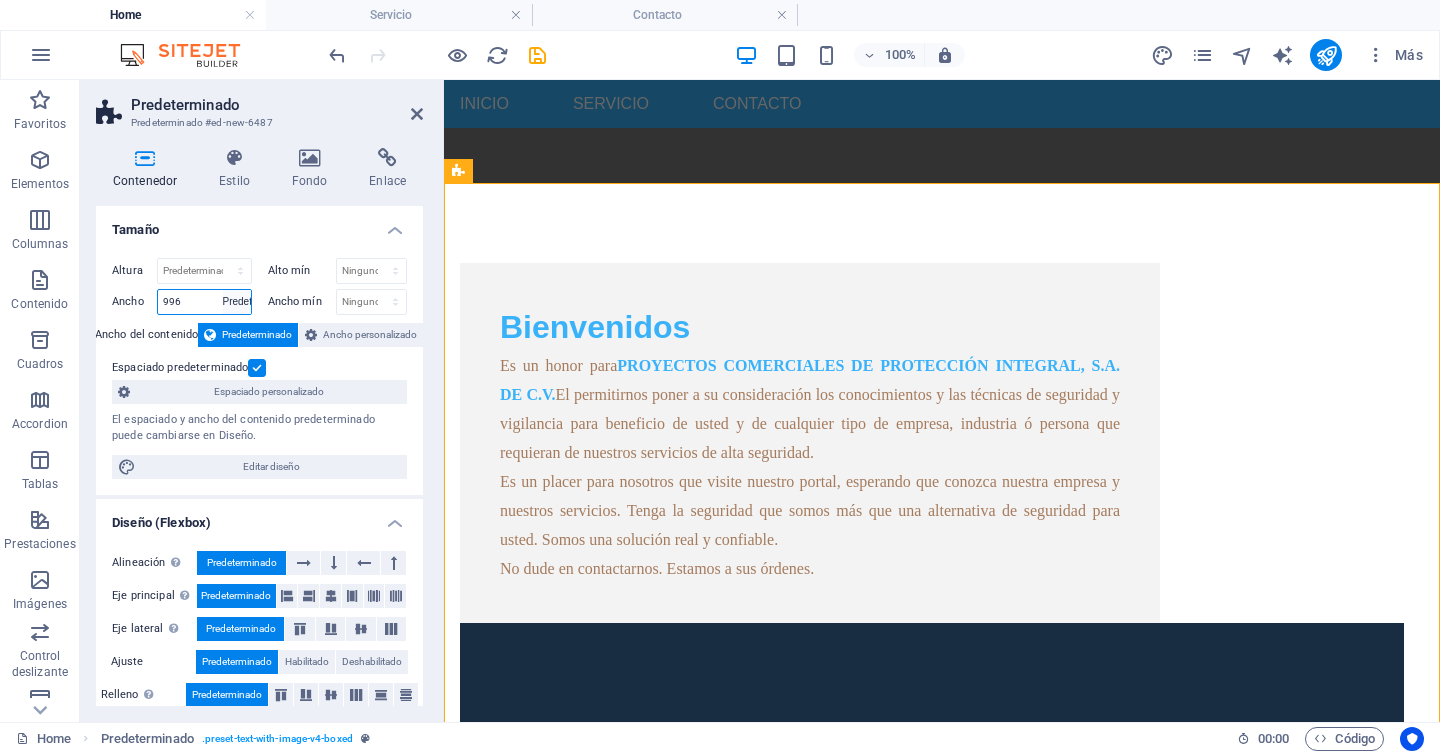select on "DISABLED_OPTION_VALUE" 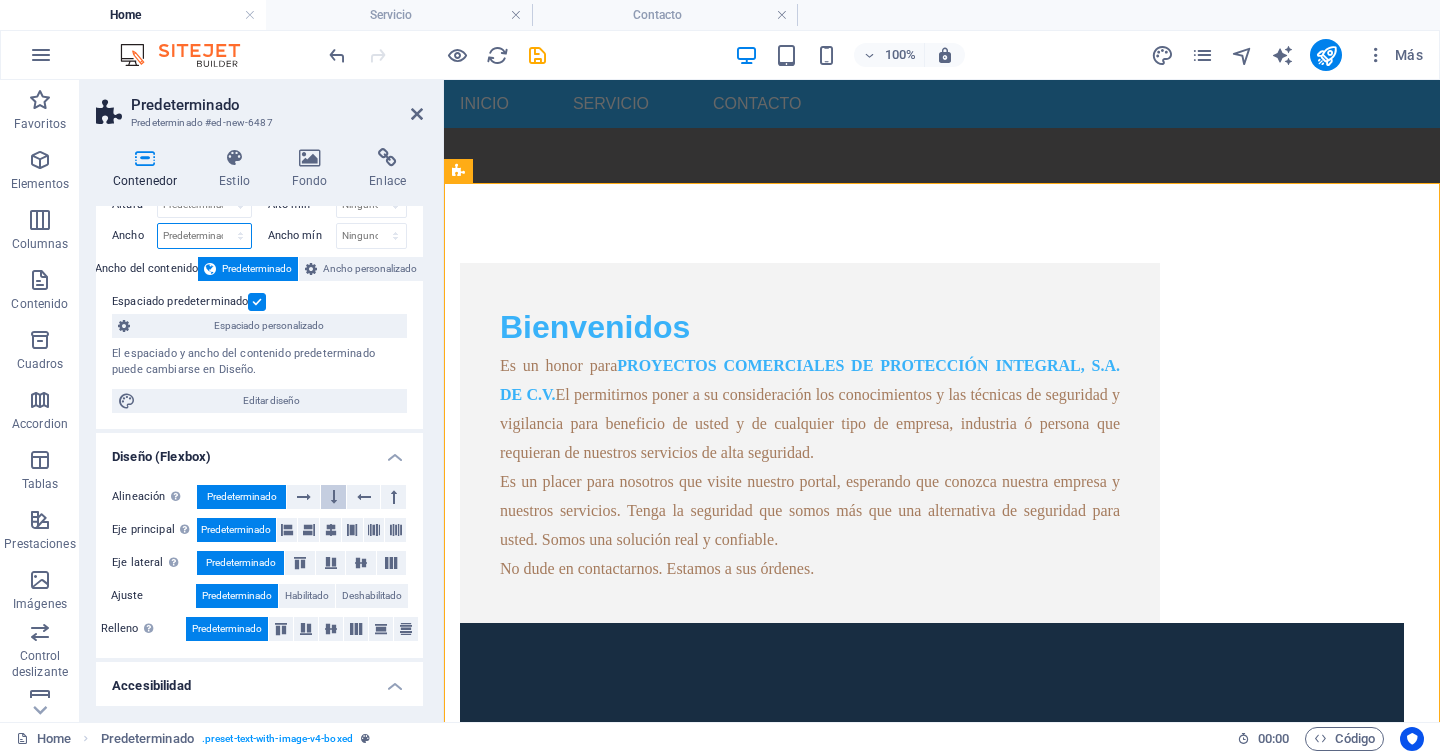 scroll, scrollTop: 76, scrollLeft: 0, axis: vertical 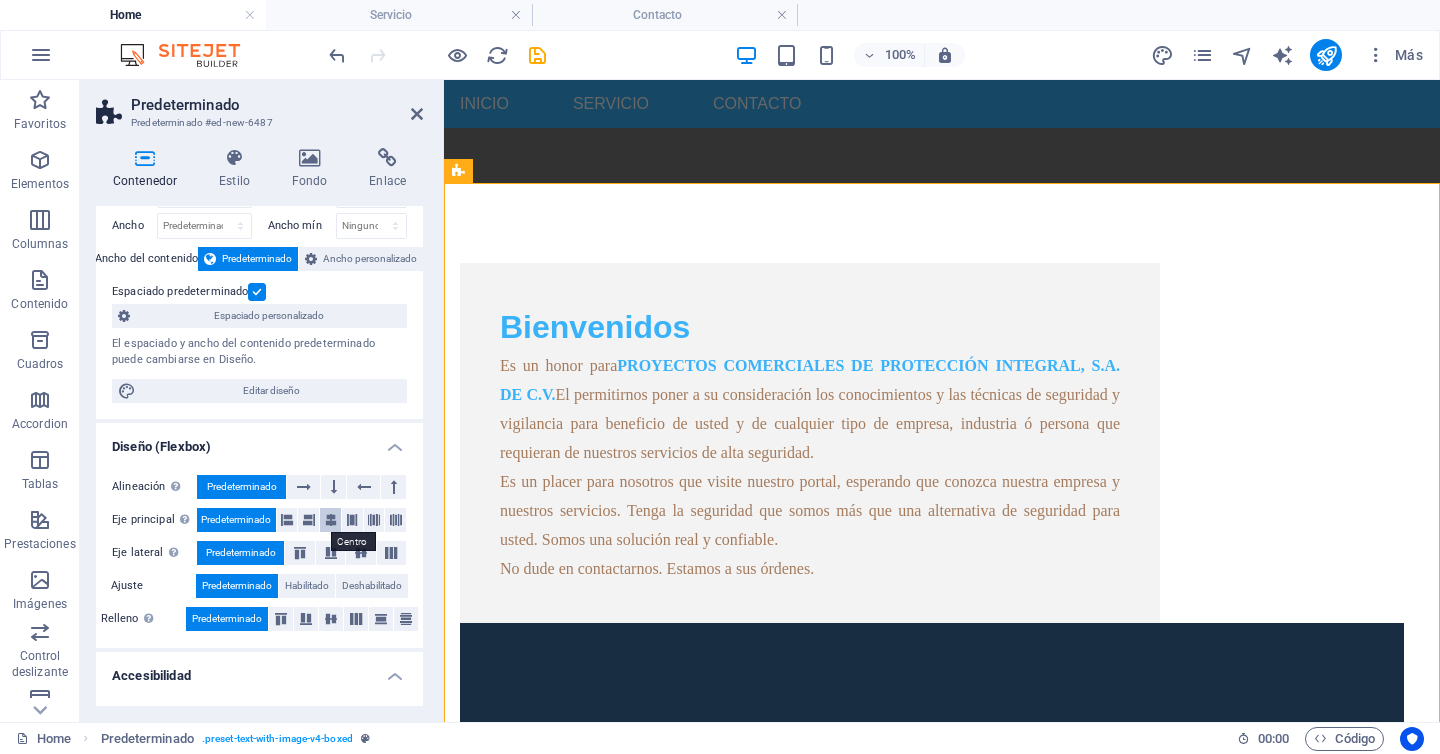 click at bounding box center (331, 520) 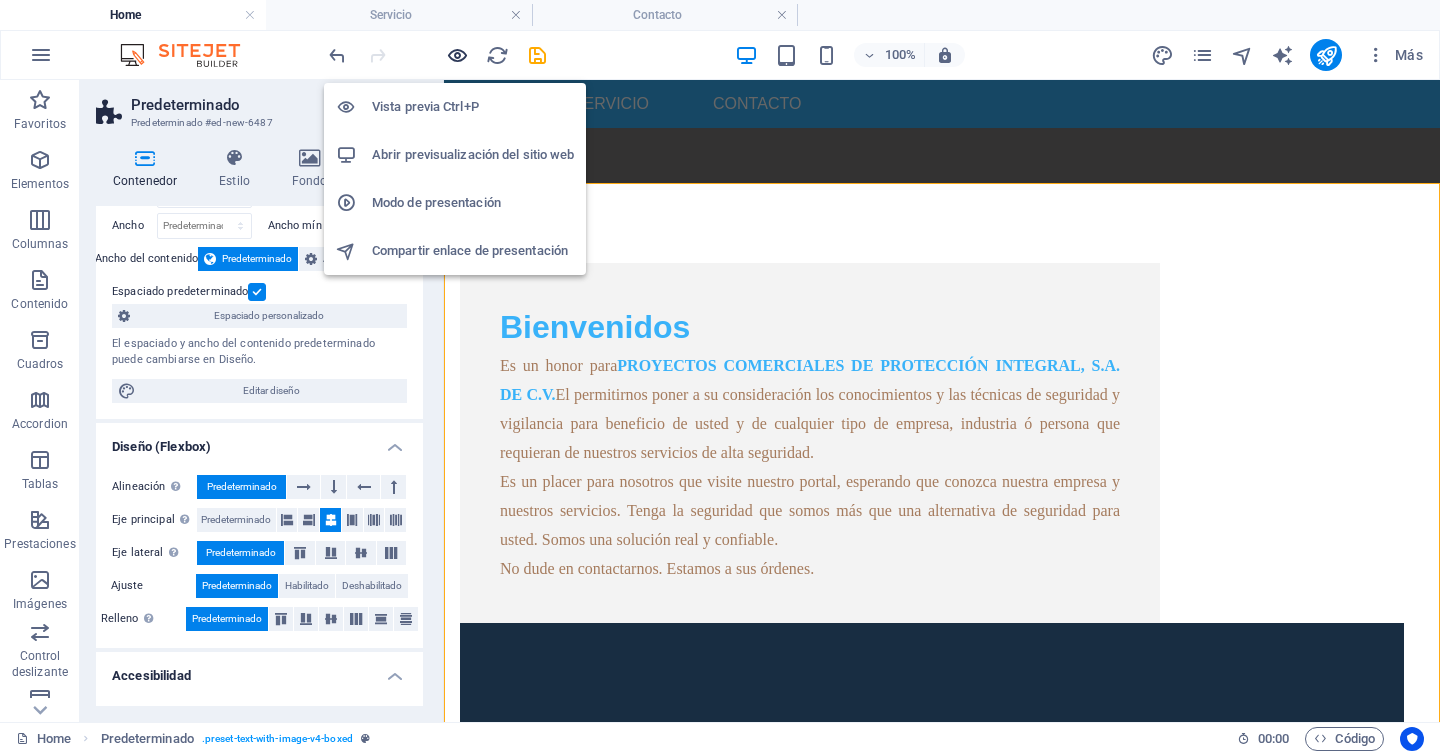click at bounding box center [457, 55] 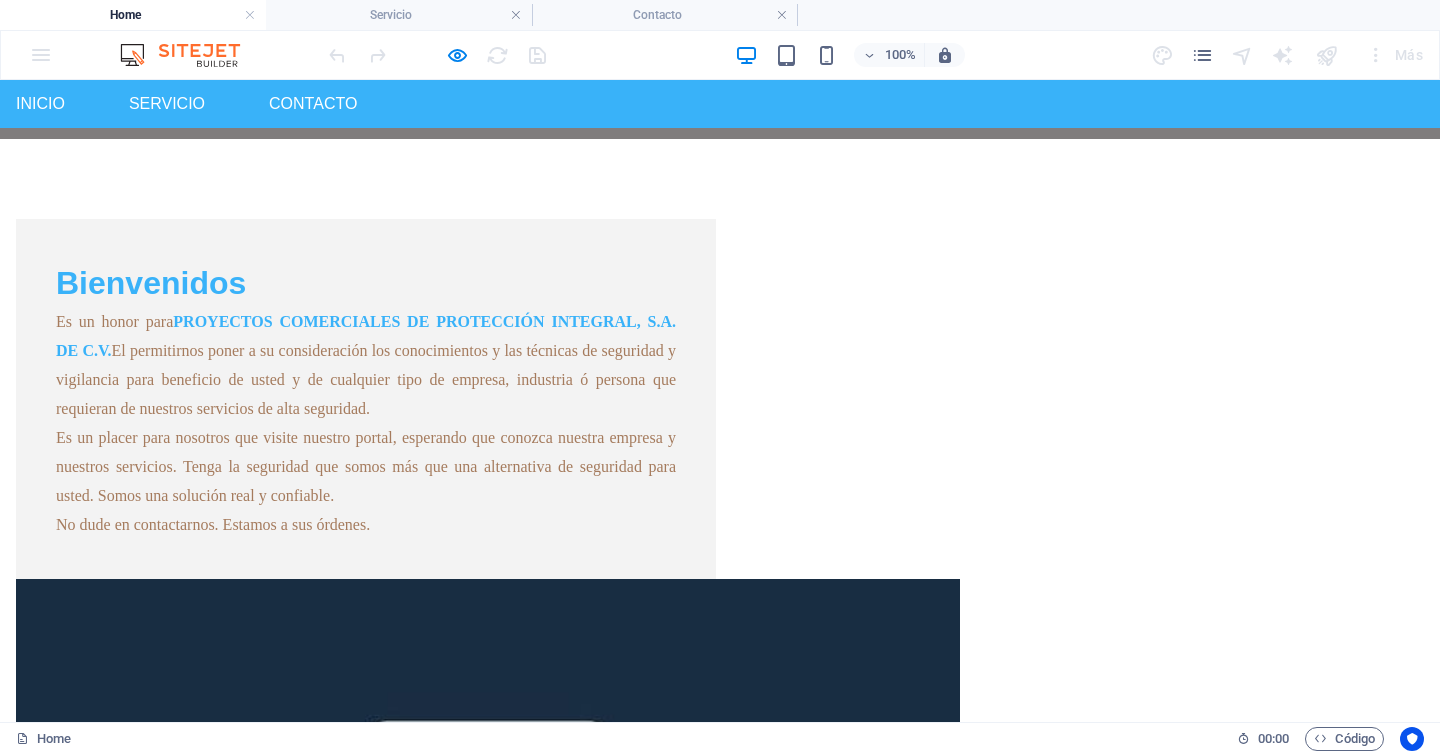 scroll, scrollTop: 565, scrollLeft: 0, axis: vertical 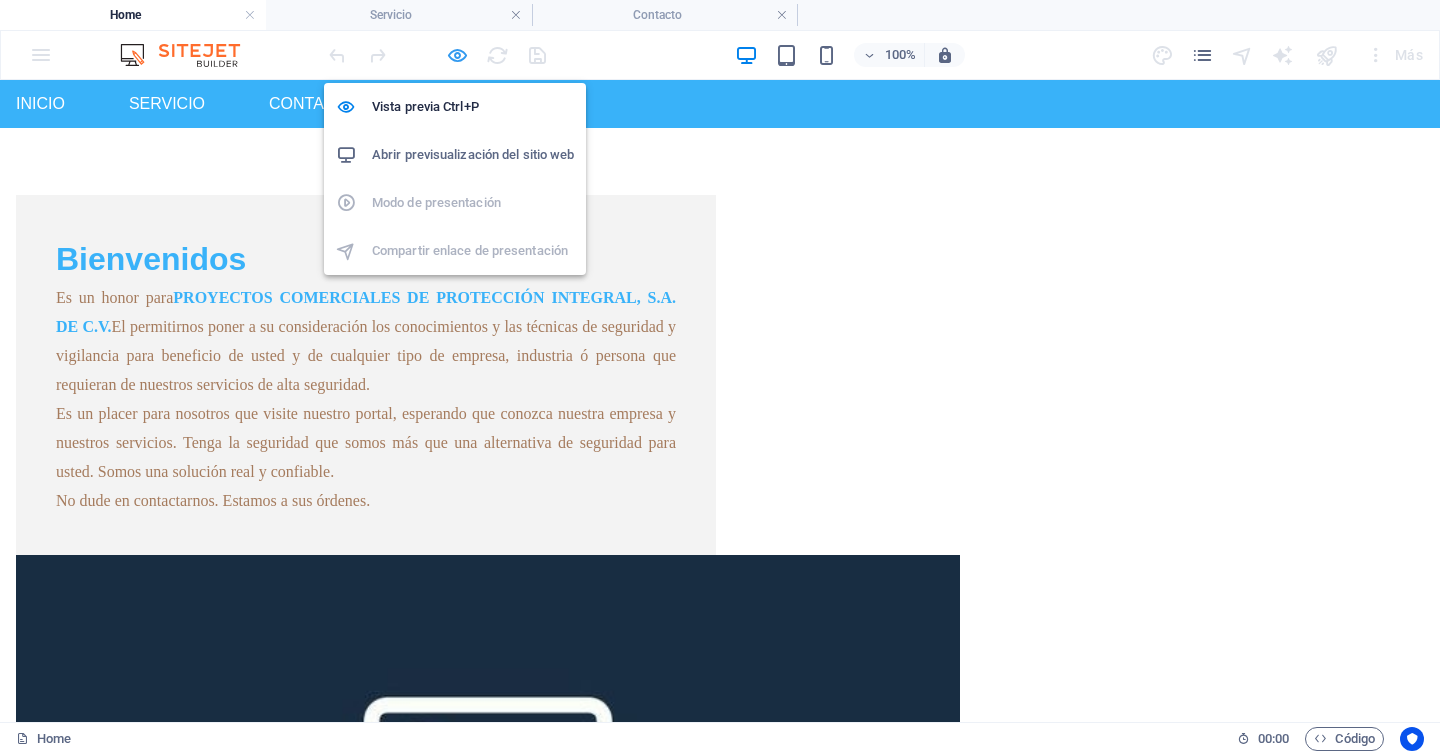 click at bounding box center (457, 55) 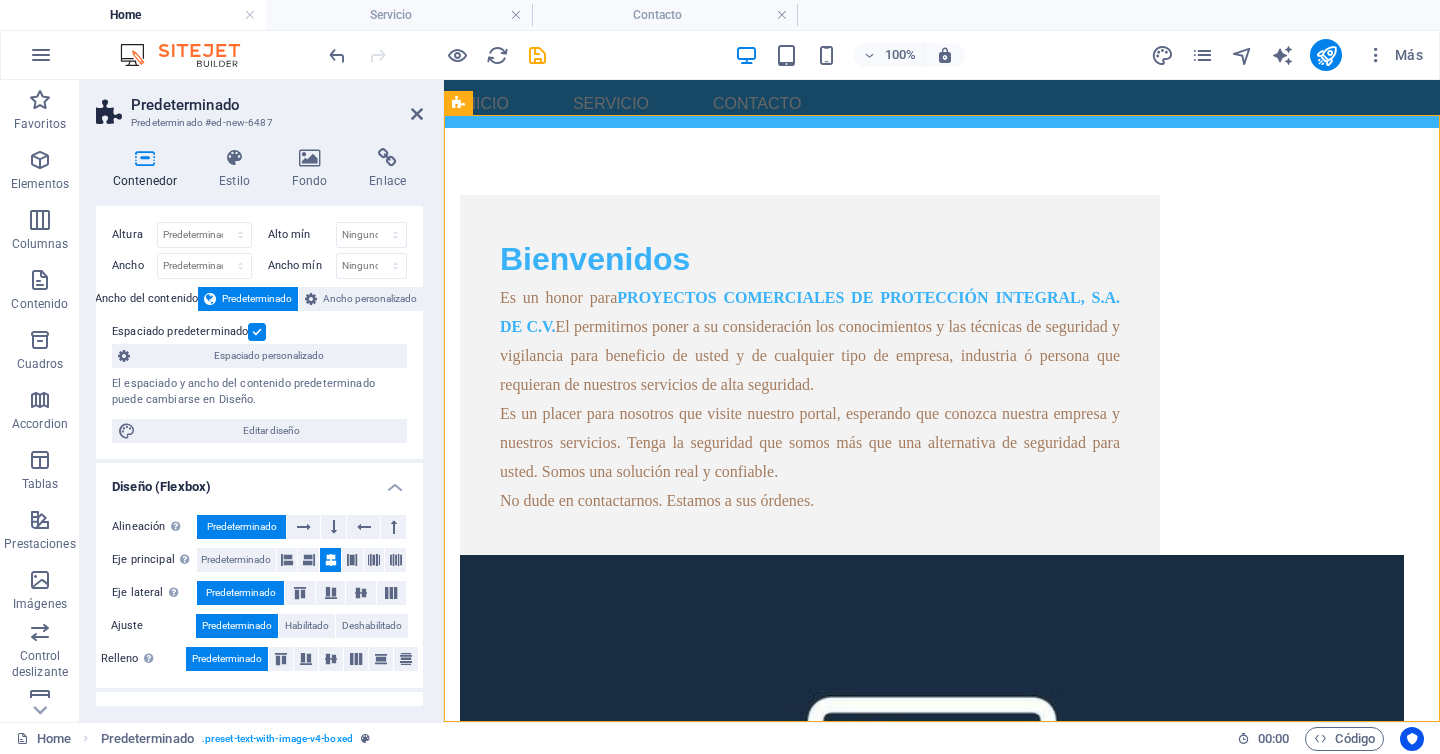 scroll, scrollTop: 0, scrollLeft: 0, axis: both 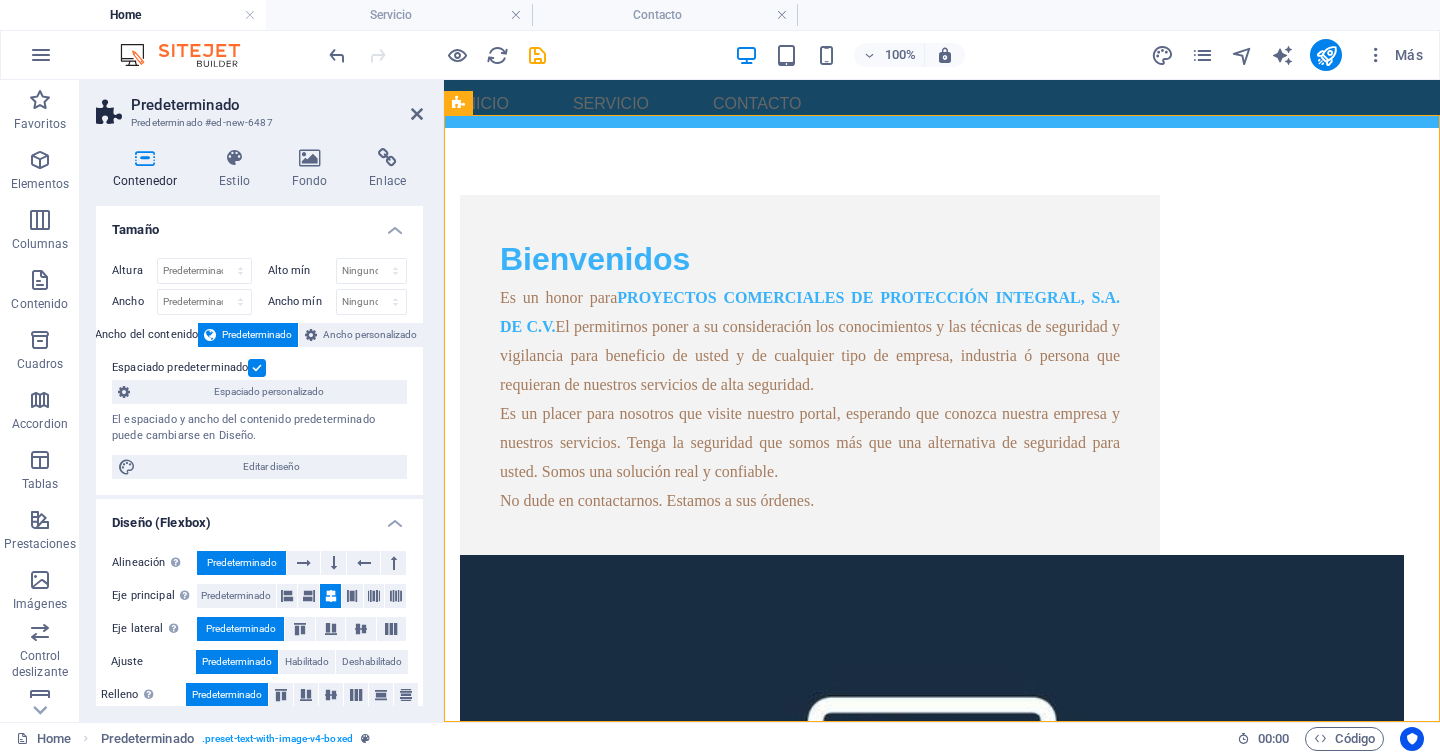 click at bounding box center (257, 368) 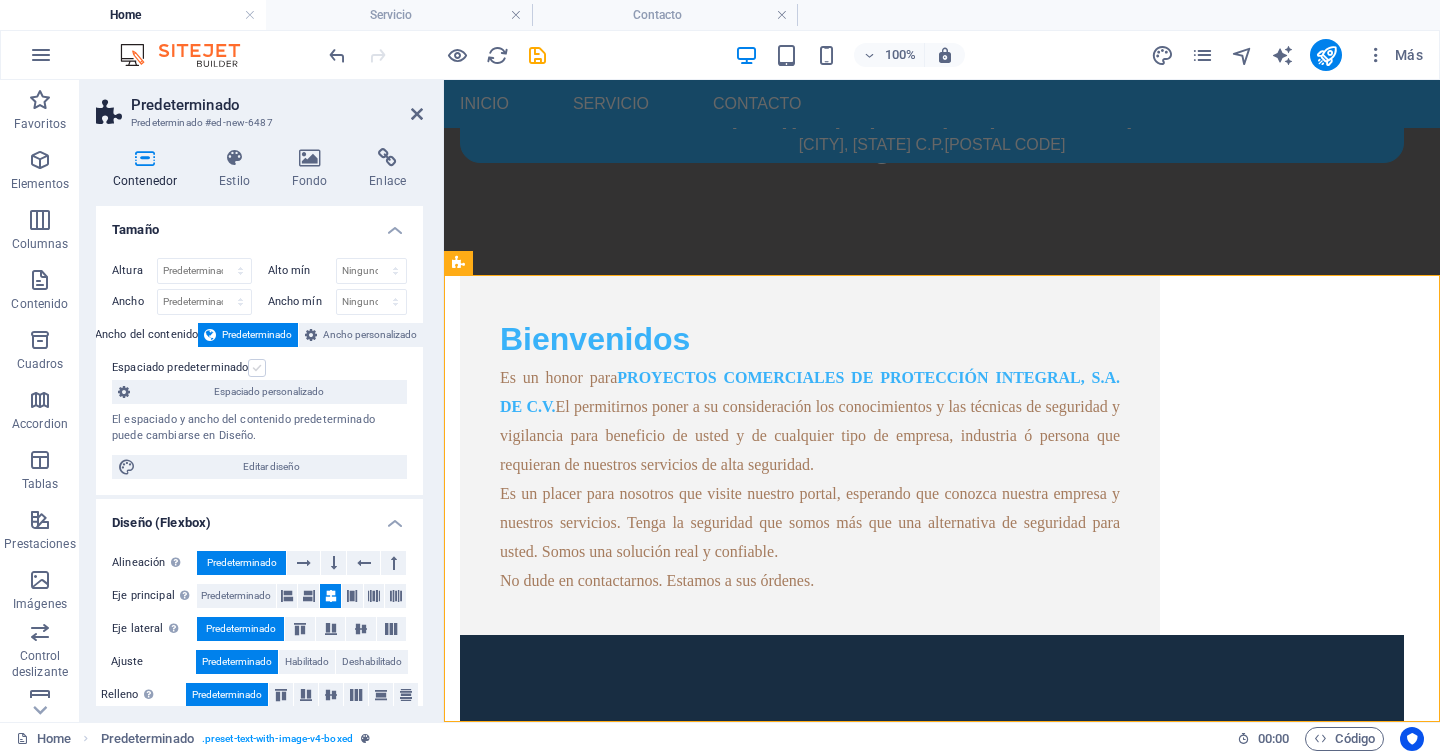 click at bounding box center [257, 368] 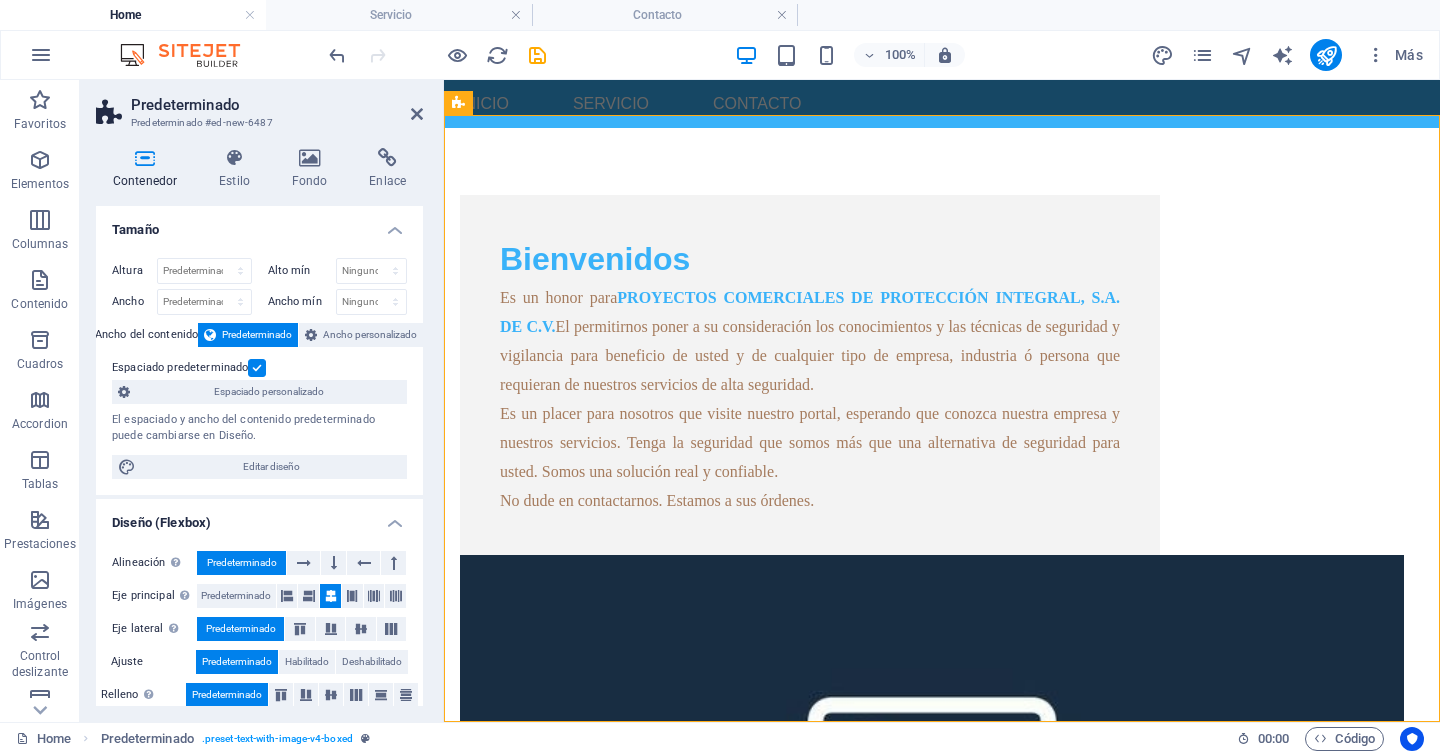 click at bounding box center [257, 368] 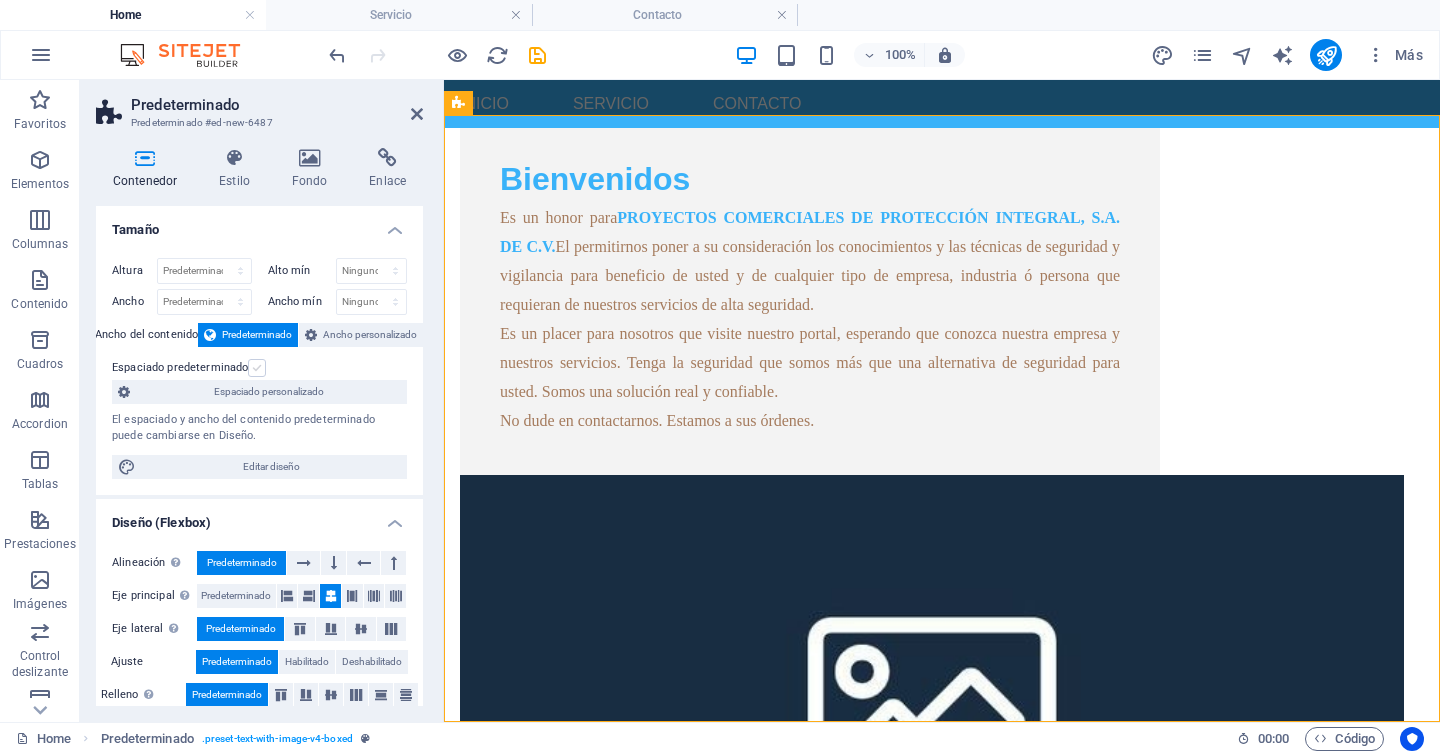 scroll, scrollTop: 405, scrollLeft: 0, axis: vertical 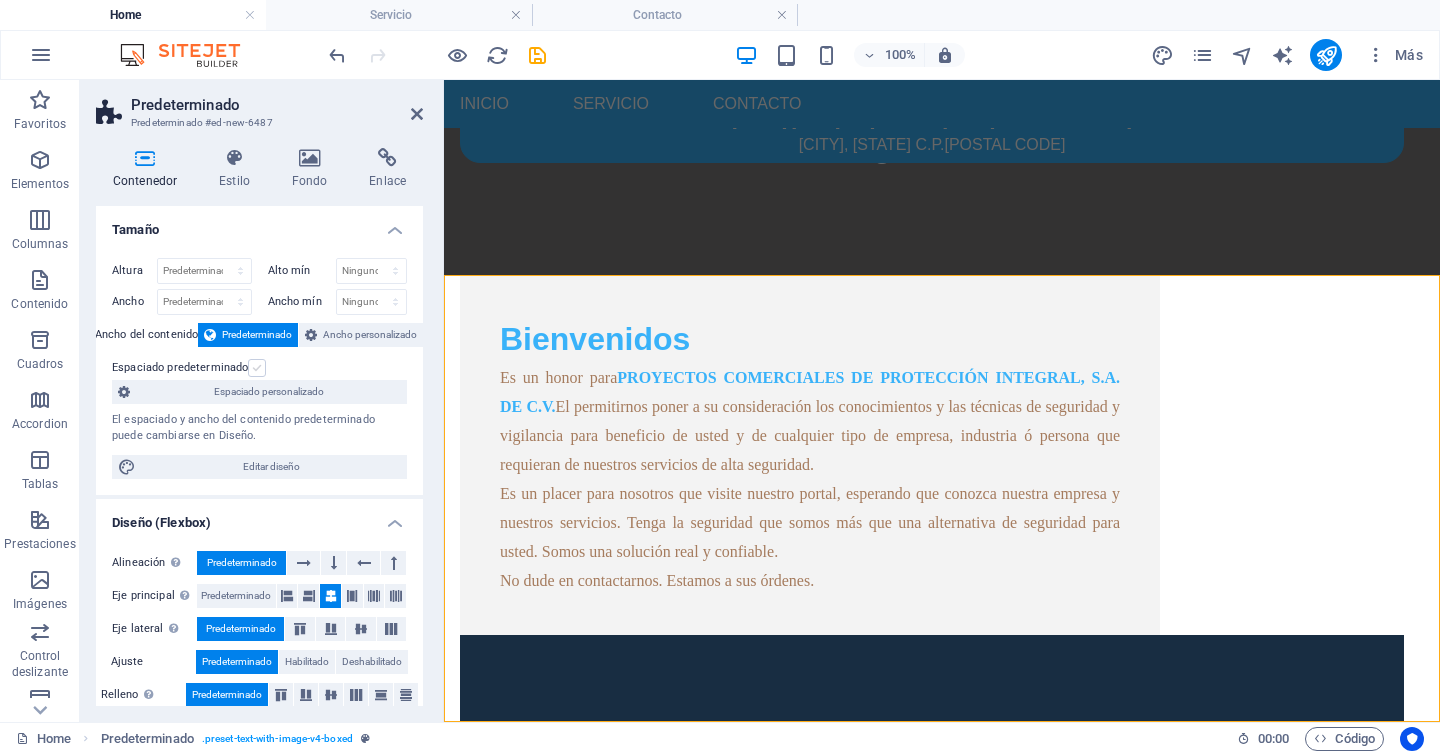 click at bounding box center (257, 368) 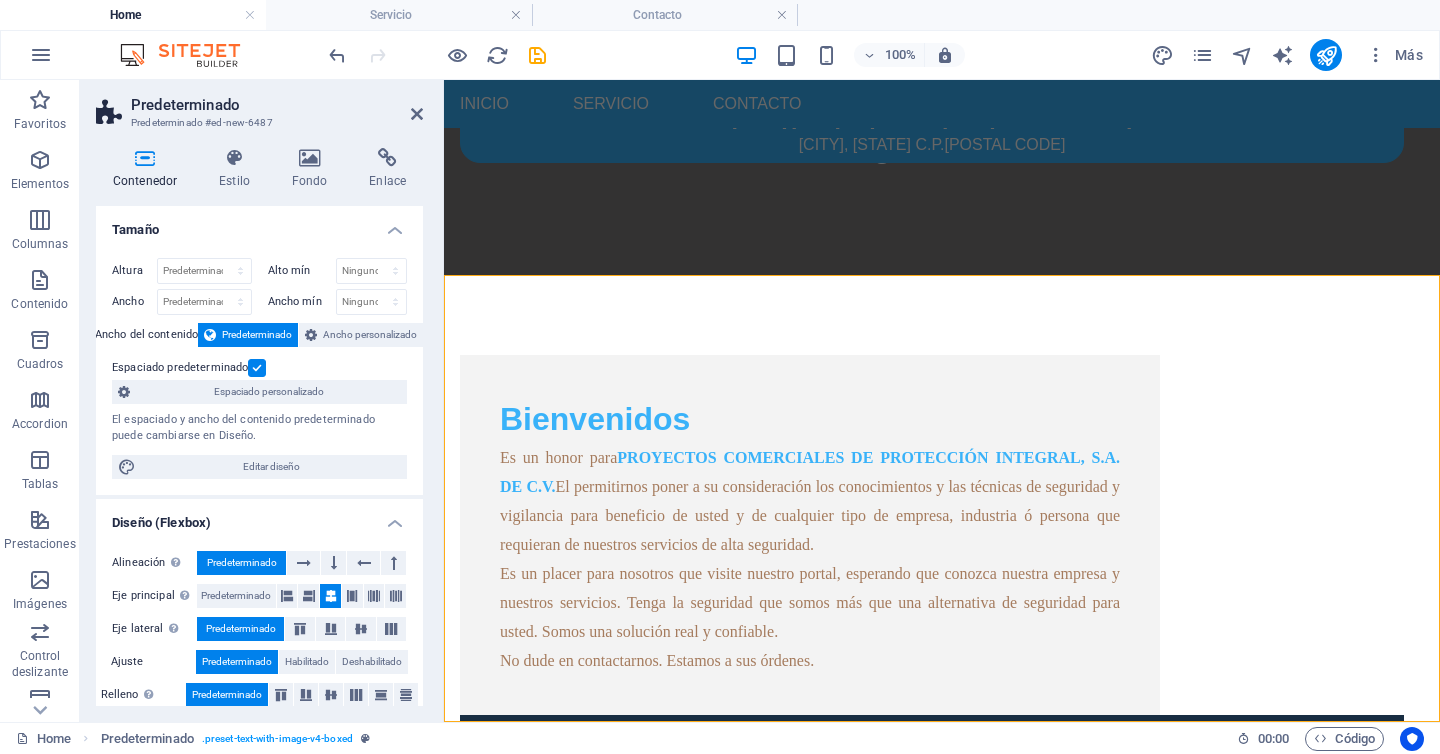 scroll, scrollTop: 565, scrollLeft: 0, axis: vertical 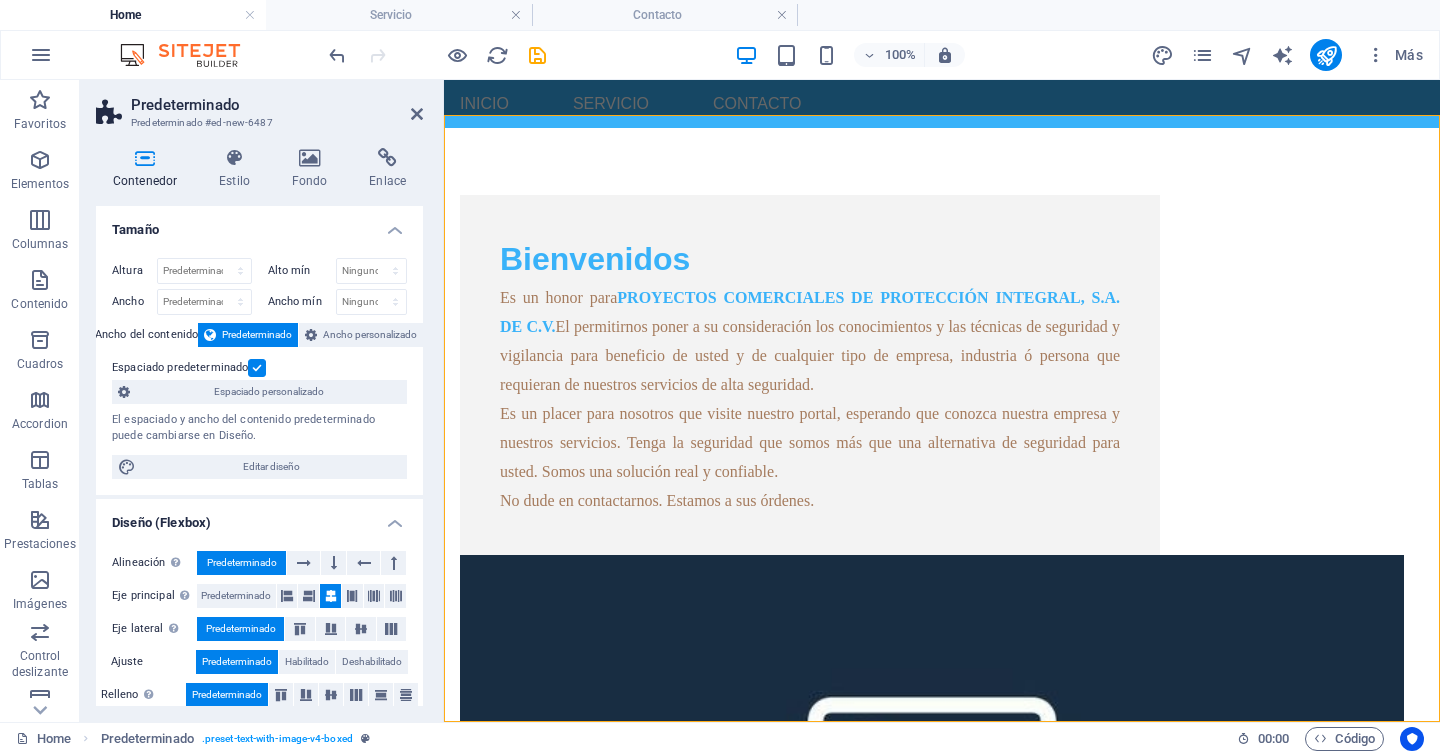click at bounding box center (257, 368) 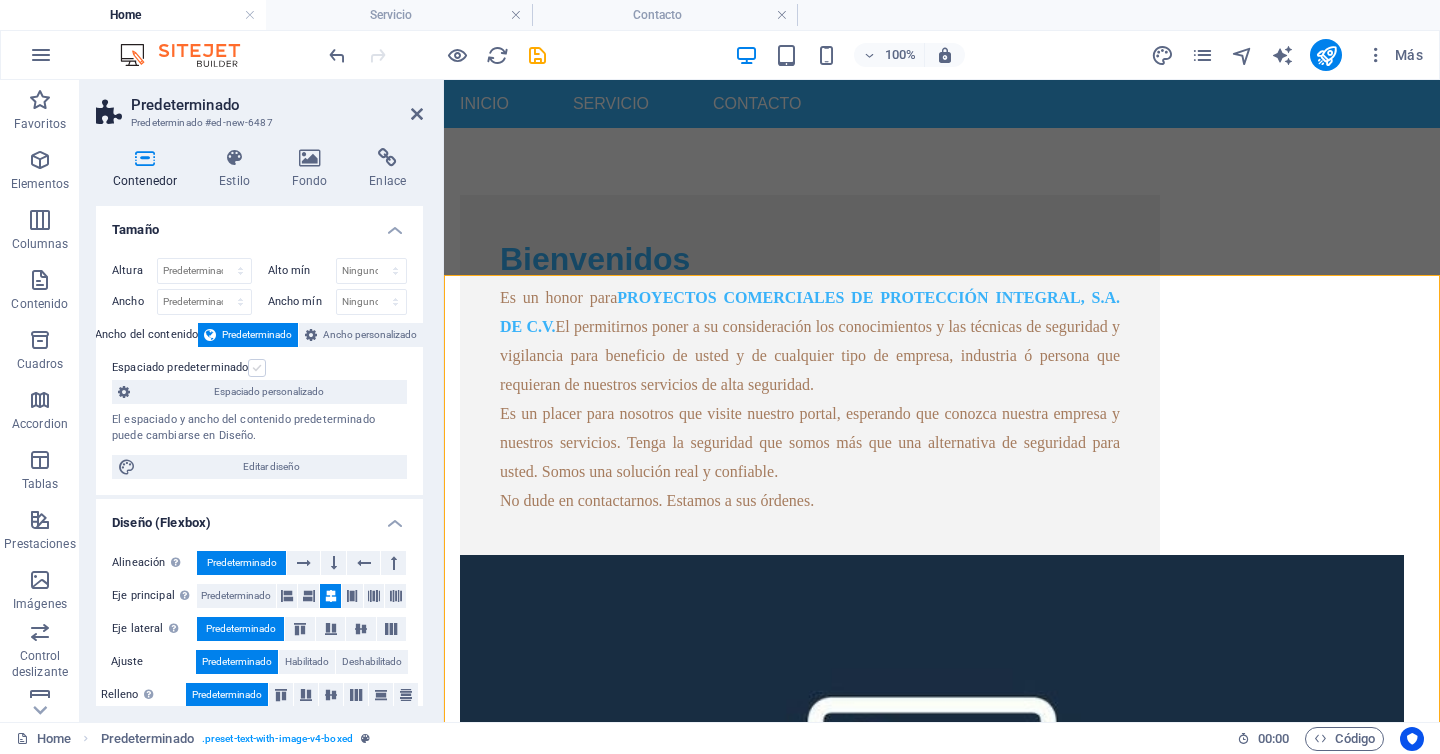 scroll, scrollTop: 405, scrollLeft: 0, axis: vertical 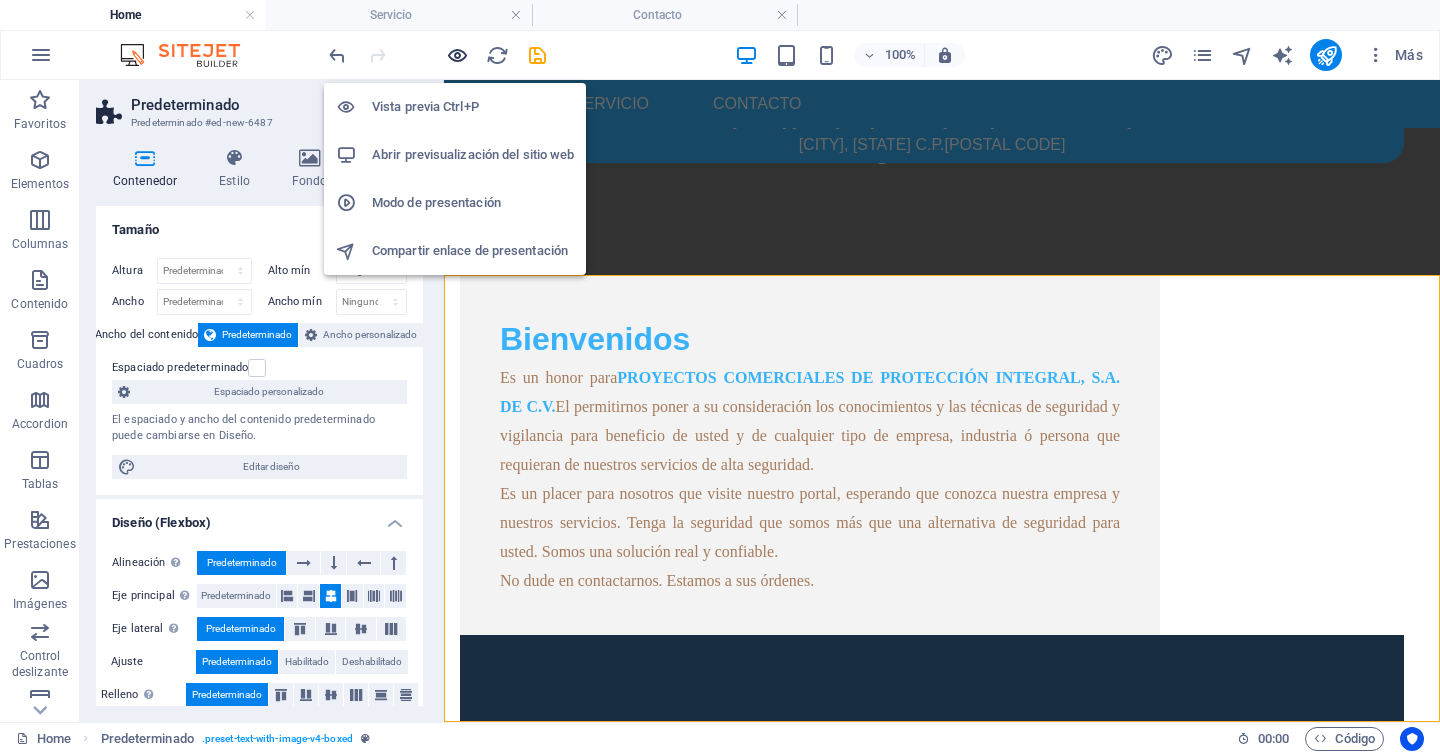 click at bounding box center [457, 55] 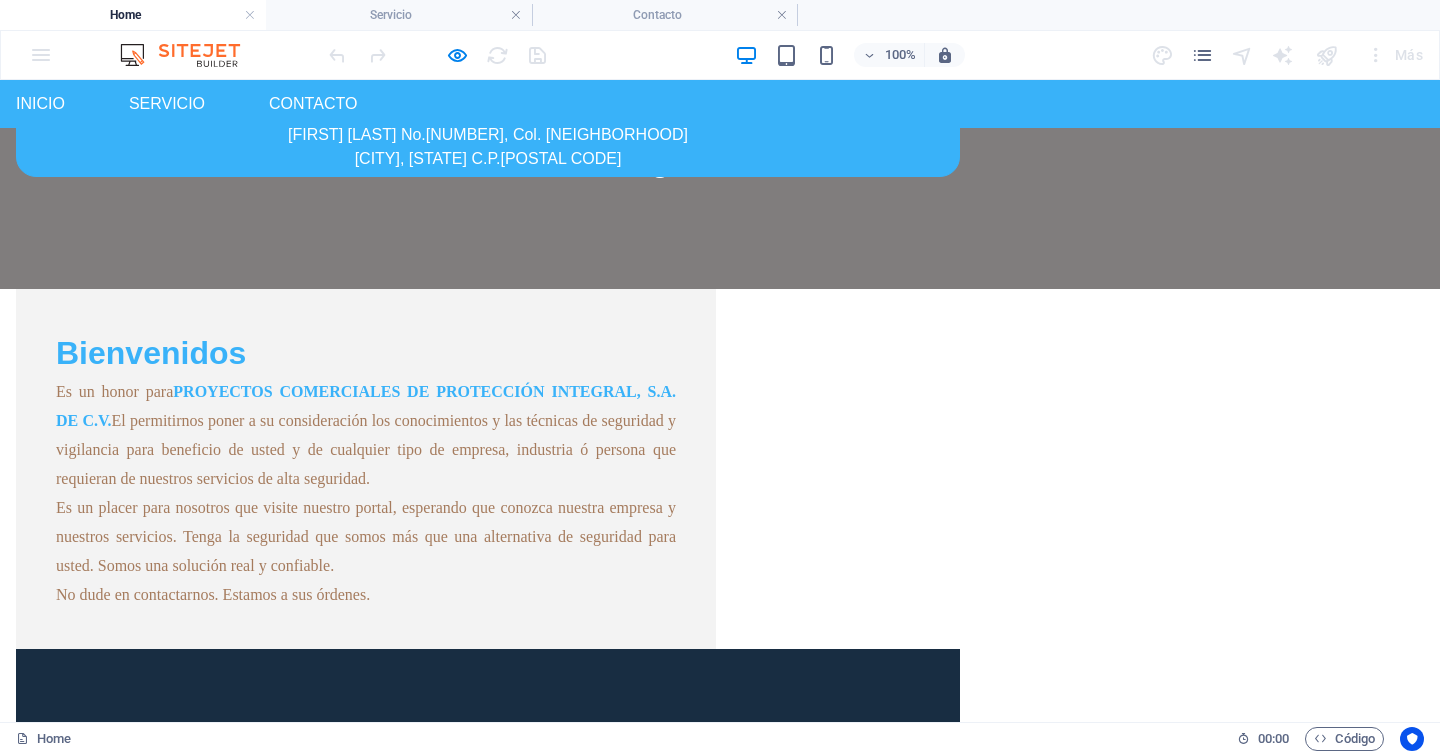 scroll, scrollTop: 0, scrollLeft: 0, axis: both 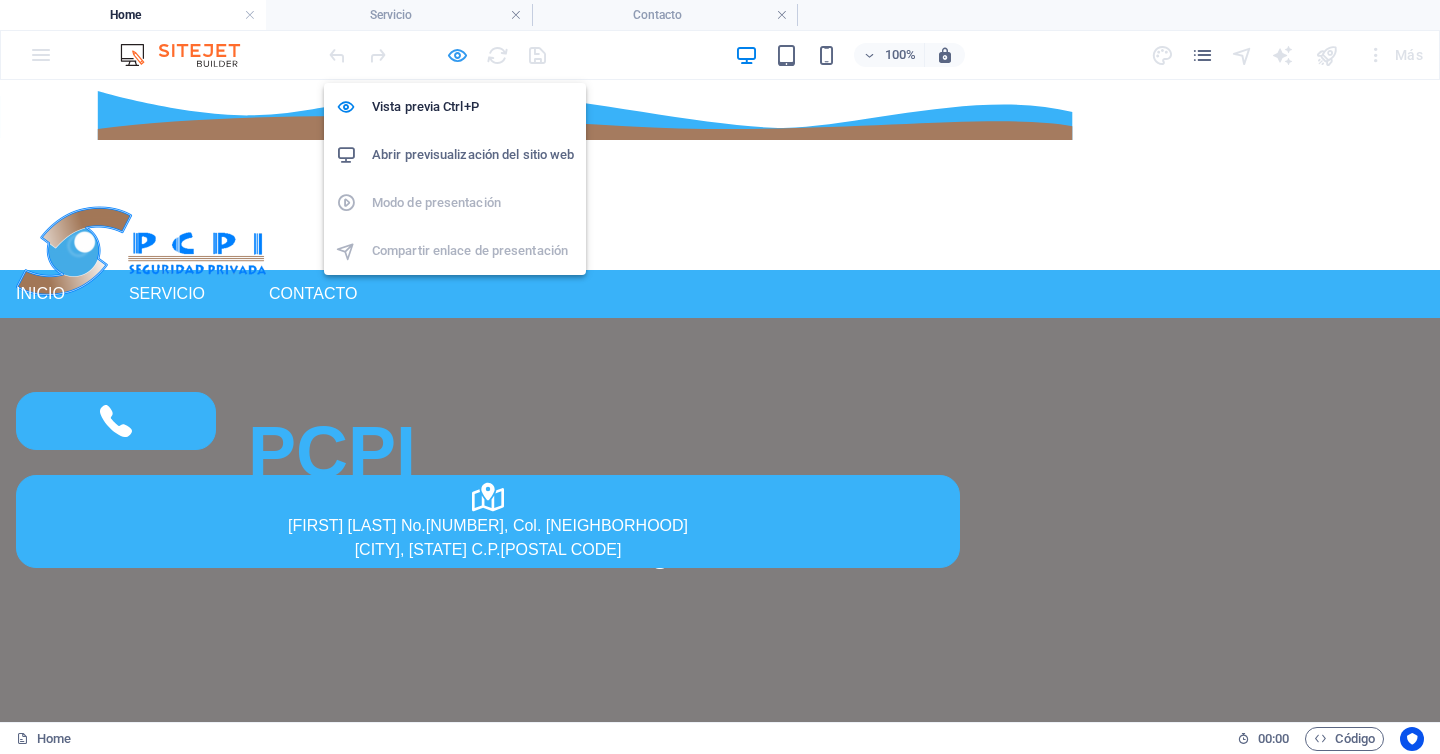 click at bounding box center (457, 55) 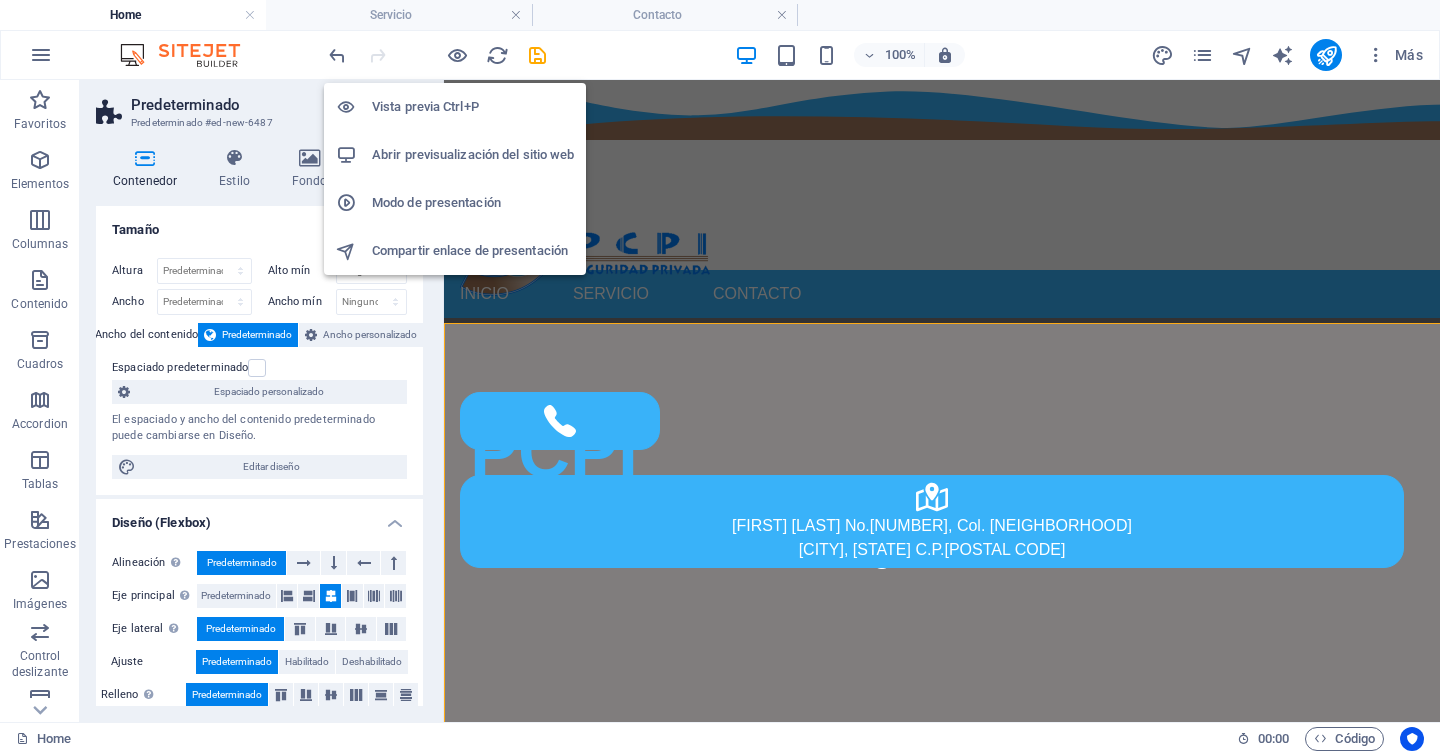 scroll, scrollTop: 405, scrollLeft: 0, axis: vertical 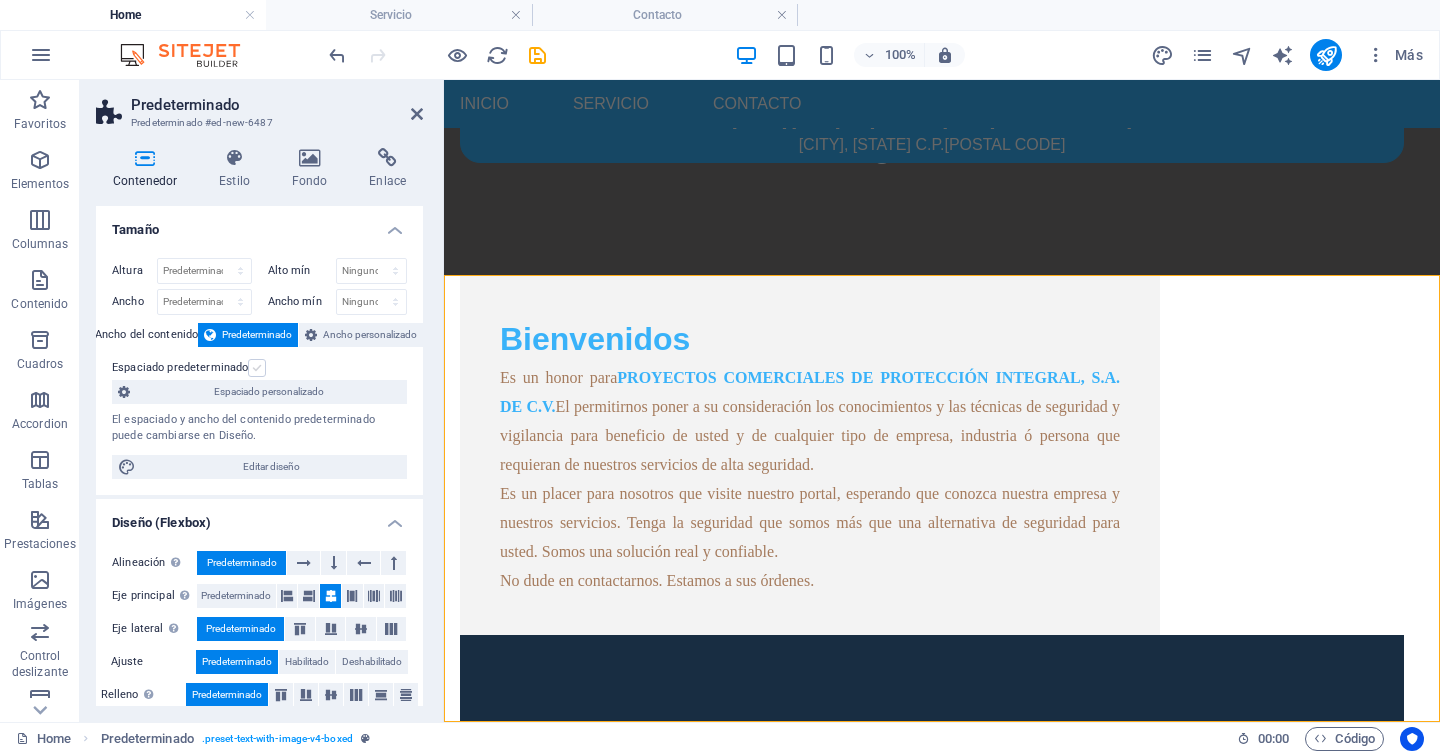 click at bounding box center [257, 368] 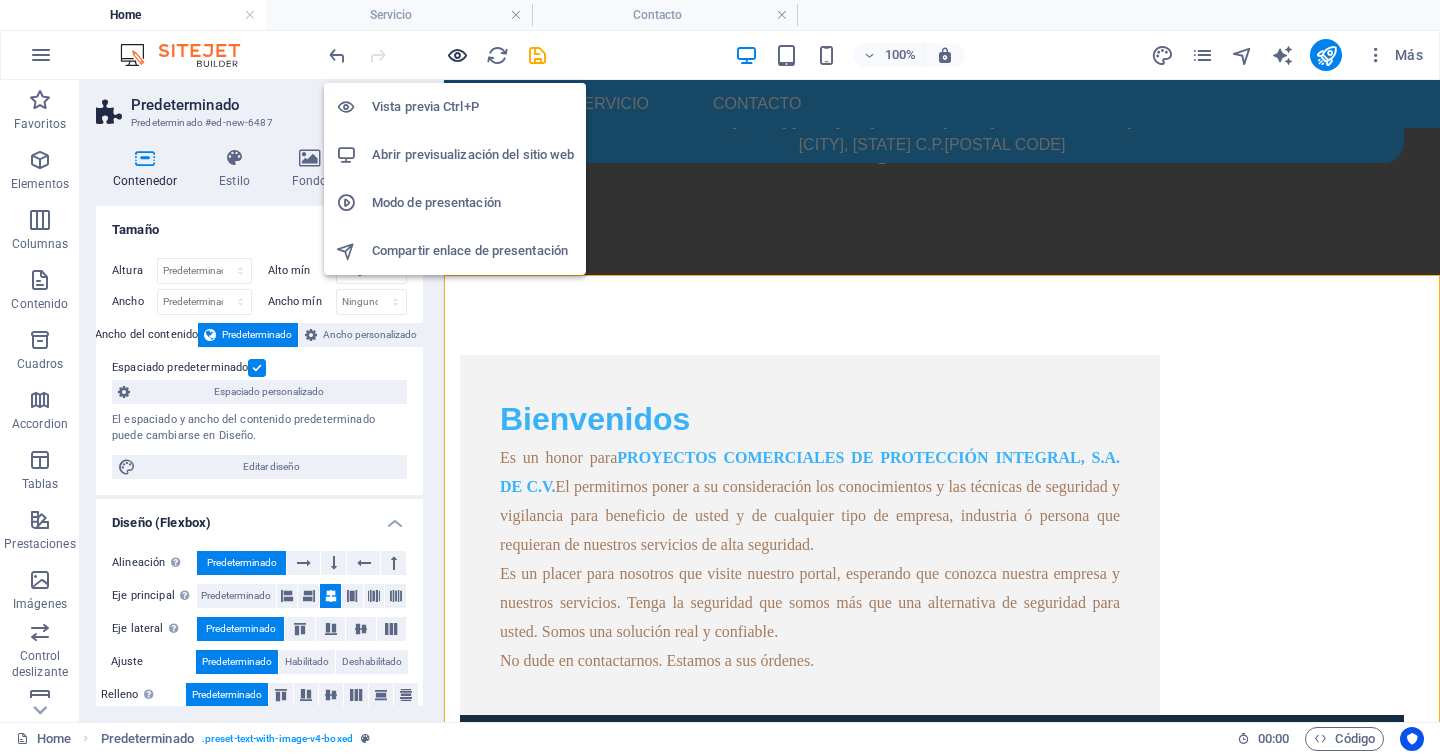 click at bounding box center (457, 55) 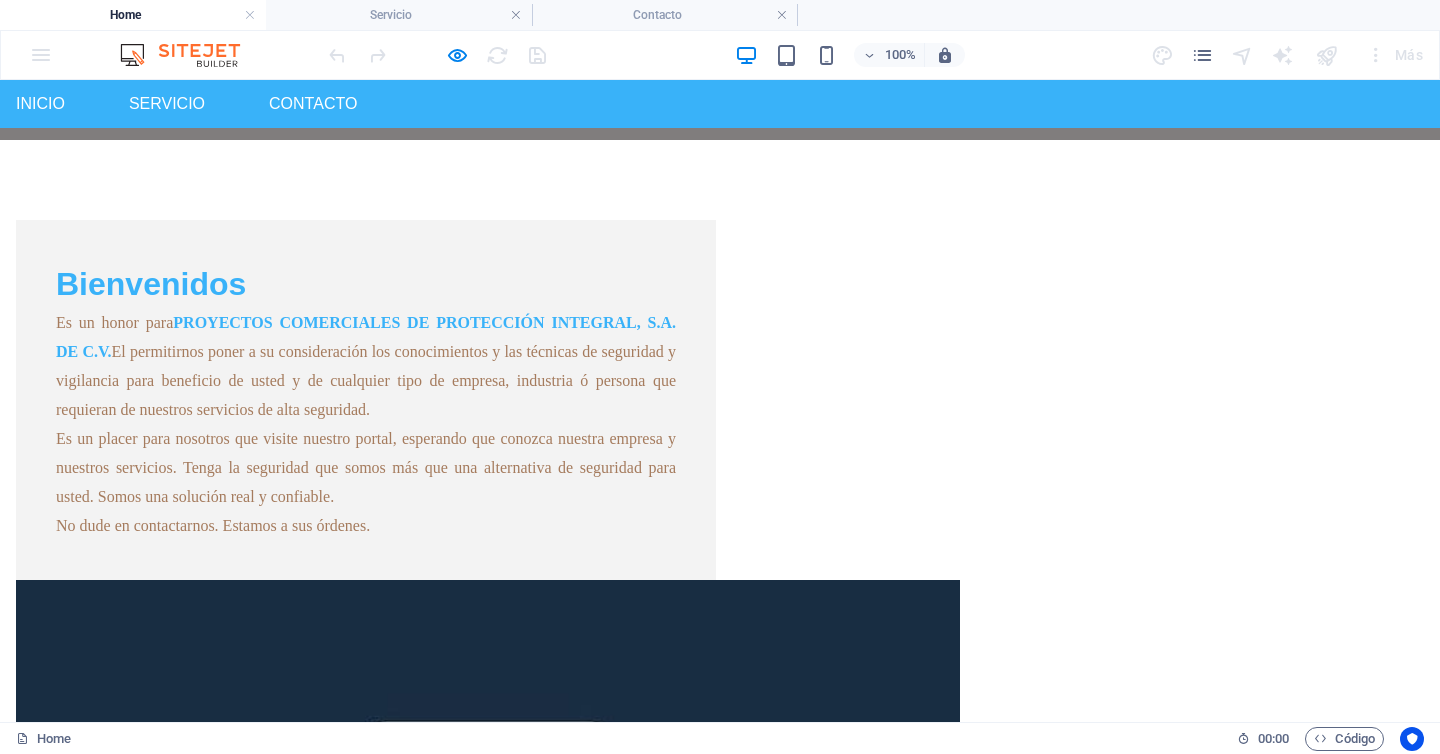 scroll, scrollTop: 565, scrollLeft: 0, axis: vertical 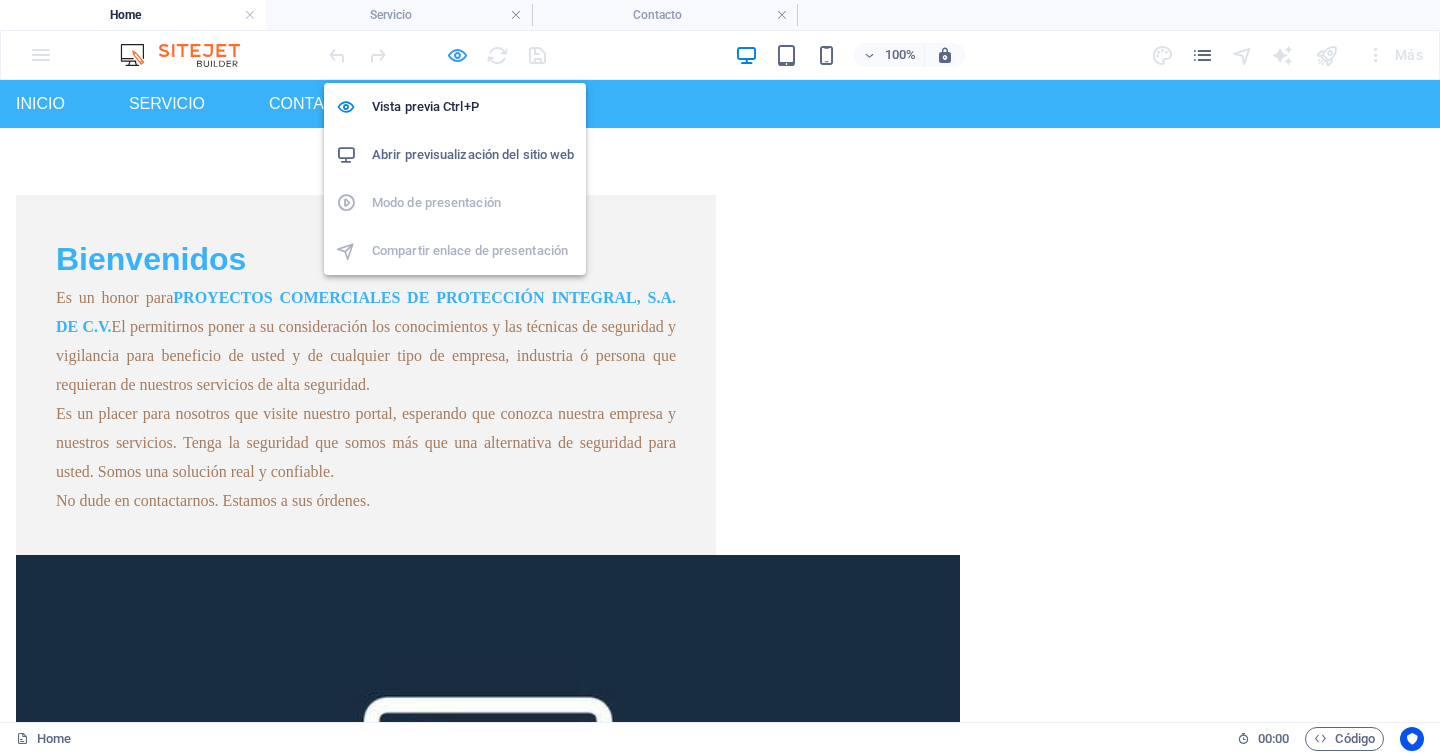 click at bounding box center (457, 55) 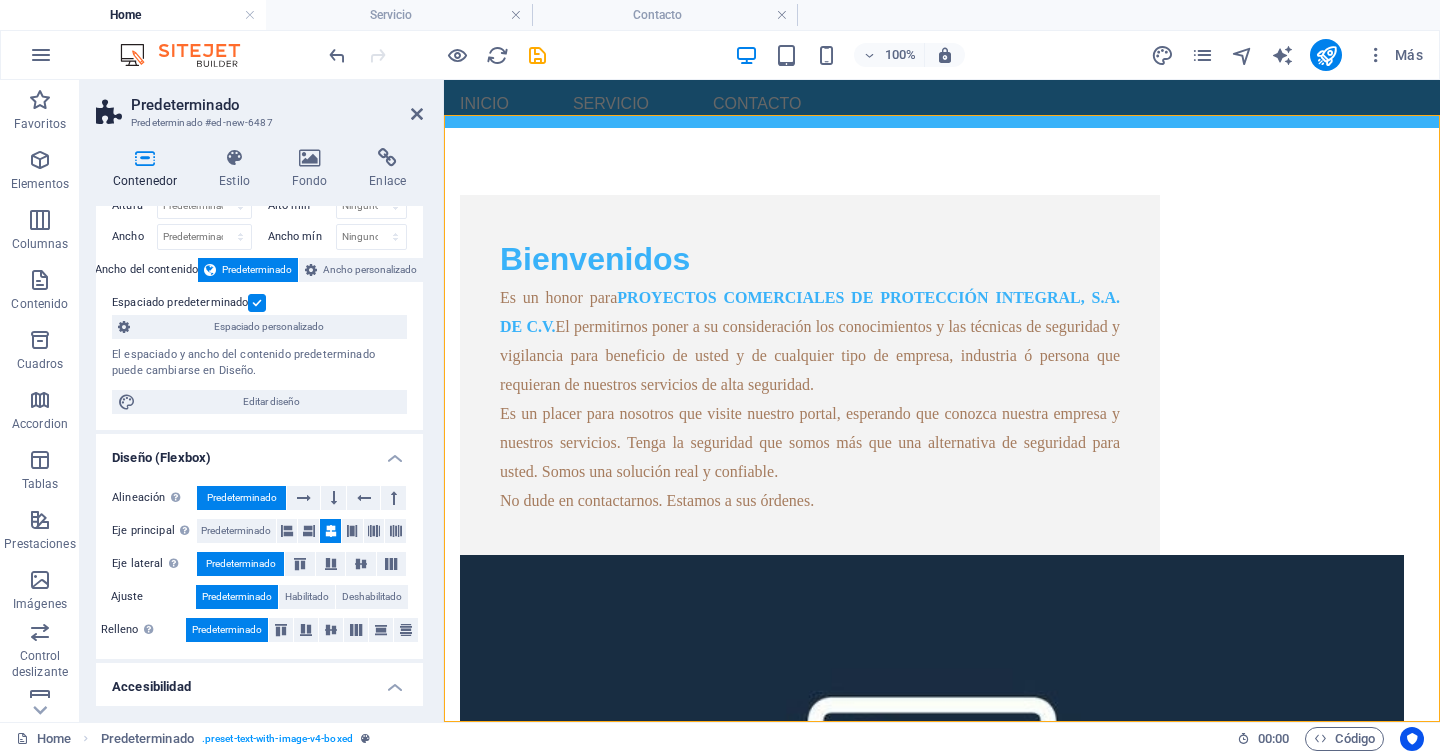 scroll, scrollTop: 0, scrollLeft: 0, axis: both 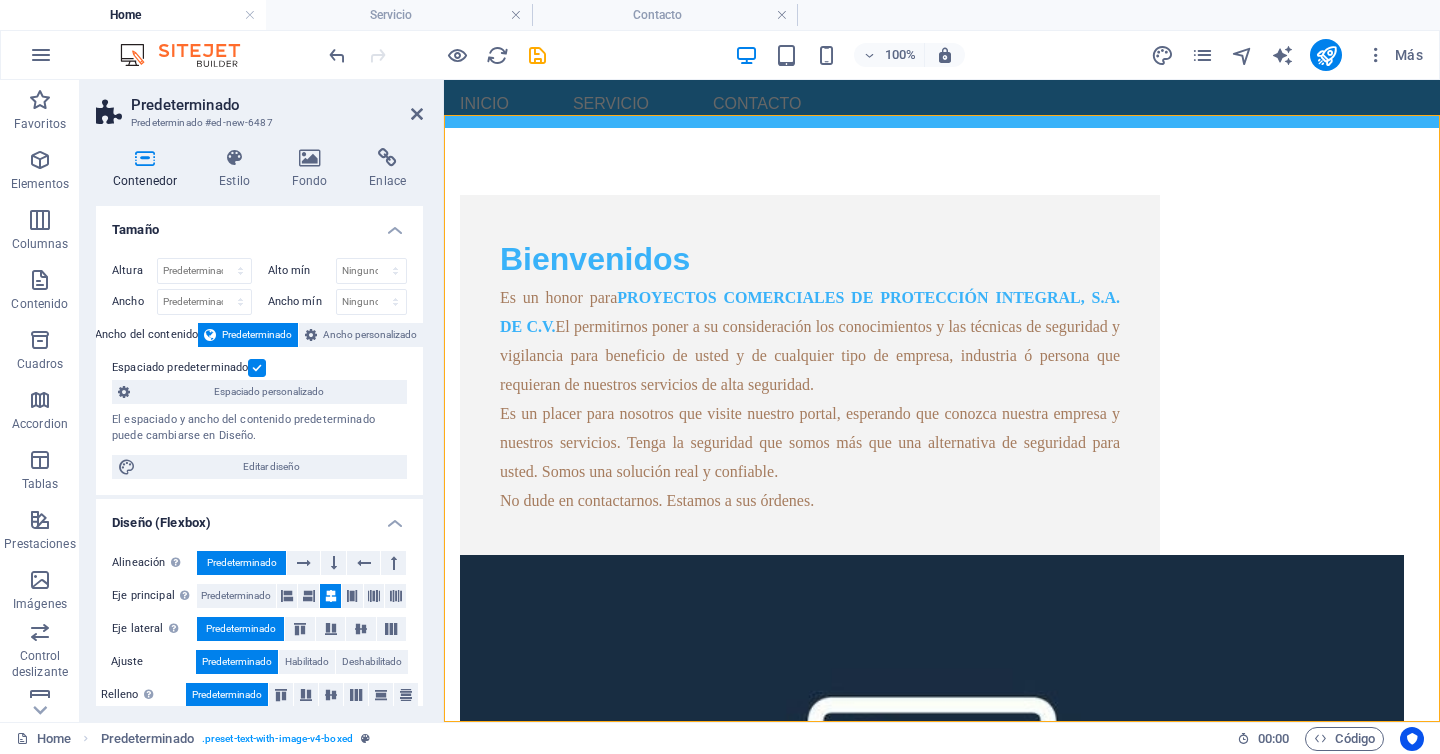 click on "Tamaño" at bounding box center [259, 224] 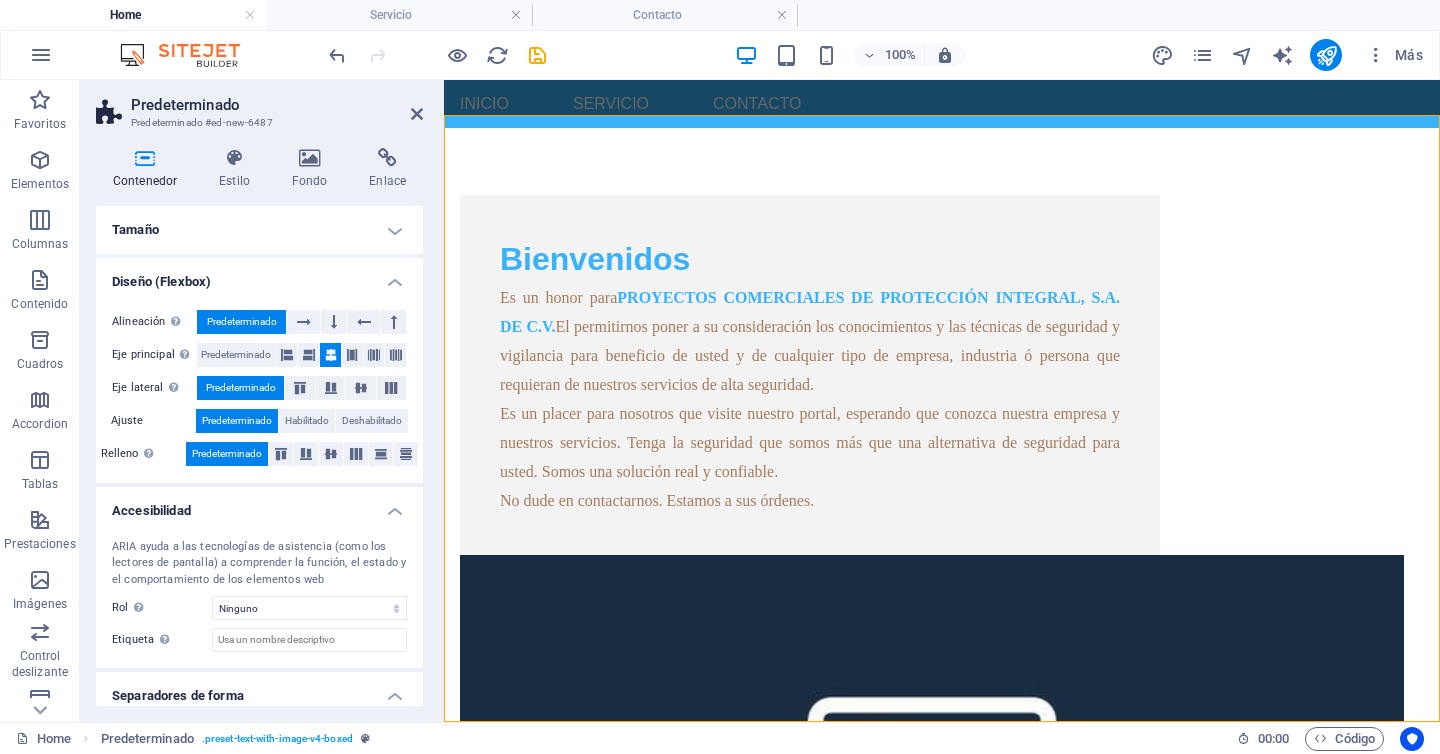 click on "Tamaño" at bounding box center (259, 230) 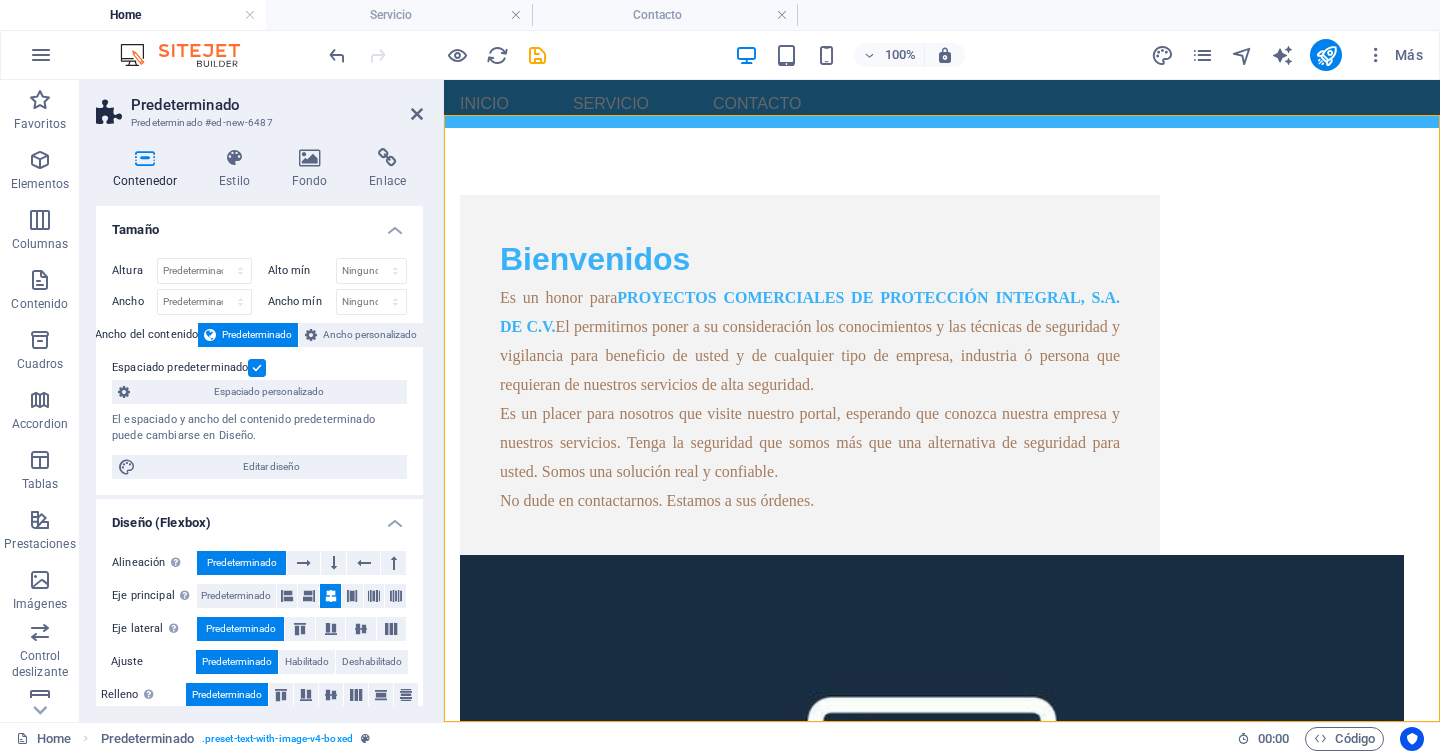 click on "Tamaño" at bounding box center (259, 224) 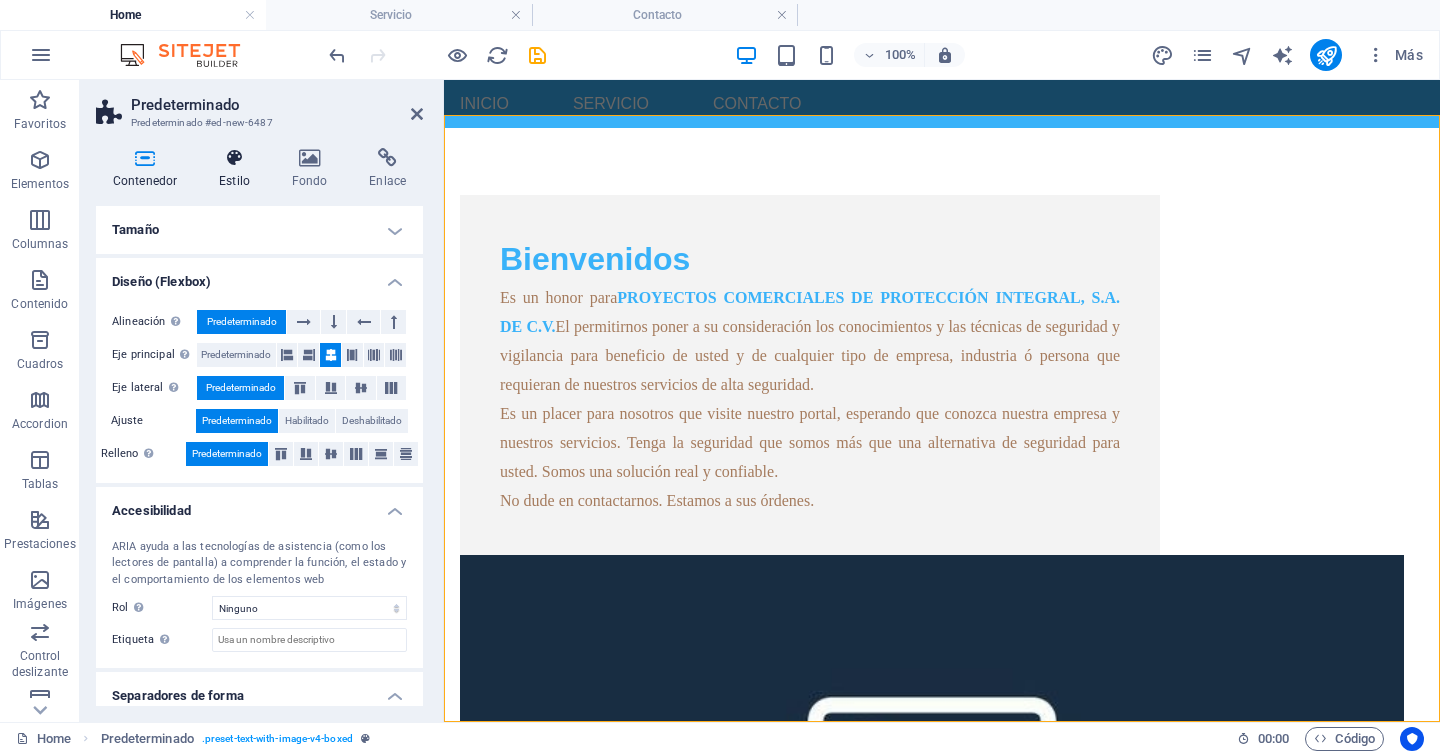 click on "Estilo" at bounding box center [238, 169] 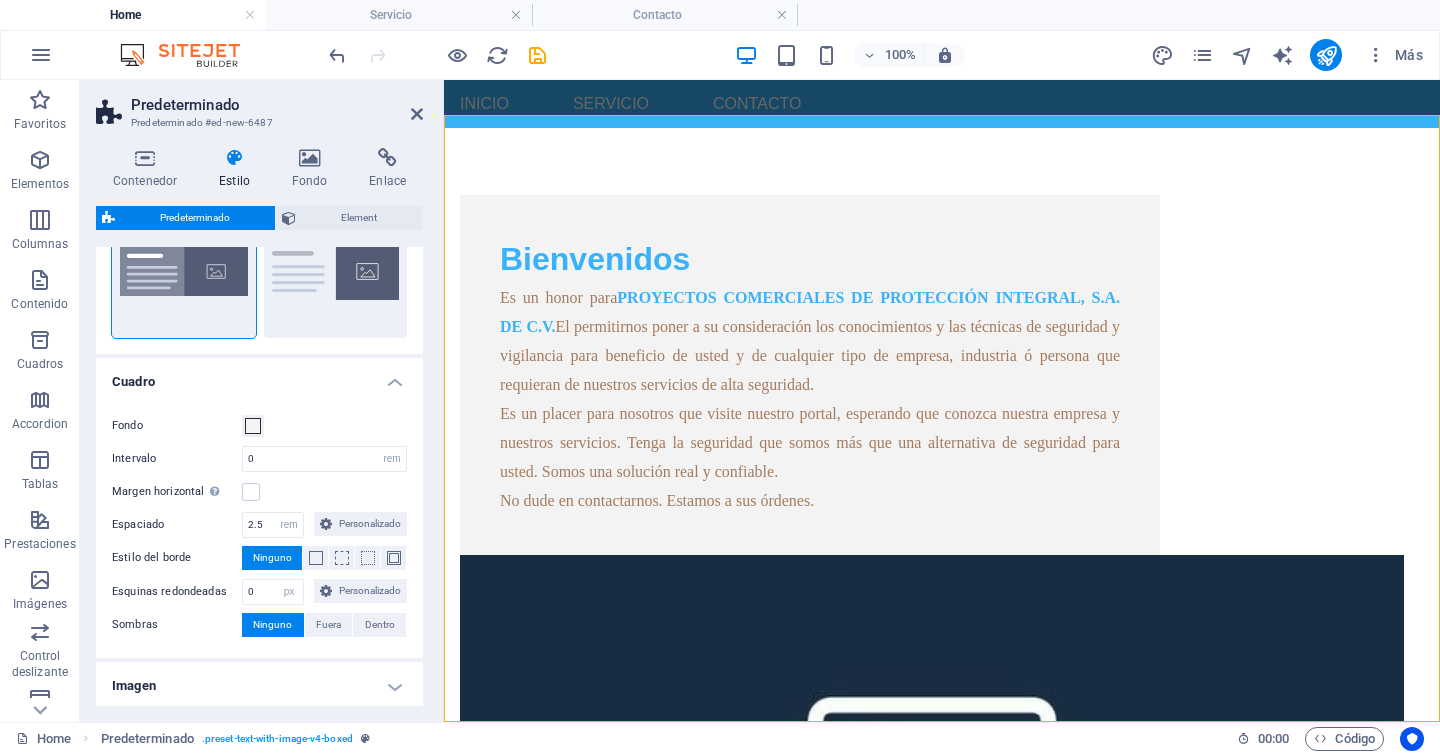 scroll, scrollTop: 97, scrollLeft: 0, axis: vertical 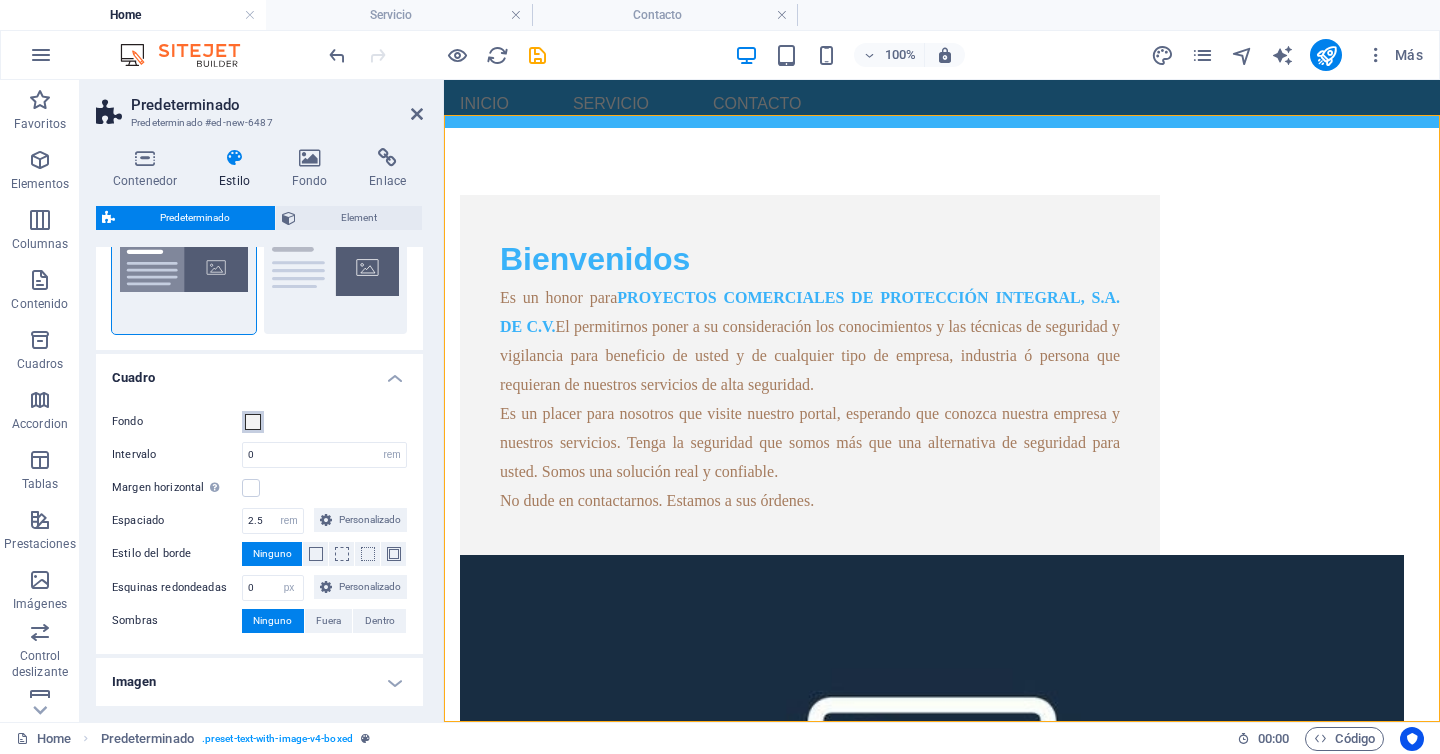 click at bounding box center (253, 422) 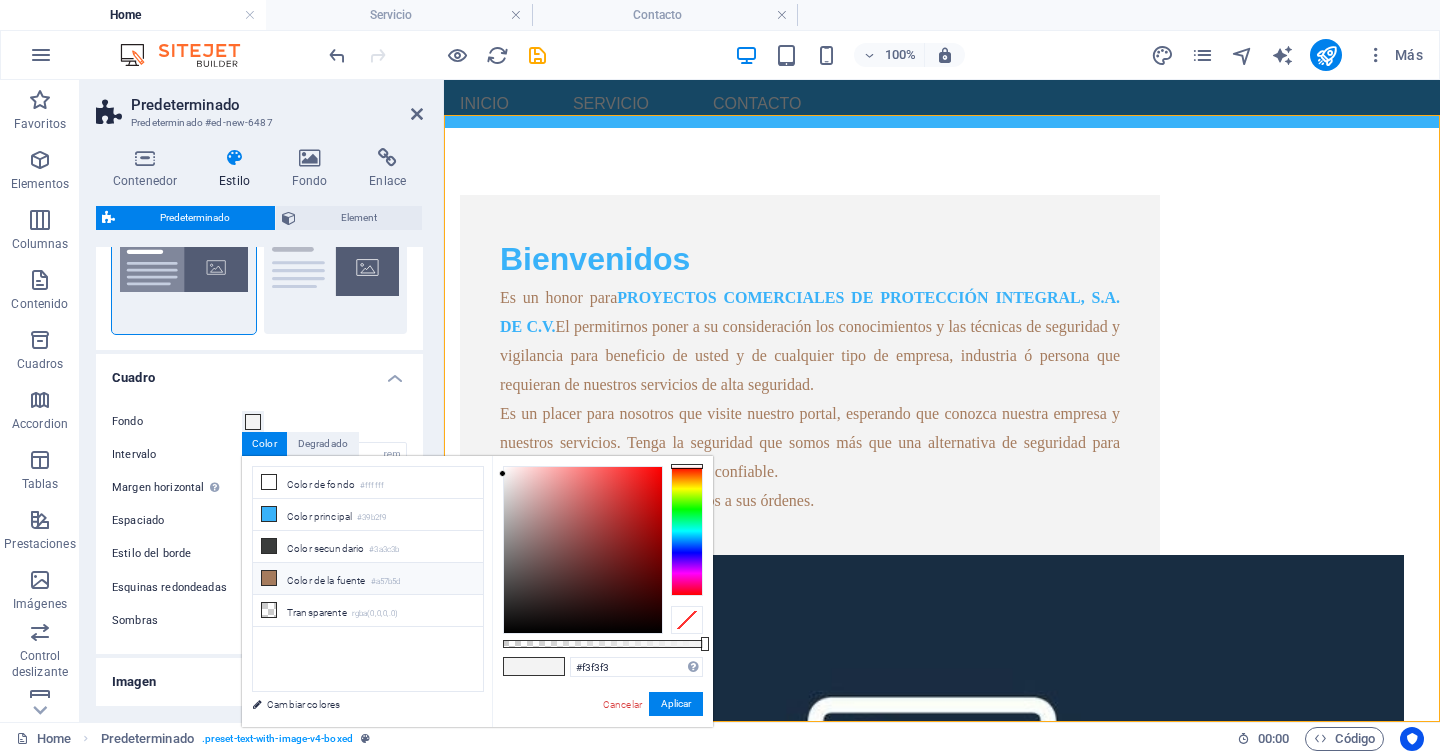 click at bounding box center [269, 578] 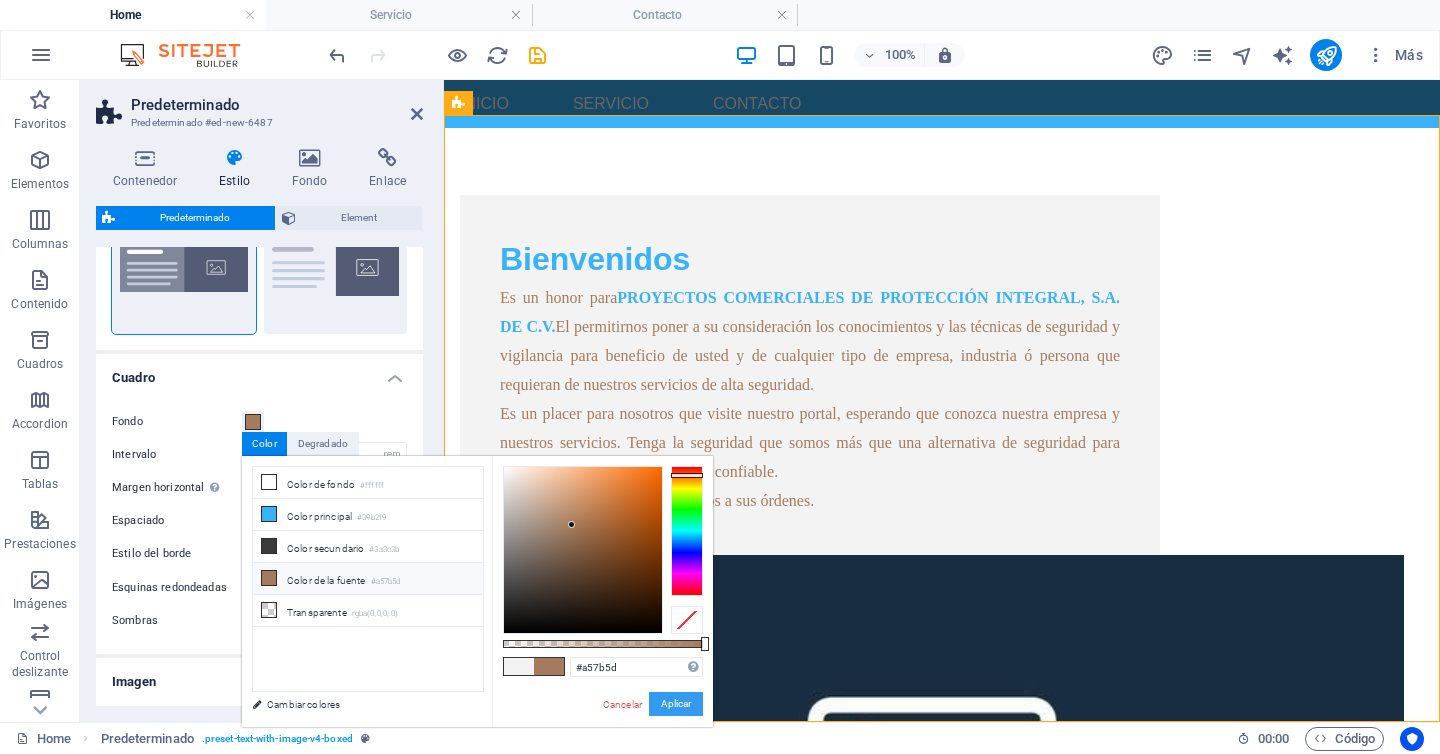 click on "Aplicar" at bounding box center (676, 704) 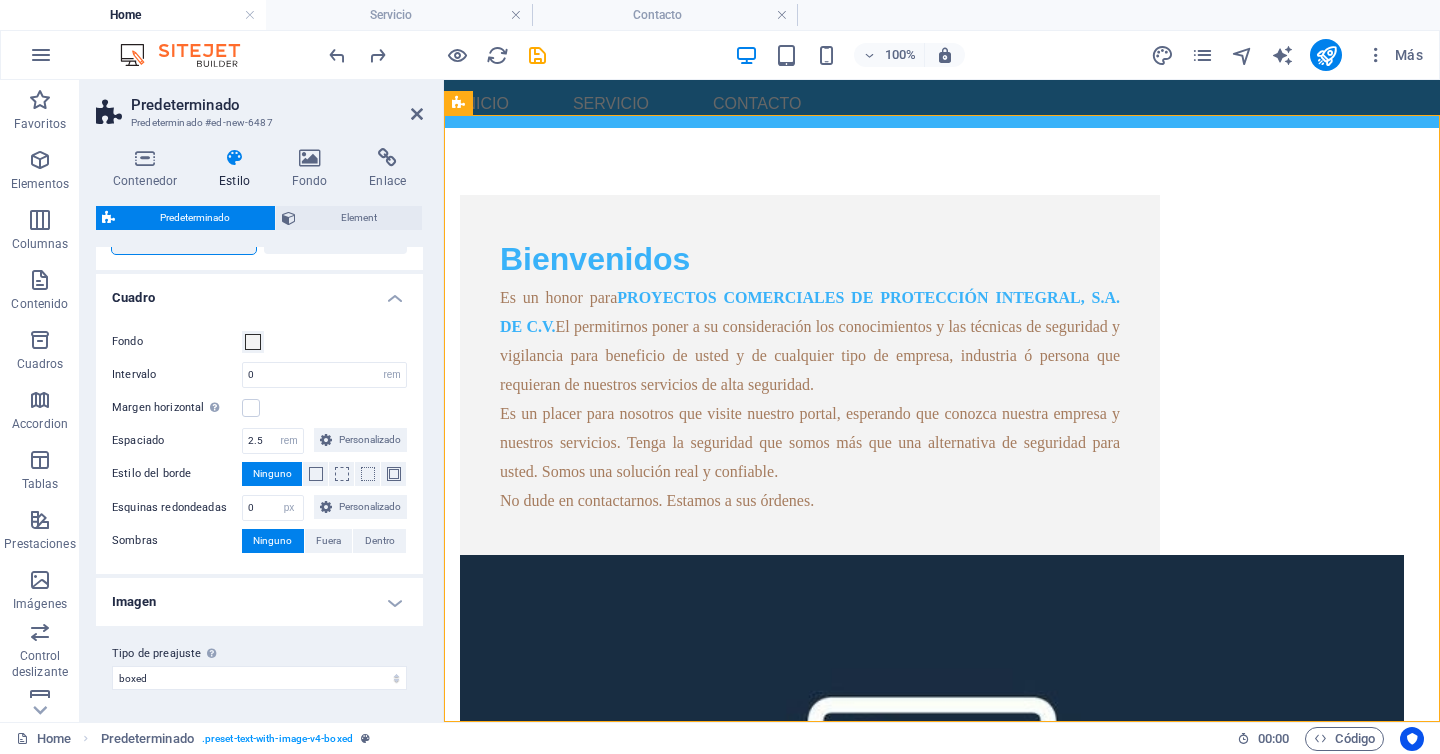 scroll, scrollTop: 224, scrollLeft: 0, axis: vertical 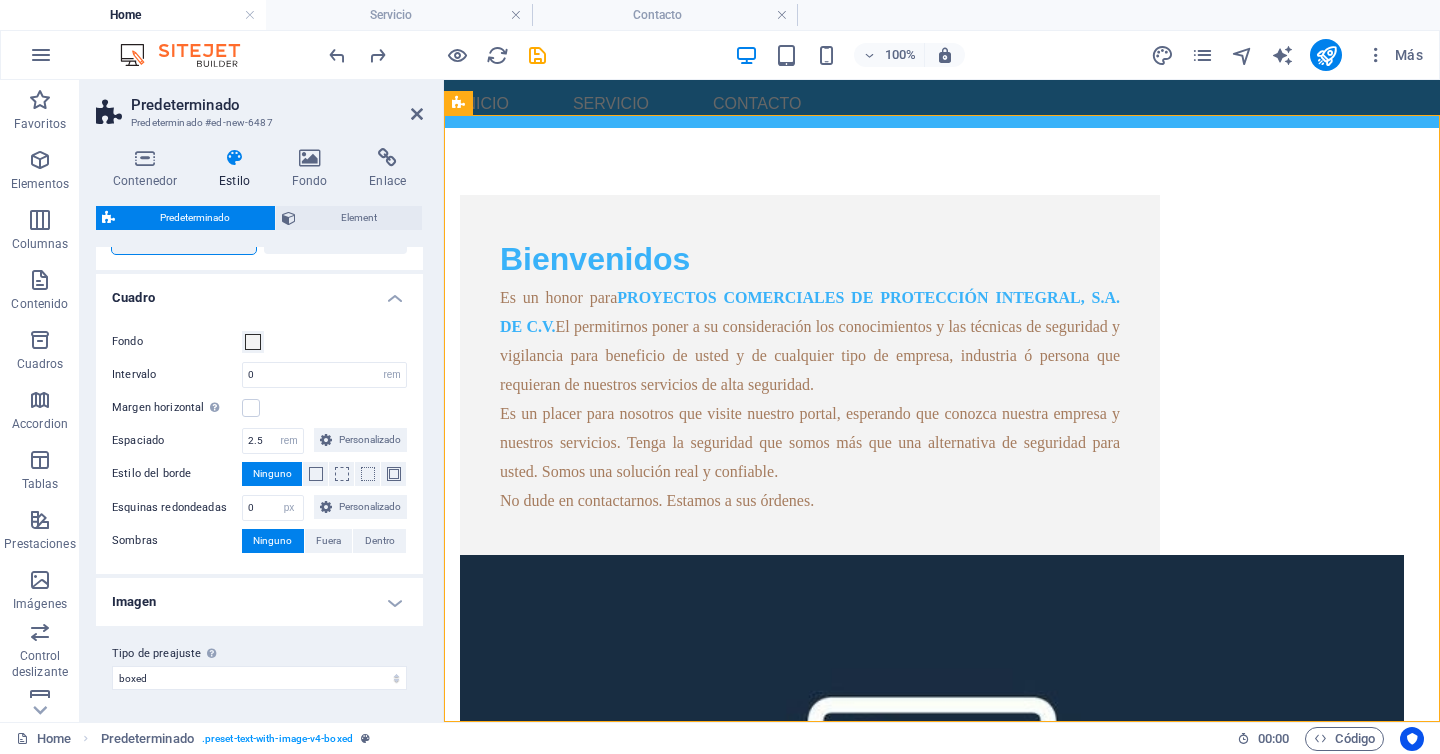 click on "Imagen" at bounding box center [259, 602] 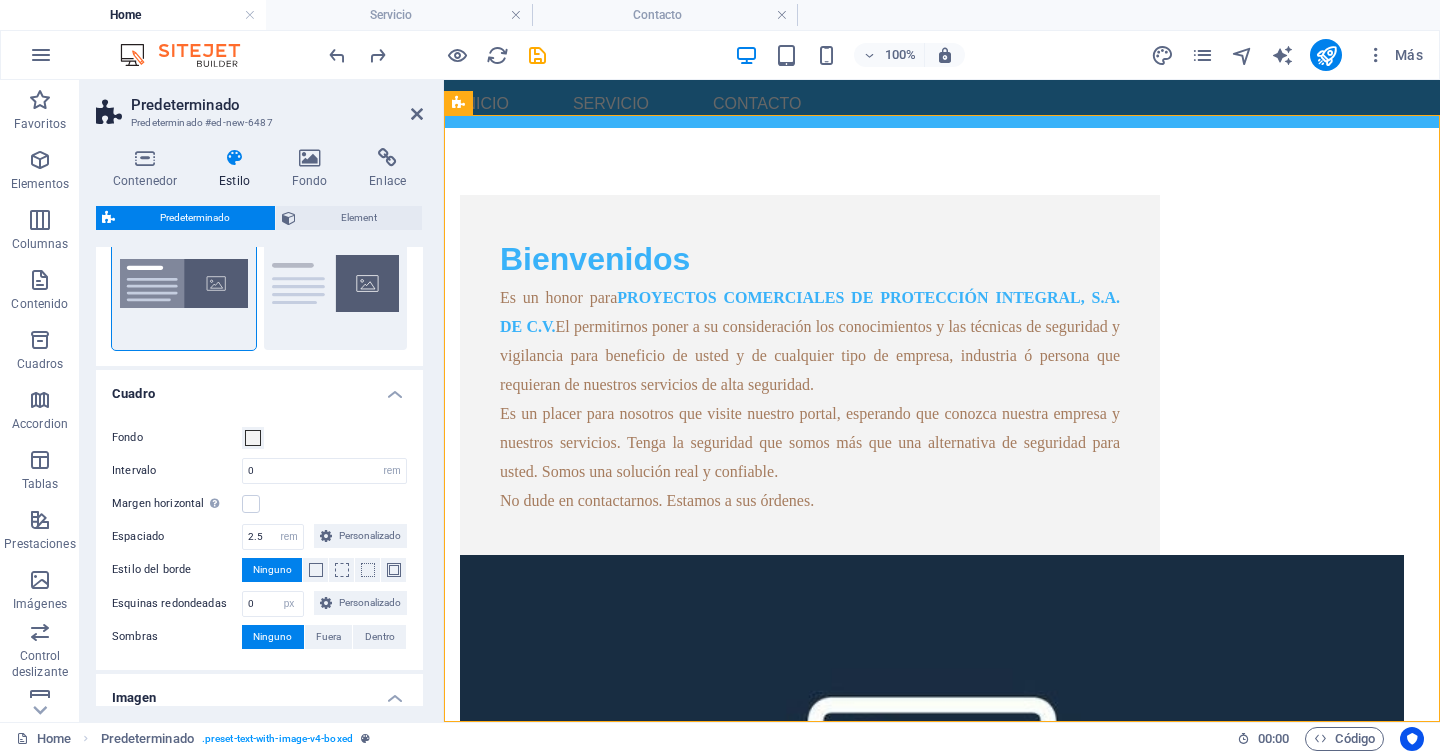 scroll, scrollTop: 0, scrollLeft: 0, axis: both 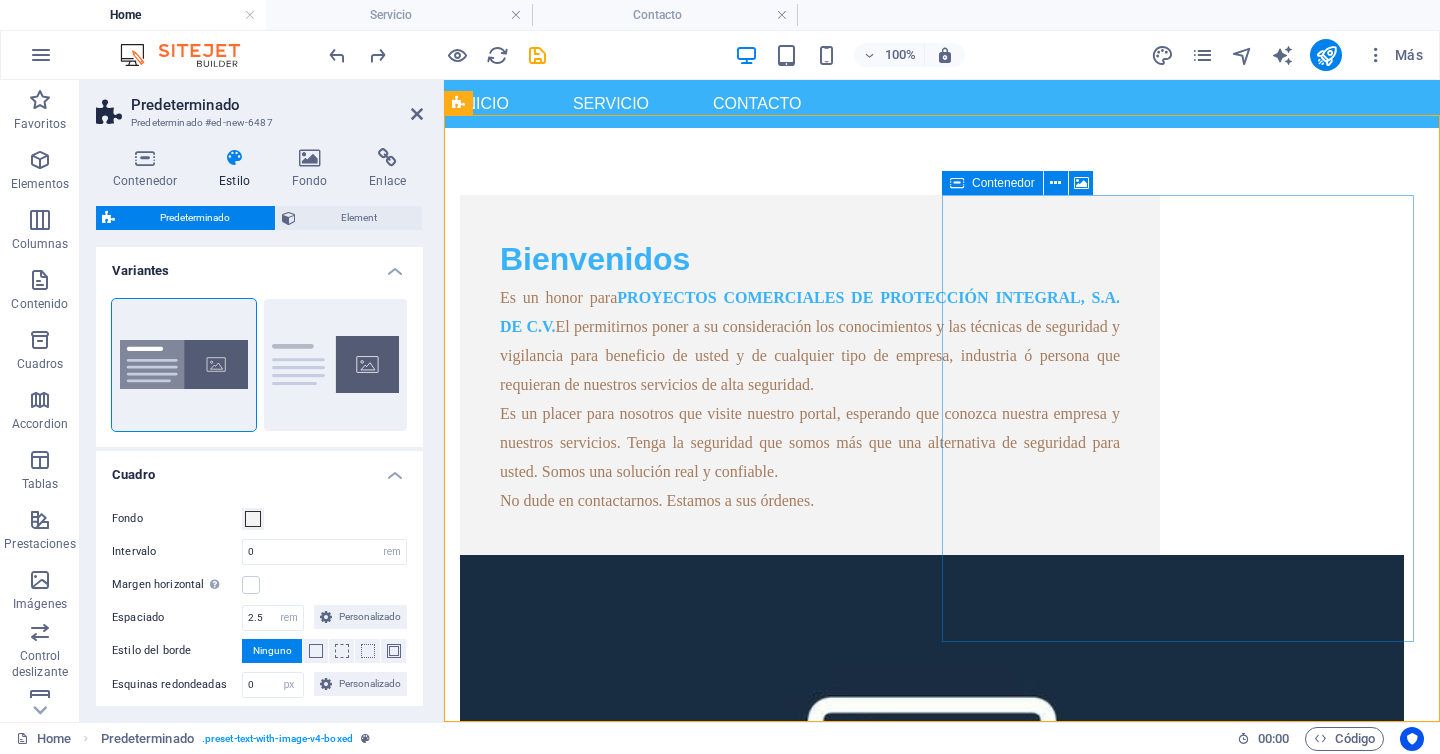 click on "Añadir elementos" at bounding box center (861, 1103) 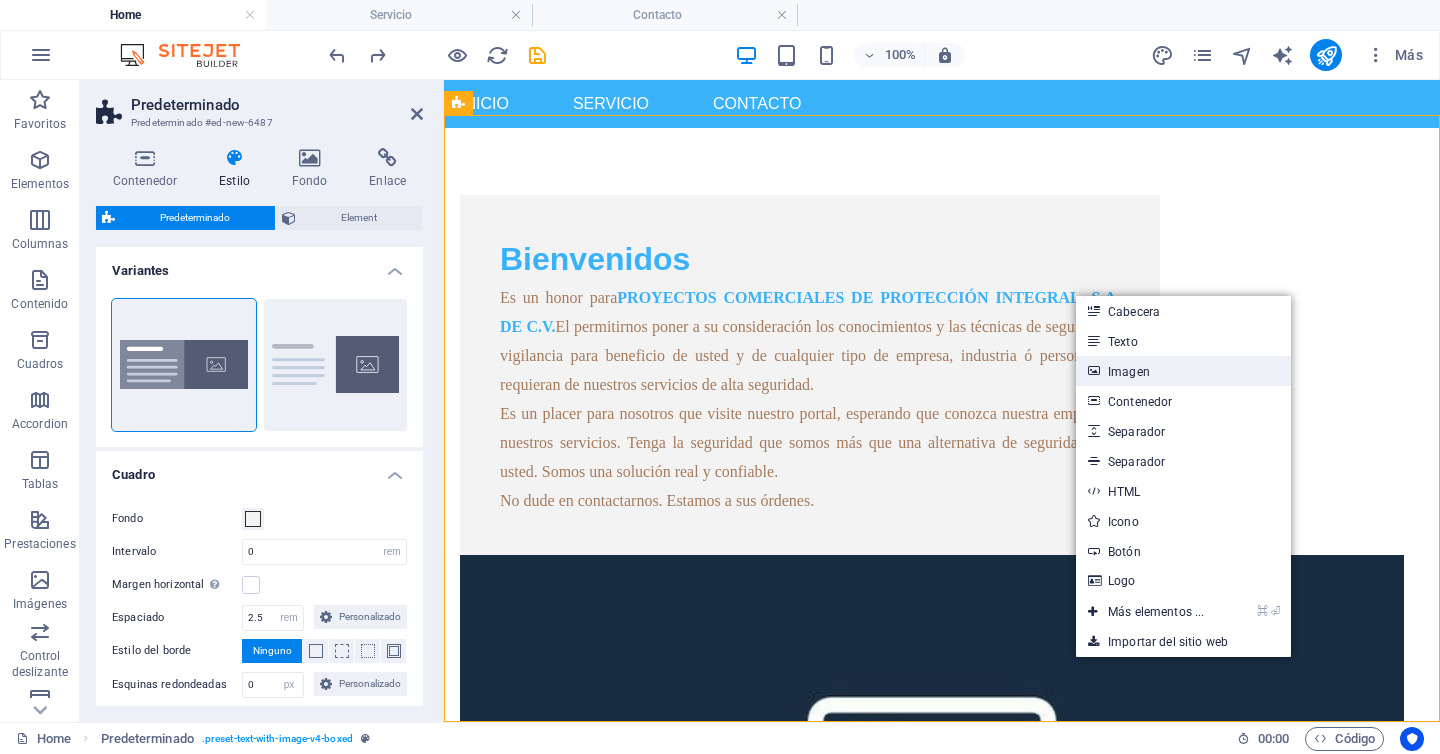click on "Imagen" at bounding box center [1183, 371] 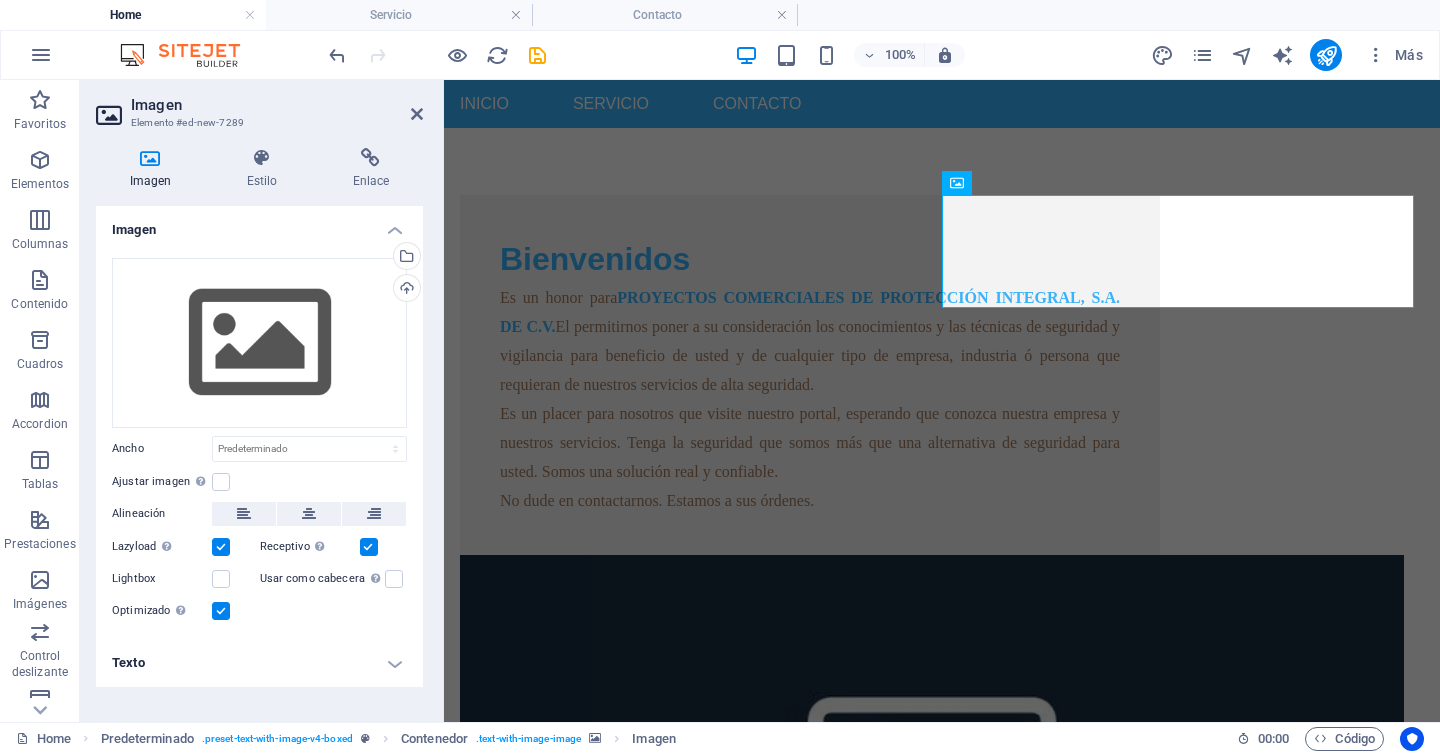 click at bounding box center (932, 778) 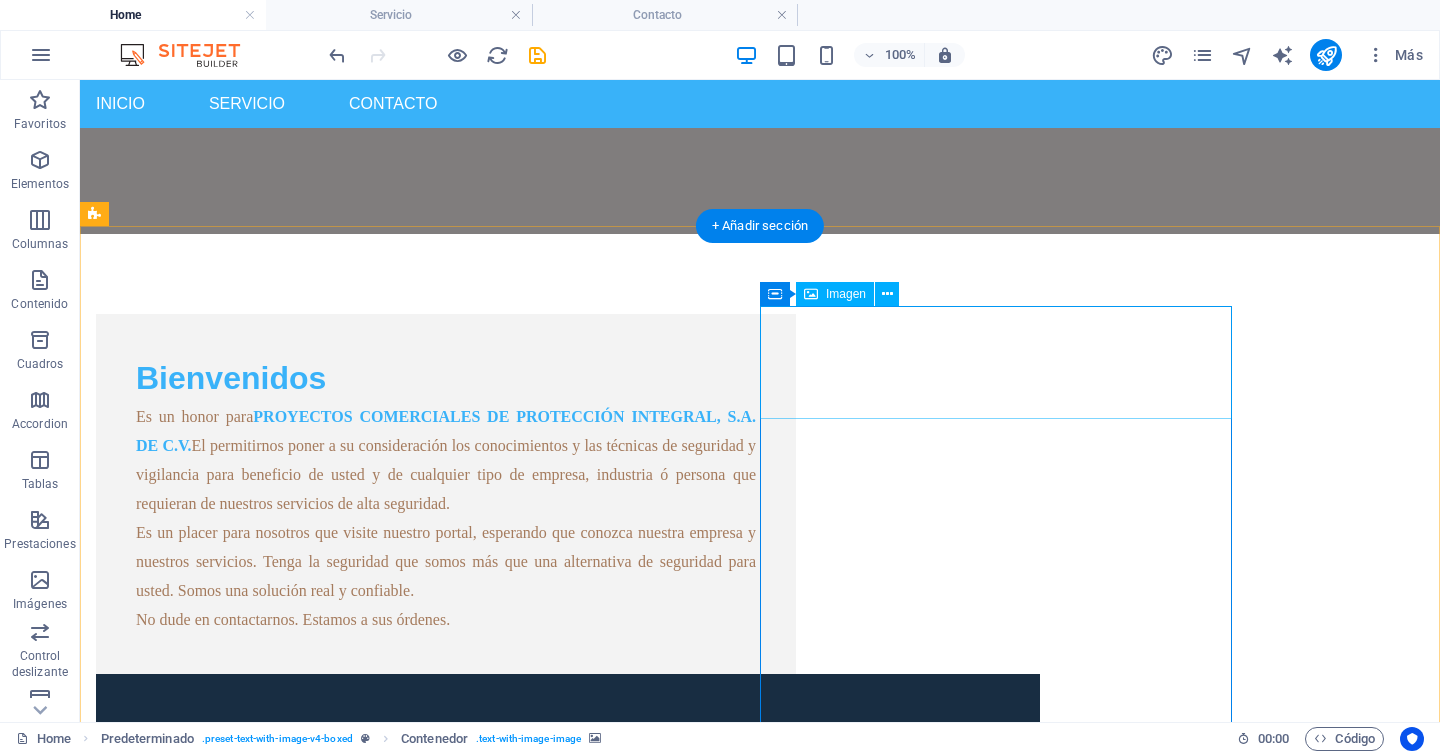 scroll, scrollTop: 565, scrollLeft: 0, axis: vertical 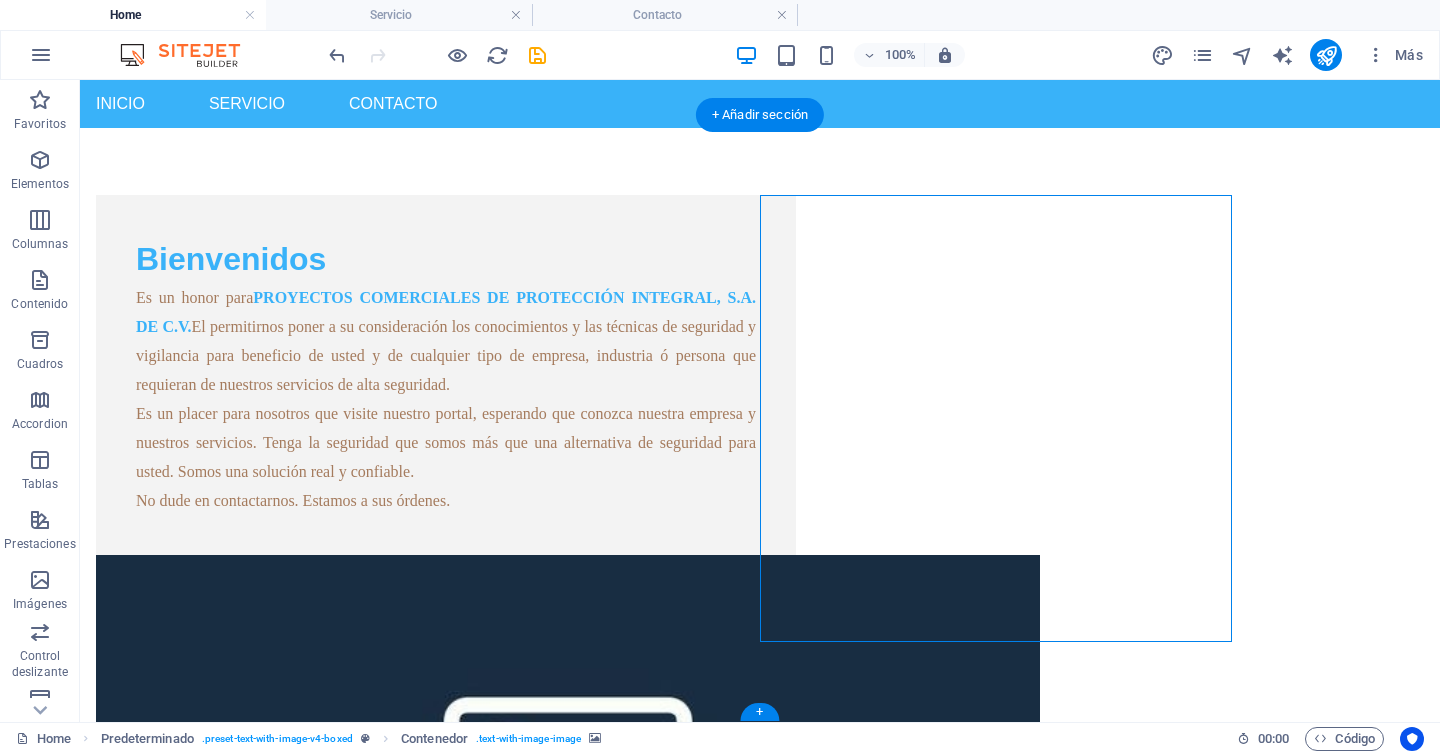 click at bounding box center (568, 778) 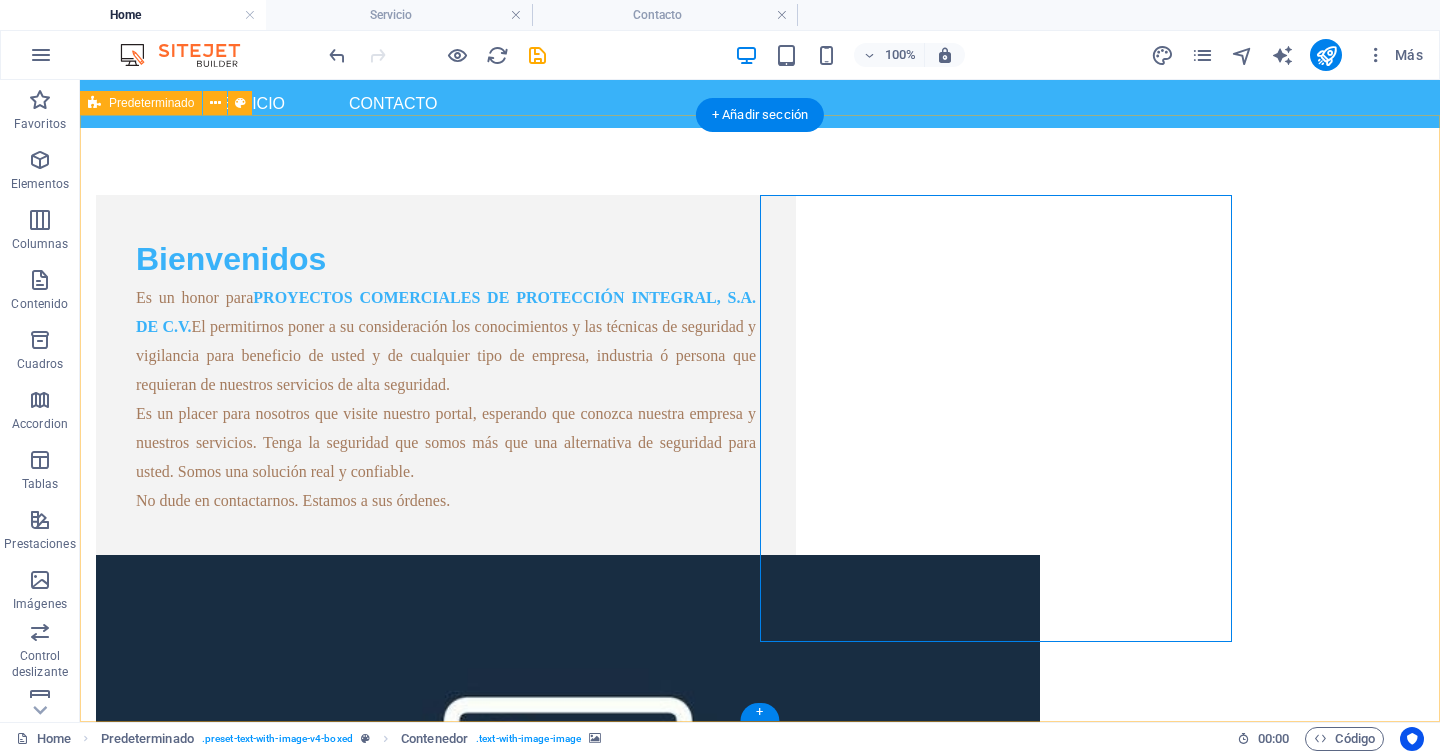 click at bounding box center (568, 778) 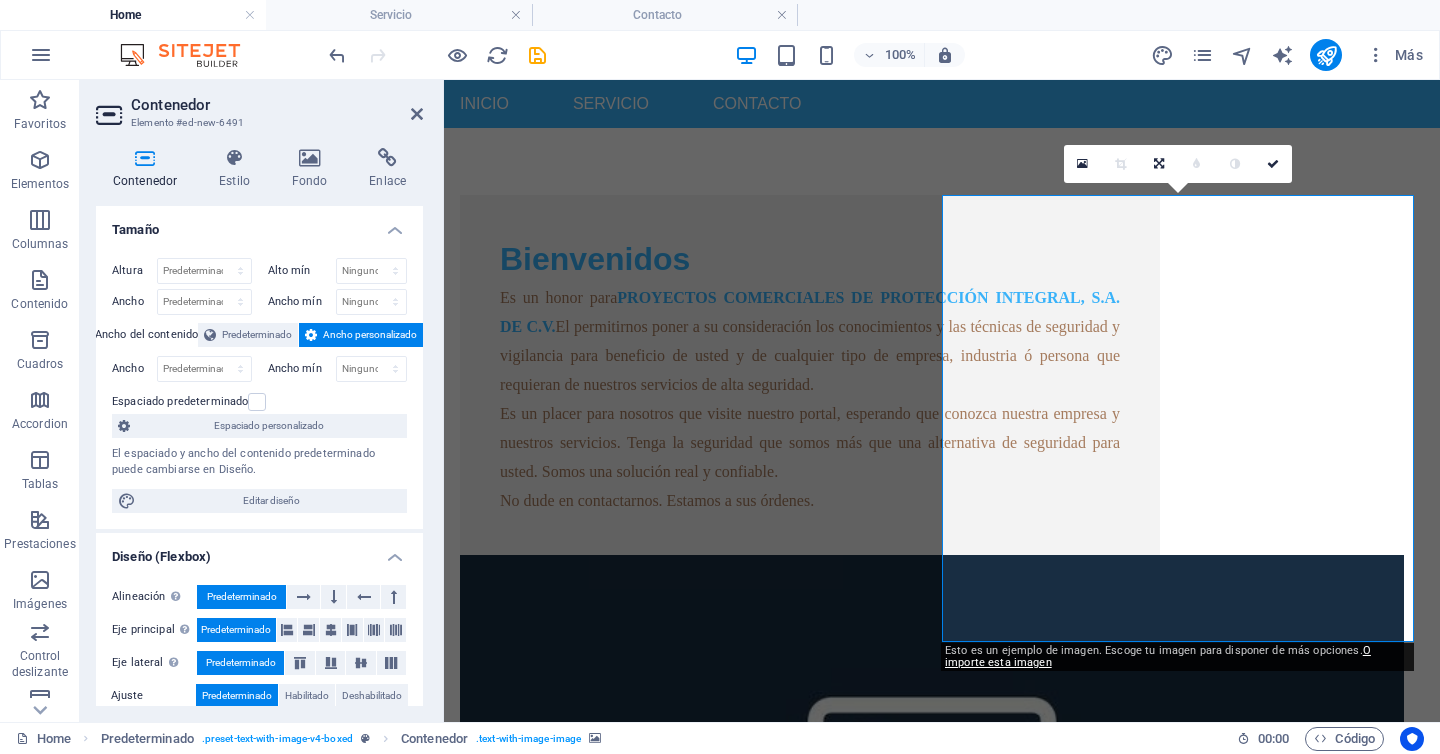 click at bounding box center (932, 778) 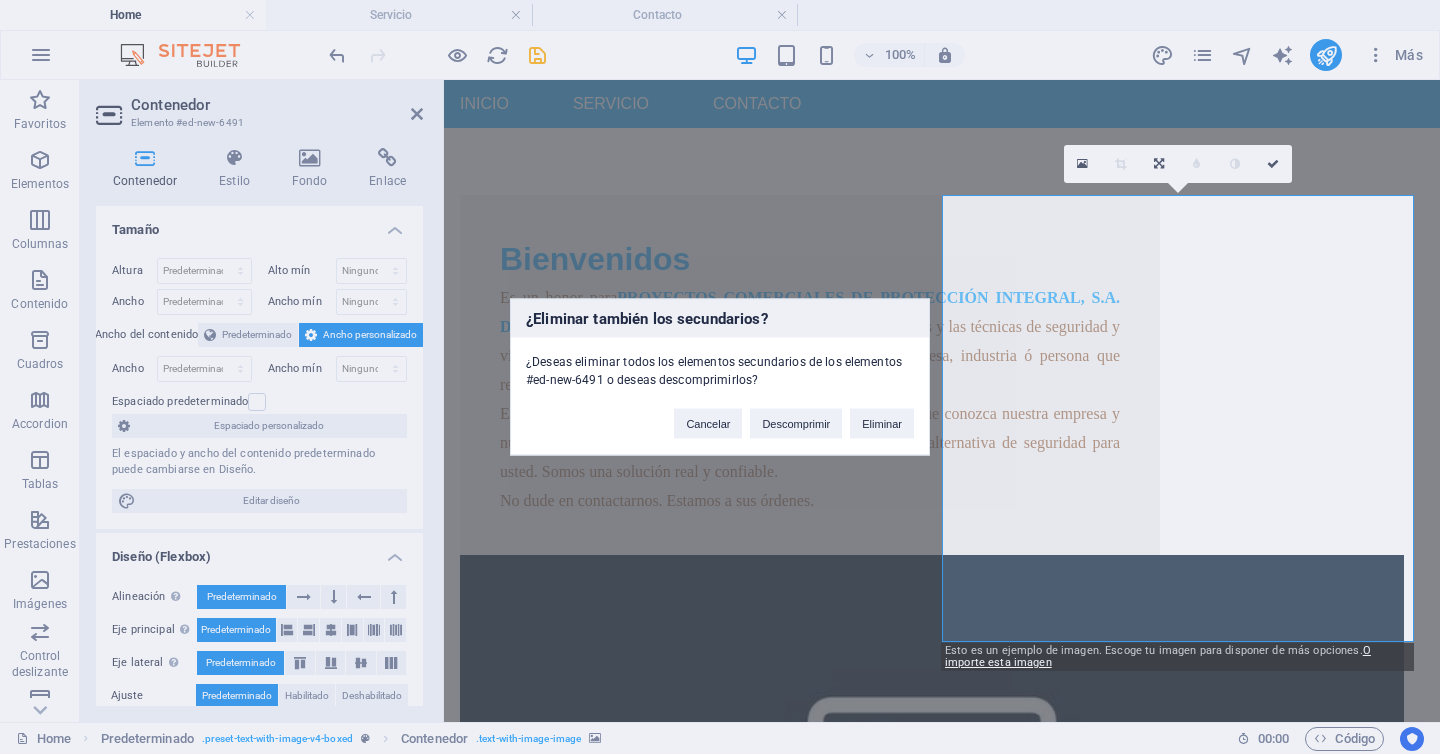 type 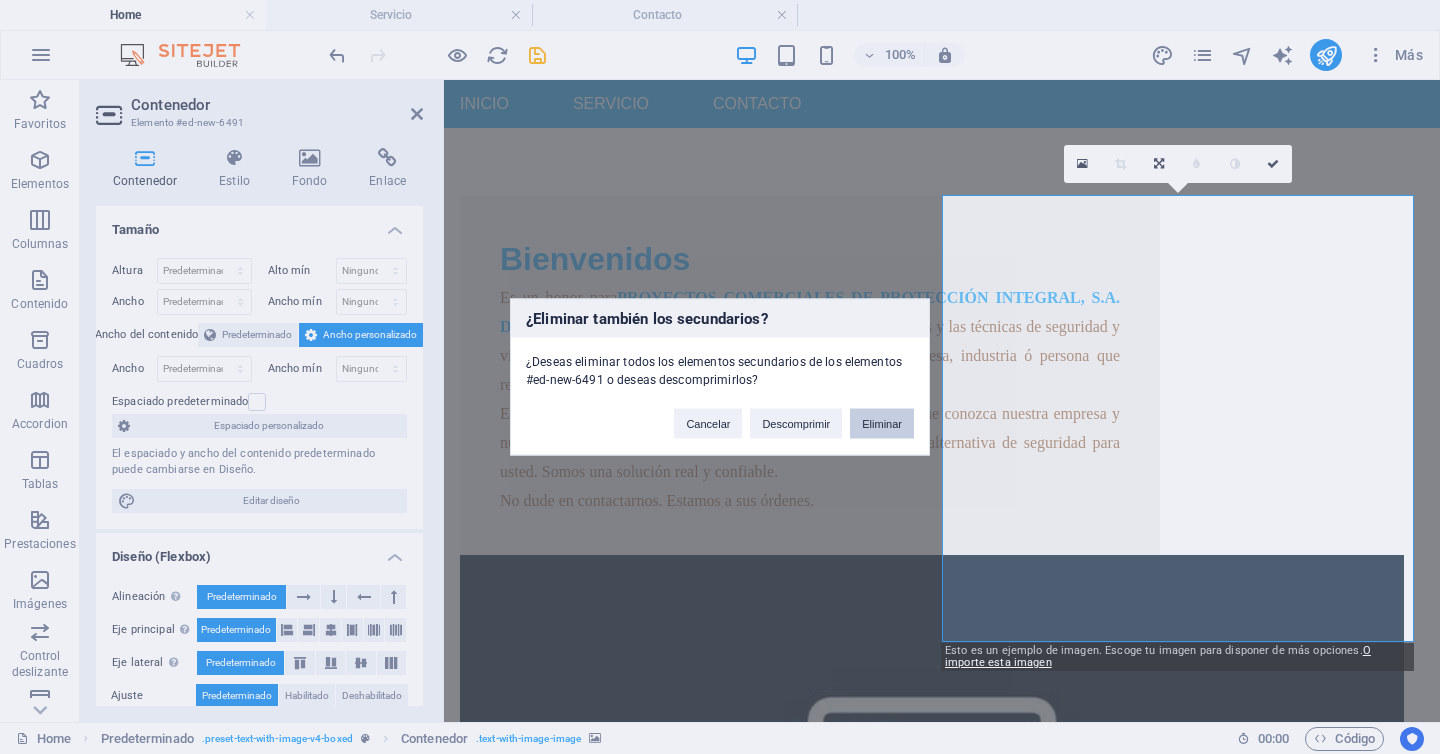 drag, startPoint x: 878, startPoint y: 424, endPoint x: 798, endPoint y: 344, distance: 113.137085 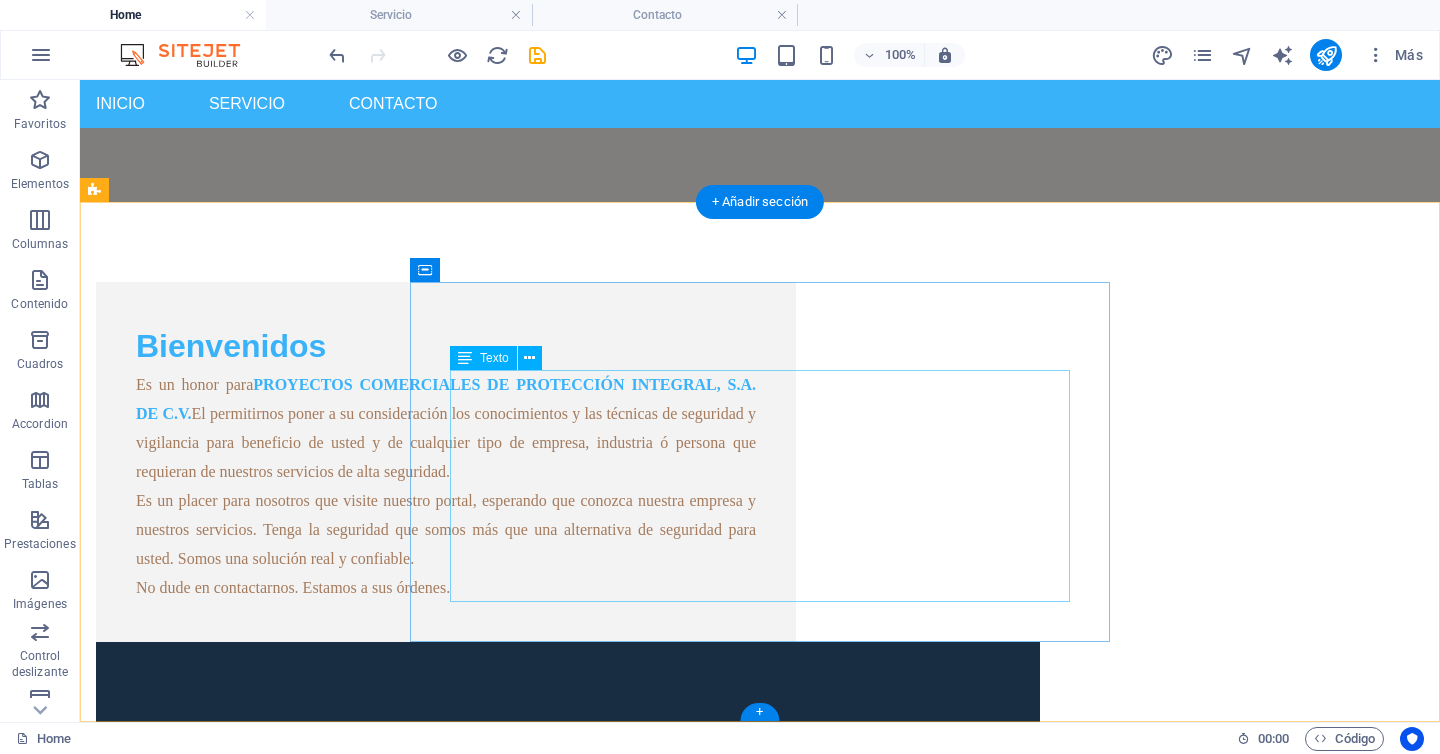 scroll, scrollTop: 565, scrollLeft: 0, axis: vertical 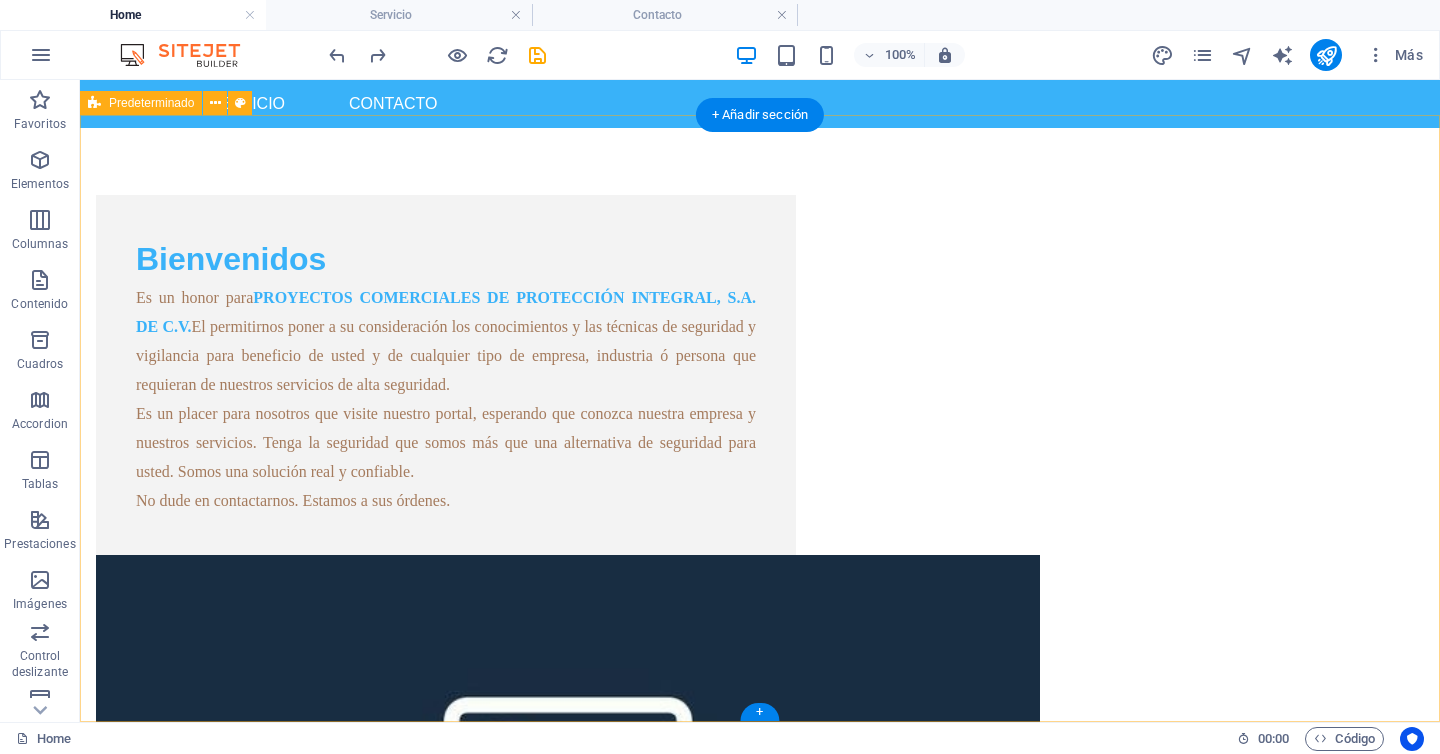 click on "Bienvenidos Es un honor para  PROYECTOS COMERCIALES DE PROTECCIÓN INTEGRAL, S.A. DE C.V.  El permitirnos poner a su consideración los conocimientos y las técnicas de seguridad y vigilancia para beneficio de usted y de cualquier tipo de empresa, industria ó persona que requieran de nuestros servicios de alta seguridad. Es un placer para nosotros que visite nuestro portal, esperando que conozca nuestra empresa y nuestros servicios. Tenga la seguridad que somos más que una alternativa de seguridad para usted. Somos una solución real y confiable. No dude en contactarnos. Estamos a sus órdenes. Suelta el contenido aquí o  Añadir elementos  Pegar portapapeles" at bounding box center [760, 669] 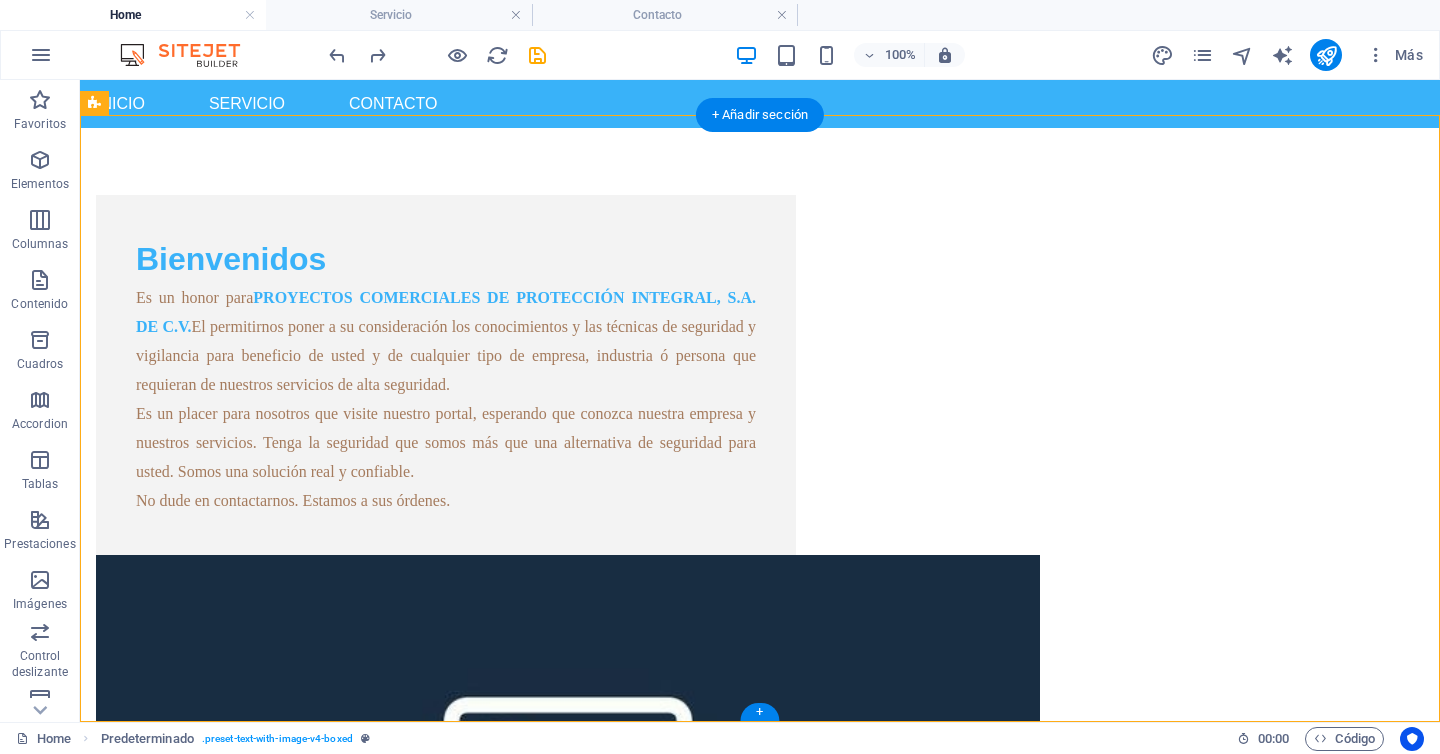 click at bounding box center [568, 778] 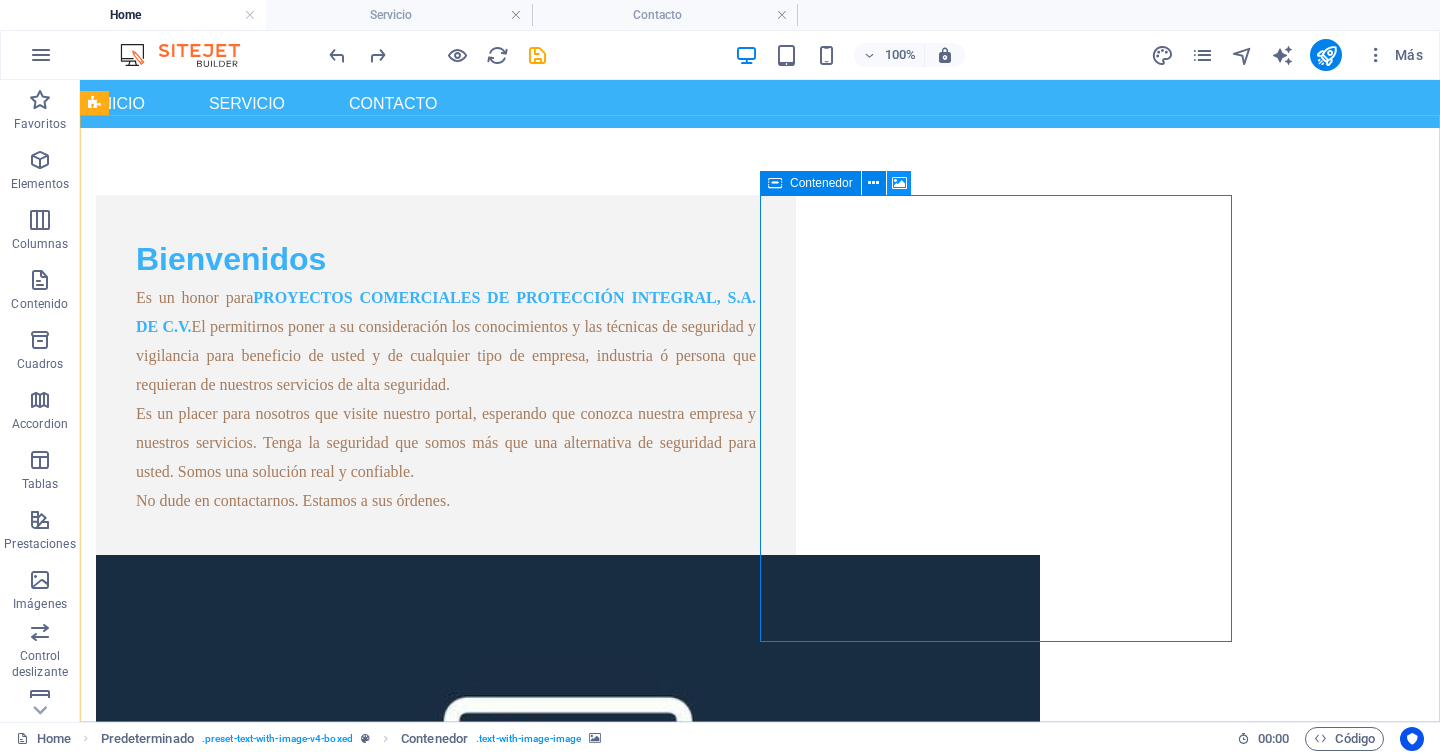 click at bounding box center [899, 183] 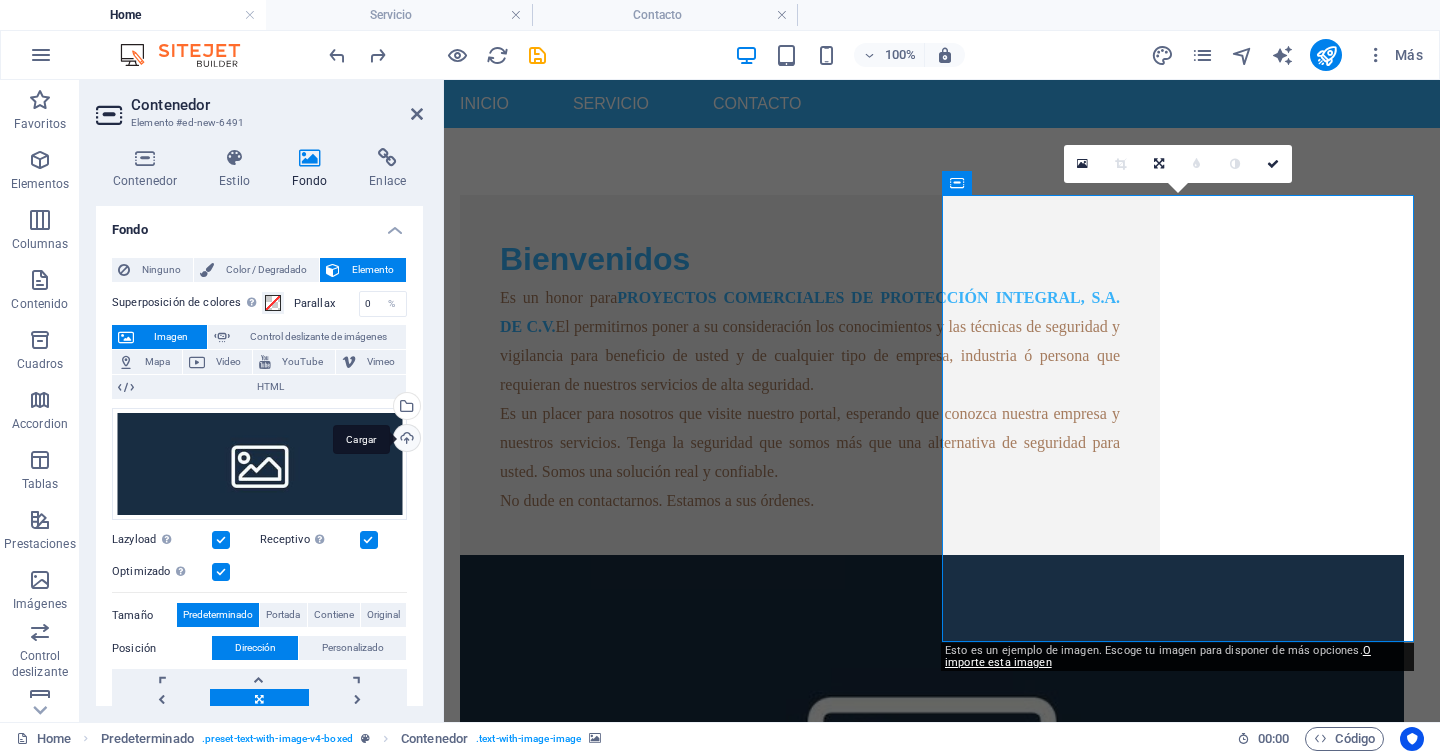 click on "Cargar" at bounding box center (405, 440) 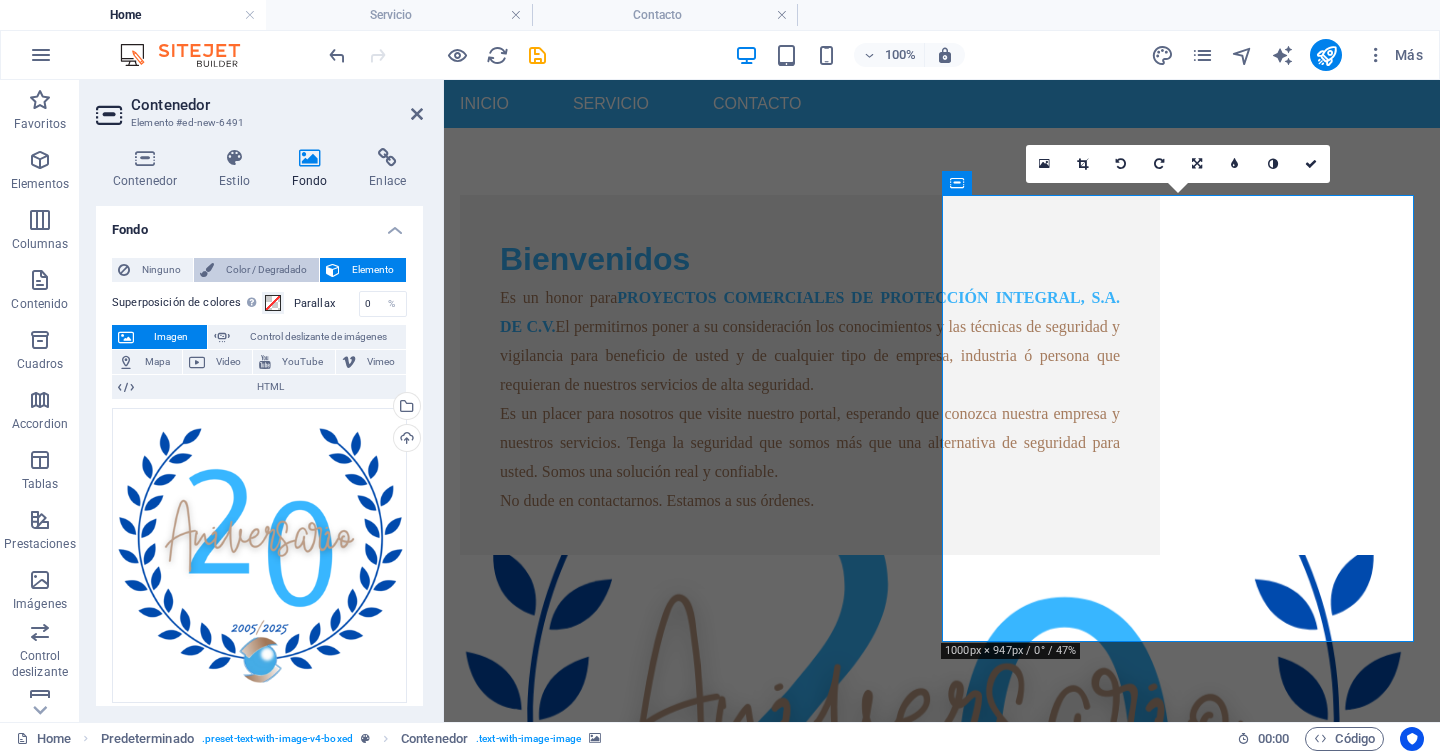 click on "Color / Degradado" at bounding box center [266, 270] 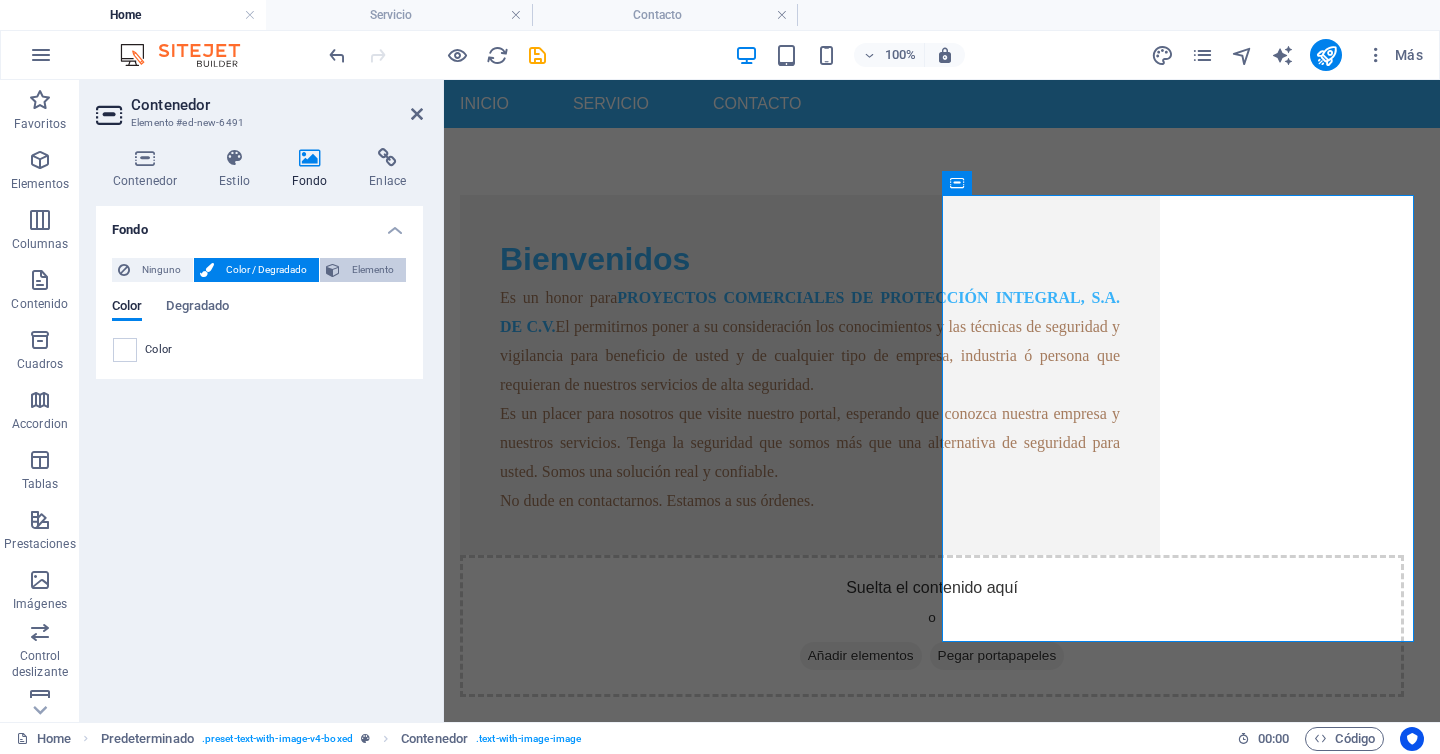 click on "Elemento" at bounding box center [373, 270] 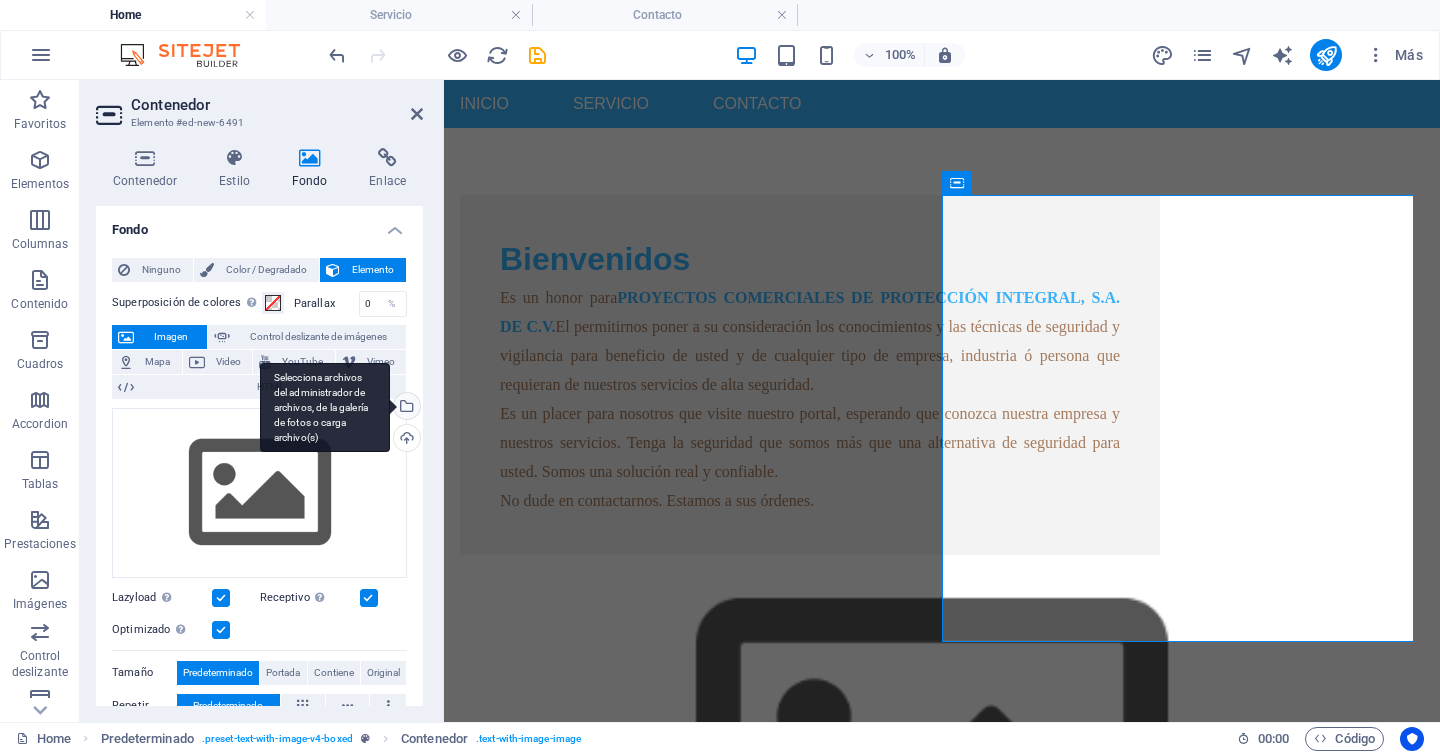 click on "Selecciona archivos del administrador de archivos, de la galería de fotos o carga archivo(s)" at bounding box center [405, 408] 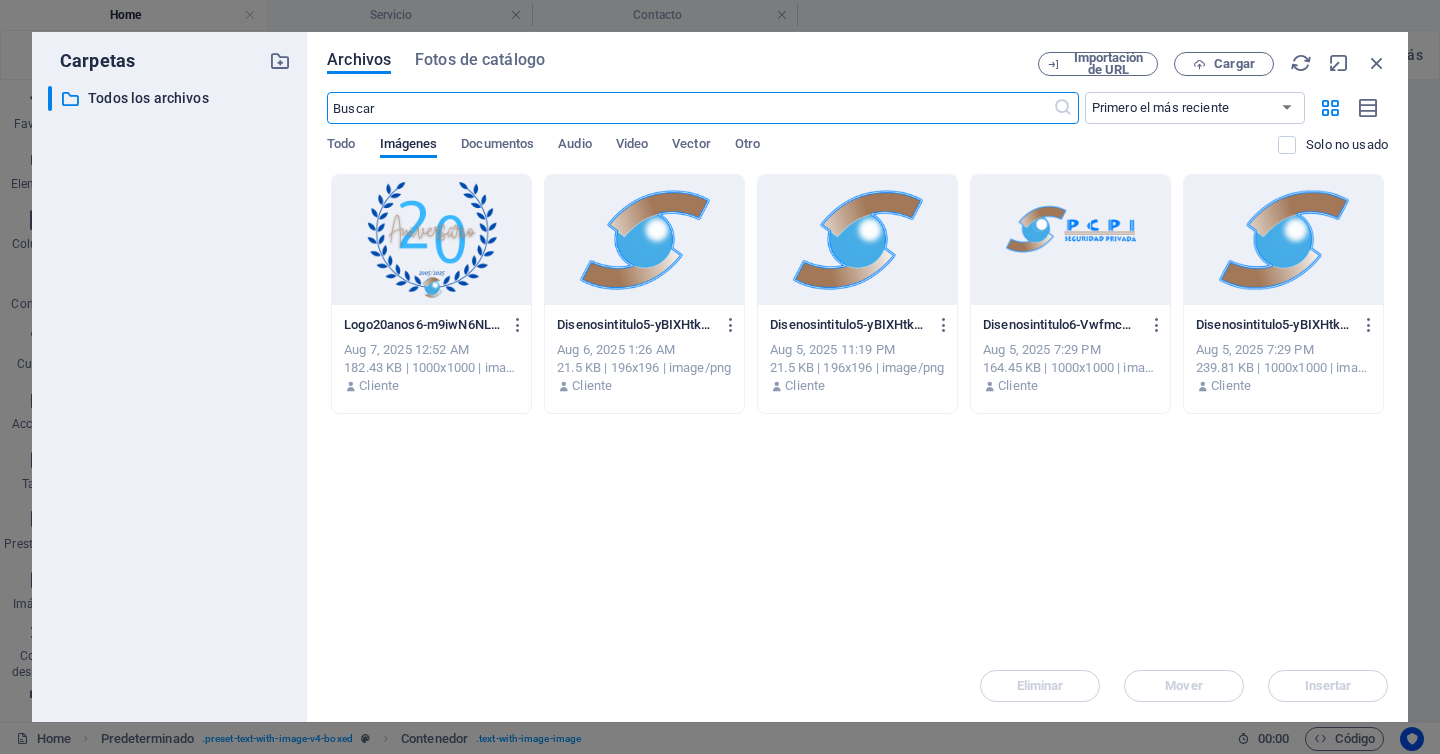 click at bounding box center [431, 240] 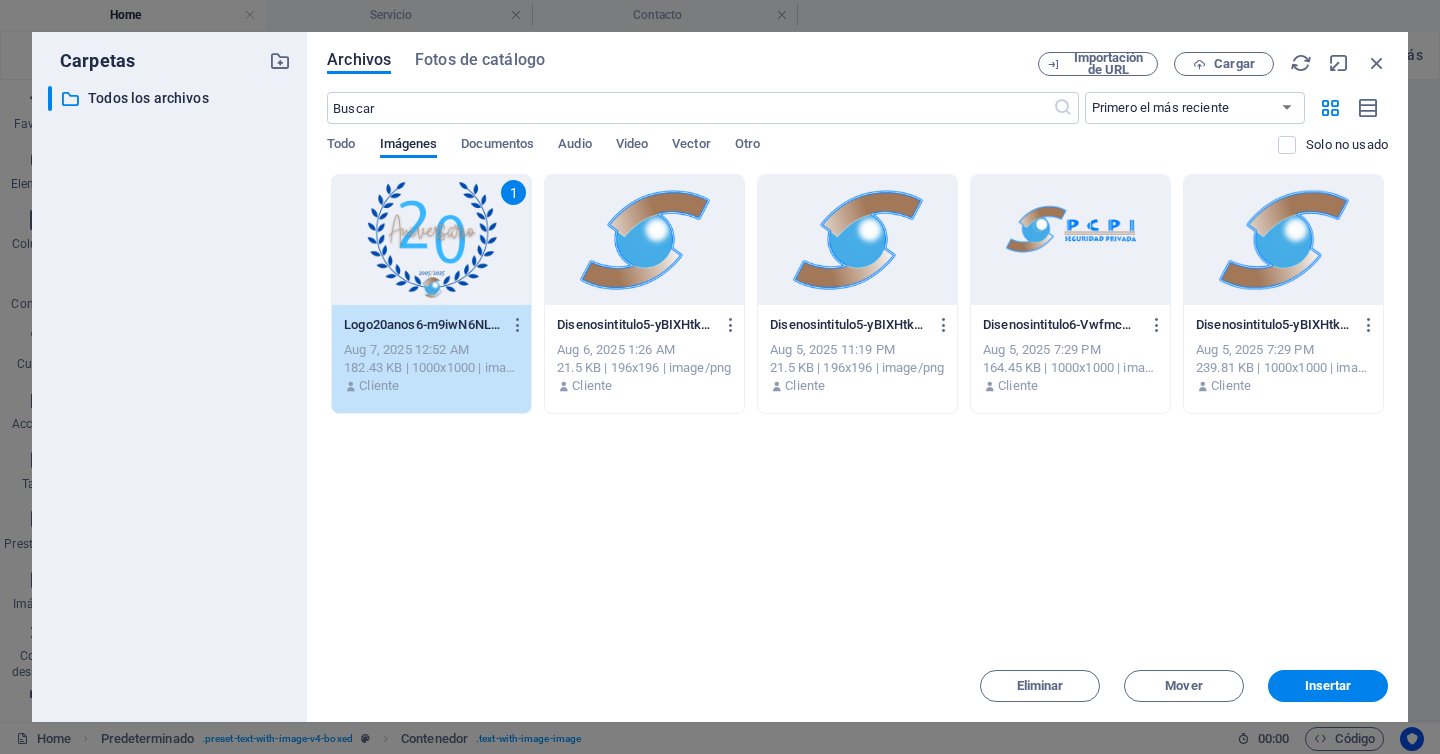 click on "1" at bounding box center (431, 240) 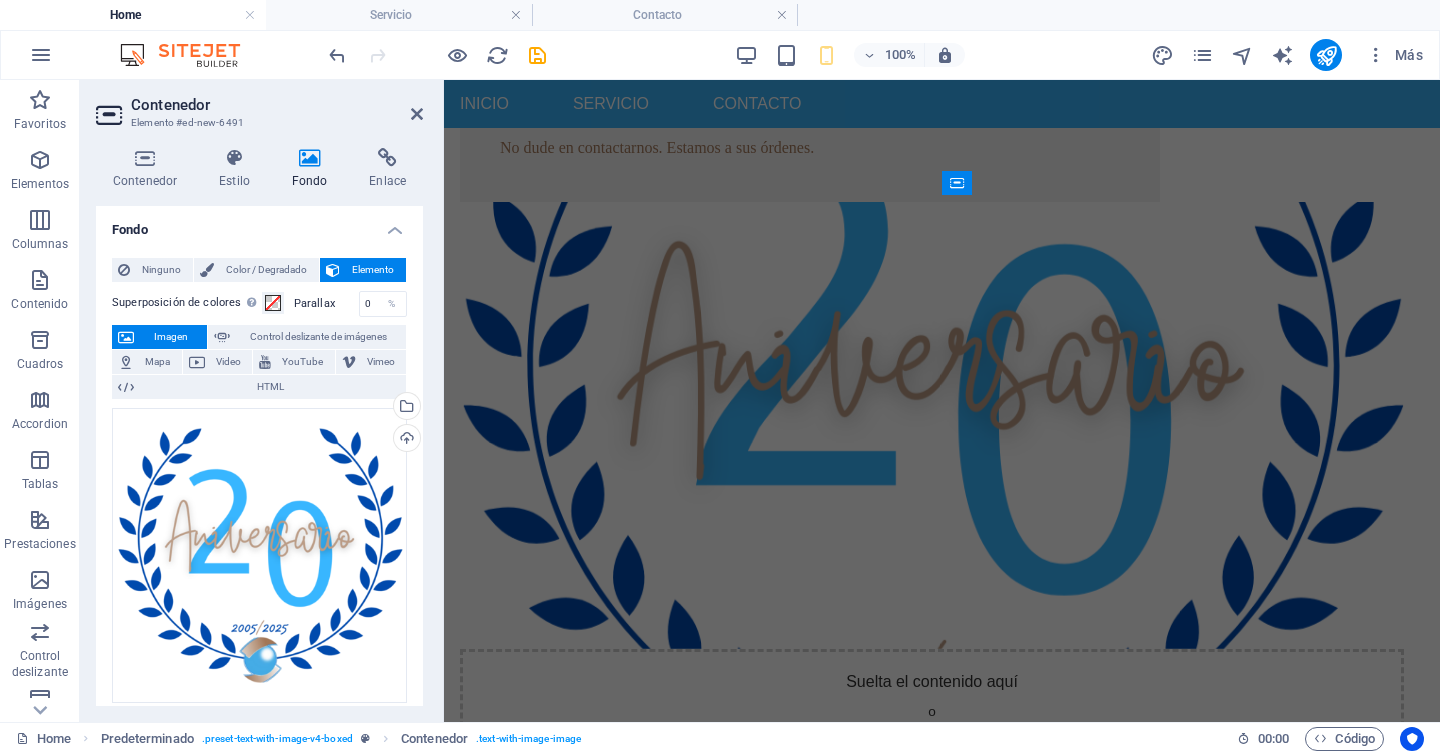 scroll, scrollTop: 556, scrollLeft: 0, axis: vertical 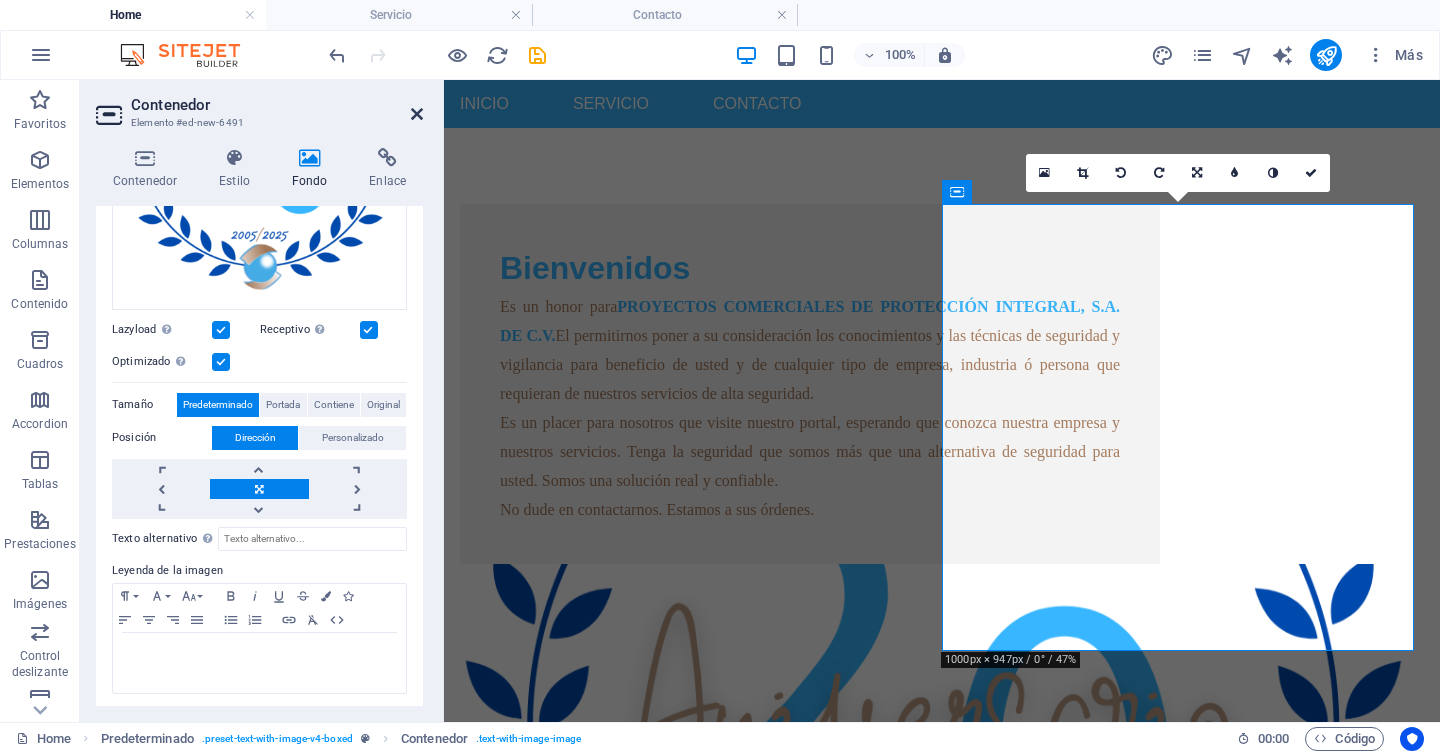 click at bounding box center [417, 114] 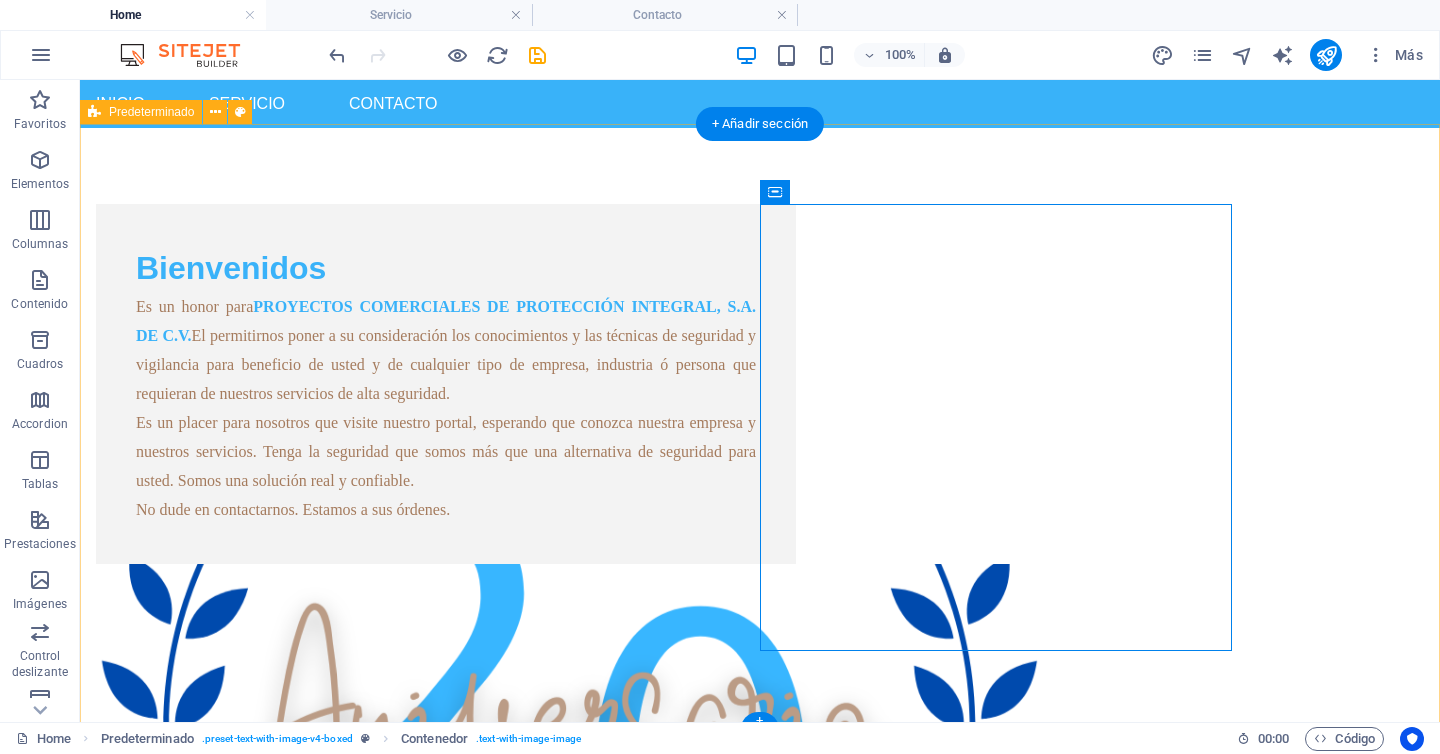 click on "Bienvenidos Es un honor para  PROYECTOS COMERCIALES DE PROTECCIÓN INTEGRAL, S.A. DE C.V.  El permitirnos poner a su consideración los conocimientos y las técnicas de seguridad y vigilancia para beneficio de usted y de cualquier tipo de empresa, industria ó persona que requieran de nuestros servicios de alta seguridad. Es un placer para nosotros que visite nuestro portal, esperando que conozca nuestra empresa y nuestros servicios. Tenga la seguridad que somos más que una alternativa de seguridad para usted. Somos una solución real y confiable. No dude en contactarnos. Estamos a sus órdenes. Suelta el contenido aquí o  Añadir elementos  Pegar portapapeles" at bounding box center (760, 678) 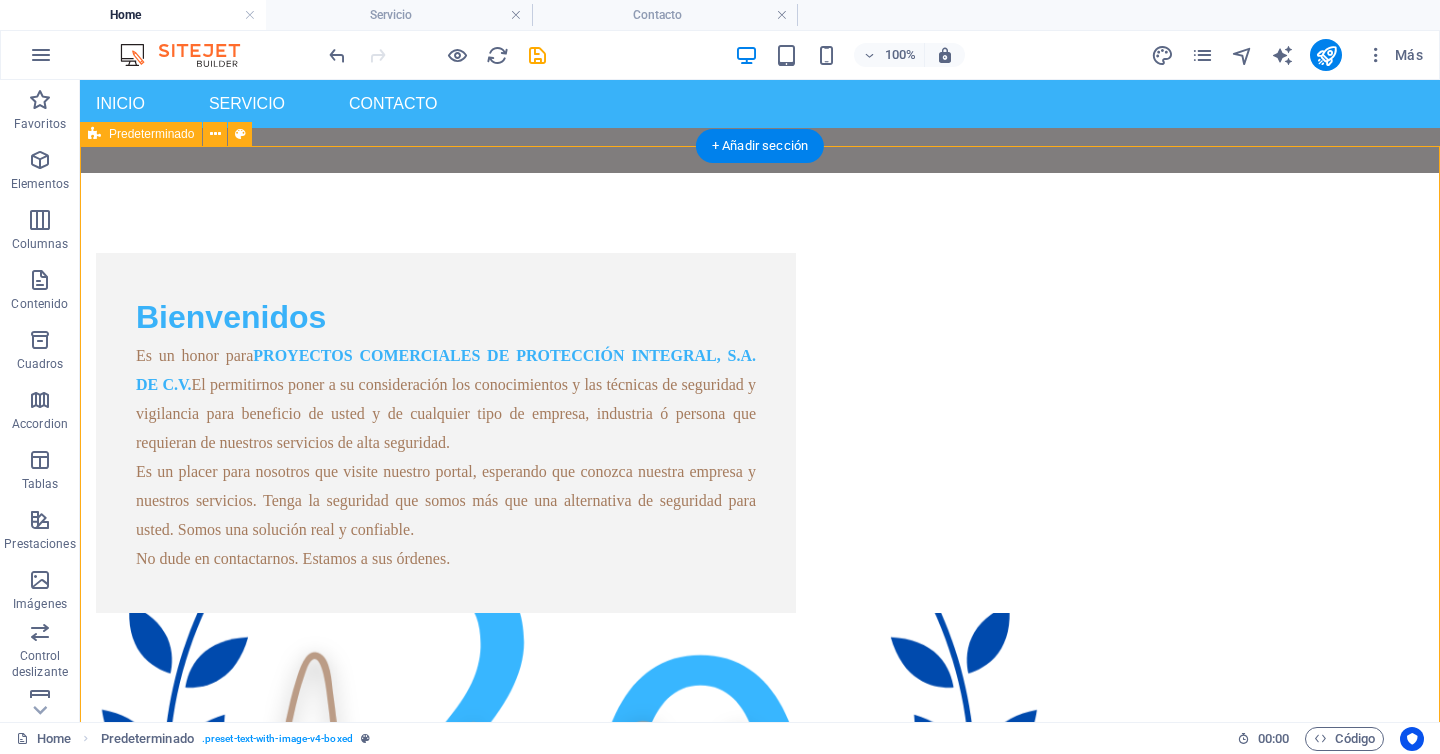scroll, scrollTop: 565, scrollLeft: 0, axis: vertical 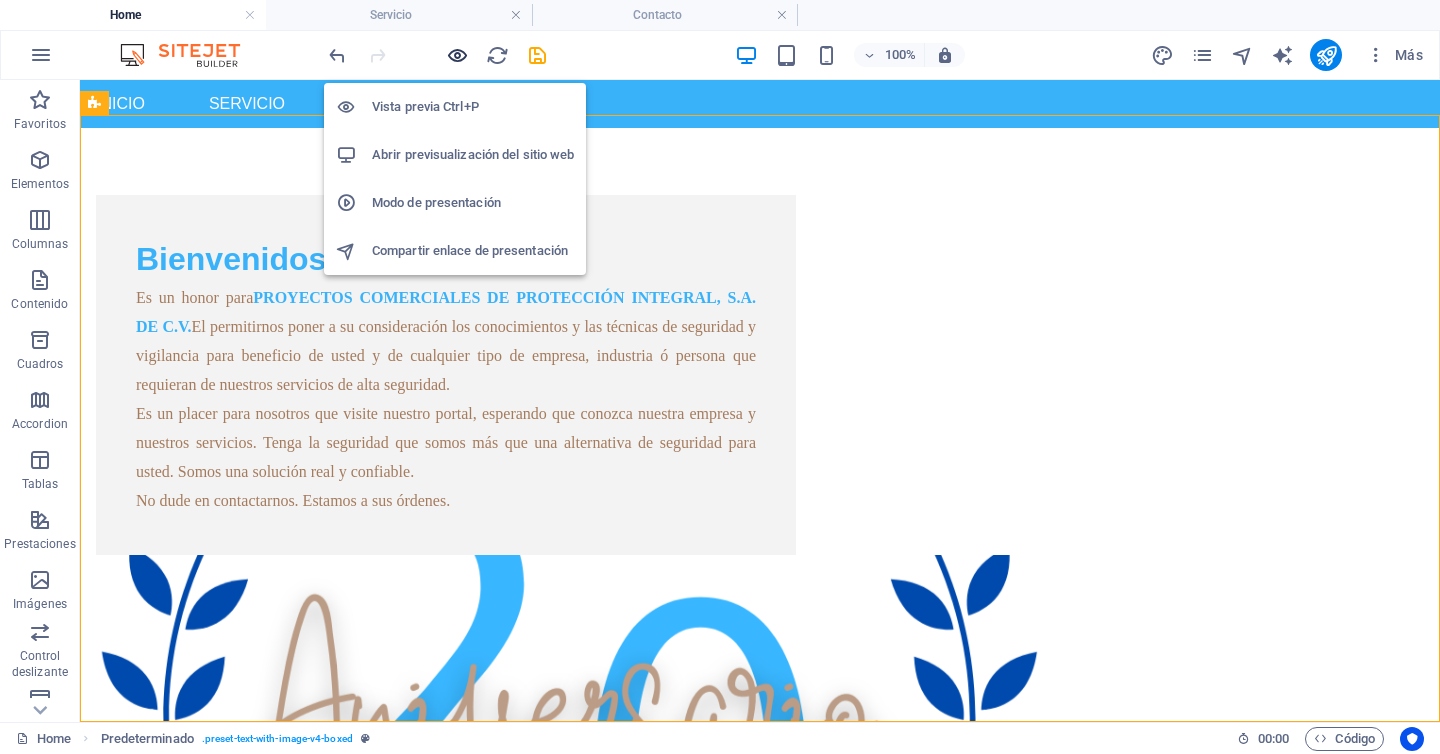 click at bounding box center (457, 55) 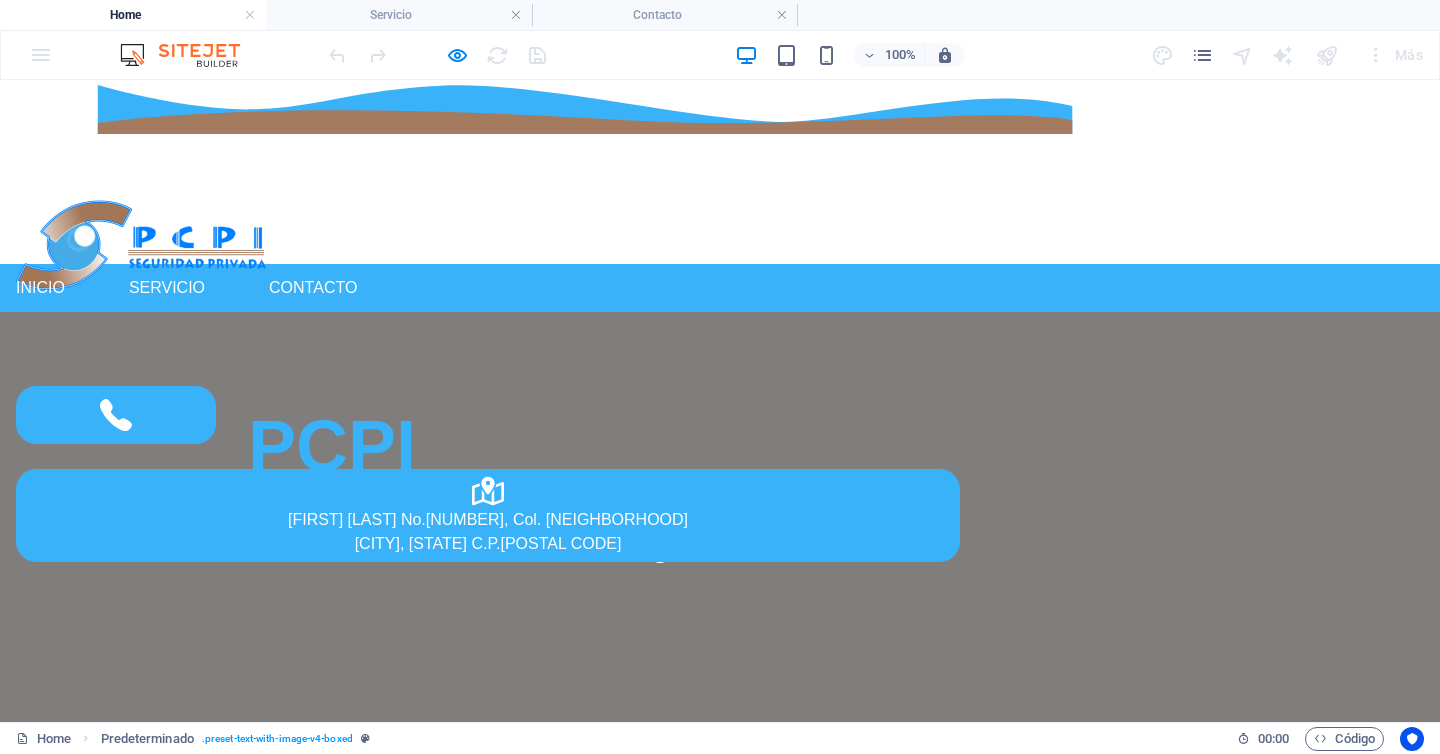 scroll, scrollTop: 565, scrollLeft: 0, axis: vertical 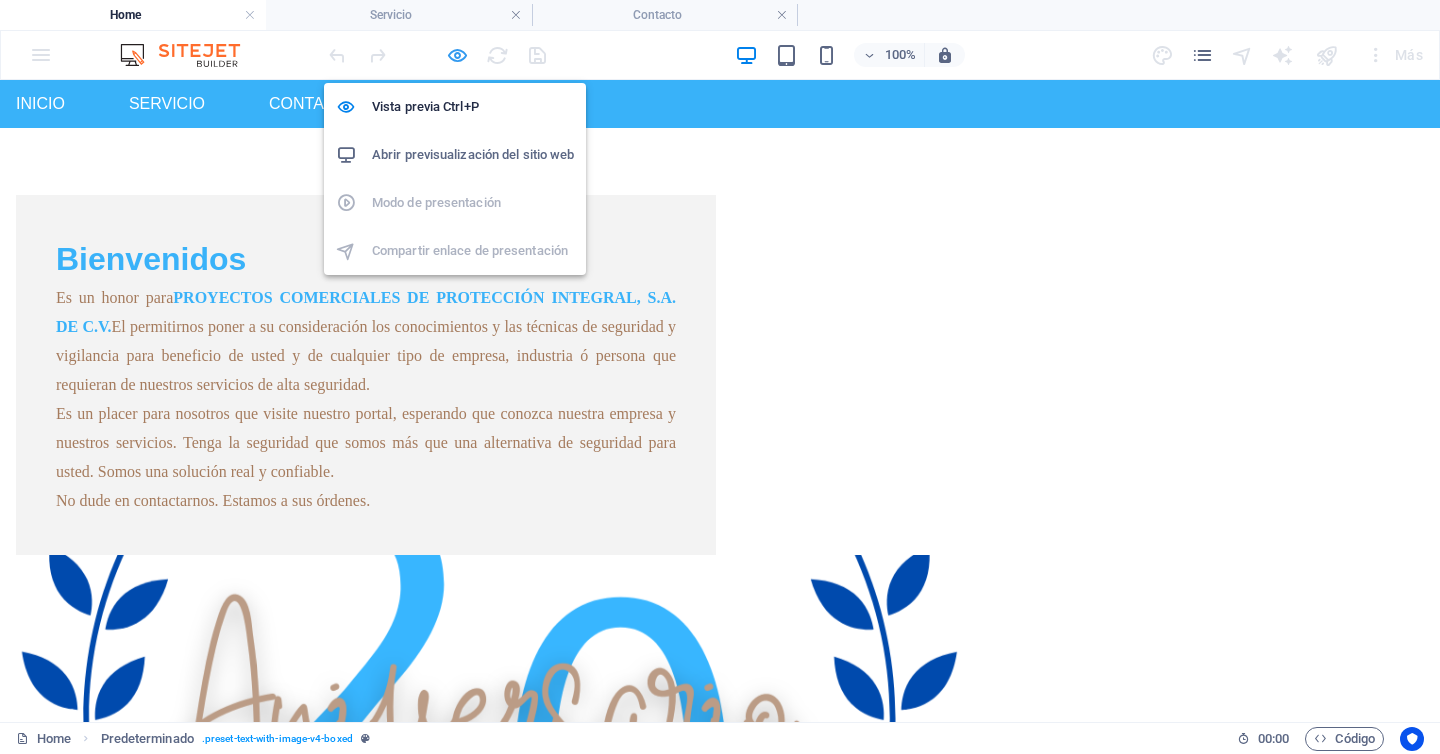 click at bounding box center [457, 55] 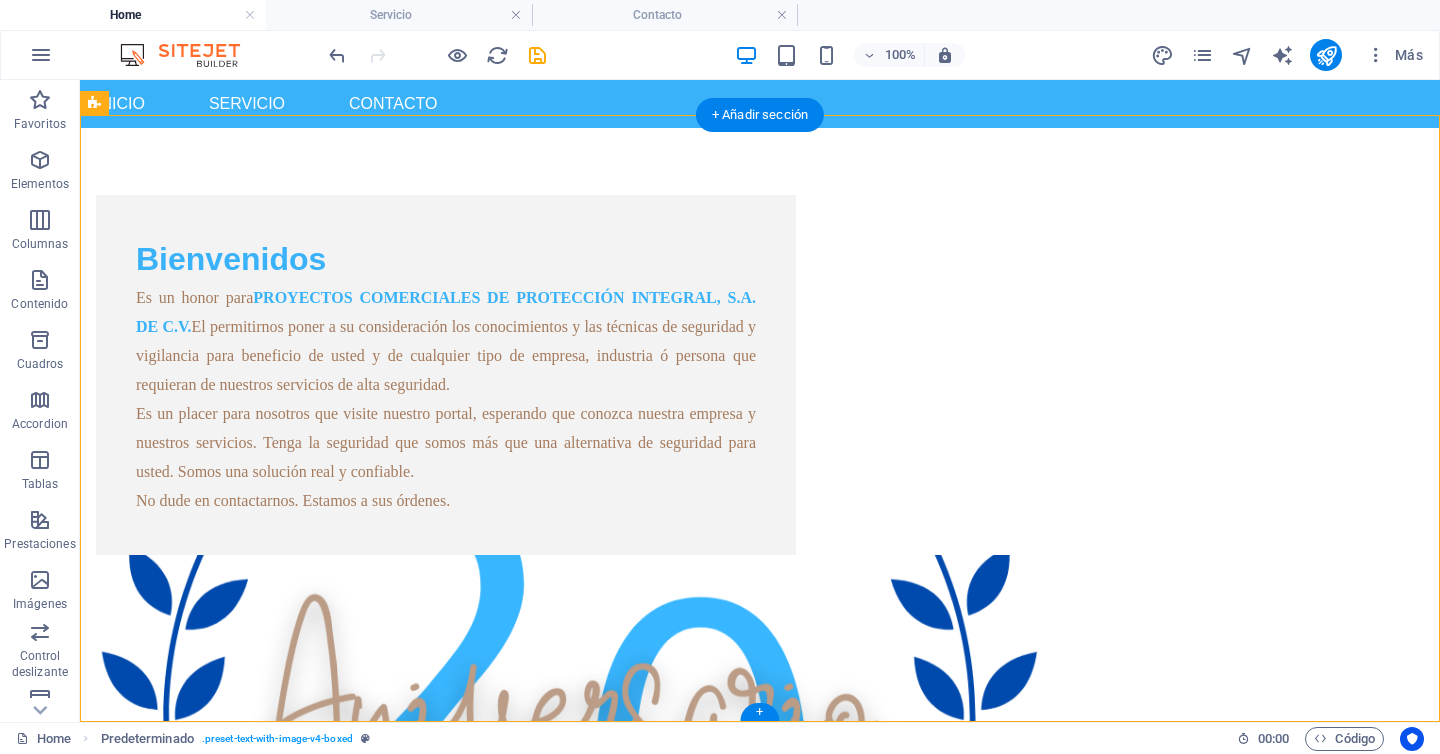 click at bounding box center [568, 778] 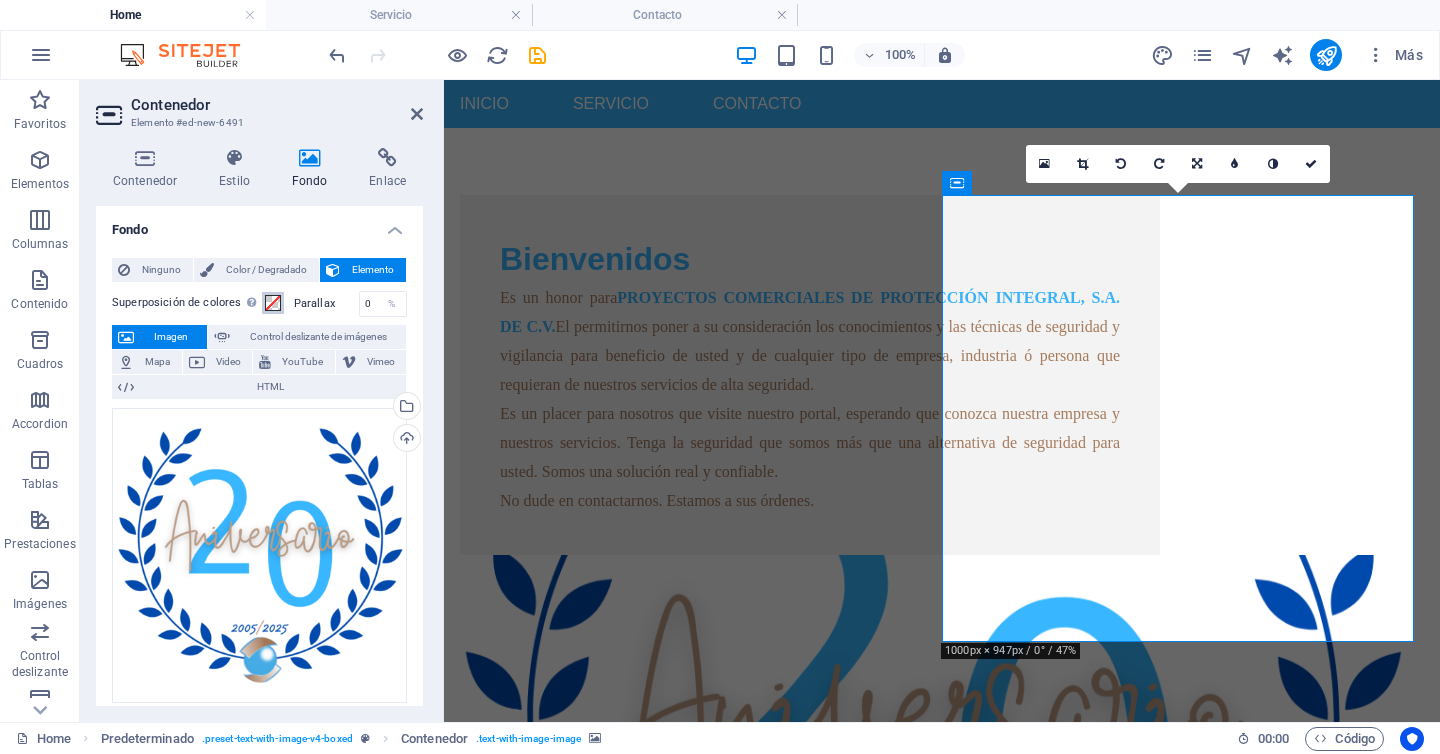 click at bounding box center (273, 303) 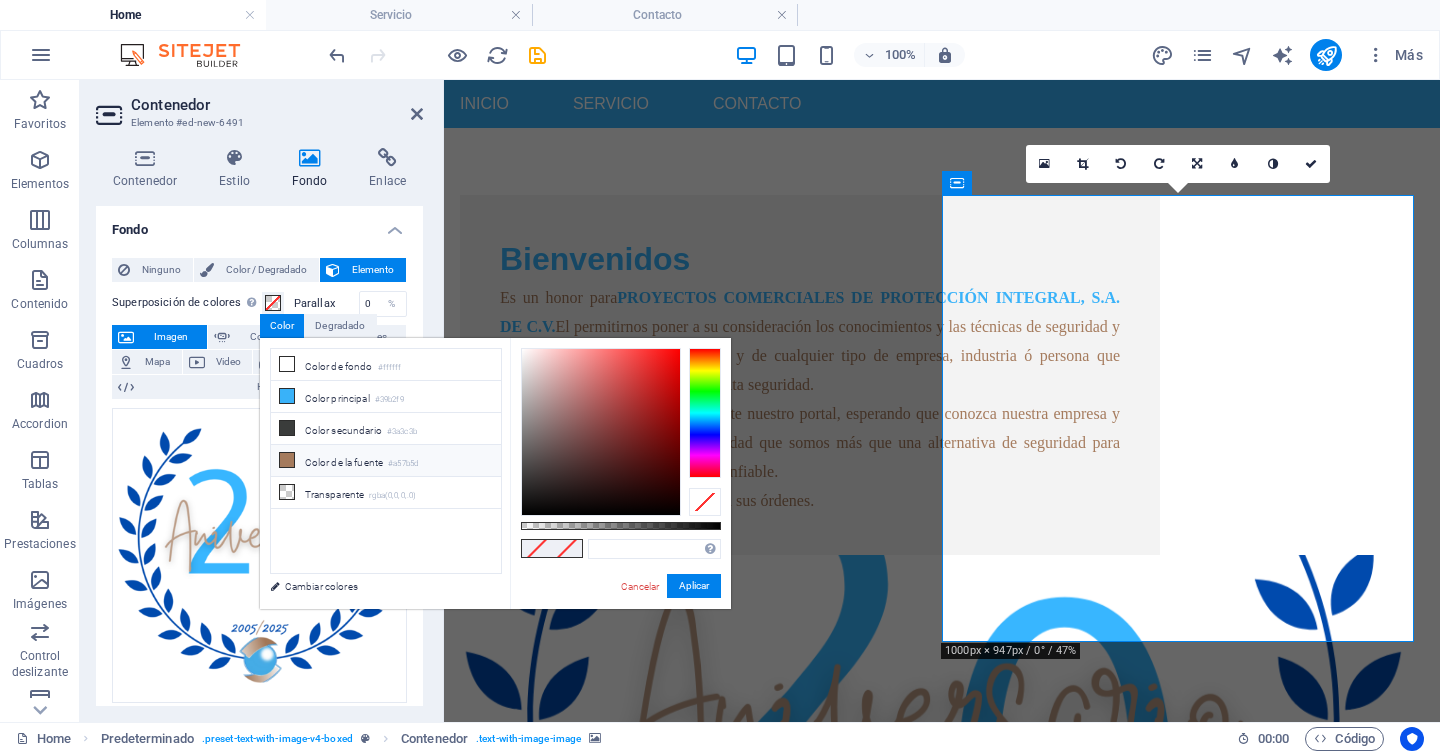 click at bounding box center [287, 460] 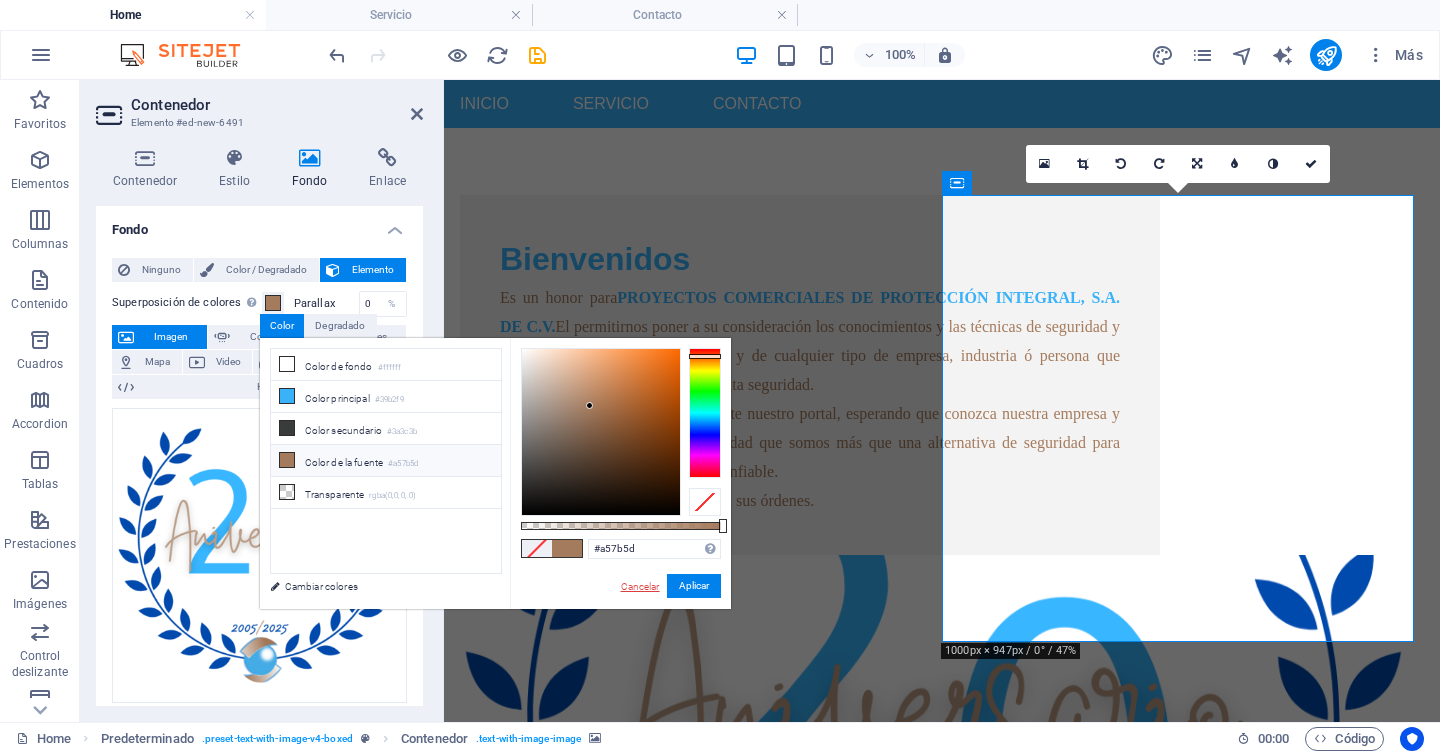 drag, startPoint x: 635, startPoint y: 586, endPoint x: 190, endPoint y: 506, distance: 452.13382 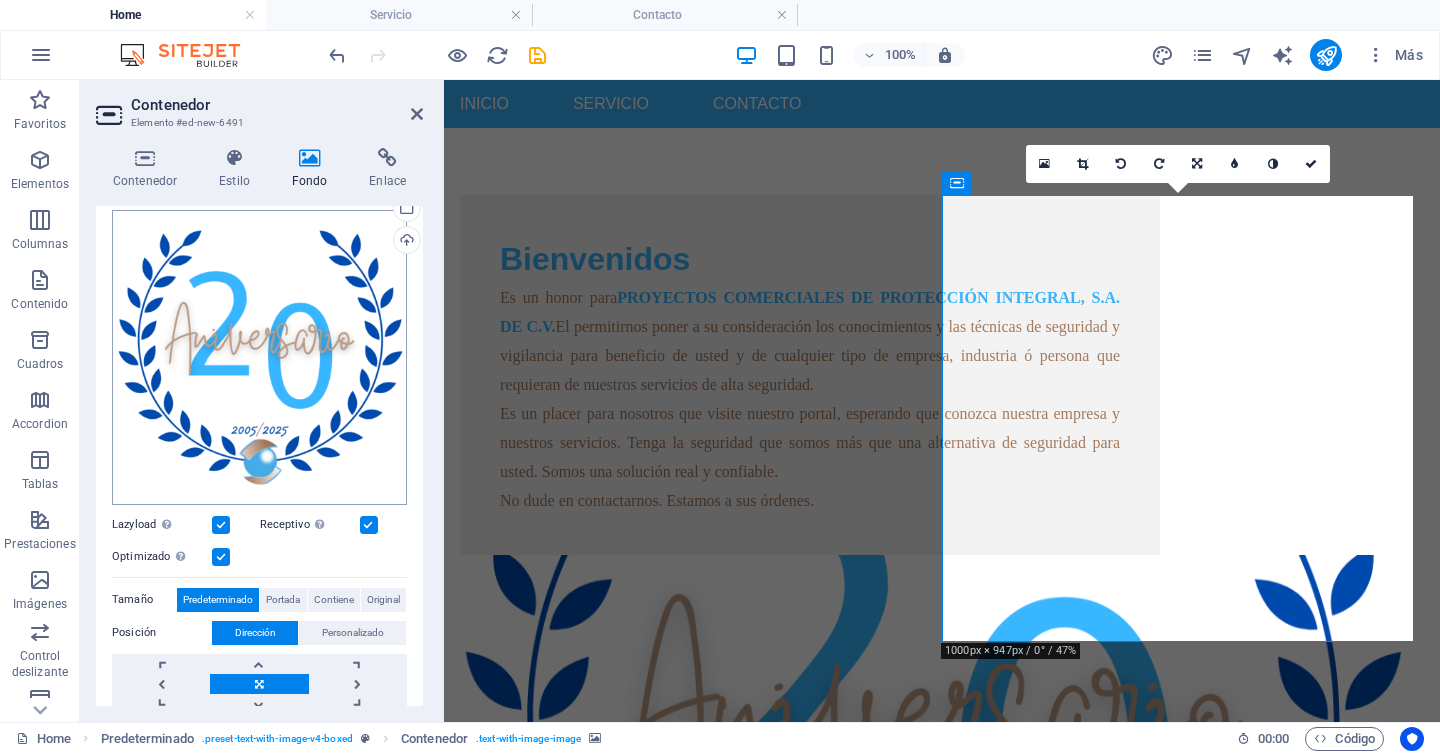 scroll, scrollTop: 0, scrollLeft: 0, axis: both 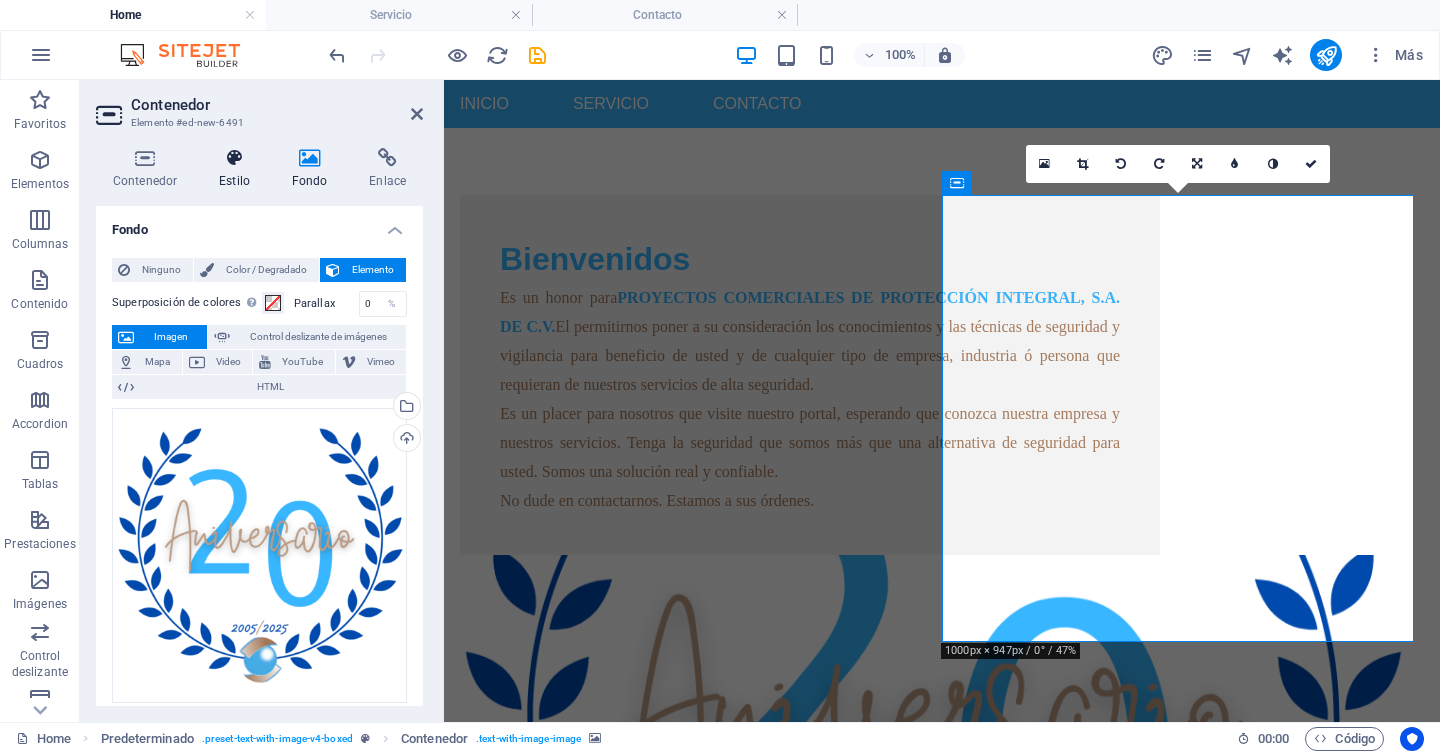 click at bounding box center [234, 158] 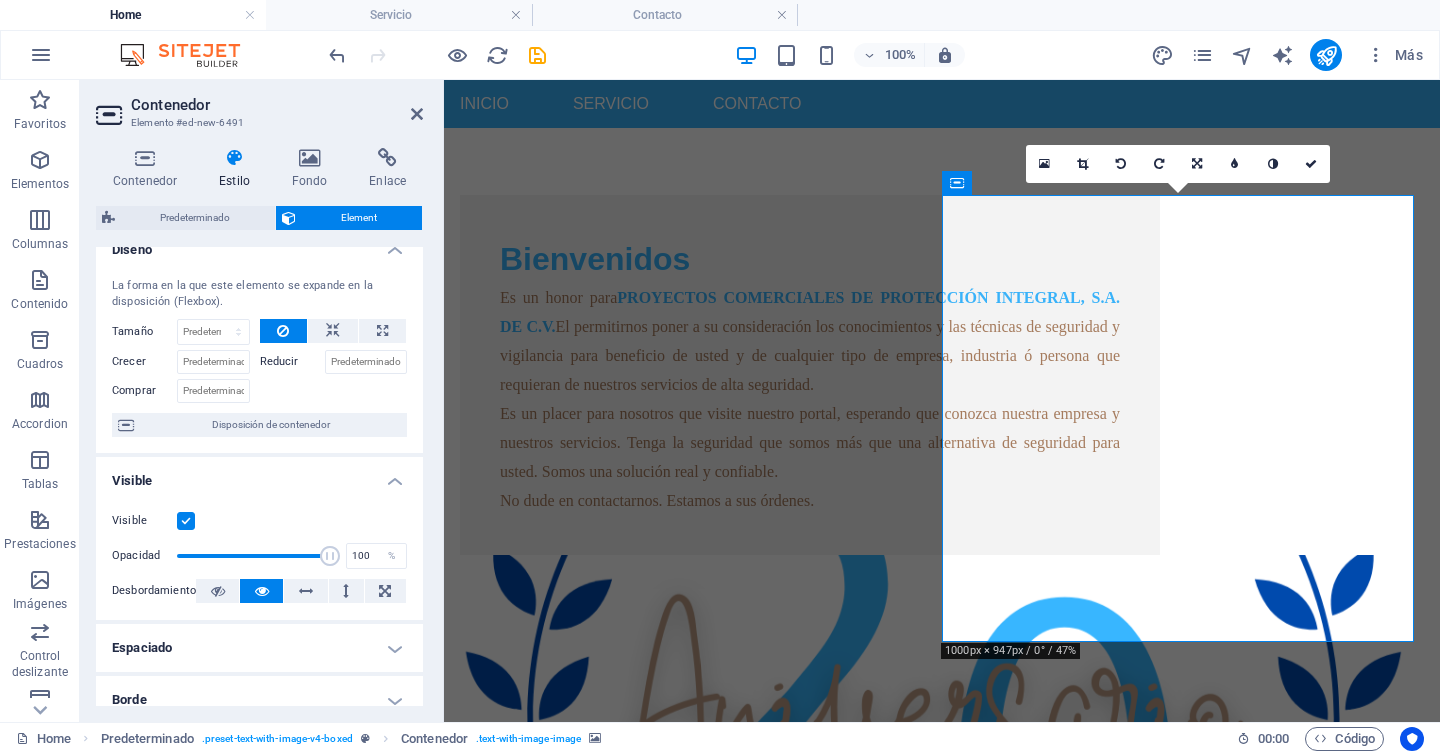 scroll, scrollTop: 12, scrollLeft: 0, axis: vertical 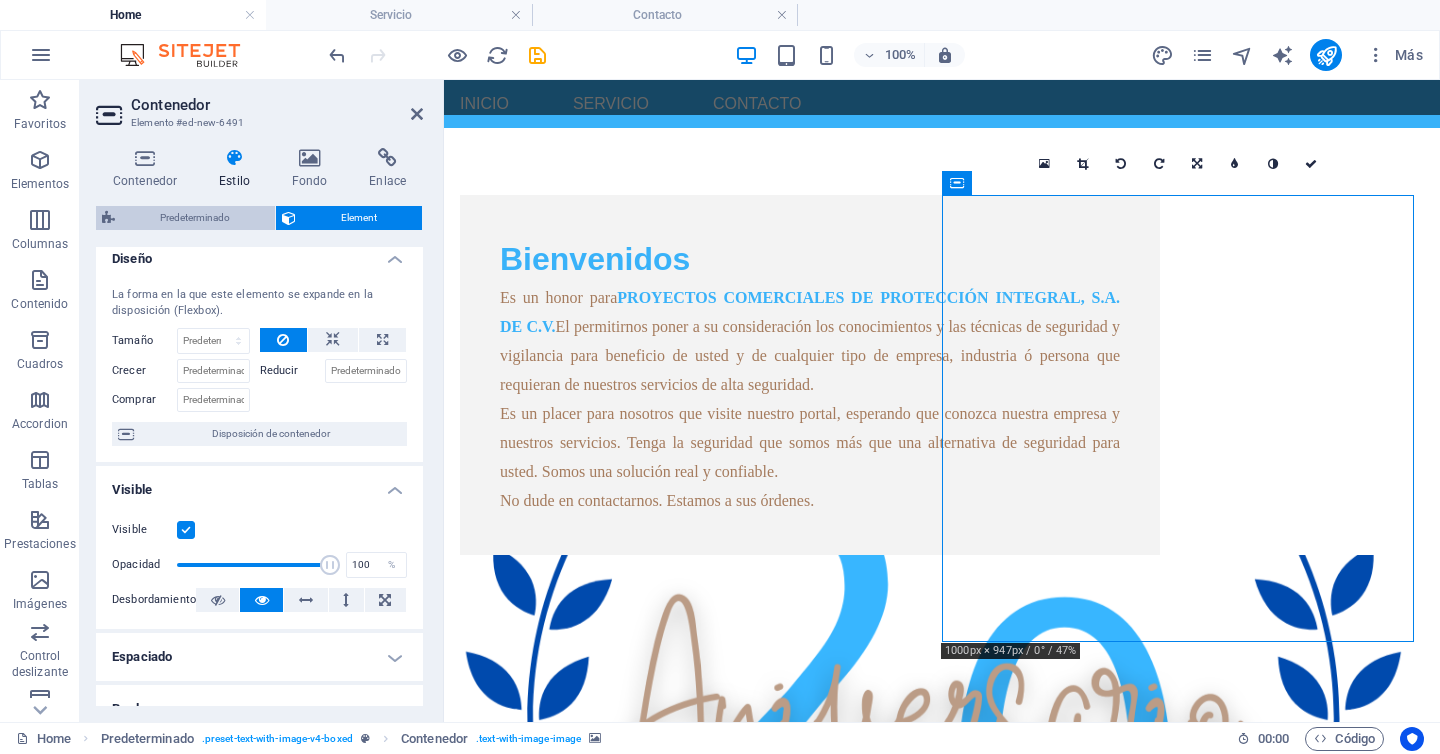 click on "Predeterminado" at bounding box center (195, 218) 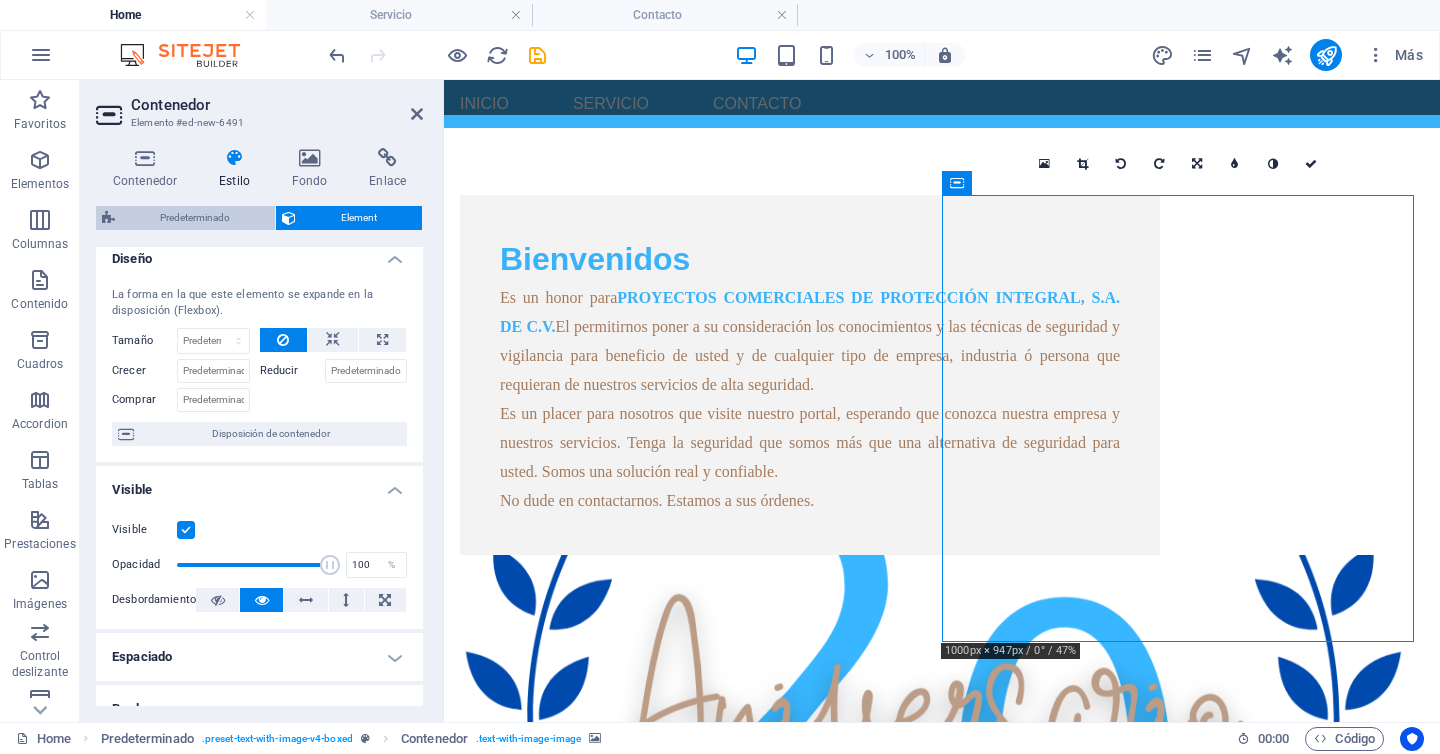 select on "px" 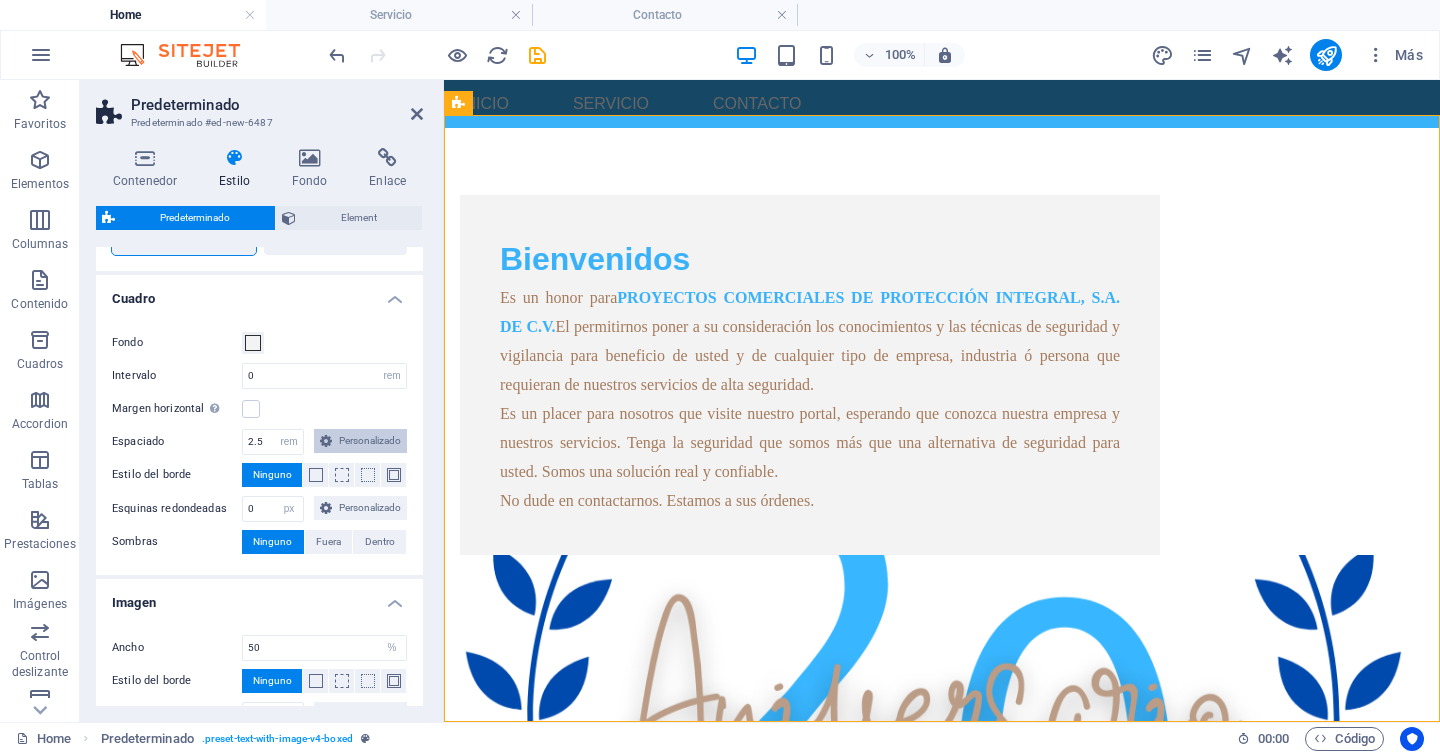 scroll, scrollTop: 0, scrollLeft: 0, axis: both 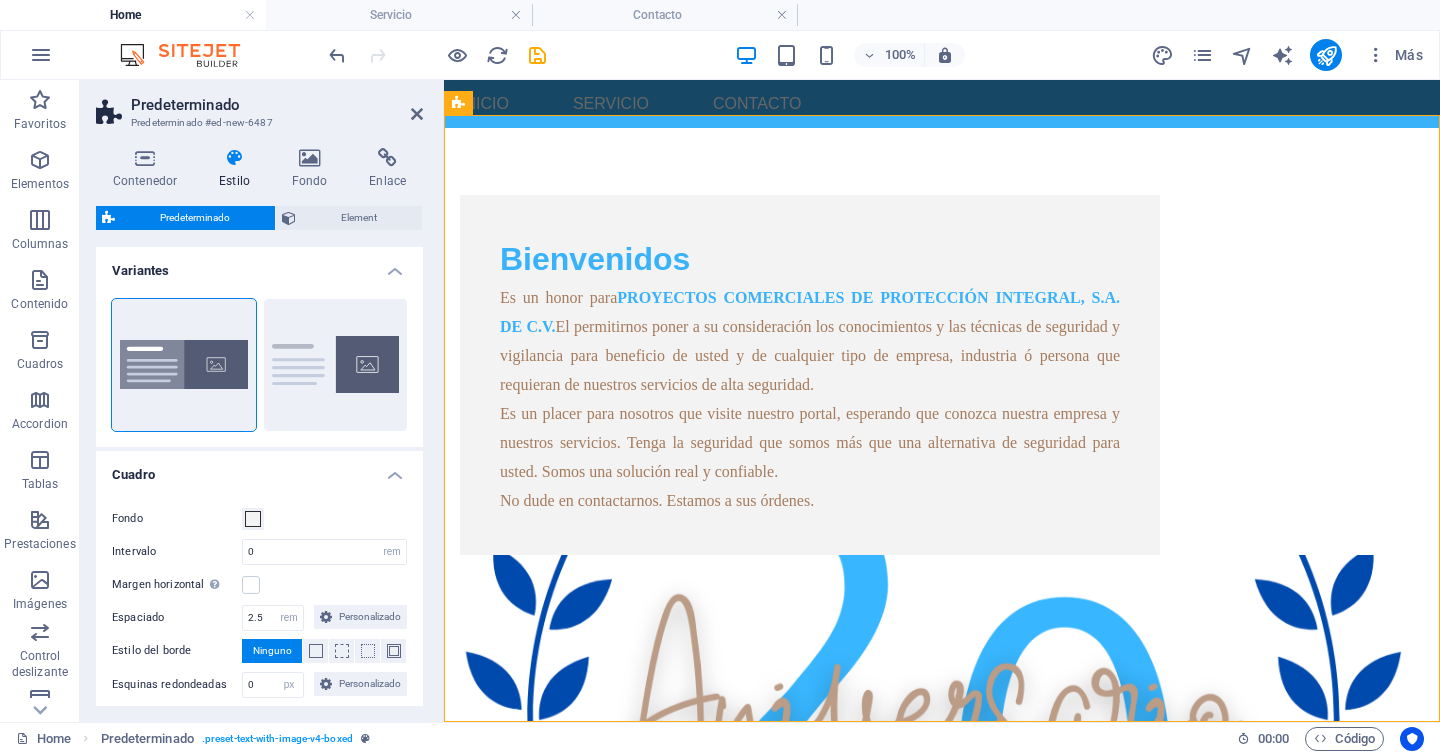 click on "Variantes" at bounding box center (259, 265) 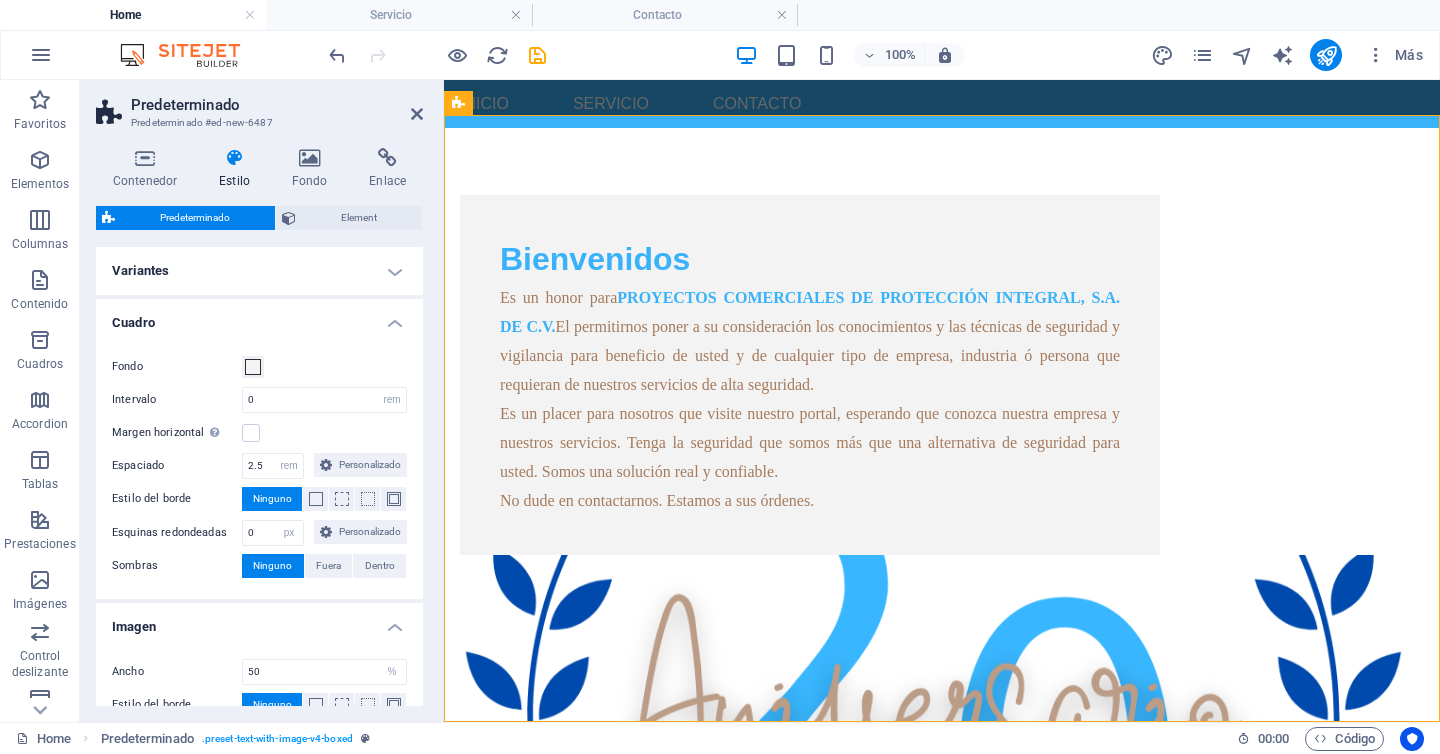 click on "Variantes" at bounding box center (259, 271) 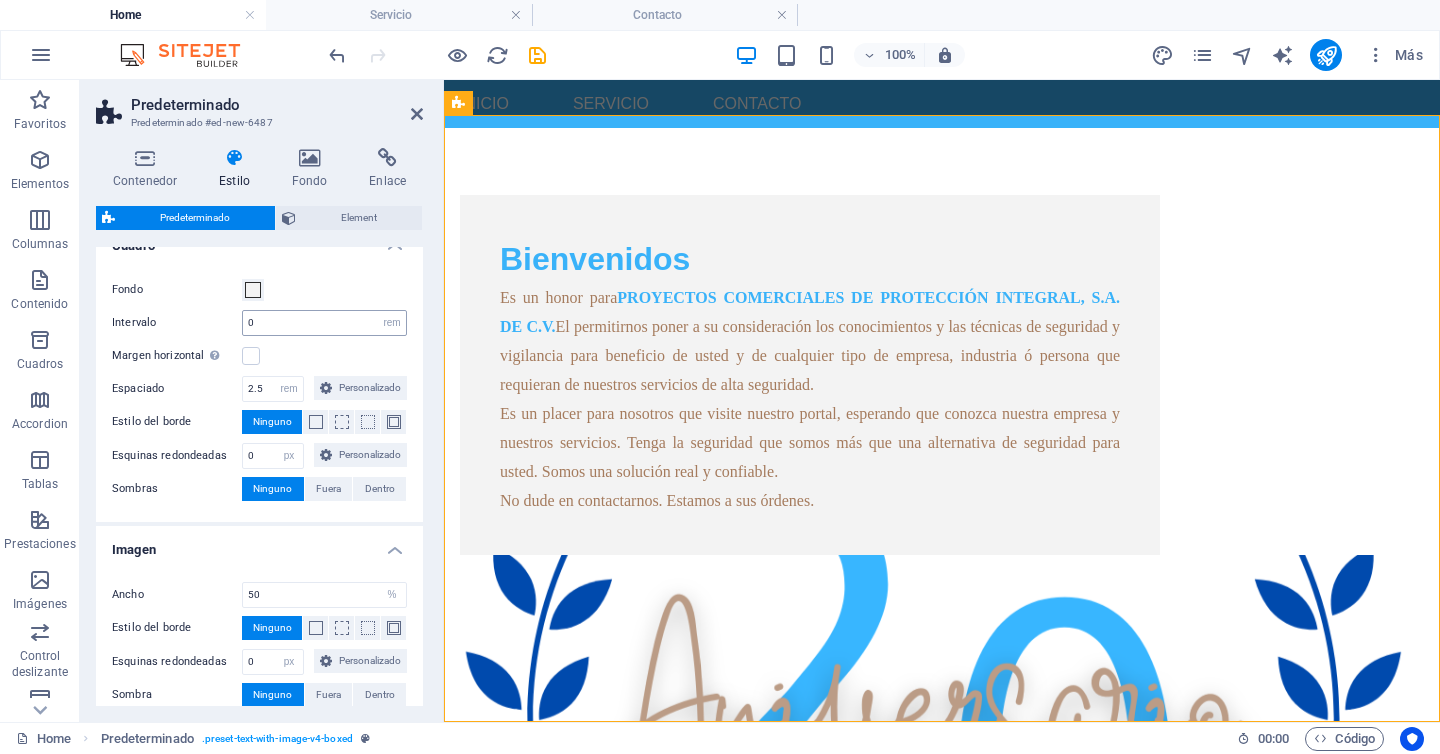 scroll, scrollTop: 233, scrollLeft: 0, axis: vertical 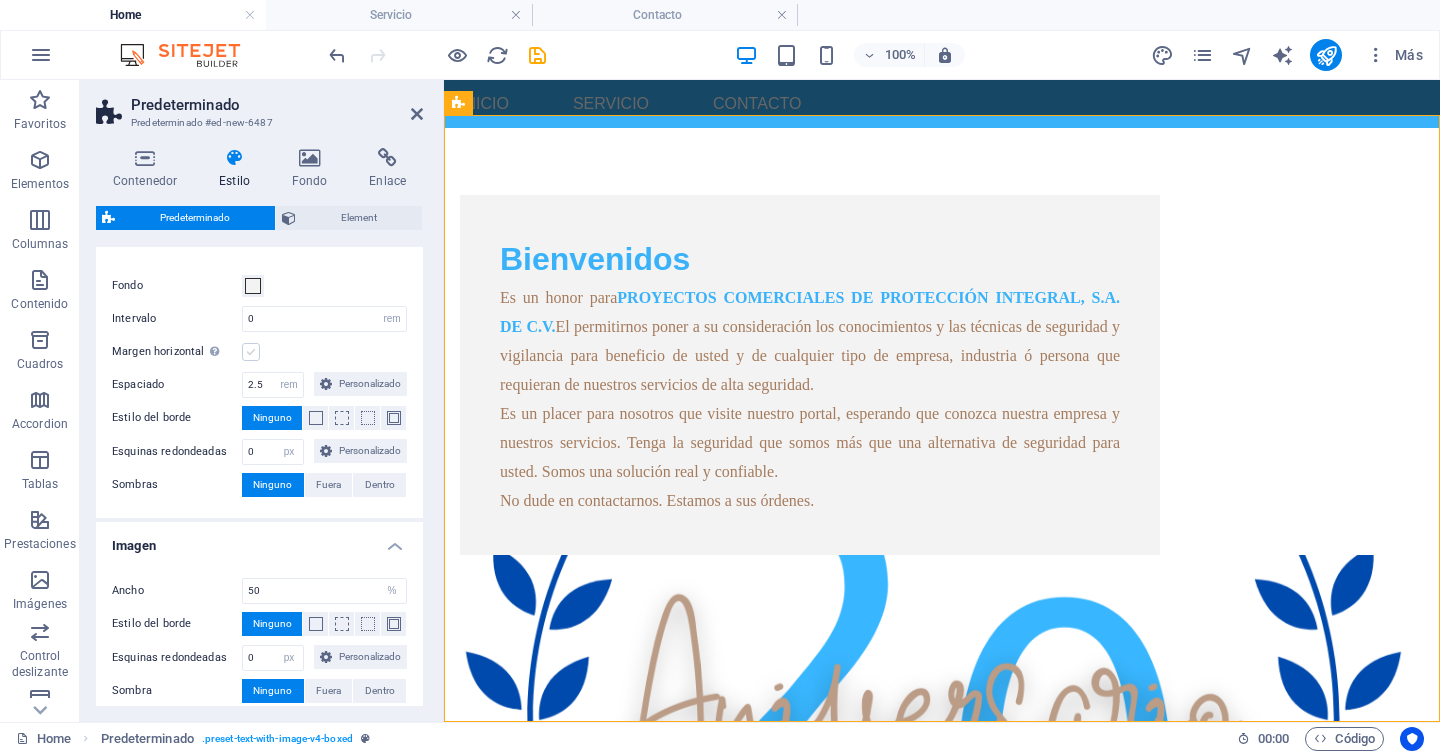 click at bounding box center [251, 352] 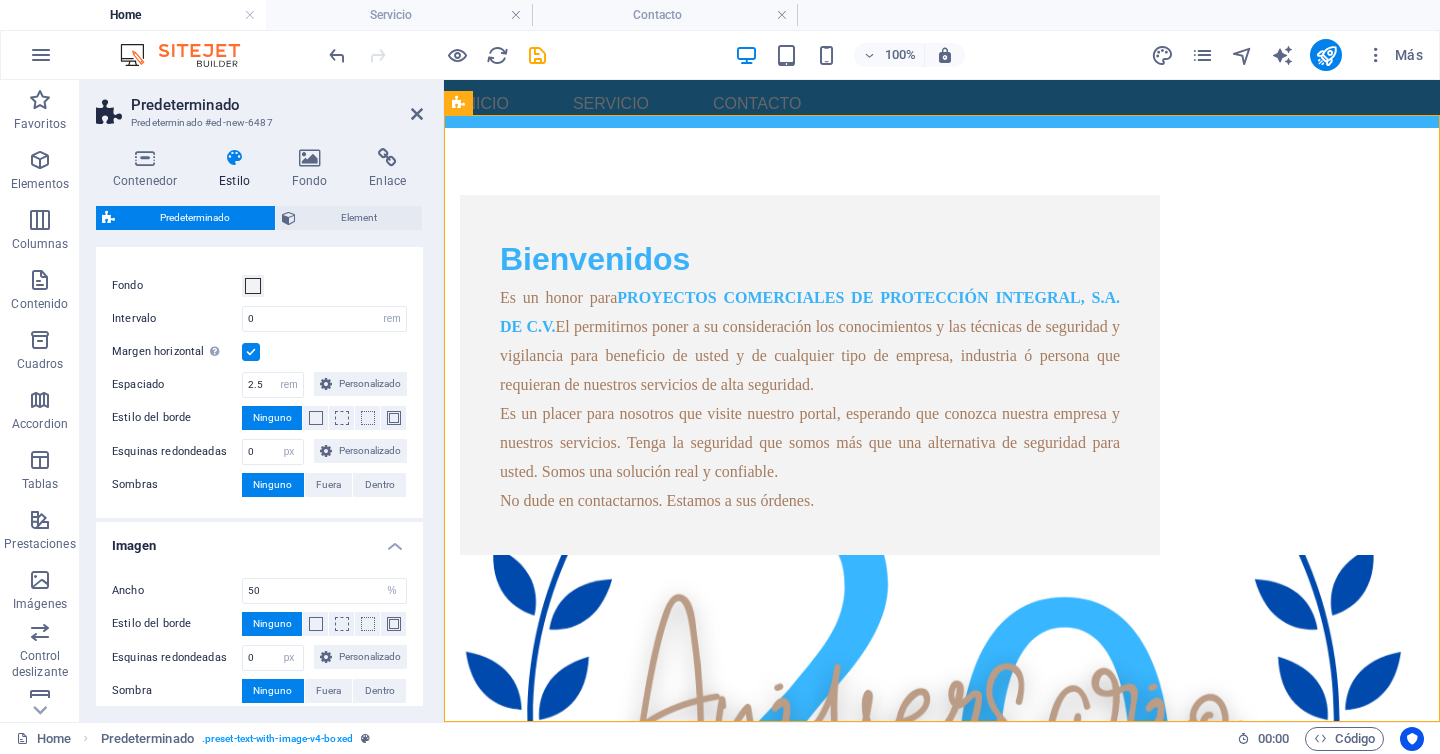 click at bounding box center (251, 352) 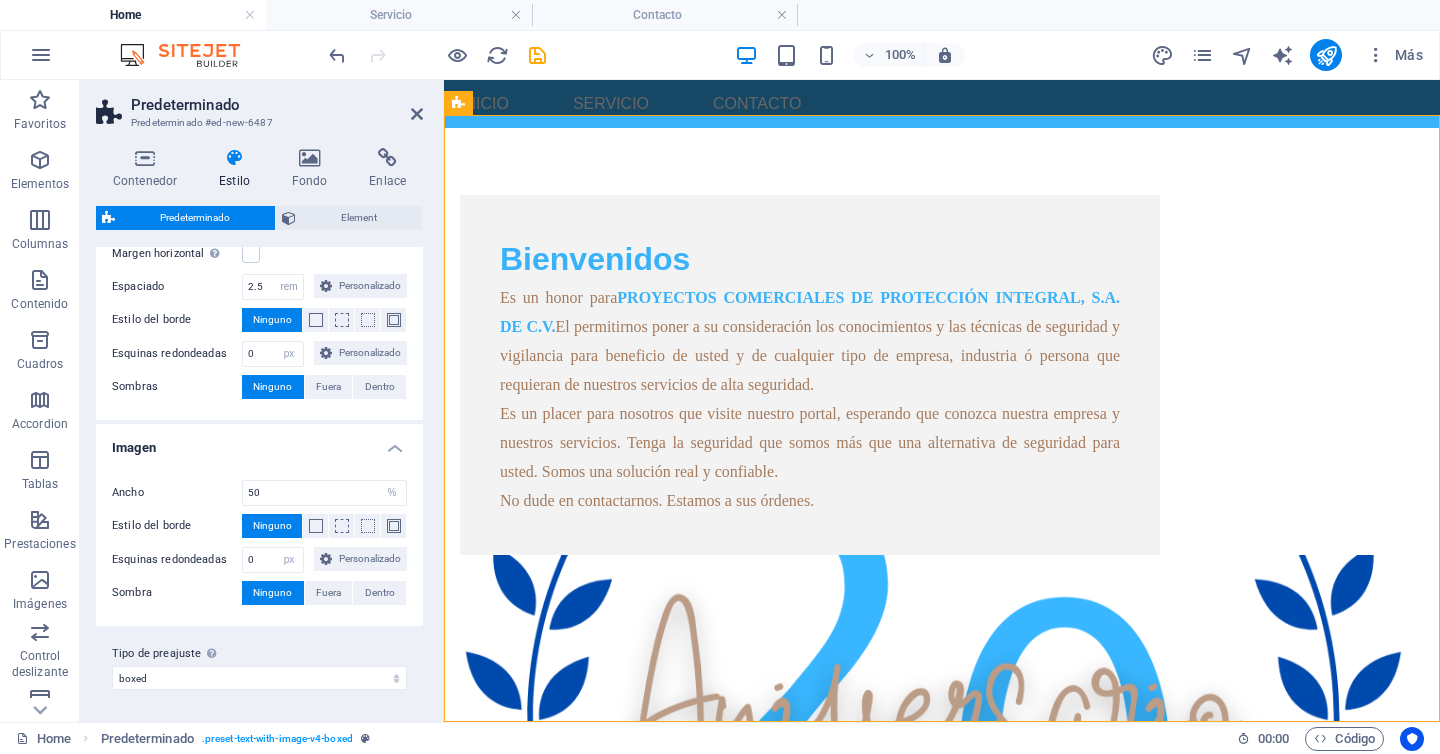 scroll, scrollTop: 402, scrollLeft: 0, axis: vertical 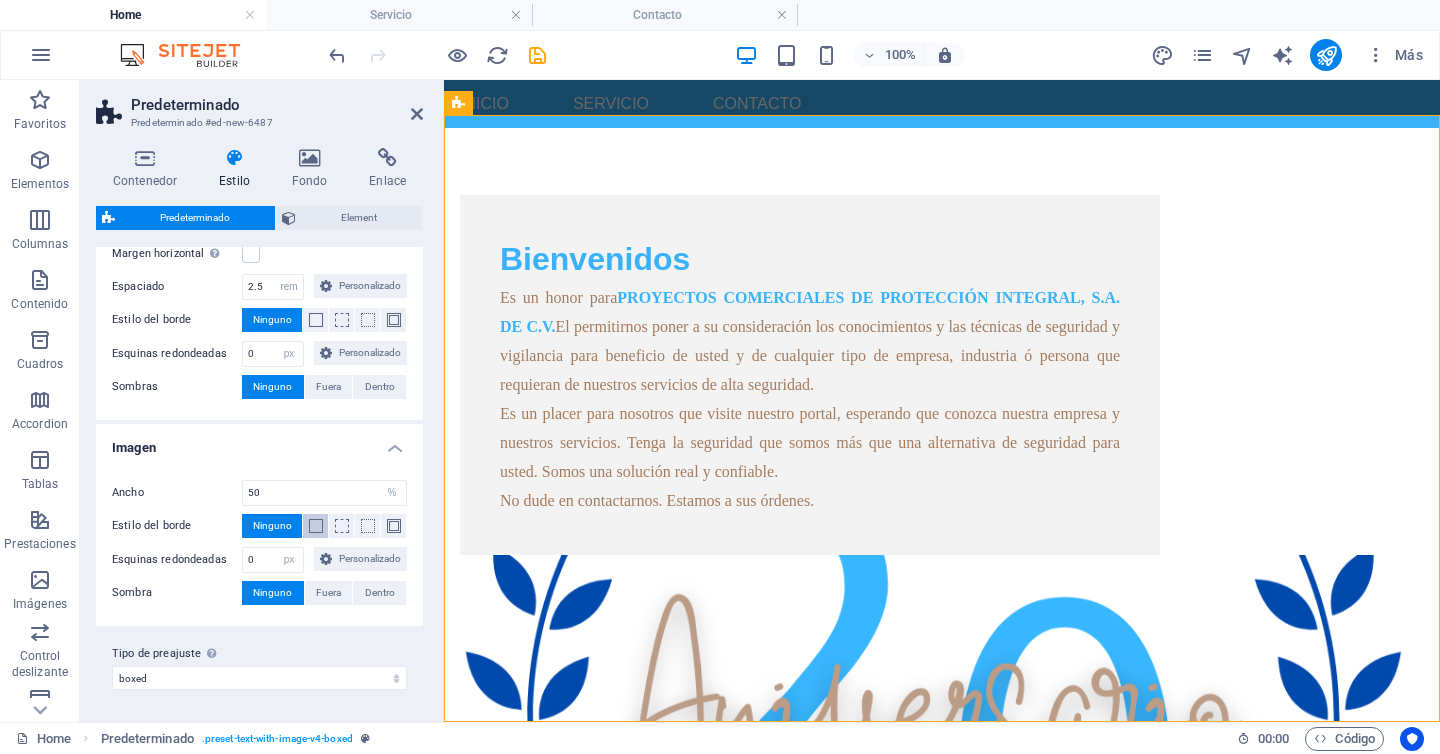 click at bounding box center [316, 526] 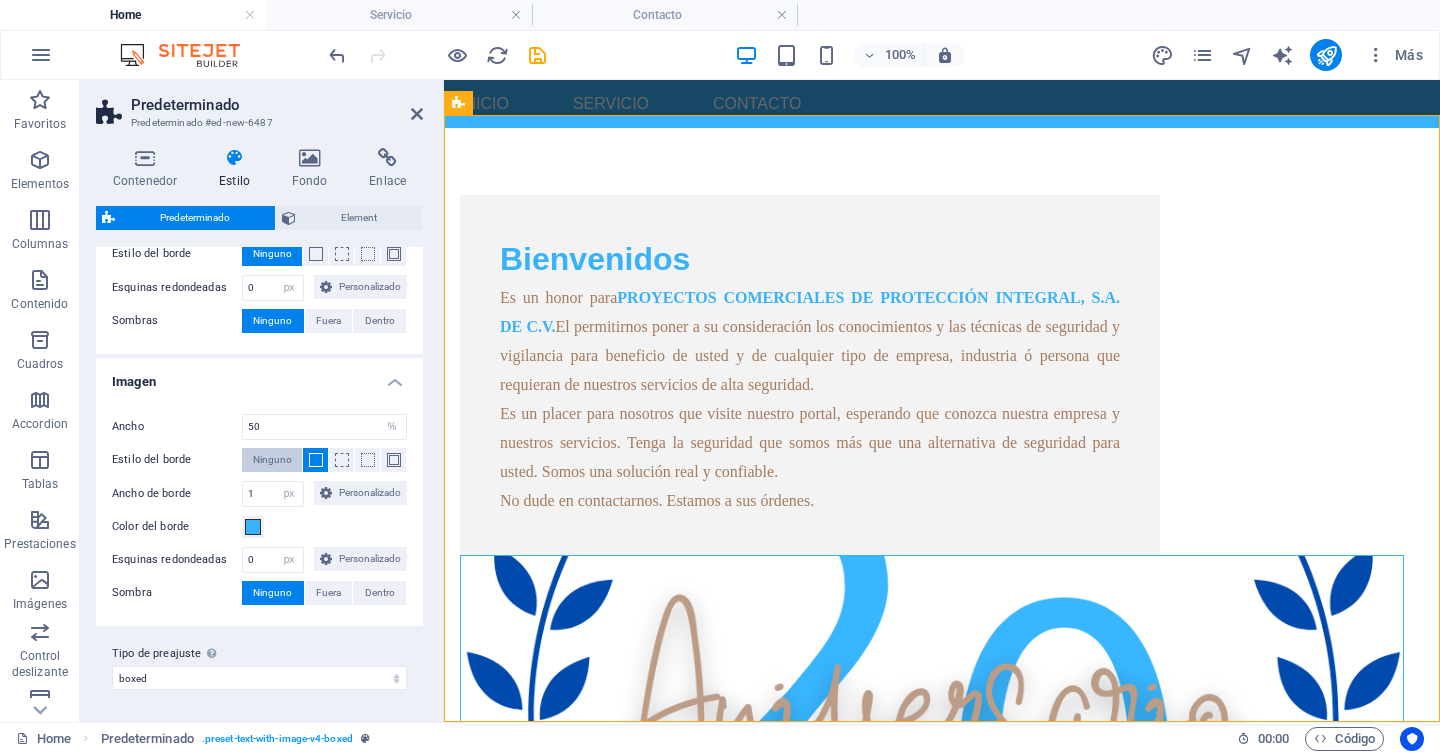 click on "Ninguno" at bounding box center (272, 460) 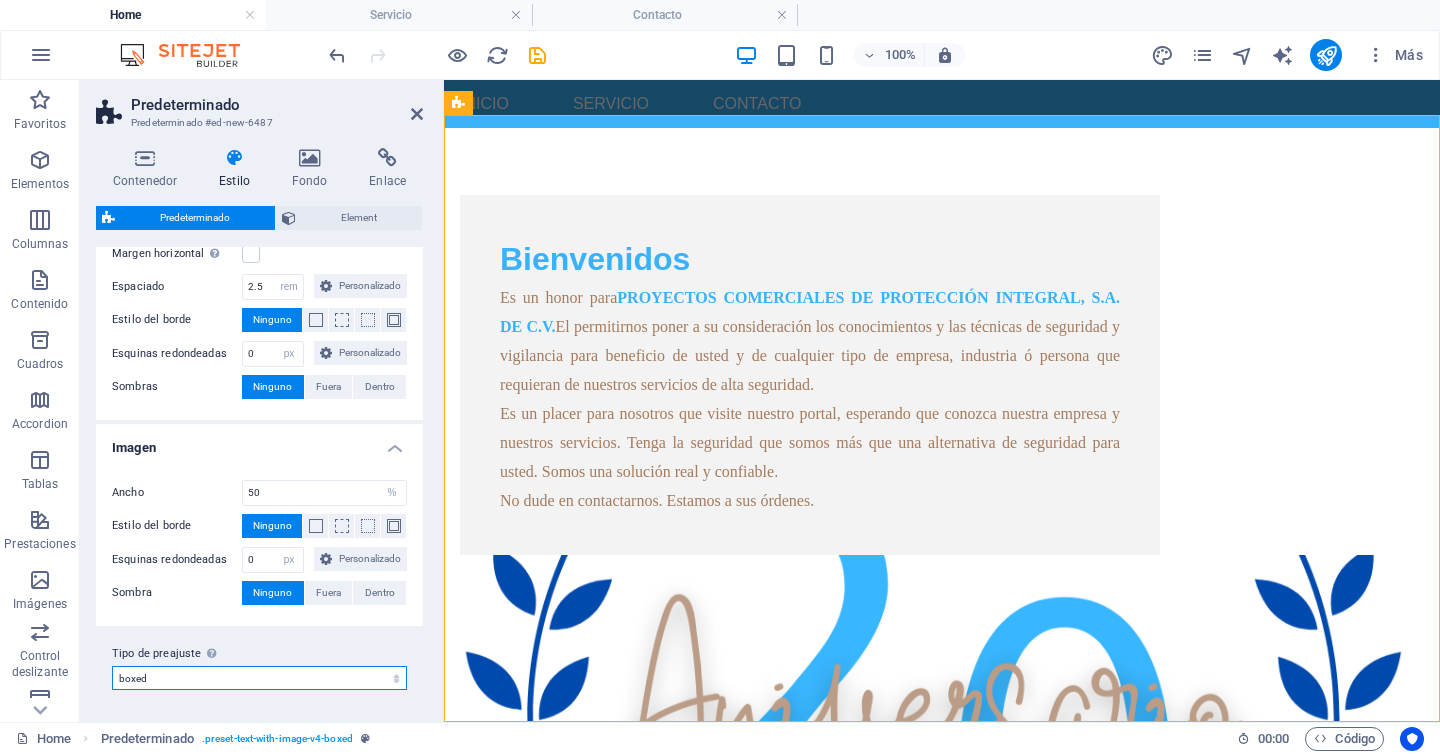 click on "boxed Añadir tipo de preajuste" at bounding box center [259, 678] 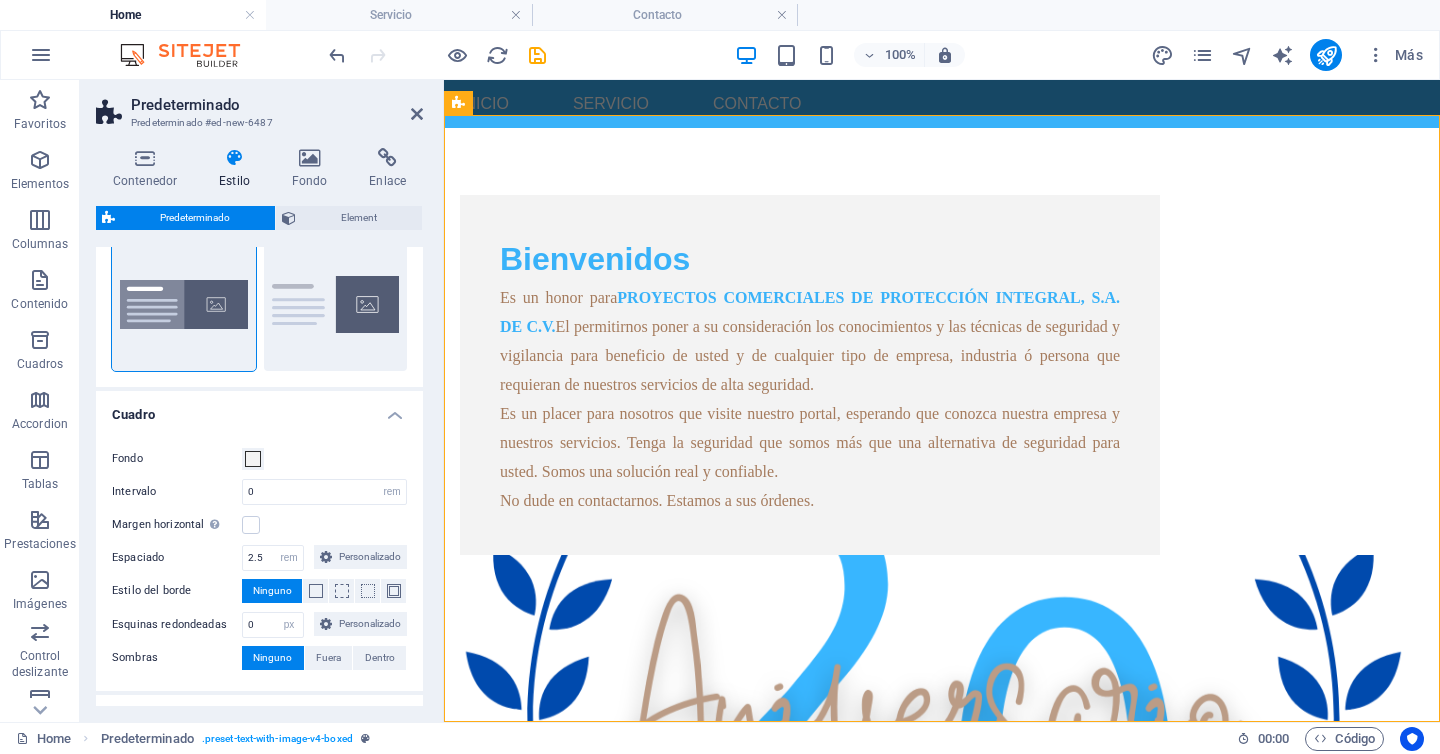 scroll, scrollTop: 0, scrollLeft: 0, axis: both 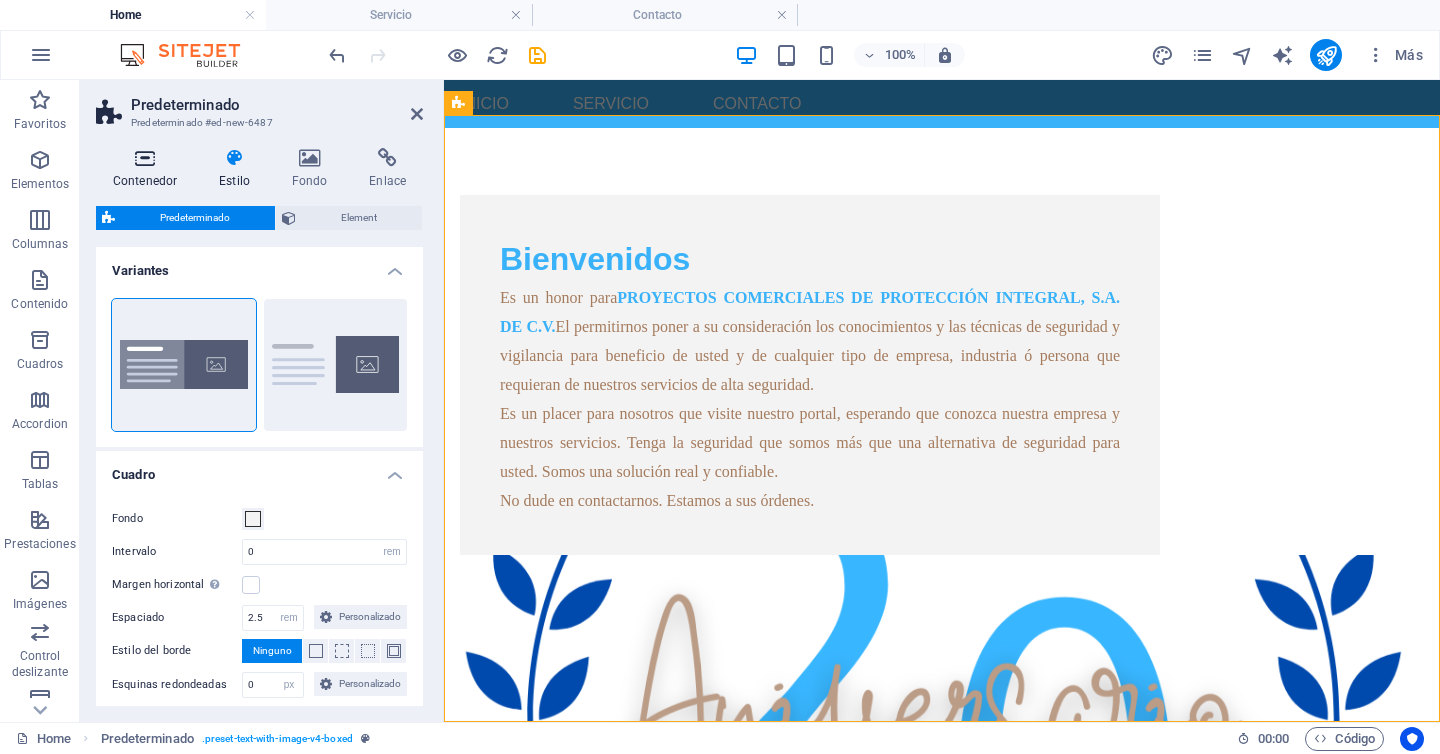 click at bounding box center [145, 158] 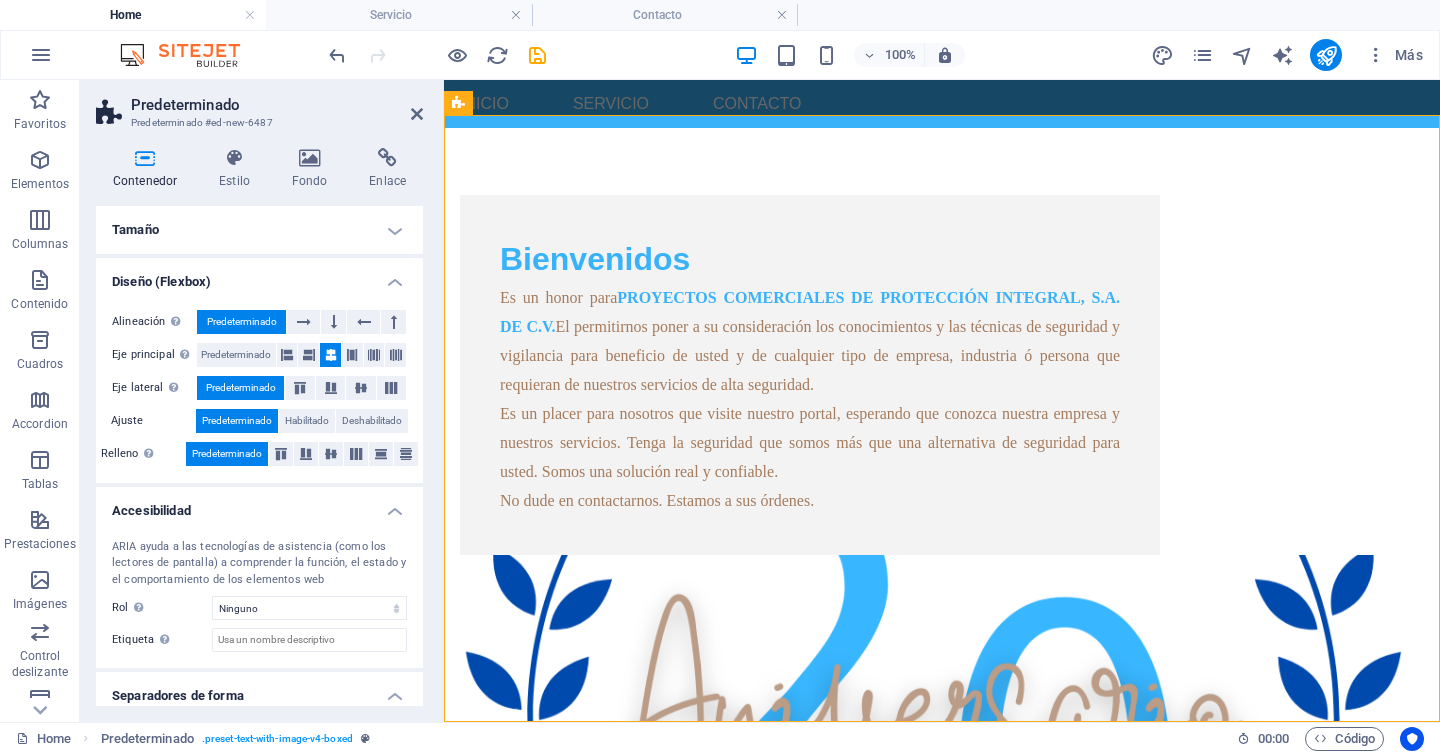 click on "Tamaño" at bounding box center (259, 230) 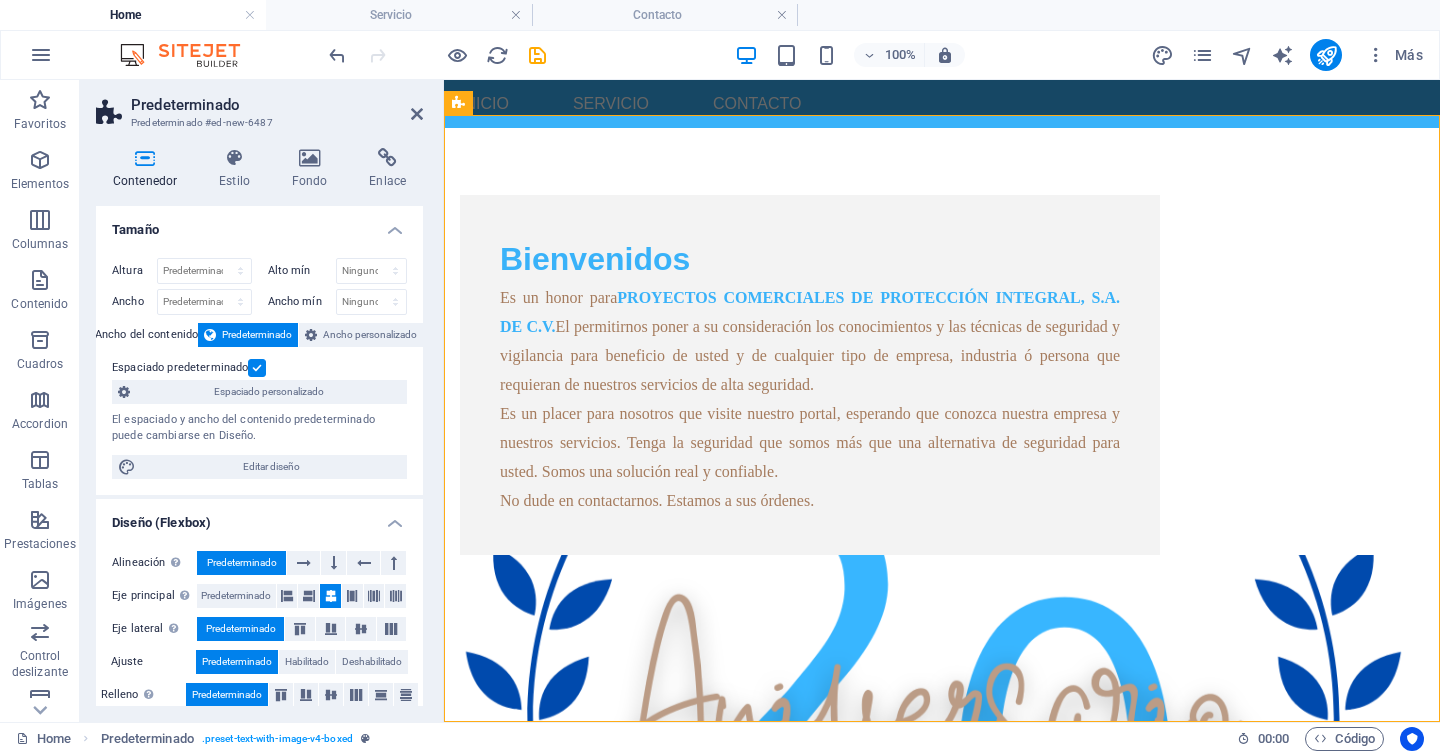 click at bounding box center [257, 368] 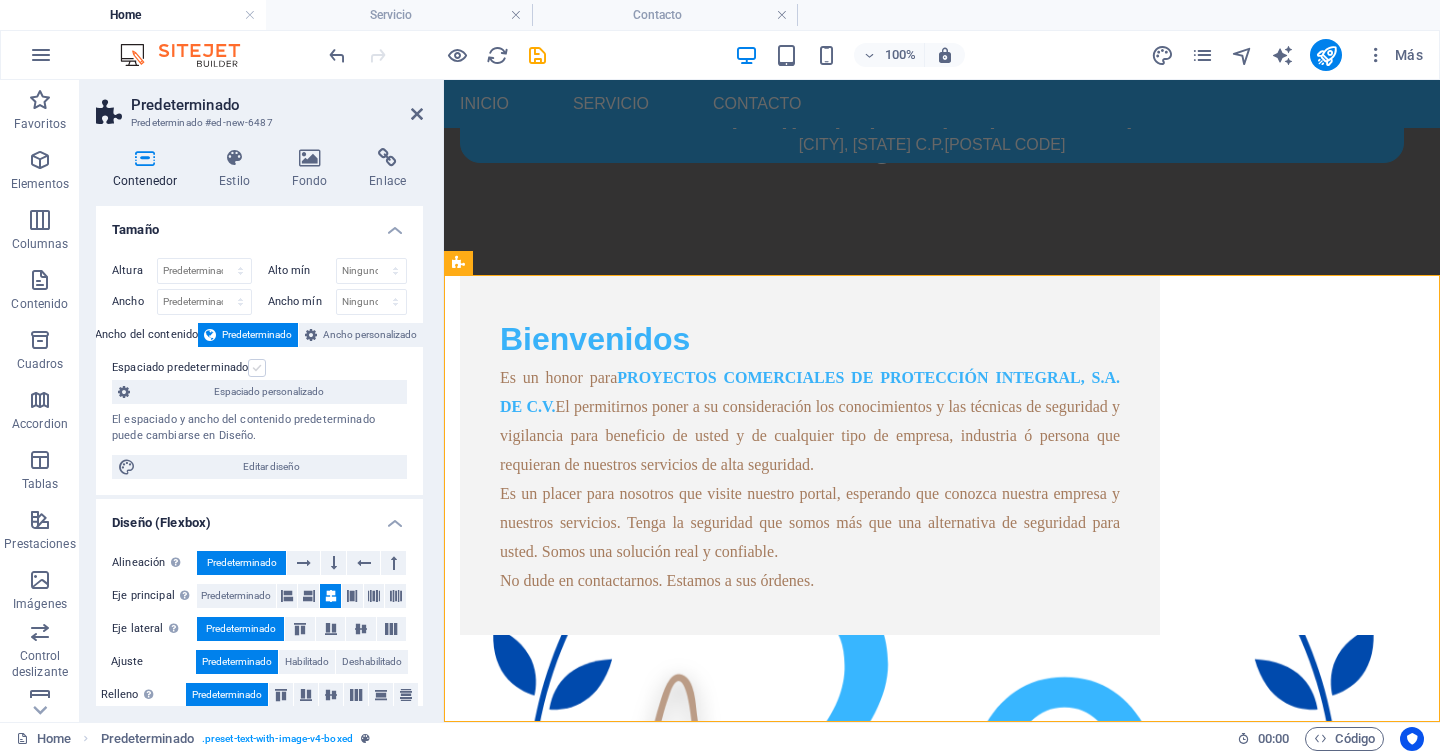 click at bounding box center [257, 368] 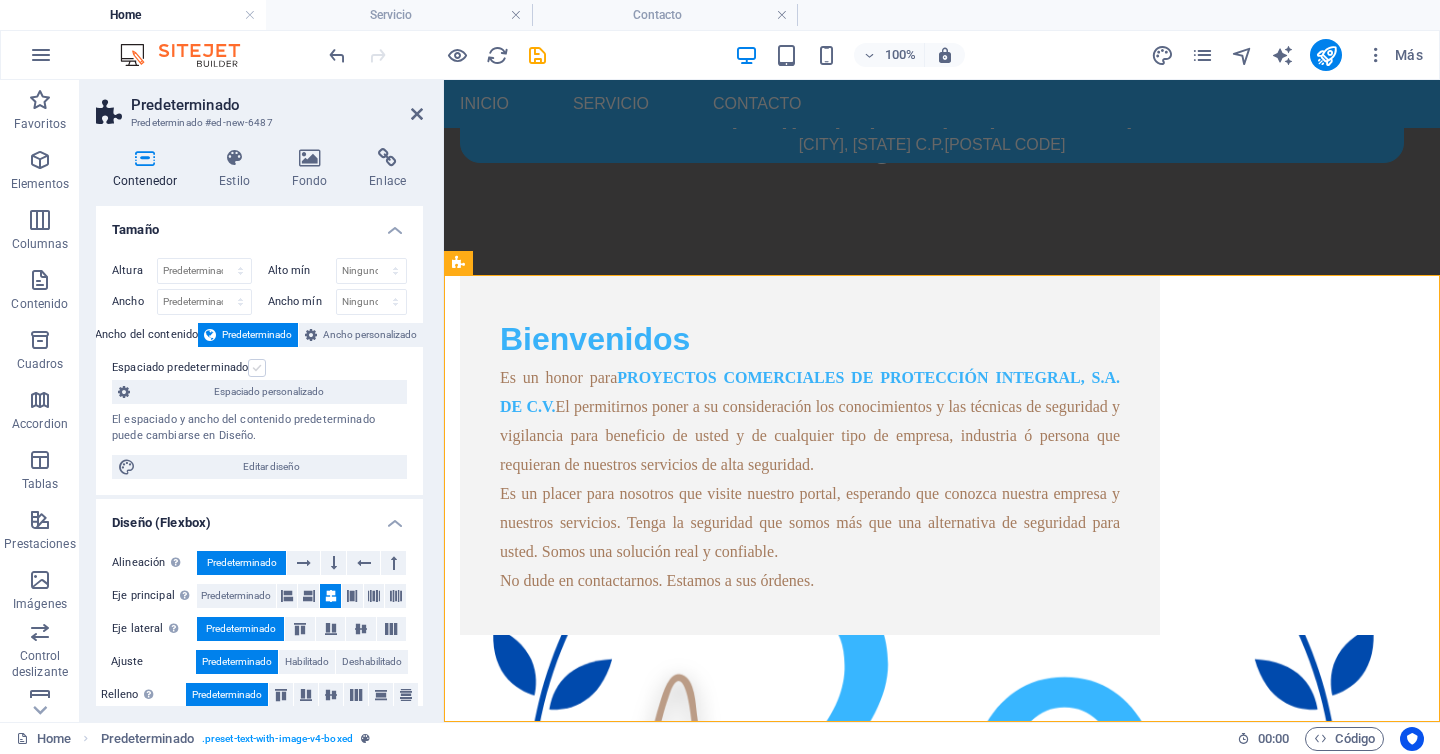 click on "Espaciado predeterminado" at bounding box center [0, 0] 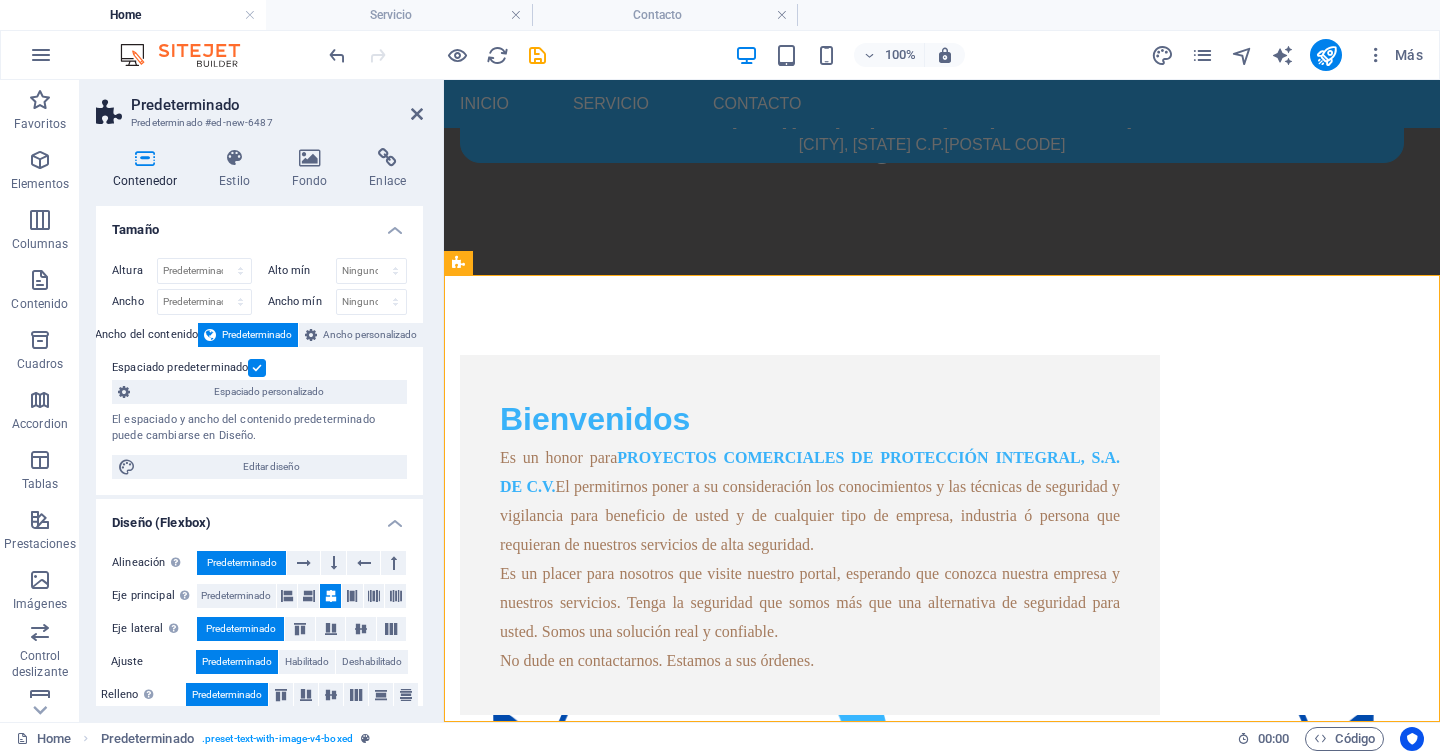 scroll, scrollTop: 565, scrollLeft: 0, axis: vertical 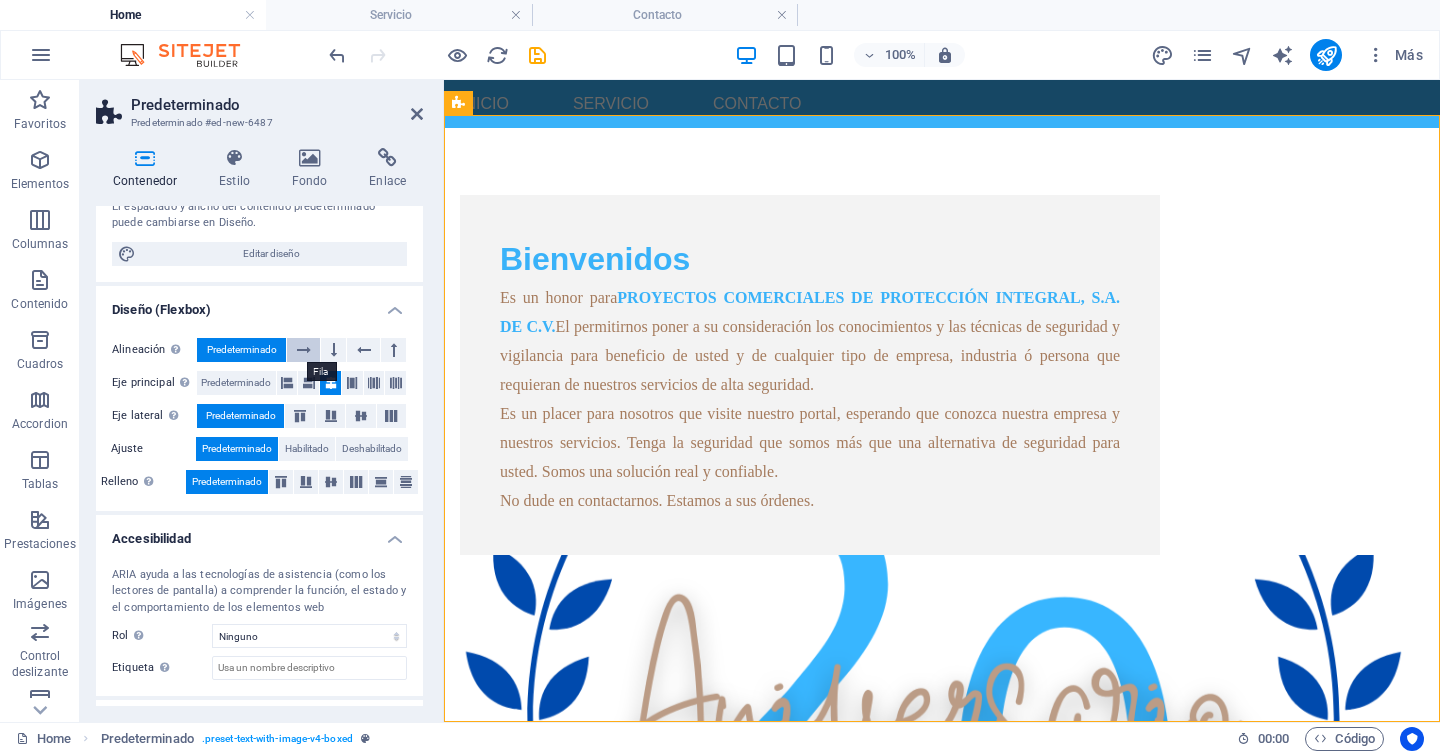click at bounding box center [304, 350] 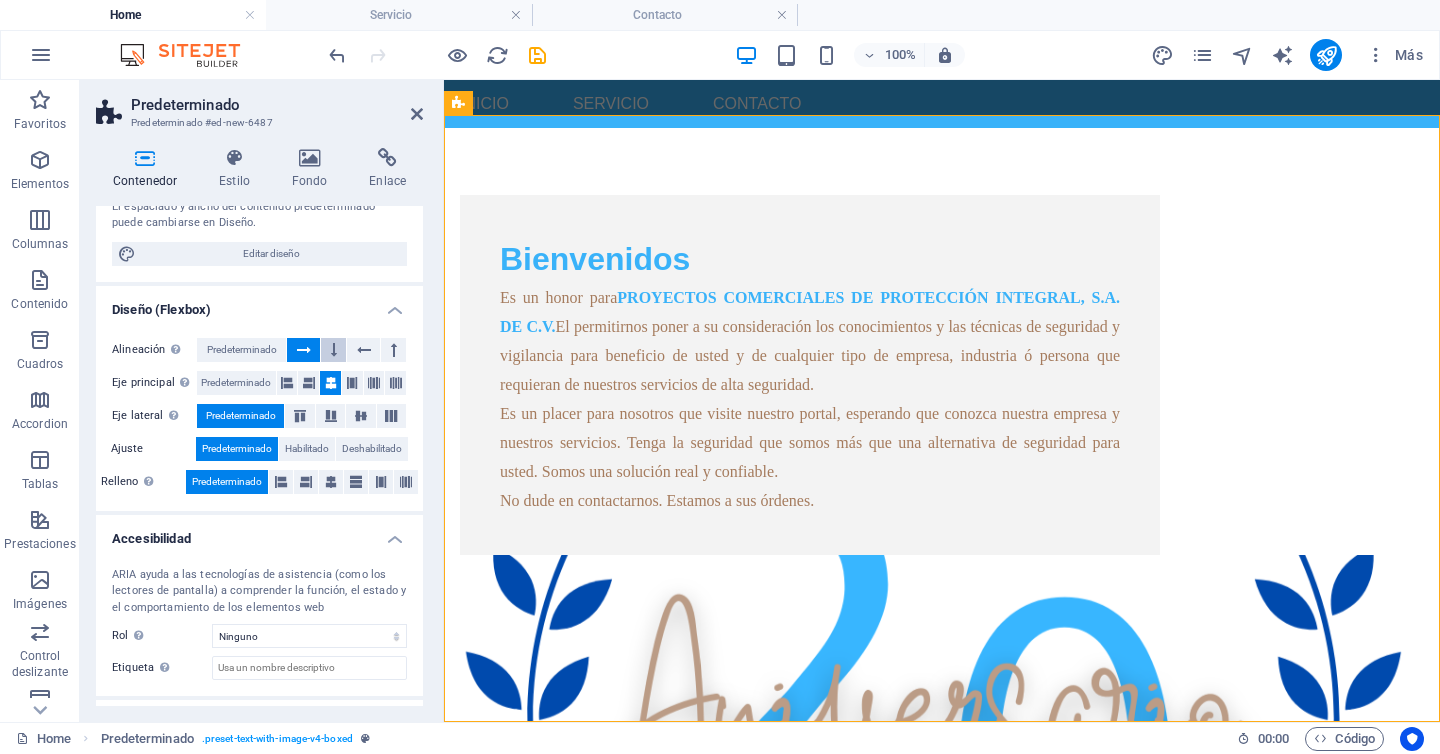 click at bounding box center (334, 350) 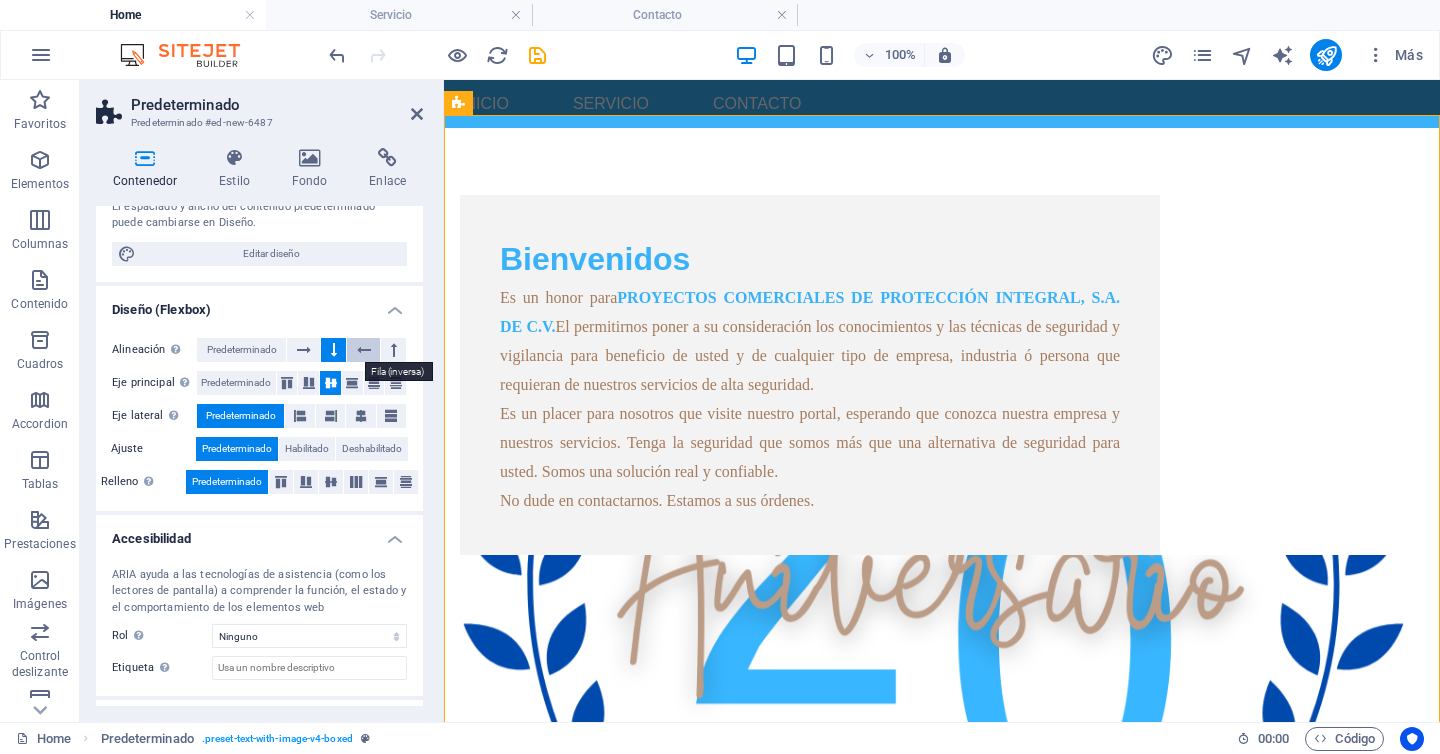 click at bounding box center (364, 350) 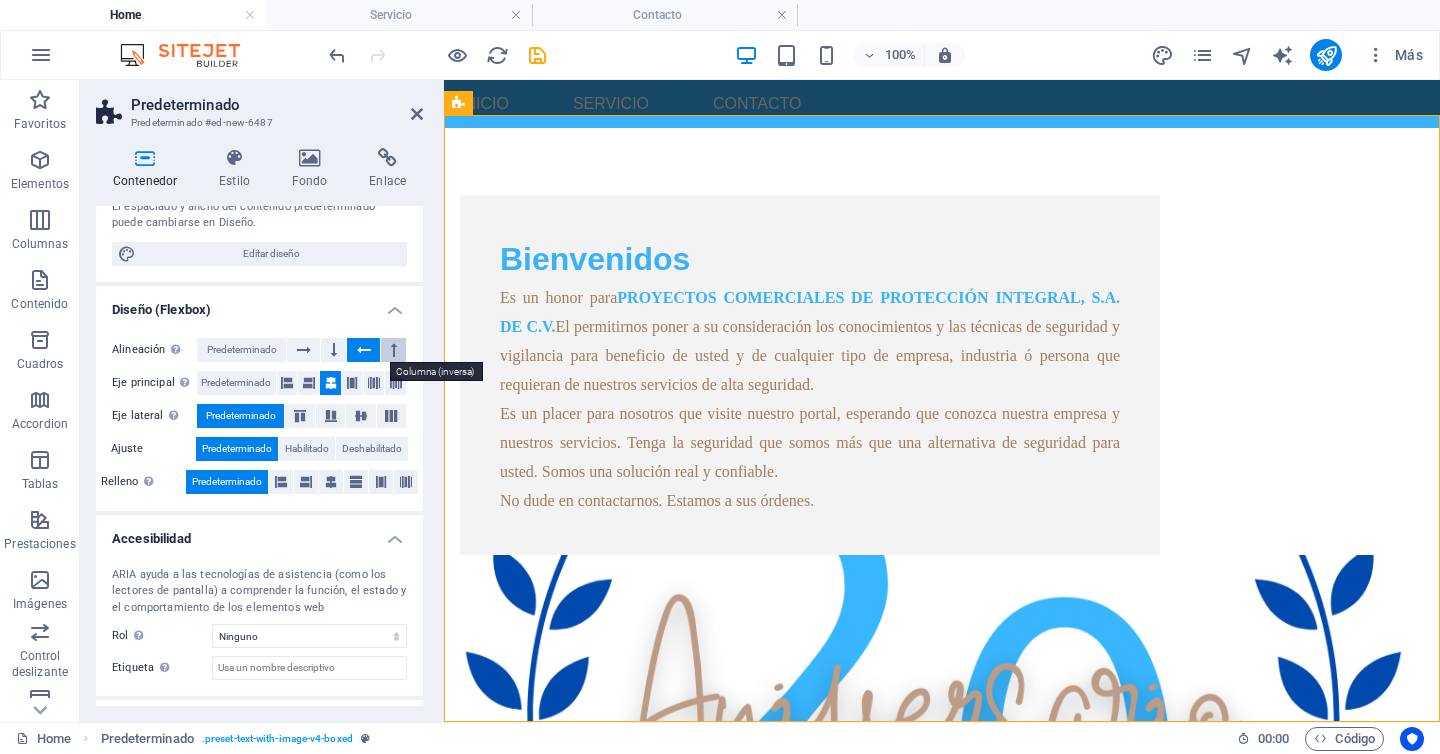 click at bounding box center (393, 350) 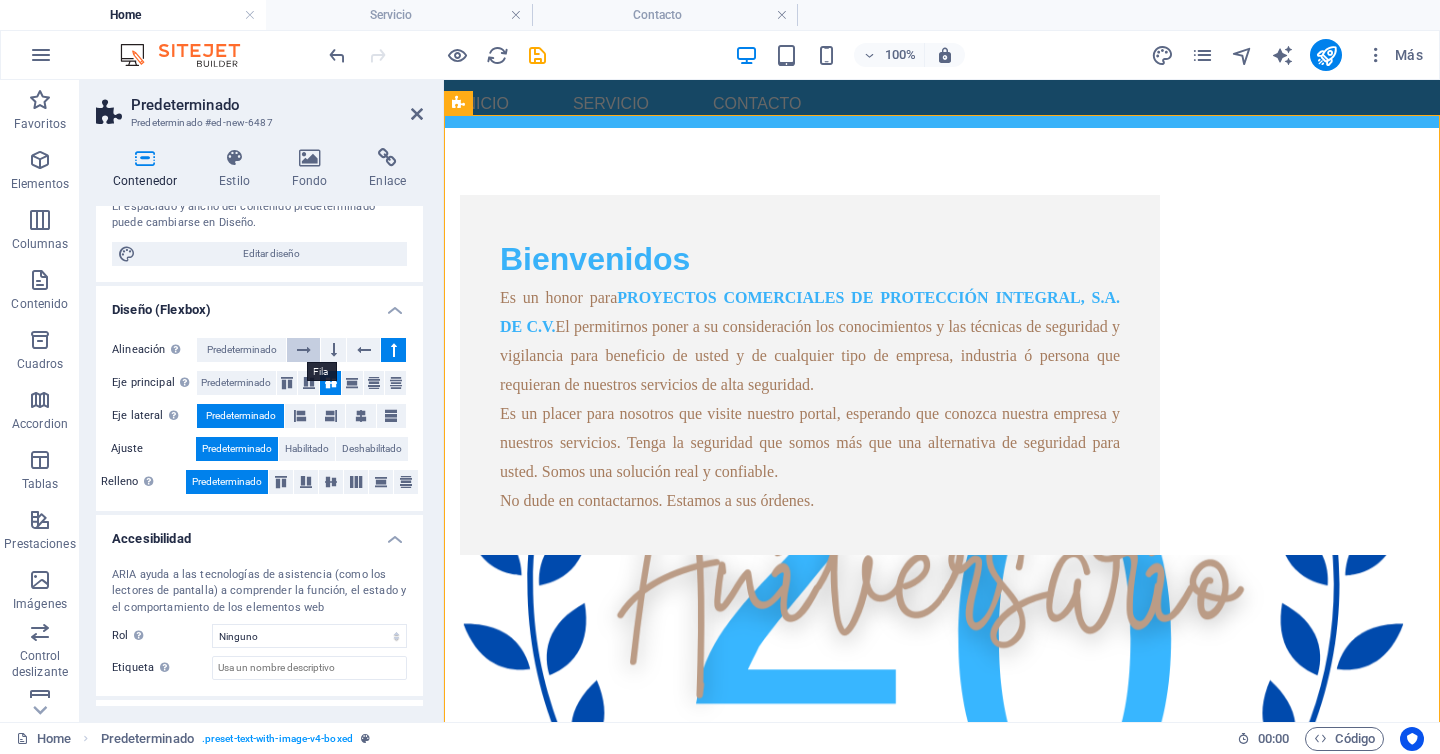 click at bounding box center (304, 350) 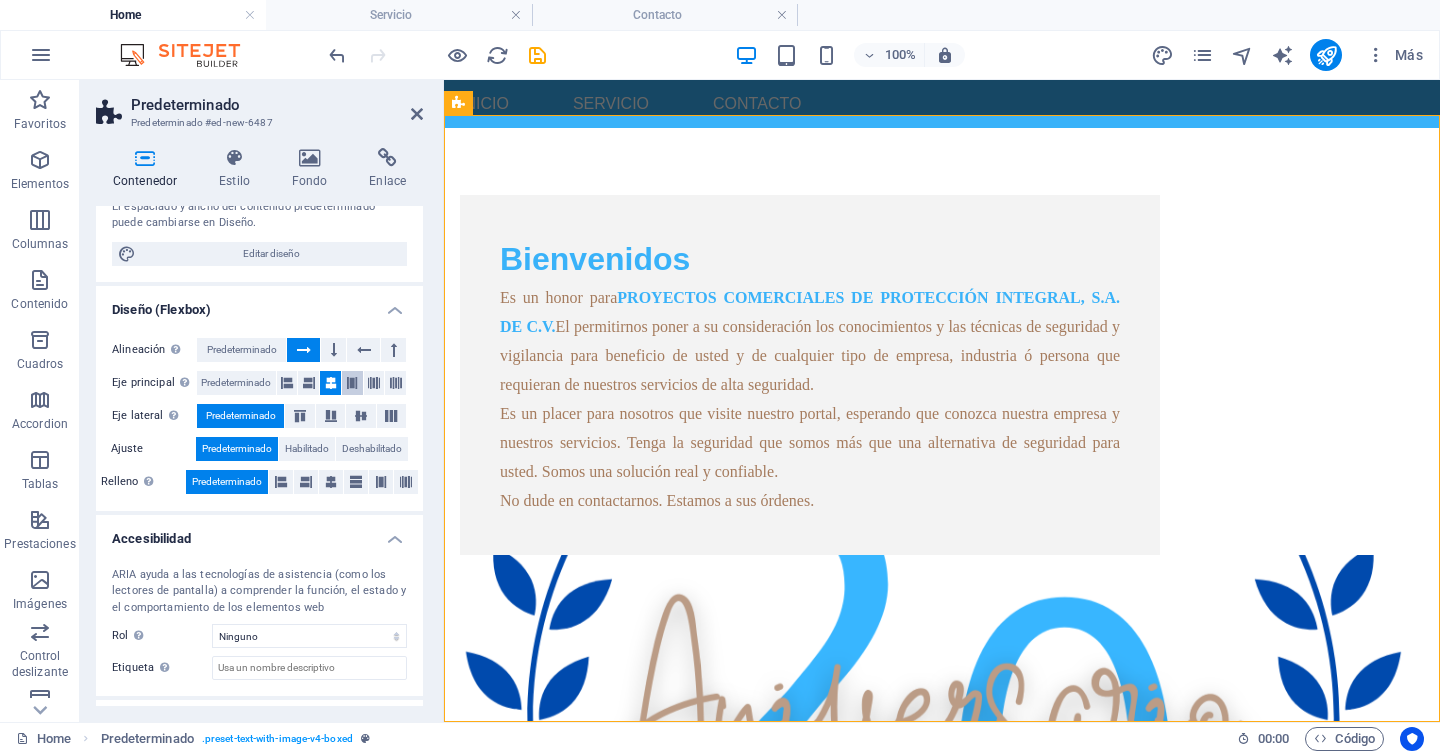 click at bounding box center (352, 383) 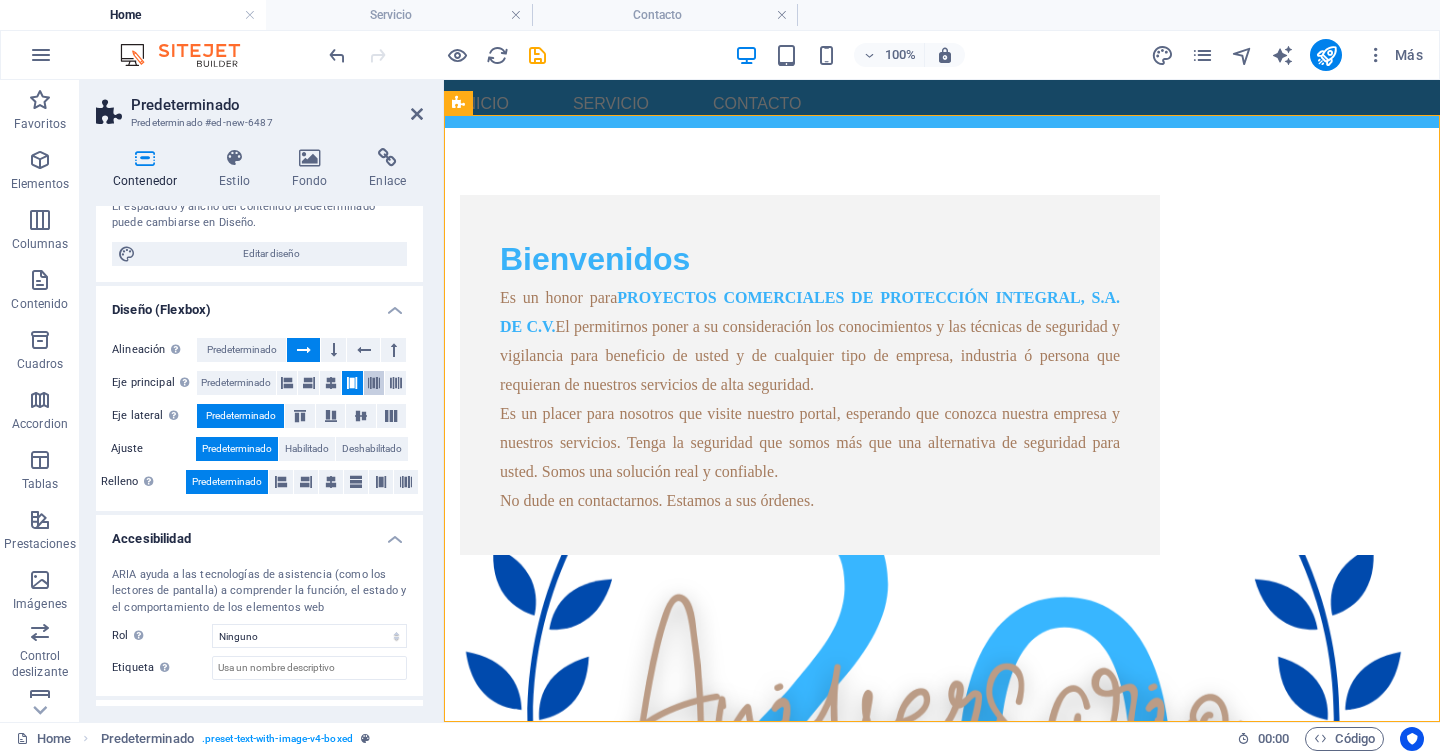 click at bounding box center (374, 383) 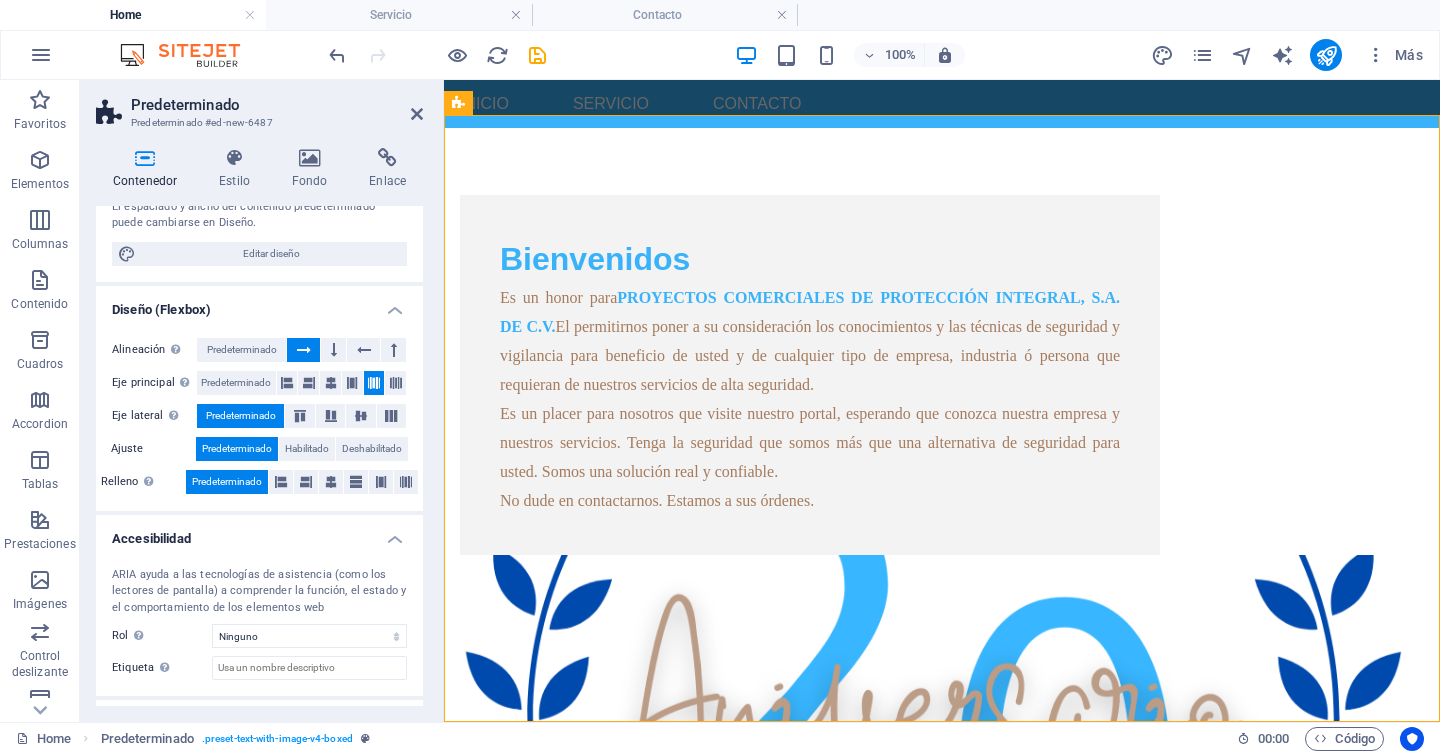 click on "Eje principal Determina la forma en la que los elementos deberían comportarse por el eje principal en este contenedor (contenido justificado). Predeterminado" at bounding box center [259, 383] 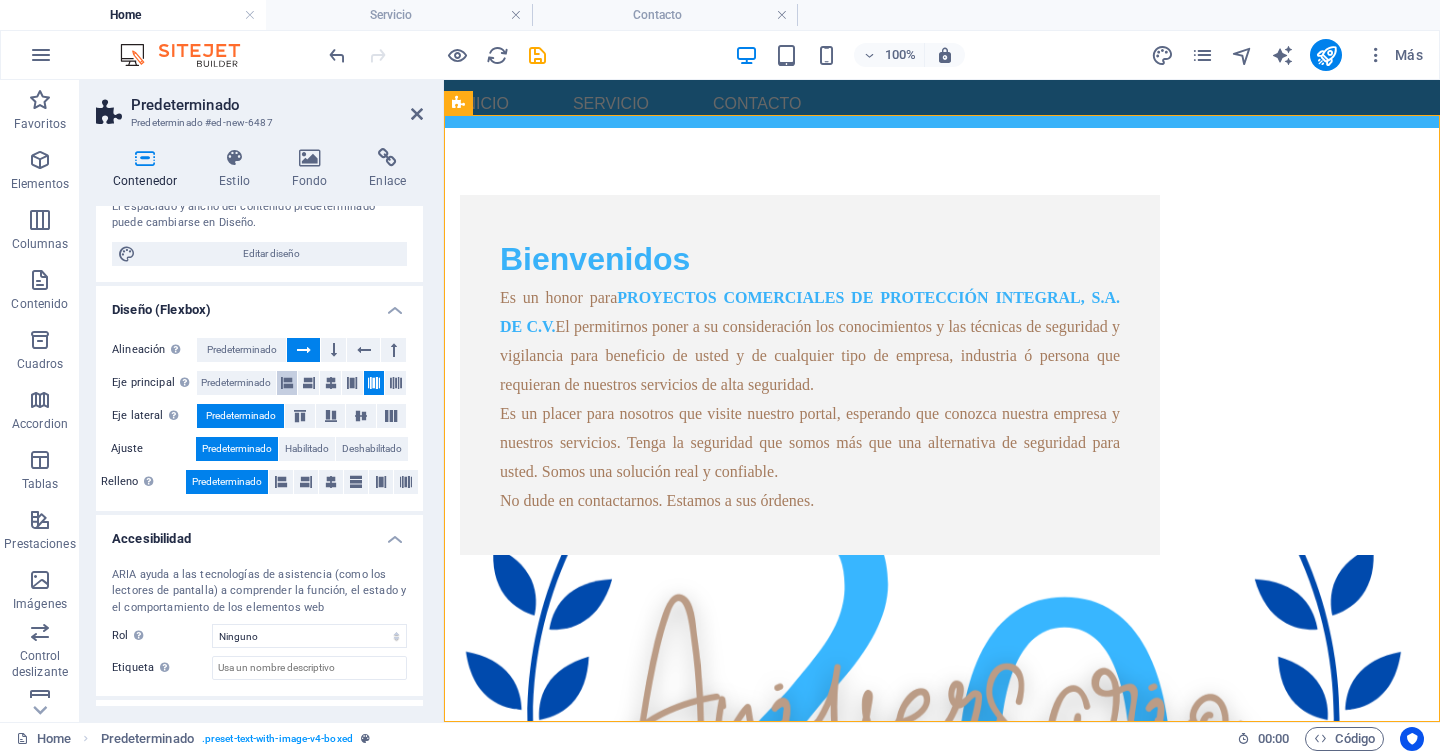 click at bounding box center [287, 383] 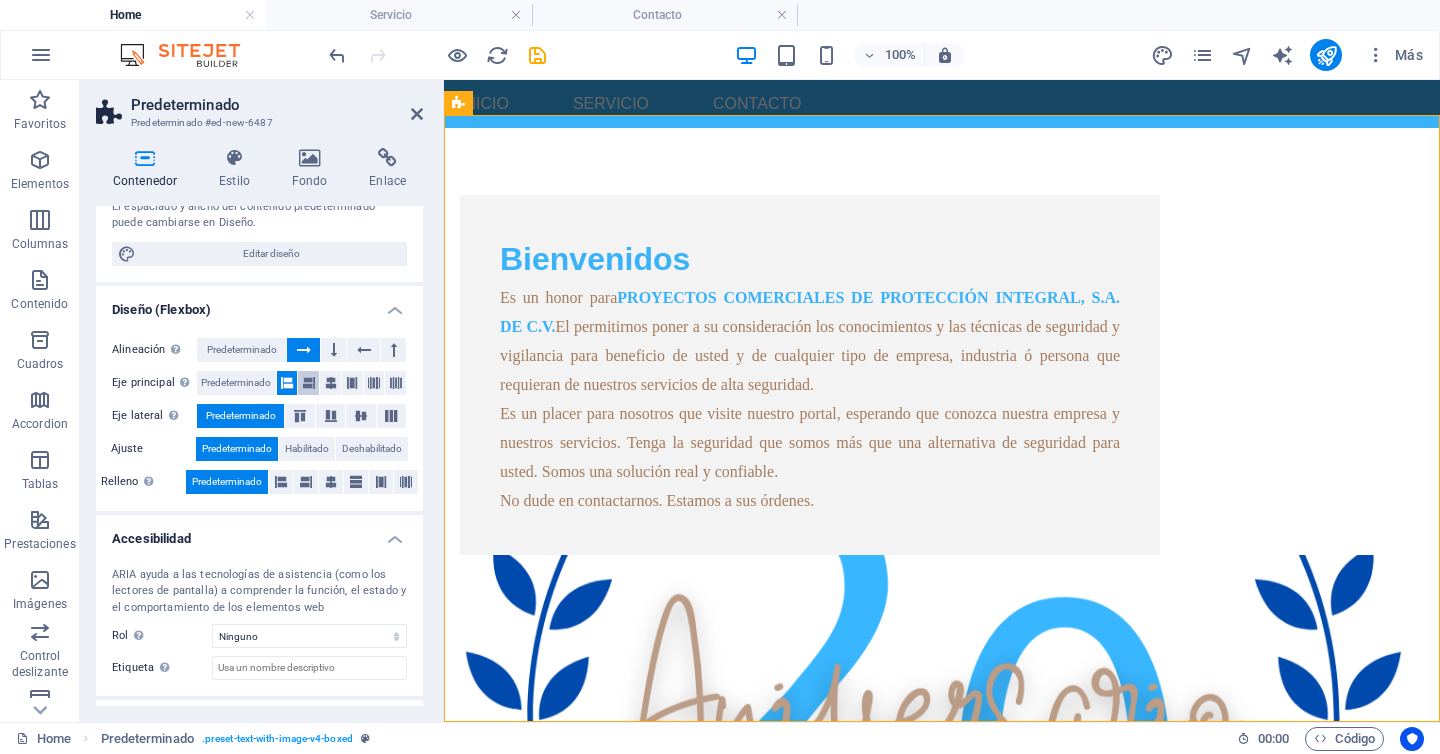 click at bounding box center (309, 383) 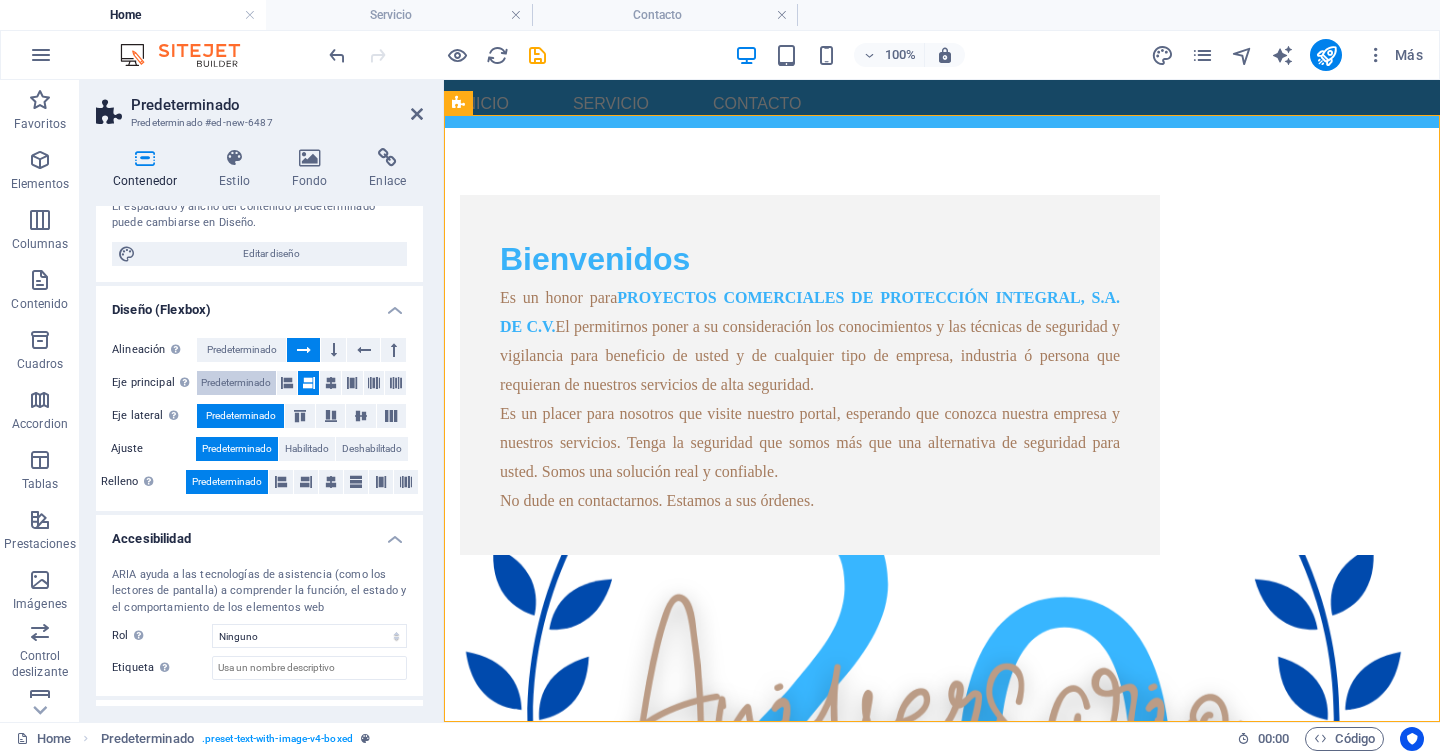 click on "Predeterminado" at bounding box center [236, 383] 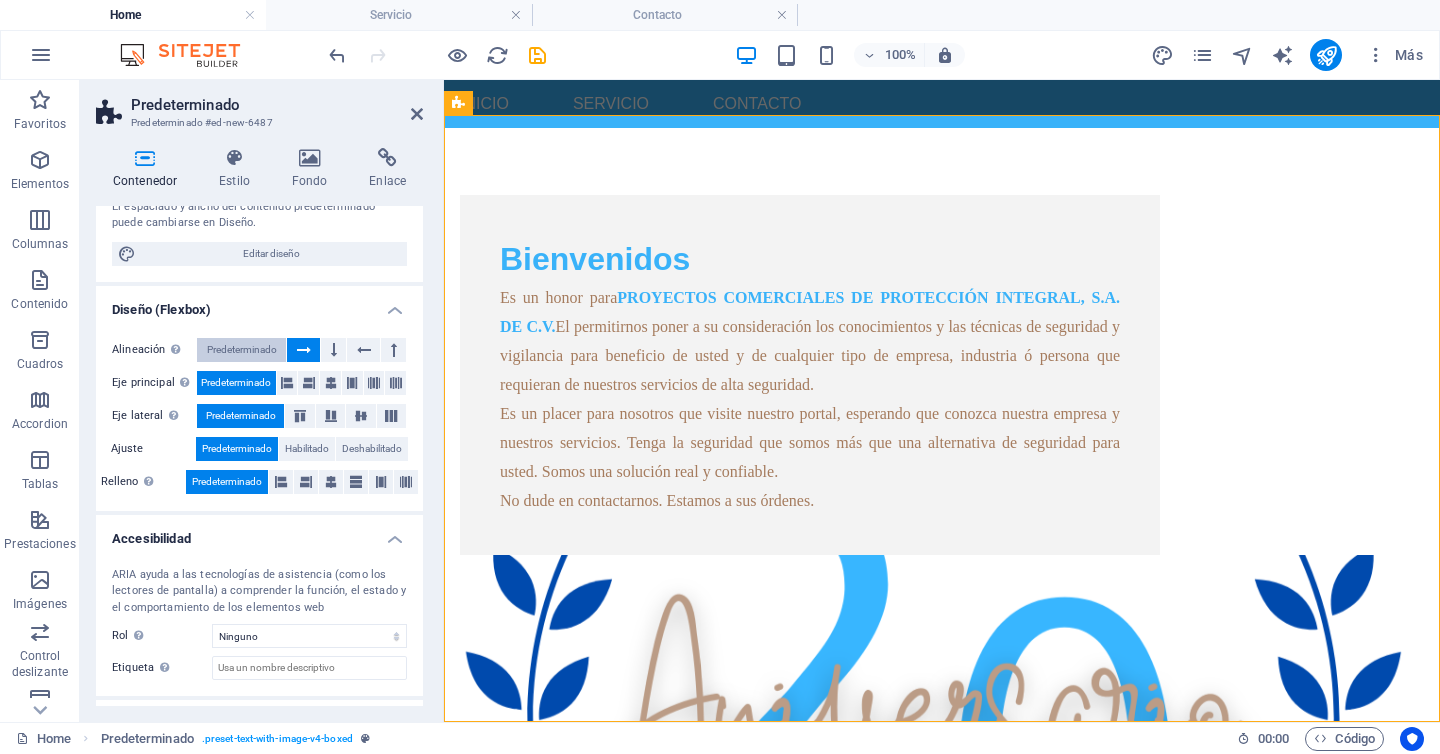 click on "Predeterminado" at bounding box center [242, 350] 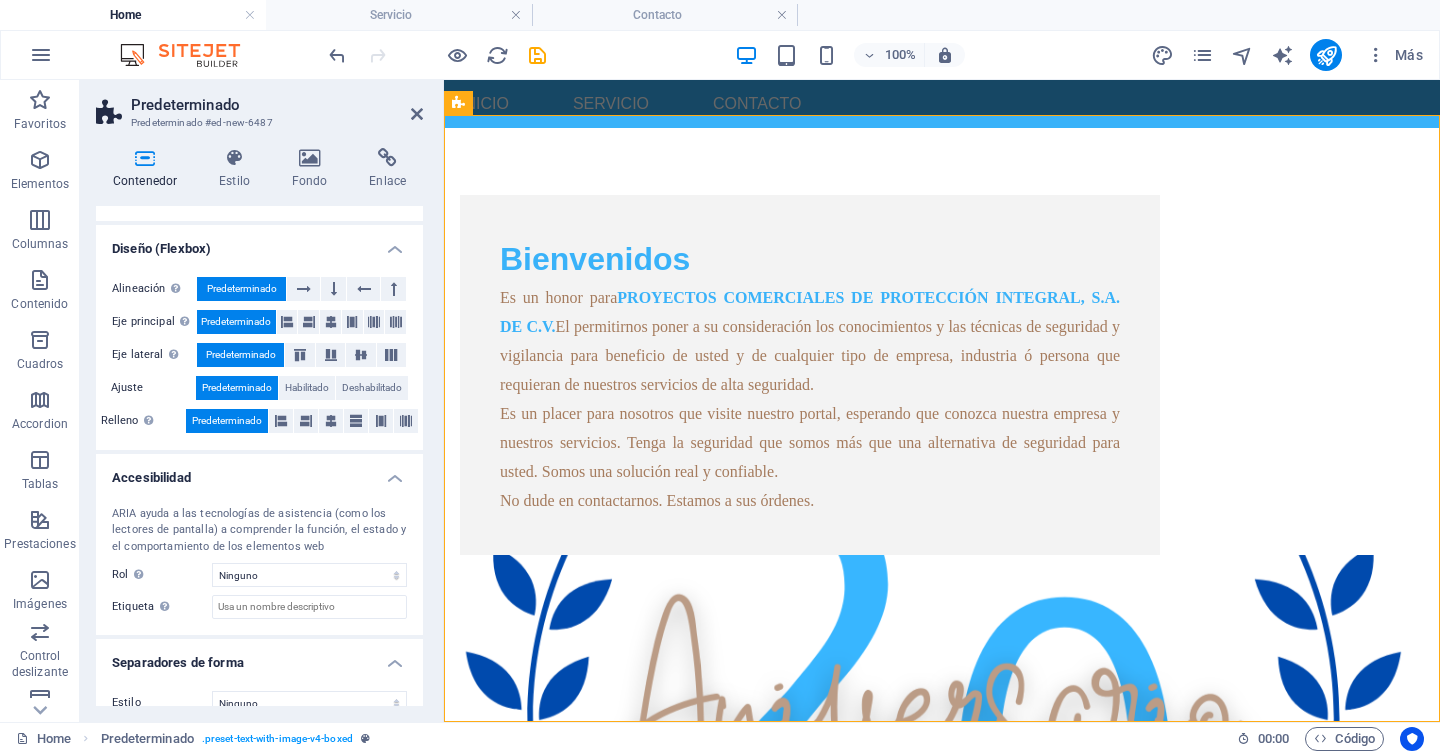 scroll, scrollTop: 299, scrollLeft: 0, axis: vertical 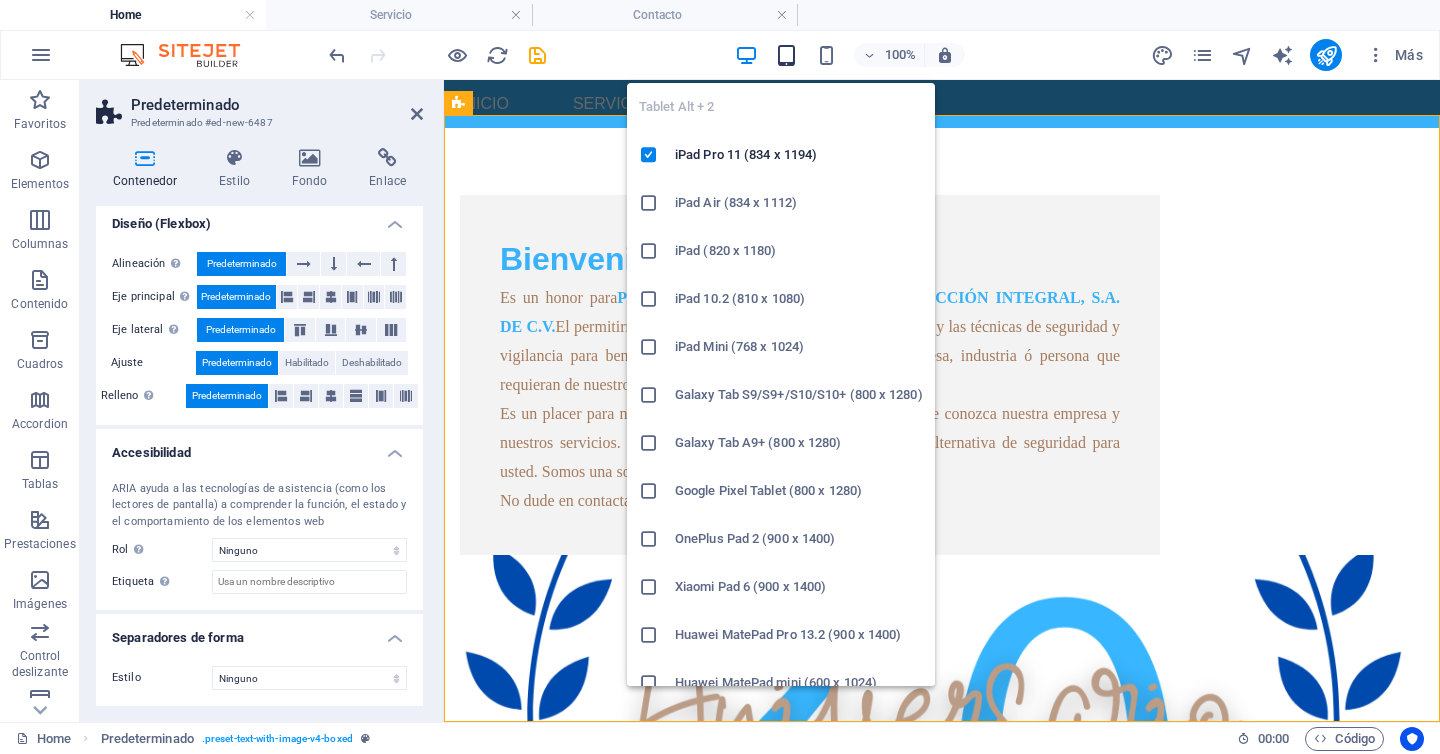 click at bounding box center [786, 55] 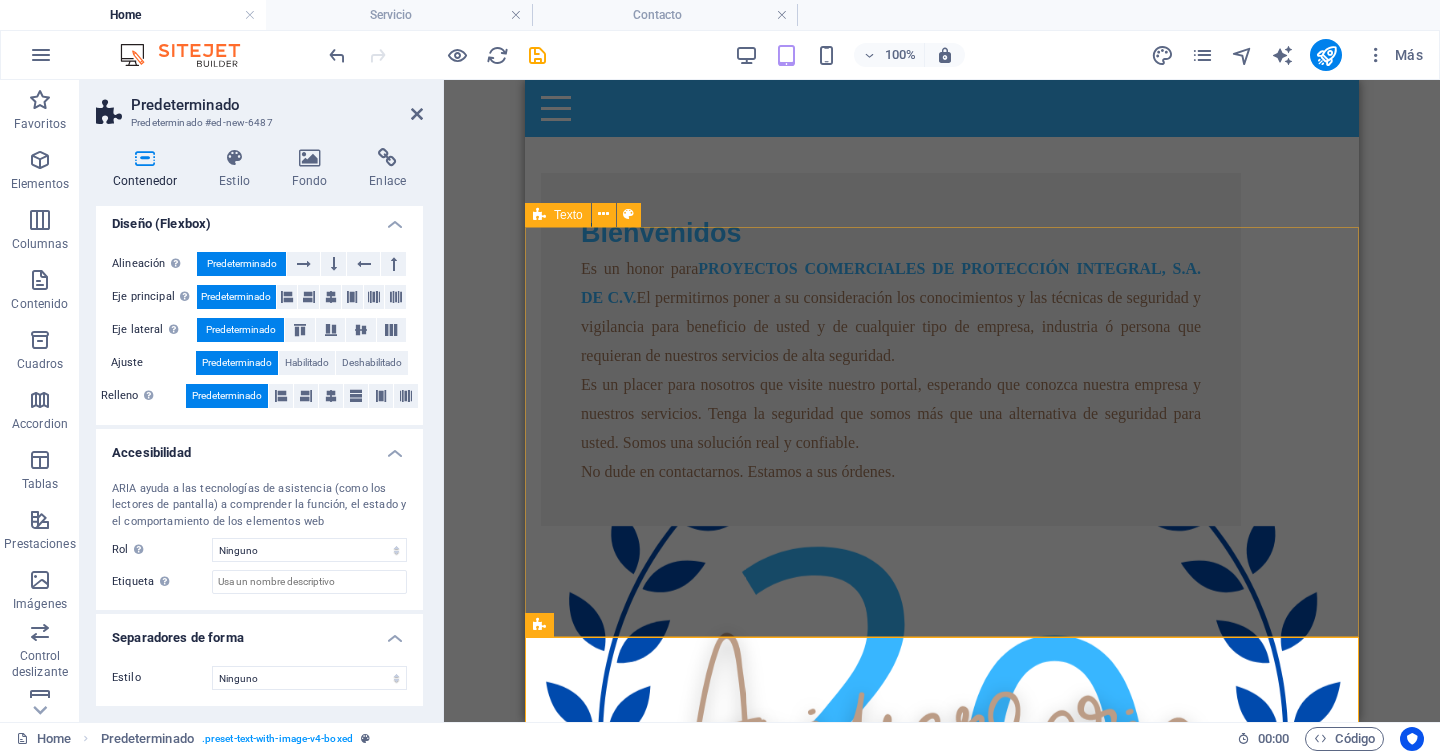 scroll, scrollTop: 644, scrollLeft: 0, axis: vertical 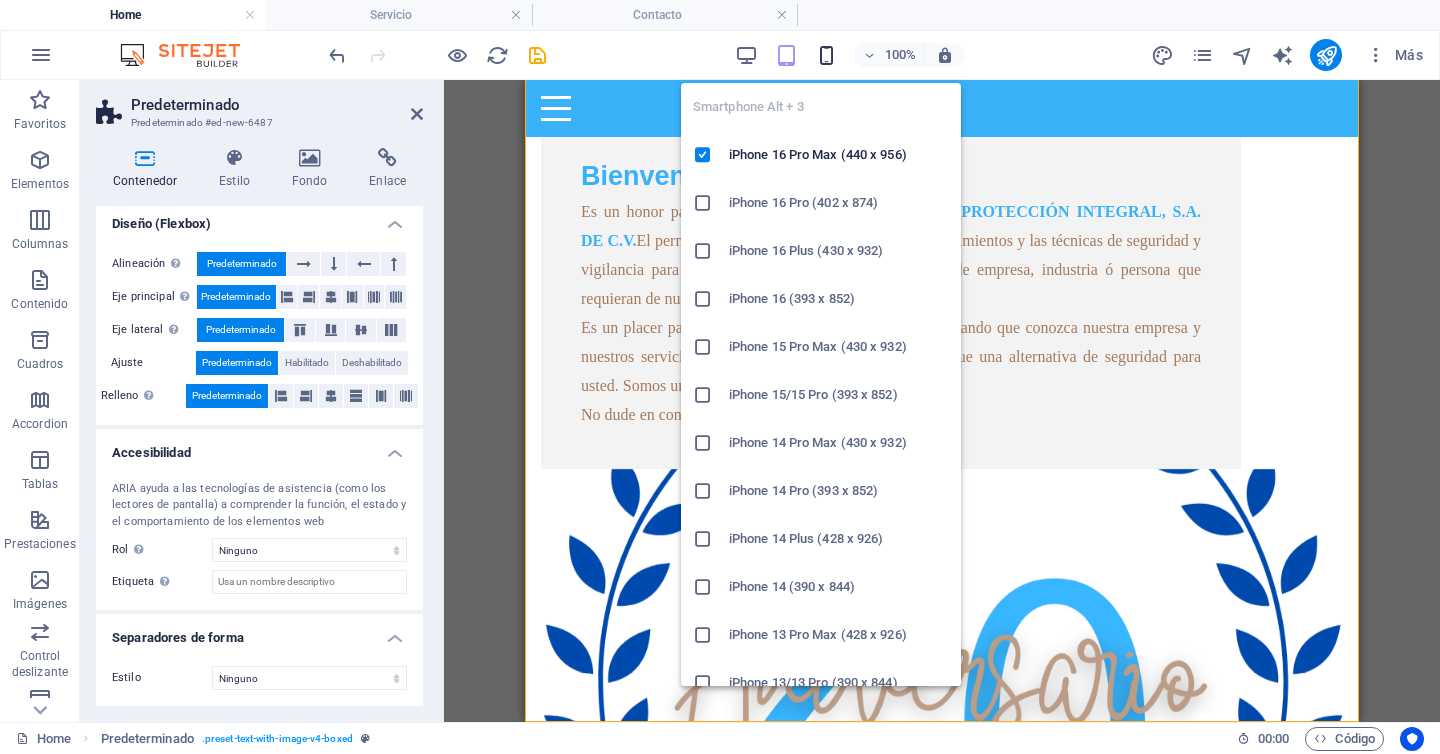 click at bounding box center [826, 55] 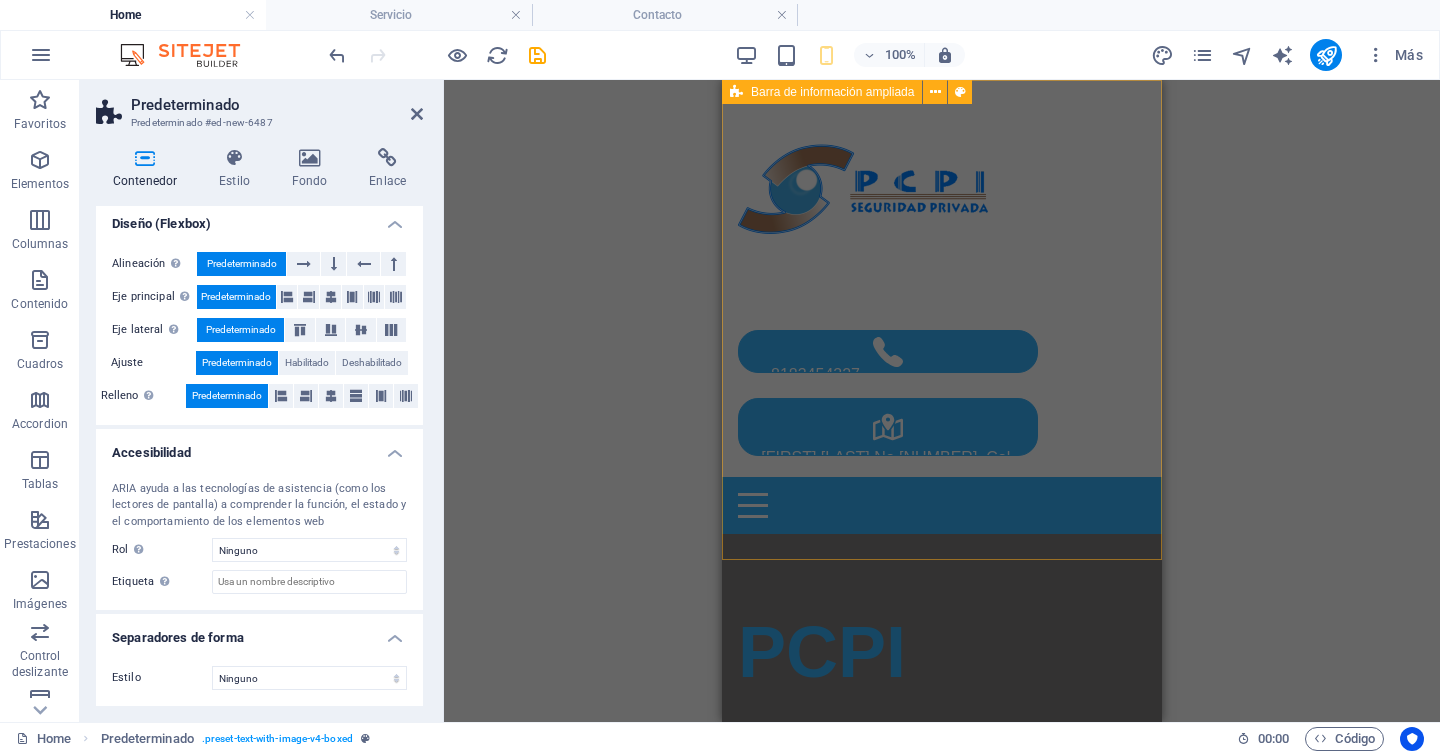 scroll, scrollTop: 0, scrollLeft: 0, axis: both 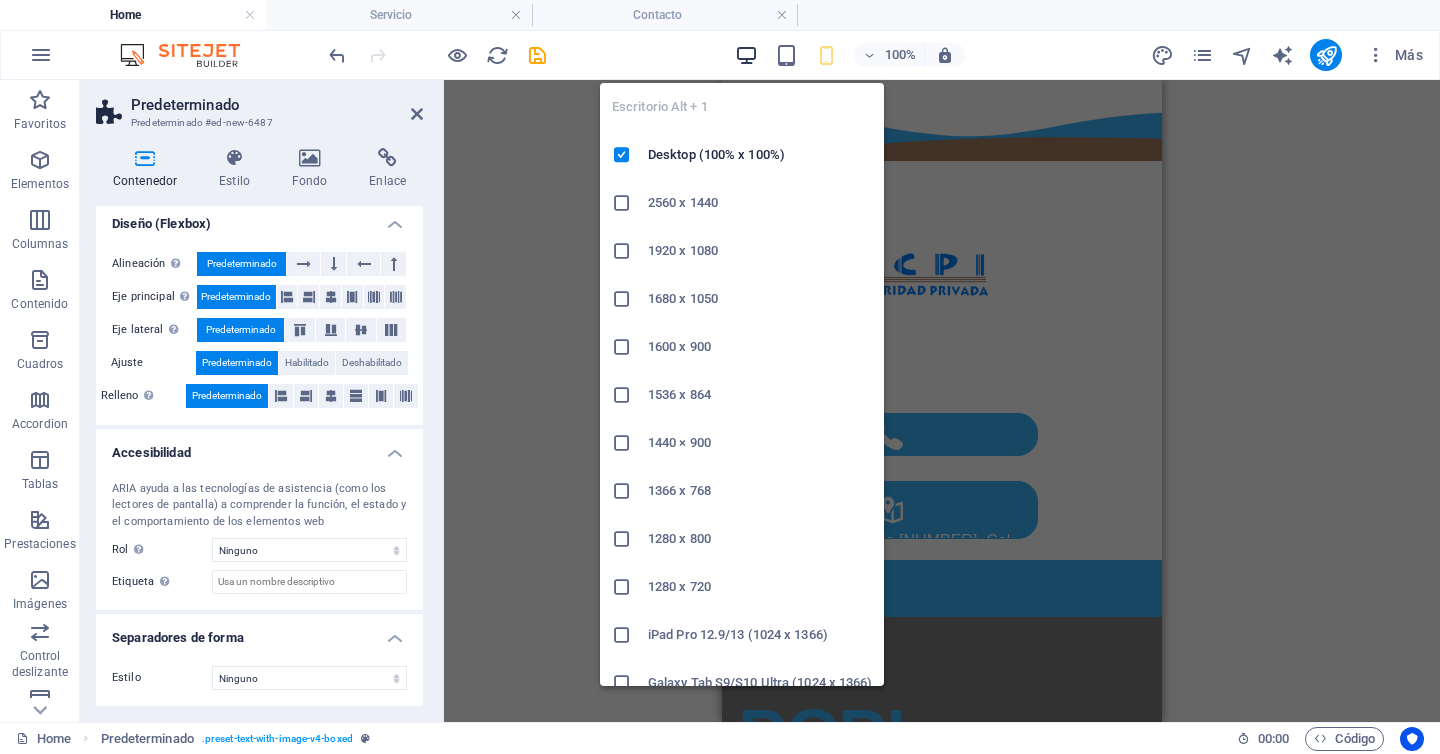 click at bounding box center [746, 55] 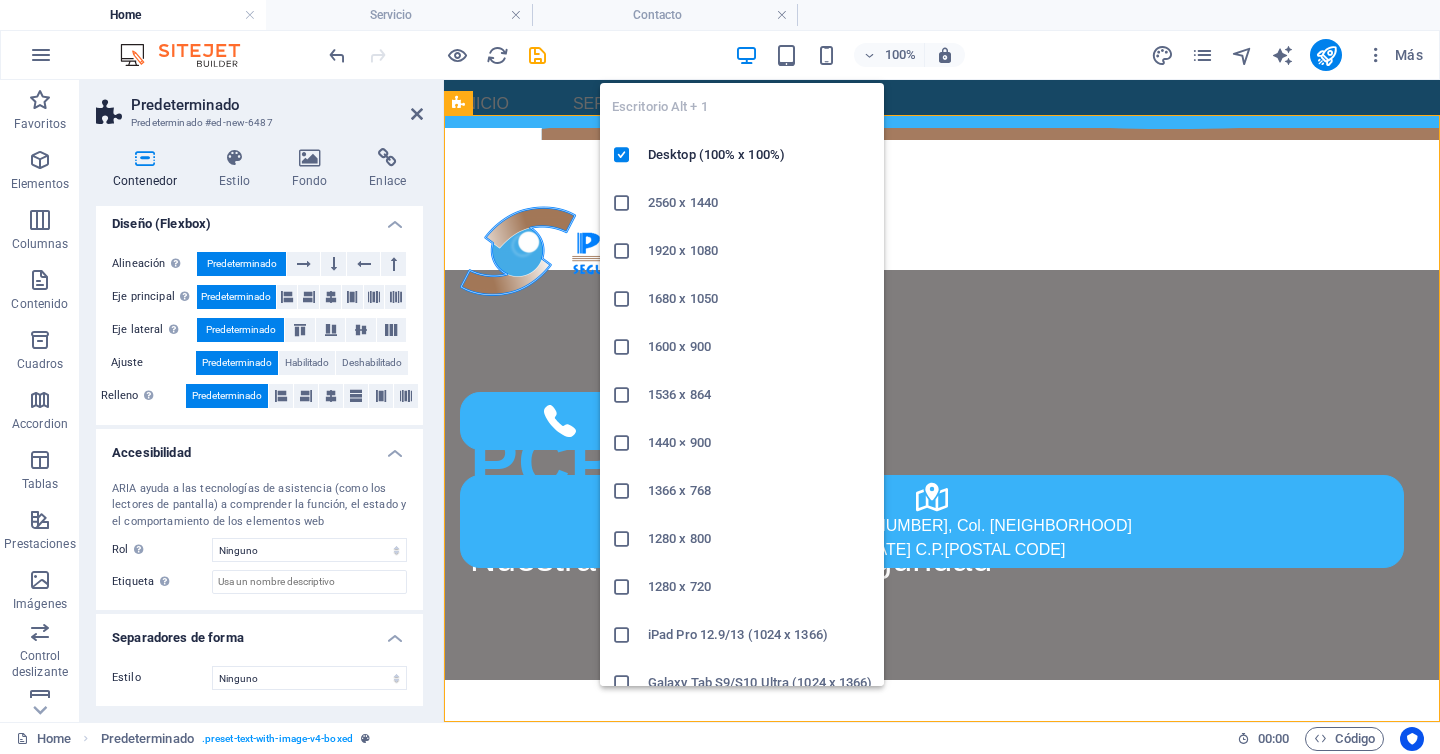 scroll, scrollTop: 555, scrollLeft: 0, axis: vertical 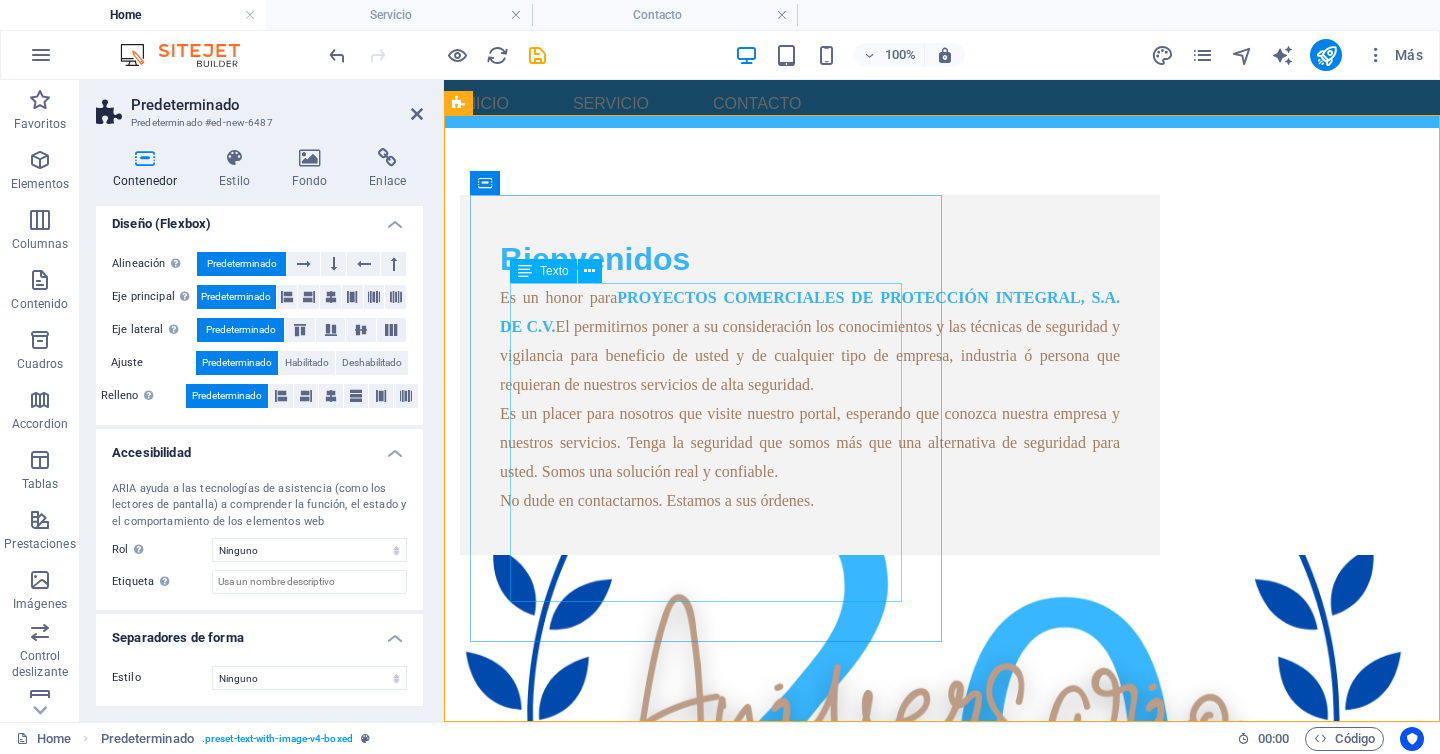 click on "Es un honor para  PROYECTOS COMERCIALES DE PROTECCIÓN INTEGRAL, S.A. DE C.V.  El permitirnos poner a su consideración los conocimientos y las técnicas de seguridad y vigilancia para beneficio de usted y de cualquier tipo de empresa, industria ó persona que requieran de nuestros servicios de alta seguridad. Es un placer para nosotros que visite nuestro portal, esperando que conozca nuestra empresa y nuestros servicios. Tenga la seguridad que somos más que una alternativa de seguridad para usted. Somos una solución real y confiable. No dude en contactarnos. Estamos a sus órdenes." at bounding box center [810, 399] 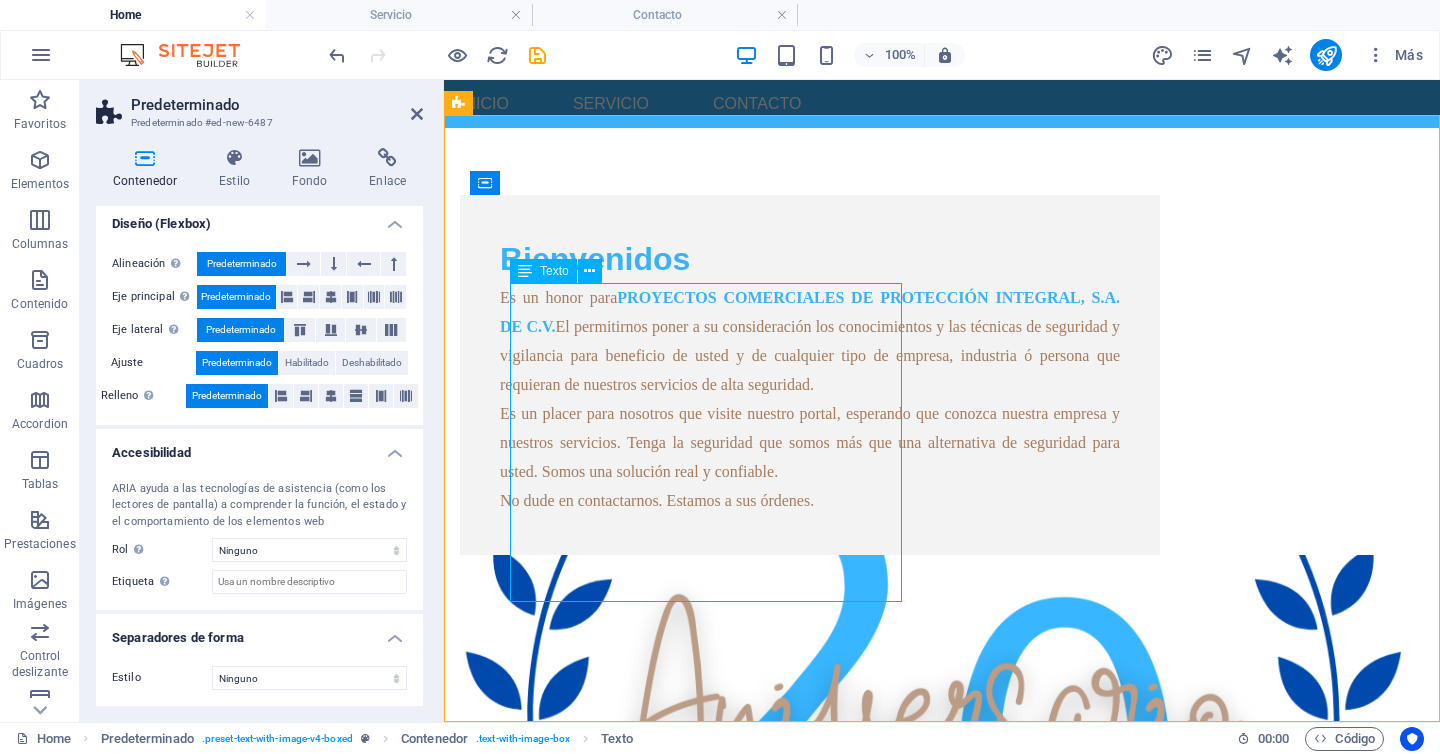 click on "Es un honor para  PROYECTOS COMERCIALES DE PROTECCIÓN INTEGRAL, S.A. DE C.V.  El permitirnos poner a su consideración los conocimientos y las técnicas de seguridad y vigilancia para beneficio de usted y de cualquier tipo de empresa, industria ó persona que requieran de nuestros servicios de alta seguridad. Es un placer para nosotros que visite nuestro portal, esperando que conozca nuestra empresa y nuestros servicios. Tenga la seguridad que somos más que una alternativa de seguridad para usted. Somos una solución real y confiable. No dude en contactarnos. Estamos a sus órdenes." at bounding box center (810, 399) 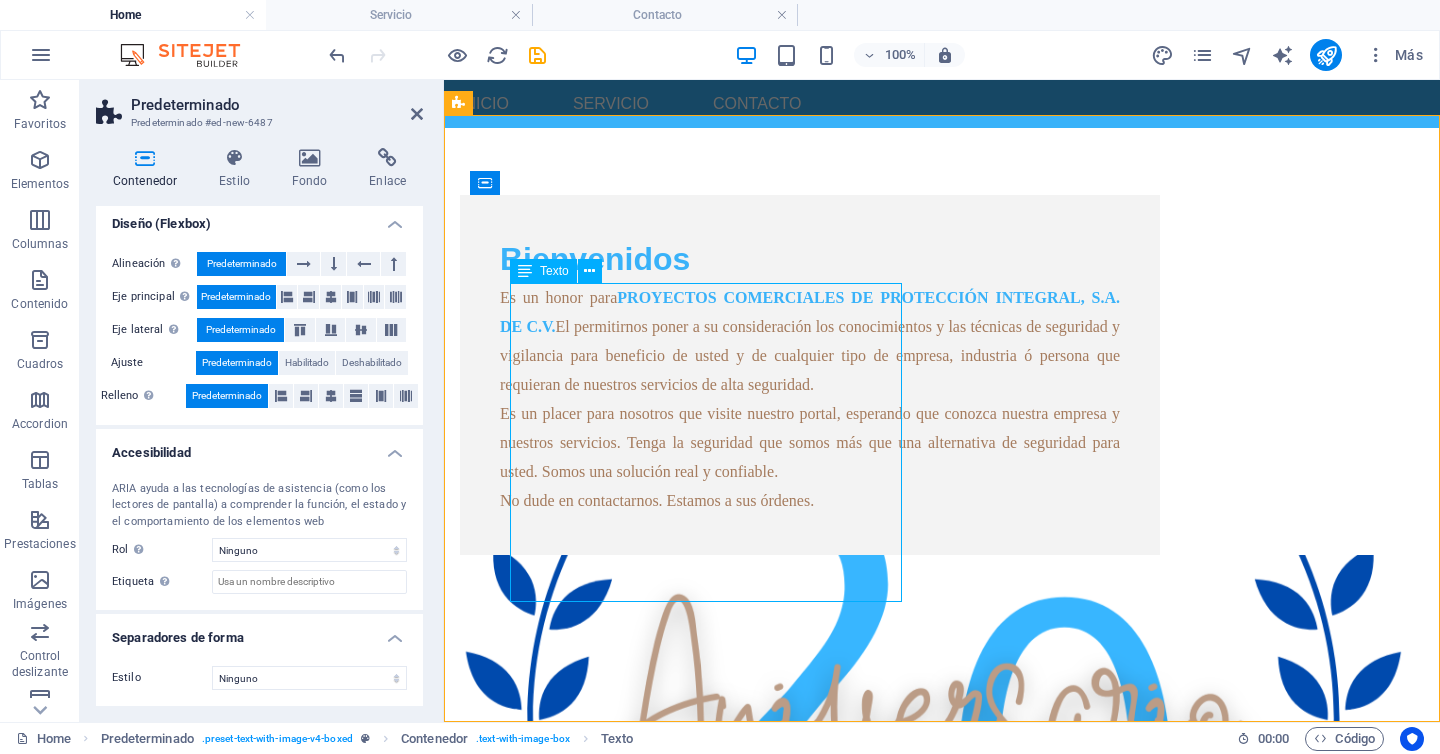 click on "Es un honor para  PROYECTOS COMERCIALES DE PROTECCIÓN INTEGRAL, S.A. DE C.V.  El permitirnos poner a su consideración los conocimientos y las técnicas de seguridad y vigilancia para beneficio de usted y de cualquier tipo de empresa, industria ó persona que requieran de nuestros servicios de alta seguridad. Es un placer para nosotros que visite nuestro portal, esperando que conozca nuestra empresa y nuestros servicios. Tenga la seguridad que somos más que una alternativa de seguridad para usted. Somos una solución real y confiable. No dude en contactarnos. Estamos a sus órdenes." at bounding box center [810, 399] 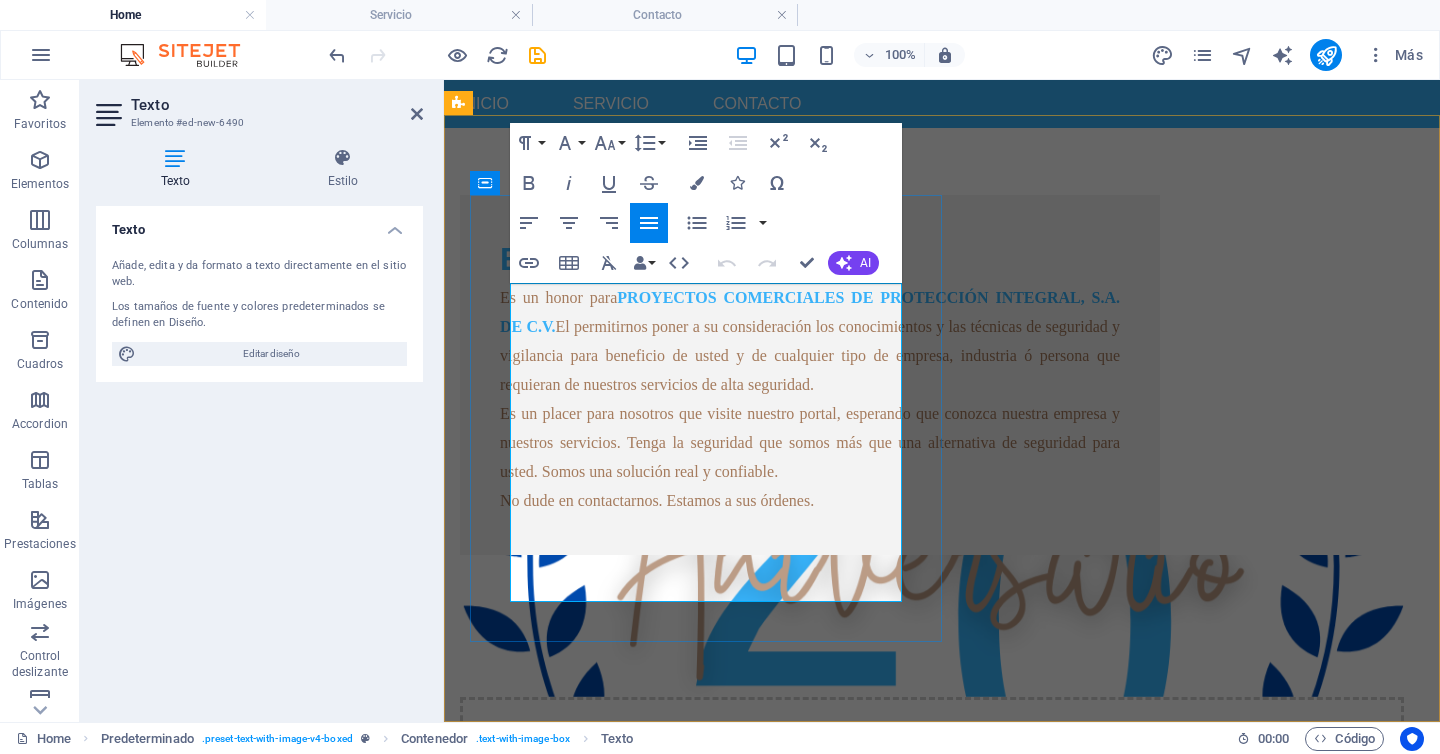 click on "No dude en contactarnos. Estamos a sus órdenes." at bounding box center (810, 500) 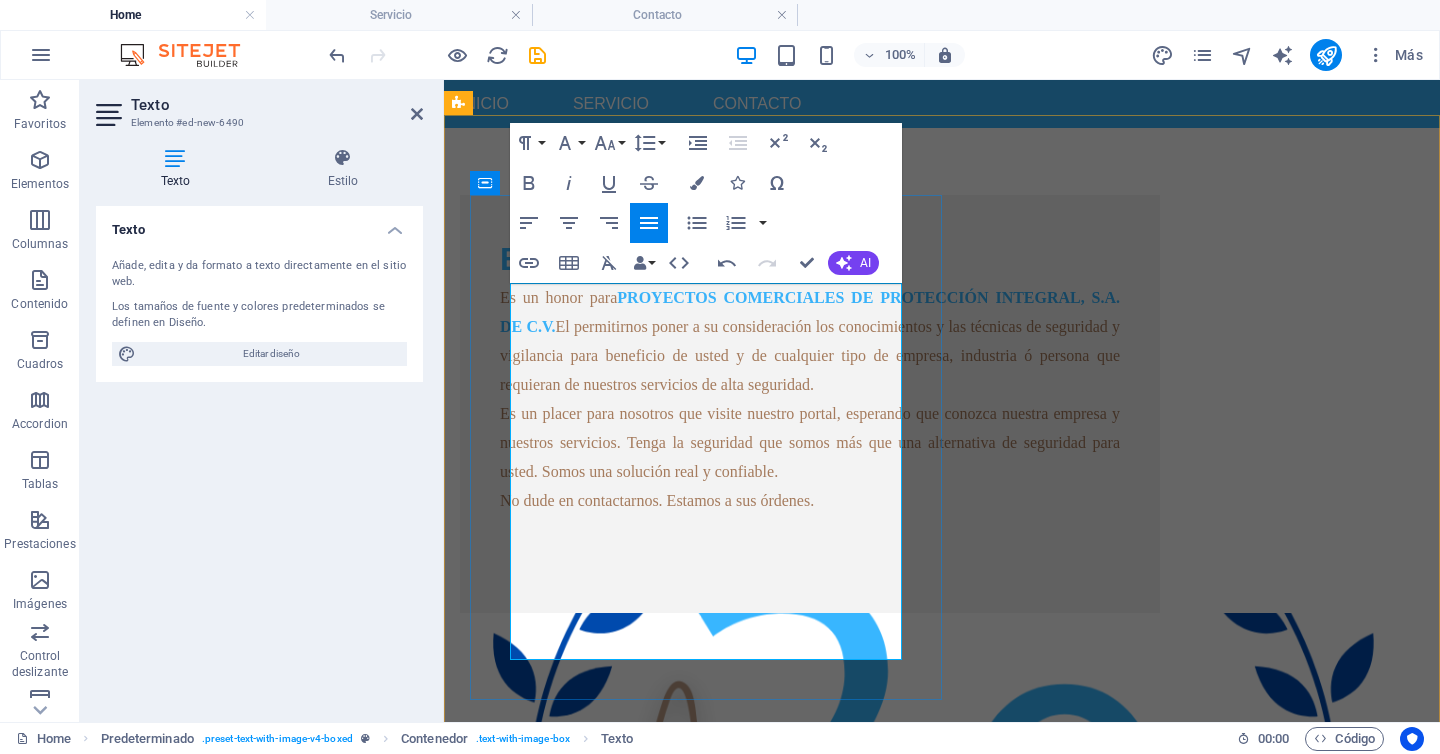 type 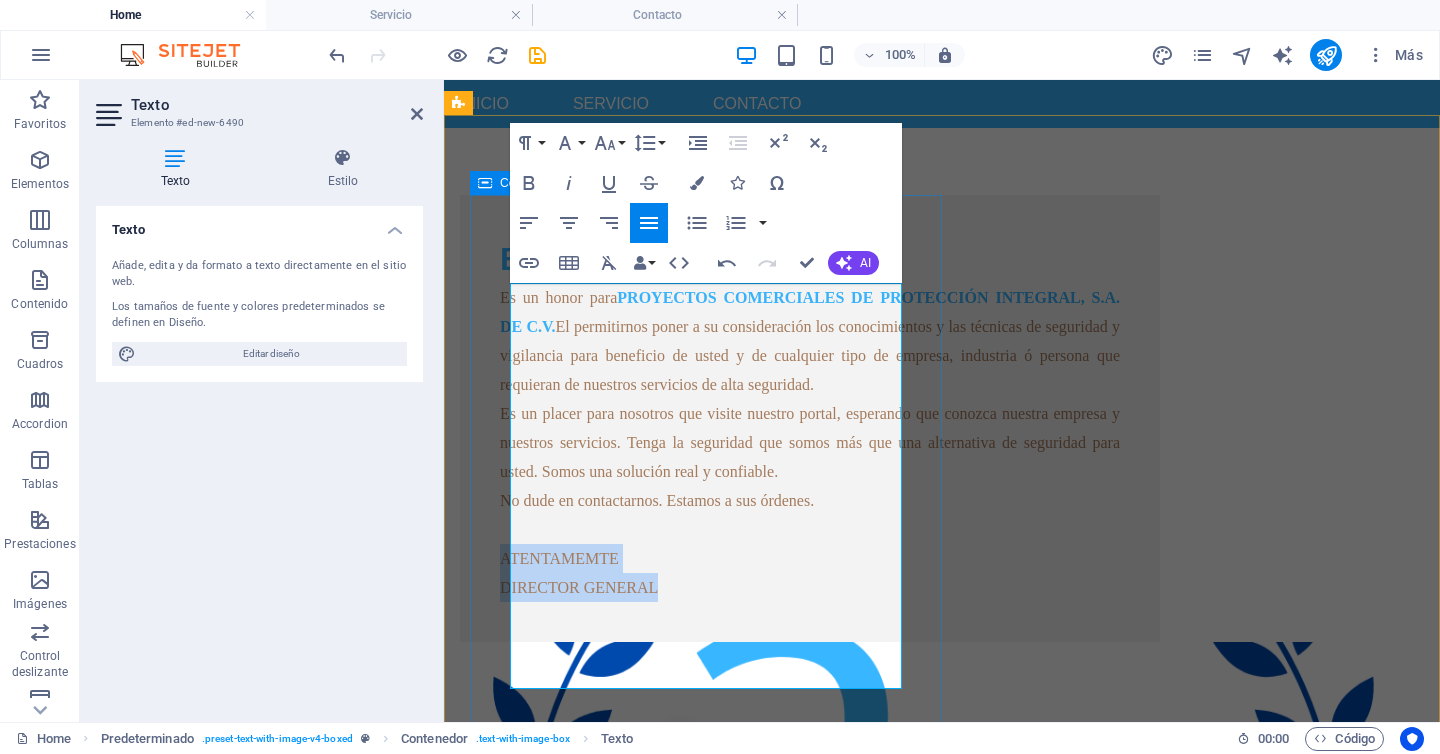 drag, startPoint x: 643, startPoint y: 666, endPoint x: 508, endPoint y: 646, distance: 136.47343 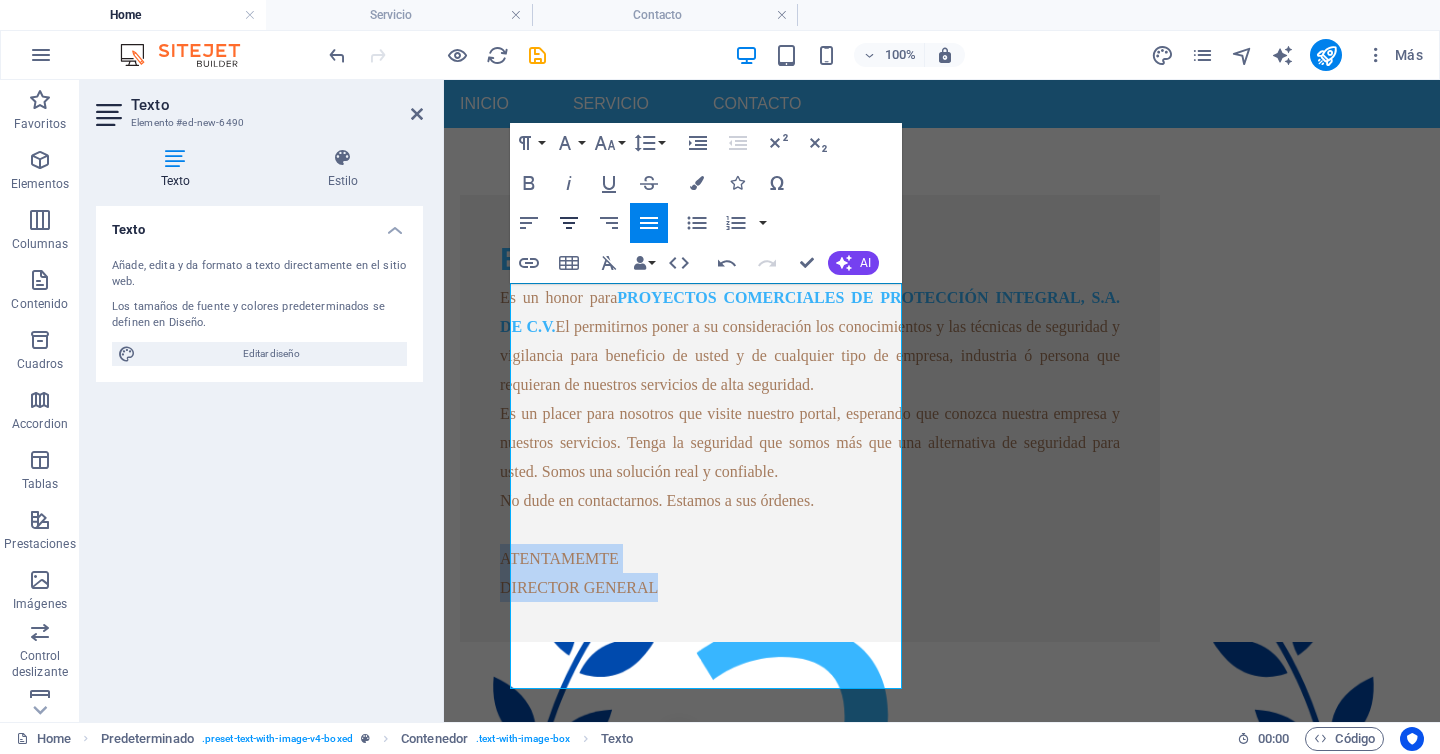 click 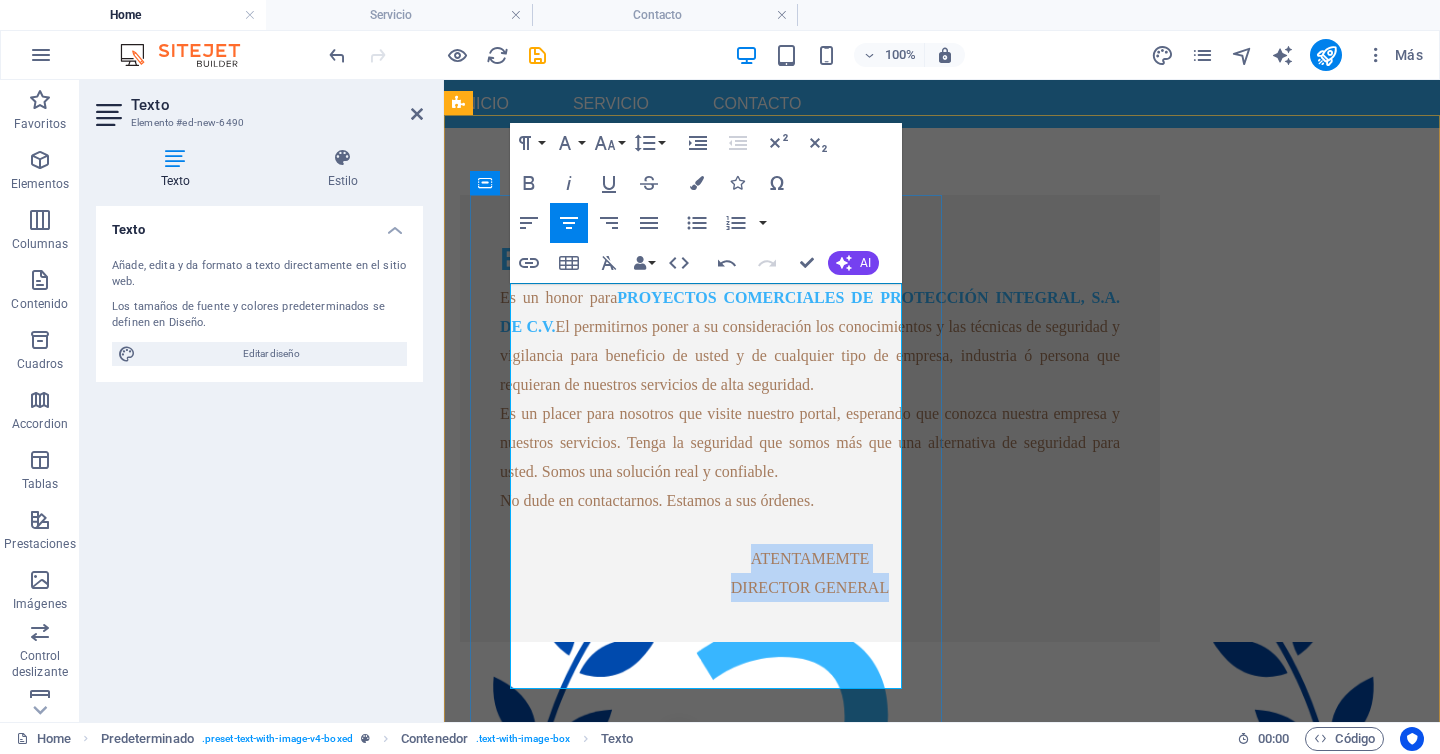 click on "DIRECTOR GENERAL" at bounding box center [810, 587] 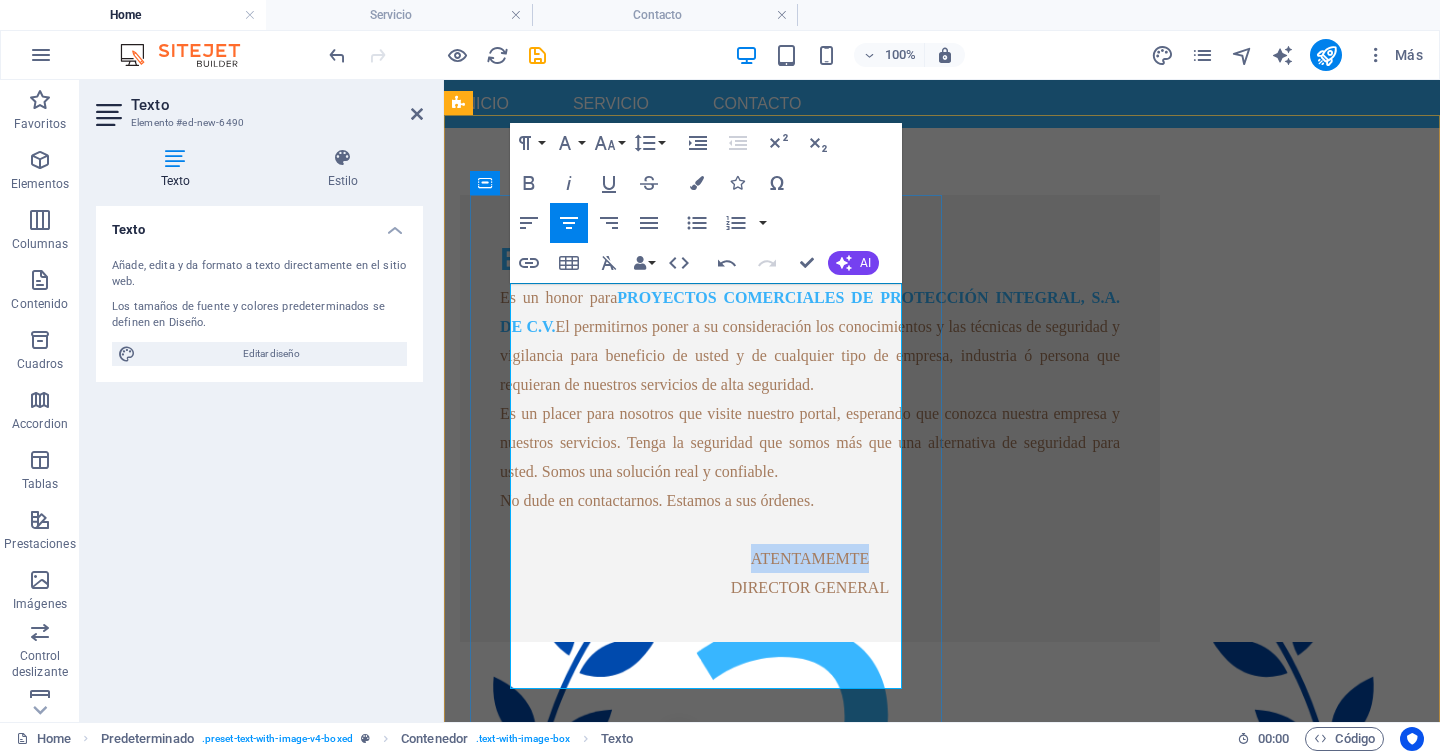 drag, startPoint x: 774, startPoint y: 646, endPoint x: 632, endPoint y: 640, distance: 142.12671 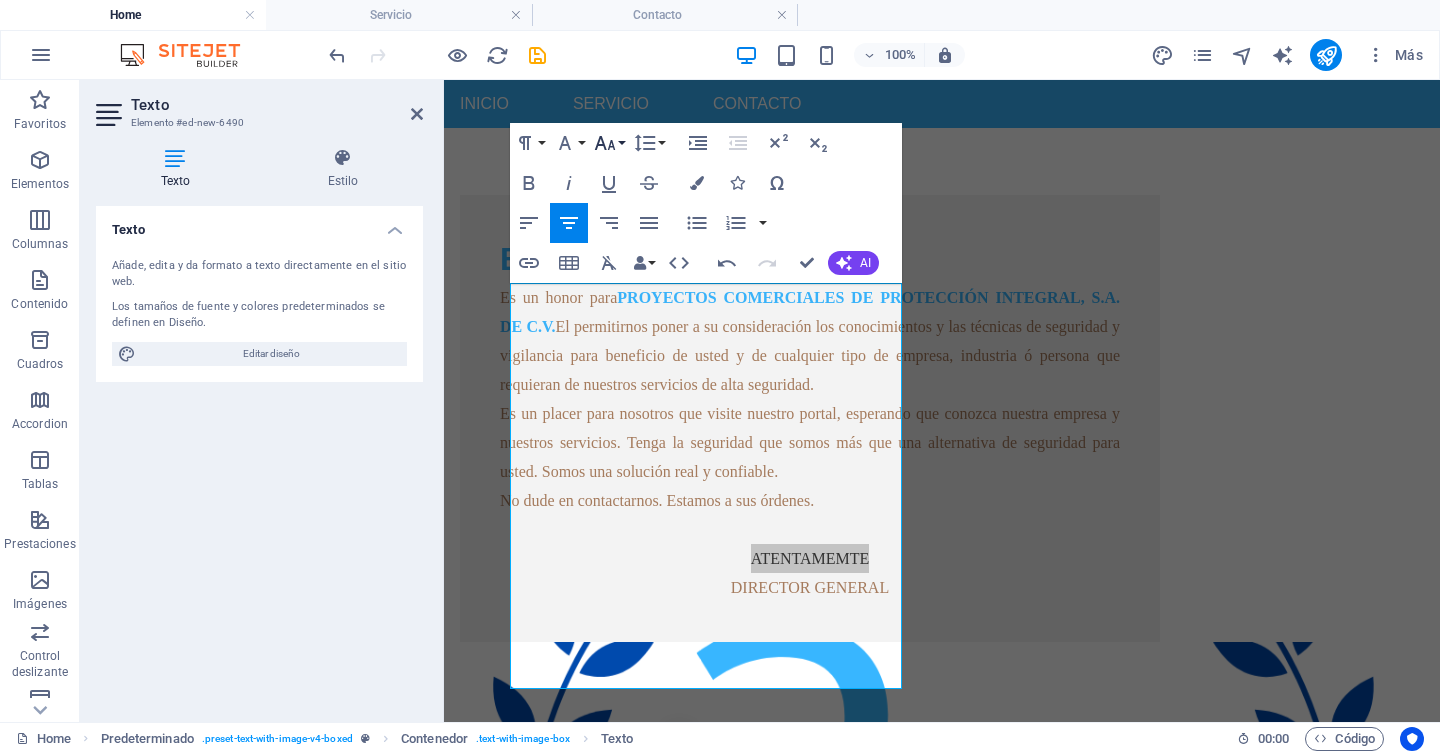 click 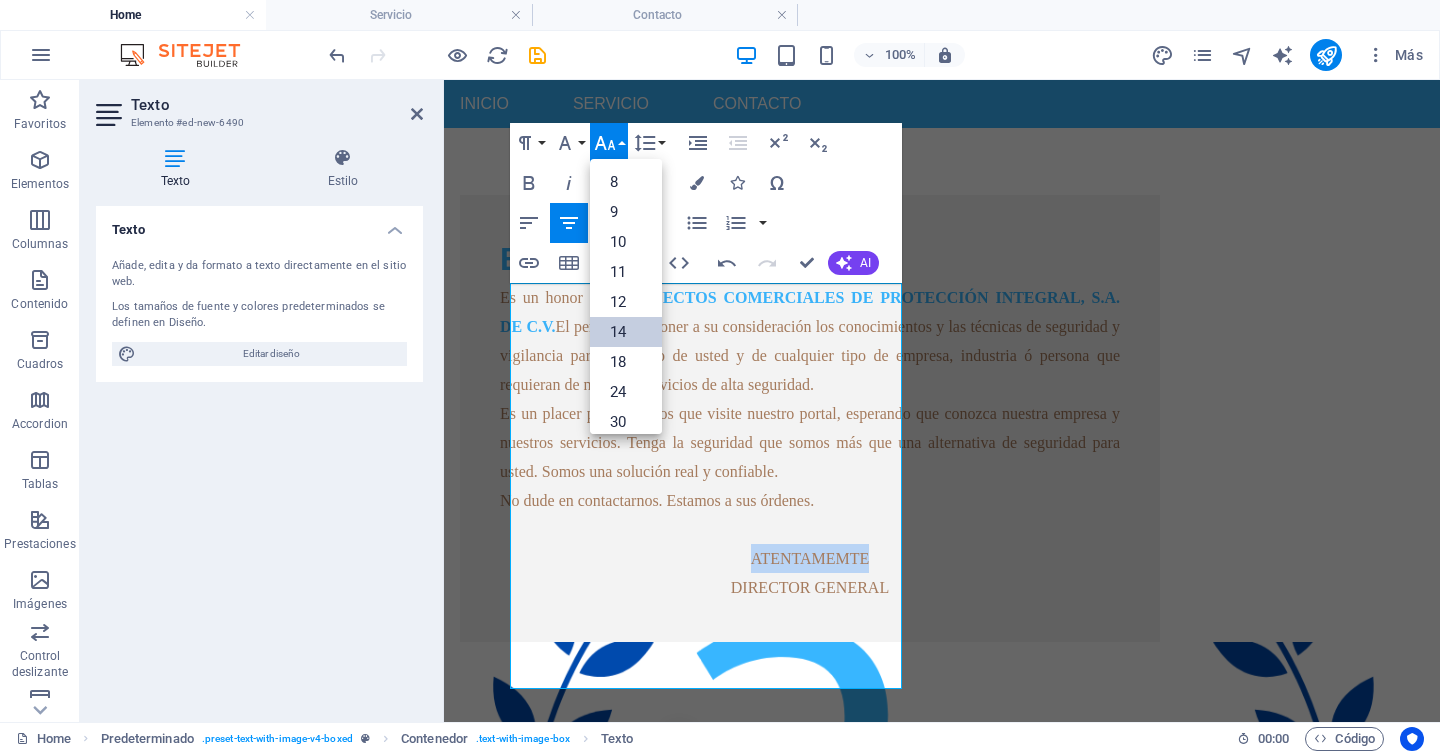 click on "14" at bounding box center [626, 332] 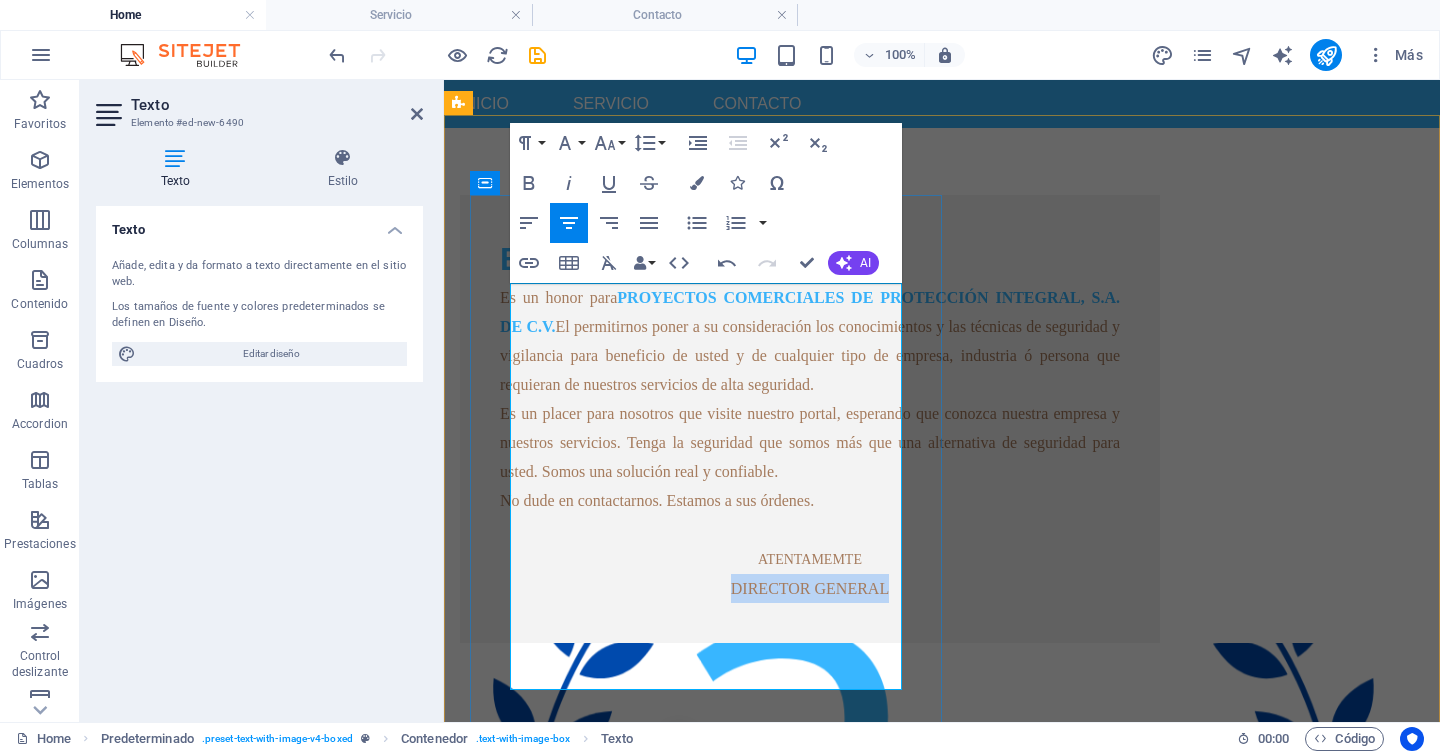 drag, startPoint x: 787, startPoint y: 673, endPoint x: 614, endPoint y: 671, distance: 173.01157 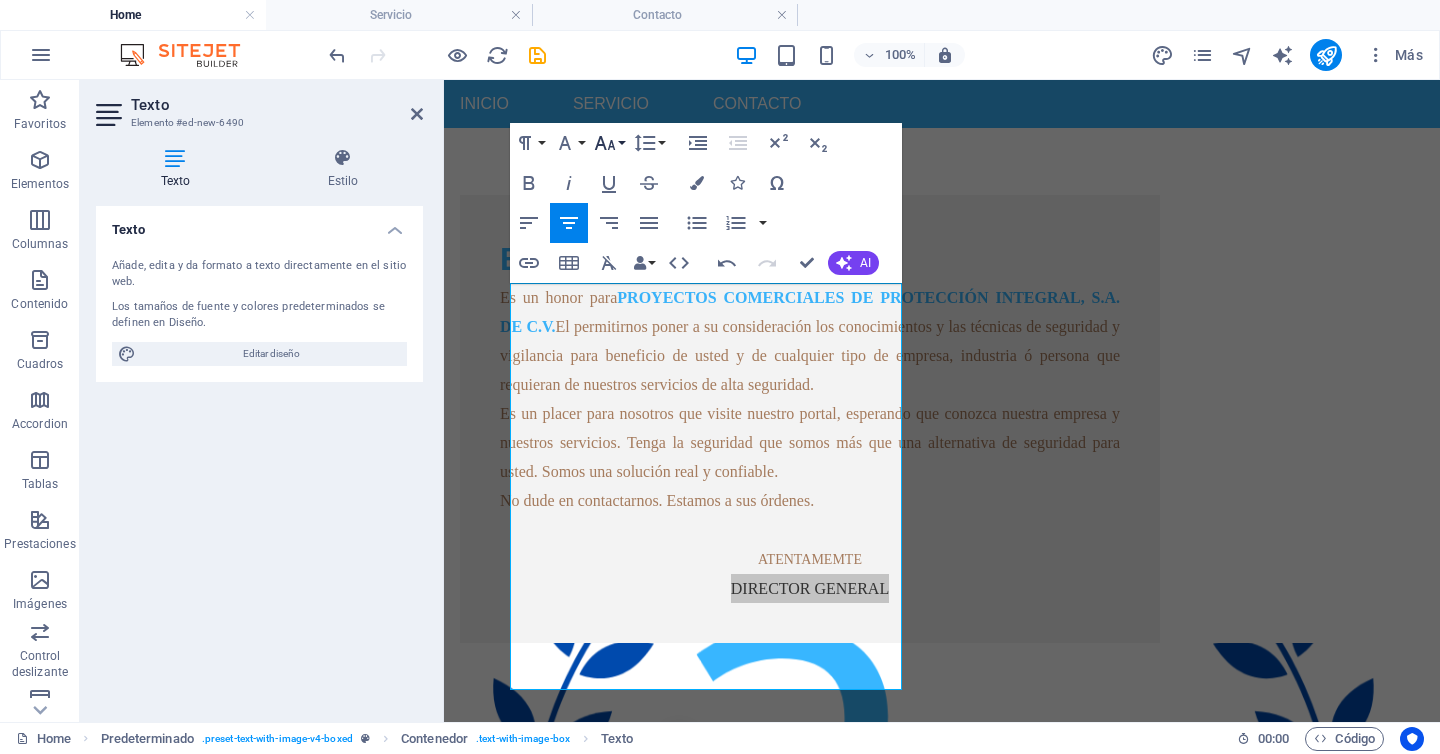 click 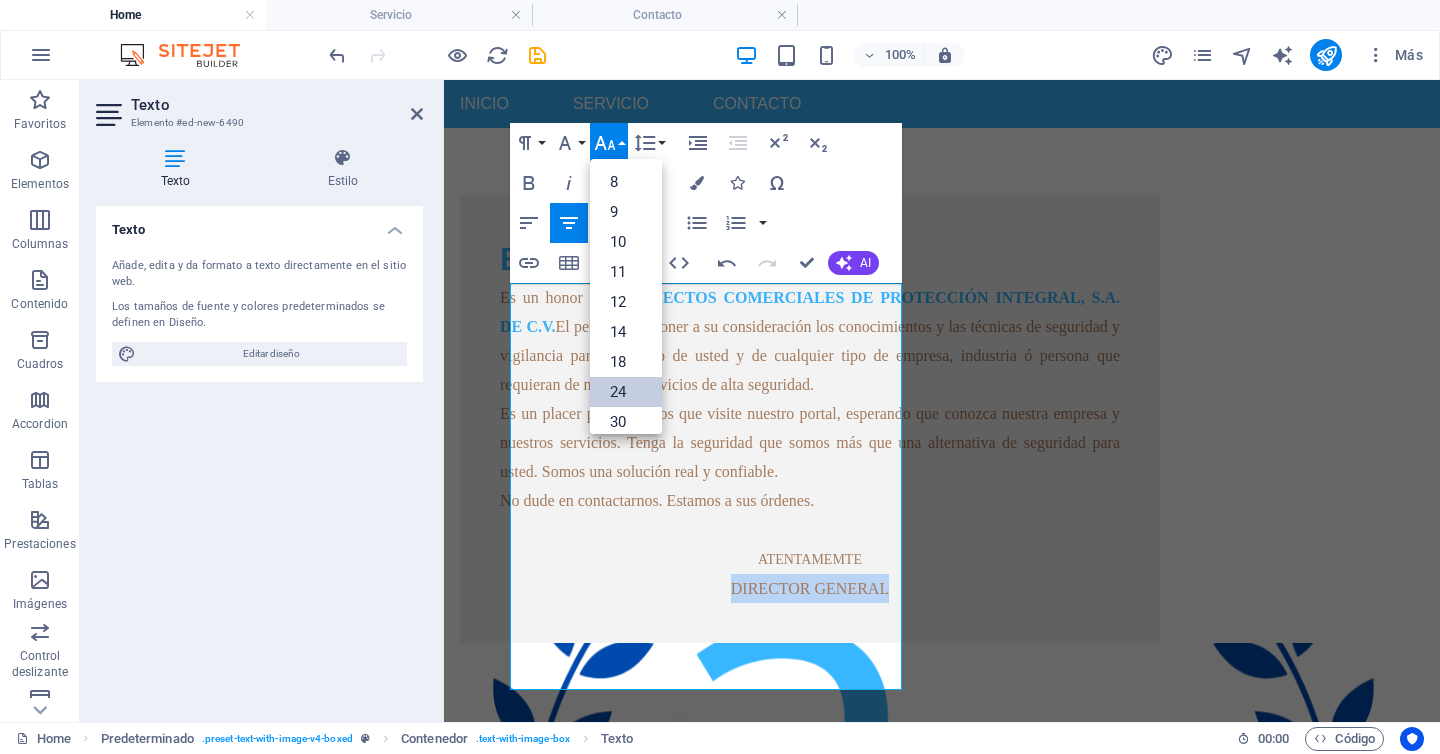 click on "24" at bounding box center [626, 392] 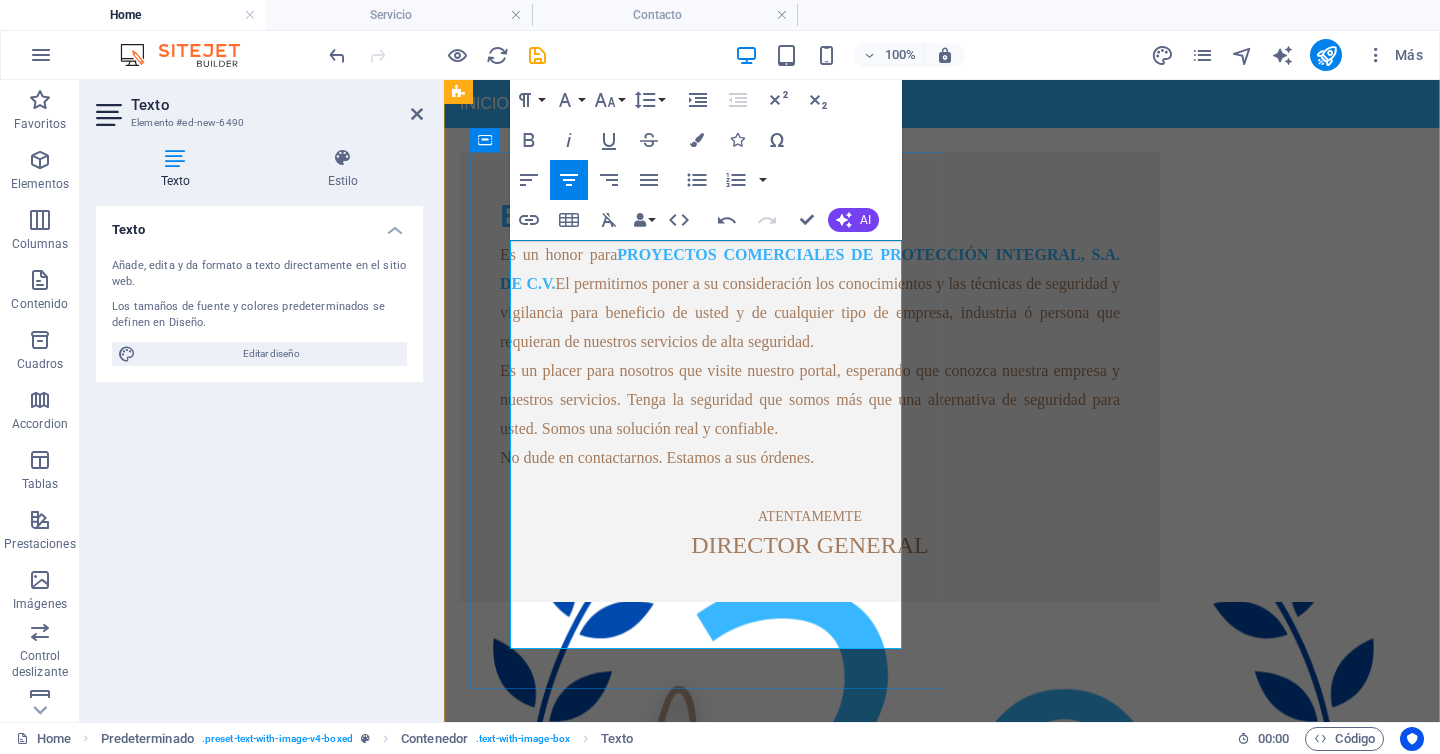 scroll, scrollTop: 586, scrollLeft: 0, axis: vertical 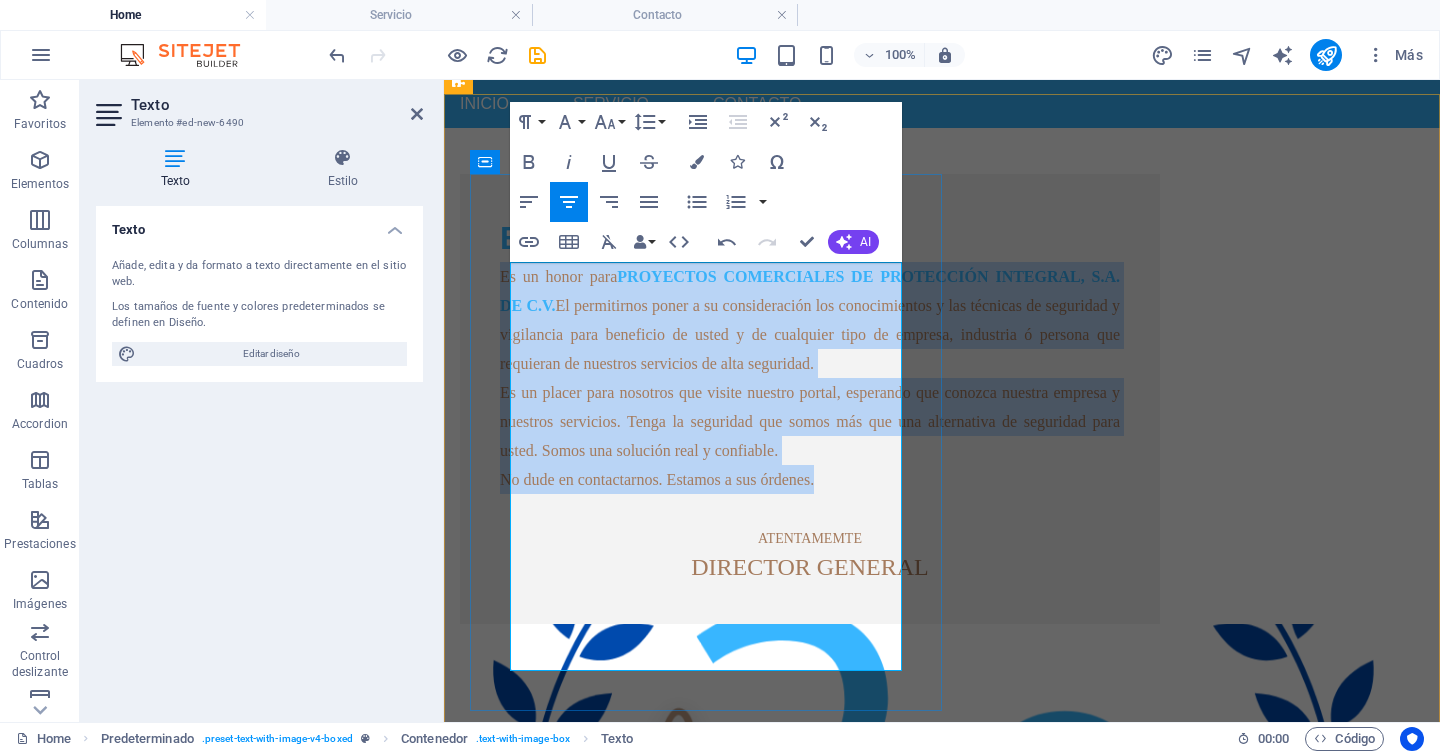 drag, startPoint x: 839, startPoint y: 570, endPoint x: 505, endPoint y: 289, distance: 436.48254 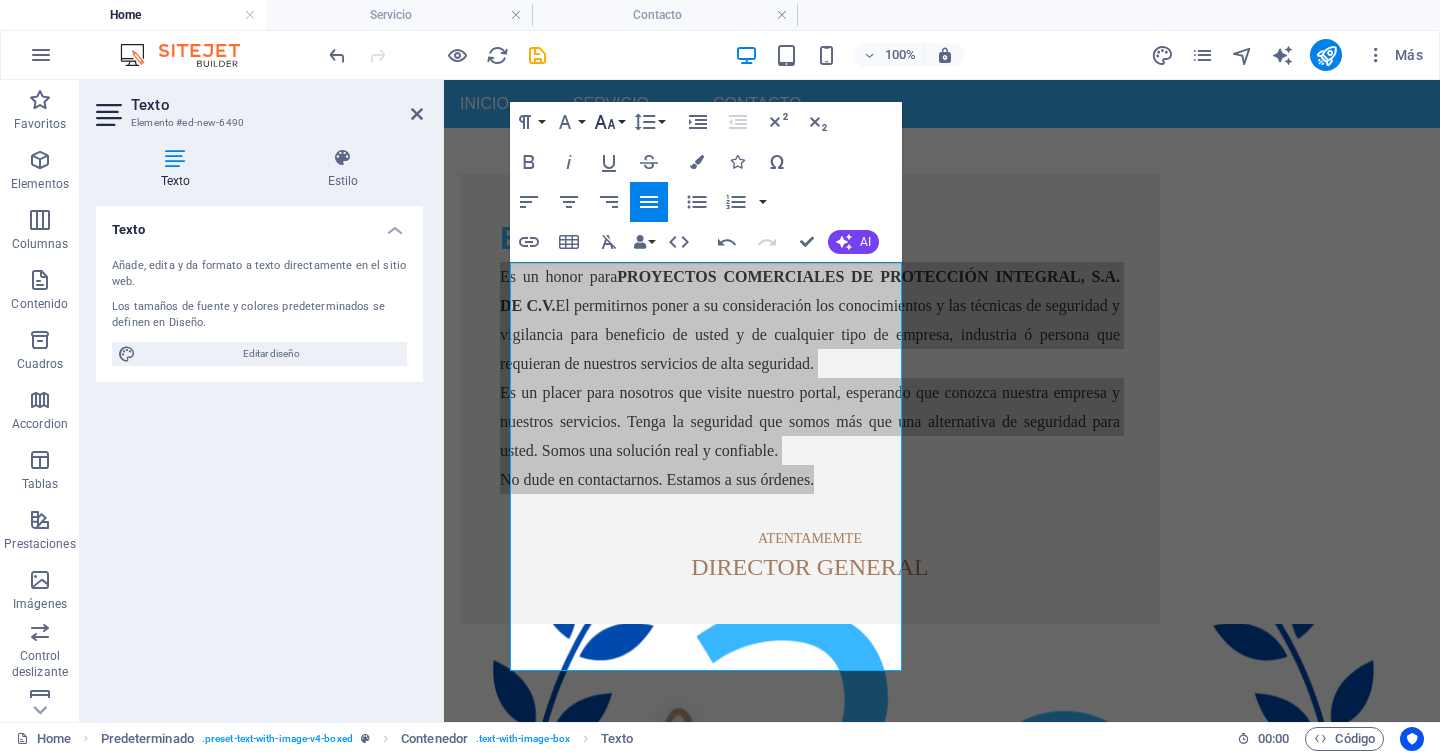 click 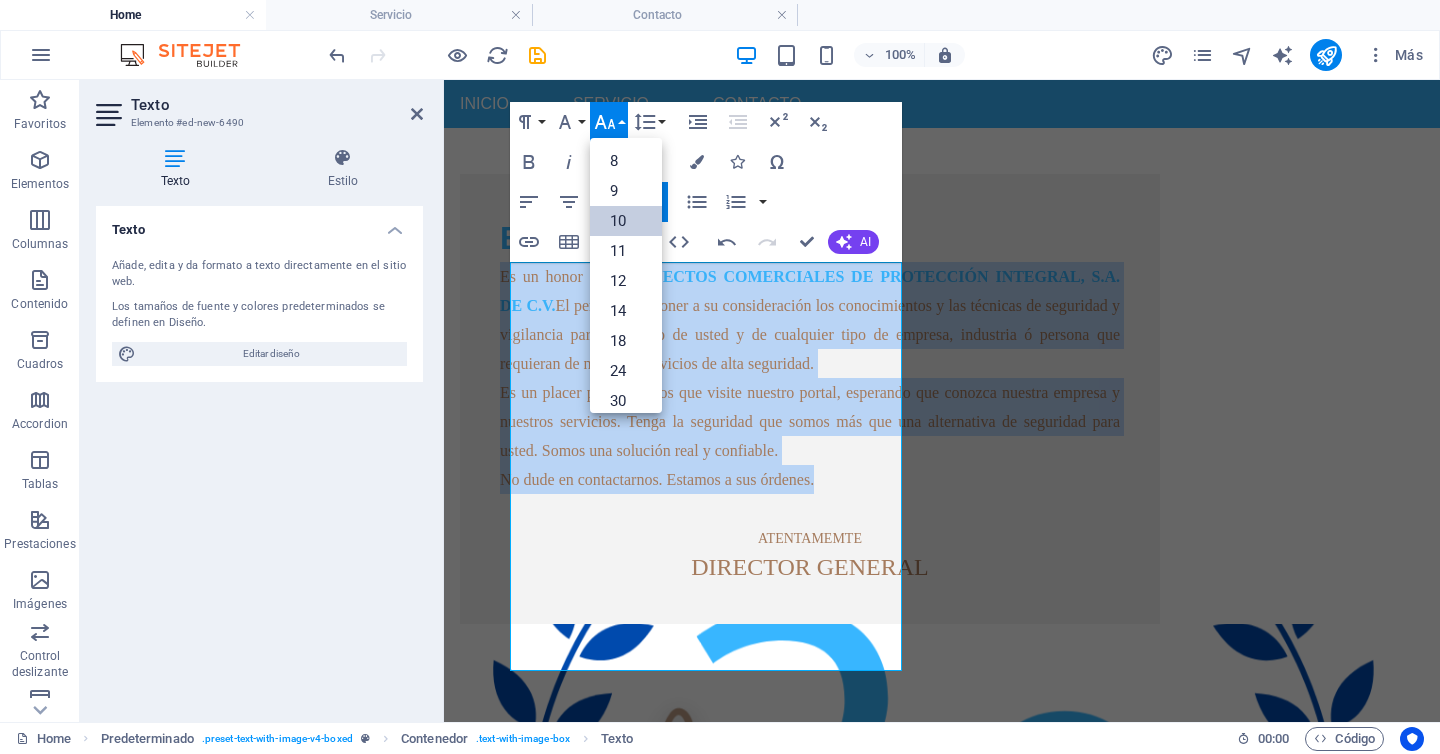 click on "10" at bounding box center [626, 221] 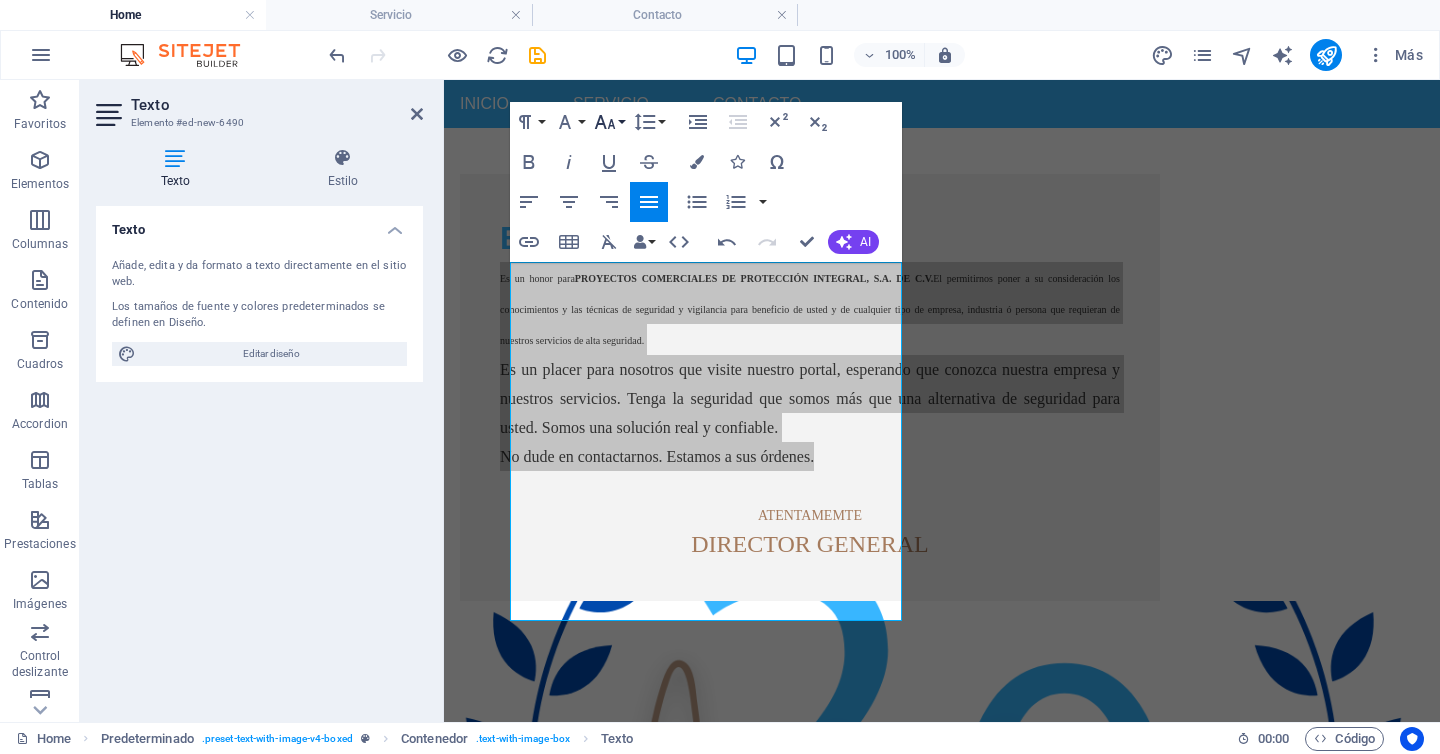 click 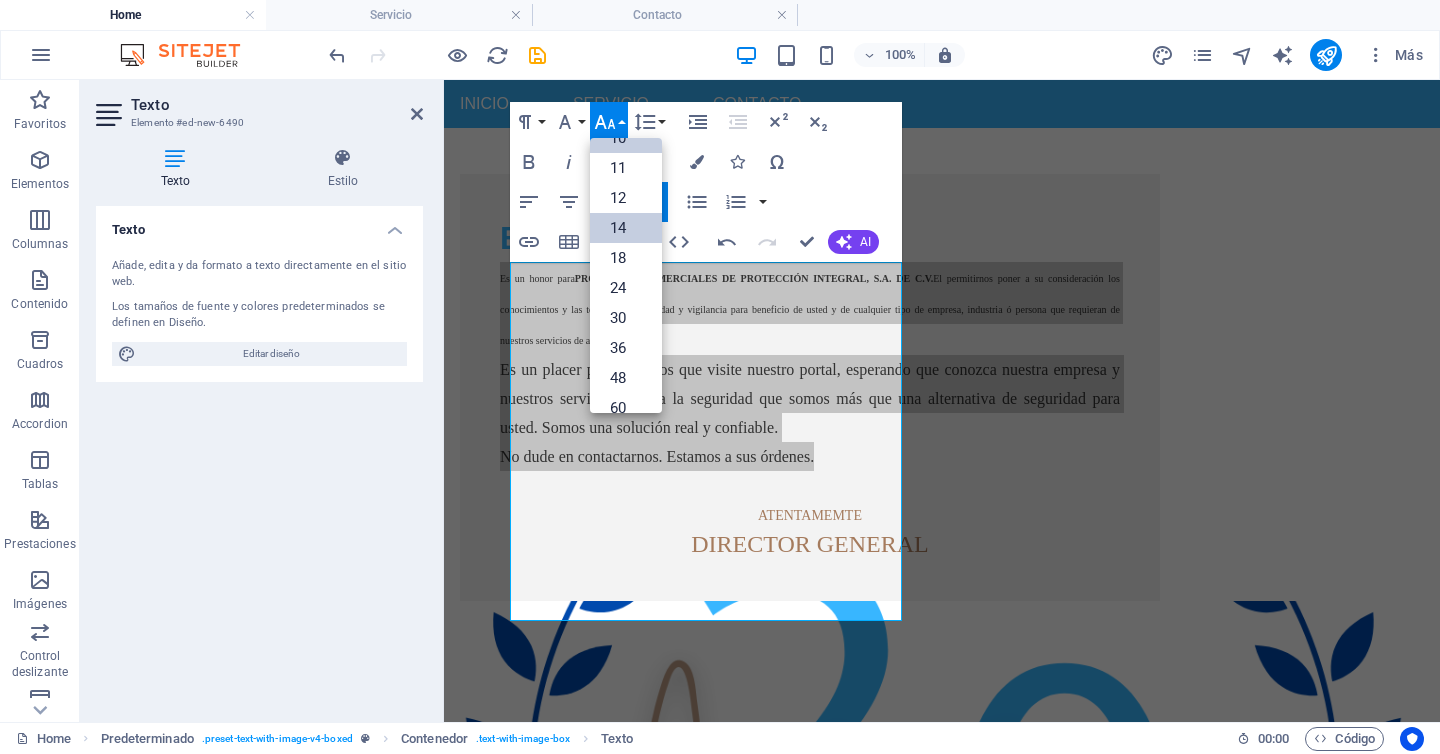 scroll, scrollTop: 84, scrollLeft: 0, axis: vertical 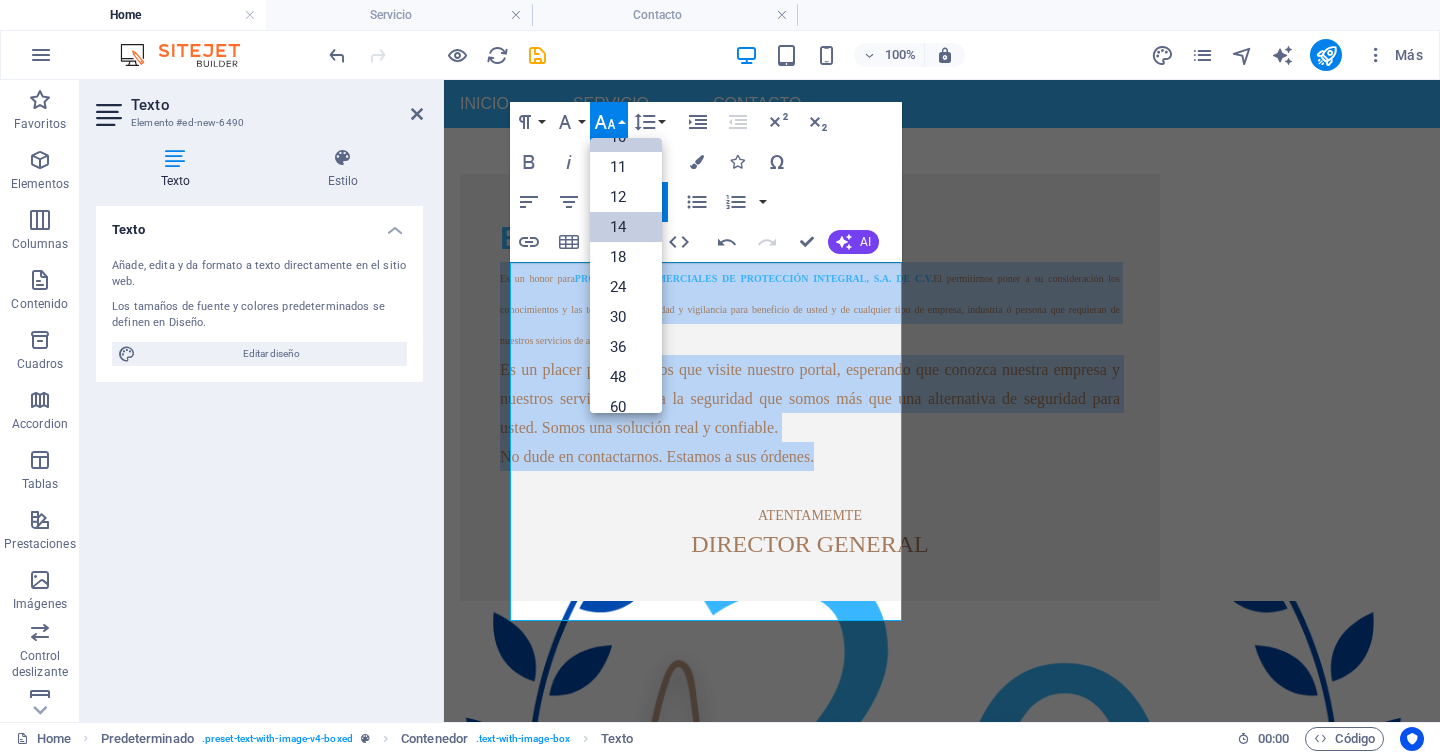 click on "14" at bounding box center [626, 227] 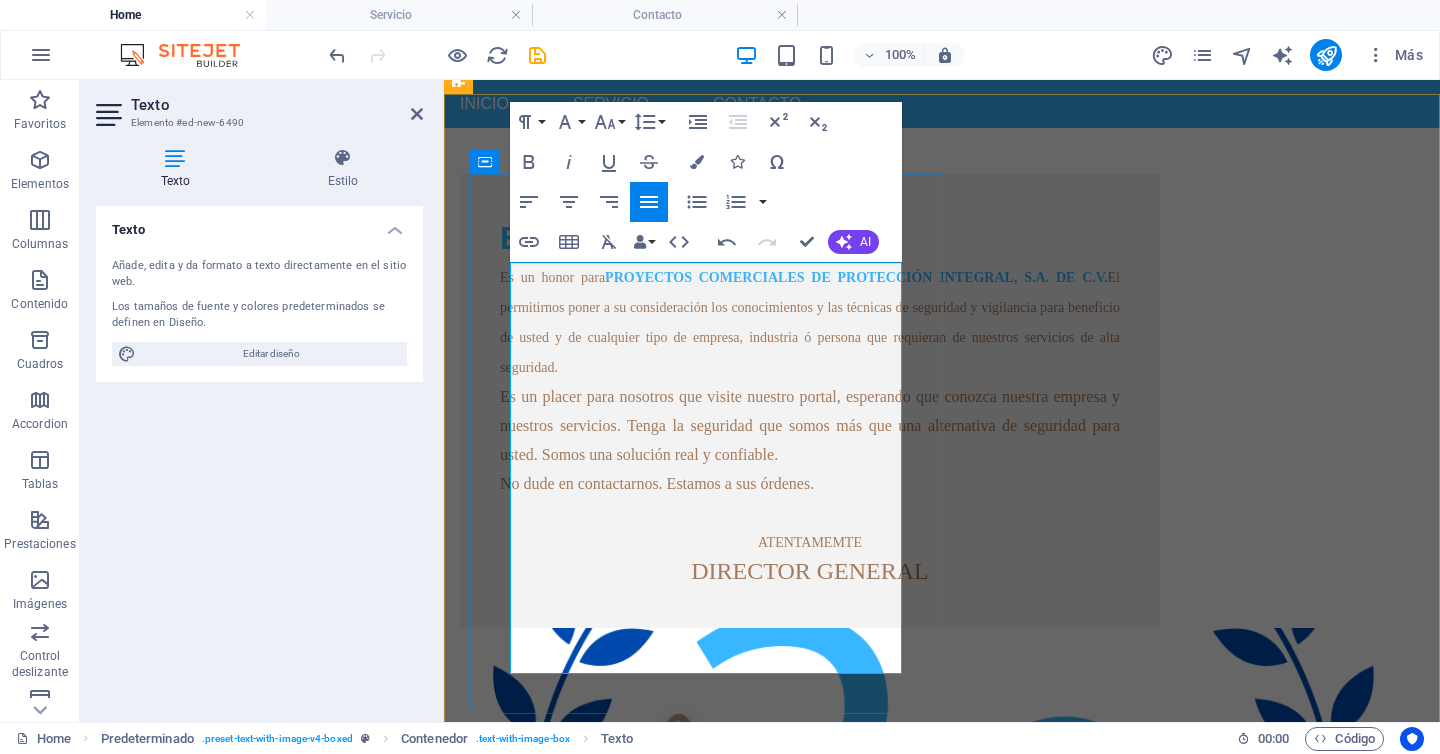 click at bounding box center [810, 512] 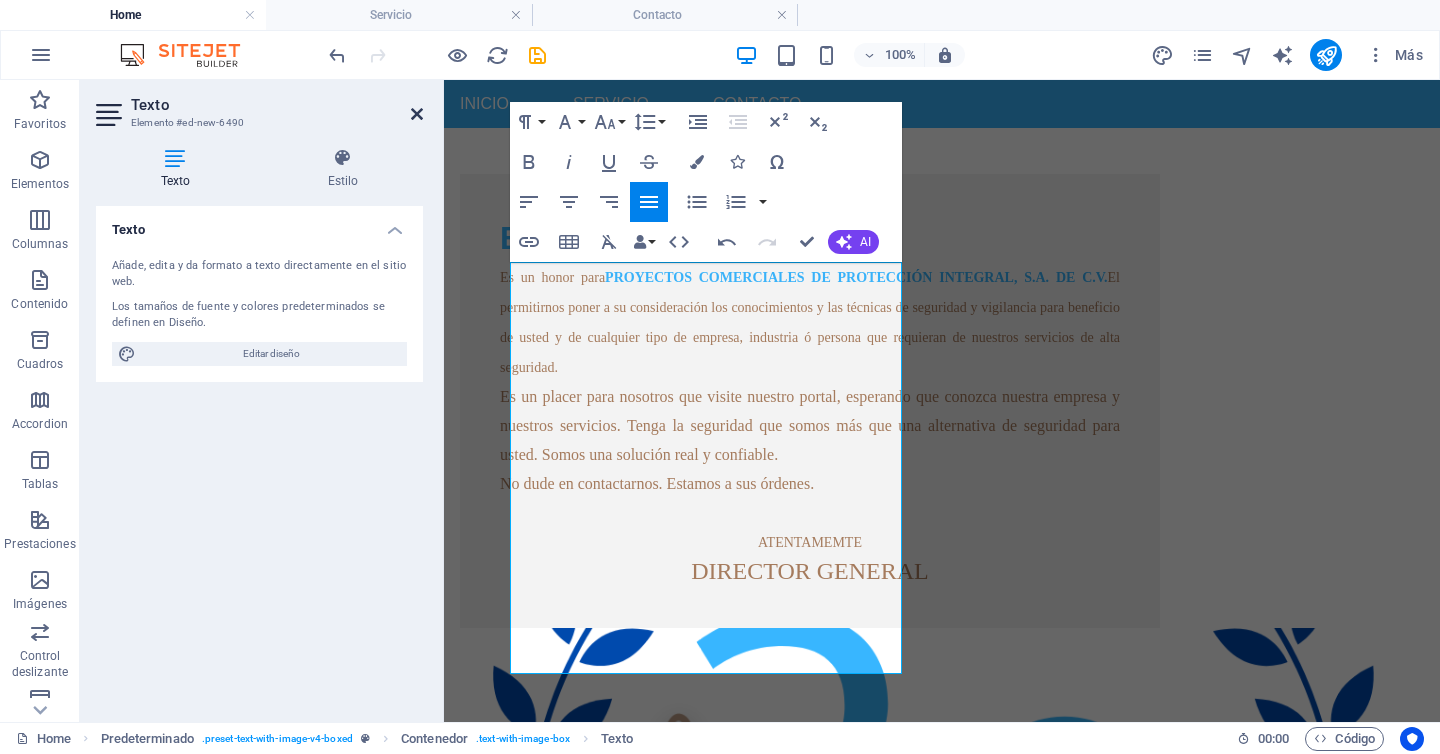 drag, startPoint x: 417, startPoint y: 108, endPoint x: 337, endPoint y: 28, distance: 113.137085 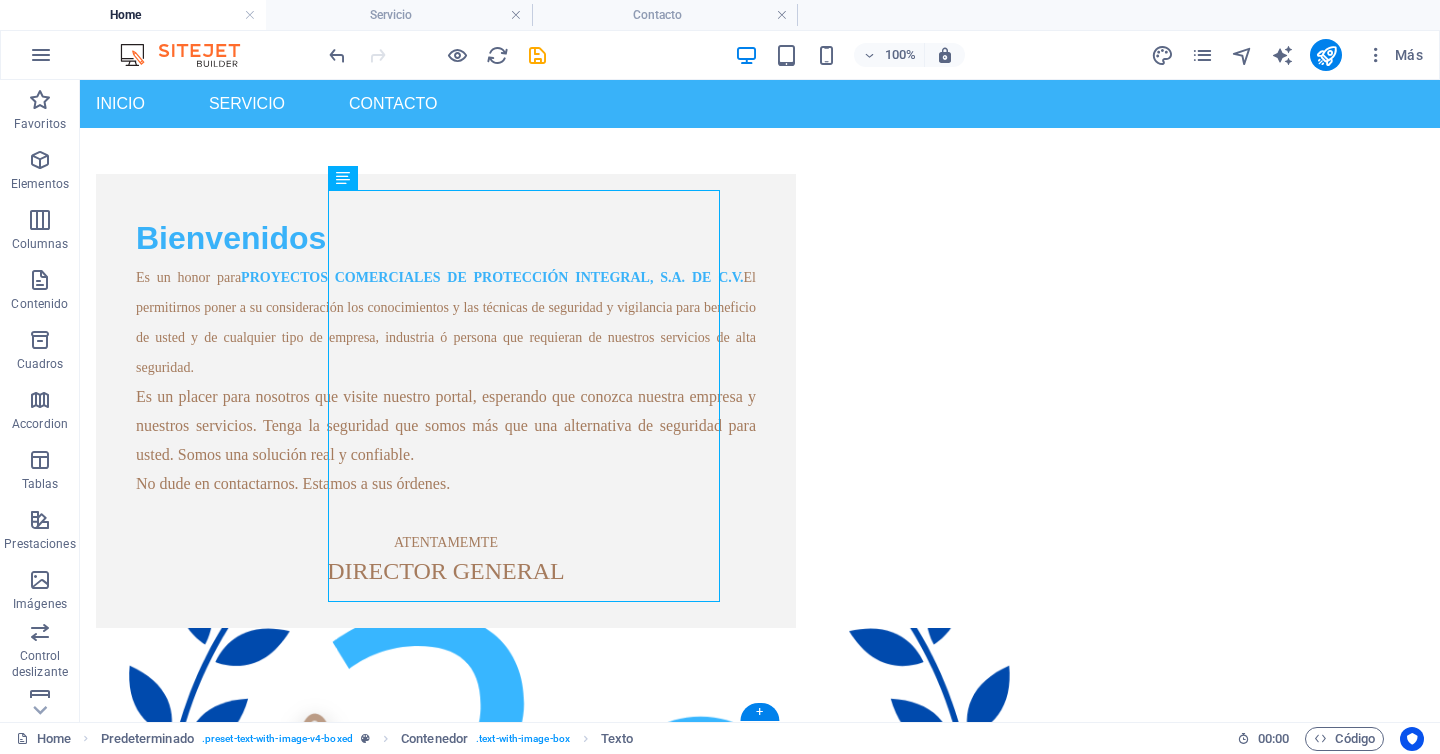 scroll, scrollTop: 658, scrollLeft: 0, axis: vertical 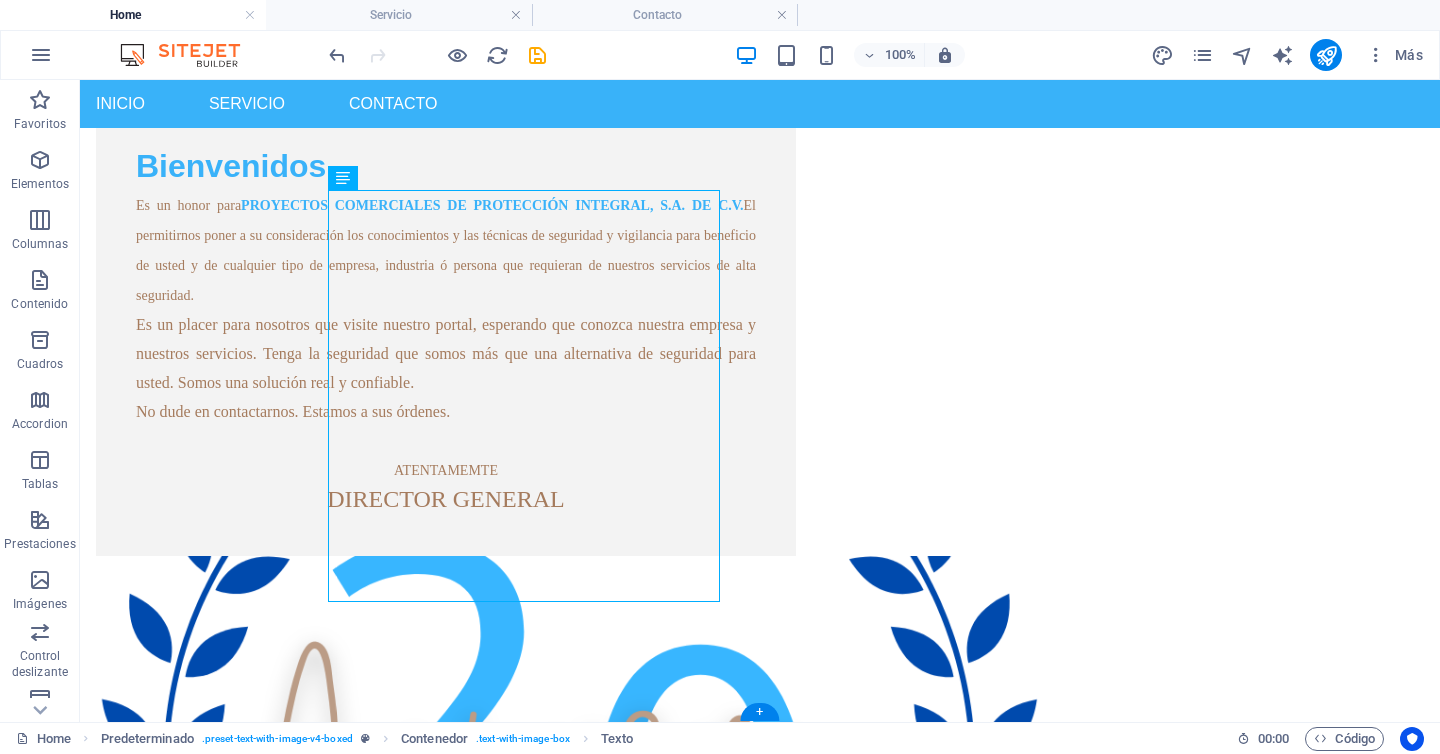 click at bounding box center [568, 826] 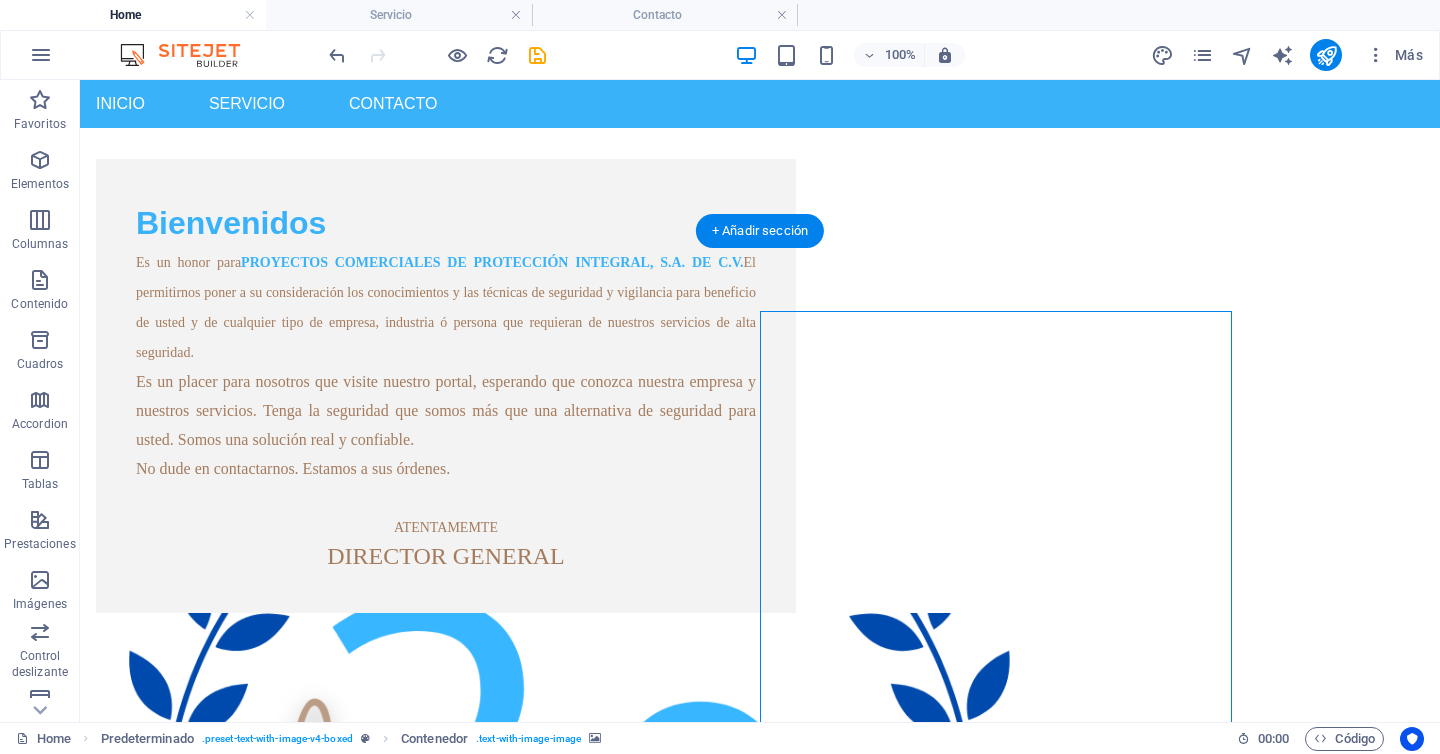 scroll, scrollTop: 658, scrollLeft: 0, axis: vertical 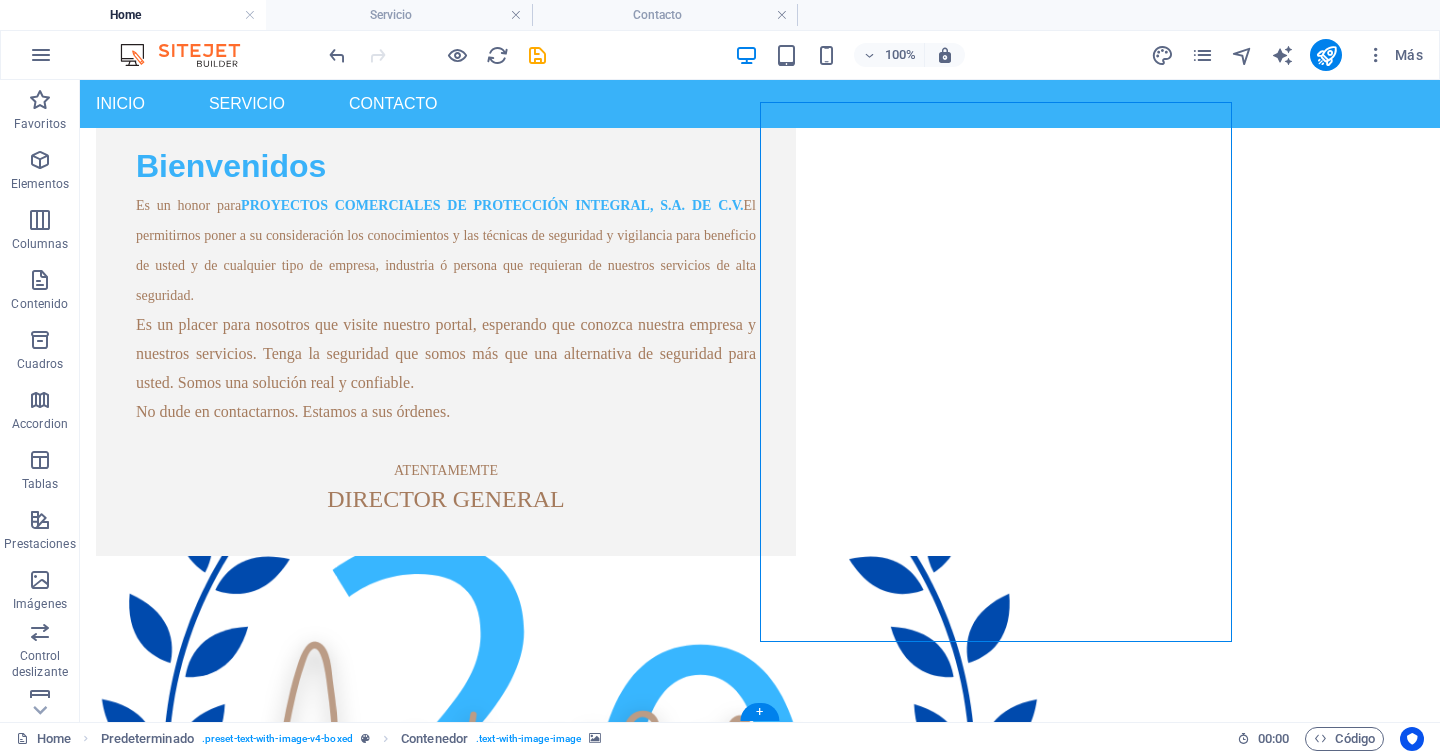click at bounding box center [568, 826] 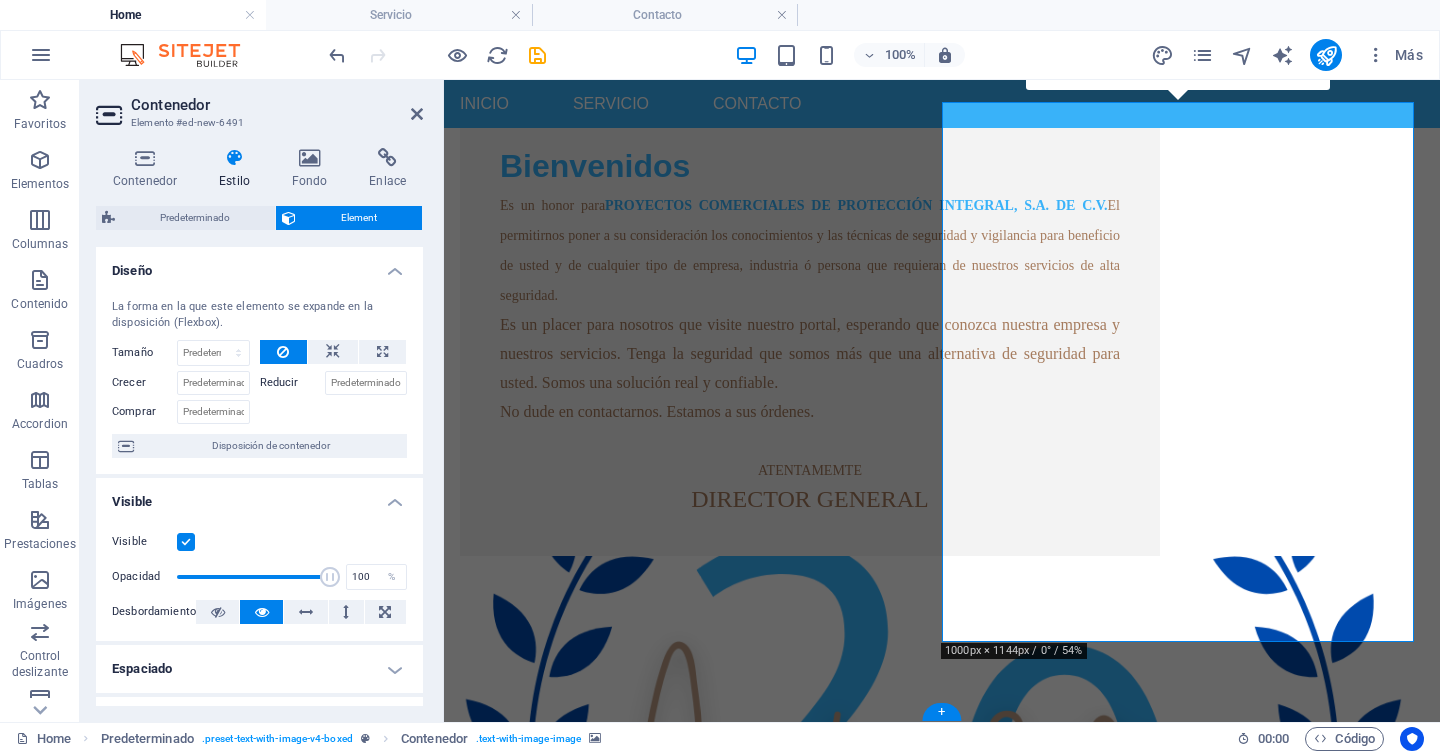 click at bounding box center [932, 826] 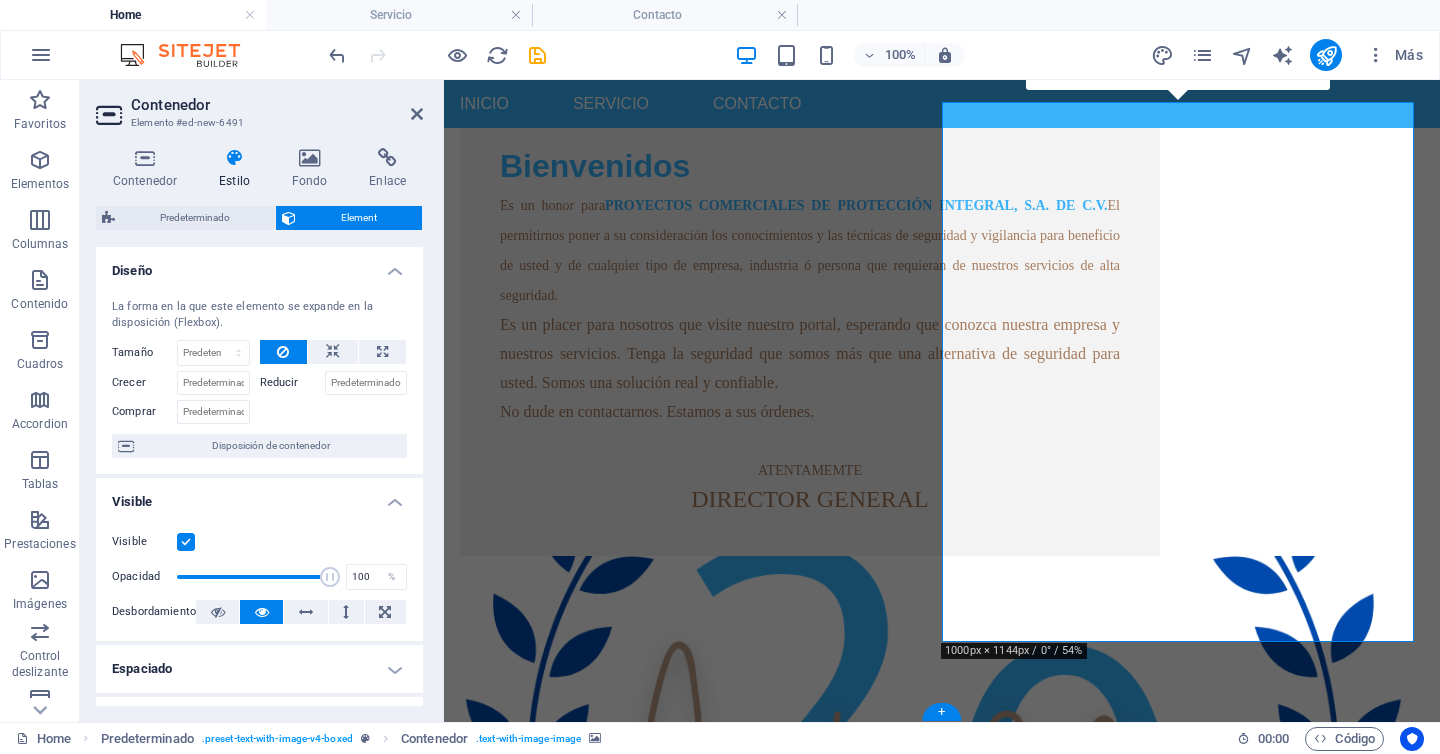 click at bounding box center [932, 826] 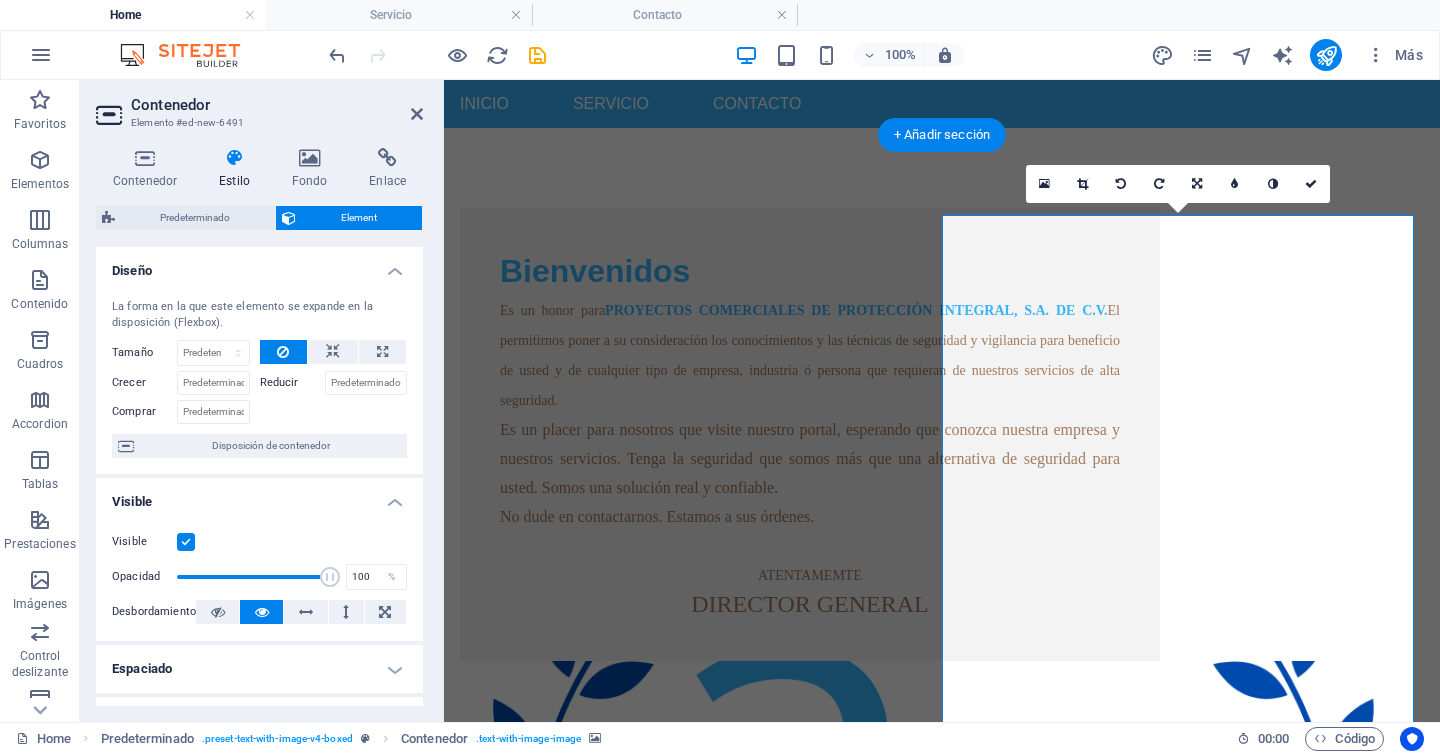 scroll, scrollTop: 564, scrollLeft: 0, axis: vertical 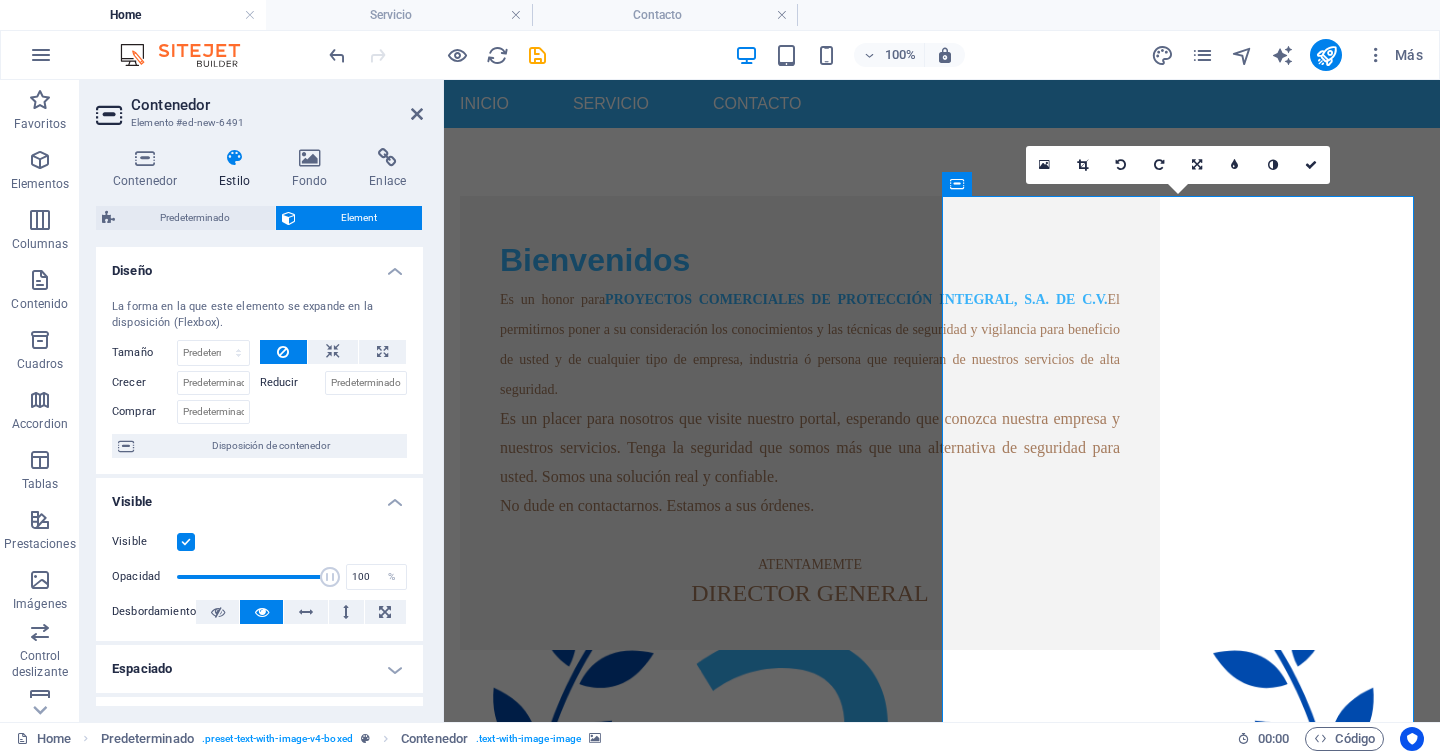 click at bounding box center (1082, 165) 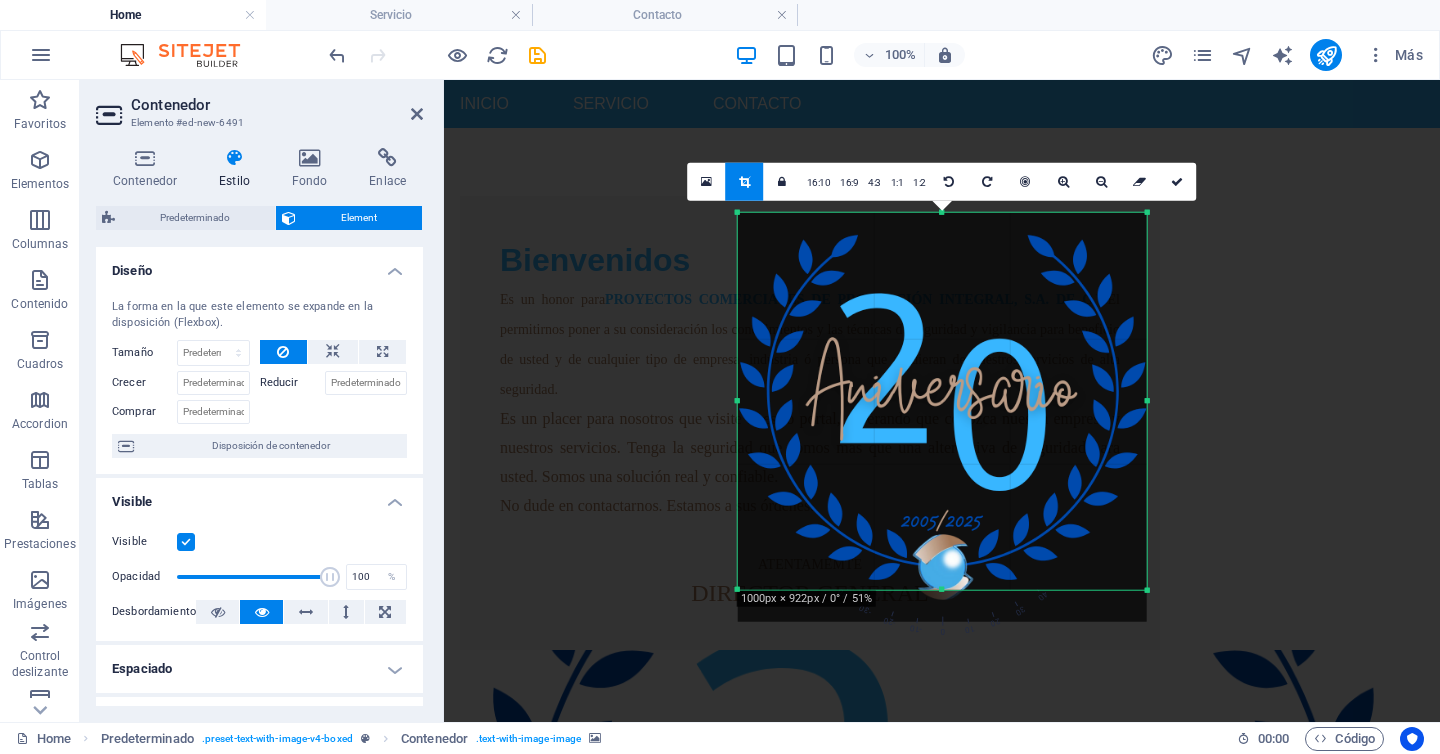 drag, startPoint x: 1196, startPoint y: 655, endPoint x: 1091, endPoint y: 518, distance: 172.60939 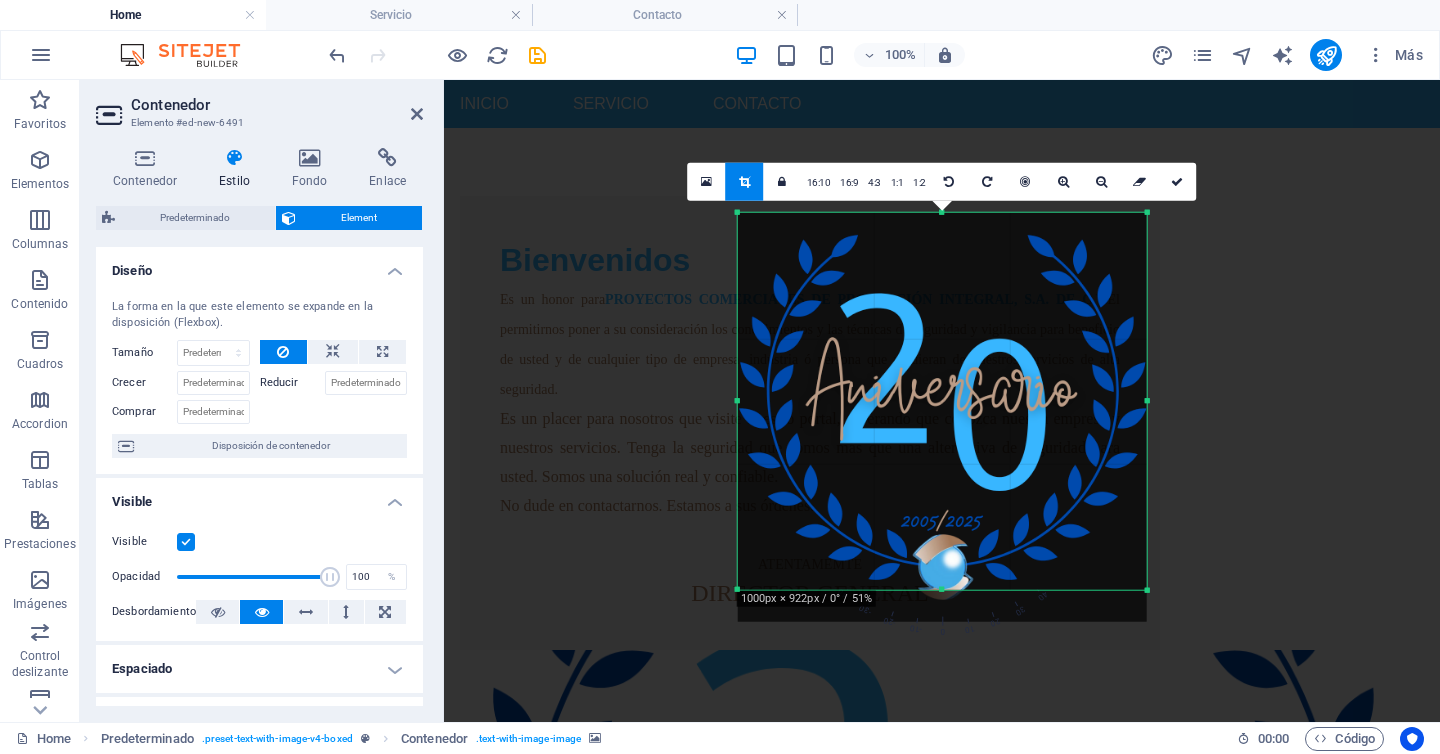 click on "180 170 160 150 140 130 120 110 100 90 80 70 60 50 40 30 20 10 0 -10 -20 -30 -40 -50 -60 -70 -80 -90 -100 -110 -120 -130 -140 -150 -160 -170 1000px × 922px / 0° / 51% 16:10 16:9 4:3 1:1 1:2 0" at bounding box center (942, 401) 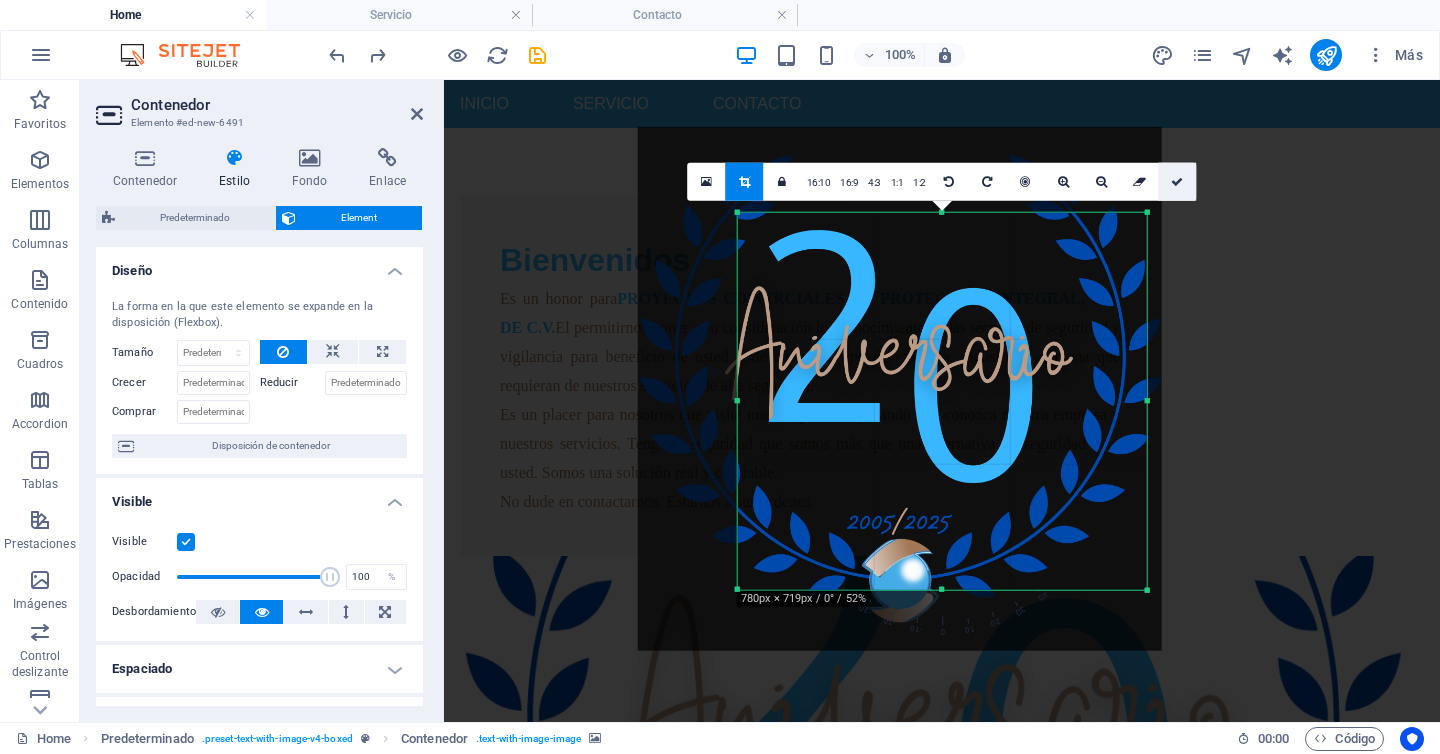 click at bounding box center [1177, 182] 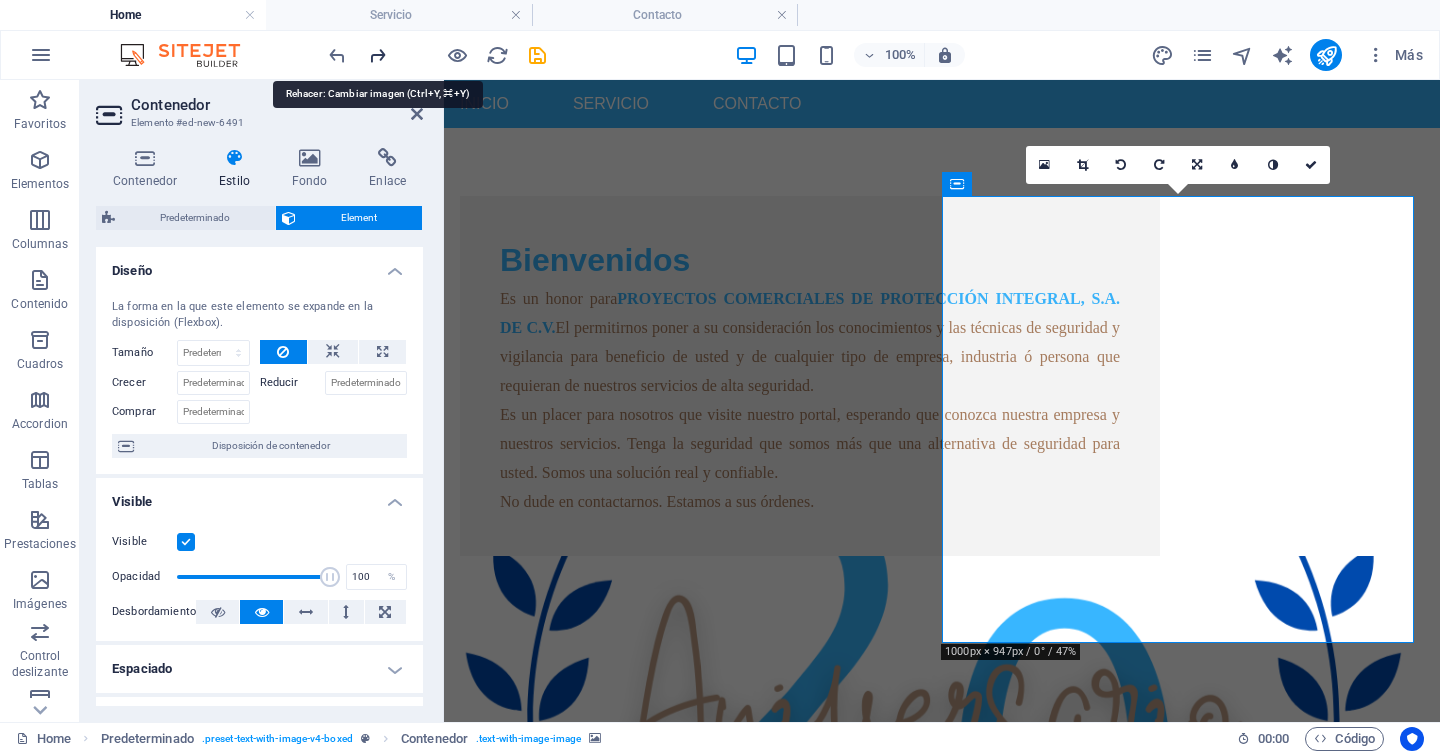 click at bounding box center (377, 55) 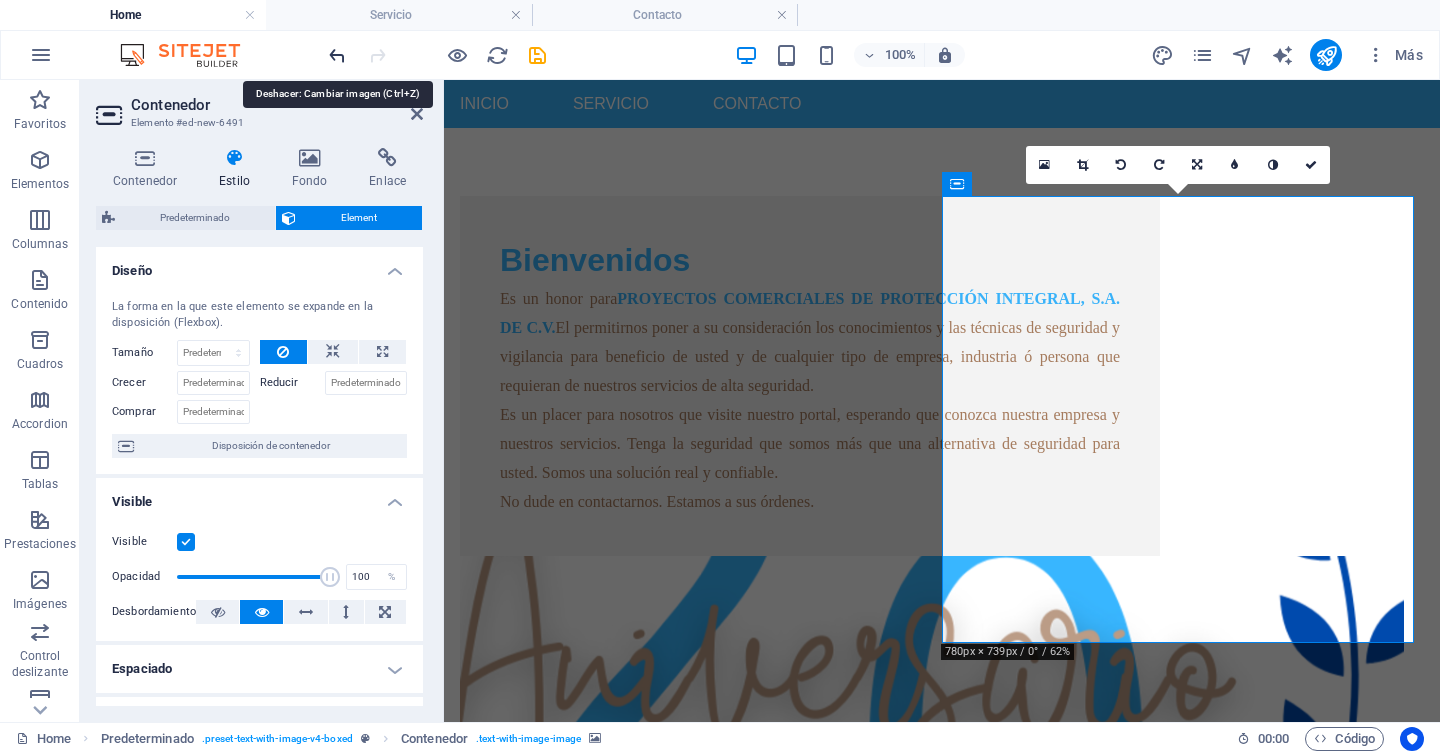 click at bounding box center [337, 55] 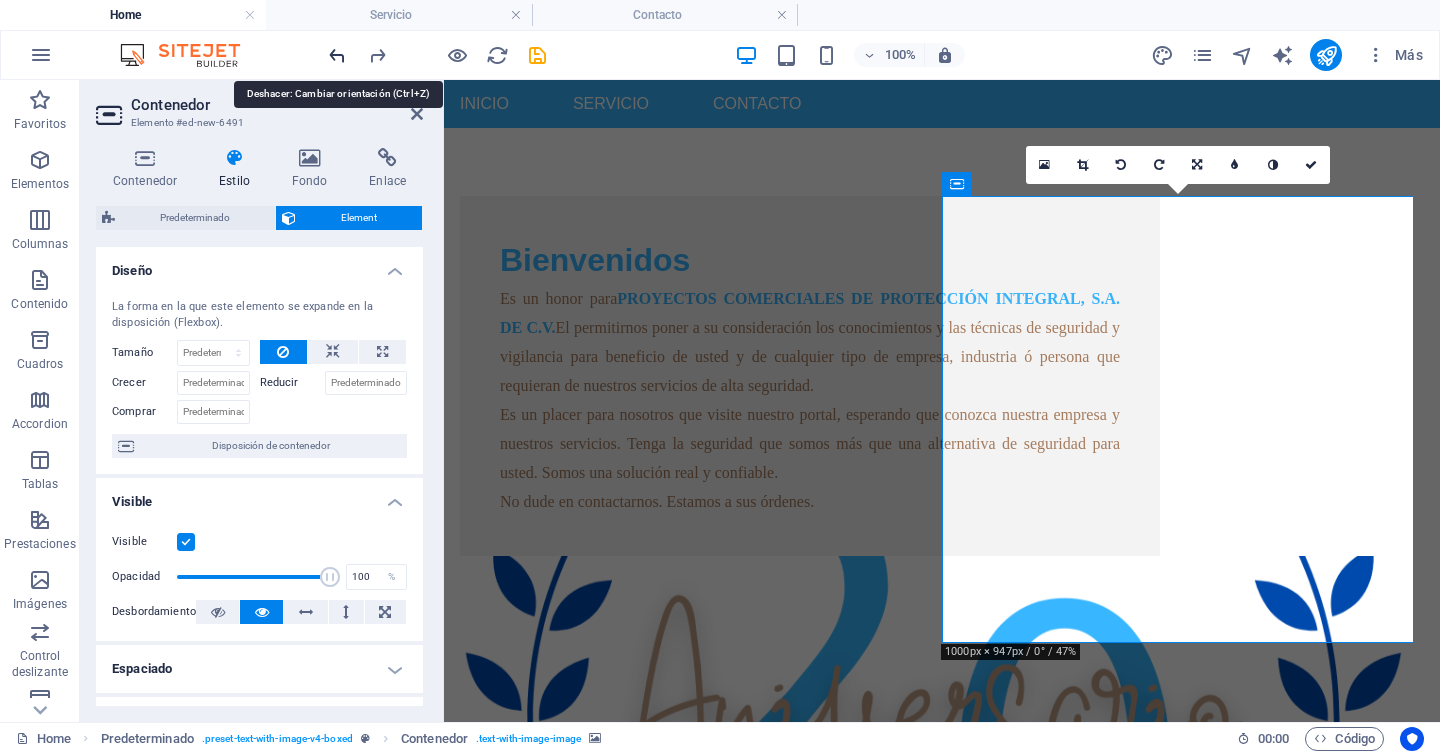 click at bounding box center (337, 55) 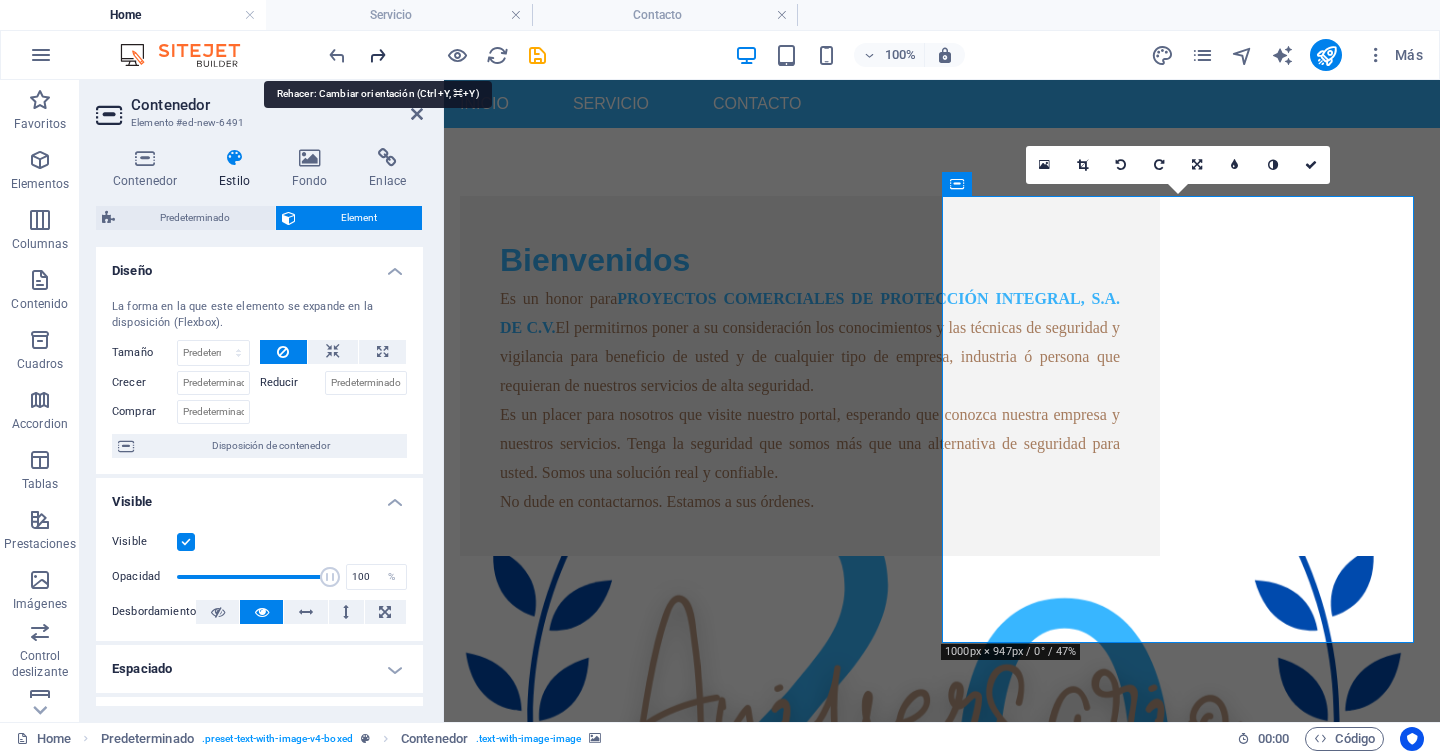 click at bounding box center (377, 55) 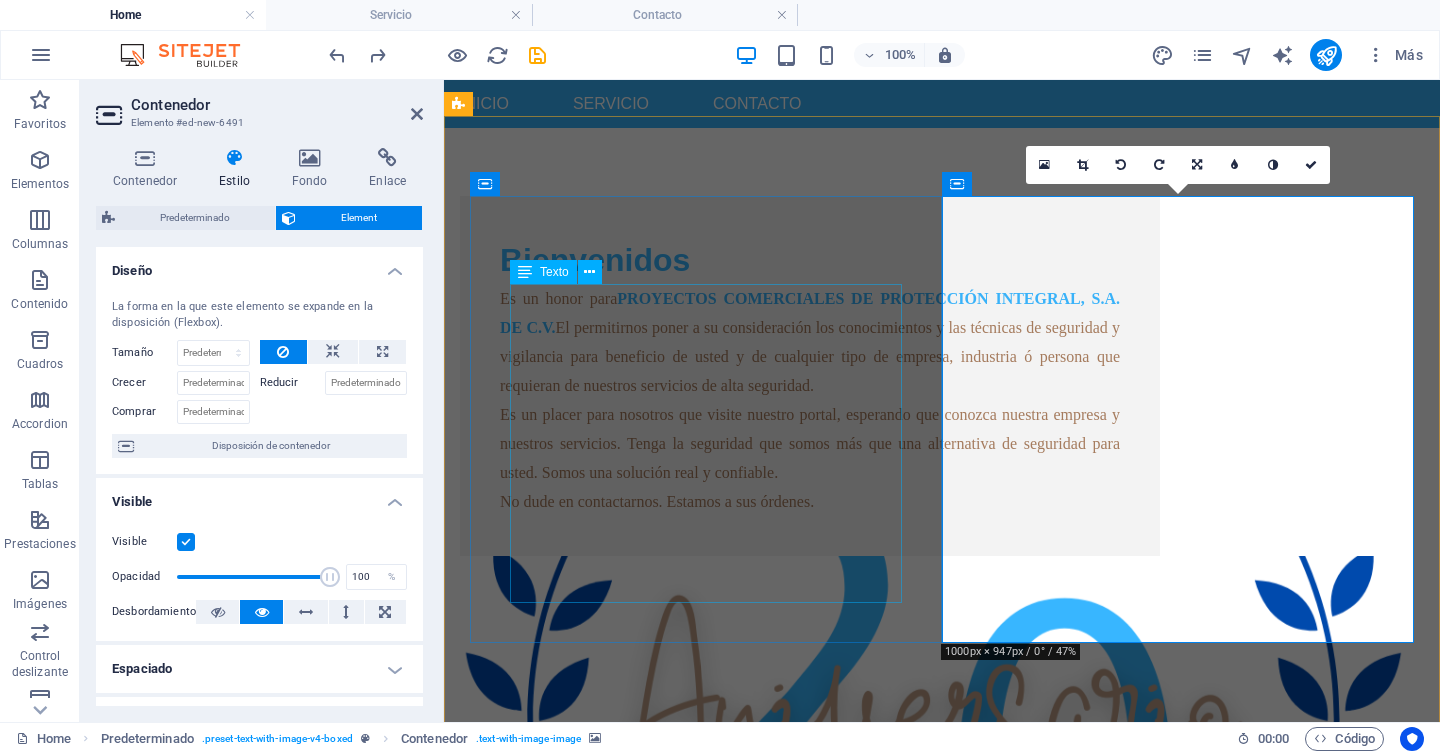 click on "Es un honor para  PROYECTOS COMERCIALES DE PROTECCIÓN INTEGRAL, S.A. DE C.V.  El permitirnos poner a su consideración los conocimientos y las técnicas de seguridad y vigilancia para beneficio de usted y de cualquier tipo de empresa, industria ó persona que requieran de nuestros servicios de alta seguridad. Es un placer para nosotros que visite nuestro portal, esperando que conozca nuestra empresa y nuestros servicios. Tenga la seguridad que somos más que una alternativa de seguridad para usted. Somos una solución real y confiable. No dude en contactarnos. Estamos a sus órdenes." at bounding box center [810, 400] 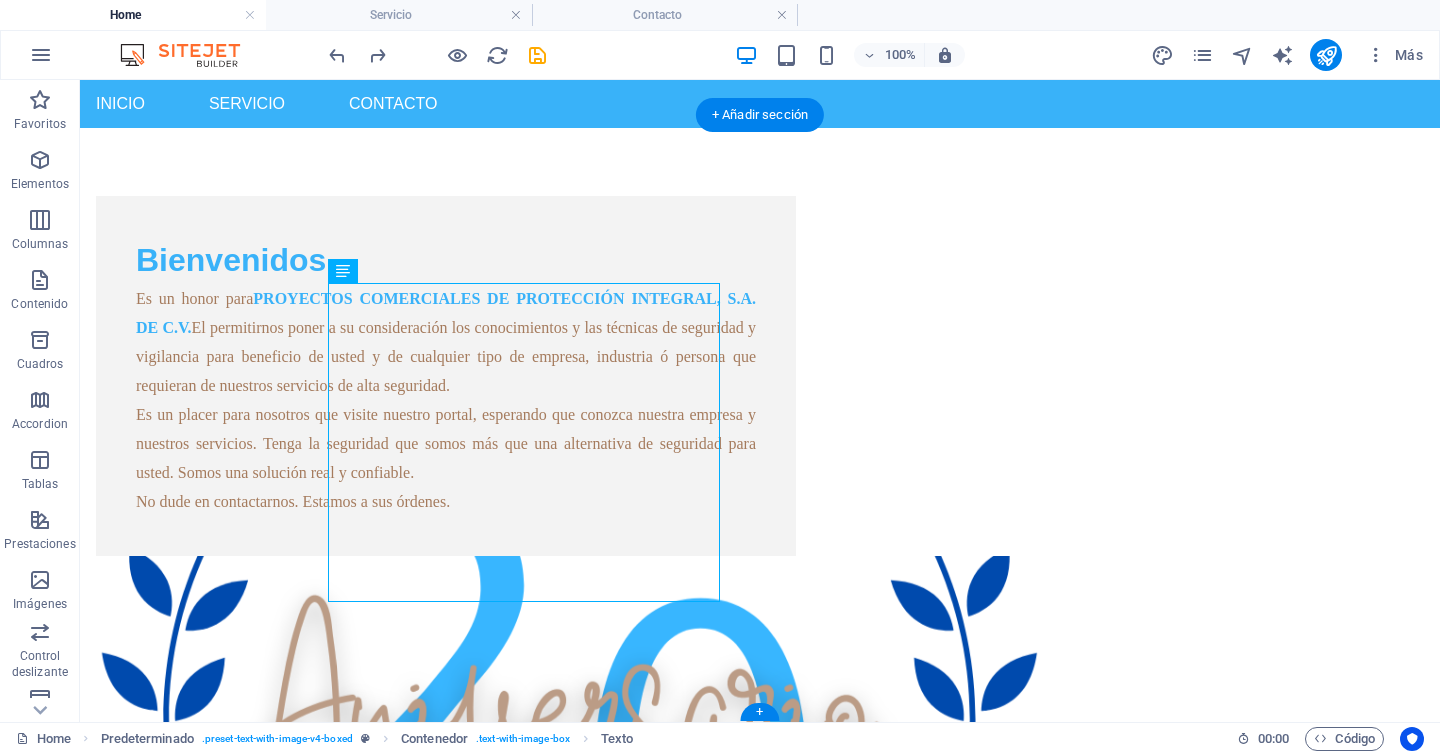 scroll, scrollTop: 565, scrollLeft: 0, axis: vertical 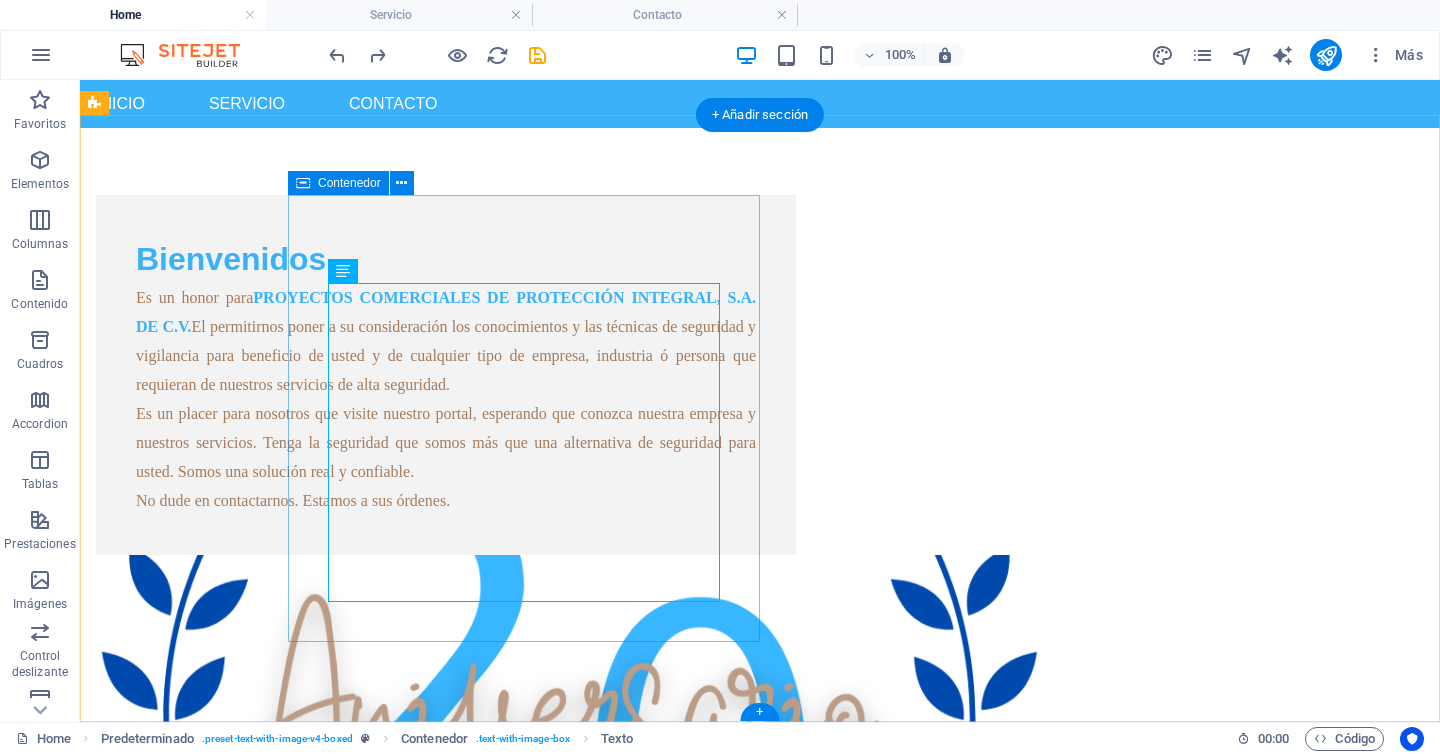 click on "Bienvenidos Es un honor para  PROYECTOS COMERCIALES DE PROTECCIÓN INTEGRAL, S.A. DE C.V.  El permitirnos poner a su consideración los conocimientos y las técnicas de seguridad y vigilancia para beneficio de usted y de cualquier tipo de empresa, industria ó persona que requieran de nuestros servicios de alta seguridad. Es un placer para nosotros que visite nuestro portal, esperando que conozca nuestra empresa y nuestros servicios. Tenga la seguridad que somos más que una alternativa de seguridad para usted. Somos una solución real y confiable. No dude en contactarnos. Estamos a sus órdenes." at bounding box center [446, 375] 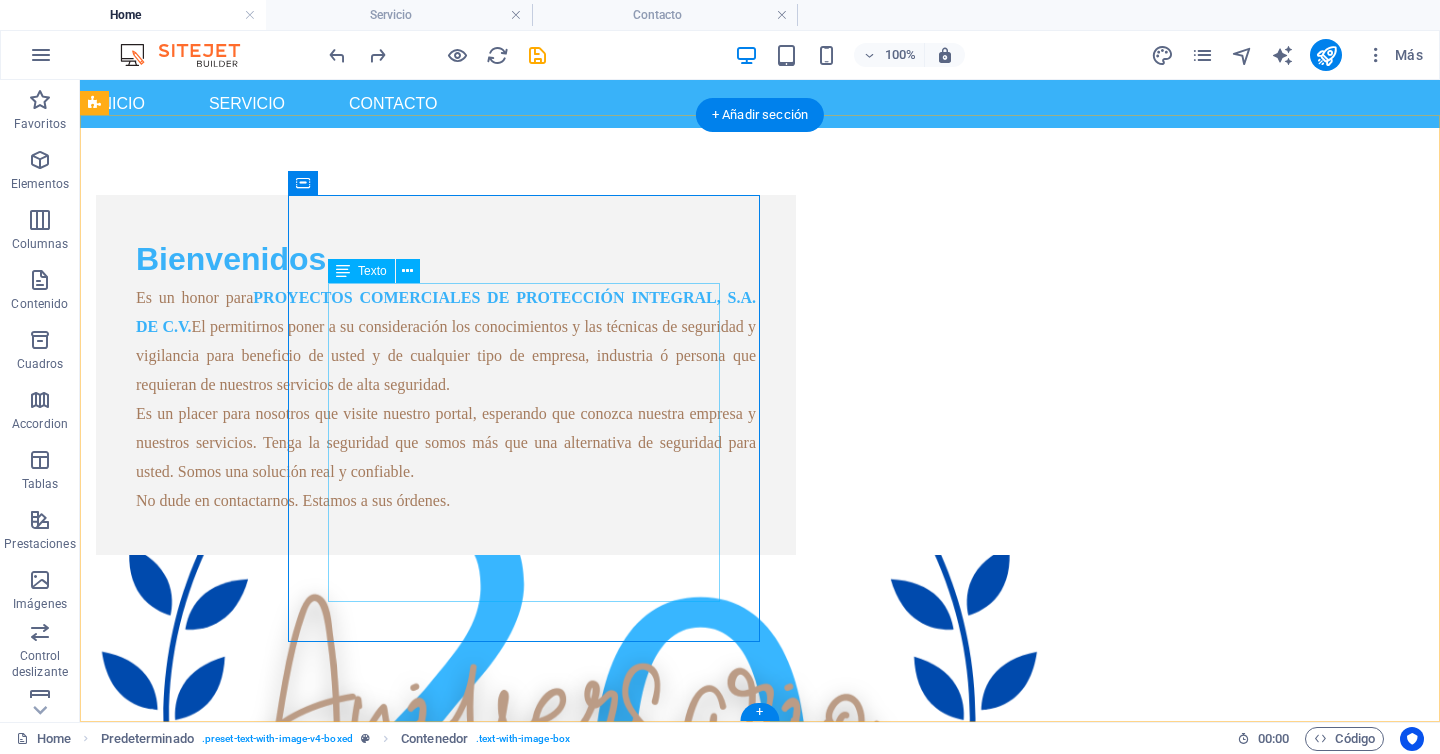 click on "Es un honor para  PROYECTOS COMERCIALES DE PROTECCIÓN INTEGRAL, S.A. DE C.V.  El permitirnos poner a su consideración los conocimientos y las técnicas de seguridad y vigilancia para beneficio de usted y de cualquier tipo de empresa, industria ó persona que requieran de nuestros servicios de alta seguridad. Es un placer para nosotros que visite nuestro portal, esperando que conozca nuestra empresa y nuestros servicios. Tenga la seguridad que somos más que una alternativa de seguridad para usted. Somos una solución real y confiable. No dude en contactarnos. Estamos a sus órdenes." at bounding box center [446, 399] 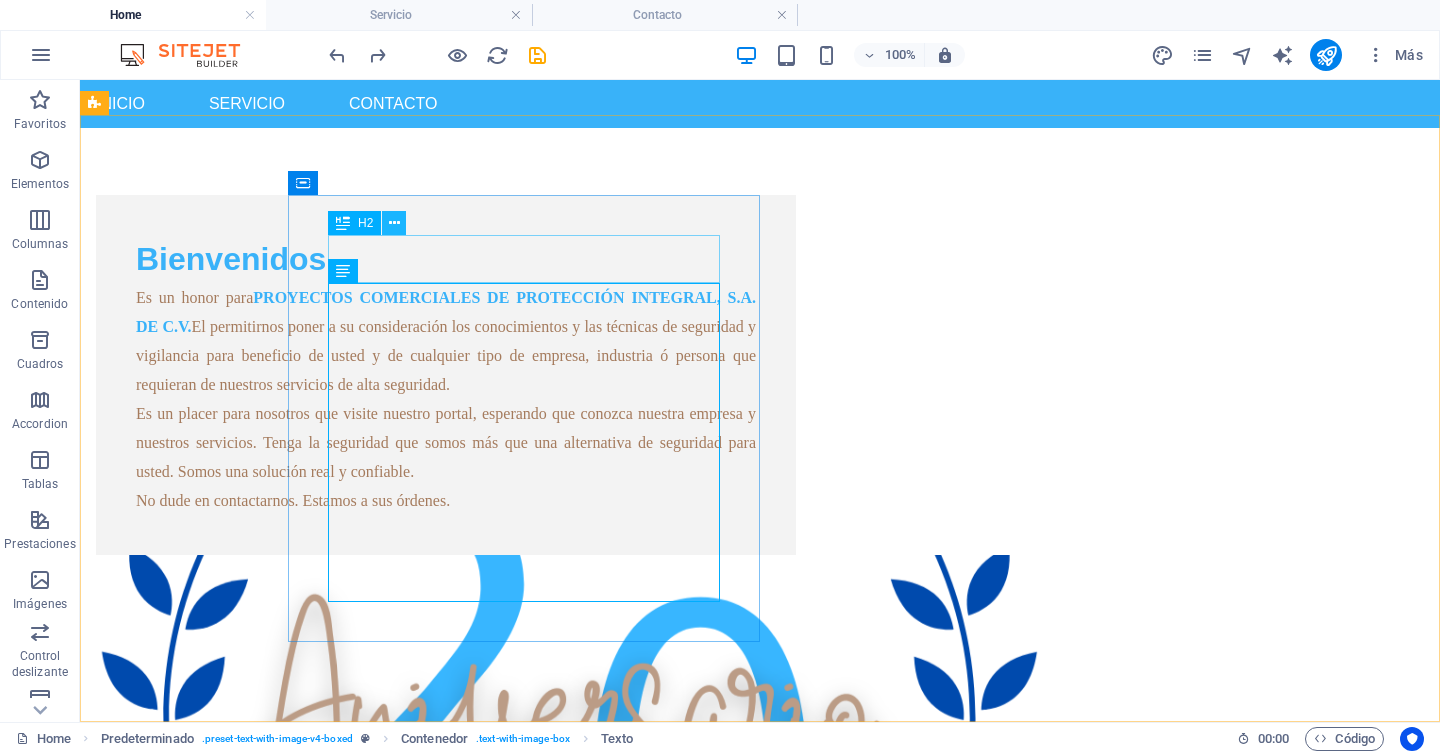 click at bounding box center (394, 223) 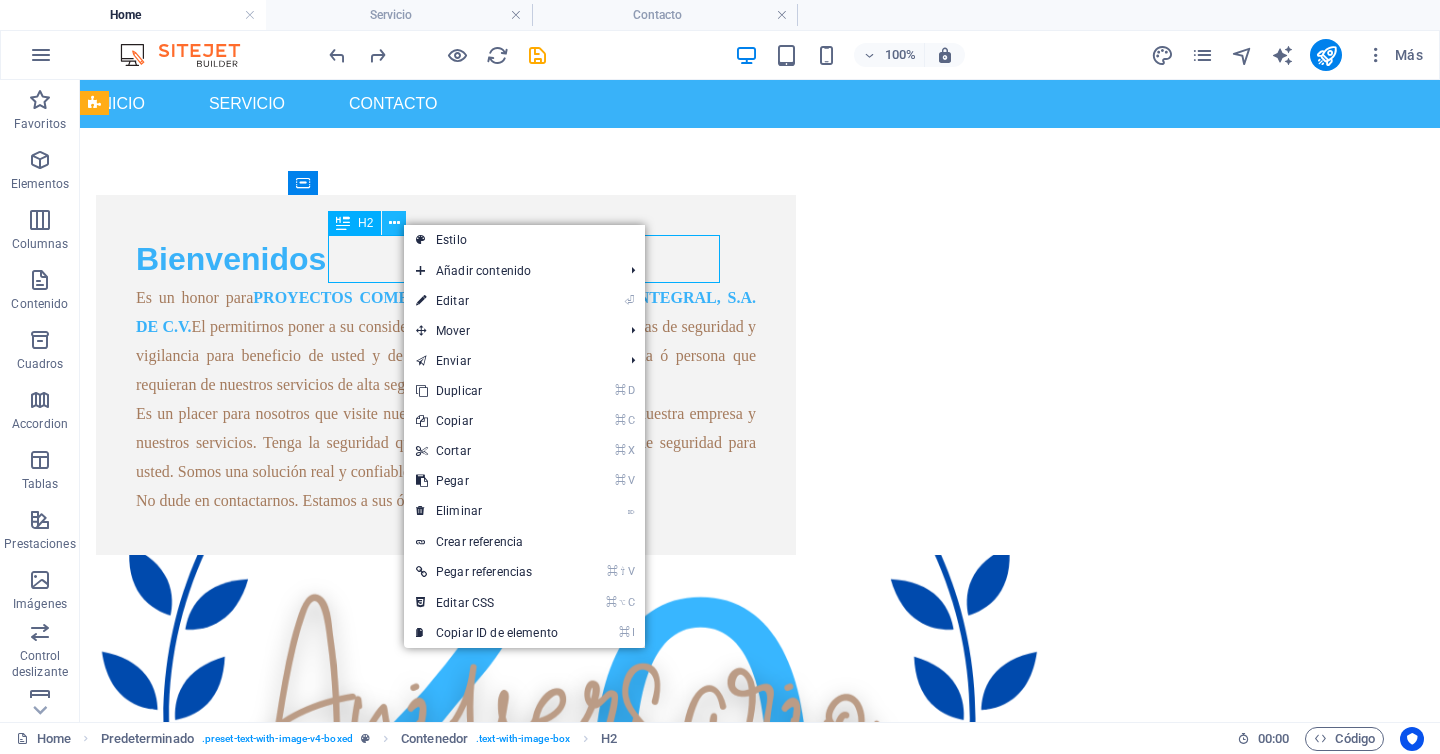 click at bounding box center (394, 223) 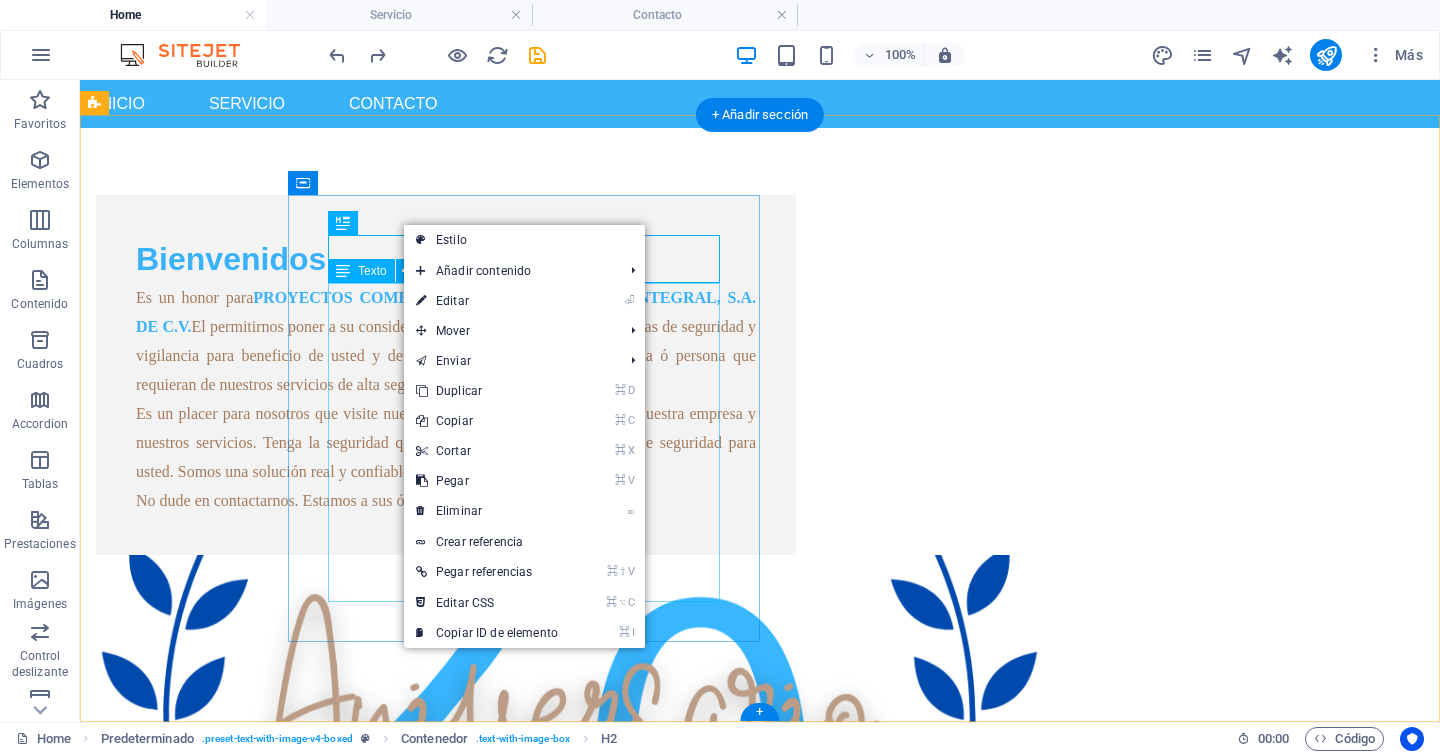 click on "Es un honor para  PROYECTOS COMERCIALES DE PROTECCIÓN INTEGRAL, S.A. DE C.V.  El permitirnos poner a su consideración los conocimientos y las técnicas de seguridad y vigilancia para beneficio de usted y de cualquier tipo de empresa, industria ó persona que requieran de nuestros servicios de alta seguridad. Es un placer para nosotros que visite nuestro portal, esperando que conozca nuestra empresa y nuestros servicios. Tenga la seguridad que somos más que una alternativa de seguridad para usted. Somos una solución real y confiable. No dude en contactarnos. Estamos a sus órdenes." at bounding box center (446, 399) 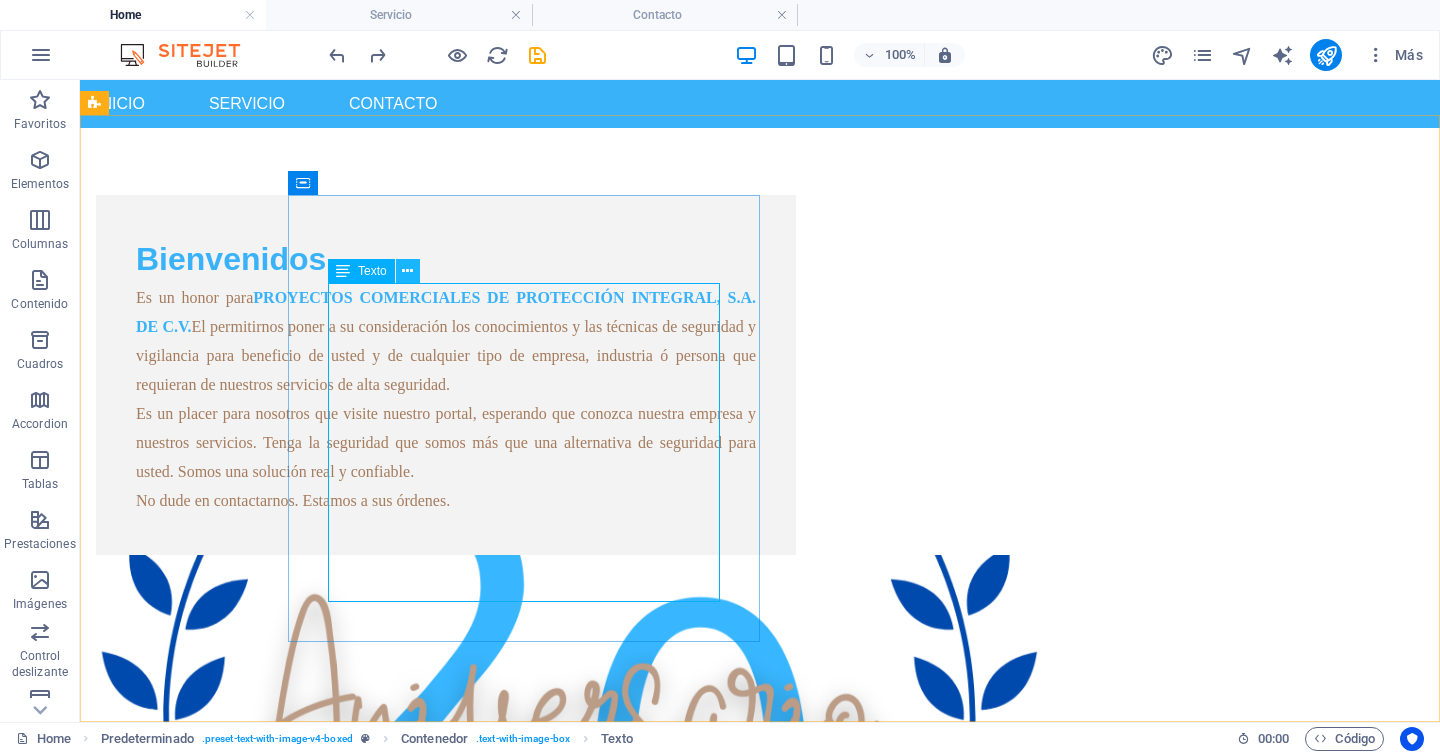 click at bounding box center (407, 271) 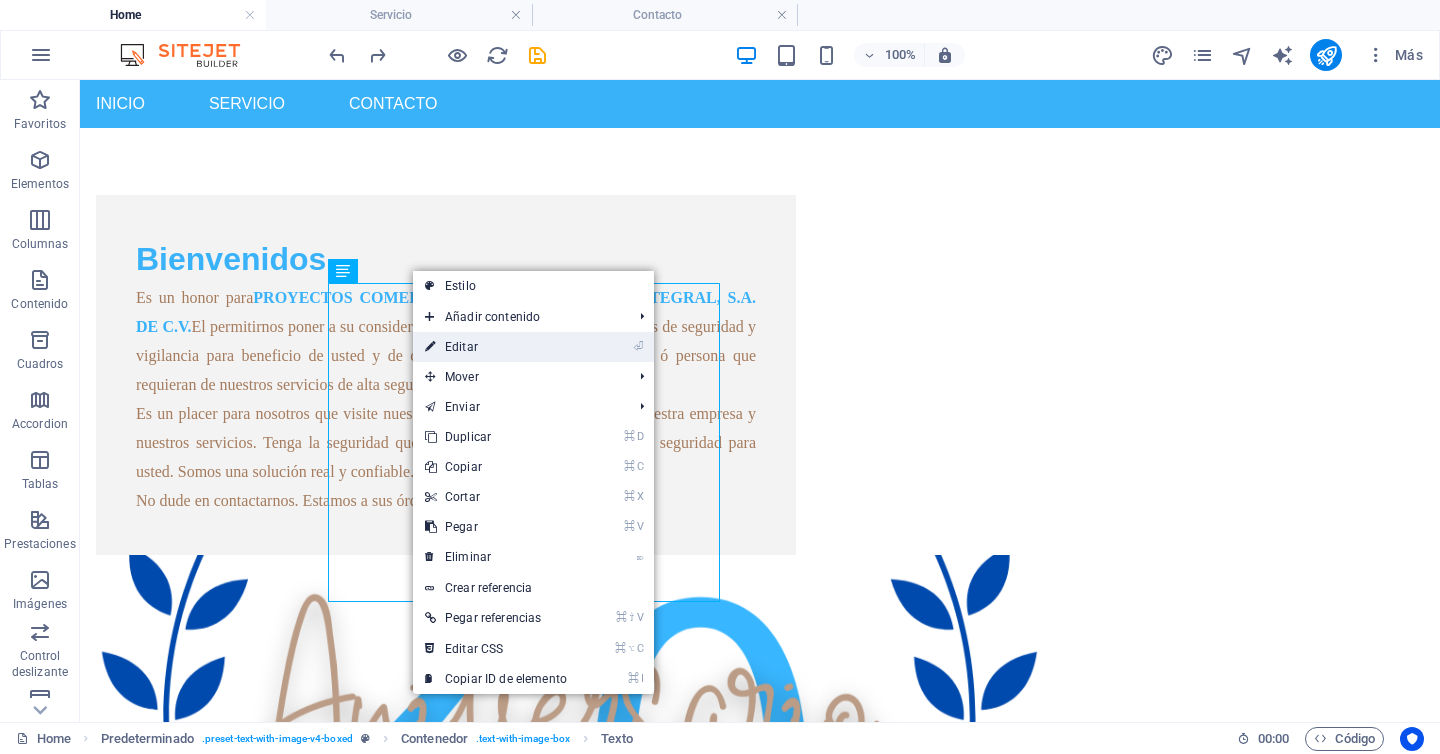 click on "⏎  Editar" at bounding box center [496, 347] 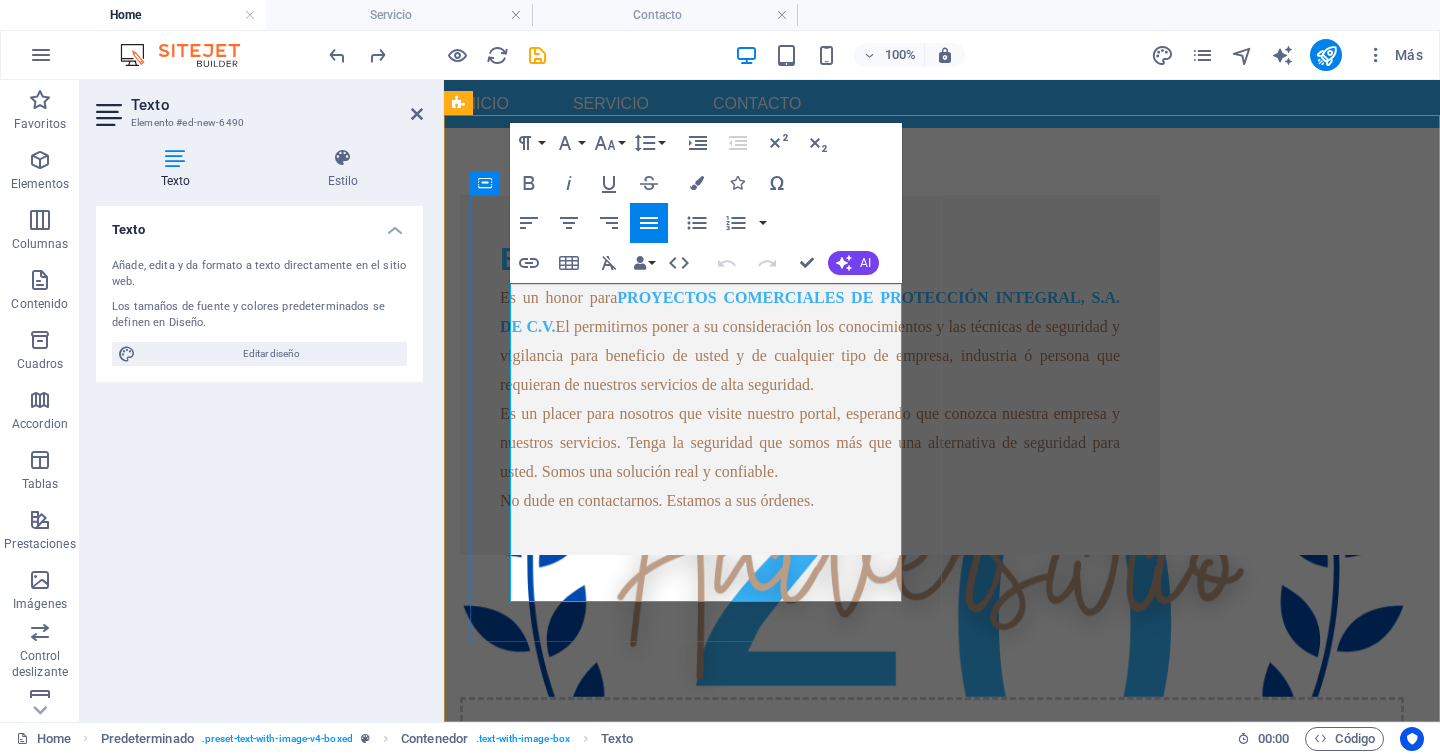 click on "No dude en contactarnos. Estamos a sus órdenes." at bounding box center (810, 500) 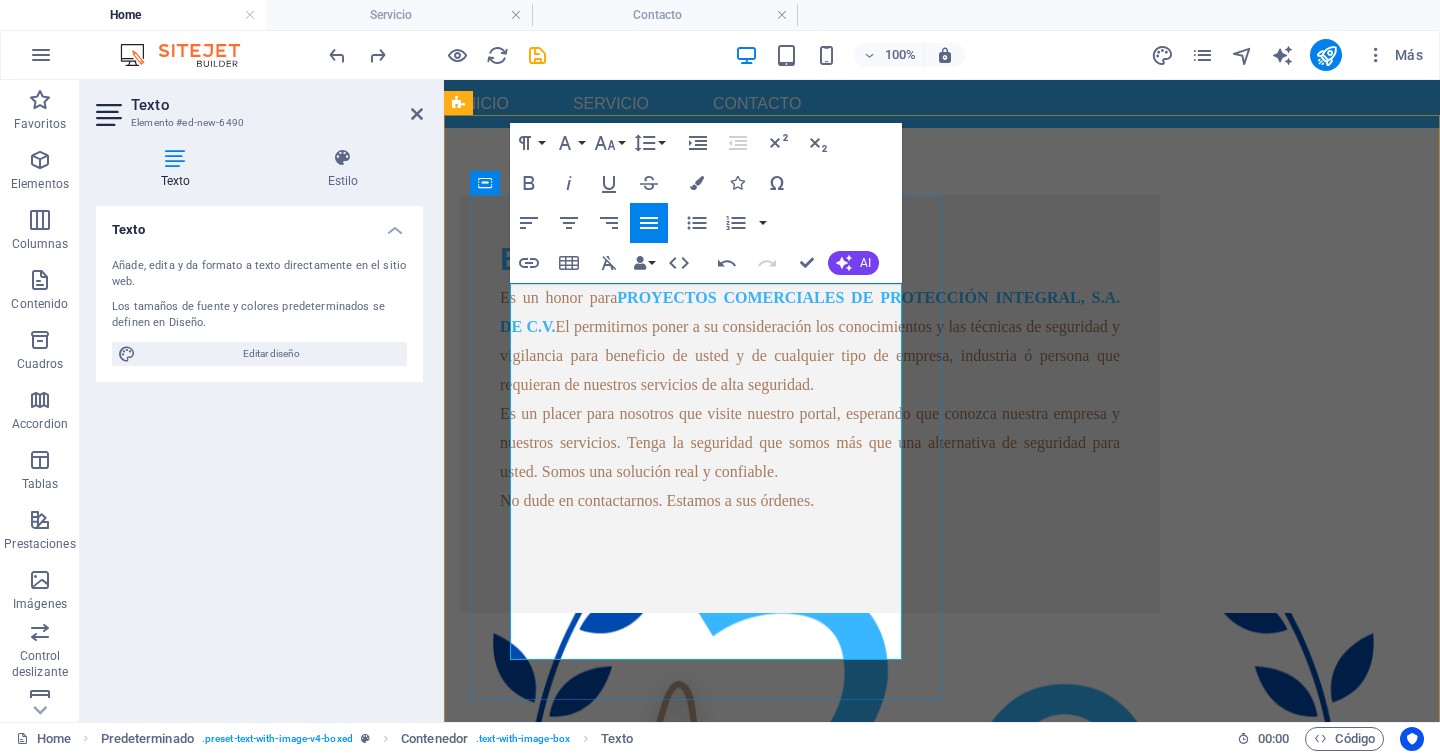 type 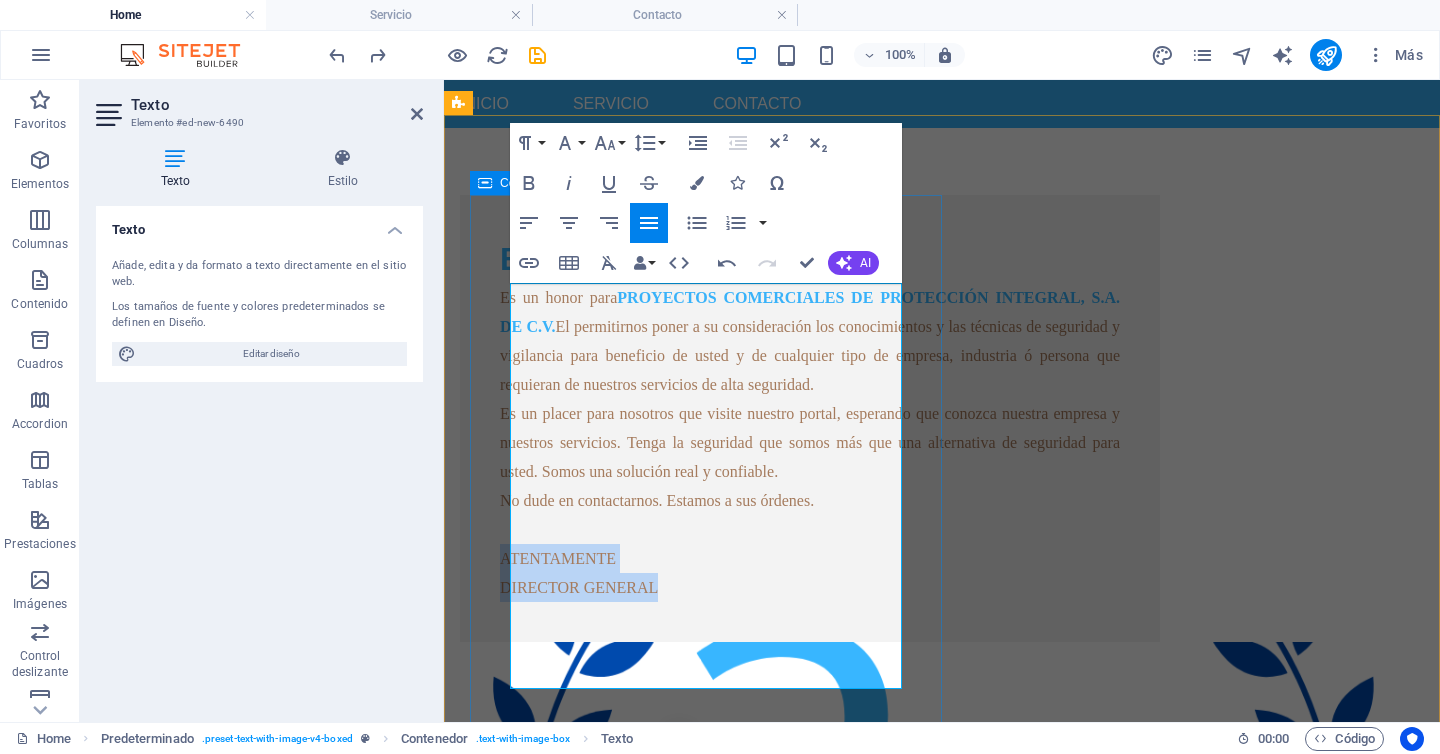 drag, startPoint x: 681, startPoint y: 682, endPoint x: 485, endPoint y: 642, distance: 200.04 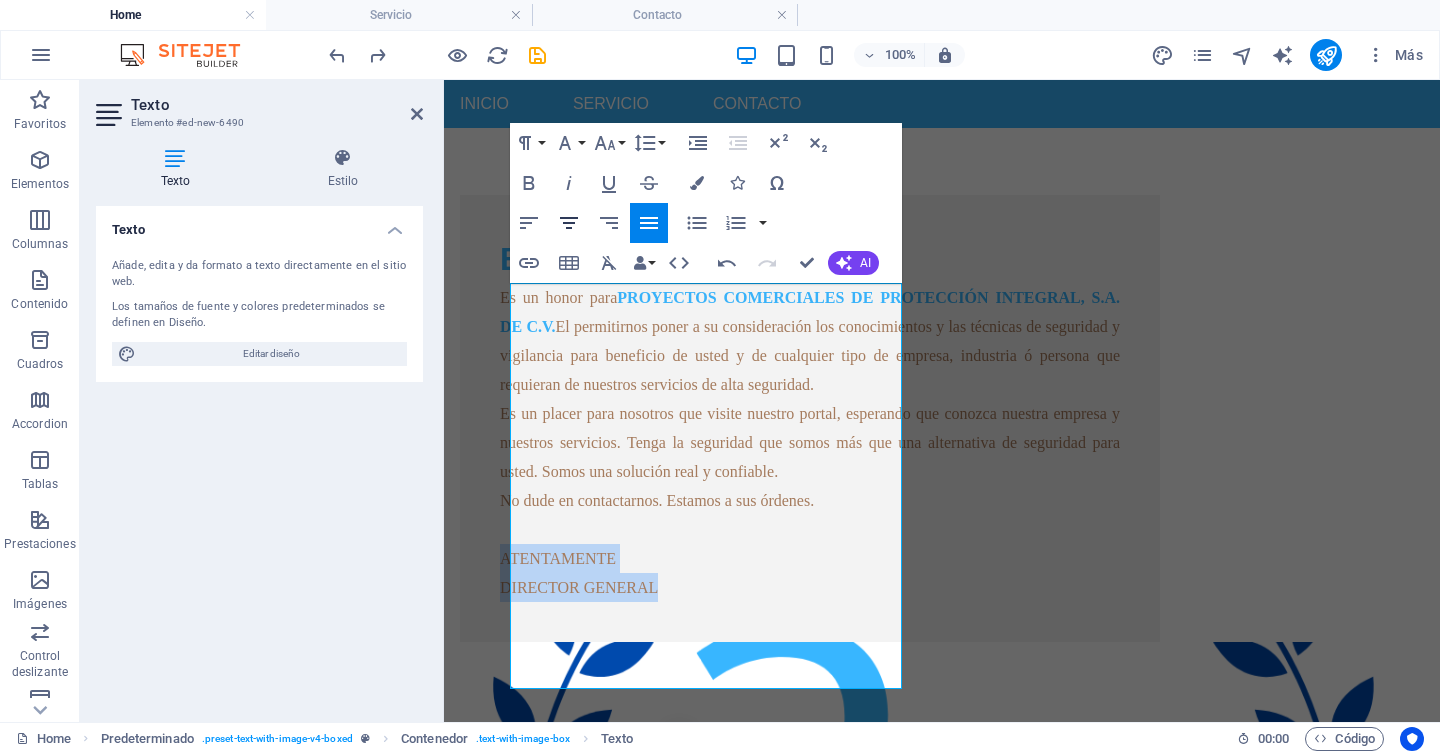 click 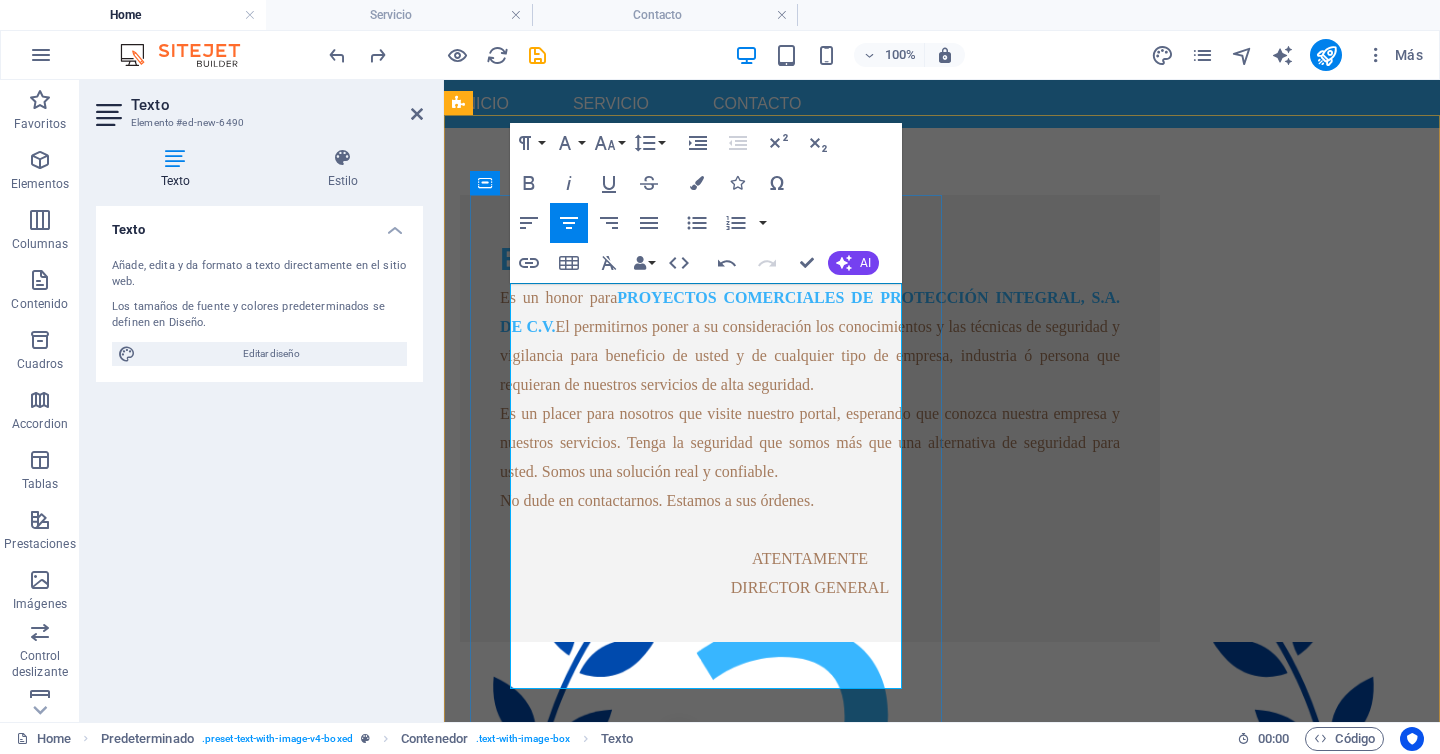click on "​" at bounding box center [810, 529] 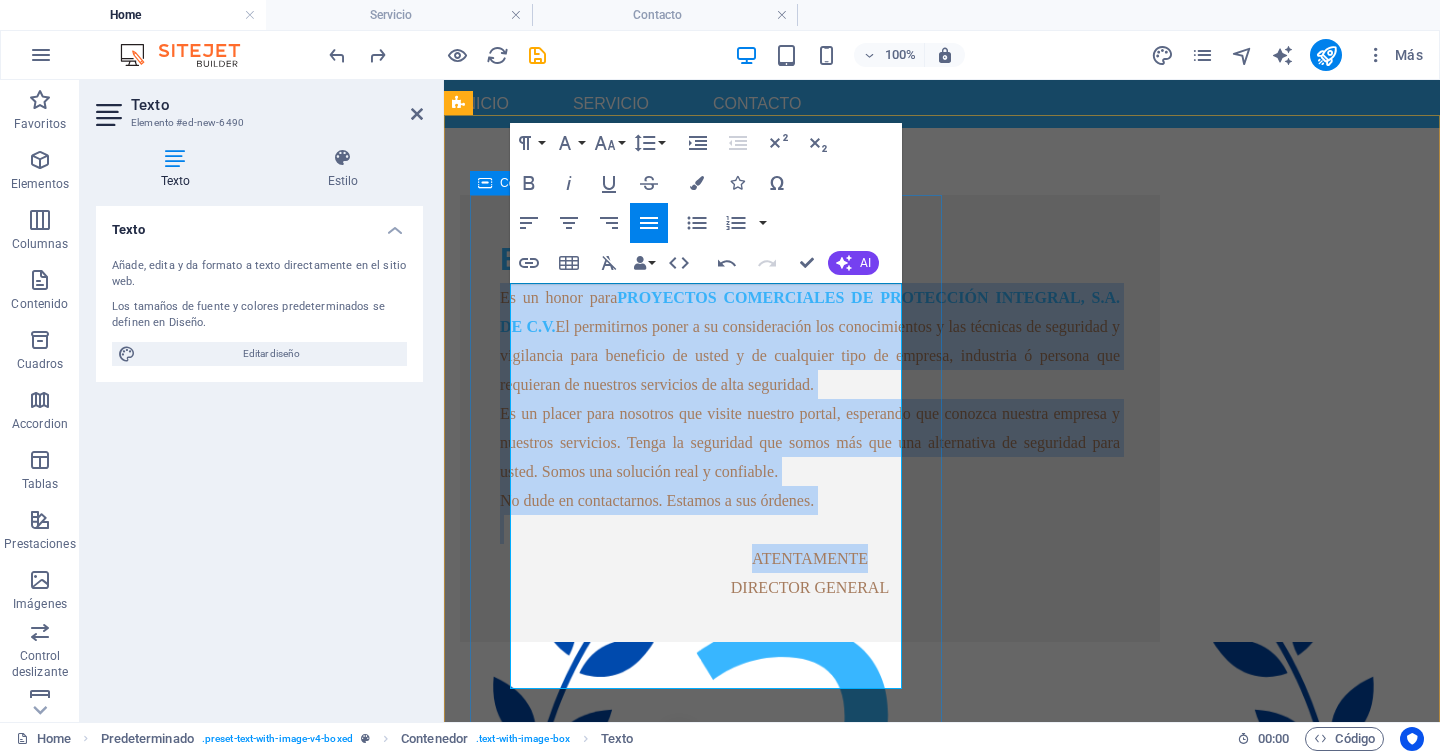 drag, startPoint x: 775, startPoint y: 640, endPoint x: 492, endPoint y: 285, distance: 453.9978 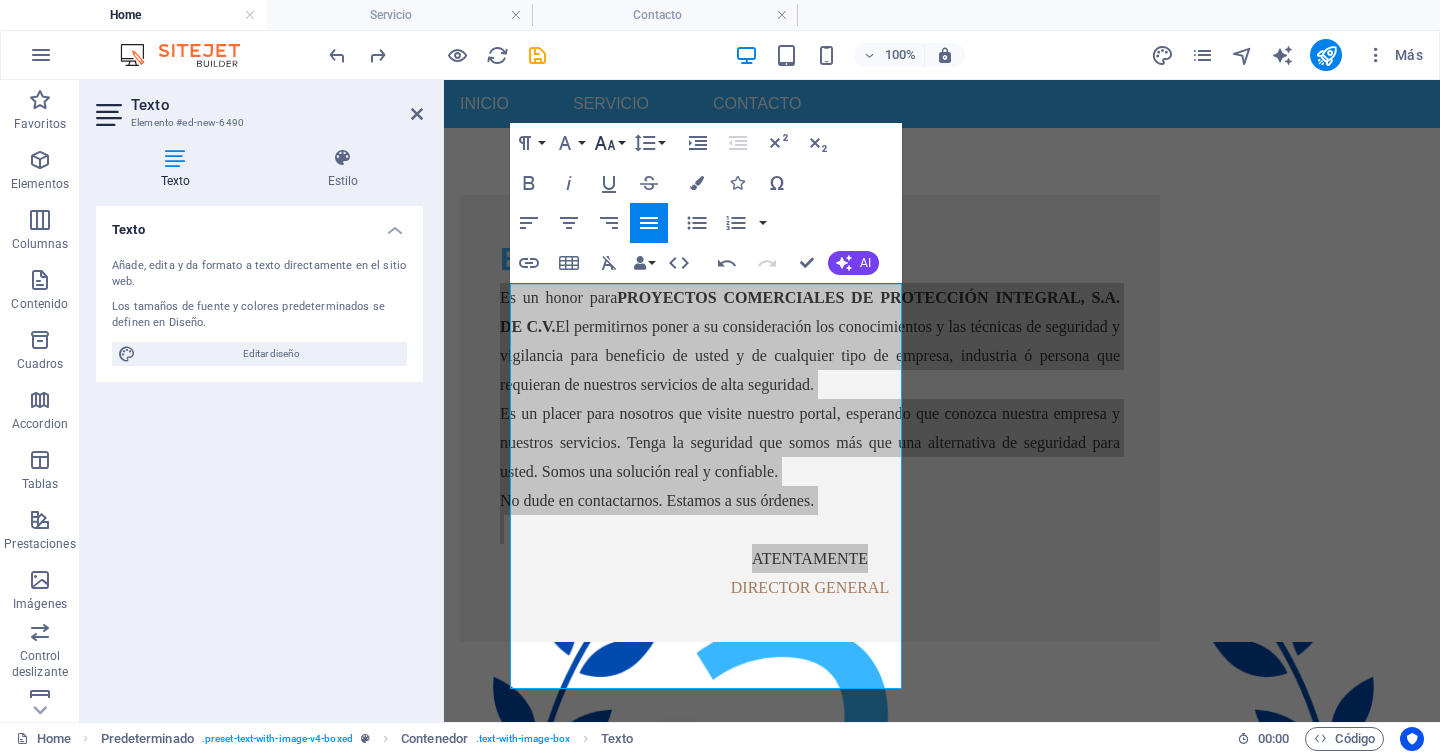 click 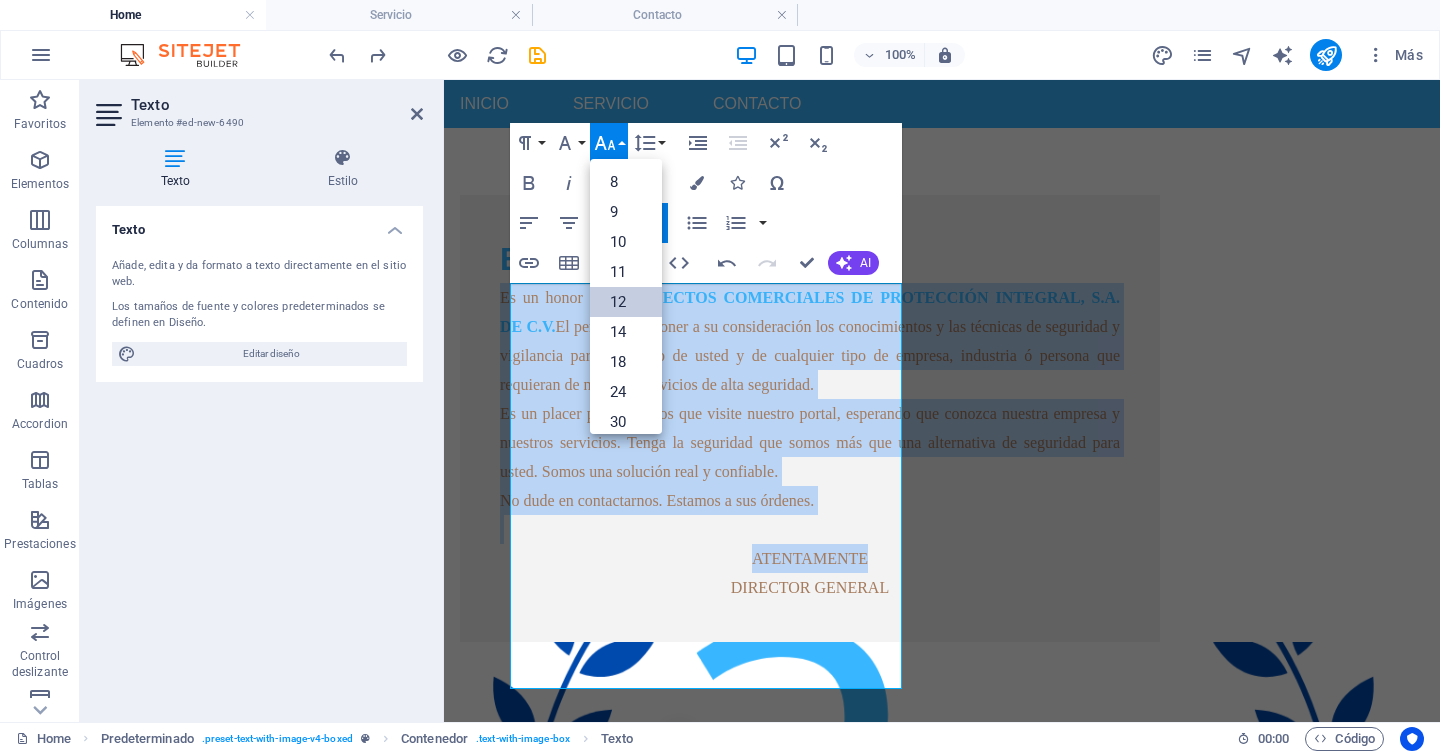 click on "12" at bounding box center [626, 302] 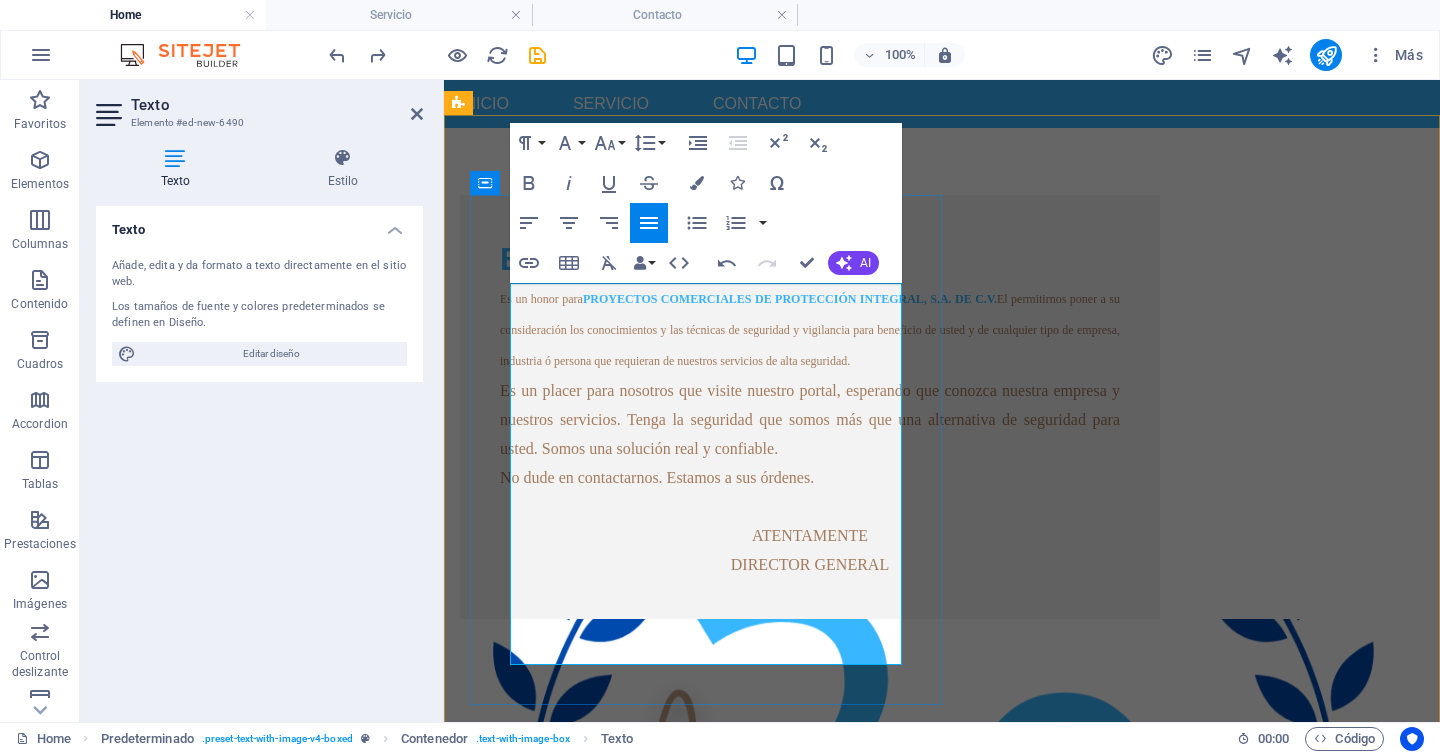 click on "DIRECTOR GENERAL" at bounding box center (810, 564) 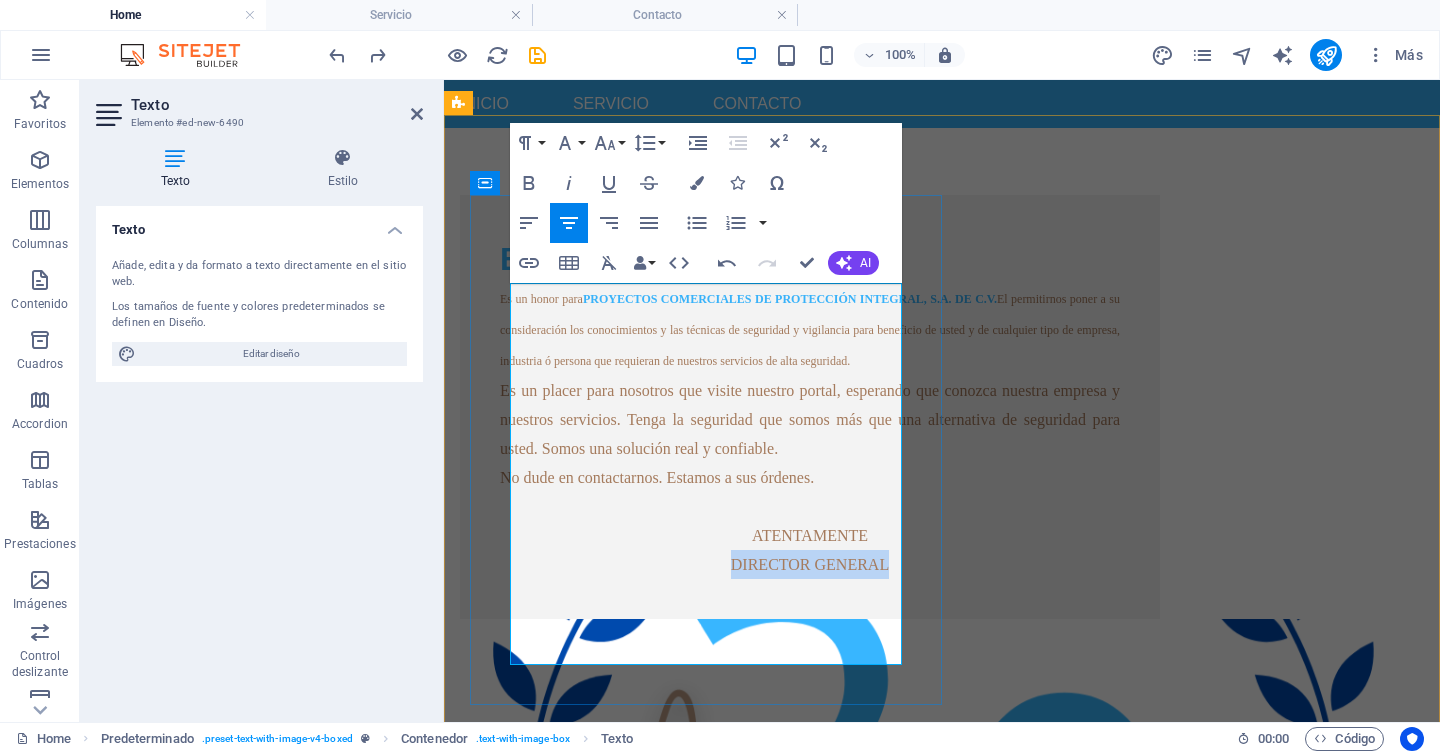 drag, startPoint x: 799, startPoint y: 646, endPoint x: 606, endPoint y: 643, distance: 193.02332 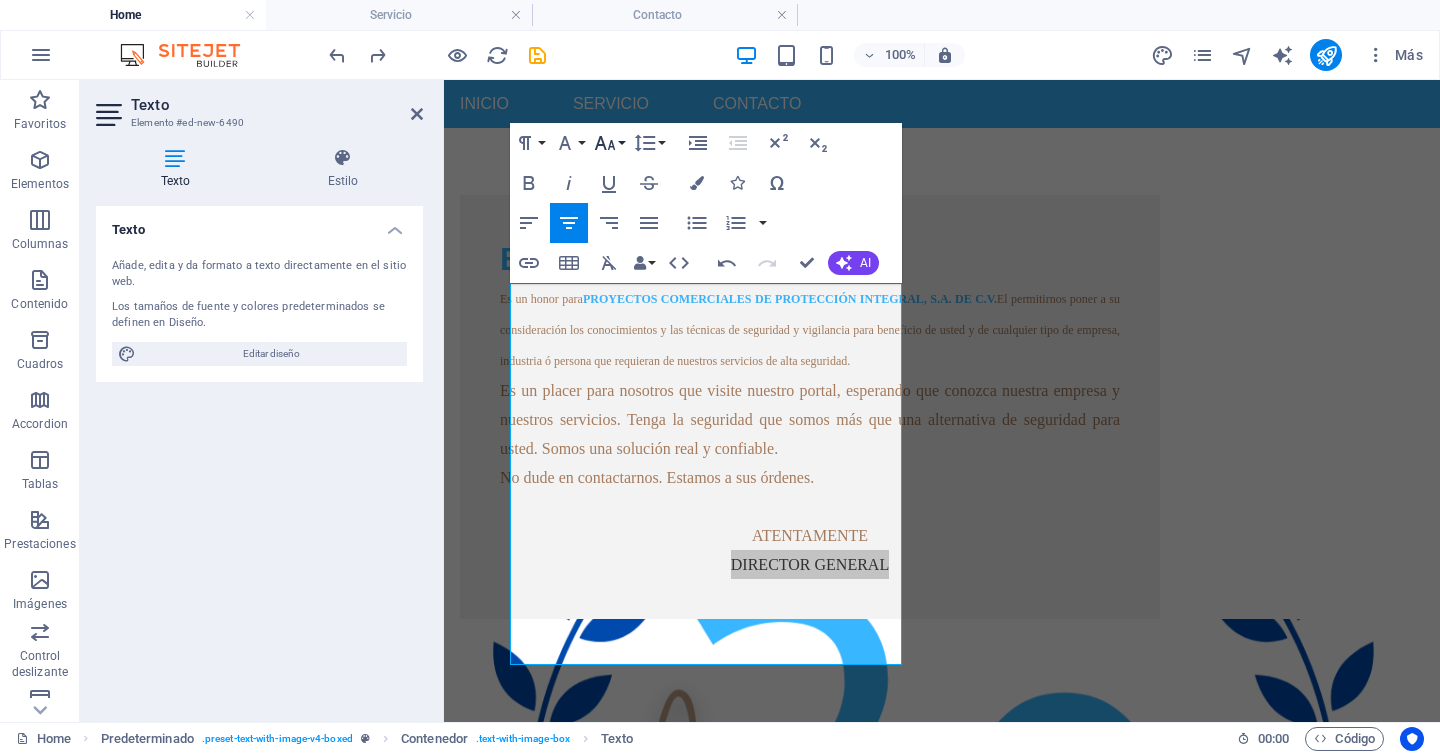 click on "Font Size" at bounding box center [609, 143] 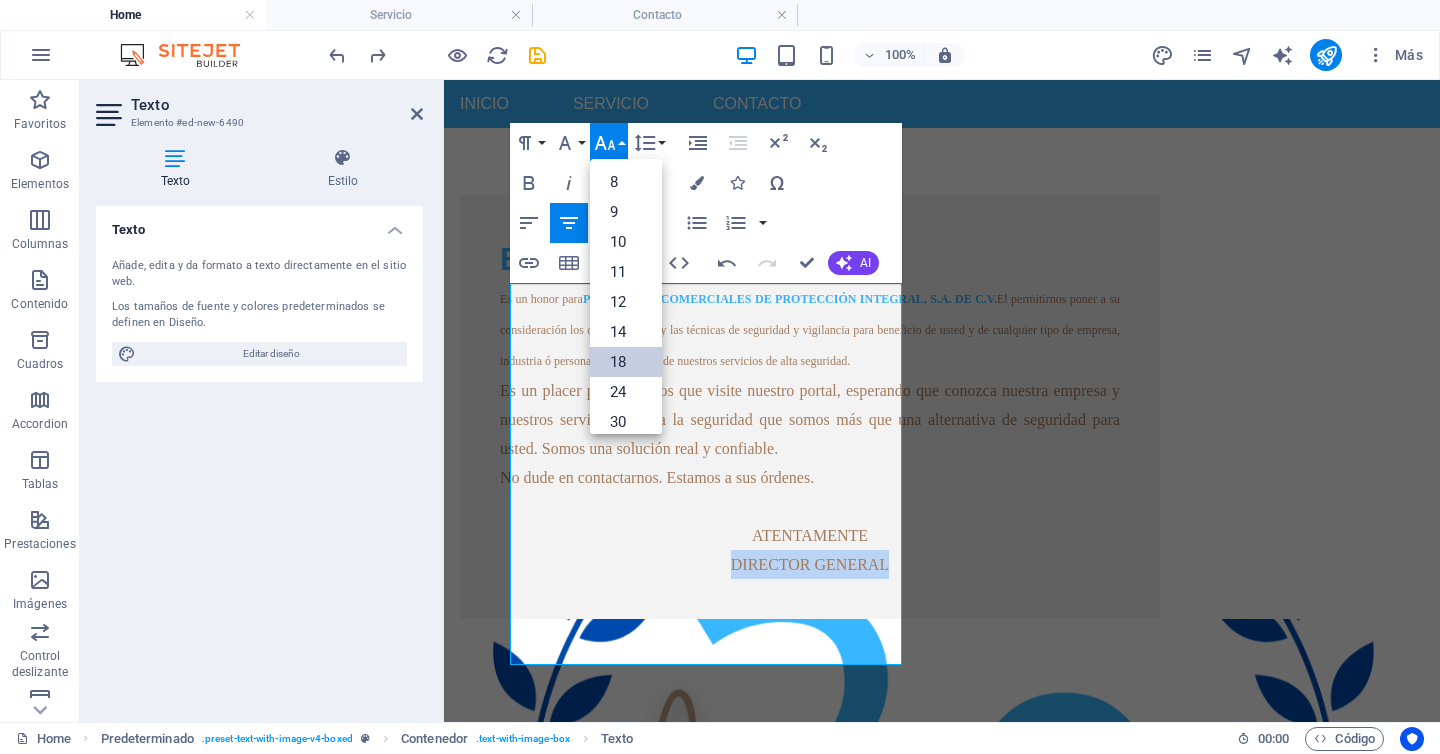 click on "18" at bounding box center [626, 362] 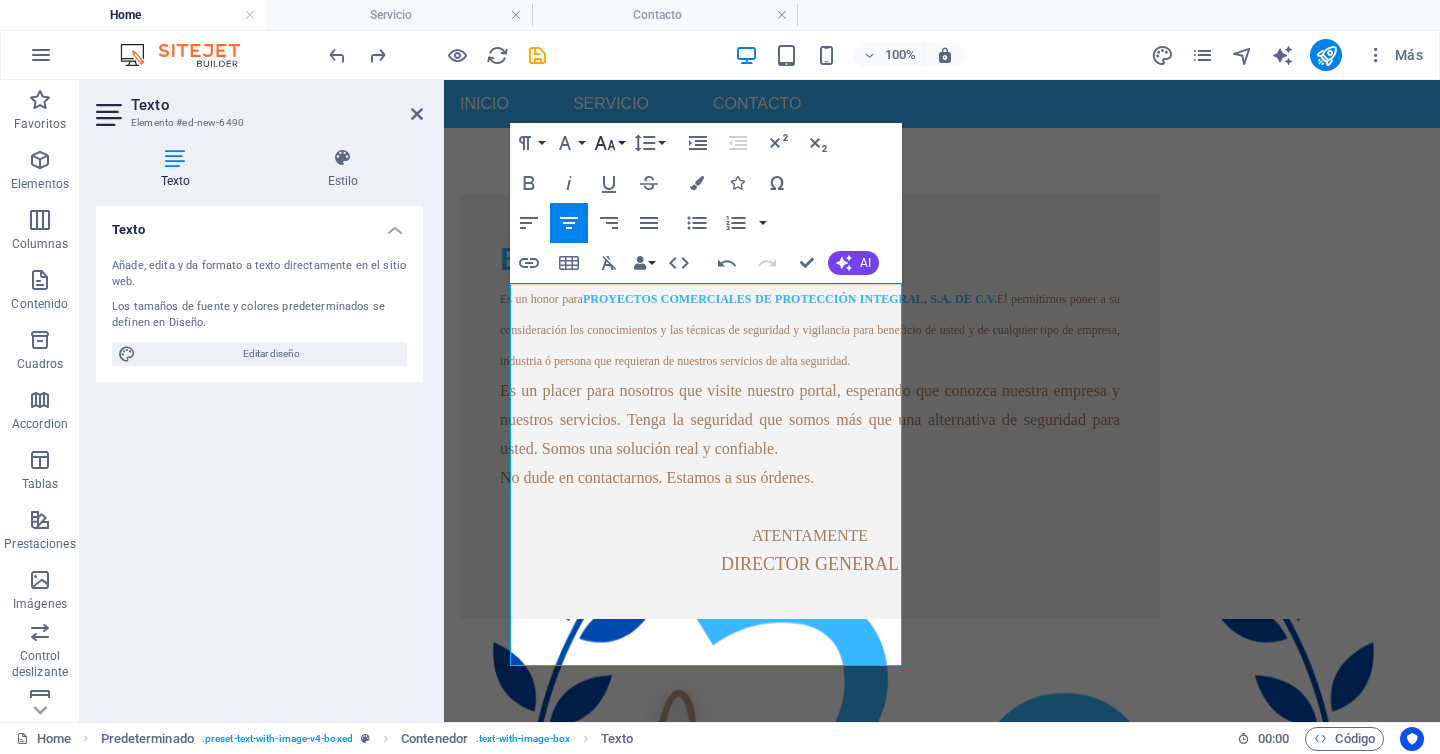click 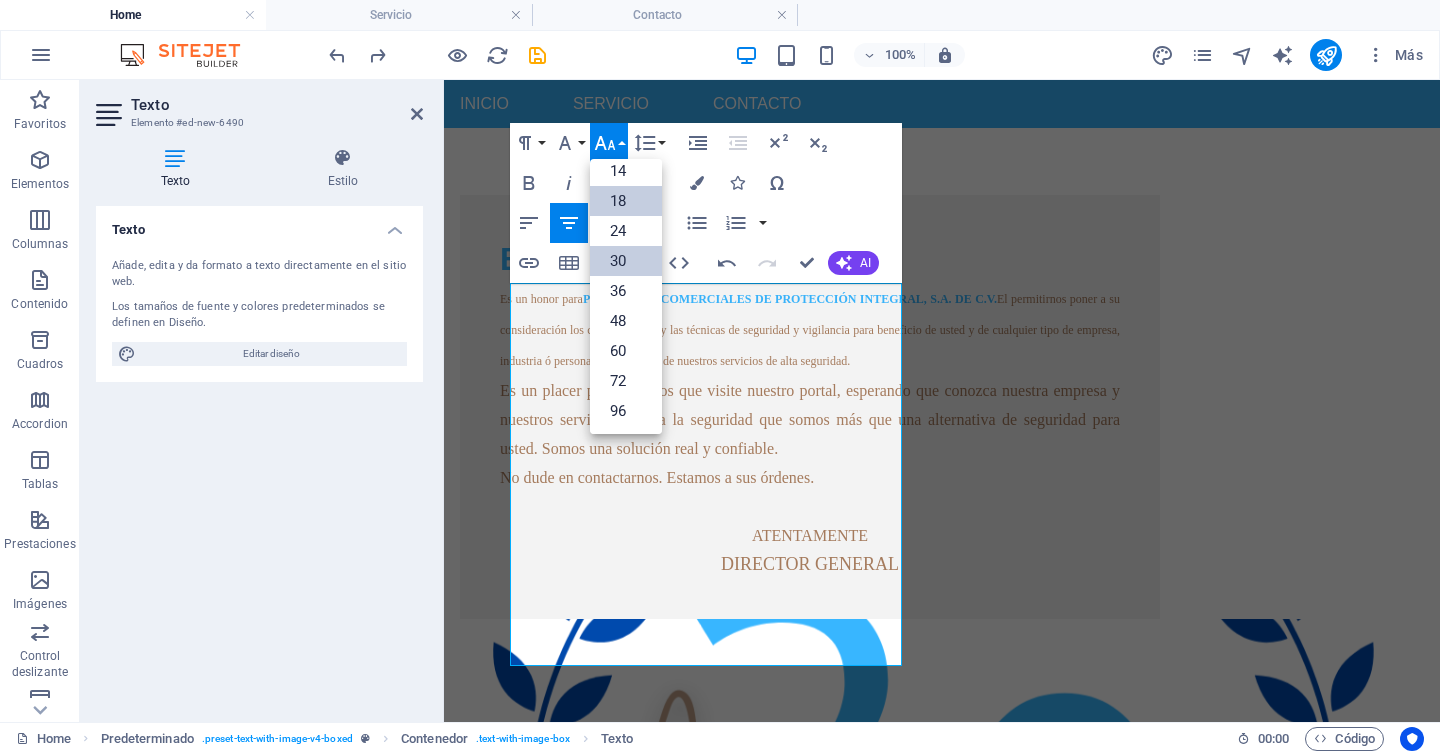 scroll, scrollTop: 161, scrollLeft: 0, axis: vertical 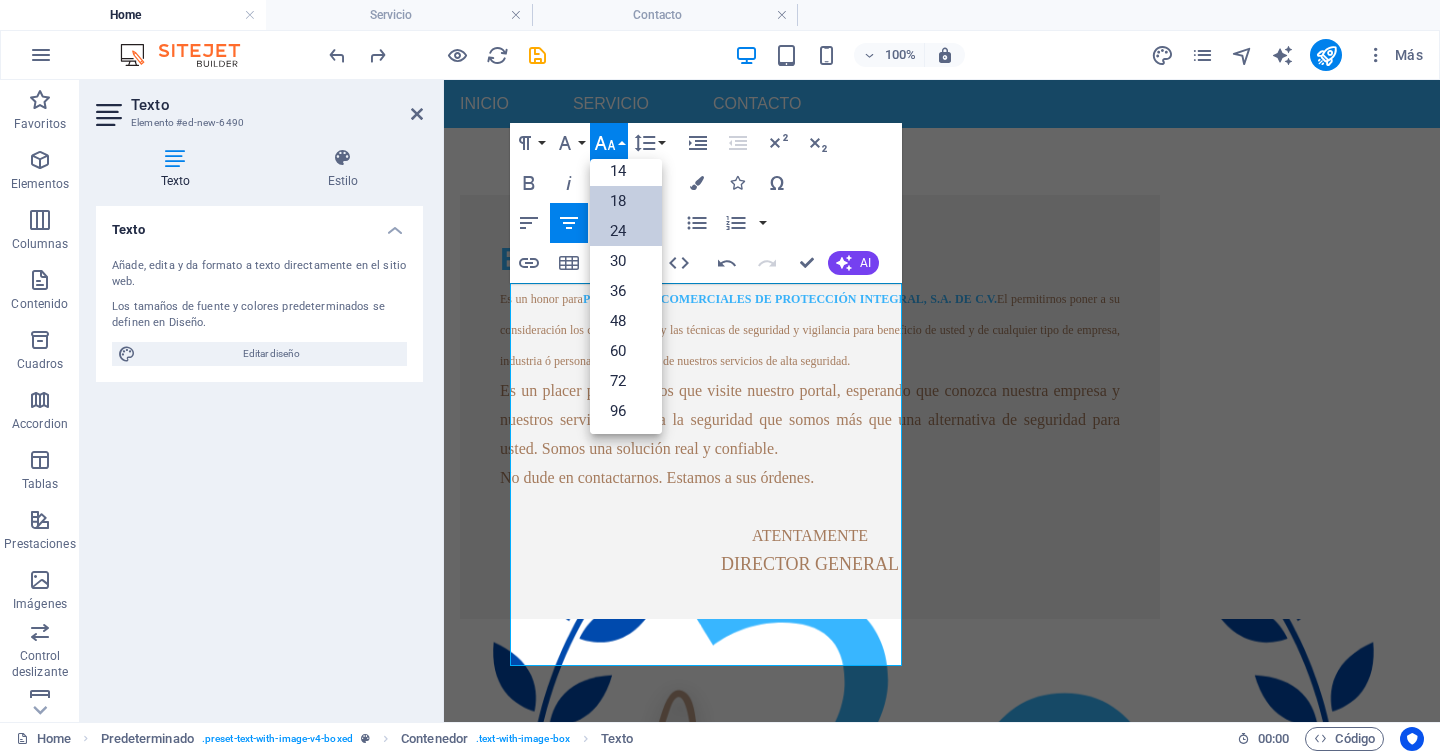 click on "24" at bounding box center [626, 231] 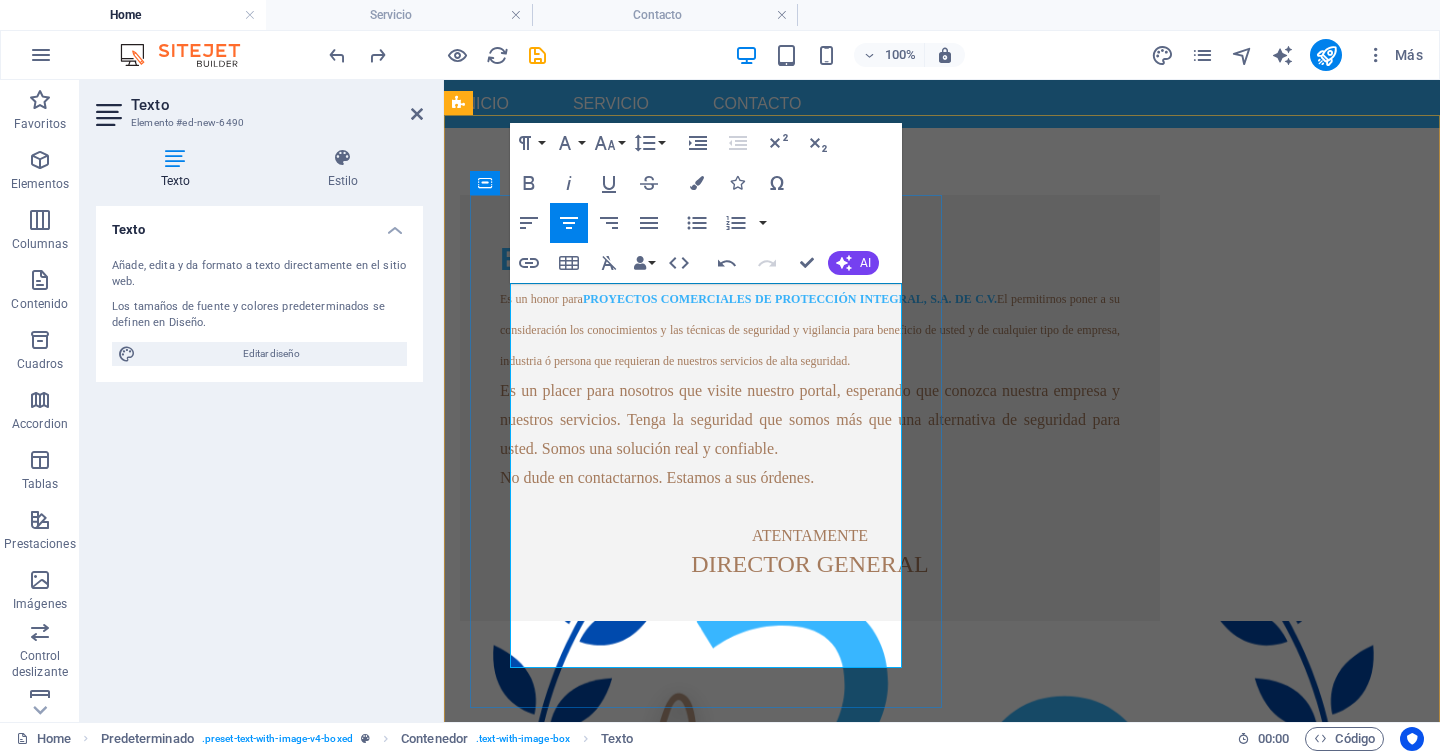 click on "No dude en contactarnos. Estamos a sus órdenes." at bounding box center (810, 477) 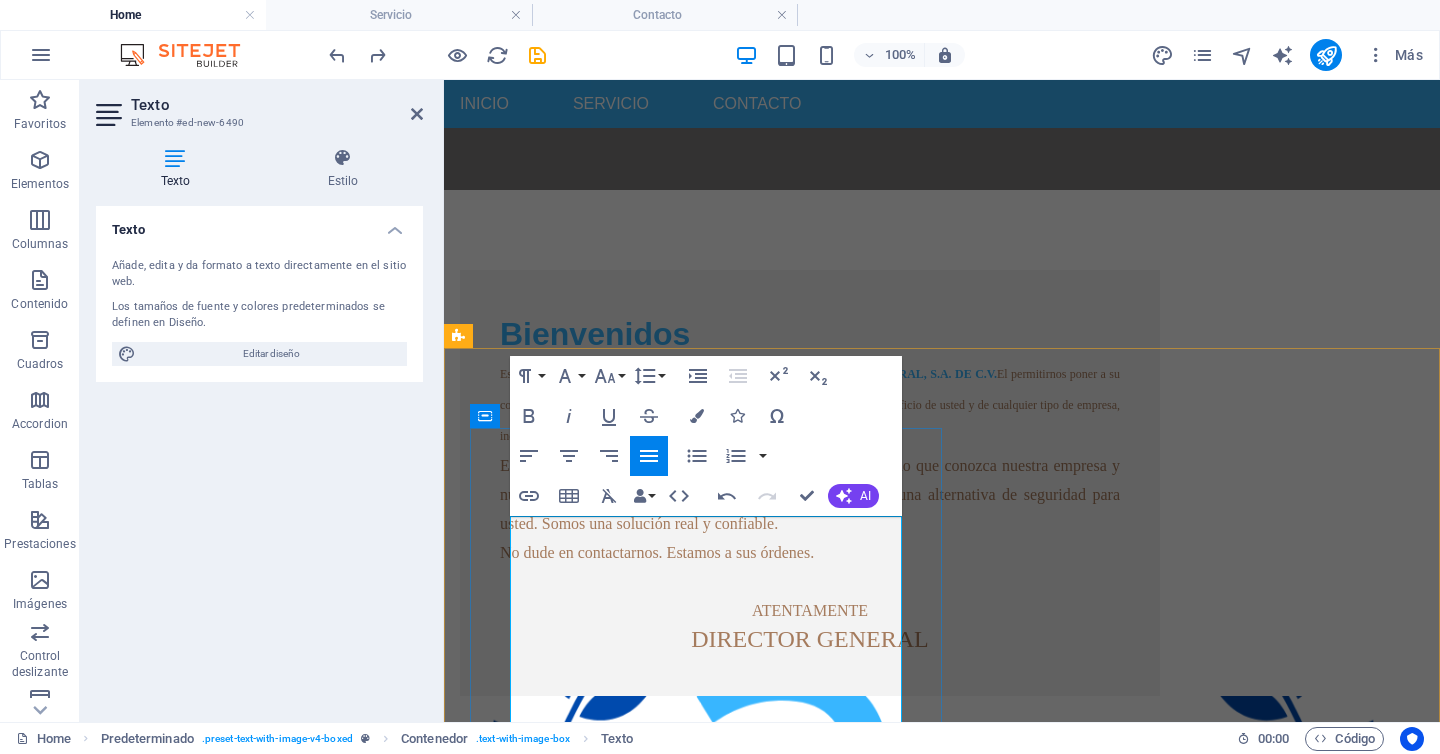 scroll, scrollTop: 518, scrollLeft: 0, axis: vertical 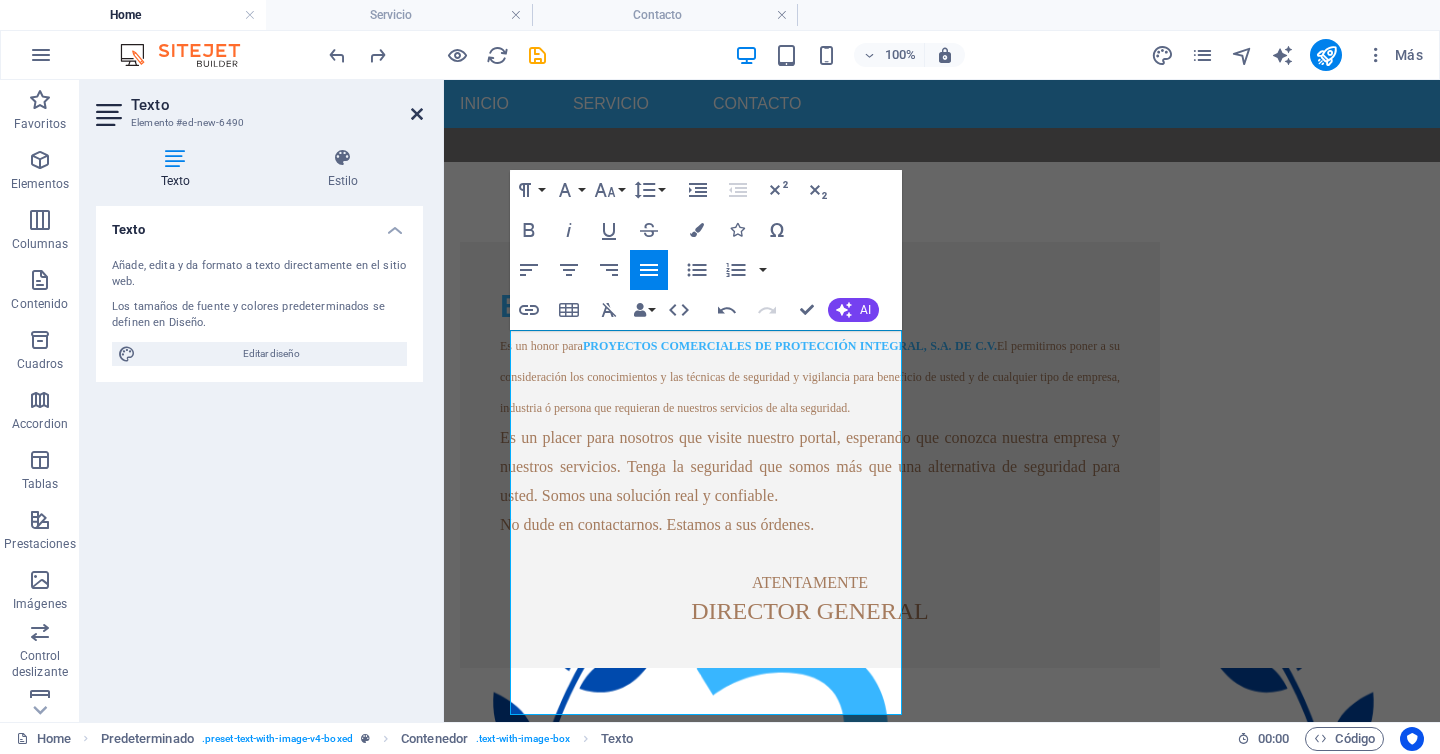 click at bounding box center (417, 114) 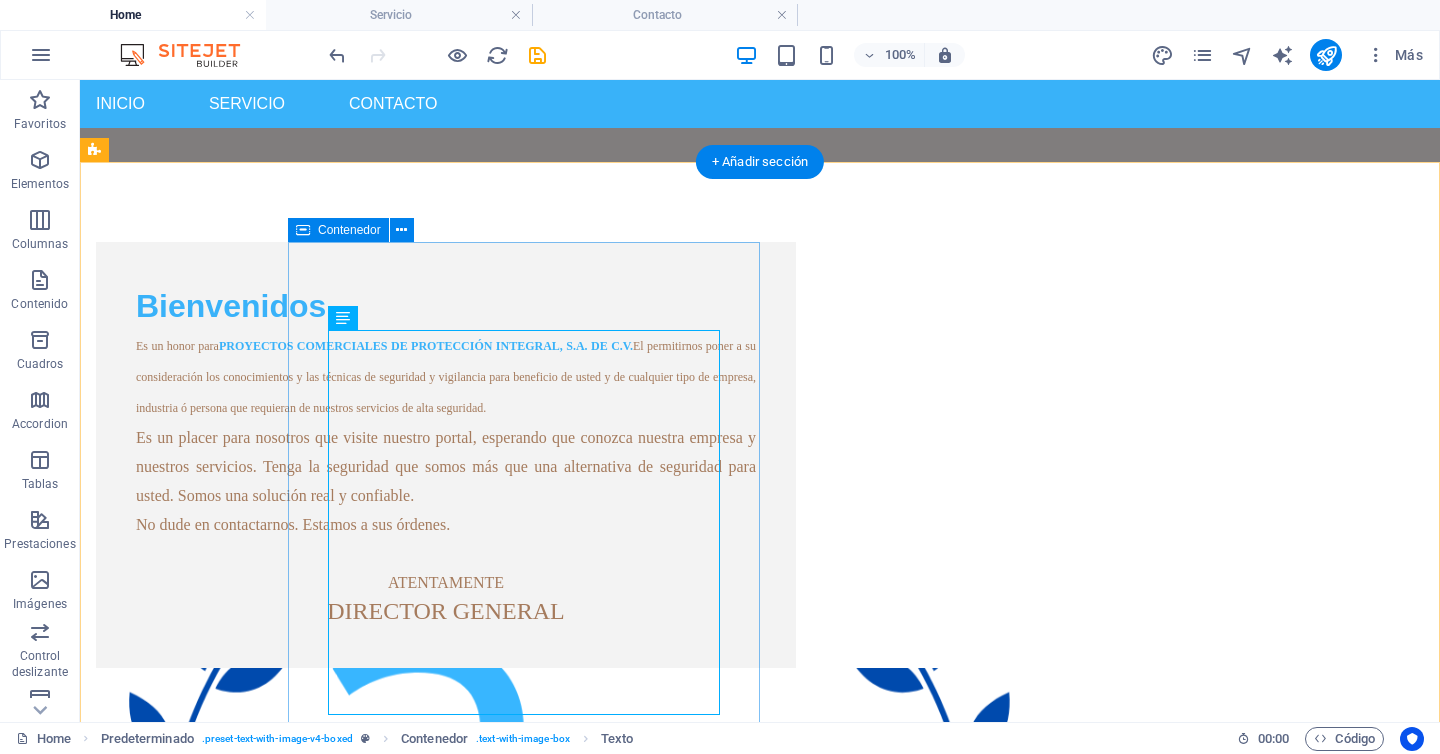 click on "Bienvenidos Es un honor para  PROYECTOS COMERCIALES DE PROTECCIÓN INTEGRAL, S.A. DE C.V.  El permitirnos poner a su consideración los conocimientos y las técnicas de seguridad y vigilancia para beneficio de usted y de cualquier tipo de empresa, industria ó persona que requieran de nuestros servicios de alta seguridad. Es un placer para nosotros que visite nuestro portal, esperando que conozca nuestra empresa y nuestros servicios. Tenga la seguridad que somos más que una alternativa de seguridad para usted. Somos una solución real y confiable. No dude en contactarnos. Estamos a sus órdenes. ATENTAMENTE DIRECTOR GENERAL" at bounding box center (446, 455) 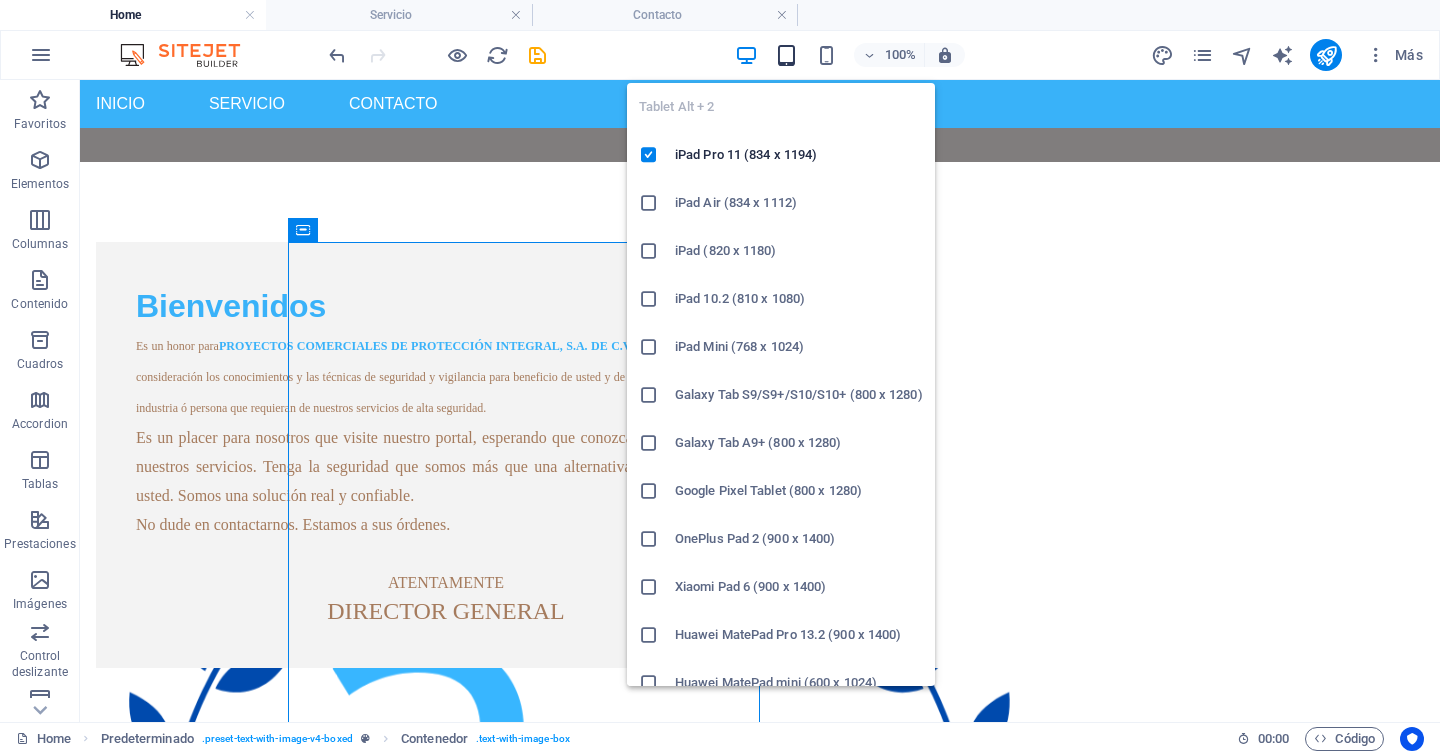 click at bounding box center [786, 55] 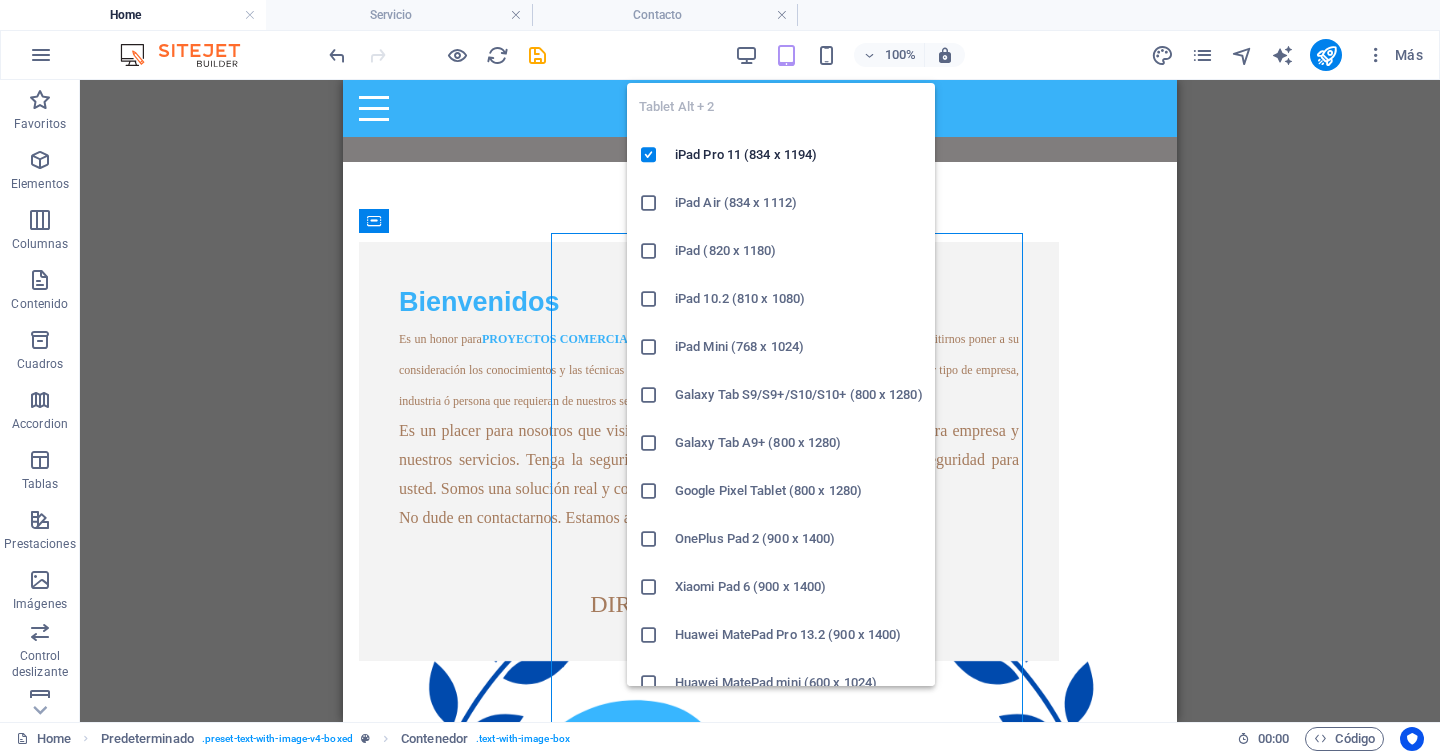 scroll, scrollTop: 527, scrollLeft: 0, axis: vertical 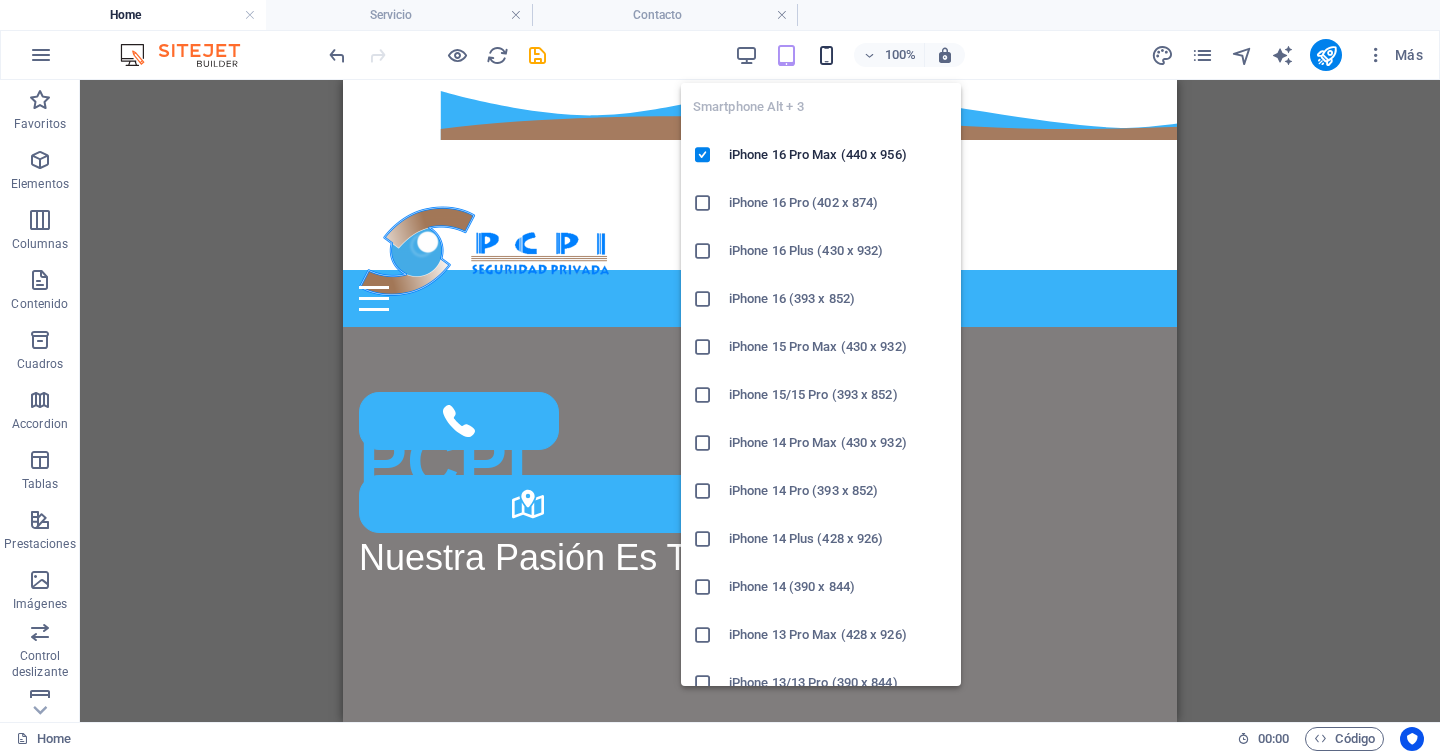 click at bounding box center [826, 55] 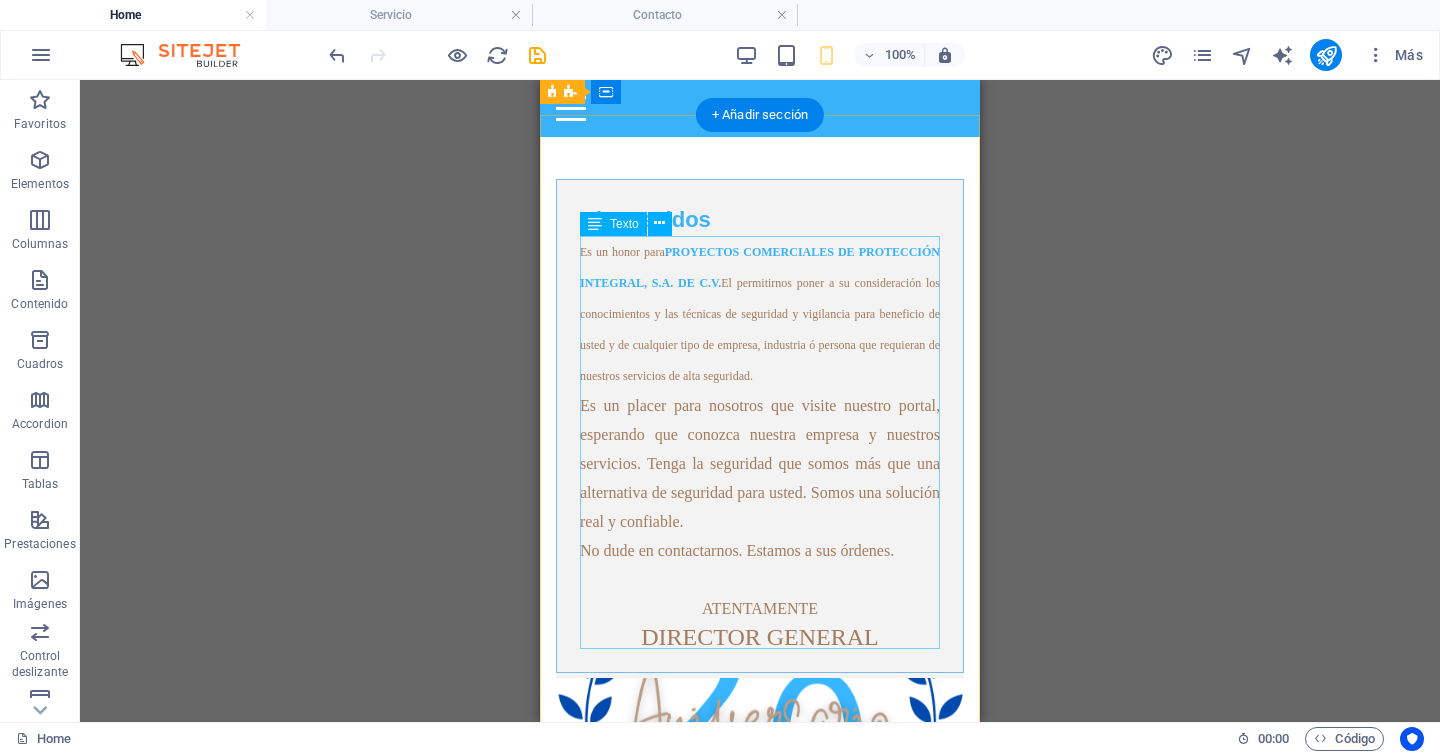 scroll, scrollTop: 1012, scrollLeft: 0, axis: vertical 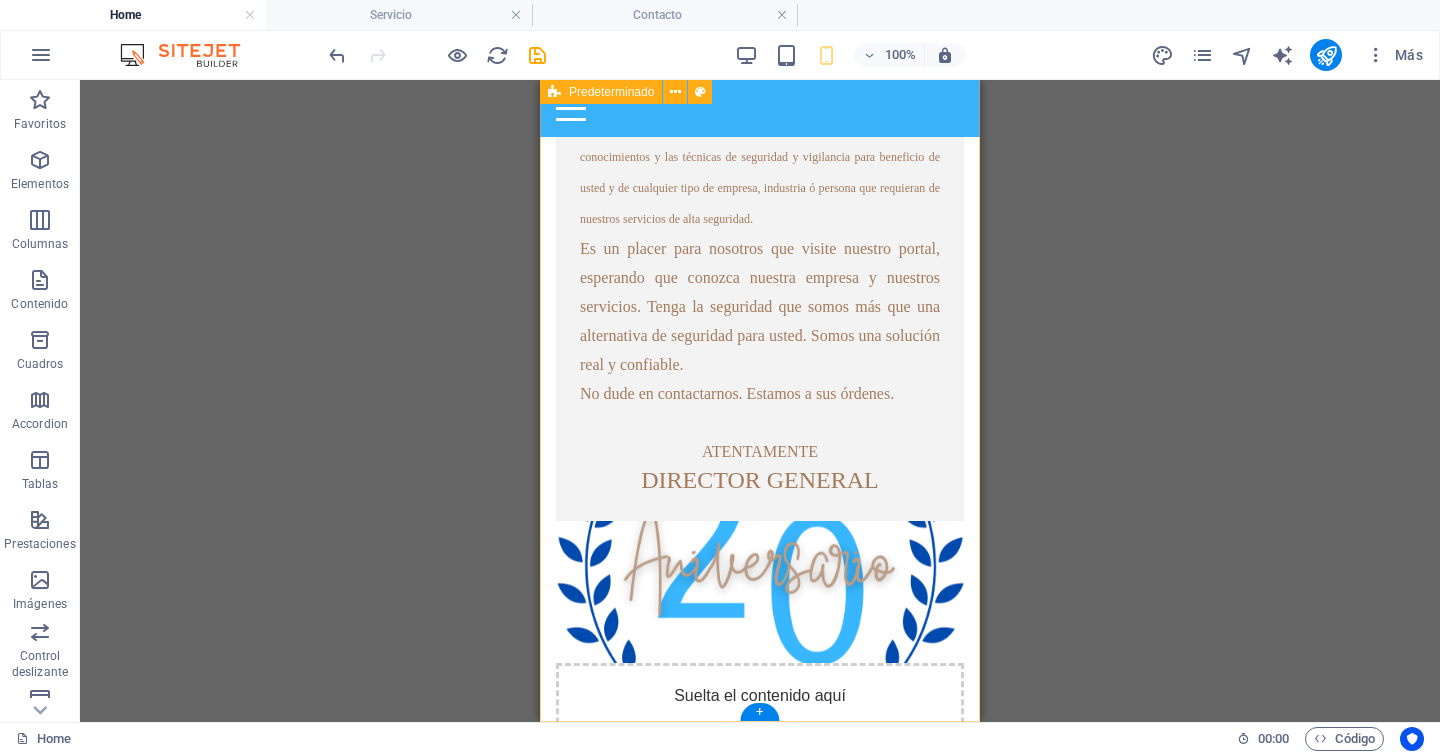 click on "Bienvenidos Es un honor para  PROYECTOS COMERCIALES DE PROTECCIÓN INTEGRAL, S.A. DE C.V.  El permitirnos poner a su consideración los conocimientos y las técnicas de seguridad y vigilancia para beneficio de usted y de cualquier tipo de empresa, industria ó persona que requieran de nuestros servicios de alta seguridad. Es un placer para nosotros que visite nuestro portal, esperando que conozca nuestra empresa y nuestros servicios. Tenga la seguridad que somos más que una alternativa de seguridad para usted. Somos una solución real y confiable. No dude en contactarnos. Estamos a sus órdenes. ATENTAMENTE DIRECTOR GENERAL Suelta el contenido aquí o  Añadir elementos  Pegar portapapeles" at bounding box center (760, 413) 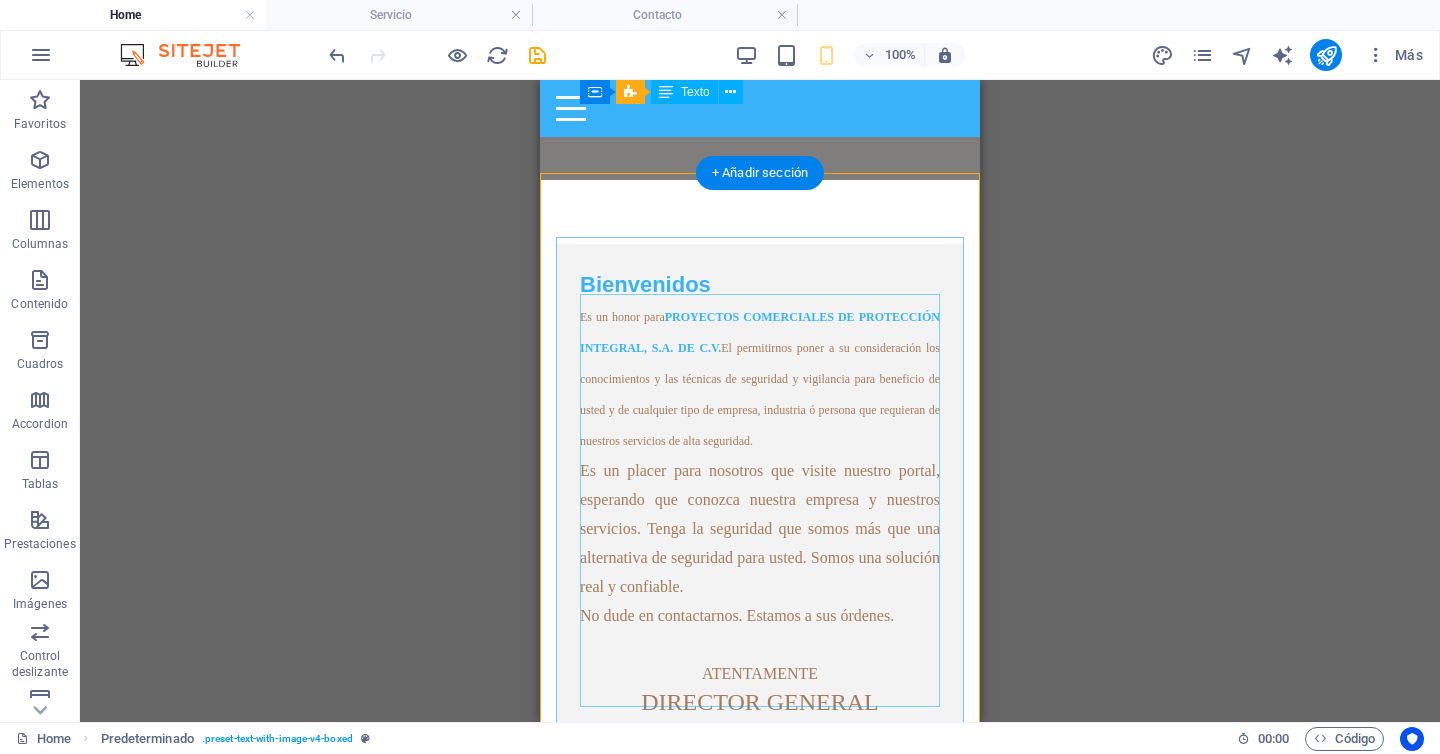 scroll, scrollTop: 789, scrollLeft: 0, axis: vertical 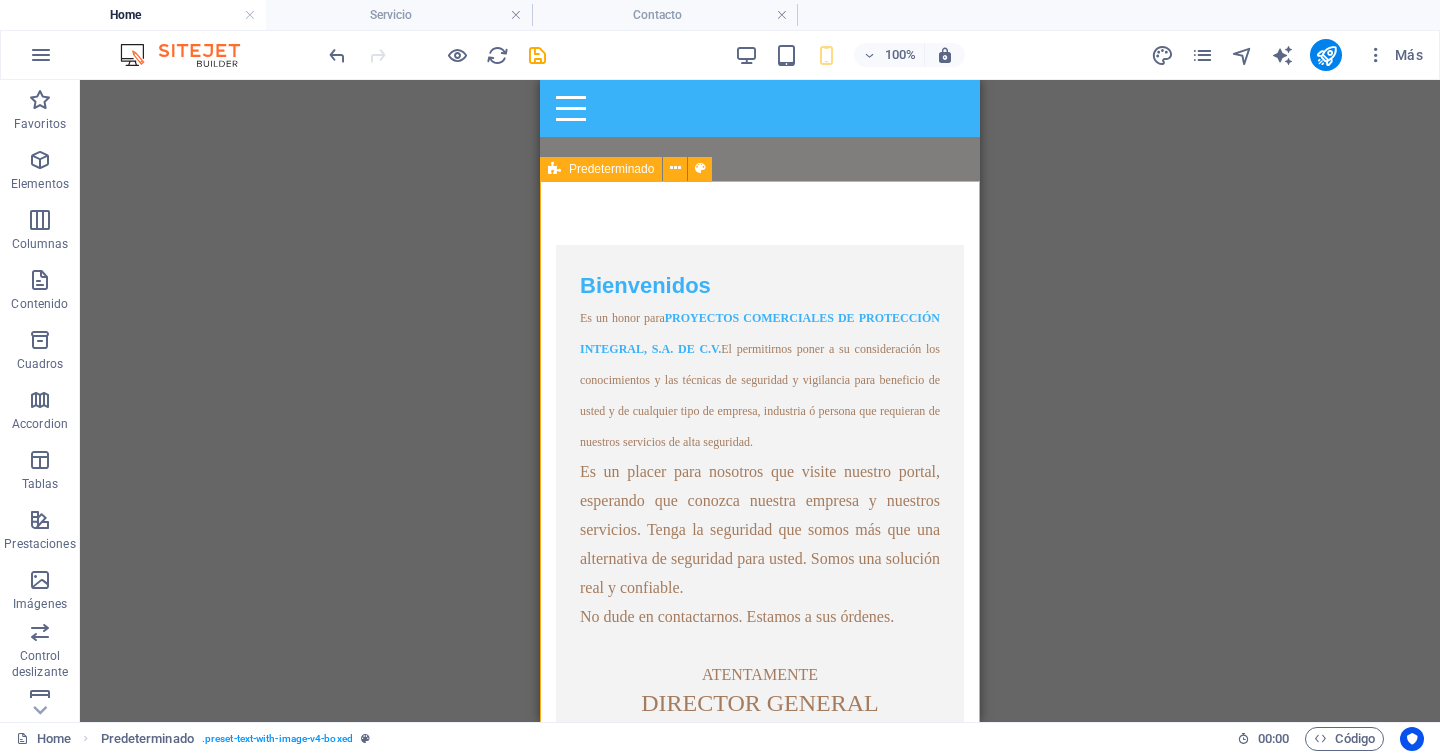 click at bounding box center [700, 168] 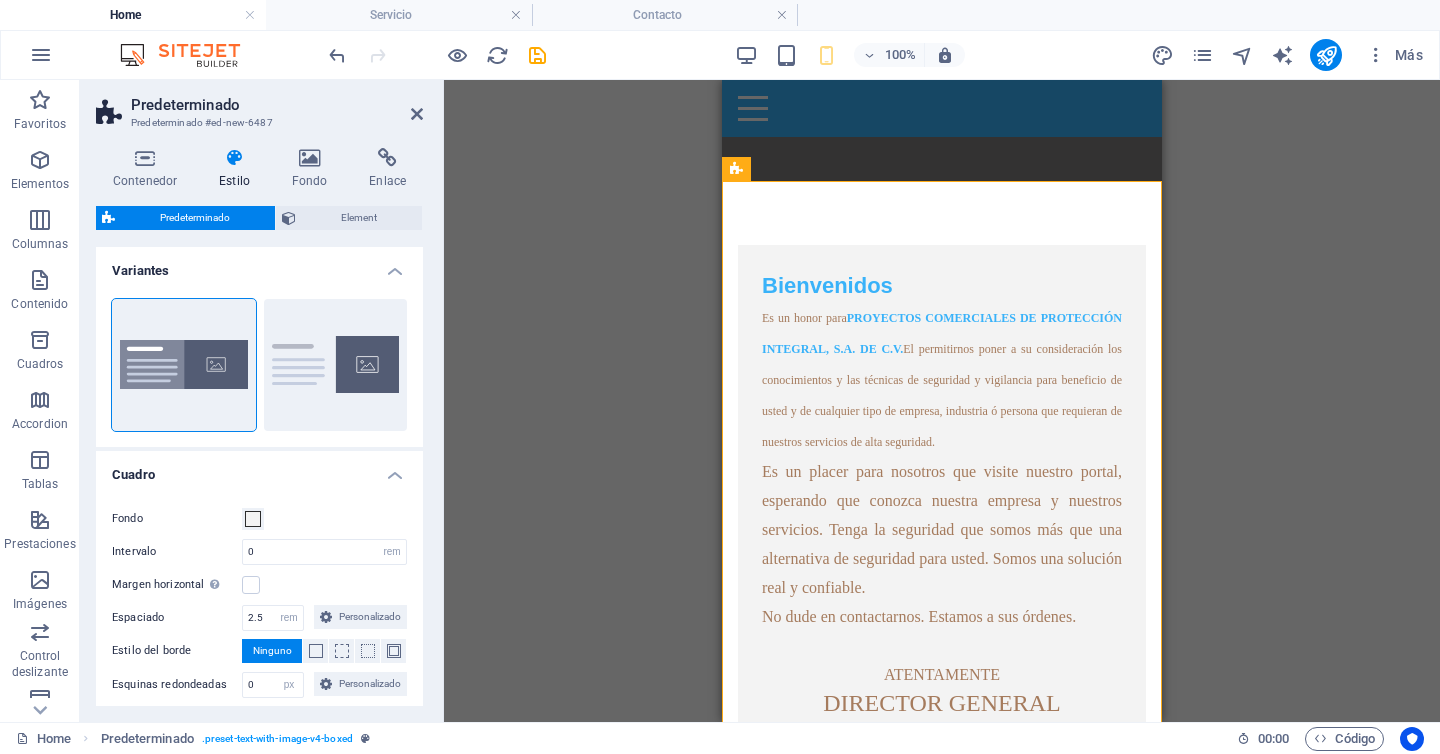 type on "1.5" 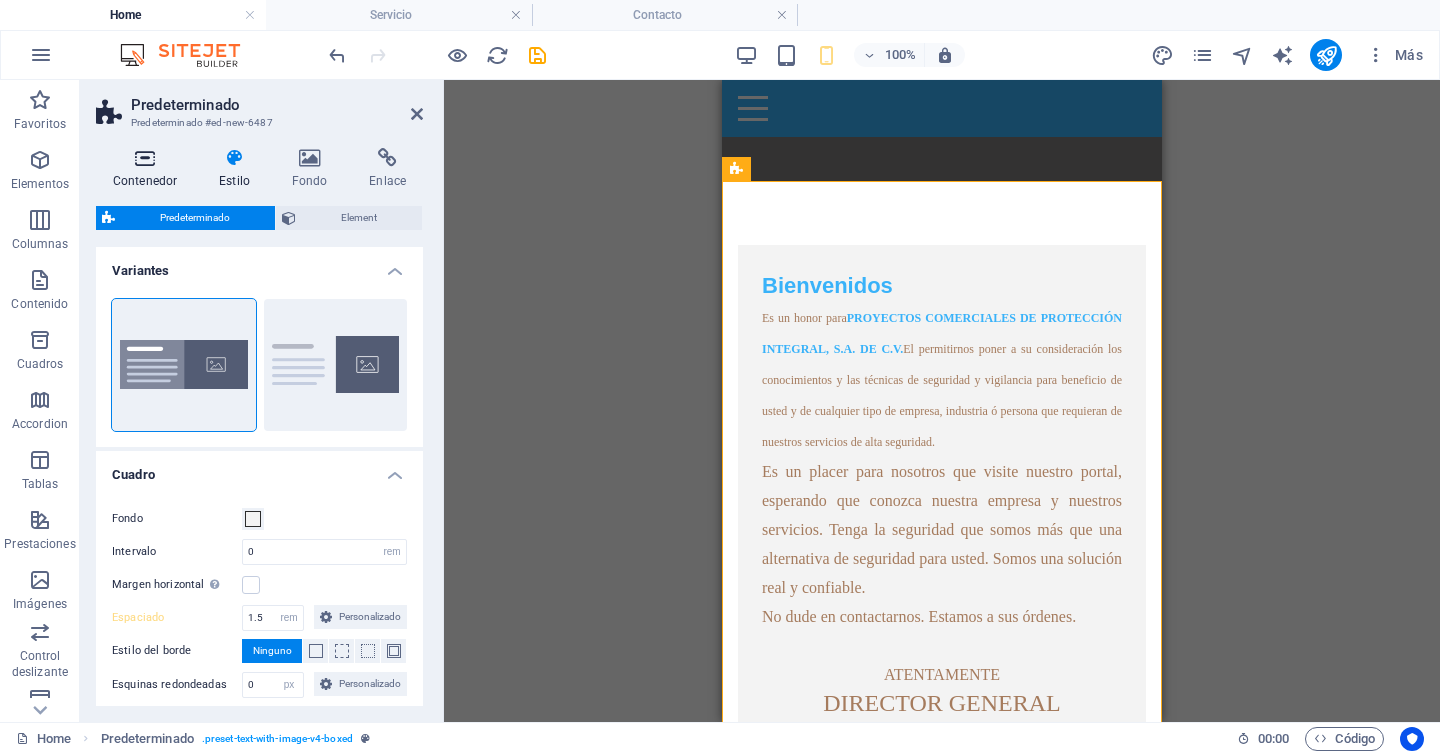 click at bounding box center [145, 158] 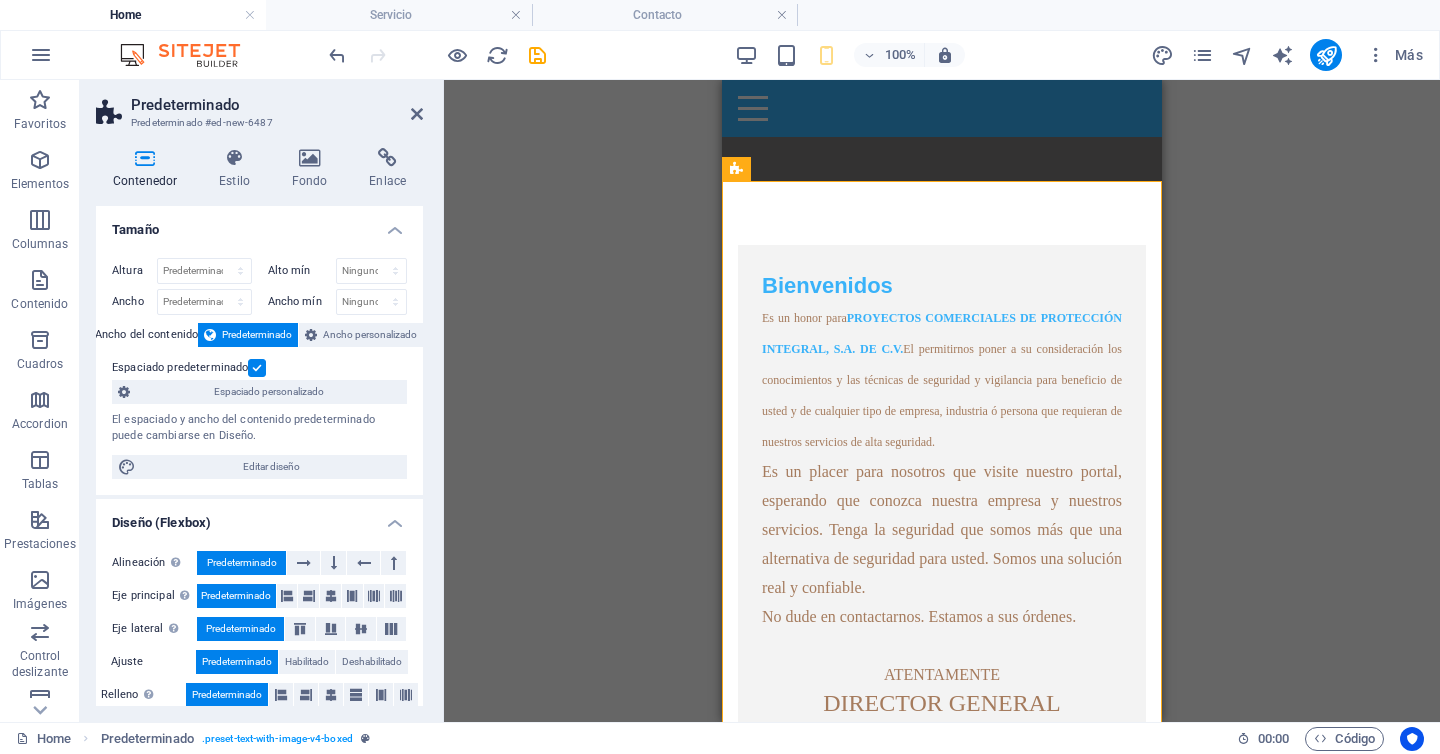 scroll, scrollTop: 1012, scrollLeft: 0, axis: vertical 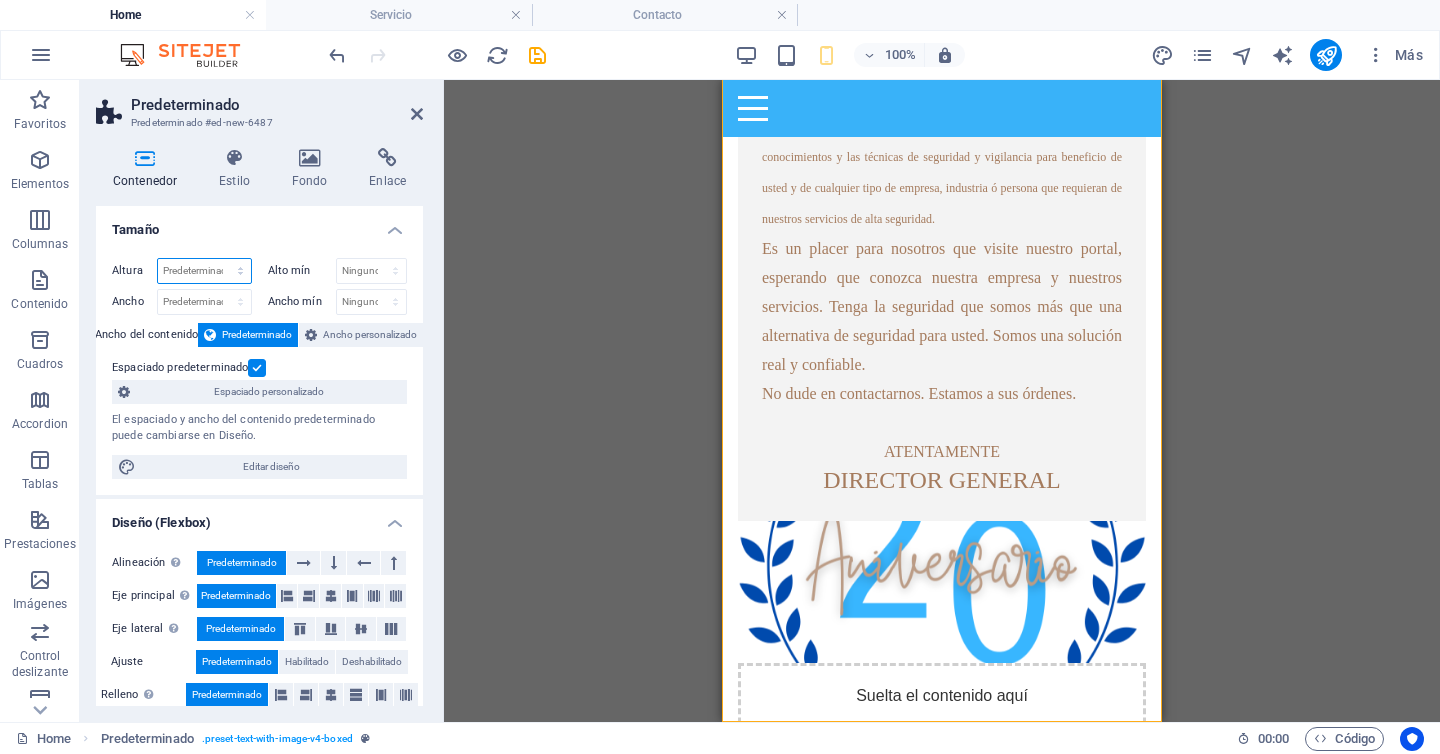 click on "Predeterminado px rem % vh vw" at bounding box center (204, 271) 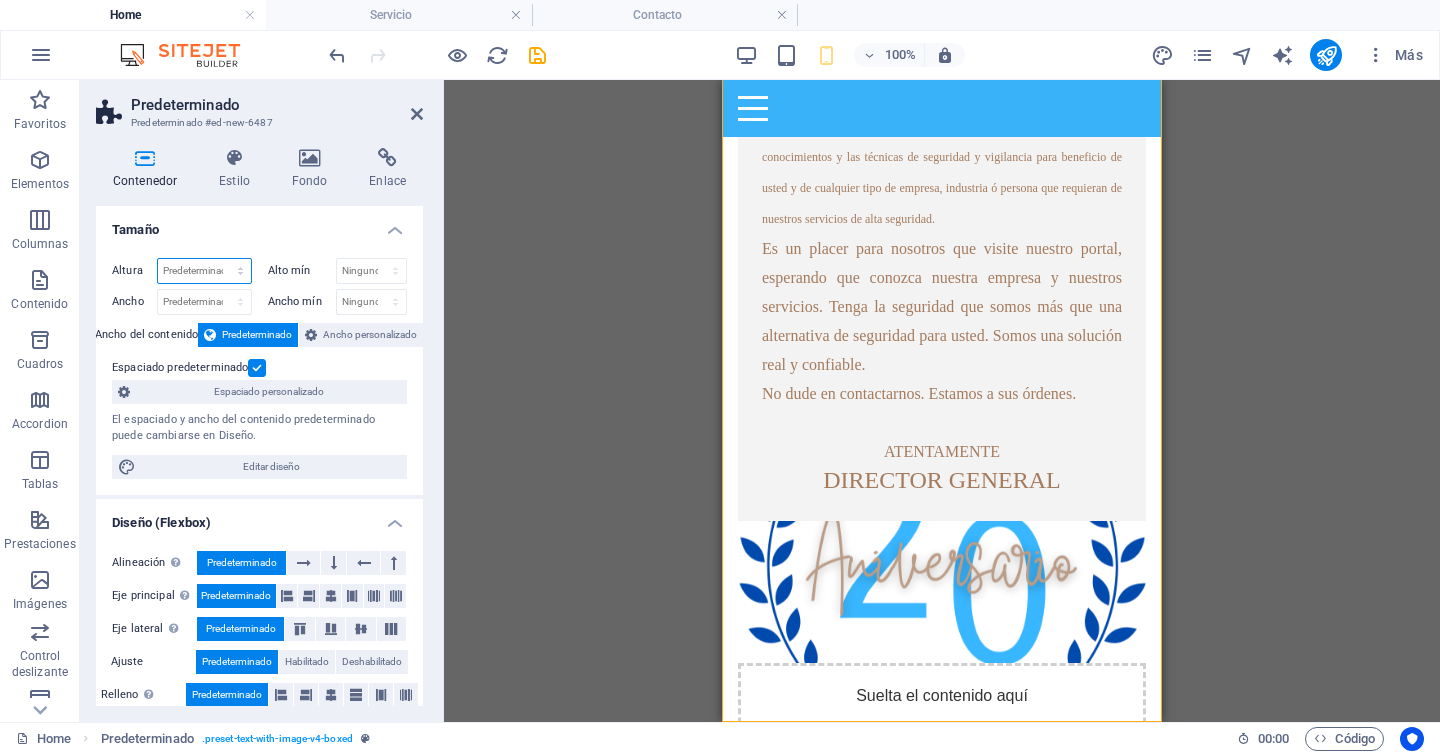 select on "px" 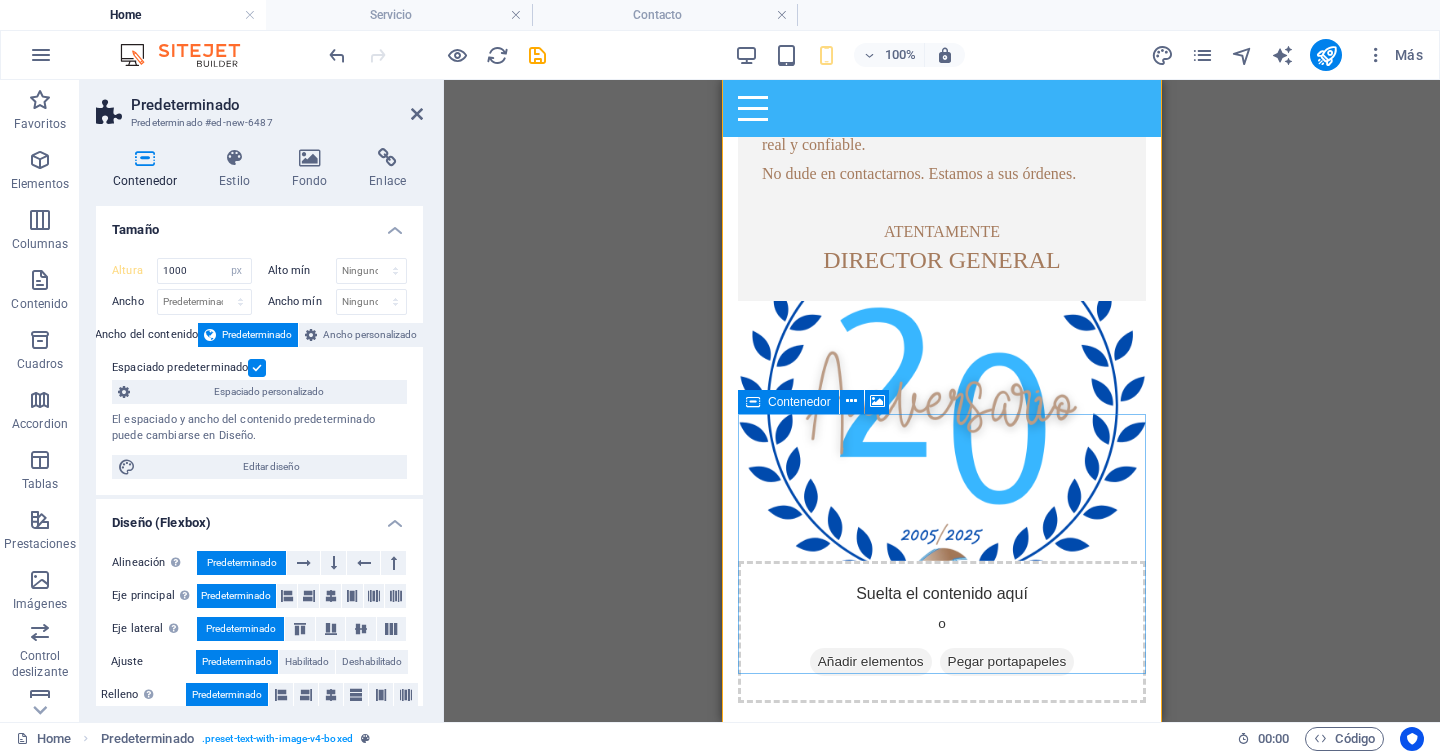 scroll, scrollTop: 1248, scrollLeft: 0, axis: vertical 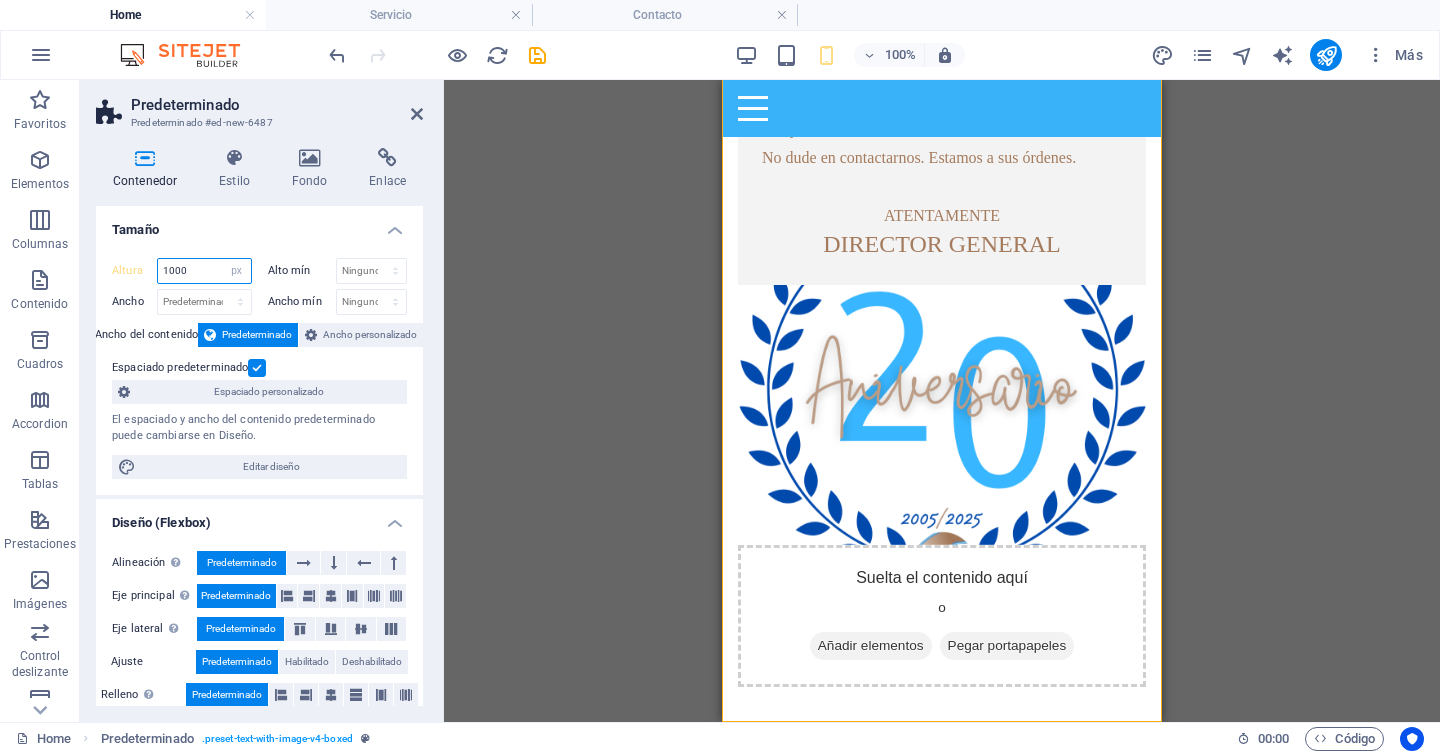 click on "1000" at bounding box center (204, 271) 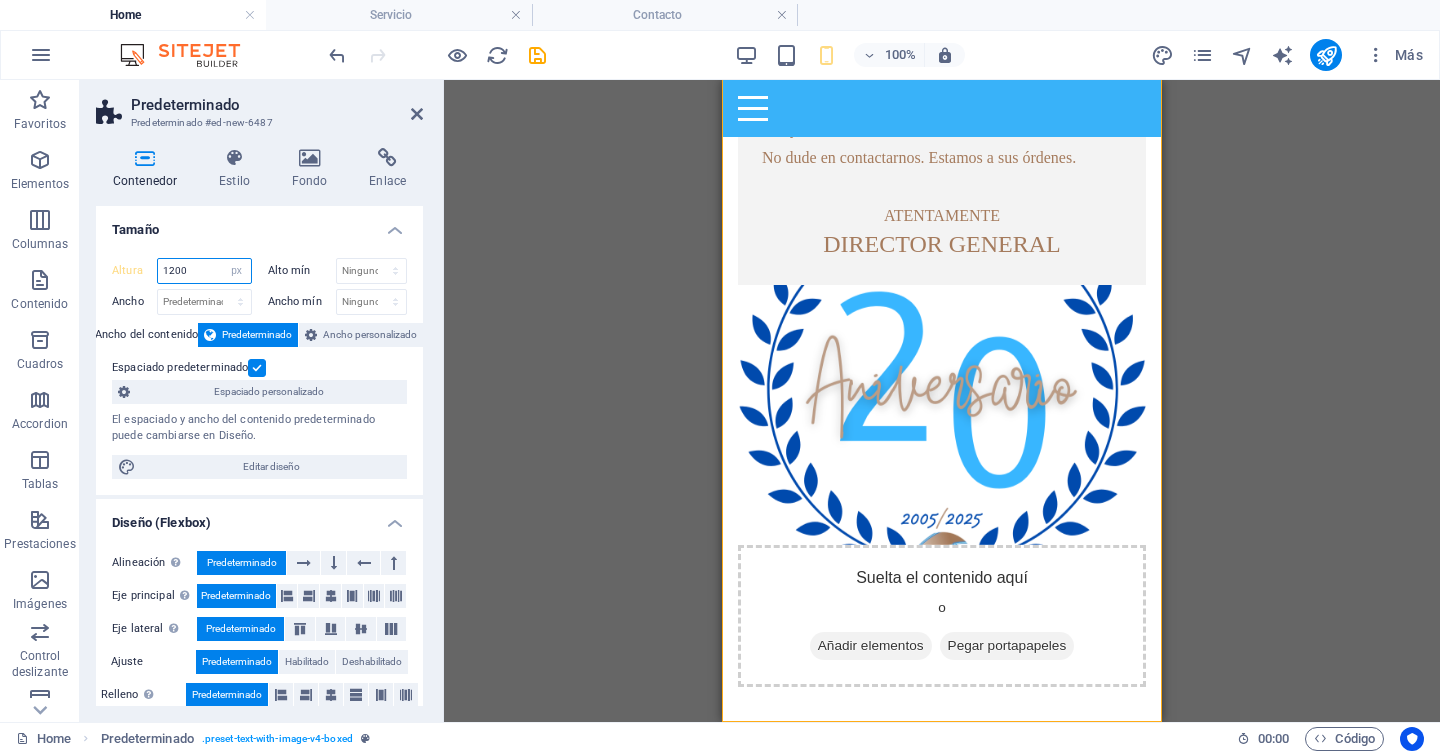 type on "1200" 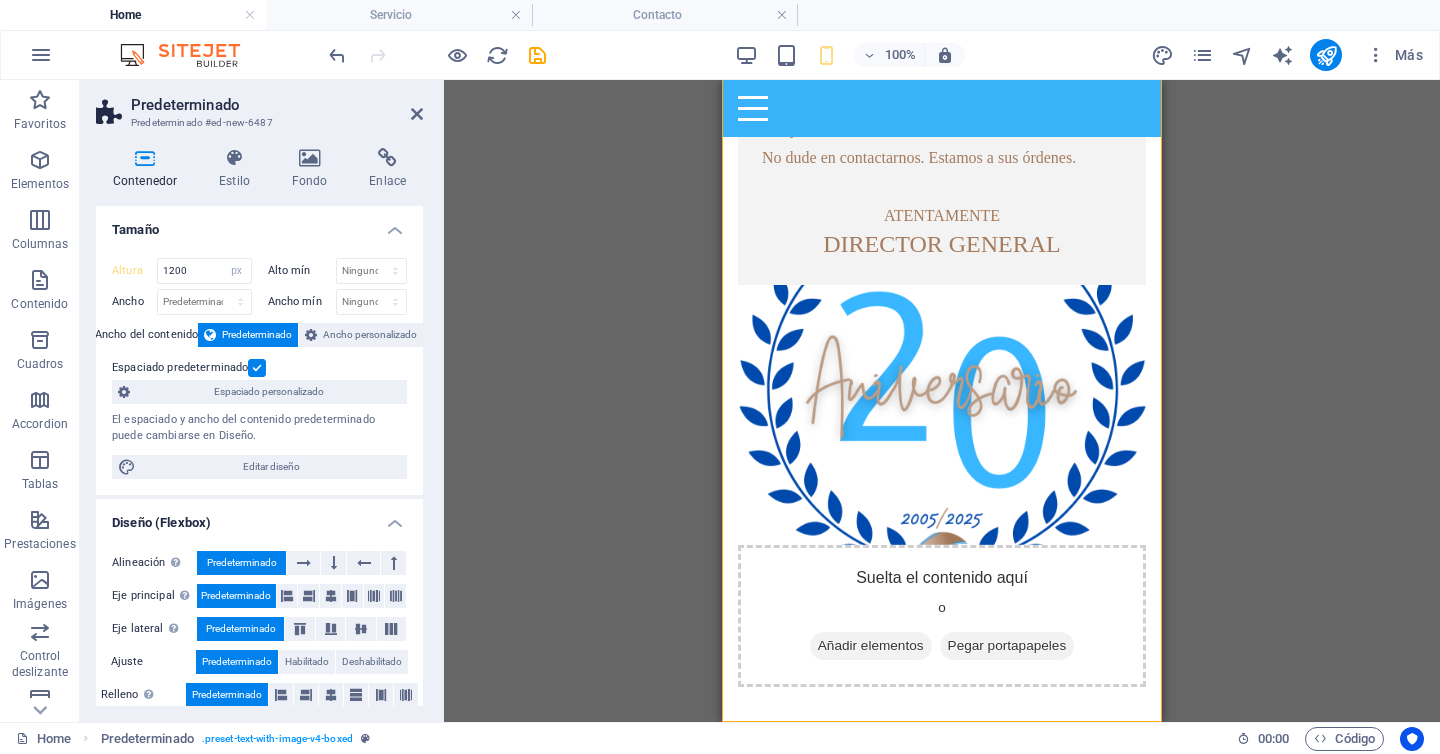 click on "Tamaño" at bounding box center (259, 224) 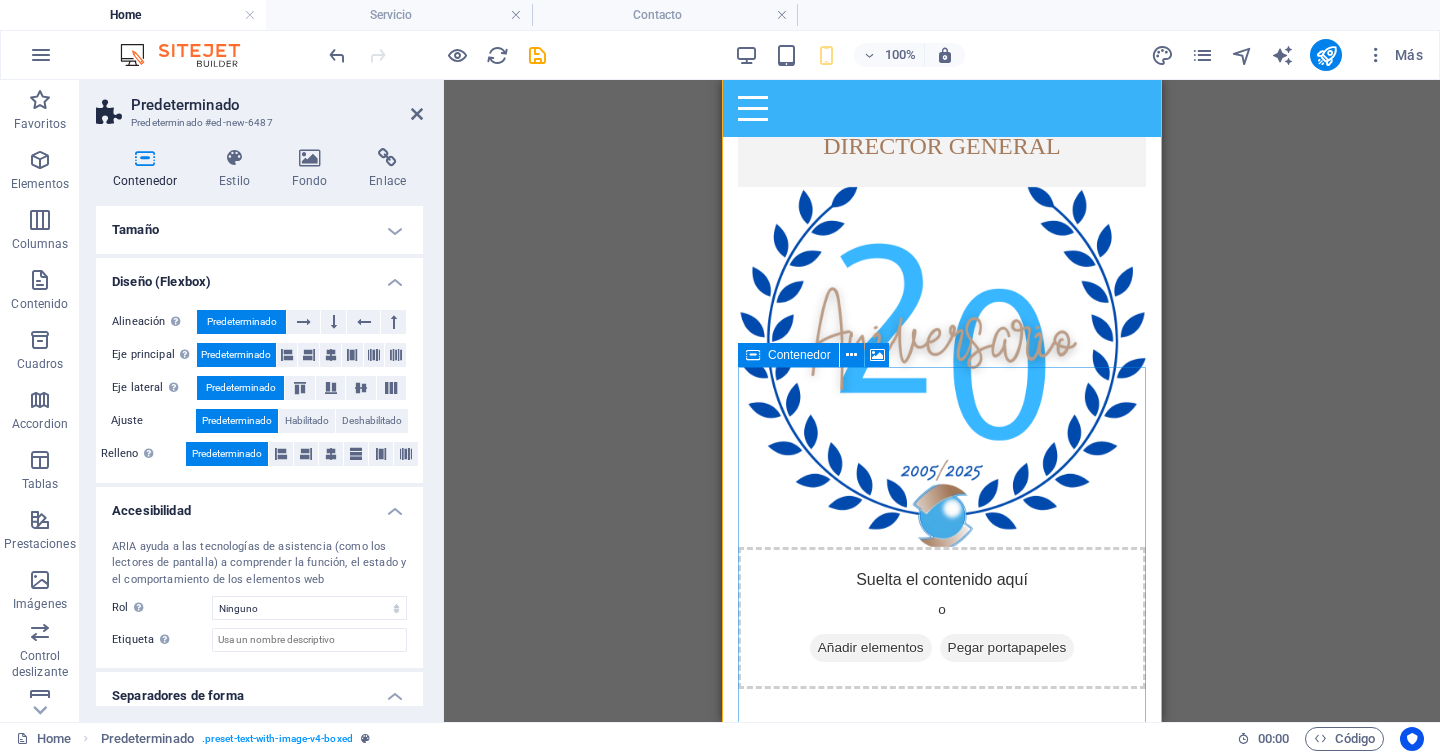 scroll, scrollTop: 1385, scrollLeft: 0, axis: vertical 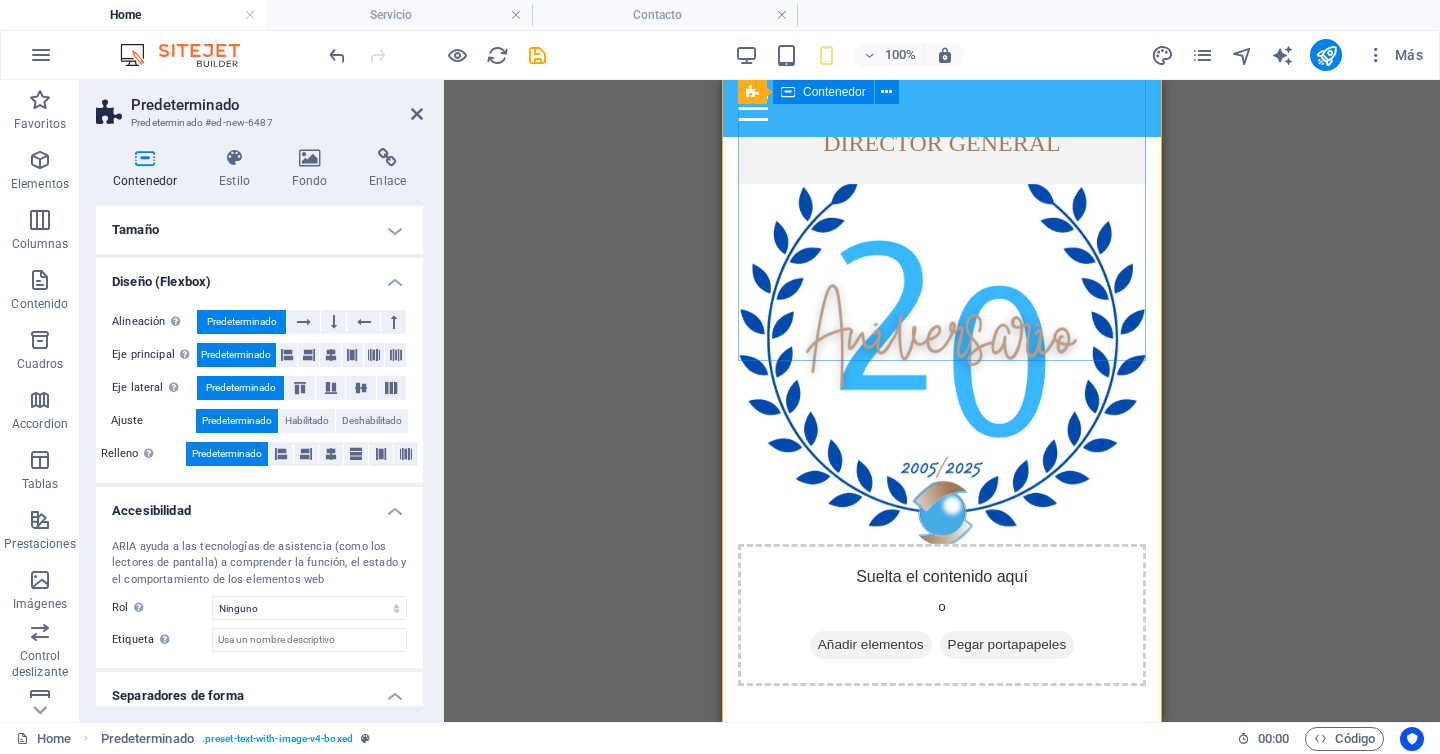 click on "Bienvenidos Es un honor para  PROYECTOS COMERCIALES DE PROTECCIÓN INTEGRAL, S.A. DE C.V.  El permitirnos poner a su consideración los conocimientos y las técnicas de seguridad y vigilancia para beneficio de usted y de cualquier tipo de empresa, industria ó persona que requieran de nuestros servicios de alta seguridad. Es un placer para nosotros que visite nuestro portal, esperando que conozca nuestra empresa y nuestros servicios. Tenga la seguridad que somos más que una alternativa de seguridad para usted. Somos una solución real y confiable. No dude en contactarnos. Estamos a sus órdenes. ATENTAMENTE DIRECTOR GENERAL" at bounding box center [942, -66] 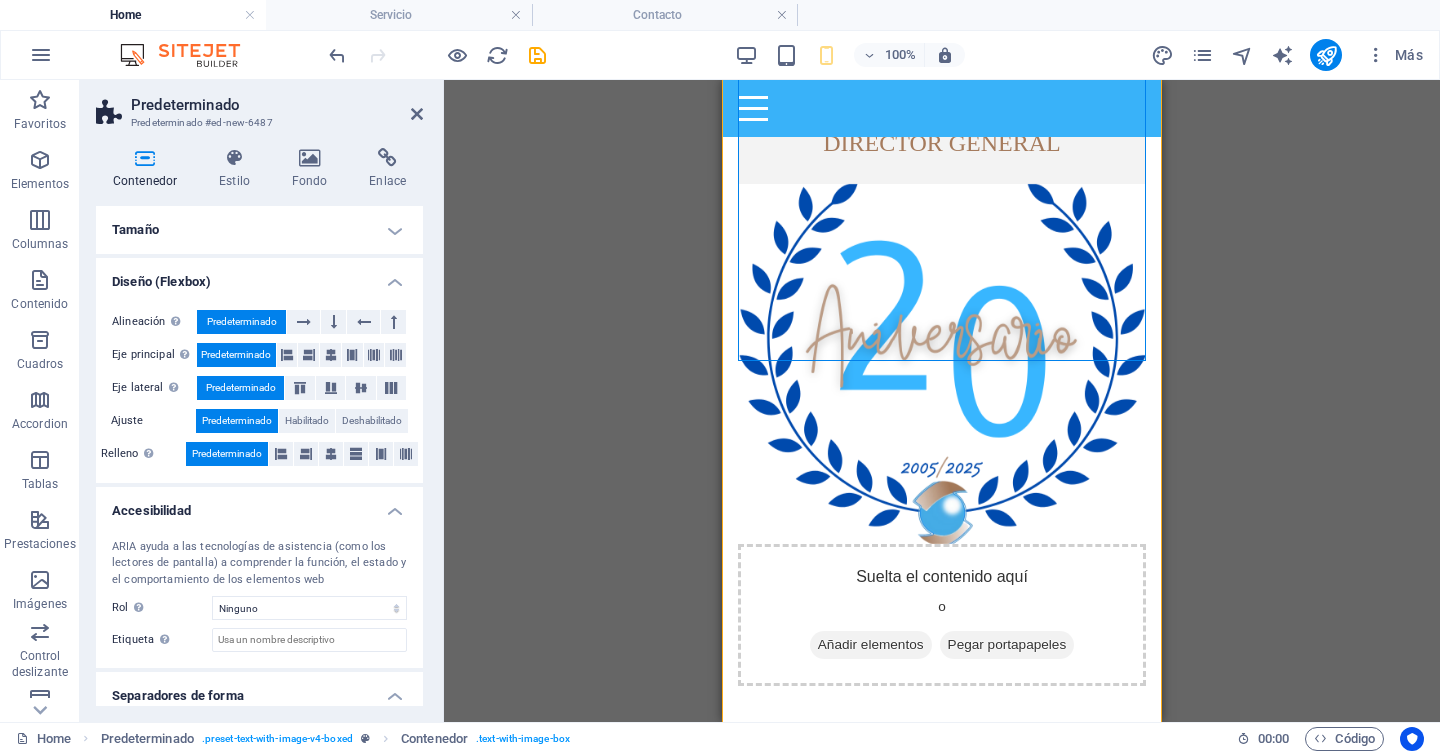 click on "Tamaño" at bounding box center [259, 230] 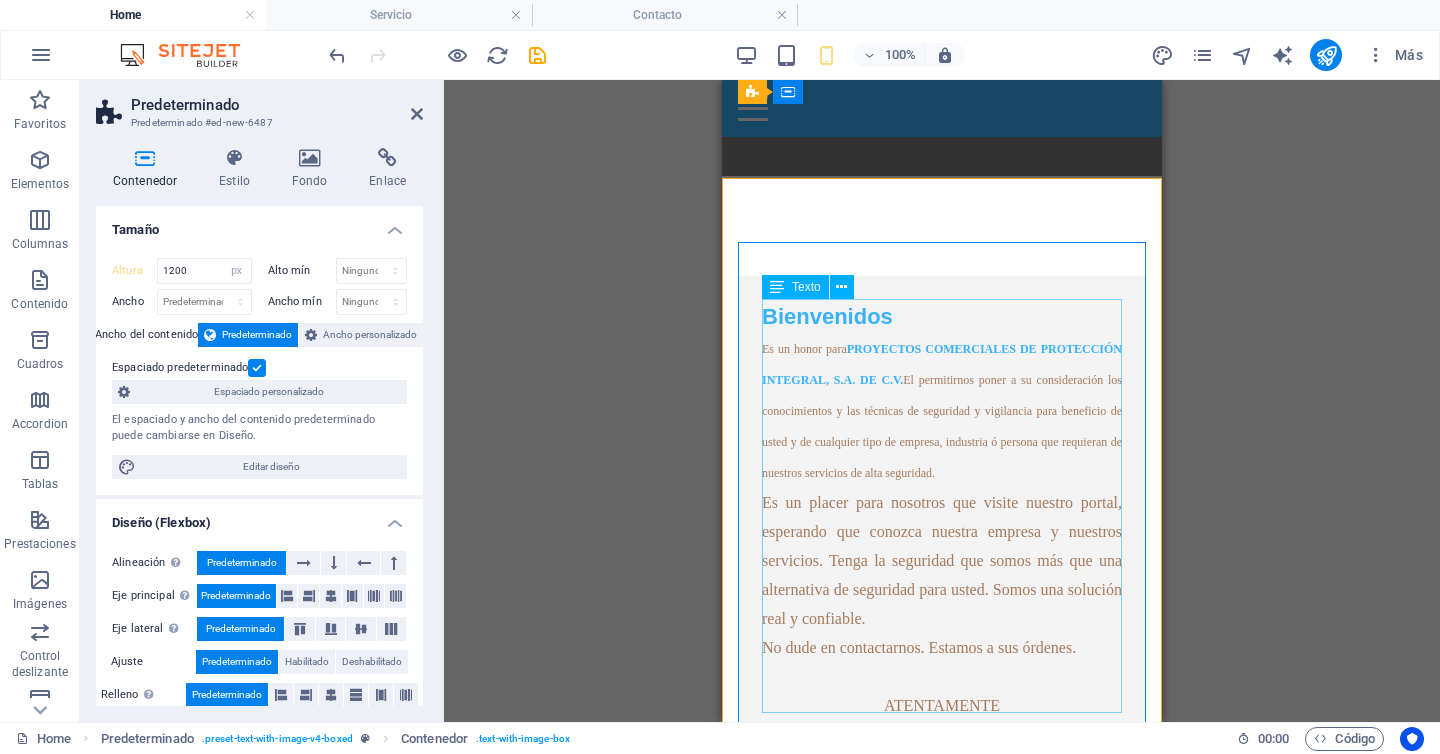 scroll, scrollTop: 792, scrollLeft: 0, axis: vertical 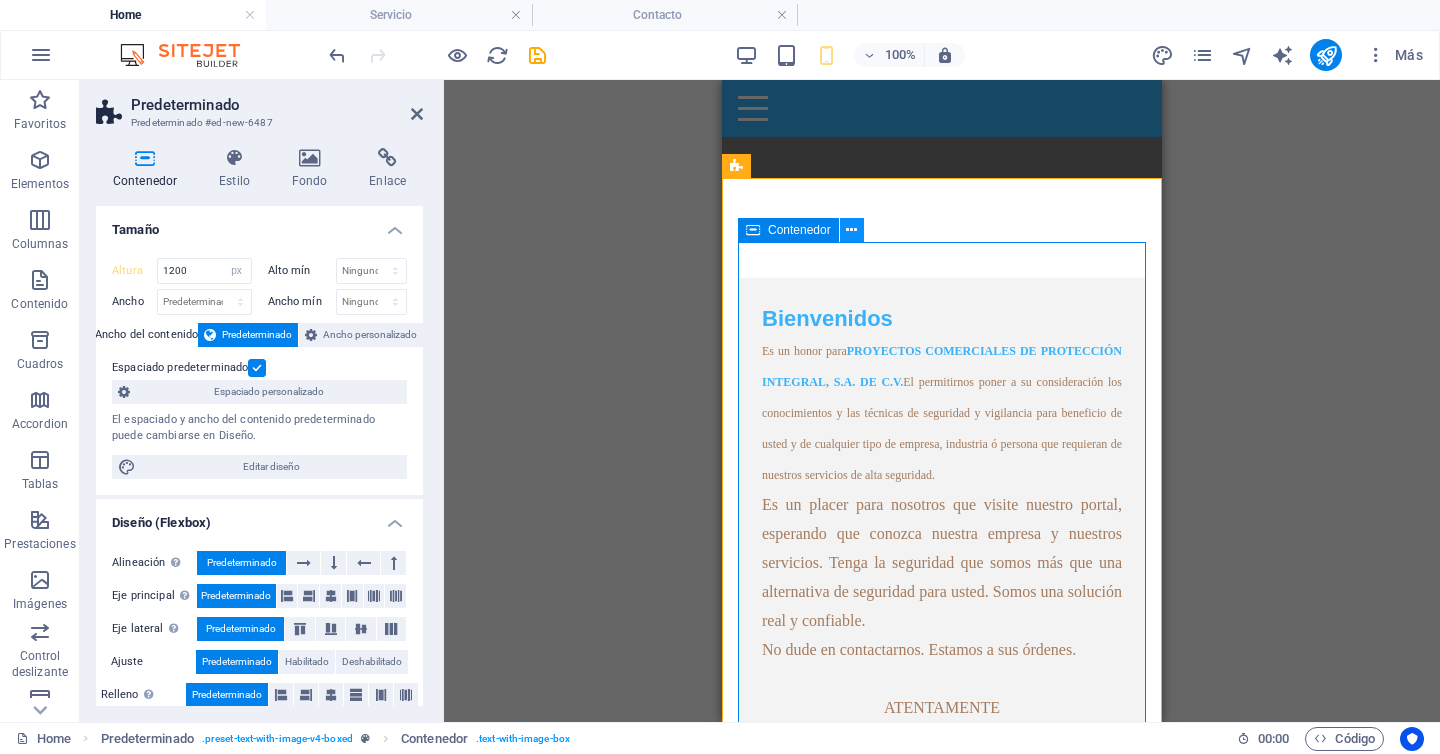 click at bounding box center (851, 230) 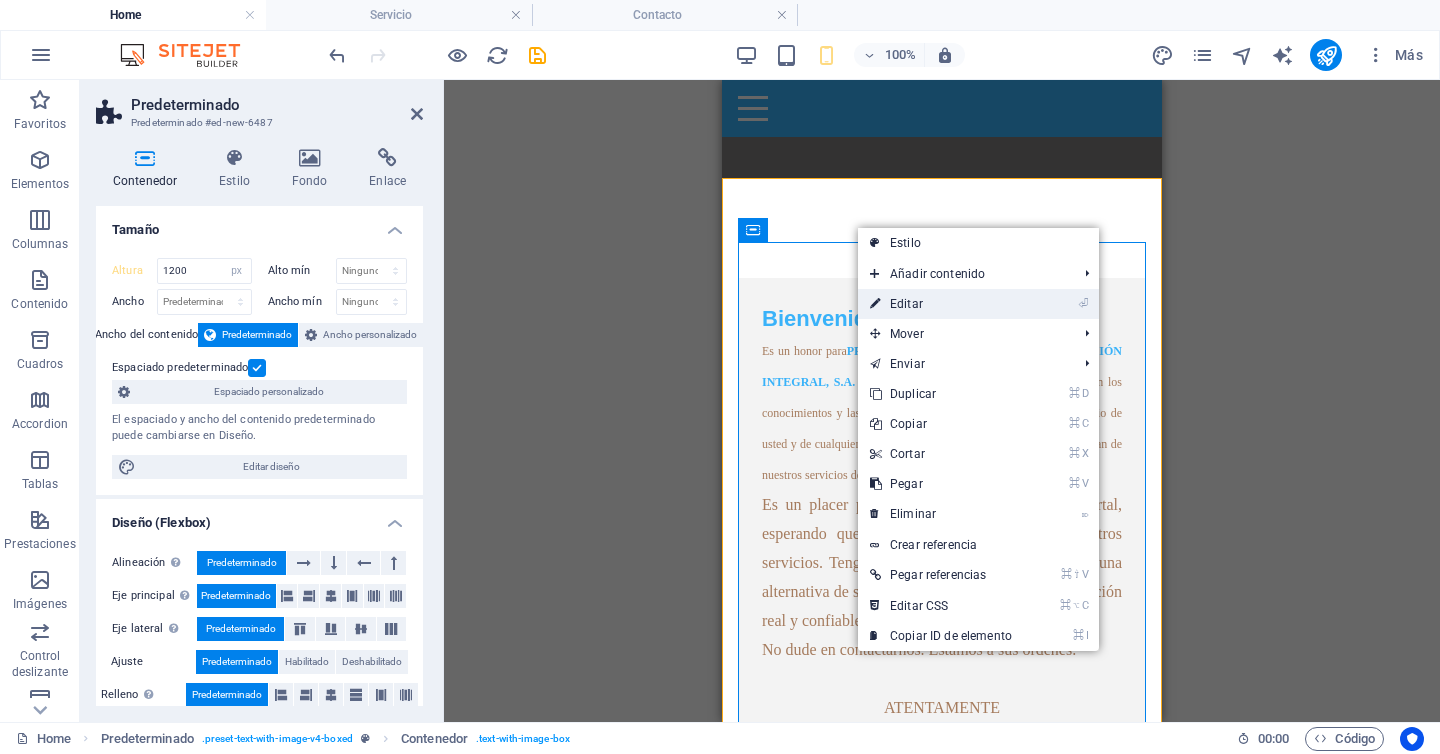 click on "⏎  Editar" at bounding box center [941, 304] 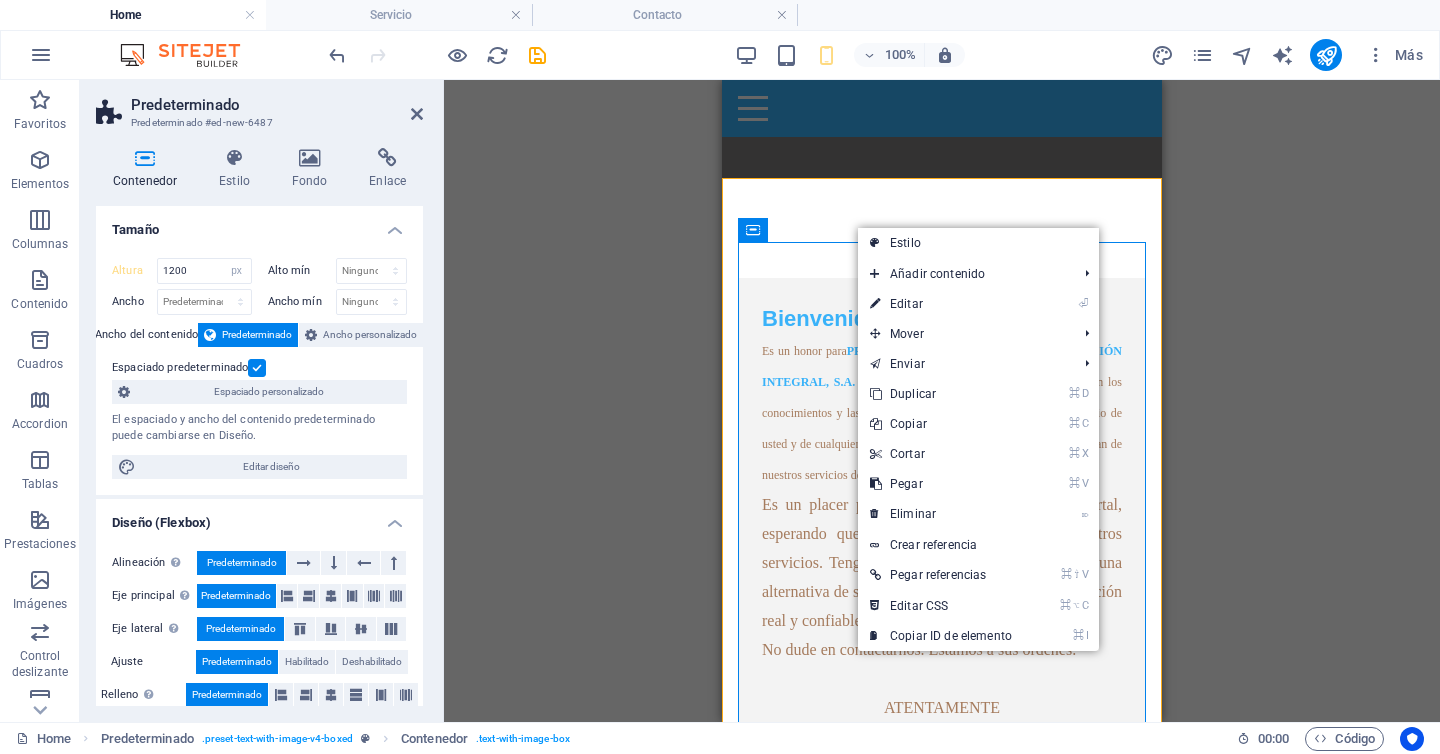select on "px" 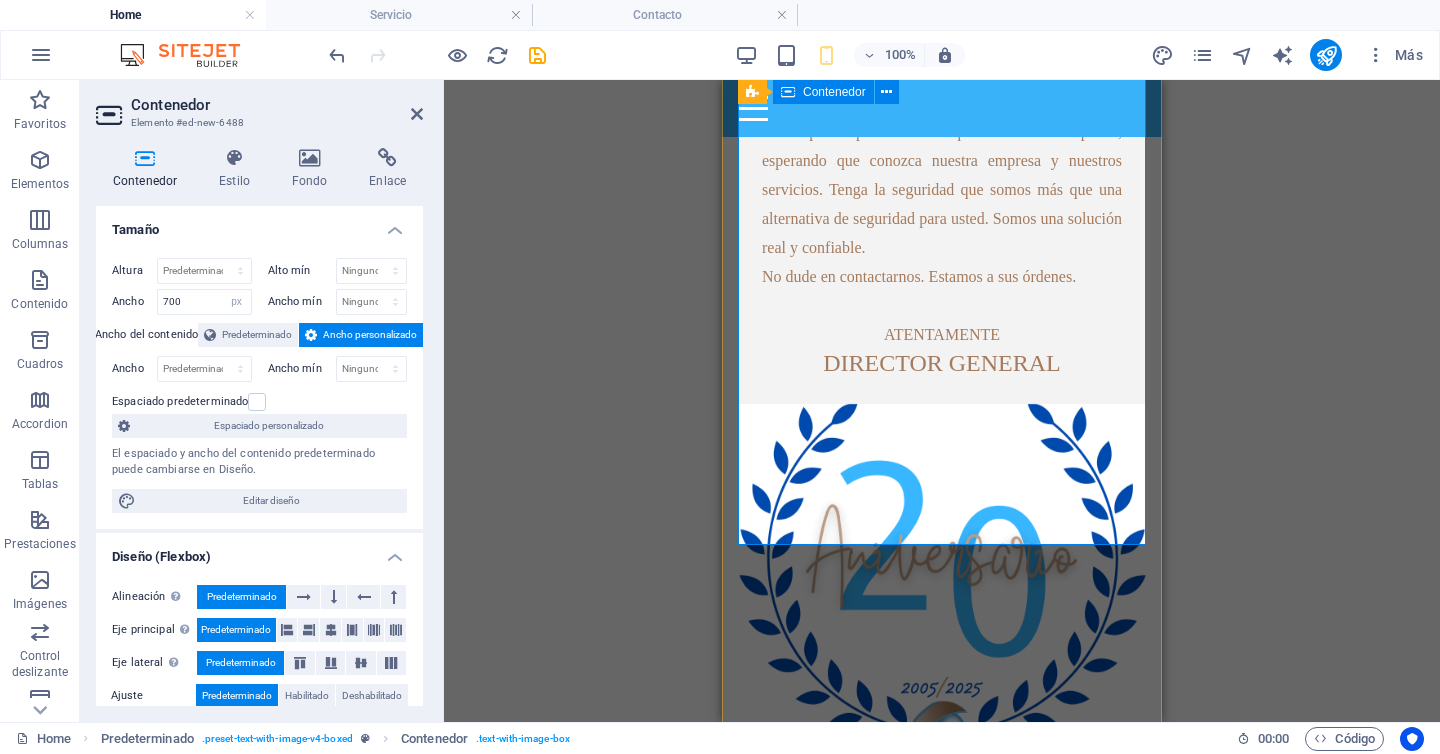 scroll, scrollTop: 1210, scrollLeft: 0, axis: vertical 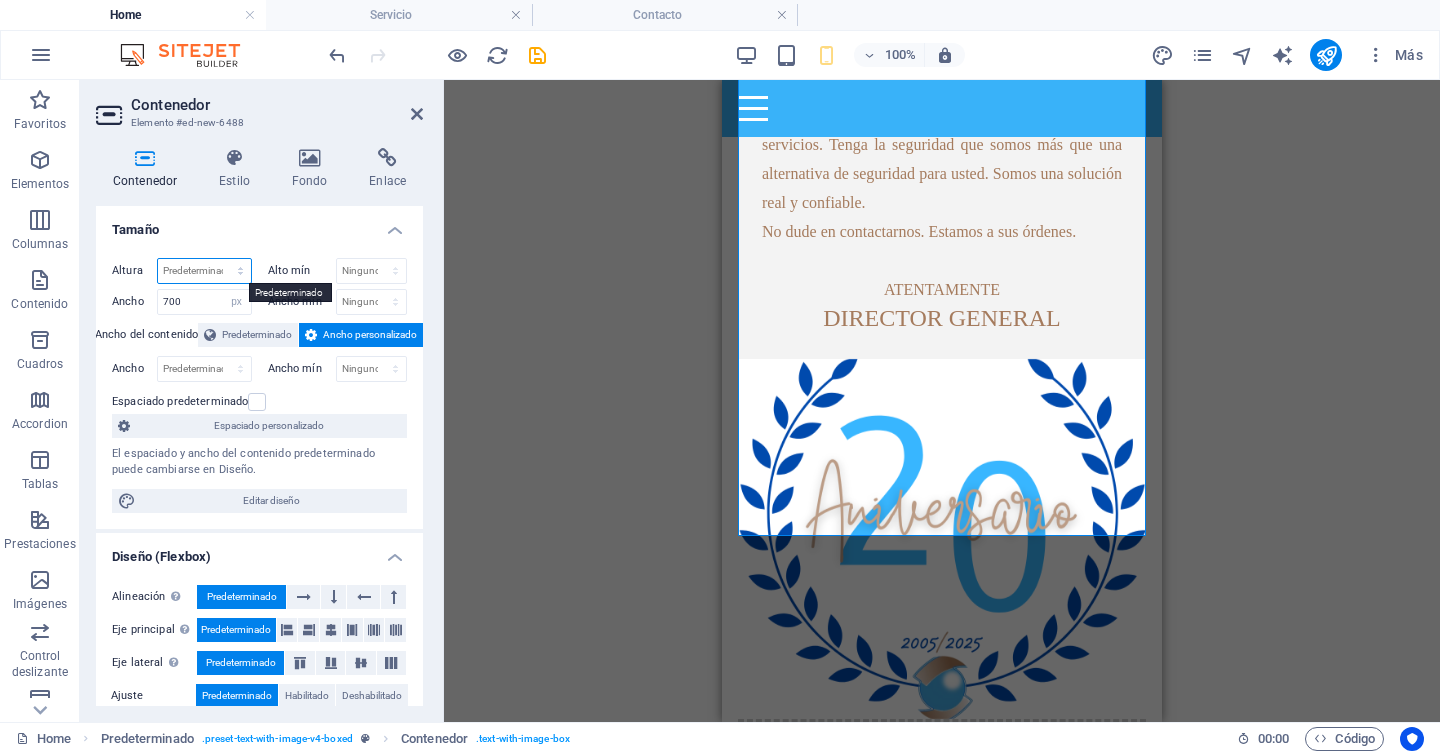 click on "Predeterminado px rem % vh vw" at bounding box center [204, 271] 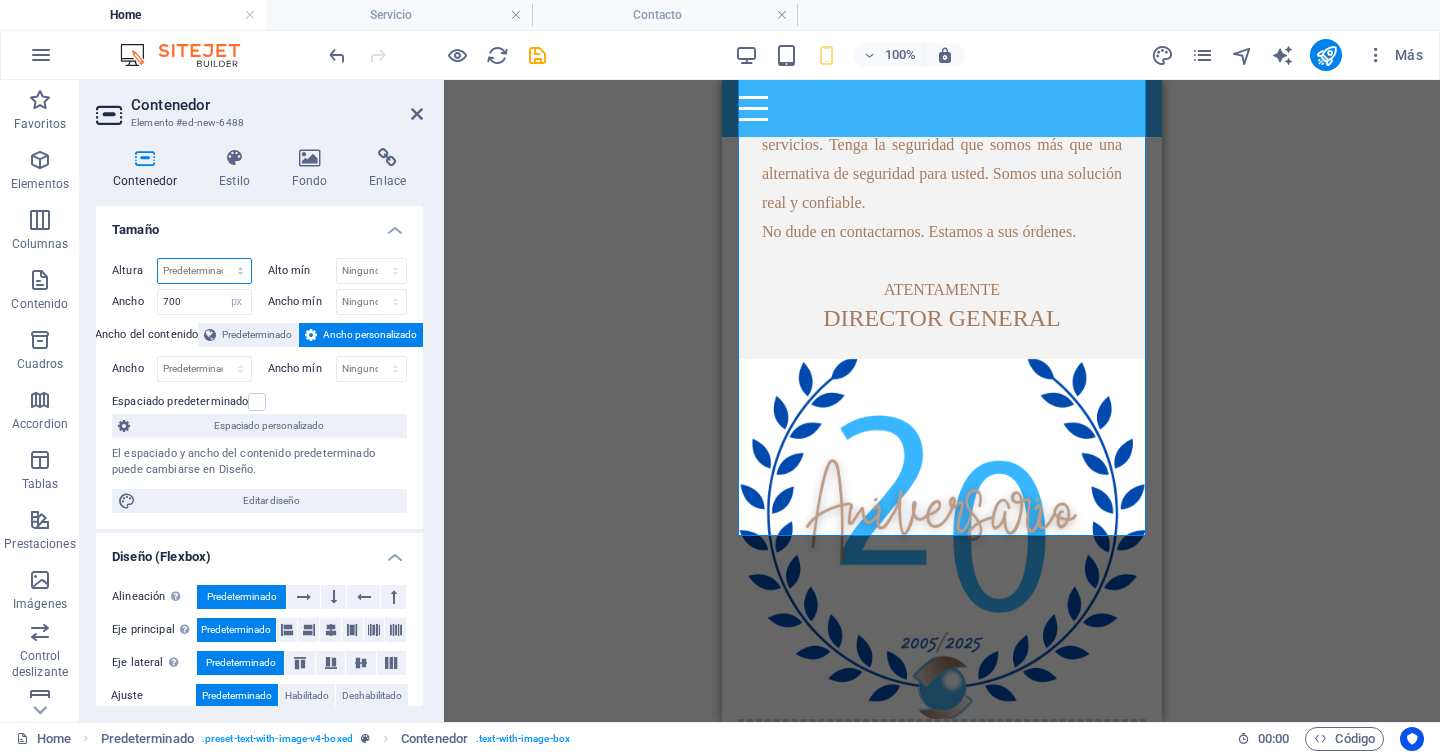 select on "px" 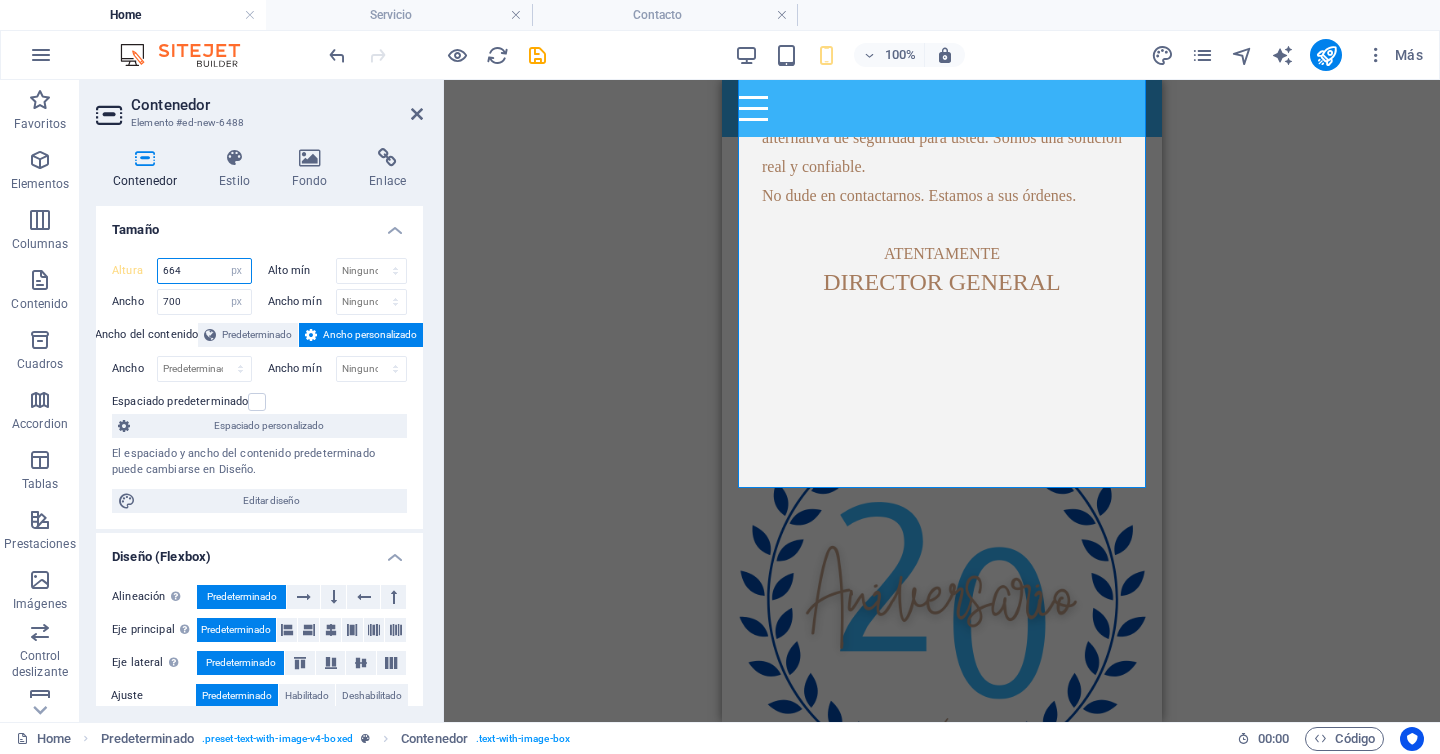 click on "664" at bounding box center [204, 271] 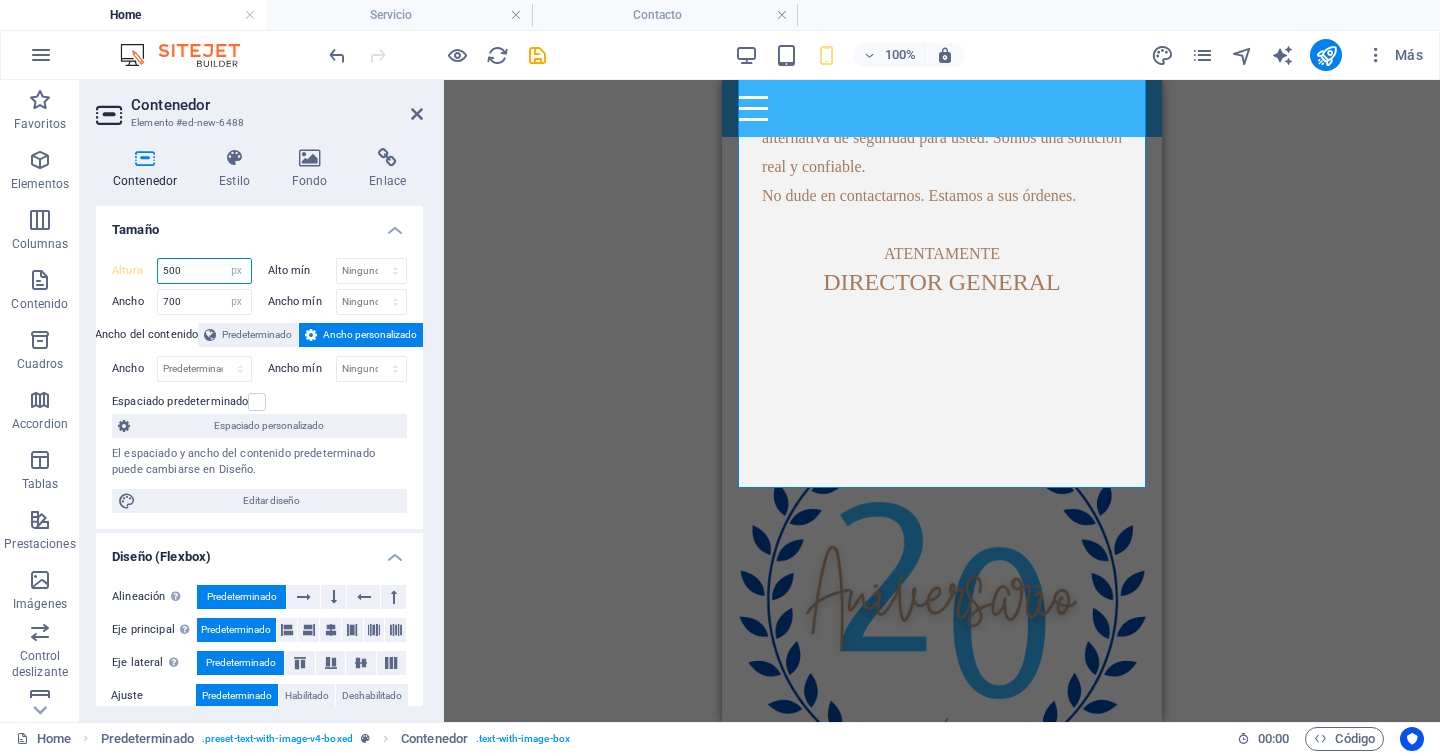 type on "500" 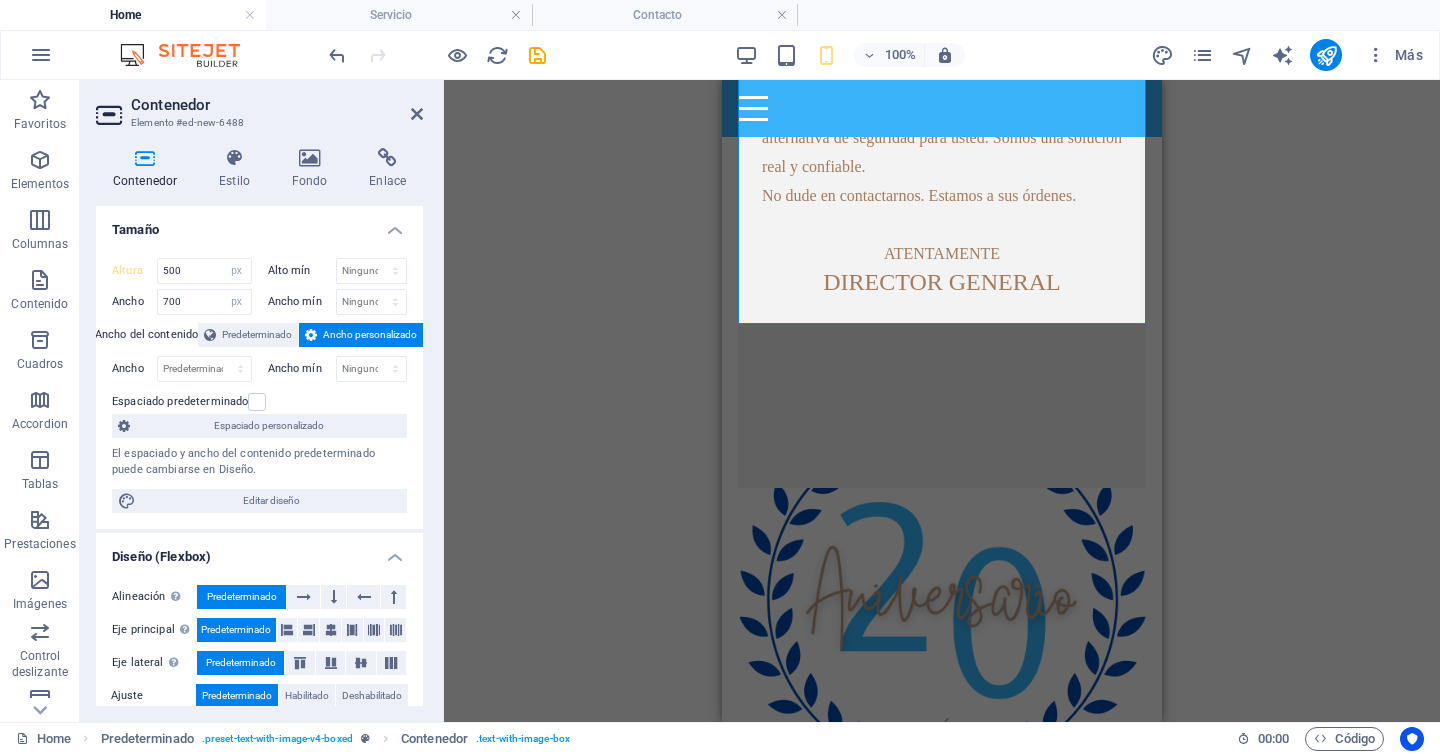 click on "Altura 500 Predeterminado px rem % vh vw Alto mín Ninguno px rem % vh vw Ancho 700 Predeterminado px rem % em vh vw Ancho mín Ninguno px rem % vh vw Ancho del contenido Predeterminado Ancho personalizado Ancho Predeterminado px rem % em vh vw Ancho mín Ninguno px rem % vh vw Espaciado predeterminado Espaciado personalizado El espaciado y ancho del contenido predeterminado puede cambiarse en Diseño. Editar diseño" at bounding box center (259, 385) 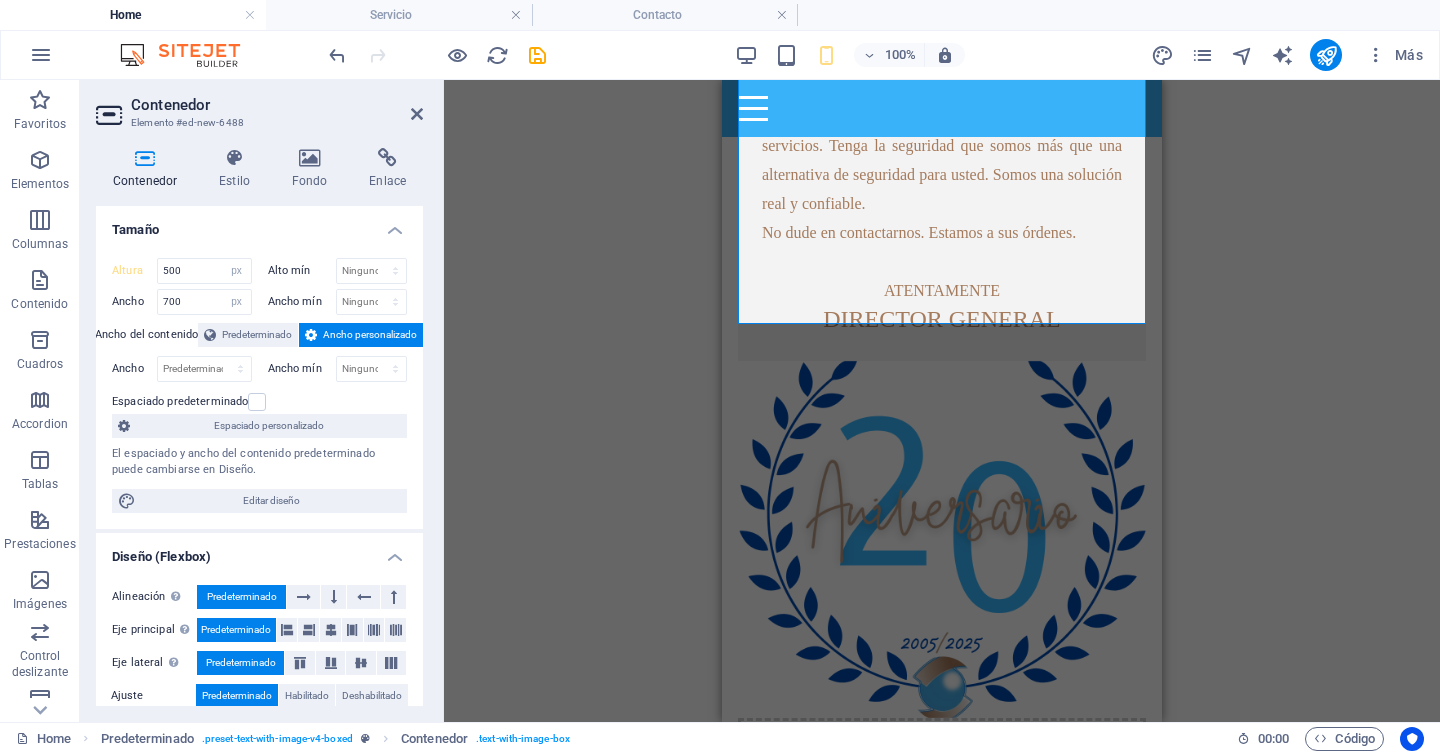 click at bounding box center (417, 114) 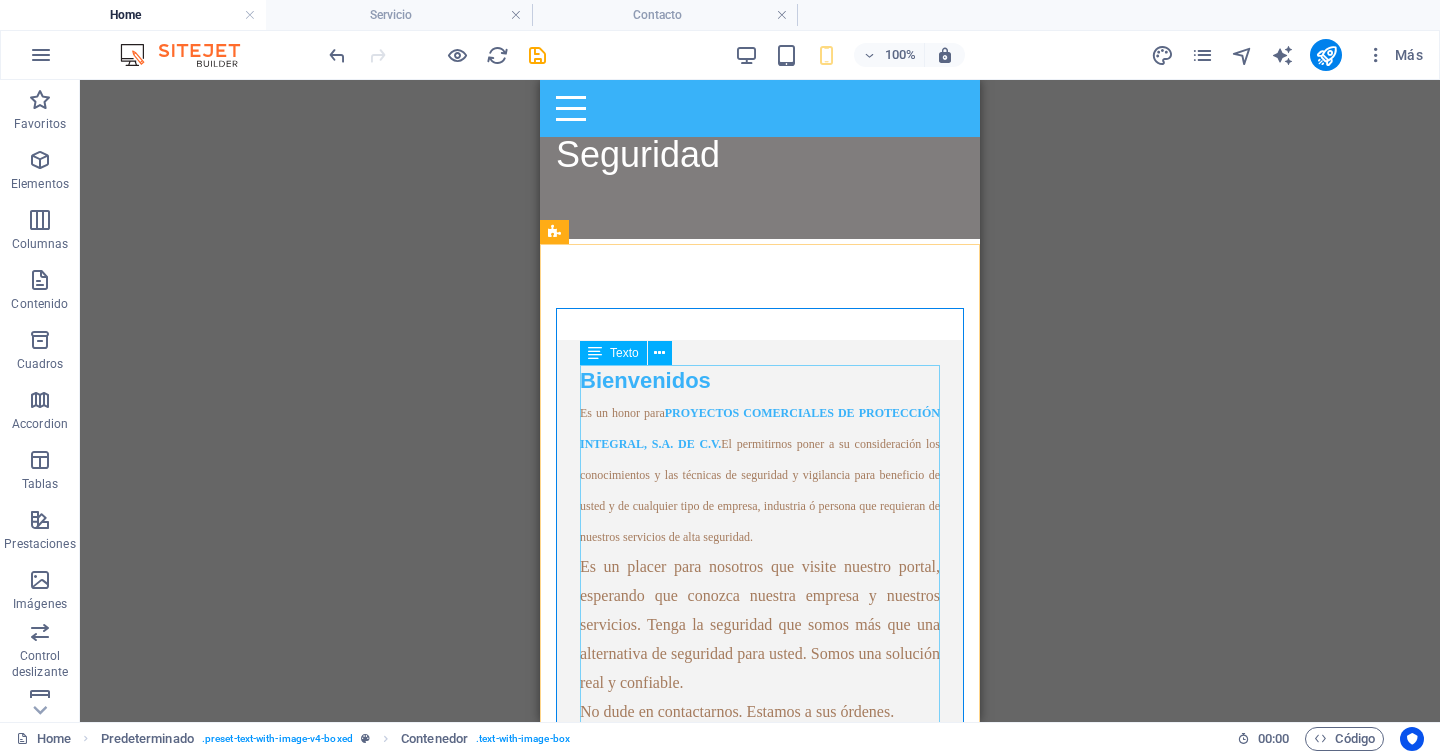 scroll, scrollTop: 733, scrollLeft: 0, axis: vertical 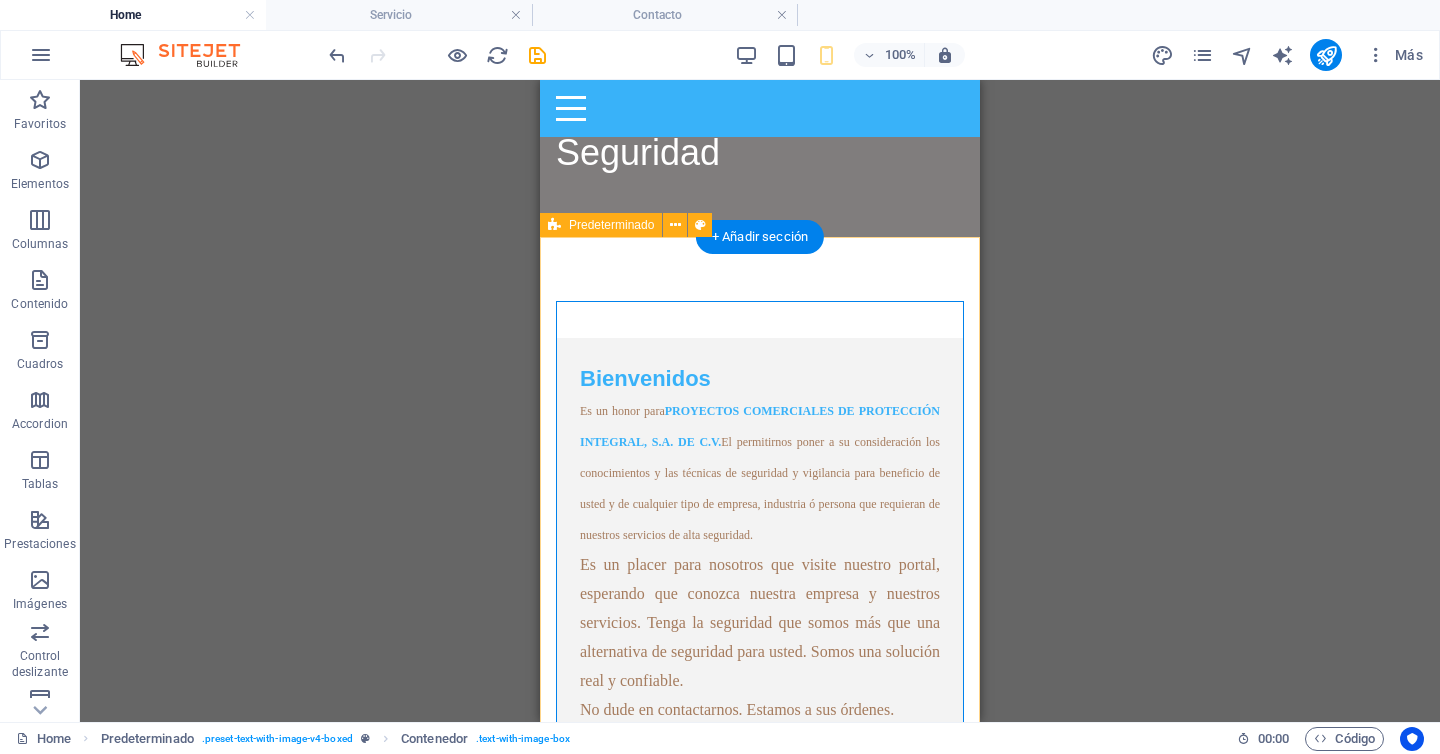 click on "Bienvenidos Es un honor para  PROYECTOS COMERCIALES DE PROTECCIÓN INTEGRAL, S.A. DE C.V.  El permitirnos poner a su consideración los conocimientos y las técnicas de seguridad y vigilancia para beneficio de usted y de cualquier tipo de empresa, industria ó persona que requieran de nuestros servicios de alta seguridad. Es un placer para nosotros que visite nuestro portal, esperando que conozca nuestra empresa y nuestros servicios. Tenga la seguridad que somos más que una alternativa de seguridad para usted. Somos una solución real y confiable. No dude en contactarnos. Estamos a sus órdenes. ATENTAMENTE DIRECTOR GENERAL Suelta el contenido aquí o  Añadir elementos  Pegar portapapeles" at bounding box center (760, 837) 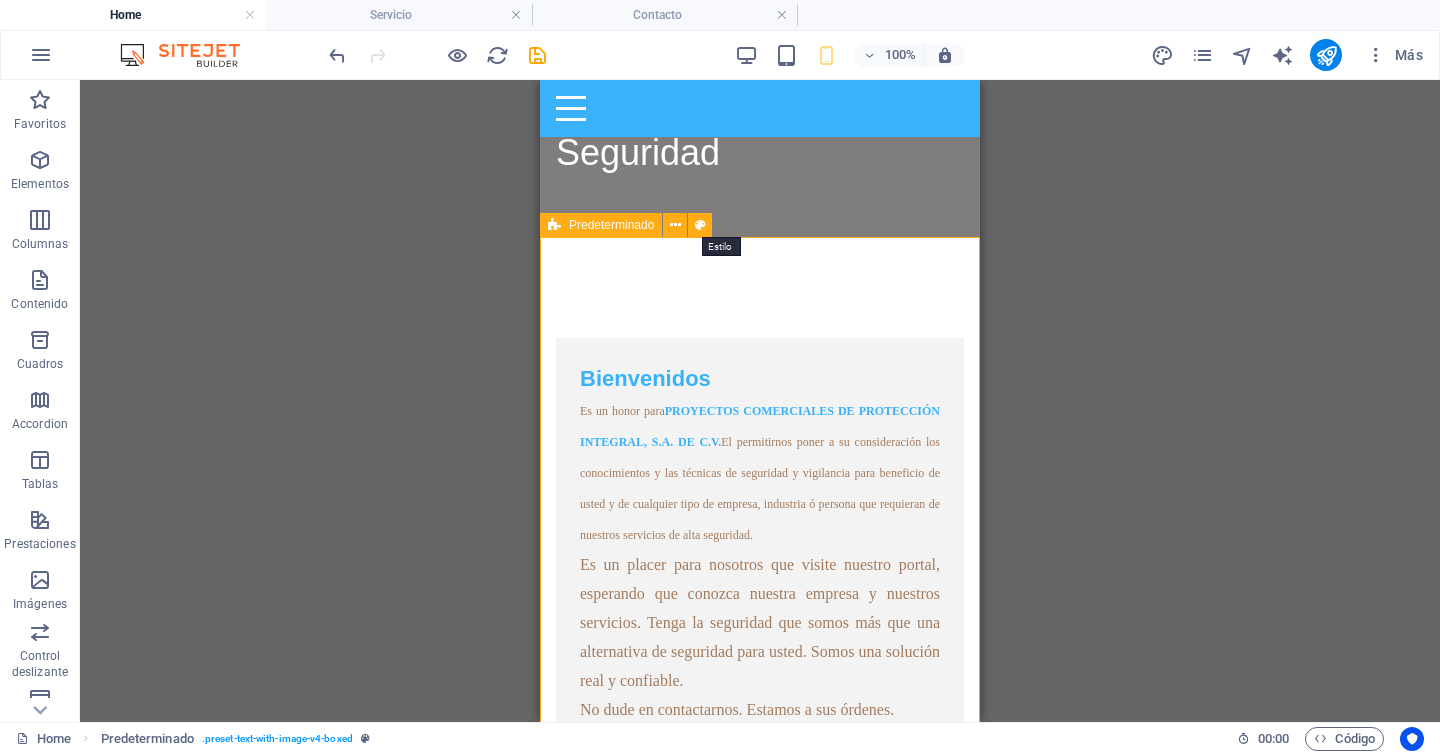 click at bounding box center [700, 225] 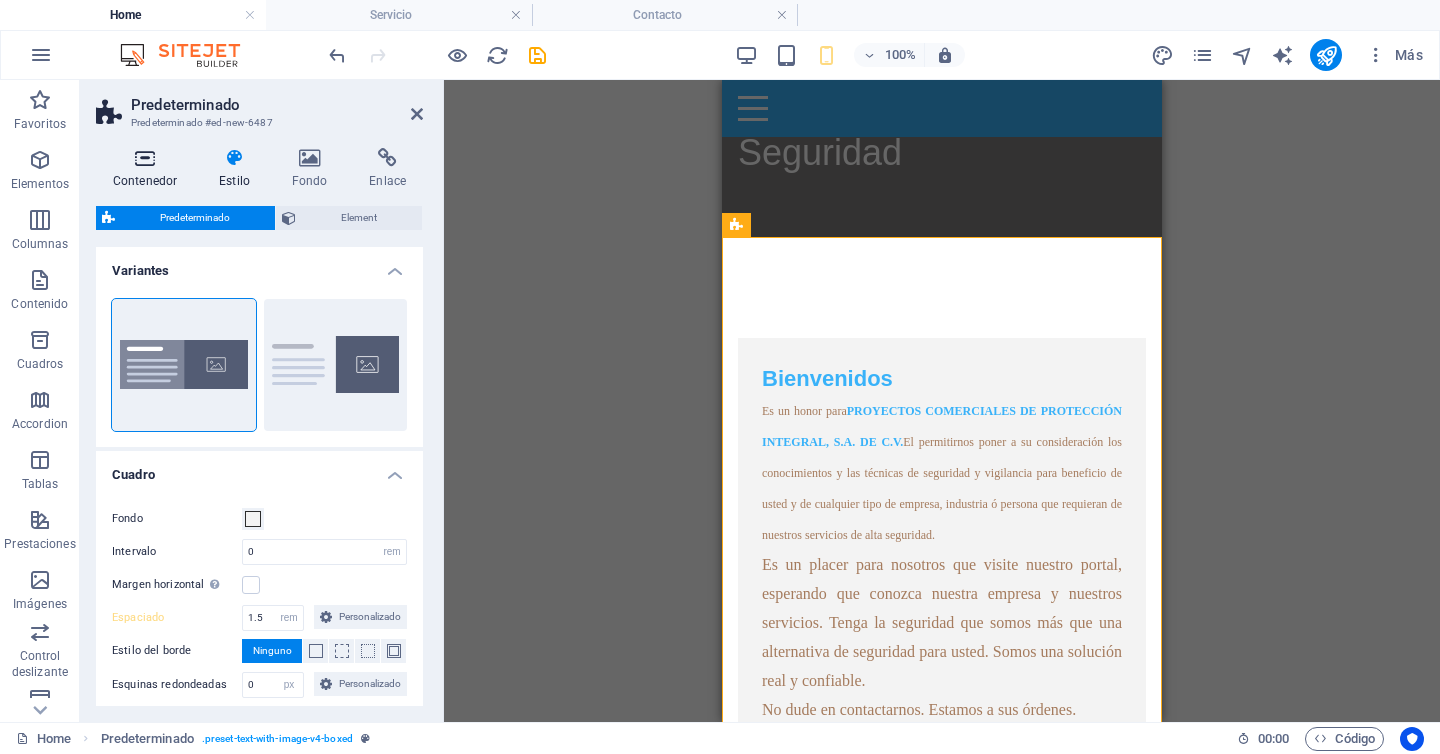click at bounding box center (145, 158) 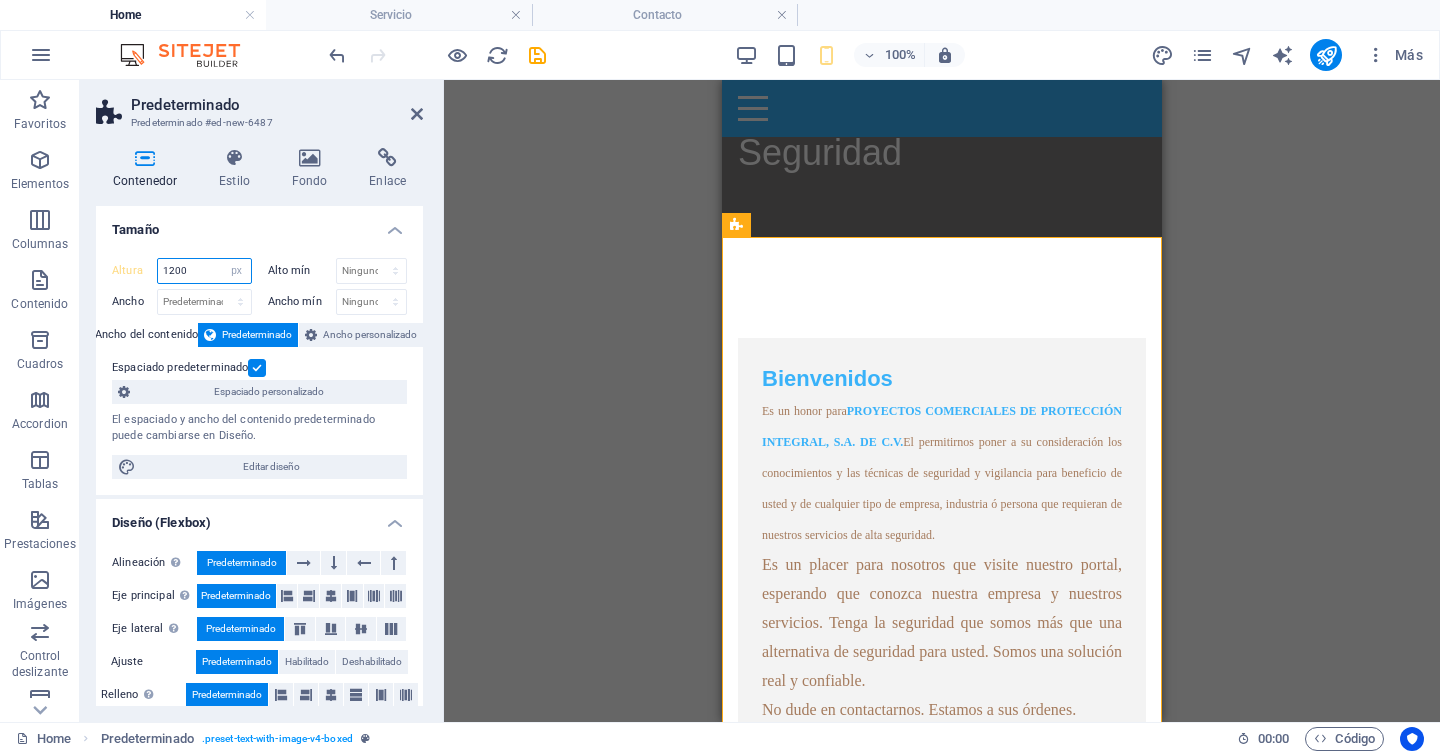 click on "1200" at bounding box center (204, 271) 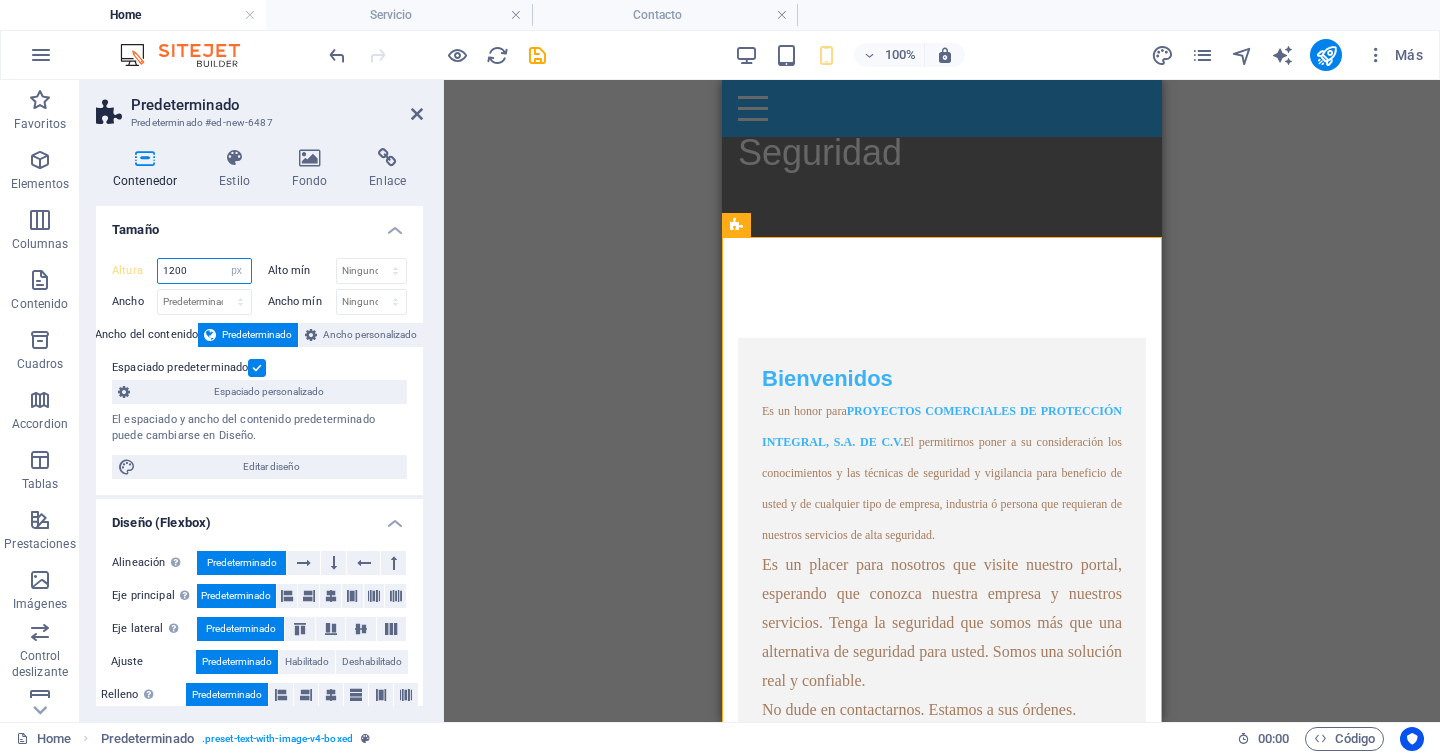 click on "1200" at bounding box center (204, 271) 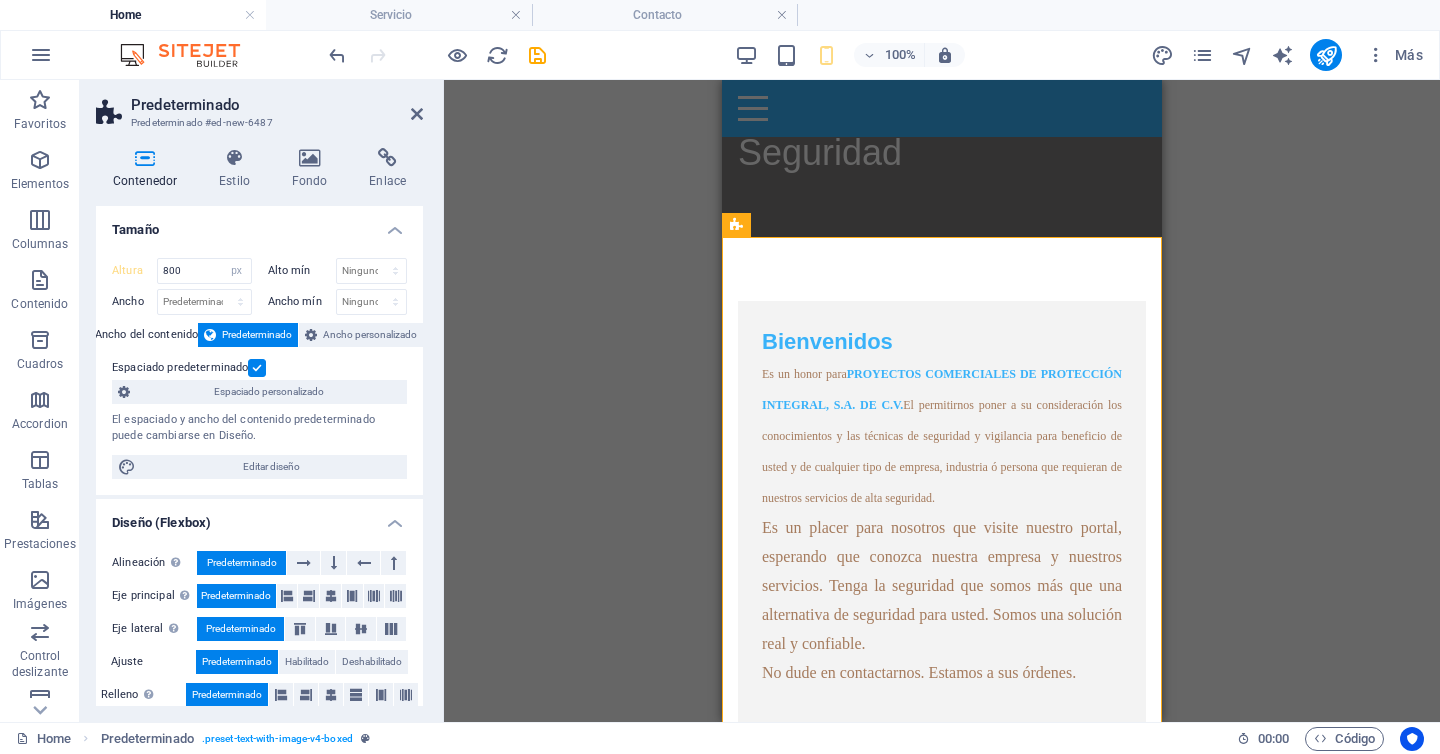click on "Tamaño" at bounding box center (259, 224) 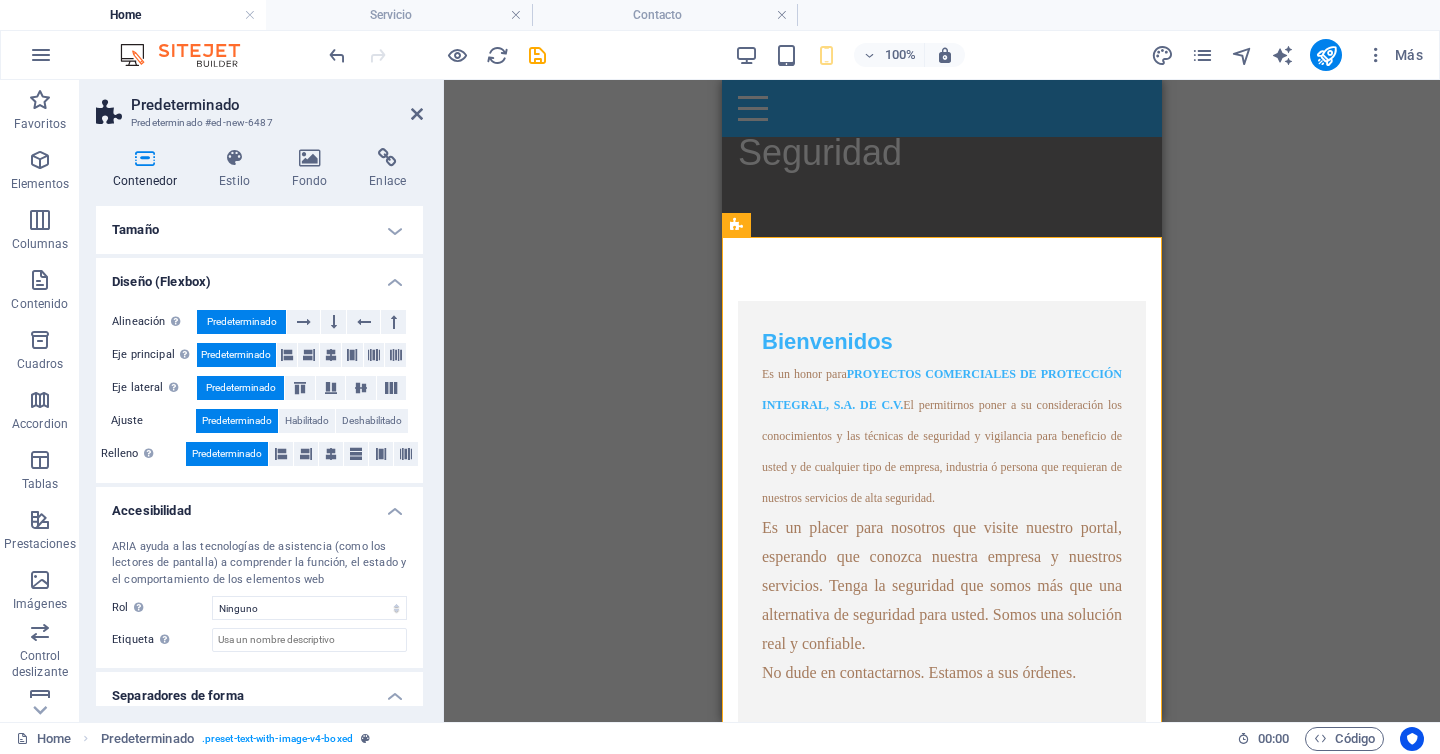 click on "Tamaño" at bounding box center [259, 230] 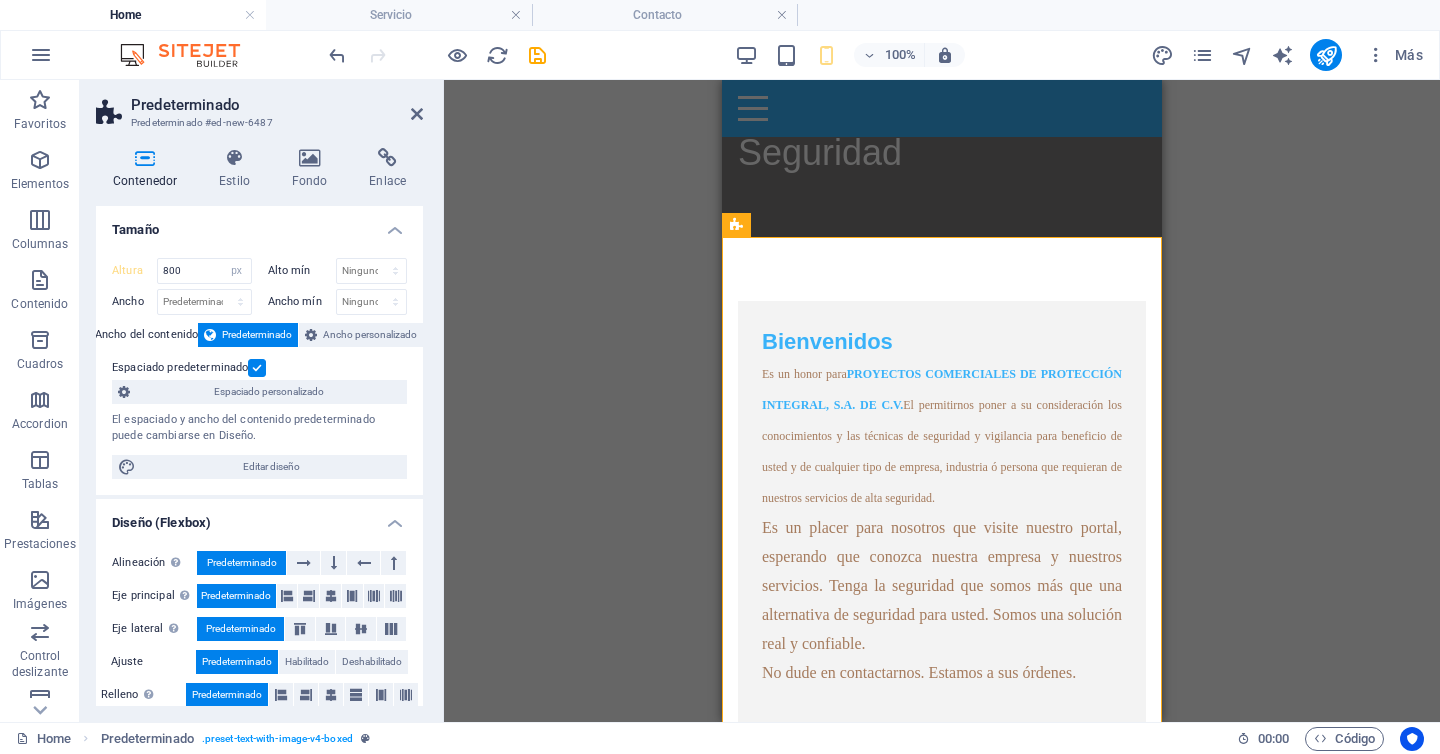 click on "Altura 800 Predeterminado px rem % vh vw Alto mín Ninguno px rem % vh vw Ancho Predeterminado px rem % em vh vw Ancho mín Ninguno px rem % vh vw Ancho del contenido Predeterminado Ancho personalizado Ancho Predeterminado px rem % em vh vw Ancho mín Ninguno px rem % vh vw Espaciado predeterminado Espaciado personalizado El espaciado y ancho del contenido predeterminado puede cambiarse en Diseño. Editar diseño" at bounding box center [259, 368] 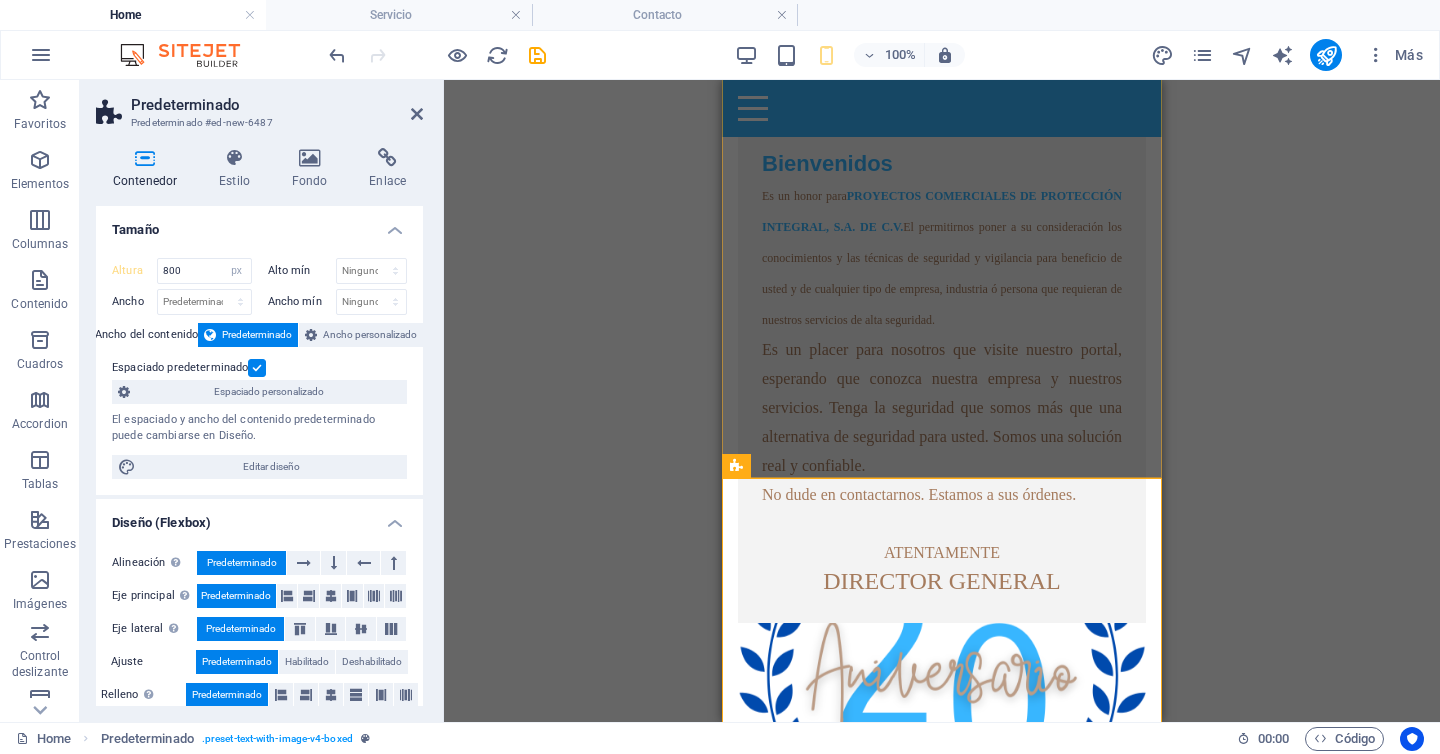 scroll, scrollTop: 1048, scrollLeft: 0, axis: vertical 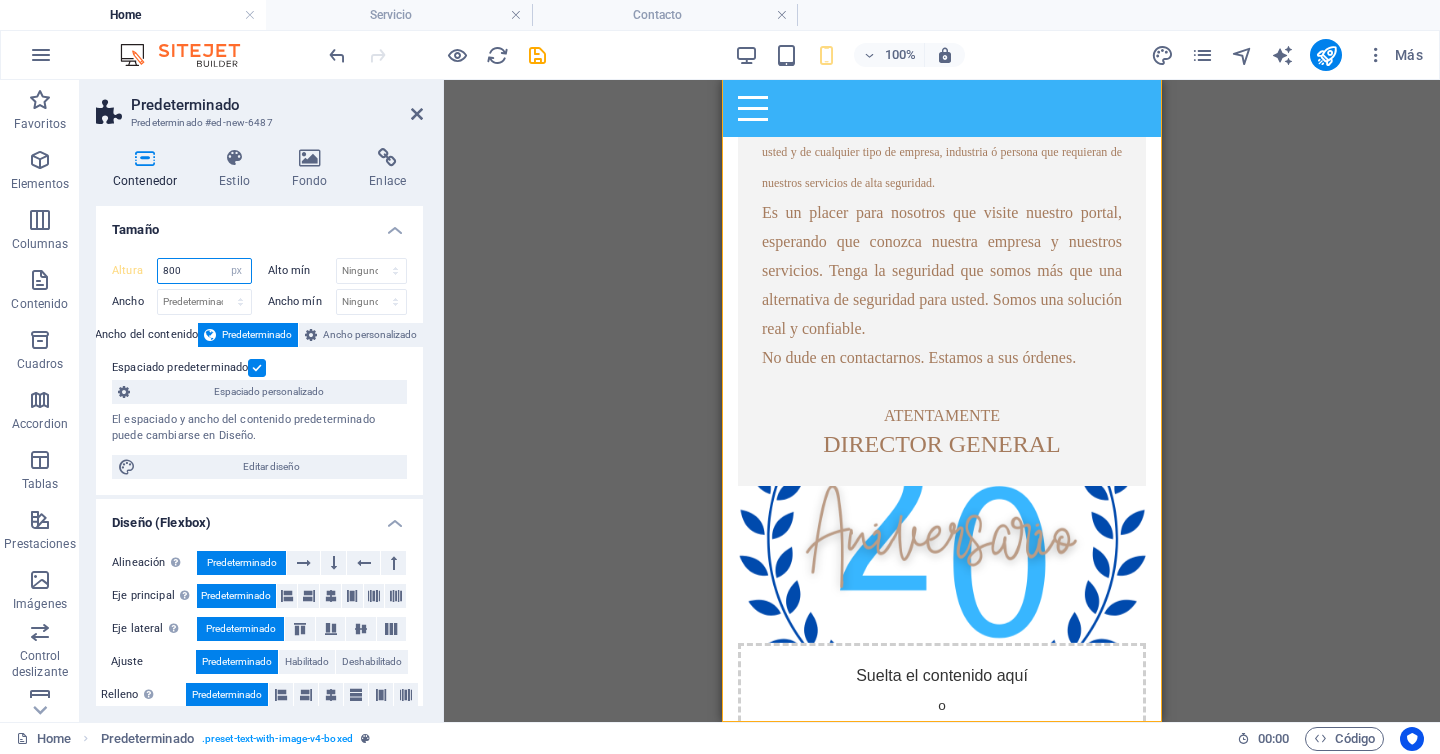 click on "800" at bounding box center (204, 271) 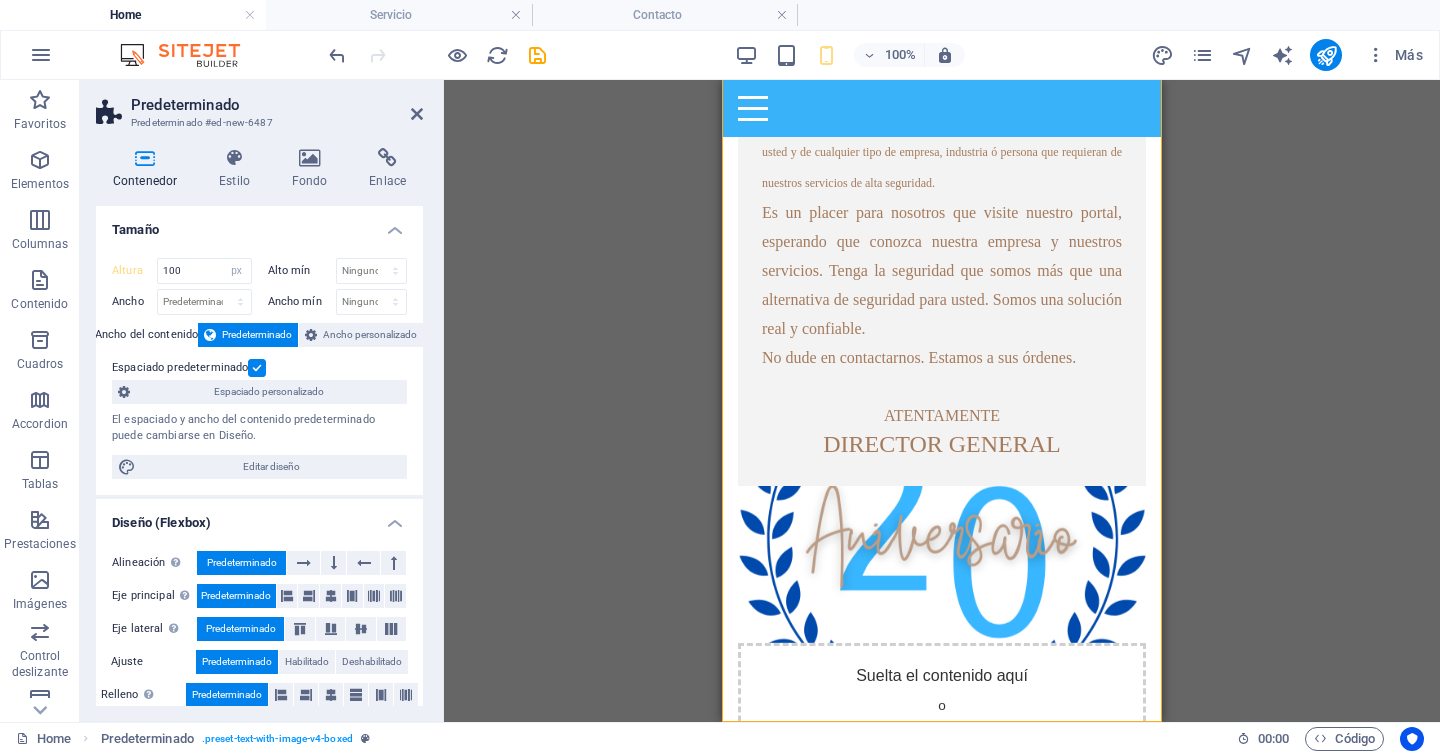 scroll, scrollTop: 348, scrollLeft: 0, axis: vertical 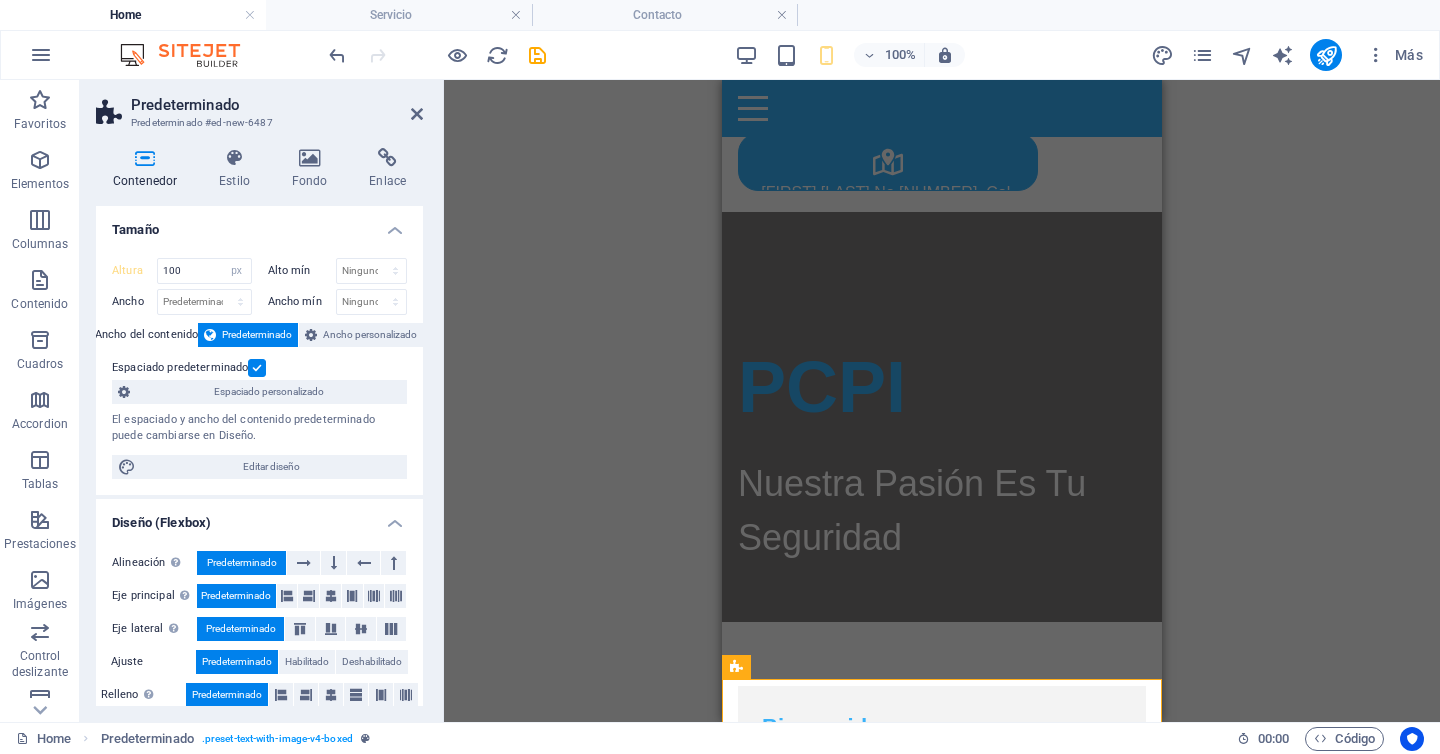 click on "Tamaño" at bounding box center (259, 224) 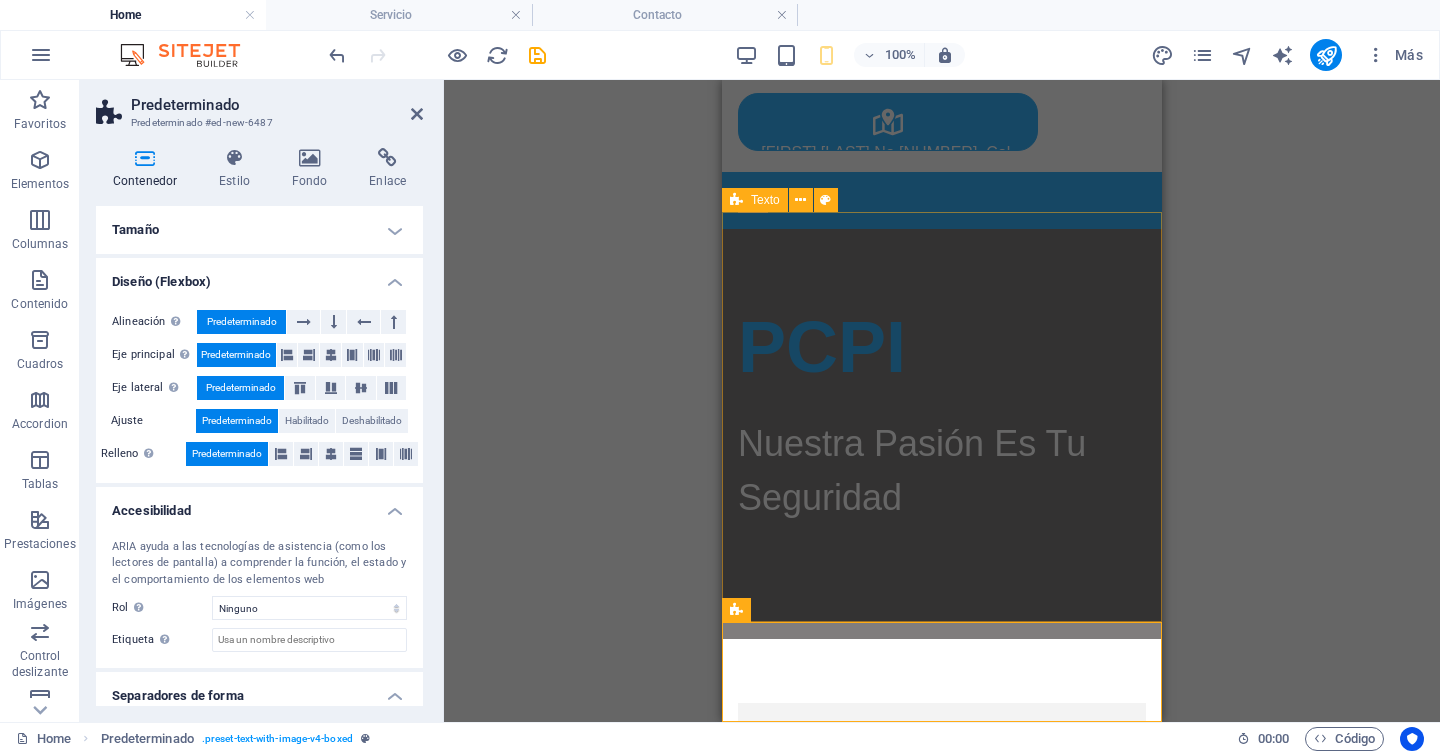 scroll, scrollTop: 405, scrollLeft: 0, axis: vertical 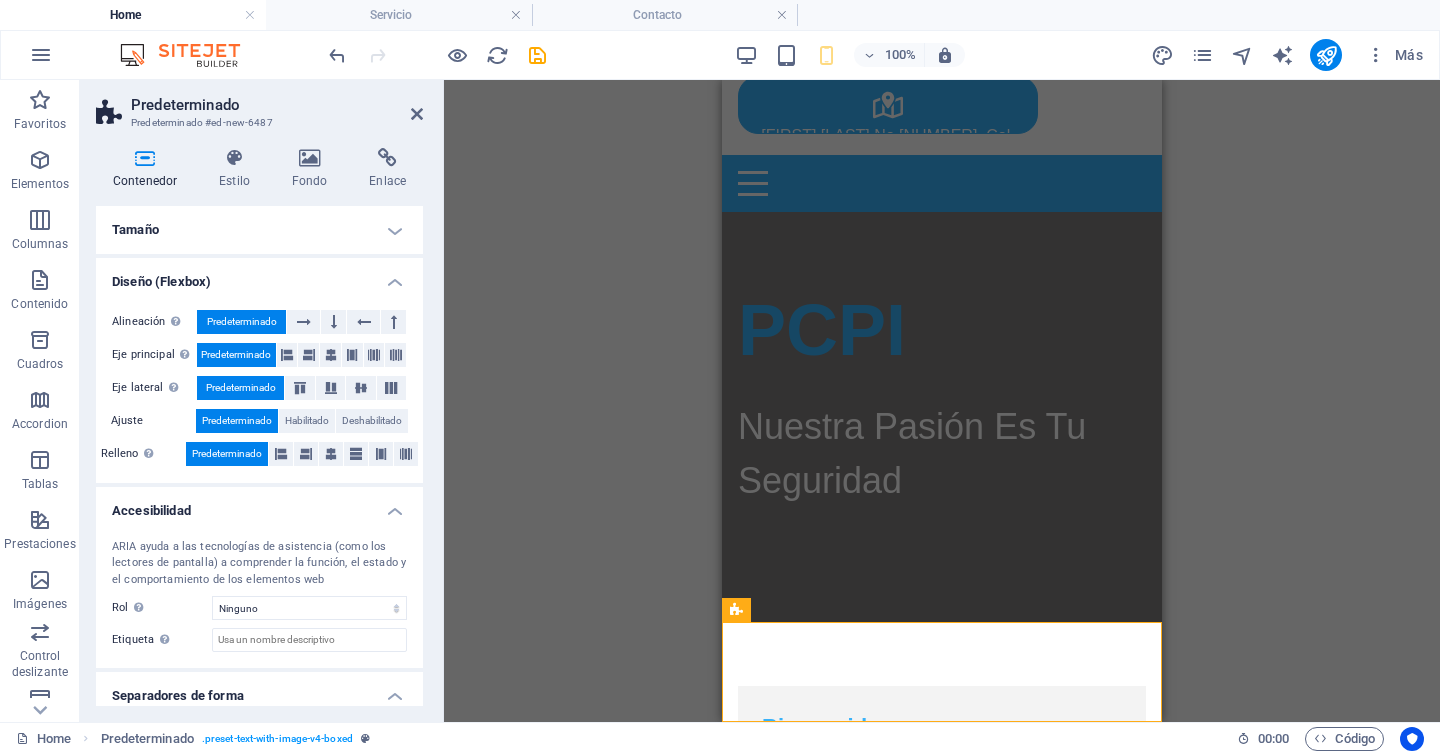 click on "Tamaño" at bounding box center (259, 230) 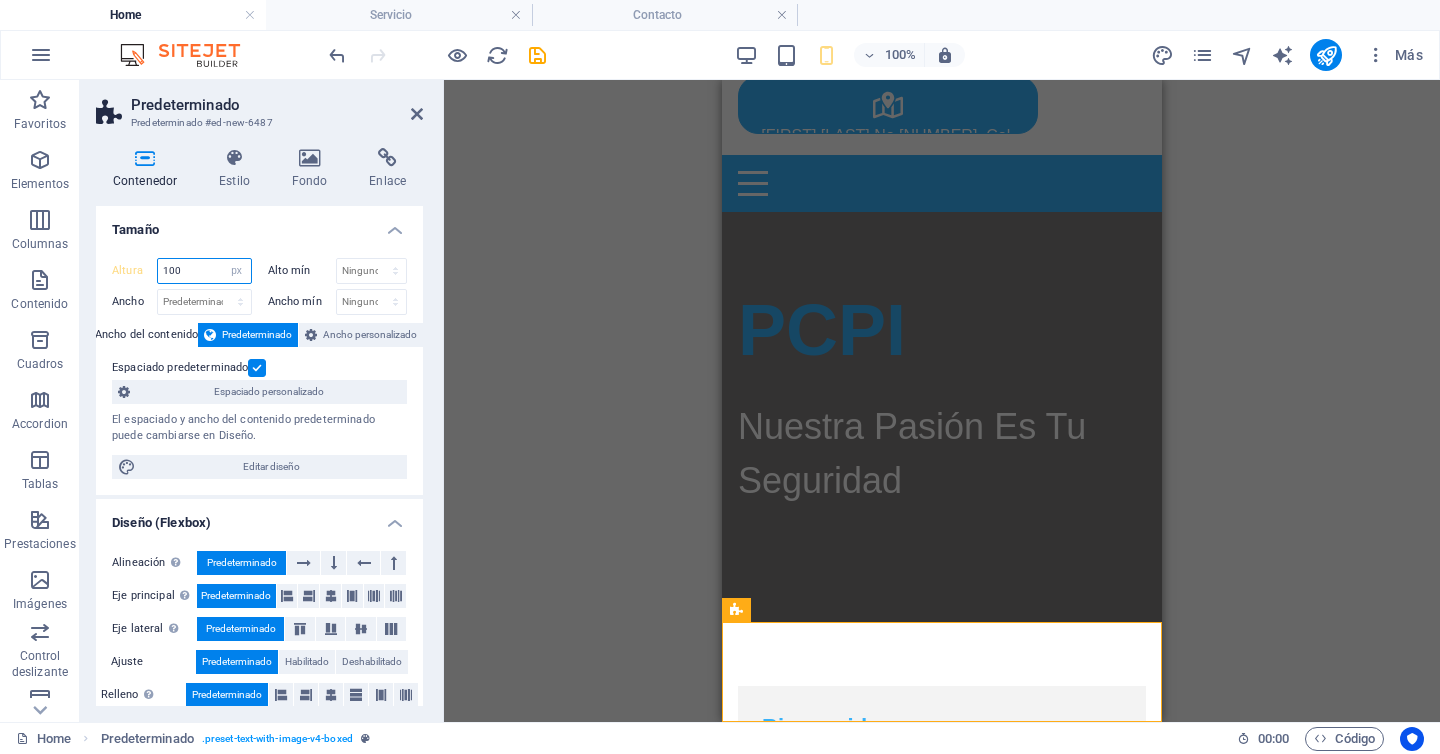 click on "100" at bounding box center (204, 271) 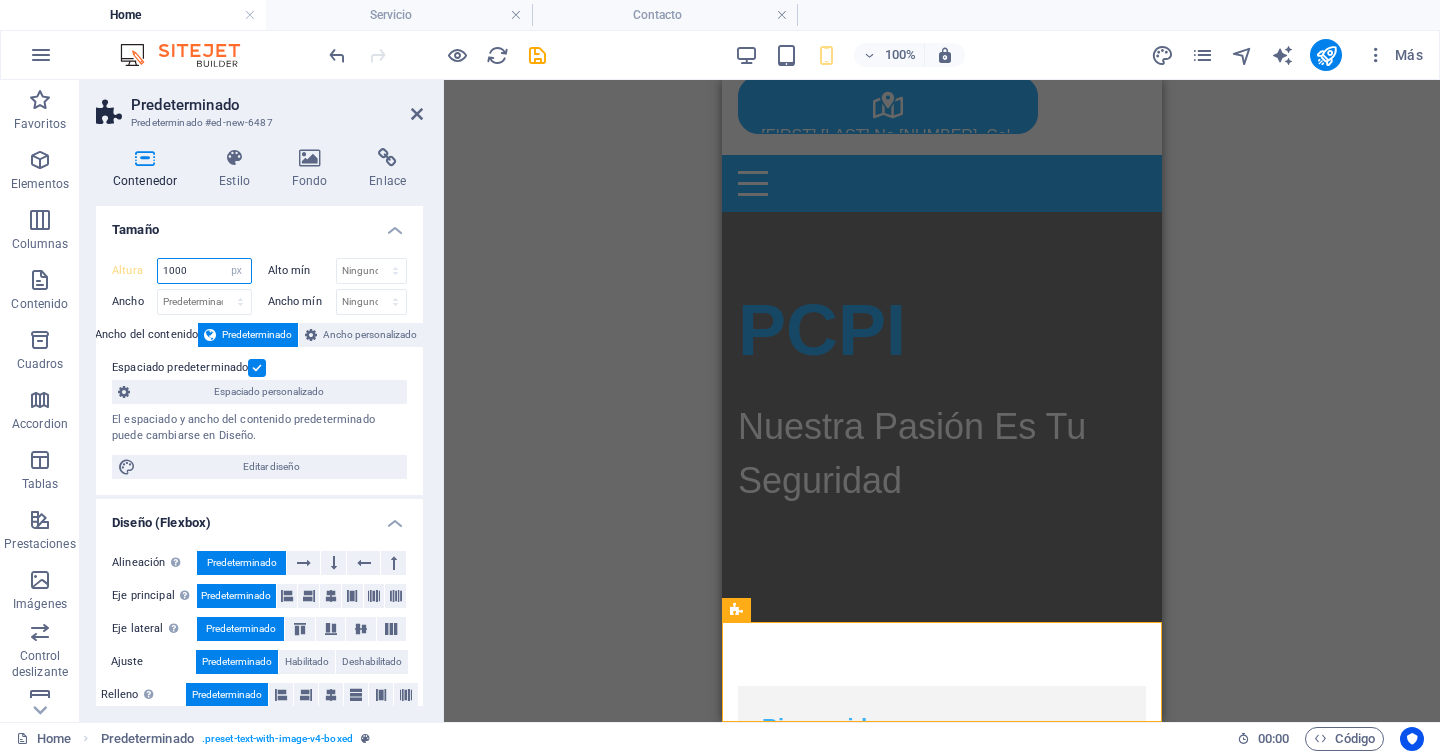 type on "1000" 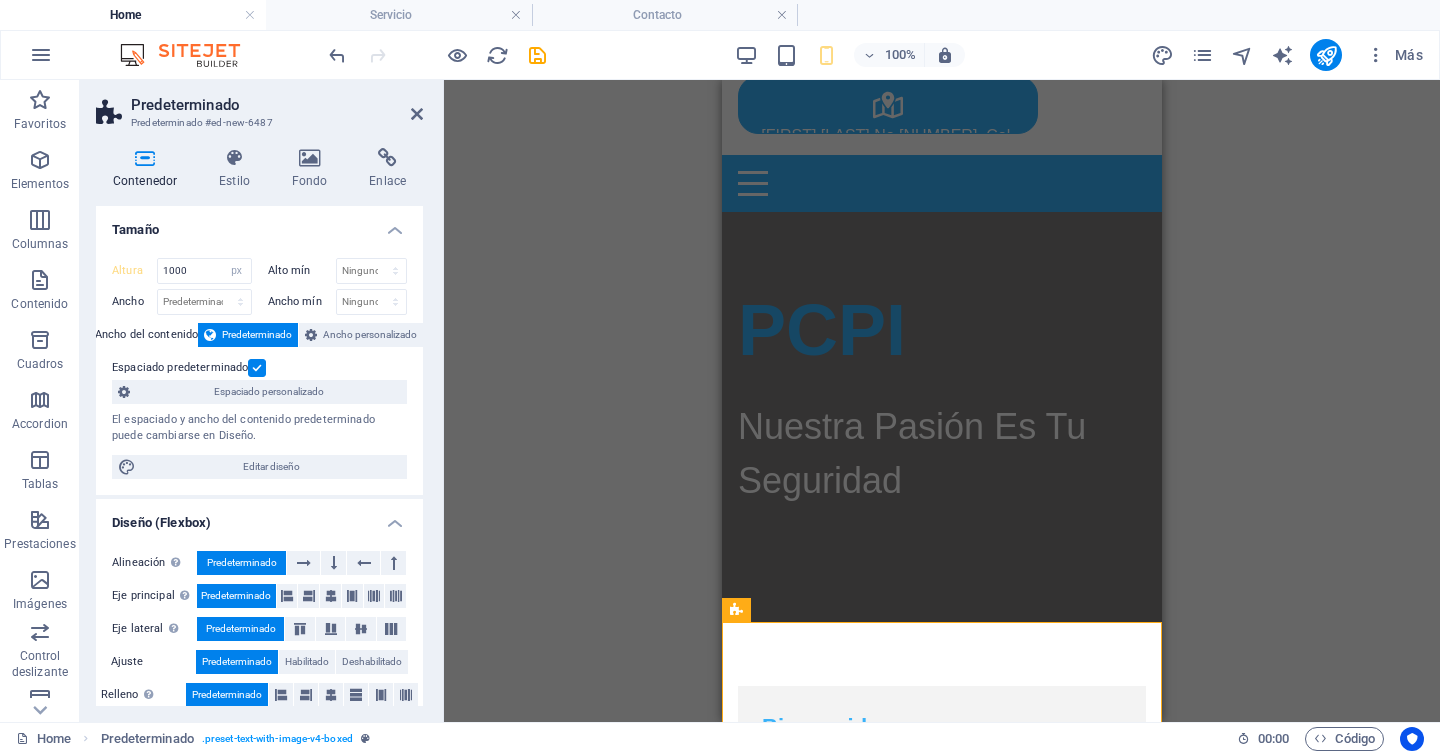 click on "Altura 1000 Predeterminado px rem % vh vw Alto mín Ninguno px rem % vh vw Ancho Predeterminado px rem % em vh vw Ancho mín Ninguno px rem % vh vw Ancho del contenido Predeterminado Ancho personalizado Ancho Predeterminado px rem % em vh vw Ancho mín Ninguno px rem % vh vw Espaciado predeterminado Espaciado personalizado El espaciado y ancho del contenido predeterminado puede cambiarse en Diseño. Editar diseño" at bounding box center (259, 368) 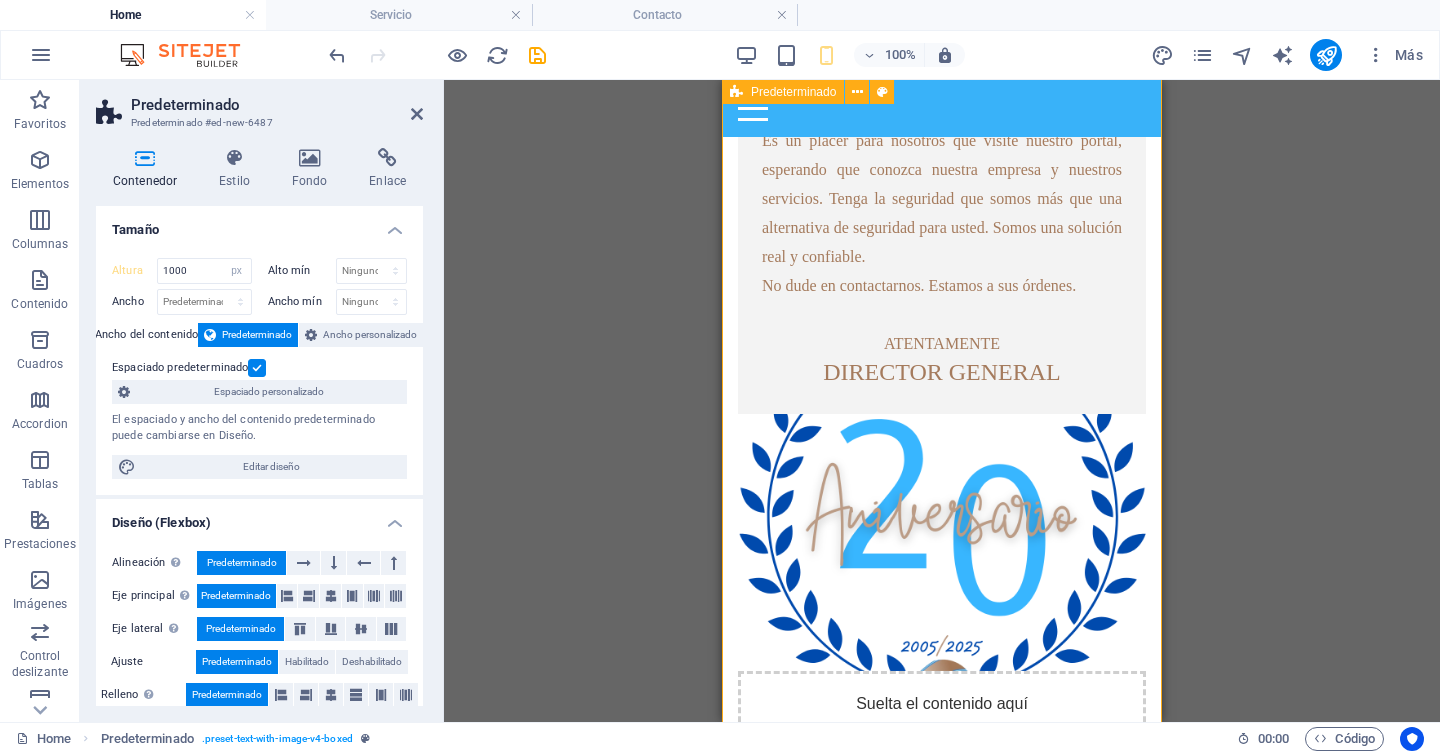 scroll, scrollTop: 1248, scrollLeft: 0, axis: vertical 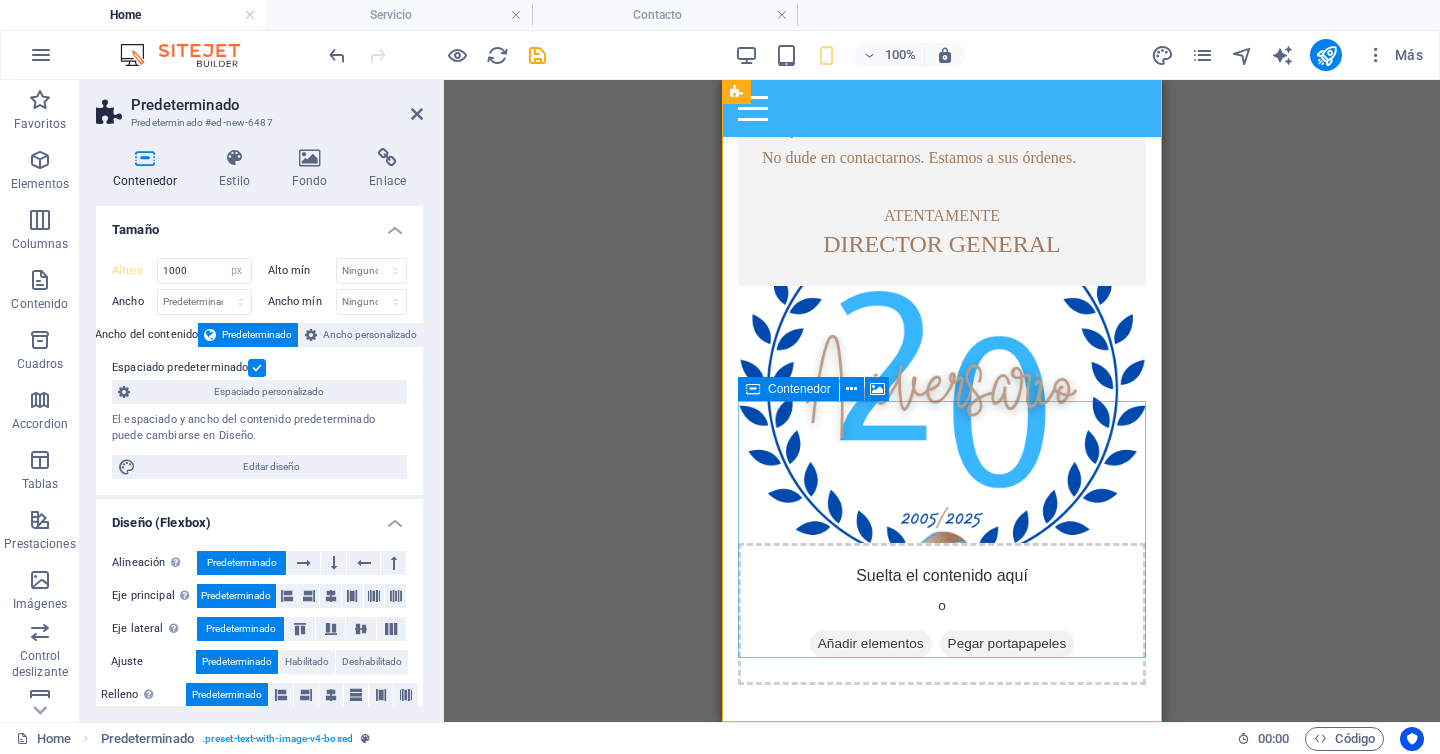 click on "Contenedor" at bounding box center (799, 389) 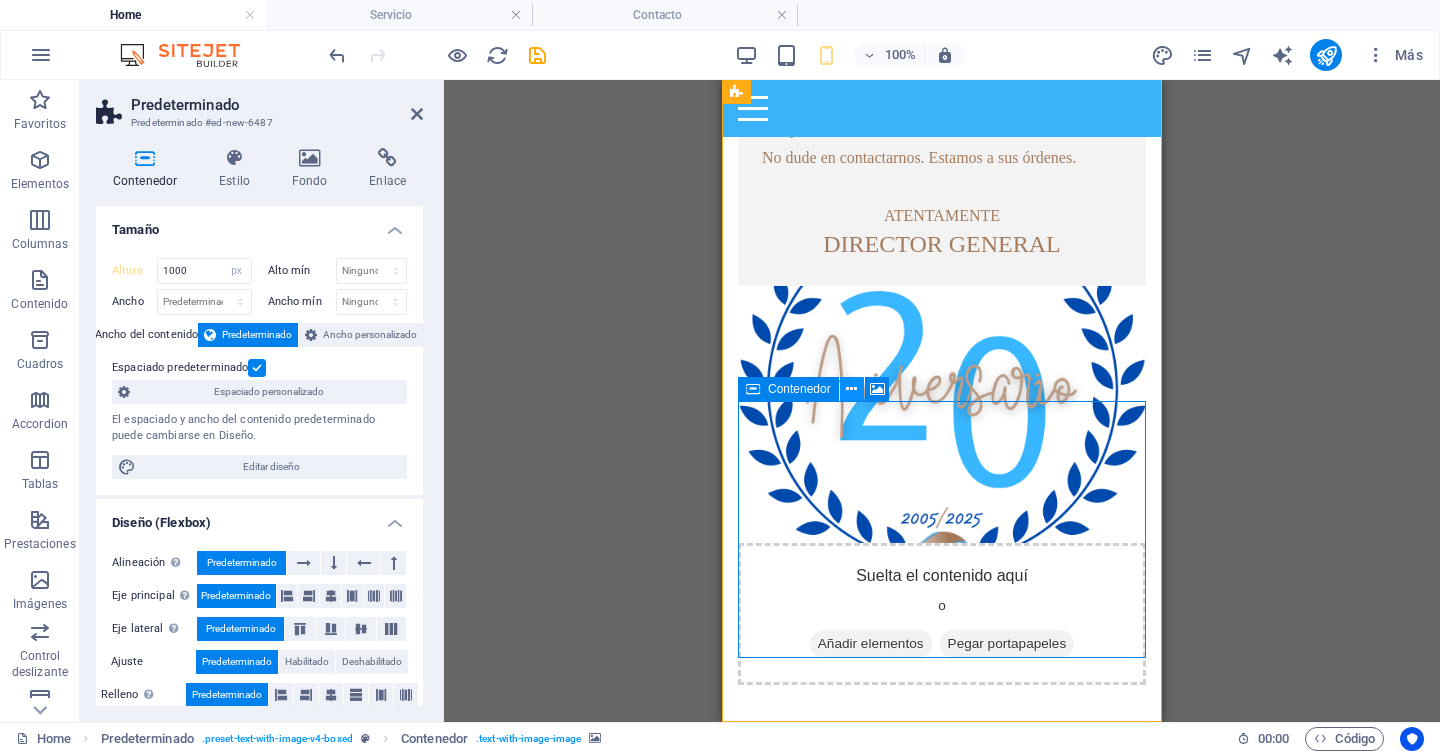 click at bounding box center (851, 389) 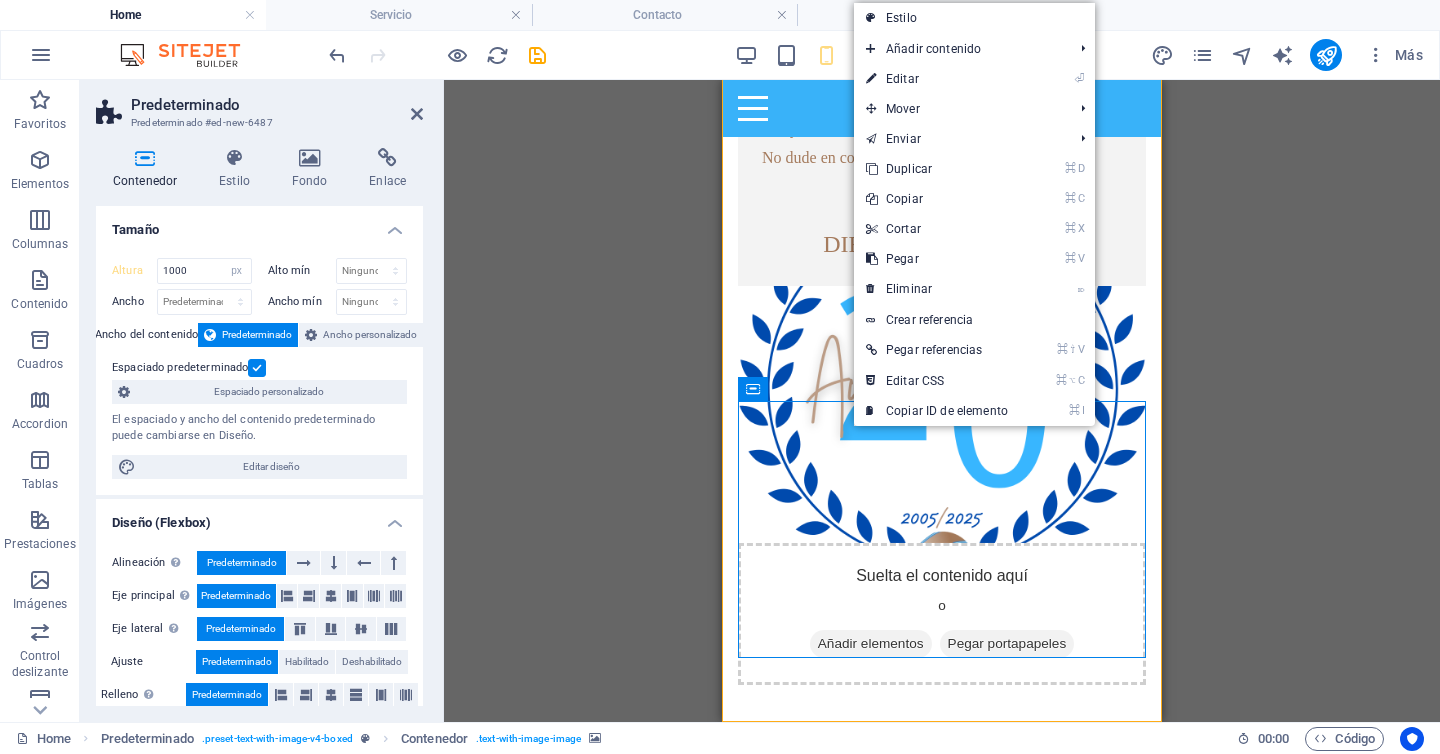 click on "⏎  Editar" at bounding box center (937, 79) 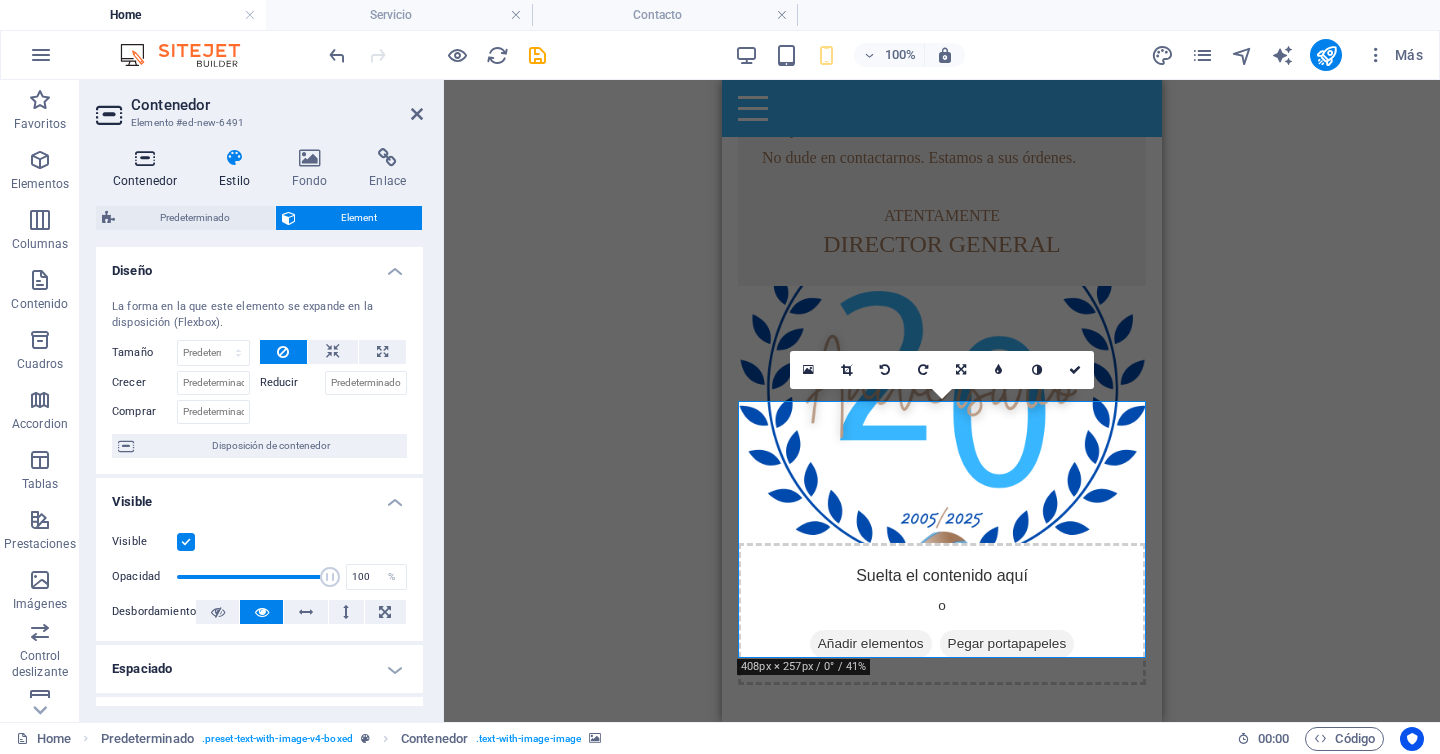 click at bounding box center (145, 158) 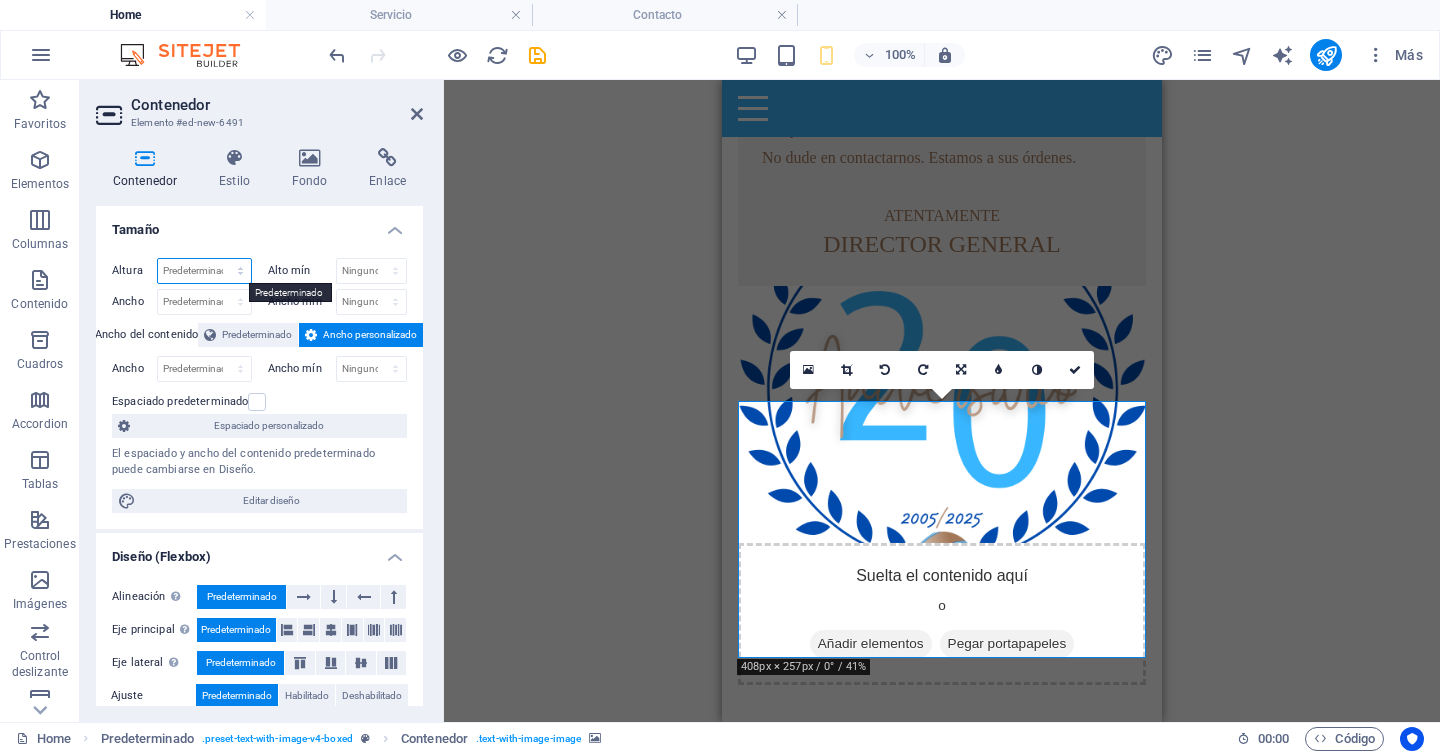click on "Predeterminado px rem % vh vw" at bounding box center (204, 271) 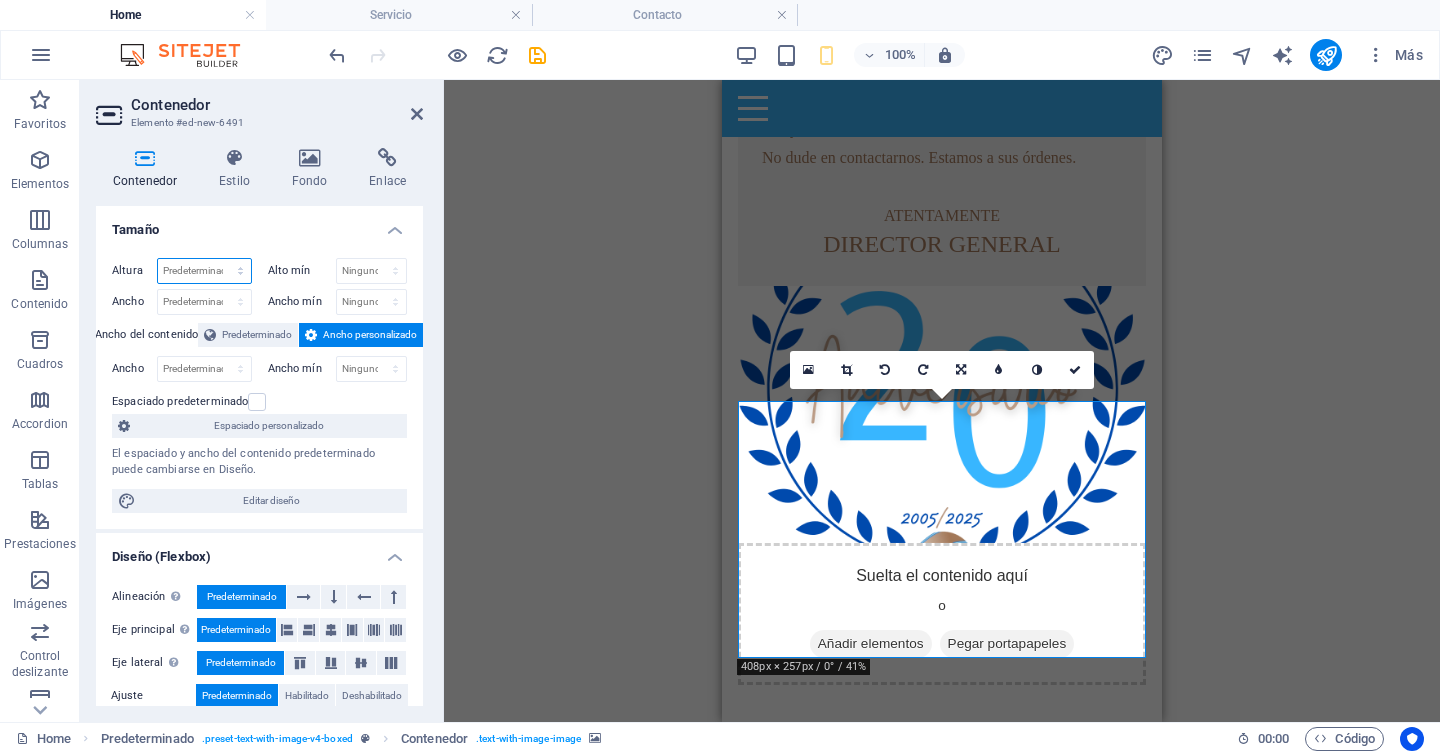 select on "px" 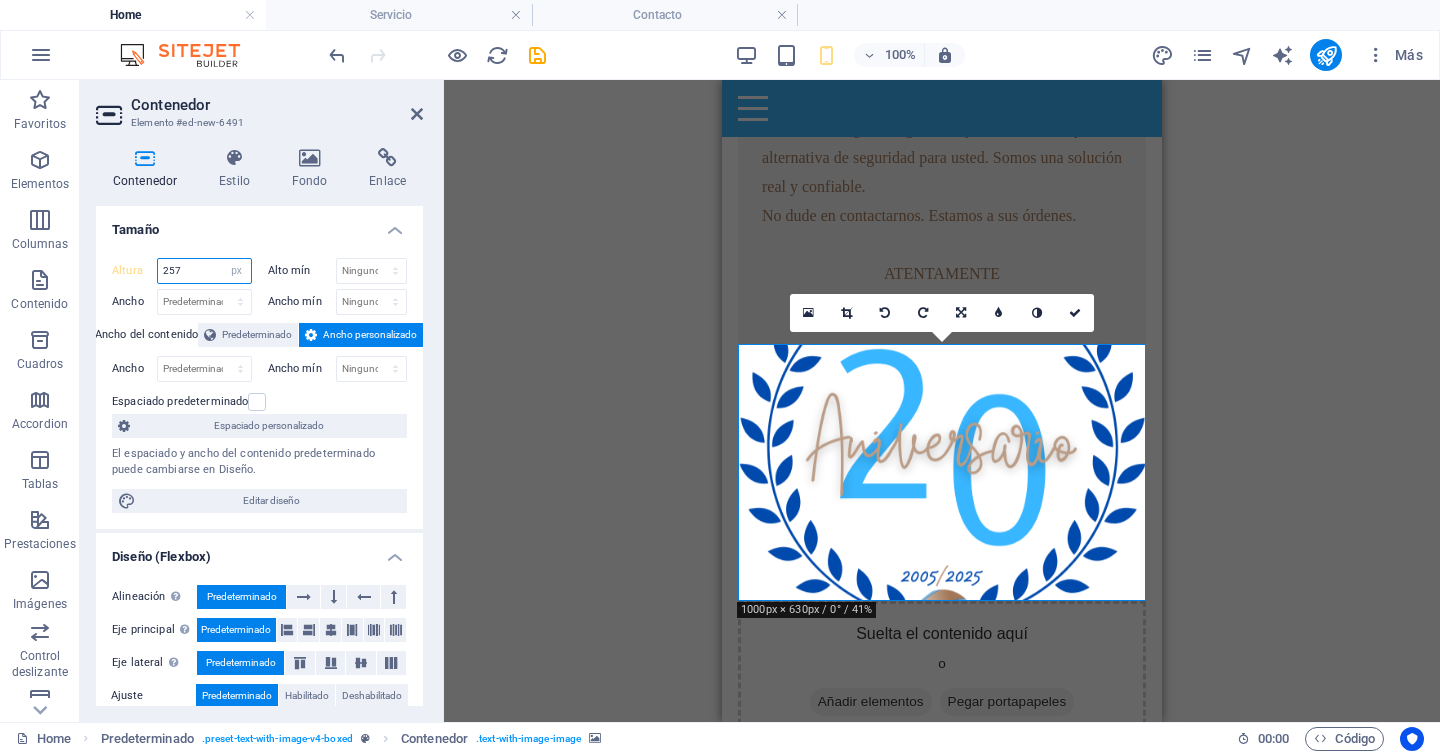 click on "257" at bounding box center [204, 271] 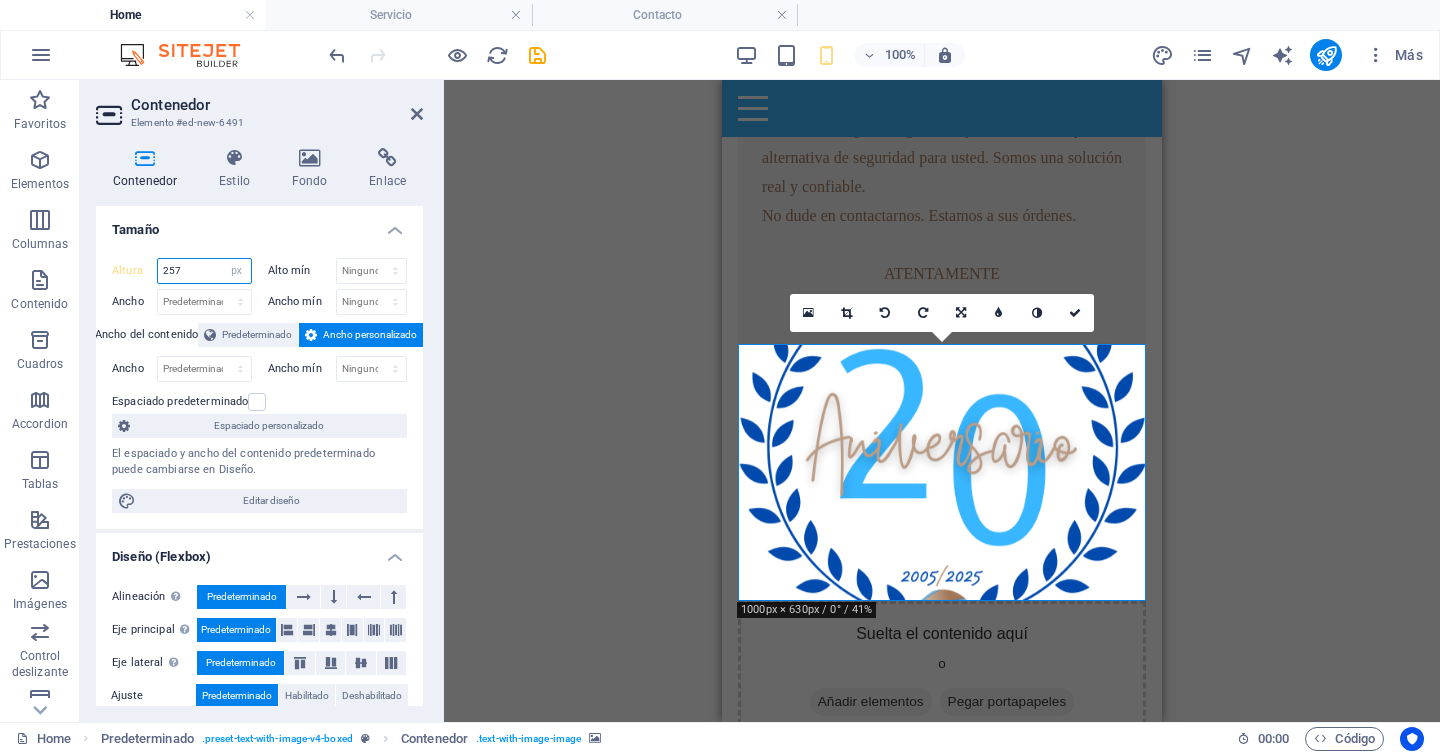 click on "257" at bounding box center [204, 271] 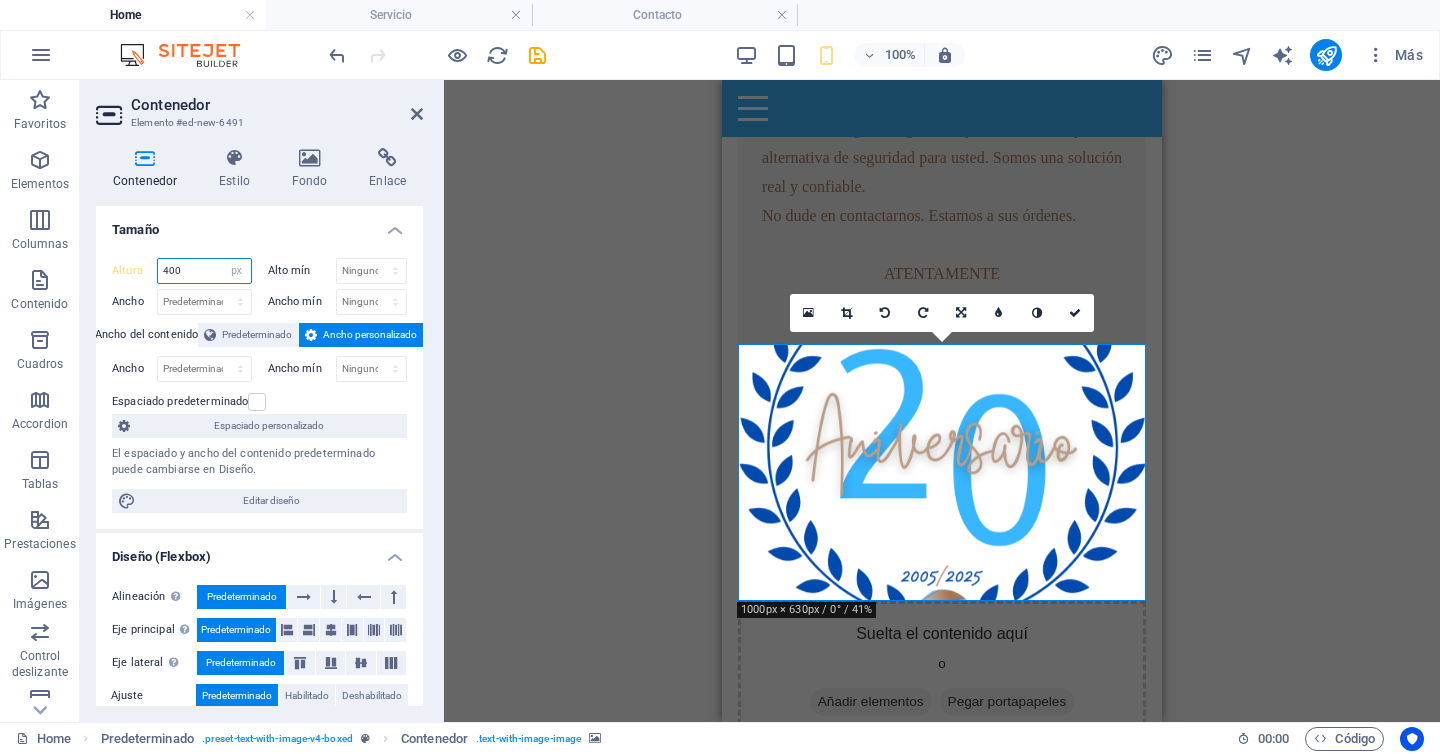 type on "400" 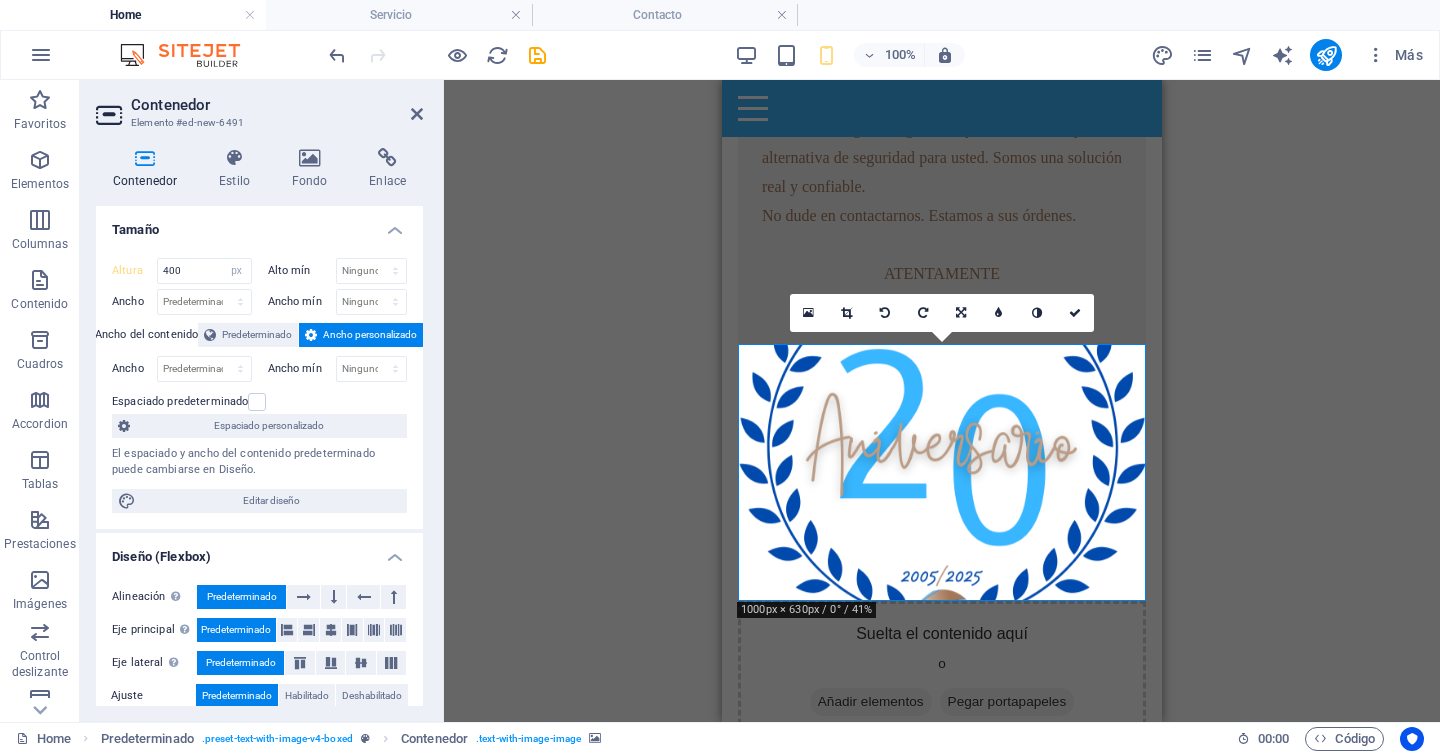 click on "Tamaño" at bounding box center (259, 224) 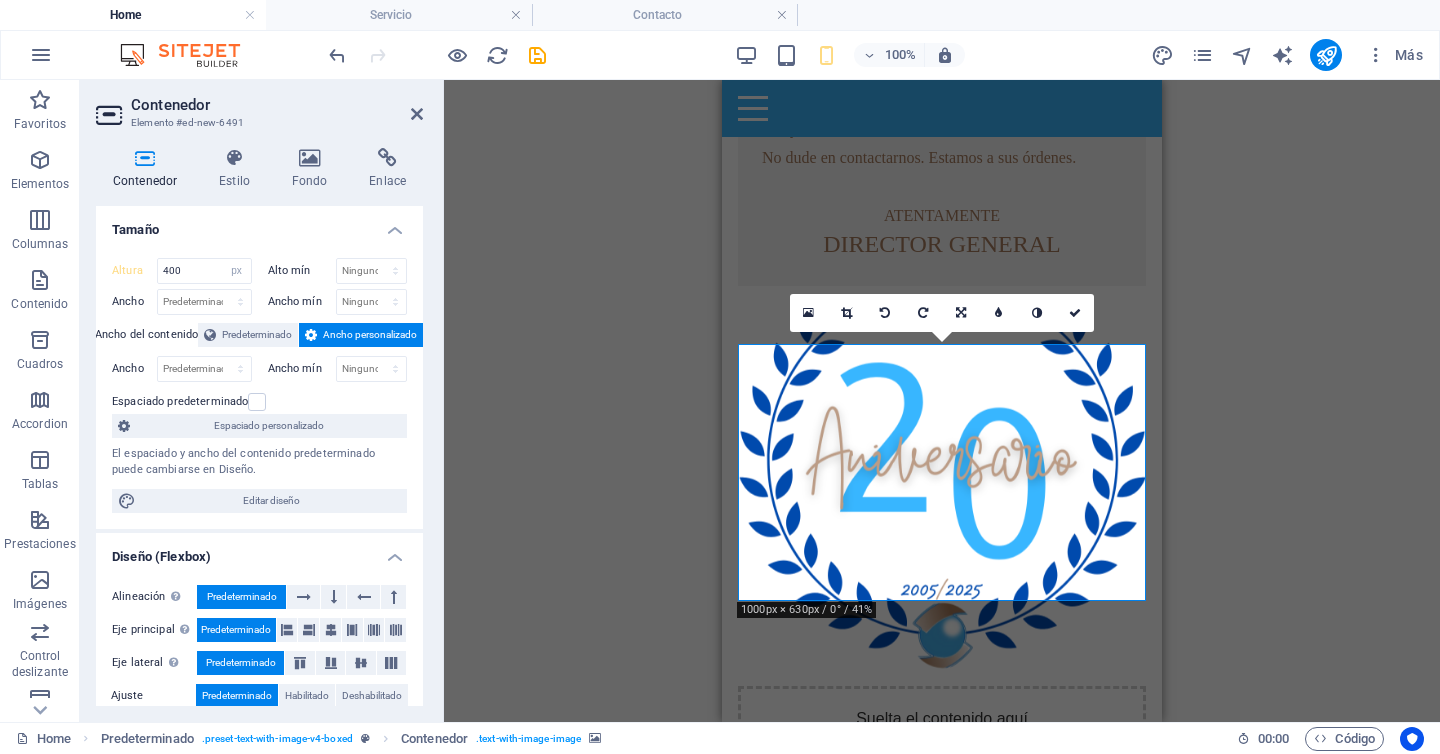 scroll, scrollTop: 1234, scrollLeft: 0, axis: vertical 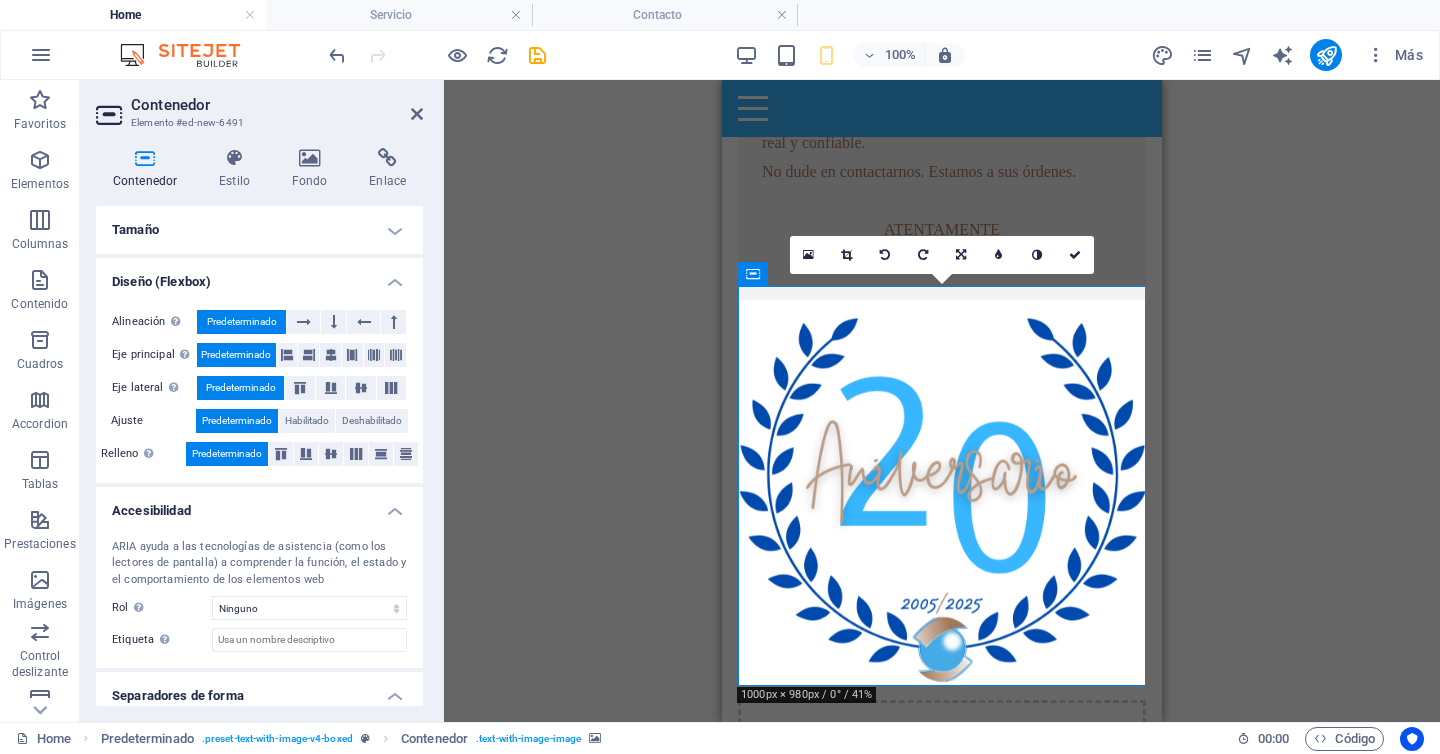 click at bounding box center [417, 114] 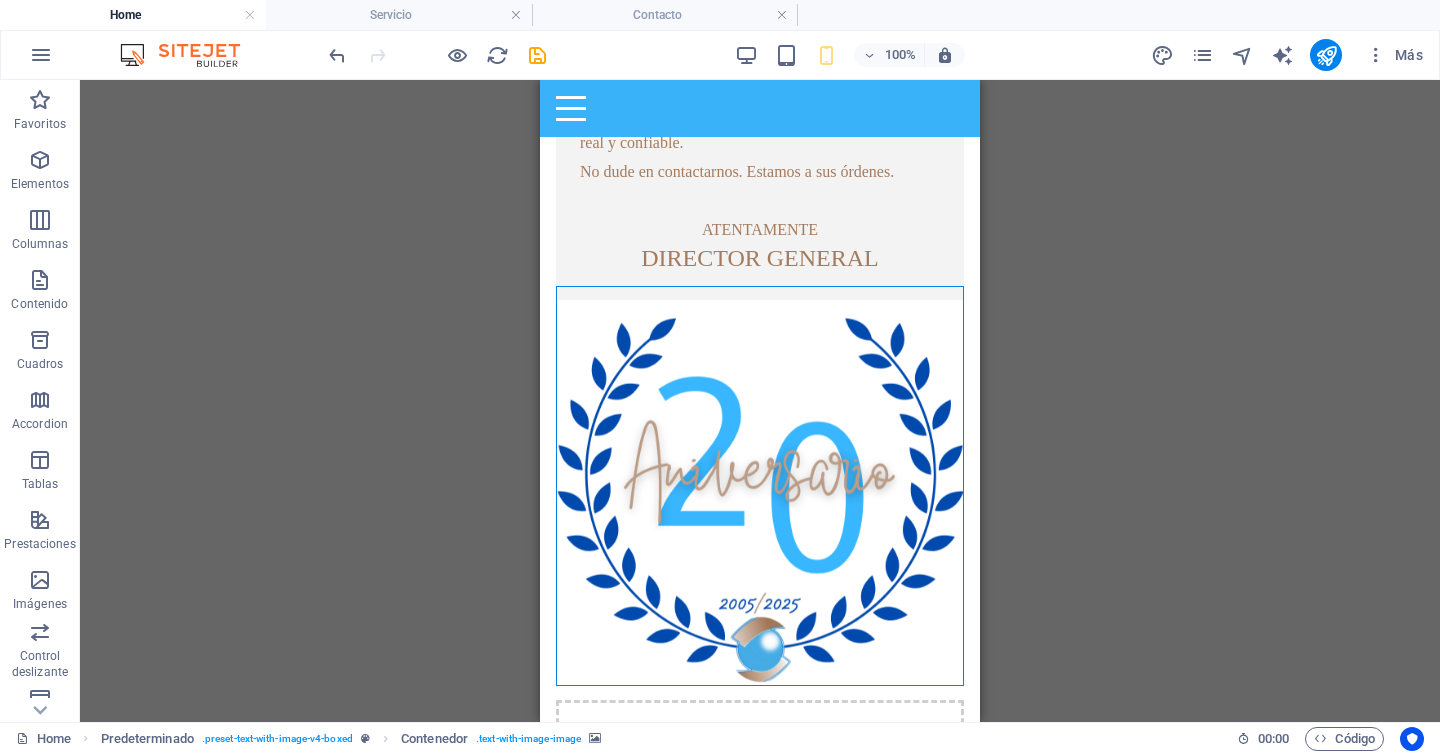 click on "Arrastra aquí para reemplazar el contenido existente. Si quieres crear un elemento nuevo, pulsa “Ctrl”.
Contenedor   Barra de información ampliada   Texto   Texto   Texto   Separador   Texto   Menú   Barra de menús   Barra de menús   HTML   Barra de menús   Contenedor   Contenedor   Contenedor   Logo   Contenedor   Texto   Icono   Contenedor   Icono   Imagen   Imagen   Predeterminado   Texto   Contenedor   Contenedor   Marcador   Contenedor   H2   Imagen" at bounding box center [760, 401] 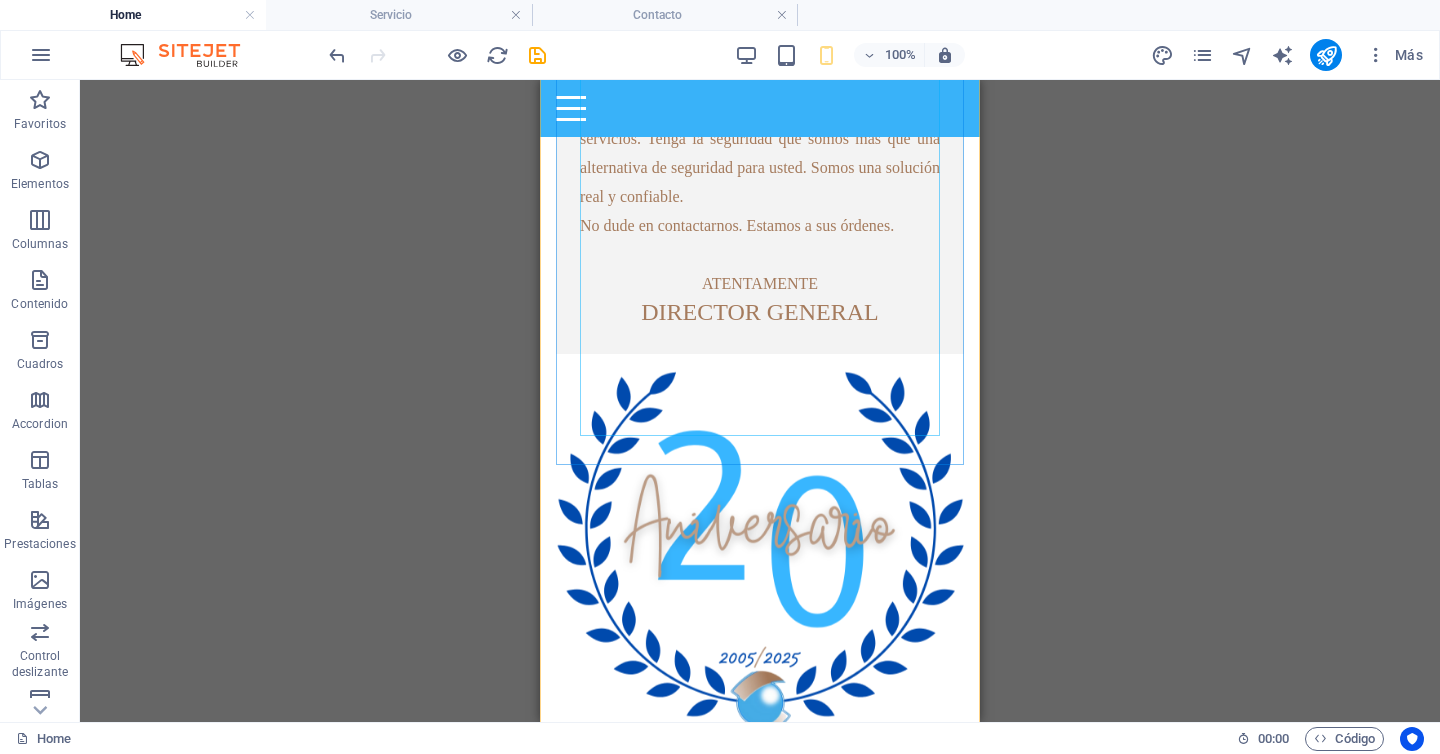 scroll, scrollTop: 1248, scrollLeft: 0, axis: vertical 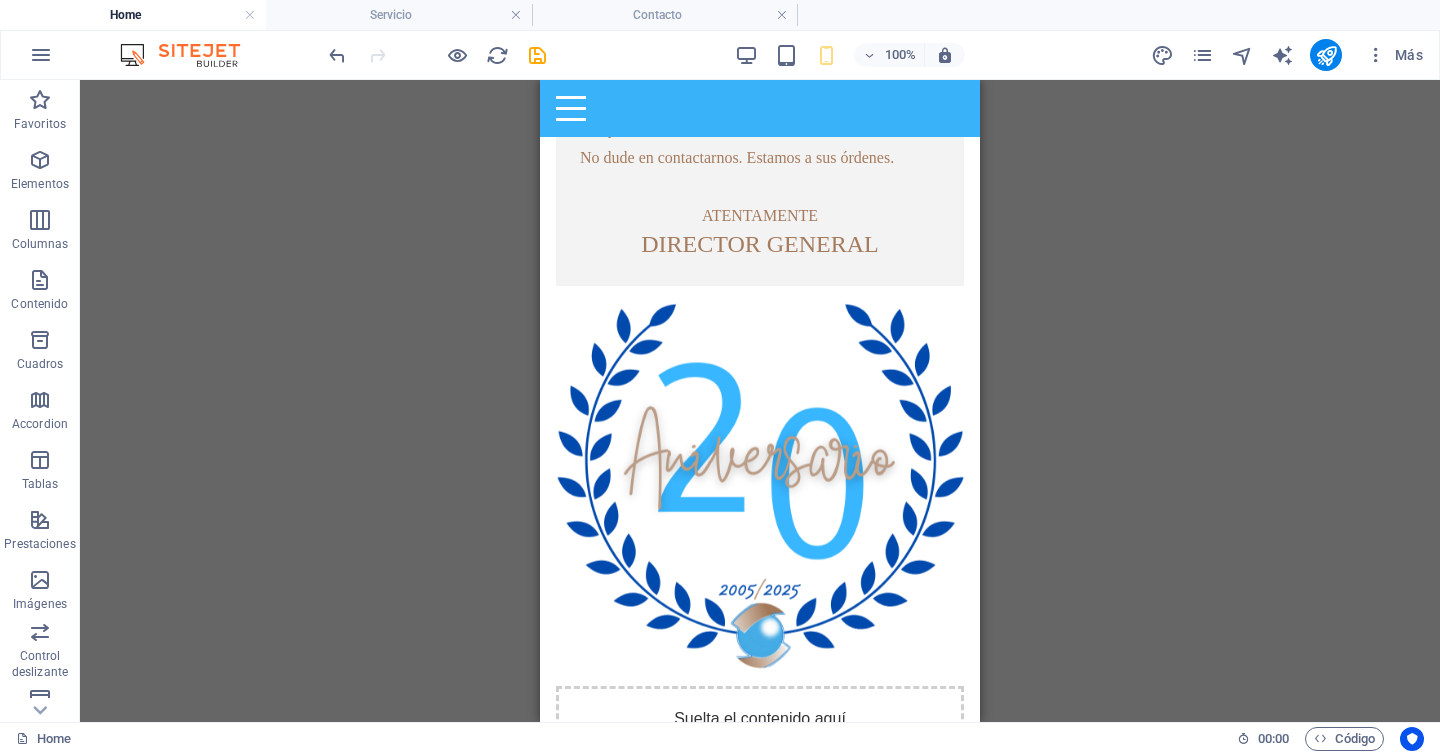 click on "Arrastra aquí para reemplazar el contenido existente. Si quieres crear un elemento nuevo, pulsa “Ctrl”.
Contenedor   Barra de información ampliada   Texto   Texto   Texto   Separador   Texto   Menú   Barra de menús   Barra de menús   HTML   Barra de menús   Contenedor   Contenedor   Contenedor   Logo   Contenedor   Contenedor   Texto   Icono   Contenedor   Icono   Imagen   Imagen   Predeterminado   Predeterminado   Texto   Predeterminado   Contenedor   Marcador   Contenedor   Contenedor   H2   Imagen" at bounding box center (760, 401) 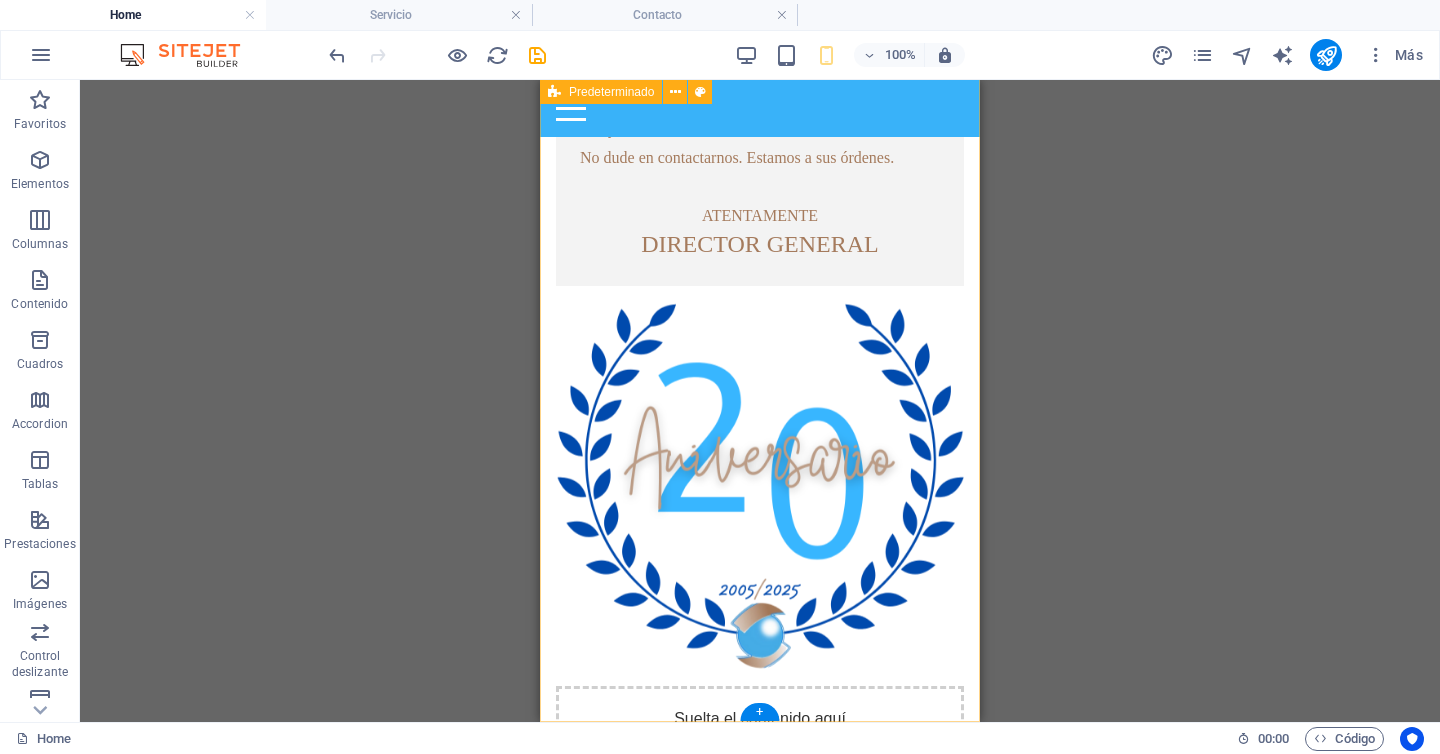 click on "Bienvenidos Es un honor para  PROYECTOS COMERCIALES DE PROTECCIÓN INTEGRAL, S.A. DE C.V.  El permitirnos poner a su consideración los conocimientos y las técnicas de seguridad y vigilancia para beneficio de usted y de cualquier tipo de empresa, industria ó persona que requieran de nuestros servicios de alta seguridad. Es un placer para nosotros que visite nuestro portal, esperando que conozca nuestra empresa y nuestros servicios. Tenga la seguridad que somos más que una alternativa de seguridad para usted. Somos una solución real y confiable. No dude en contactarnos. Estamos a sus órdenes. ATENTAMENTE DIRECTOR GENERAL Suelta el contenido aquí o  Añadir elementos  Pegar portapapeles" at bounding box center [760, 222] 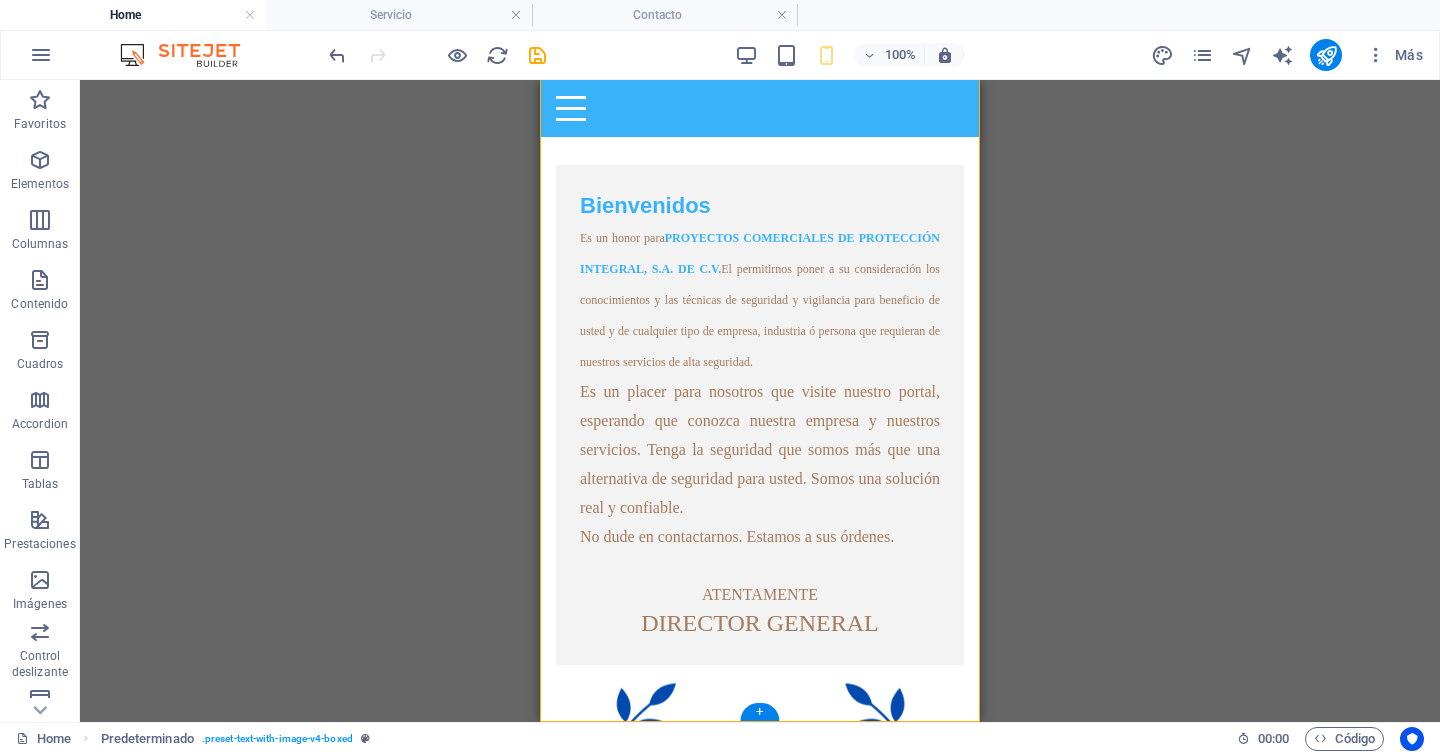 scroll, scrollTop: 1248, scrollLeft: 0, axis: vertical 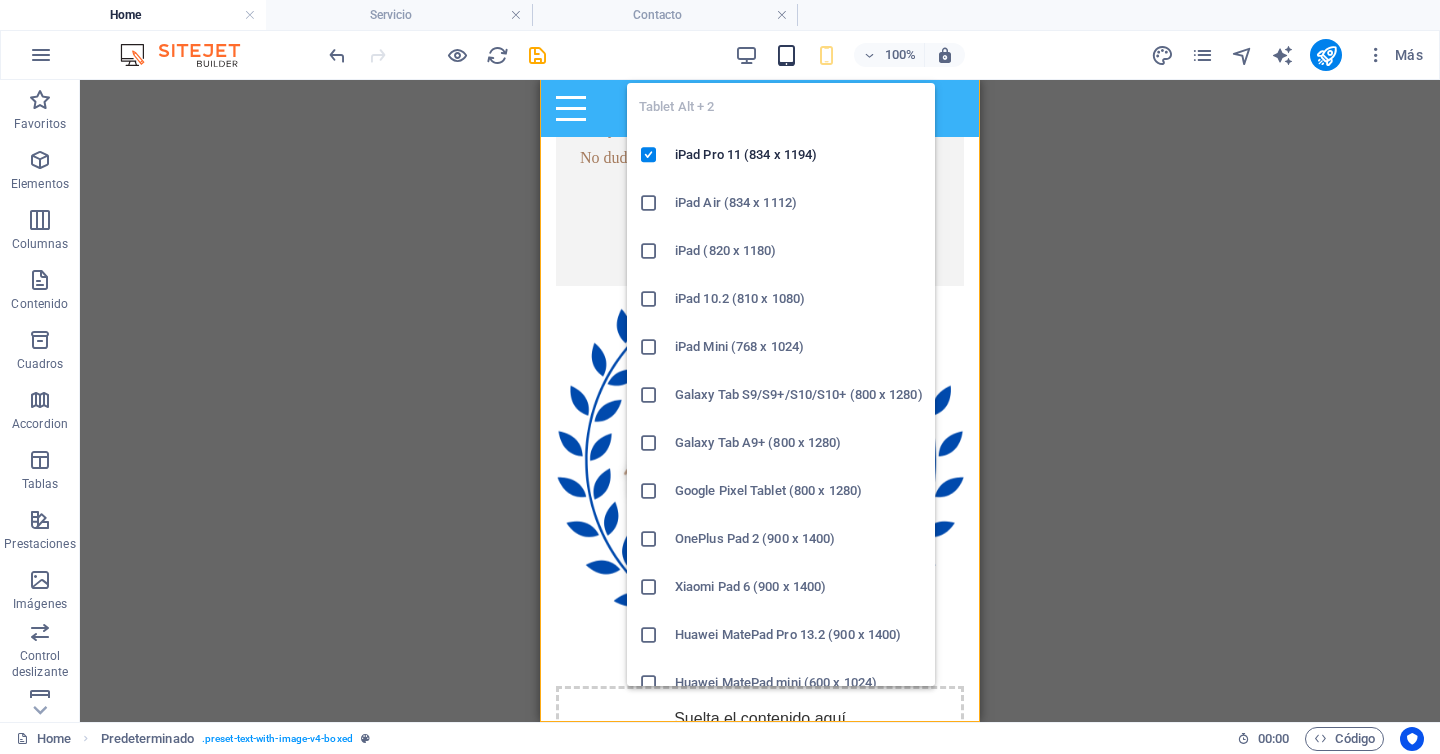 click at bounding box center [786, 55] 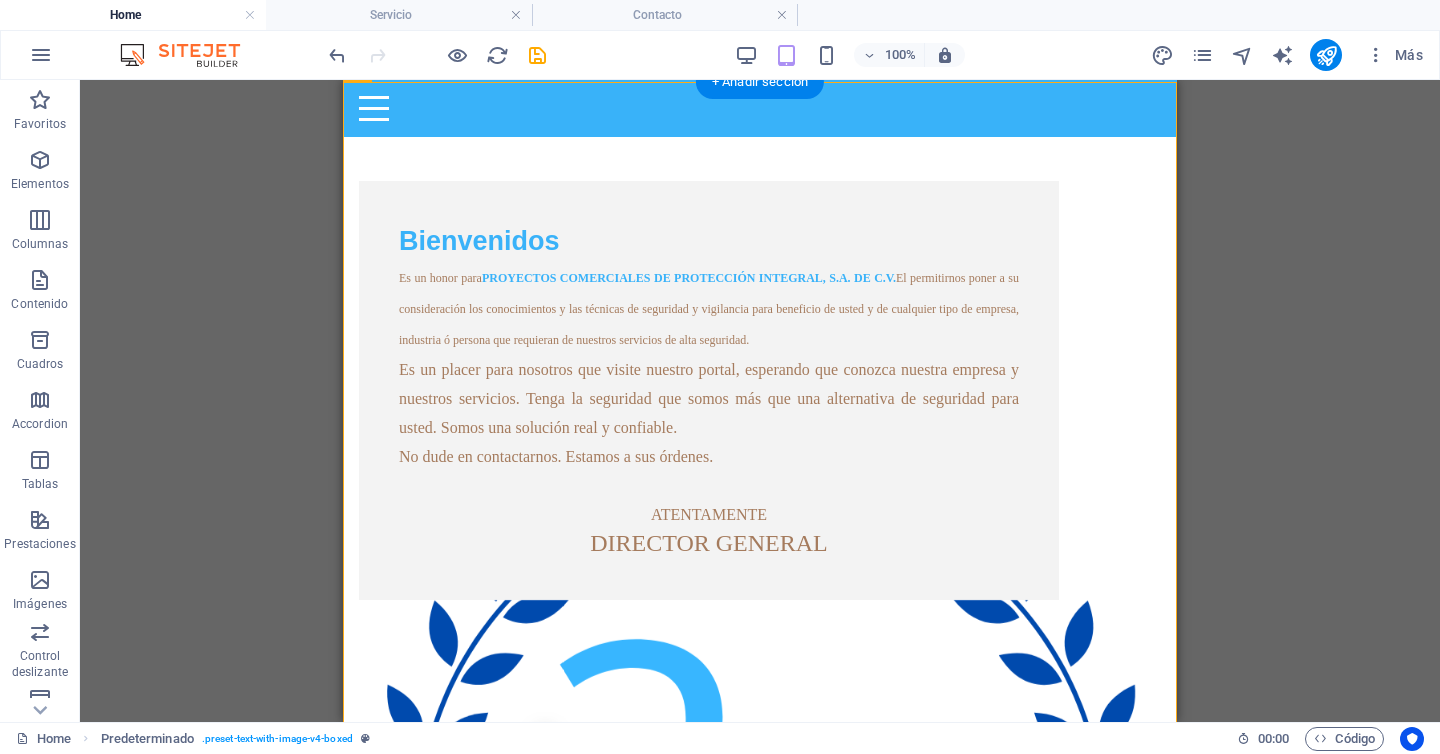 scroll, scrollTop: 577, scrollLeft: 0, axis: vertical 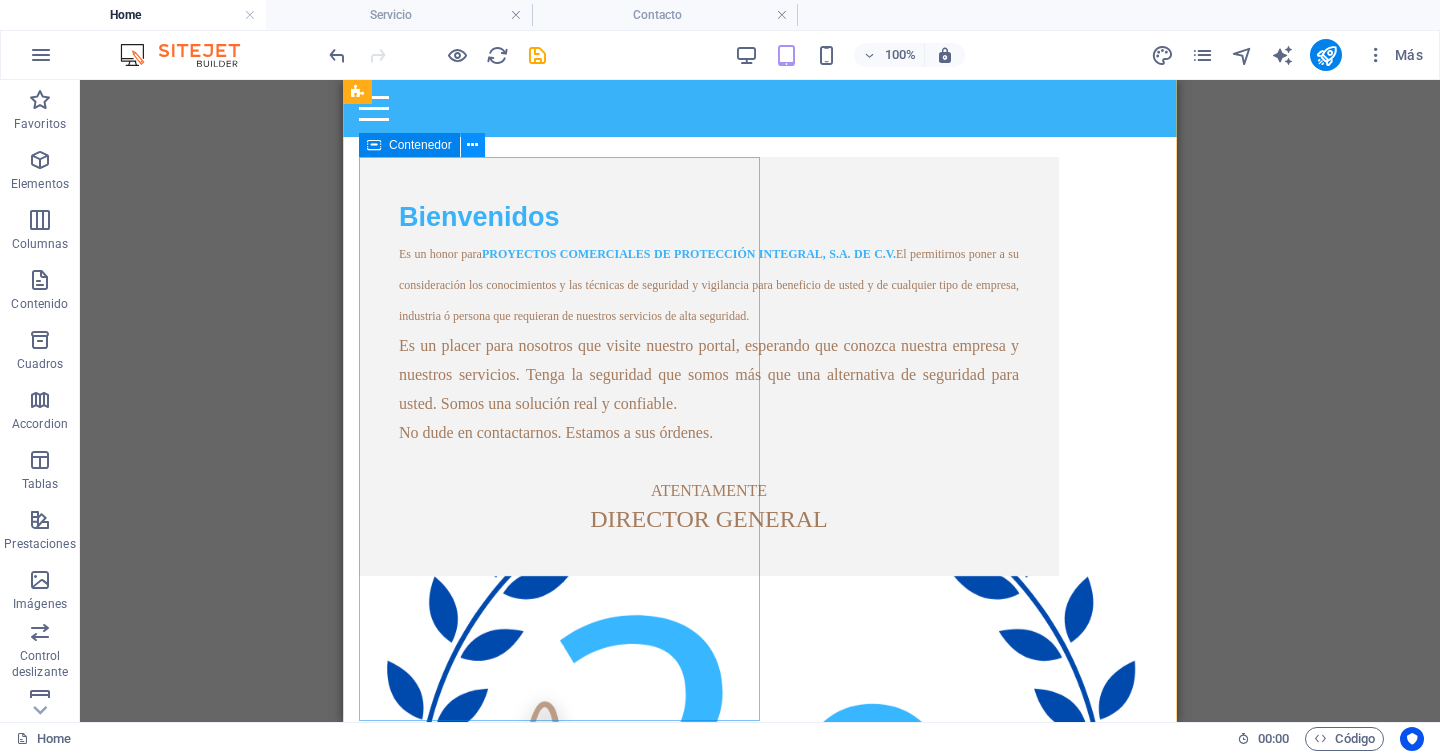click at bounding box center [472, 145] 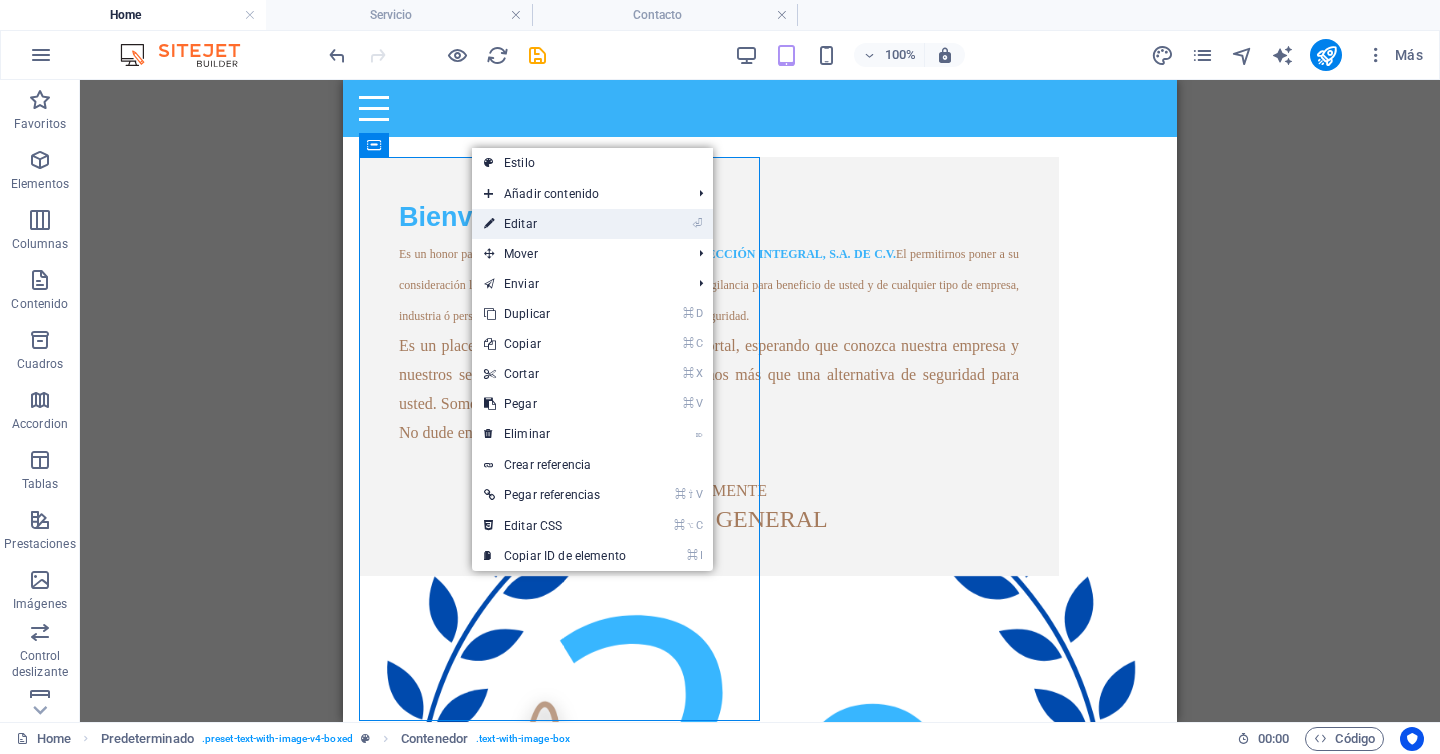 click on "⏎  Editar" at bounding box center [555, 224] 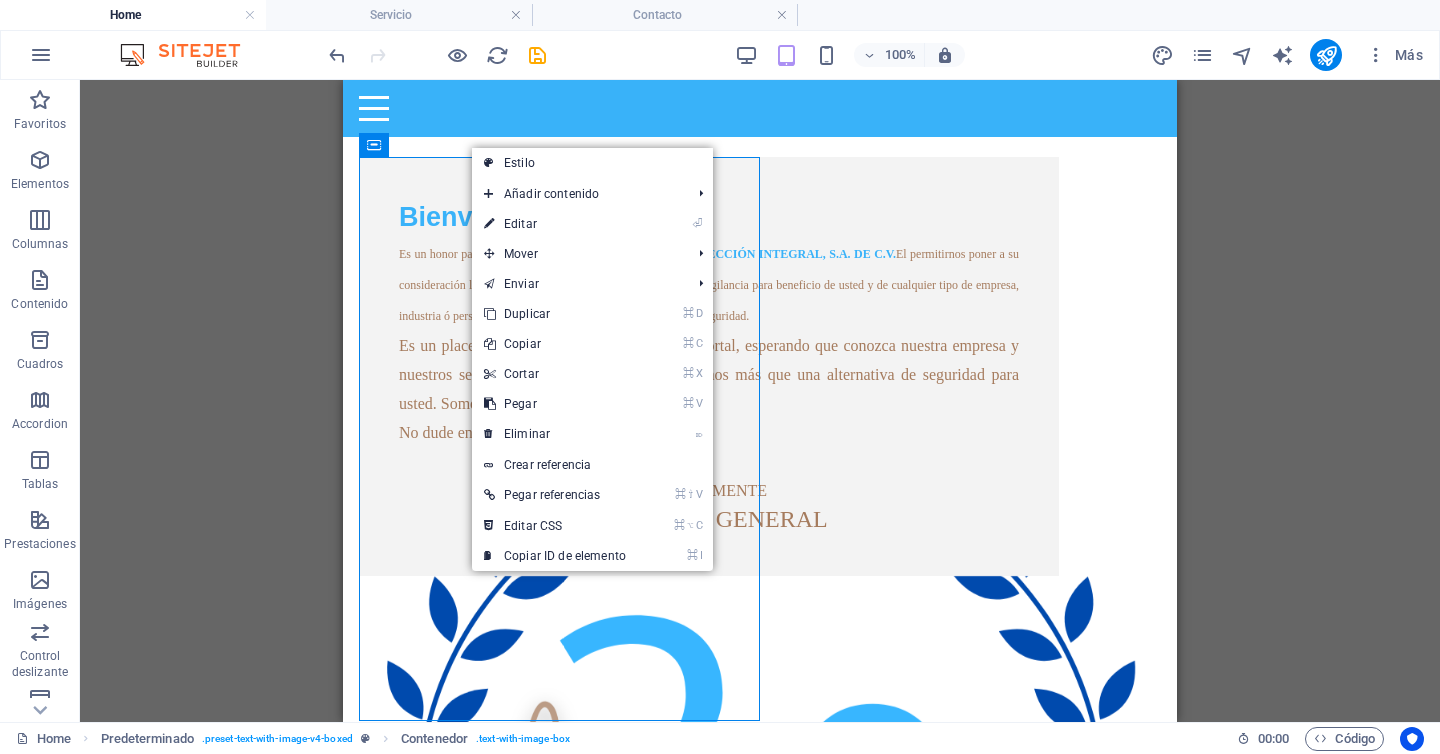 select on "px" 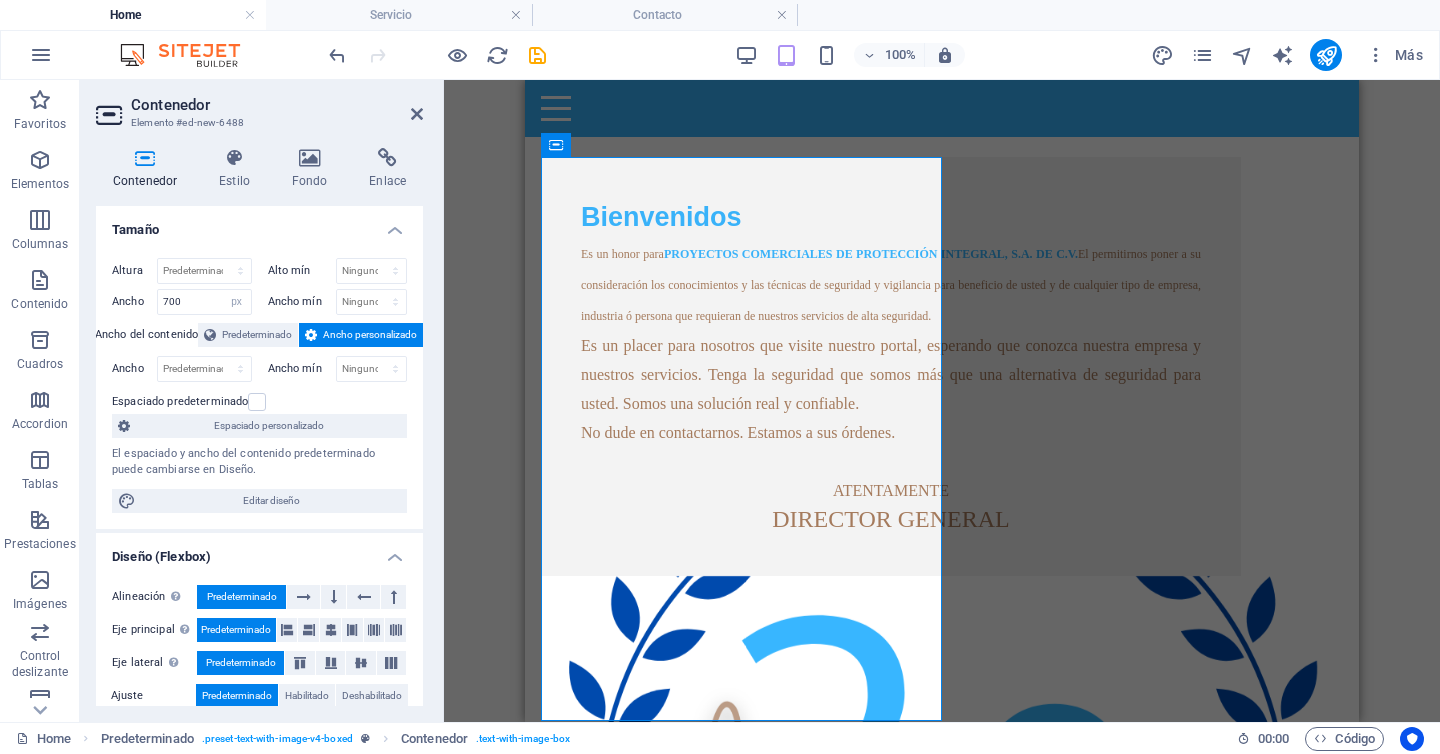 click on "Contenedor" at bounding box center (149, 169) 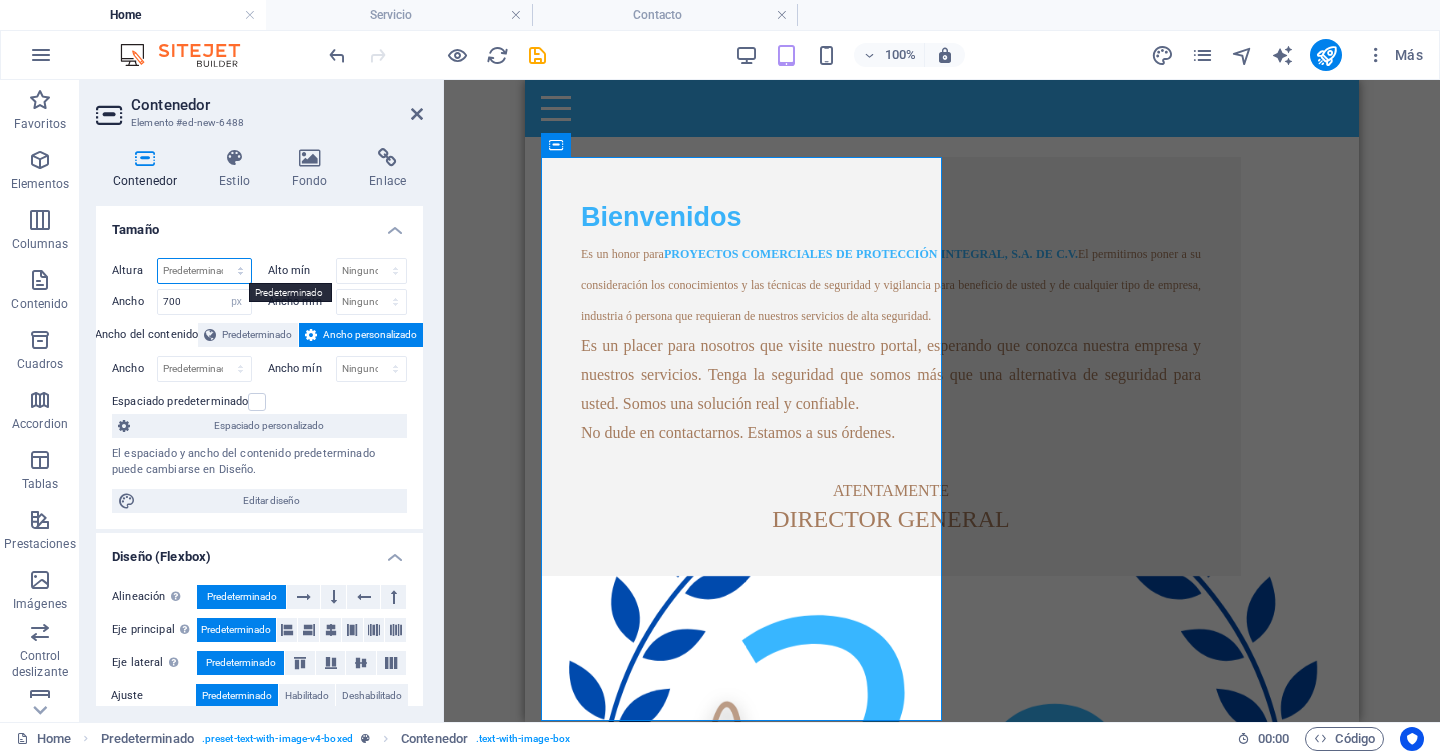 click on "Predeterminado px rem % vh vw" at bounding box center [204, 271] 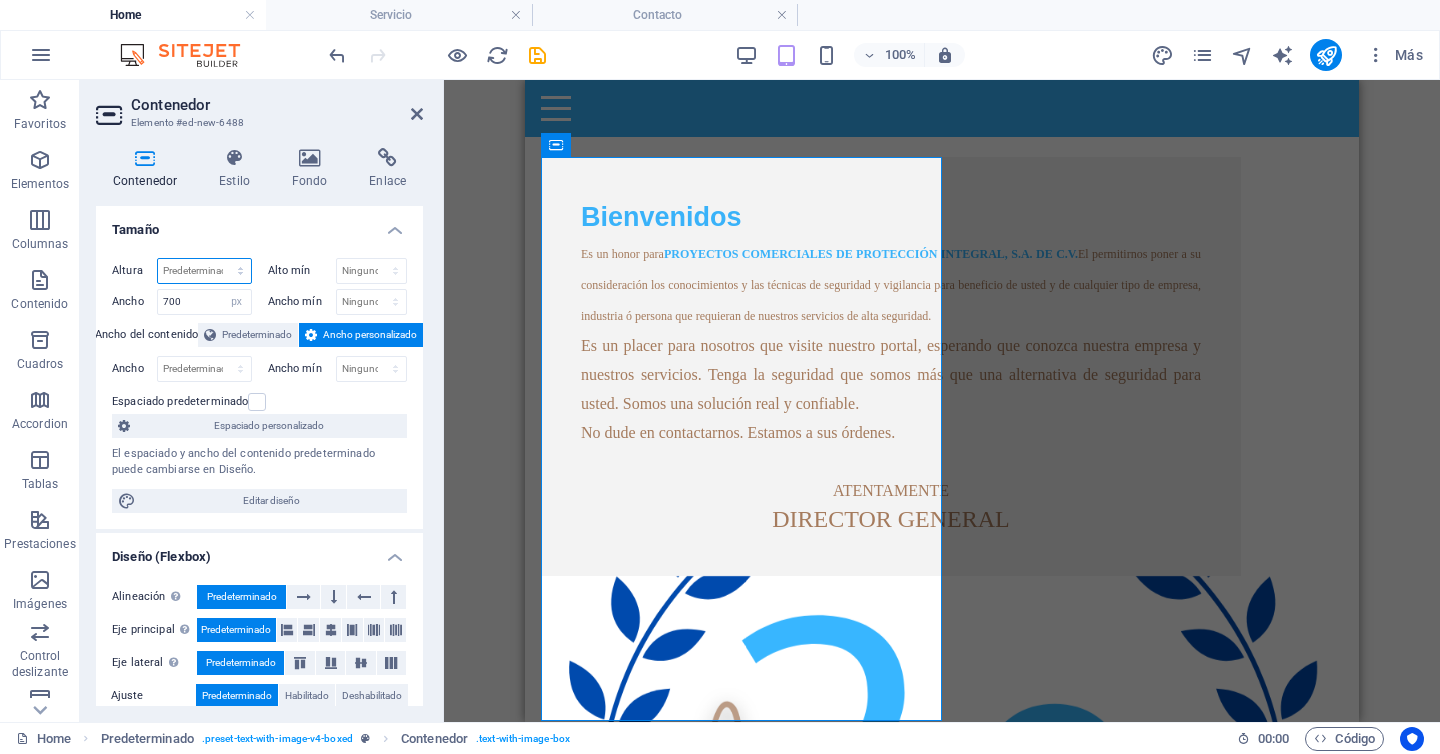 select on "px" 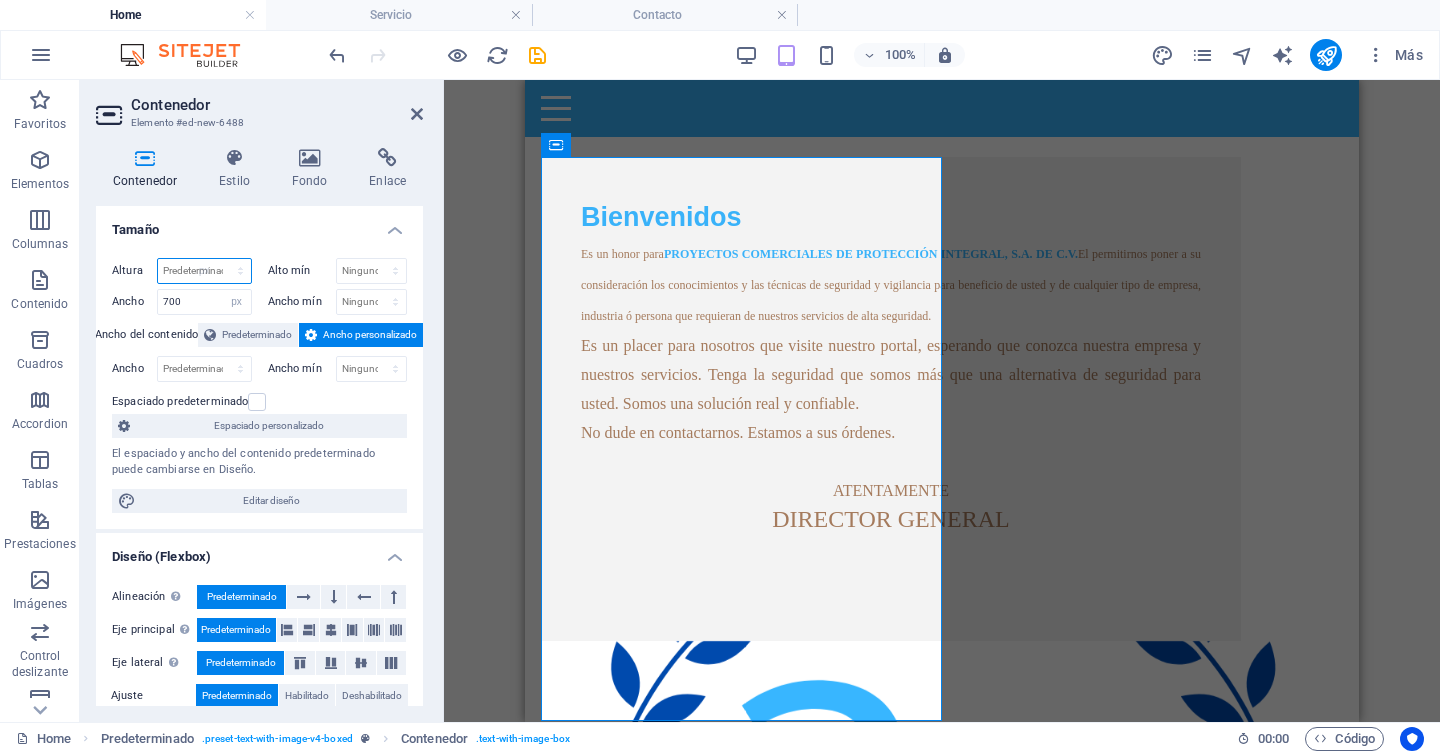 scroll, scrollTop: 602, scrollLeft: 0, axis: vertical 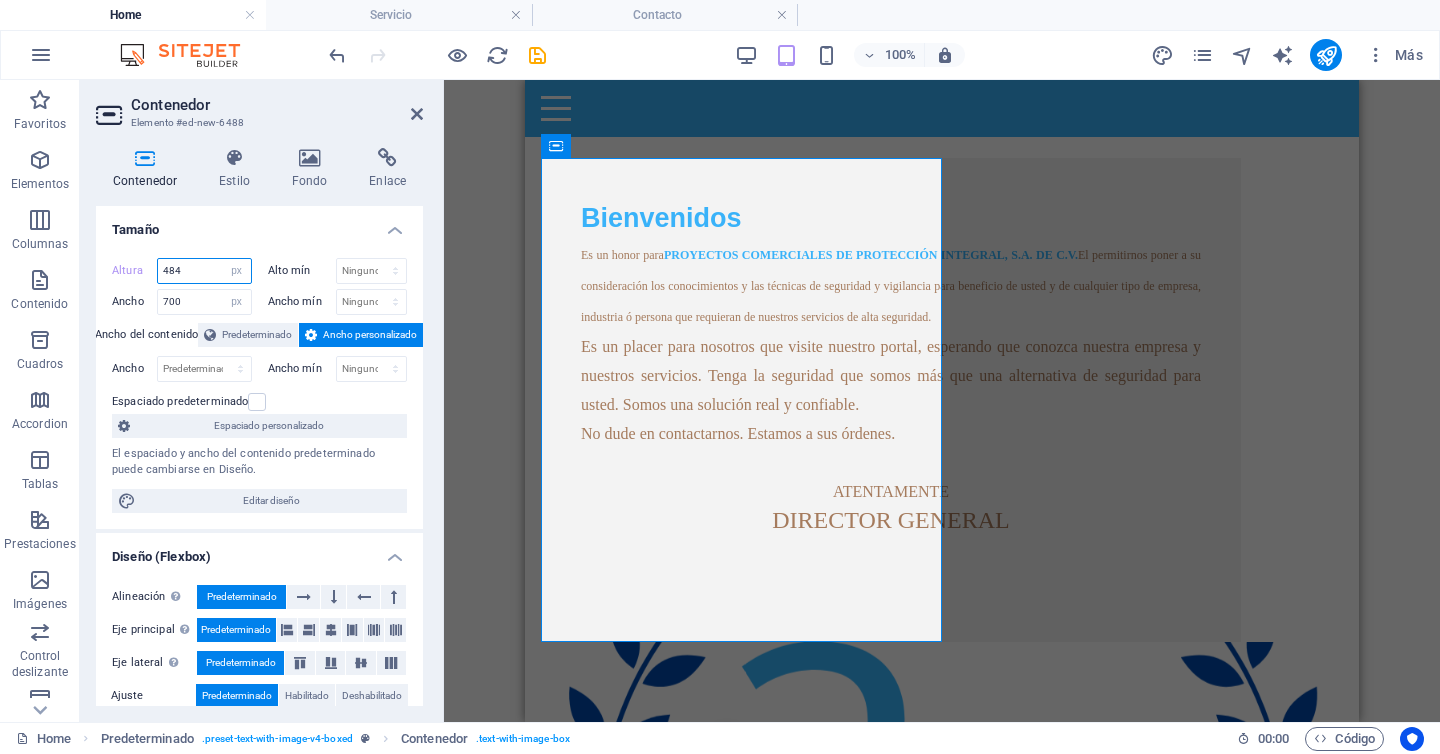 click on "500" at bounding box center [204, 271] 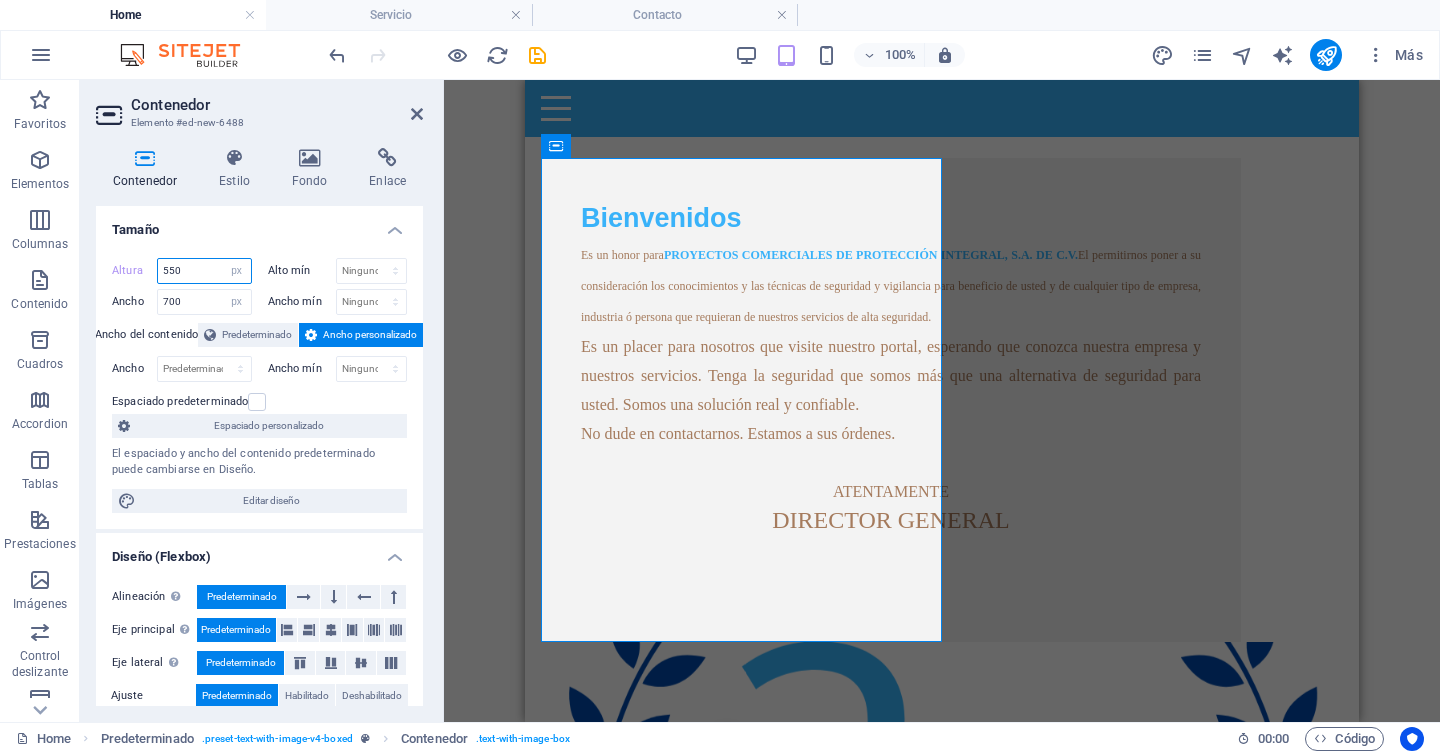 type on "550" 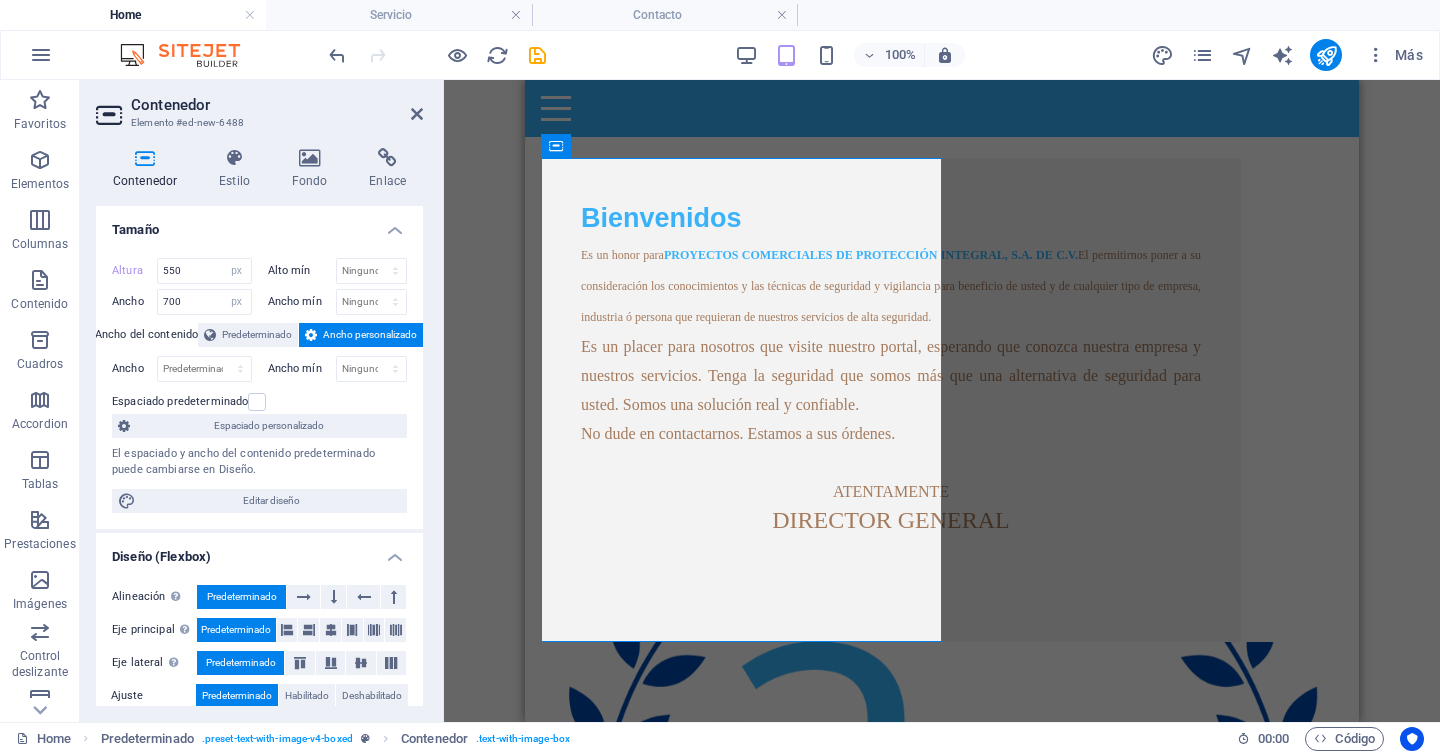 click on "Tamaño" at bounding box center [259, 224] 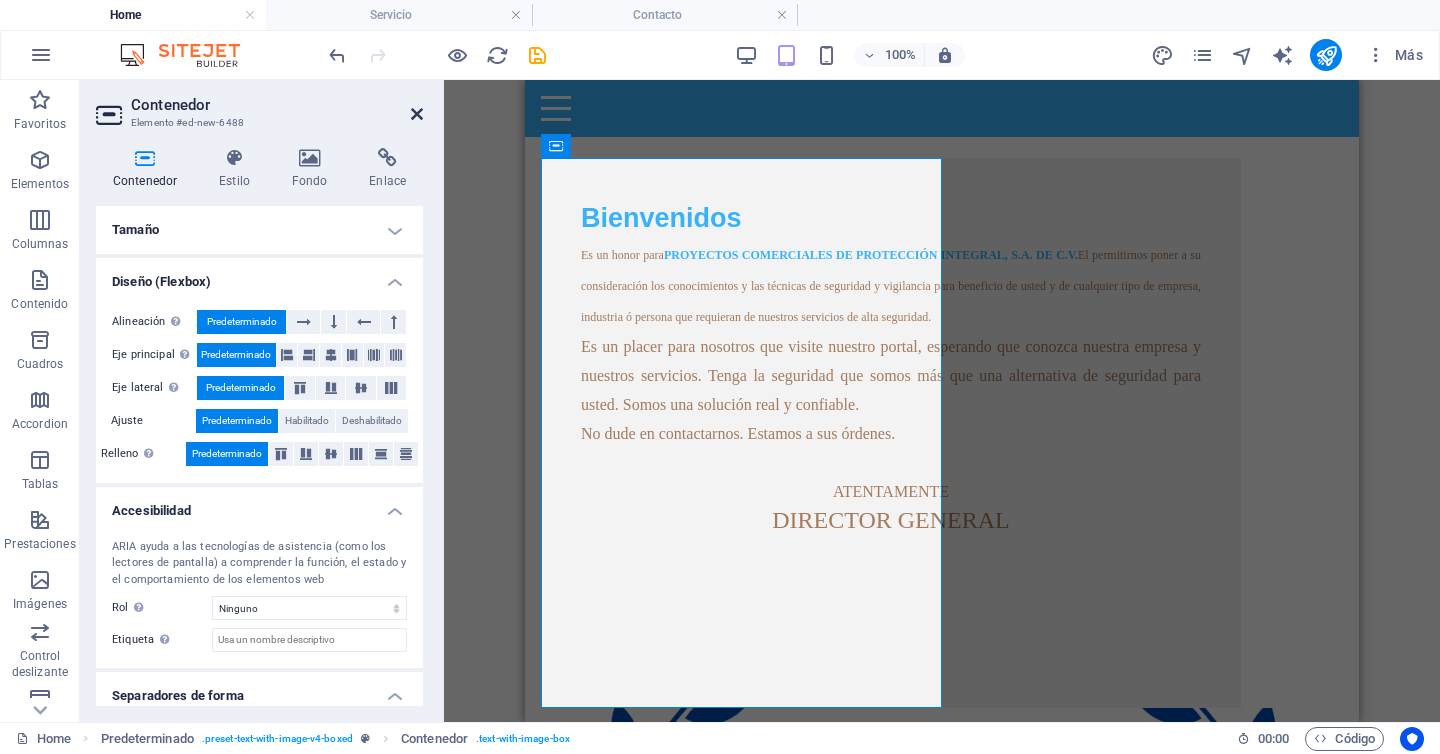 click at bounding box center (417, 114) 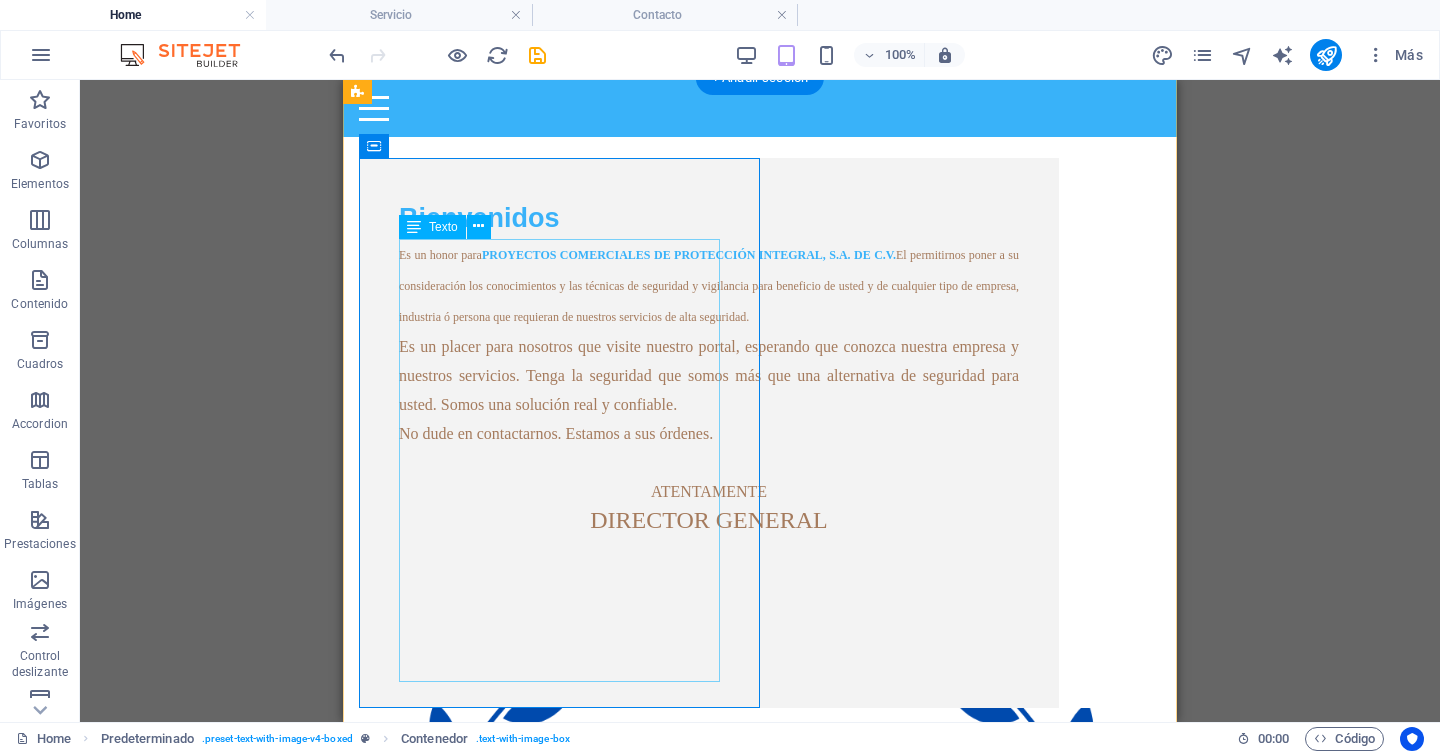 click on "Es un honor para  PROYECTOS COMERCIALES DE PROTECCIÓN INTEGRAL, S.A. DE C.V.  El permitirnos poner a su consideración los conocimientos y las técnicas de seguridad y vigilancia para beneficio de usted y de cualquier tipo de empresa, industria ó persona que requieran de nuestros servicios de alta seguridad. Es un placer para nosotros que visite nuestro portal, esperando que conozca nuestra empresa y nuestros servicios. Tenga la seguridad que somos más que una alternativa de seguridad para usted. Somos una solución real y confiable. No dude en contactarnos. Estamos a sus órdenes. ATENTAMENTE DIRECTOR GENERAL" at bounding box center [709, 388] 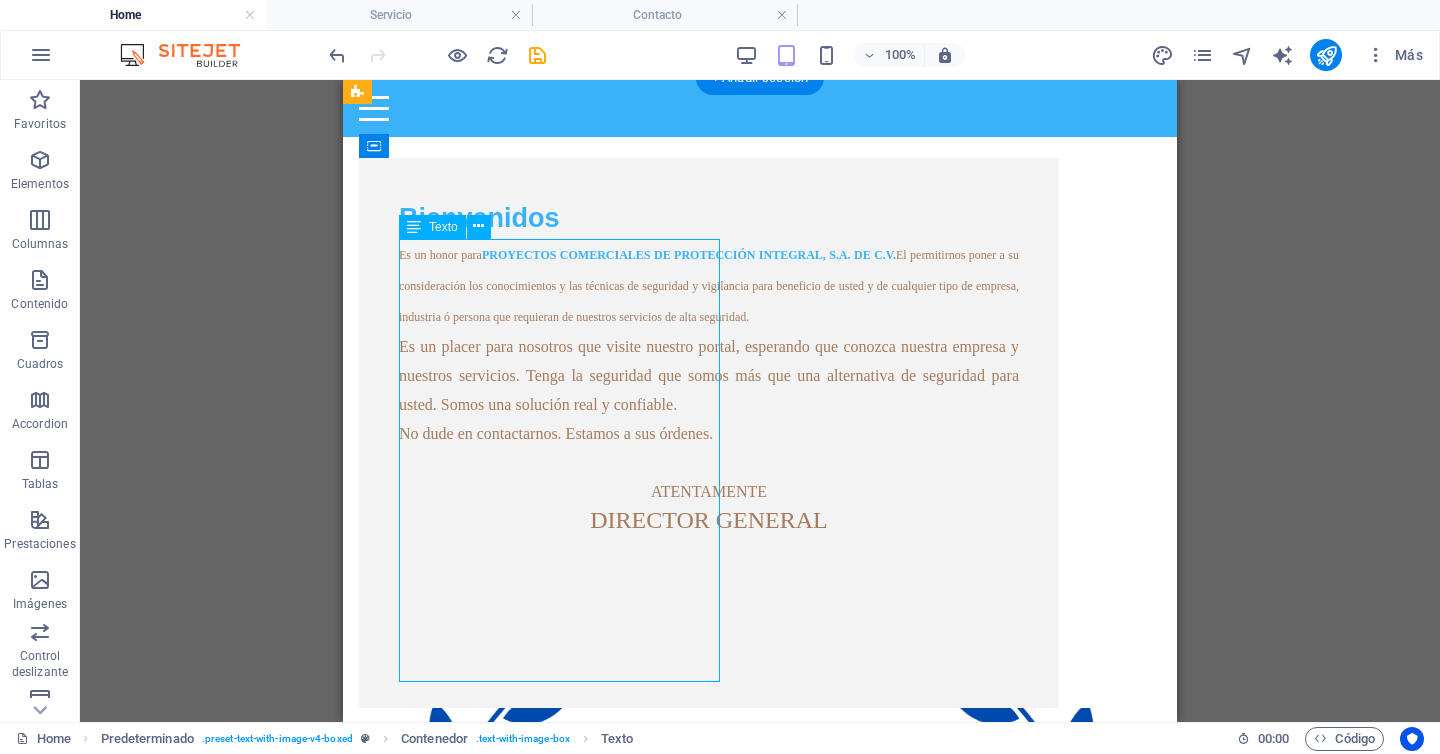 click on "Es un honor para  PROYECTOS COMERCIALES DE PROTECCIÓN INTEGRAL, S.A. DE C.V.  El permitirnos poner a su consideración los conocimientos y las técnicas de seguridad y vigilancia para beneficio de usted y de cualquier tipo de empresa, industria ó persona que requieran de nuestros servicios de alta seguridad. Es un placer para nosotros que visite nuestro portal, esperando que conozca nuestra empresa y nuestros servicios. Tenga la seguridad que somos más que una alternativa de seguridad para usted. Somos una solución real y confiable. No dude en contactarnos. Estamos a sus órdenes. ATENTAMENTE DIRECTOR GENERAL" at bounding box center [709, 388] 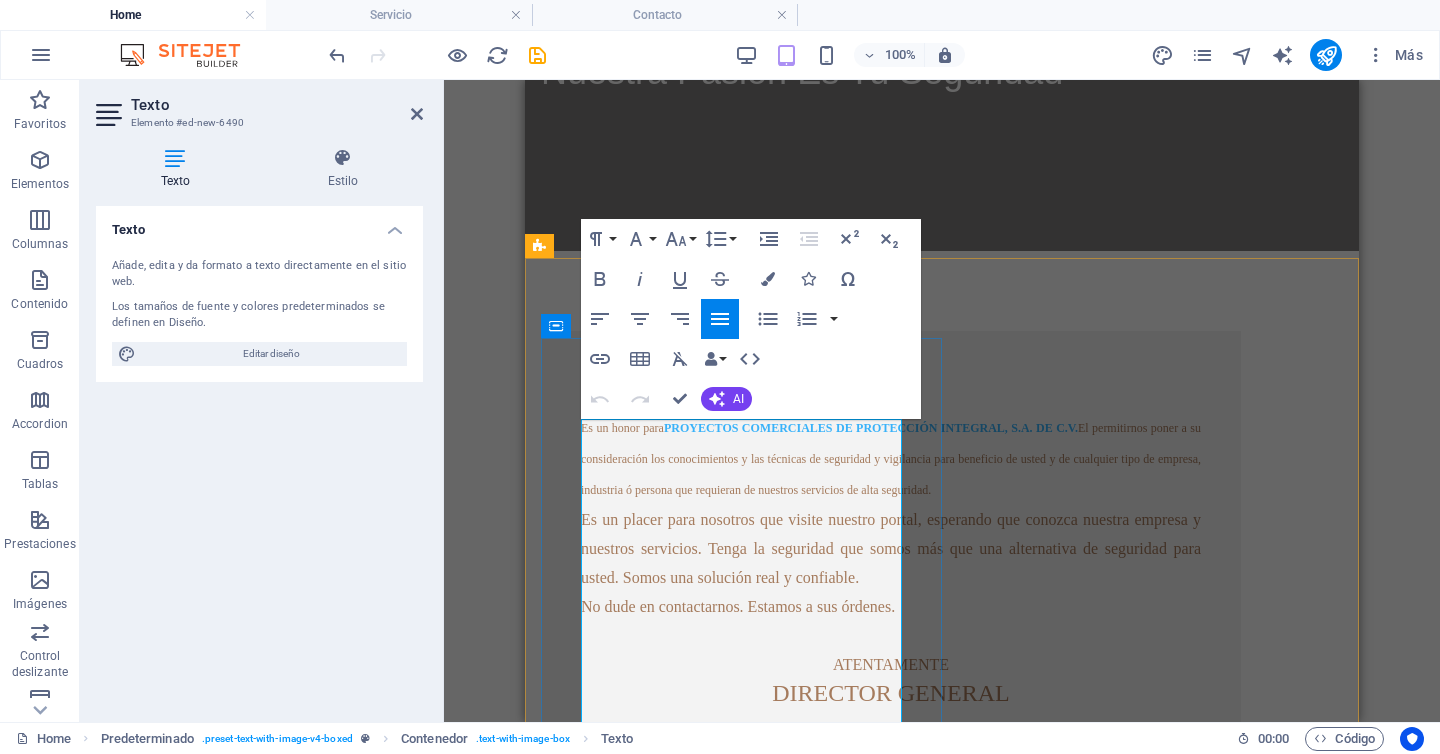 scroll, scrollTop: 478, scrollLeft: 0, axis: vertical 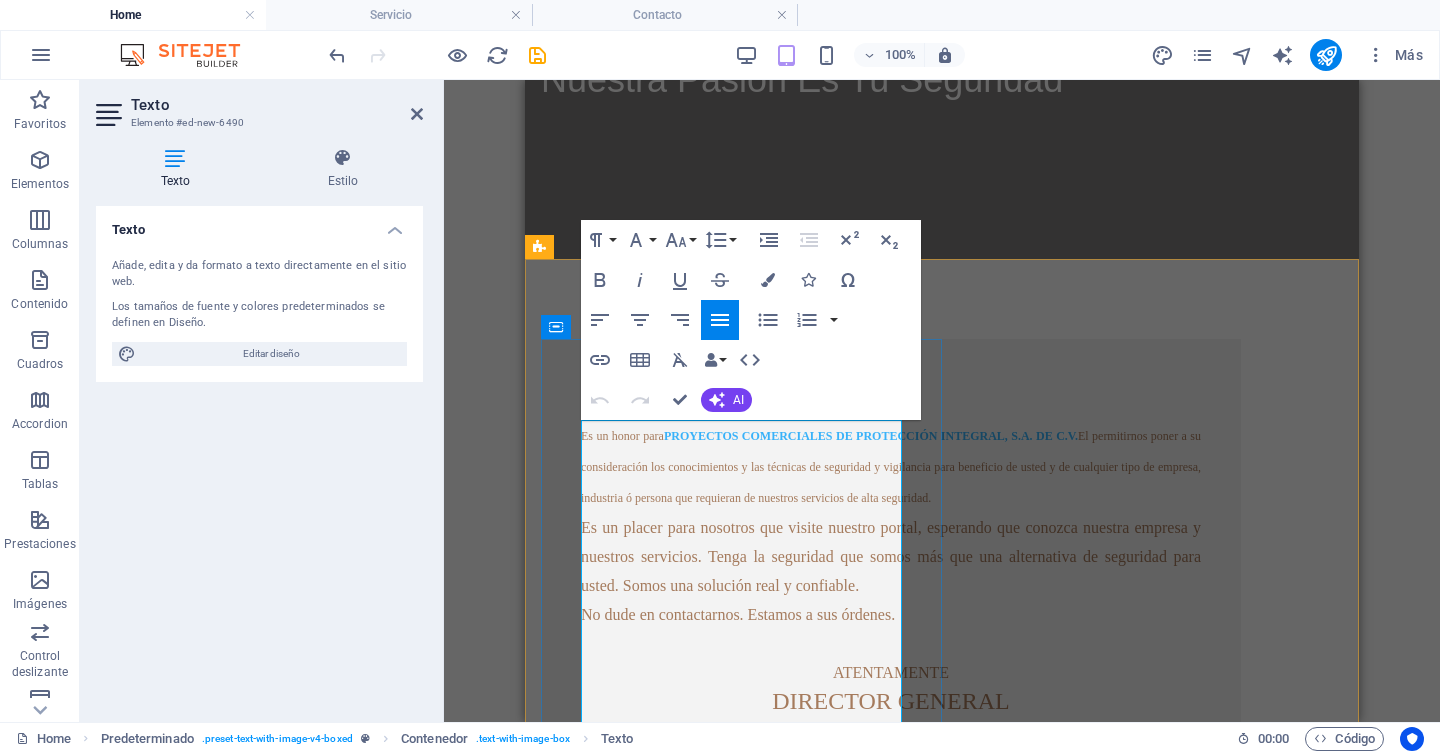 click on "Es un honor para" at bounding box center [622, 436] 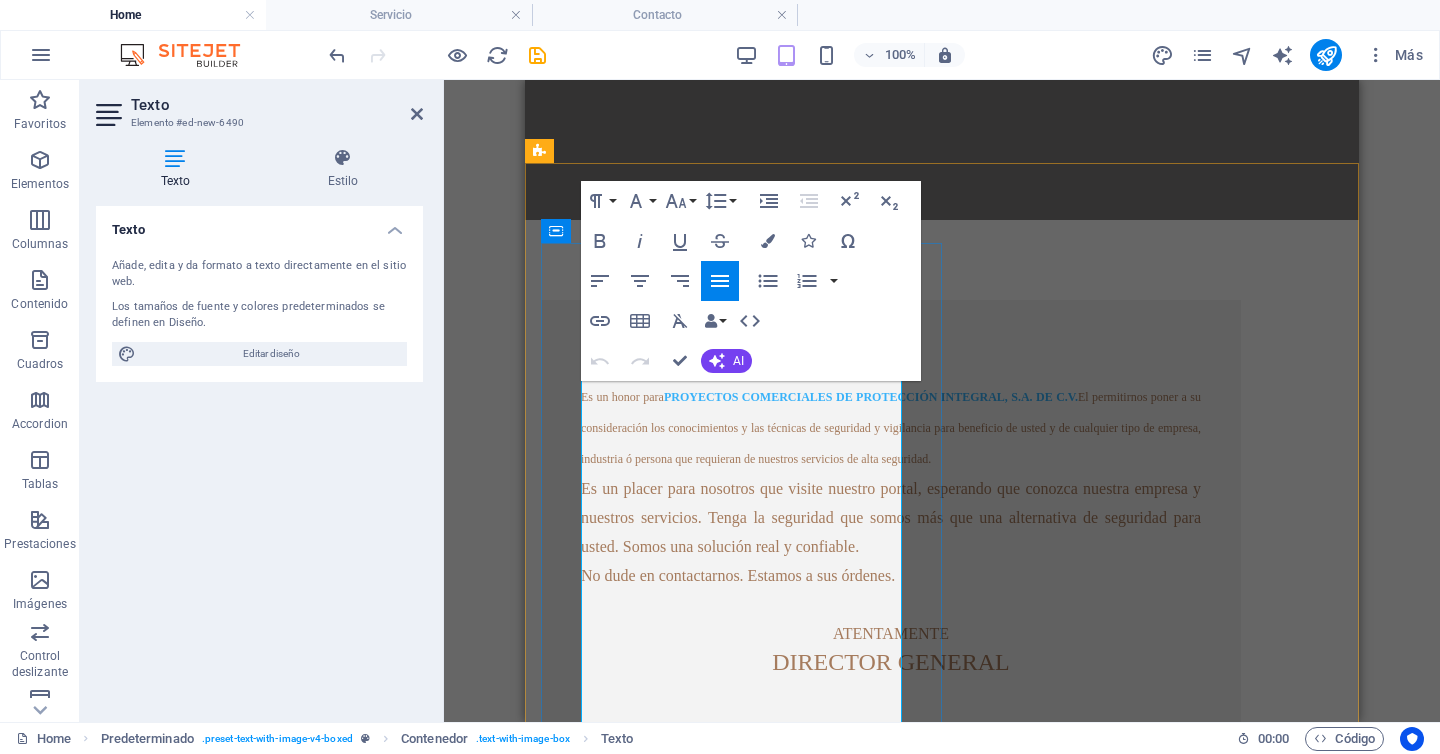scroll, scrollTop: 511, scrollLeft: 0, axis: vertical 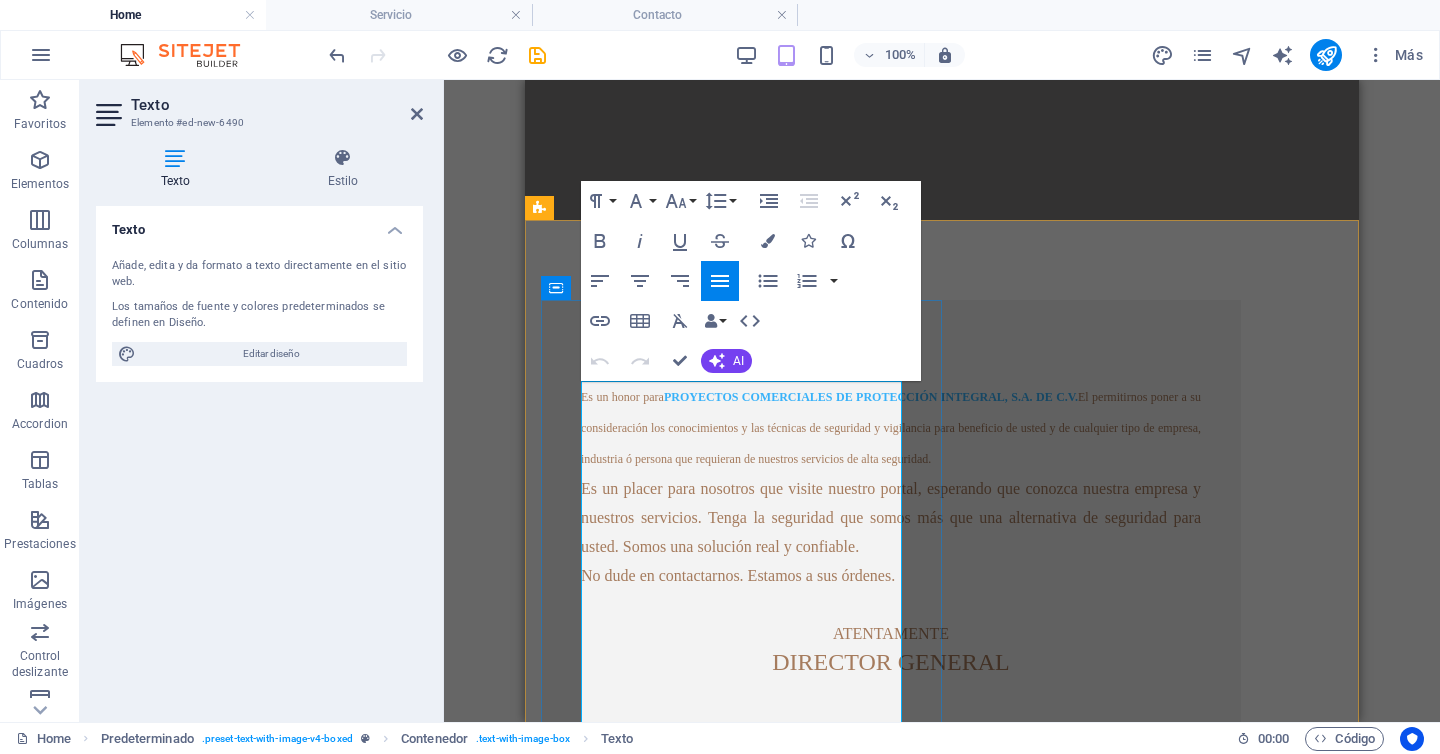 drag, startPoint x: 583, startPoint y: 401, endPoint x: 692, endPoint y: 443, distance: 116.81181 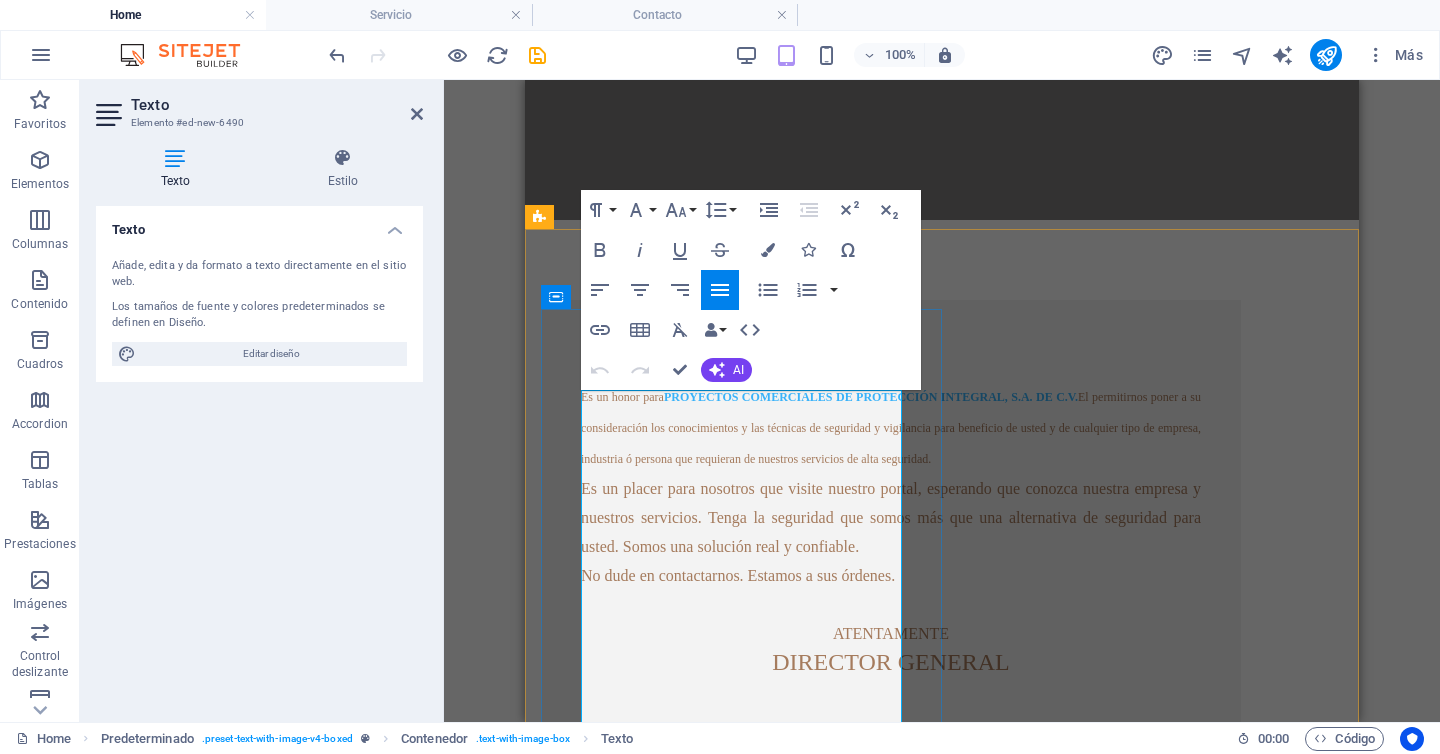 scroll, scrollTop: 508, scrollLeft: 0, axis: vertical 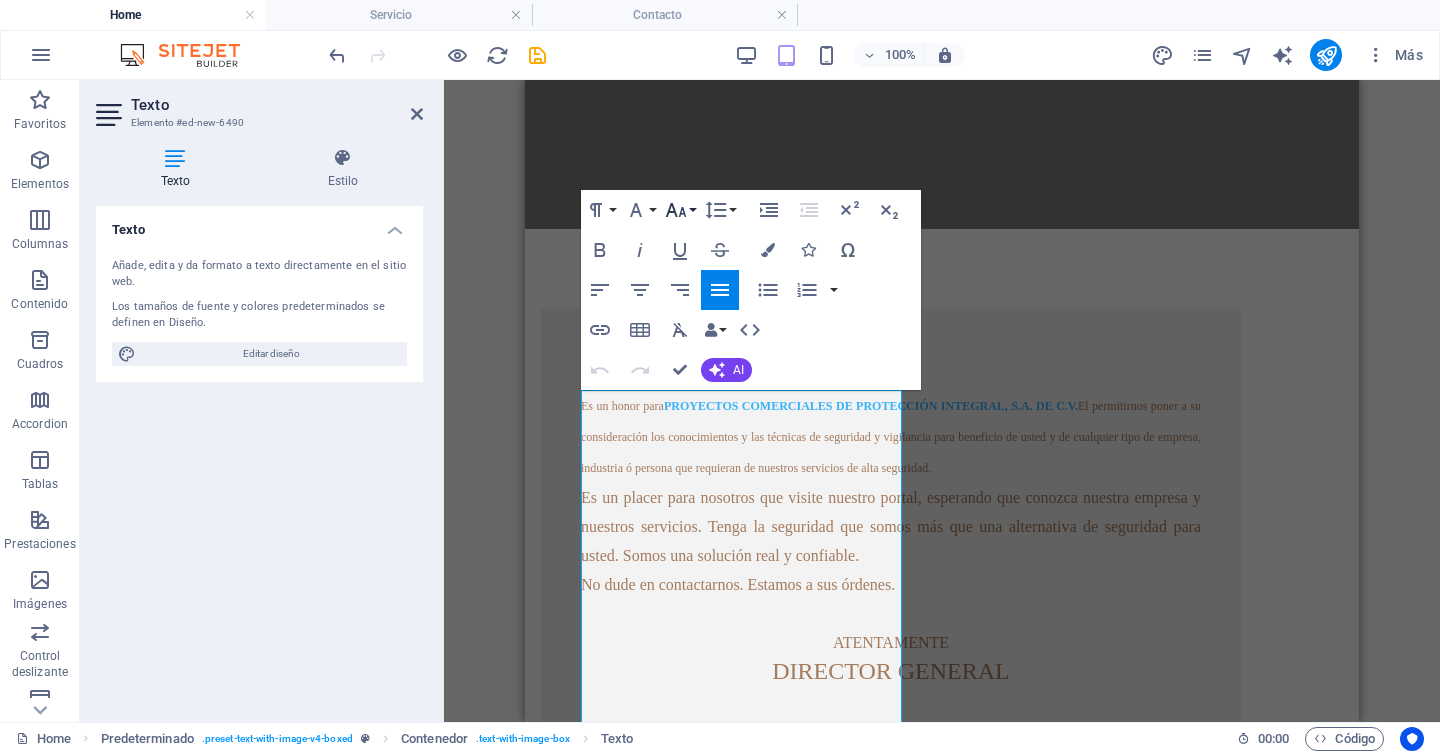 click 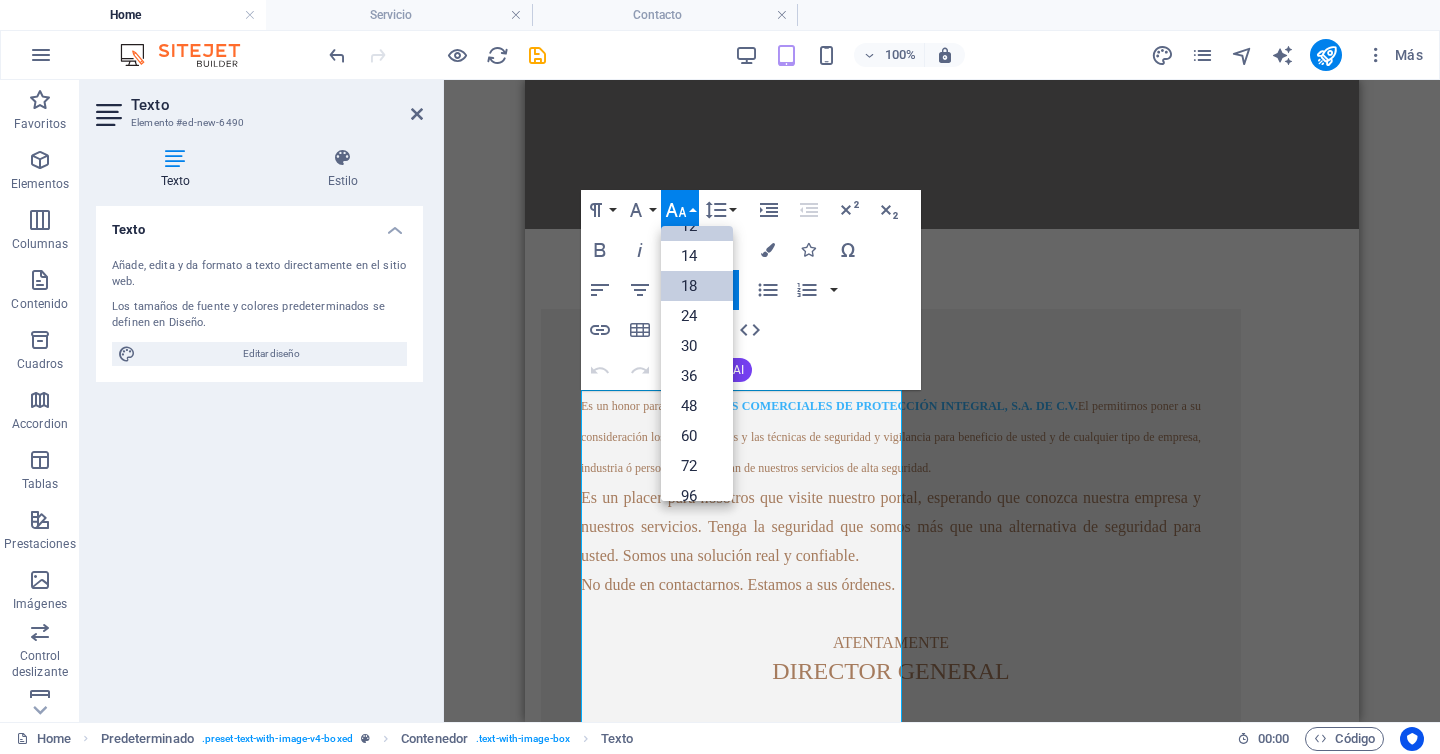 scroll, scrollTop: 30, scrollLeft: 0, axis: vertical 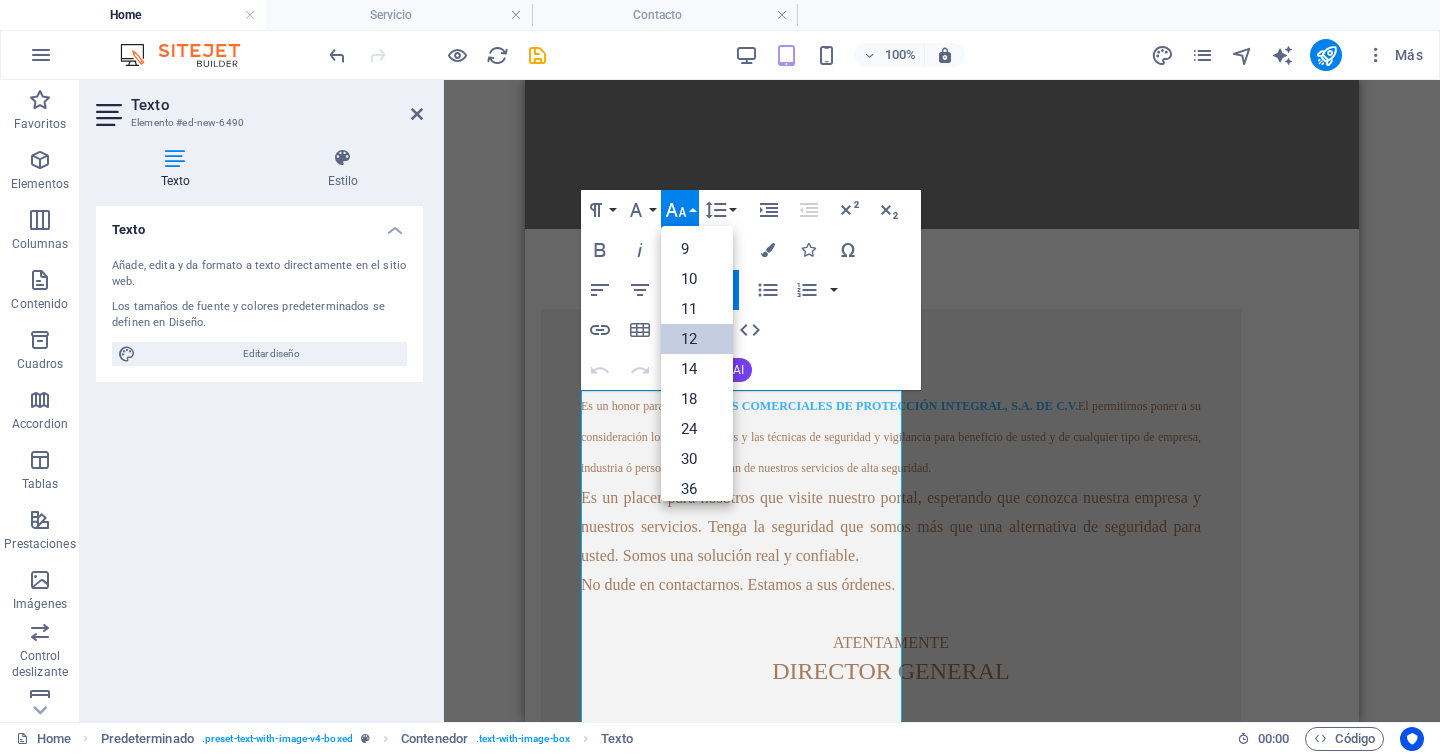 click on "12" at bounding box center [697, 339] 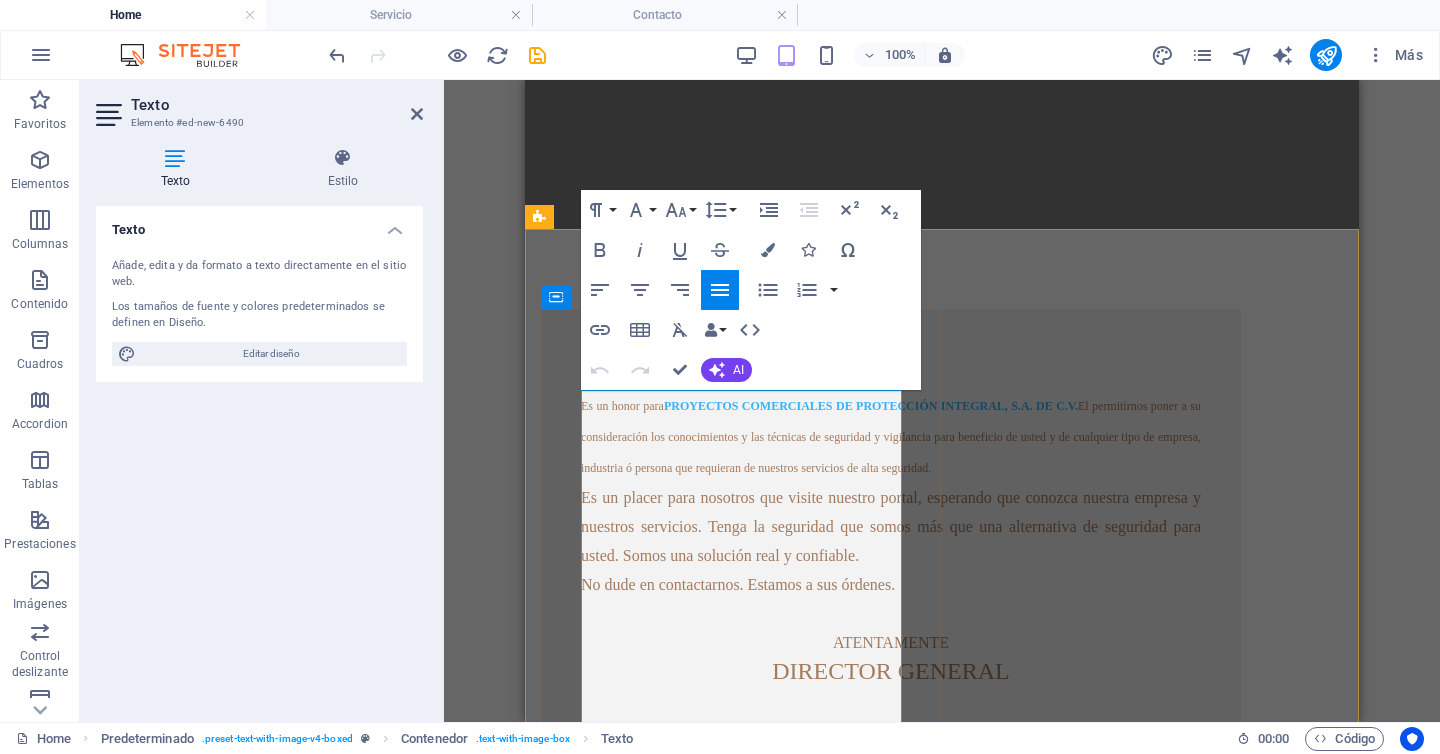 click on "Es un placer para nosotros que visite nuestro portal, esperando que conozca nuestra empresa y nuestros servicios. Tenga la seguridad que somos más que una alternativa de seguridad para usted. Somos una solución real y confiable." at bounding box center (891, 526) 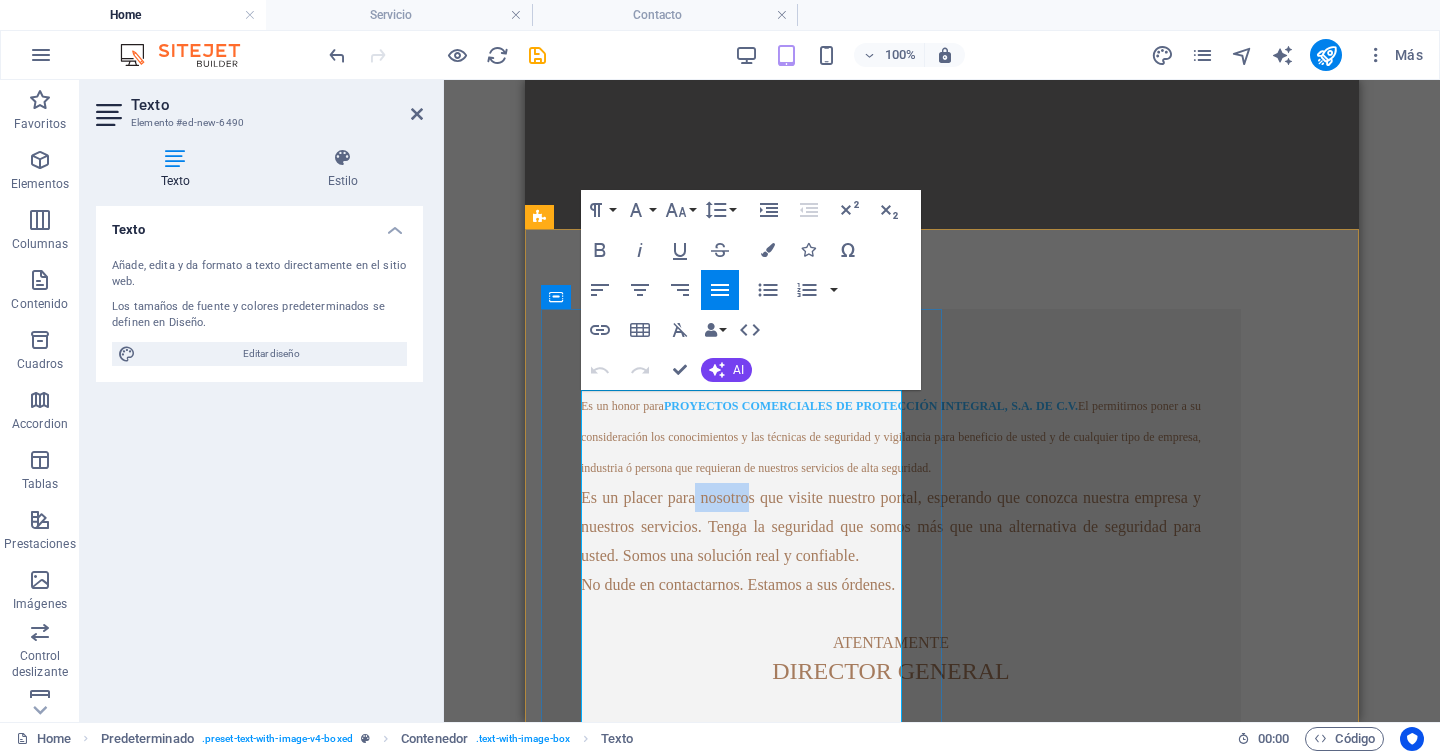 drag, startPoint x: 735, startPoint y: 582, endPoint x: 703, endPoint y: 581, distance: 32.01562 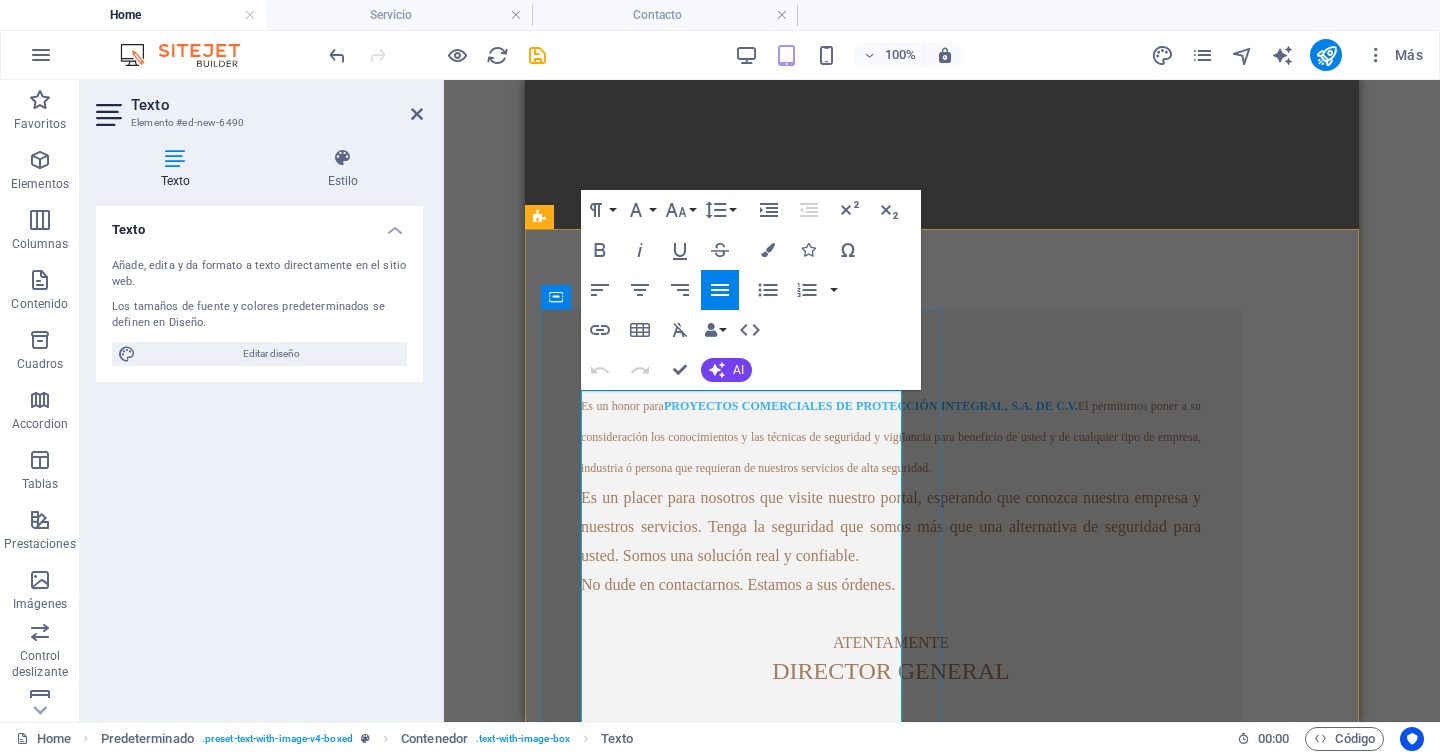 click on "Es un honor para  PROYECTOS COMERCIALES DE PROTECCIÓN INTEGRAL, S.A. DE C.V.  El permitirnos poner a su consideración los conocimientos y las técnicas de seguridad y vigilancia para beneficio de usted y de cualquier tipo de empresa, industria ó persona que requieran de nuestros servicios de alta seguridad." at bounding box center [891, 436] 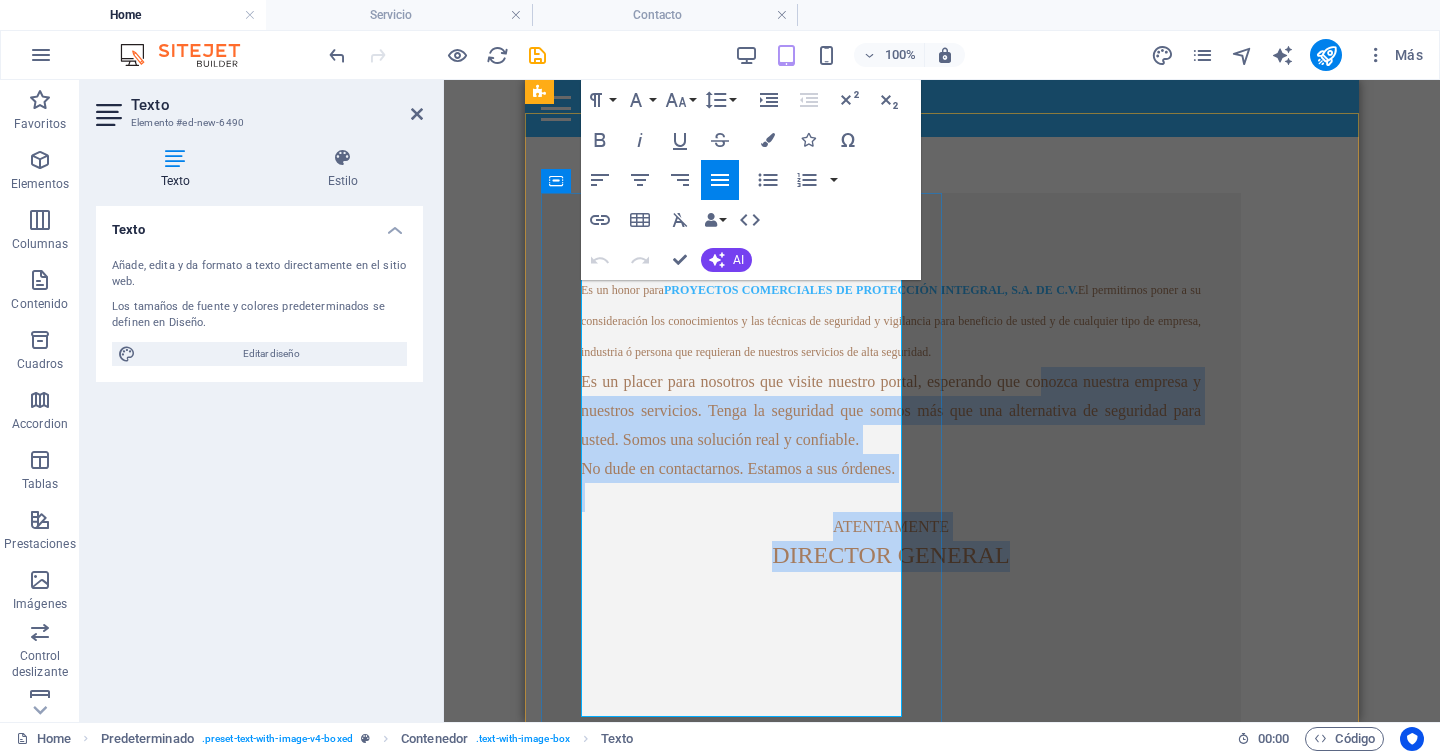scroll, scrollTop: 389, scrollLeft: 0, axis: vertical 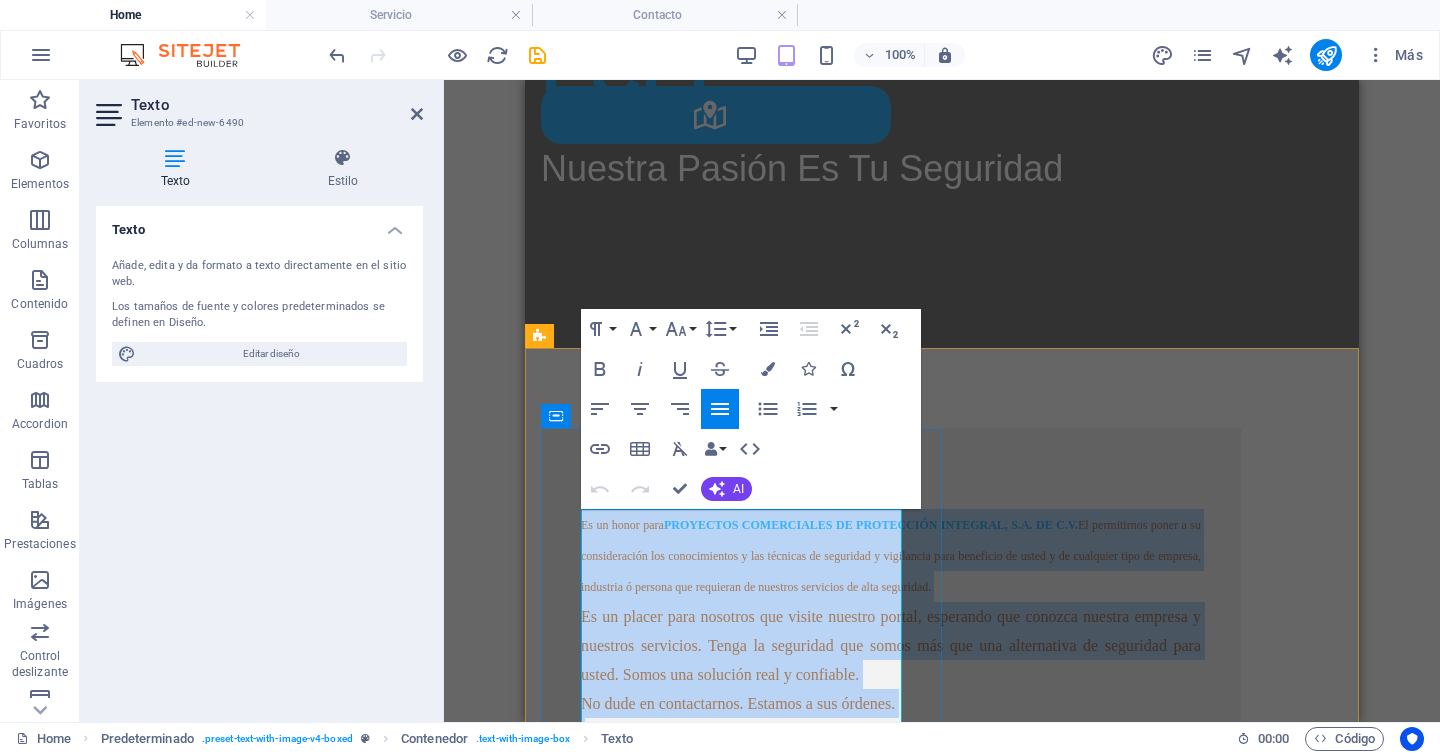drag, startPoint x: 866, startPoint y: 601, endPoint x: 583, endPoint y: 521, distance: 294.09012 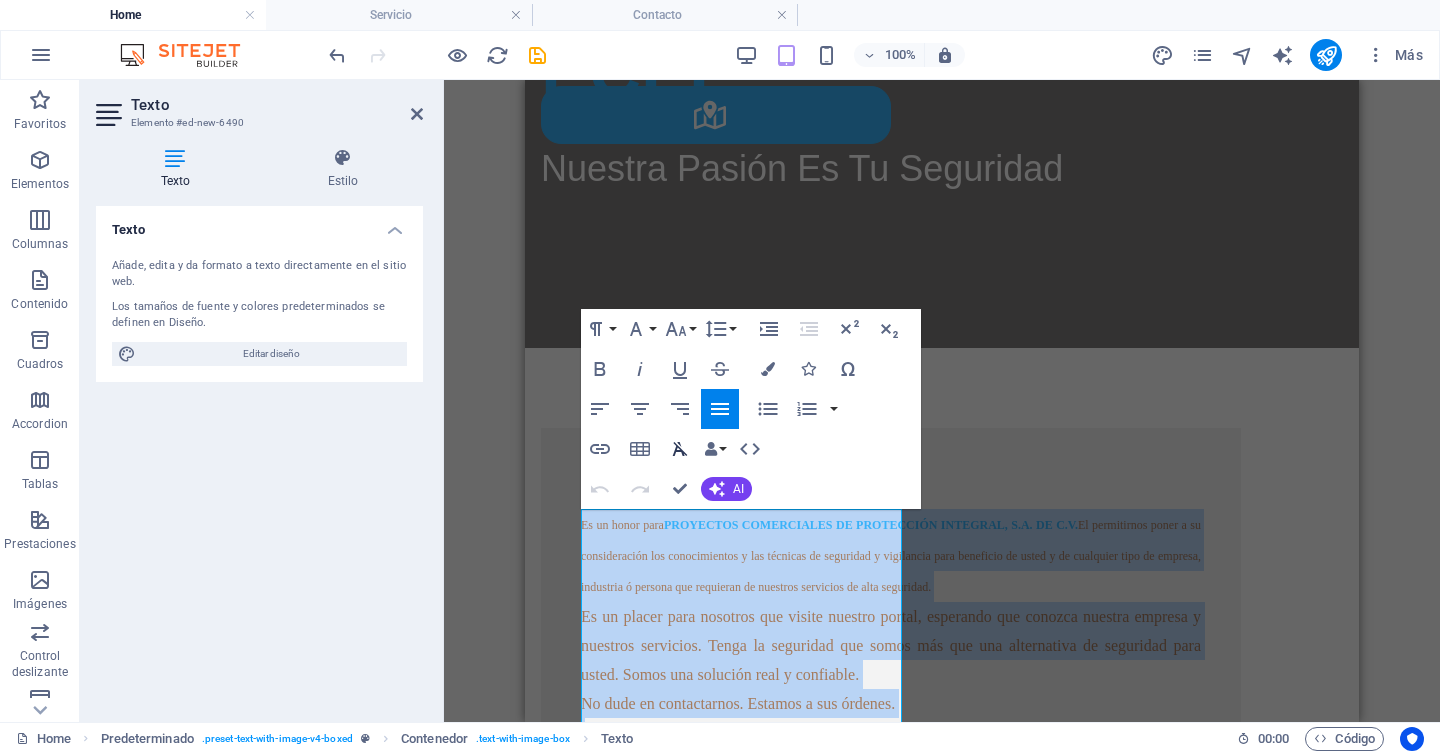 click 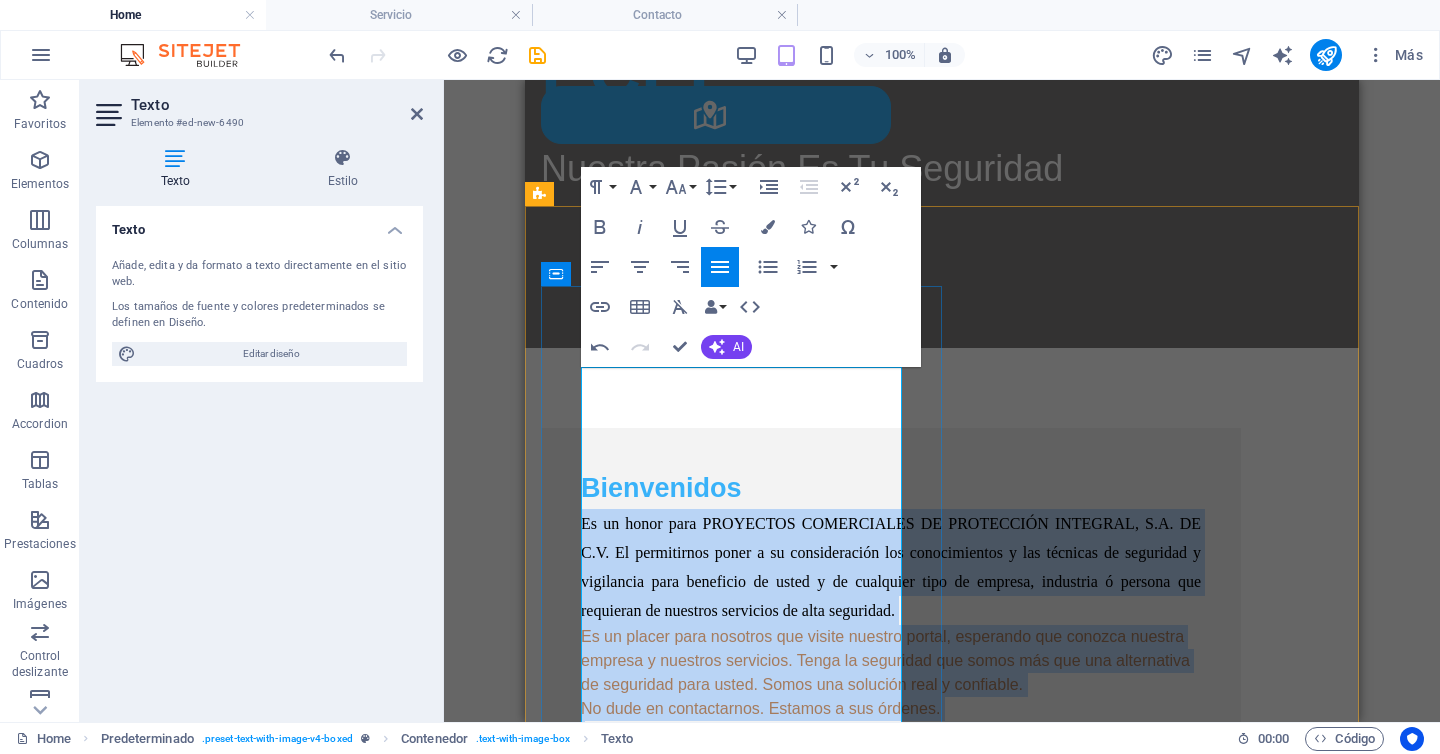 scroll, scrollTop: 583, scrollLeft: 0, axis: vertical 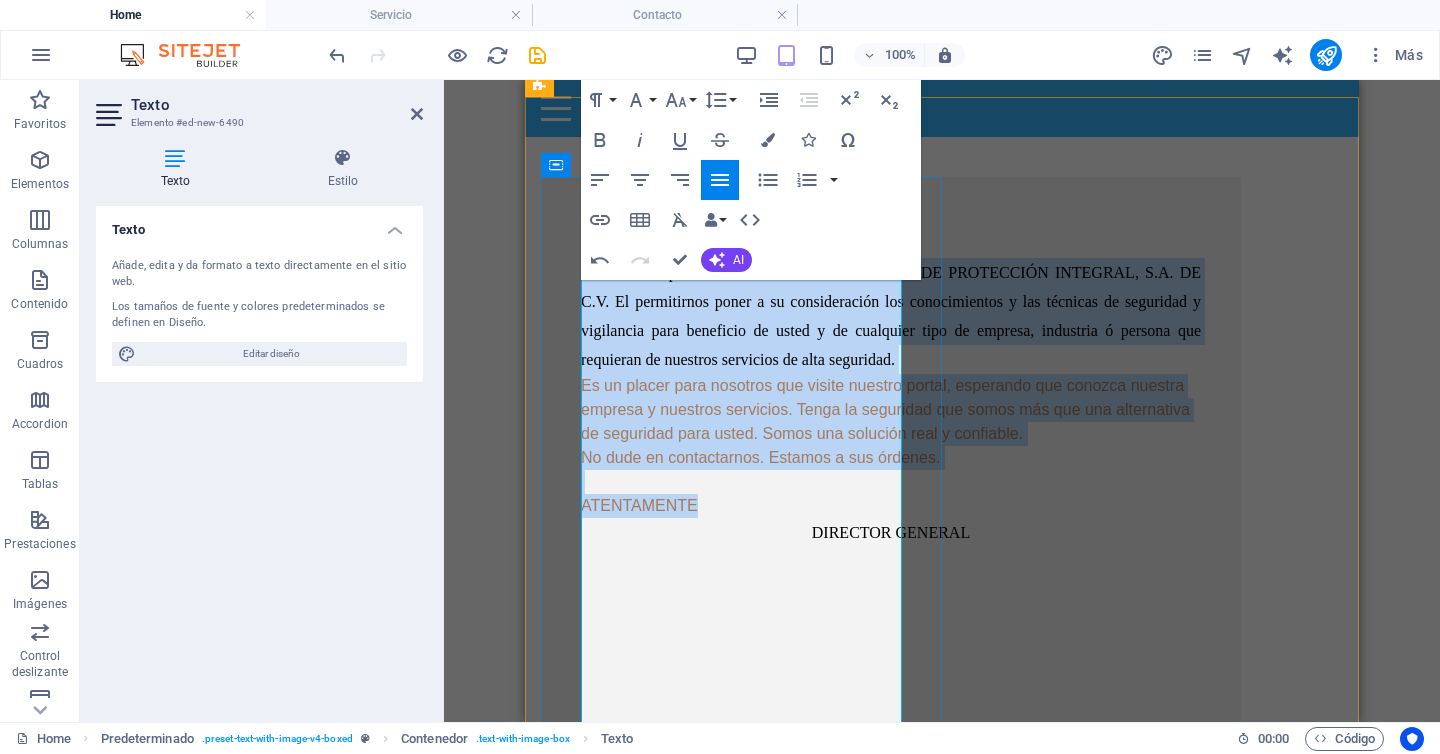 click on "Es un placer para nosotros que visite nuestro portal, esperando que conozca nuestra empresa y nuestros servicios. Tenga la seguridad que somos más que una alternativa de seguridad para usted. Somos una solución real y confiable." at bounding box center [891, 410] 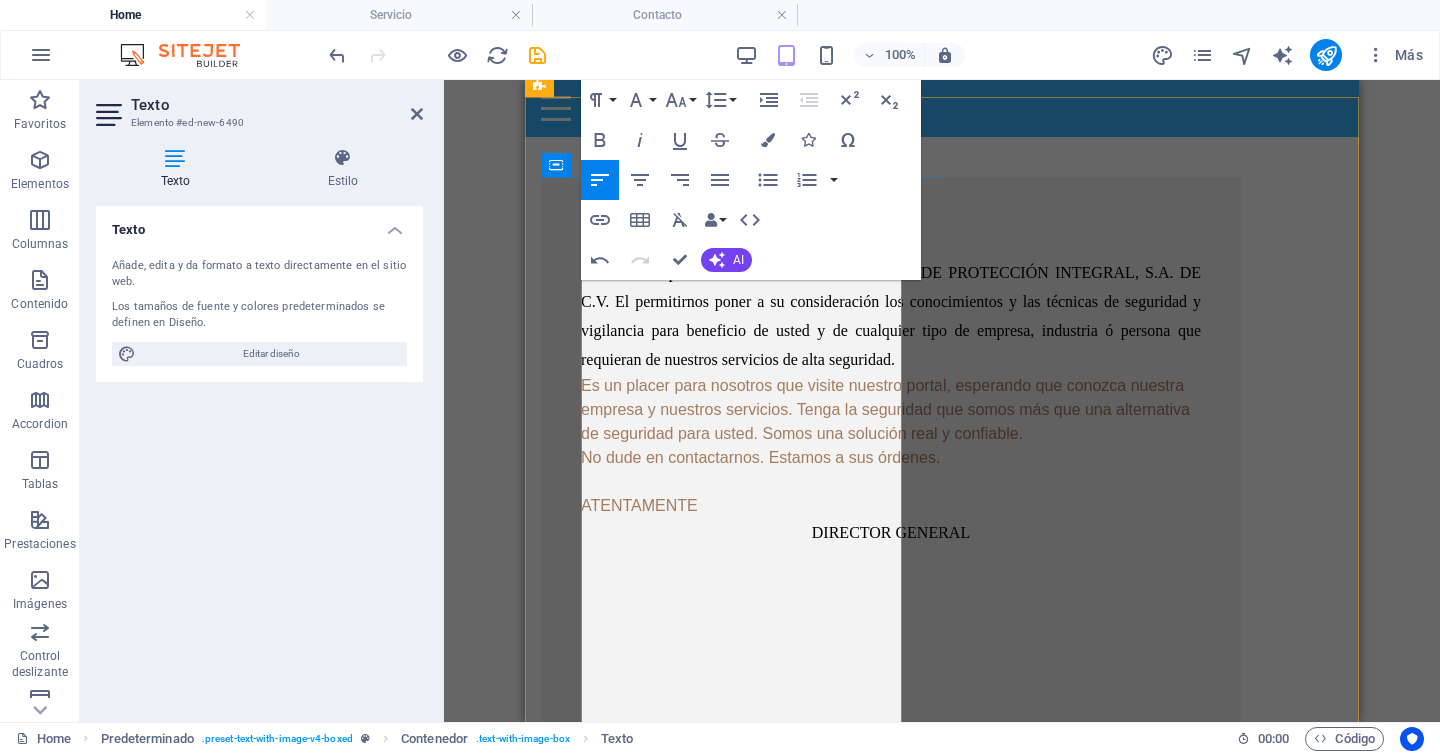 scroll, scrollTop: 668, scrollLeft: 0, axis: vertical 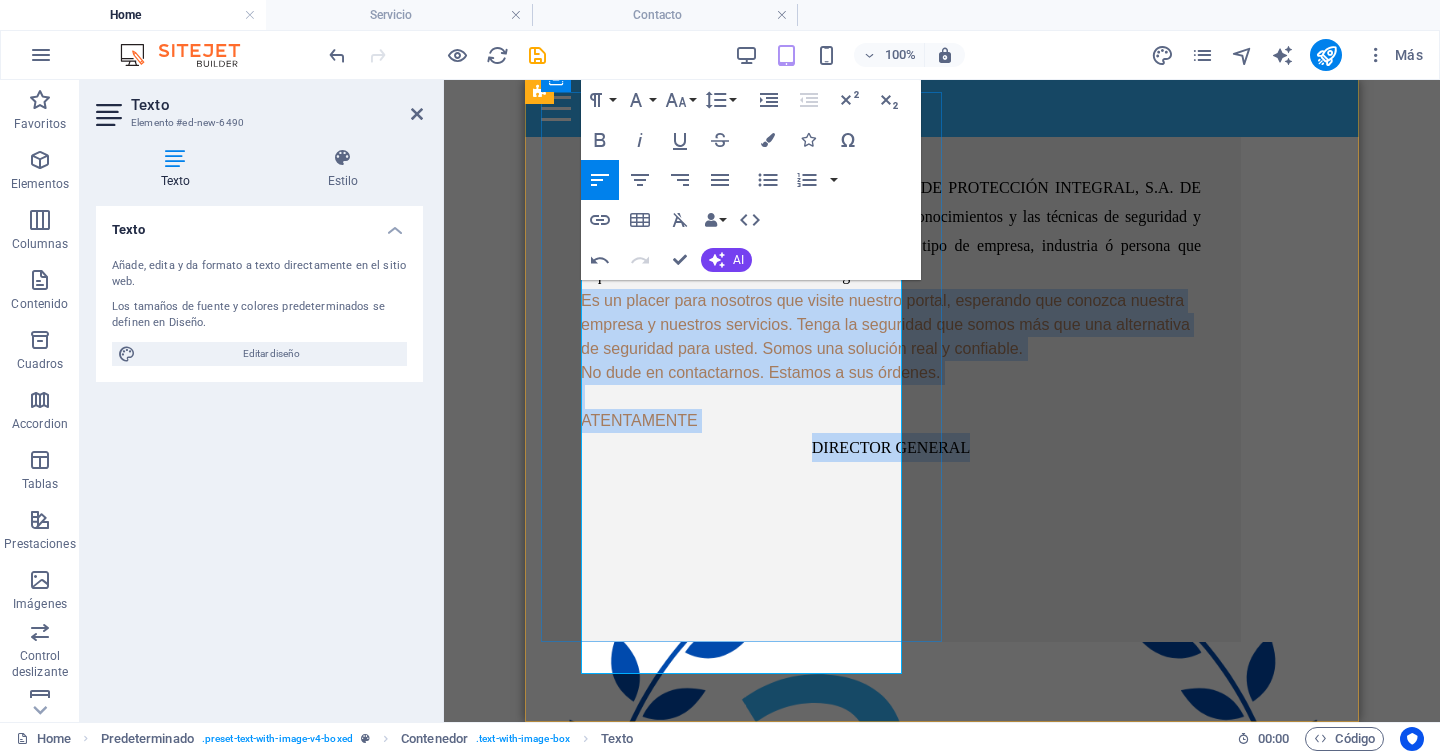 drag, startPoint x: 833, startPoint y: 663, endPoint x: 581, endPoint y: 413, distance: 354.97043 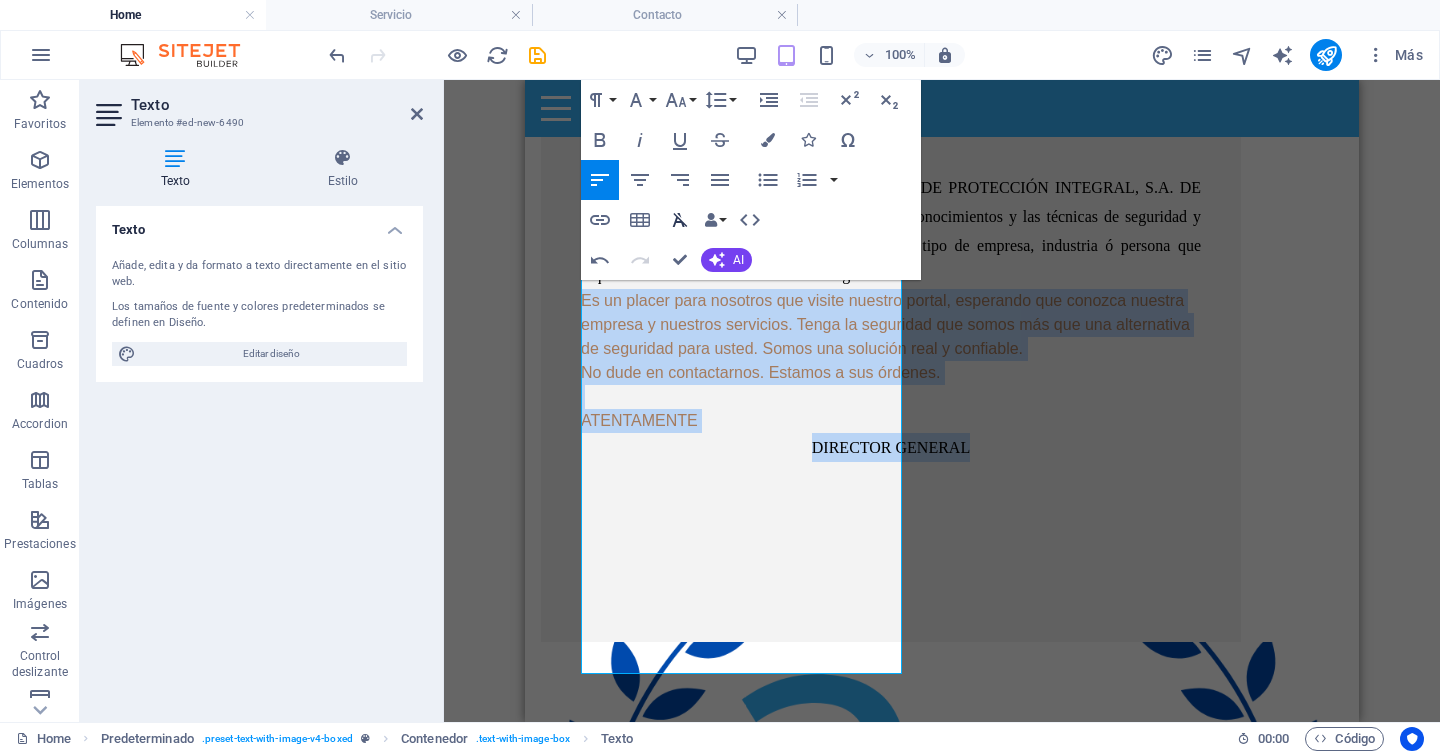click 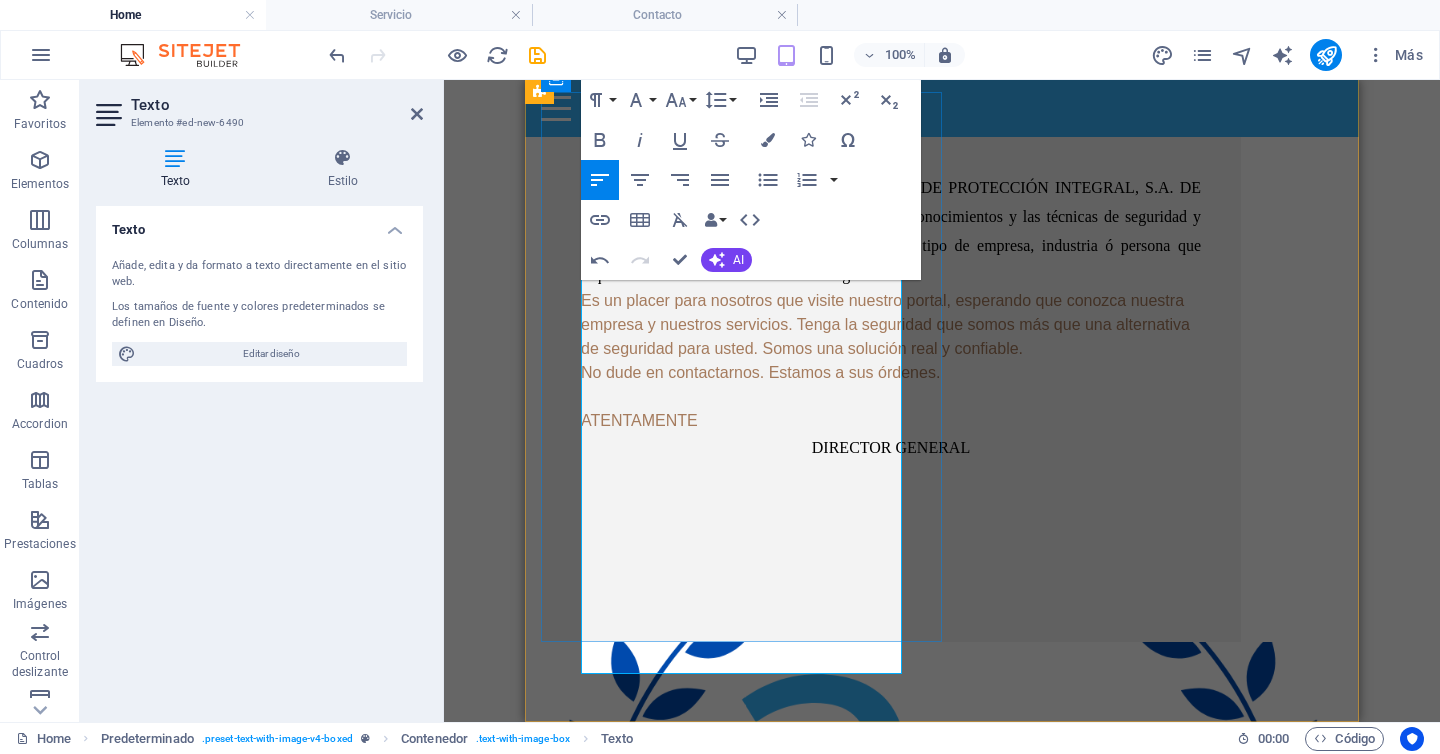 click on "Es un placer para nosotros que visite nuestro portal, esperando que conozca nuestra empresa y nuestros servicios. Tenga la seguridad que somos más que una alternativa de seguridad para usted. Somos una solución real y confiable." at bounding box center (891, 325) 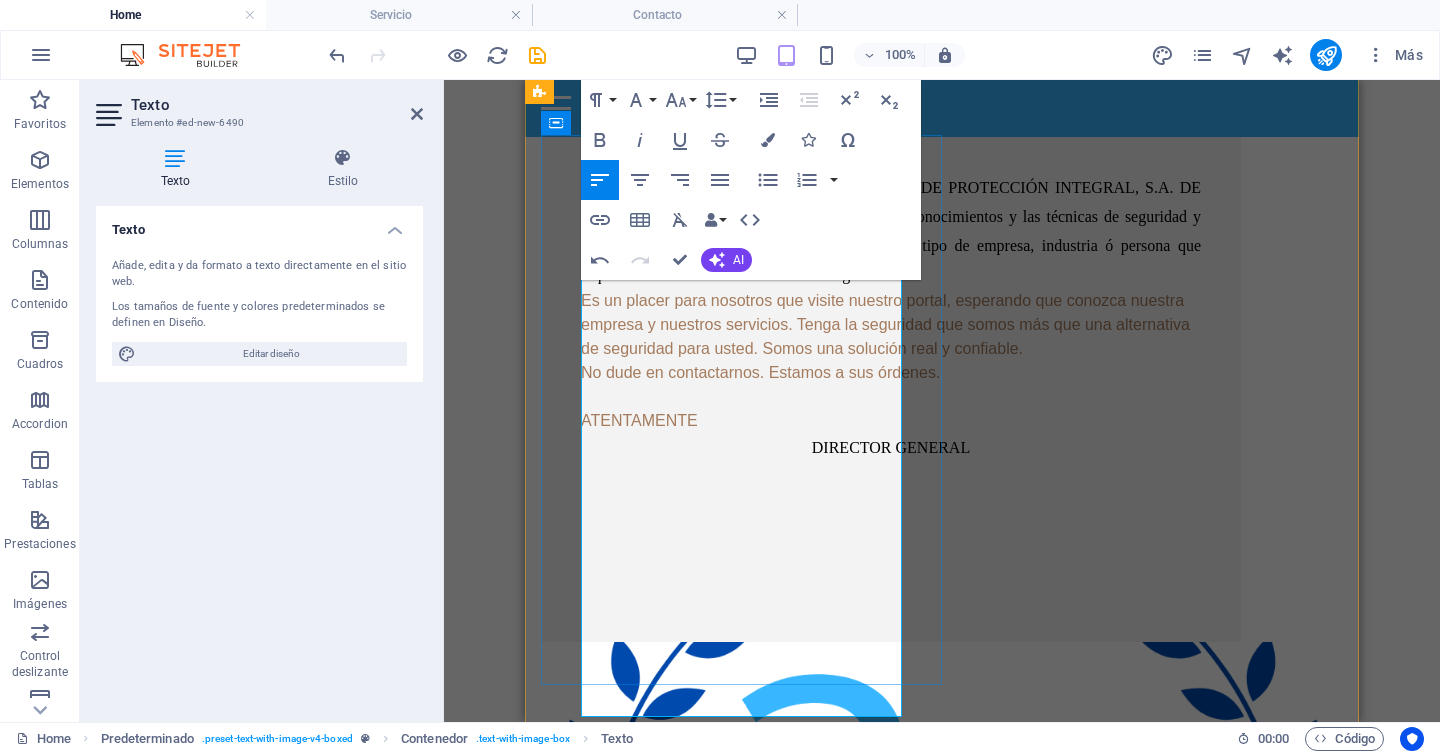 scroll, scrollTop: 620, scrollLeft: 0, axis: vertical 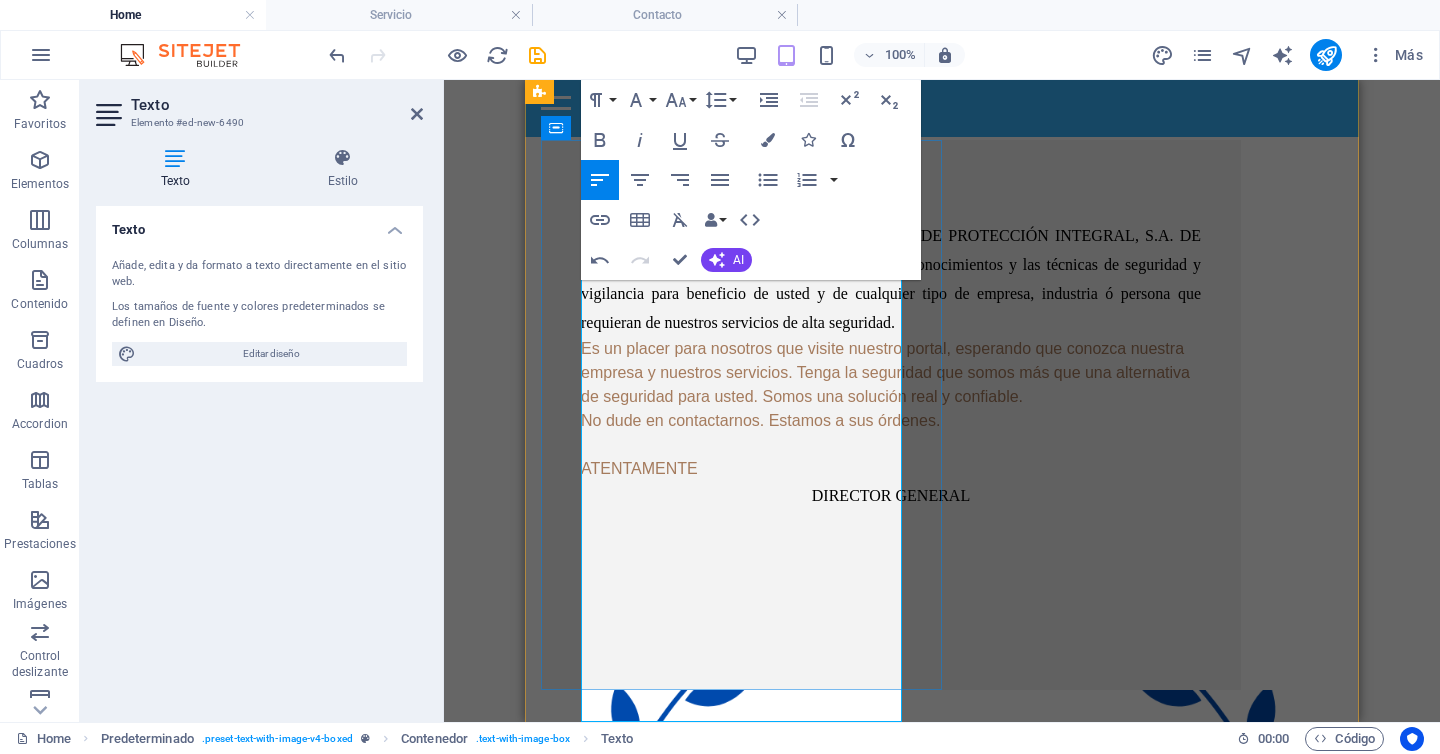 click on "Es un honor para PROYECTOS COMERCIALES DE PROTECCIÓN INTEGRAL, S.A. DE C.V. El permitirnos poner a su consideración los conocimientos y las técnicas de seguridad y vigilancia para beneficio de usted y de cualquier tipo de empresa, industria ó persona que requieran de nuestros servicios de alta seguridad." at bounding box center [891, 279] 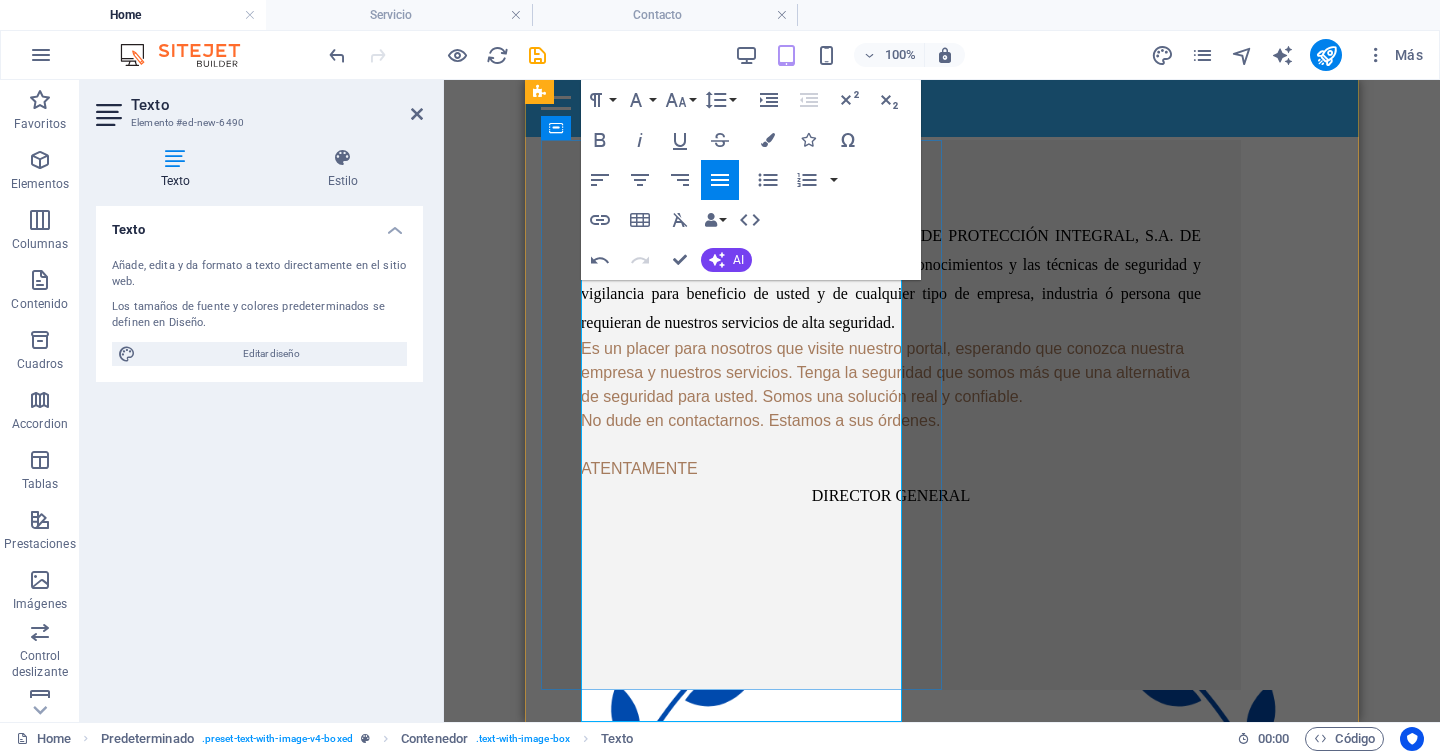 click on "Es un honor para PROYECTOS COMERCIALES DE PROTECCIÓN INTEGRAL, S.A. DE C.V. El permitirnos poner a su consideración los conocimientos y las técnicas de seguridad y vigilancia para beneficio de usted y de cualquier tipo de empresa, industria ó persona que requieran de nuestros servicios de alta seguridad." at bounding box center (891, 279) 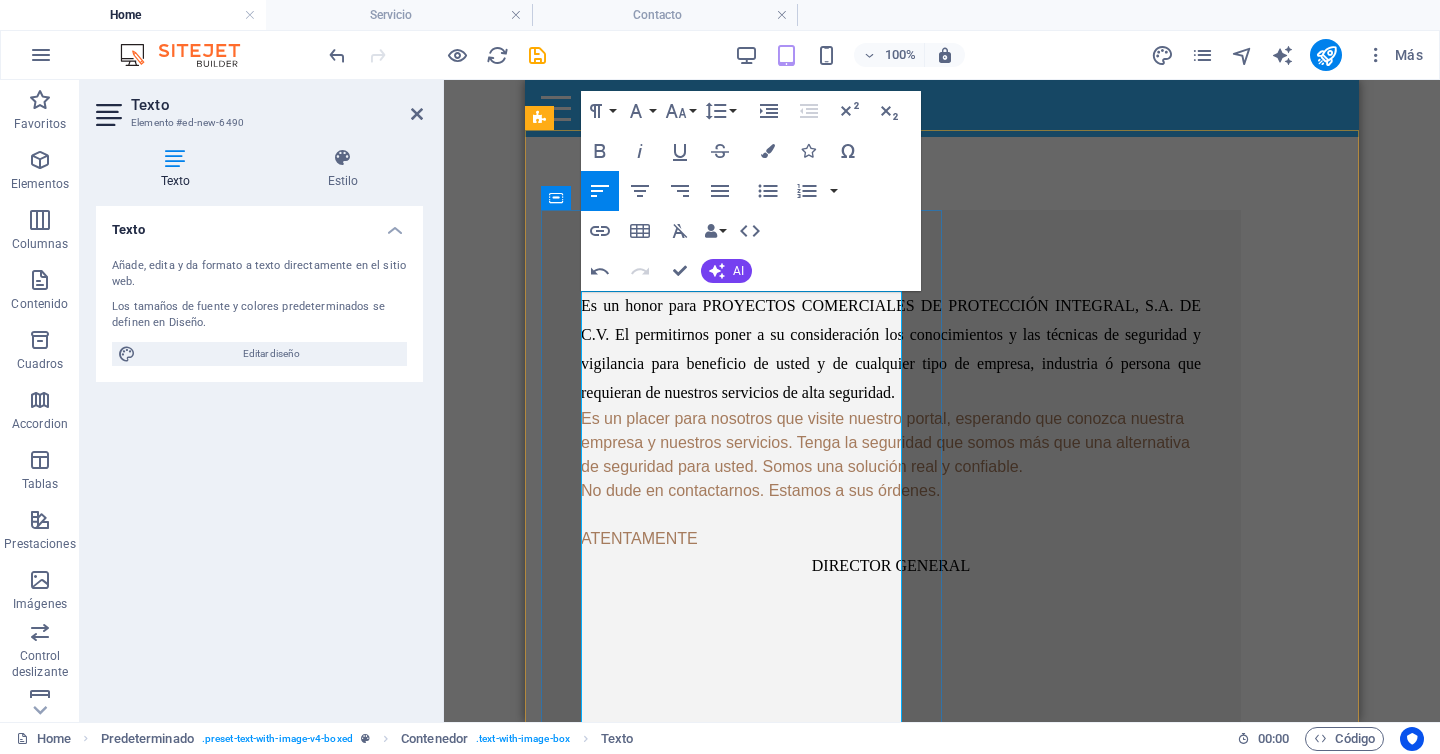 scroll, scrollTop: 553, scrollLeft: 0, axis: vertical 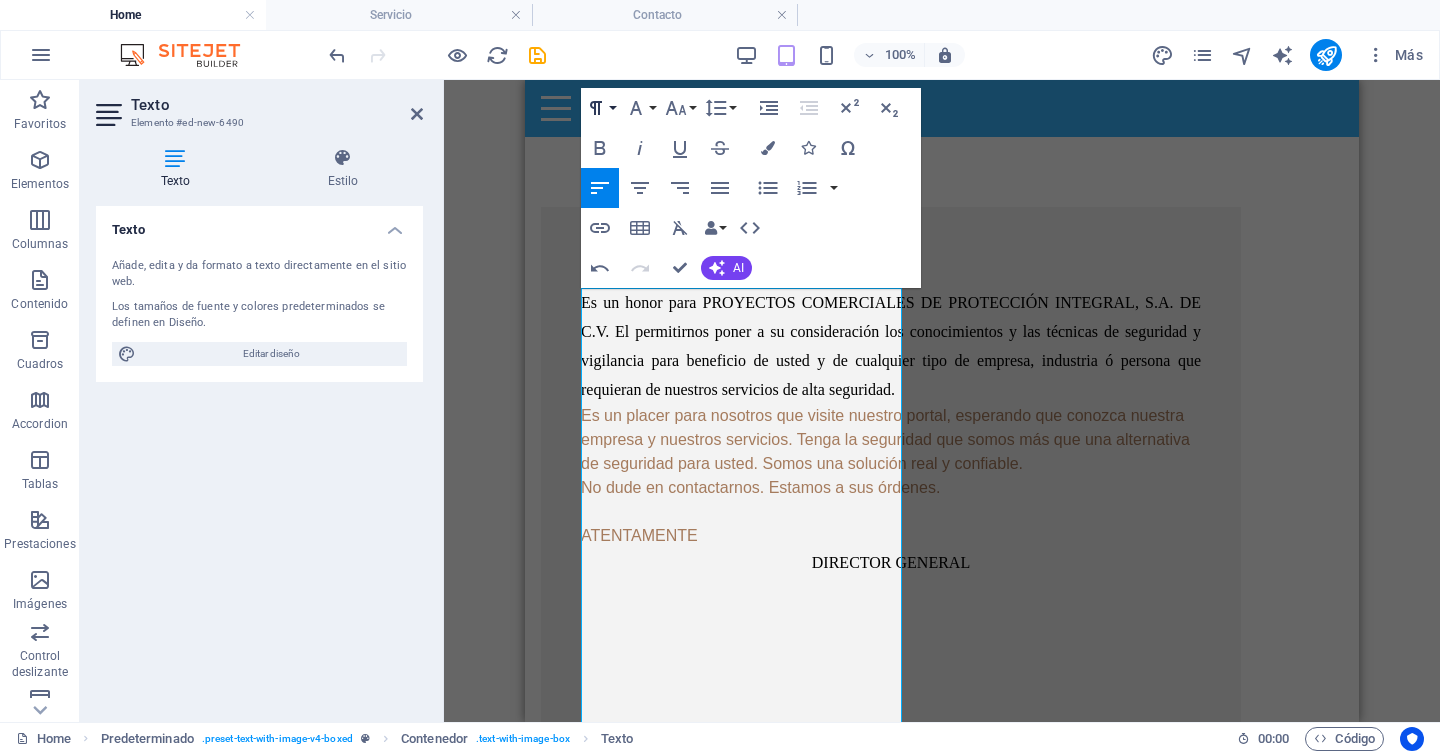 click on "Paragraph Format" at bounding box center [600, 108] 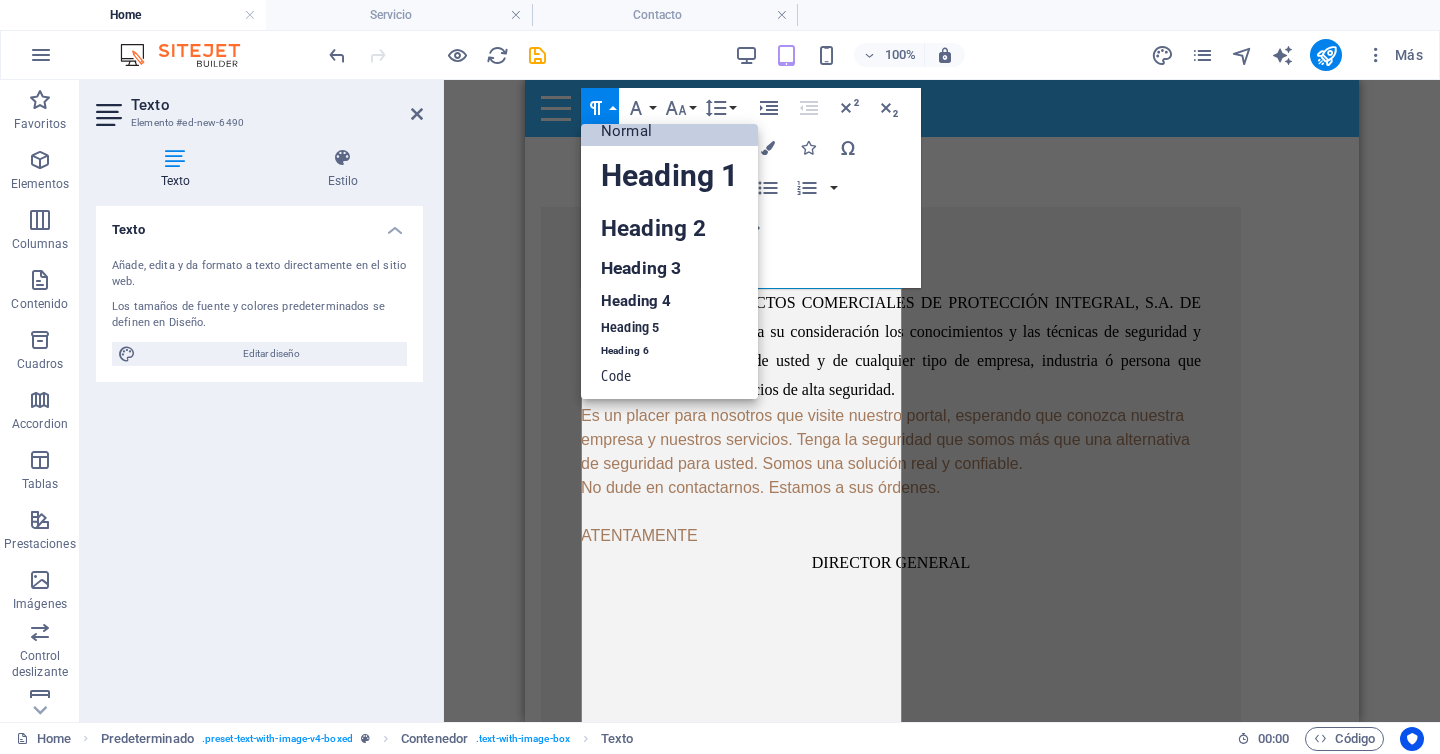 scroll, scrollTop: 16, scrollLeft: 0, axis: vertical 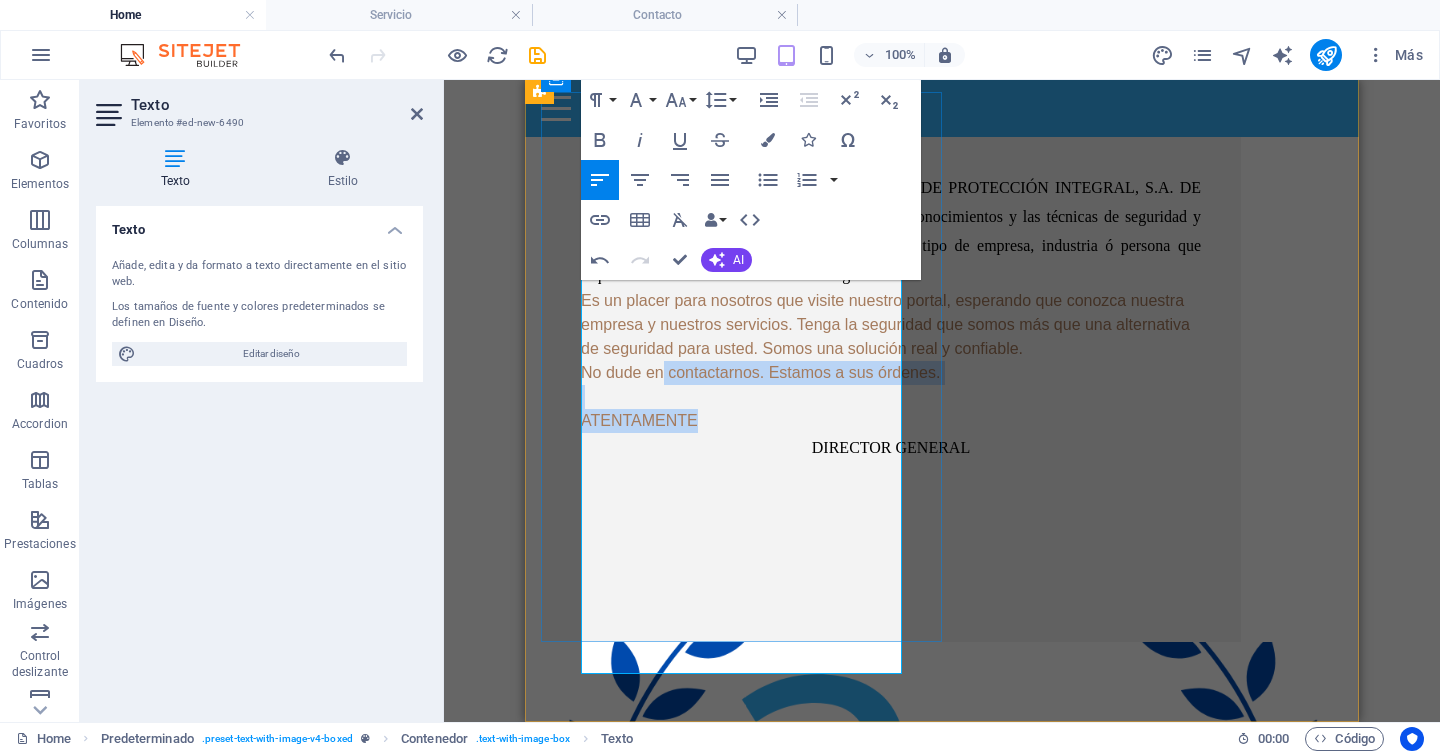 drag, startPoint x: 684, startPoint y: 608, endPoint x: 791, endPoint y: 676, distance: 126.779335 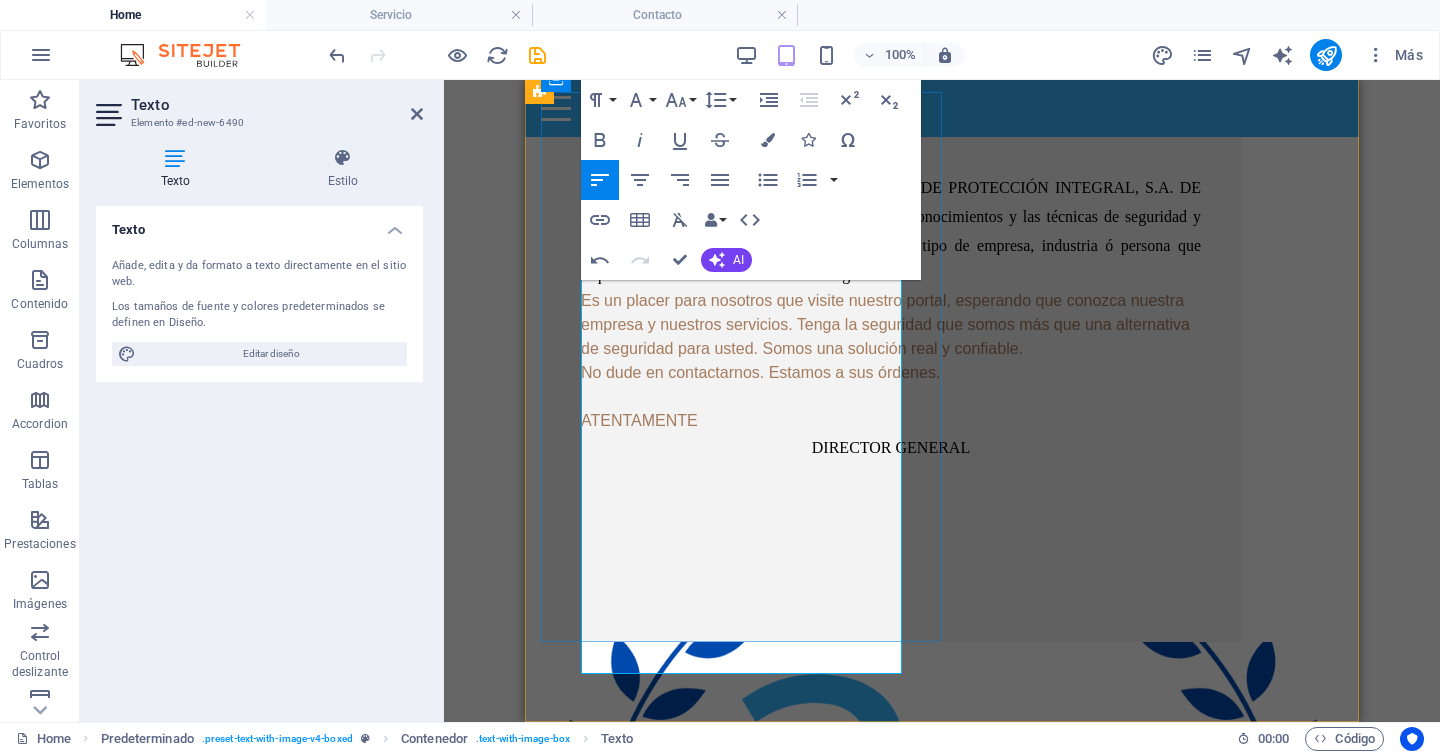 click on "DIRECTOR GENERAL" at bounding box center (891, 447) 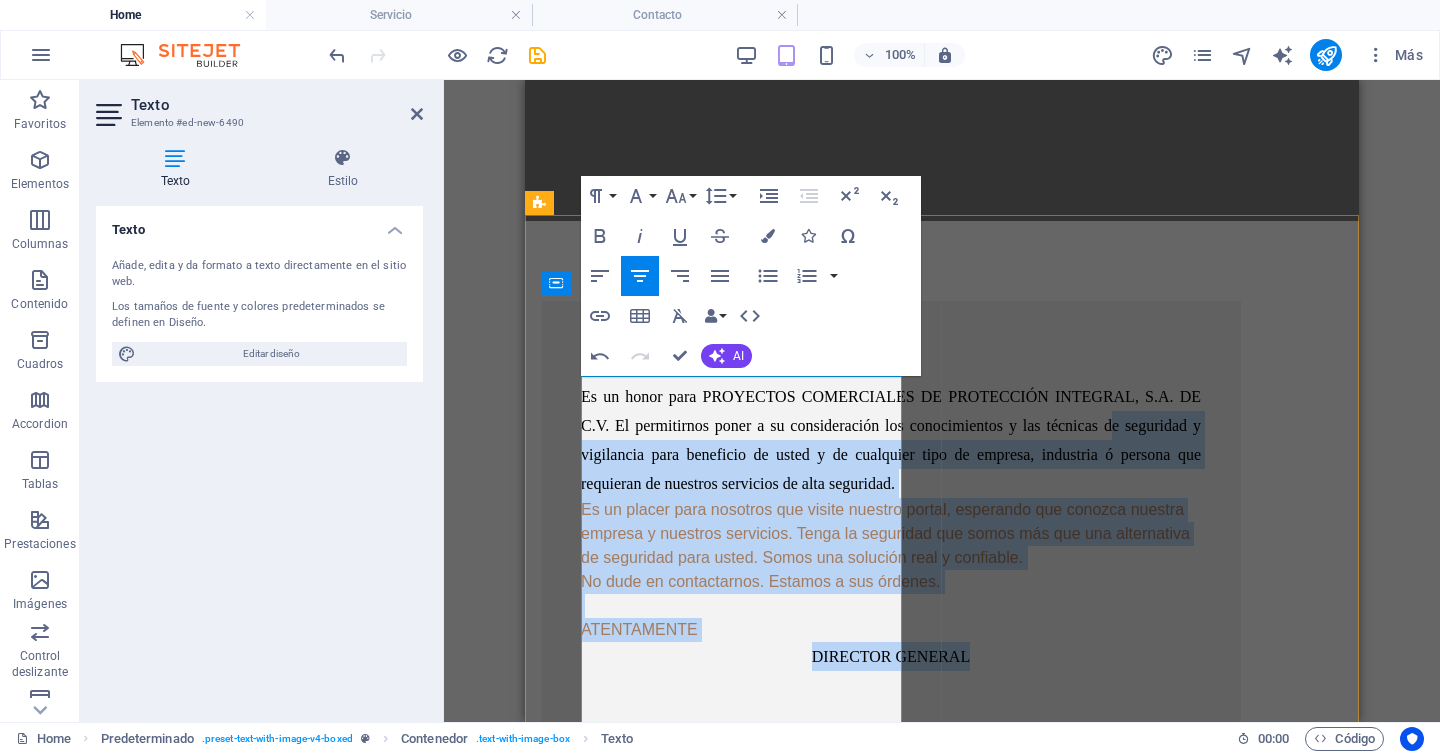 scroll, scrollTop: 527, scrollLeft: 0, axis: vertical 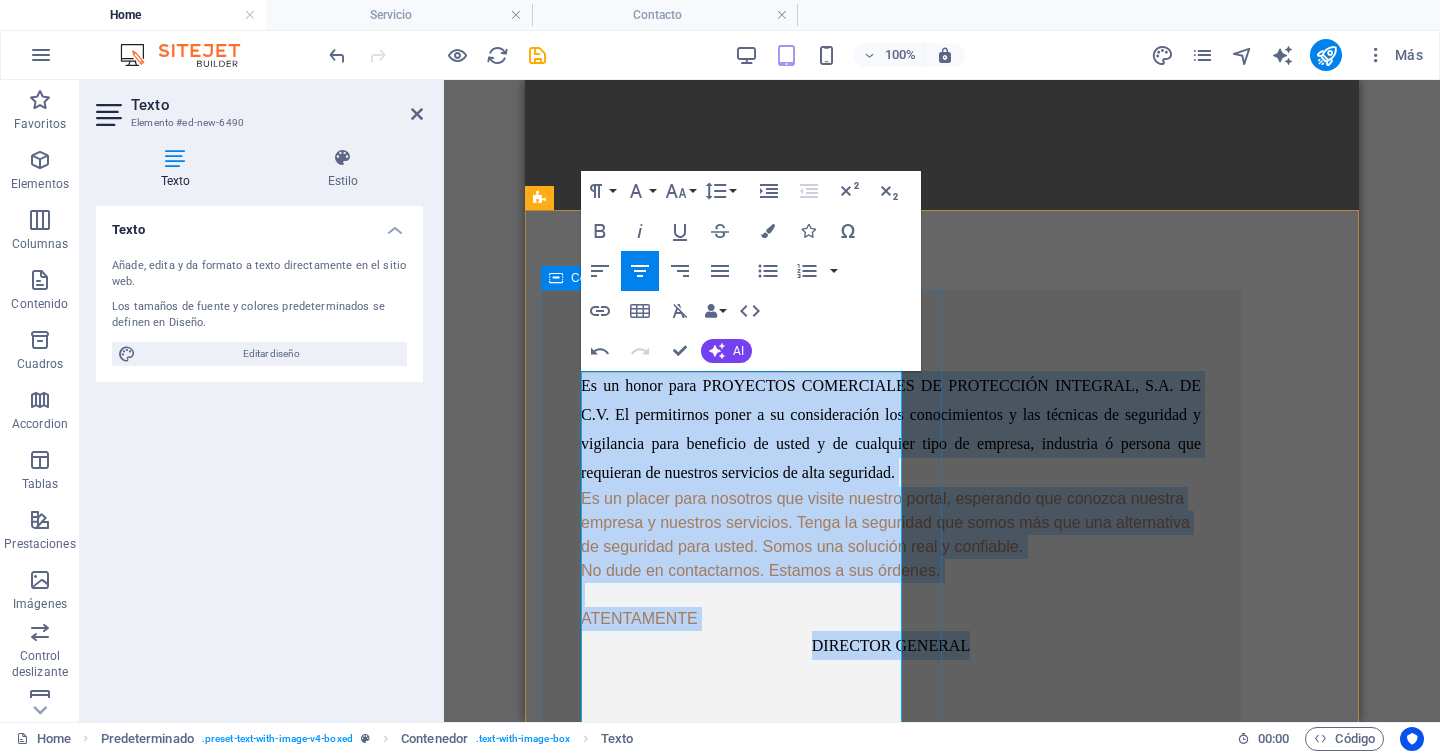 drag, startPoint x: 813, startPoint y: 646, endPoint x: 558, endPoint y: 375, distance: 372.1102 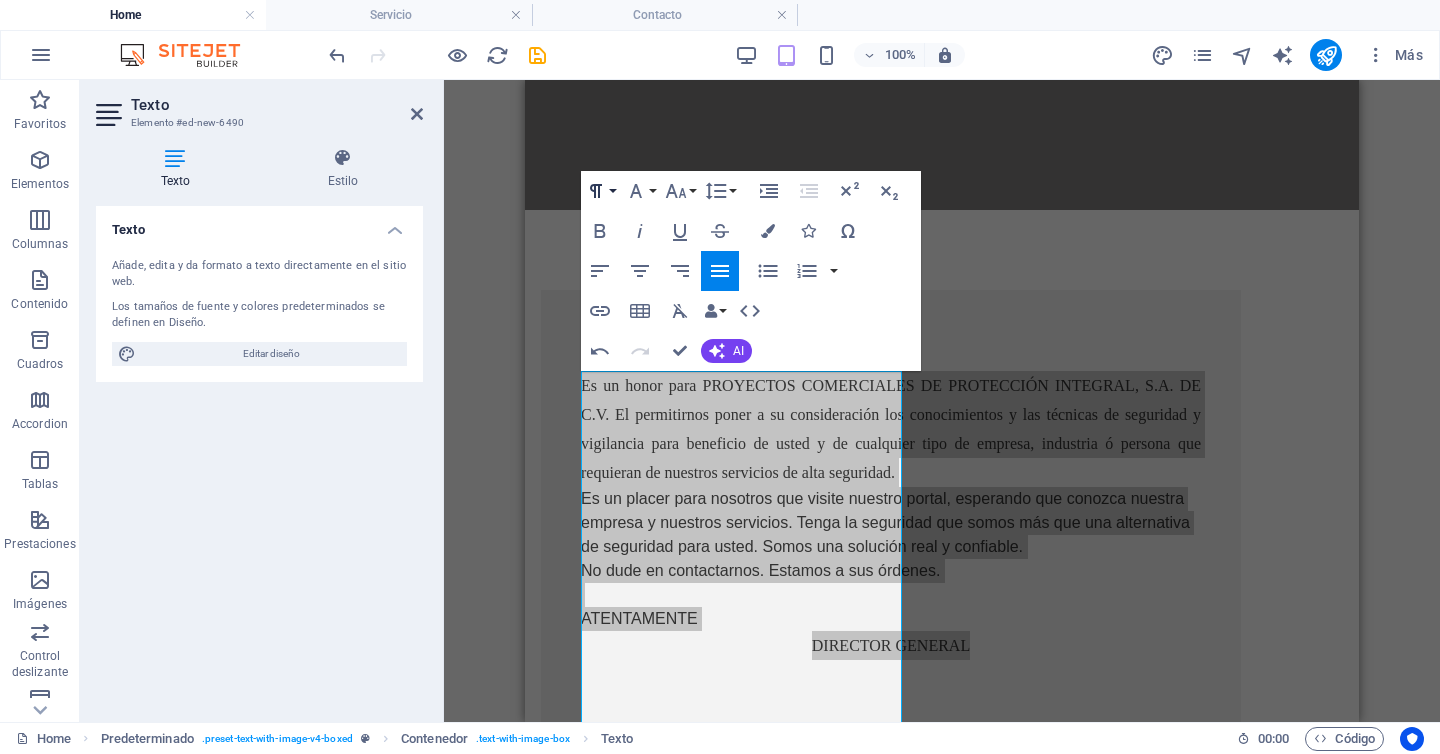 click on "Paragraph Format" at bounding box center [600, 191] 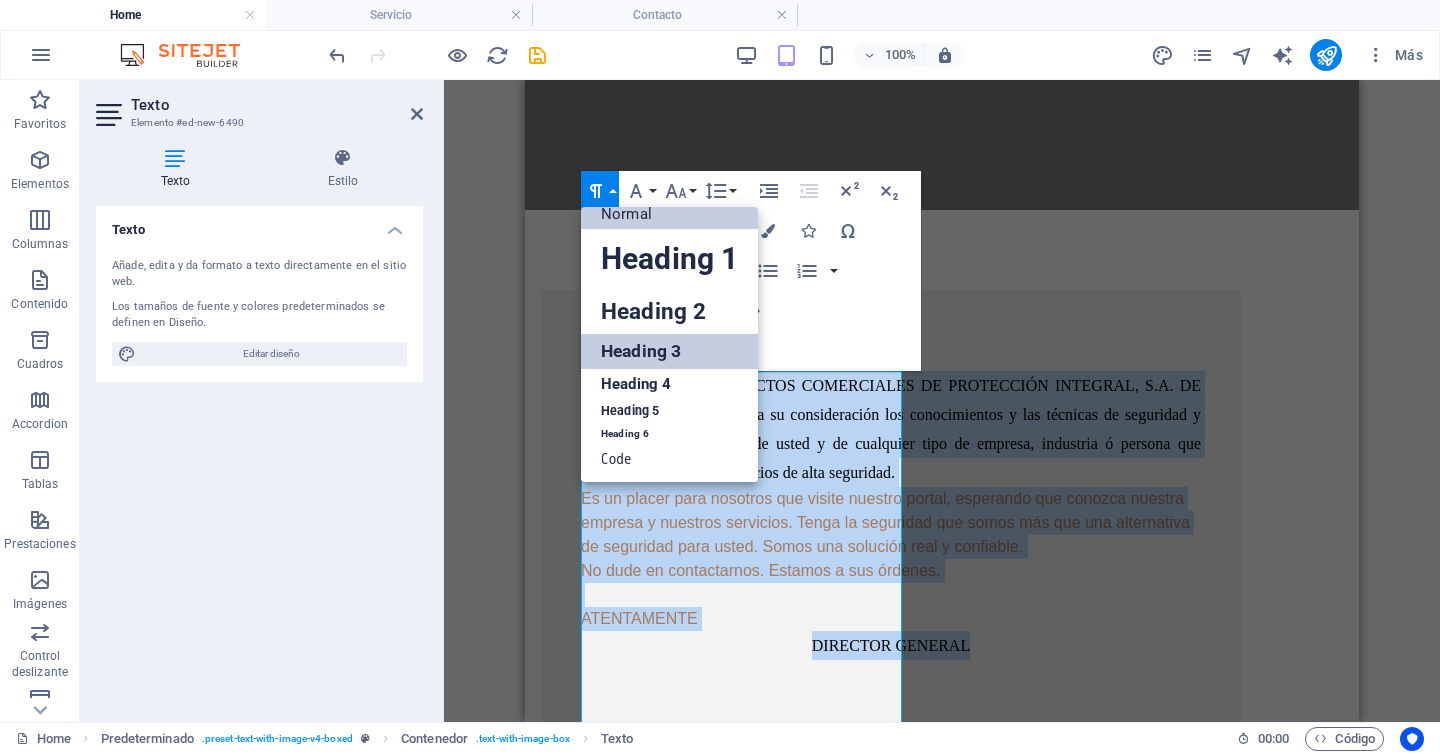 click on "Heading 3" at bounding box center (669, 351) 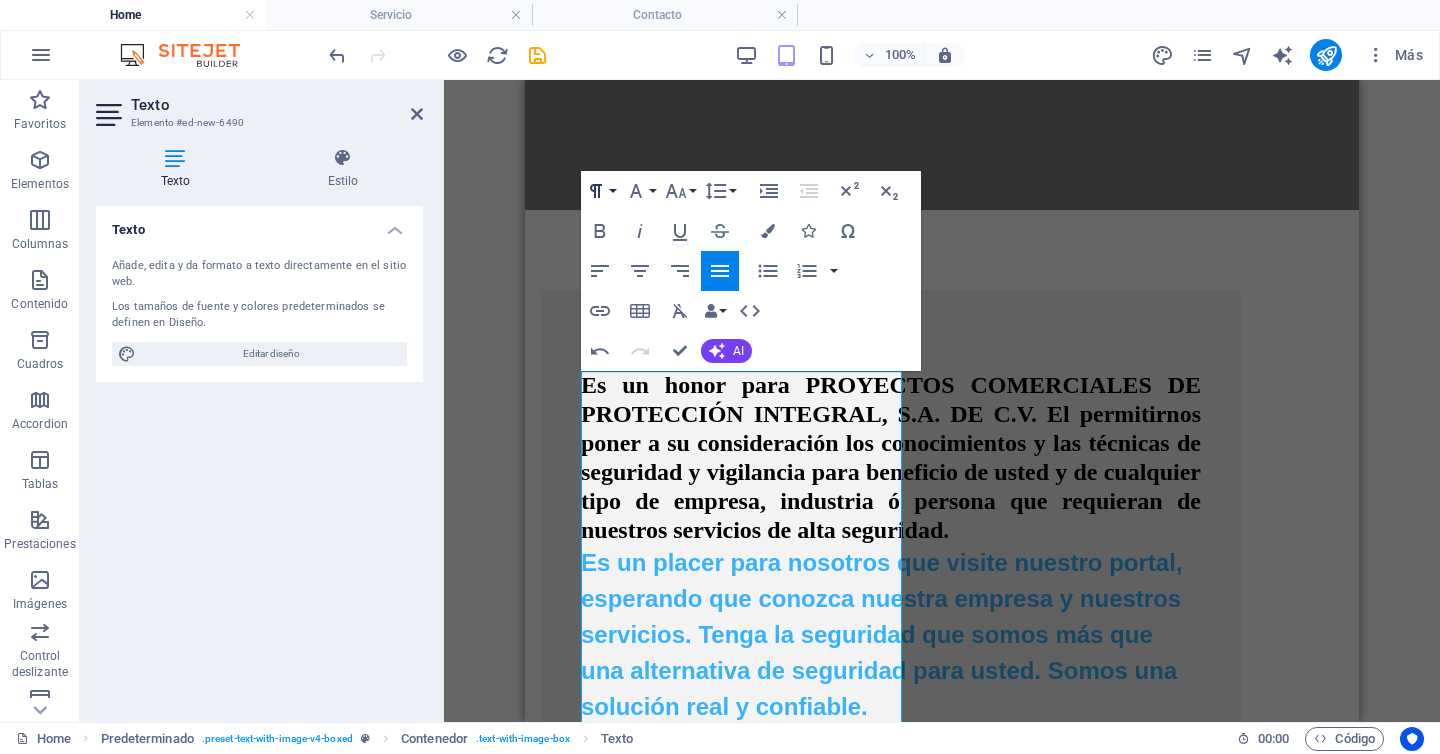 click on "Paragraph Format" at bounding box center (600, 191) 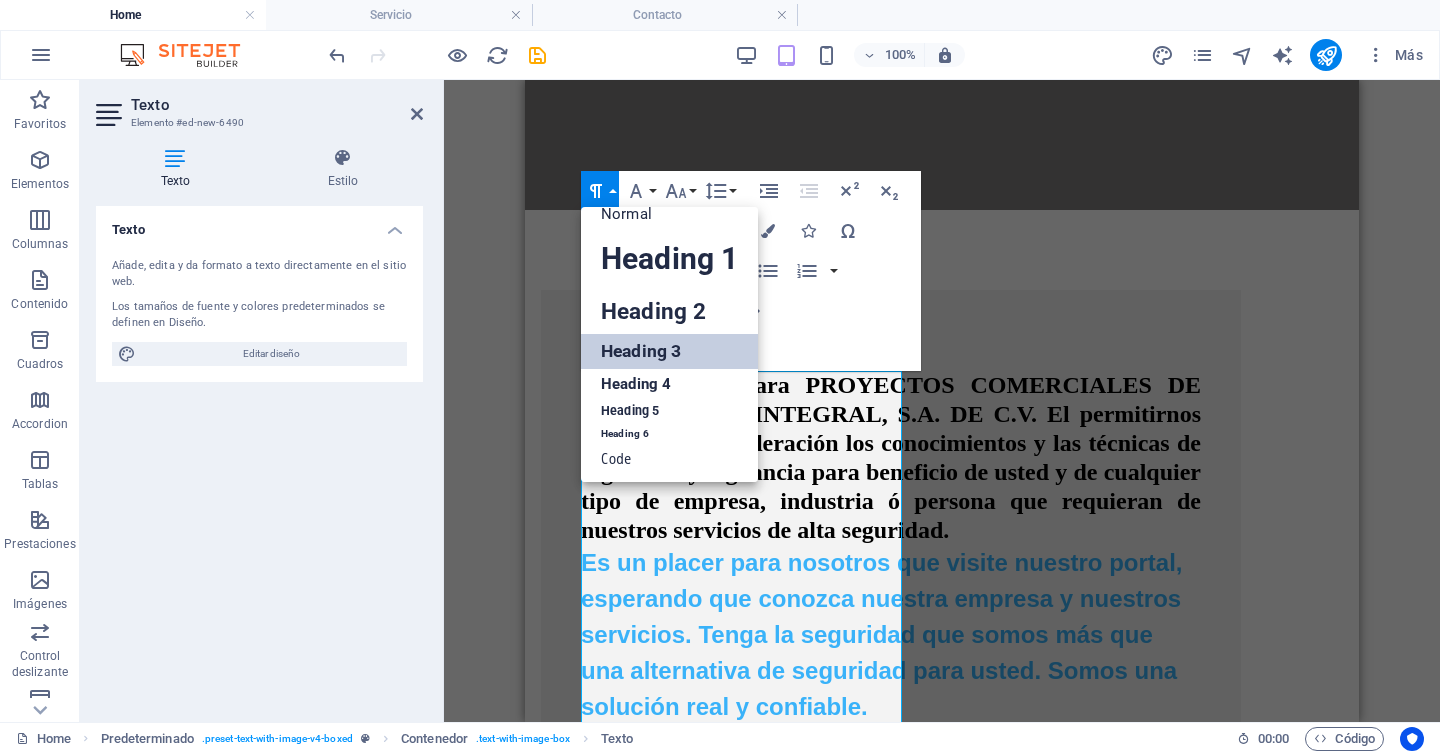 scroll, scrollTop: 16, scrollLeft: 0, axis: vertical 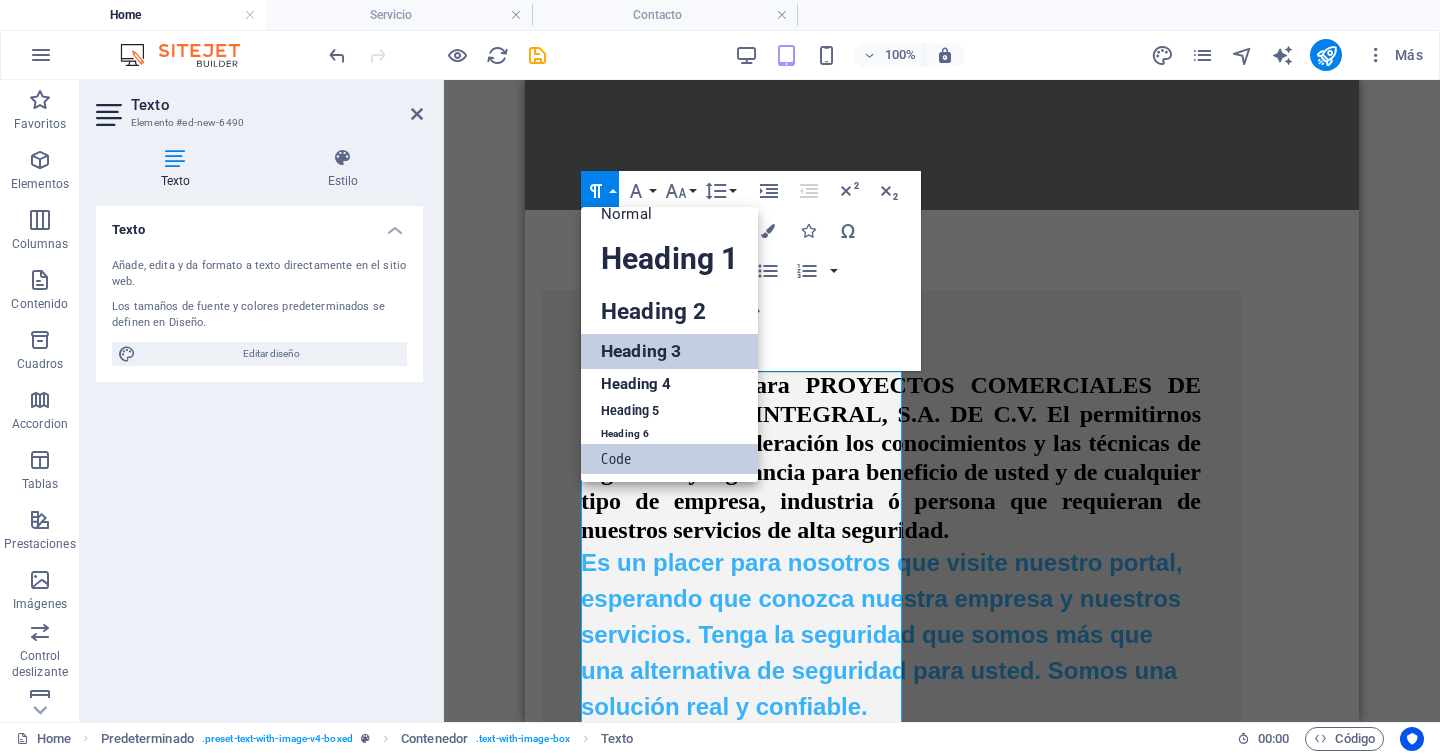 click on "Code" at bounding box center (669, 459) 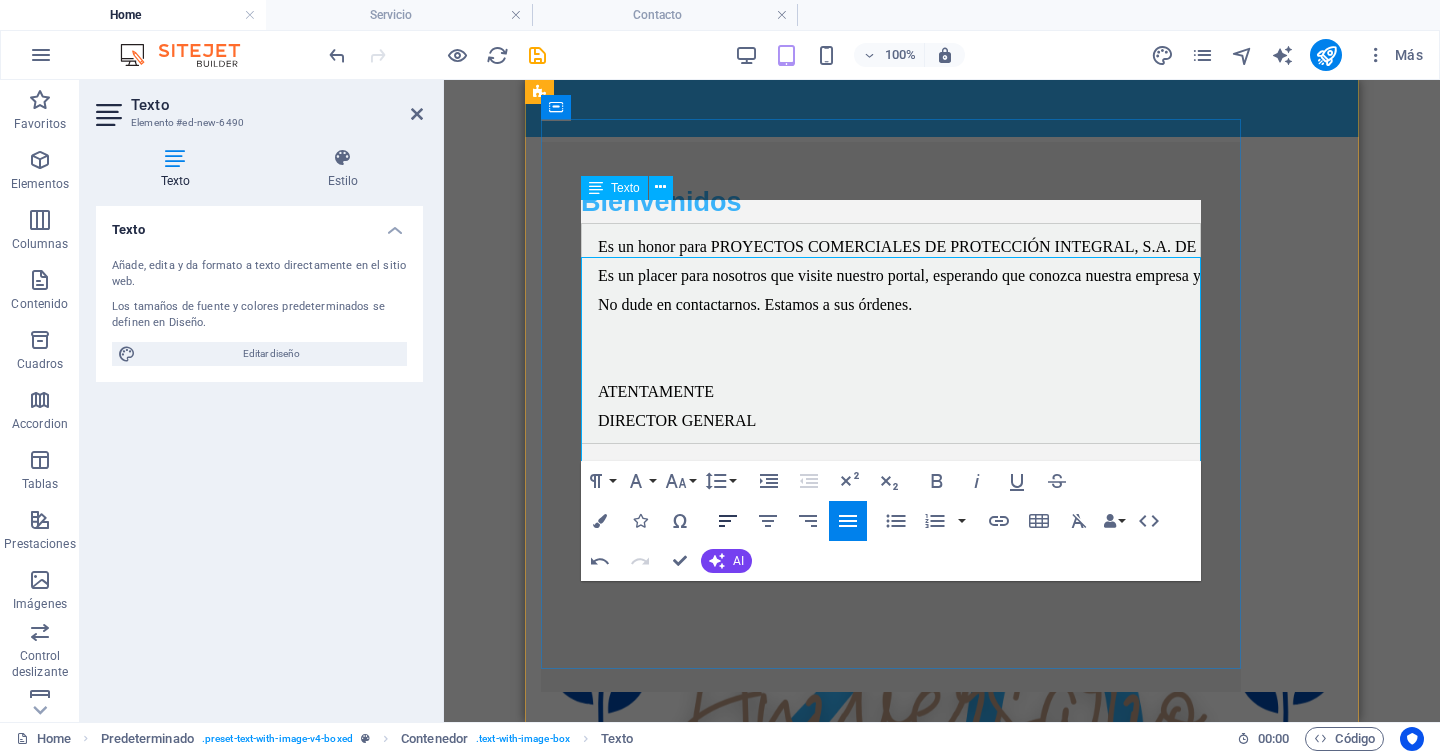 scroll, scrollTop: 647, scrollLeft: 0, axis: vertical 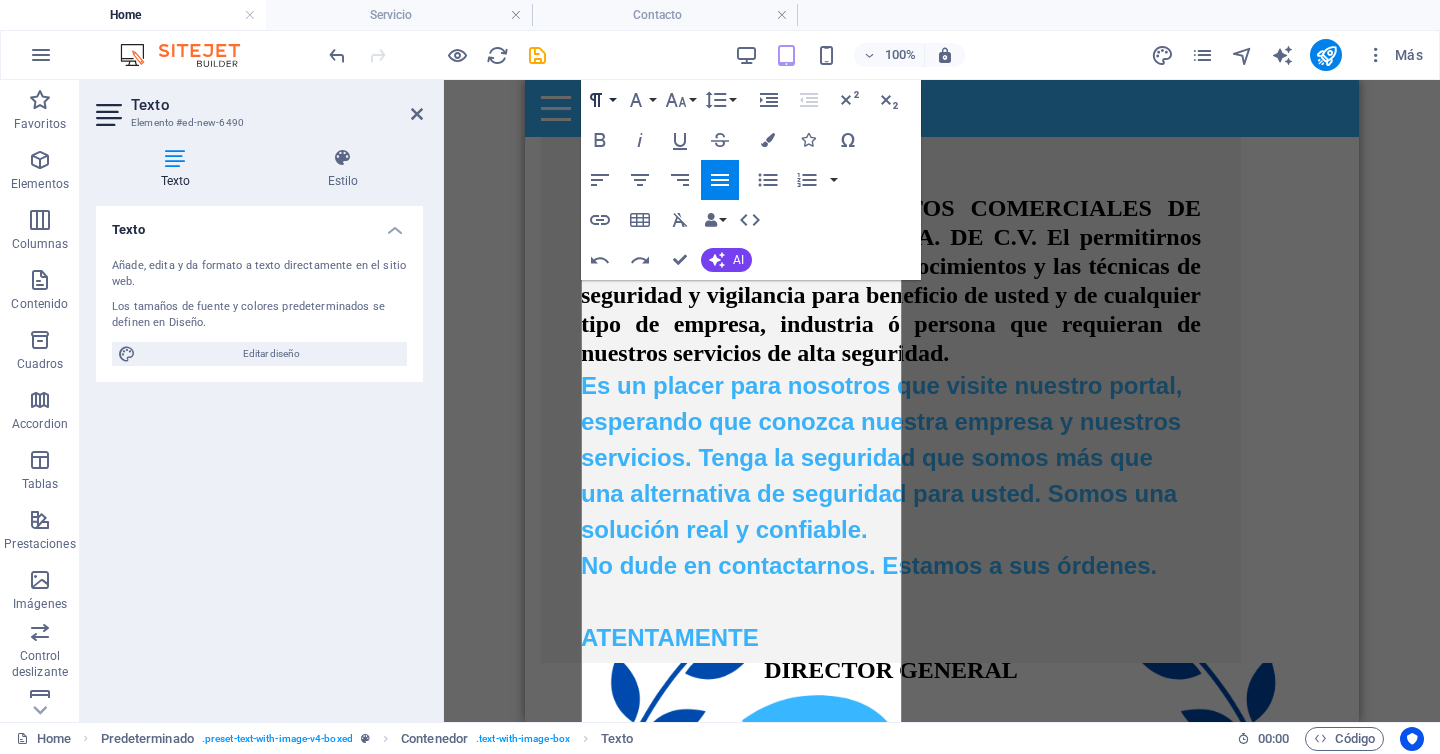 click on "Paragraph Format" at bounding box center (600, 100) 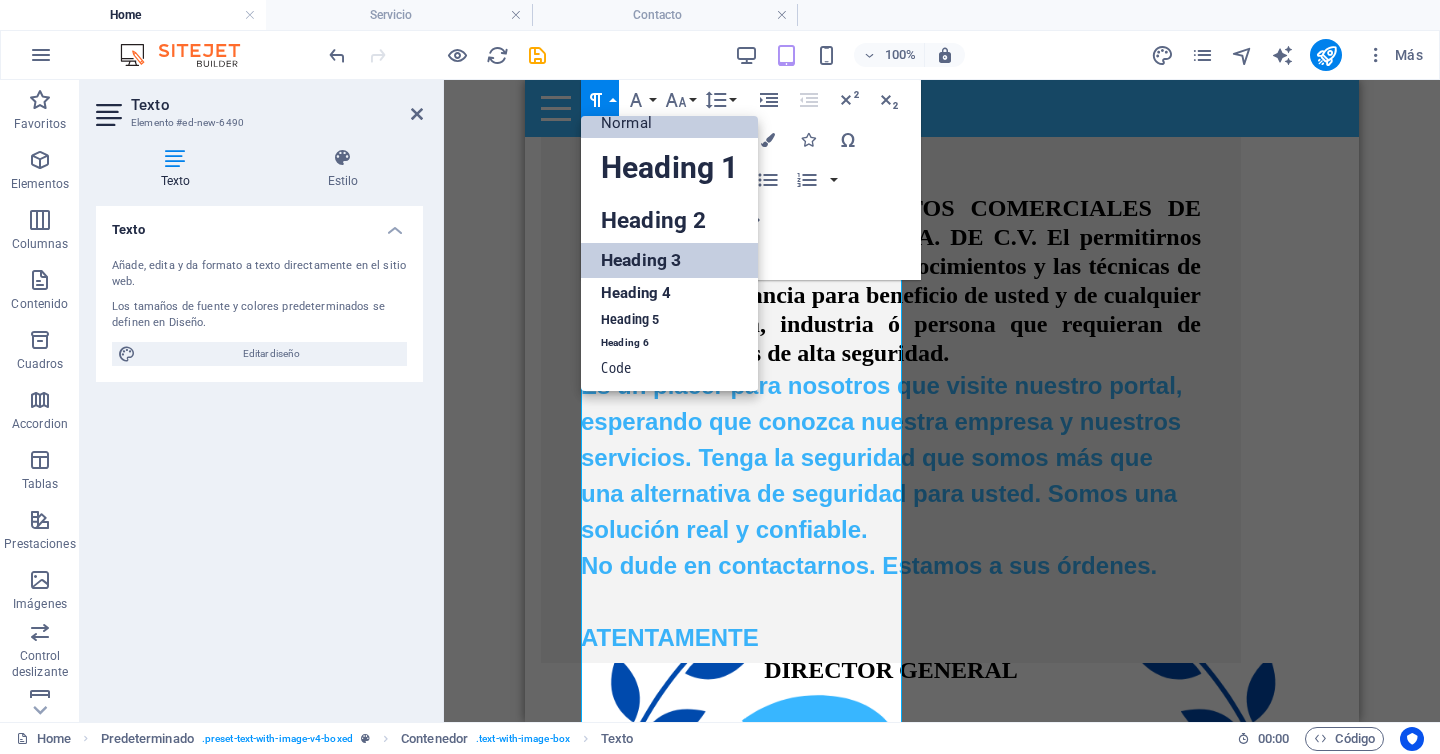 scroll, scrollTop: 16, scrollLeft: 0, axis: vertical 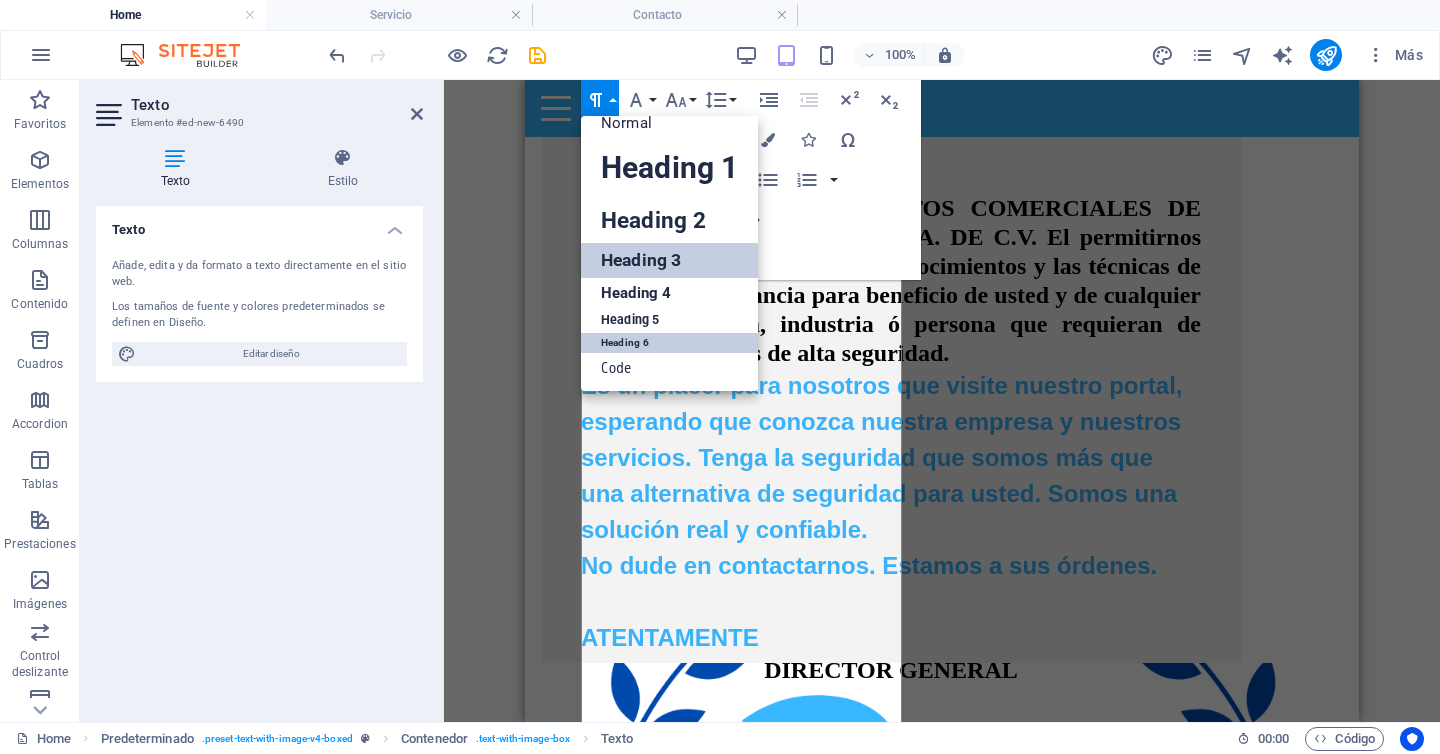 click on "Heading 6" at bounding box center [669, 343] 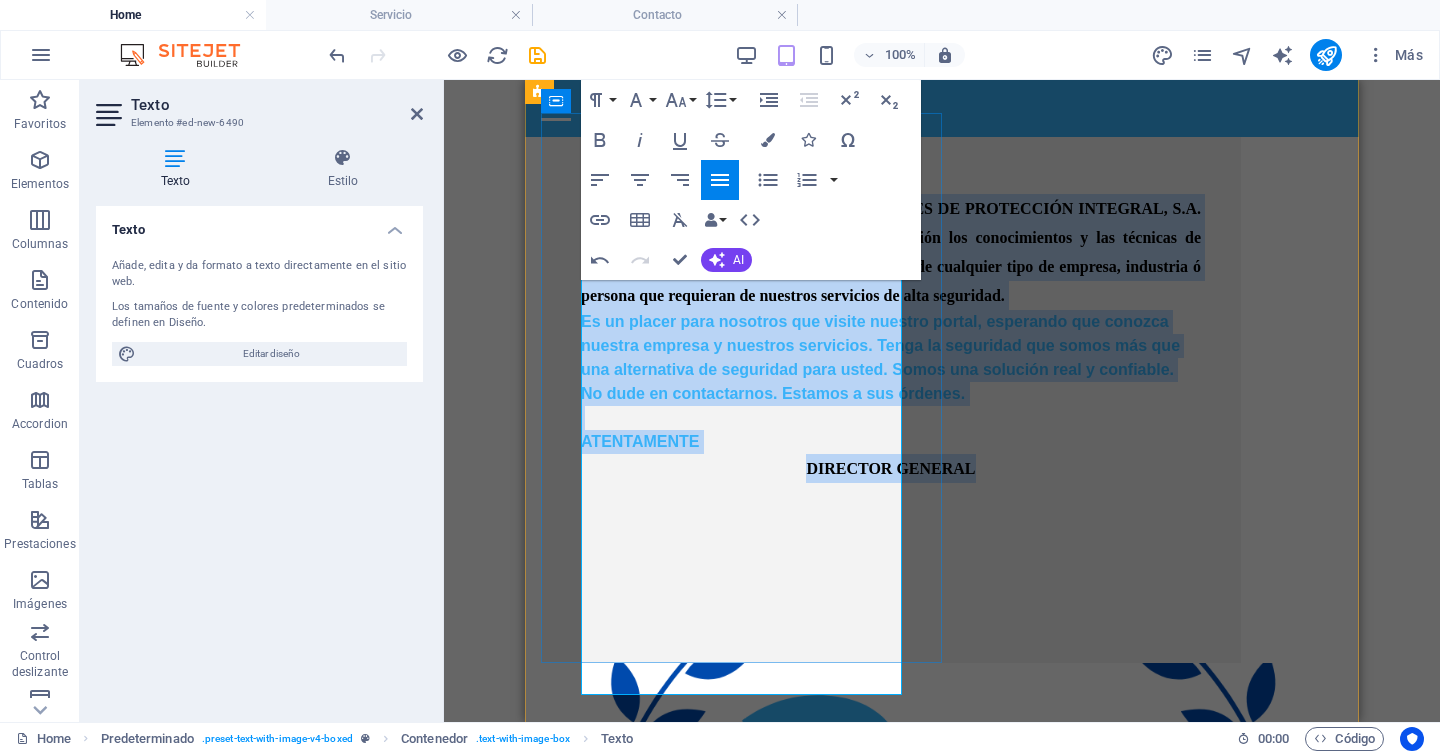 click on "No dude en contactarnos. Estamos a sus órdenes." at bounding box center [891, 394] 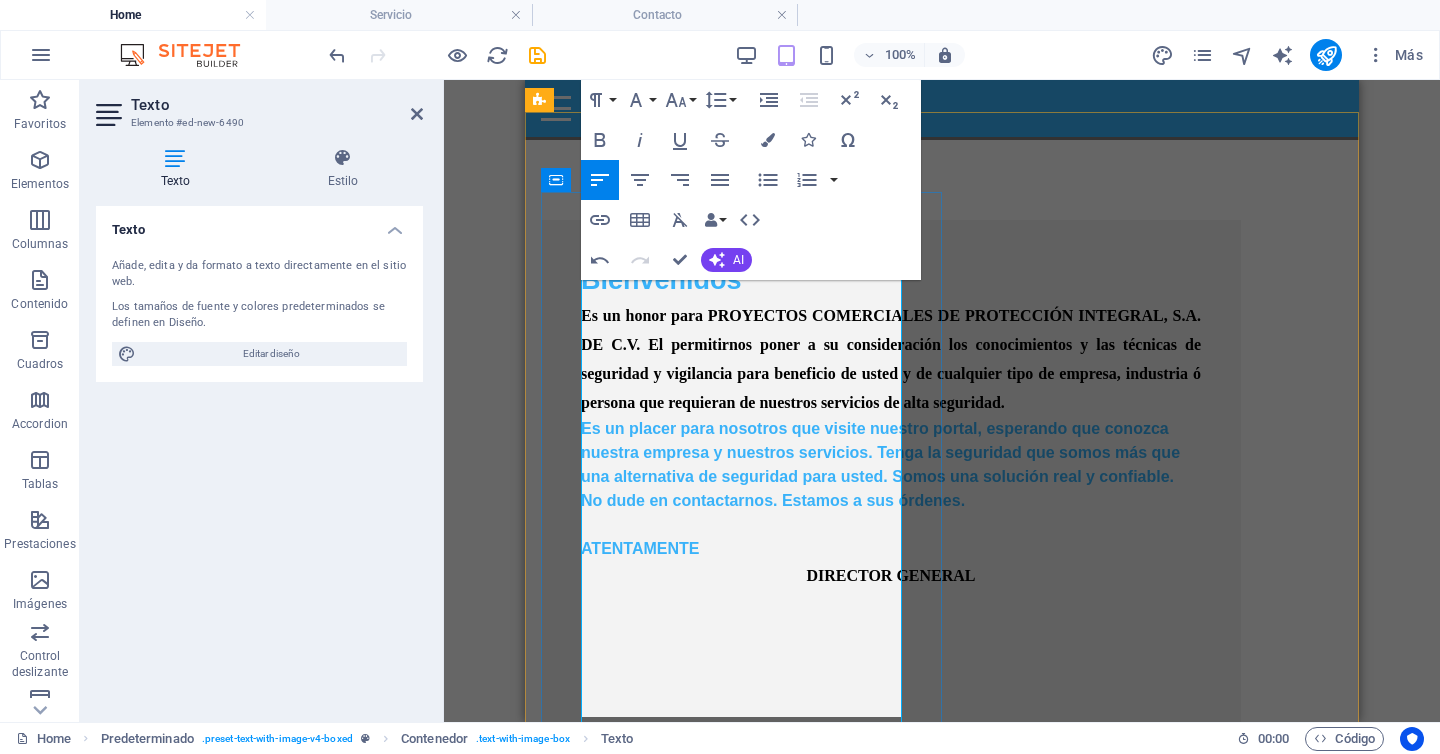 scroll, scrollTop: 668, scrollLeft: 0, axis: vertical 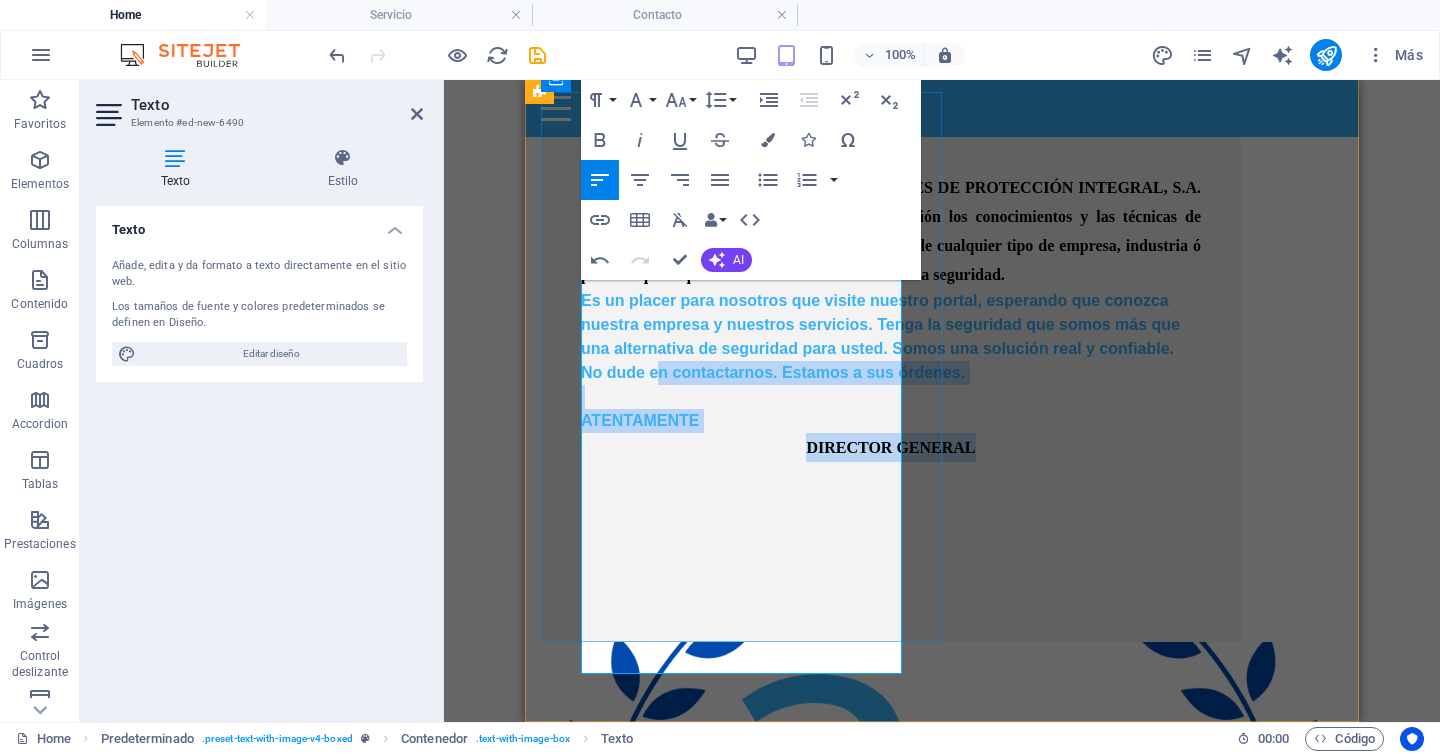 drag, startPoint x: 830, startPoint y: 657, endPoint x: 642, endPoint y: 563, distance: 210.19038 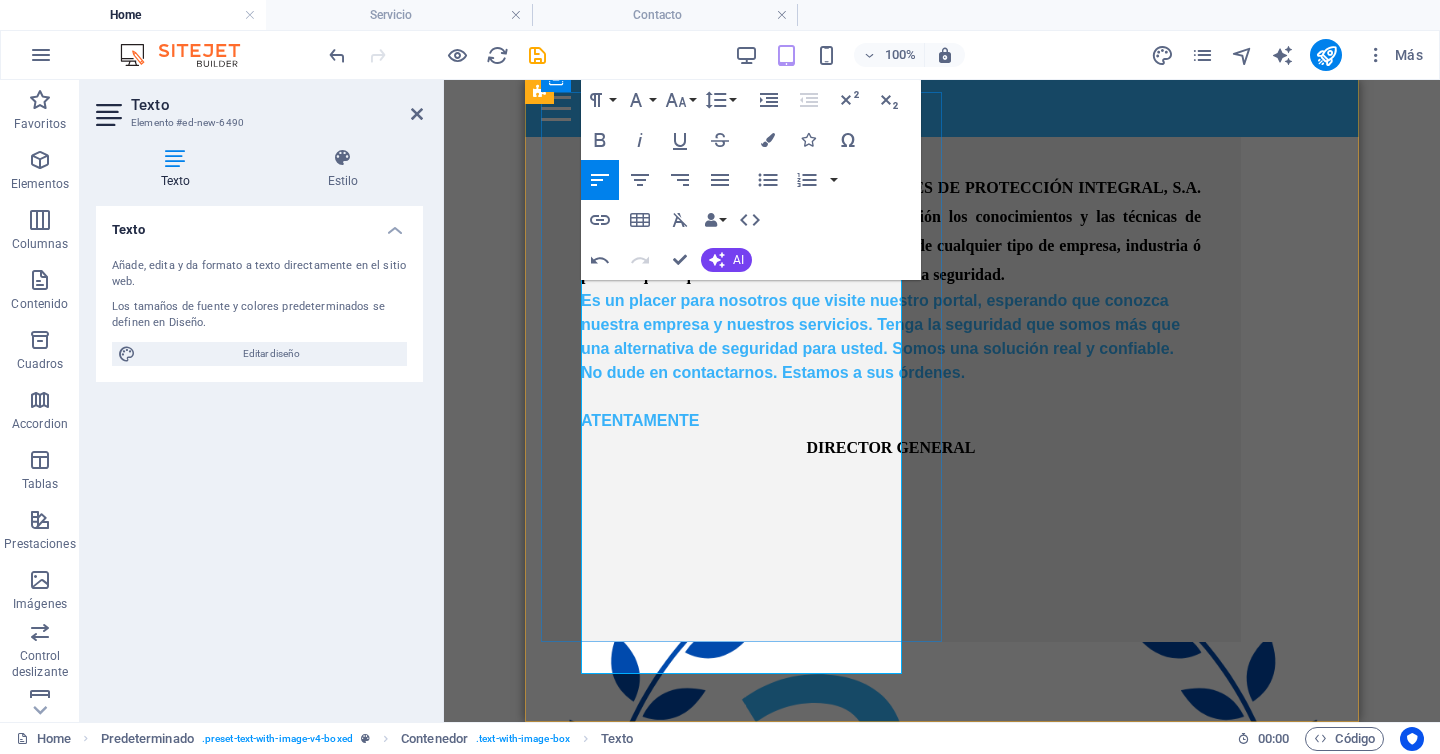 click on "No dude en contactarnos. Estamos a sus órdenes." at bounding box center (891, 373) 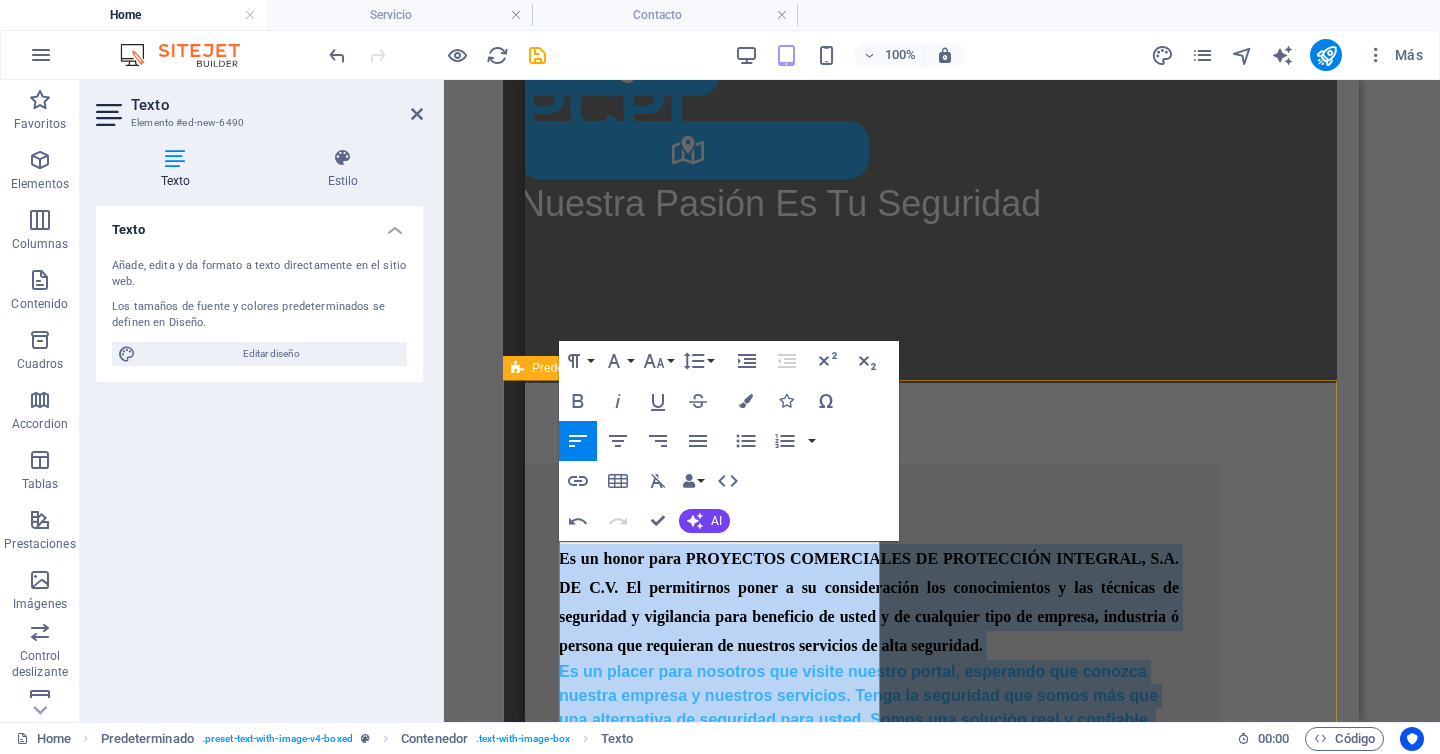 scroll, scrollTop: 352, scrollLeft: 22, axis: both 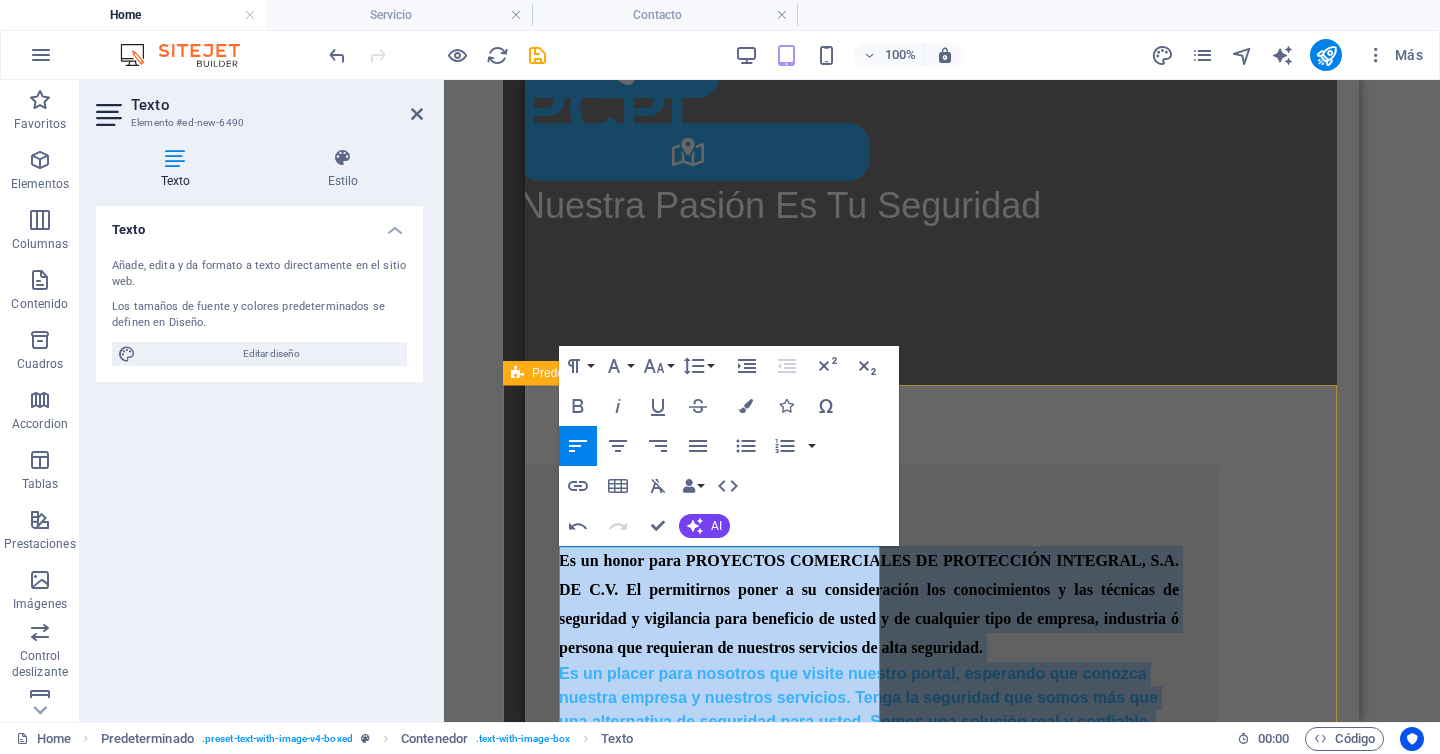 drag, startPoint x: 826, startPoint y: 659, endPoint x: 664, endPoint y: 447, distance: 266.8108 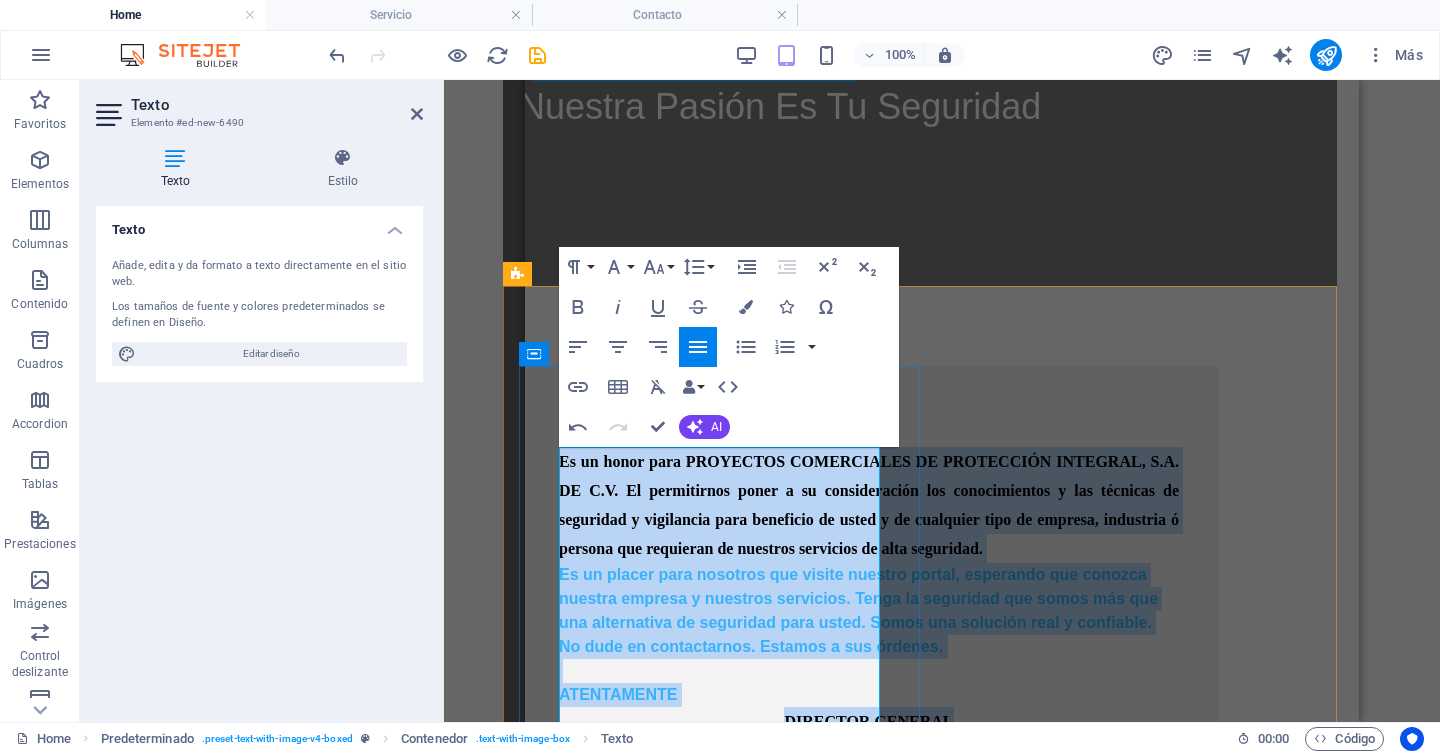 scroll, scrollTop: 453, scrollLeft: 22, axis: both 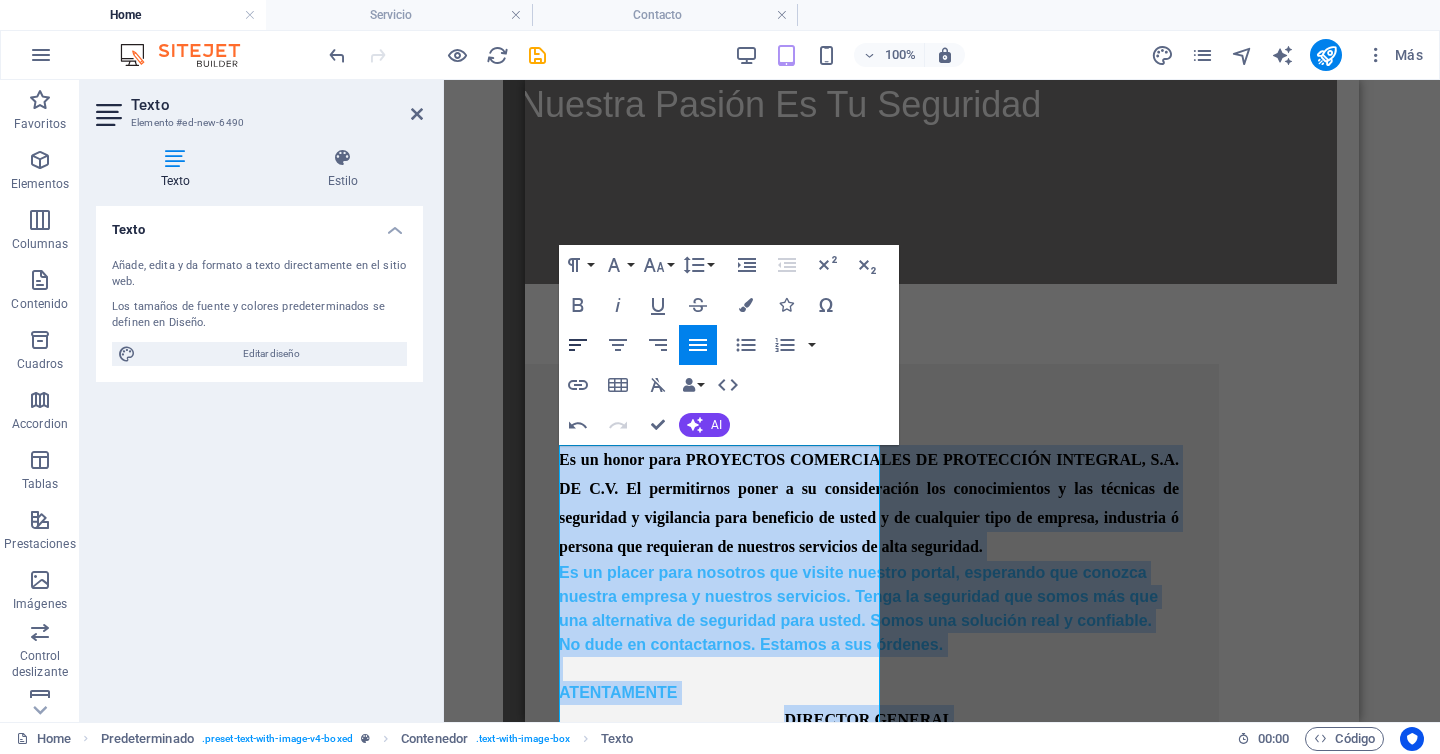 click 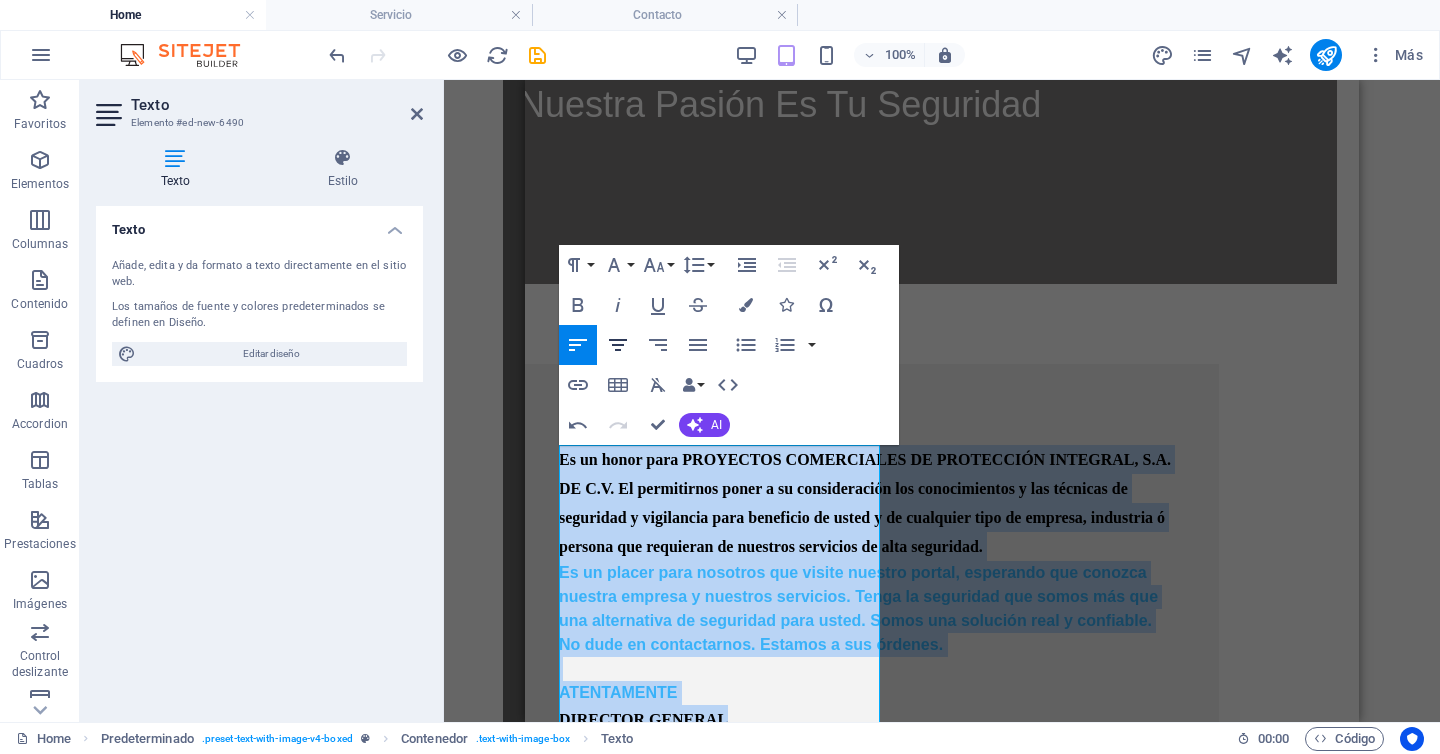 click 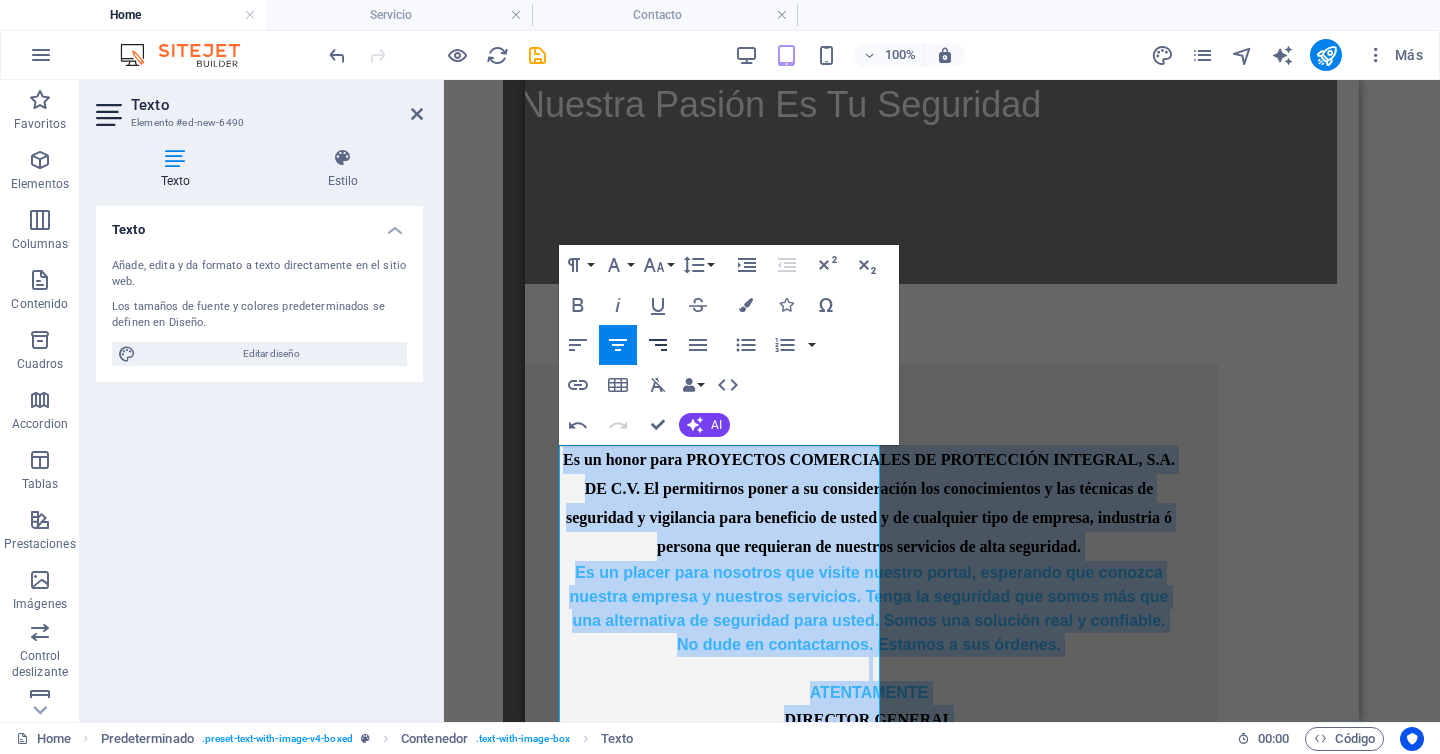 click 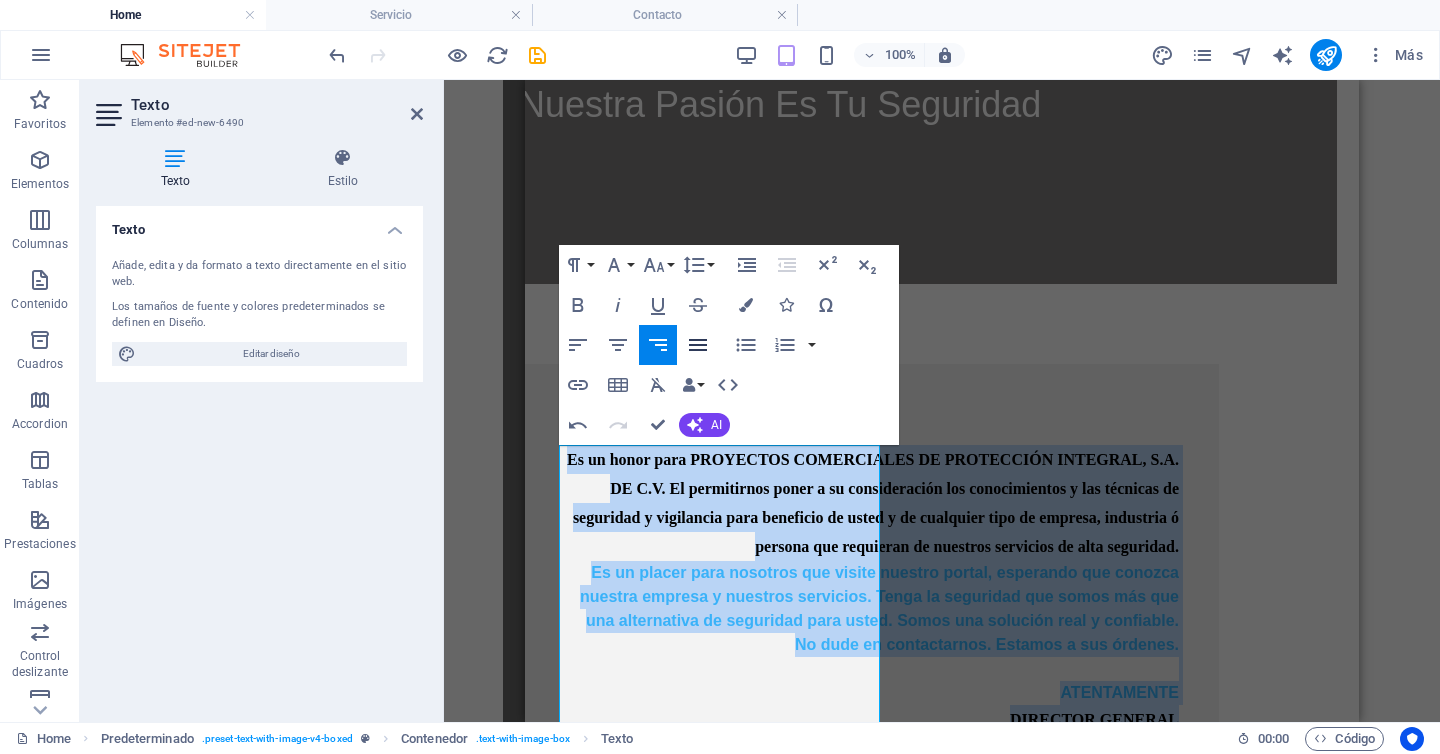 click 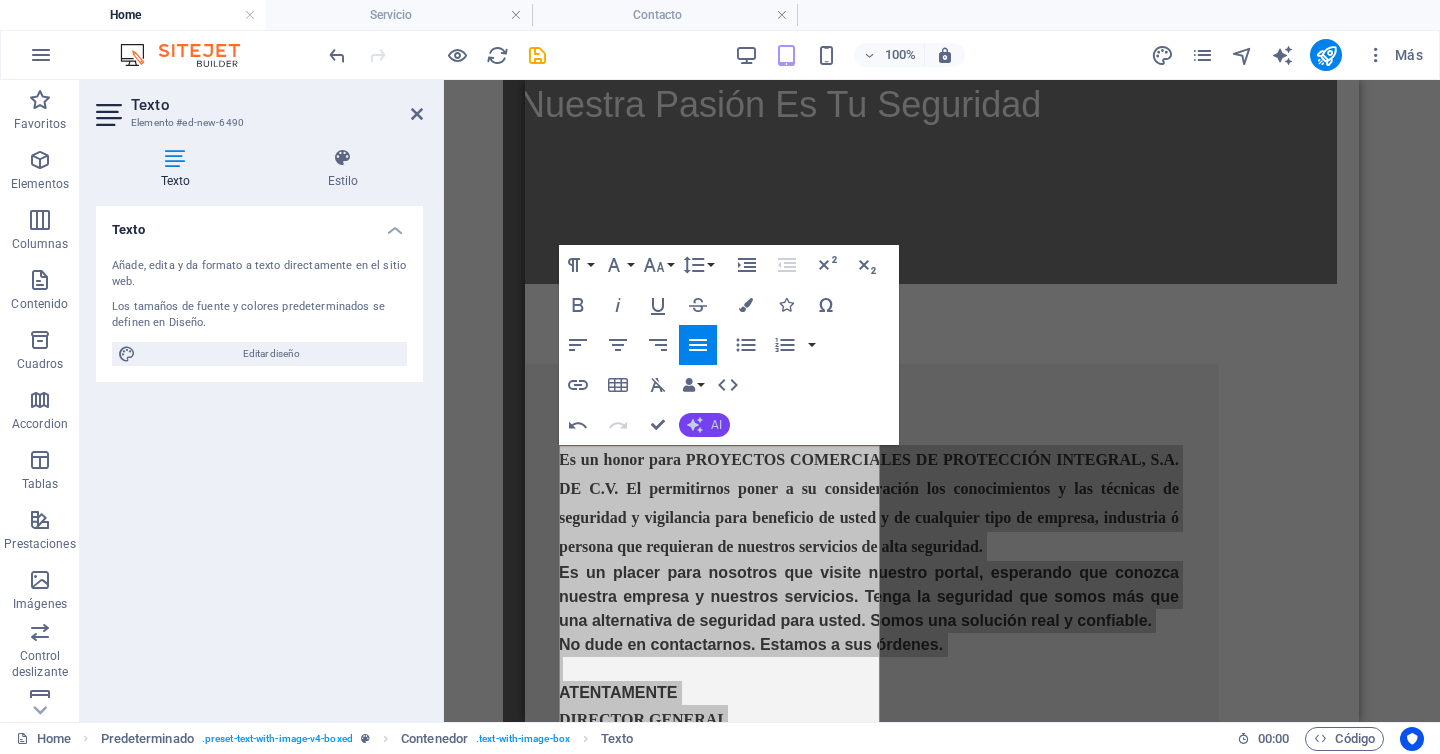 click 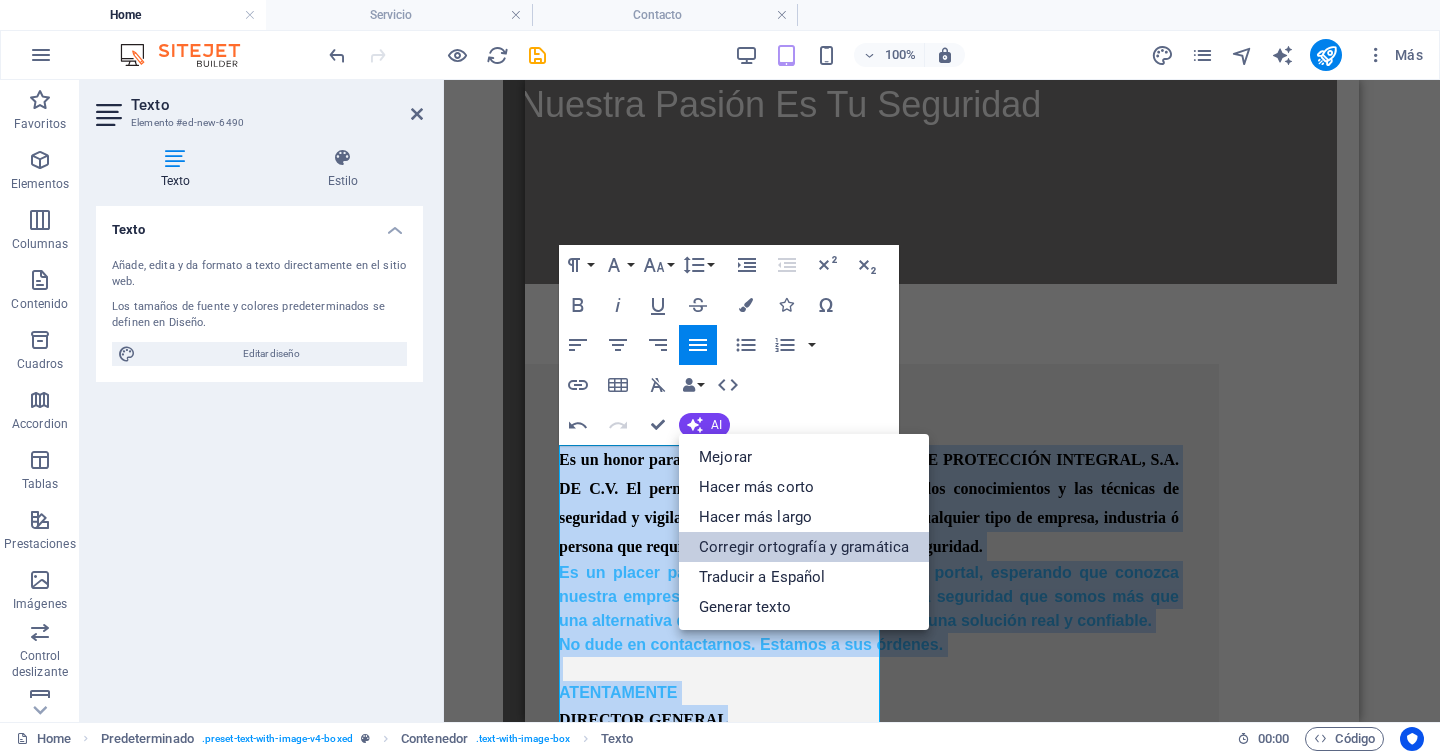 click on "Corregir ortografía y gramática" at bounding box center (804, 547) 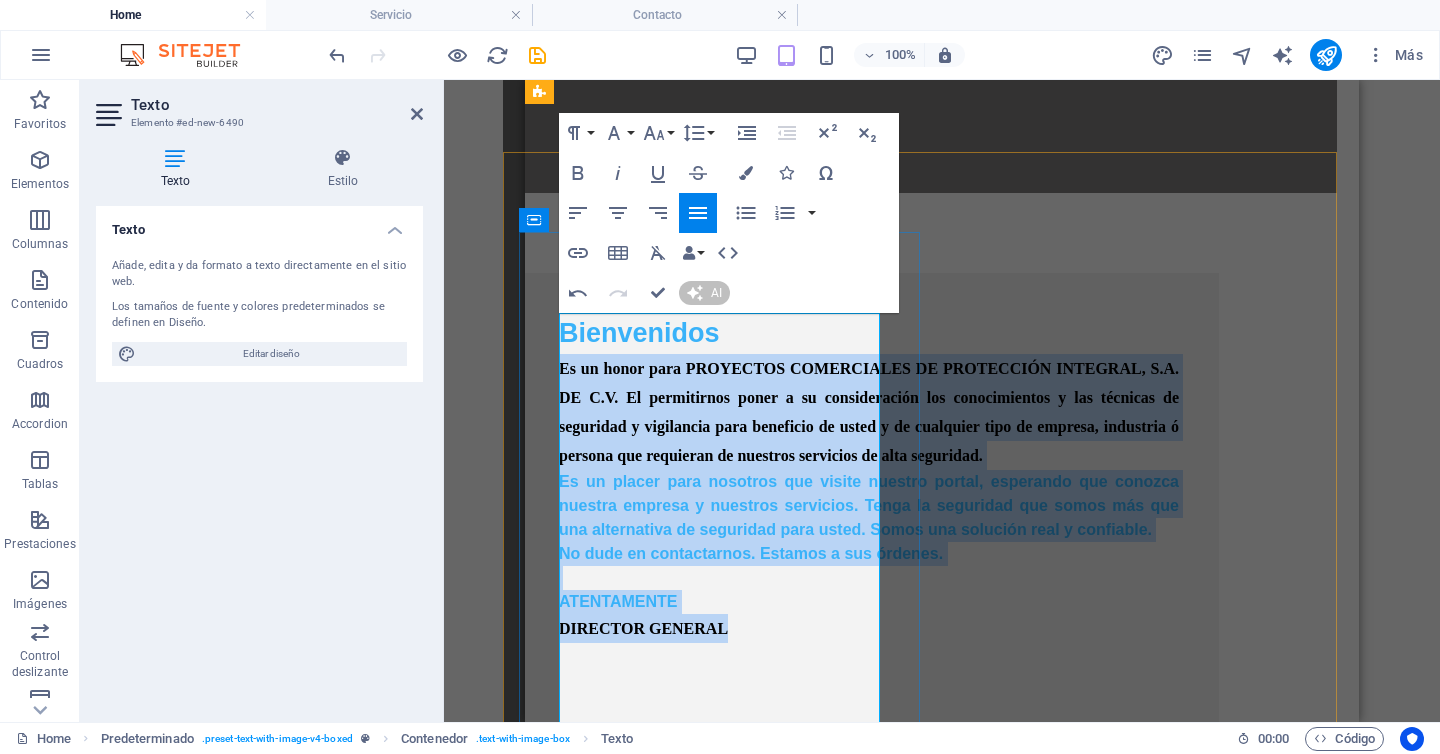 scroll, scrollTop: 523, scrollLeft: 22, axis: both 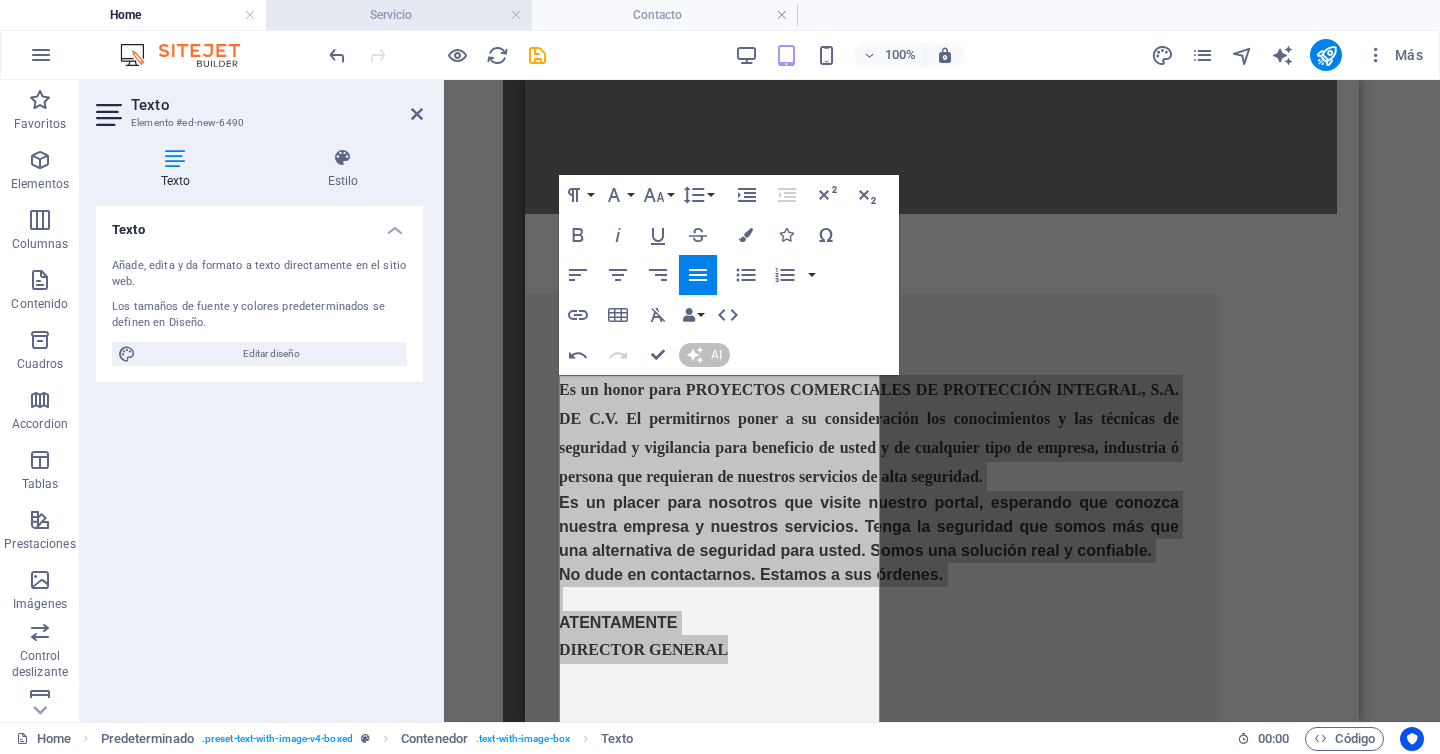 type 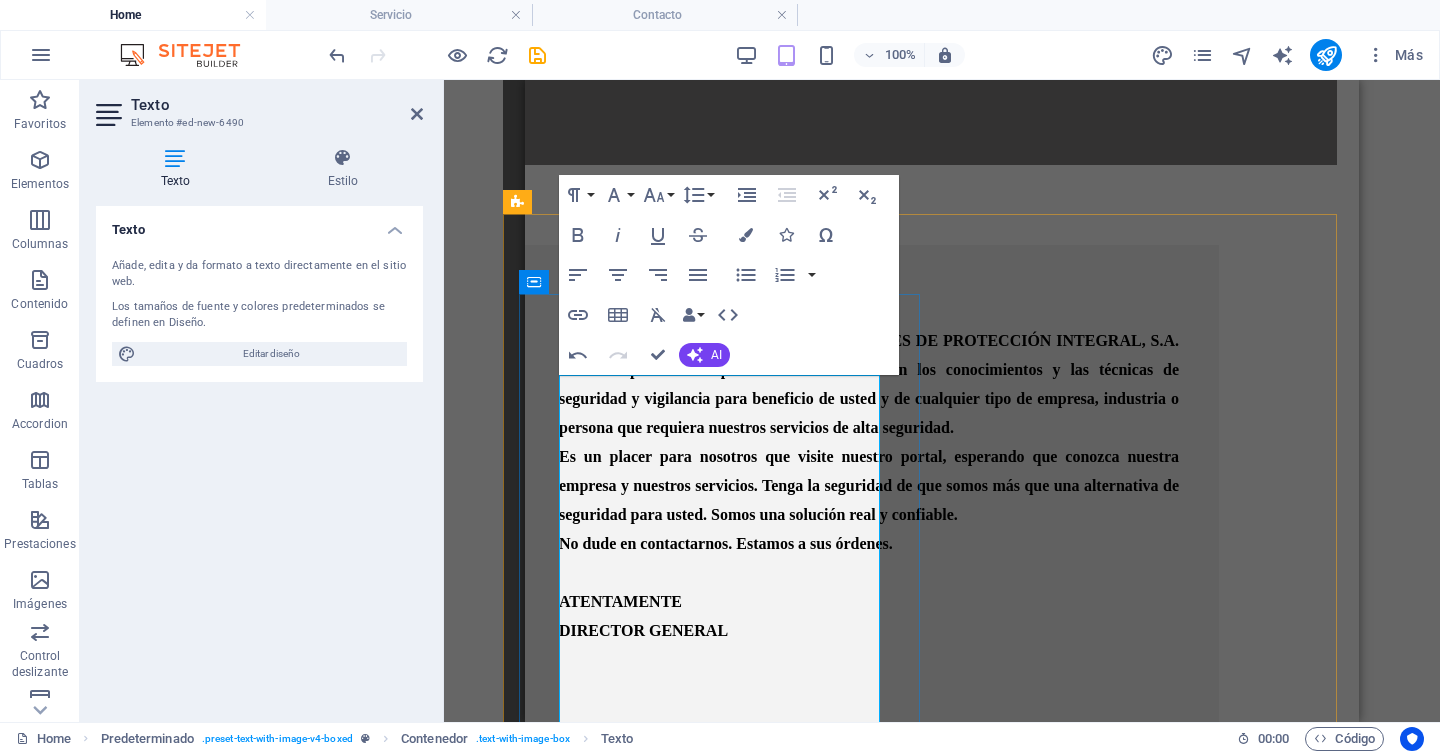 scroll, scrollTop: 668, scrollLeft: 22, axis: both 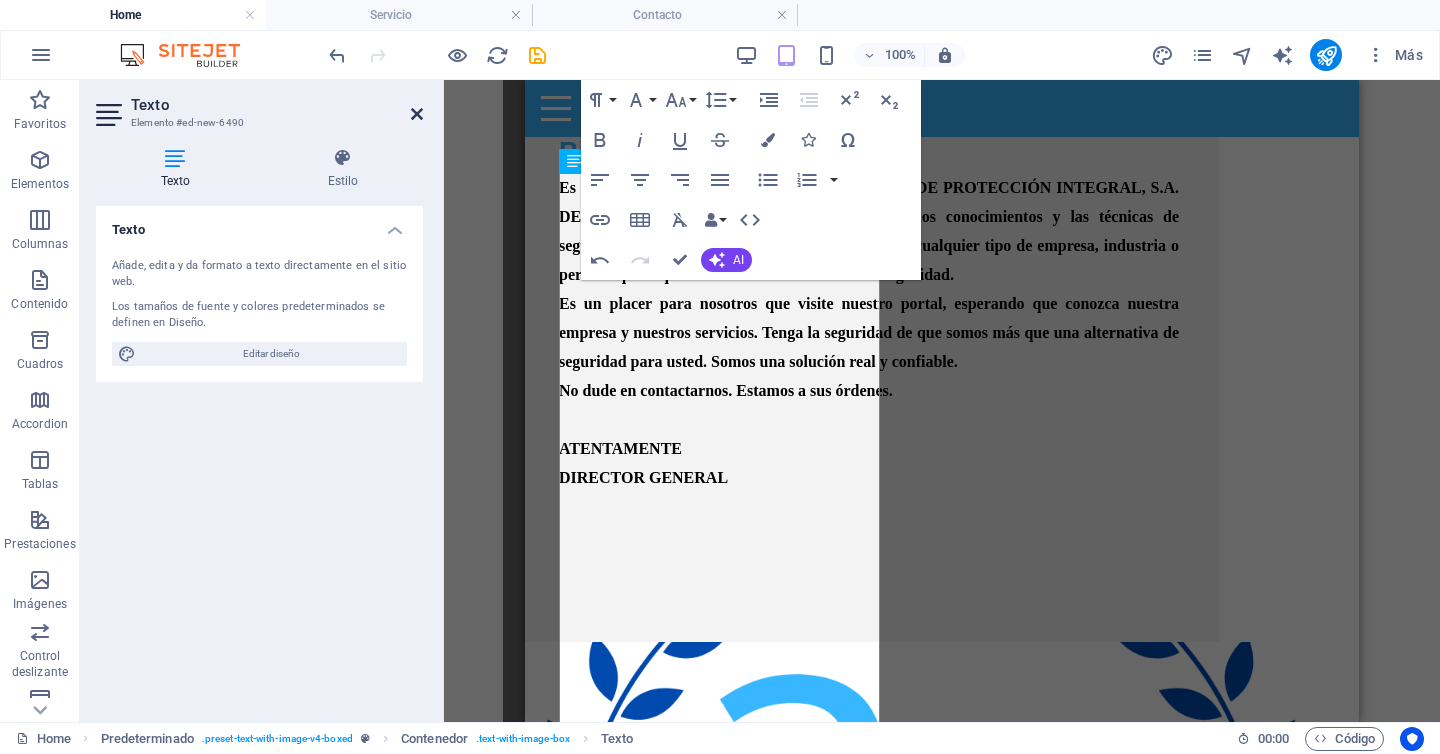 click at bounding box center (417, 114) 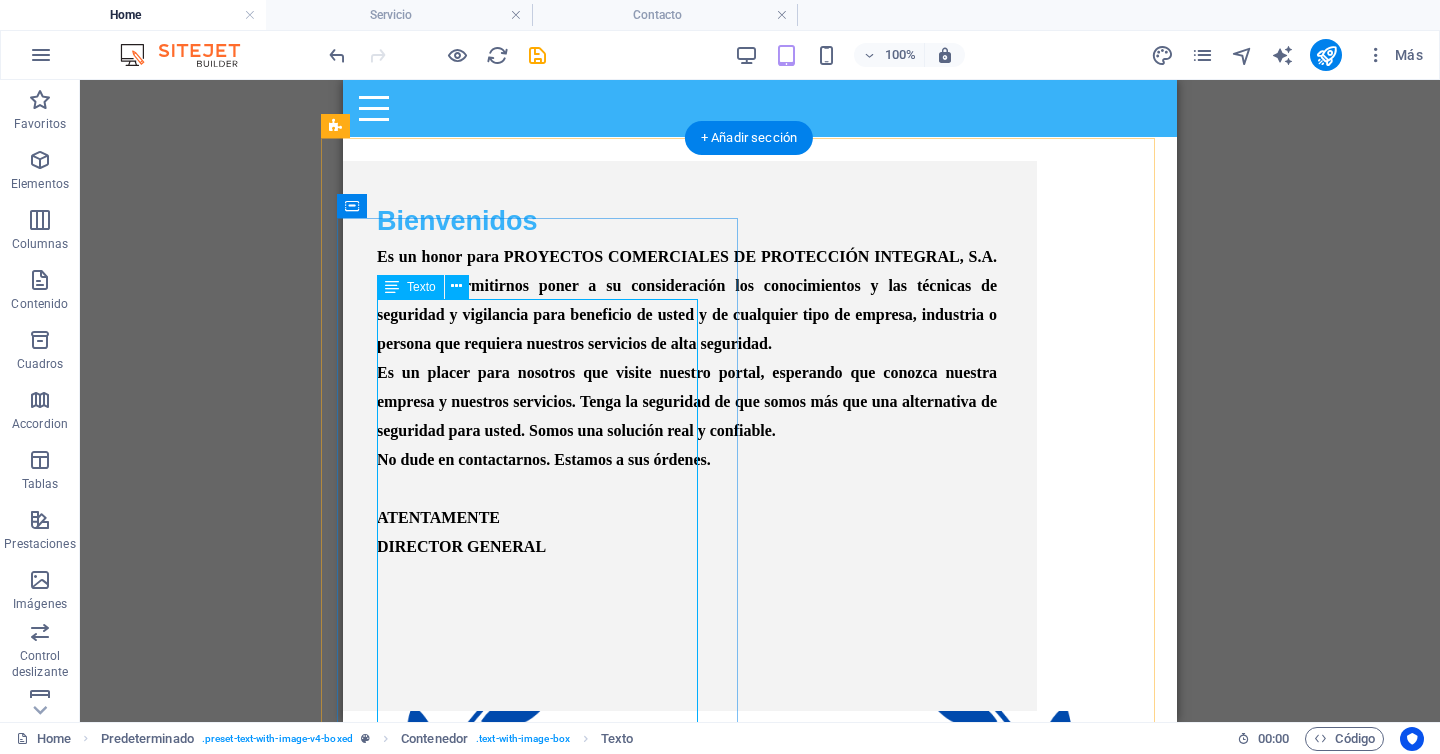 scroll, scrollTop: 668, scrollLeft: 22, axis: both 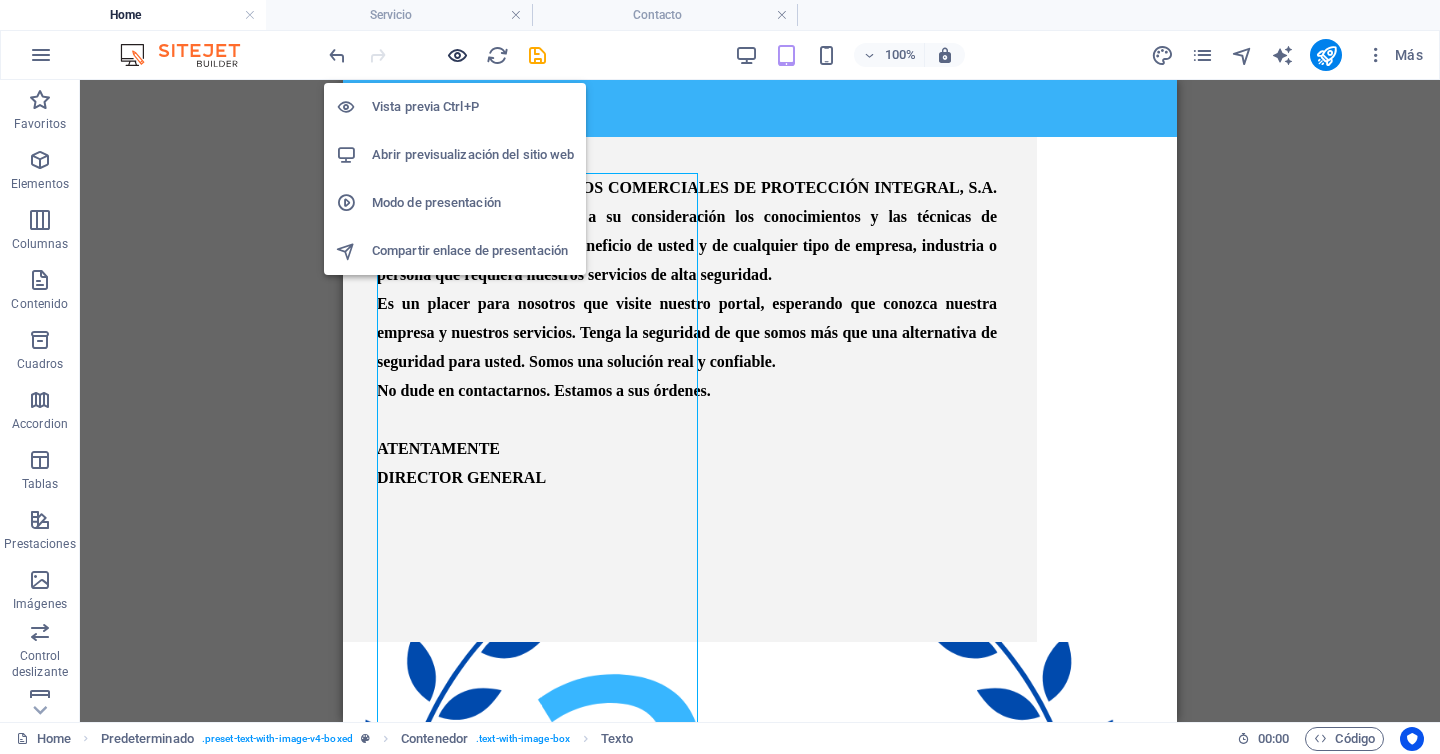 click at bounding box center (457, 55) 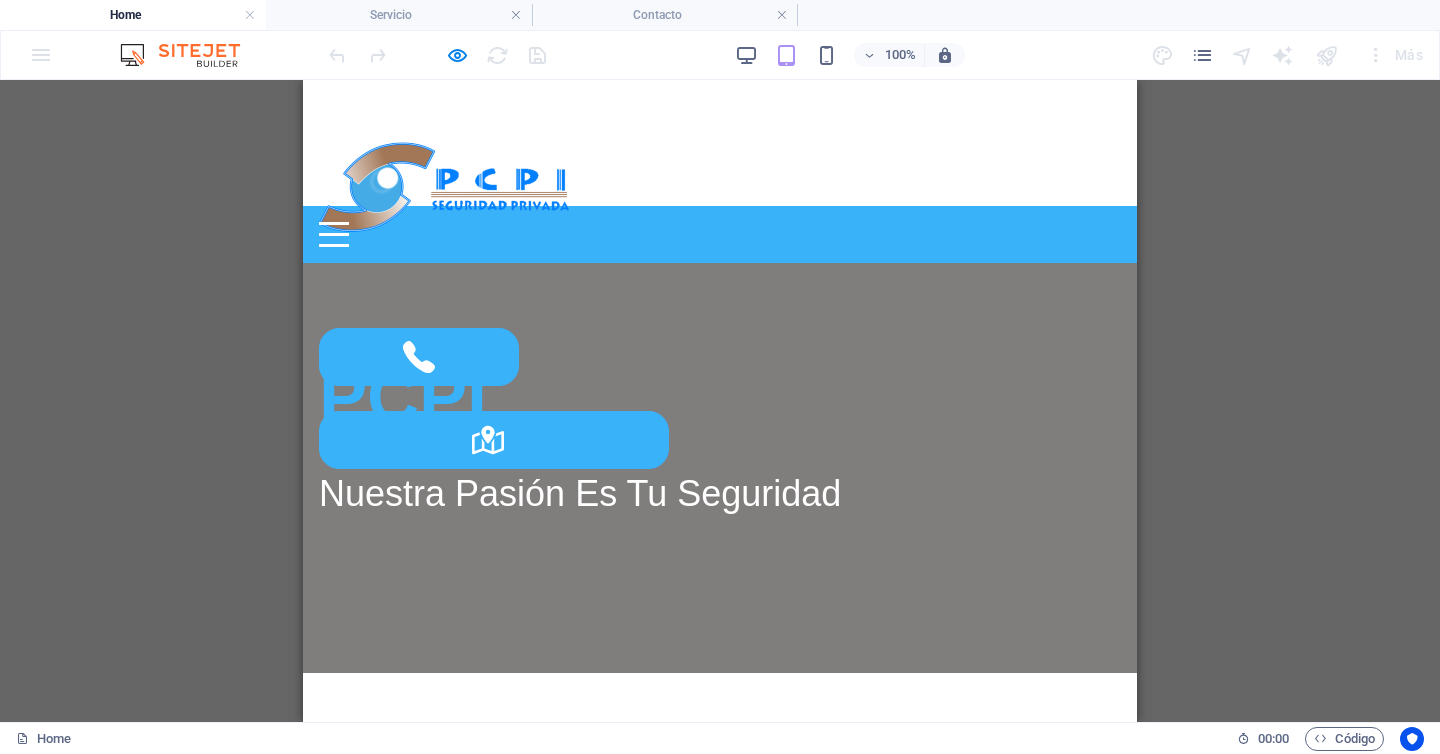 scroll, scrollTop: 0, scrollLeft: 0, axis: both 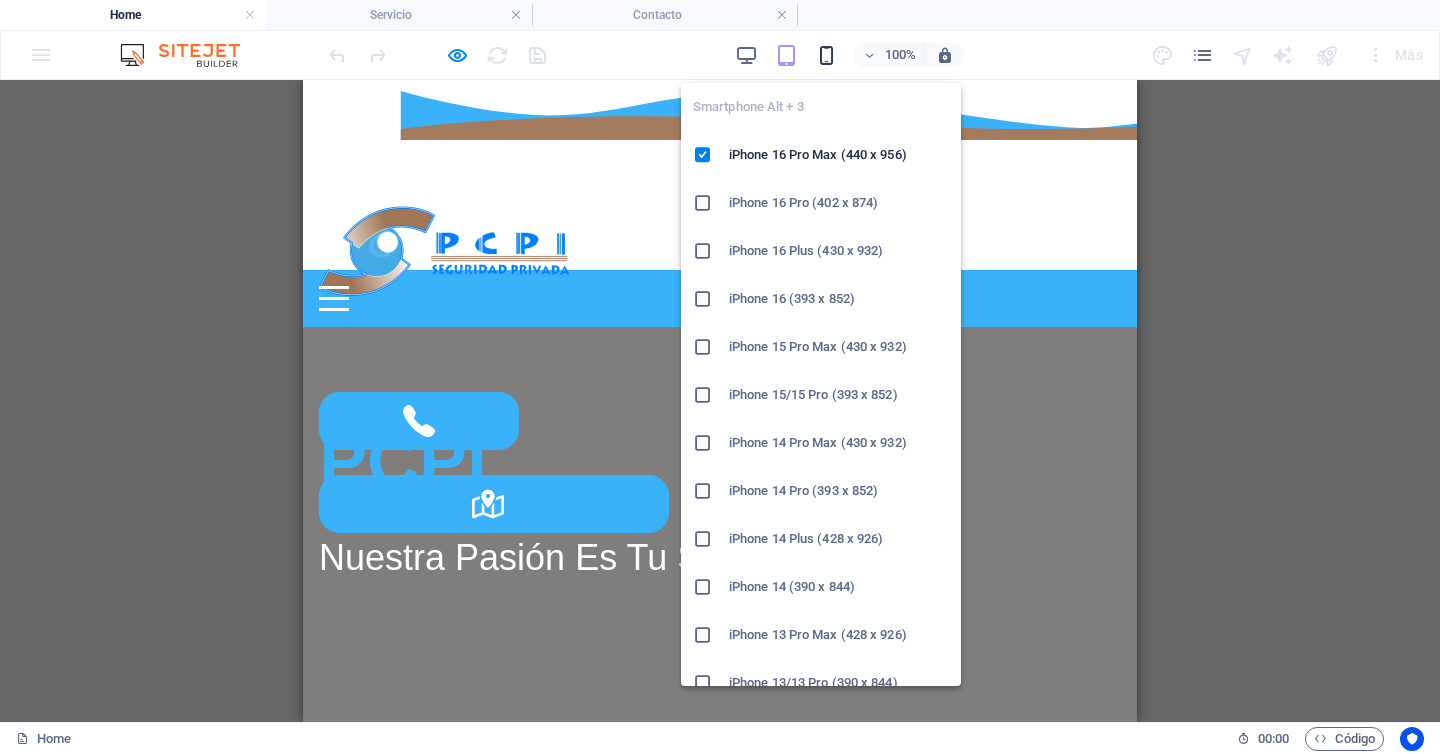 click at bounding box center (826, 55) 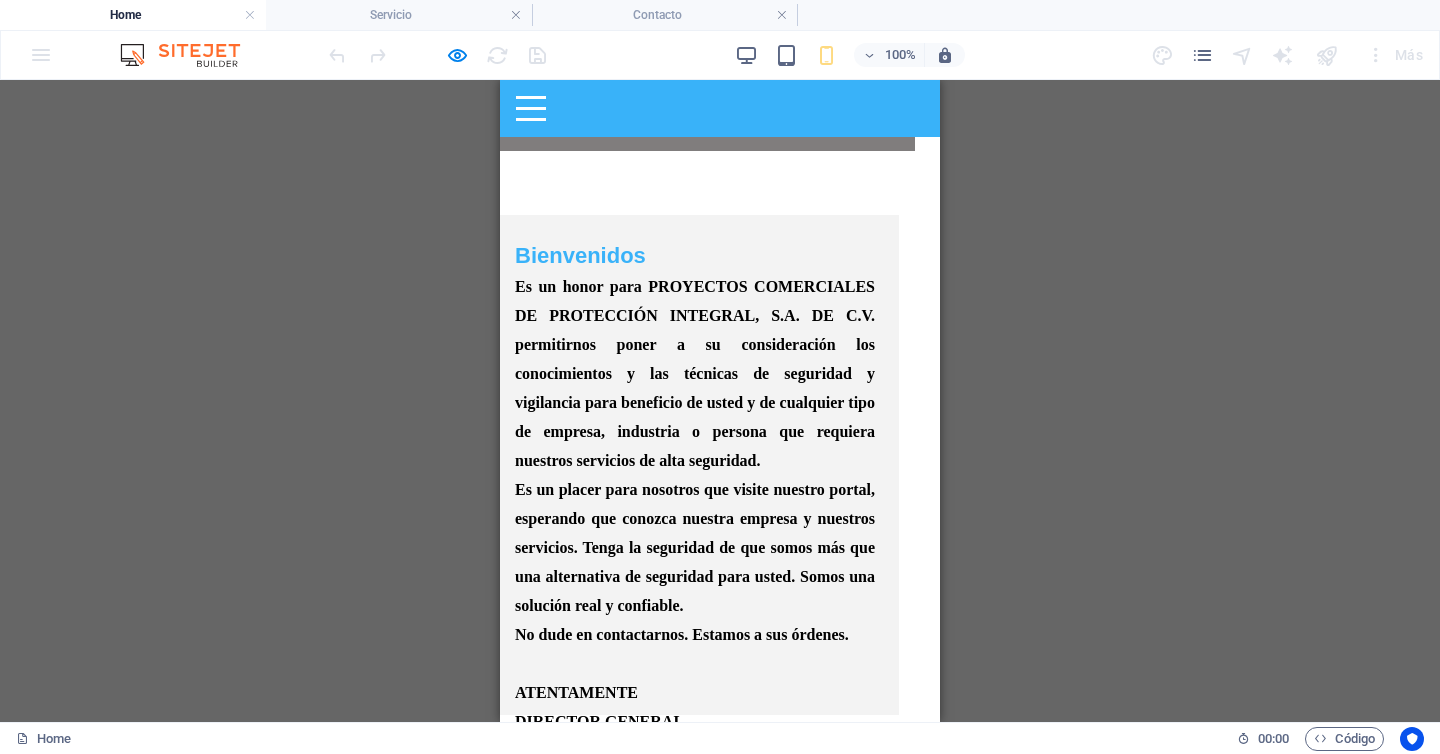 scroll, scrollTop: 819, scrollLeft: 0, axis: vertical 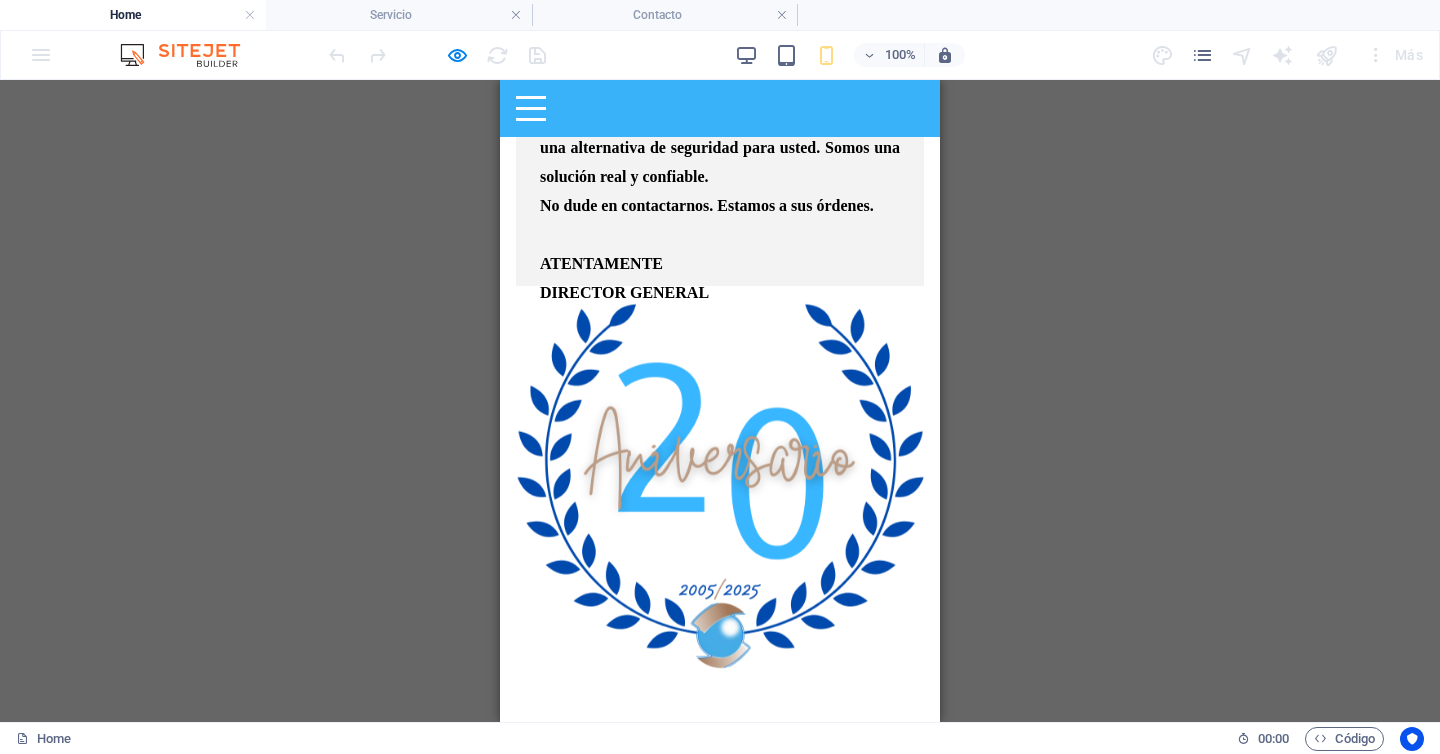 click at bounding box center (720, 486) 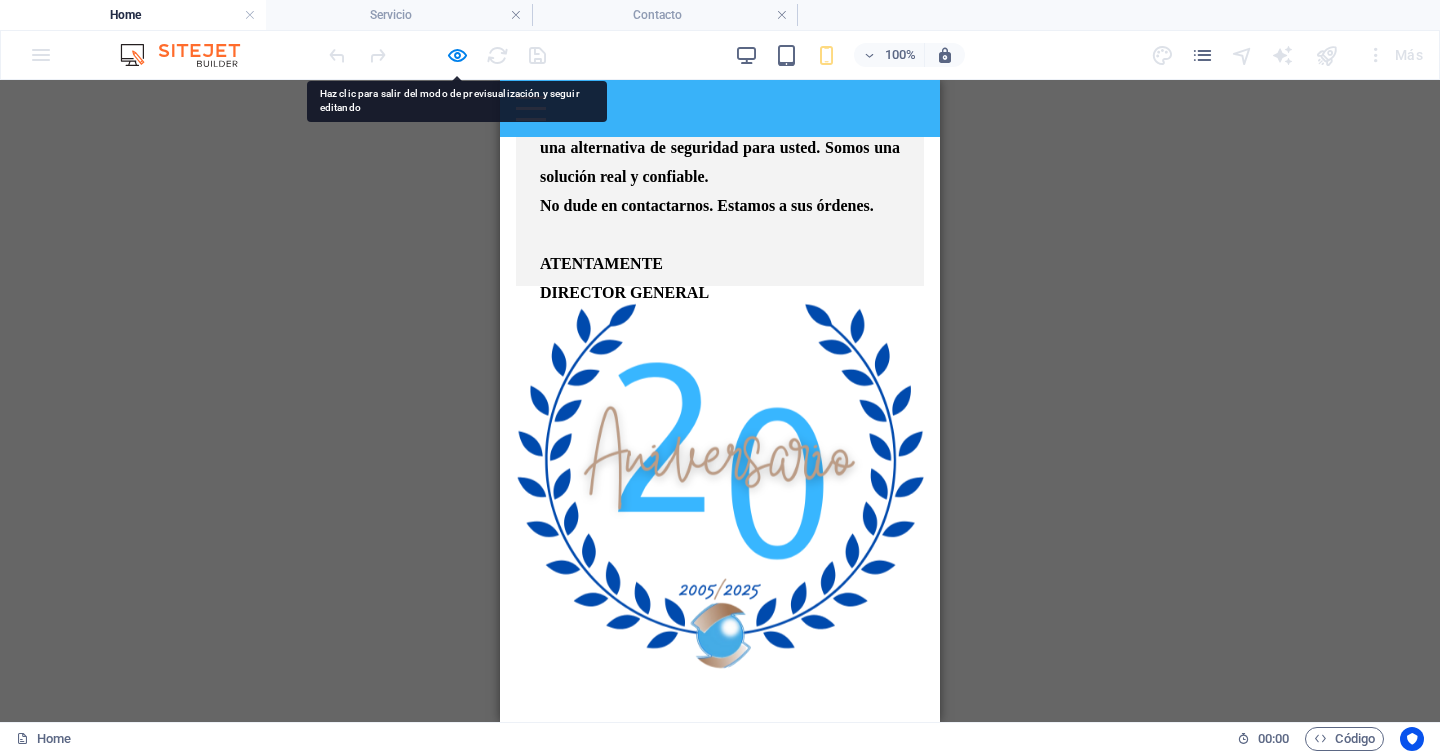 click at bounding box center [720, 486] 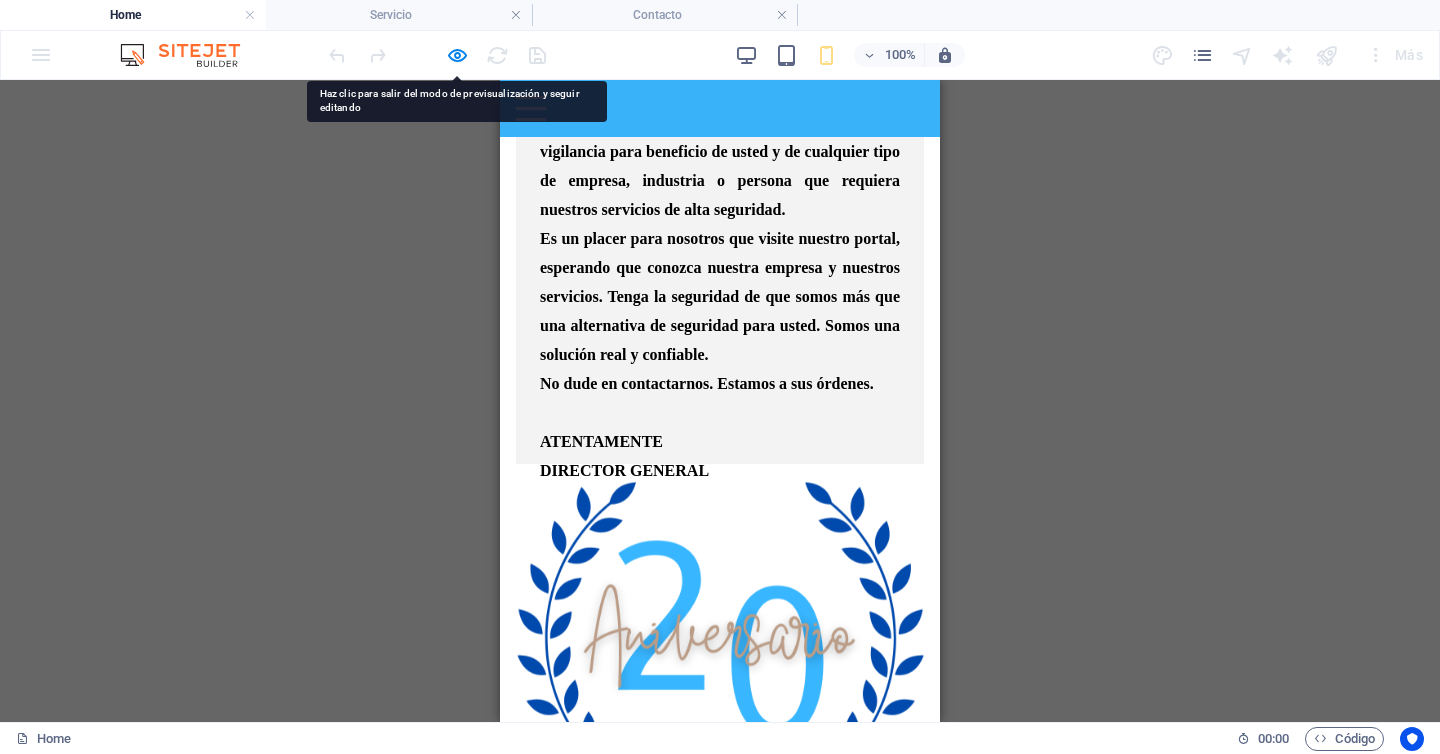 click on "Es un honor para PROYECTOS COMERCIALES DE PROTECCIÓN INTEGRAL, S.A. DE C.V. permitirnos poner a su consideración los conocimientos y las técnicas de seguridad y vigilancia para beneficio de usted y de cualquier tipo de empresa, industria o persona que requiera nuestros servicios de alta seguridad.   Es un placer para nosotros que visite nuestro portal, esperando que conozca nuestra empresa y nuestros servicios. Tenga la seguridad de que somos más que una alternativa de seguridad para usted. Somos una solución real y confiable.   No dude en contactarnos. Estamos a sus órdenes.   ATENTAMENTE   DIRECTOR GENERAL" at bounding box center [720, 253] 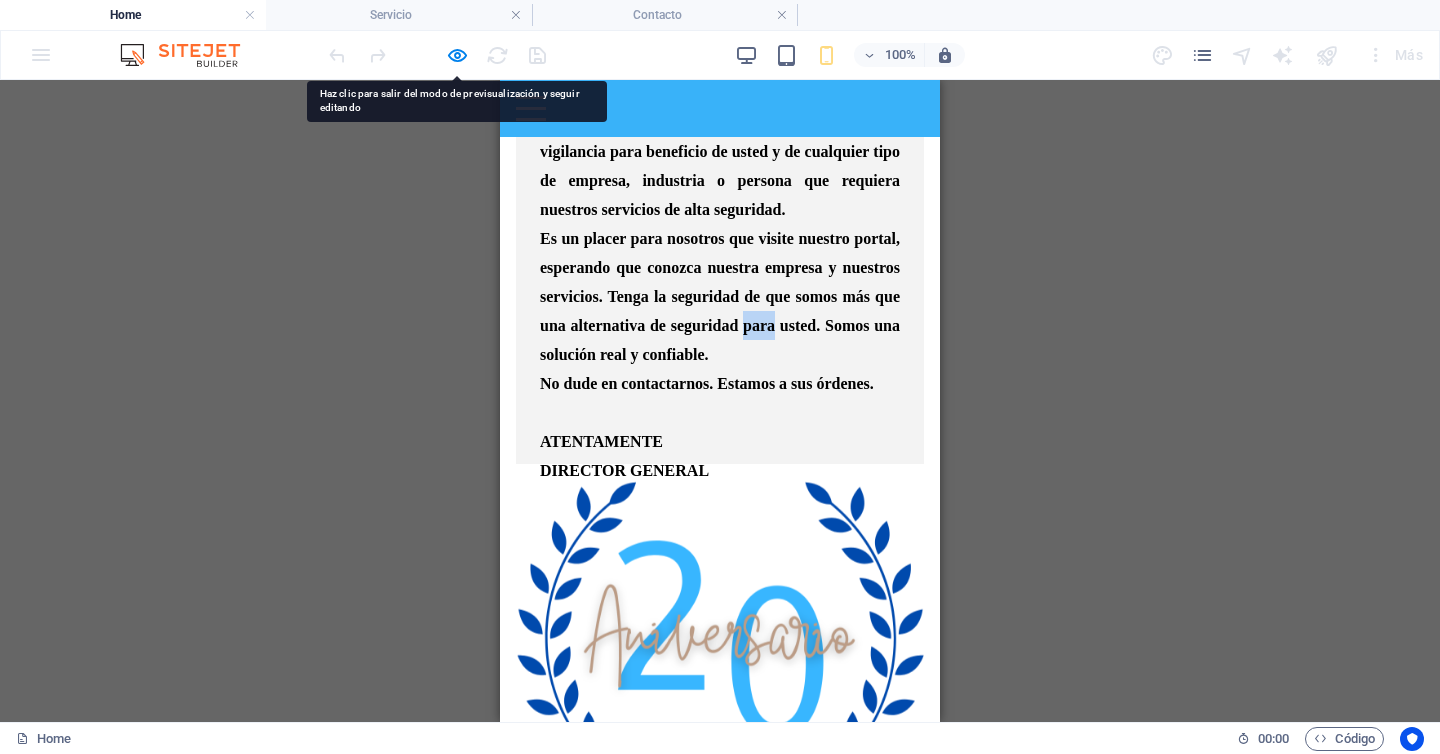 click on "Es un honor para PROYECTOS COMERCIALES DE PROTECCIÓN INTEGRAL, S.A. DE C.V. permitirnos poner a su consideración los conocimientos y las técnicas de seguridad y vigilancia para beneficio de usted y de cualquier tipo de empresa, industria o persona que requiera nuestros servicios de alta seguridad.   Es un placer para nosotros que visite nuestro portal, esperando que conozca nuestra empresa y nuestros servicios. Tenga la seguridad de que somos más que una alternativa de seguridad para usted. Somos una solución real y confiable.   No dude en contactarnos. Estamos a sus órdenes.   ATENTAMENTE   DIRECTOR GENERAL" at bounding box center (720, 253) 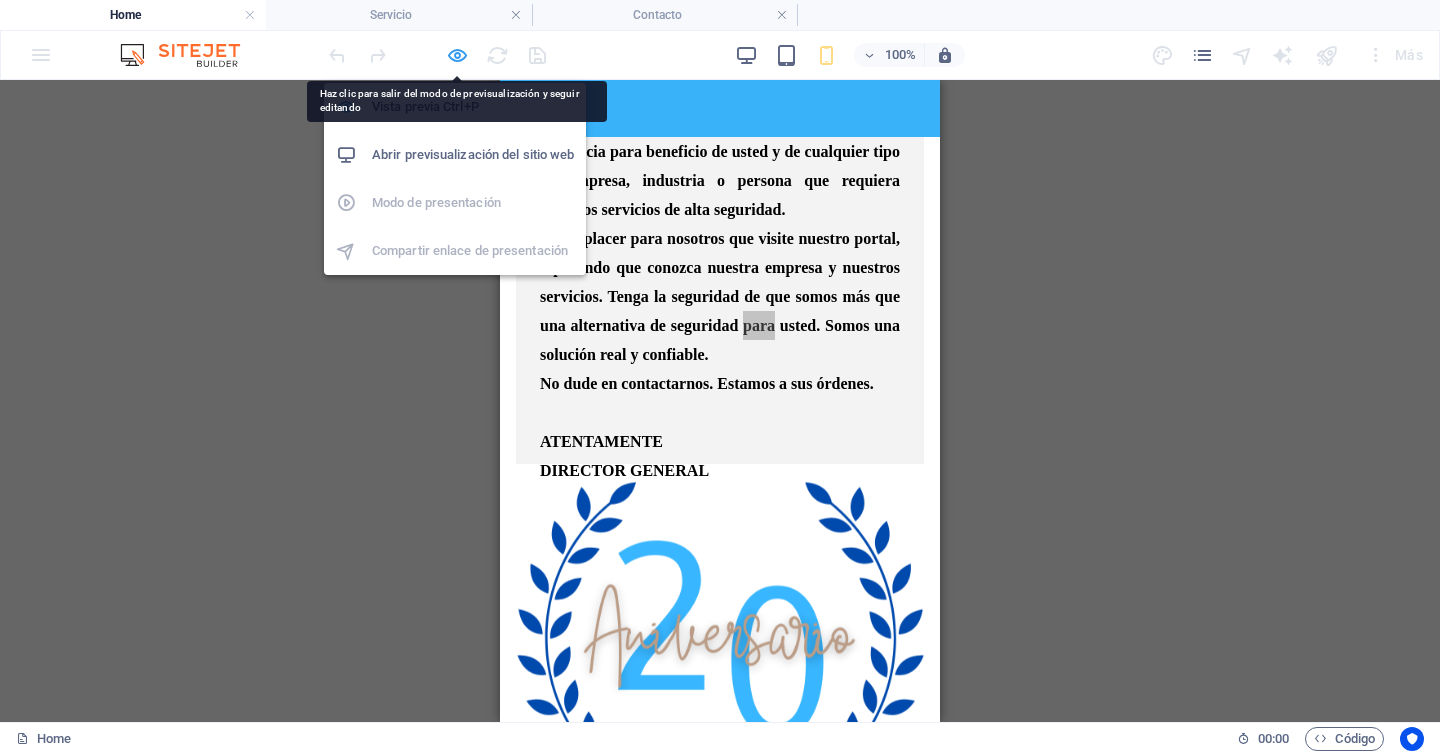 click at bounding box center [457, 55] 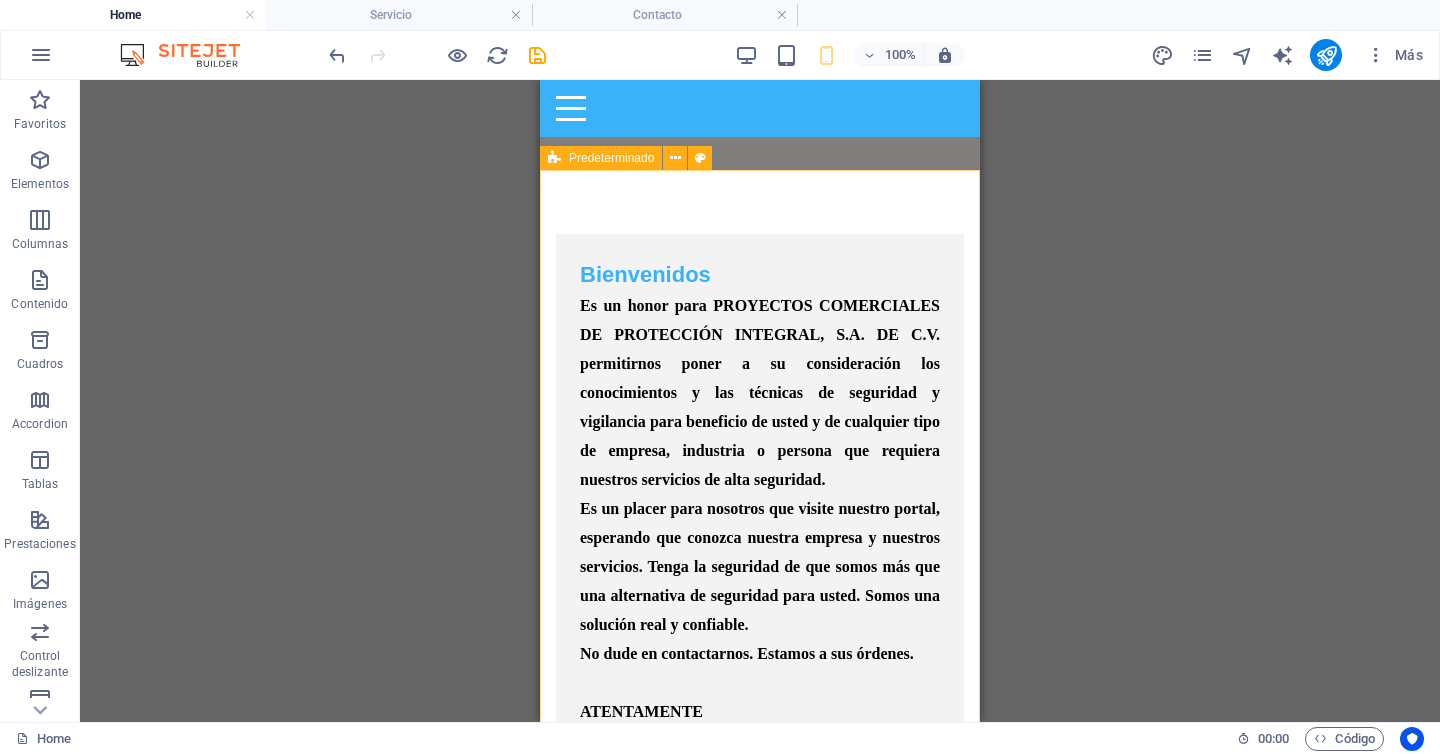 click on "Predeterminado" at bounding box center (611, 158) 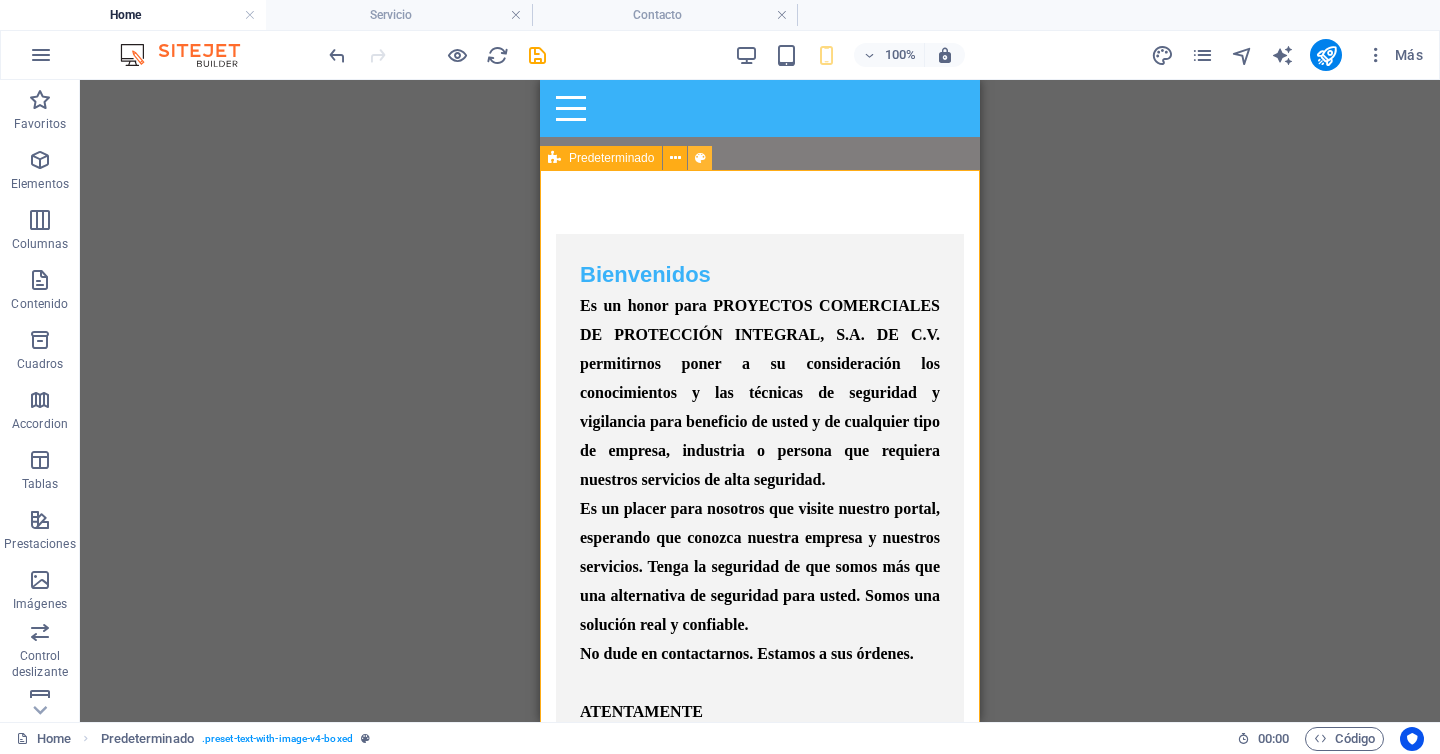 click at bounding box center [700, 158] 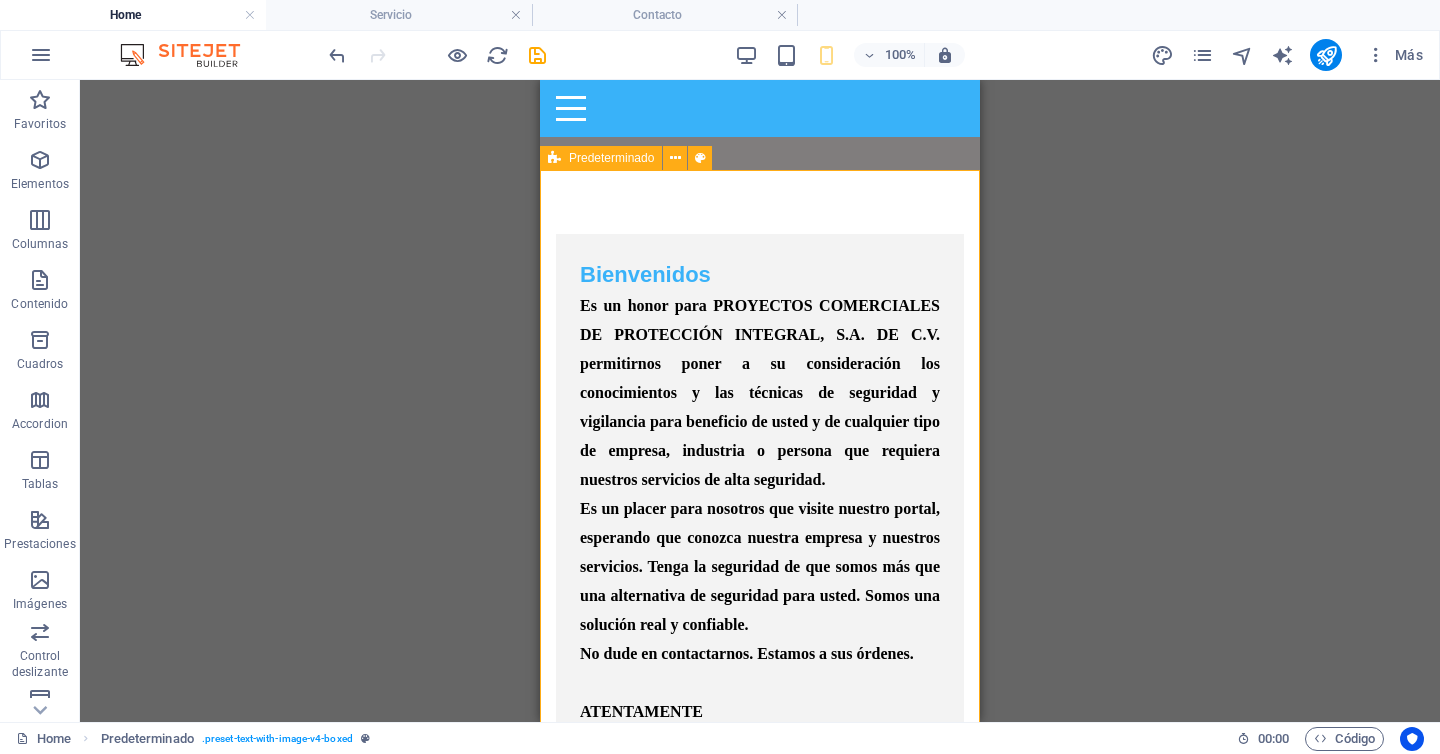 select on "px" 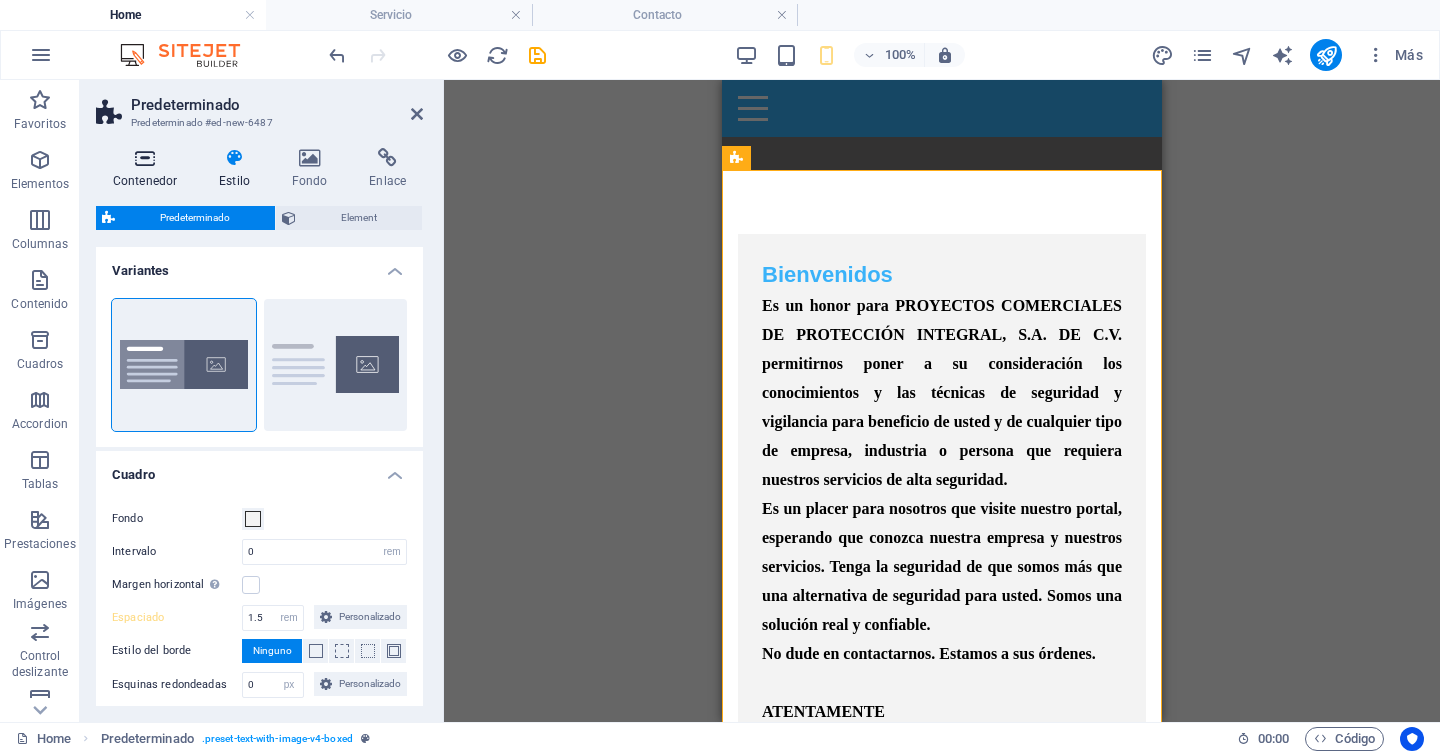 click at bounding box center [145, 158] 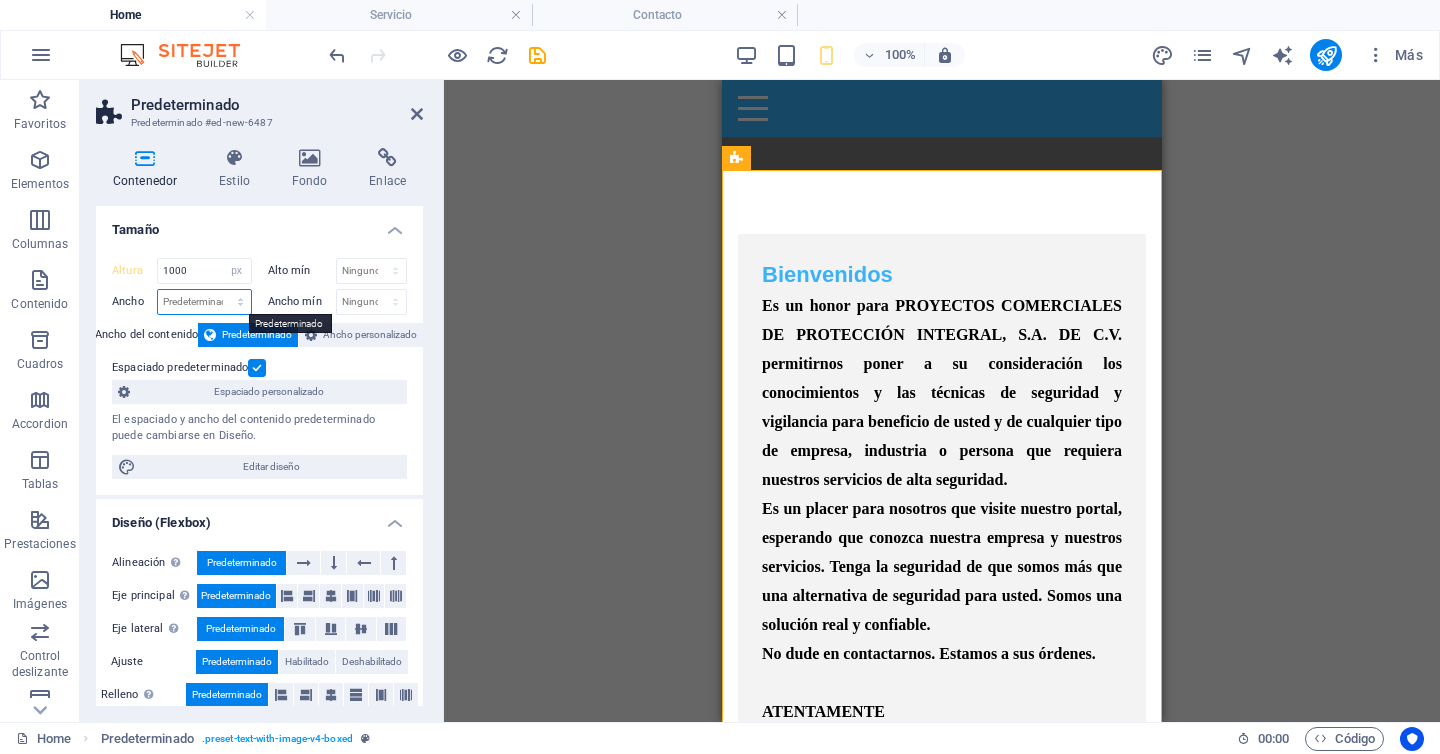 click on "Predeterminado px rem % em vh vw" at bounding box center (204, 302) 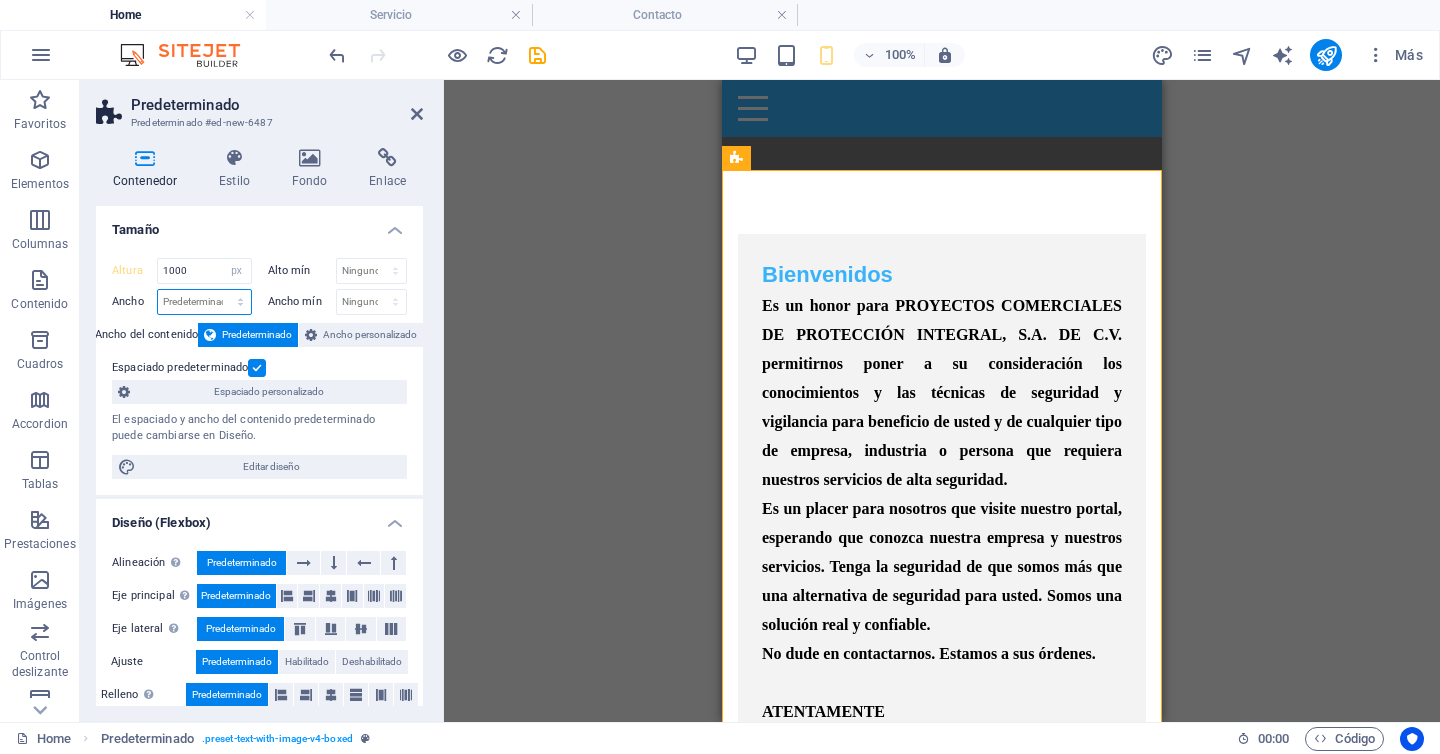 select on "px" 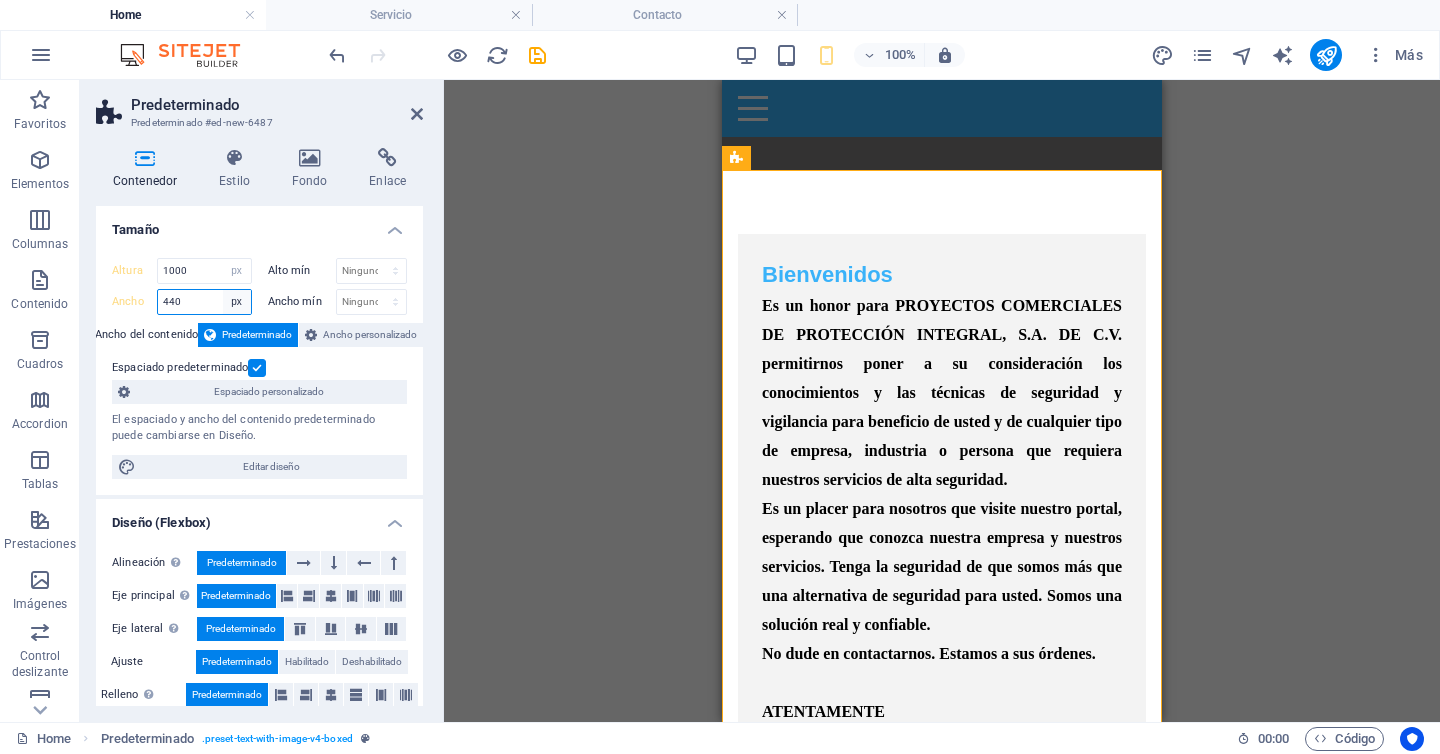 click on "Predeterminado px rem % em vh vw" at bounding box center (237, 302) 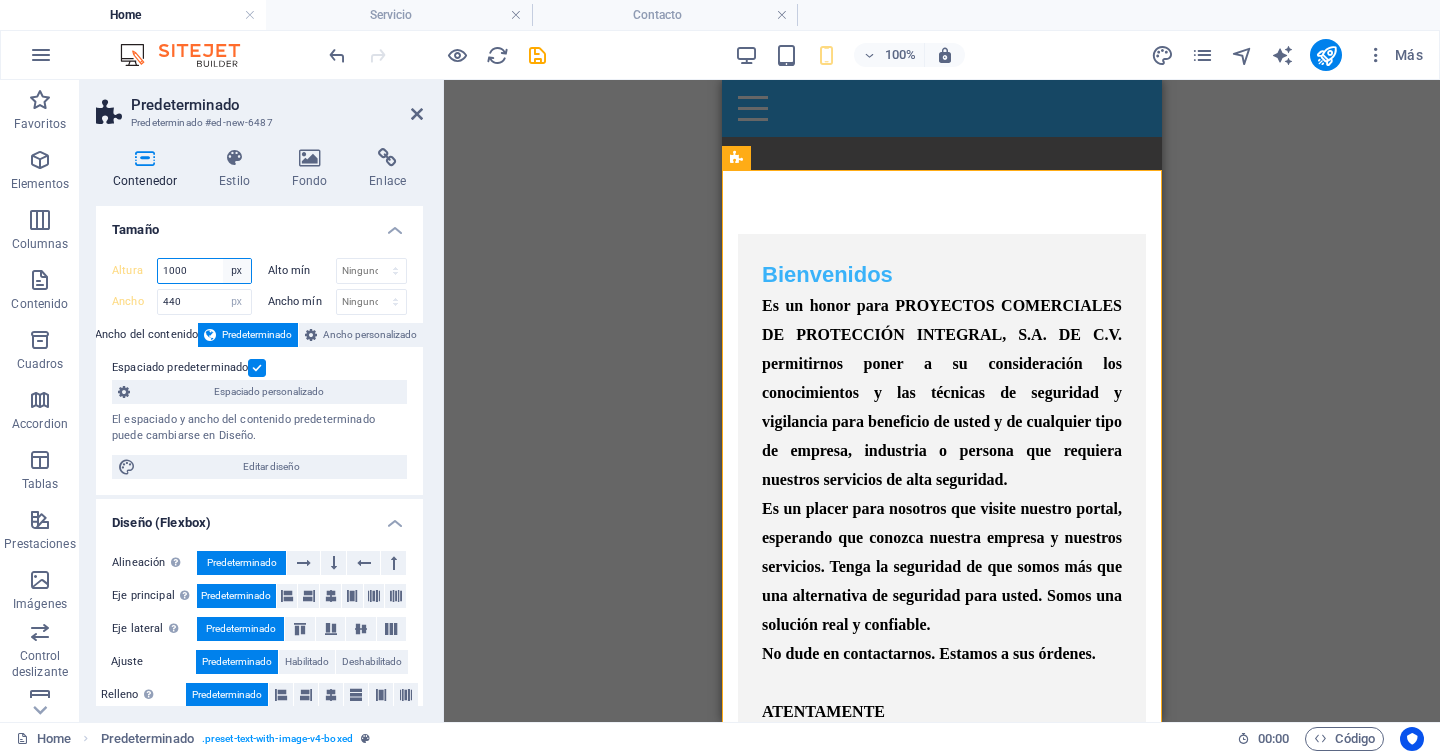 click on "Predeterminado px rem % vh vw" at bounding box center (237, 271) 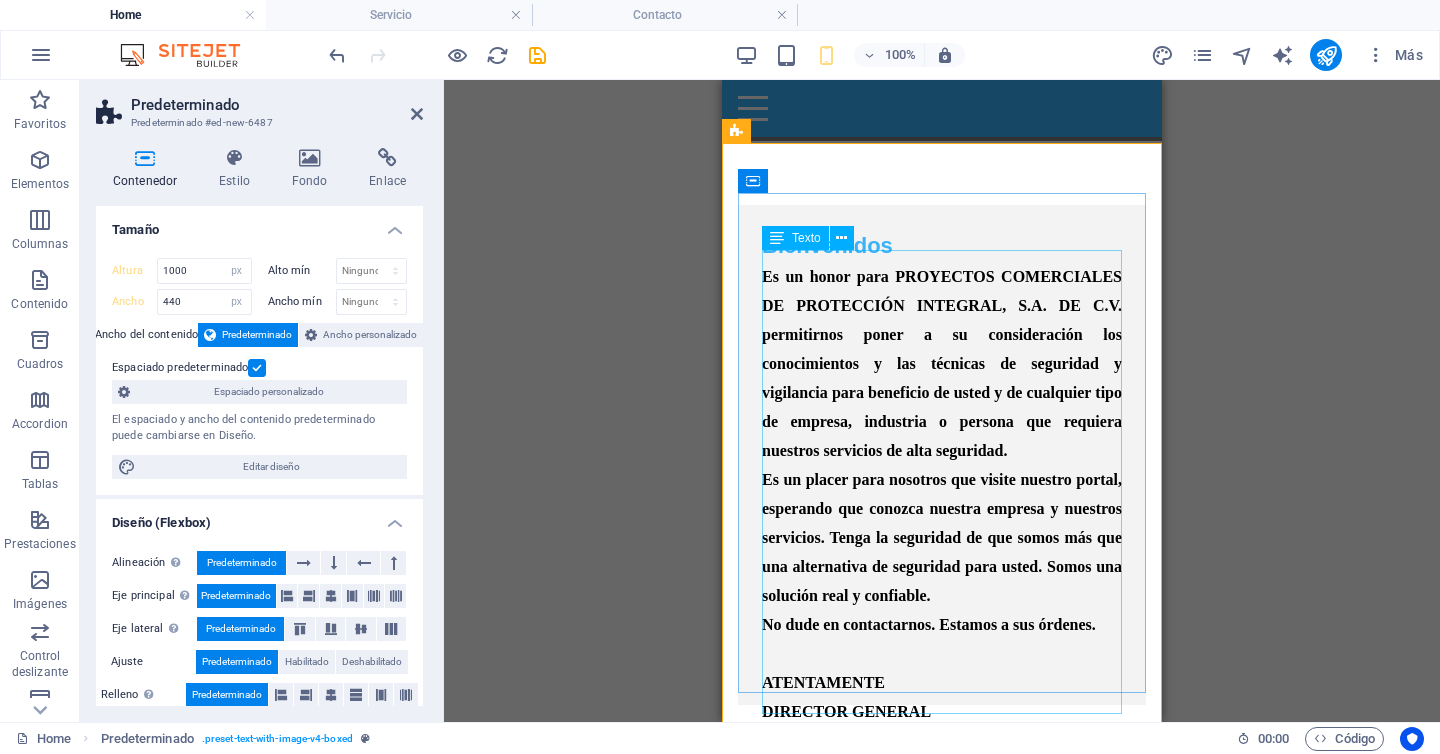 scroll, scrollTop: 827, scrollLeft: 0, axis: vertical 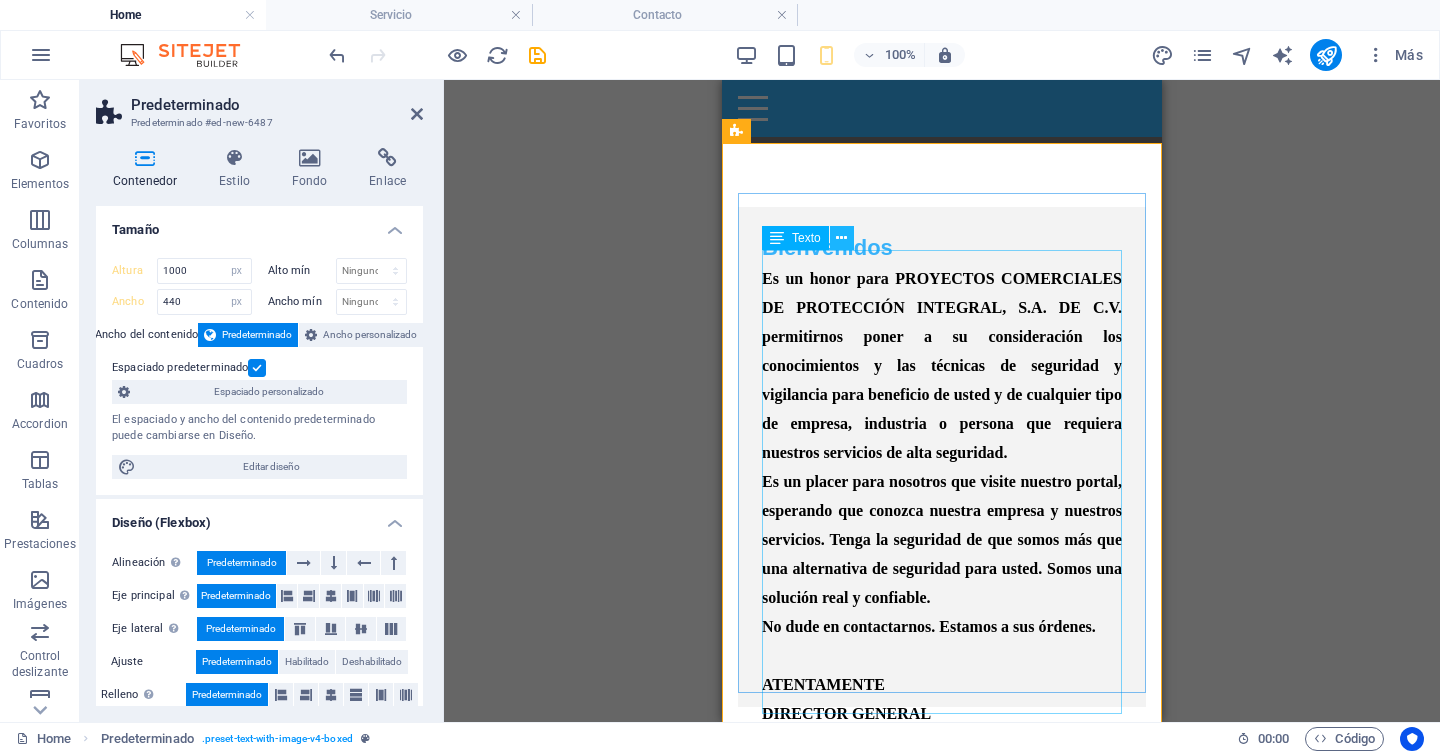 click at bounding box center (841, 238) 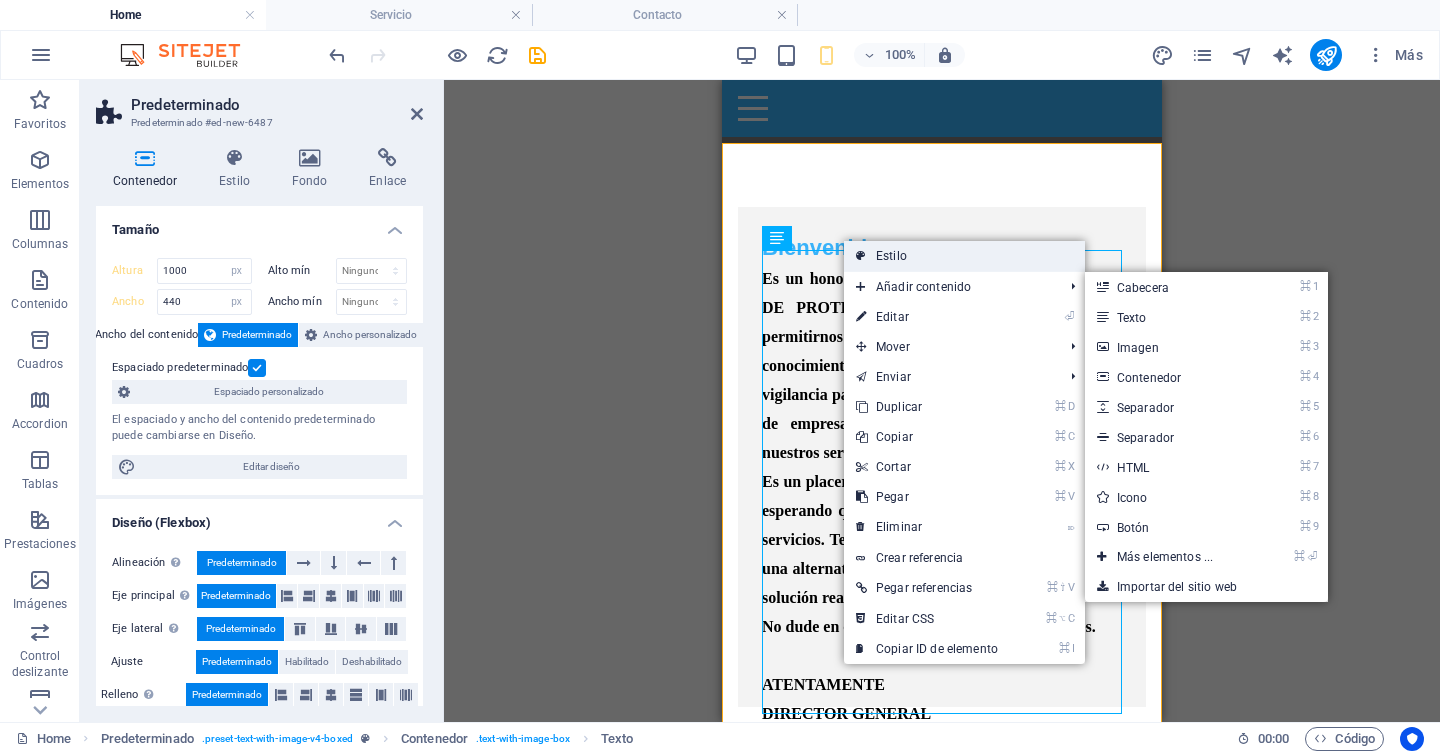click on "Estilo" at bounding box center (964, 256) 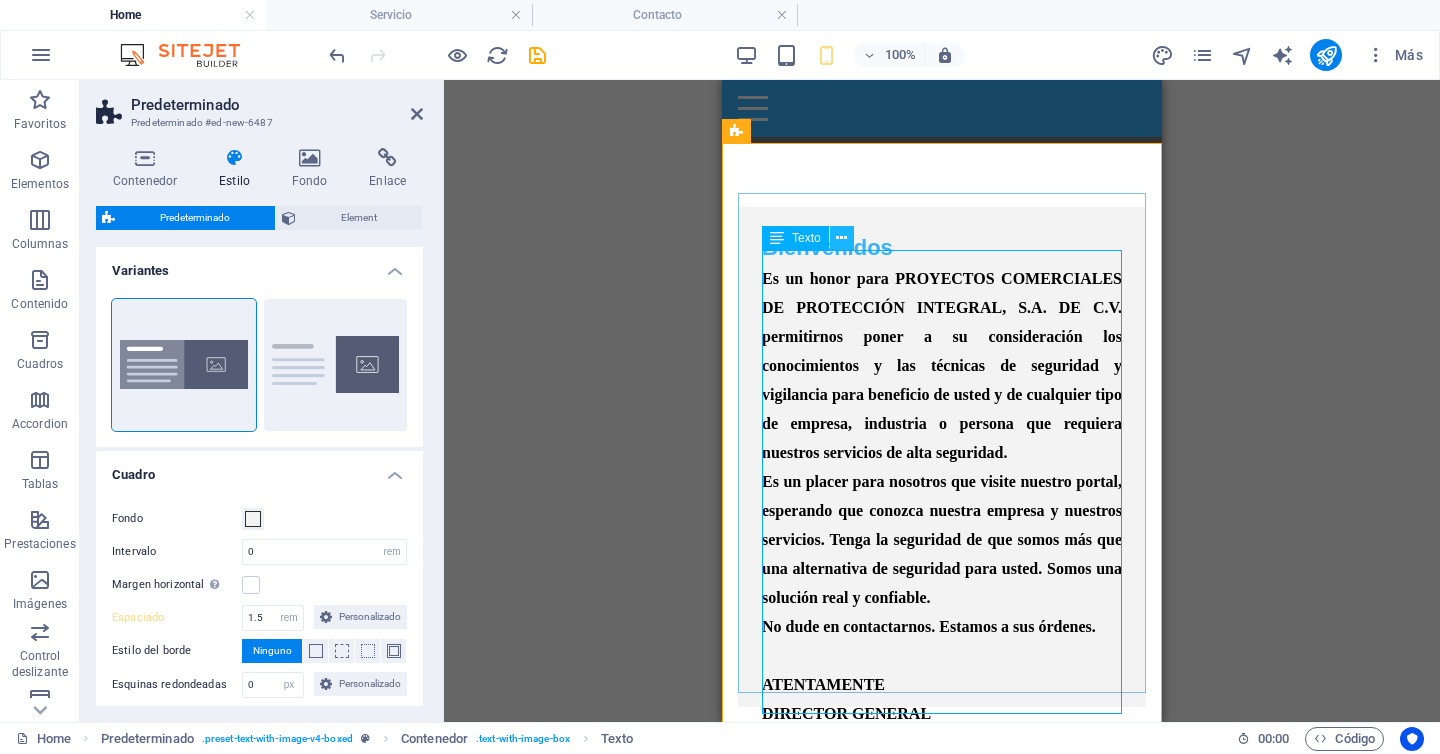click at bounding box center (841, 238) 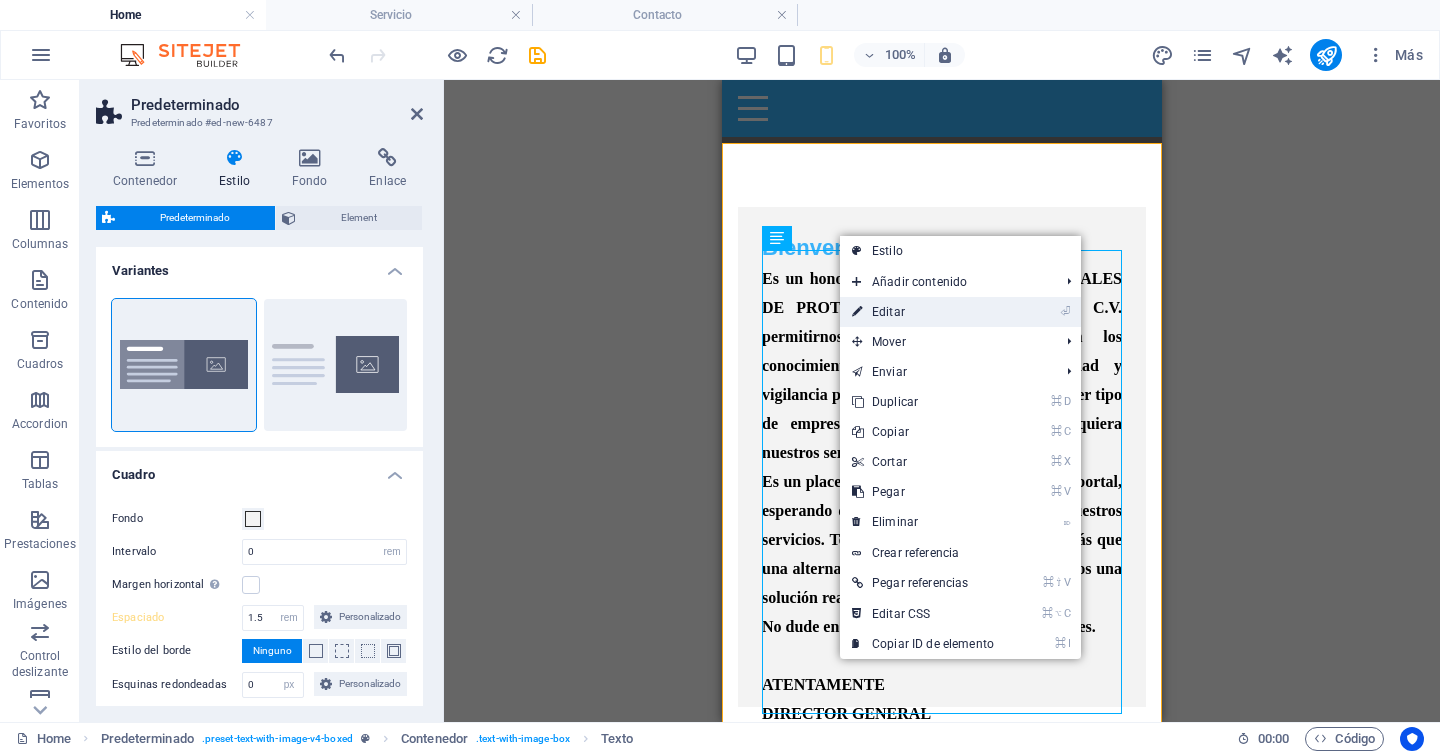 click on "⏎  Editar" at bounding box center [923, 312] 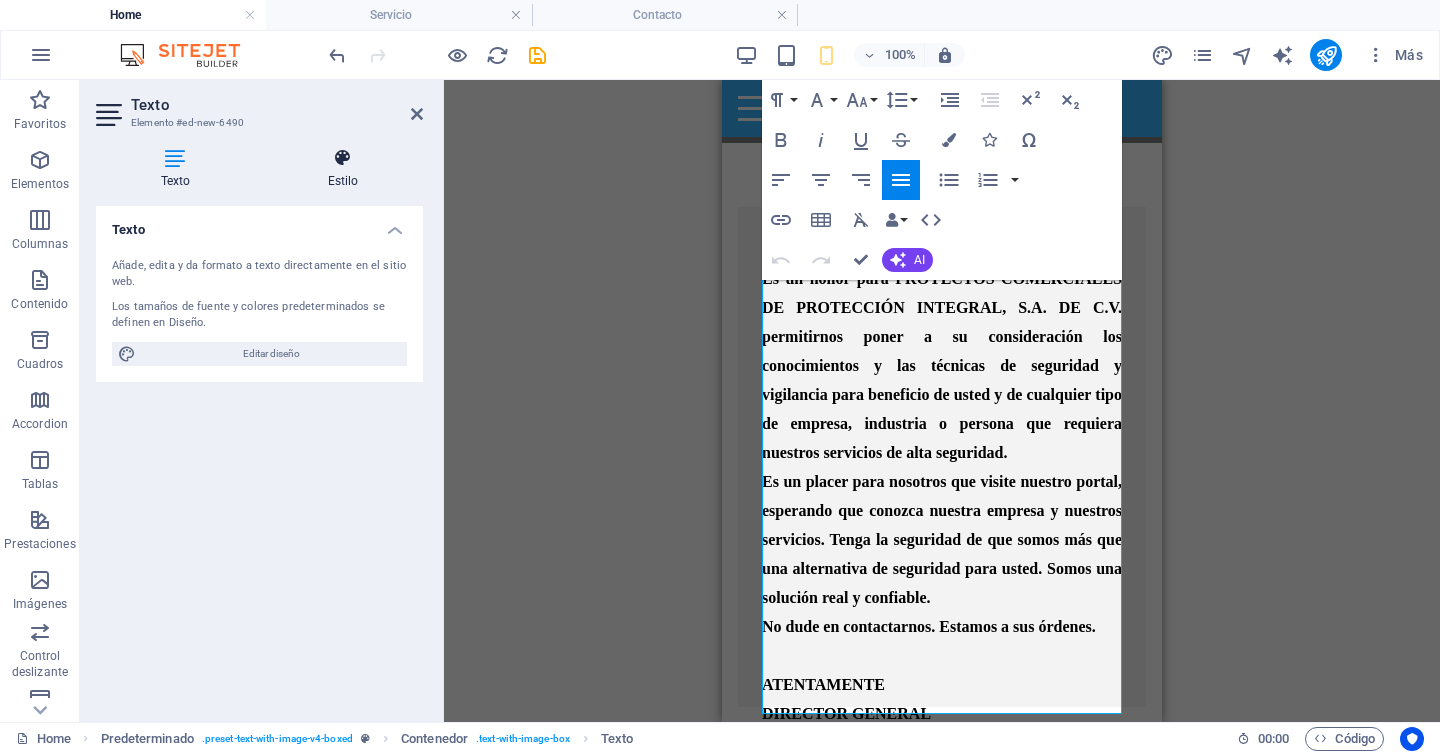 click at bounding box center (343, 158) 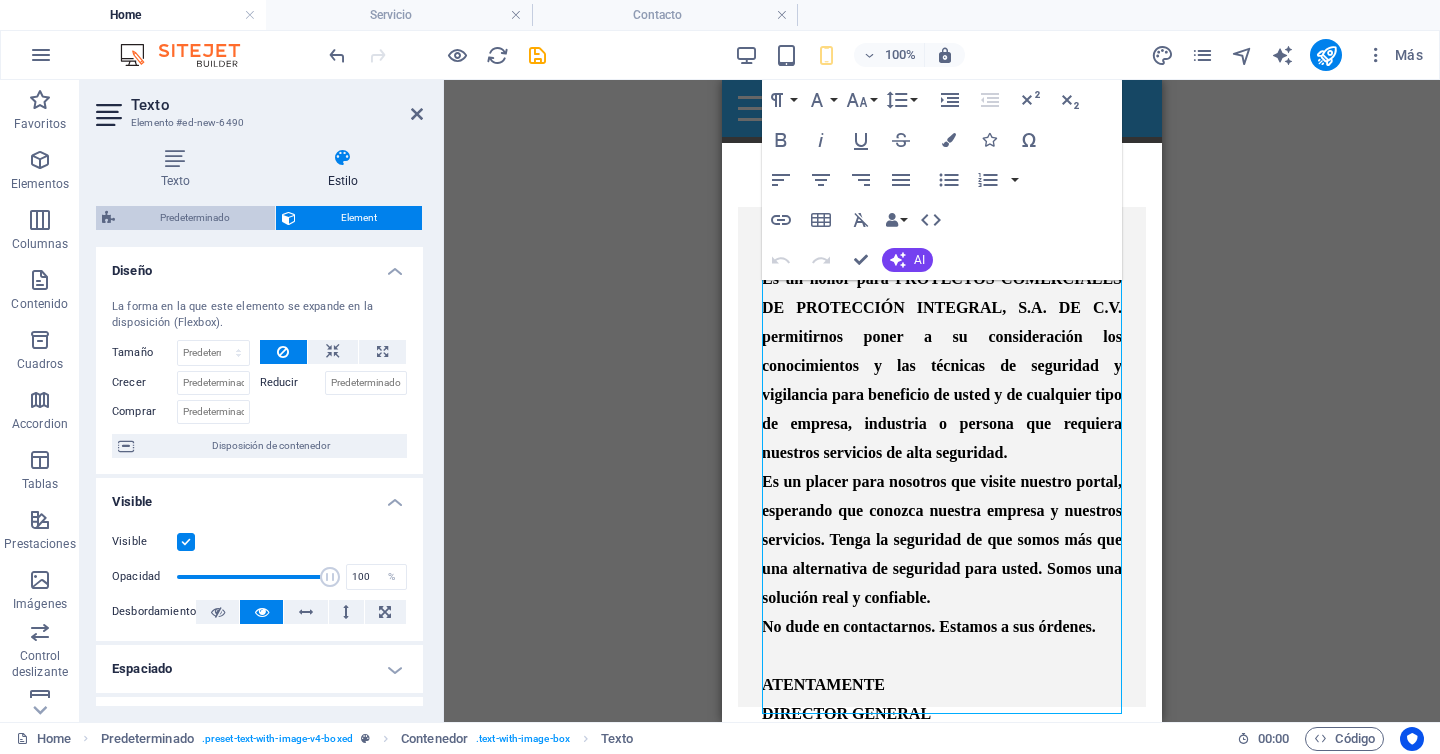 click on "Predeterminado" at bounding box center [195, 218] 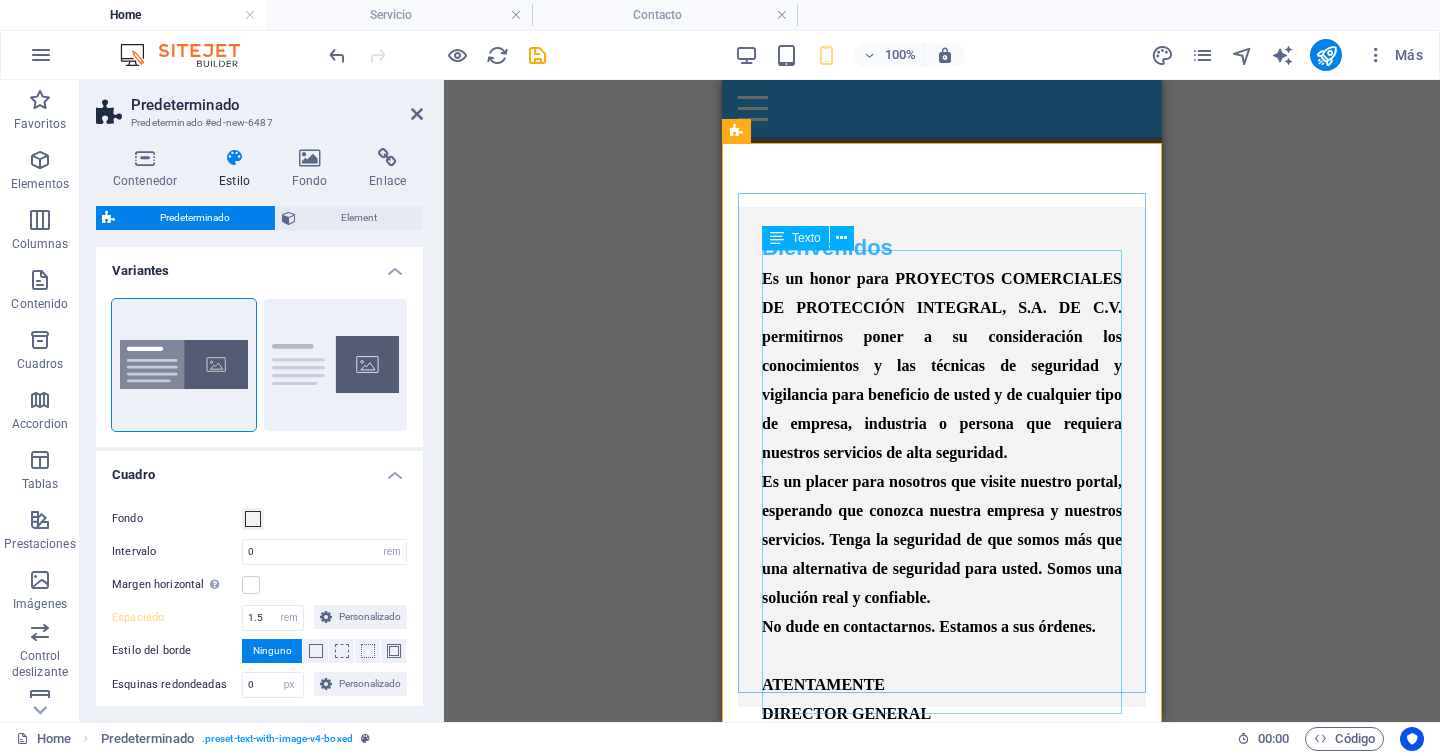 click on "Es un honor para PROYECTOS COMERCIALES DE PROTECCIÓN INTEGRAL, S.A. DE C.V. permitirnos poner a su consideración los conocimientos y las técnicas de seguridad y vigilancia para beneficio de usted y de cualquier tipo de empresa, industria o persona que requiera nuestros servicios de alta seguridad.   Es un placer para nosotros que visite nuestro portal, esperando que conozca nuestra empresa y nuestros servicios. Tenga la seguridad de que somos más que una alternativa de seguridad para usted. Somos una solución real y confiable.   No dude en contactarnos. Estamos a sus órdenes.   ATENTAMENTE   DIRECTOR GENERAL" at bounding box center (942, 496) 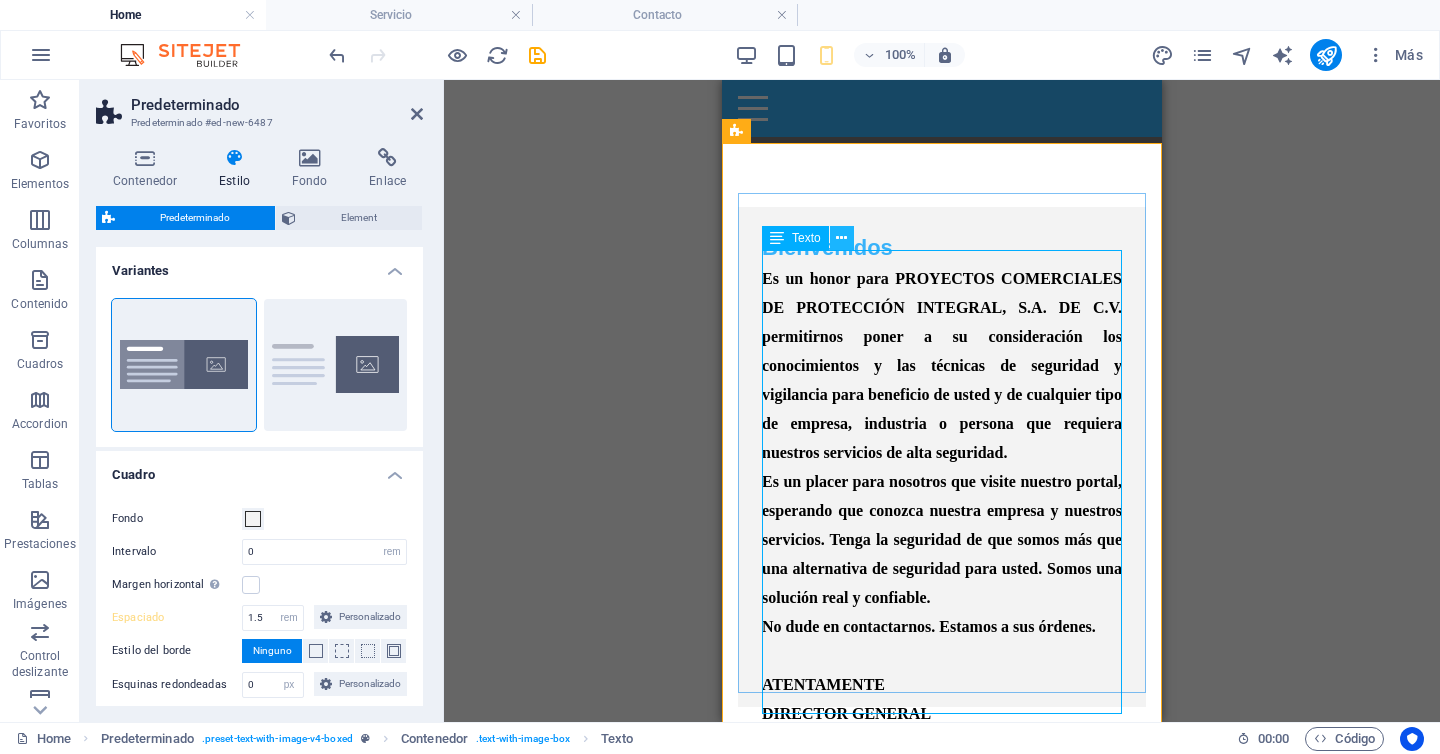 click at bounding box center (841, 238) 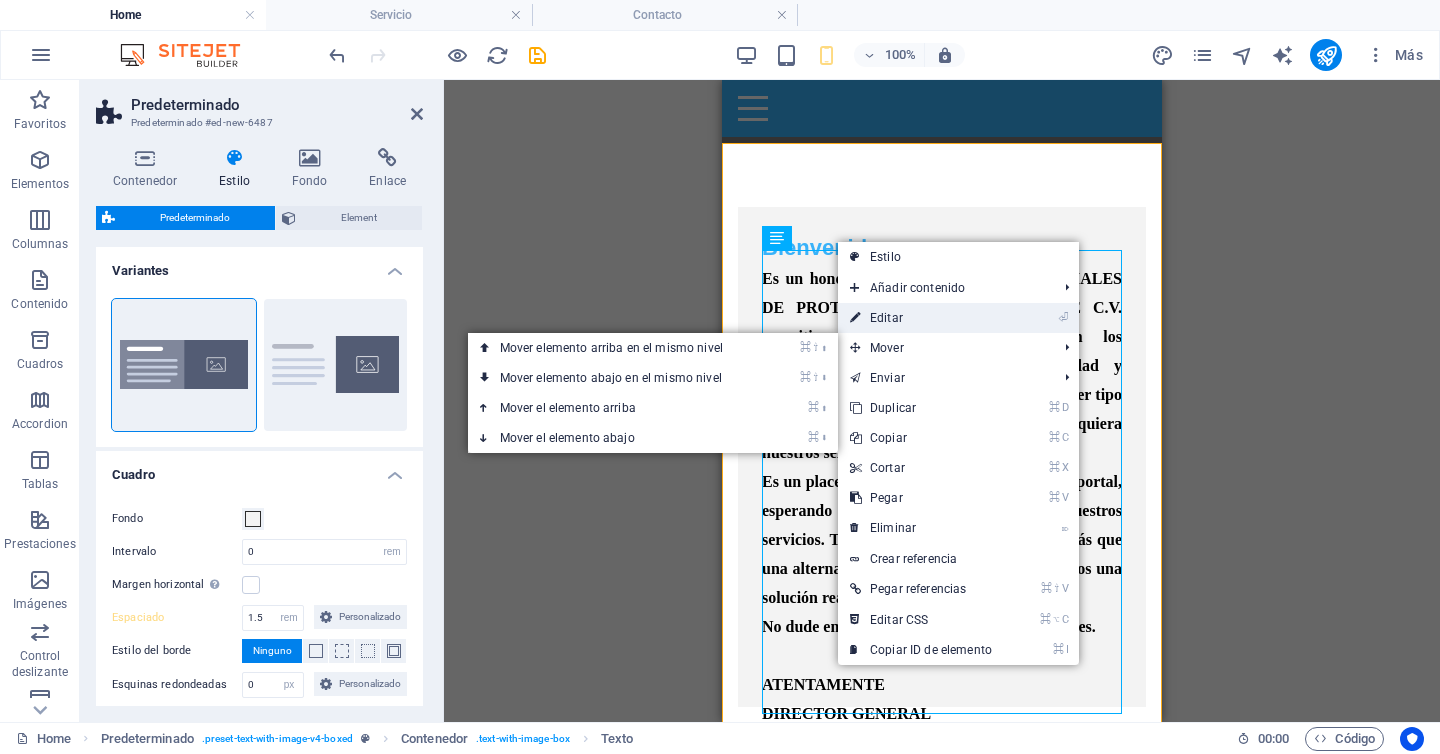click on "⏎  Editar" at bounding box center (921, 318) 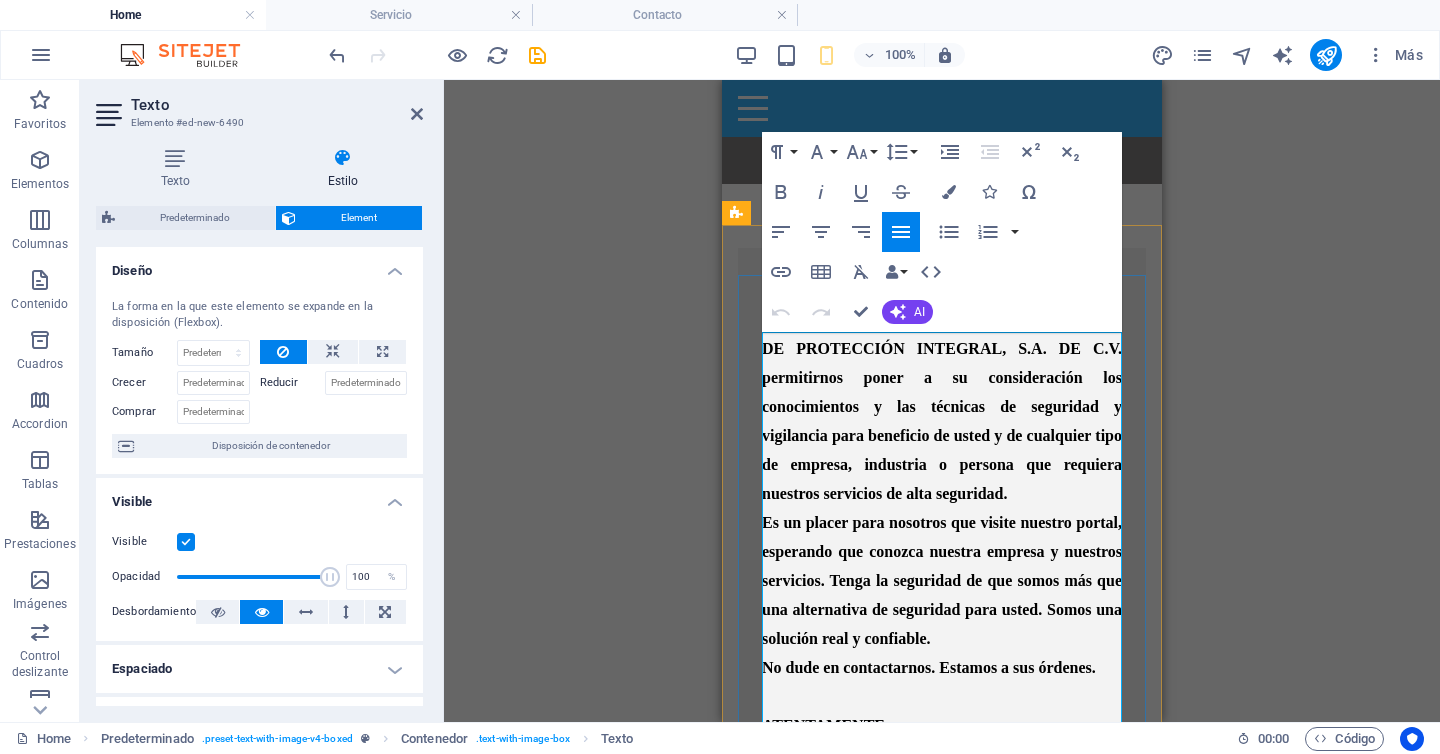 scroll, scrollTop: 791, scrollLeft: 0, axis: vertical 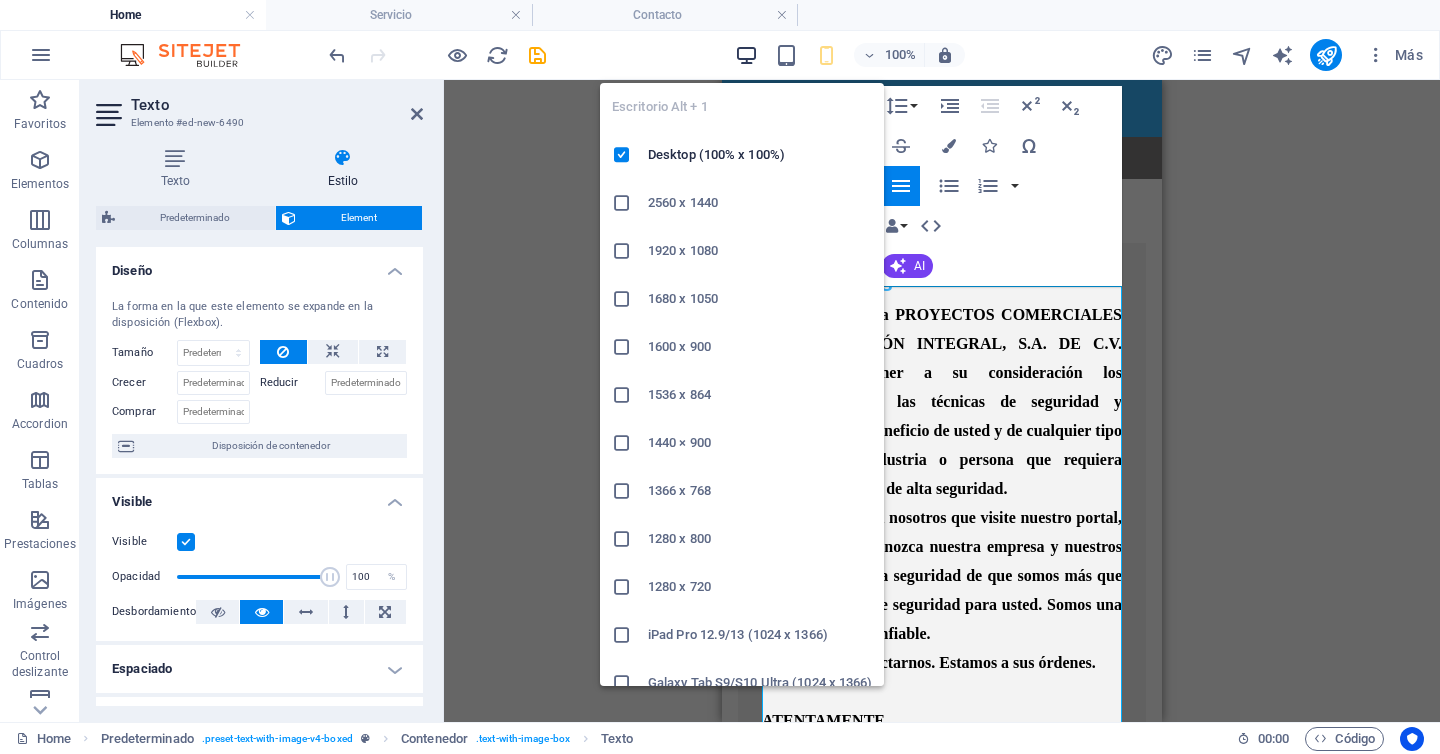 click at bounding box center [746, 55] 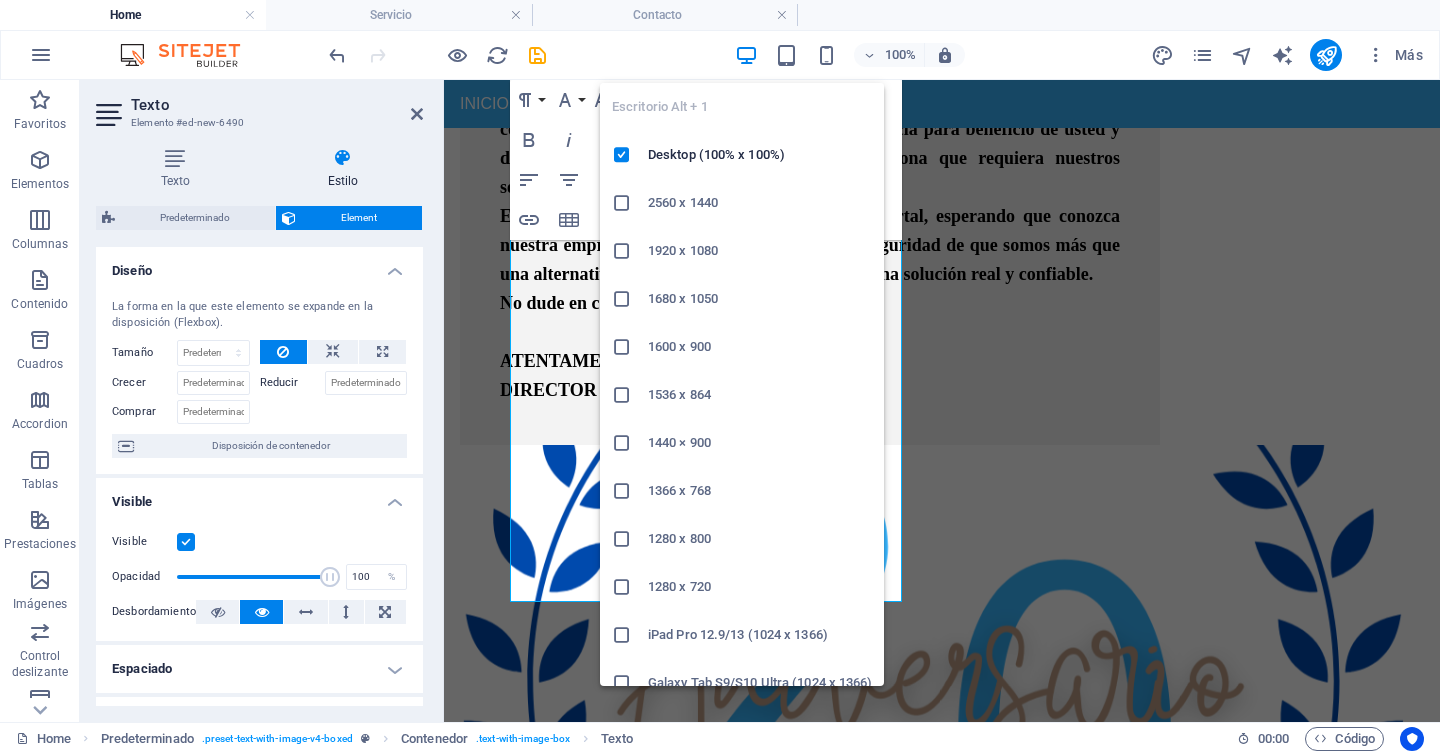 scroll, scrollTop: 710, scrollLeft: 0, axis: vertical 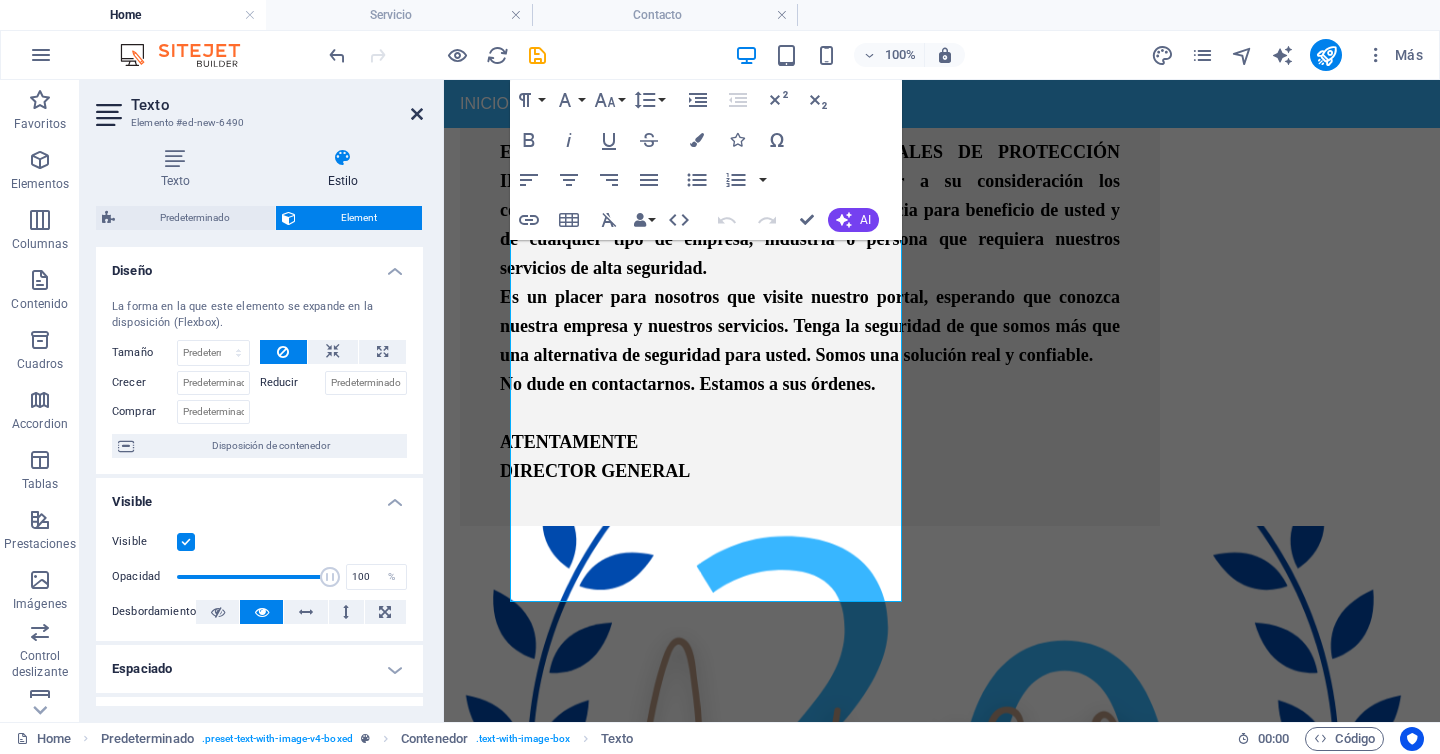 click at bounding box center (417, 114) 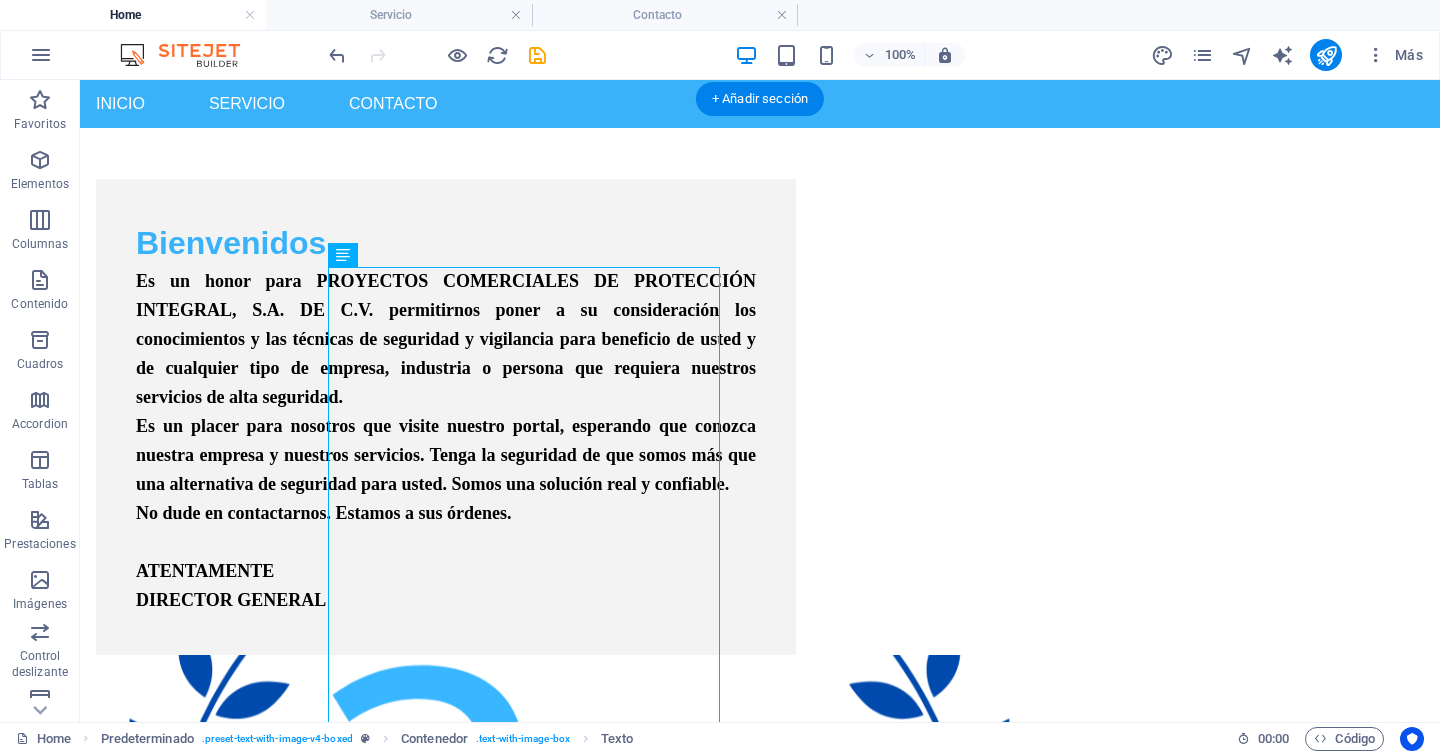 scroll, scrollTop: 710, scrollLeft: 0, axis: vertical 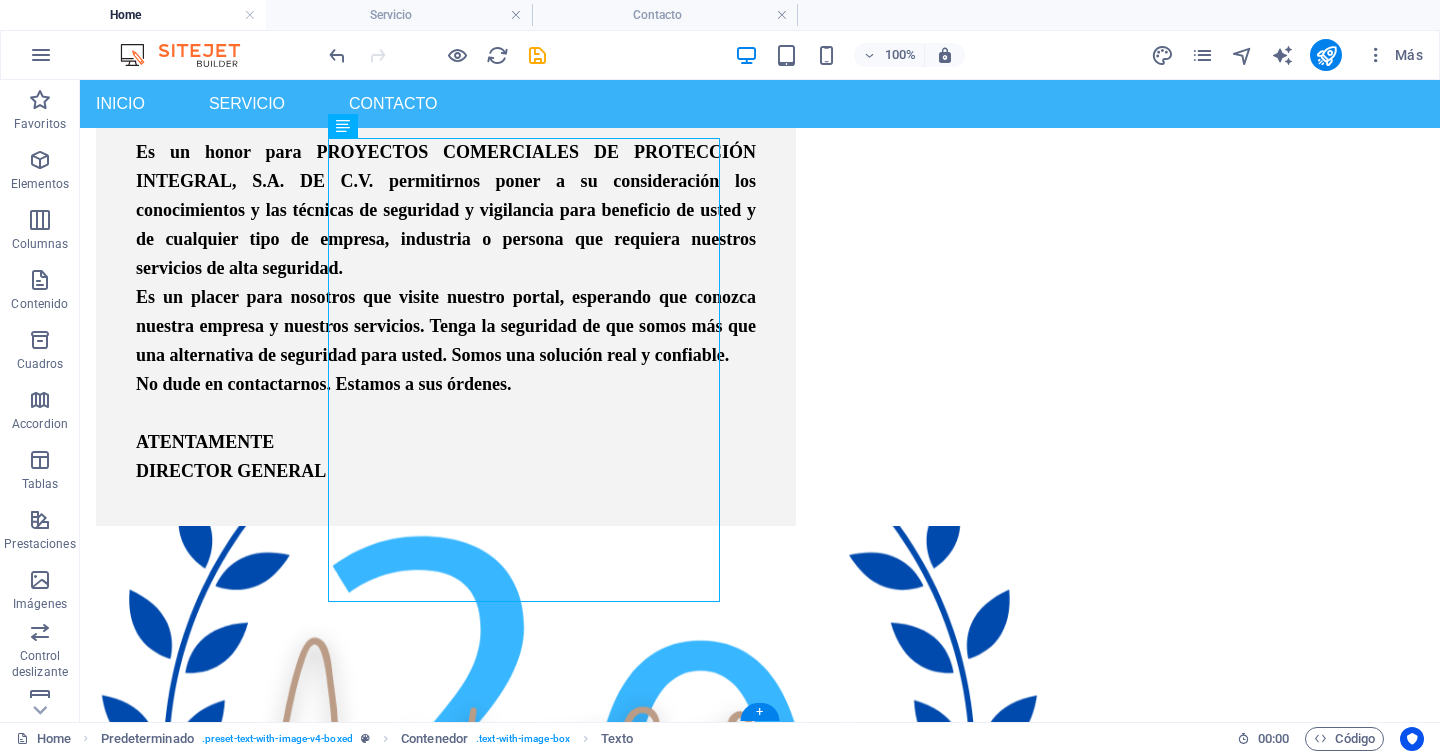 click at bounding box center [568, 822] 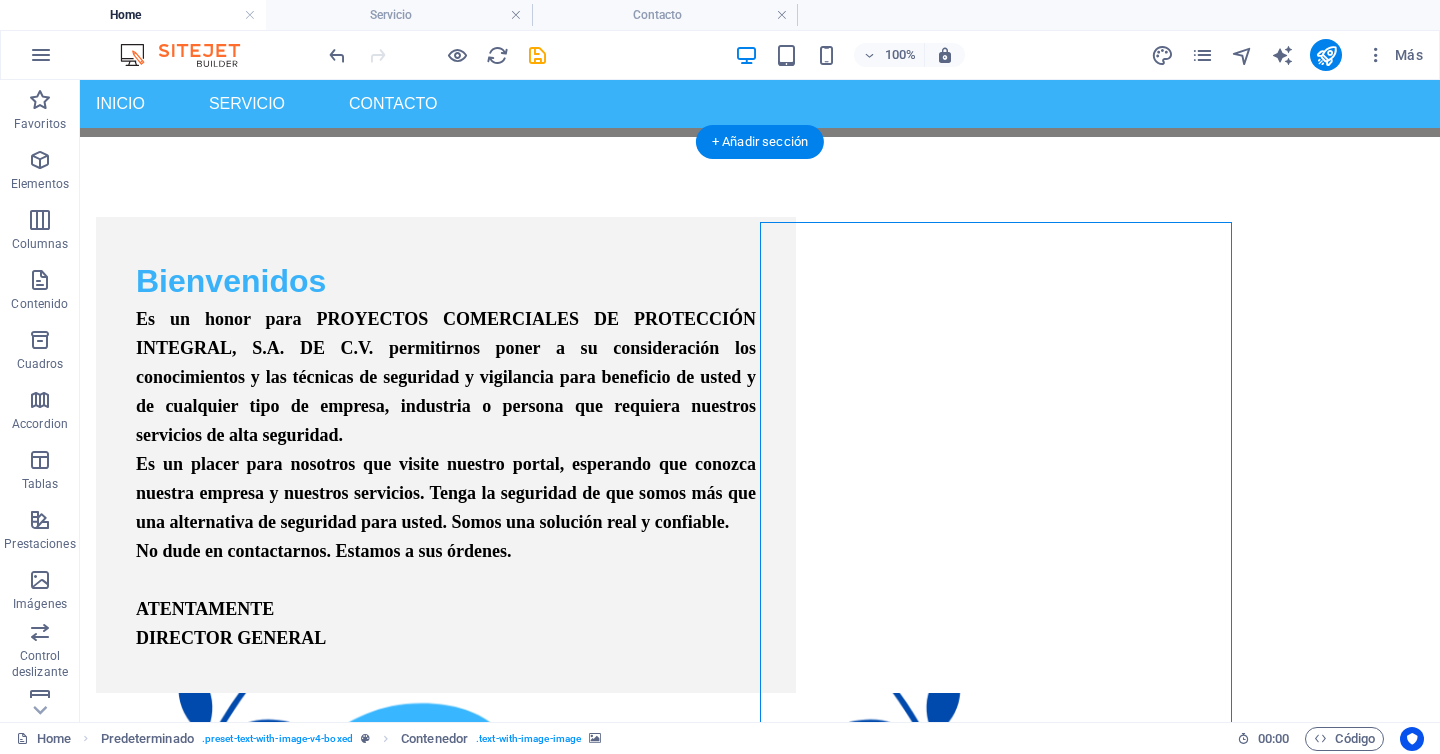 scroll, scrollTop: 537, scrollLeft: 0, axis: vertical 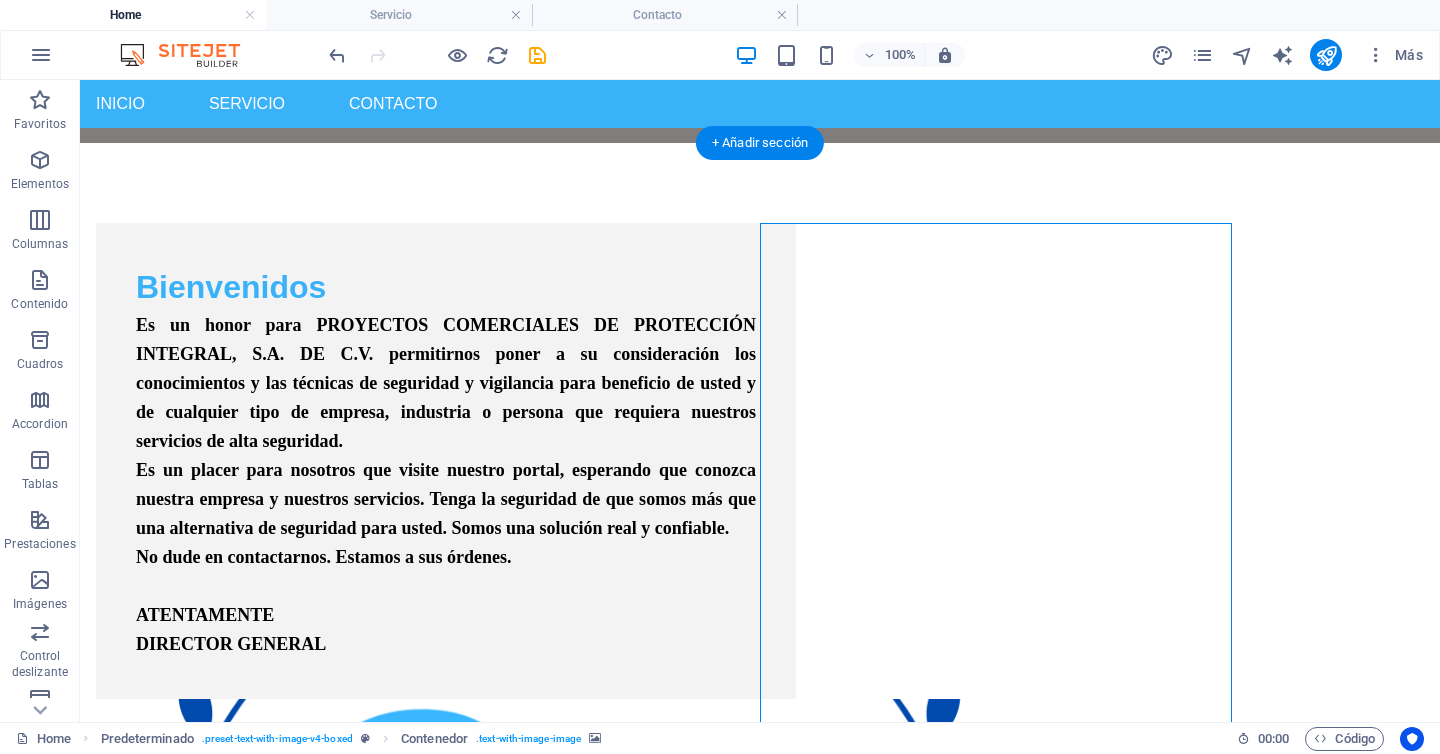 click at bounding box center (568, 995) 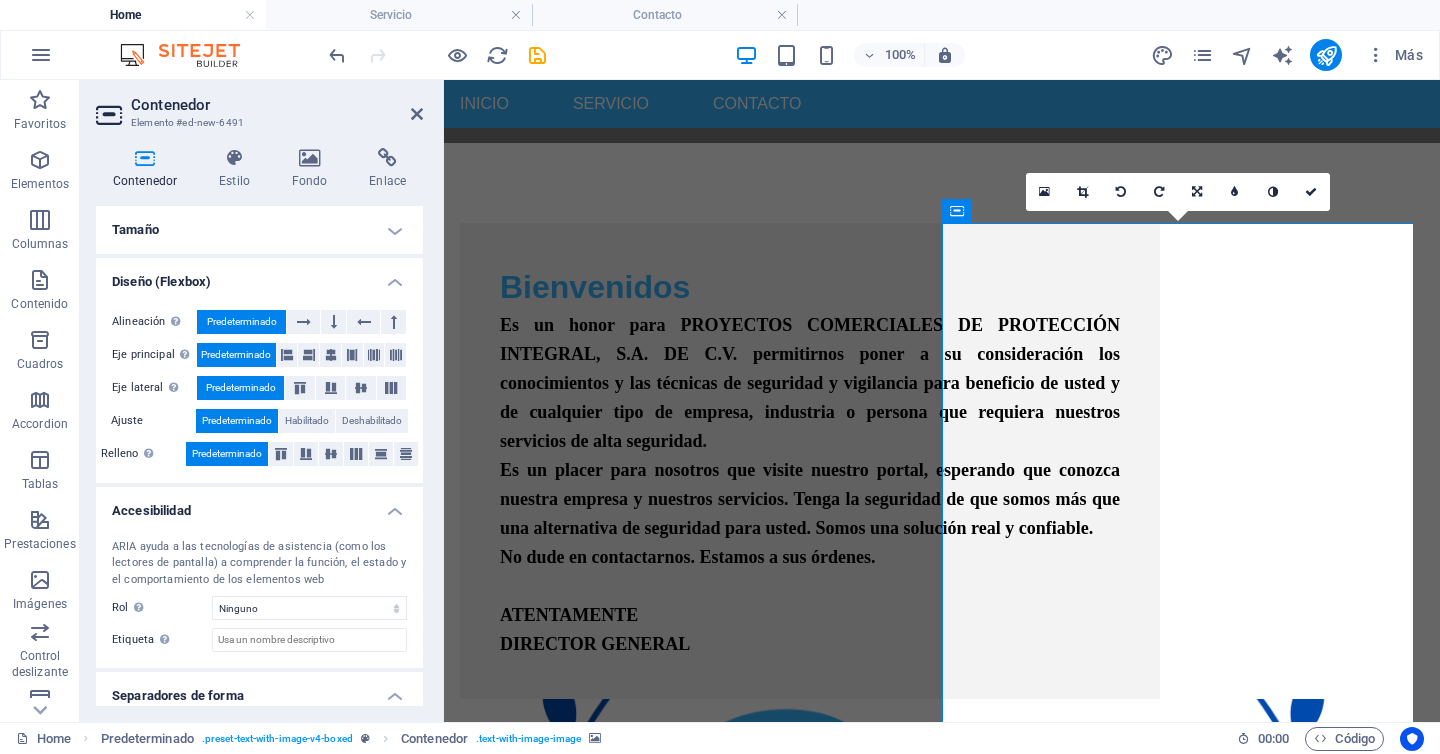 click on "Contenedor" at bounding box center [149, 169] 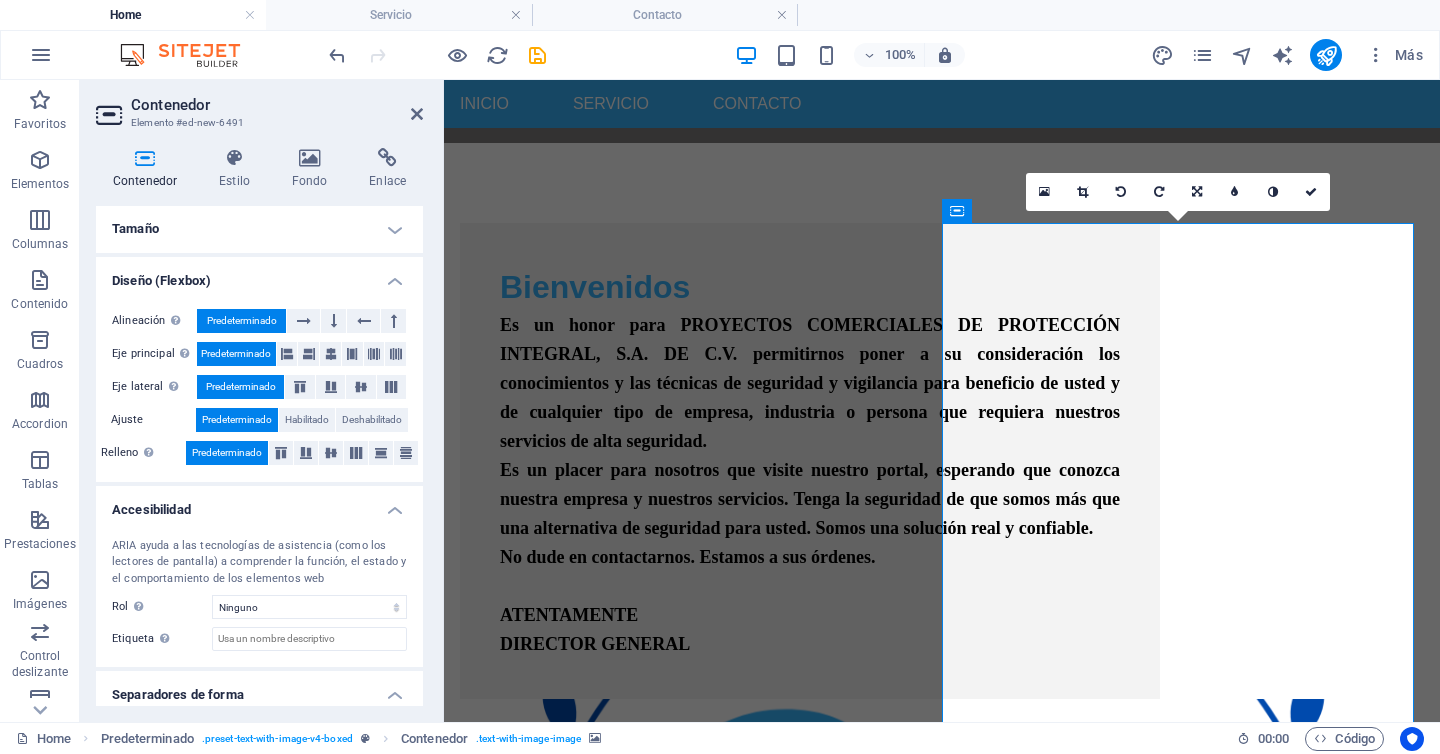 scroll, scrollTop: 0, scrollLeft: 0, axis: both 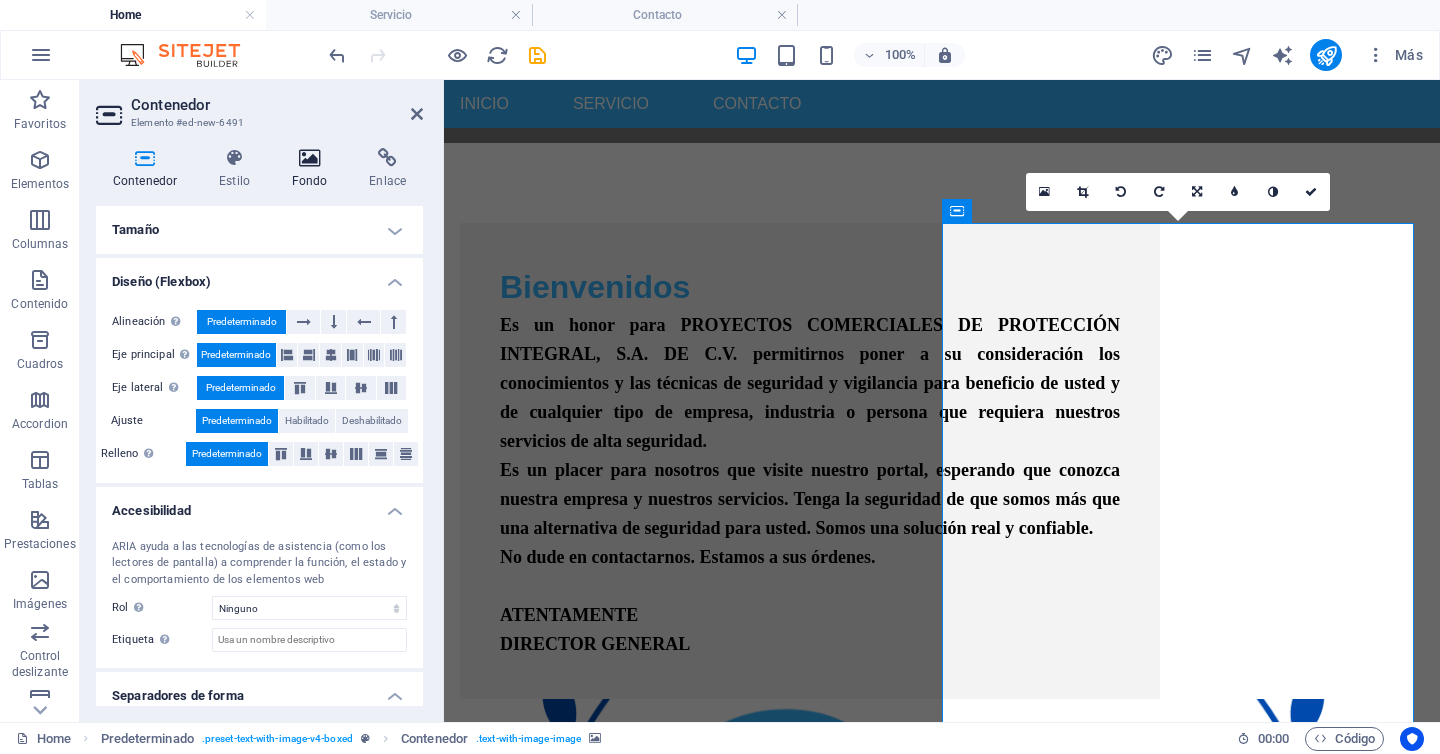 click at bounding box center [310, 158] 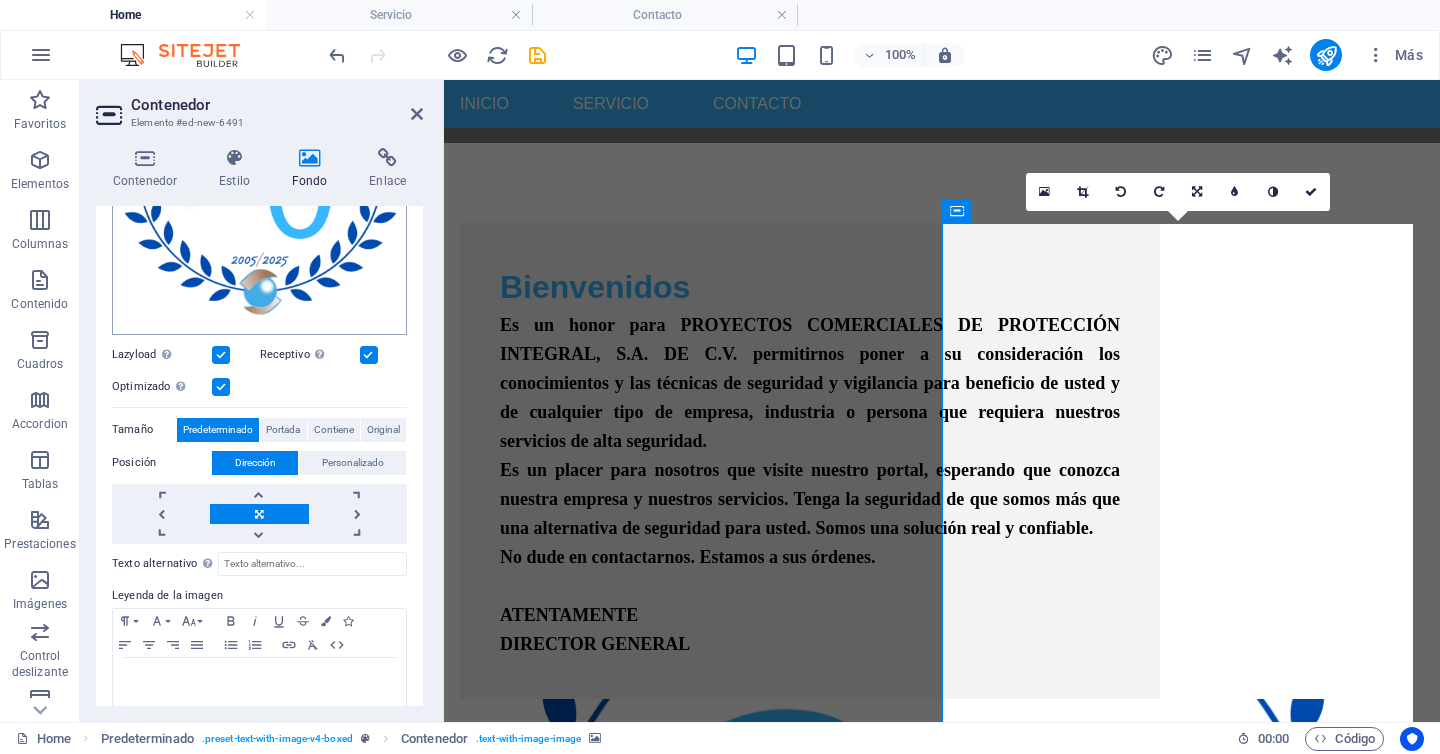 scroll, scrollTop: 369, scrollLeft: 0, axis: vertical 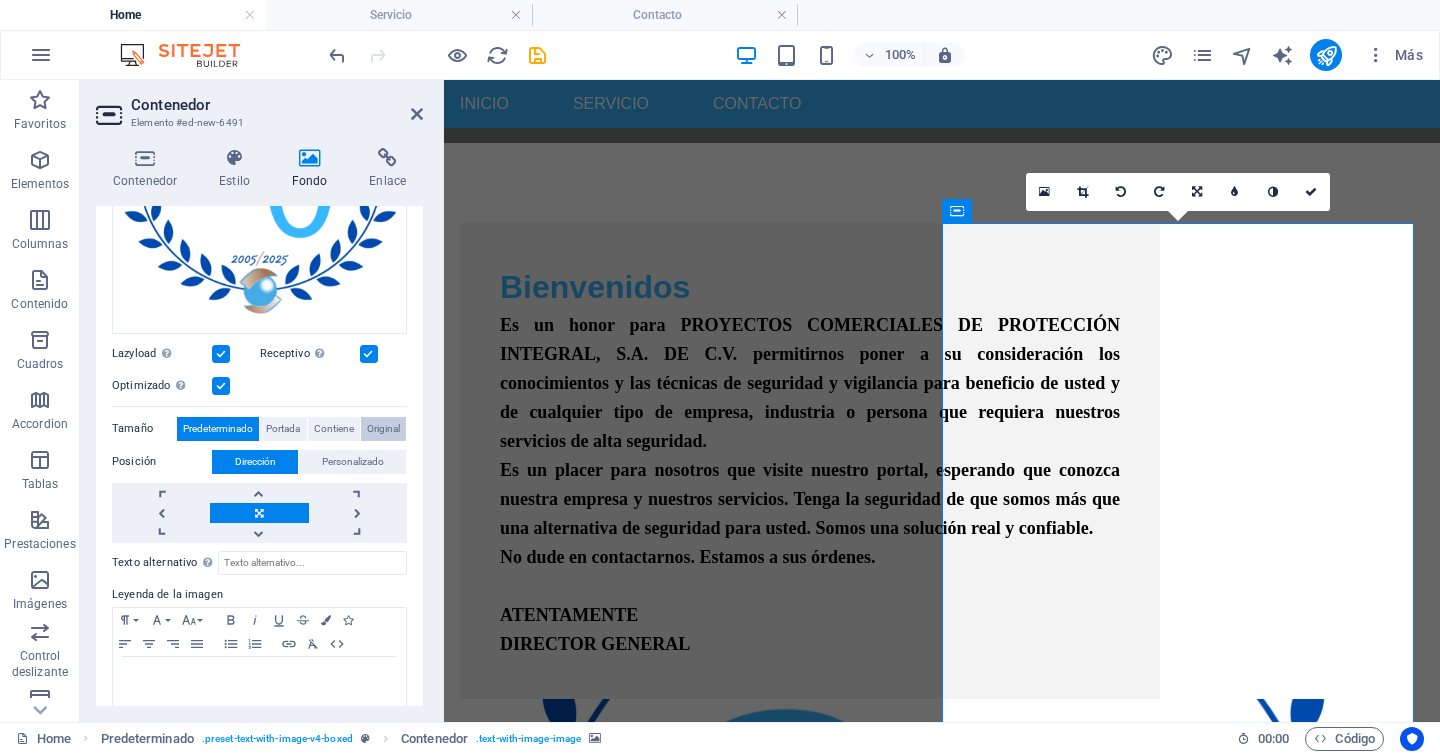 click on "Original" at bounding box center (383, 429) 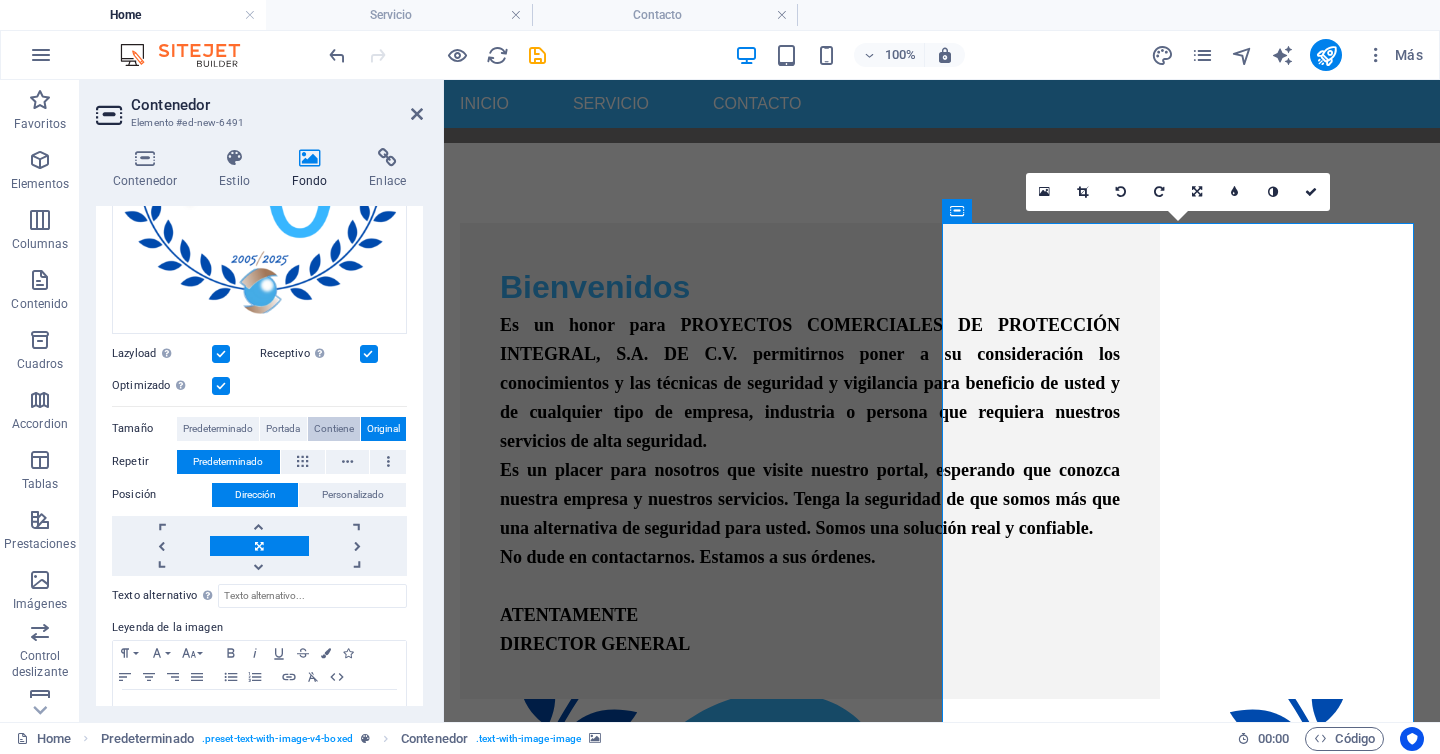 click on "Contiene" at bounding box center [334, 429] 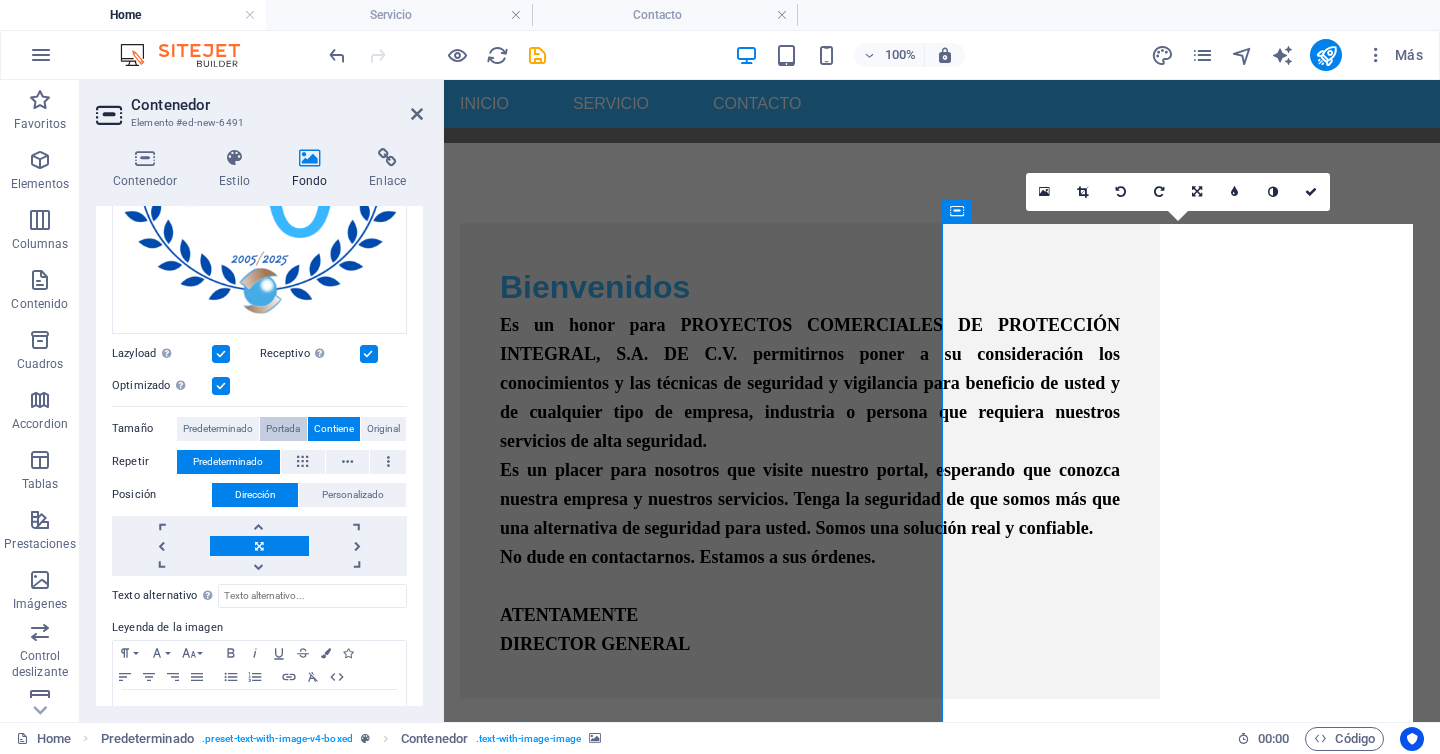 click on "Portada" at bounding box center (283, 429) 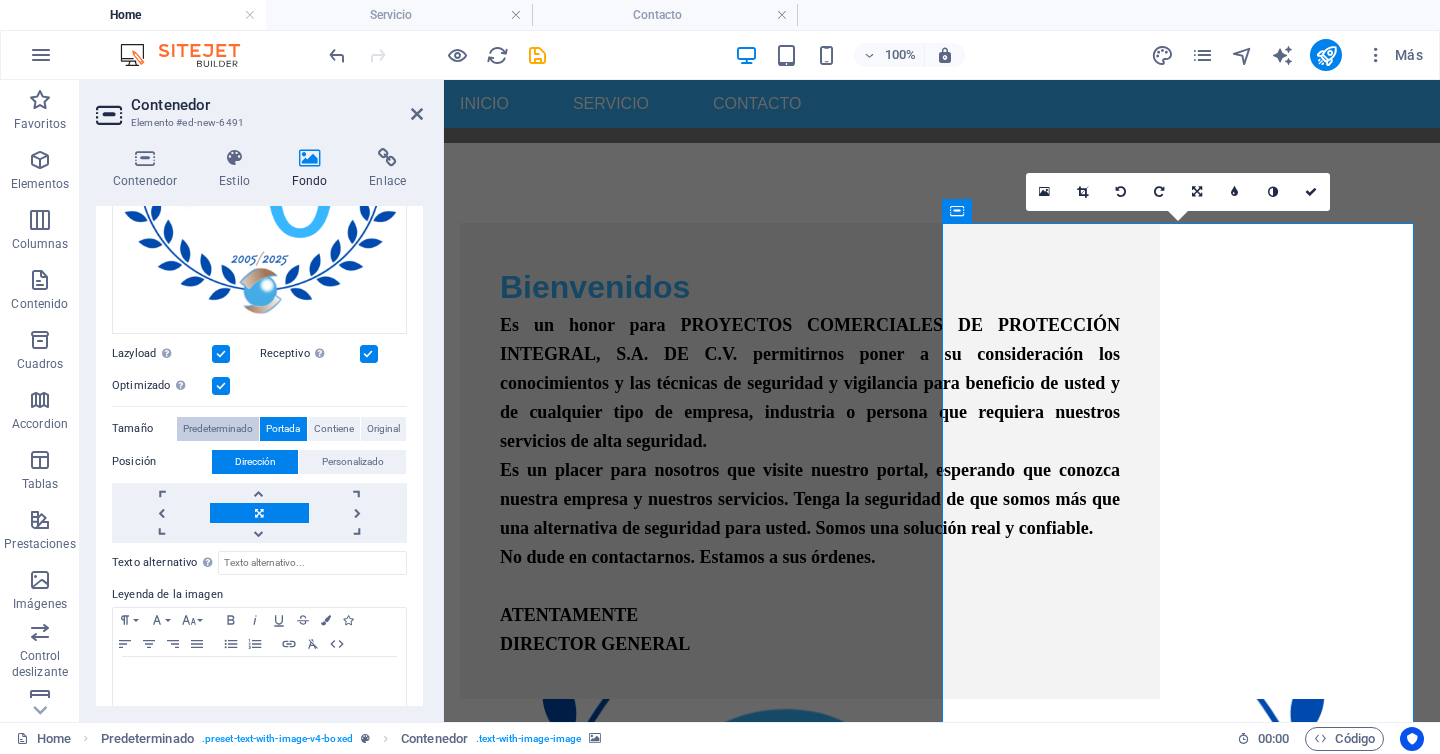click on "Predeterminado" at bounding box center [218, 429] 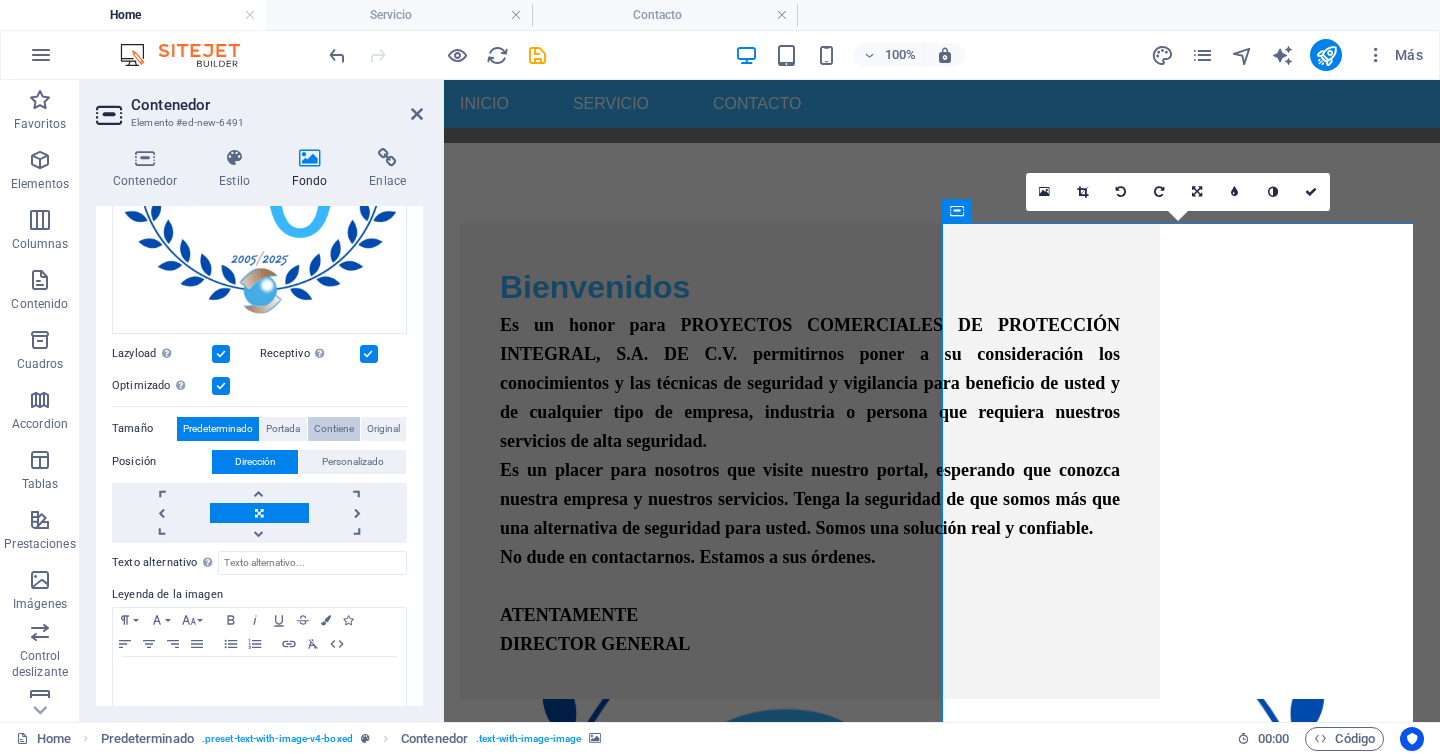 click on "Contiene" at bounding box center [334, 429] 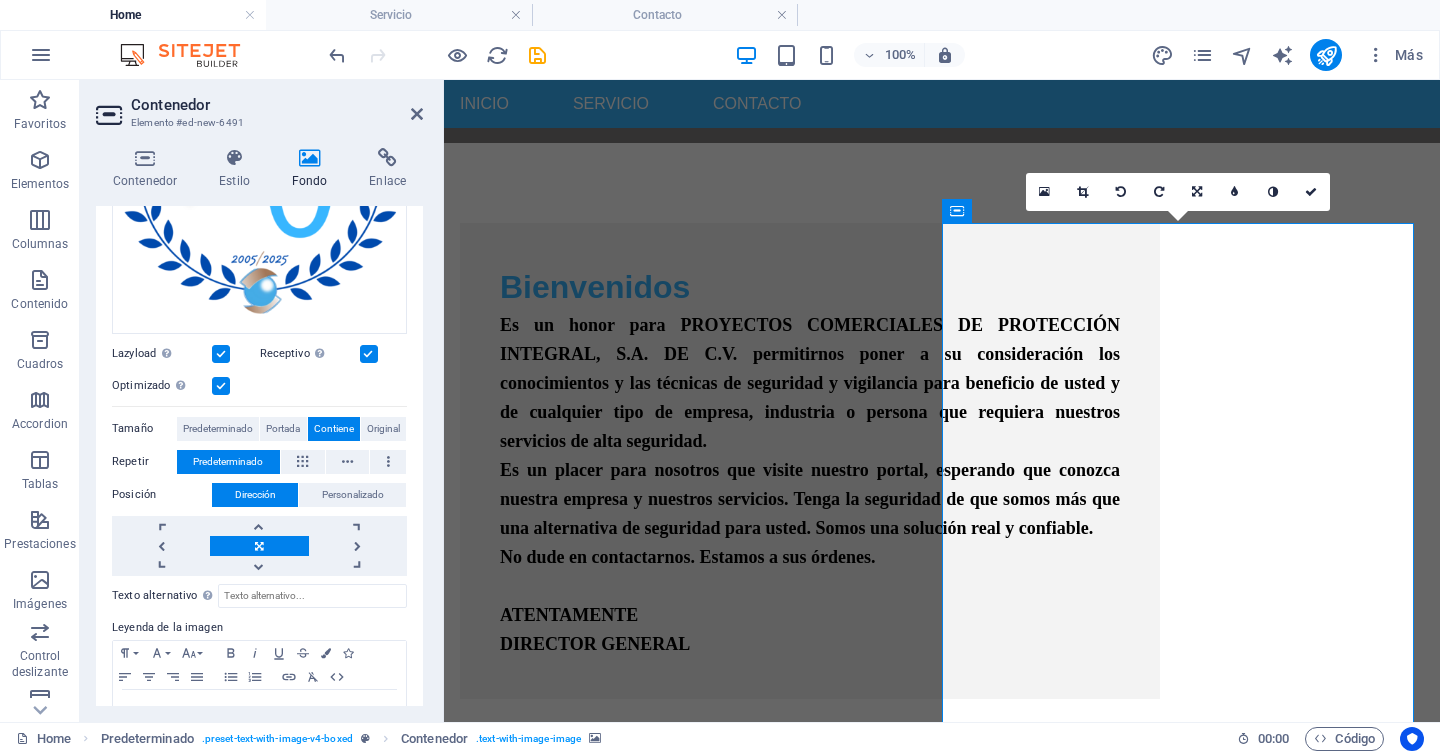 scroll, scrollTop: 426, scrollLeft: 0, axis: vertical 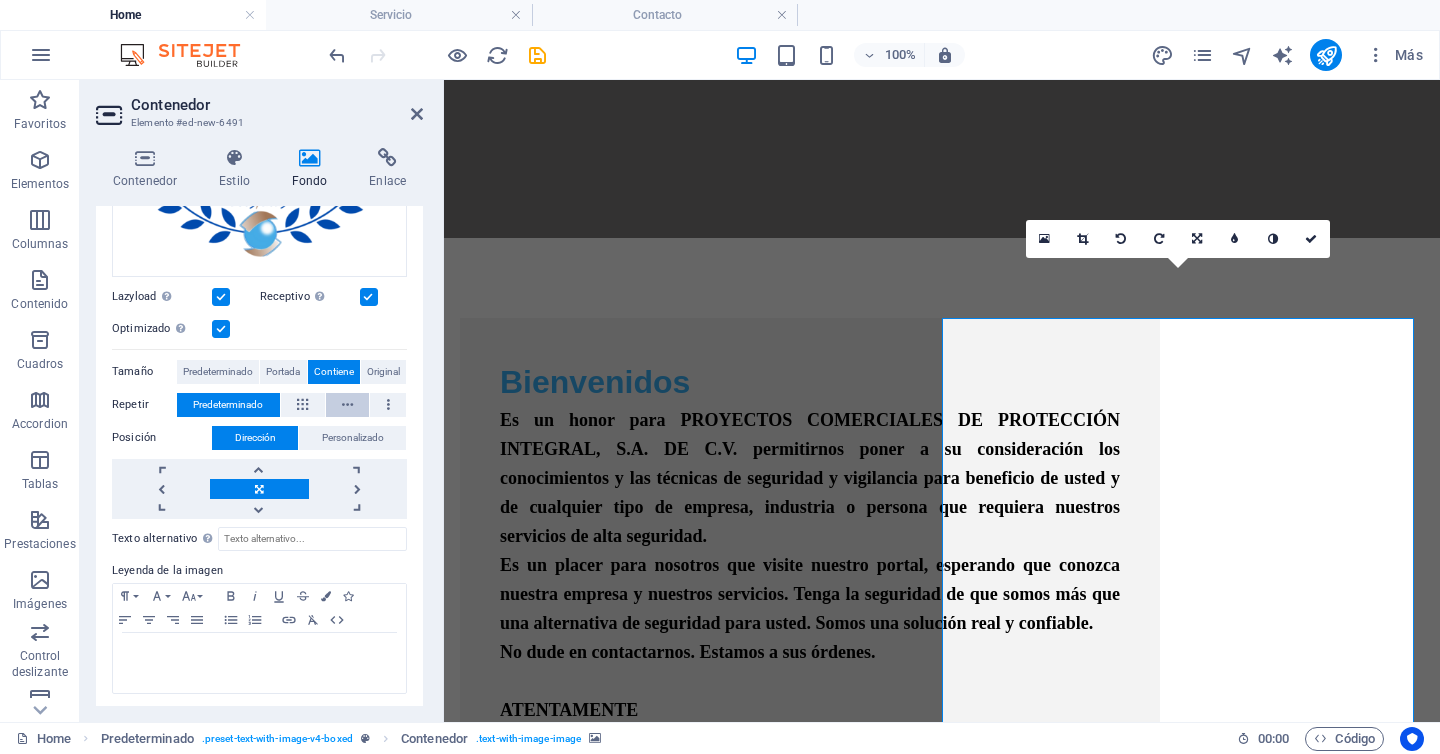 click on "Personalizado" at bounding box center (353, 438) 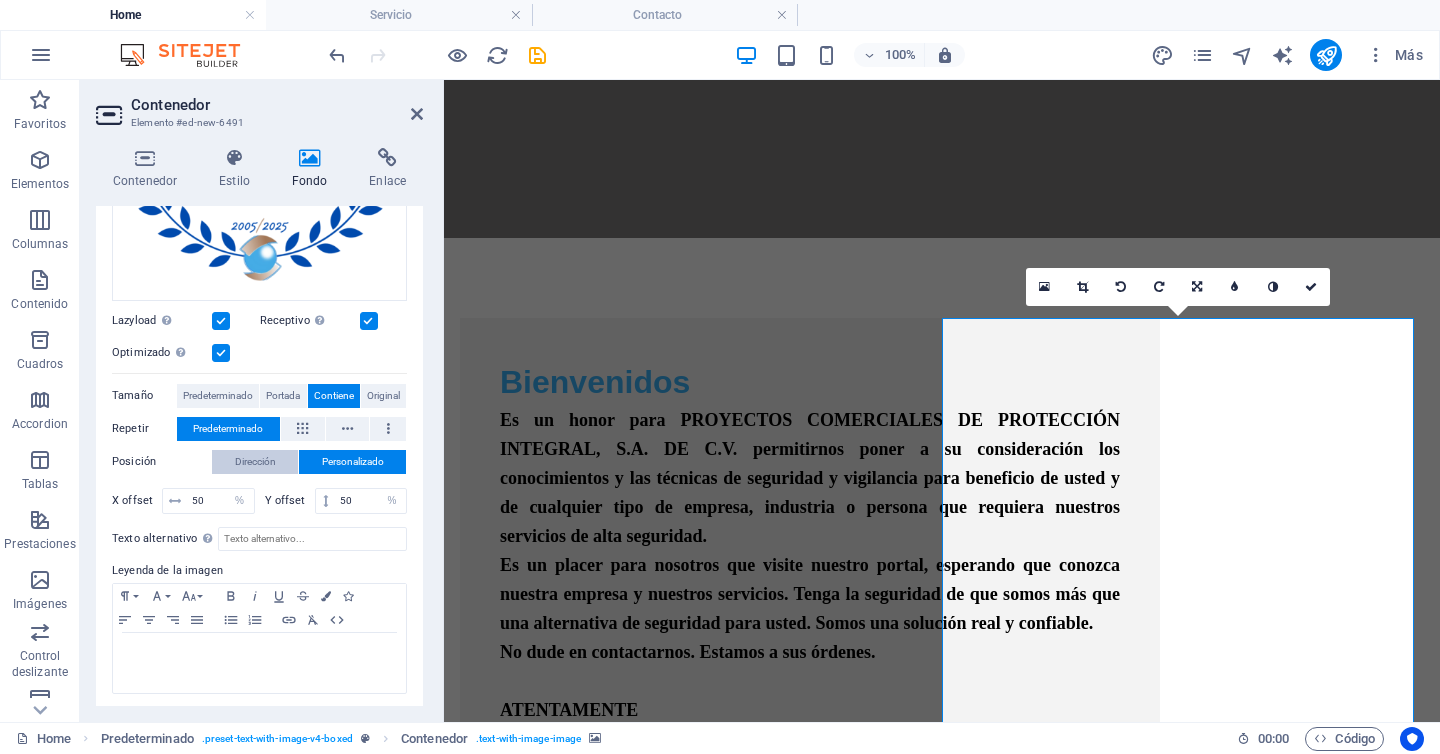 click on "Dirección" at bounding box center (255, 462) 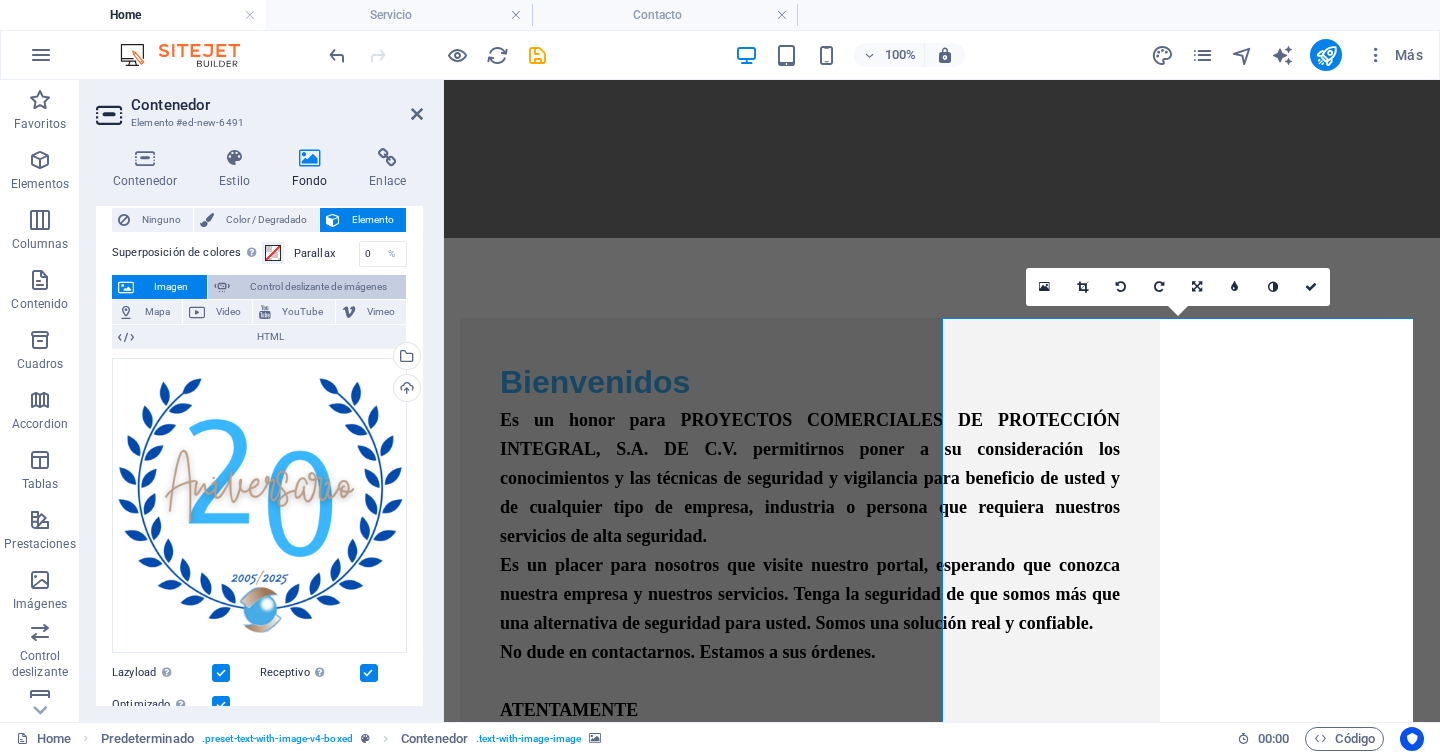 scroll, scrollTop: 0, scrollLeft: 0, axis: both 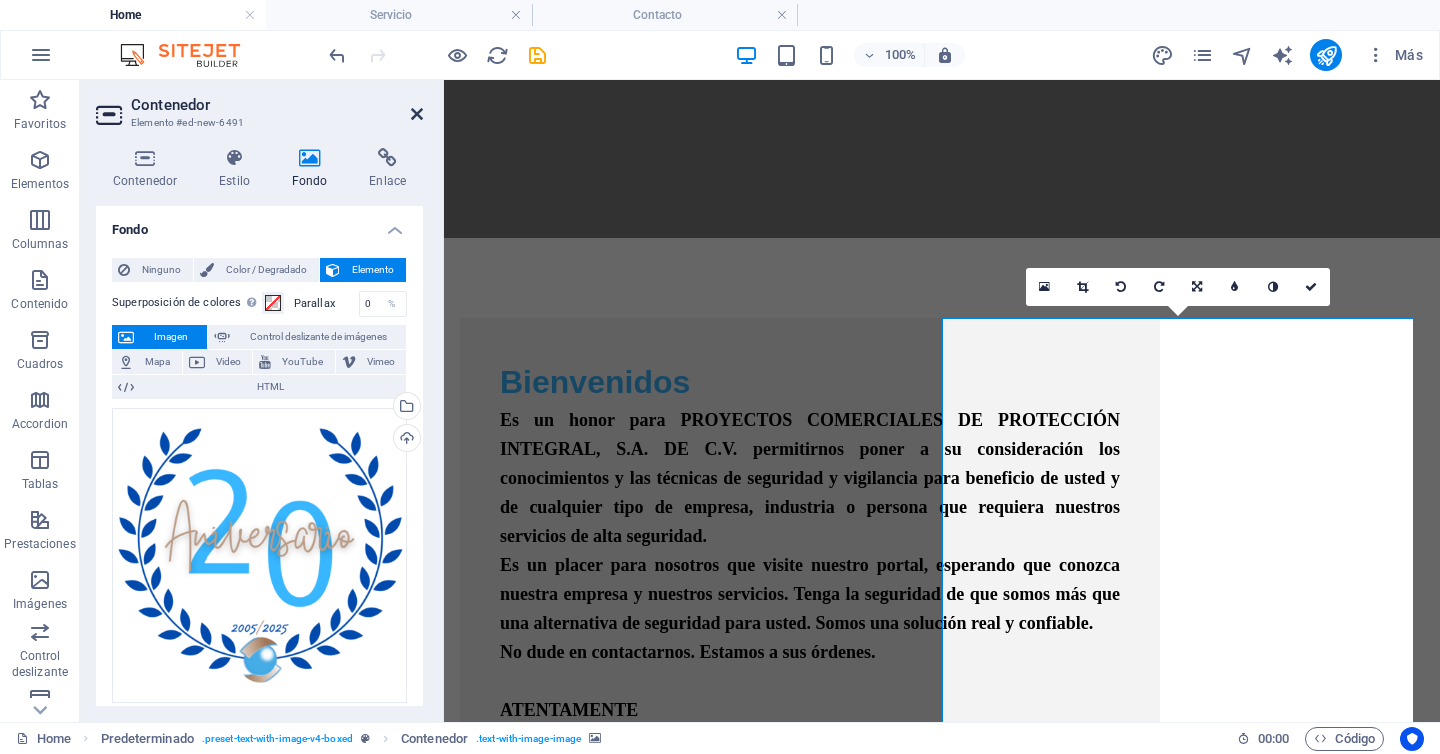 click at bounding box center [417, 114] 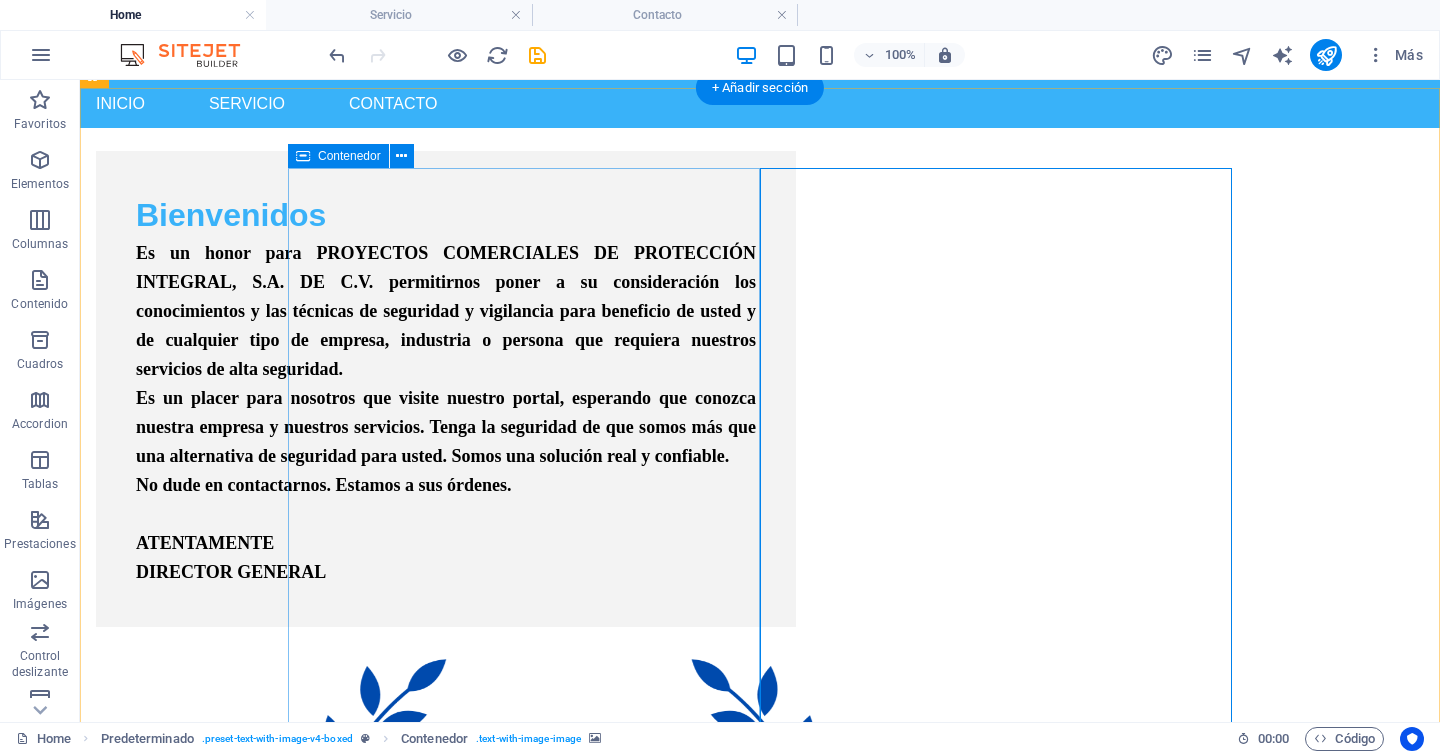 scroll, scrollTop: 590, scrollLeft: 0, axis: vertical 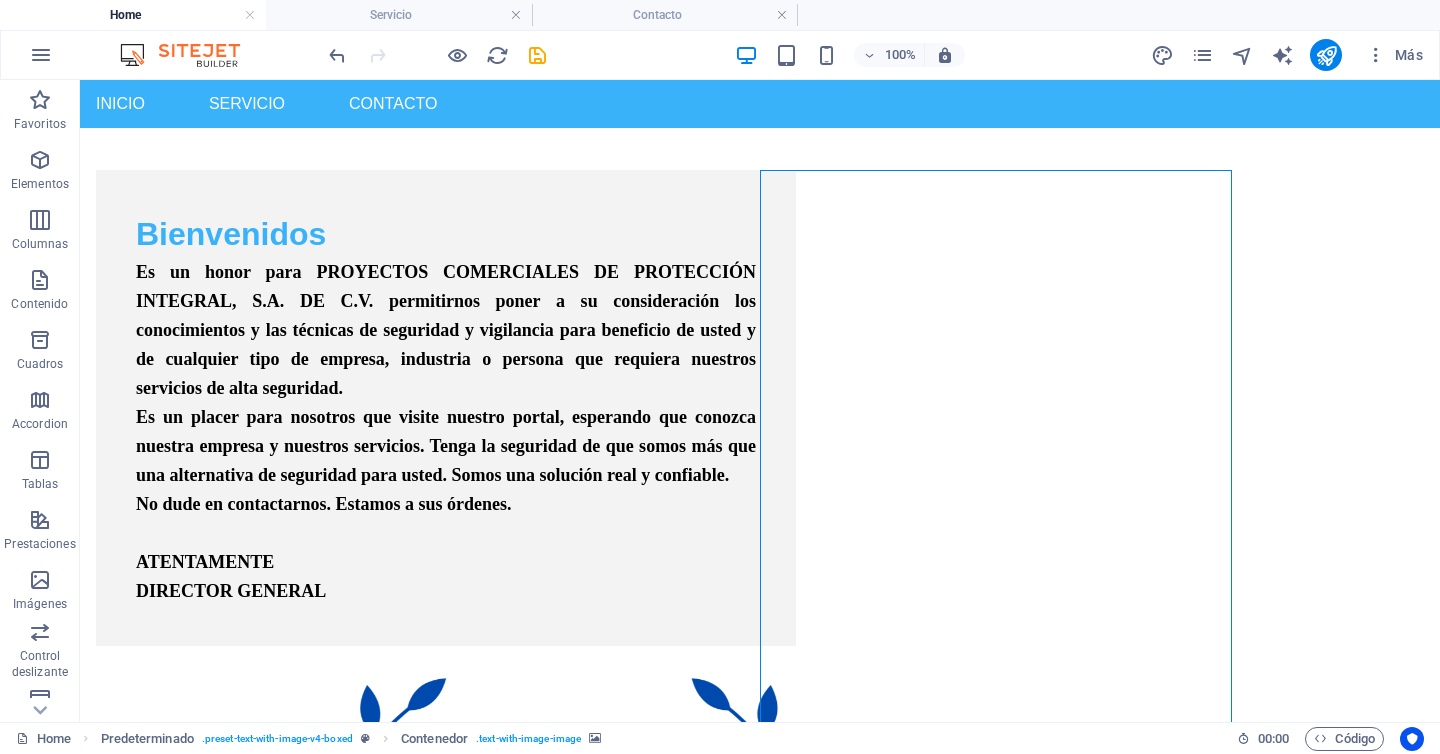 click on "100%" at bounding box center (849, 55) 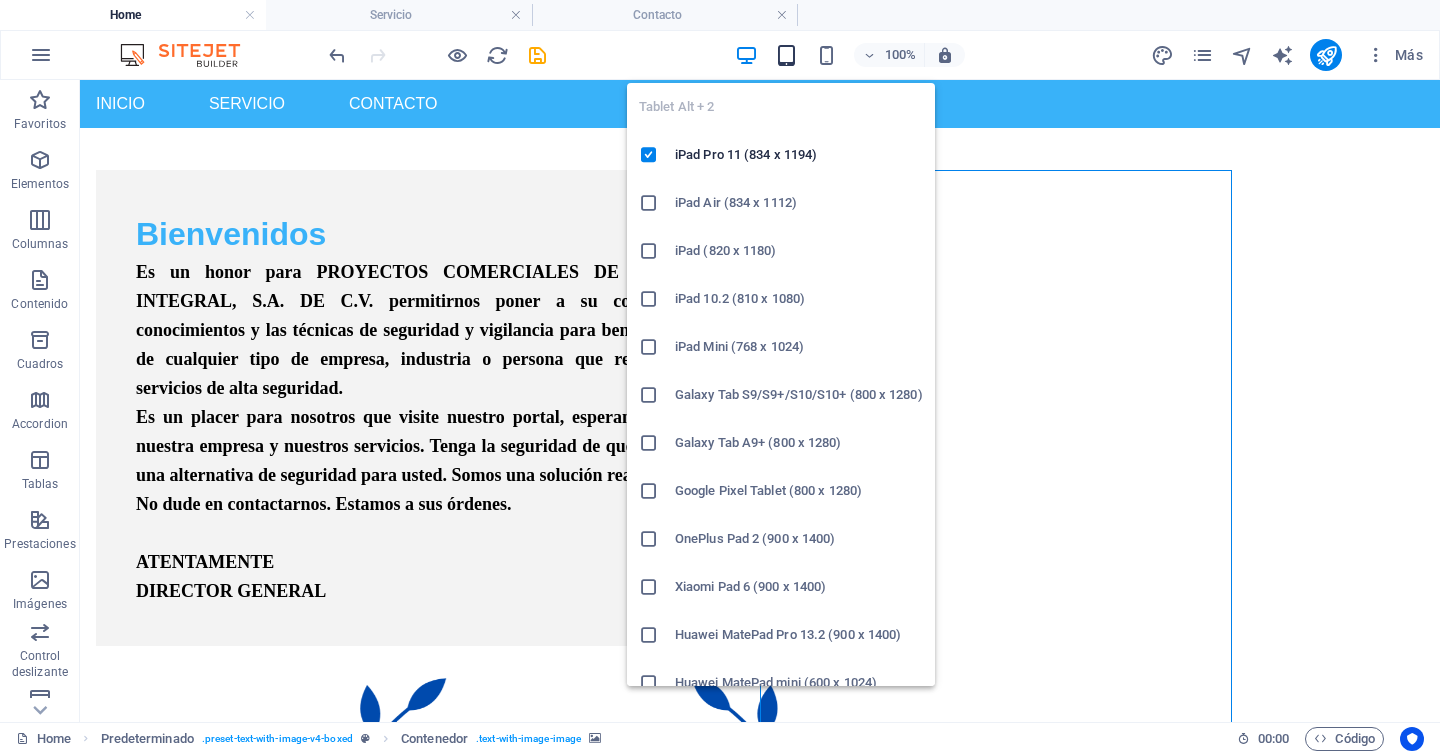 click at bounding box center (786, 55) 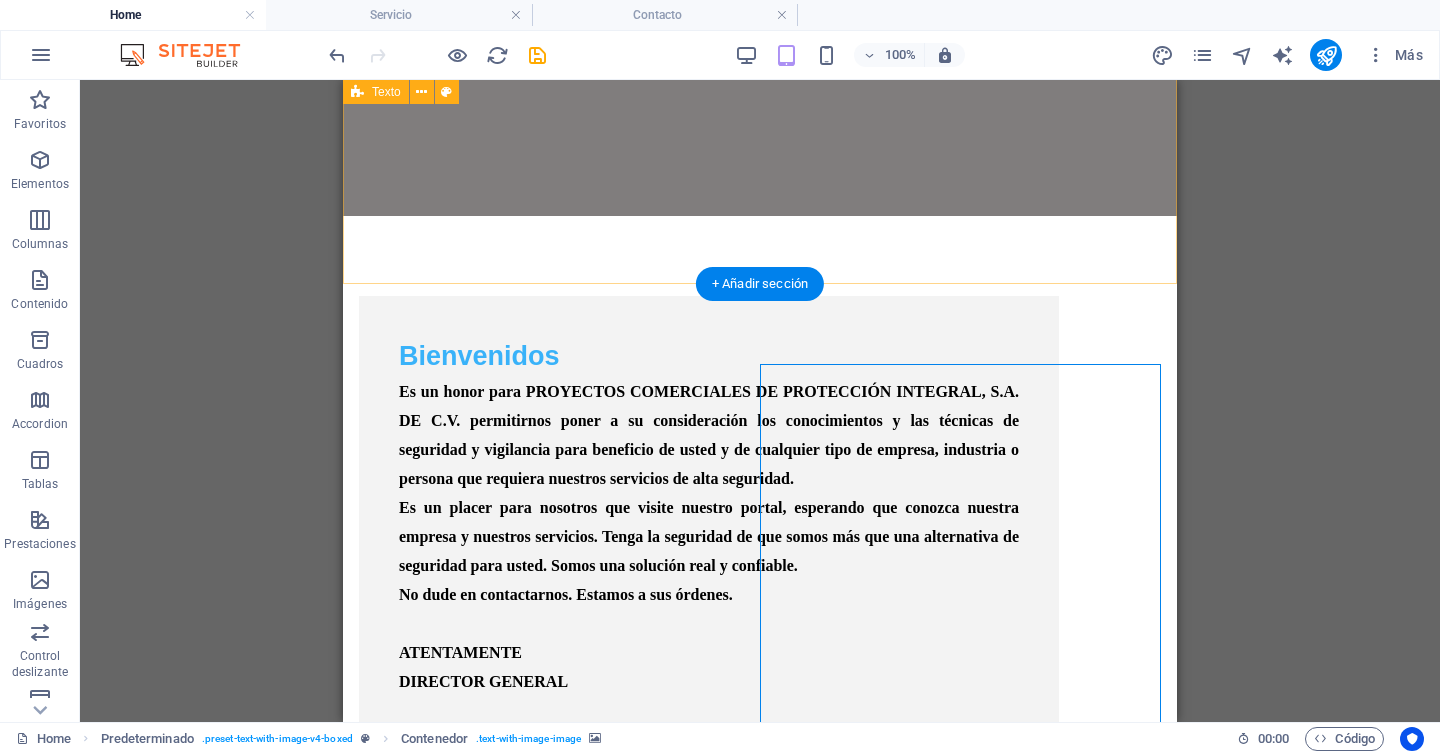 scroll, scrollTop: 668, scrollLeft: 0, axis: vertical 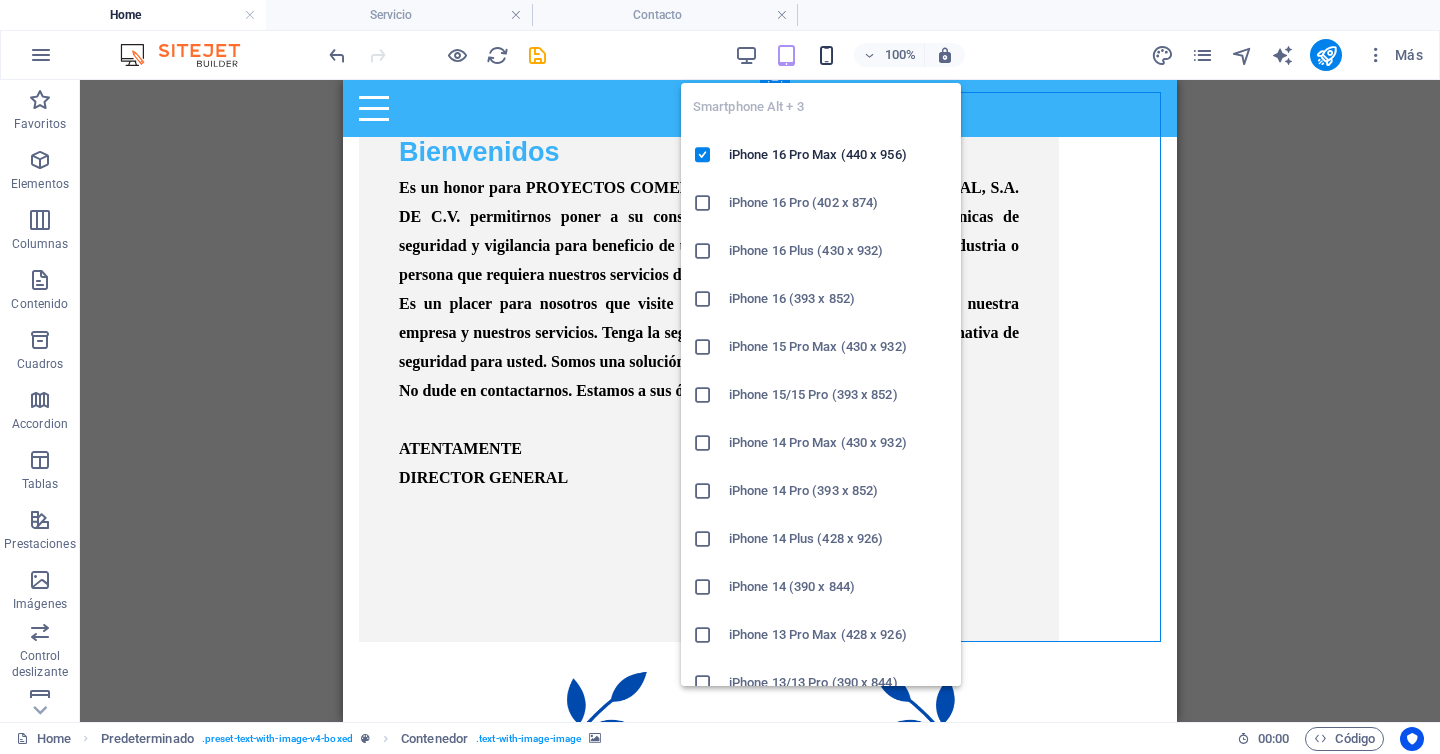 click at bounding box center [826, 55] 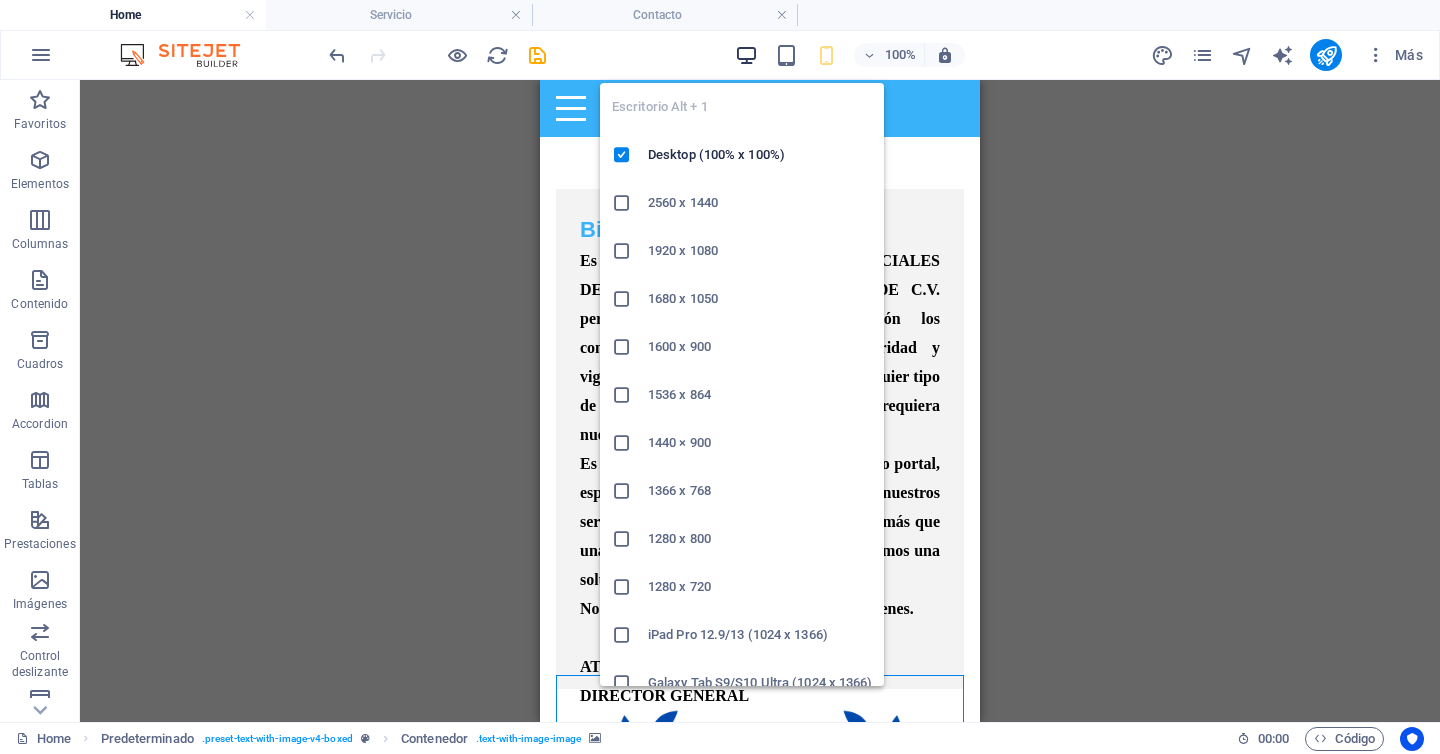 click at bounding box center [746, 55] 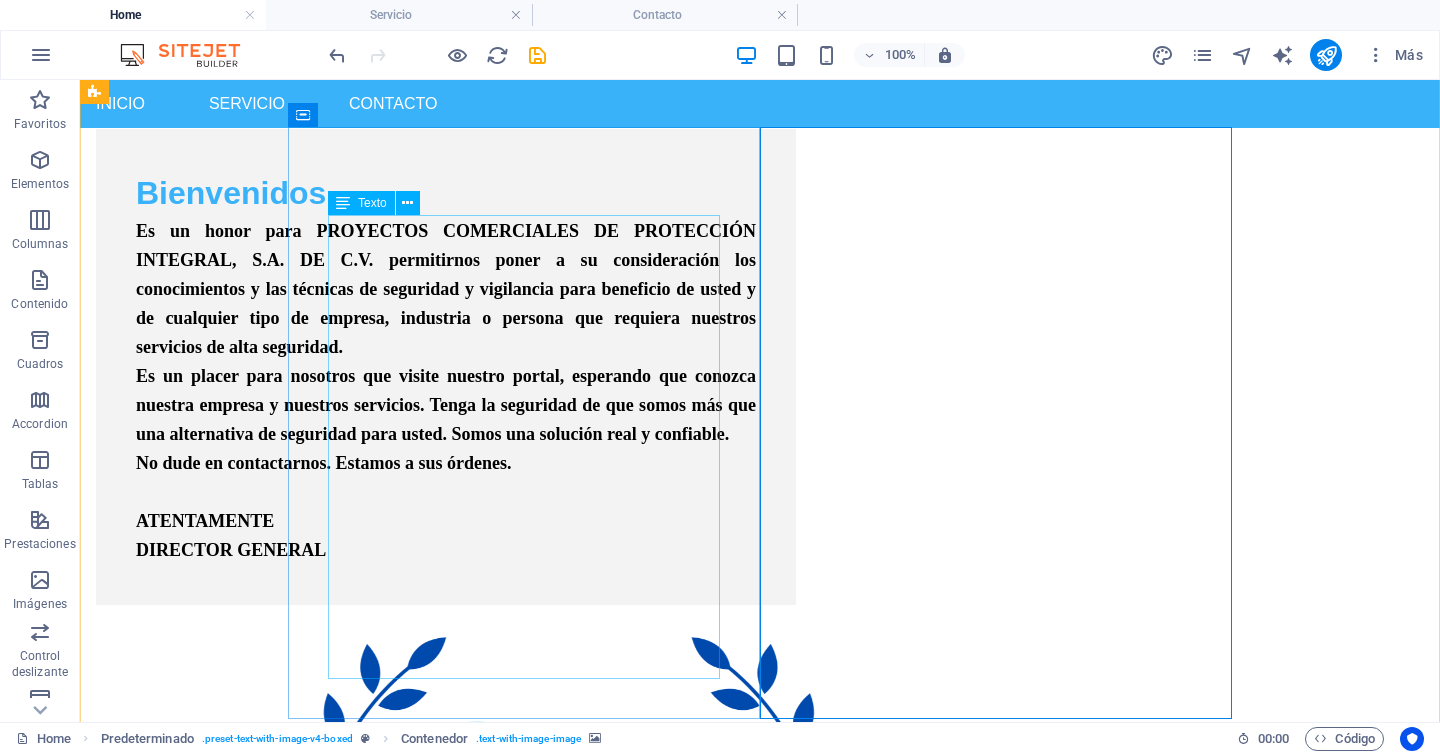 scroll, scrollTop: 649, scrollLeft: 0, axis: vertical 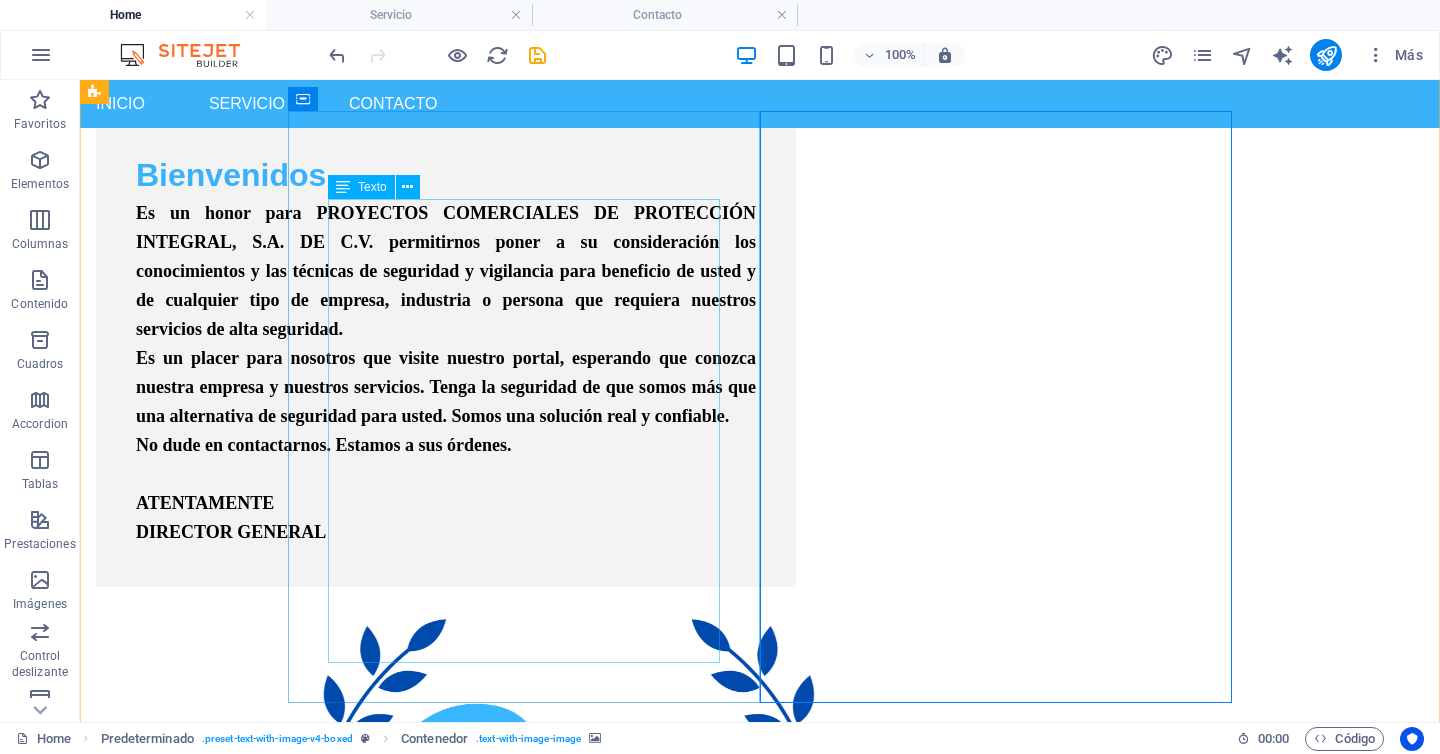 click on "Es un honor para PROYECTOS COMERCIALES DE PROTECCIÓN INTEGRAL, S.A. DE C.V. permitirnos poner a su consideración los conocimientos y las técnicas de seguridad y vigilancia para beneficio de usted y de cualquier tipo de empresa, industria o persona que requiera nuestros servicios de alta seguridad.   Es un placer para nosotros que visite nuestro portal, esperando que conozca nuestra empresa y nuestros servicios. Tenga la seguridad de que somos más que una alternativa de seguridad para usted. Somos una solución real y confiable.   No dude en contactarnos. Estamos a sus órdenes.   ATENTAMENTE   DIRECTOR GENERAL" at bounding box center [446, 373] 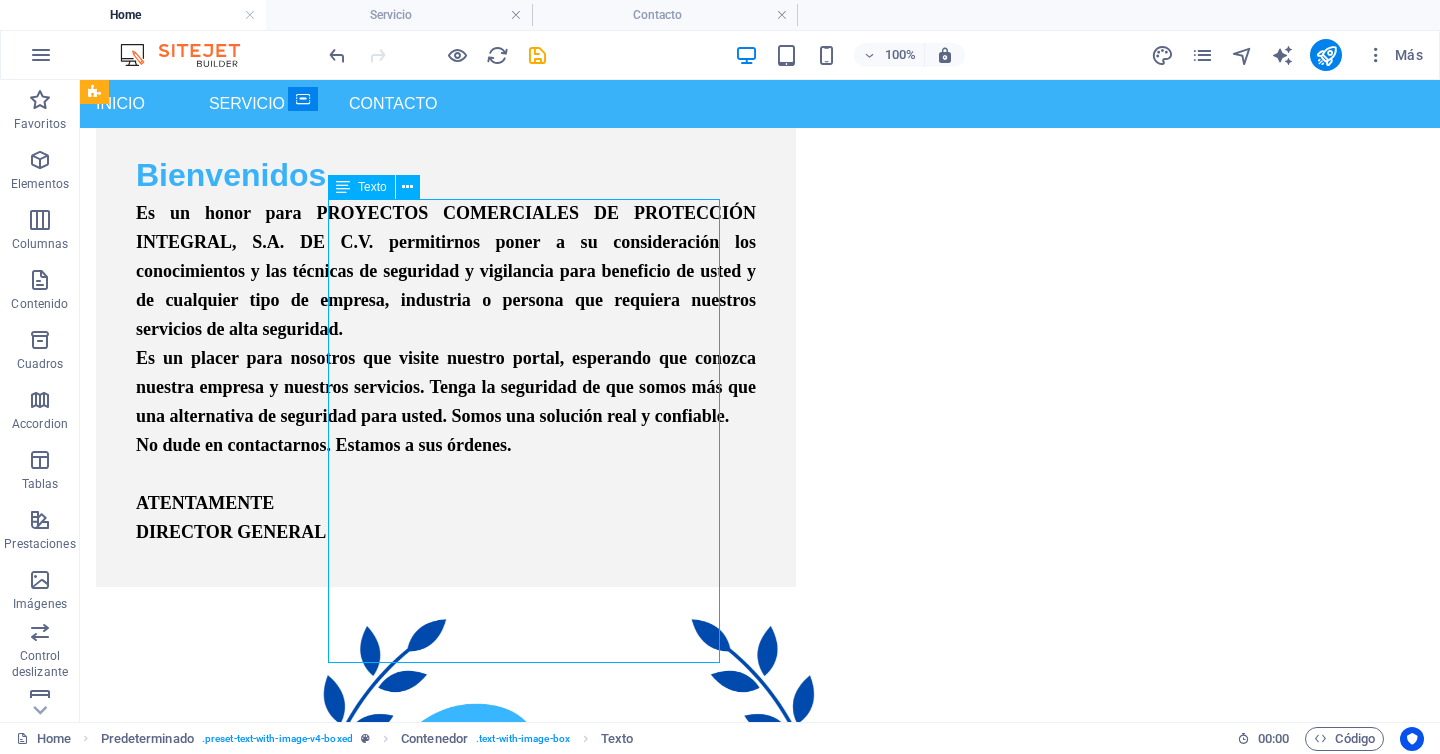 click on "Es un honor para PROYECTOS COMERCIALES DE PROTECCIÓN INTEGRAL, S.A. DE C.V. permitirnos poner a su consideración los conocimientos y las técnicas de seguridad y vigilancia para beneficio de usted y de cualquier tipo de empresa, industria o persona que requiera nuestros servicios de alta seguridad.   Es un placer para nosotros que visite nuestro portal, esperando que conozca nuestra empresa y nuestros servicios. Tenga la seguridad de que somos más que una alternativa de seguridad para usted. Somos una solución real y confiable.   No dude en contactarnos. Estamos a sus órdenes.   ATENTAMENTE   DIRECTOR GENERAL" at bounding box center [446, 373] 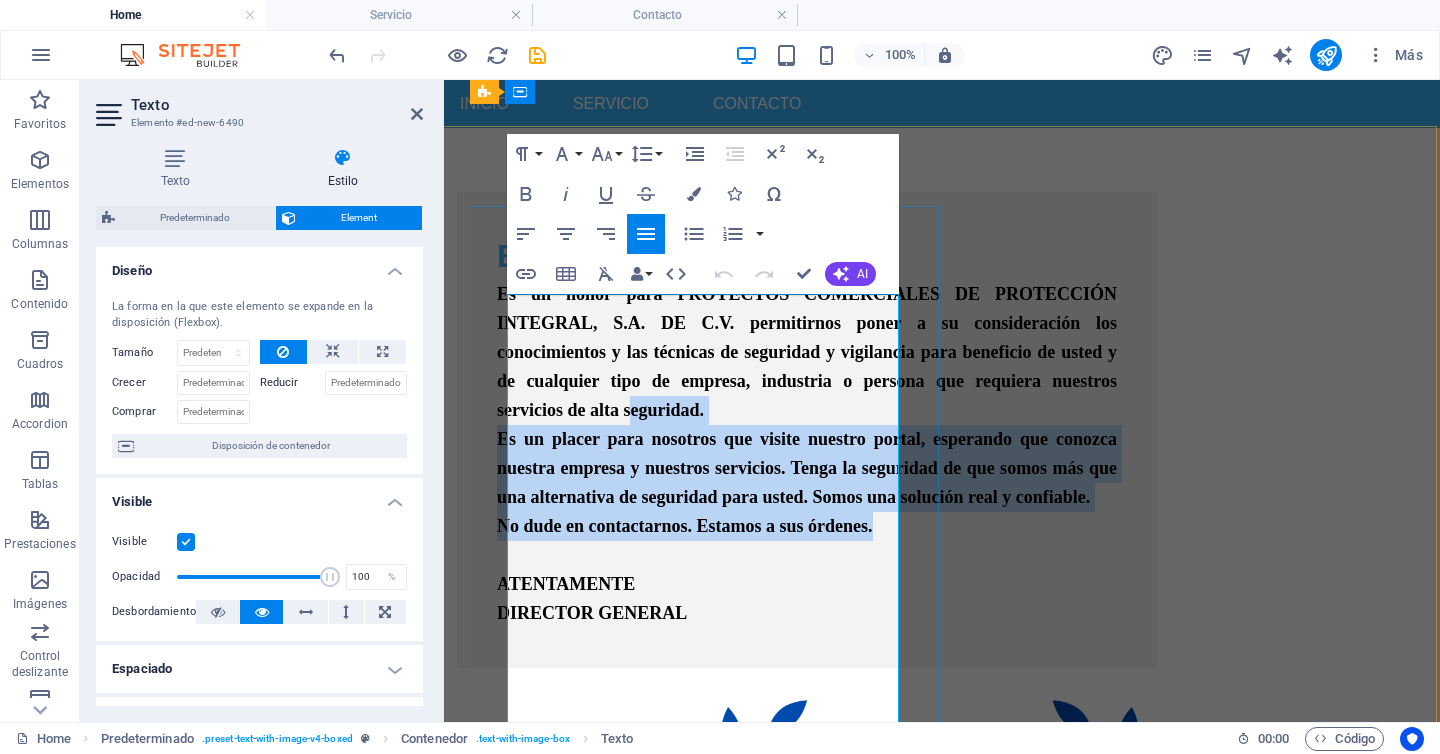 scroll, scrollTop: 551, scrollLeft: 3, axis: both 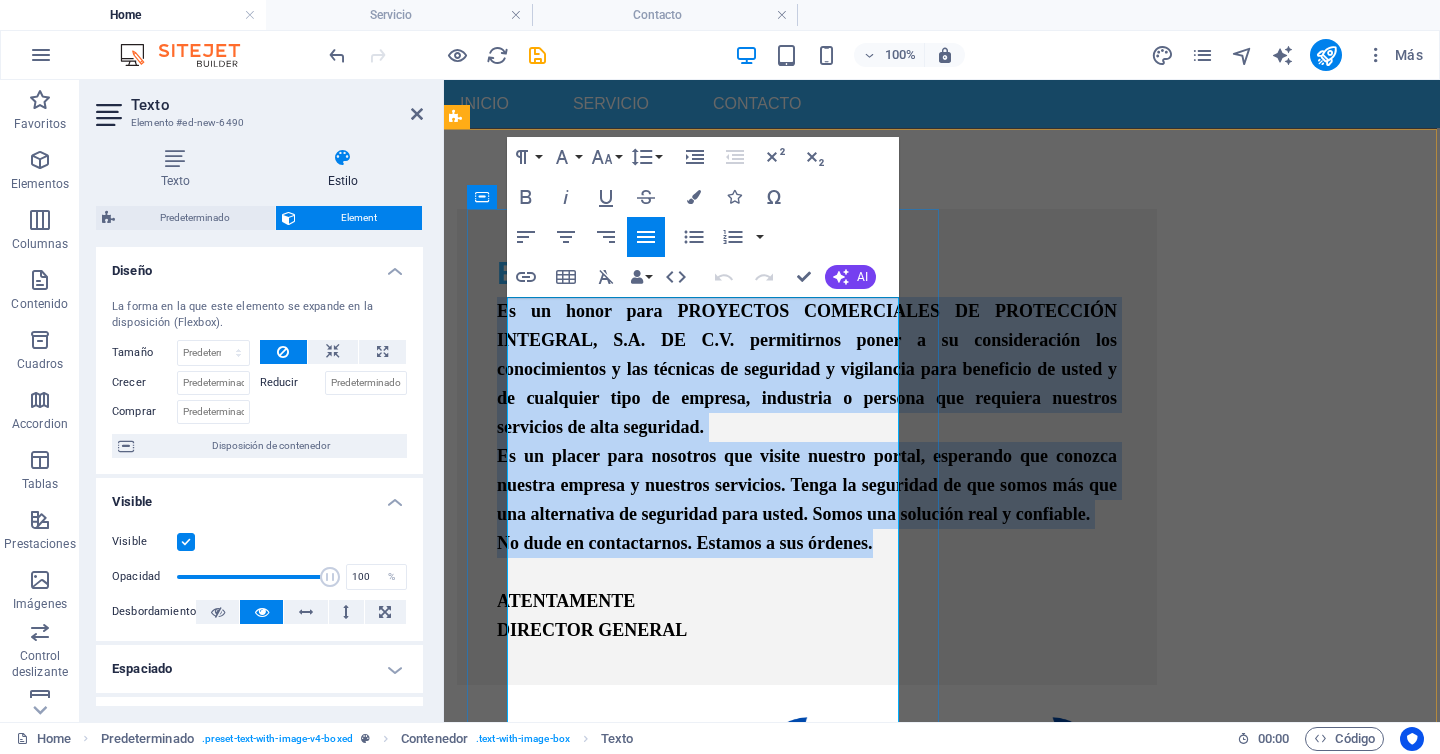drag, startPoint x: 887, startPoint y: 512, endPoint x: 502, endPoint y: 316, distance: 432.01968 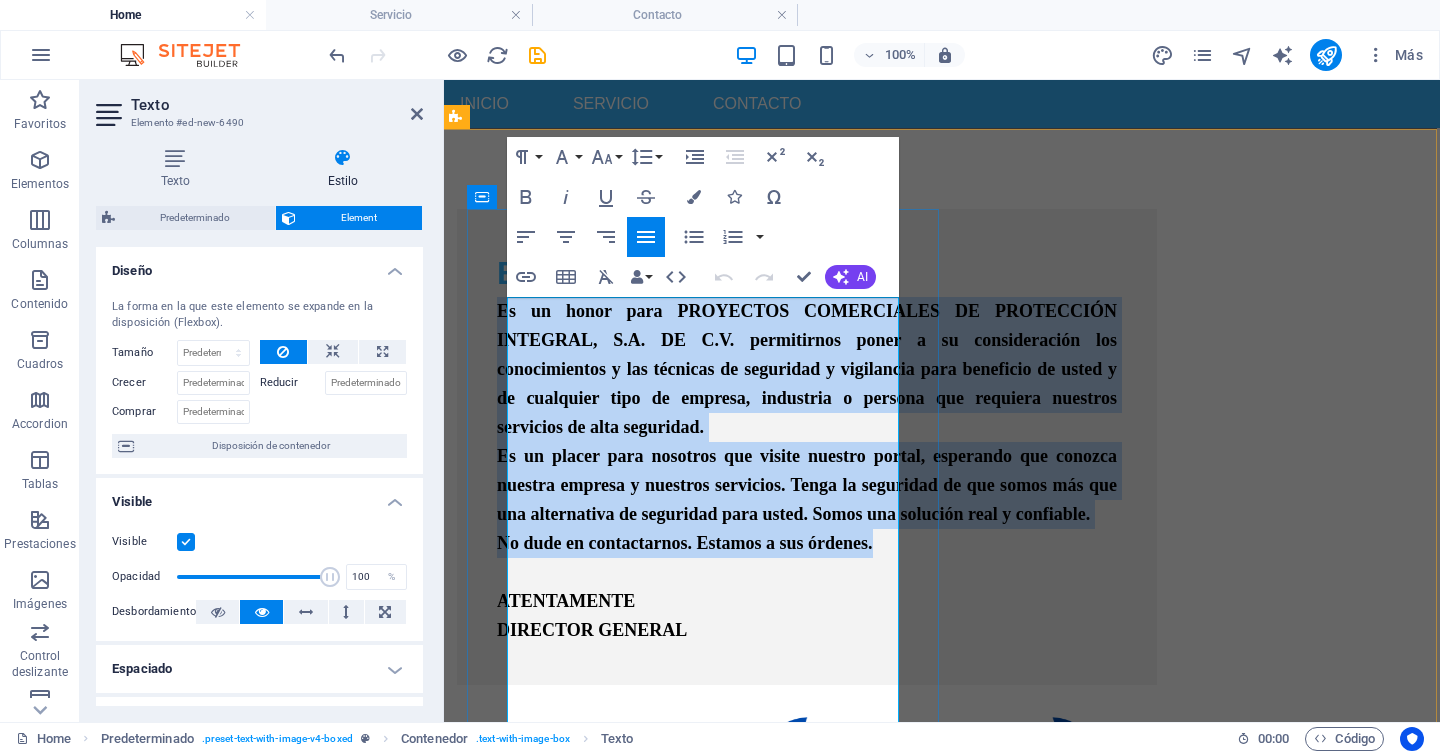 click on "Es un honor para PROYECTOS COMERCIALES DE PROTECCIÓN INTEGRAL, S.A. DE C.V. permitirnos poner a su consideración los conocimientos y las técnicas de seguridad y vigilancia para beneficio de usted y de cualquier tipo de empresa, industria o persona que requiera nuestros servicios de alta seguridad.   Es un placer para nosotros que visite nuestro portal, esperando que conozca nuestra empresa y nuestros servicios. Tenga la seguridad de que somos más que una alternativa de seguridad para usted. Somos una solución real y confiable.   No dude en contactarnos. Estamos a sus órdenes.   ATENTAMENTE   DIRECTOR GENERAL" at bounding box center [807, 471] 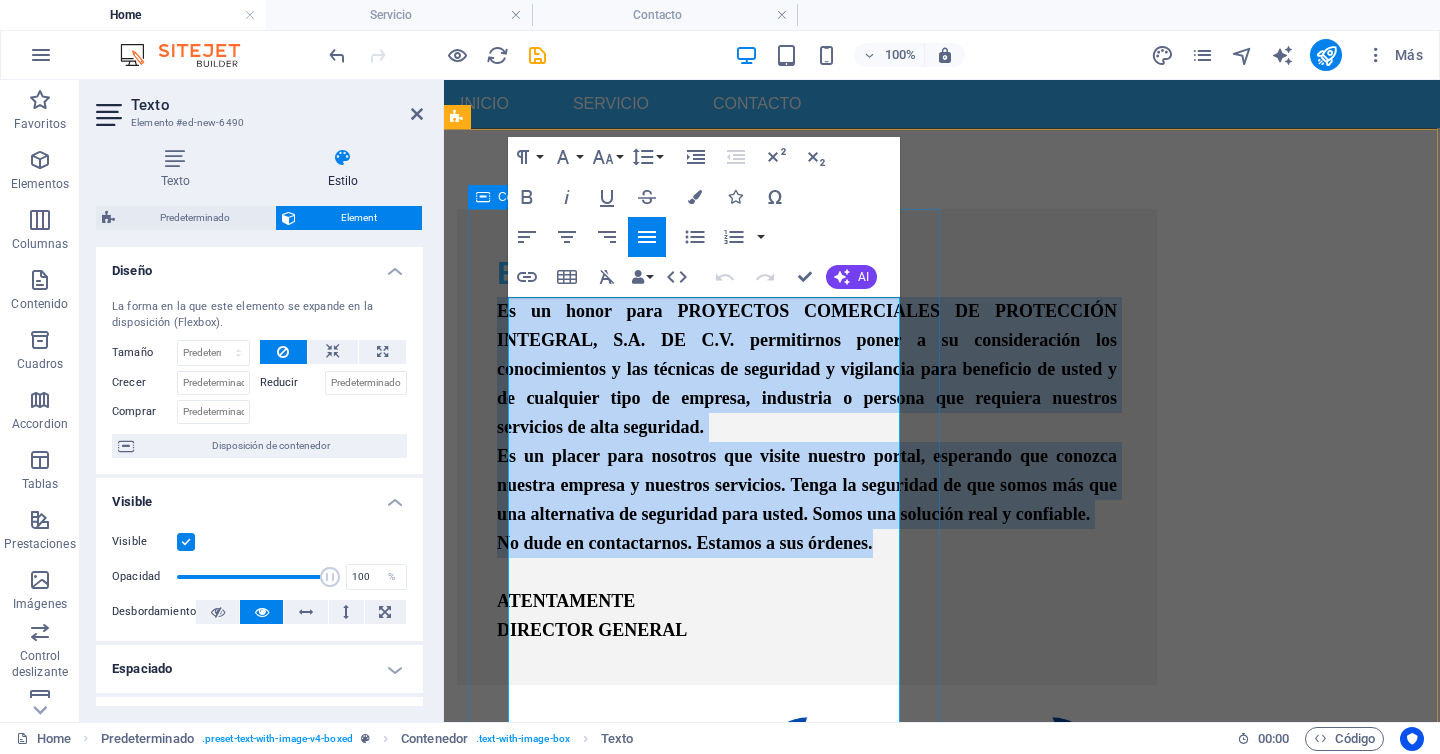 scroll, scrollTop: 551, scrollLeft: 2, axis: both 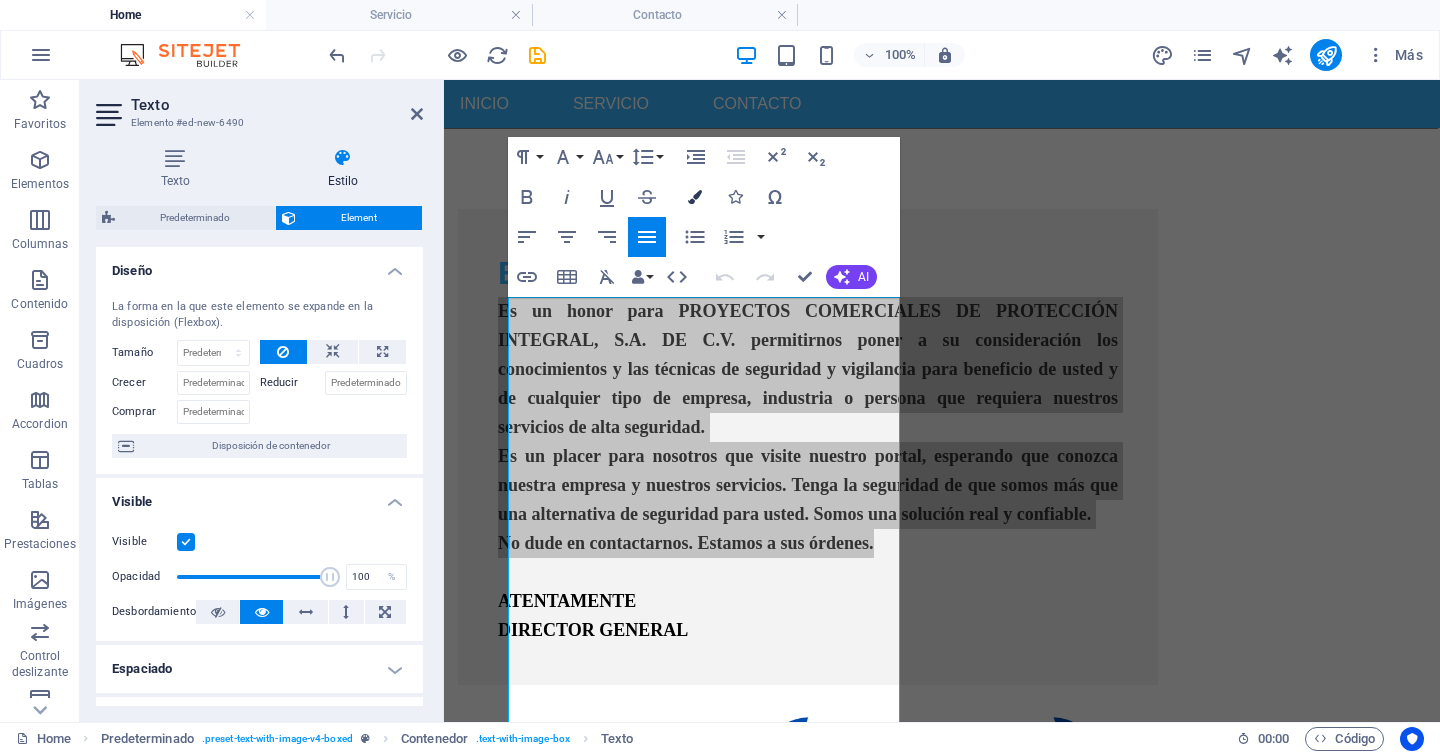 click at bounding box center (695, 197) 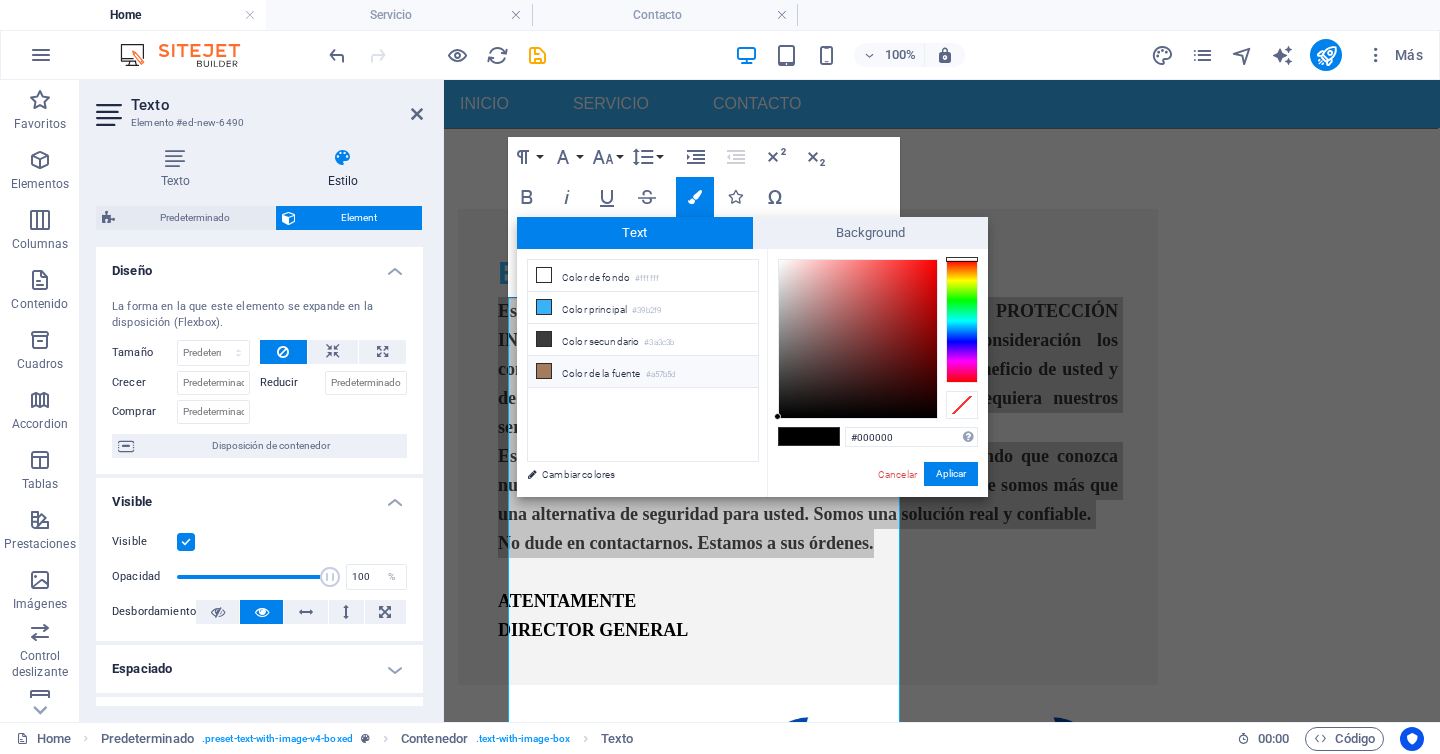 click at bounding box center [544, 371] 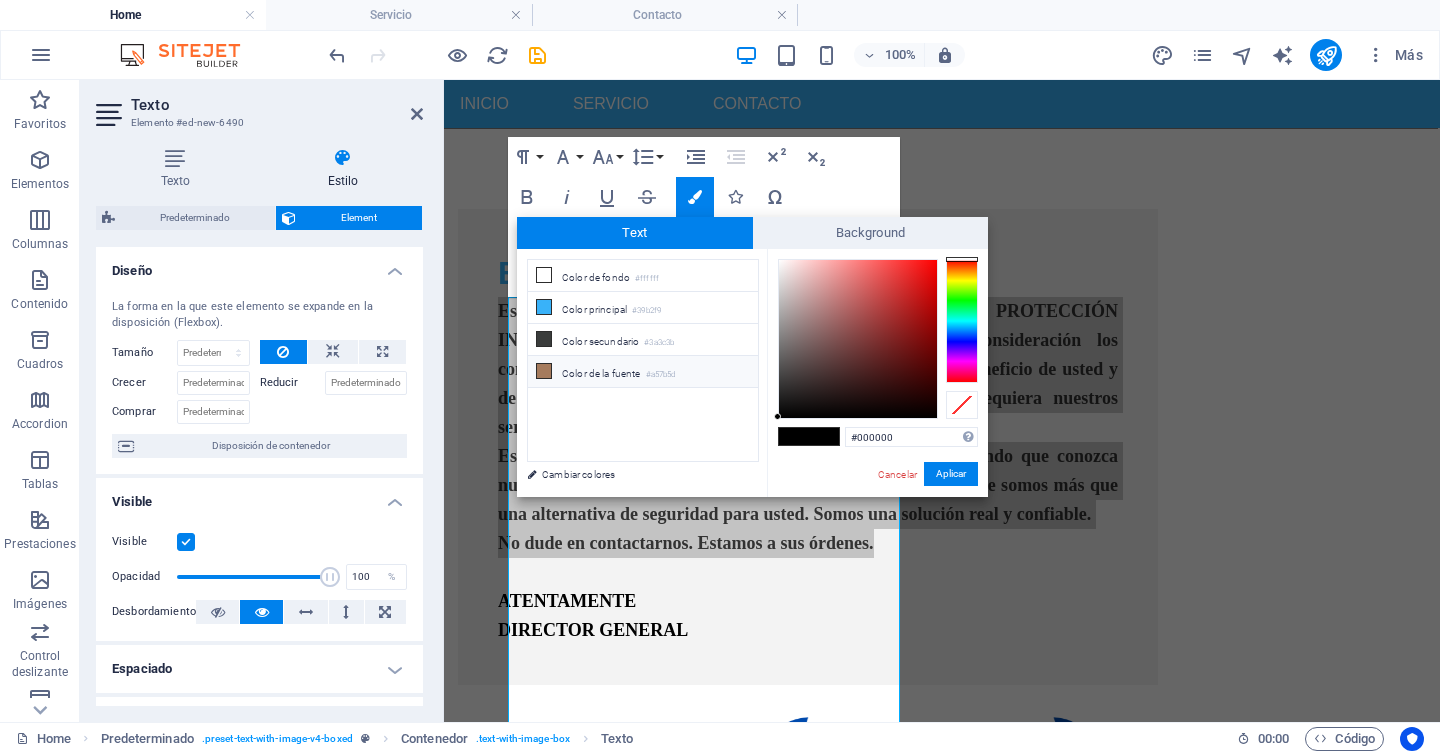 type on "#a57b5d" 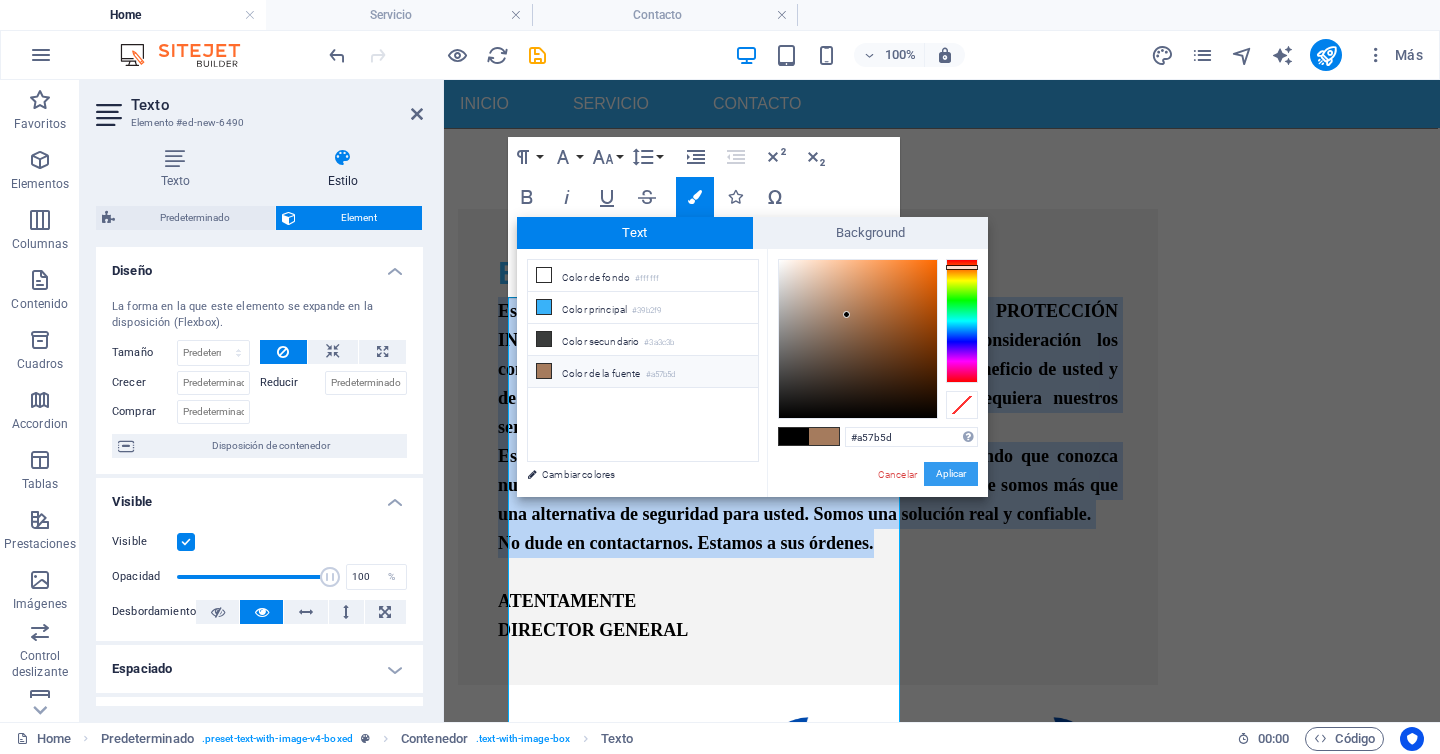 click on "Aplicar" at bounding box center (951, 474) 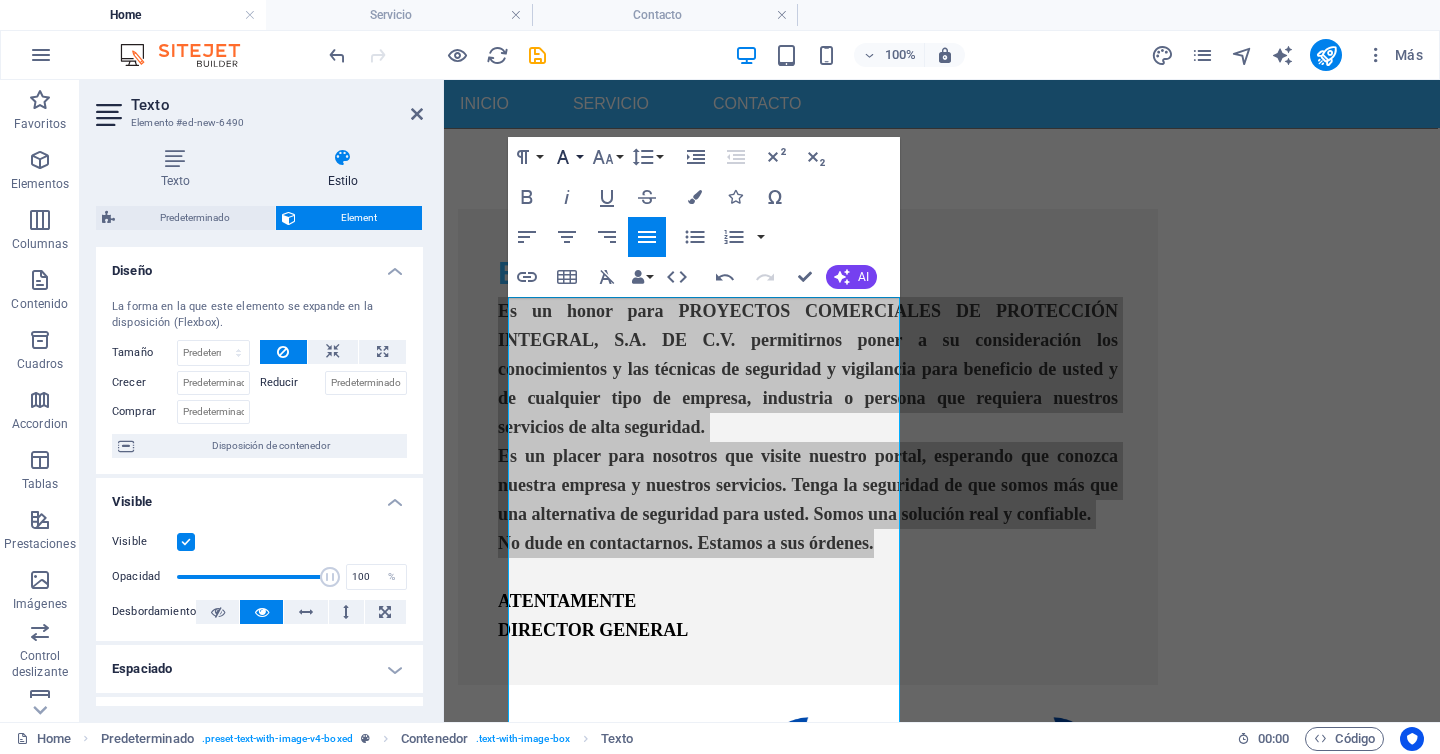 click on "Font Family" at bounding box center (567, 157) 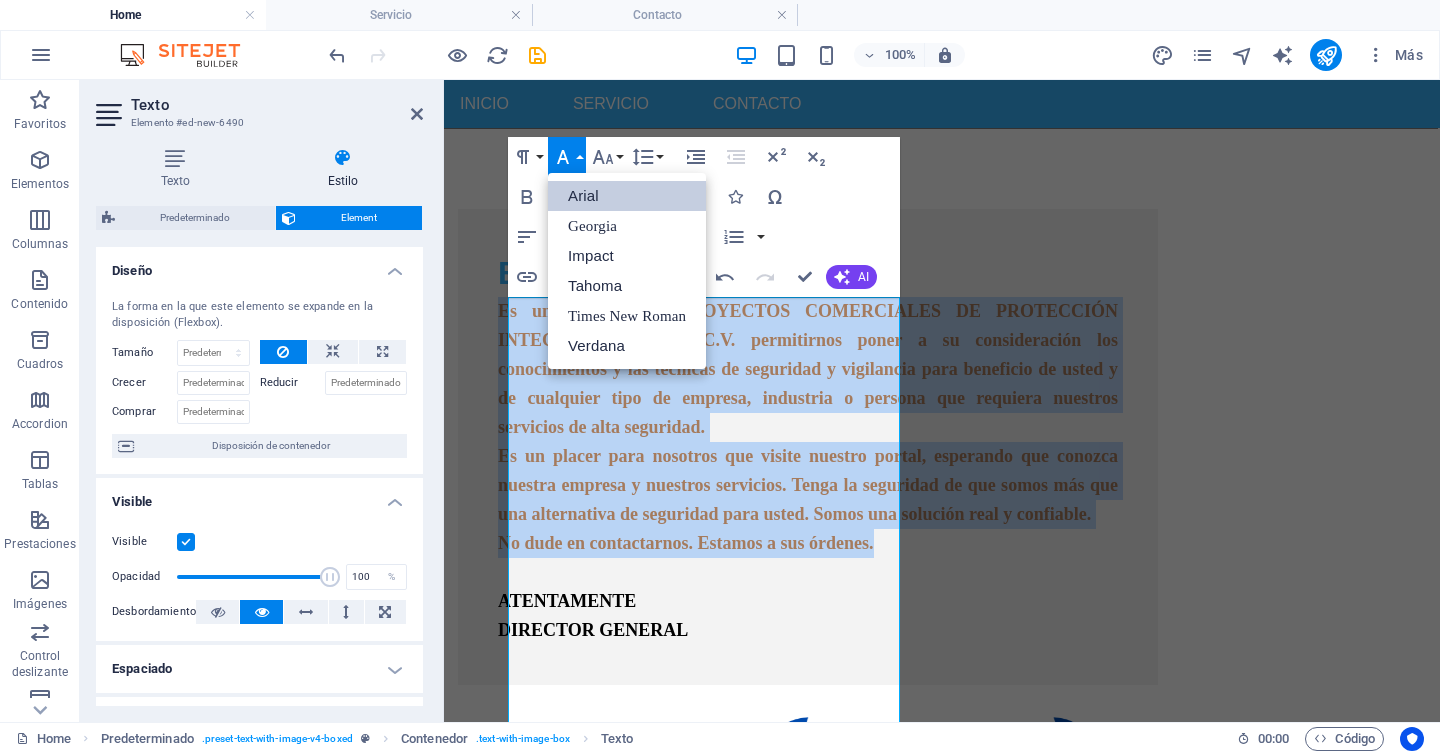 click on "Arial" at bounding box center [627, 196] 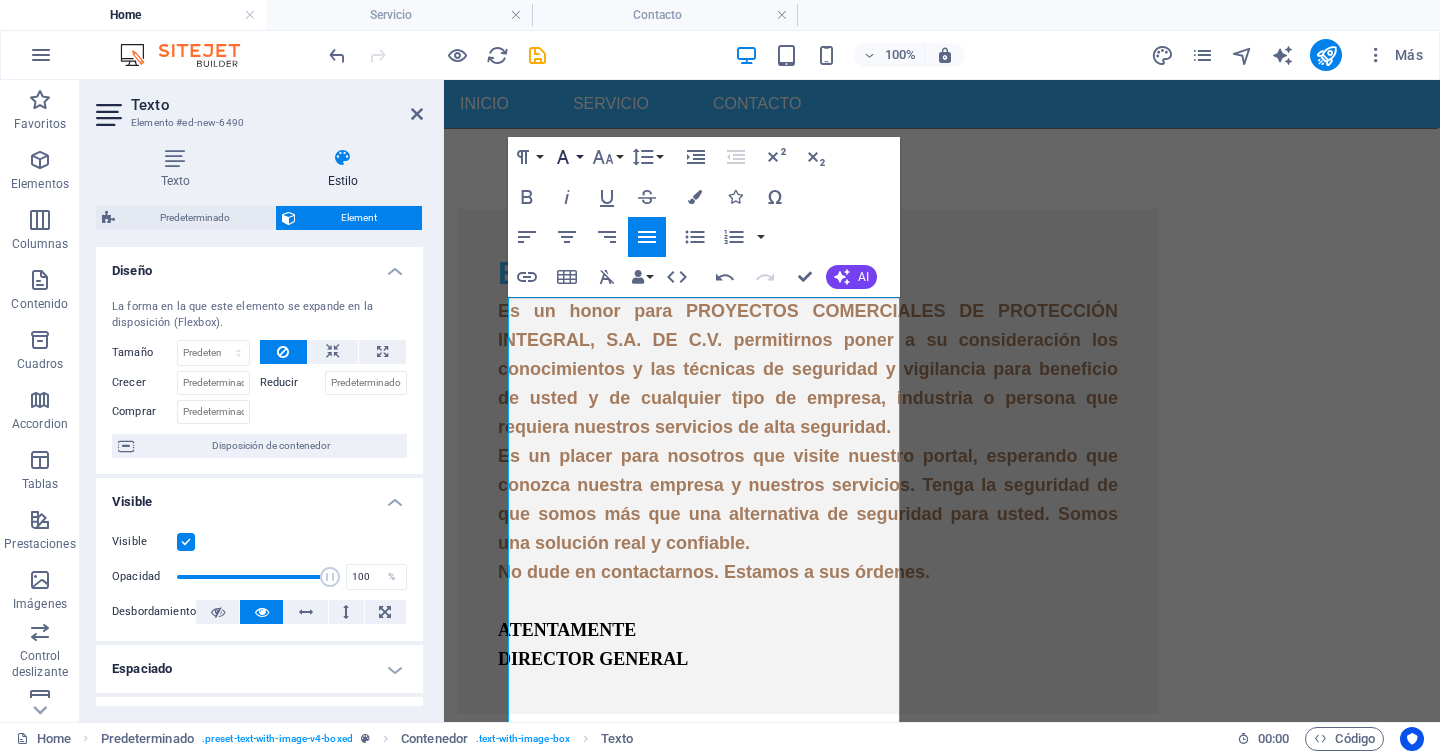 click 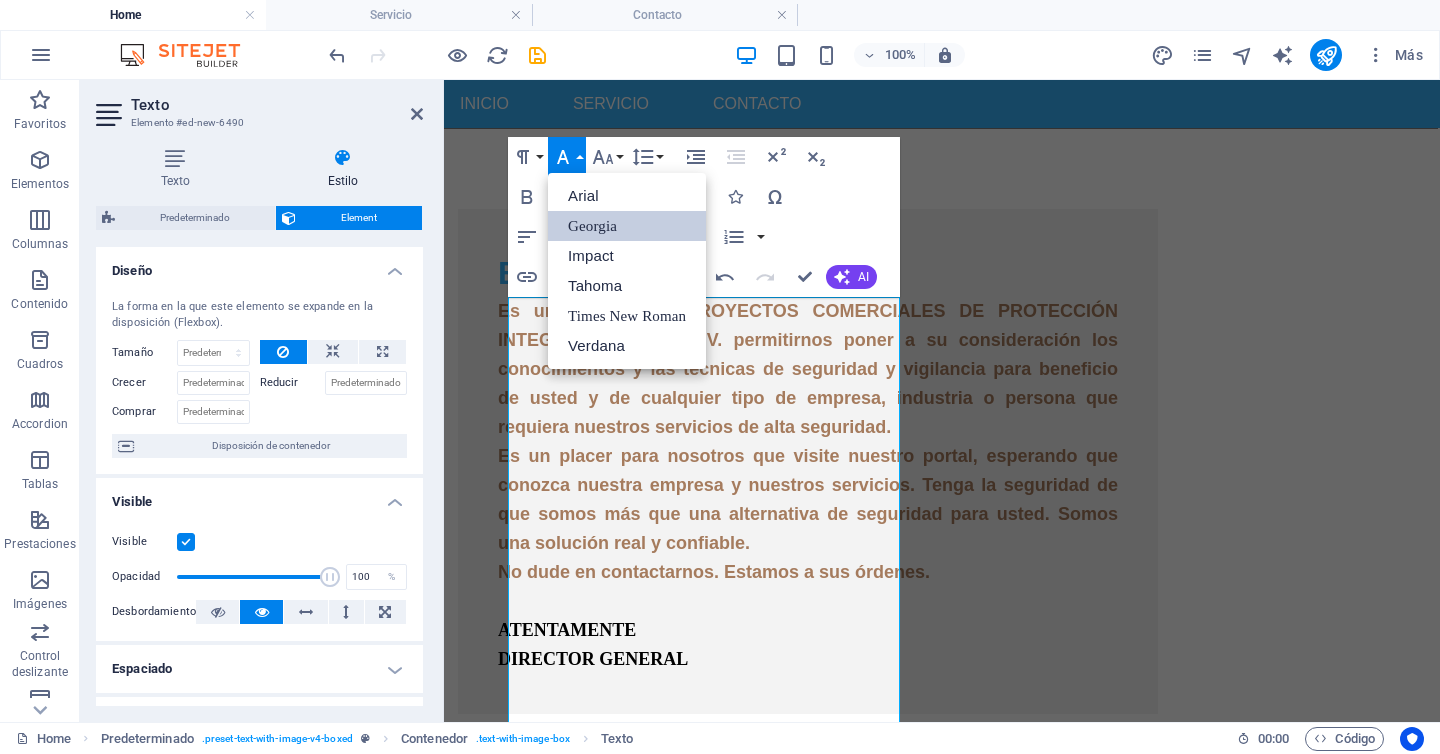 click on "Georgia" at bounding box center (627, 226) 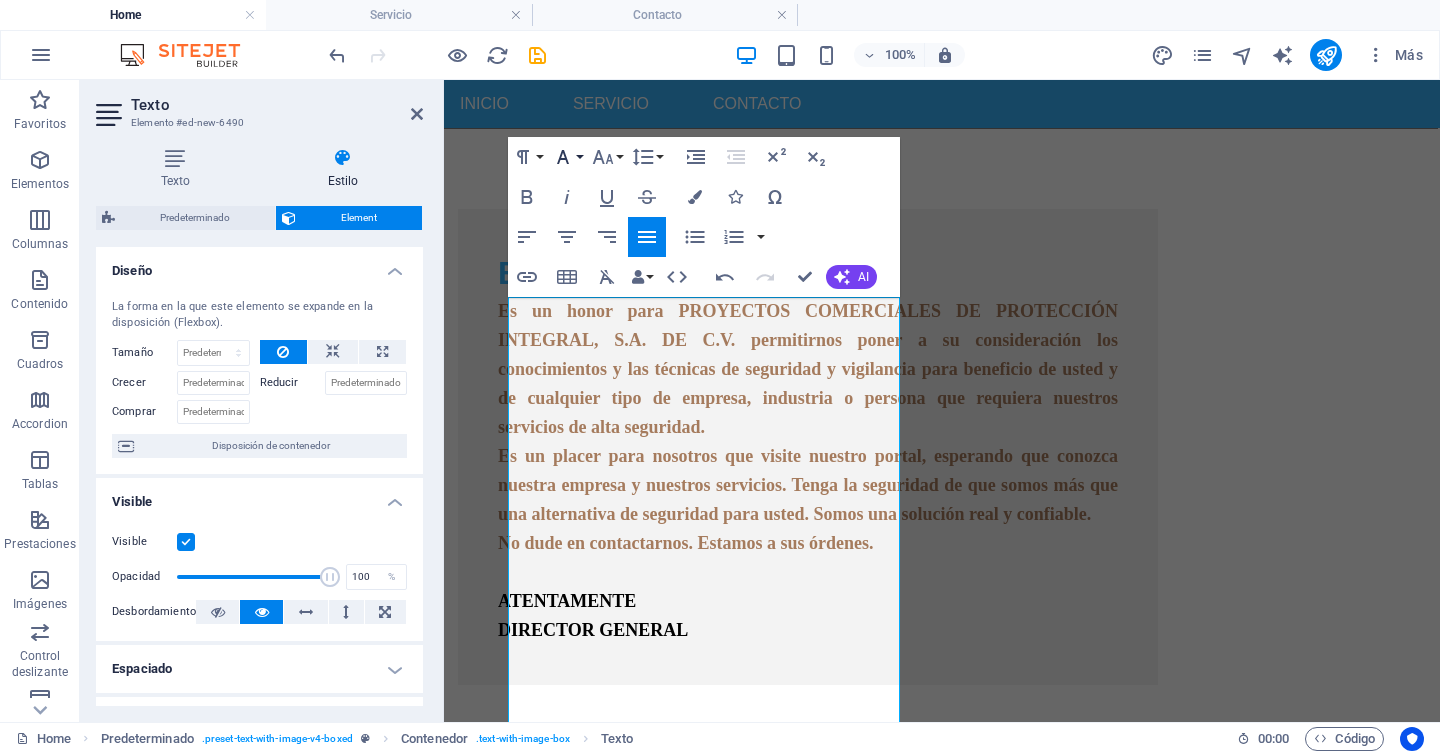 click 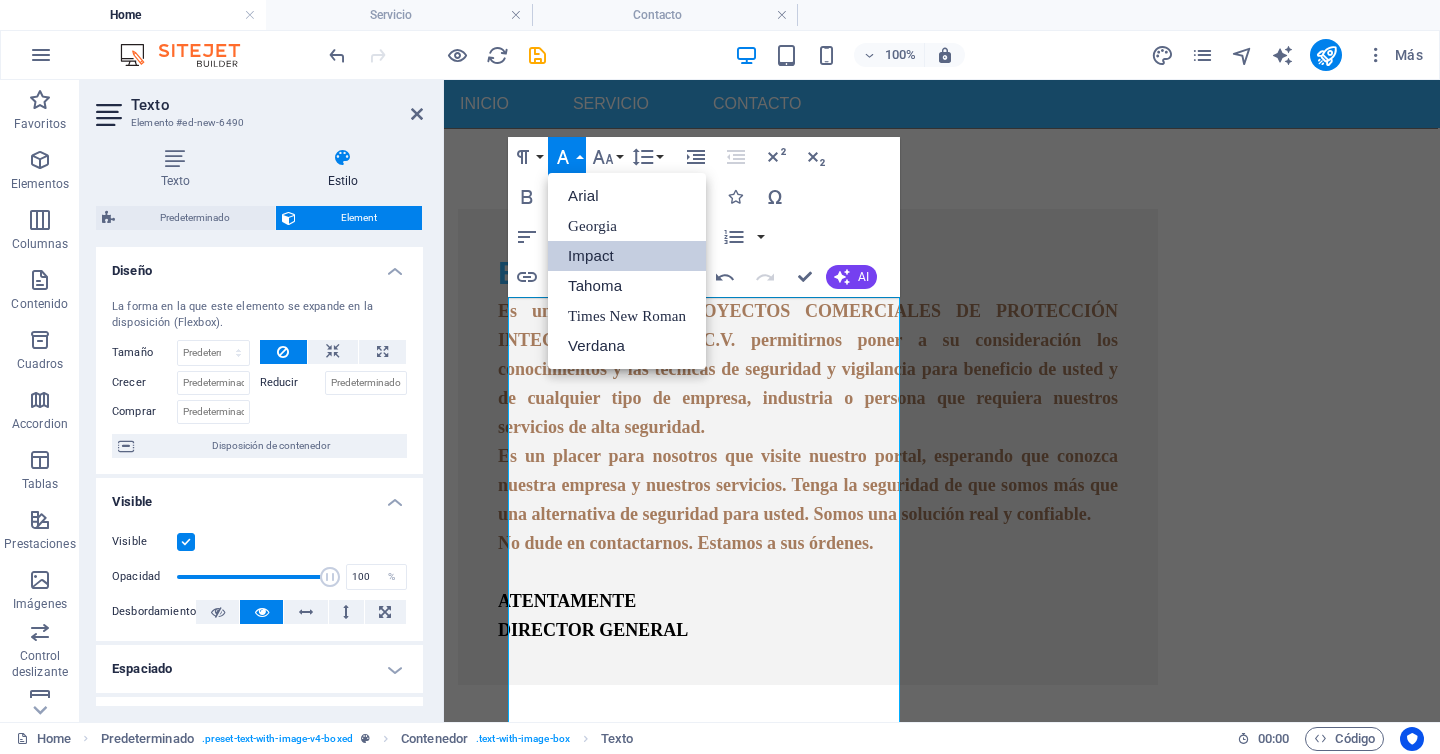 click on "Impact" at bounding box center [627, 256] 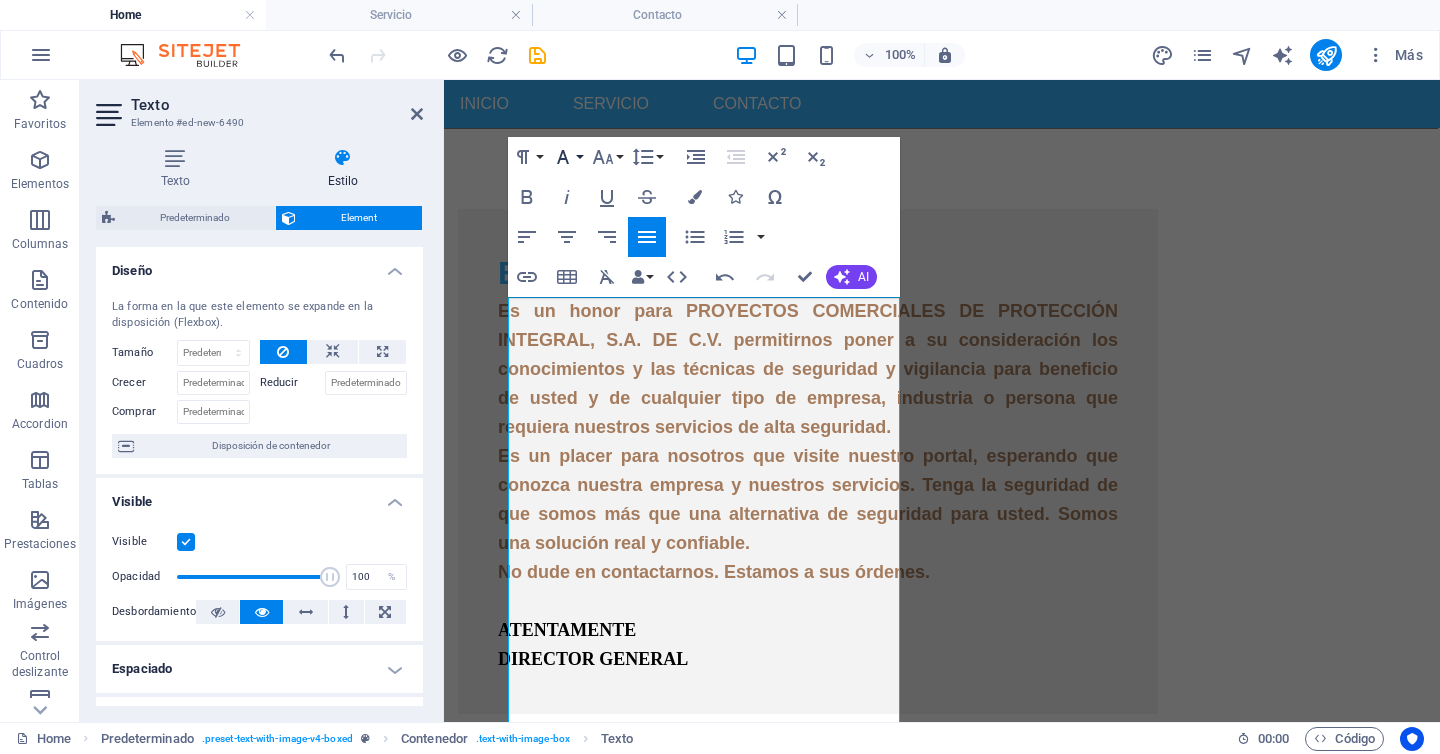 click 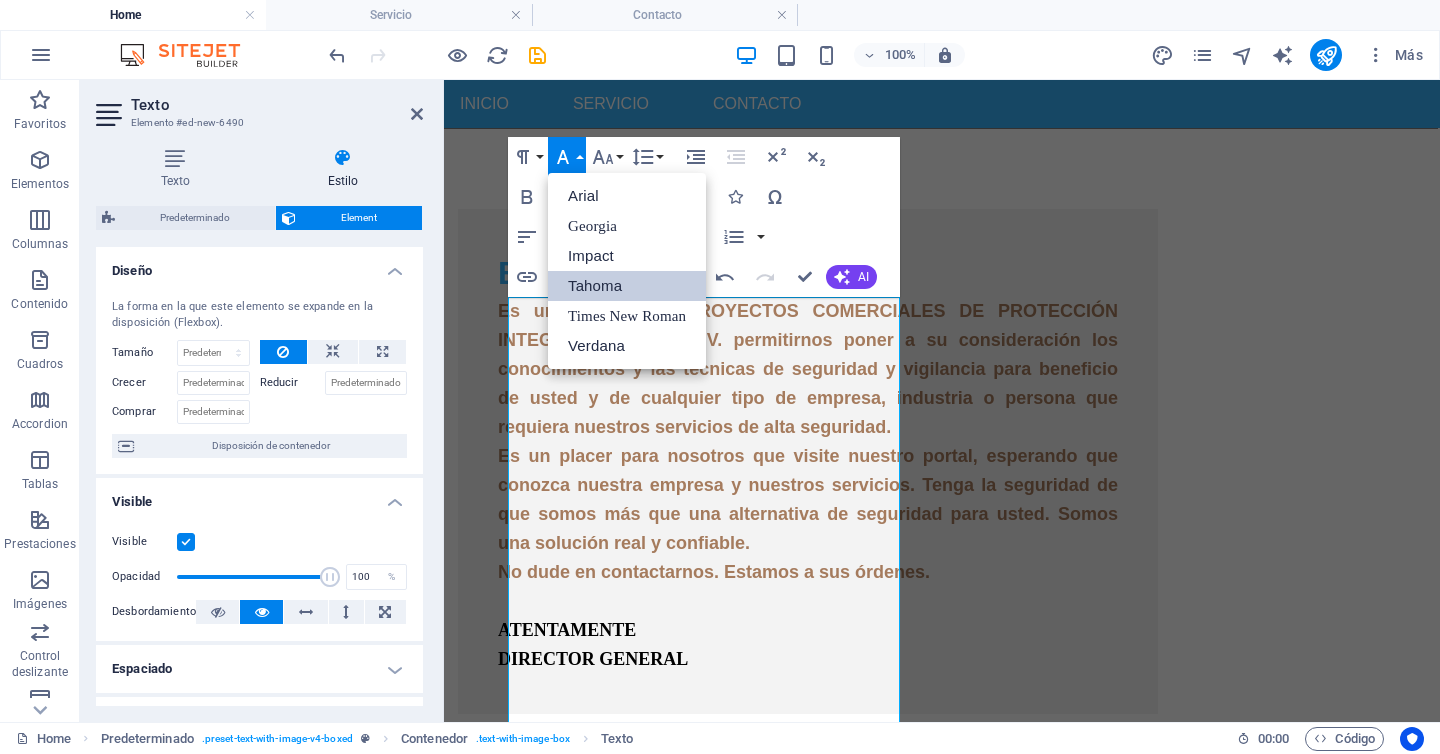 click on "Tahoma" at bounding box center (627, 286) 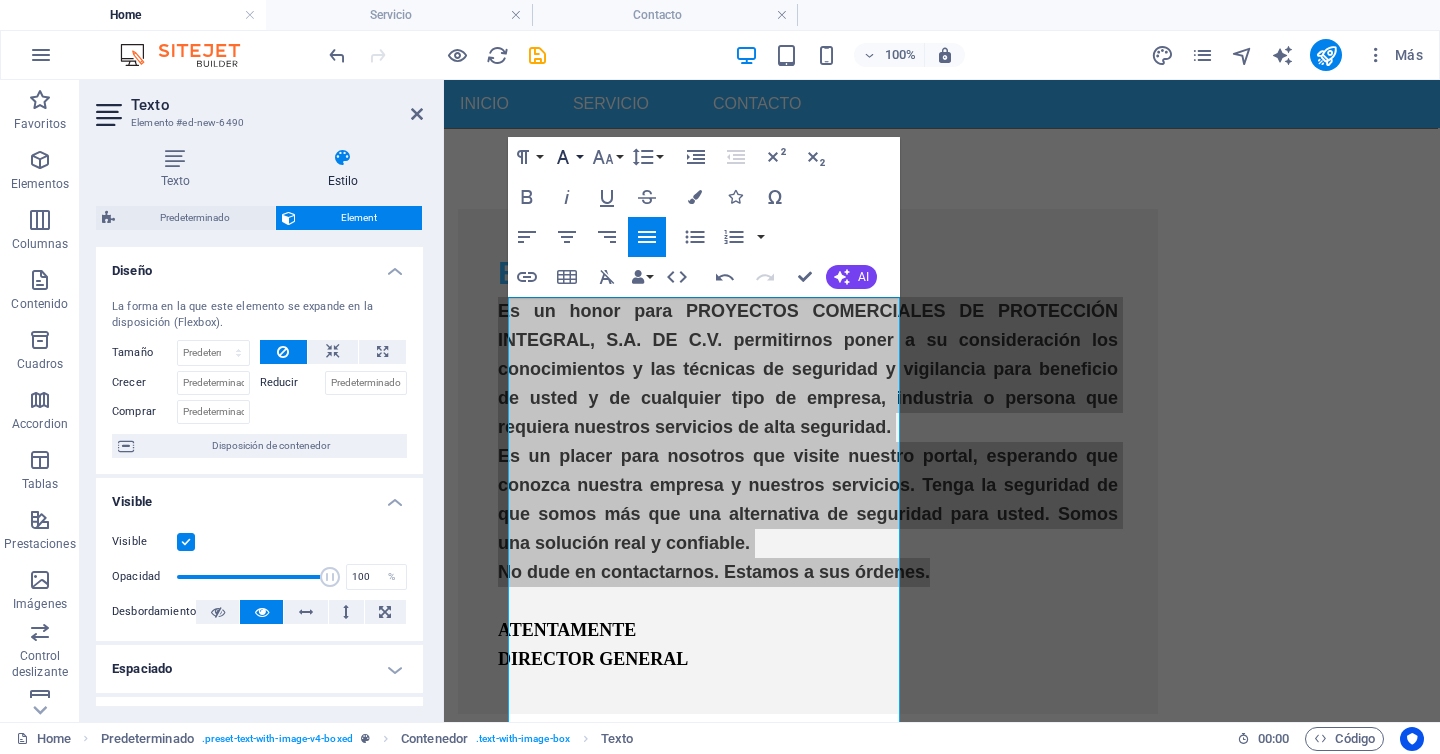 click 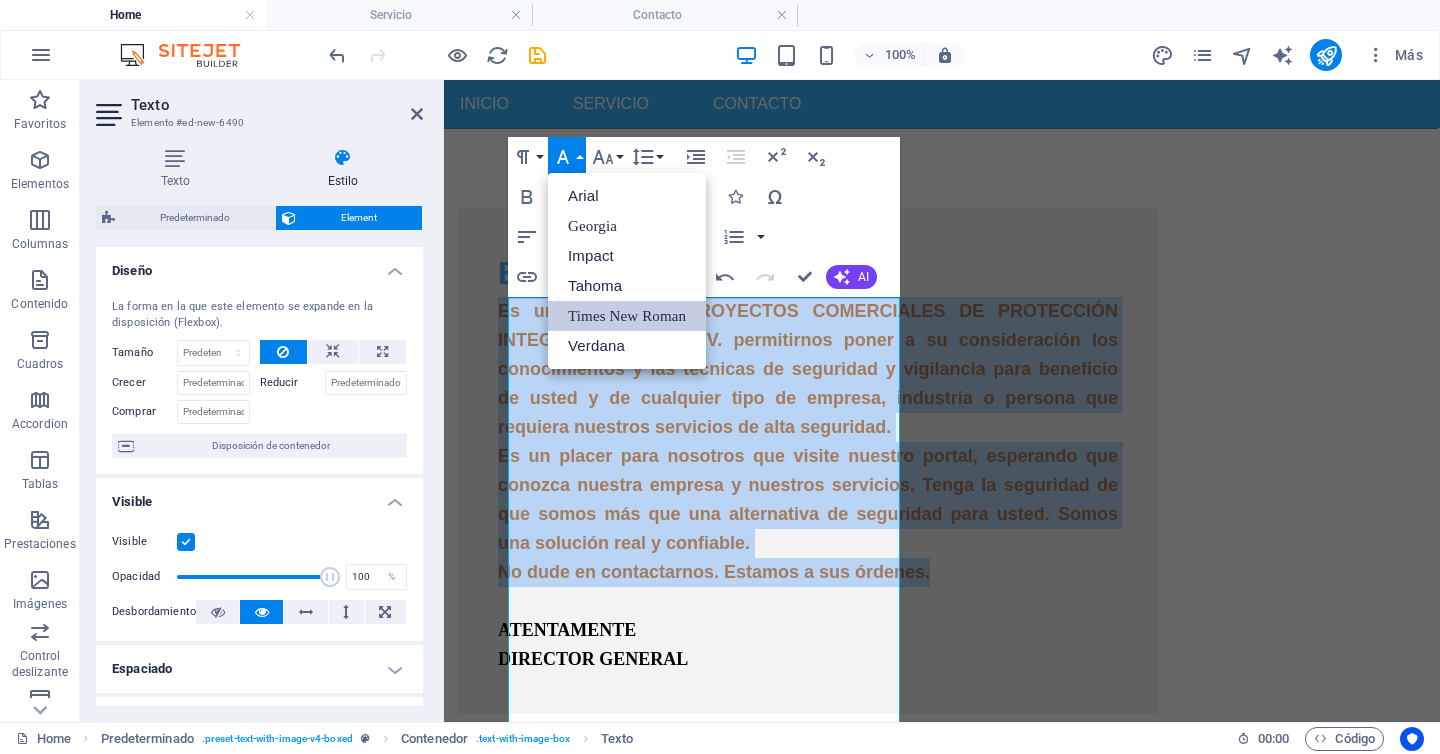 click on "Times New Roman" at bounding box center (627, 316) 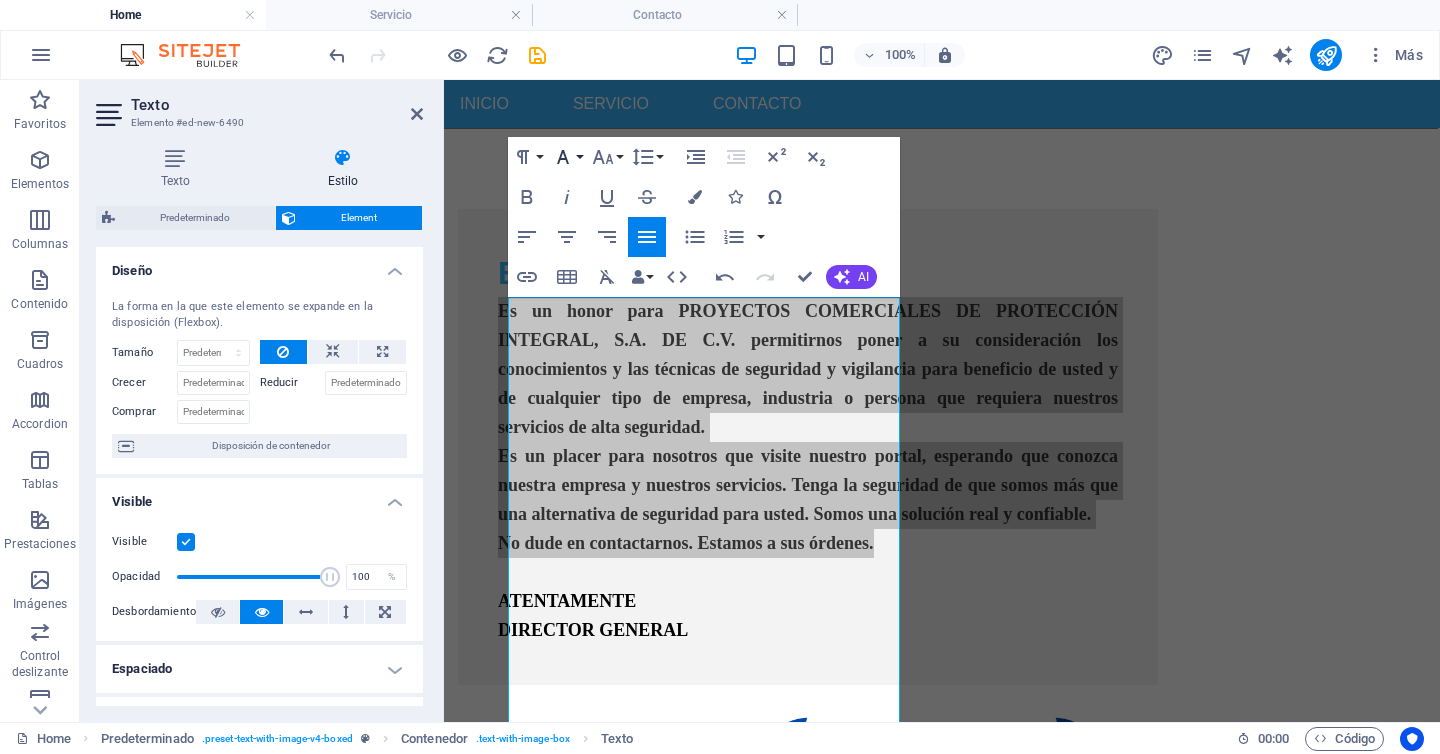 click 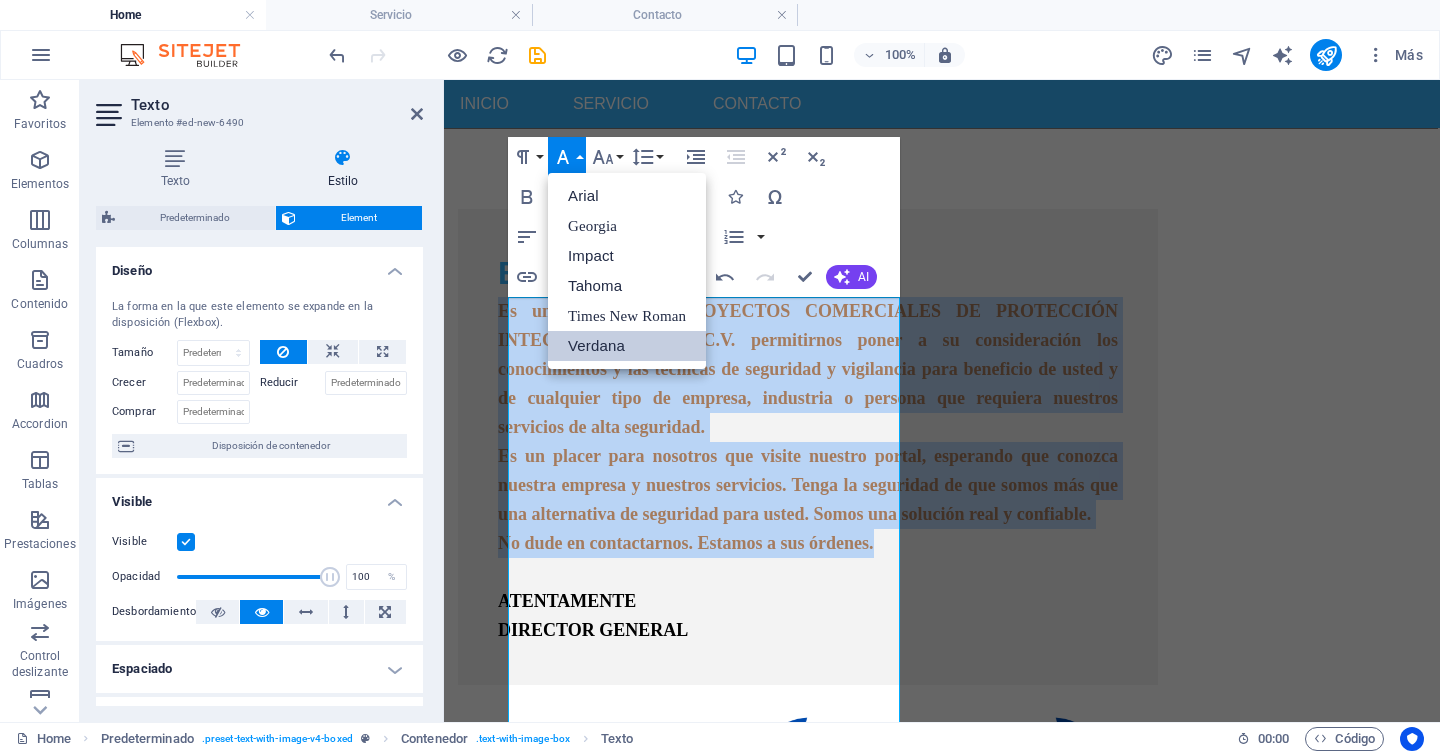 click on "Verdana" at bounding box center [627, 346] 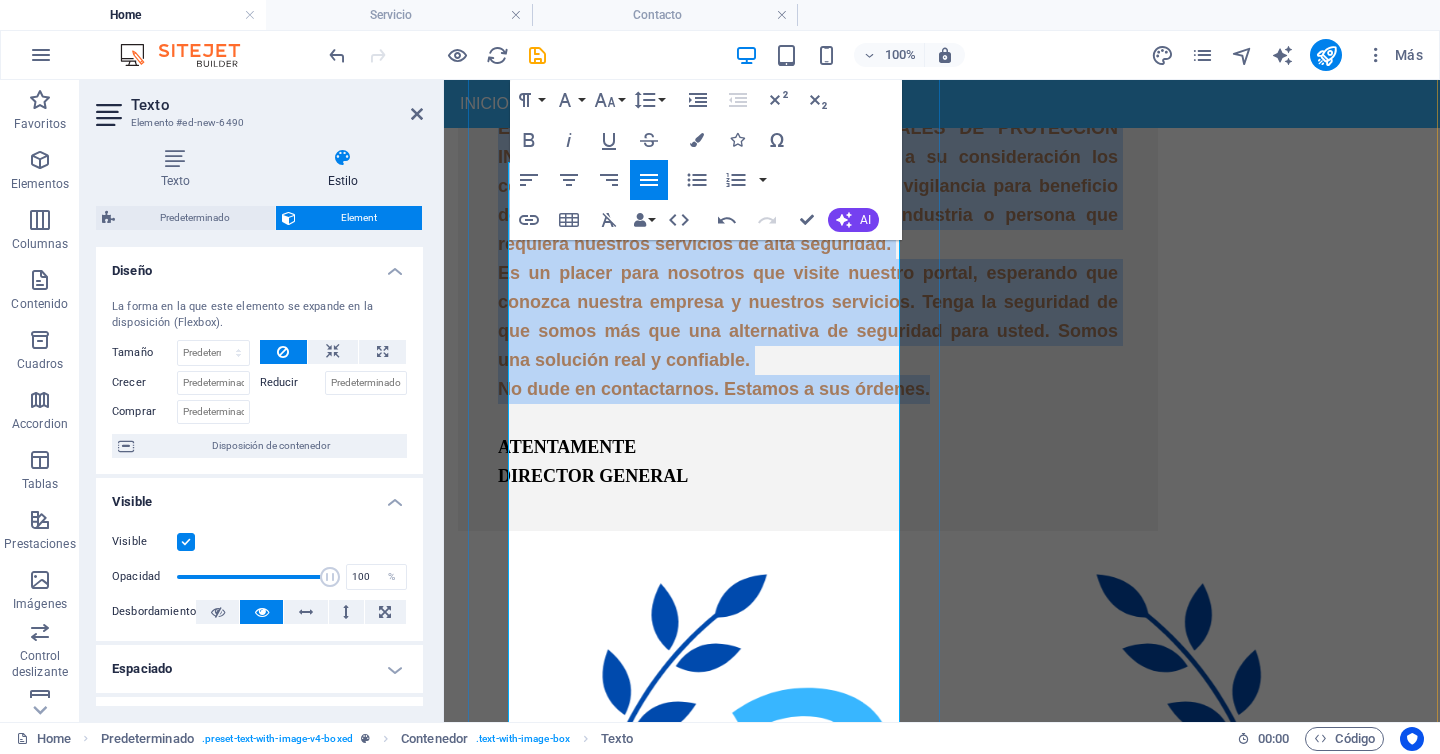 scroll, scrollTop: 686, scrollLeft: 2, axis: both 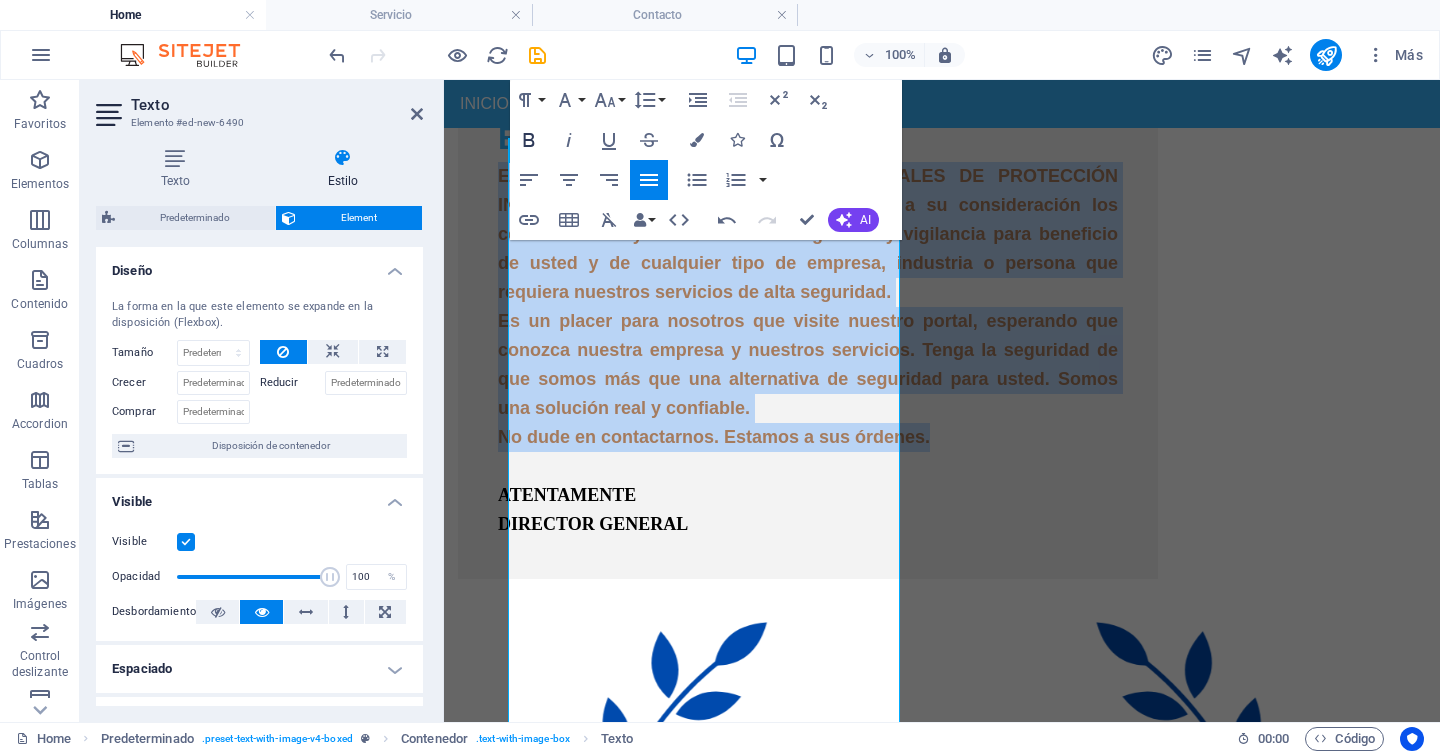 click 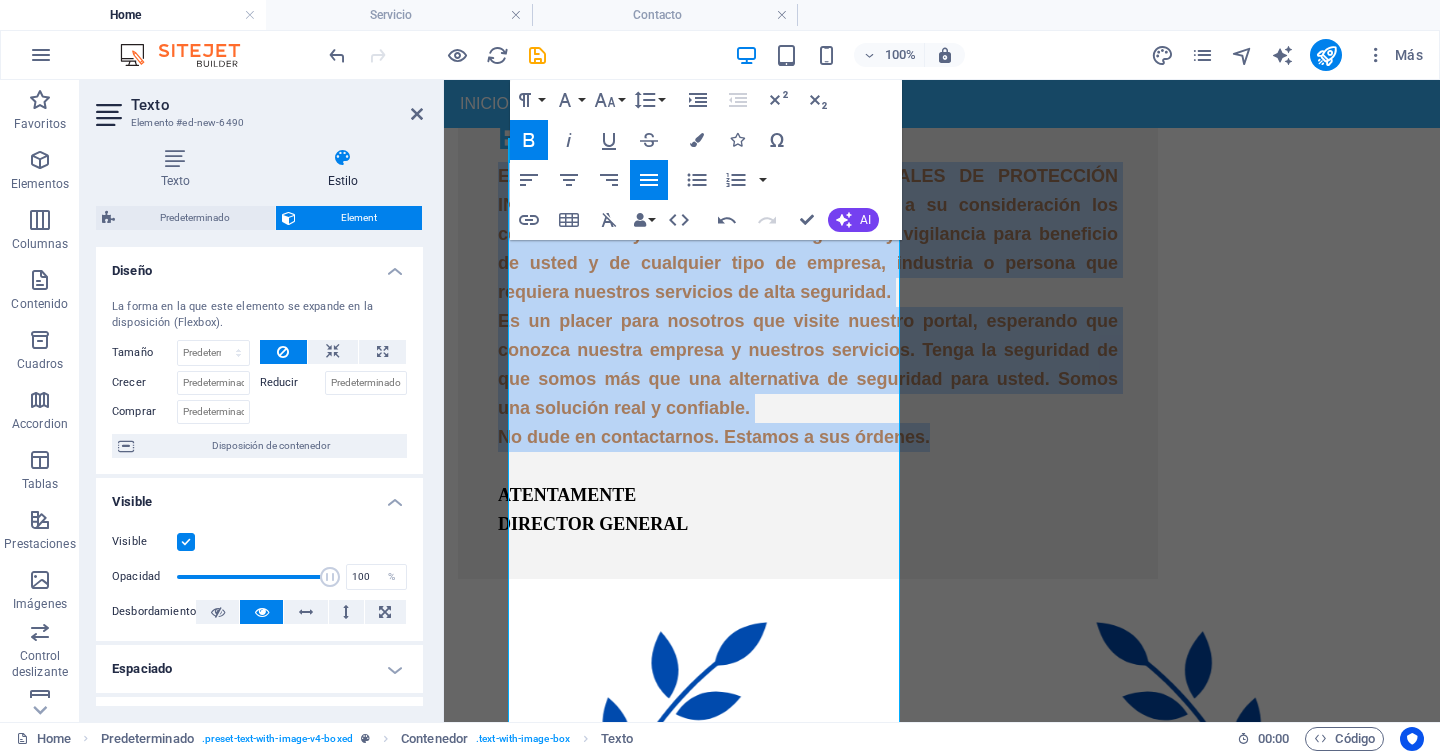 click 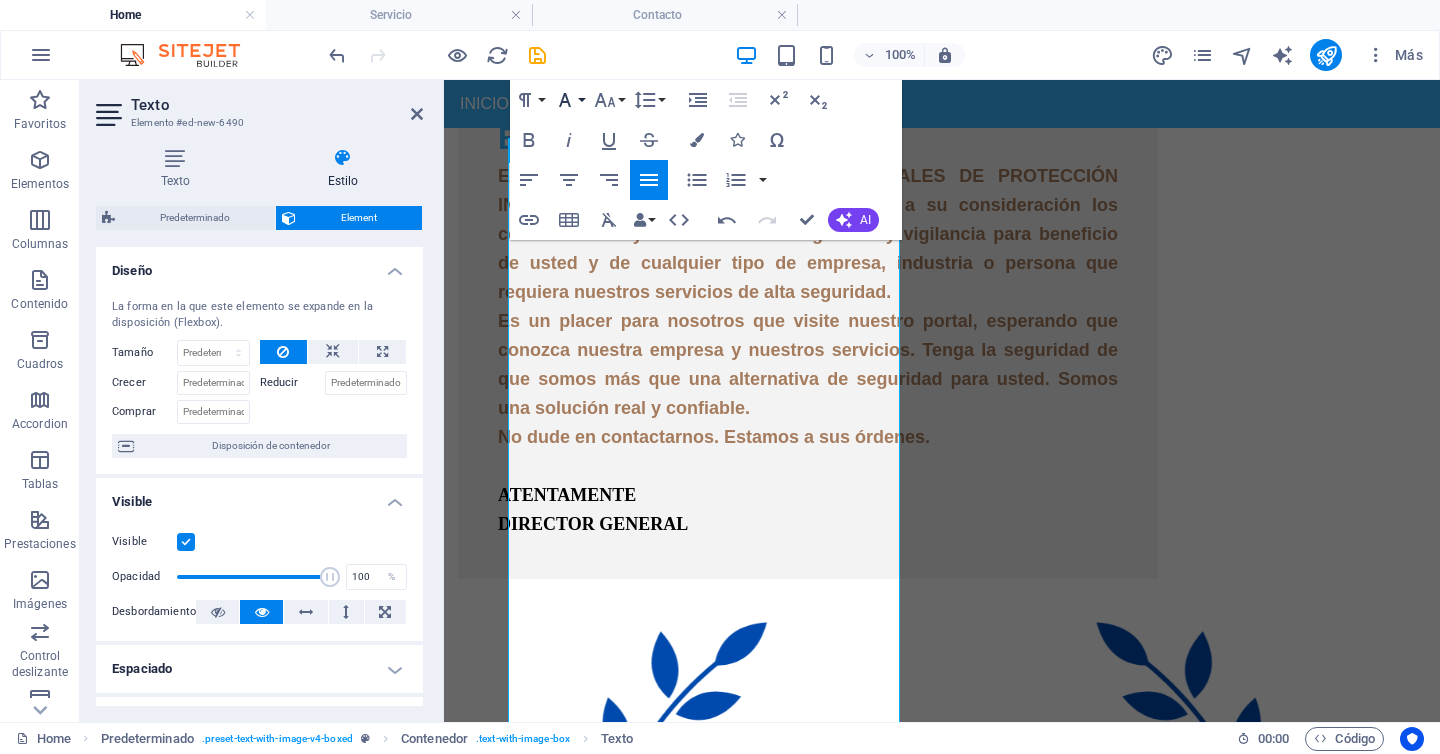 click 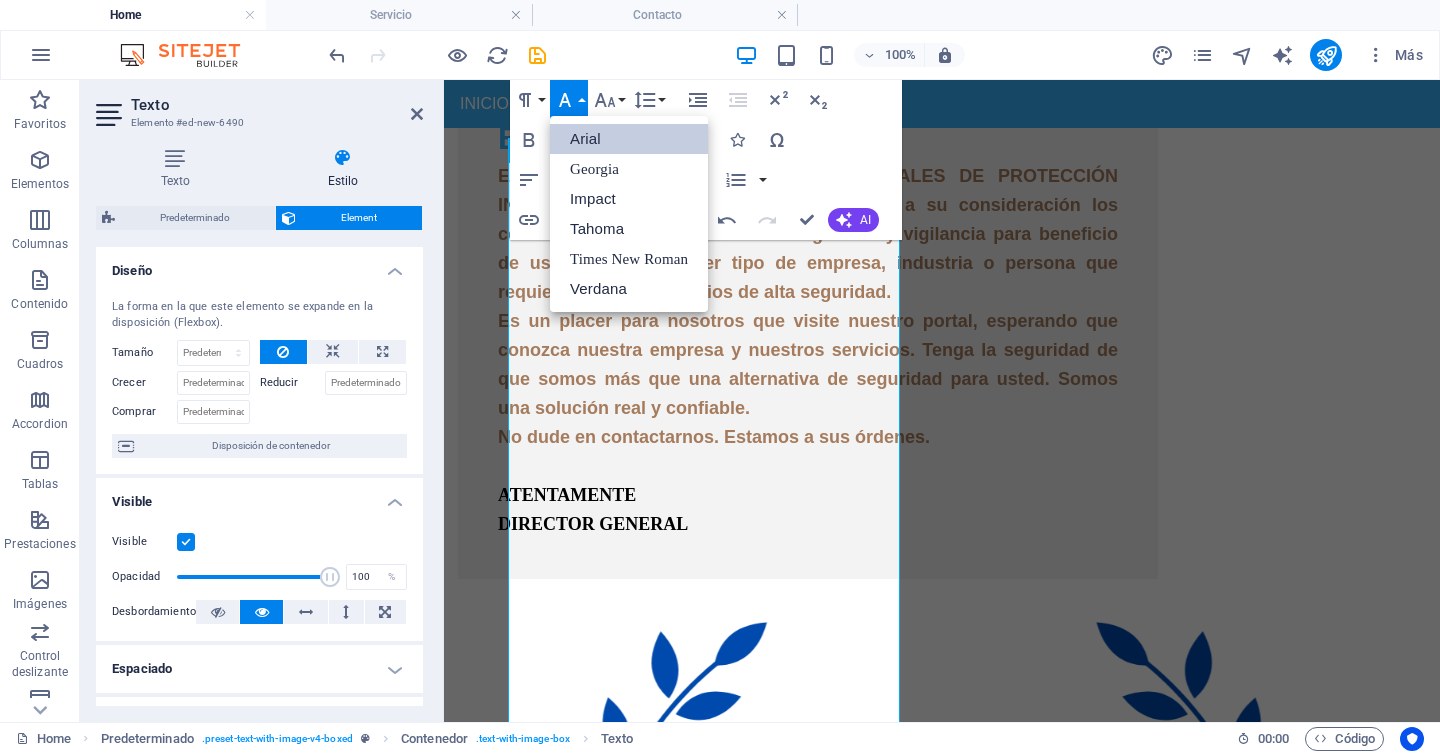 click on "Arial" at bounding box center (629, 139) 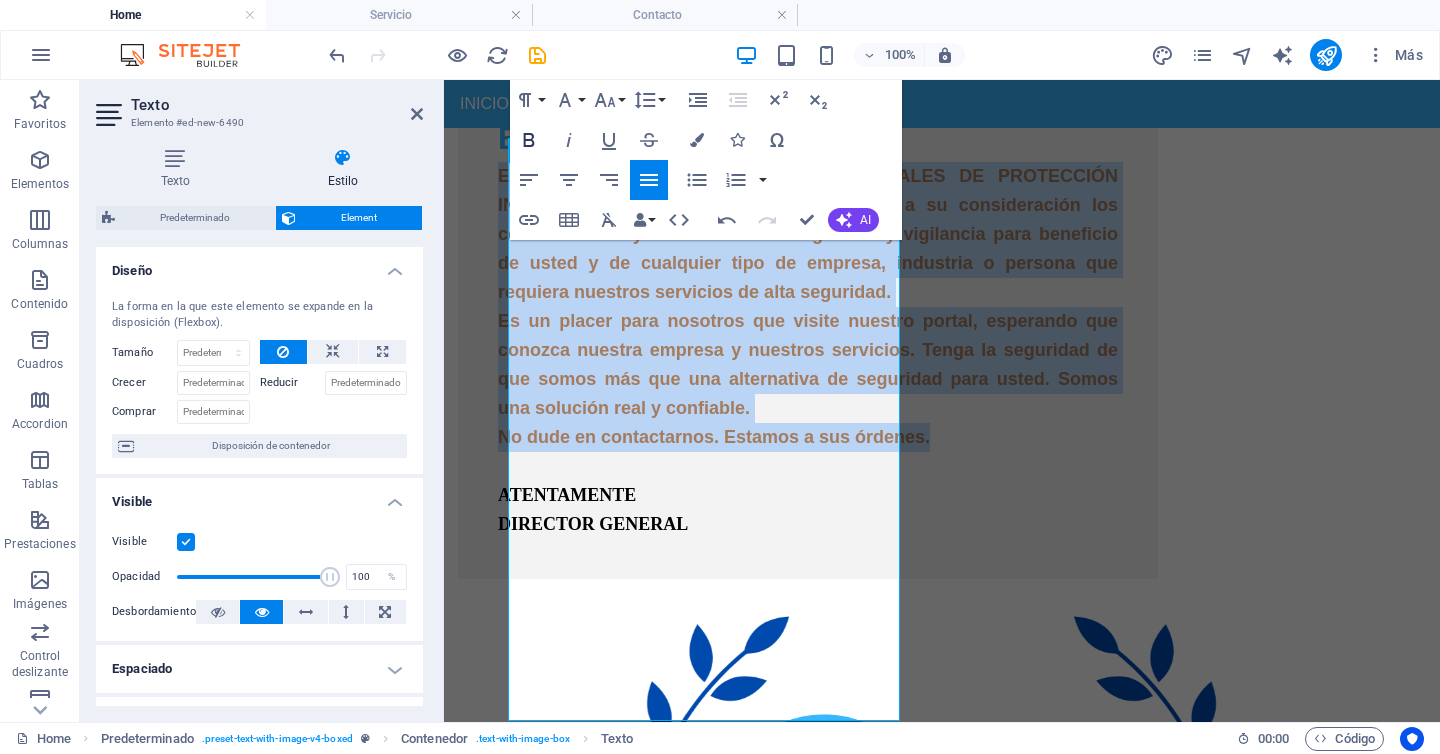 click 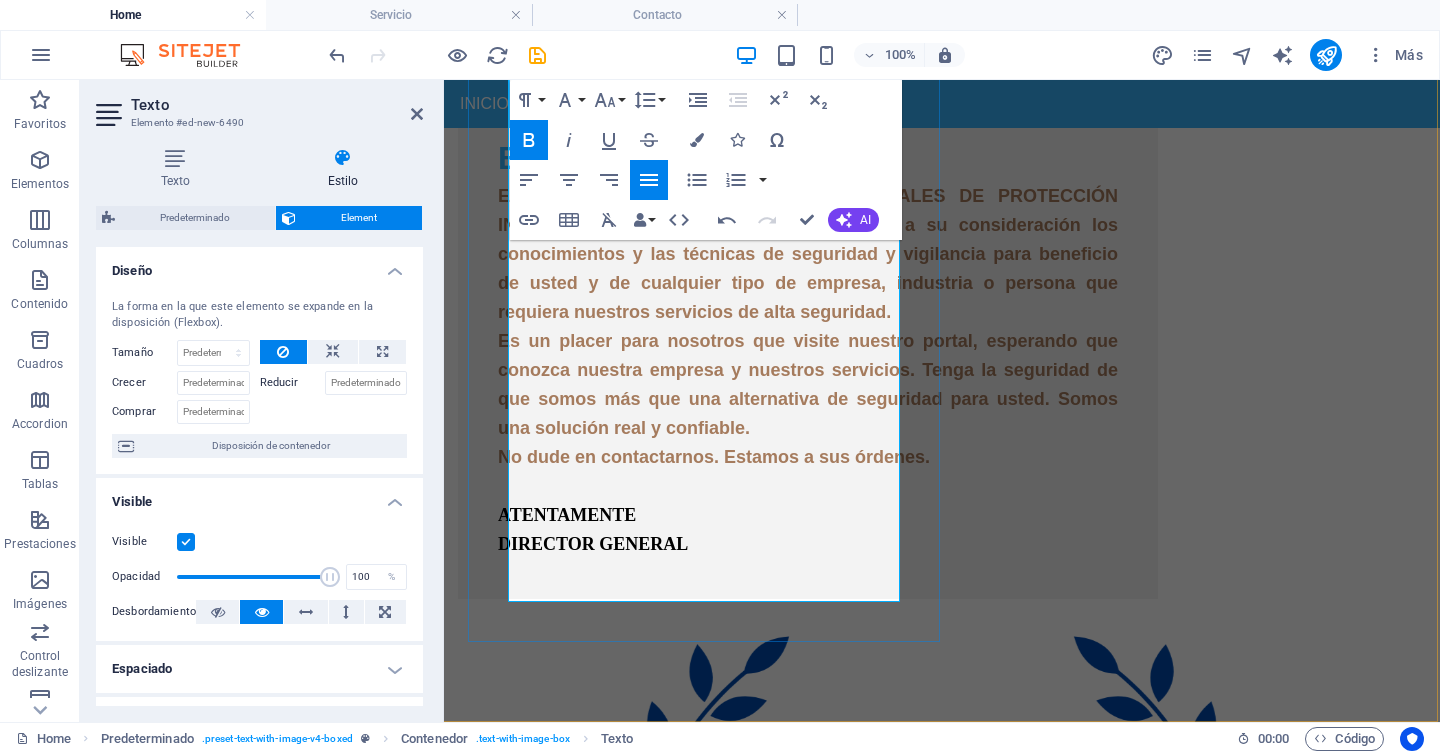 scroll, scrollTop: 805, scrollLeft: 2, axis: both 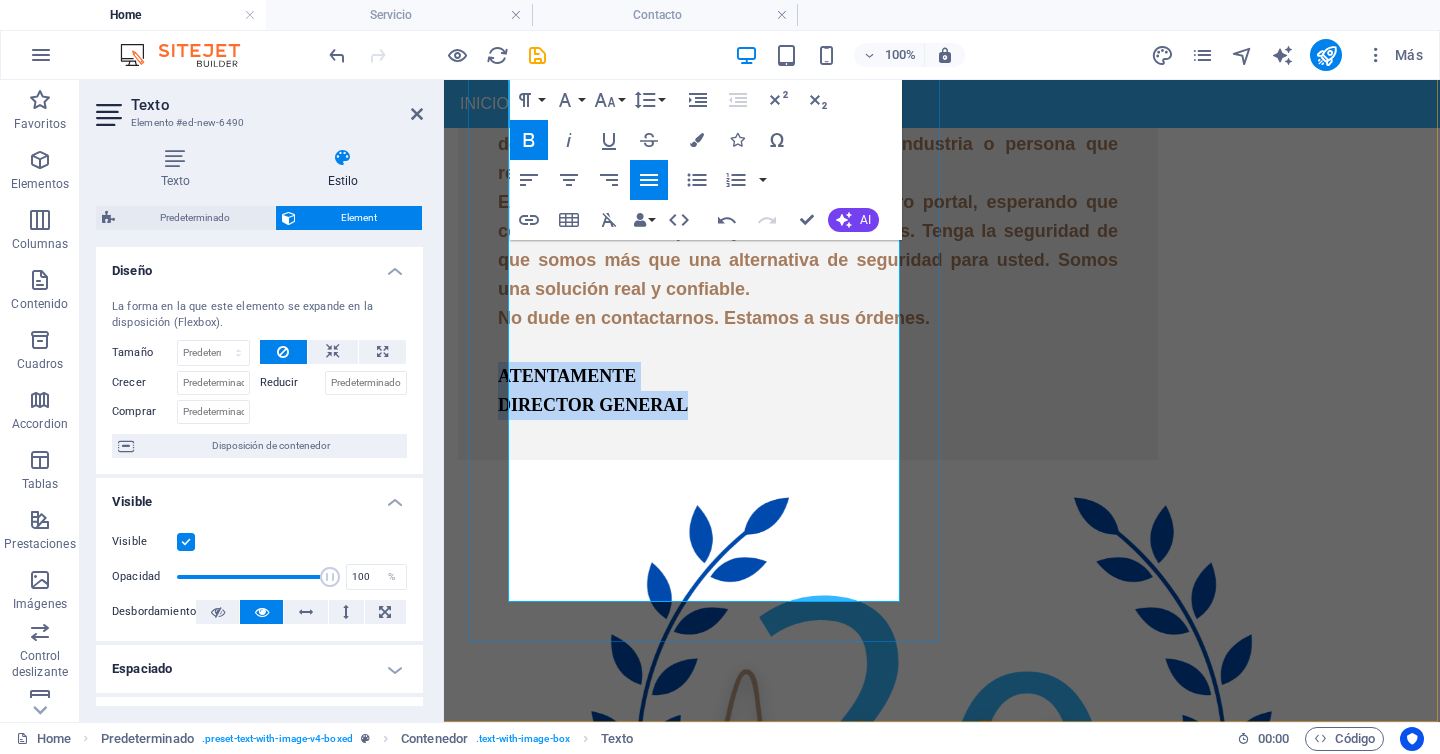 drag, startPoint x: 703, startPoint y: 581, endPoint x: 718, endPoint y: 575, distance: 16.155495 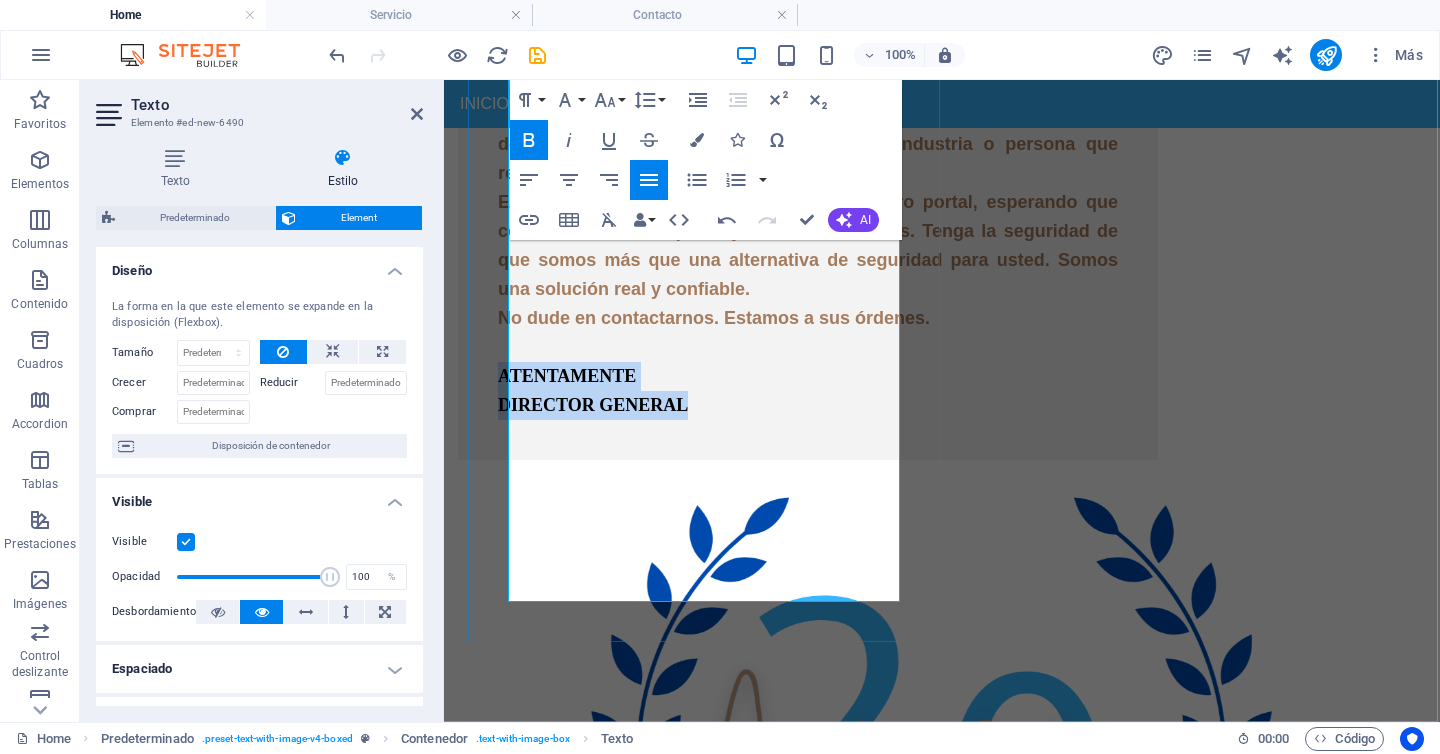 click on "Es un honor para PROYECTOS COMERCIALES DE PROTECCIÓN INTEGRAL, S.A. DE C.V. permitirnos poner a su consideración los conocimientos y las técnicas de seguridad y vigilancia para beneficio de usted y de cualquier tipo de empresa, industria o persona que requiera nuestros servicios de alta seguridad.   Es un placer para nosotros que visite nuestro portal, esperando que conozca nuestra empresa y nuestros servicios. Tenga la seguridad de que somos más que una alternativa de seguridad para usted. Somos una solución real y confiable.   No dude en contactarnos. Estamos a sus órdenes.    ATENTAMENTE   DIRECTOR GENERAL" at bounding box center [808, 231] 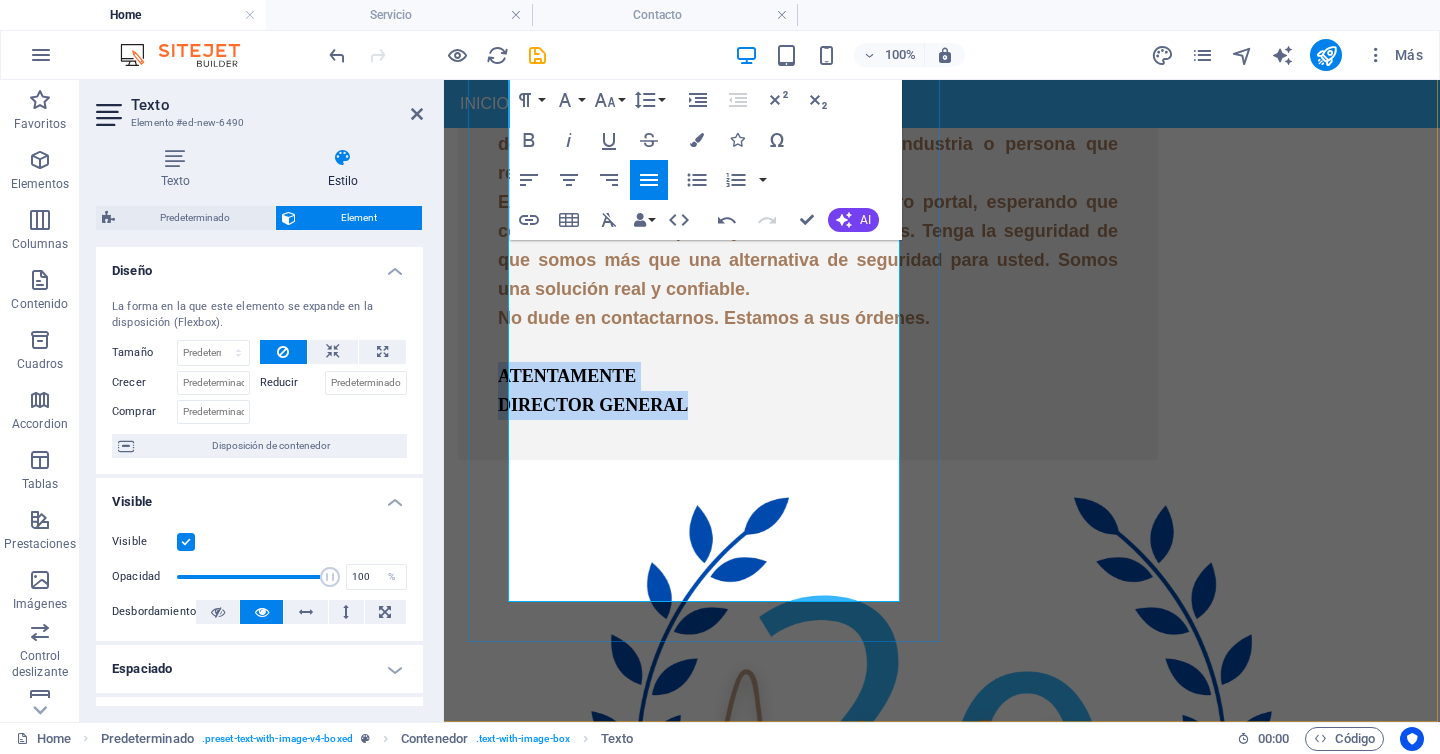 click on "Es un honor para PROYECTOS COMERCIALES DE PROTECCIÓN INTEGRAL, S.A. DE C.V. permitirnos poner a su consideración los conocimientos y las técnicas de seguridad y vigilancia para beneficio de usted y de cualquier tipo de empresa, industria o persona que requiera nuestros servicios de alta seguridad.   Es un placer para nosotros que visite nuestro portal, esperando que conozca nuestra empresa y nuestros servicios. Tenga la seguridad de que somos más que una alternativa de seguridad para usted. Somos una solución real y confiable.   No dude en contactarnos. Estamos a sus órdenes.    ATENTAMENTE   DIRECTOR GENERAL" at bounding box center [808, 231] 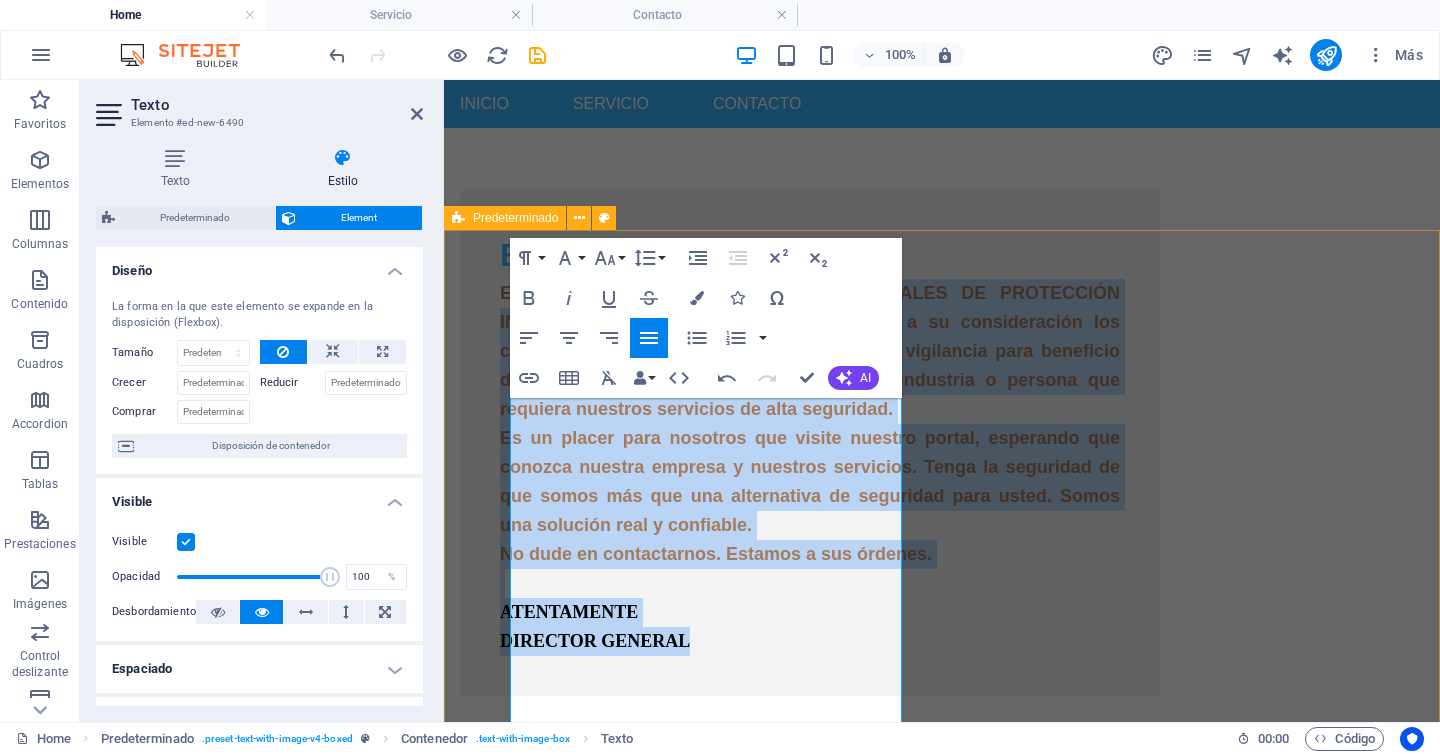 scroll, scrollTop: 498, scrollLeft: 0, axis: vertical 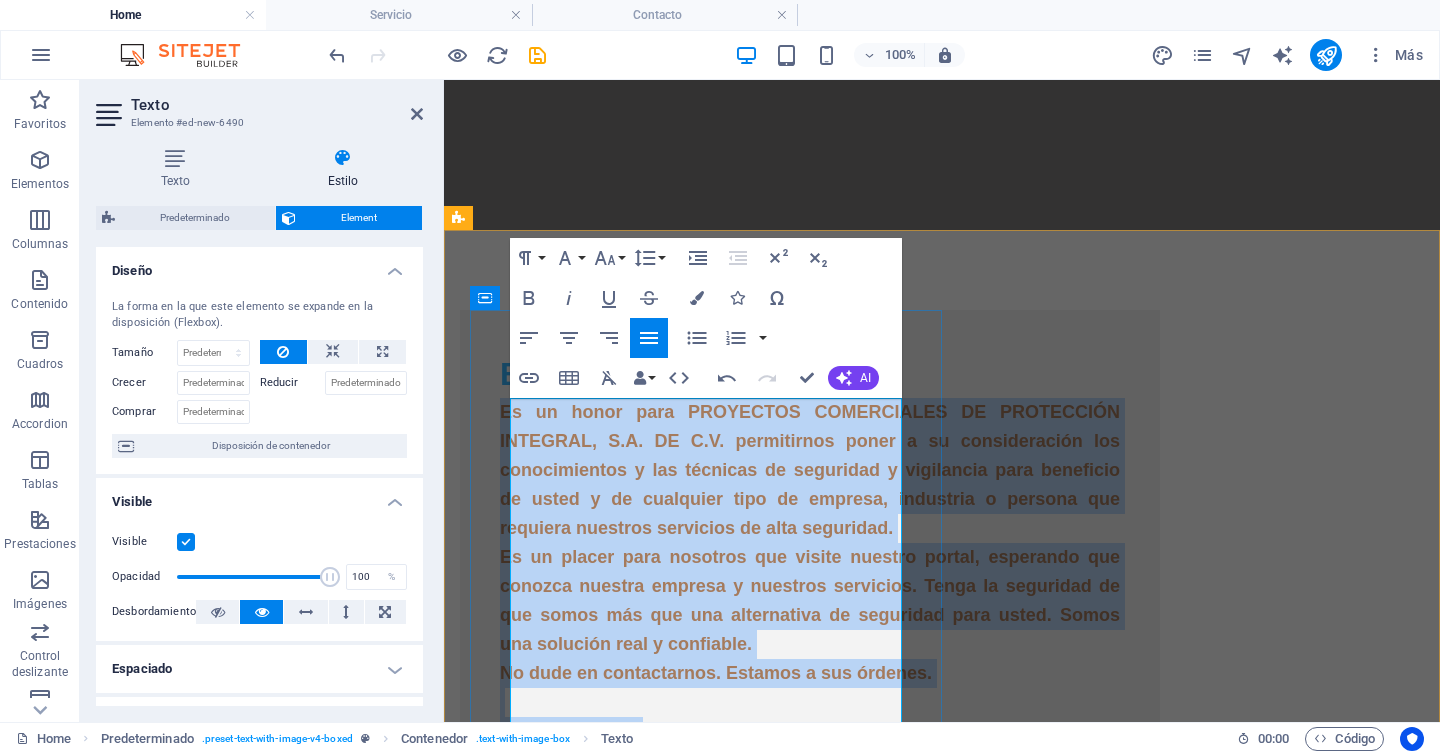 drag, startPoint x: 727, startPoint y: 589, endPoint x: 513, endPoint y: 404, distance: 282.87982 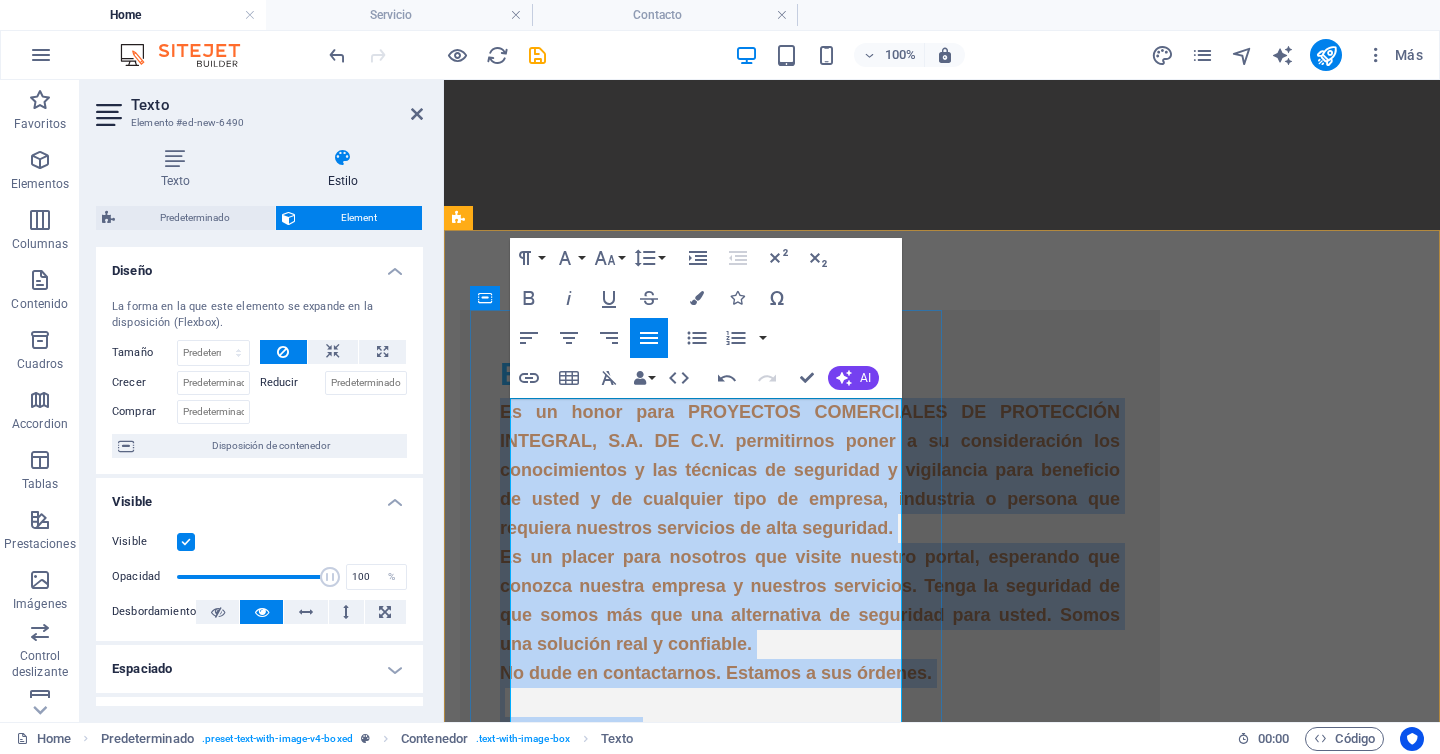 click on "Es un honor para PROYECTOS COMERCIALES DE PROTECCIÓN INTEGRAL, S.A. DE C.V. permitirnos poner a su consideración los conocimientos y las técnicas de seguridad y vigilancia para beneficio de usted y de cualquier tipo de empresa, industria o persona que requiera nuestros servicios de alta seguridad.   Es un placer para nosotros que visite nuestro portal, esperando que conozca nuestra empresa y nuestros servicios. Tenga la seguridad de que somos más que una alternativa de seguridad para usted. Somos una solución real y confiable.   No dude en contactarnos. Estamos a sus órdenes.    ATENTAMENTE   DIRECTOR GENERAL" at bounding box center [810, 586] 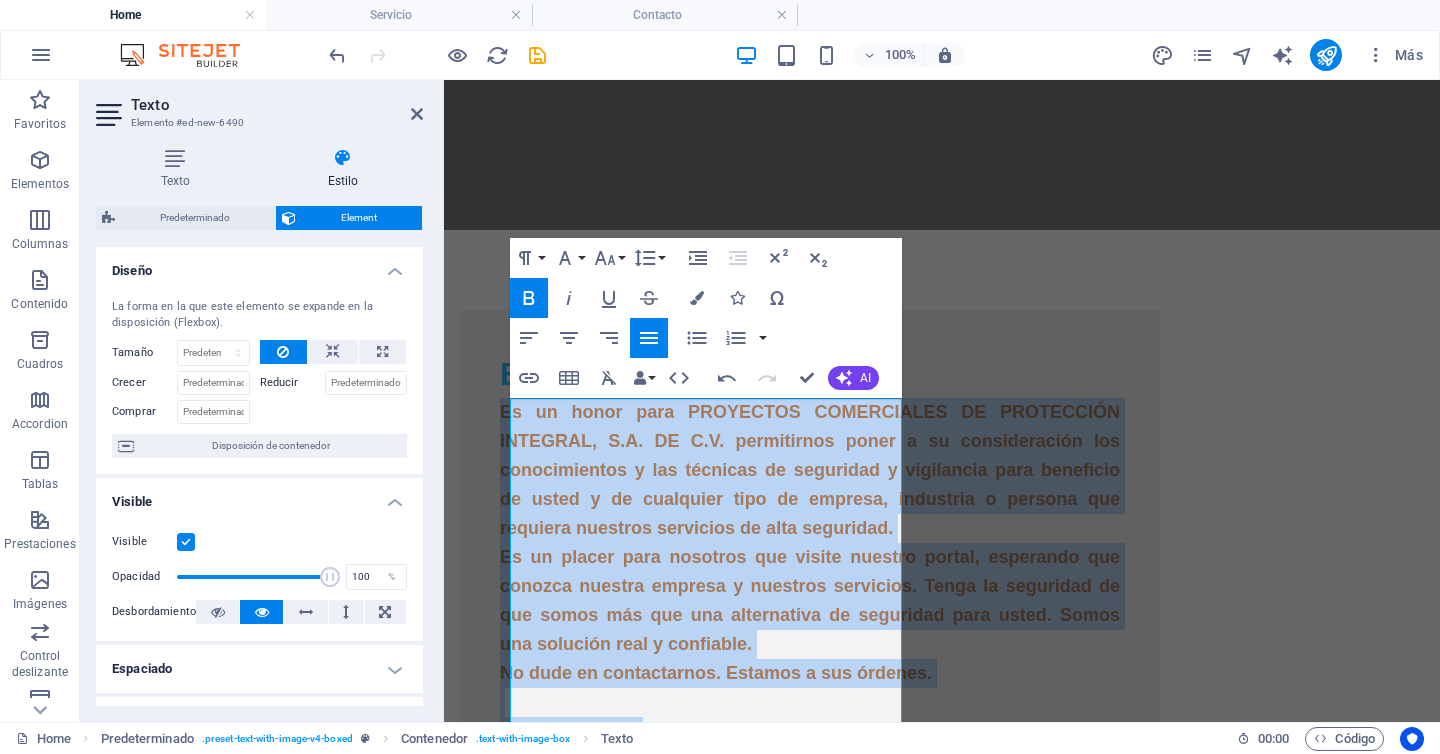 click 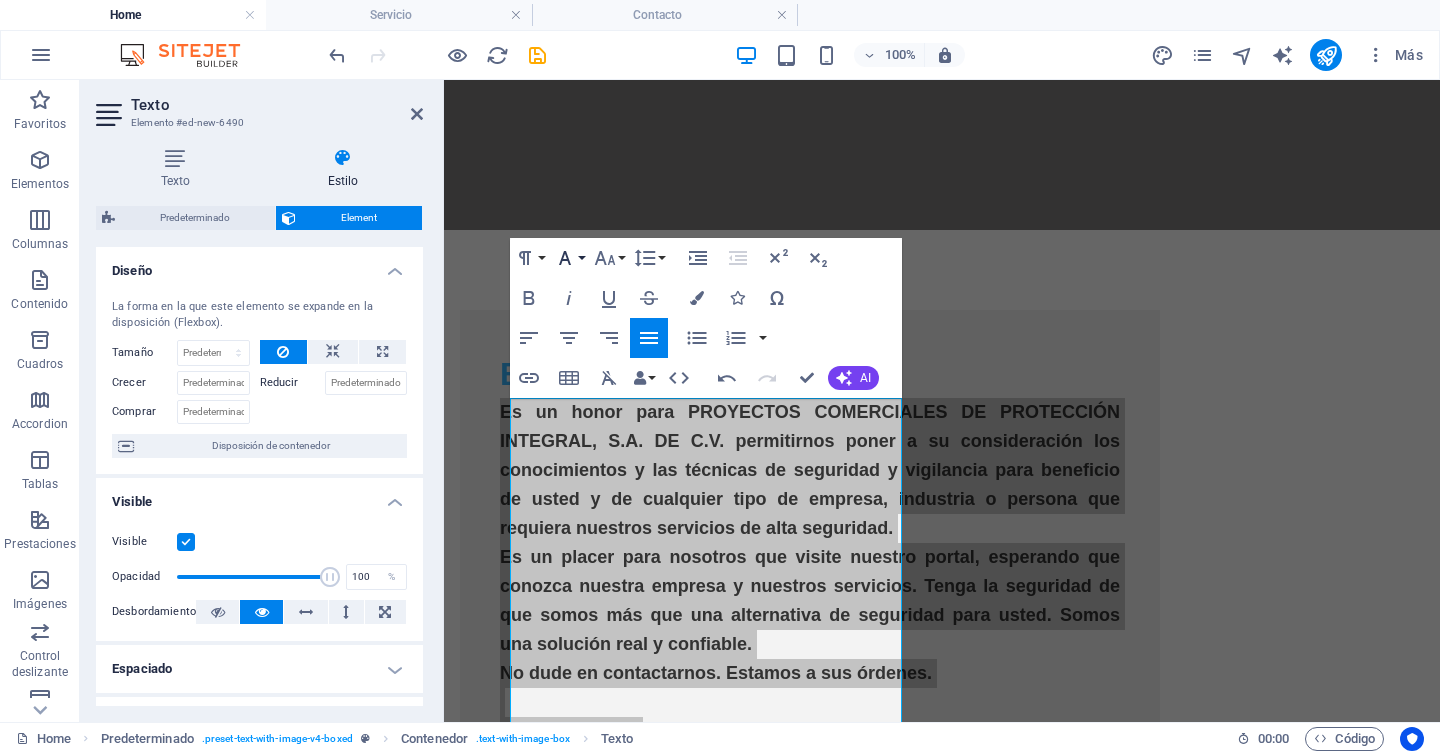 click 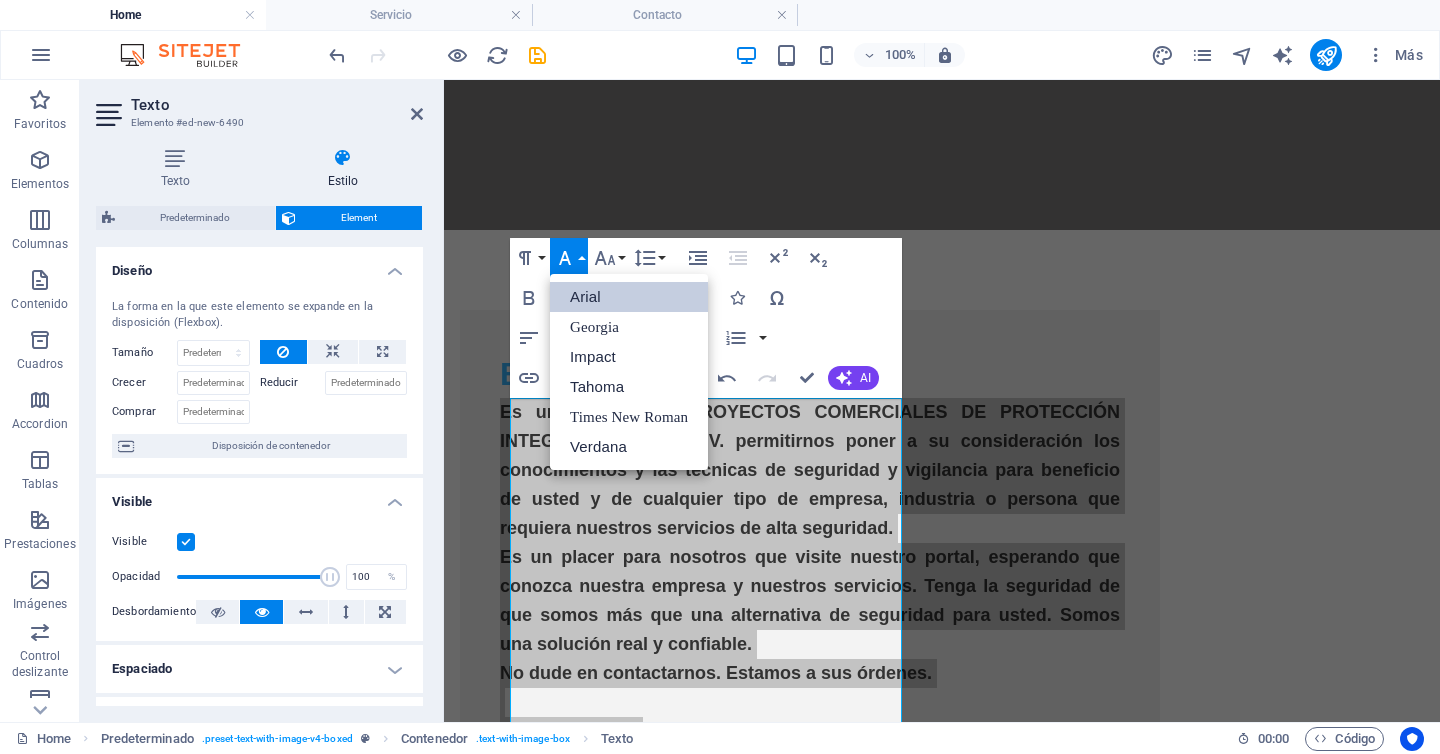 scroll, scrollTop: 0, scrollLeft: 0, axis: both 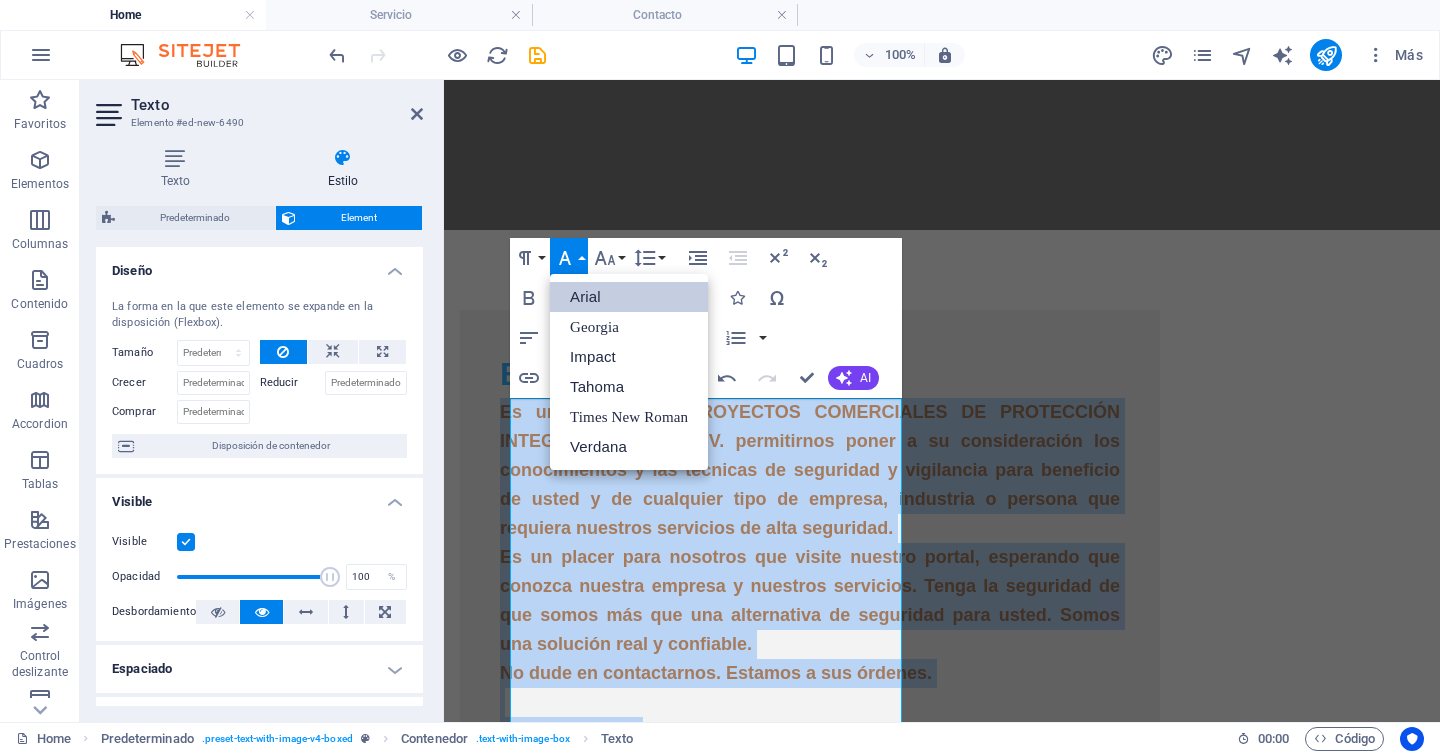 click on "Arial" at bounding box center (629, 297) 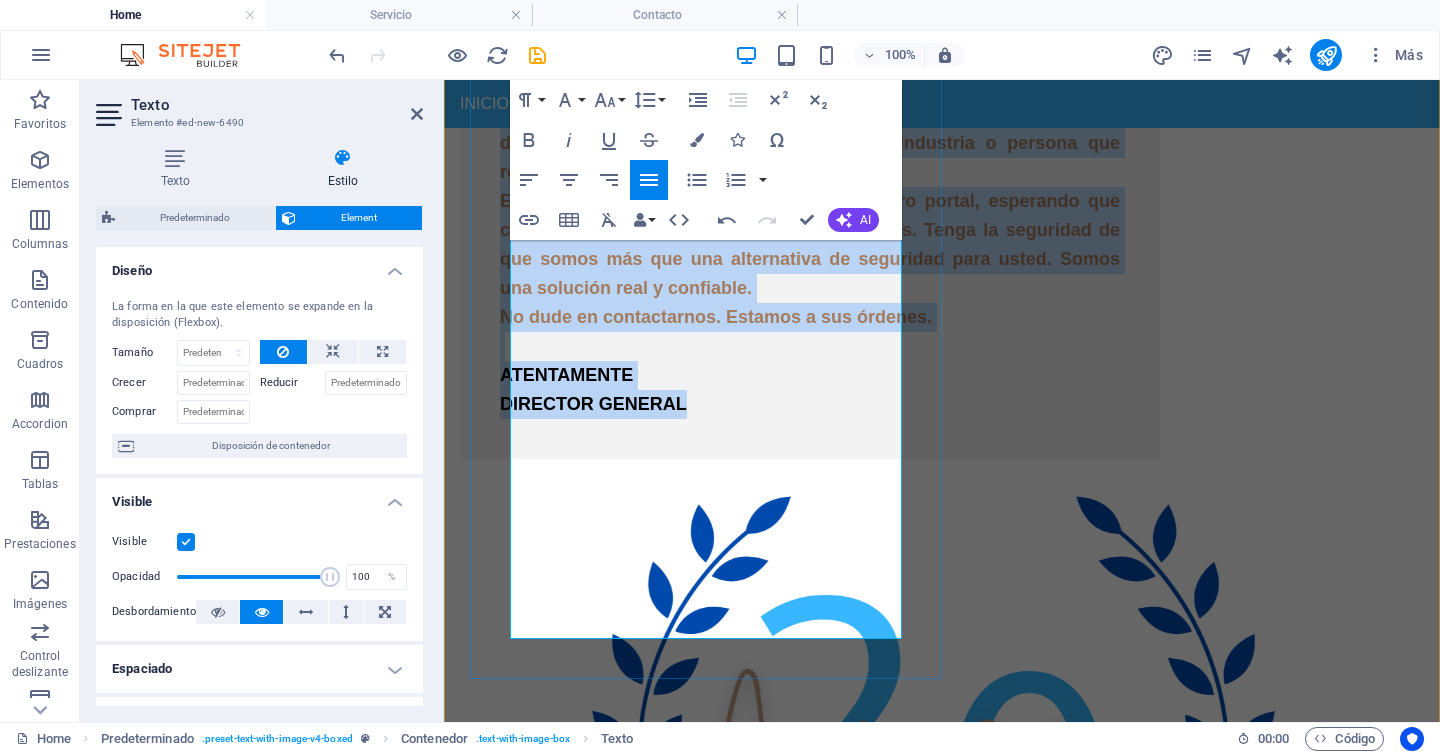 scroll, scrollTop: 765, scrollLeft: 0, axis: vertical 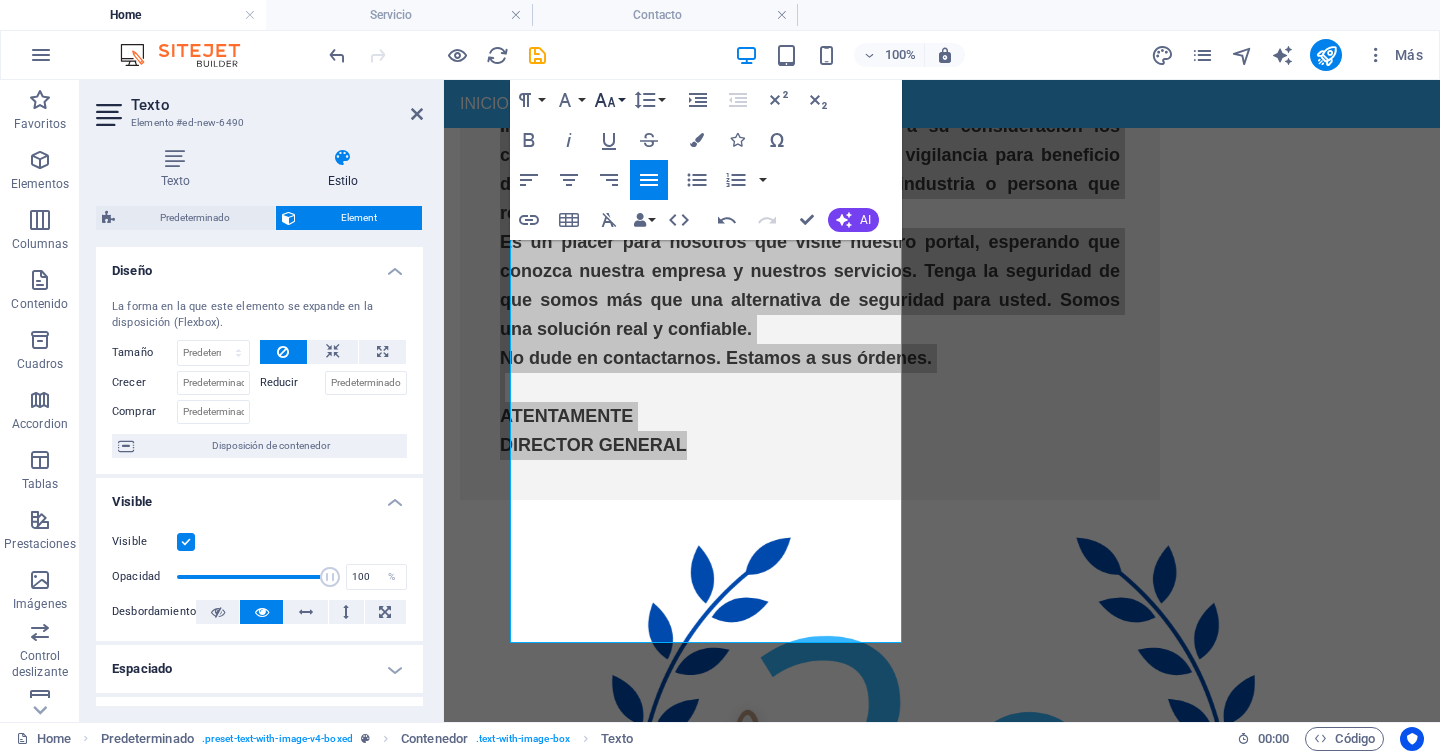 click 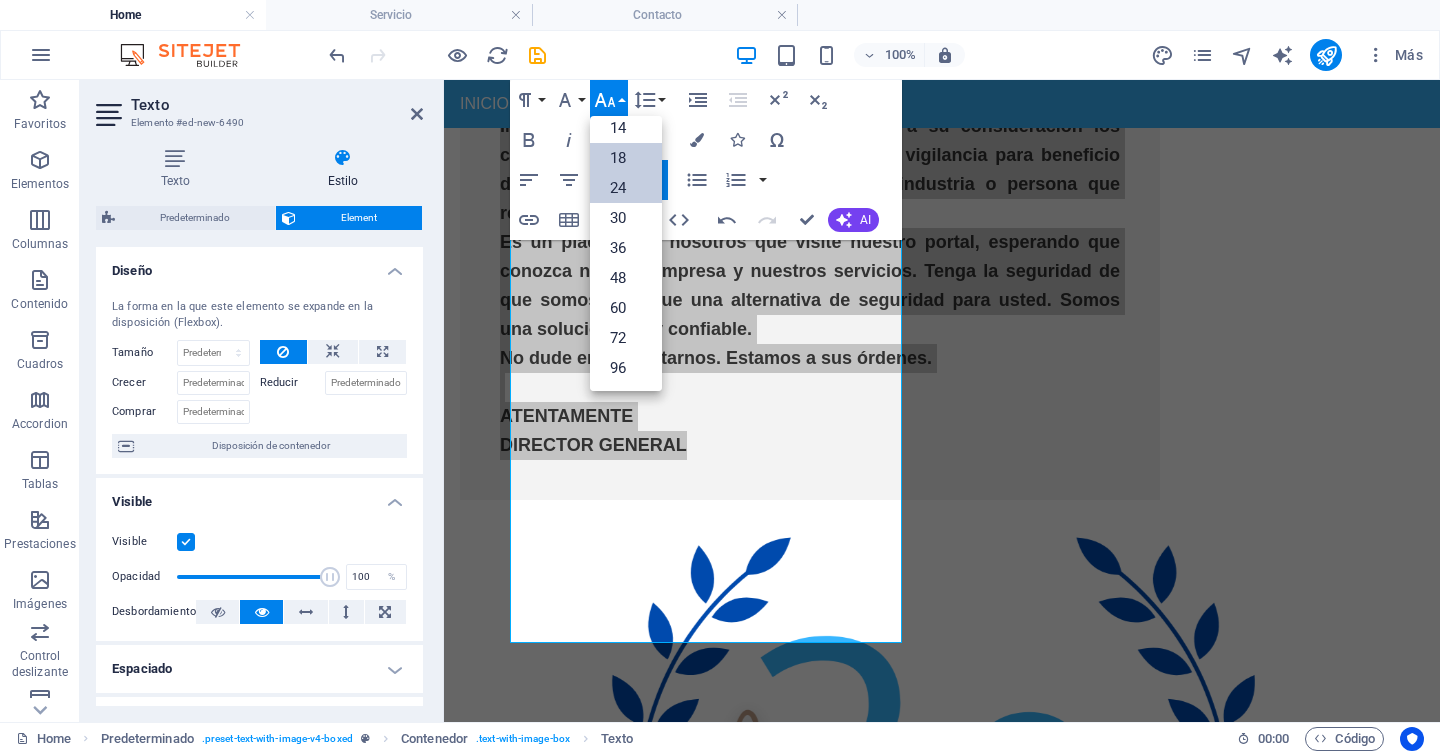 scroll, scrollTop: 27, scrollLeft: 0, axis: vertical 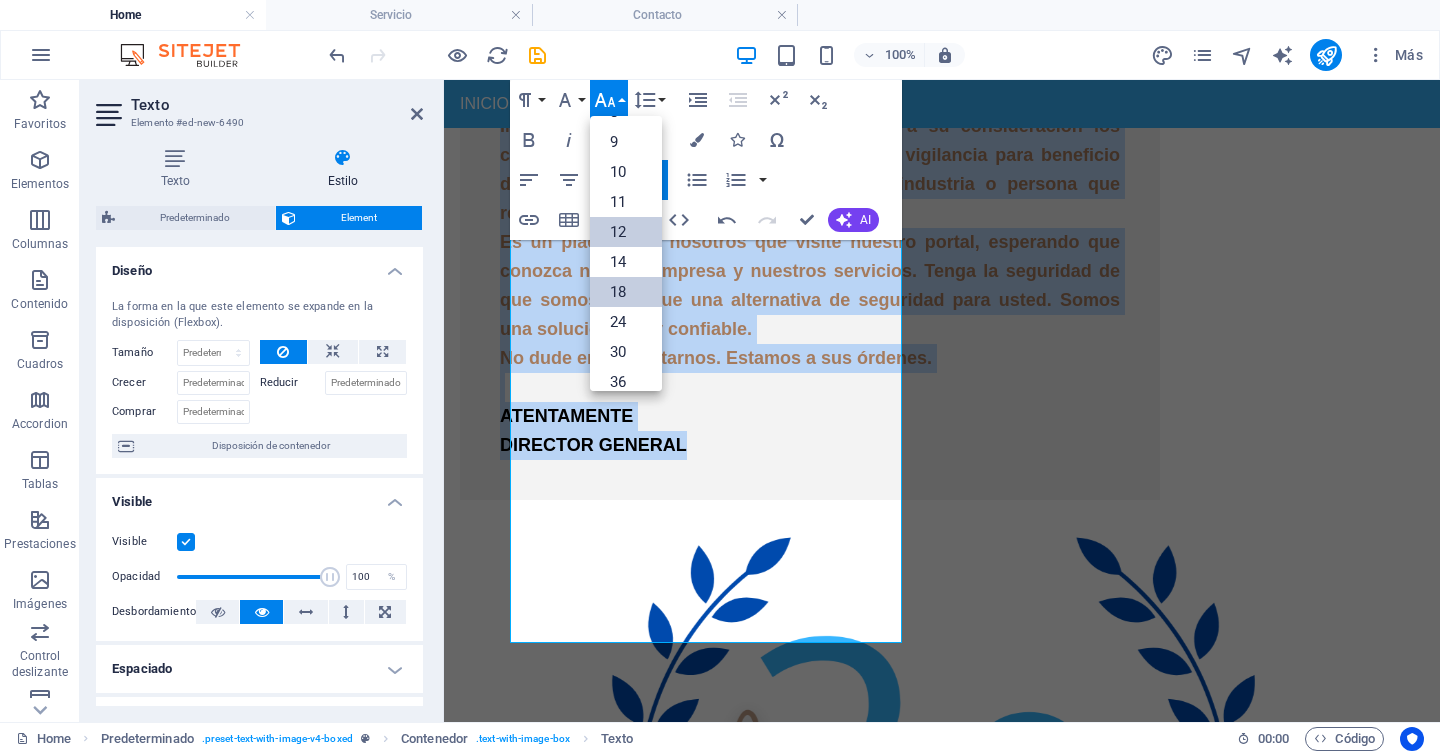 click on "12" at bounding box center (626, 232) 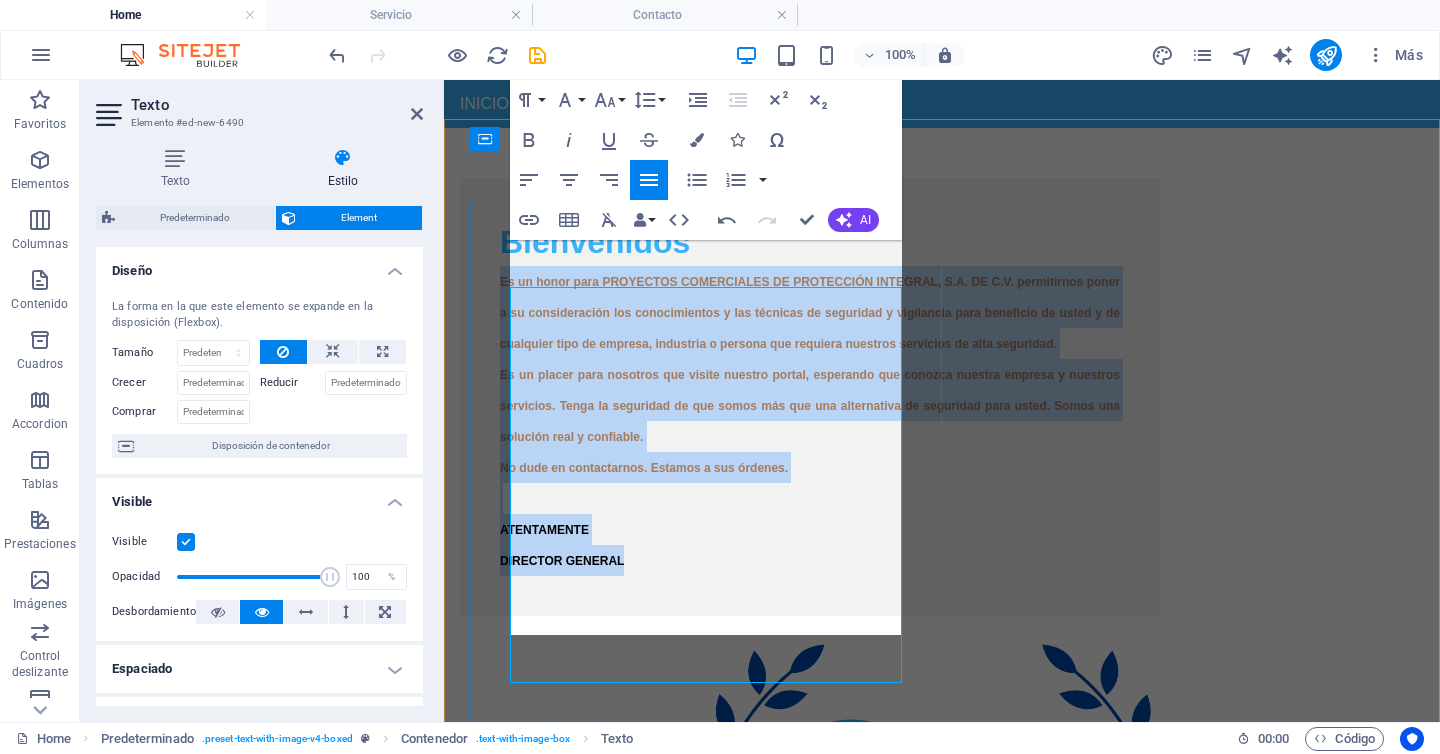 scroll, scrollTop: 615, scrollLeft: 0, axis: vertical 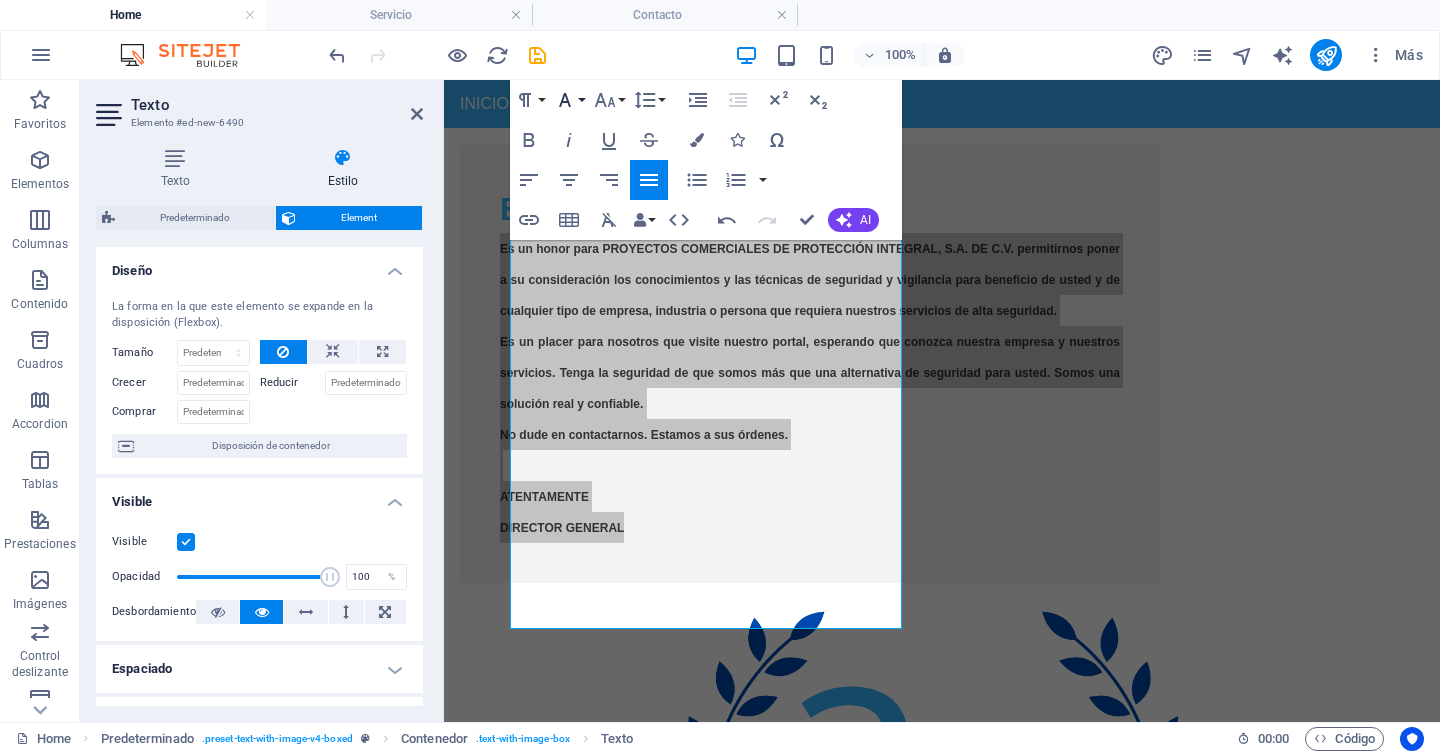 click 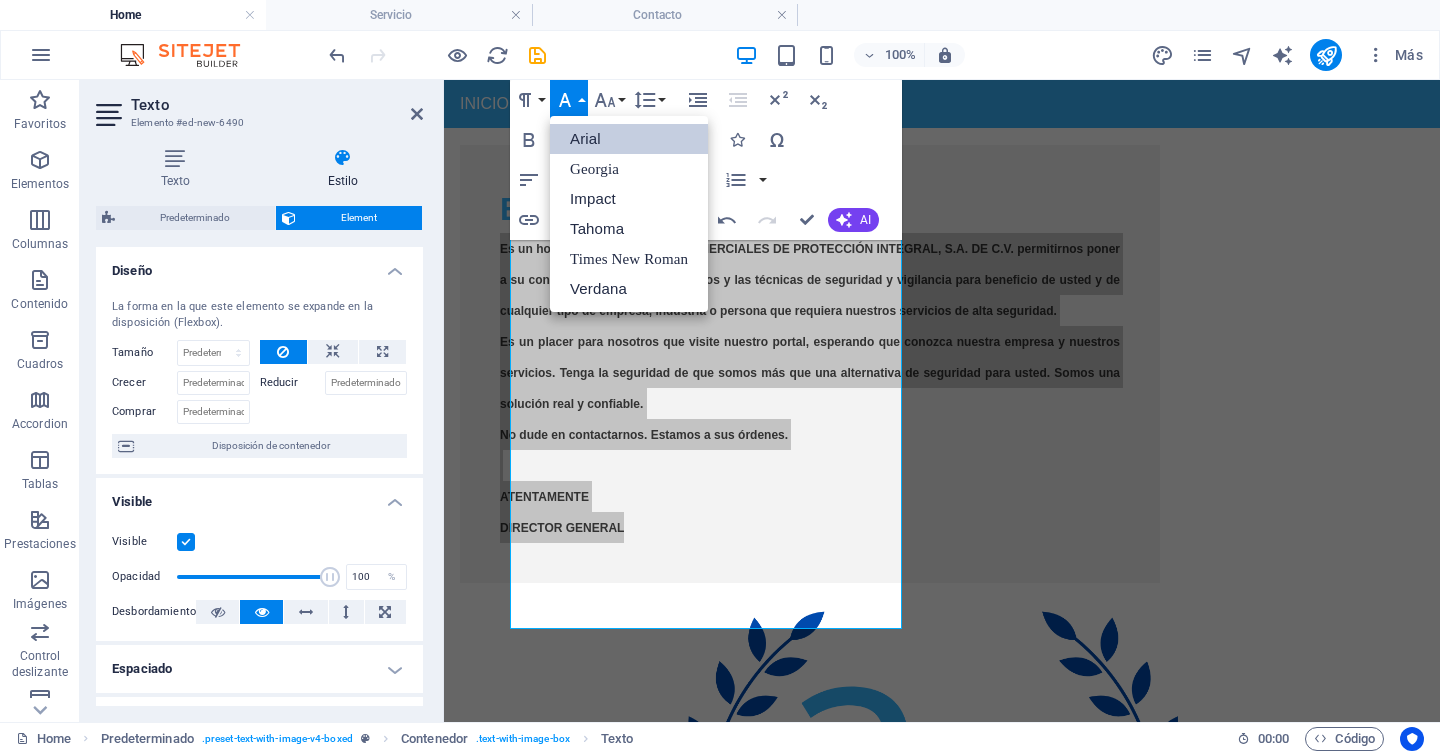 scroll, scrollTop: 0, scrollLeft: 0, axis: both 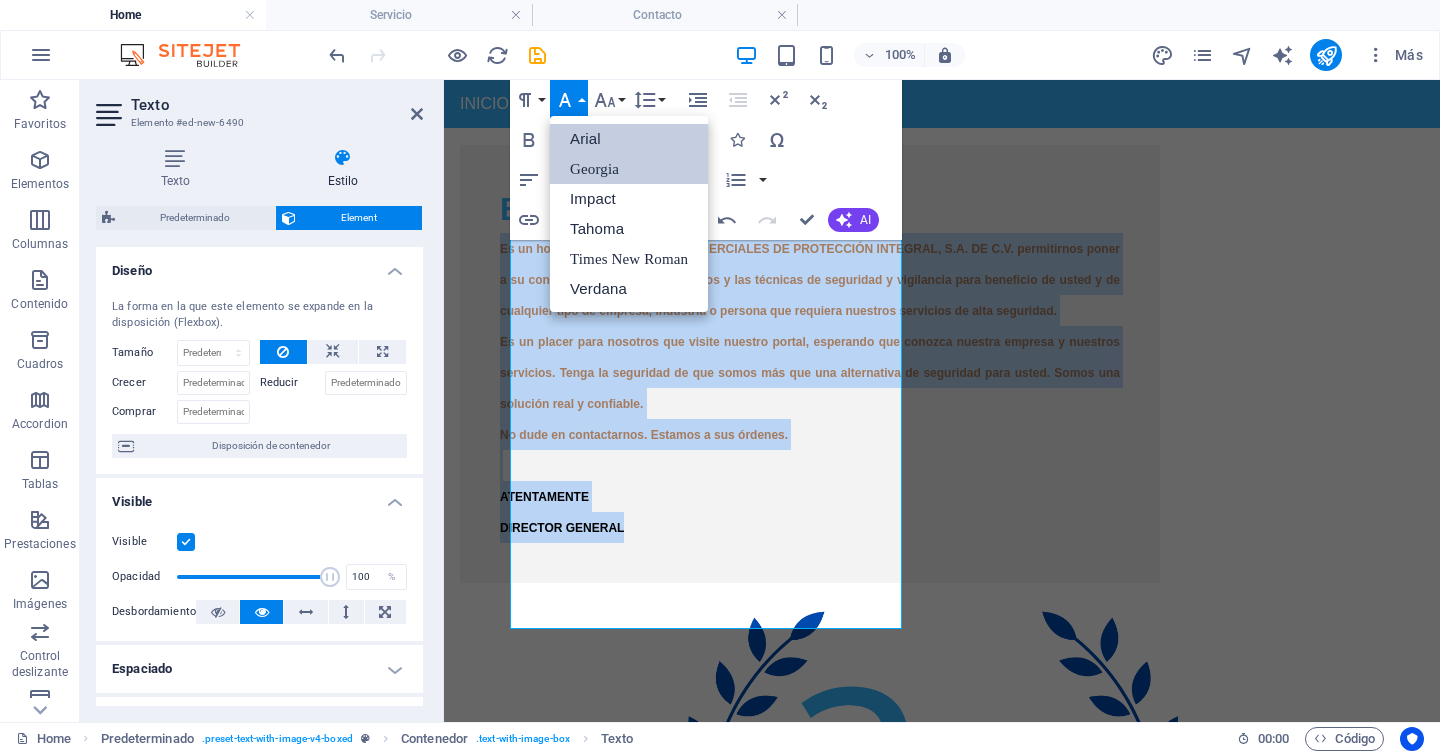 click on "Georgia" at bounding box center (629, 169) 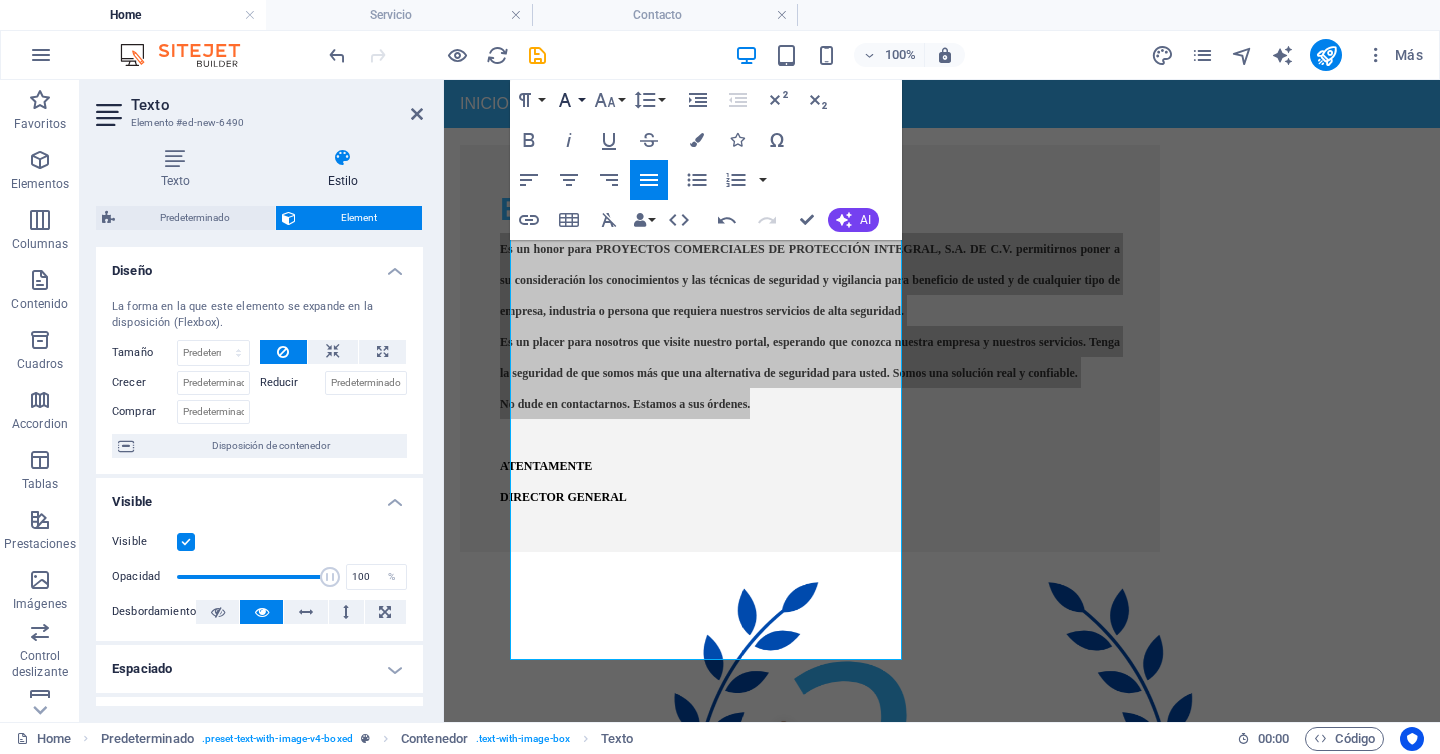 click 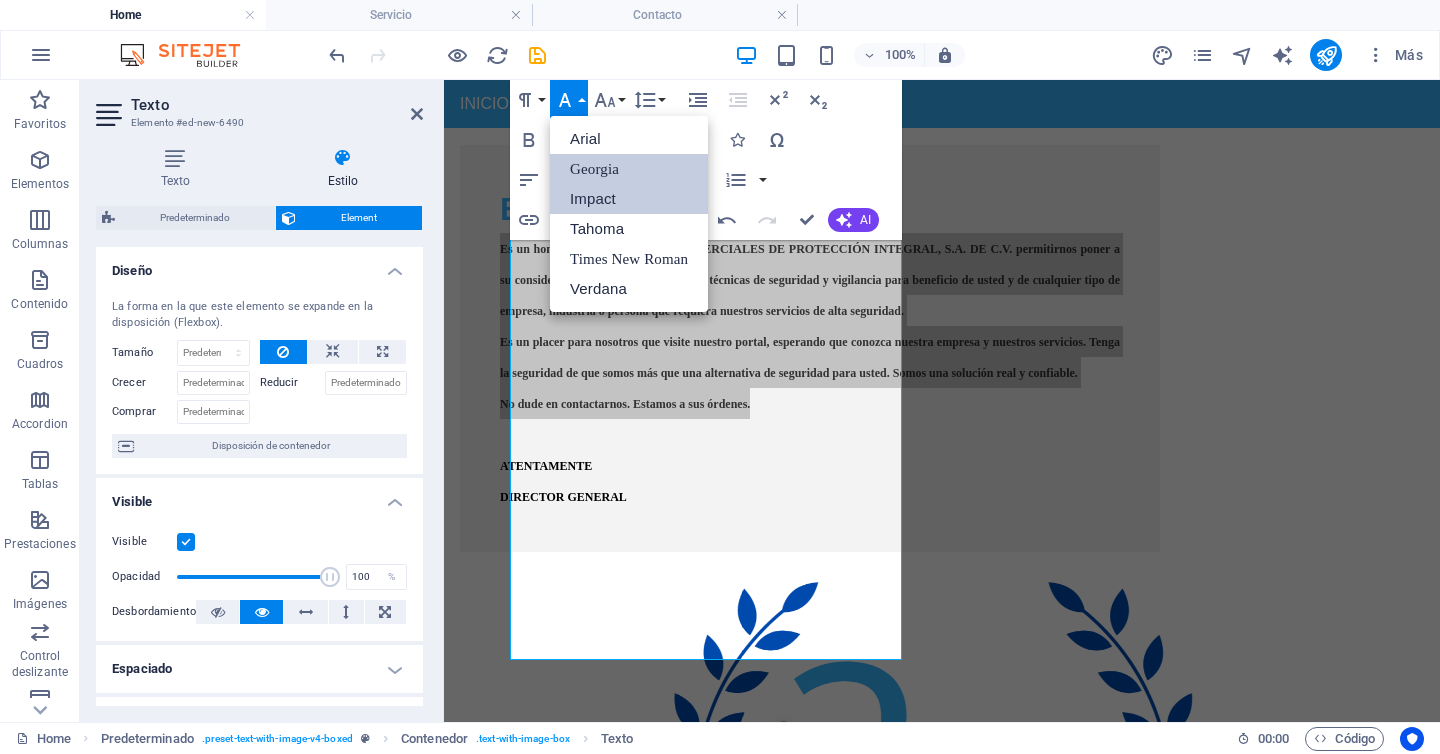 scroll, scrollTop: 0, scrollLeft: 0, axis: both 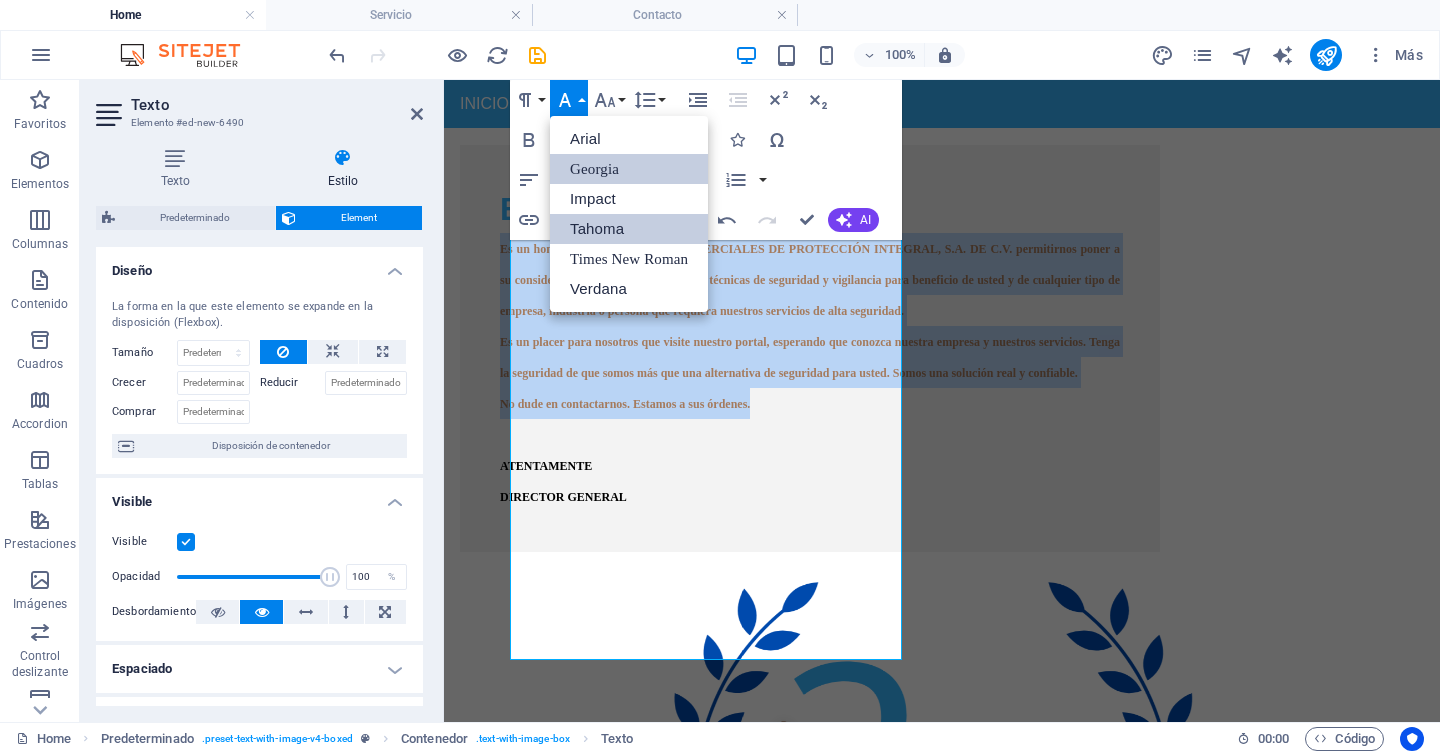 click on "Tahoma" at bounding box center (629, 229) 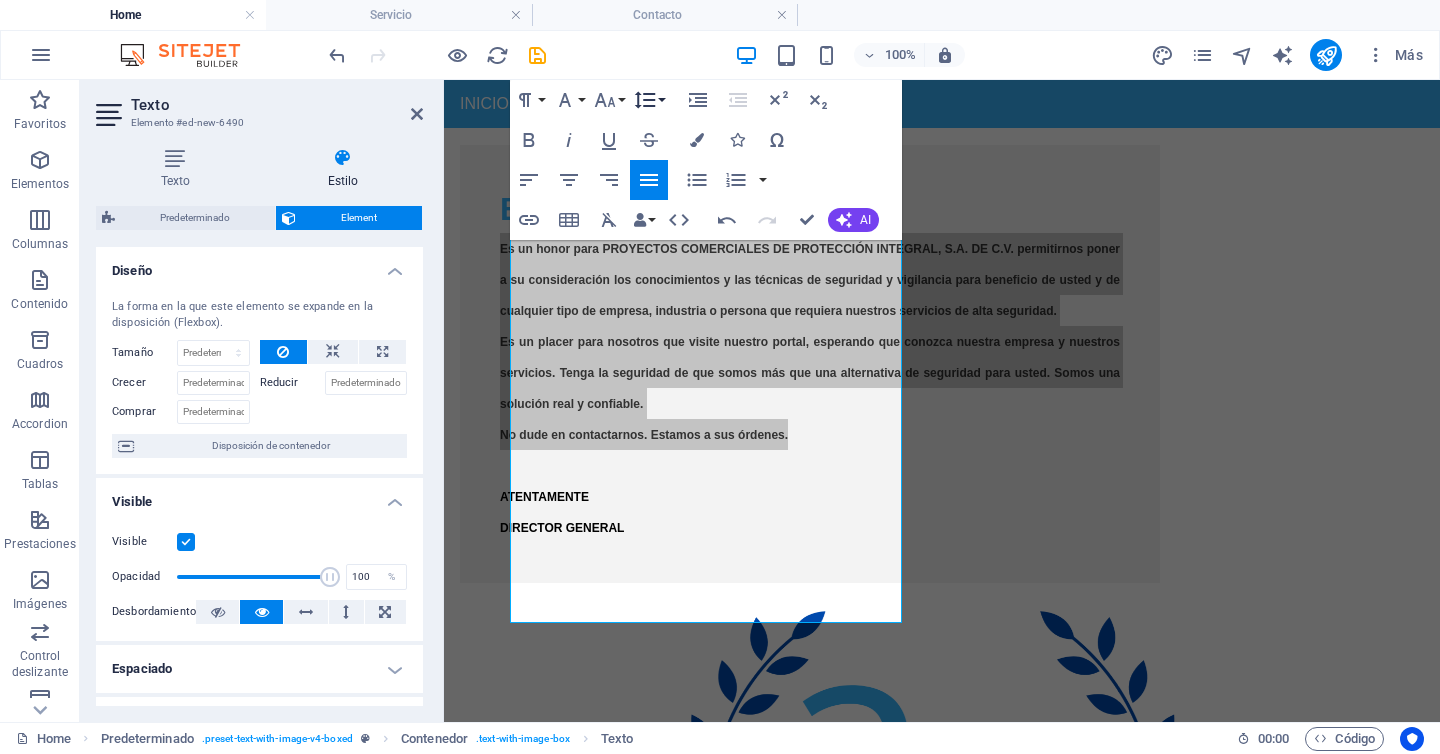 click on "Line Height" at bounding box center [649, 100] 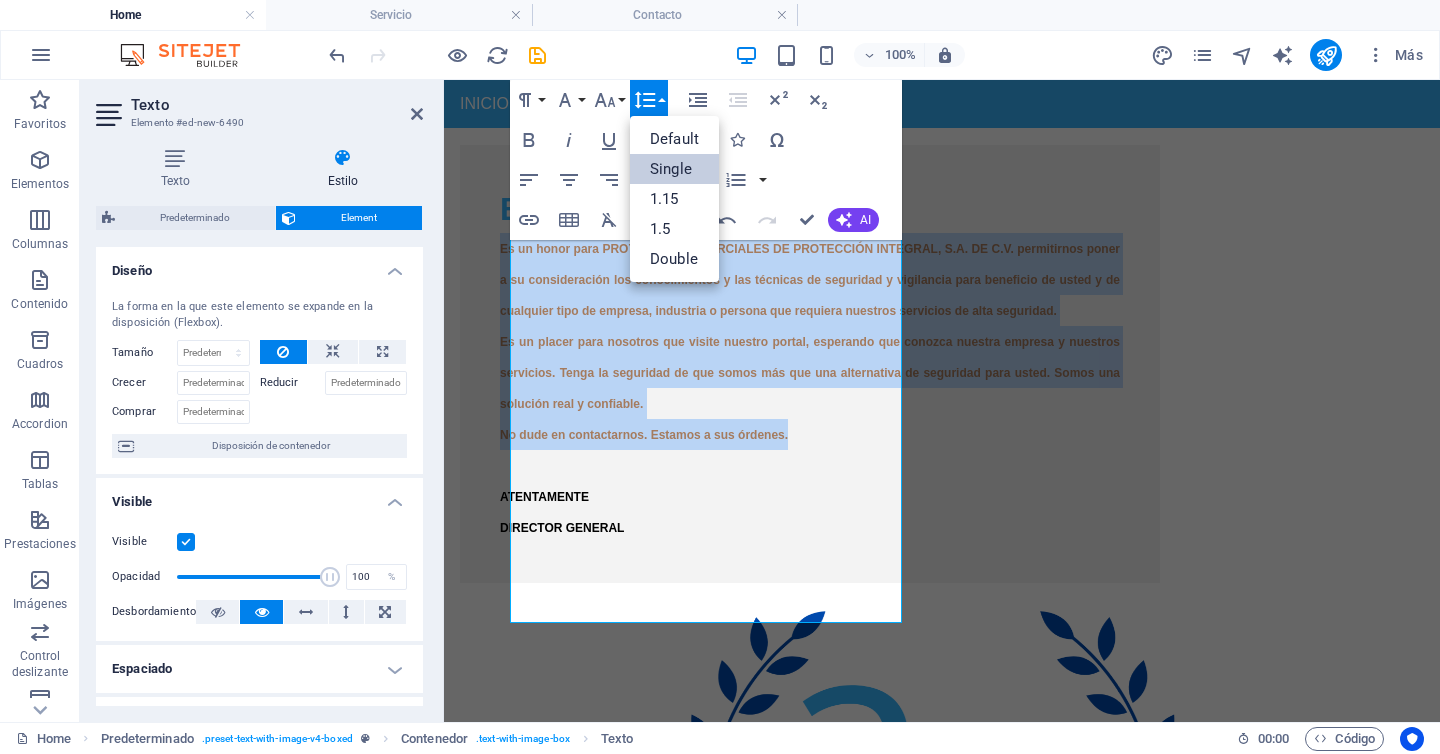 click on "Single" at bounding box center (674, 169) 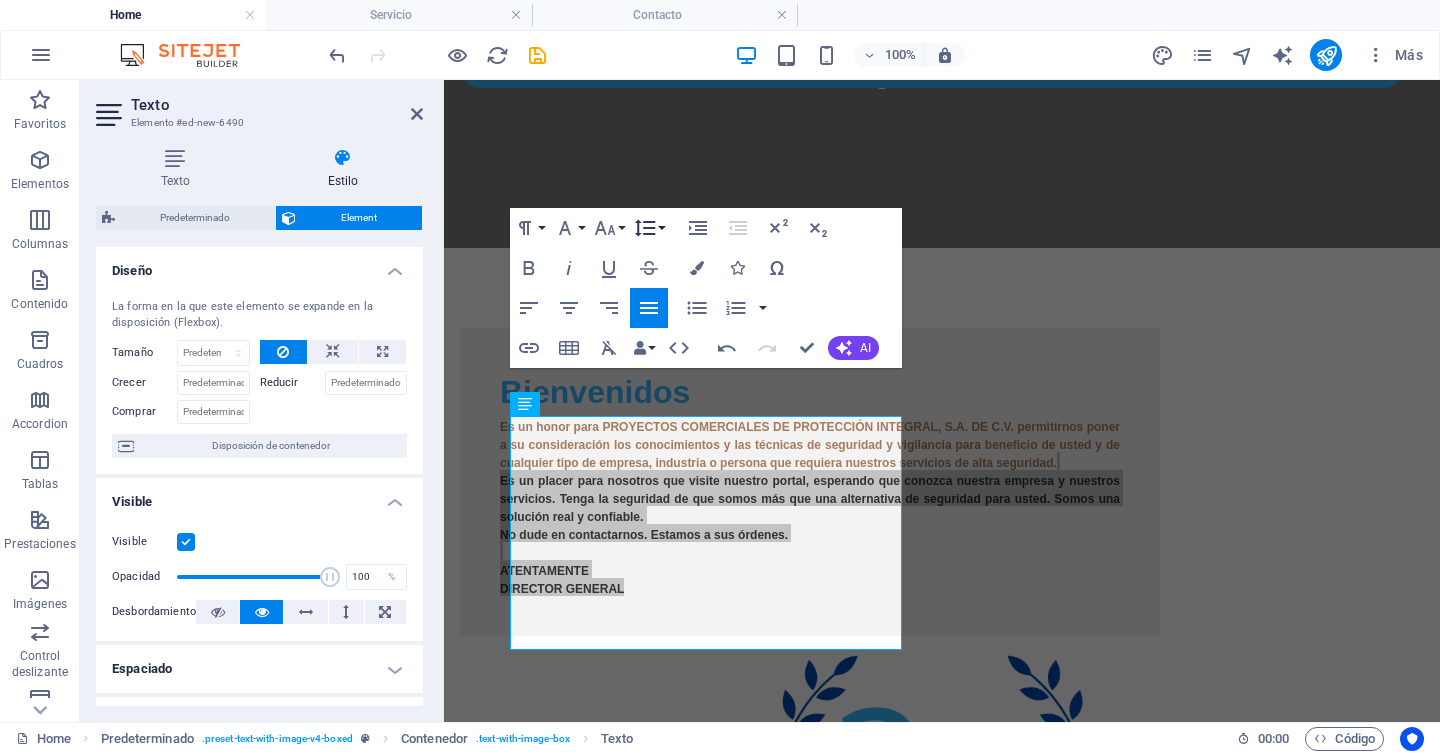 click on "Line Height" at bounding box center [649, 228] 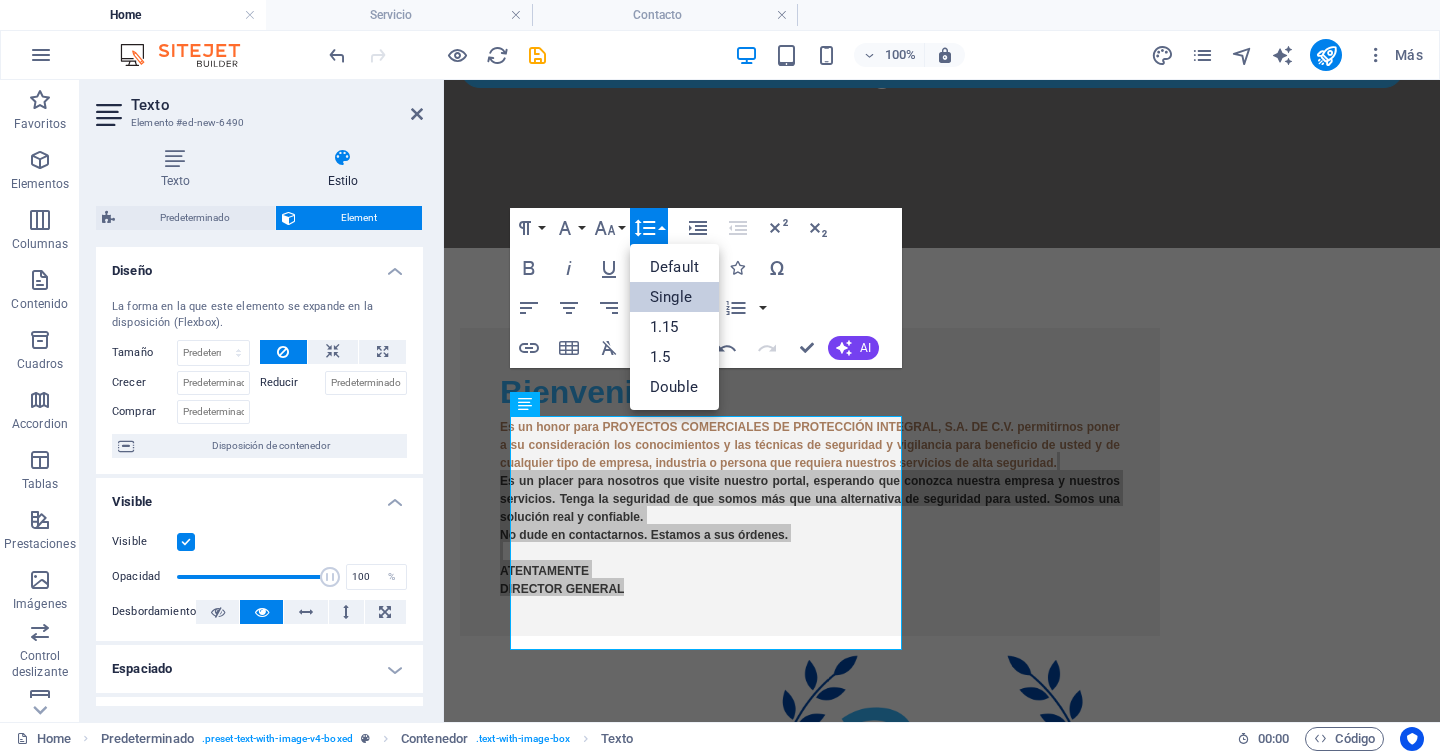 scroll, scrollTop: 0, scrollLeft: 0, axis: both 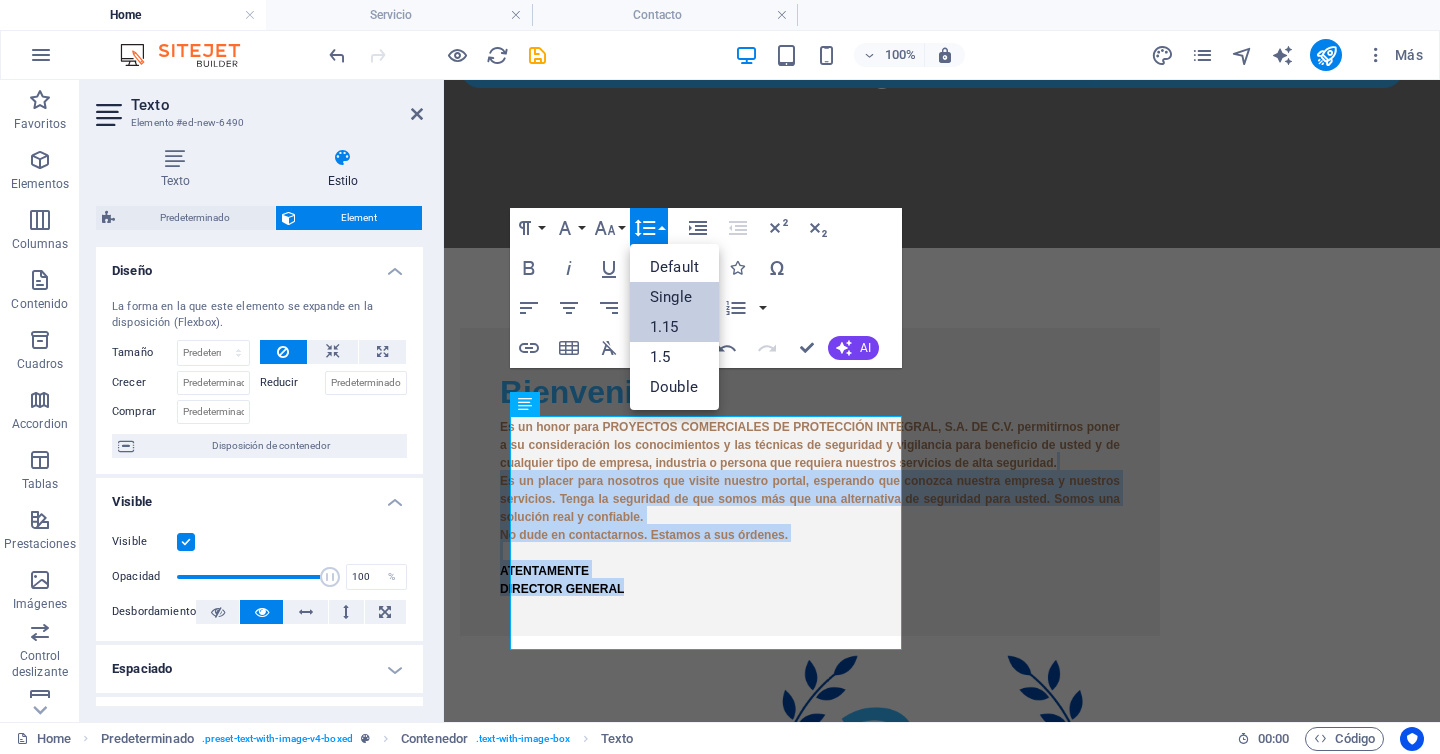 click on "1.15" at bounding box center (674, 327) 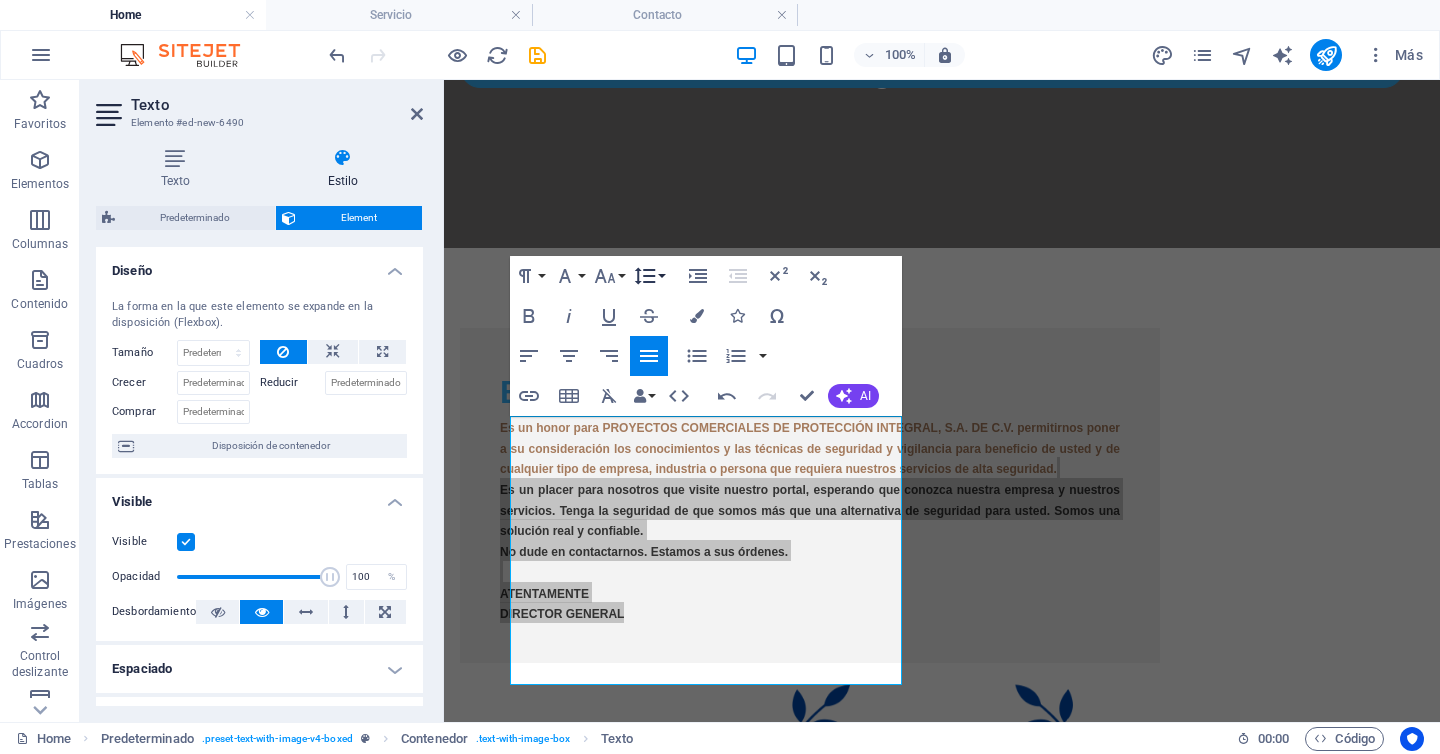 click 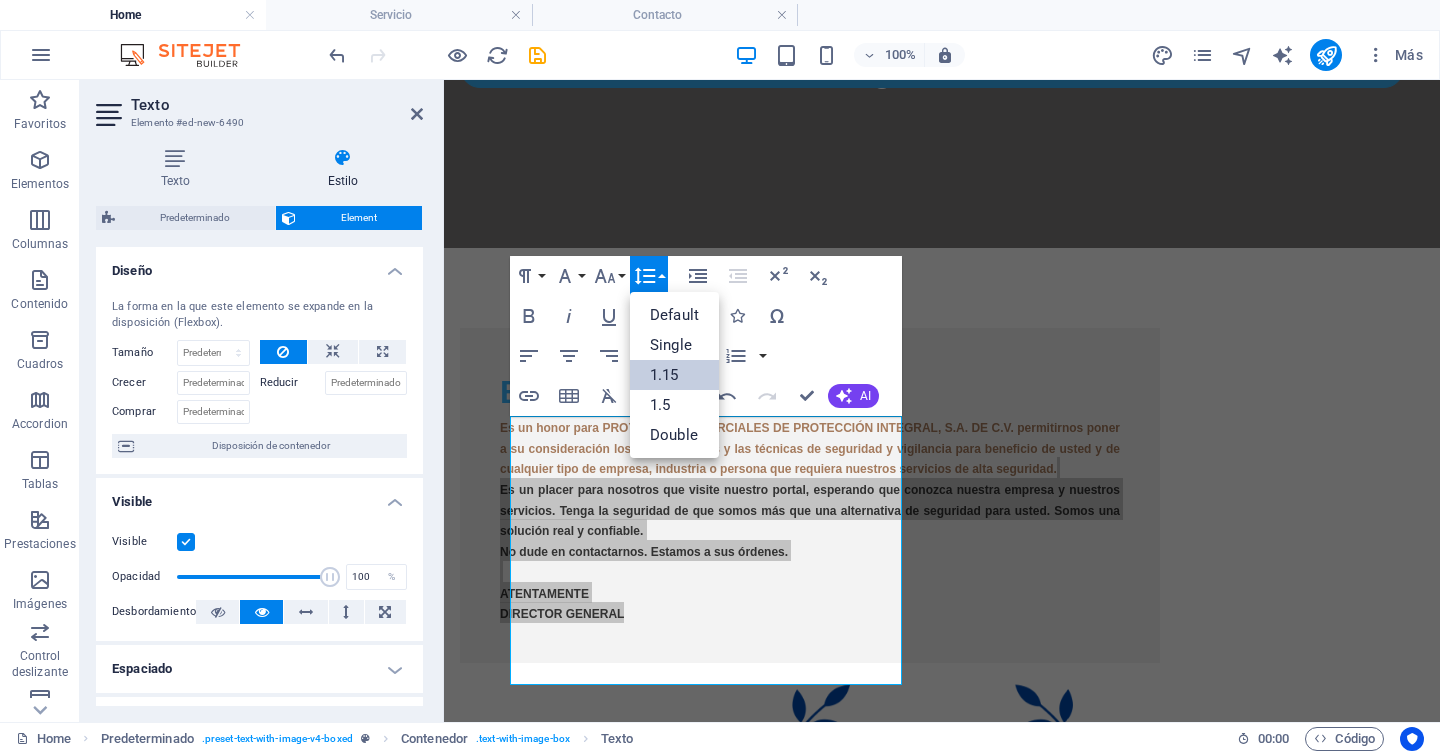 scroll, scrollTop: 0, scrollLeft: 0, axis: both 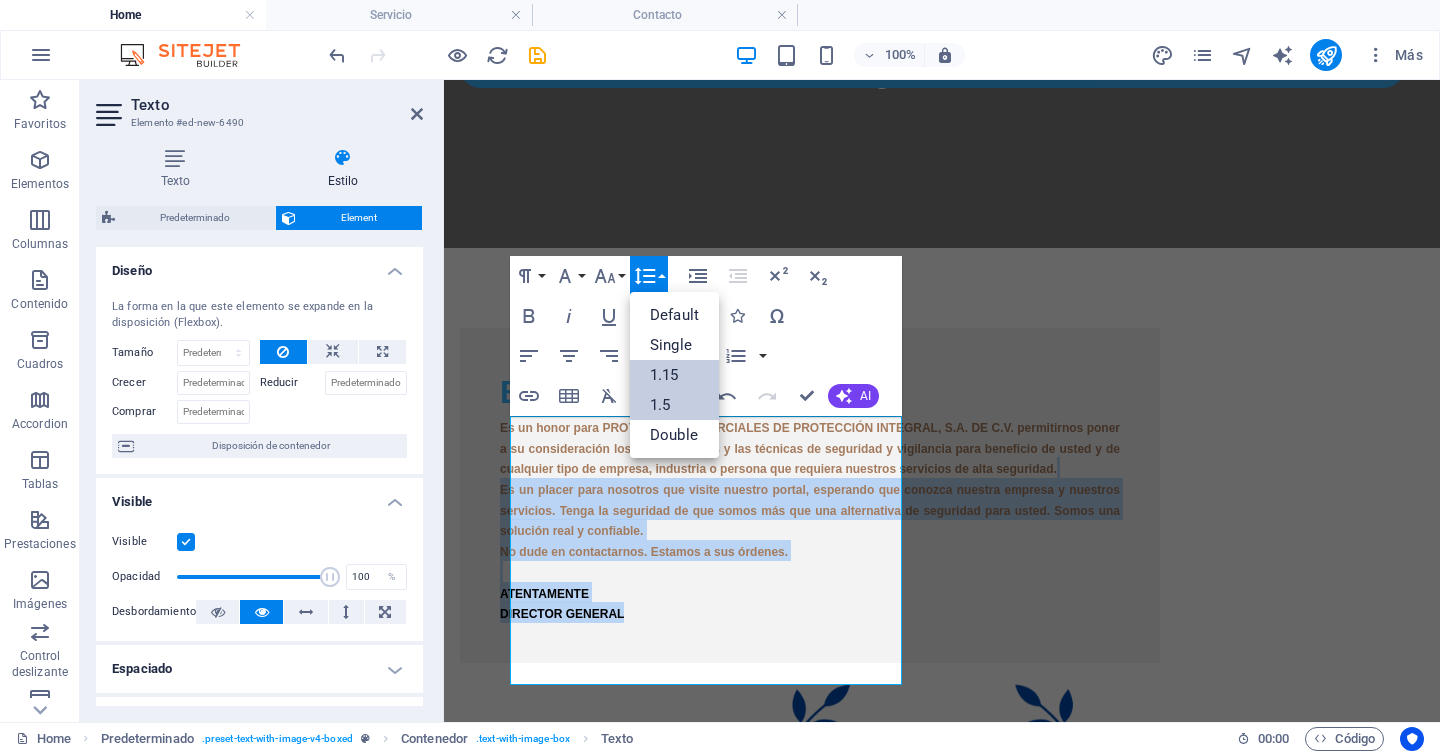 click on "1.5" at bounding box center [674, 405] 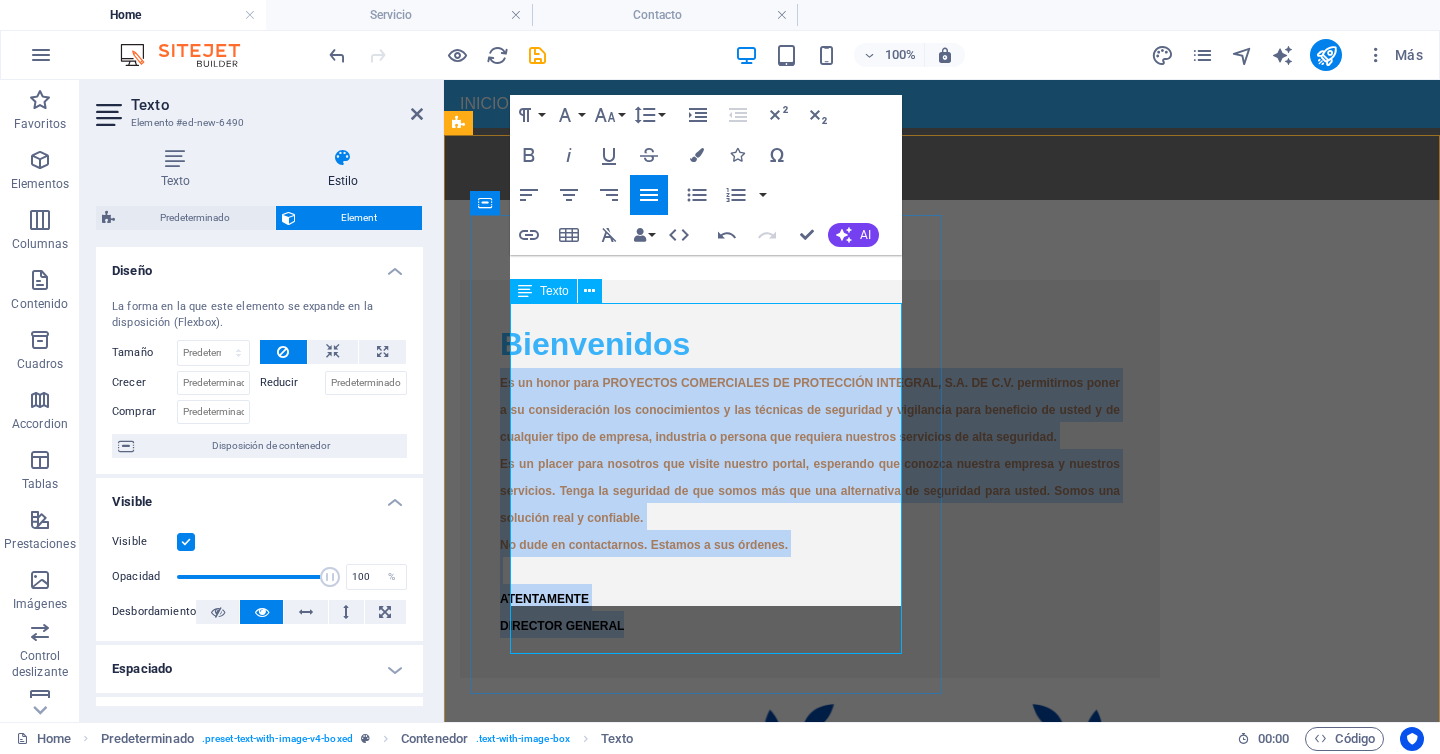 scroll, scrollTop: 597, scrollLeft: 0, axis: vertical 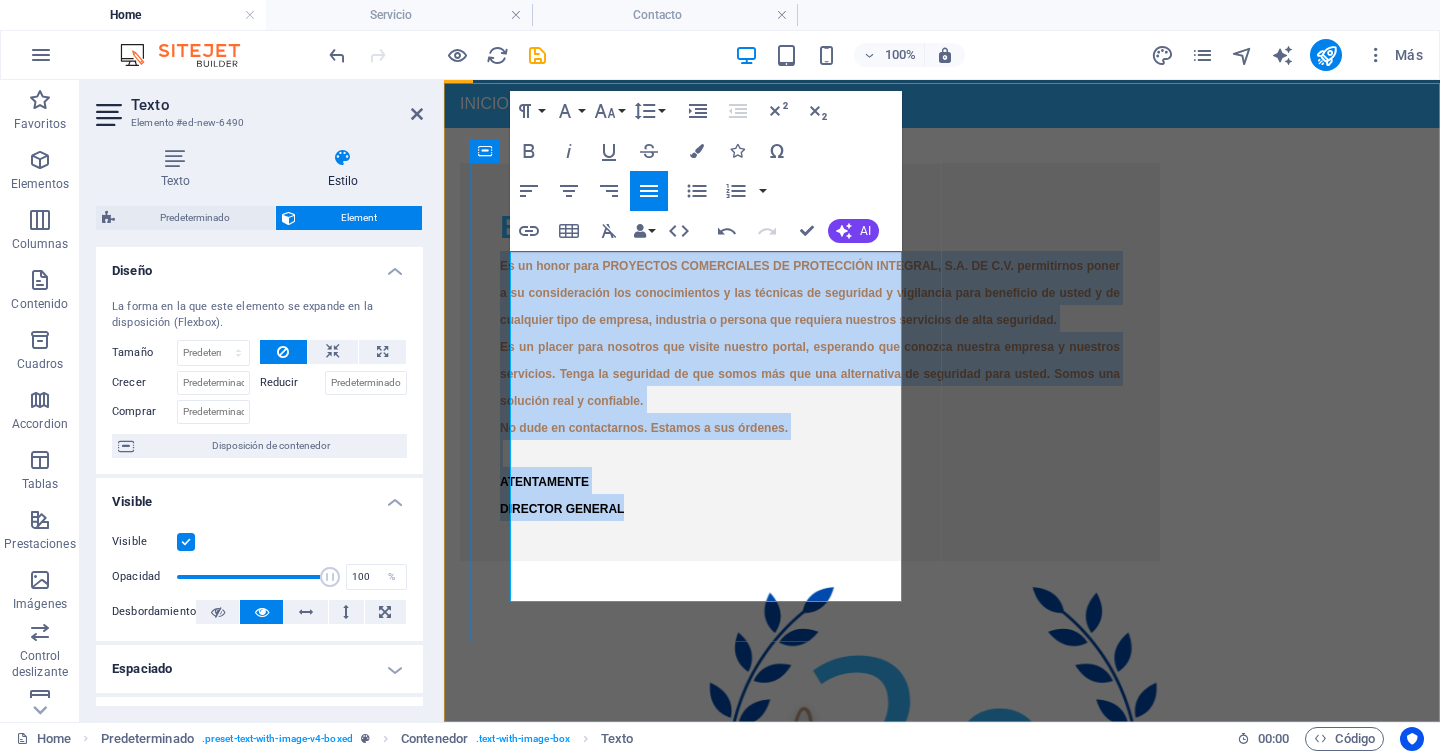 click on "Es un honor para PROYECTOS COMERCIALES DE PROTECCIÓN INTEGRAL, S.A. DE C.V. permitirnos poner a su consideración los conocimientos y las técnicas de seguridad y vigilancia para beneficio de usted y de cualquier tipo de empresa, industria o persona que requiera nuestros servicios de alta seguridad.   Es un placer para nosotros que visite nuestro portal, esperando que conozca nuestra empresa y nuestros servicios. Tenga la seguridad de que somos más que una alternativa de seguridad para usted. Somos una solución real y confiable.   No dude en contactarnos. Estamos a sus órdenes.    ATENTAMENTE   DIRECTOR GENERAL" at bounding box center (810, 386) 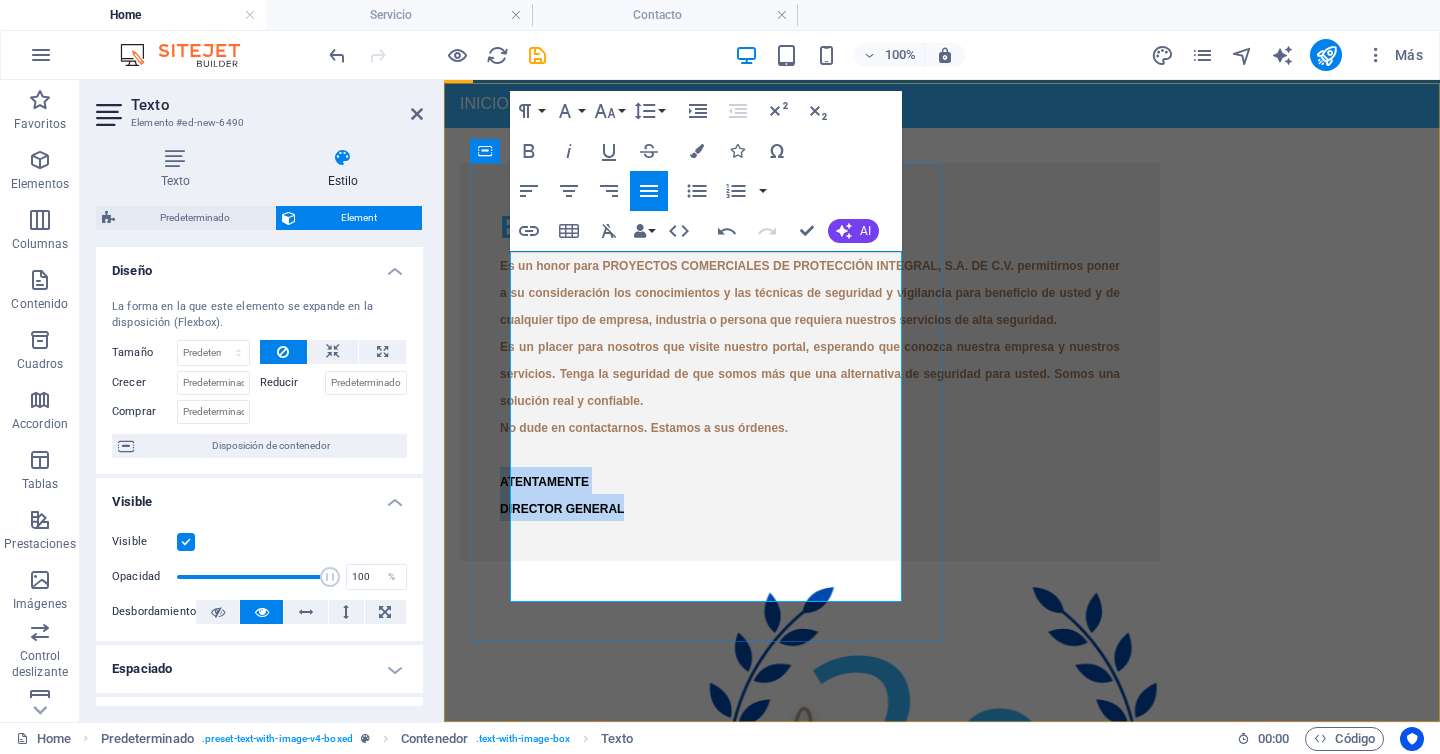 drag, startPoint x: 649, startPoint y: 594, endPoint x: 510, endPoint y: 557, distance: 143.8402 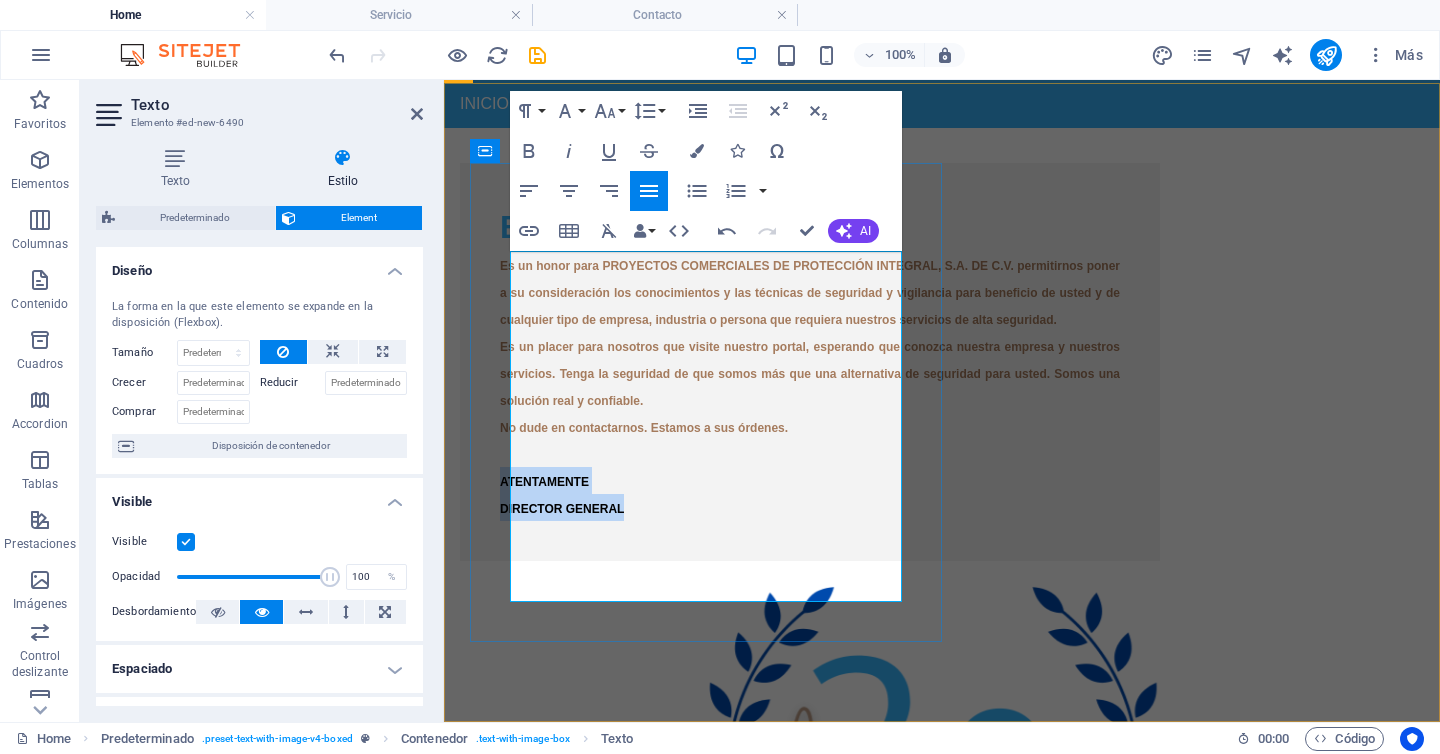 click on "Es un honor para PROYECTOS COMERCIALES DE PROTECCIÓN INTEGRAL, S.A. DE C.V. permitirnos poner a su consideración los conocimientos y las técnicas de seguridad y vigilancia para beneficio de usted y de cualquier tipo de empresa, industria o persona que requiera nuestros servicios de alta seguridad.   Es un placer para nosotros que visite nuestro portal, esperando que conozca nuestra empresa y nuestros servicios. Tenga la seguridad de que somos más que una alternativa de seguridad para usted. Somos una solución real y confiable.   No dude en contactarnos. Estamos a sus órdenes.    ATENTAMENTE   DIRECTOR GENERAL" at bounding box center (810, 386) 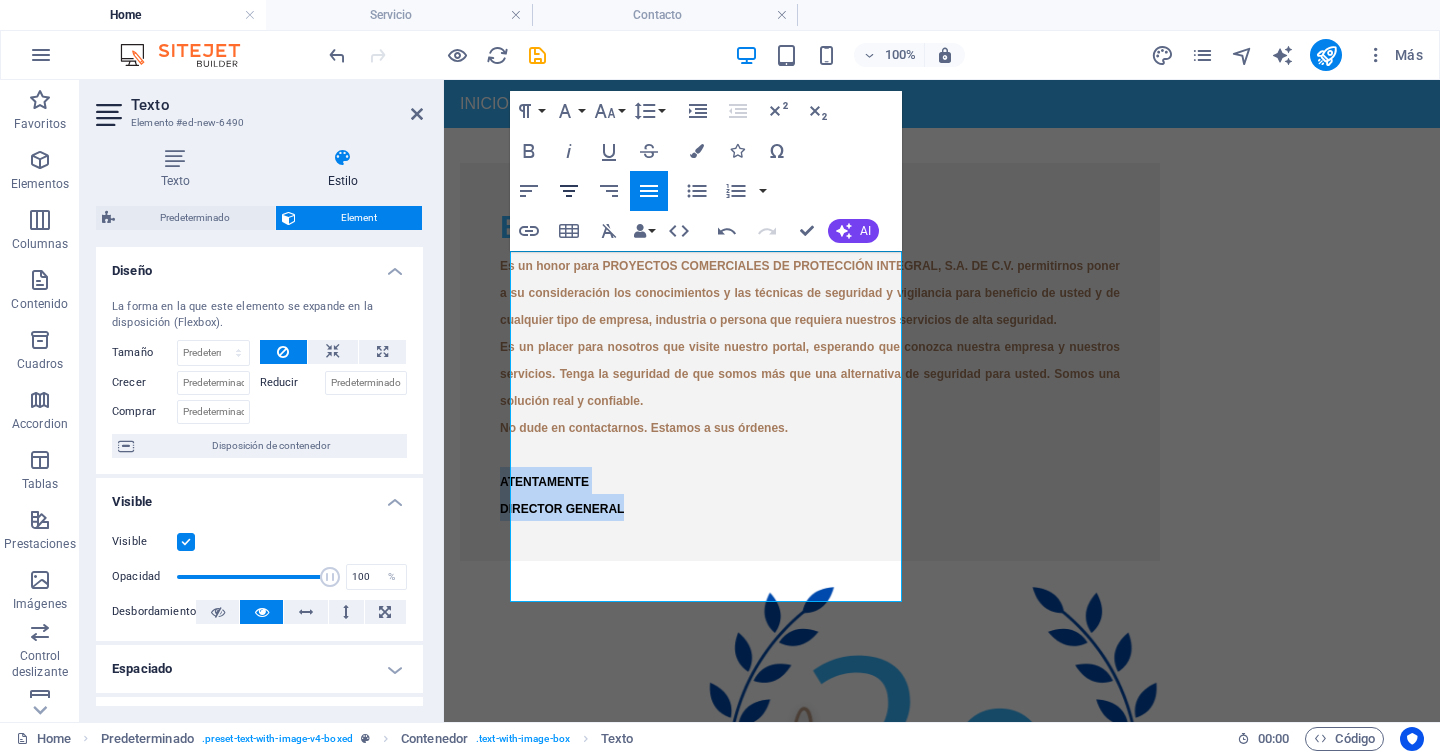 click 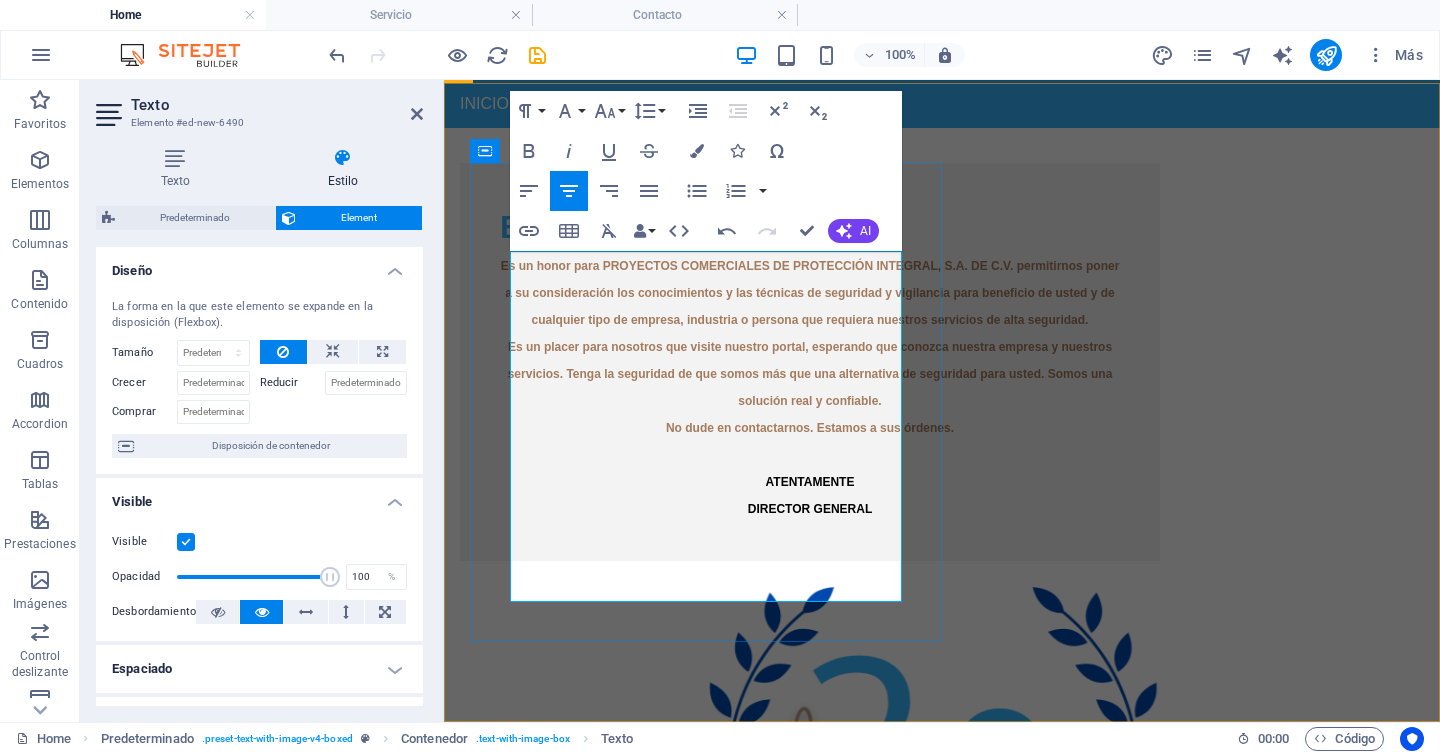 click on "Es un honor para PROYECTOS COMERCIALES DE PROTECCIÓN INTEGRAL, S.A. DE C.V. permitirnos poner a su consideración los conocimientos y las técnicas de seguridad y vigilancia para beneficio de usted y de cualquier tipo de empresa, industria o persona que requiera nuestros servicios de alta seguridad.   Es un placer para nosotros que visite nuestro portal, esperando que conozca nuestra empresa y nuestros servicios. Tenga la seguridad de que somos más que una alternativa de seguridad para usted. Somos una solución real y confiable.   No dude en contactarnos. Estamos a sus órdenes.    ATENTAMENTE   DIRECTOR GENERAL" at bounding box center [810, 386] 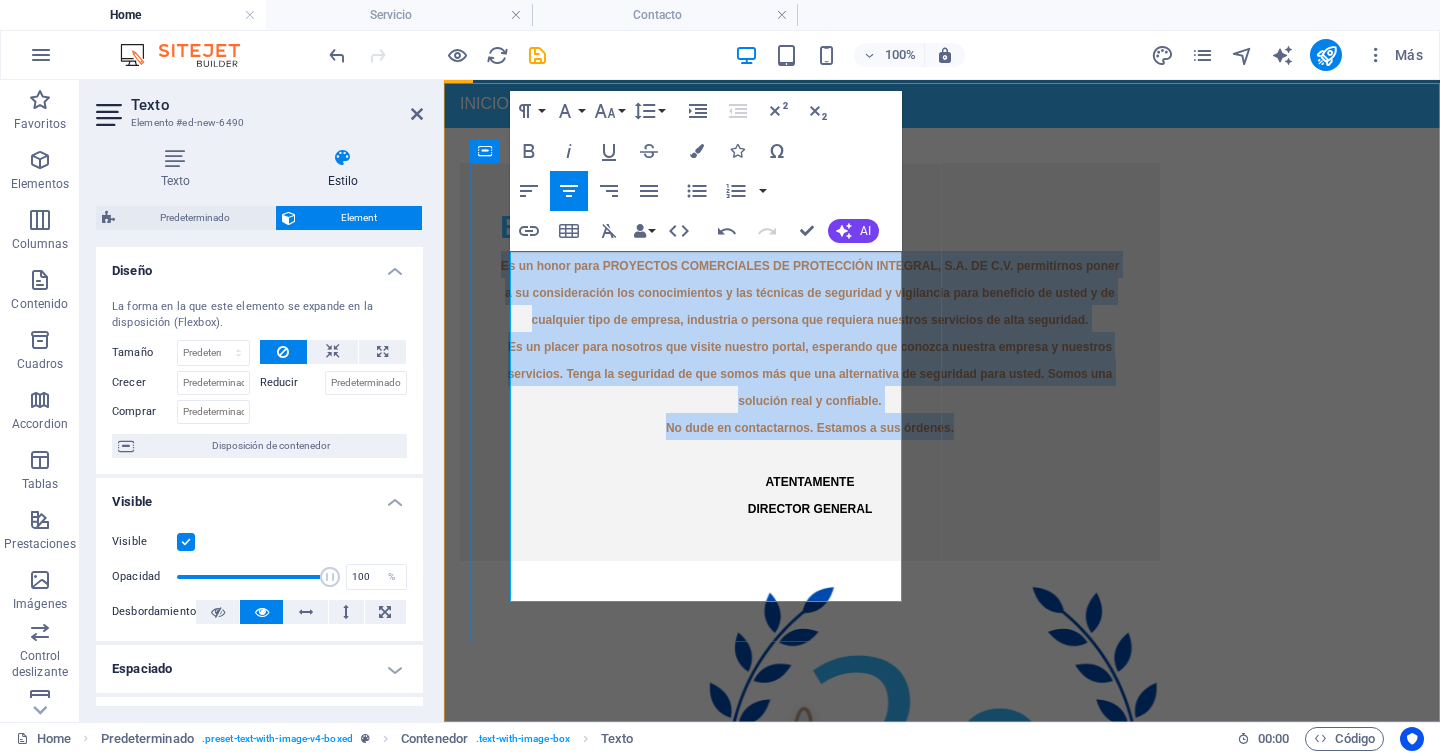 drag, startPoint x: 851, startPoint y: 499, endPoint x: 518, endPoint y: 259, distance: 410.47412 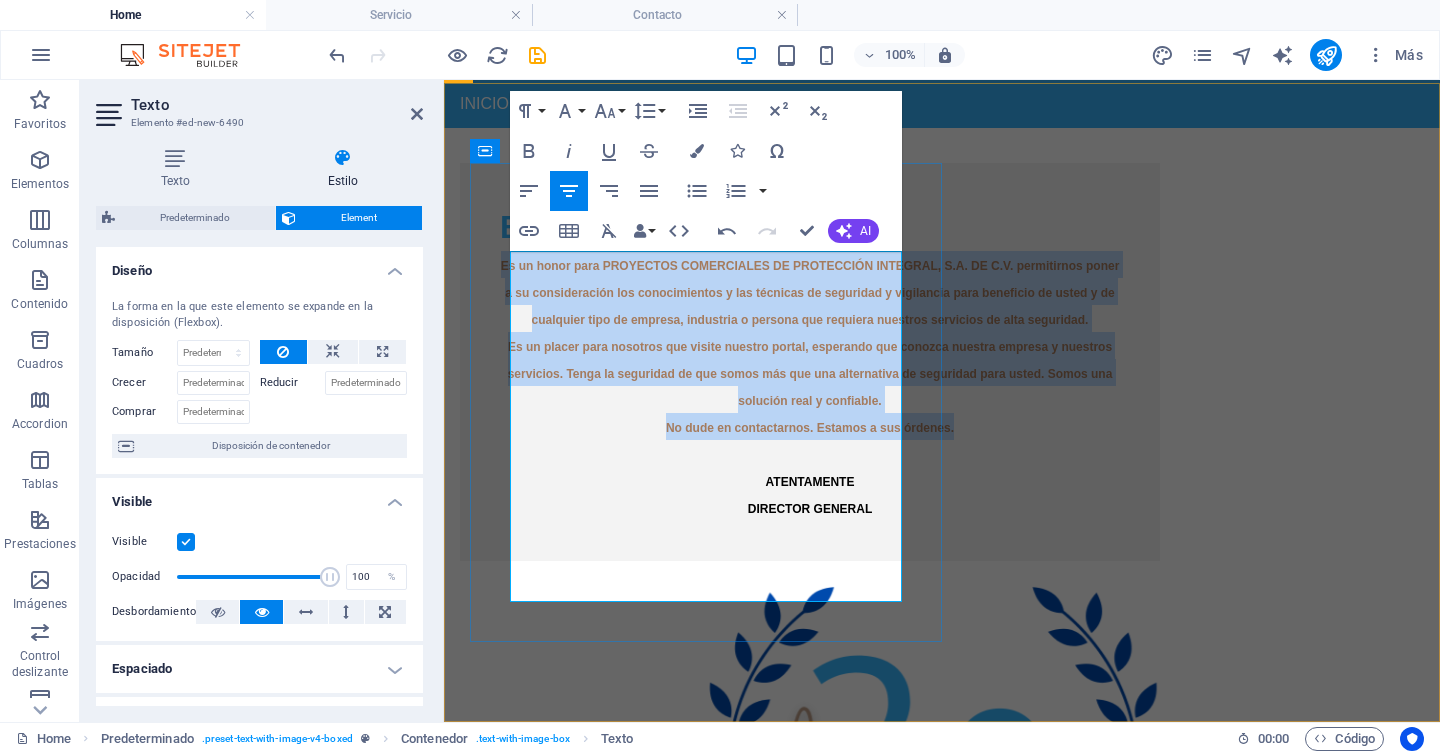 click on "Es un honor para PROYECTOS COMERCIALES DE PROTECCIÓN INTEGRAL, S.A. DE C.V. permitirnos poner a su consideración los conocimientos y las técnicas de seguridad y vigilancia para beneficio de usted y de cualquier tipo de empresa, industria o persona que requiera nuestros servicios de alta seguridad.   Es un placer para nosotros que visite nuestro portal, esperando que conozca nuestra empresa y nuestros servicios. Tenga la seguridad de que somos más que una alternativa de seguridad para usted. Somos una solución real y confiable.   No dude en contactarnos. Estamos a sus órdenes.    ATENTAMENTE   DIRECTOR GENERAL" at bounding box center [810, 386] 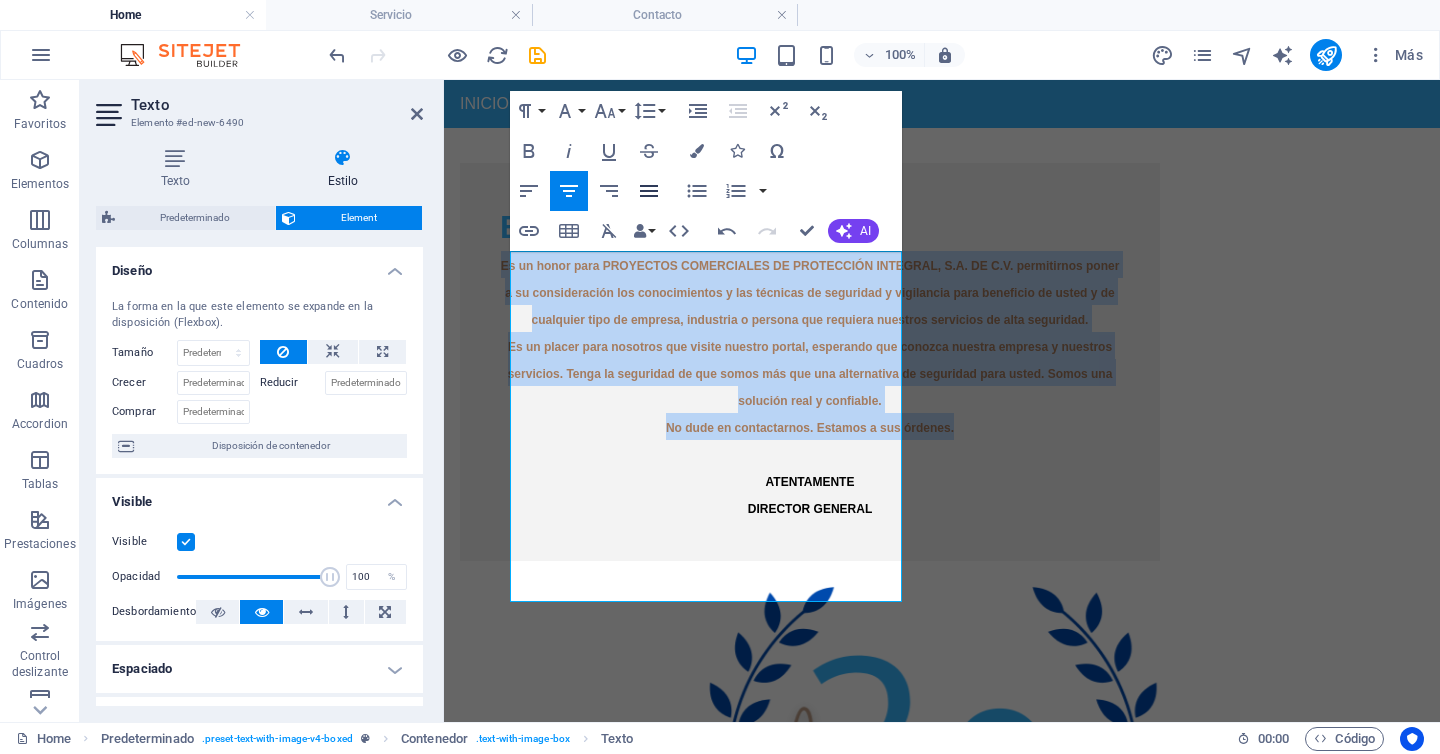 click 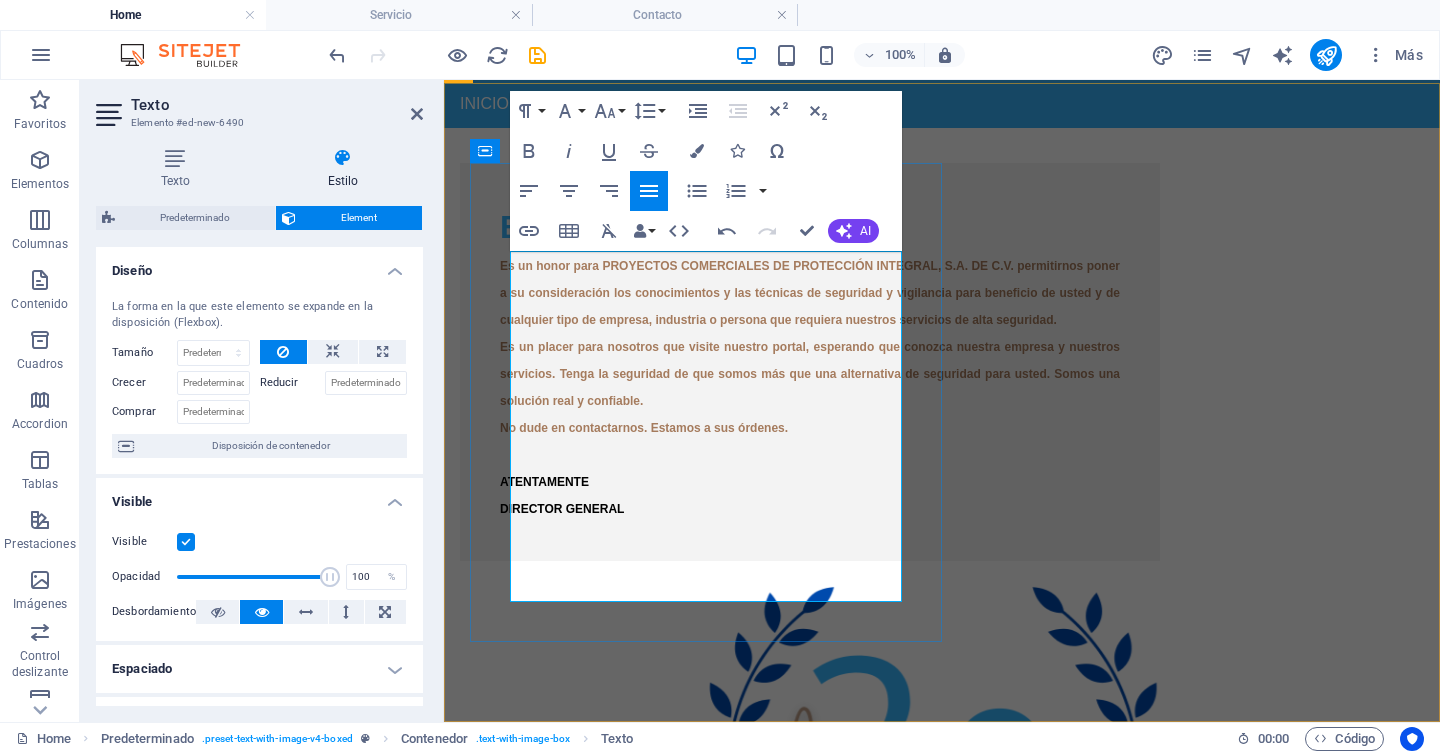 click on "Es un honor para PROYECTOS COMERCIALES DE PROTECCIÓN INTEGRAL, S.A. DE C.V. permitirnos poner a su consideración los conocimientos y las técnicas de seguridad y vigilancia para beneficio de usted y de cualquier tipo de empresa, industria o persona que requiera nuestros servicios de alta seguridad.   Es un placer para nosotros que visite nuestro portal, esperando que conozca nuestra empresa y nuestros servicios. Tenga la seguridad de que somos más que una alternativa de seguridad para usted. Somos una solución real y confiable.   No dude en contactarnos. Estamos a sus órdenes.    ATENTAMENTE   DIRECTOR GENERAL" at bounding box center (810, 386) 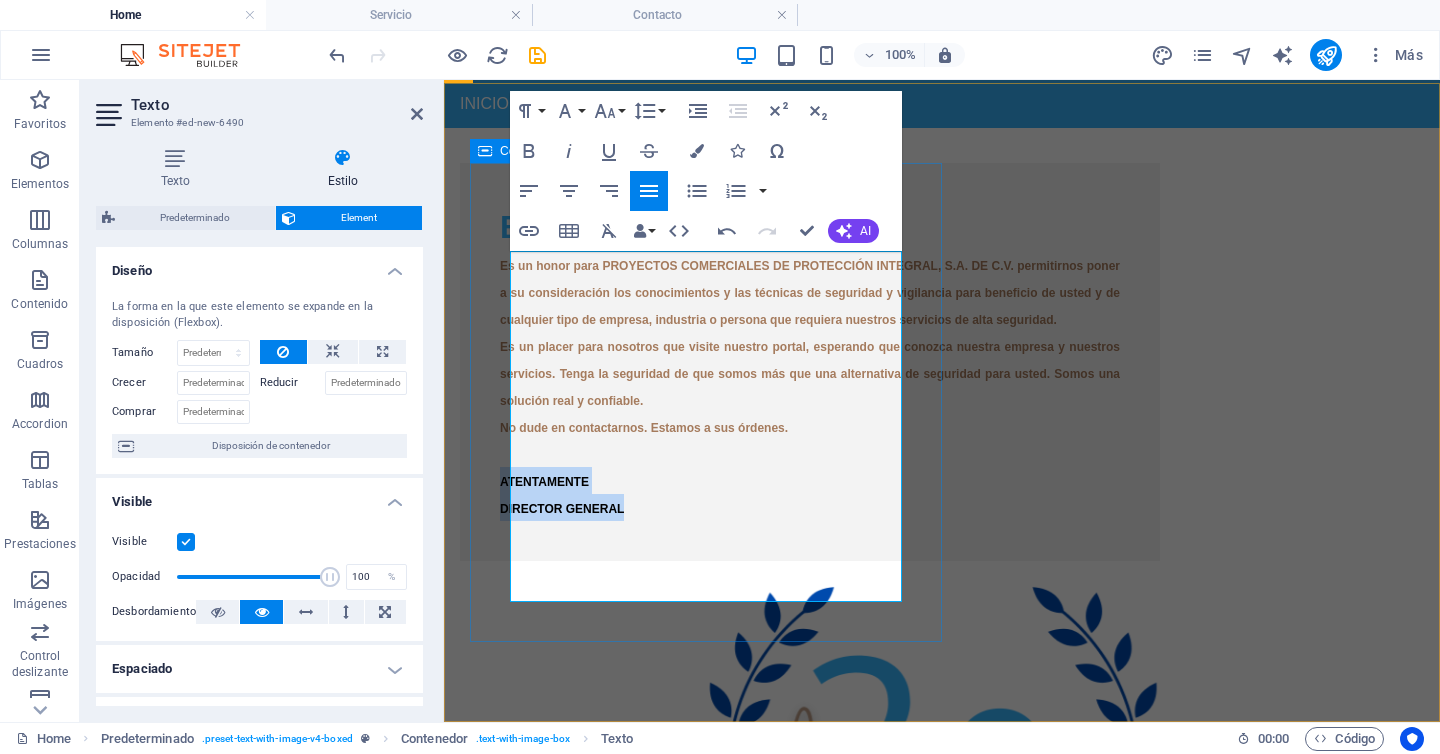drag, startPoint x: 661, startPoint y: 583, endPoint x: 501, endPoint y: 558, distance: 161.94135 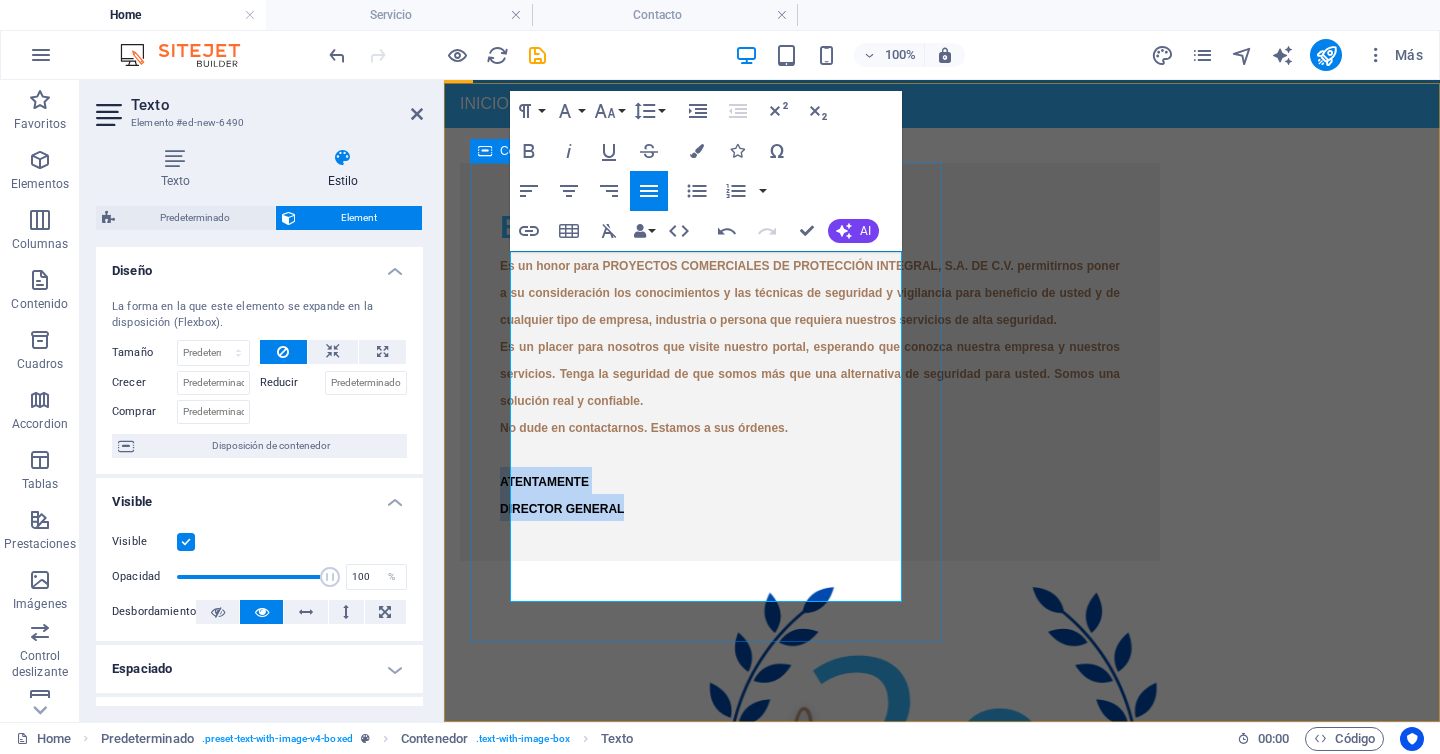click on "Bienvenidos Es un honor para PROYECTOS COMERCIALES DE PROTECCIÓN INTEGRAL, S.A. DE C.V. permitirnos poner a su consideración los conocimientos y las técnicas de seguridad y vigilancia para beneficio de usted y de cualquier tipo de empresa, industria o persona que requiera nuestros servicios de alta seguridad.   Es un placer para nosotros que visite nuestro portal, esperando que conozca nuestra empresa y nuestros servicios. Tenga la seguridad de que somos más que una alternativa de seguridad para usted. Somos una solución real y confiable.   No dude en contactarnos. Estamos a sus órdenes.    ATENTAMENTE   DIRECTOR GENERAL" at bounding box center (810, 362) 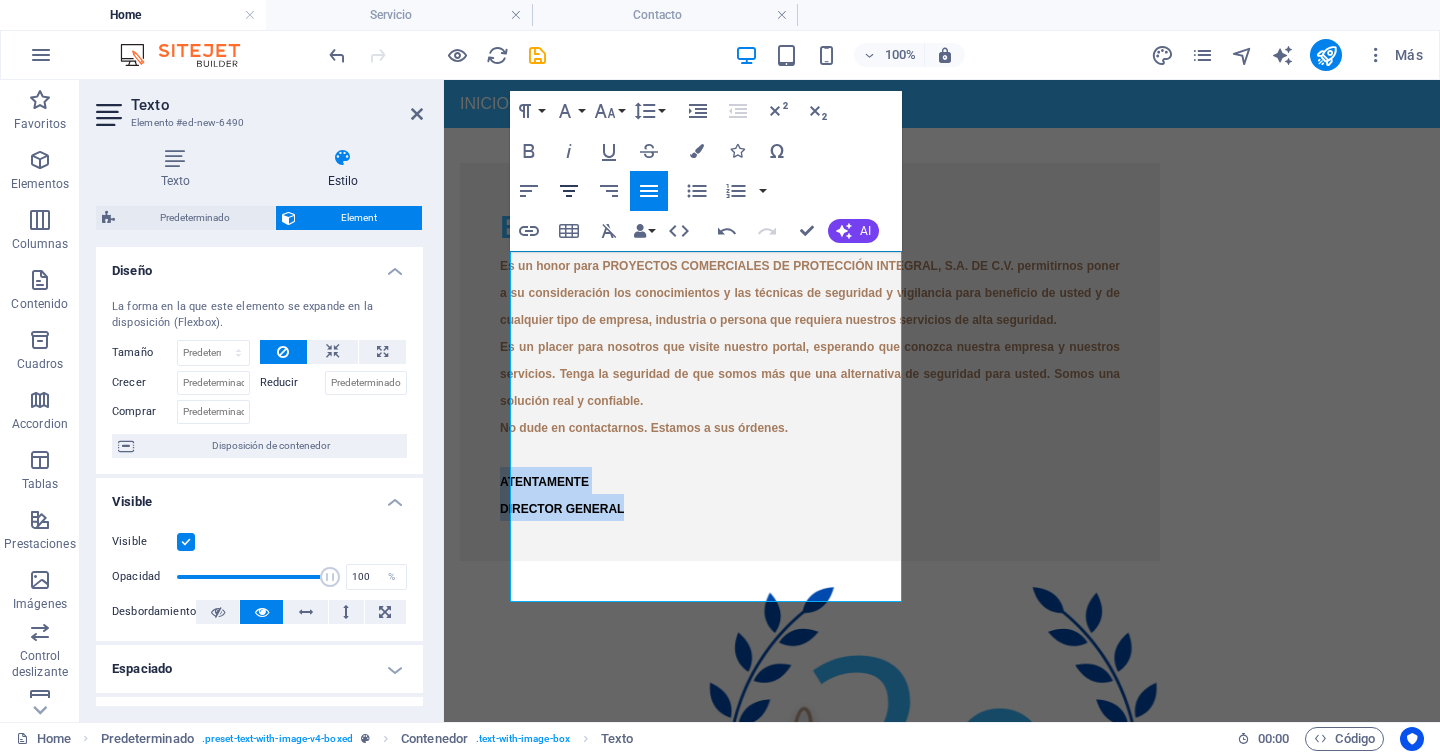 click 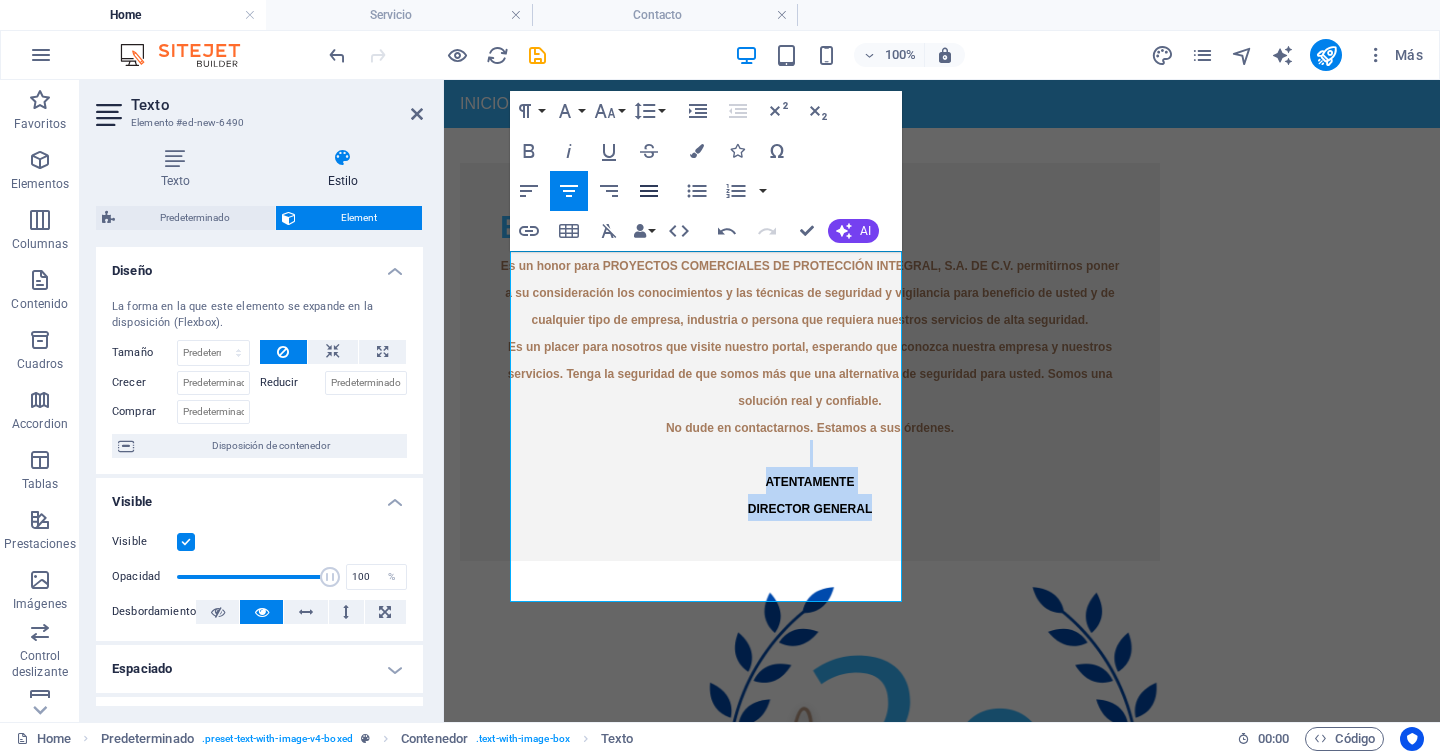 click 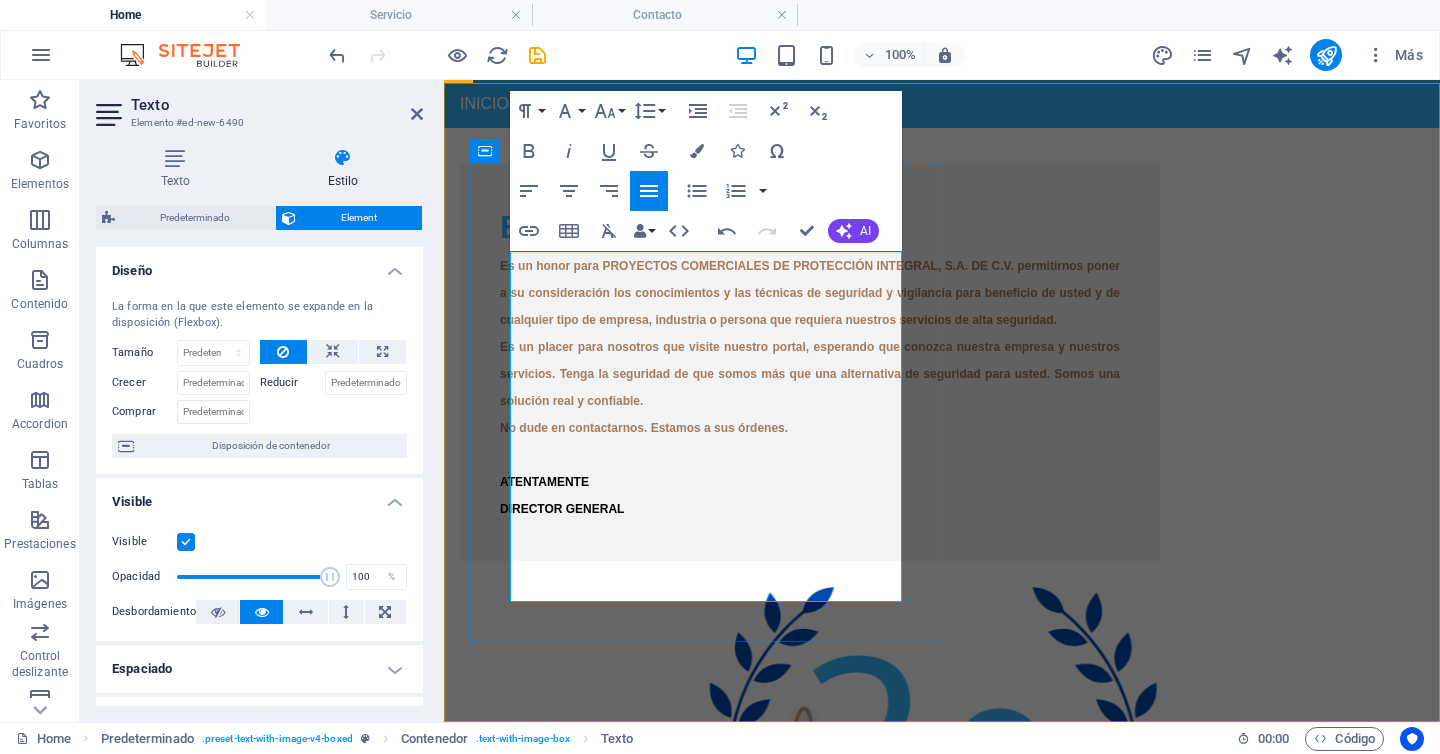 click on "Es un honor para PROYECTOS COMERCIALES DE PROTECCIÓN INTEGRAL, S.A. DE C.V. permitirnos poner a su consideración los conocimientos y las técnicas de seguridad y vigilancia para beneficio de usted y de cualquier tipo de empresa, industria o persona que requiera nuestros servicios de alta seguridad.   Es un placer para nosotros que visite nuestro portal, esperando que conozca nuestra empresa y nuestros servicios. Tenga la seguridad de que somos más que una alternativa de seguridad para usted. Somos una solución real y confiable.   No dude en contactarnos. Estamos a sus órdenes.    ATENTAMENTE   DIRECTOR GENERAL" at bounding box center [810, 386] 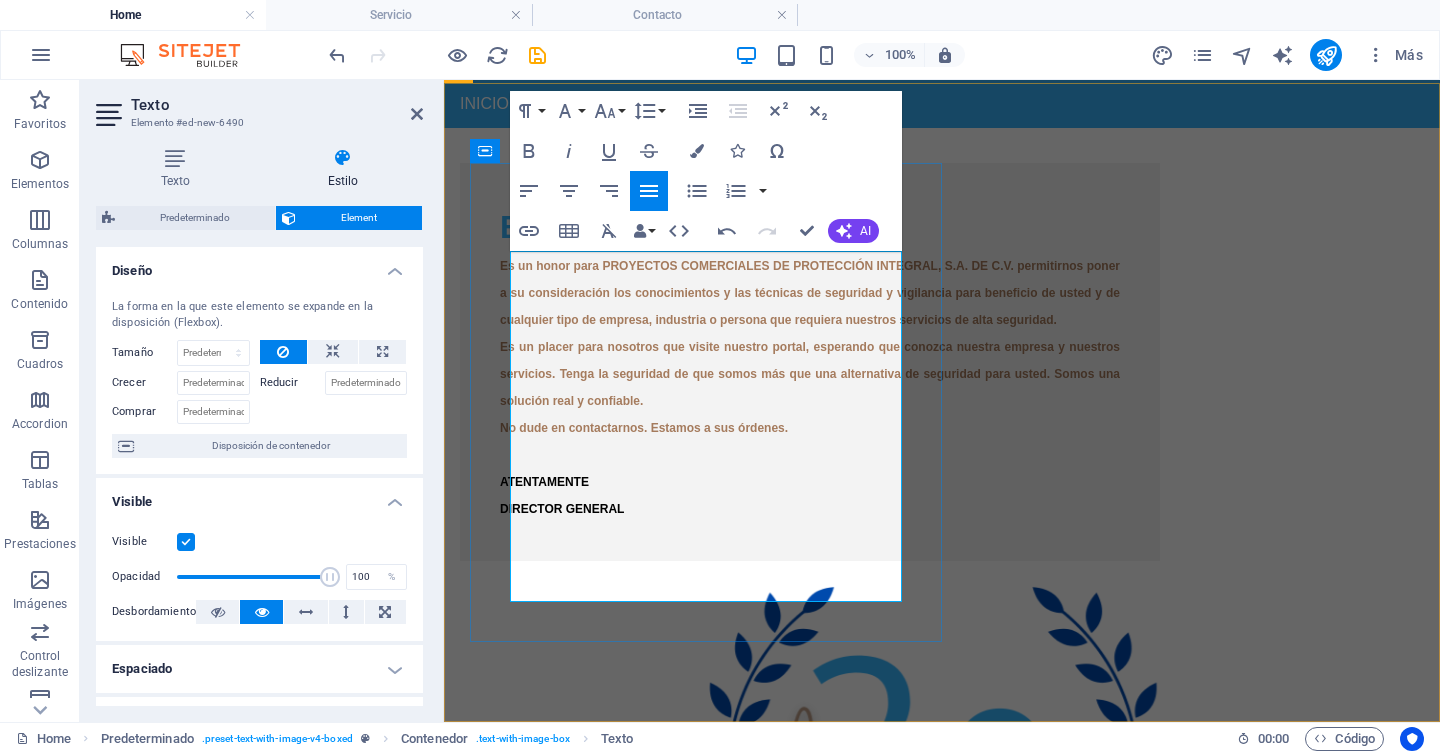 click on "Es un honor para PROYECTOS COMERCIALES DE PROTECCIÓN INTEGRAL, S.A. DE C.V. permitirnos poner a su consideración los conocimientos y las técnicas de seguridad y vigilancia para beneficio de usted y de cualquier tipo de empresa, industria o persona que requiera nuestros servicios de alta seguridad.   Es un placer para nosotros que visite nuestro portal, esperando que conozca nuestra empresa y nuestros servicios. Tenga la seguridad de que somos más que una alternativa de seguridad para usted. Somos una solución real y confiable.   No dude en contactarnos. Estamos a sus órdenes.    ATENTAMENTE   DIRECTOR GENERAL" at bounding box center (810, 386) 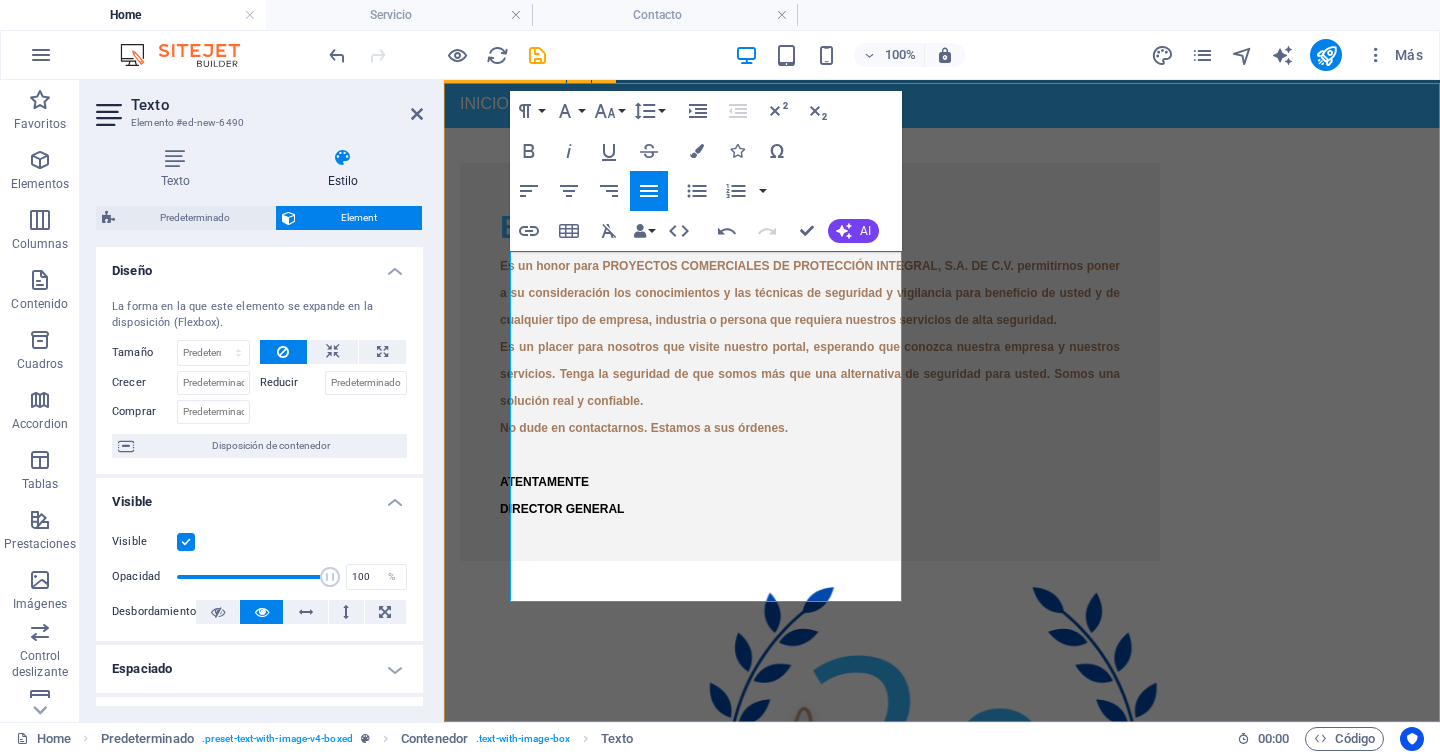 click at bounding box center [932, 800] 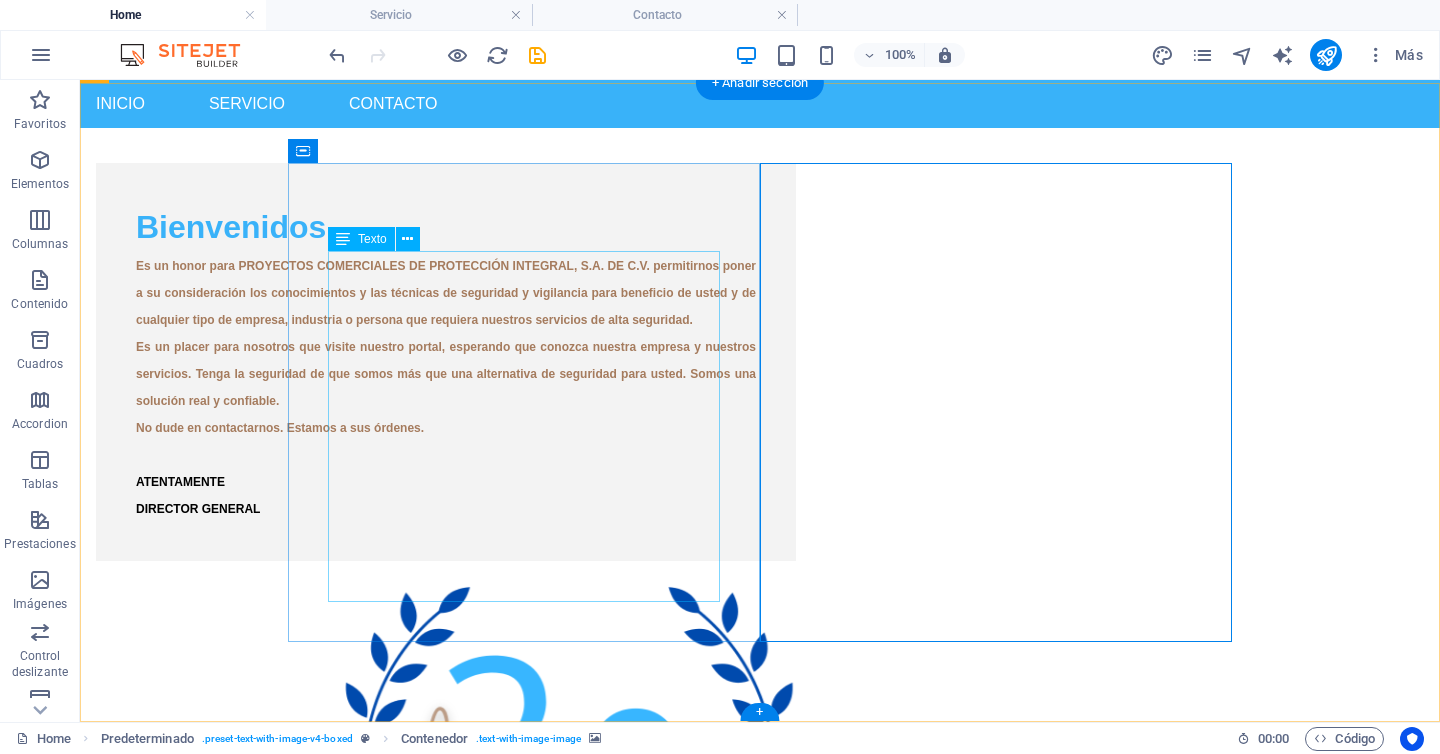 click on "Es un honor para PROYECTOS COMERCIALES DE PROTECCIÓN INTEGRAL, S.A. DE C.V. permitirnos poner a su consideración los conocimientos y las técnicas de seguridad y vigilancia para beneficio de usted y de cualquier tipo de empresa, industria o persona que requiera nuestros servicios de alta seguridad.   Es un placer para nosotros que visite nuestro portal, esperando que conozca nuestra empresa y nuestros servicios. Tenga la seguridad de que somos más que una alternativa de seguridad para usted. Somos una solución real y confiable.   No dude en contactarnos. Estamos a sus órdenes.    ATENTAMENTE   DIRECTOR GENERAL" at bounding box center [446, 386] 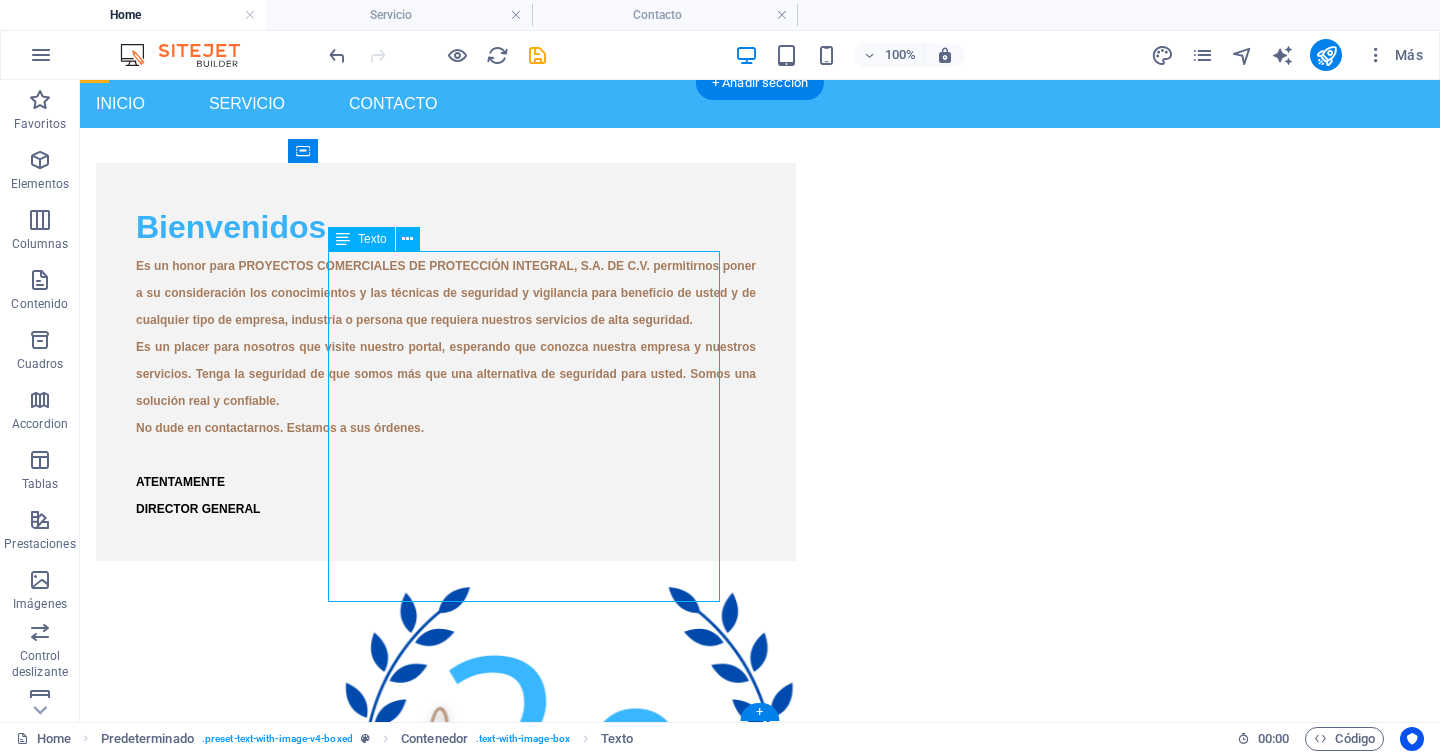 click on "Es un honor para PROYECTOS COMERCIALES DE PROTECCIÓN INTEGRAL, S.A. DE C.V. permitirnos poner a su consideración los conocimientos y las técnicas de seguridad y vigilancia para beneficio de usted y de cualquier tipo de empresa, industria o persona que requiera nuestros servicios de alta seguridad.   Es un placer para nosotros que visite nuestro portal, esperando que conozca nuestra empresa y nuestros servicios. Tenga la seguridad de que somos más que una alternativa de seguridad para usted. Somos una solución real y confiable.   No dude en contactarnos. Estamos a sus órdenes.    ATENTAMENTE   DIRECTOR GENERAL" at bounding box center (446, 386) 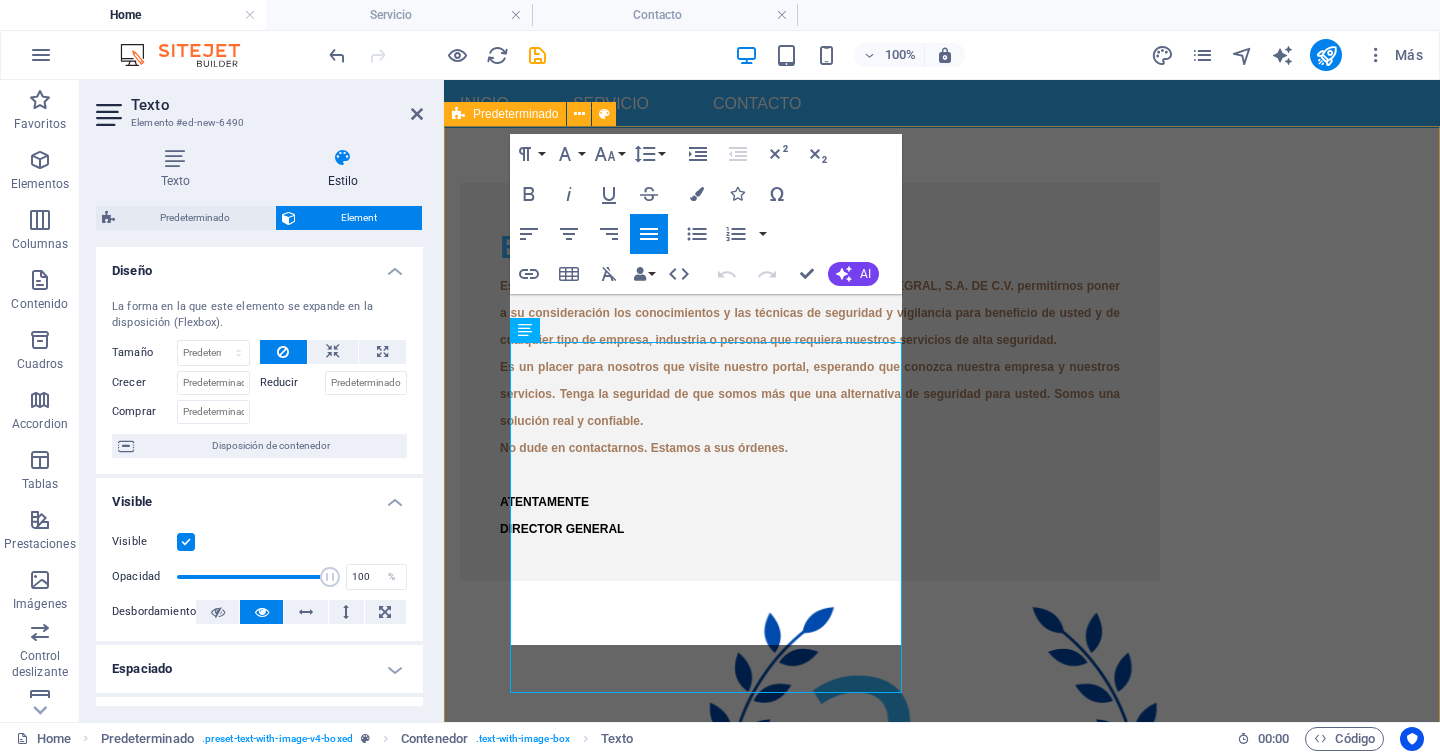 scroll, scrollTop: 597, scrollLeft: 0, axis: vertical 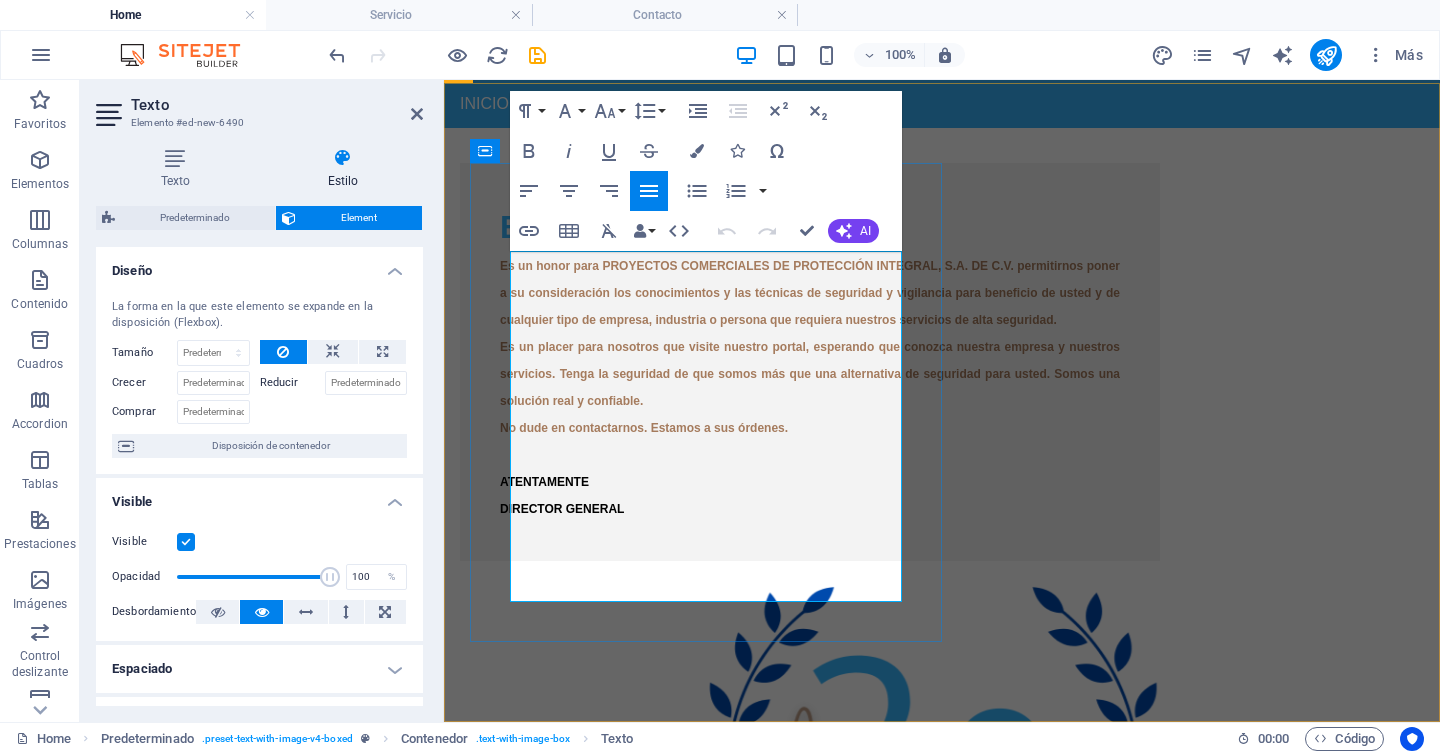 click on "Es un honor para PROYECTOS COMERCIALES DE PROTECCIÓN INTEGRAL, S.A. DE C.V. permitirnos poner a su consideración los conocimientos y las técnicas de seguridad y vigilancia para beneficio de usted y de cualquier tipo de empresa, industria o persona que requiera nuestros servicios de alta seguridad.   Es un placer para nosotros que visite nuestro portal, esperando que conozca nuestra empresa y nuestros servicios. Tenga la seguridad de que somos más que una alternativa de seguridad para usted. Somos una solución real y confiable.   No dude en contactarnos. Estamos a sus órdenes.    ATENTAMENTE   DIRECTOR GENERAL" at bounding box center [810, 386] 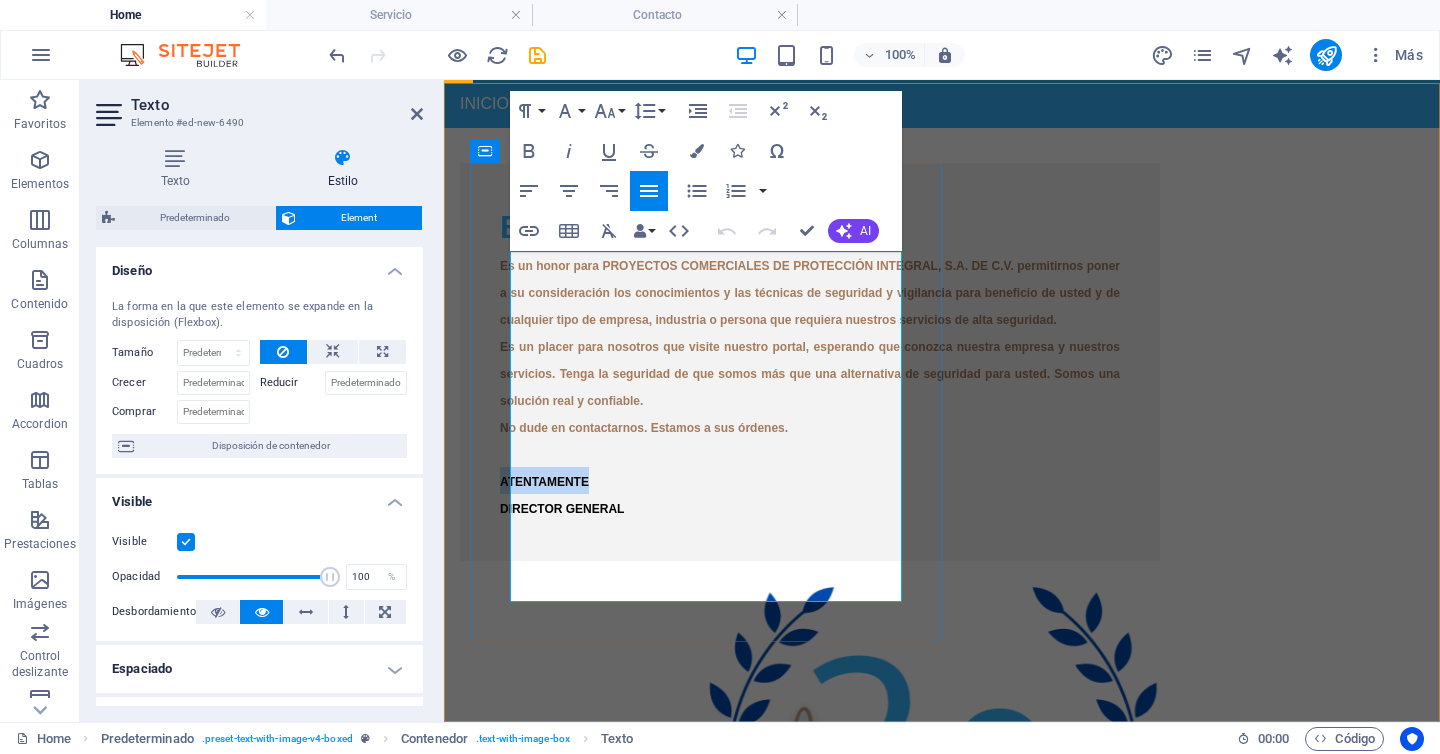 drag, startPoint x: 601, startPoint y: 564, endPoint x: 622, endPoint y: 369, distance: 196.1275 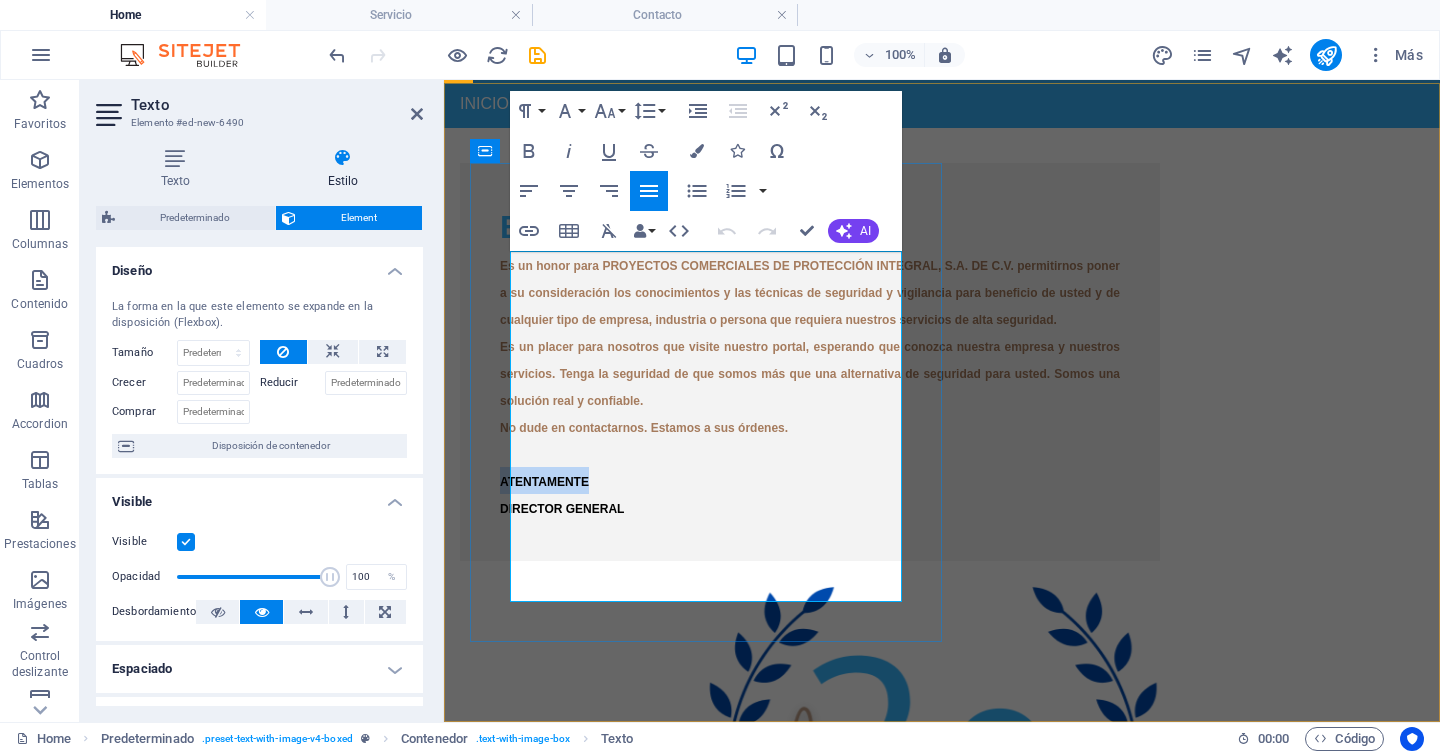 click on "Es un honor para PROYECTOS COMERCIALES DE PROTECCIÓN INTEGRAL, S.A. DE C.V. permitirnos poner a su consideración los conocimientos y las técnicas de seguridad y vigilancia para beneficio de usted y de cualquier tipo de empresa, industria o persona que requiera nuestros servicios de alta seguridad.   Es un placer para nosotros que visite nuestro portal, esperando que conozca nuestra empresa y nuestros servicios. Tenga la seguridad de que somos más que una alternativa de seguridad para usted. Somos una solución real y confiable.   No dude en contactarnos. Estamos a sus órdenes.    ATENTAMENTE   DIRECTOR GENERAL" at bounding box center [810, 386] 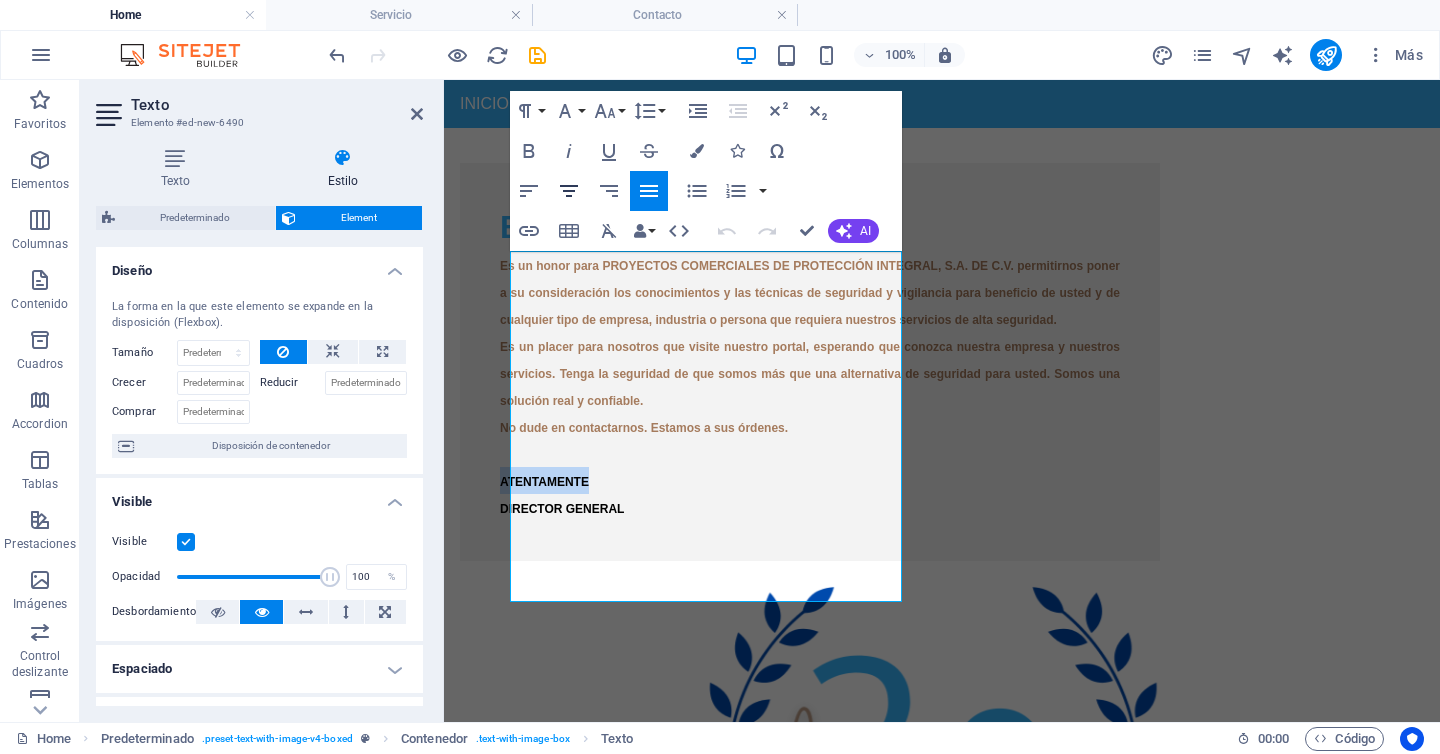 click 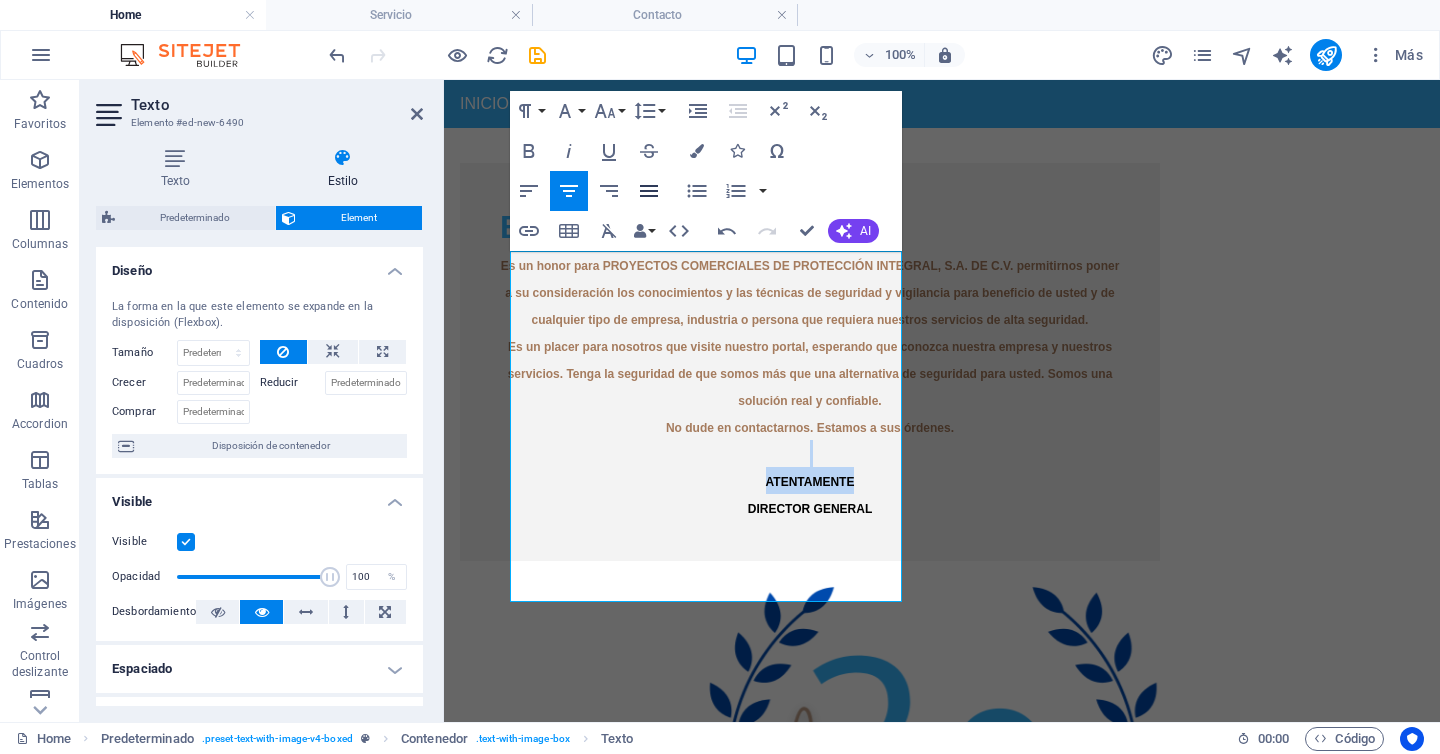click 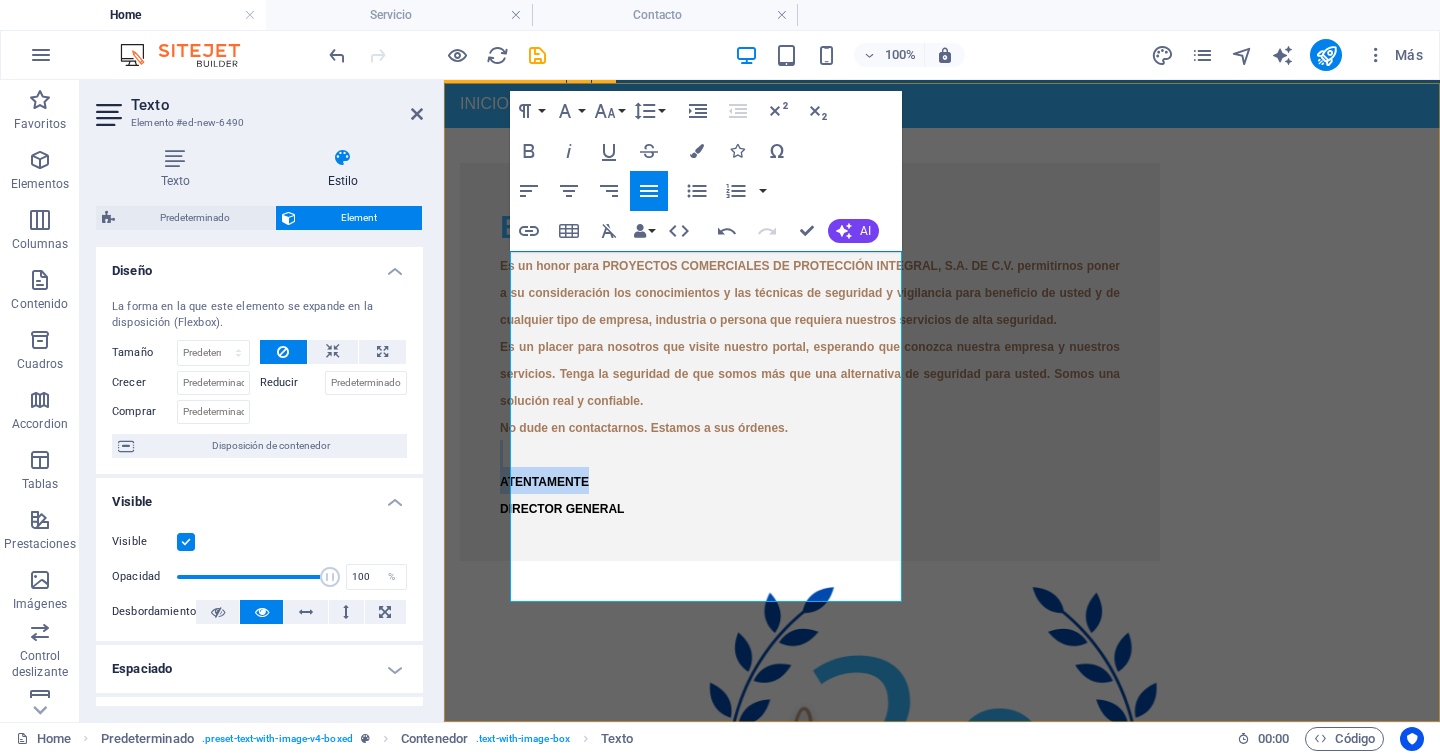 click on "Bienvenidos Es un honor para PROYECTOS COMERCIALES DE PROTECCIÓN INTEGRAL, S.A. DE C.V. permitirnos poner a su consideración los conocimientos y las técnicas de seguridad y vigilancia para beneficio de usted y de cualquier tipo de empresa, industria o persona que requiera nuestros servicios de alta seguridad.   Es un placer para nosotros que visite nuestro portal, esperando que conozca nuestra empresa y nuestros servicios. Tenga la seguridad de que somos más que una alternativa de seguridad para usted. Somos una solución real y confiable.   No dude en contactarnos. Estamos a sus órdenes.    ATENTAMENTE   DIRECTOR GENERAL Suelta el contenido aquí o  Añadir elementos  Pegar portapapeles" at bounding box center [942, 672] 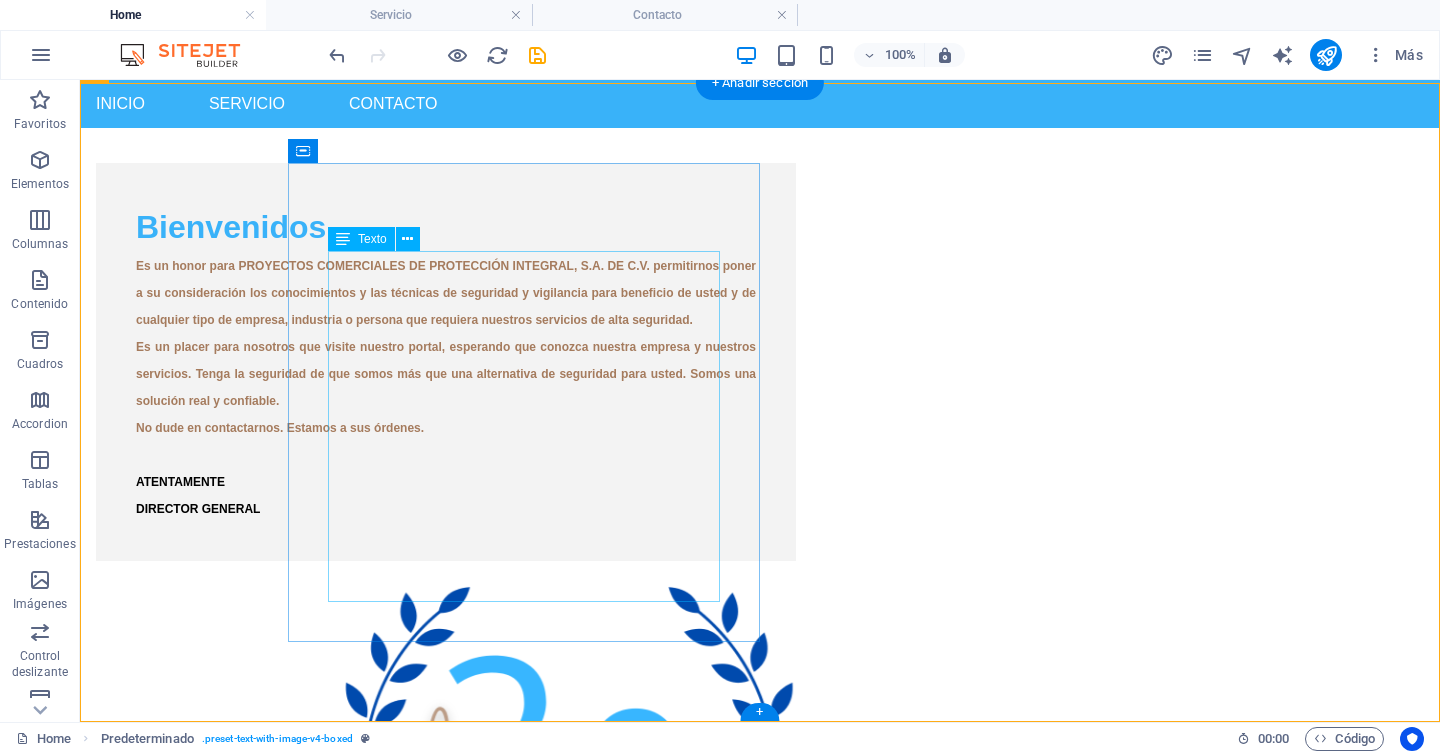 click on "Es un honor para PROYECTOS COMERCIALES DE PROTECCIÓN INTEGRAL, S.A. DE C.V. permitirnos poner a su consideración los conocimientos y las técnicas de seguridad y vigilancia para beneficio de usted y de cualquier tipo de empresa, industria o persona que requiera nuestros servicios de alta seguridad.   Es un placer para nosotros que visite nuestro portal, esperando que conozca nuestra empresa y nuestros servicios. Tenga la seguridad de que somos más que una alternativa de seguridad para usted. Somos una solución real y confiable.   No dude en contactarnos. Estamos a sus órdenes.    ATENTAMENTE   DIRECTOR GENERAL" at bounding box center (446, 386) 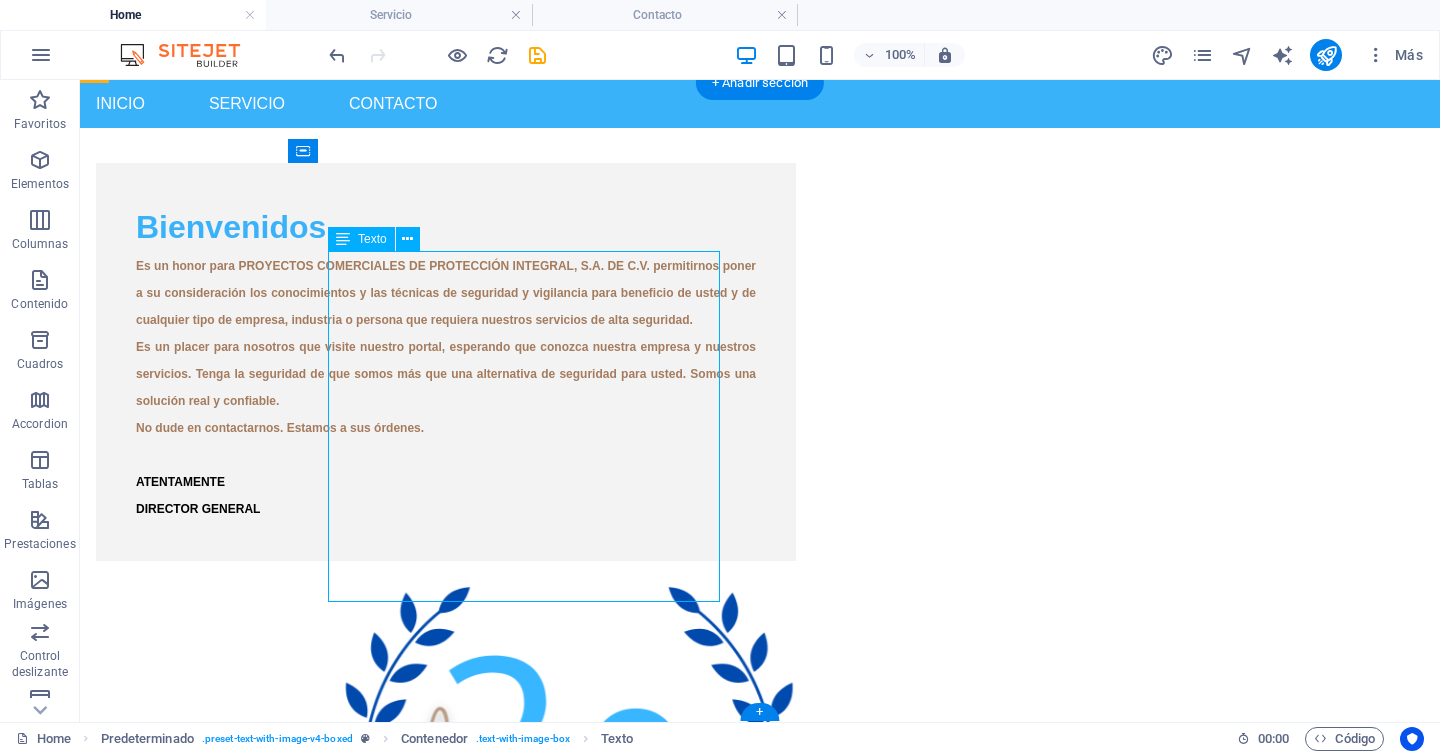 click on "Es un honor para PROYECTOS COMERCIALES DE PROTECCIÓN INTEGRAL, S.A. DE C.V. permitirnos poner a su consideración los conocimientos y las técnicas de seguridad y vigilancia para beneficio de usted y de cualquier tipo de empresa, industria o persona que requiera nuestros servicios de alta seguridad.   Es un placer para nosotros que visite nuestro portal, esperando que conozca nuestra empresa y nuestros servicios. Tenga la seguridad de que somos más que una alternativa de seguridad para usted. Somos una solución real y confiable.   No dude en contactarnos. Estamos a sus órdenes.    ATENTAMENTE   DIRECTOR GENERAL" at bounding box center (446, 386) 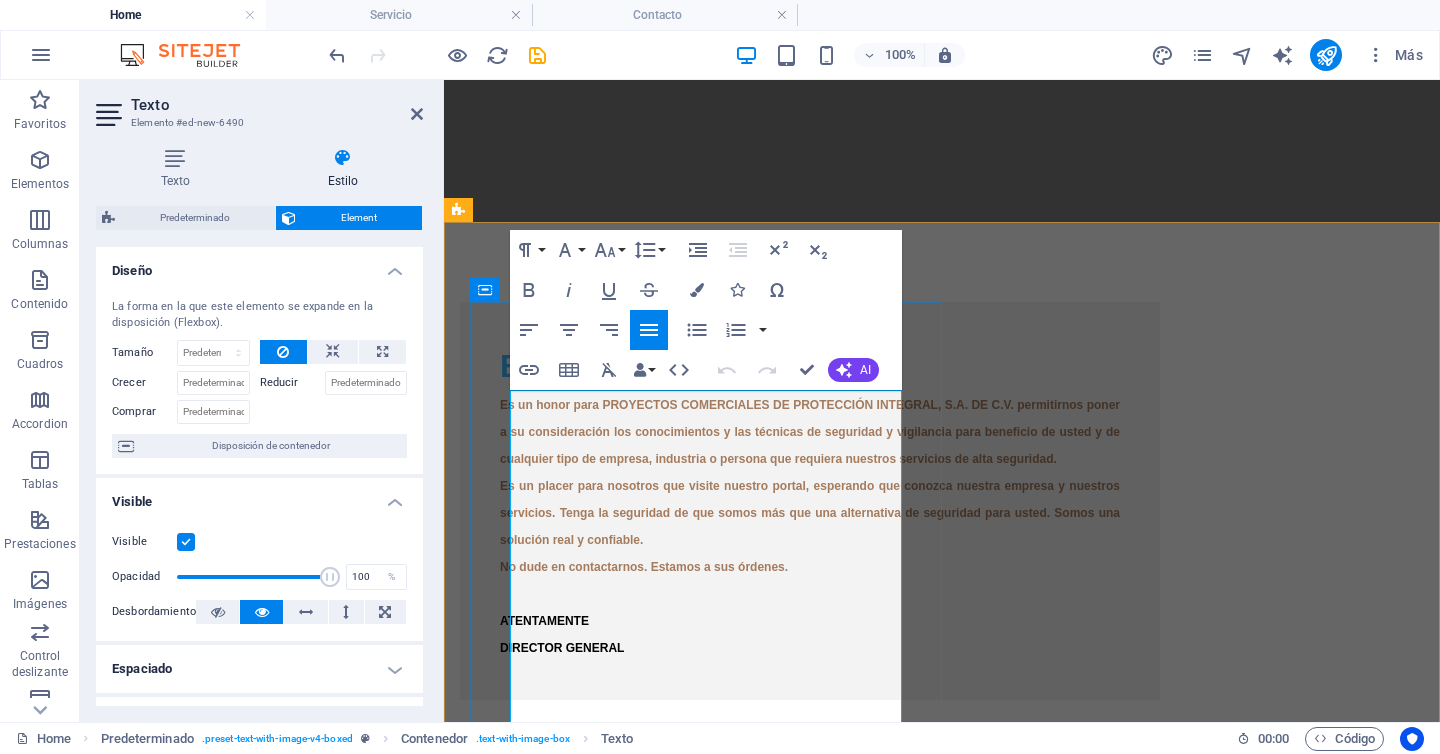 scroll, scrollTop: 597, scrollLeft: 0, axis: vertical 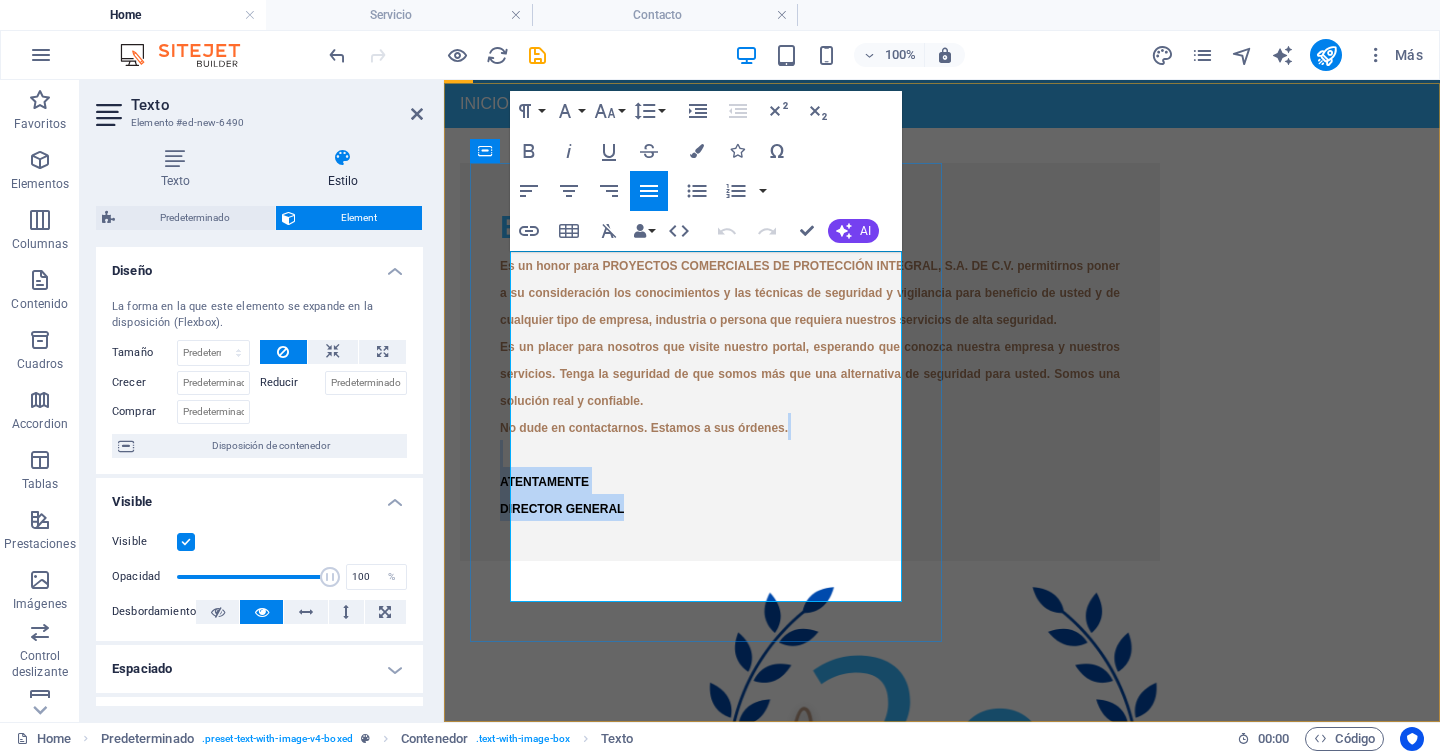 drag, startPoint x: 641, startPoint y: 587, endPoint x: 510, endPoint y: 539, distance: 139.51703 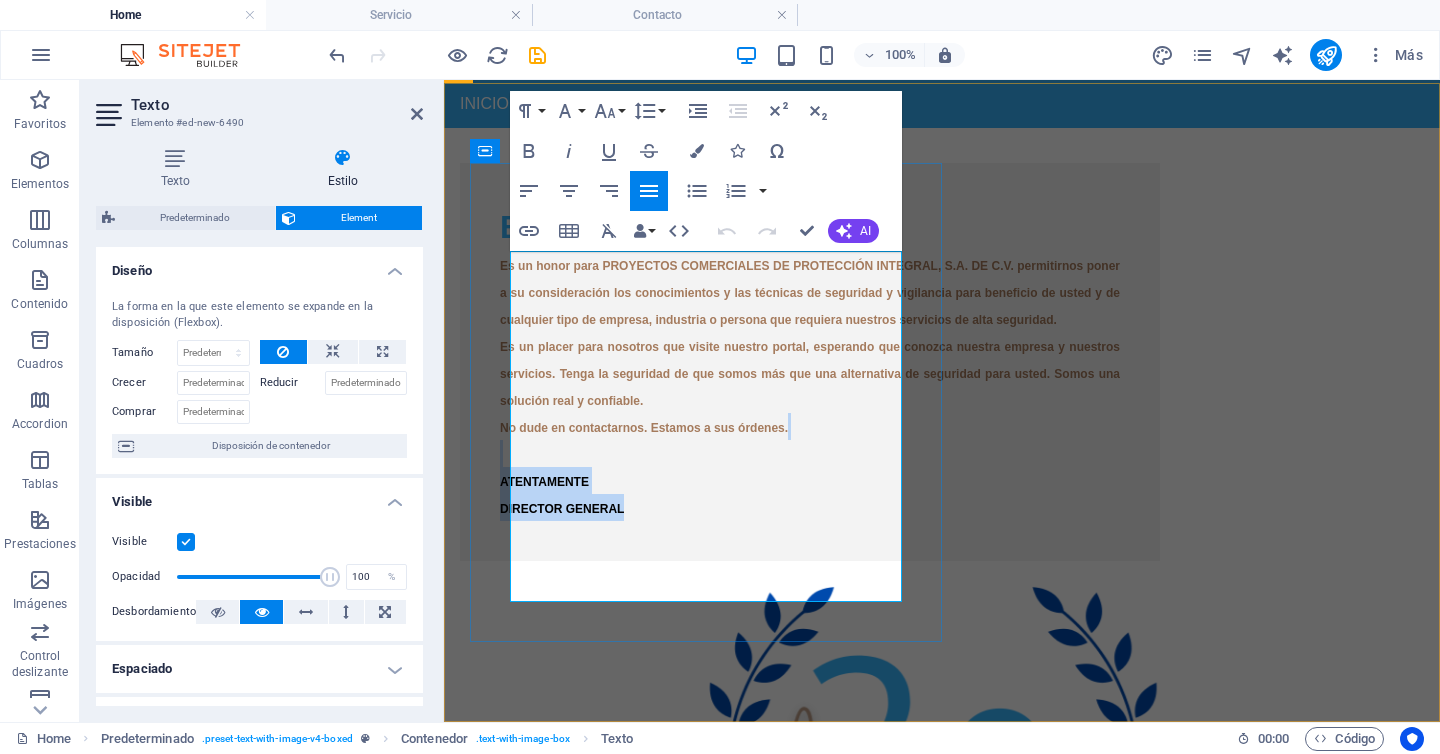 click on "Es un honor para PROYECTOS COMERCIALES DE PROTECCIÓN INTEGRAL, S.A. DE C.V. permitirnos poner a su consideración los conocimientos y las técnicas de seguridad y vigilancia para beneficio de usted y de cualquier tipo de empresa, industria o persona que requiera nuestros servicios de alta seguridad.   Es un placer para nosotros que visite nuestro portal, esperando que conozca nuestra empresa y nuestros servicios. Tenga la seguridad de que somos más que una alternativa de seguridad para usted. Somos una solución real y confiable.   No dude en contactarnos. Estamos a sus órdenes.    ATENTAMENTE   DIRECTOR GENERAL" at bounding box center [810, 386] 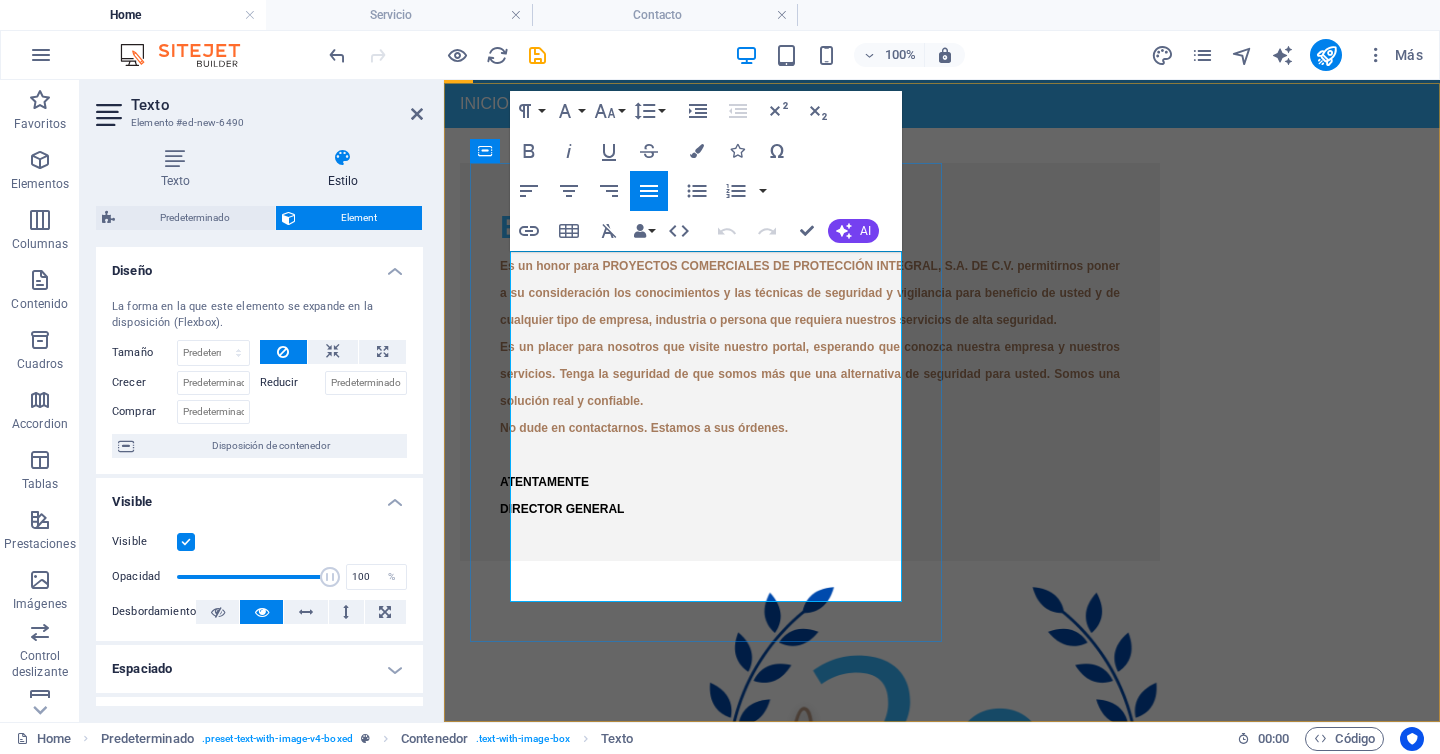 scroll, scrollTop: 516, scrollLeft: 0, axis: vertical 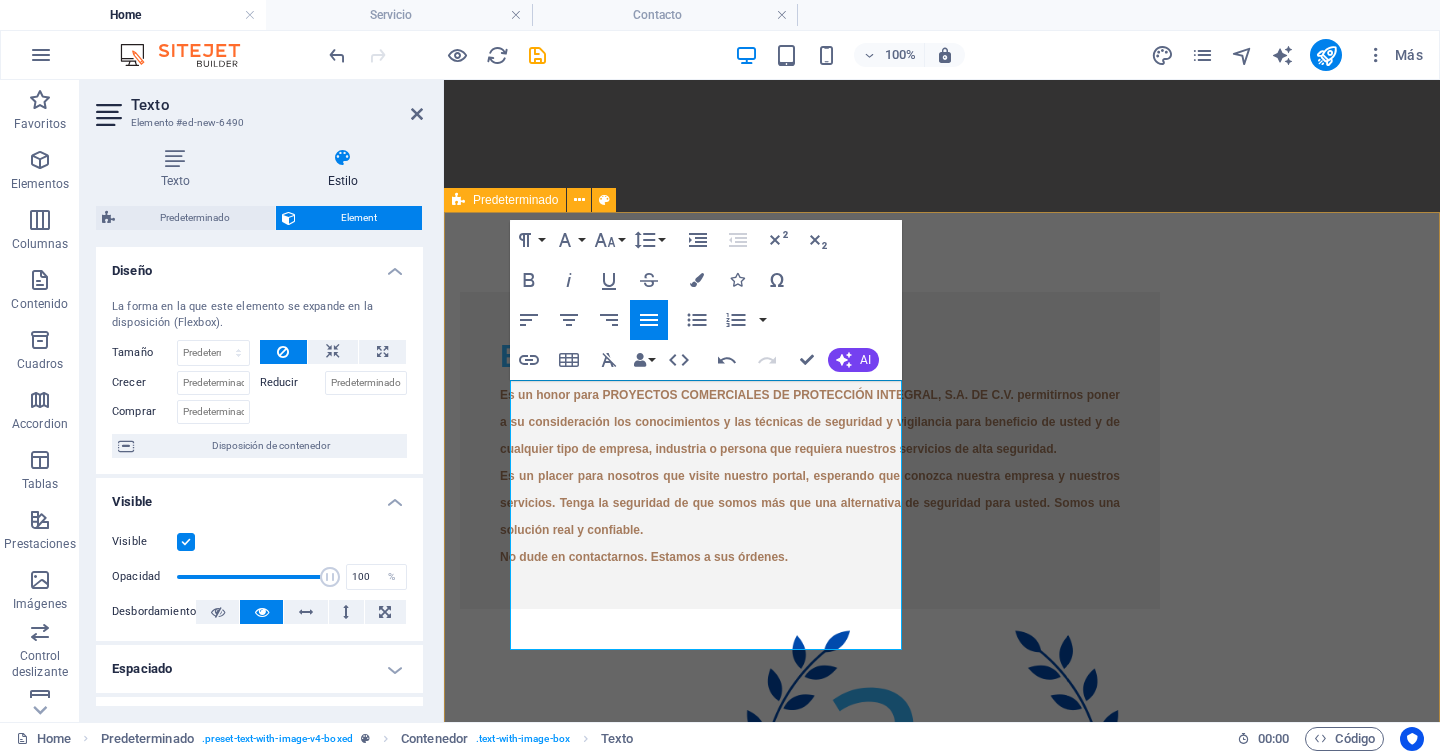 click on "Bienvenidos Es un honor para PROYECTOS COMERCIALES DE PROTECCIÓN INTEGRAL, S.A. DE C.V. permitirnos poner a su consideración los conocimientos y las técnicas de seguridad y vigilancia para beneficio de usted y de cualquier tipo de empresa, industria o persona que requiera nuestros servicios de alta seguridad.   Es un placer para nosotros que visite nuestro portal, esperando que conozca nuestra empresa y nuestros servicios. Tenga la seguridad de que somos más que una alternativa de seguridad para usted. Somos una solución real y confiable.   No dude en contactarnos. Estamos a sus órdenes.    Suelta el contenido aquí o  Añadir elementos  Pegar portapapeles" at bounding box center (942, 720) 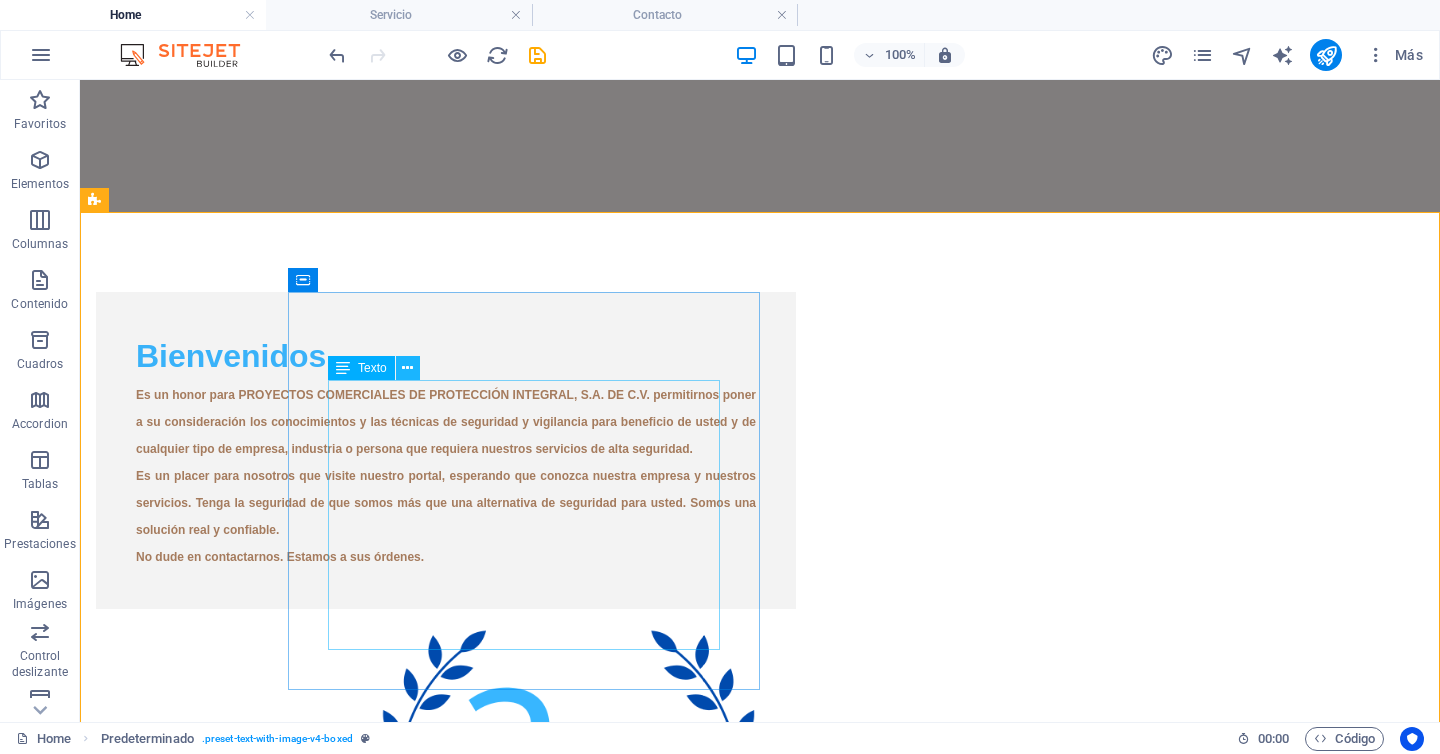 click at bounding box center [407, 368] 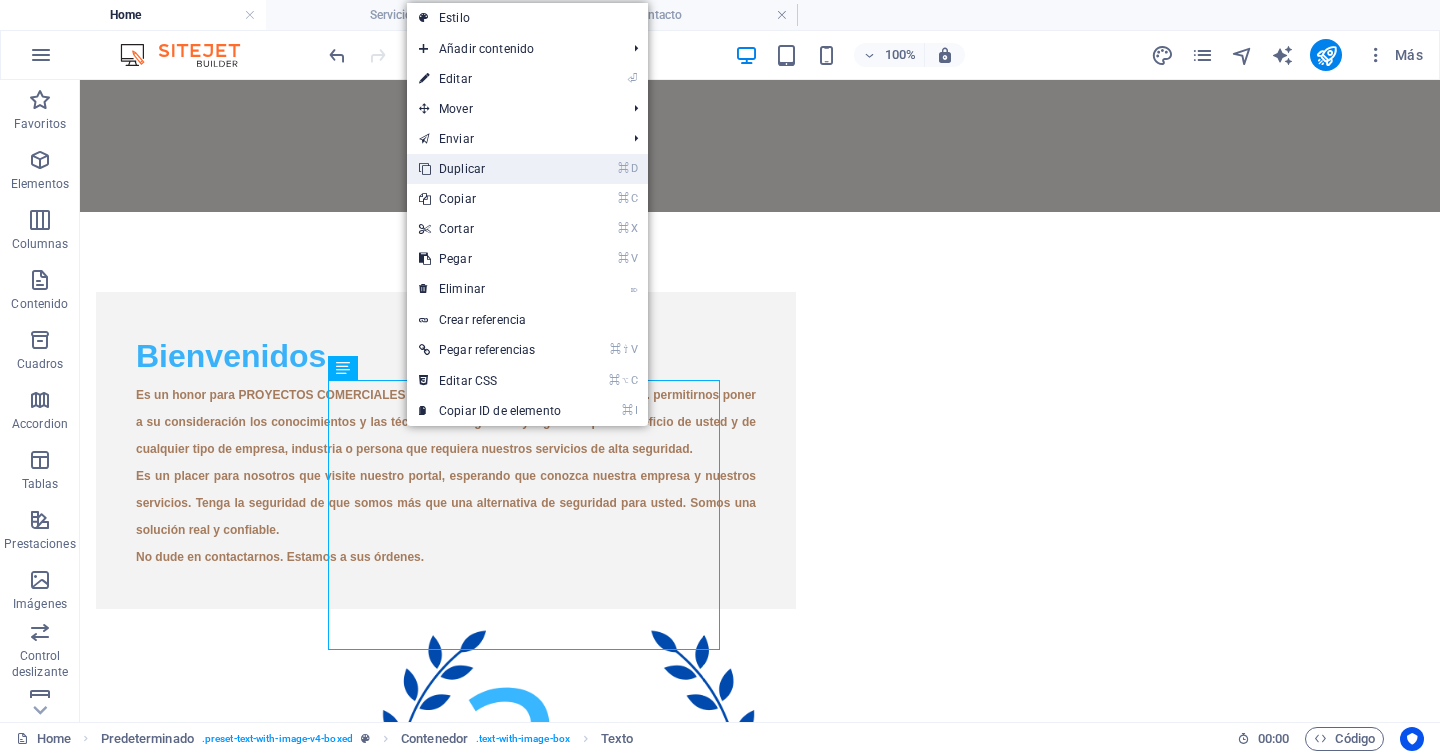click on "⌘ D  Duplicar" at bounding box center [490, 169] 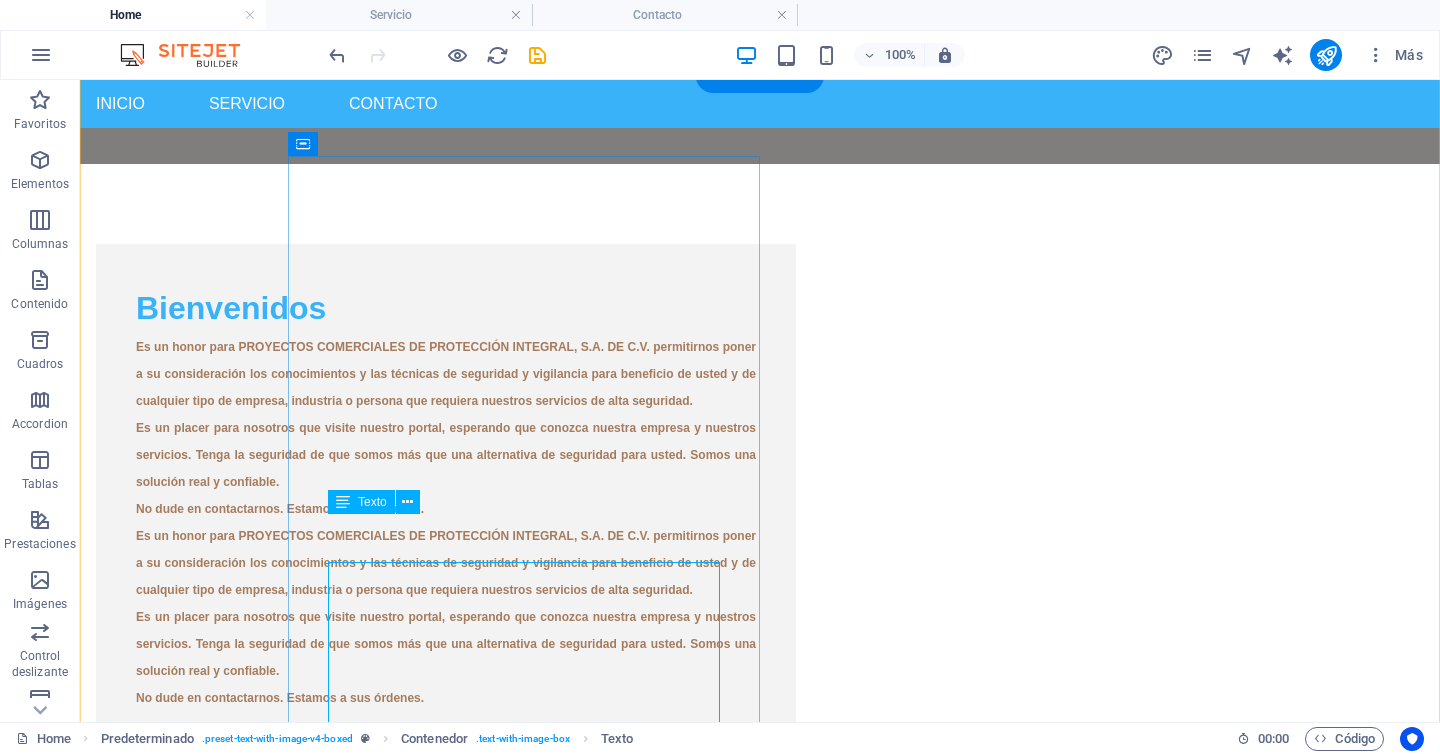 scroll, scrollTop: 707, scrollLeft: 0, axis: vertical 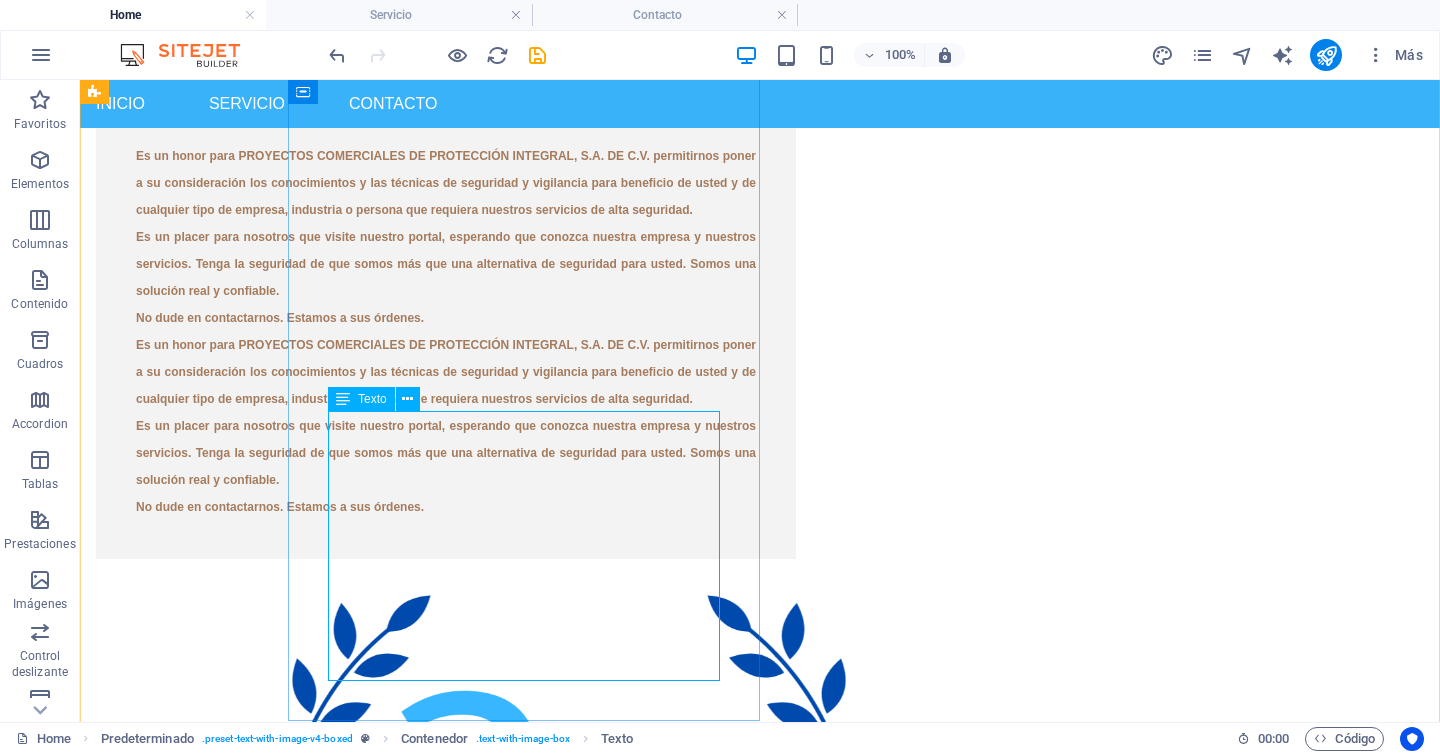 click on "Es un honor para PROYECTOS COMERCIALES DE PROTECCIÓN INTEGRAL, S.A. DE C.V. permitirnos poner a su consideración los conocimientos y las técnicas de seguridad y vigilancia para beneficio de usted y de cualquier tipo de empresa, industria o persona que requiera nuestros servicios de alta seguridad.   Es un placer para nosotros que visite nuestro portal, esperando que conozca nuestra empresa y nuestros servicios. Tenga la seguridad de que somos más que una alternativa de seguridad para usted. Somos una solución real y confiable.   No dude en contactarnos. Estamos a sus órdenes." at bounding box center (446, 424) 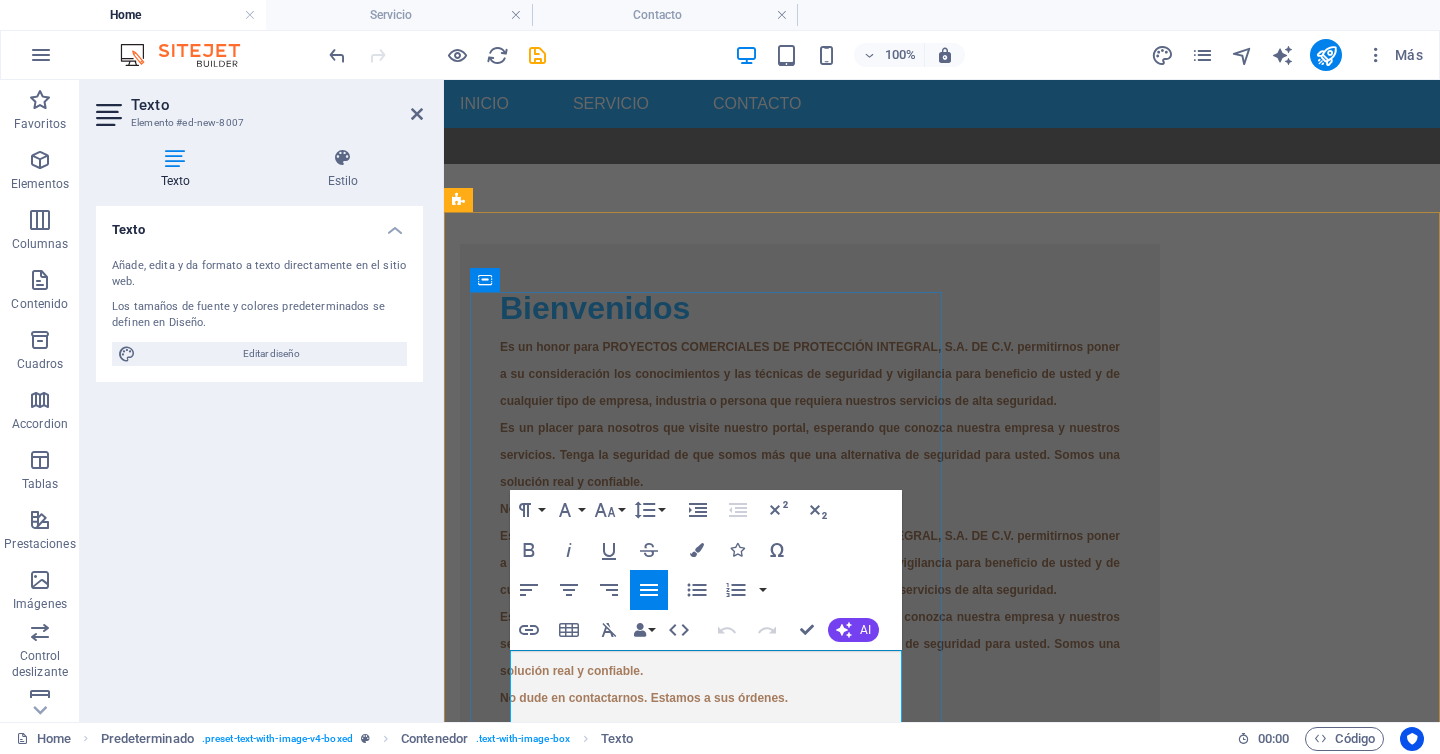 scroll, scrollTop: 690, scrollLeft: 0, axis: vertical 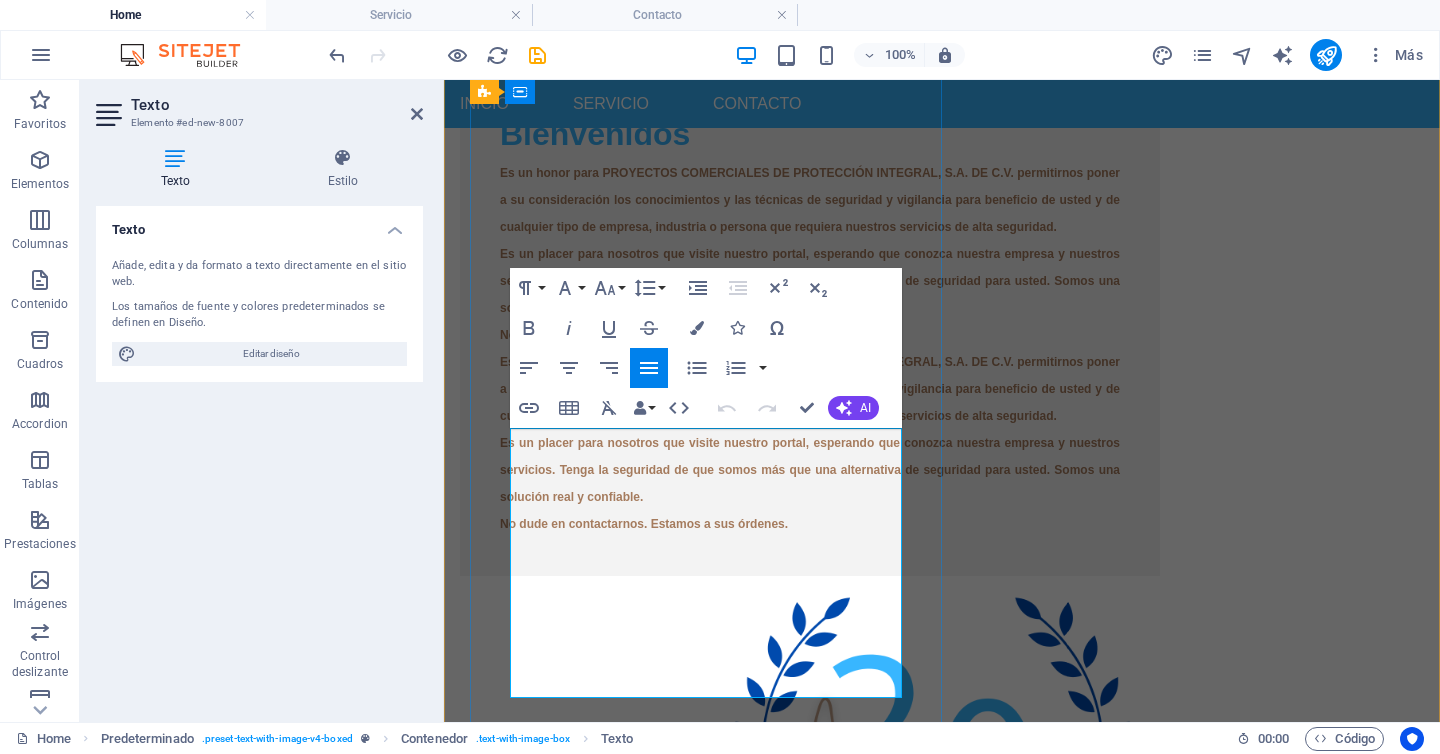 click on "Es un honor para PROYECTOS COMERCIALES DE PROTECCIÓN INTEGRAL, S.A. DE C.V. permitirnos poner a su consideración los conocimientos y las técnicas de seguridad y vigilancia para beneficio de usted y de cualquier tipo de empresa, industria o persona que requiera nuestros servicios de alta seguridad.   Es un placer para nosotros que visite nuestro portal, esperando que conozca nuestra empresa y nuestros servicios. Tenga la seguridad de que somos más que una alternativa de seguridad para usted. Somos una solución real y confiable.   No dude en contactarnos. Estamos a sus órdenes." at bounding box center [810, 441] 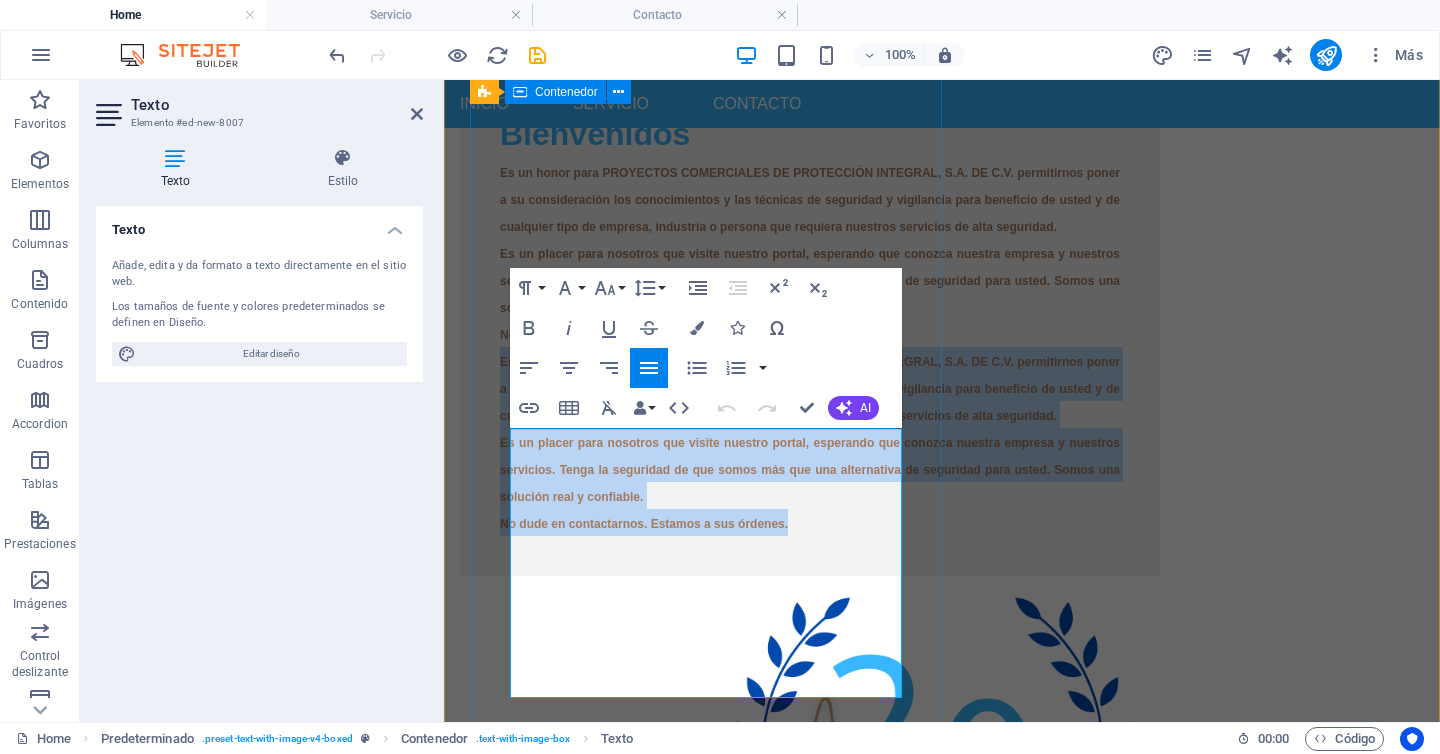drag, startPoint x: 777, startPoint y: 658, endPoint x: 532, endPoint y: 496, distance: 293.71585 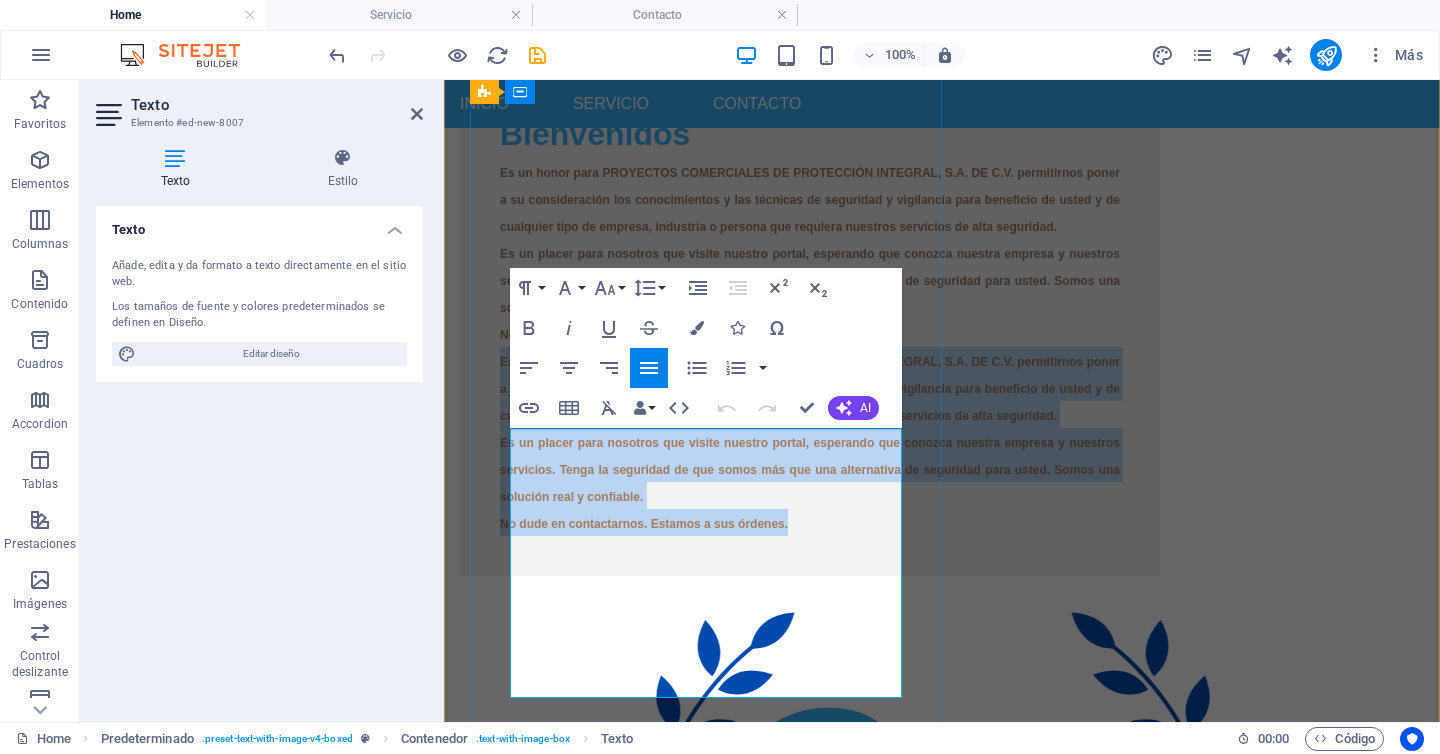 type 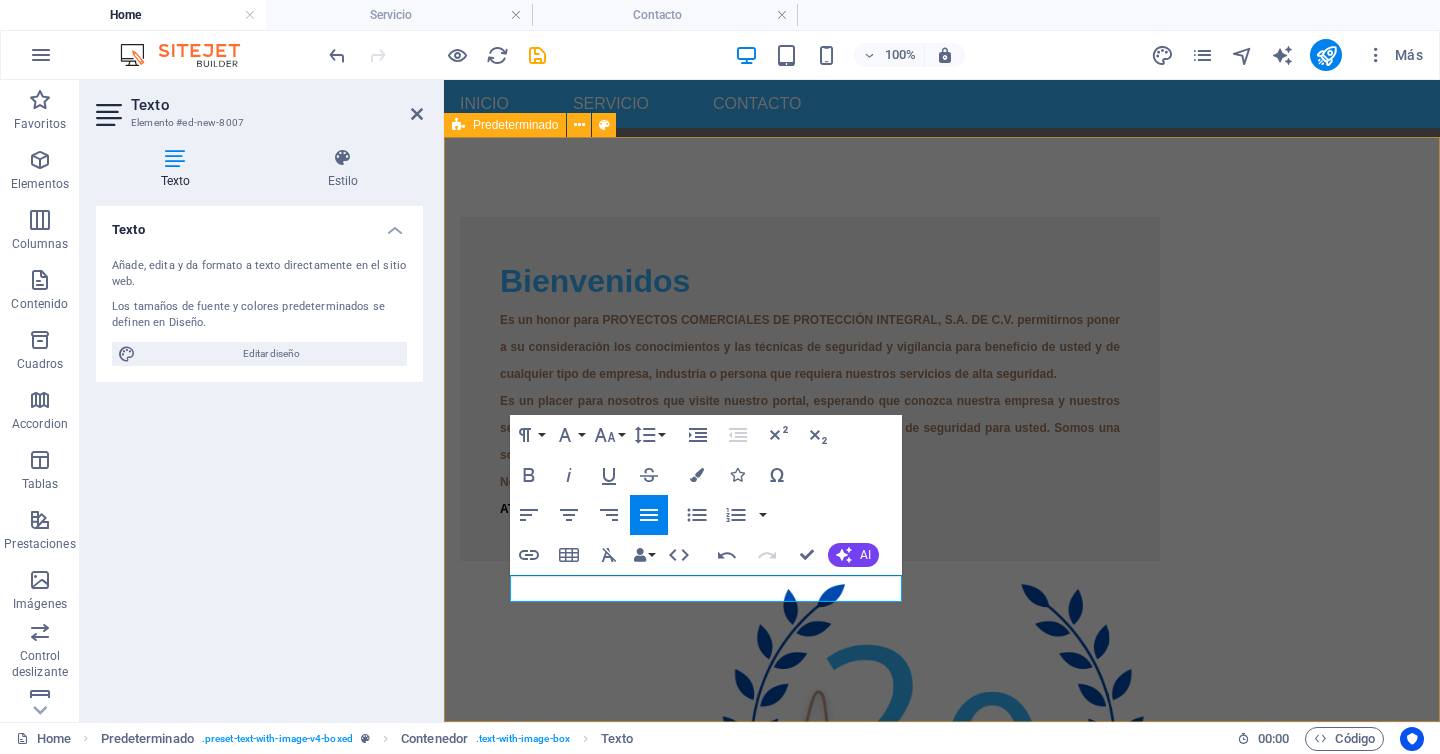 scroll, scrollTop: 567, scrollLeft: 0, axis: vertical 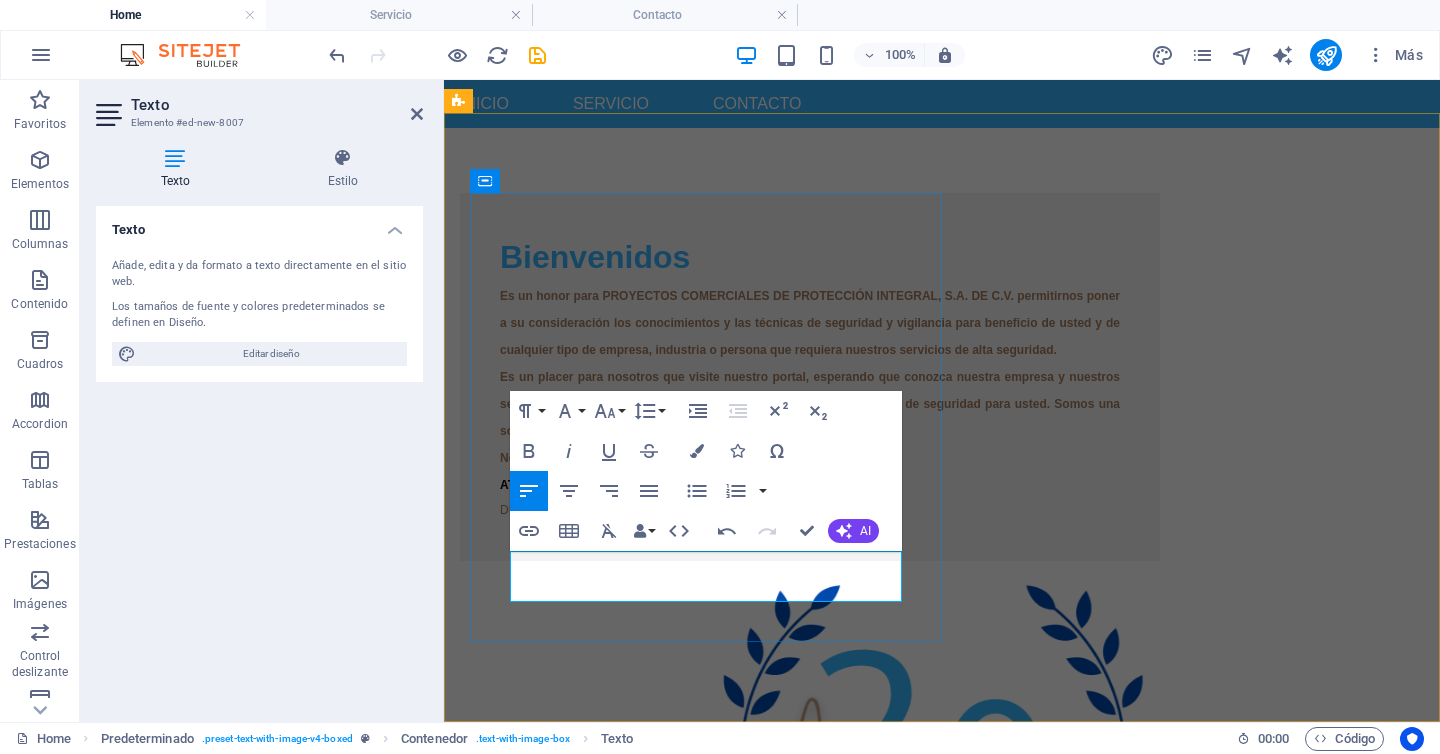 click on "DIRECTOR GENERAL" at bounding box center [810, 509] 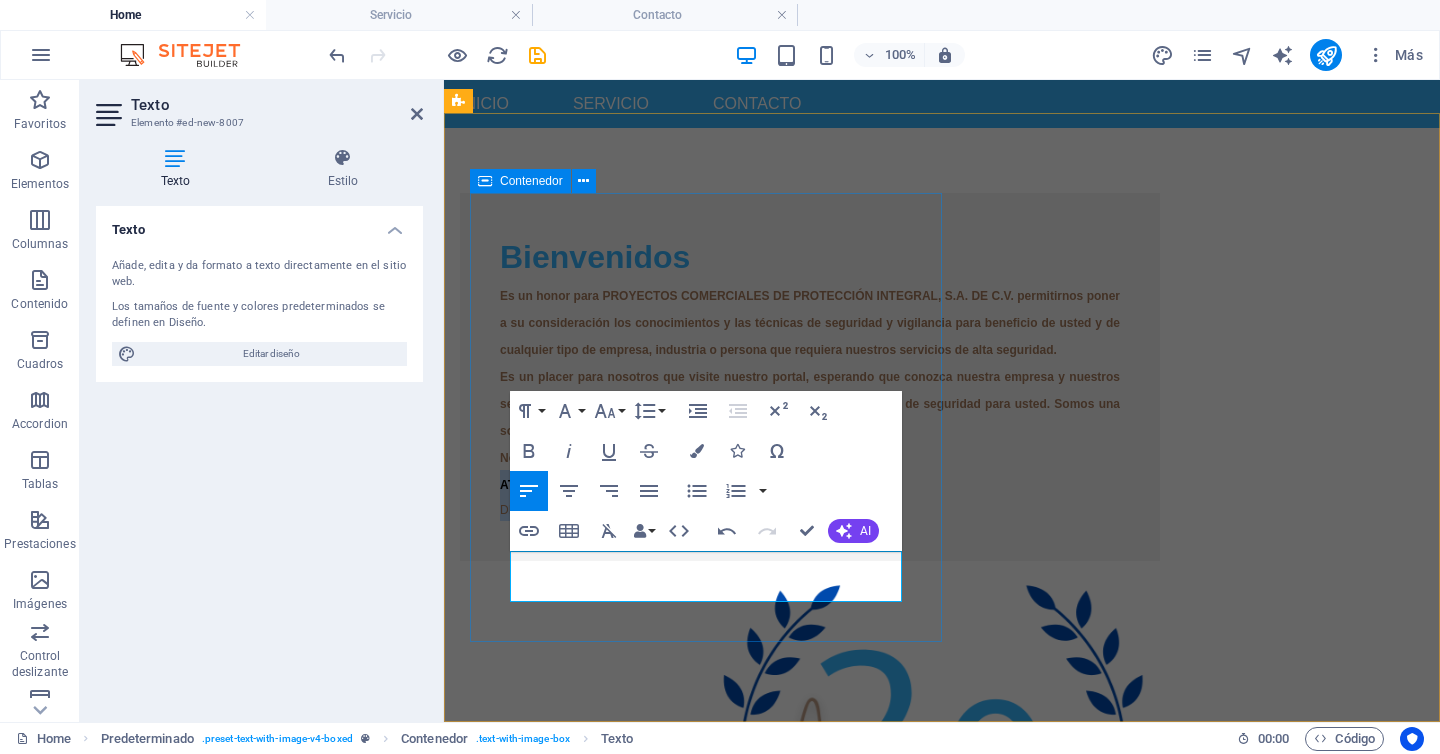 drag, startPoint x: 661, startPoint y: 587, endPoint x: 497, endPoint y: 557, distance: 166.72133 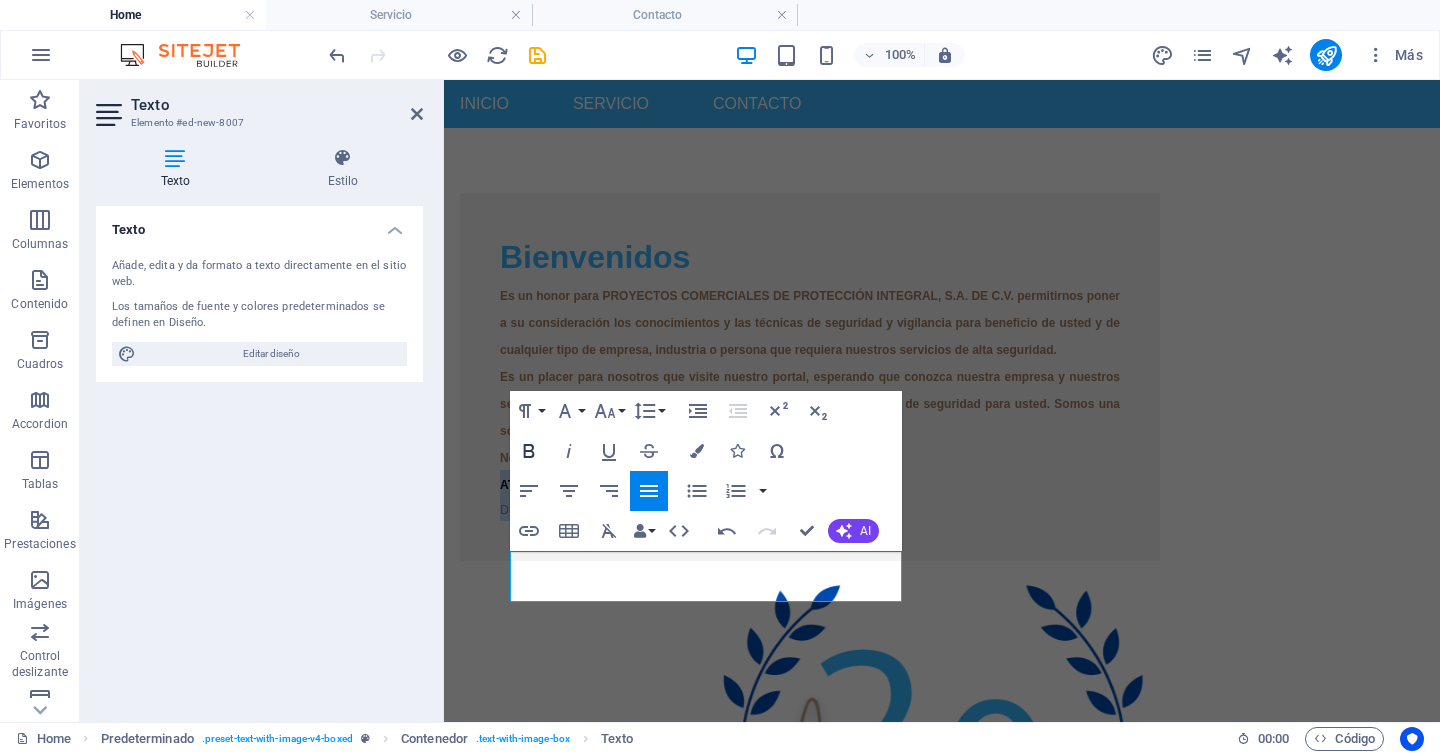 click 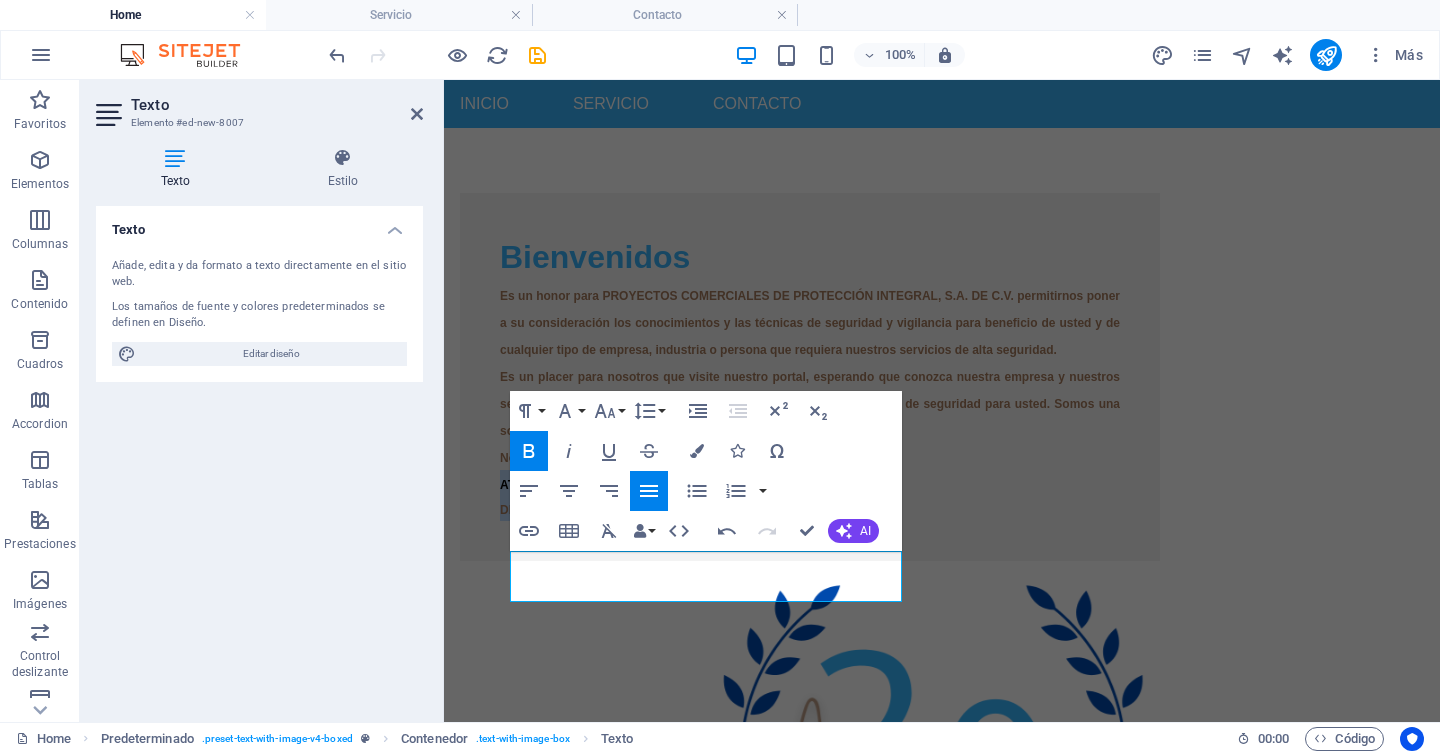 click 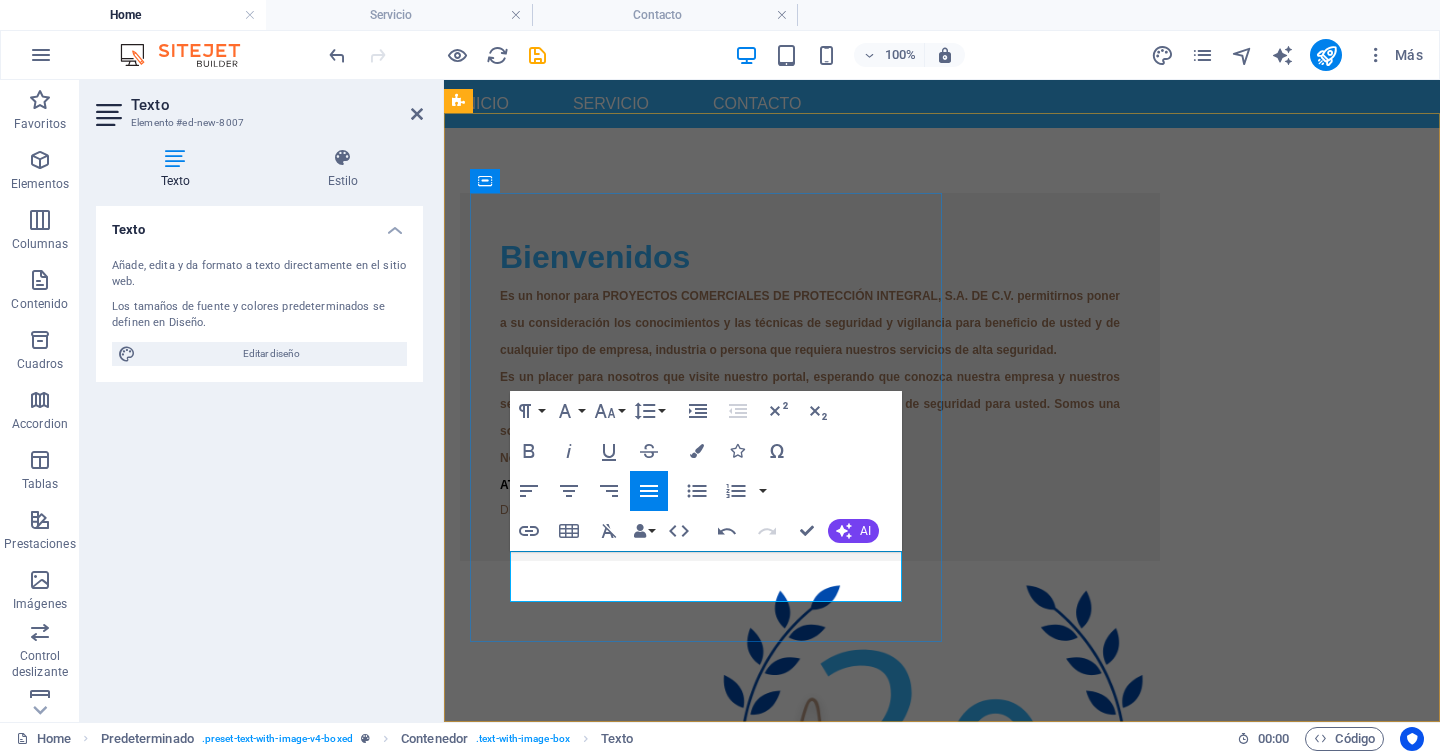 click on "ATENTAMENTE" at bounding box center (810, 483) 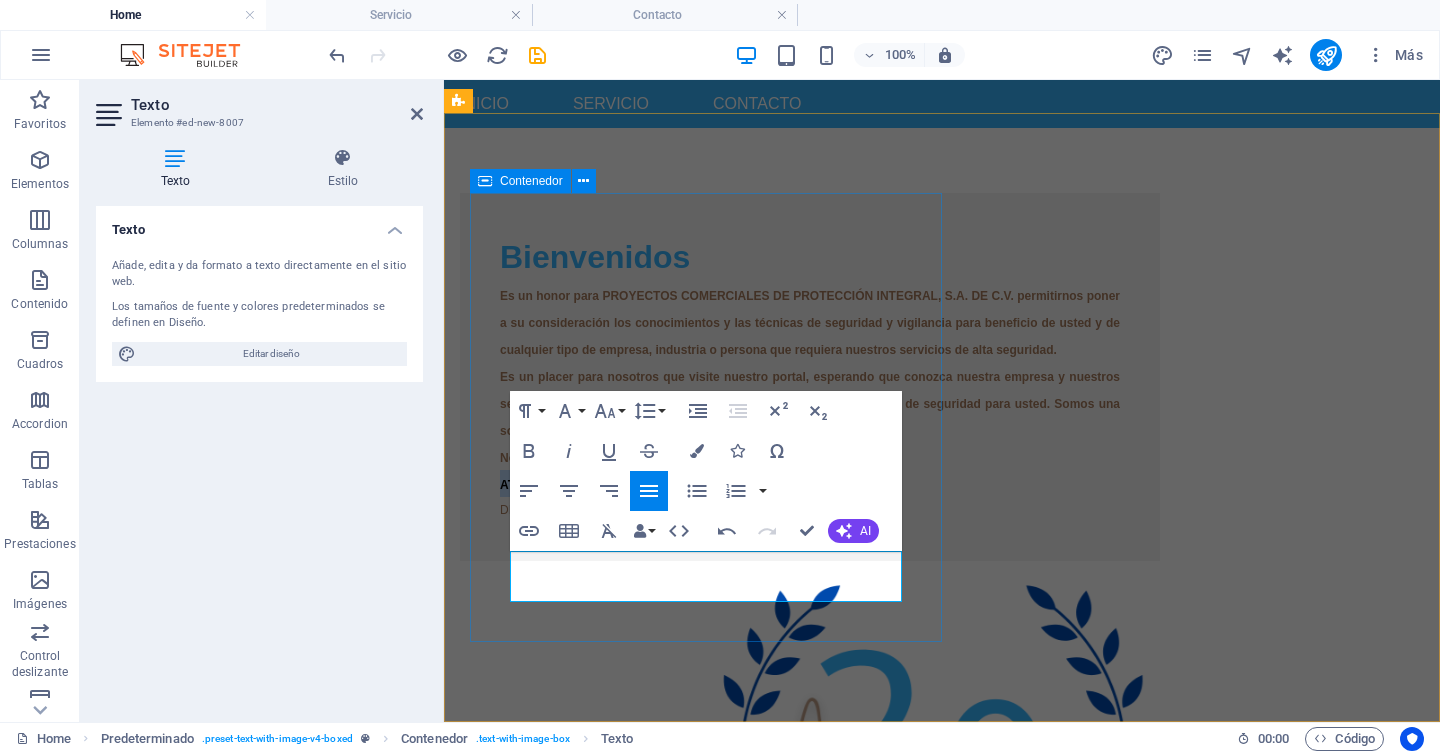 drag, startPoint x: 599, startPoint y: 559, endPoint x: 493, endPoint y: 558, distance: 106.004715 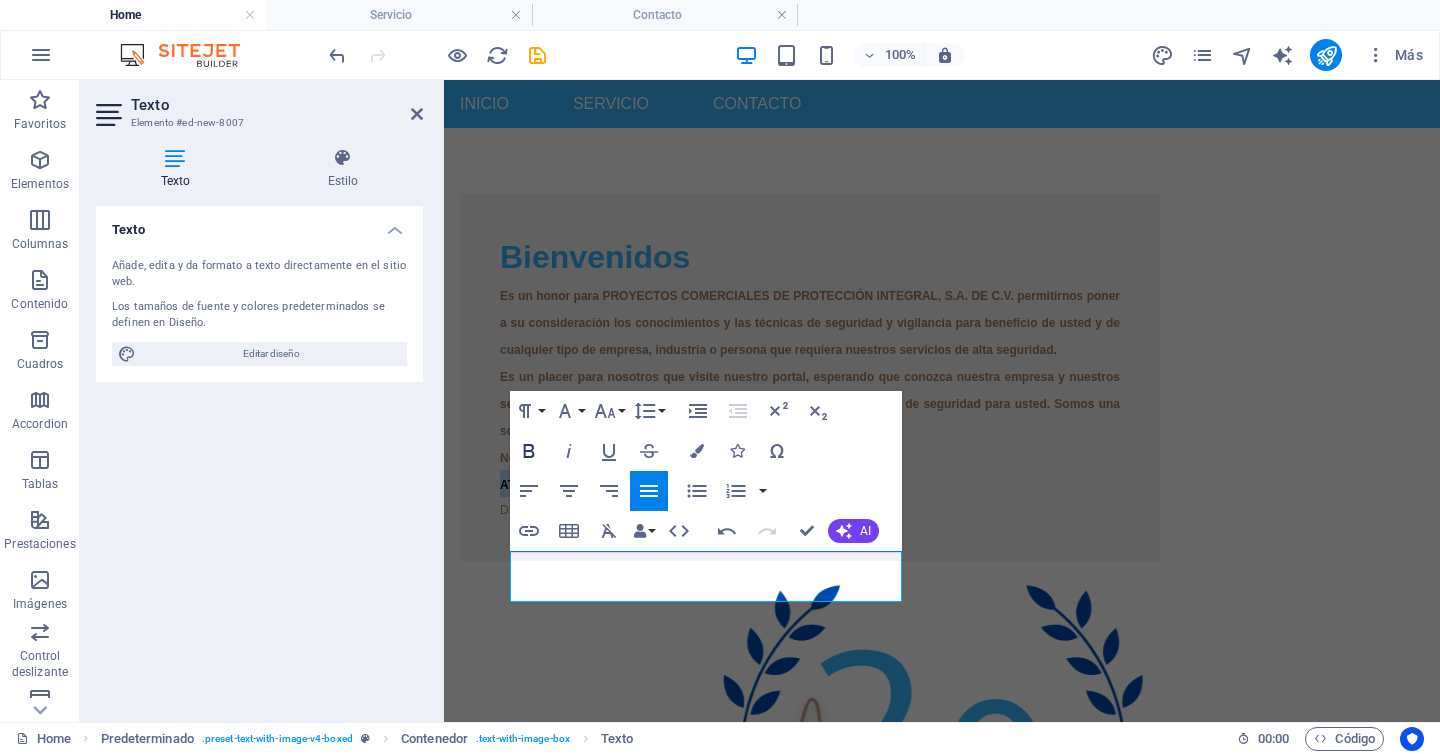 click 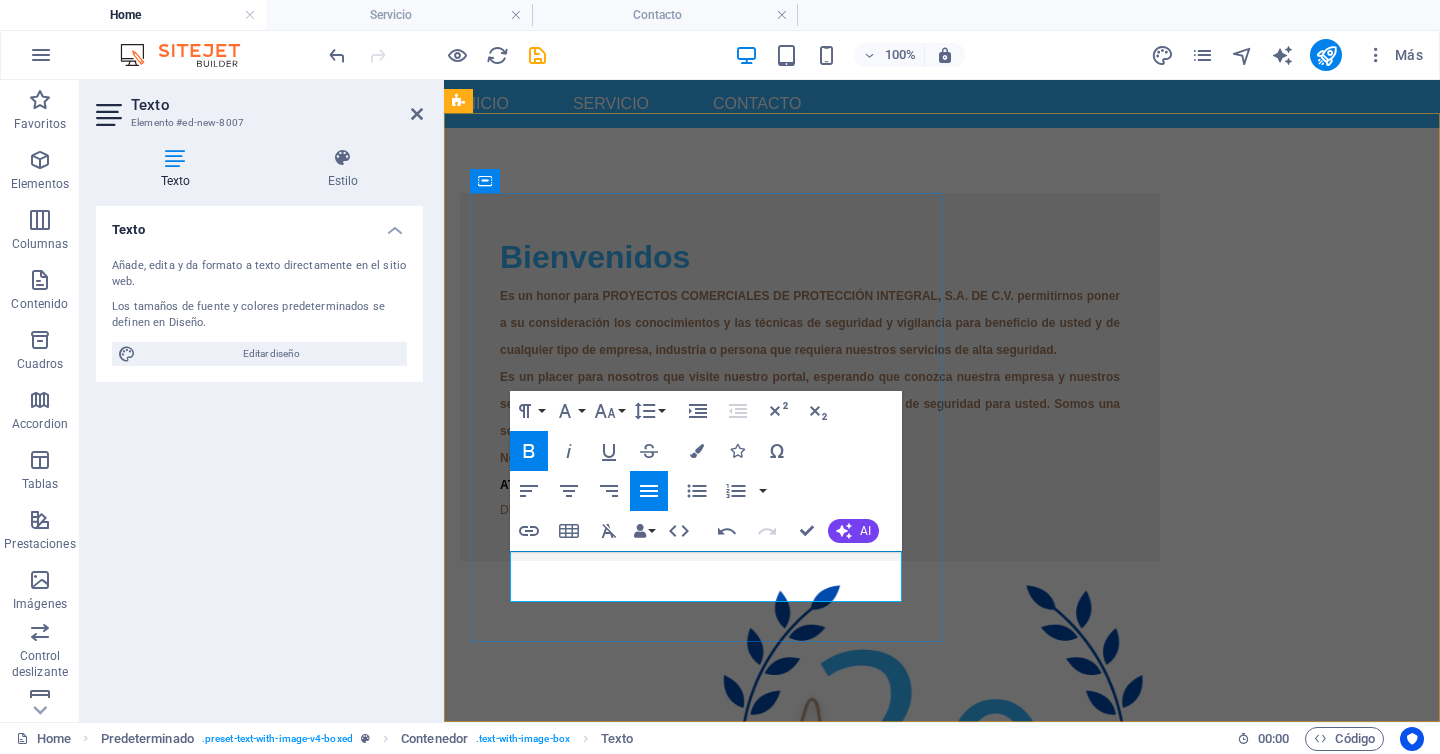 click on "ATENTAMENTE" at bounding box center (810, 483) 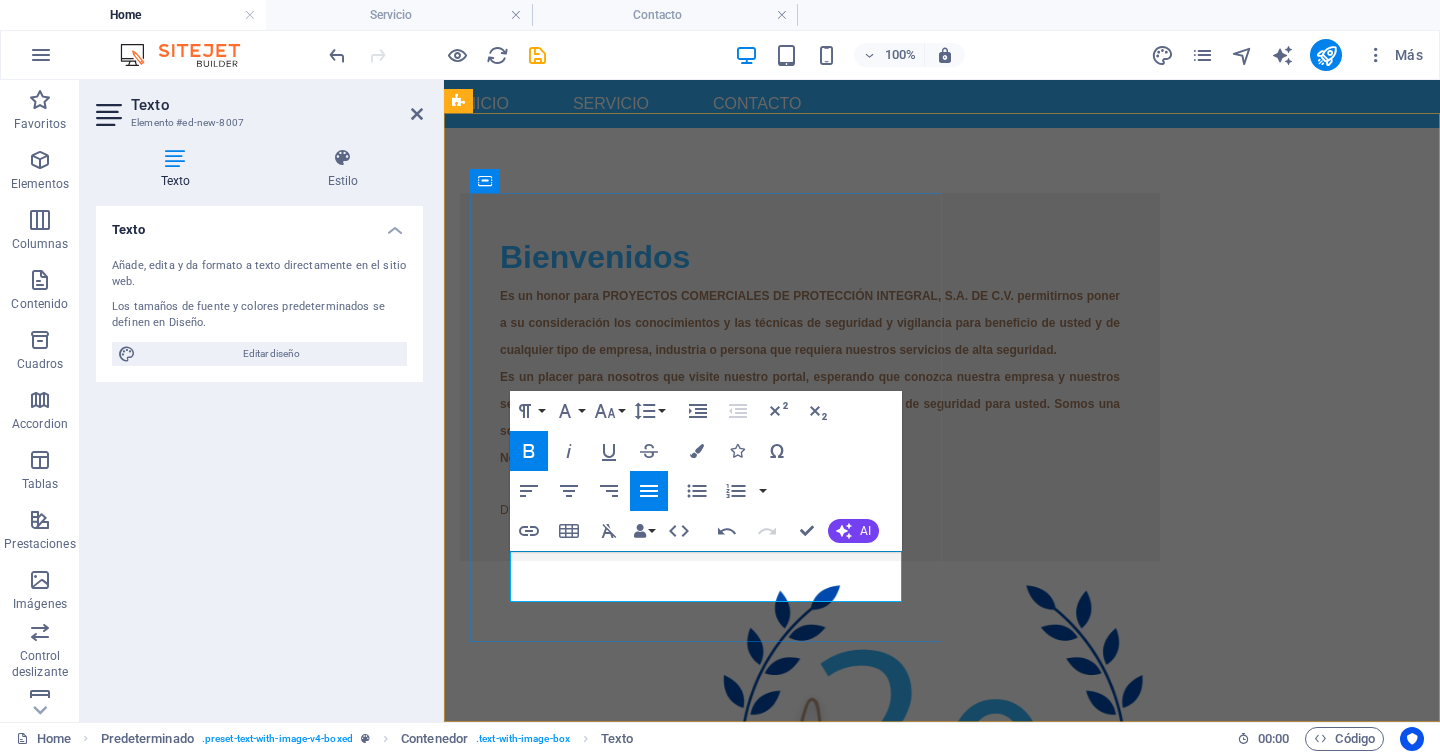 click on "DIRECTOR GENERAL" at bounding box center (561, 510) 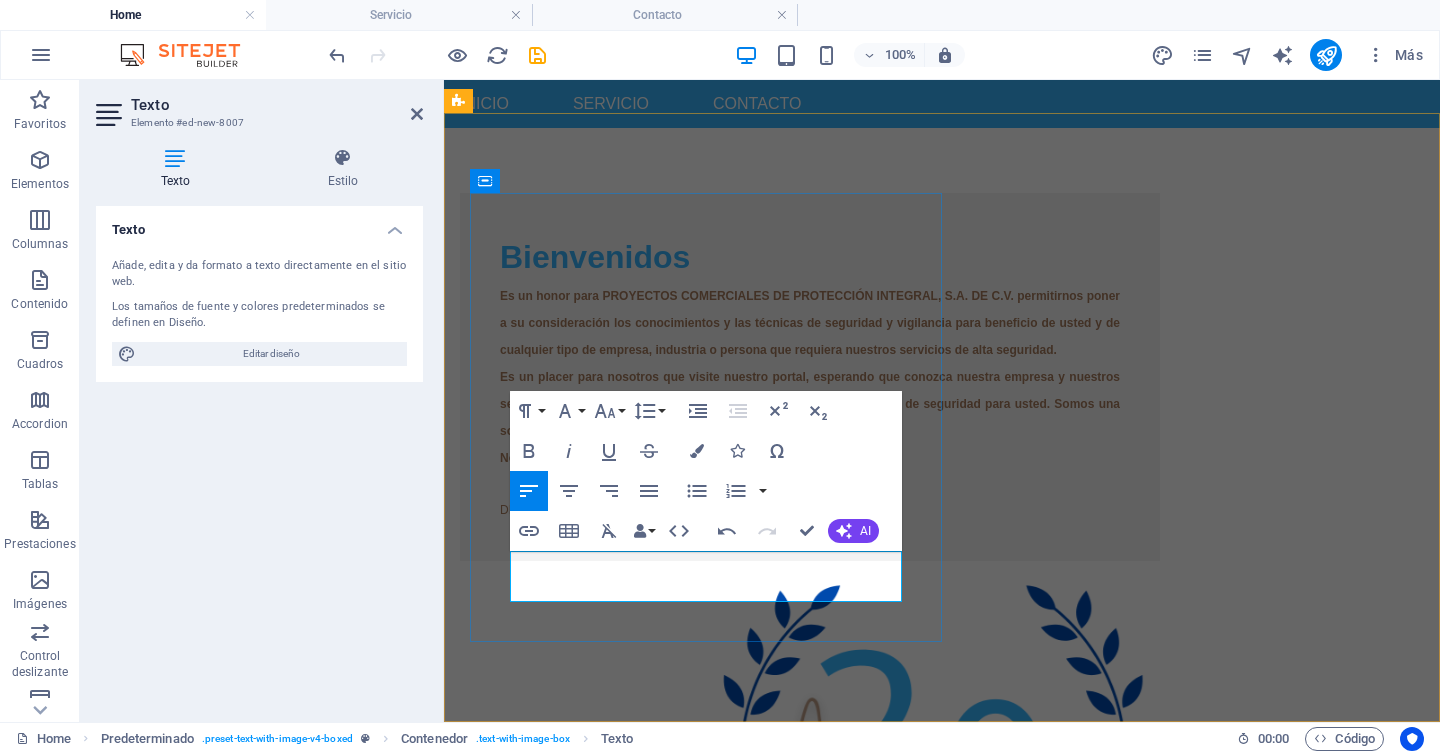 scroll, scrollTop: 591, scrollLeft: 0, axis: vertical 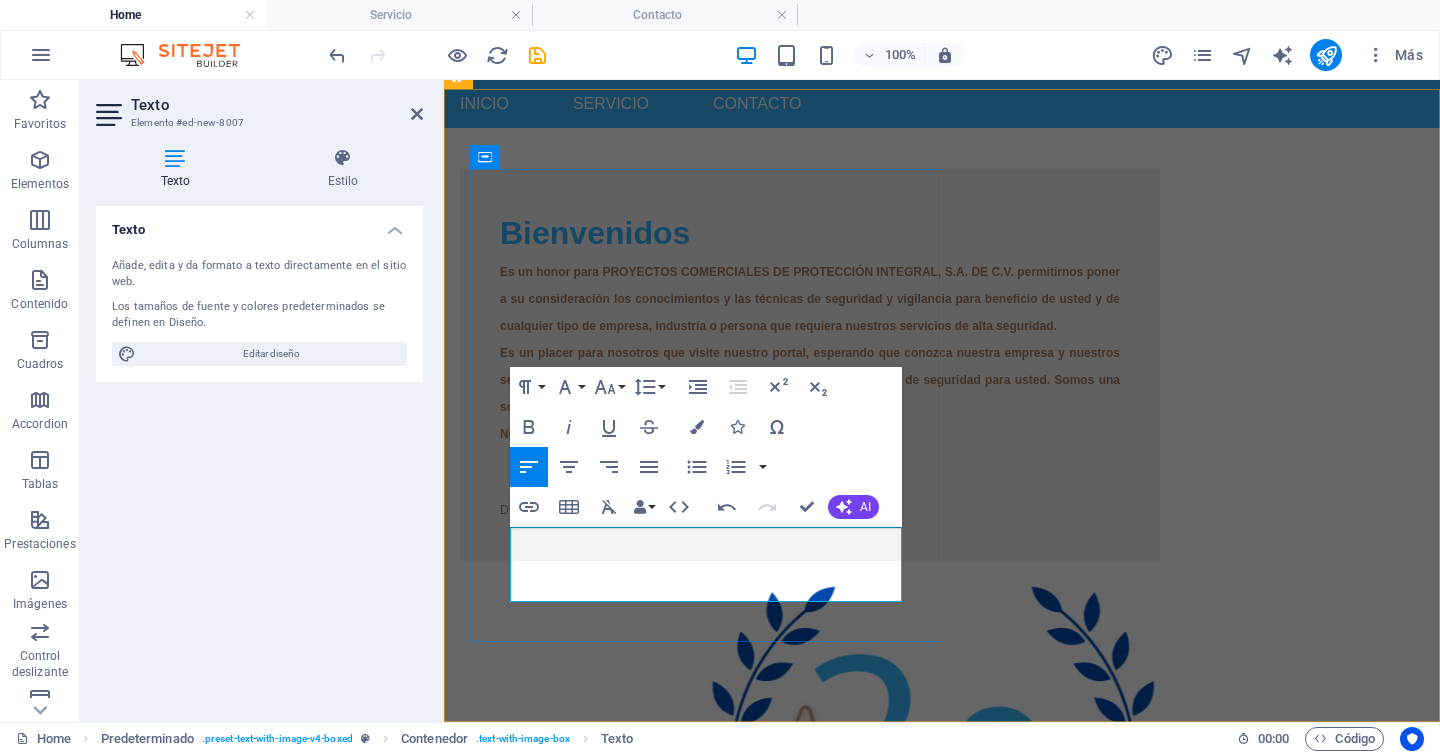 click at bounding box center [810, 485] 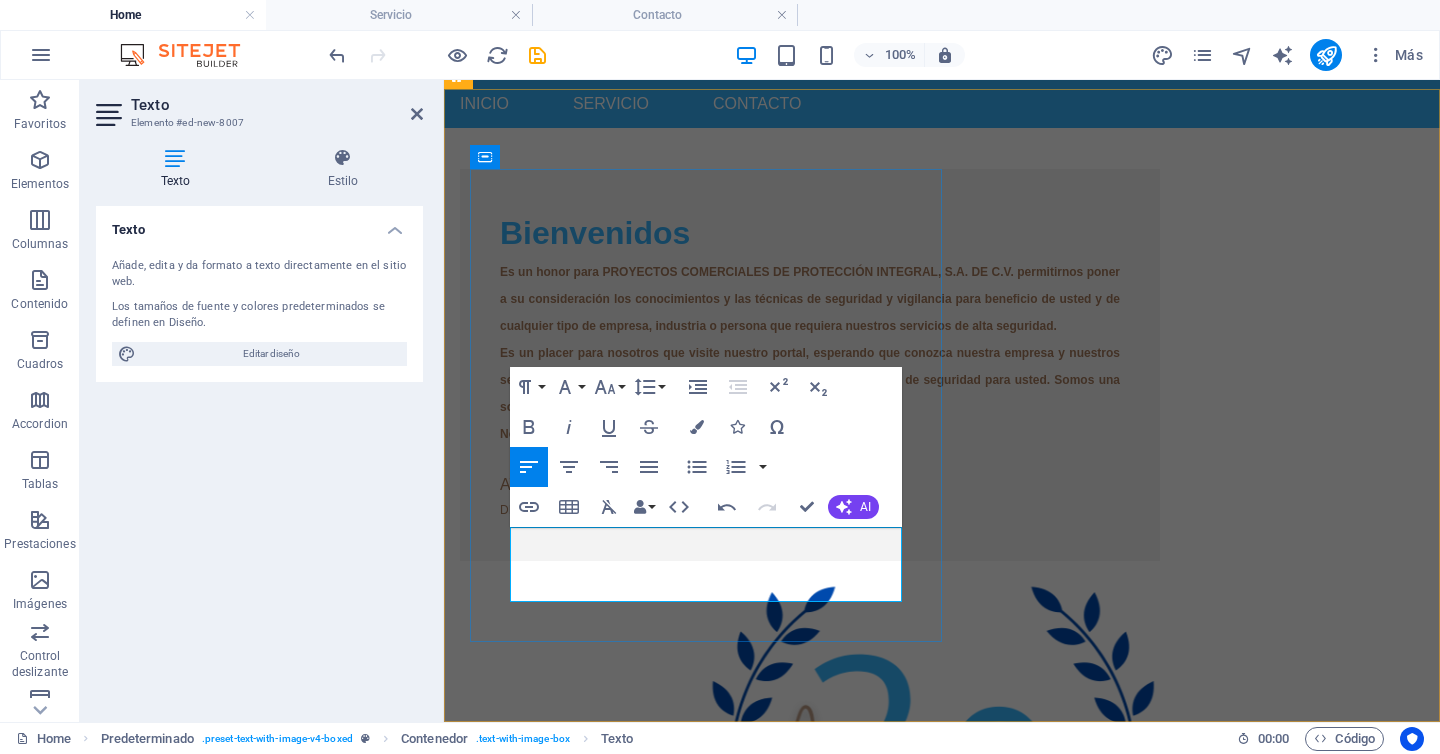 drag, startPoint x: 637, startPoint y: 562, endPoint x: 633, endPoint y: 549, distance: 13.601471 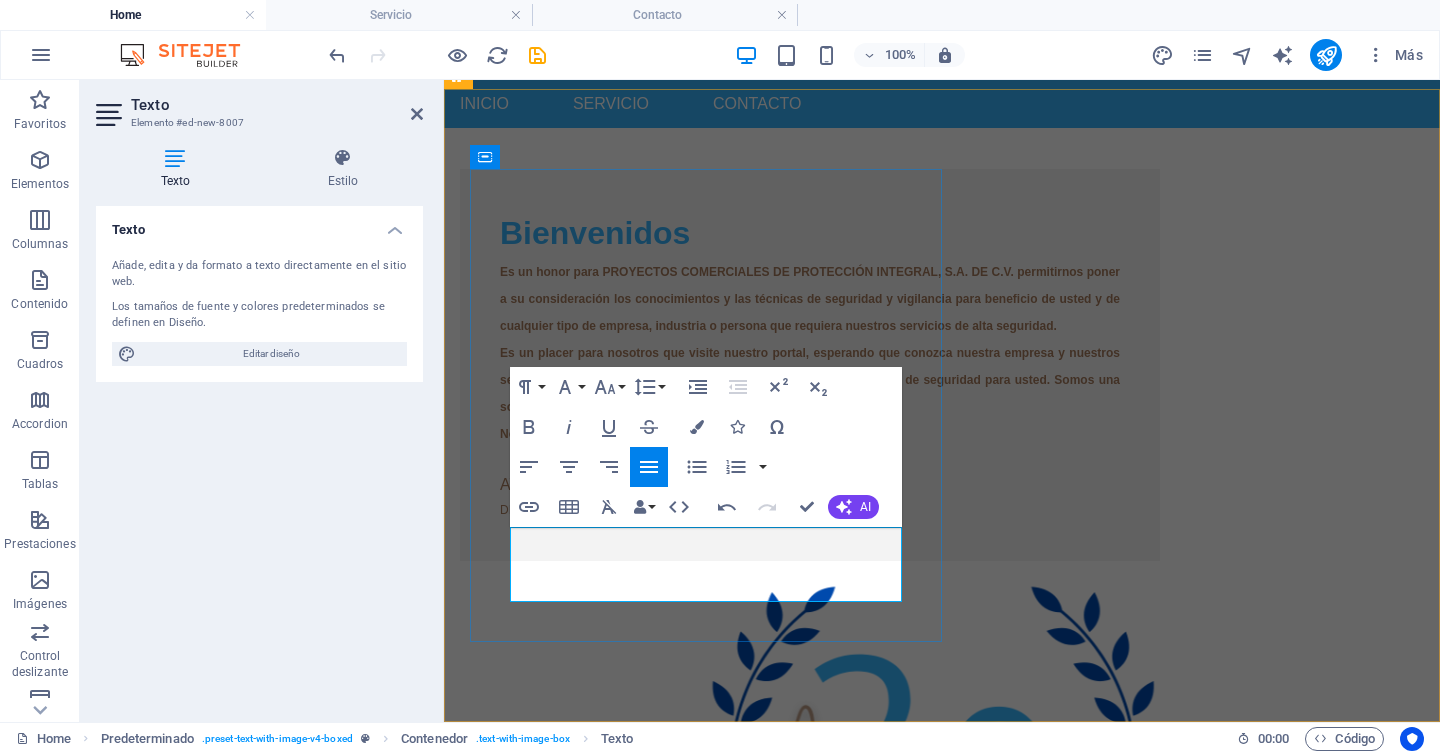 click at bounding box center (810, 459) 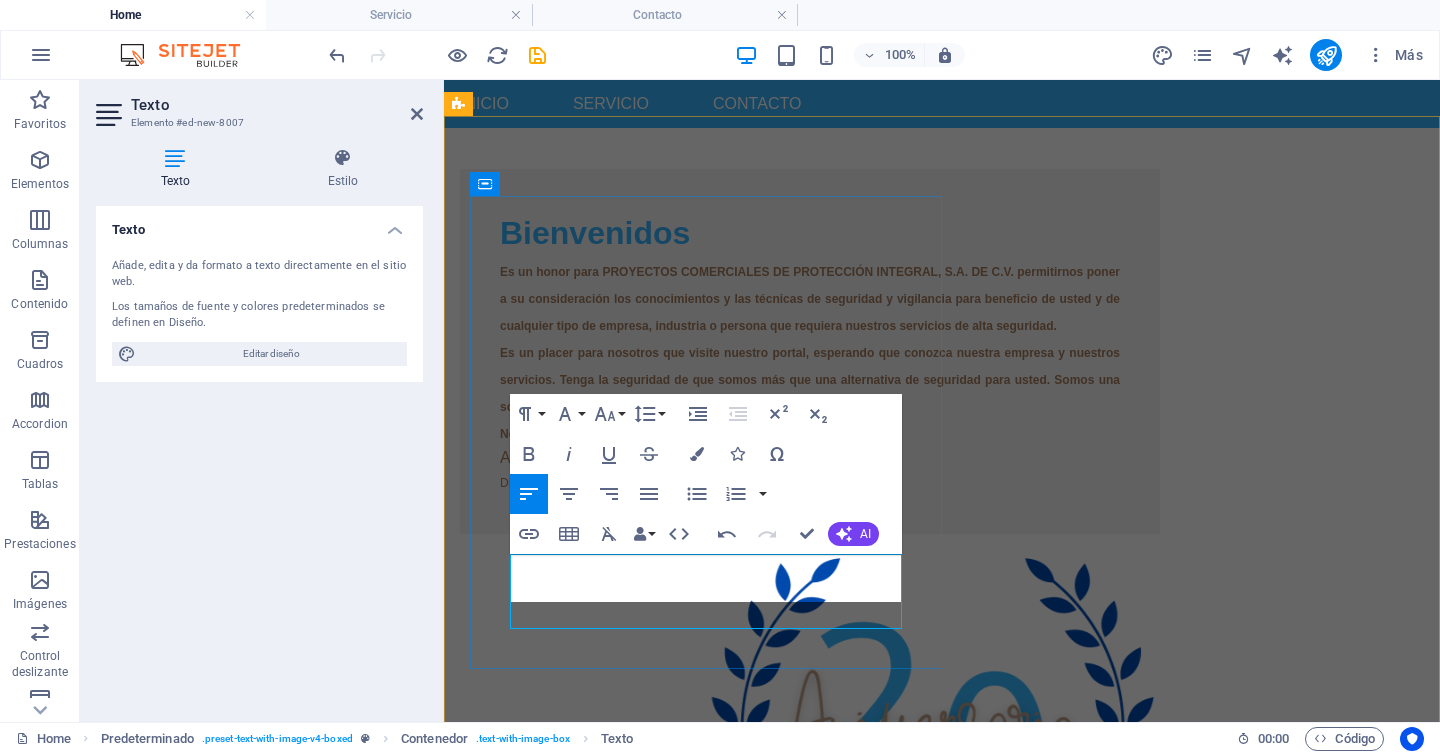 scroll, scrollTop: 564, scrollLeft: 0, axis: vertical 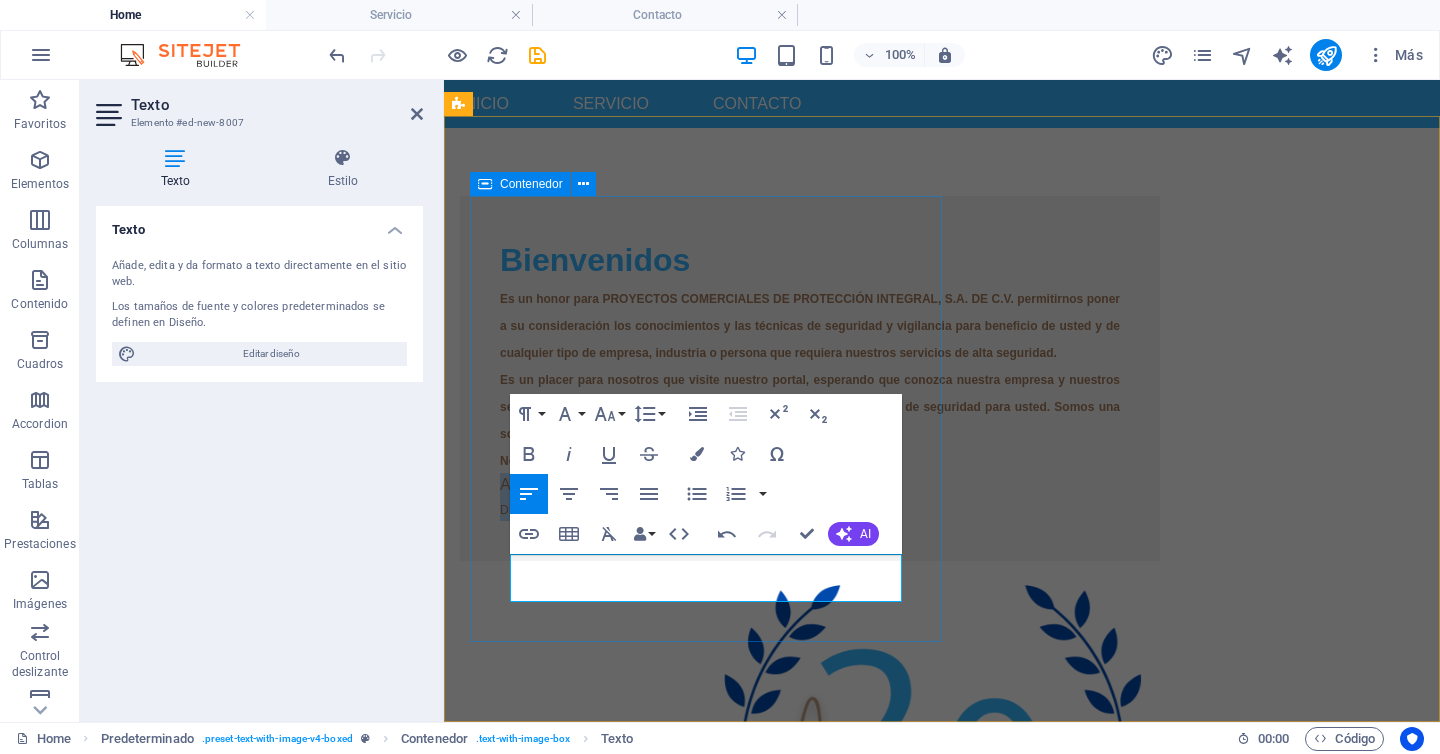 drag, startPoint x: 632, startPoint y: 592, endPoint x: 489, endPoint y: 568, distance: 145 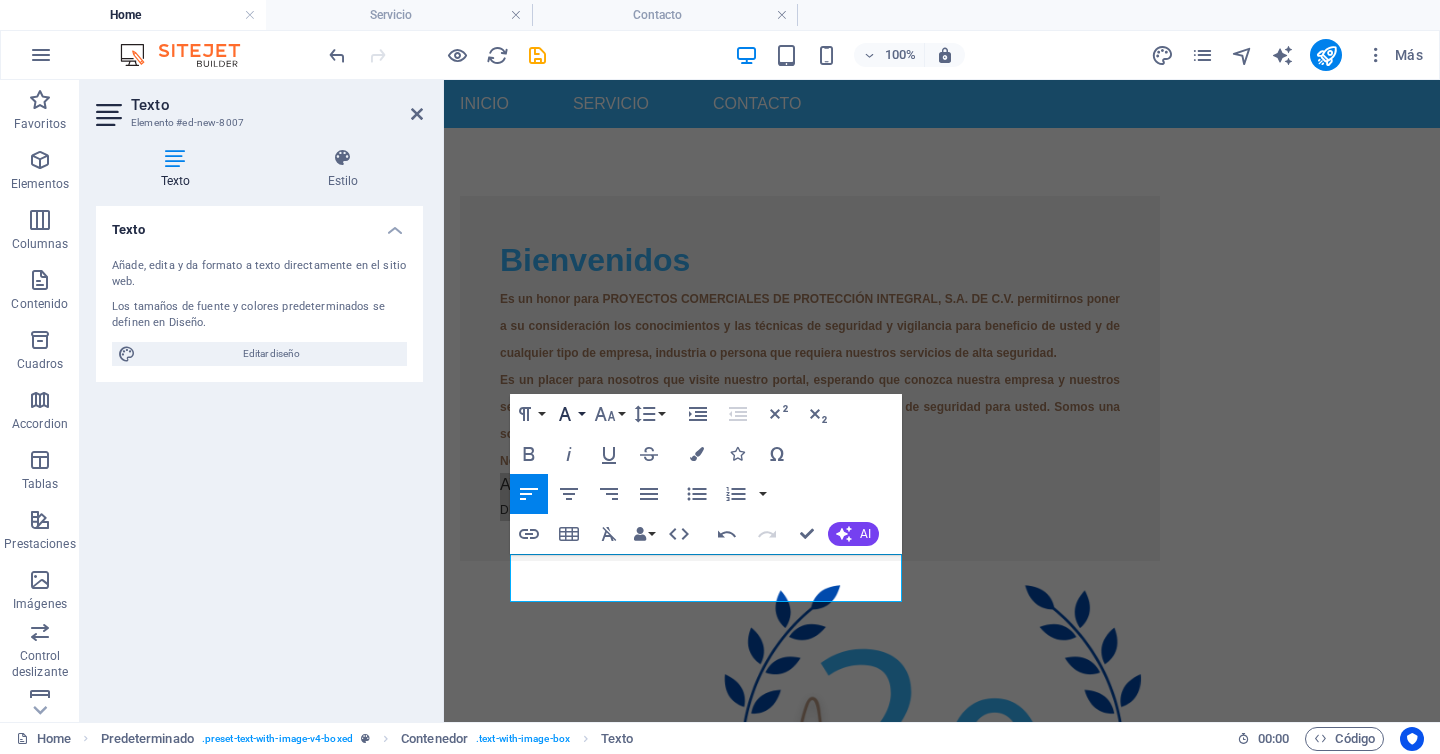 click on "Font Family" at bounding box center (569, 414) 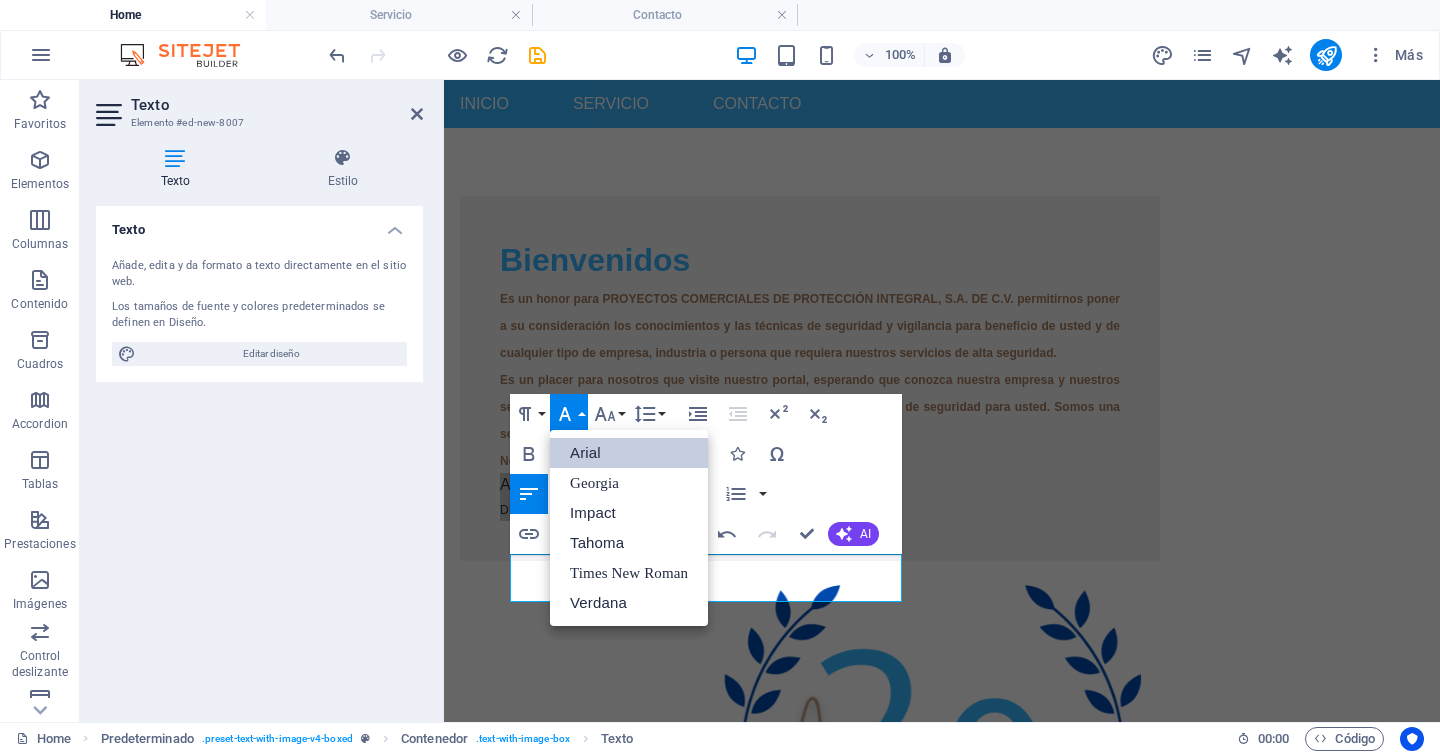 scroll, scrollTop: 0, scrollLeft: 0, axis: both 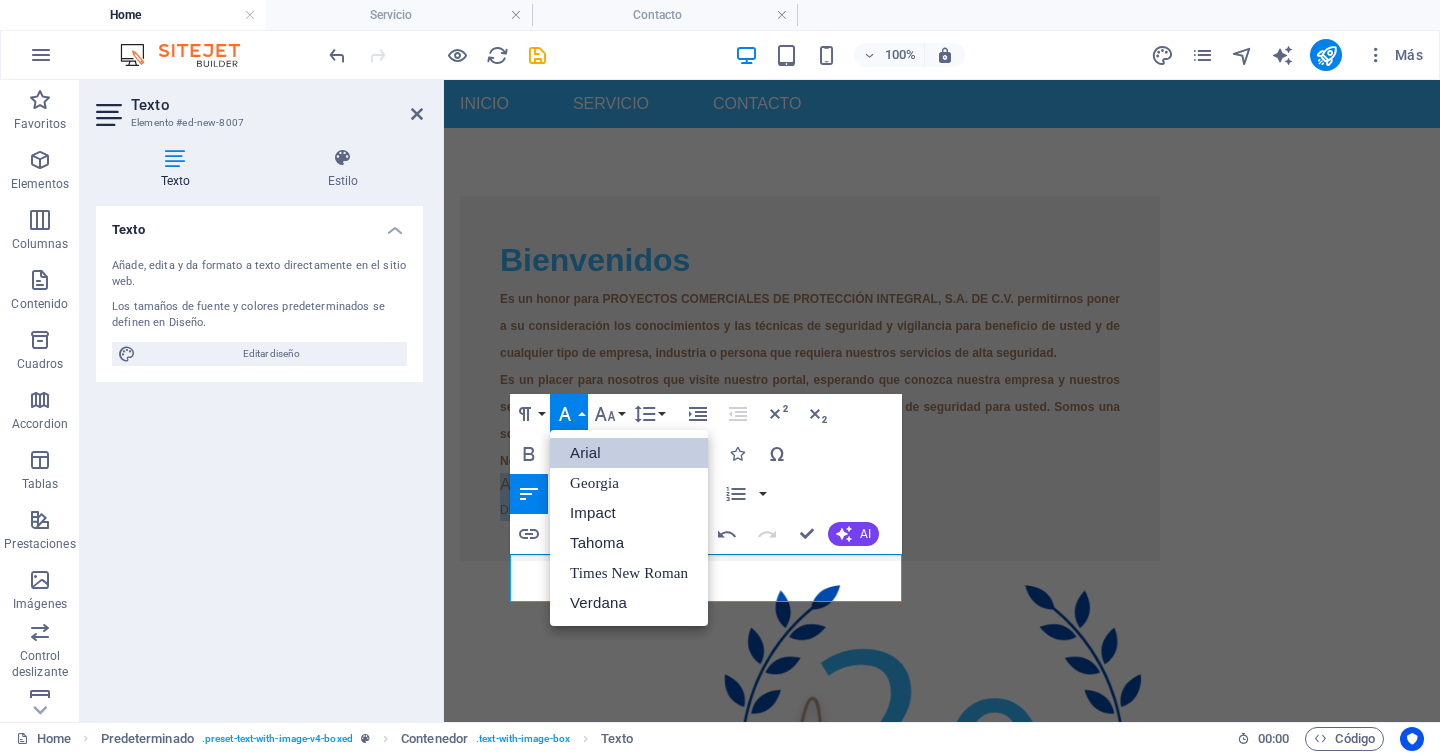 click on "Arial" at bounding box center (629, 453) 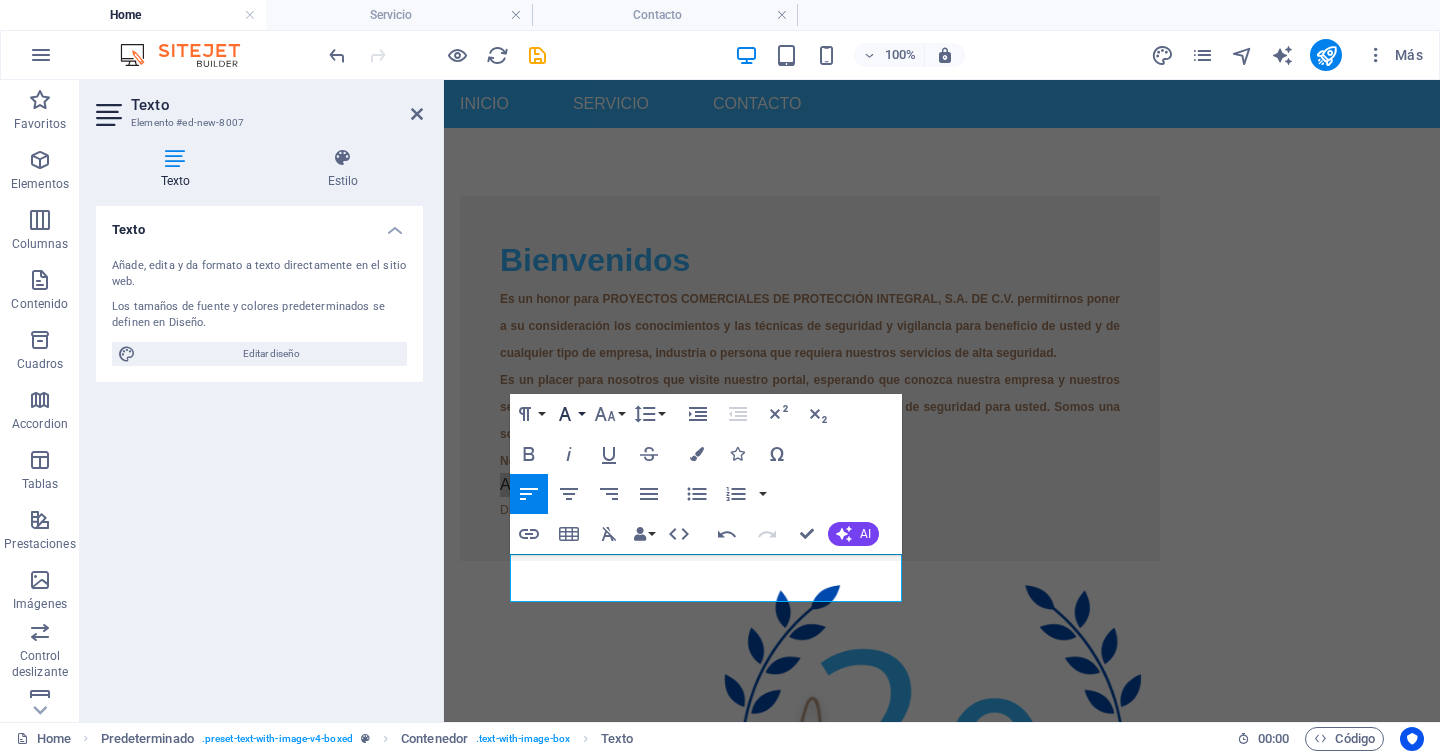 click 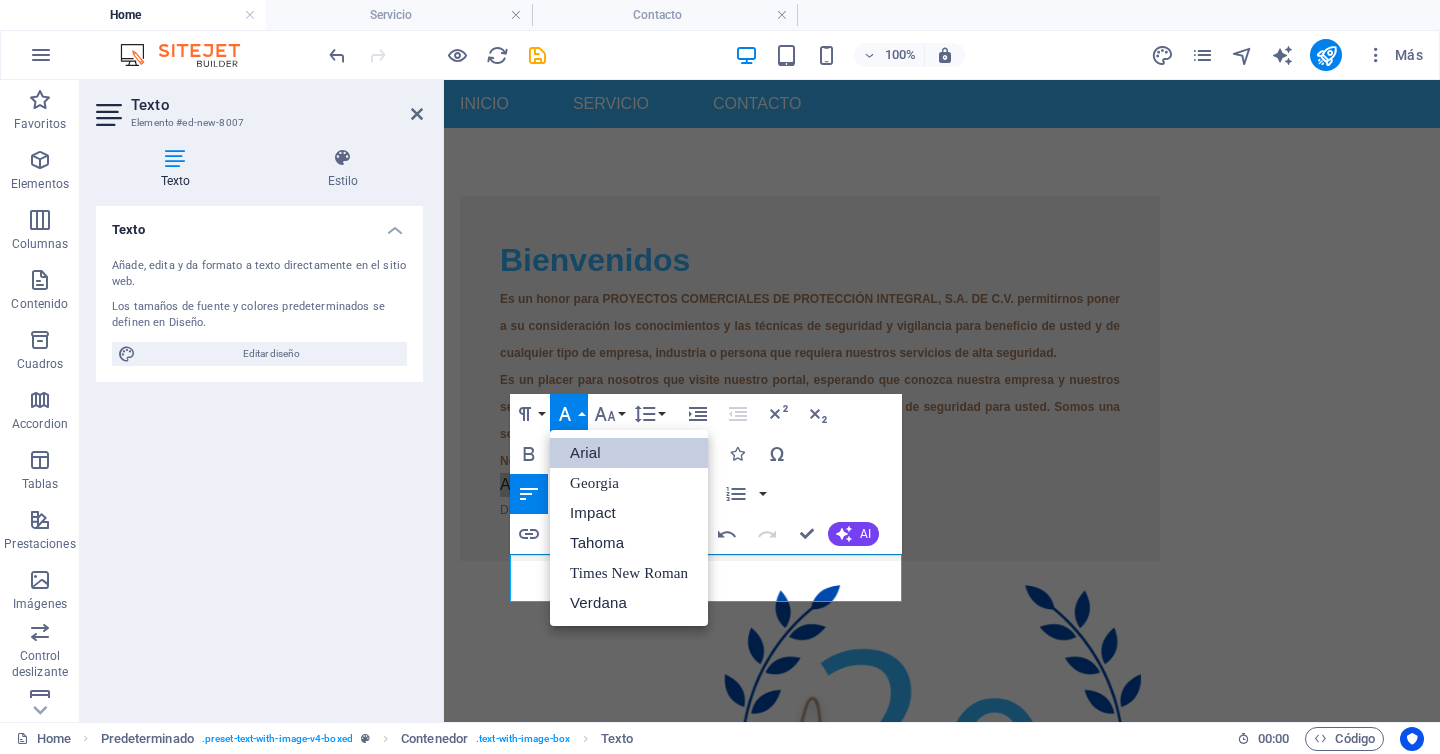 scroll, scrollTop: 0, scrollLeft: 0, axis: both 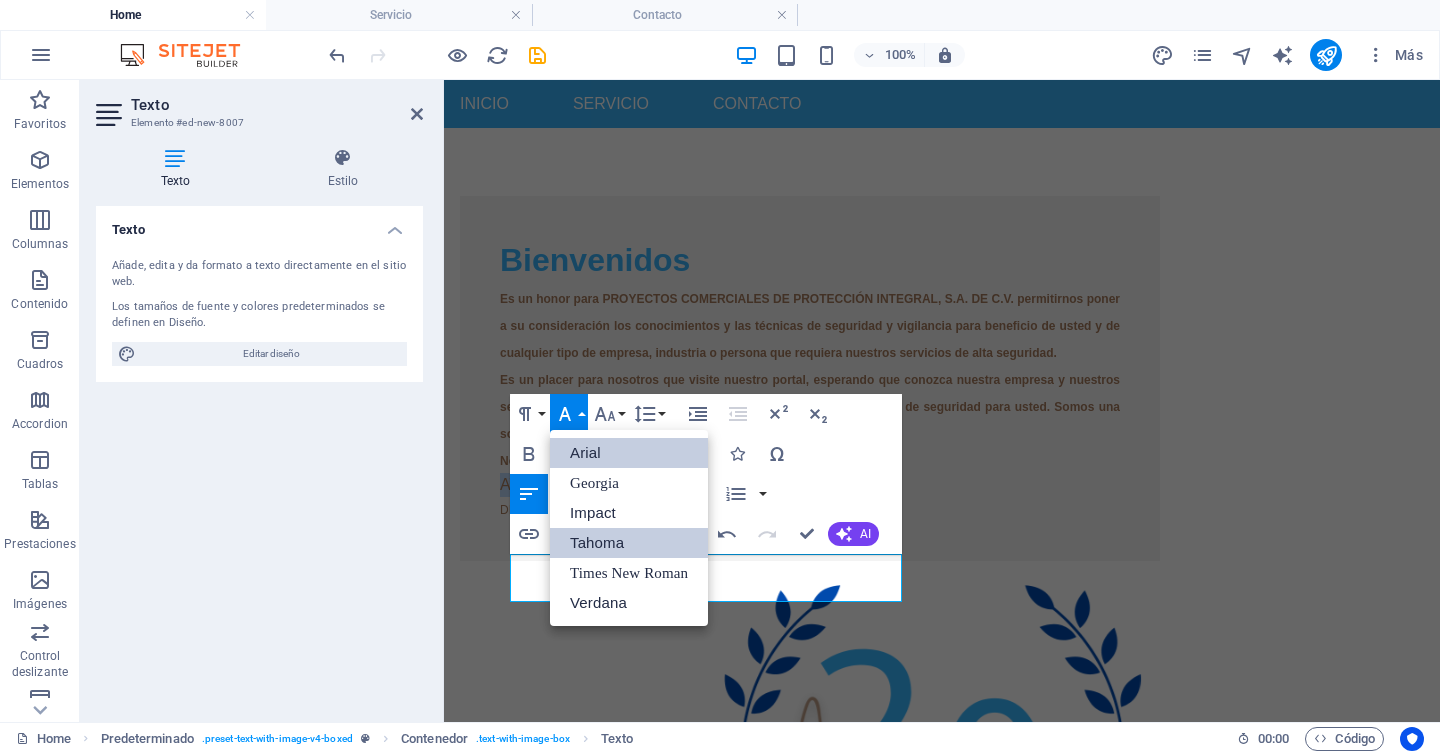 click on "Tahoma" at bounding box center (629, 543) 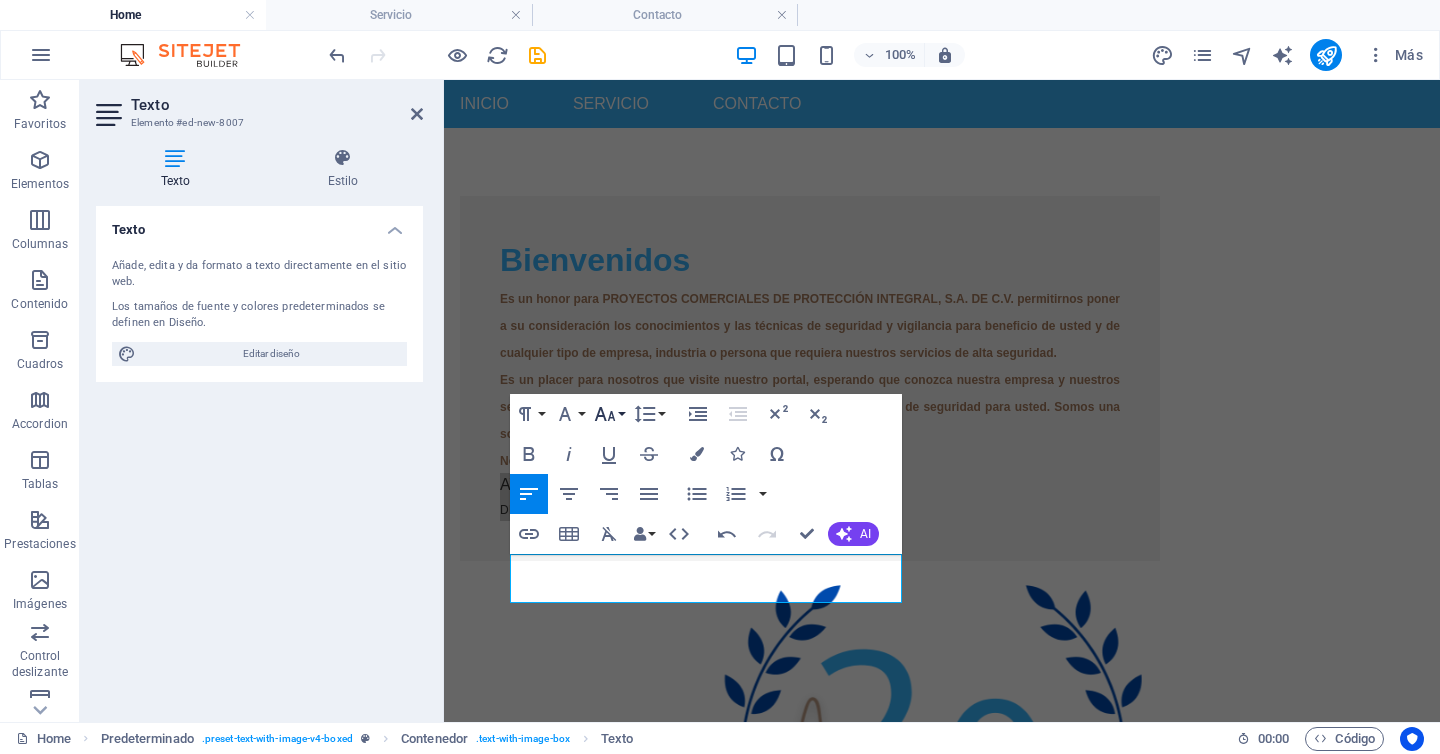 click 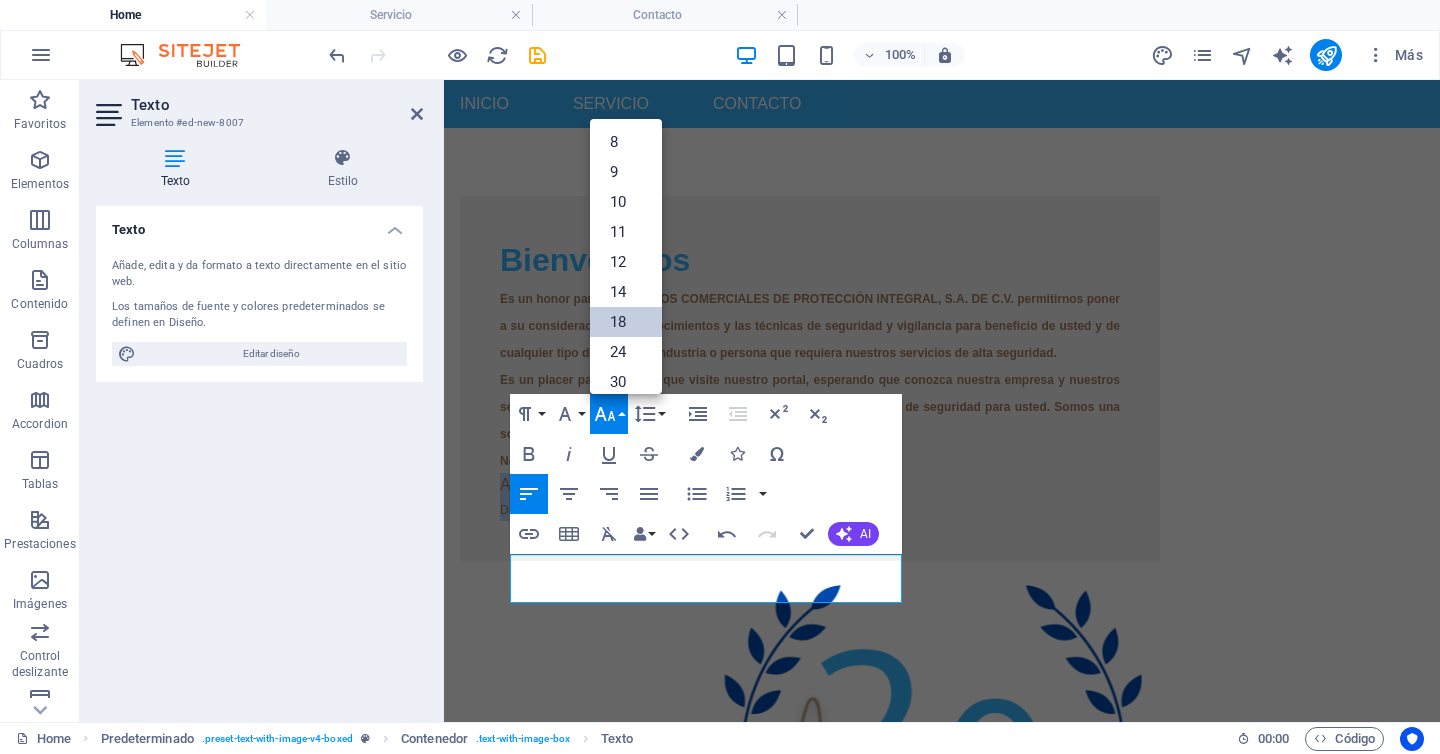 click on "18" at bounding box center (626, 322) 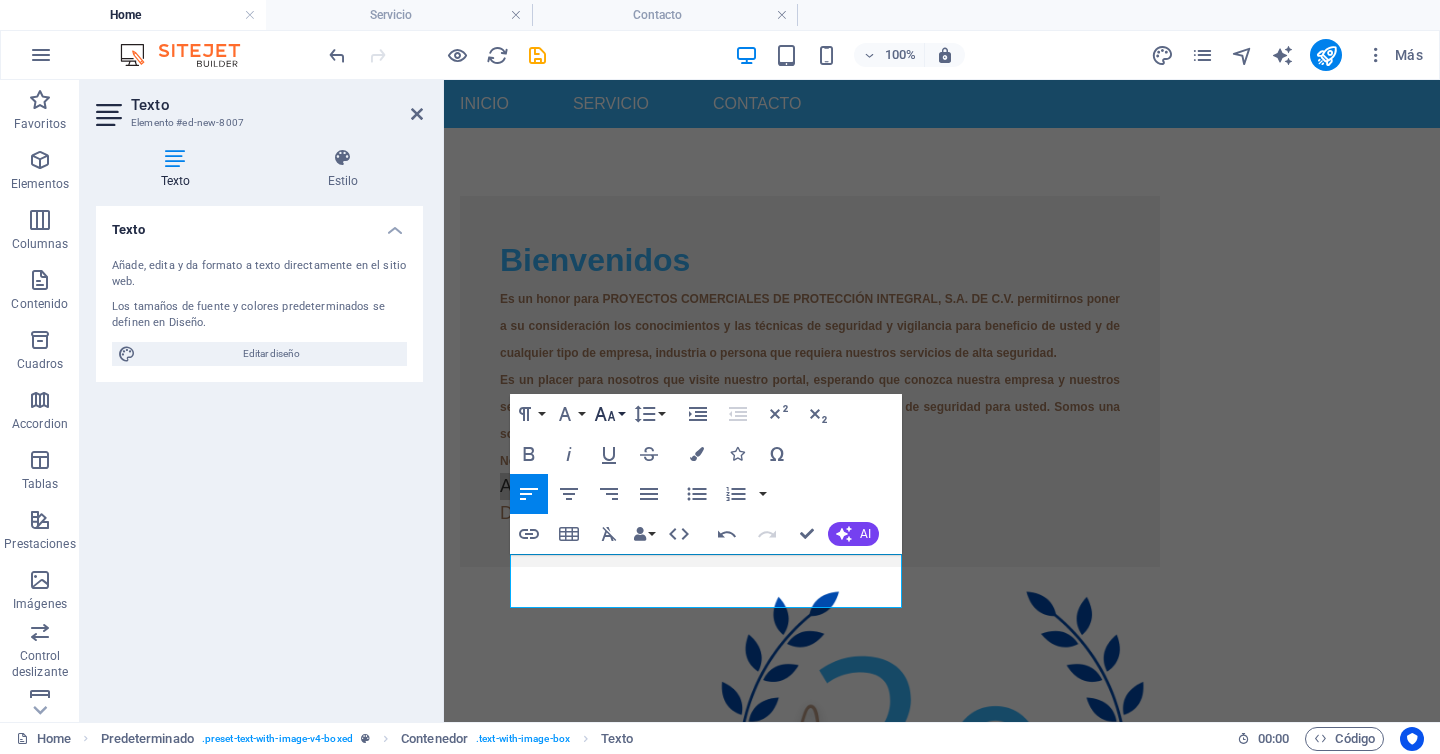 click on "Font Size" at bounding box center (609, 414) 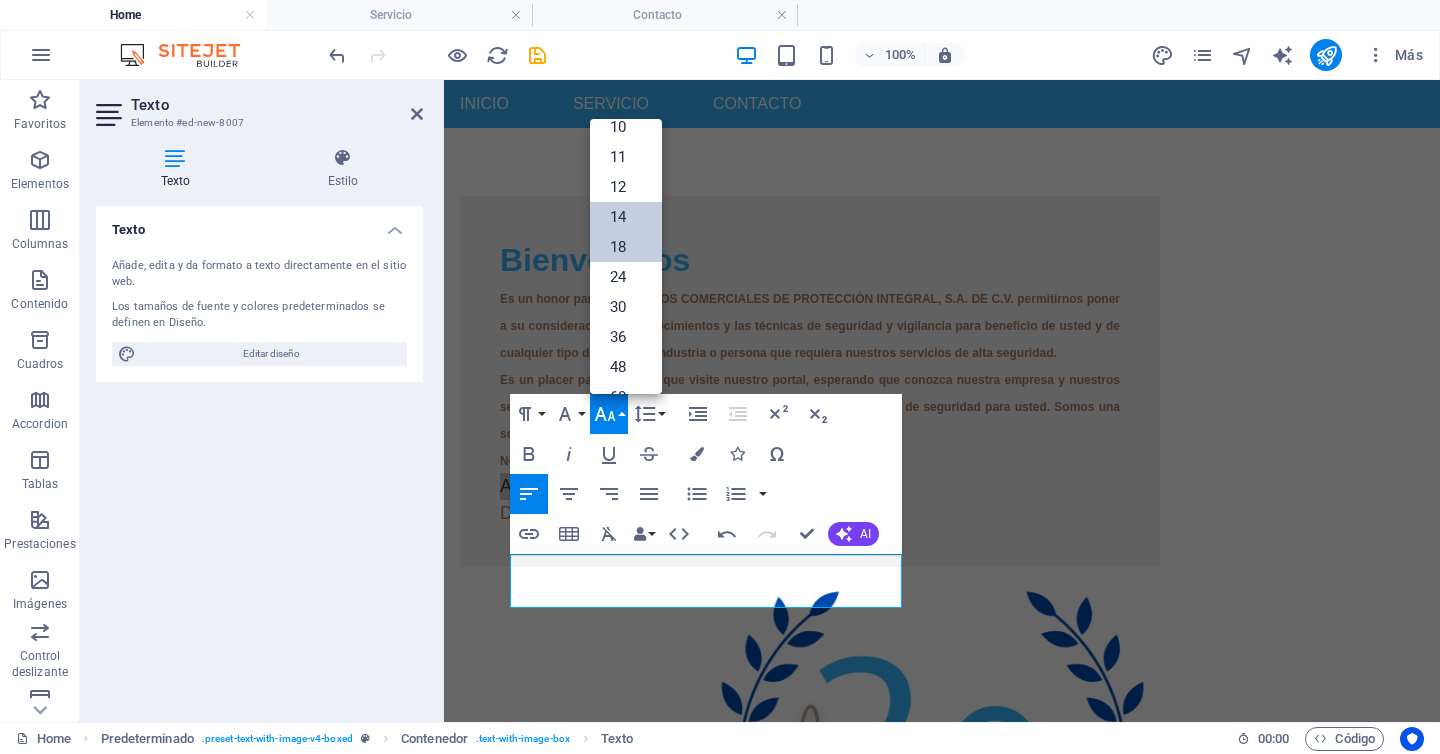 scroll, scrollTop: 100, scrollLeft: 0, axis: vertical 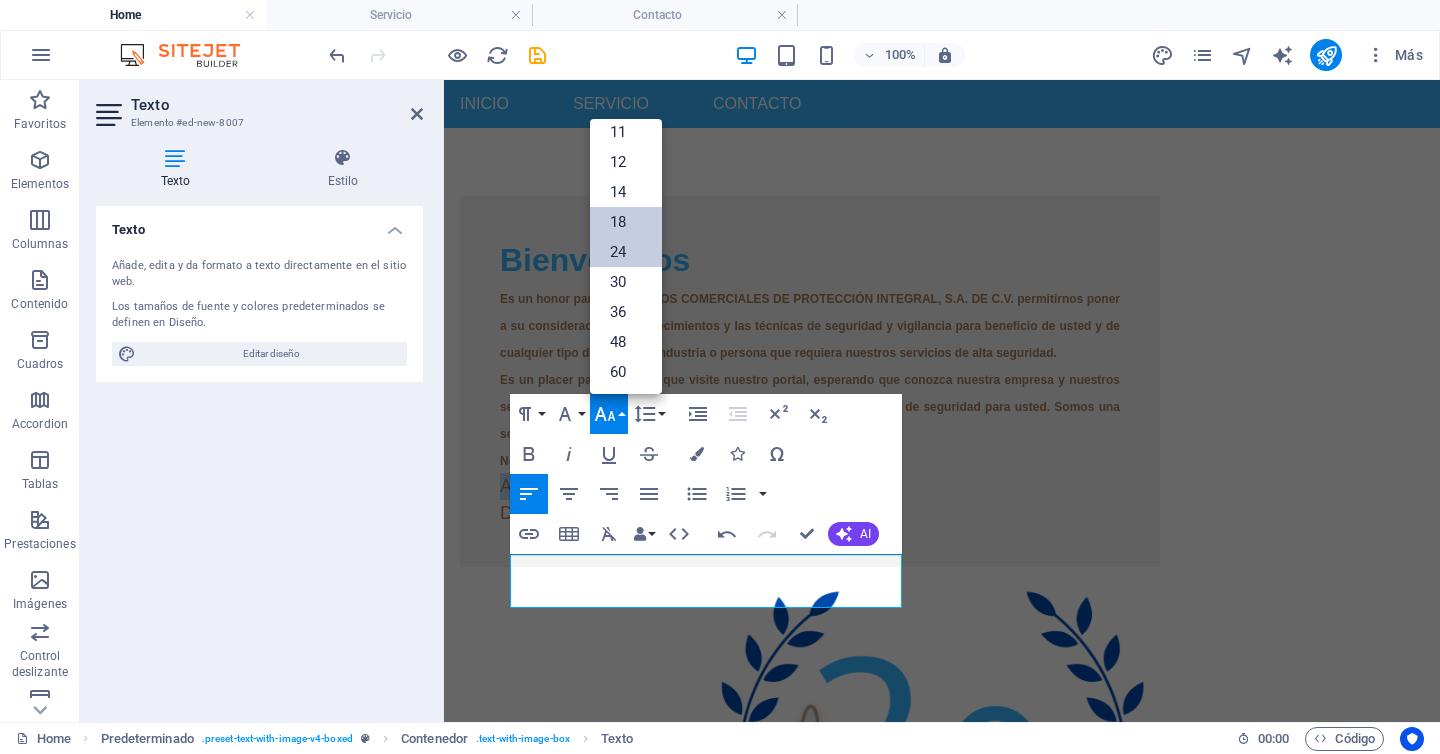 click on "24" at bounding box center (626, 252) 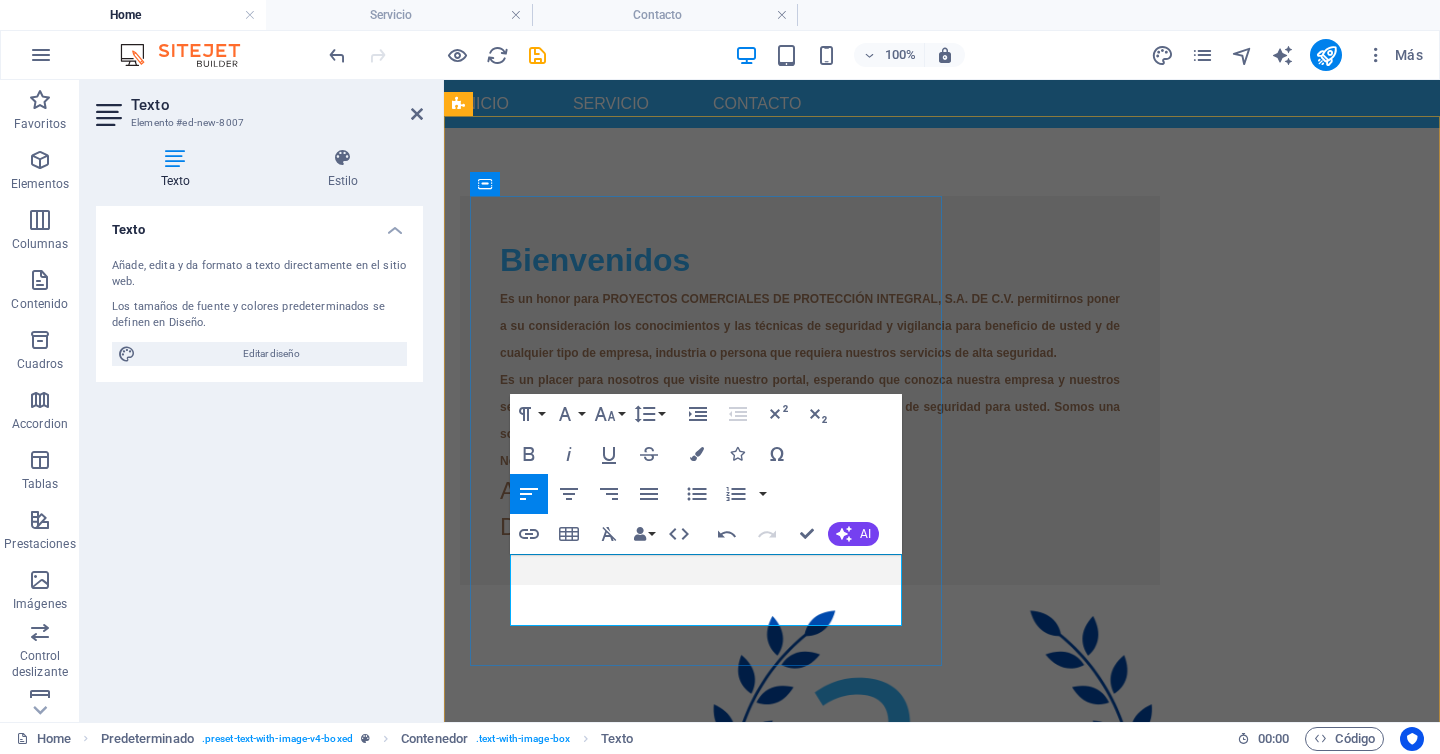 drag, startPoint x: 687, startPoint y: 575, endPoint x: 699, endPoint y: 580, distance: 13 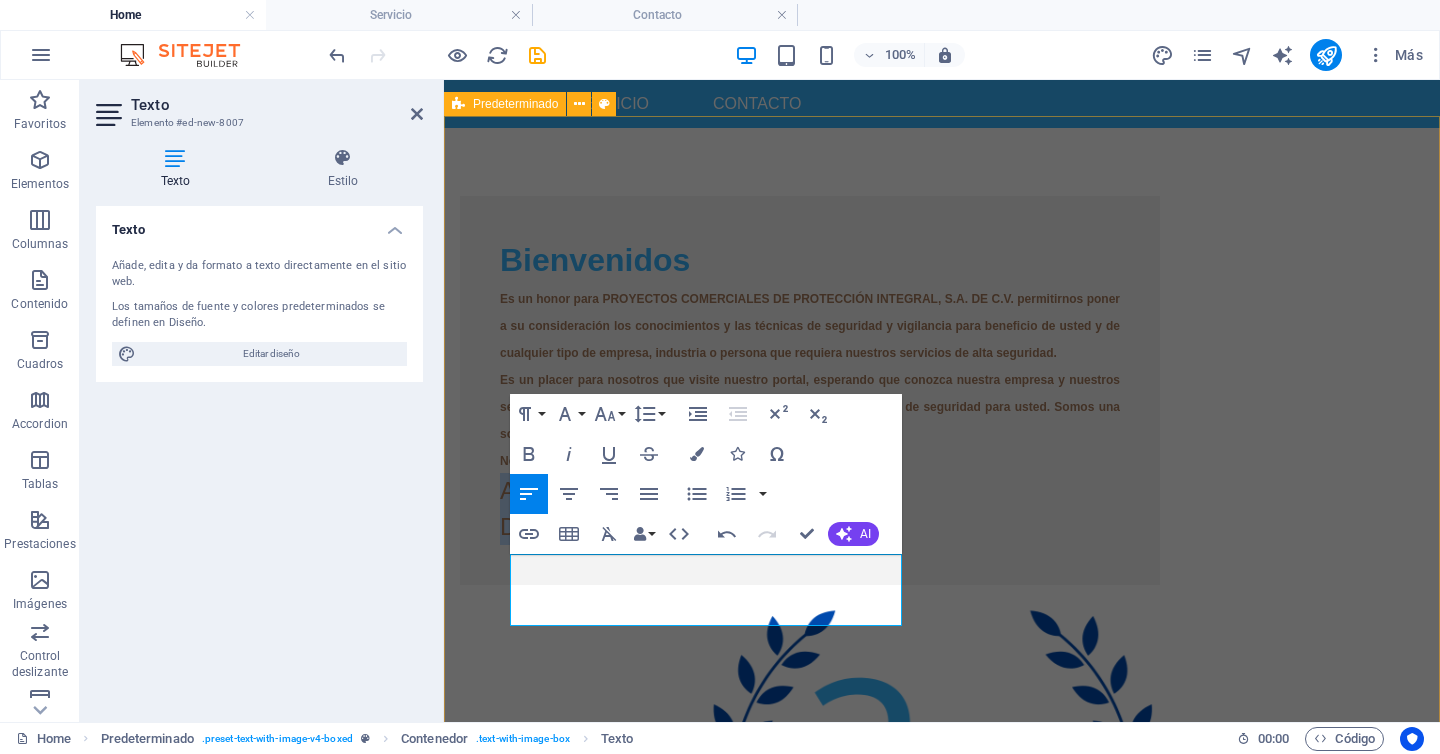 drag, startPoint x: 745, startPoint y: 609, endPoint x: 473, endPoint y: 547, distance: 278.9767 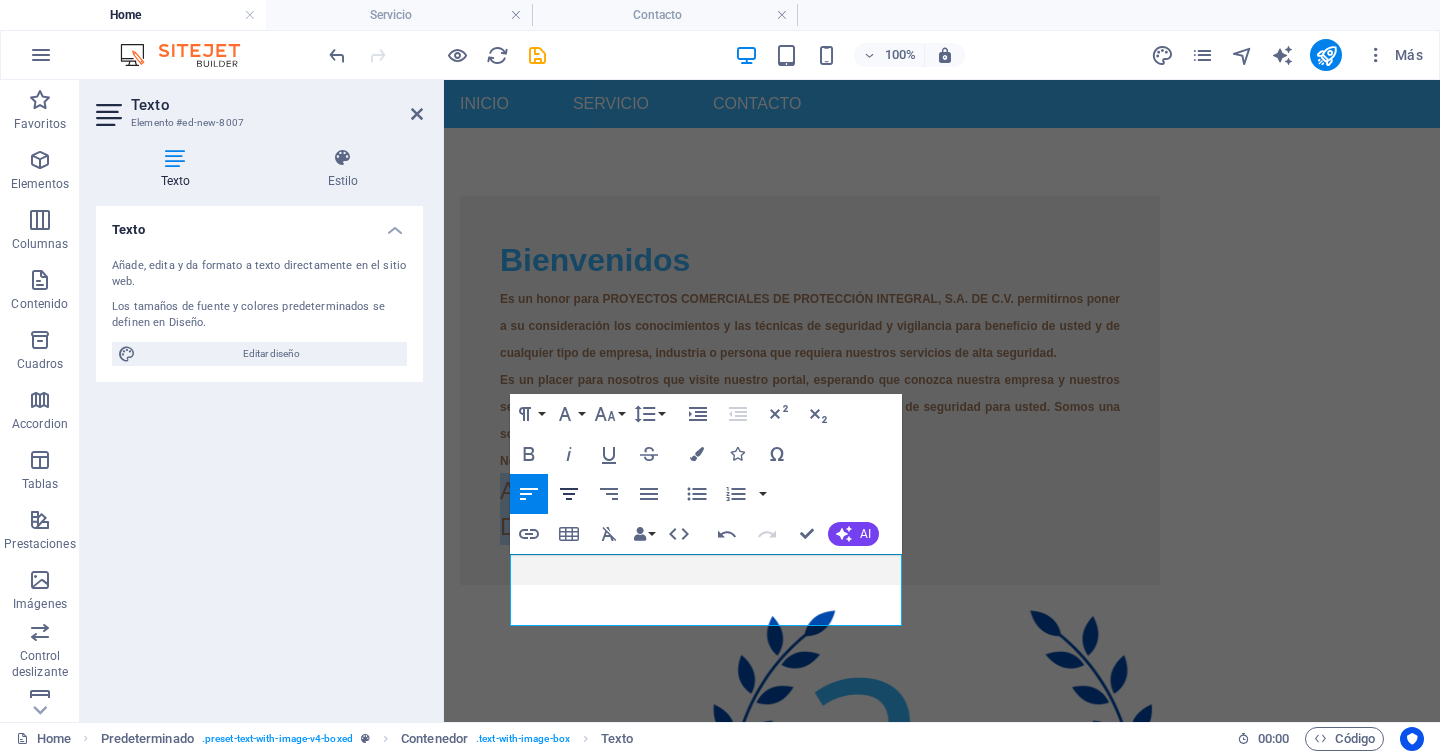 click 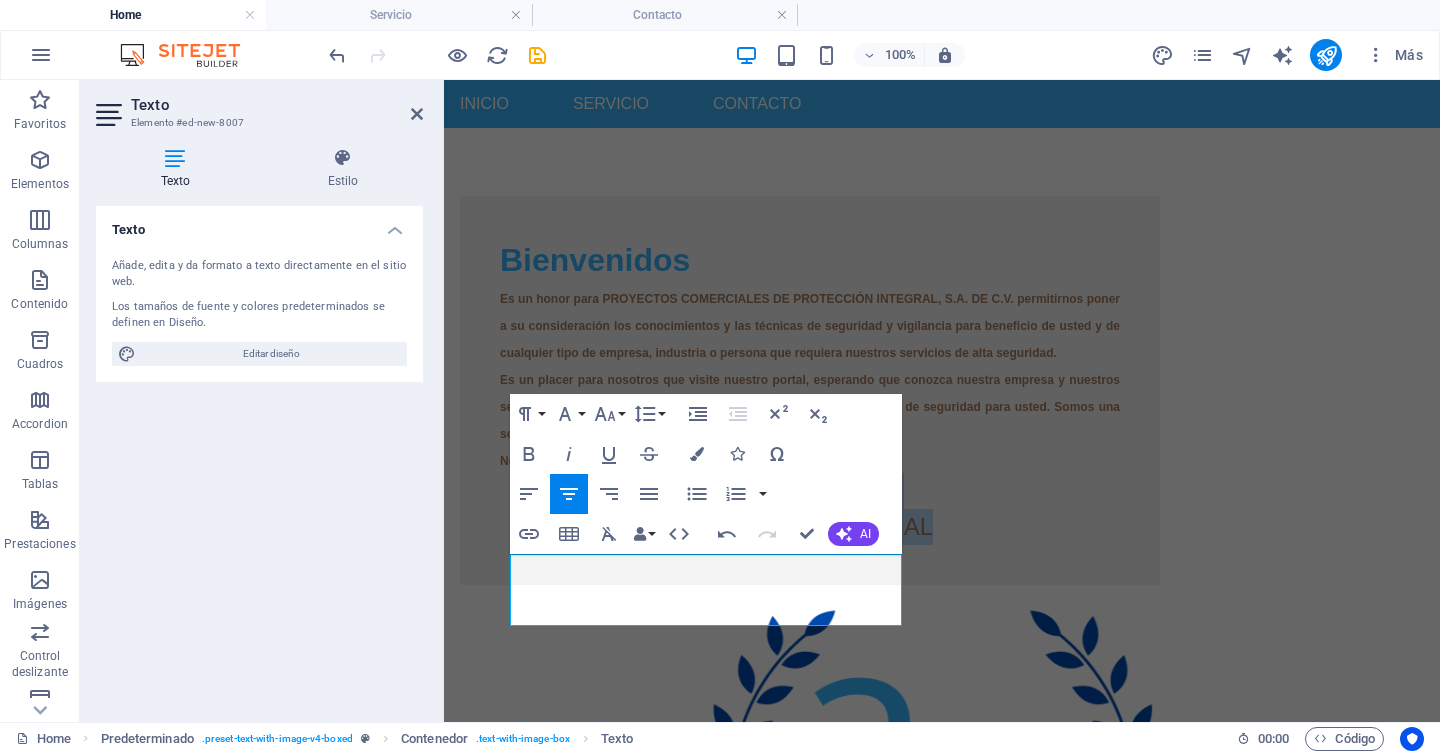 click at bounding box center [932, 820] 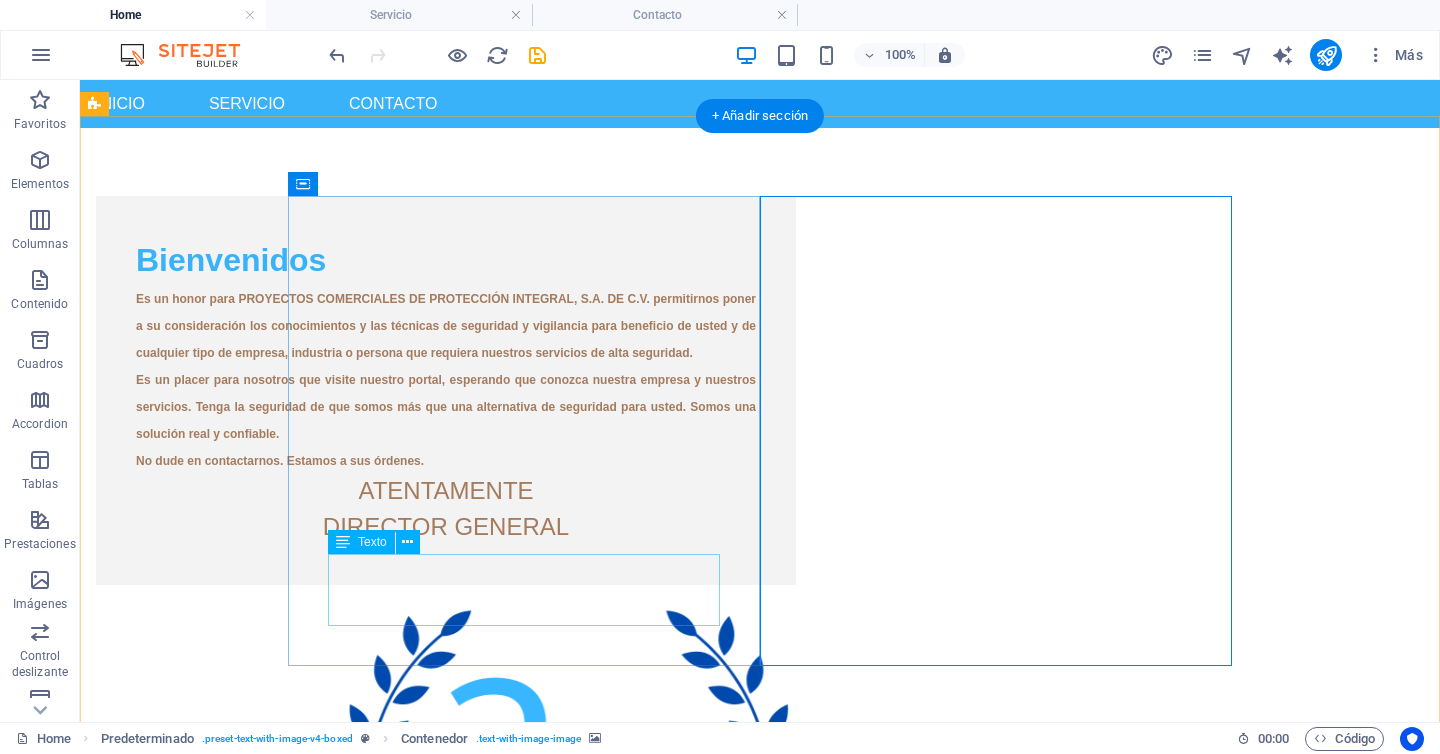 click on "ATENTAMENTE DIRECTOR GENERAL" at bounding box center (446, 509) 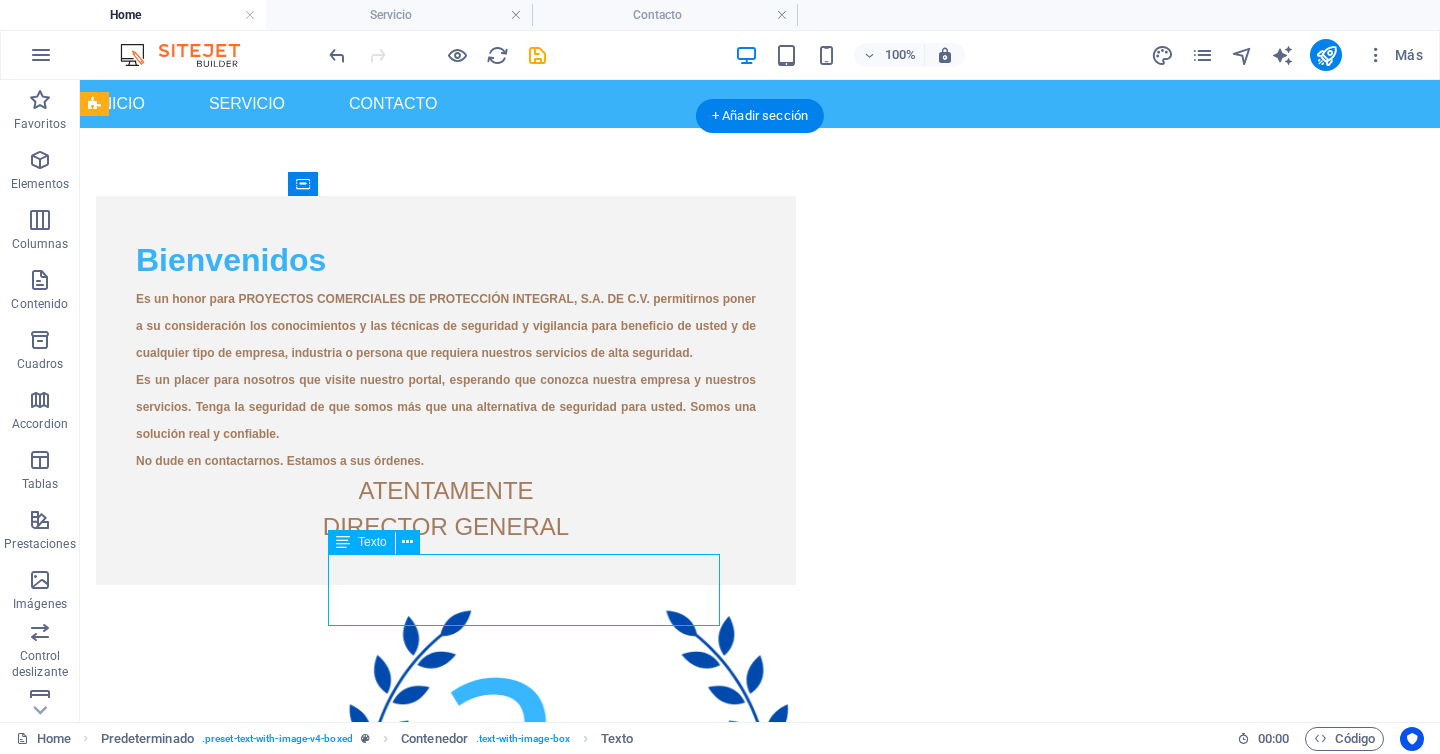 click on "ATENTAMENTE DIRECTOR GENERAL" at bounding box center (446, 509) 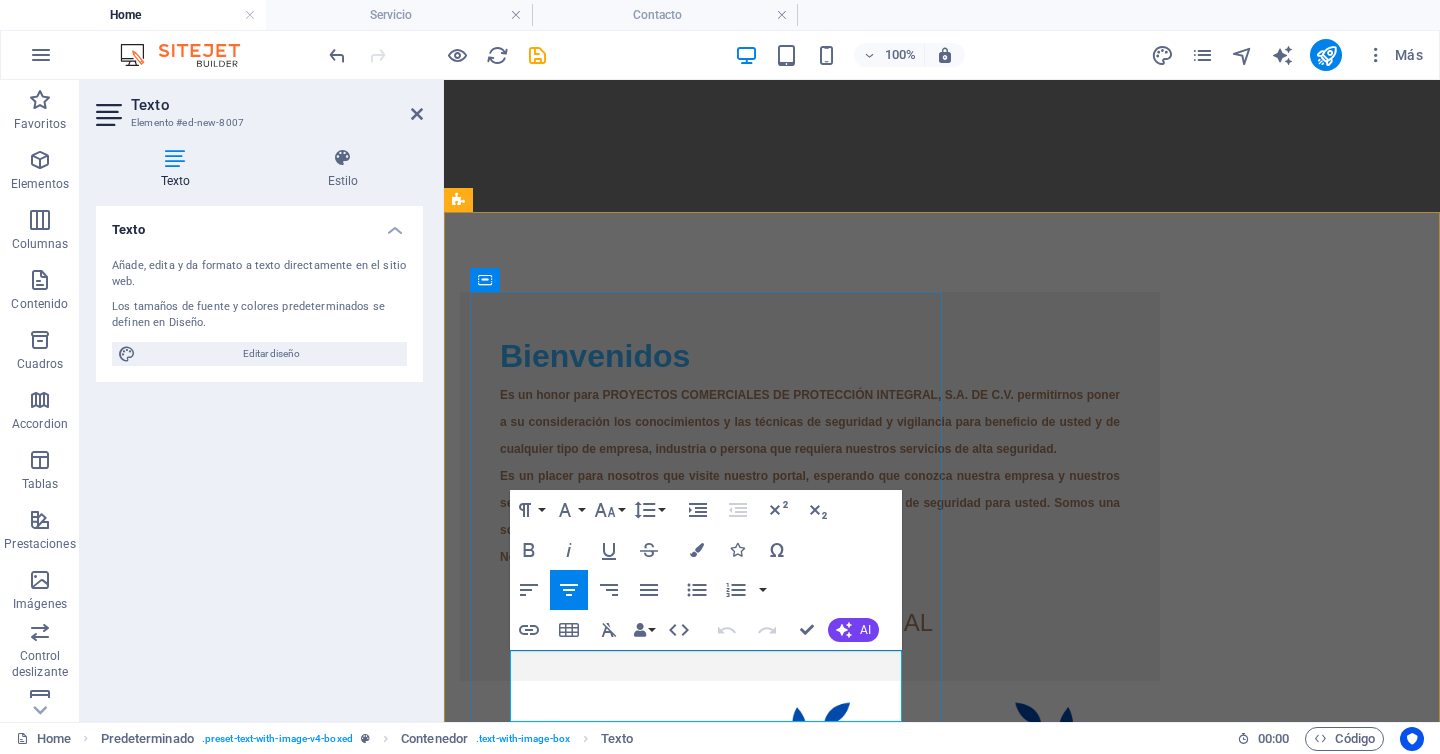 drag, startPoint x: 787, startPoint y: 665, endPoint x: 628, endPoint y: 670, distance: 159.0786 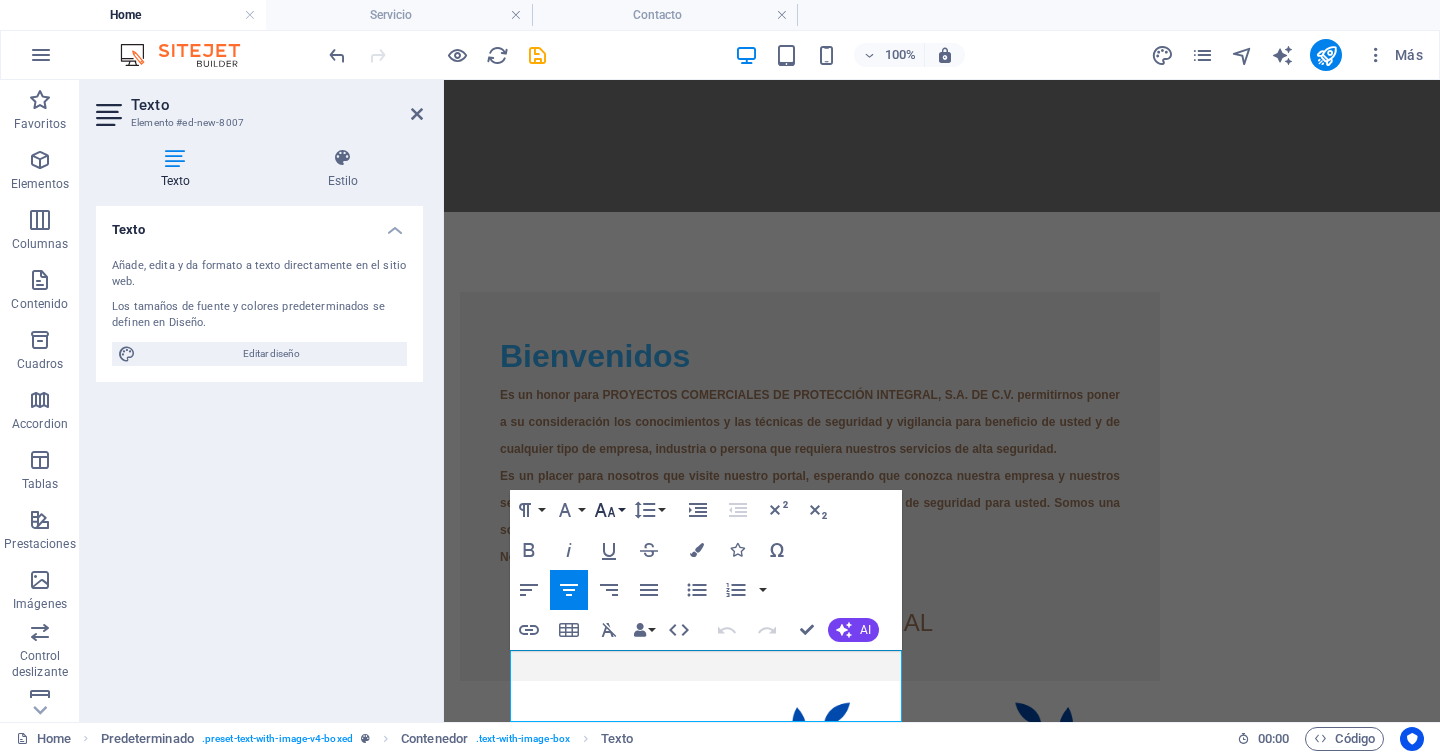 click 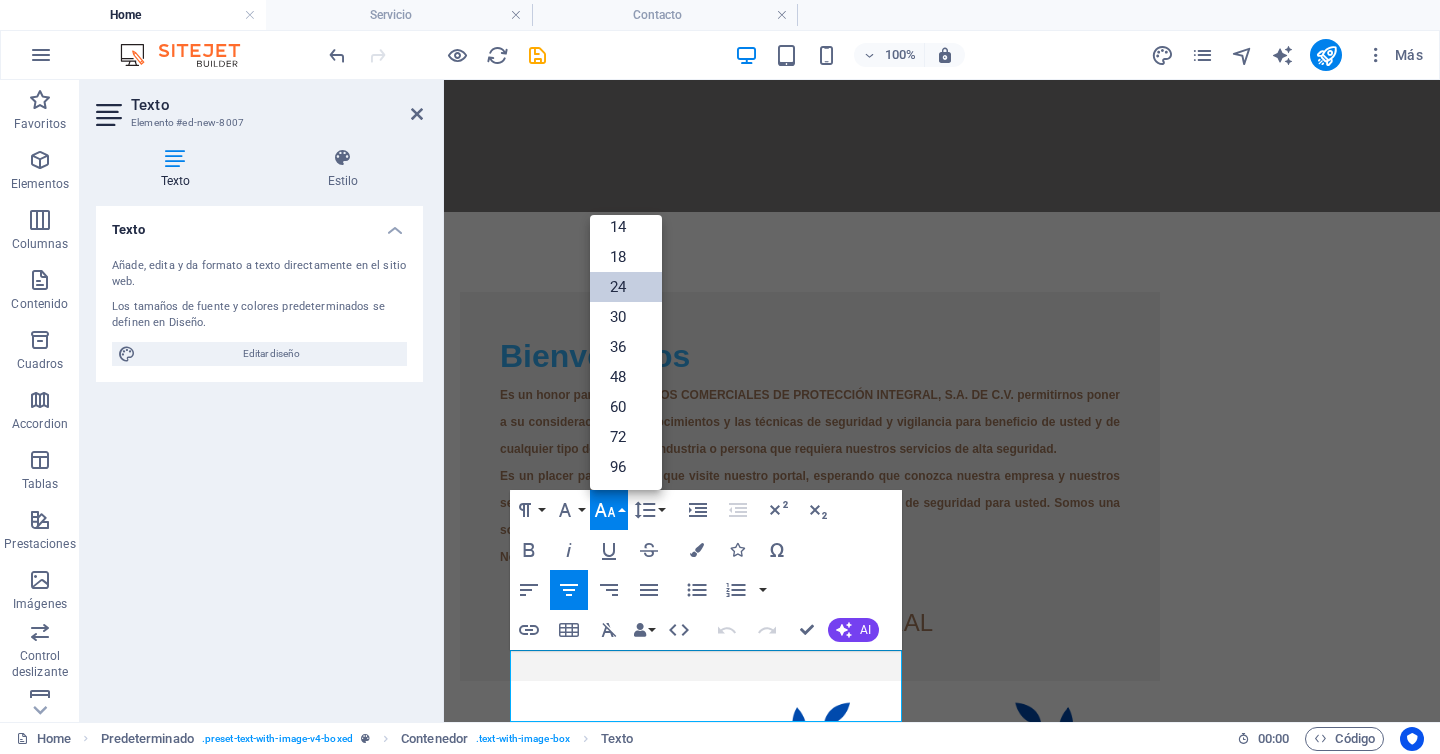 scroll, scrollTop: 161, scrollLeft: 0, axis: vertical 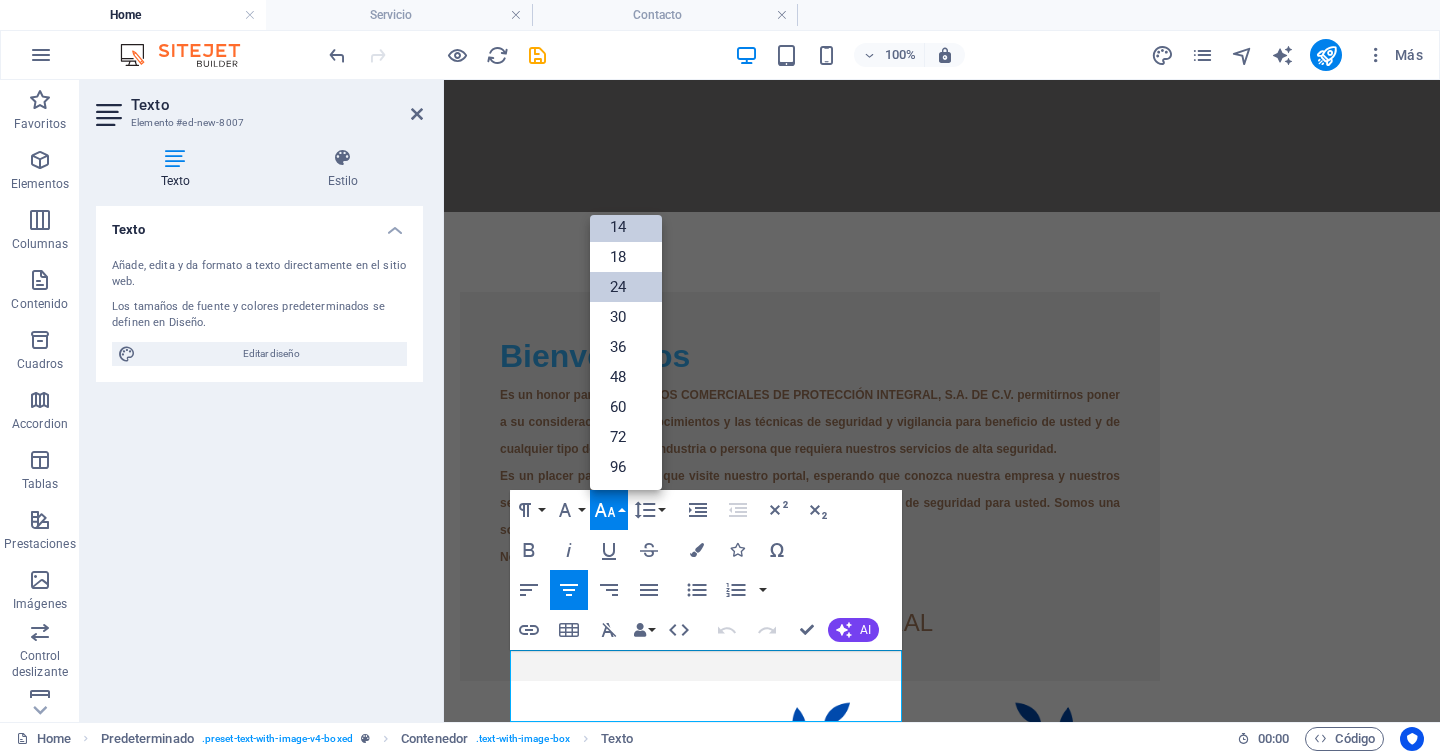 click on "14" at bounding box center [626, 227] 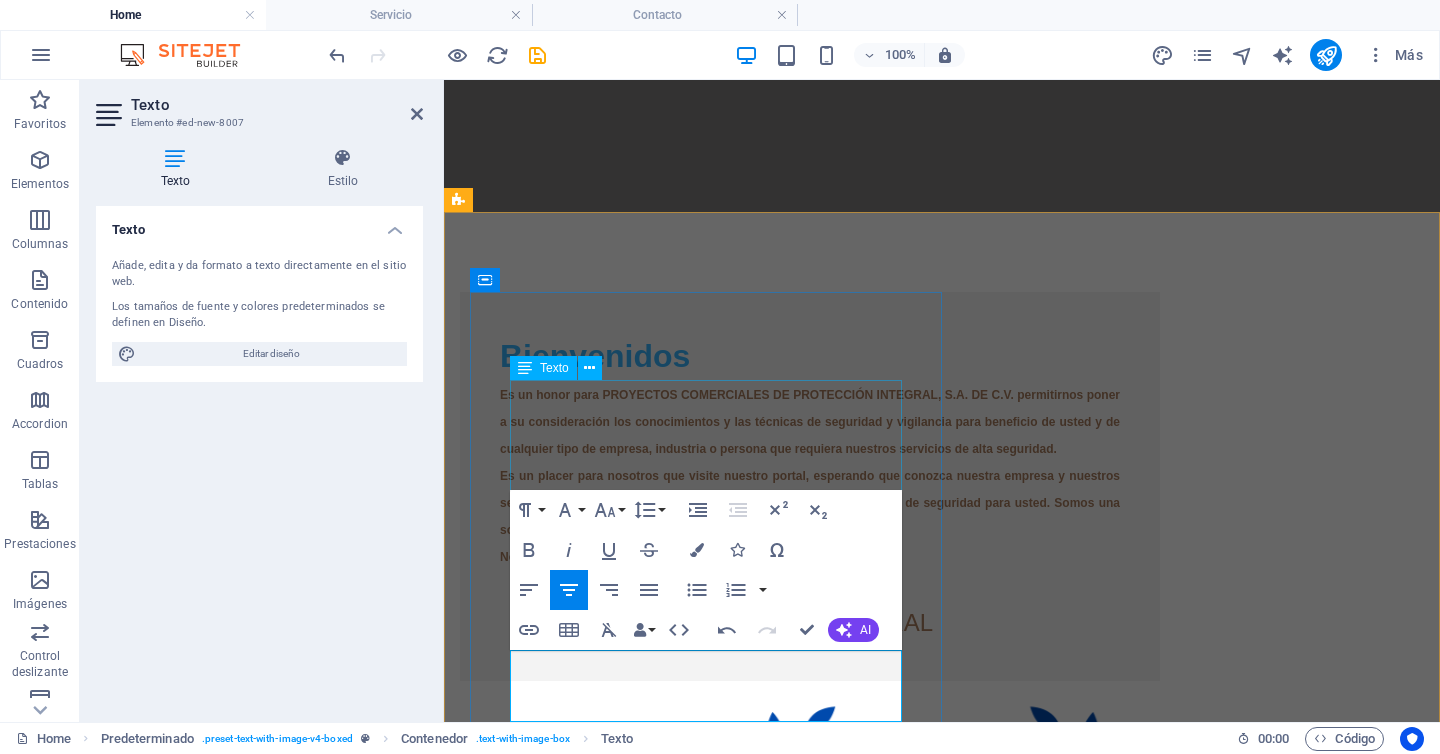 click on "Es un honor para PROYECTOS COMERCIALES DE PROTECCIÓN INTEGRAL, S.A. DE C.V. permitirnos poner a su consideración los conocimientos y las técnicas de seguridad y vigilancia para beneficio de usted y de cualquier tipo de empresa, industria o persona que requiera nuestros servicios de alta seguridad.   Es un placer para nosotros que visite nuestro portal, esperando que conozca nuestra empresa y nuestros servicios. Tenga la seguridad de que somos más que una alternativa de seguridad para usted. Somos una solución real y confiable.   No dude en contactarnos. Estamos a sus órdenes." at bounding box center (810, 474) 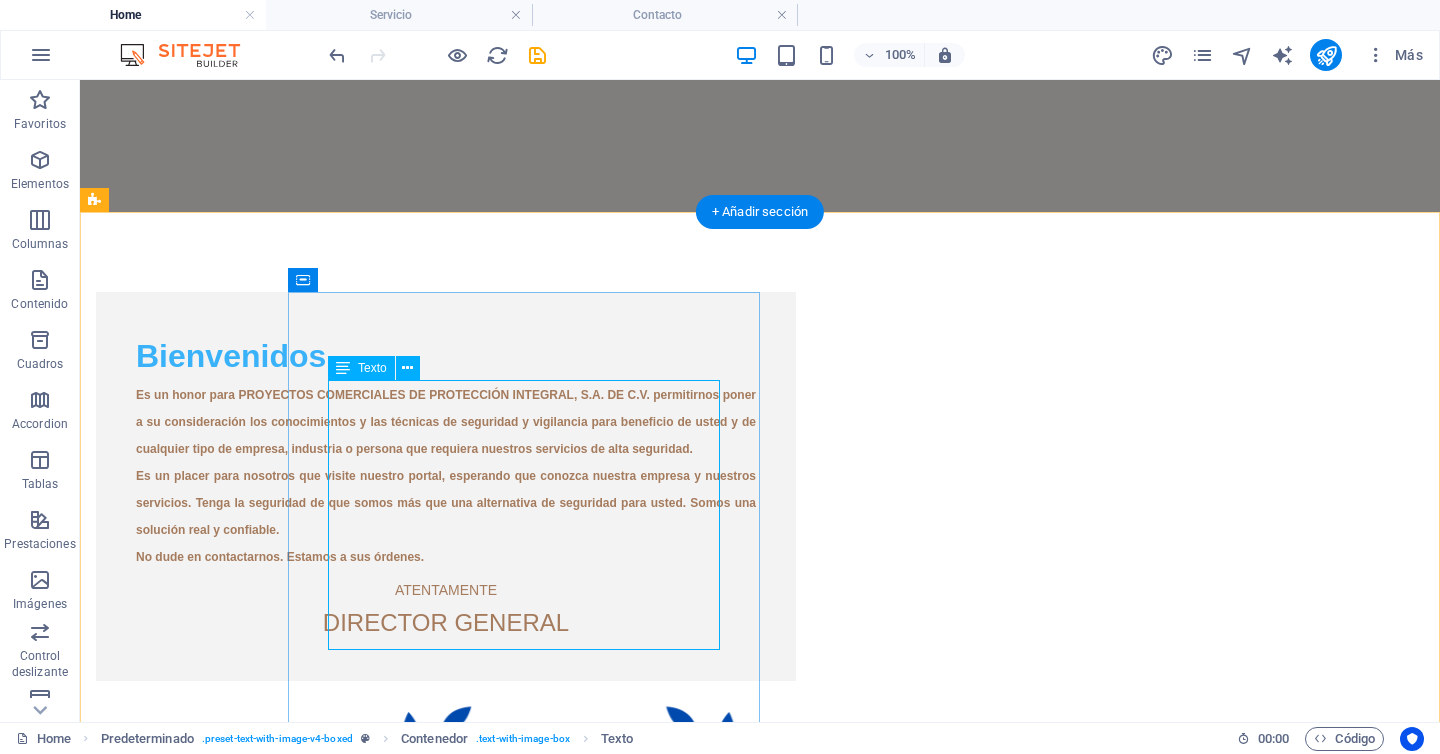 click on "Es un honor para PROYECTOS COMERCIALES DE PROTECCIÓN INTEGRAL, S.A. DE C.V. permitirnos poner a su consideración los conocimientos y las técnicas de seguridad y vigilancia para beneficio de usted y de cualquier tipo de empresa, industria o persona que requiera nuestros servicios de alta seguridad.   Es un placer para nosotros que visite nuestro portal, esperando que conozca nuestra empresa y nuestros servicios. Tenga la seguridad de que somos más que una alternativa de seguridad para usted. Somos una solución real y confiable.   No dude en contactarnos. Estamos a sus órdenes." at bounding box center (446, 474) 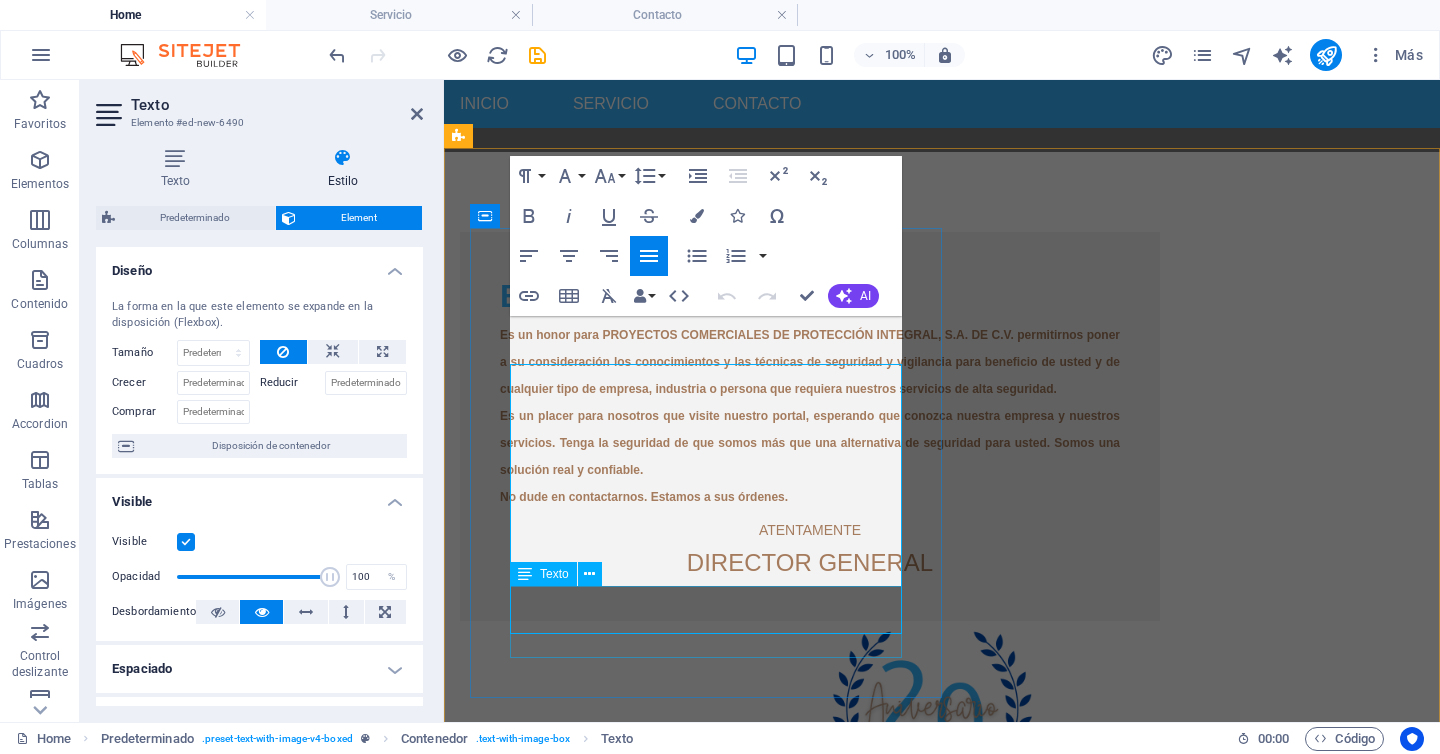 scroll, scrollTop: 532, scrollLeft: 0, axis: vertical 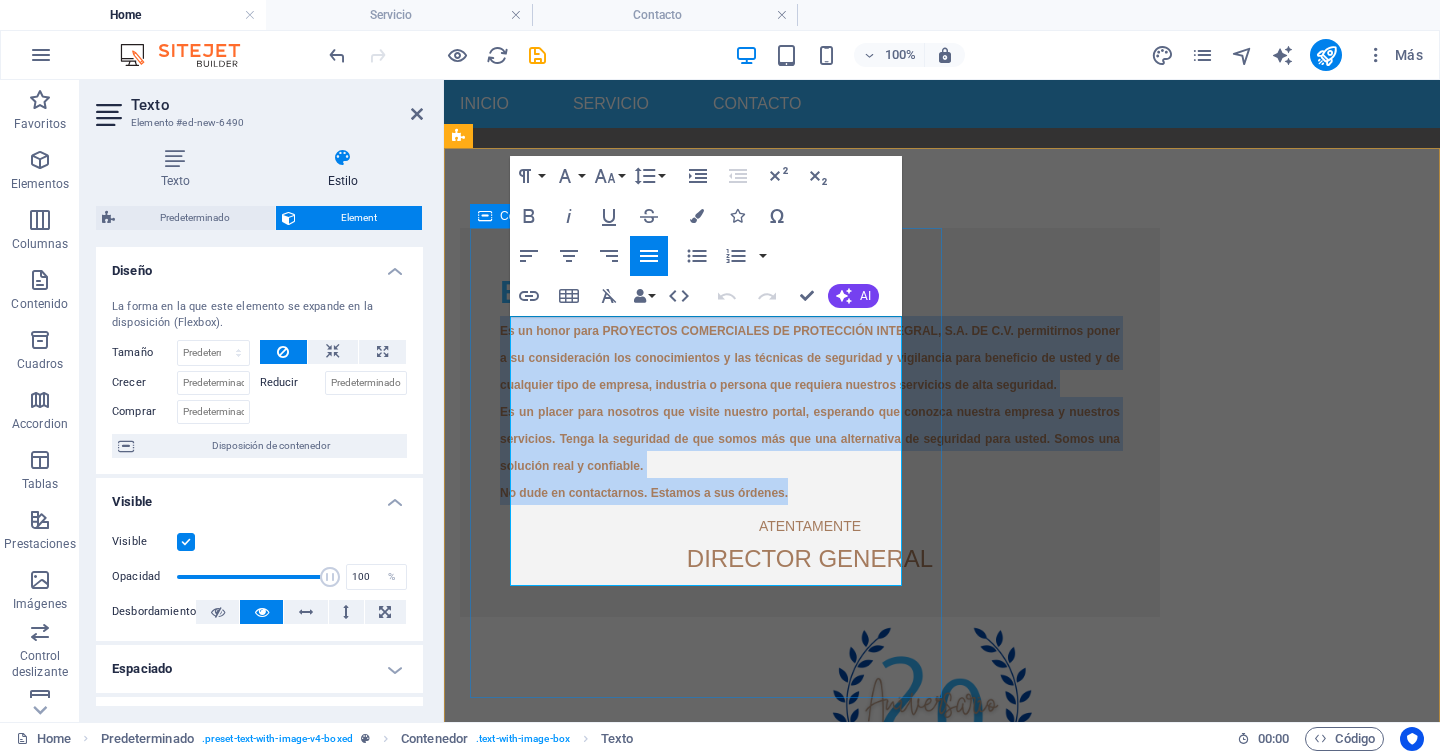 drag, startPoint x: 818, startPoint y: 573, endPoint x: 498, endPoint y: 333, distance: 400 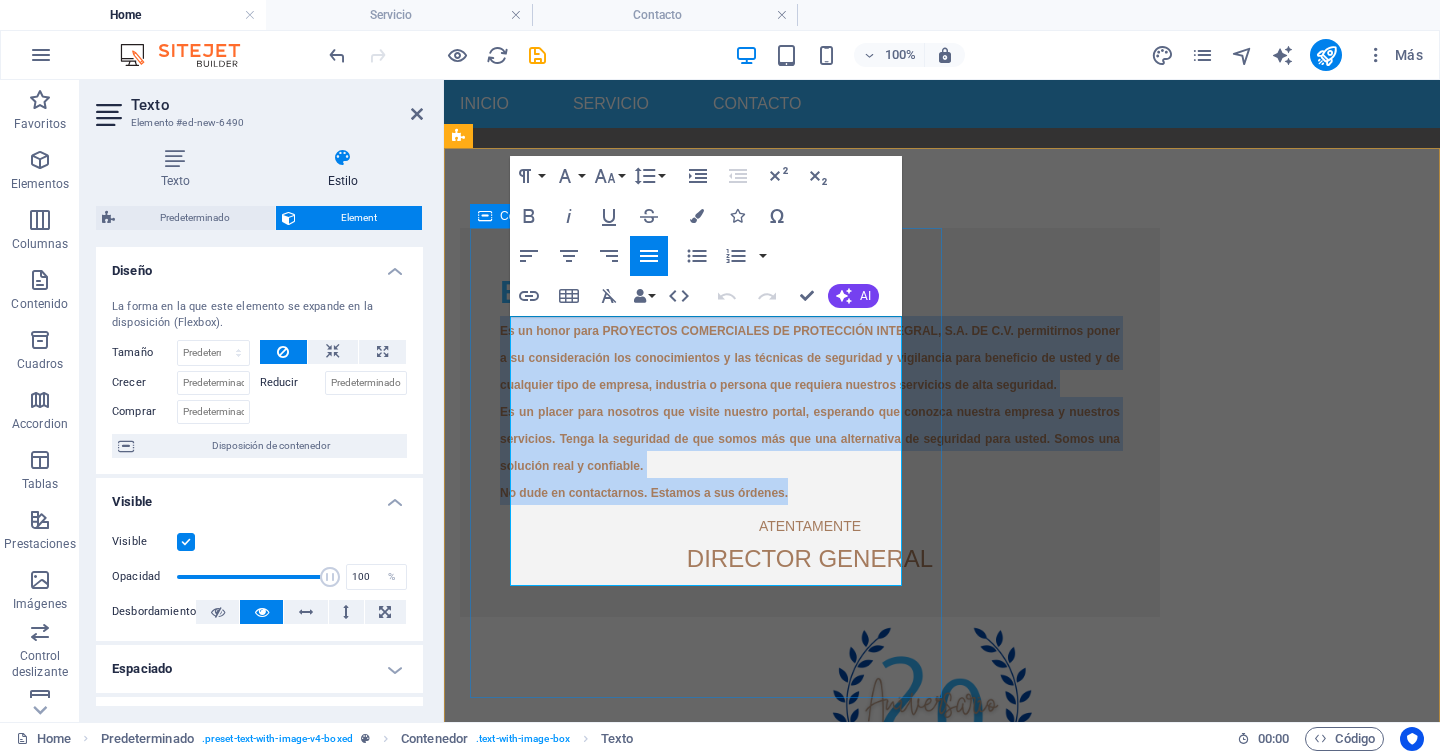 click on "Bienvenidos Es un honor para PROYECTOS COMERCIALES DE PROTECCIÓN INTEGRAL, S.A. DE C.V. permitirnos poner a su consideración los conocimientos y las técnicas de seguridad y vigilancia para beneficio de usted y de cualquier tipo de empresa, industria o persona que requiera nuestros servicios de alta seguridad.   Es un placer para nosotros que visite nuestro portal, esperando que conozca nuestra empresa y nuestros servicios. Tenga la seguridad de que somos más que una alternativa de seguridad para usted. Somos una solución real y confiable.   No dude en contactarnos. Estamos a sus órdenes.    ATENTAMENTE DIRECTOR GENERAL" at bounding box center (810, 422) 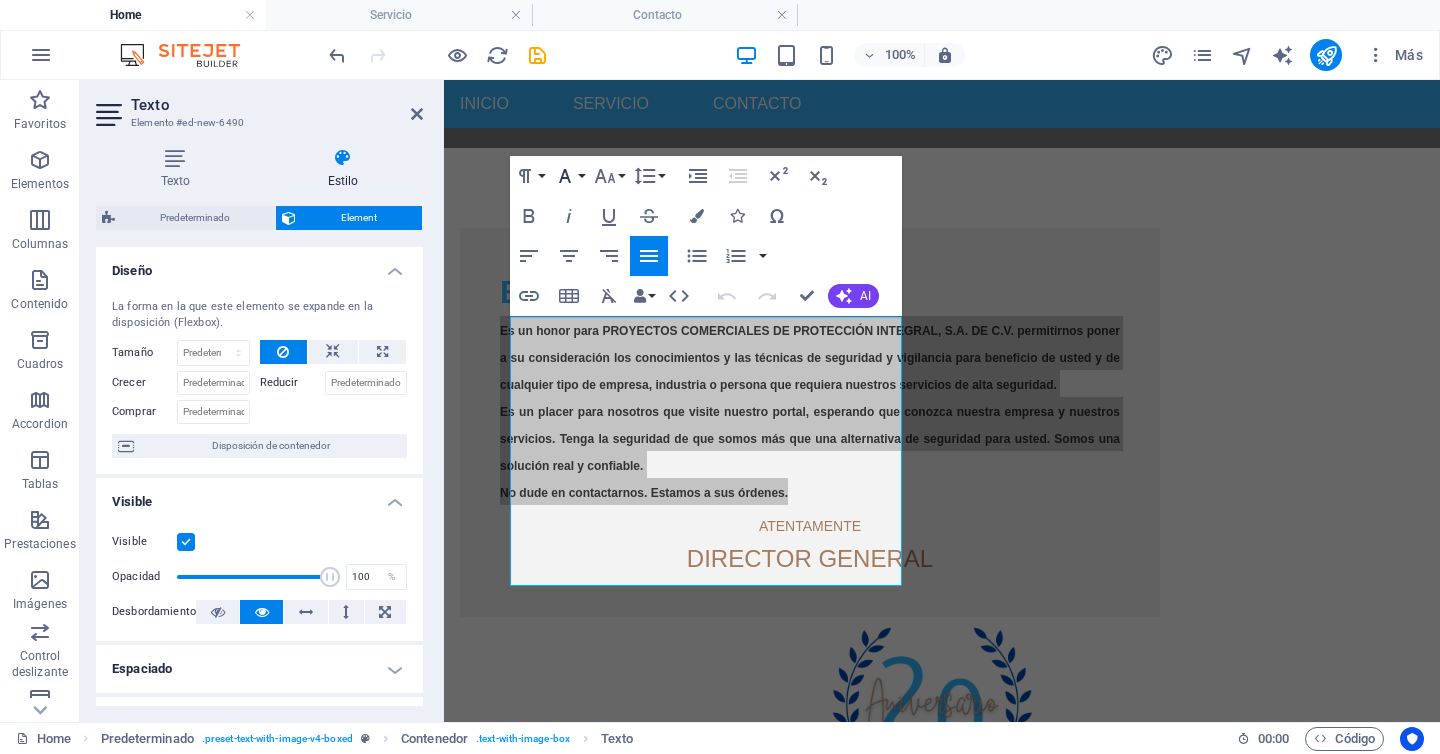 click 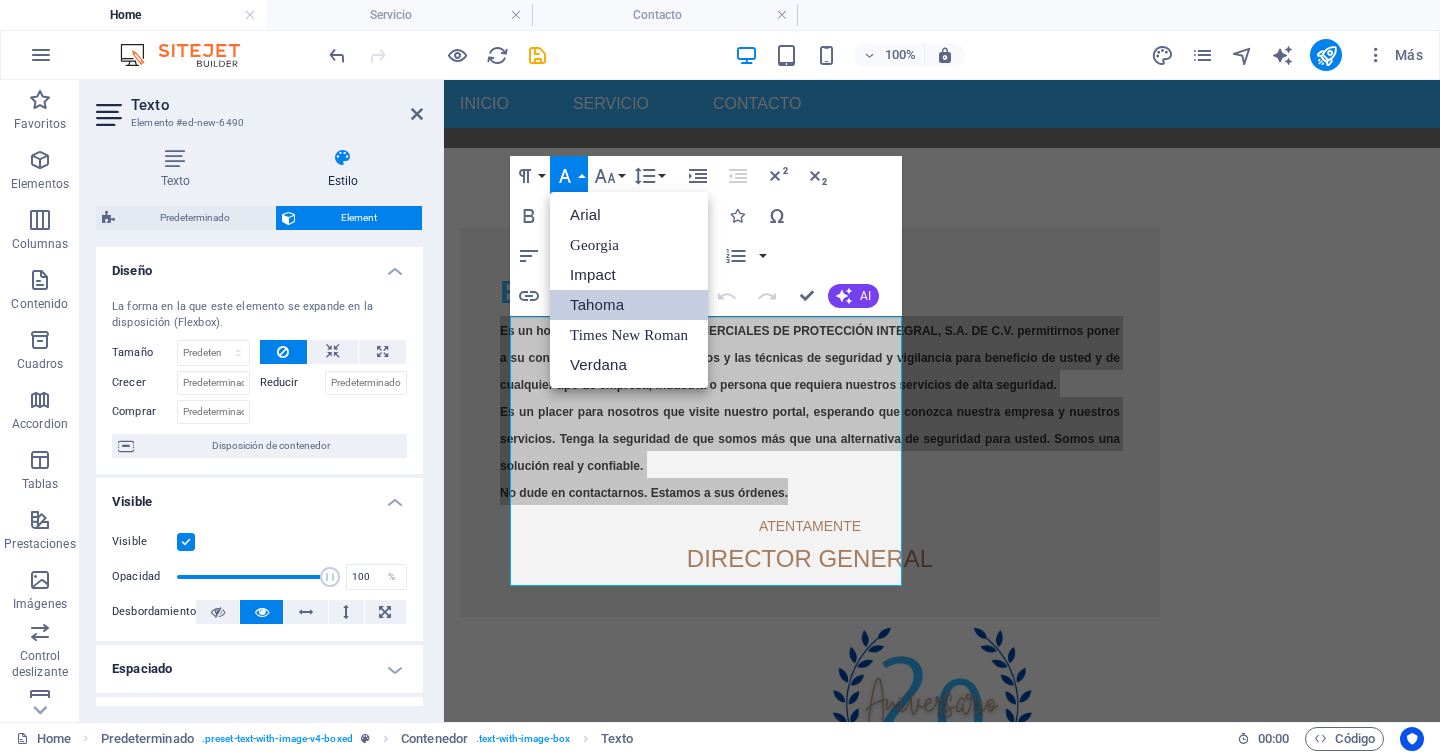 scroll, scrollTop: 0, scrollLeft: 0, axis: both 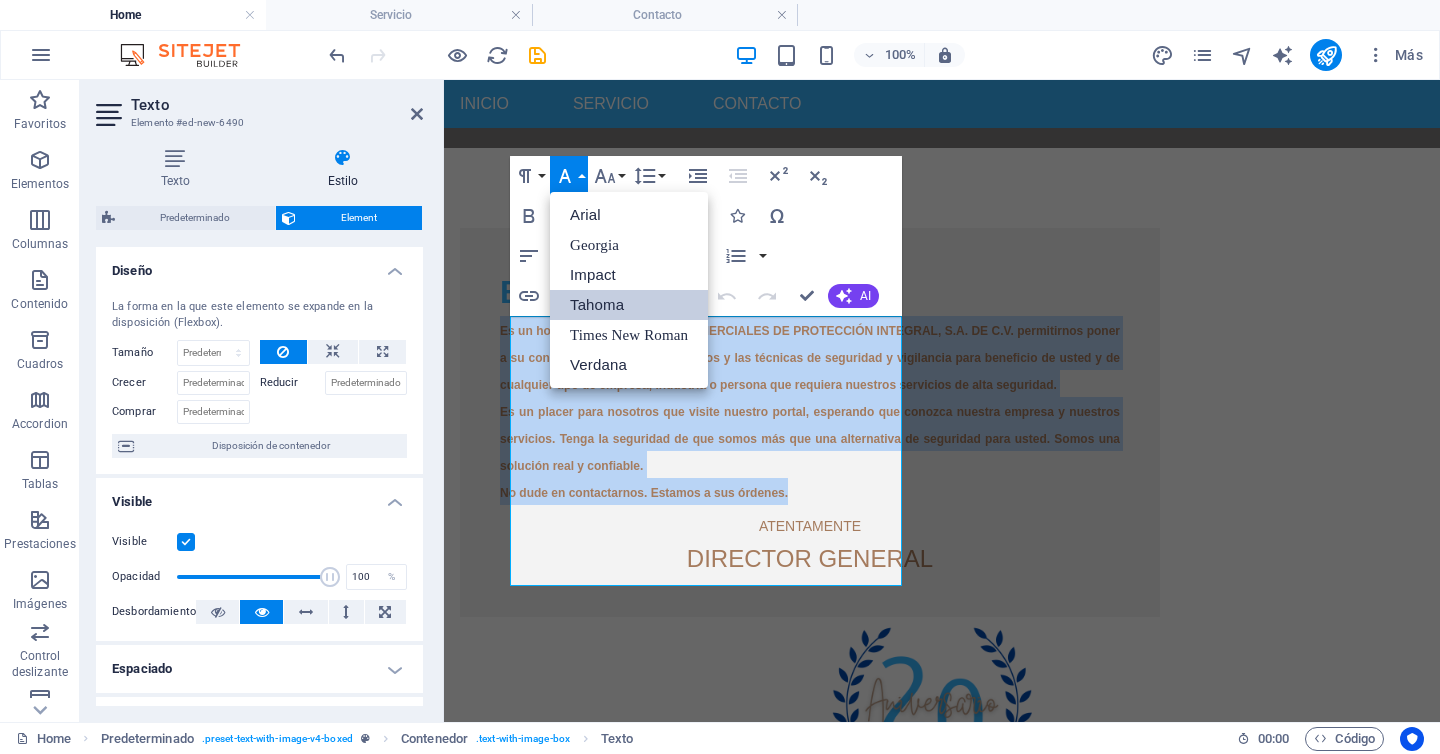 click on "Tahoma" at bounding box center [629, 305] 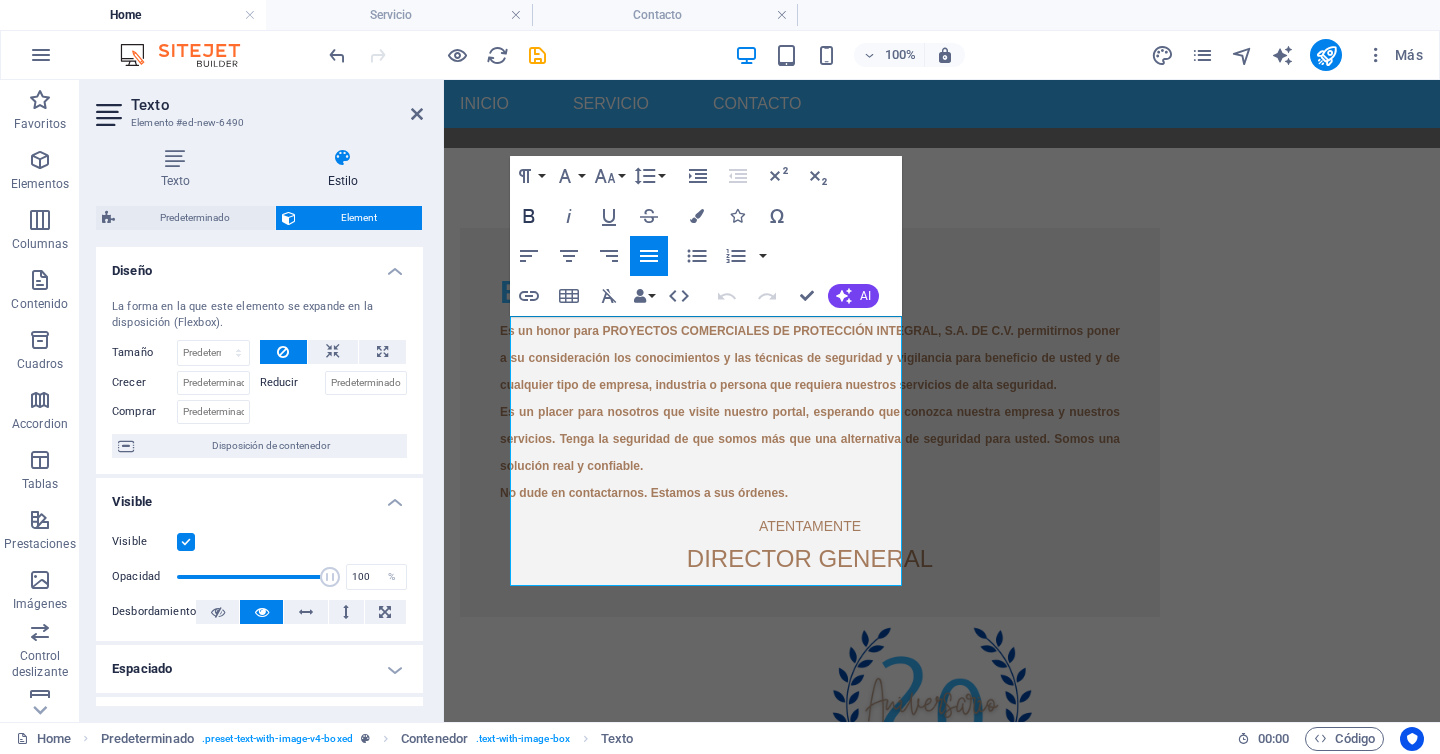 click 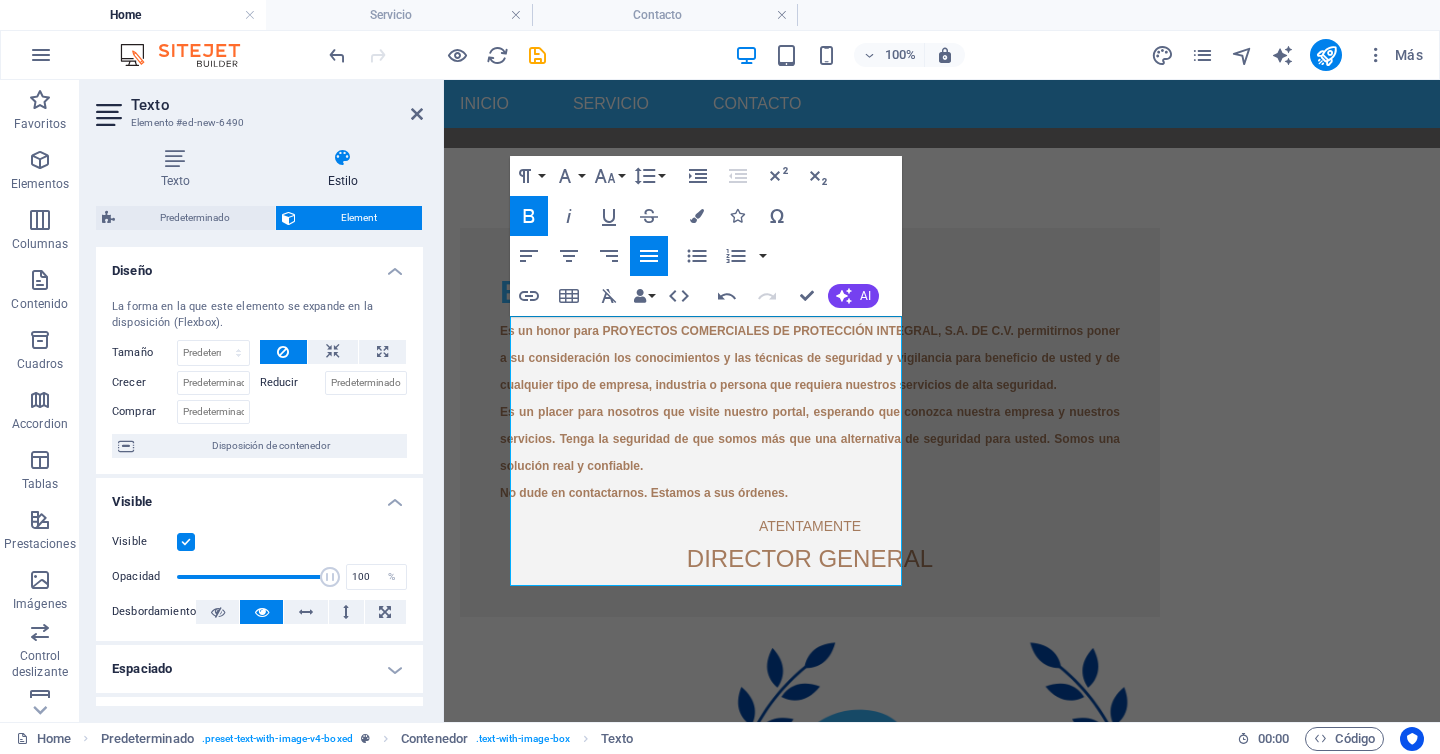 click 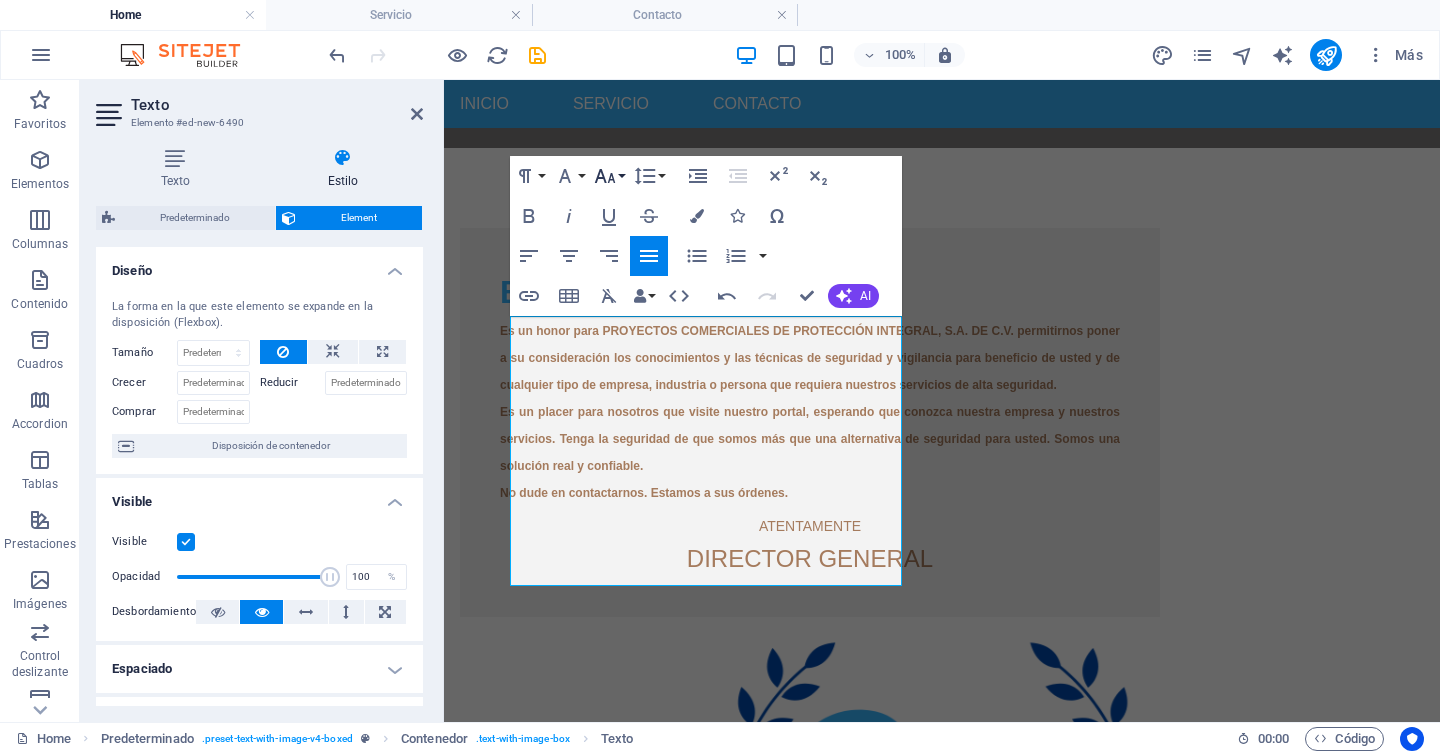click 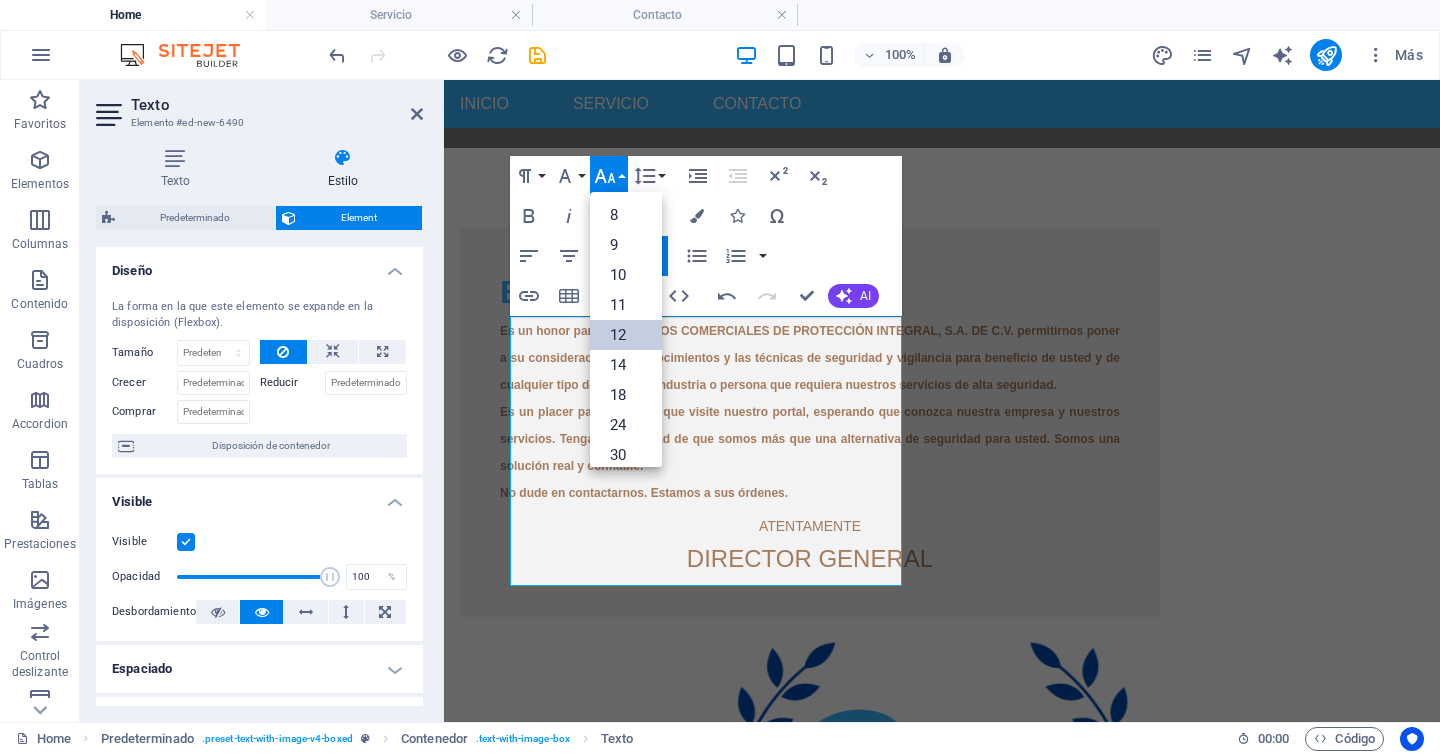 scroll, scrollTop: 143, scrollLeft: 0, axis: vertical 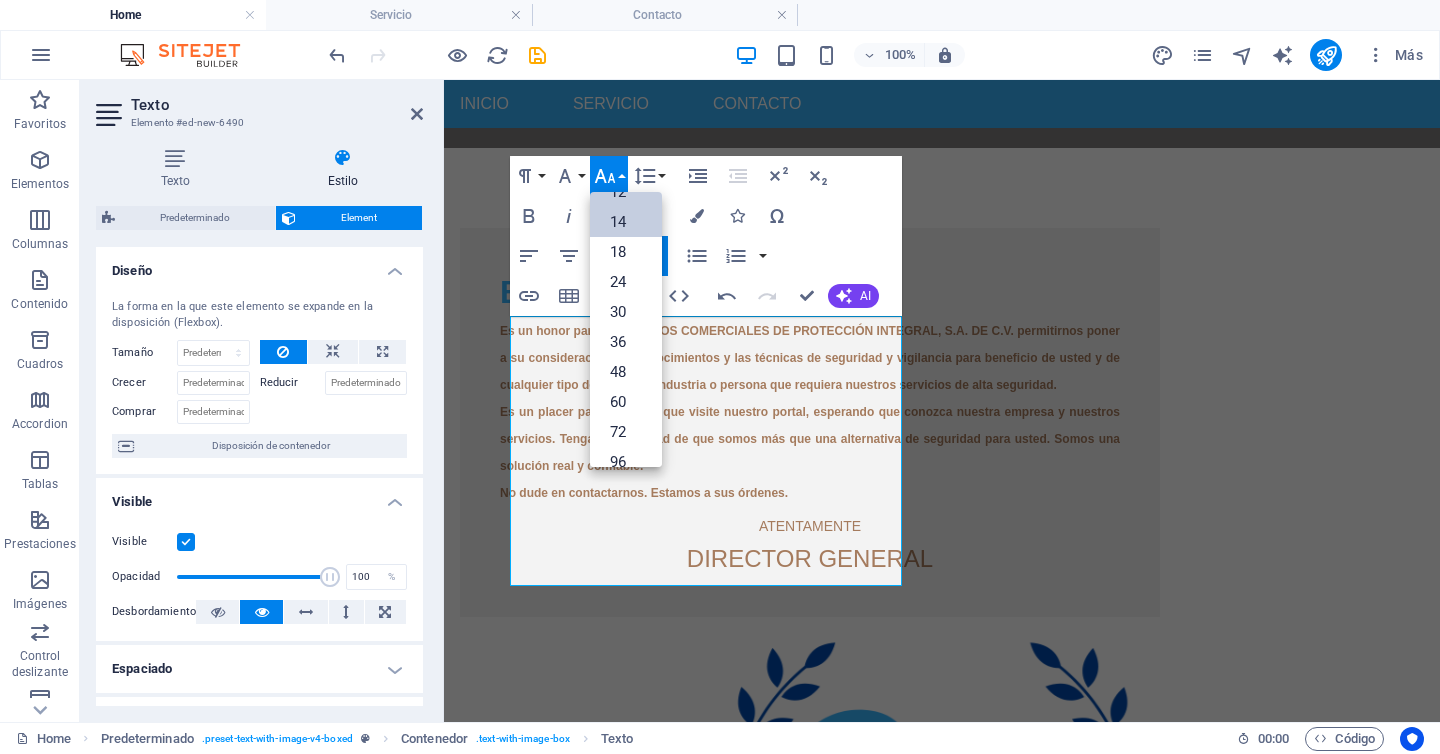 click on "14" at bounding box center [626, 222] 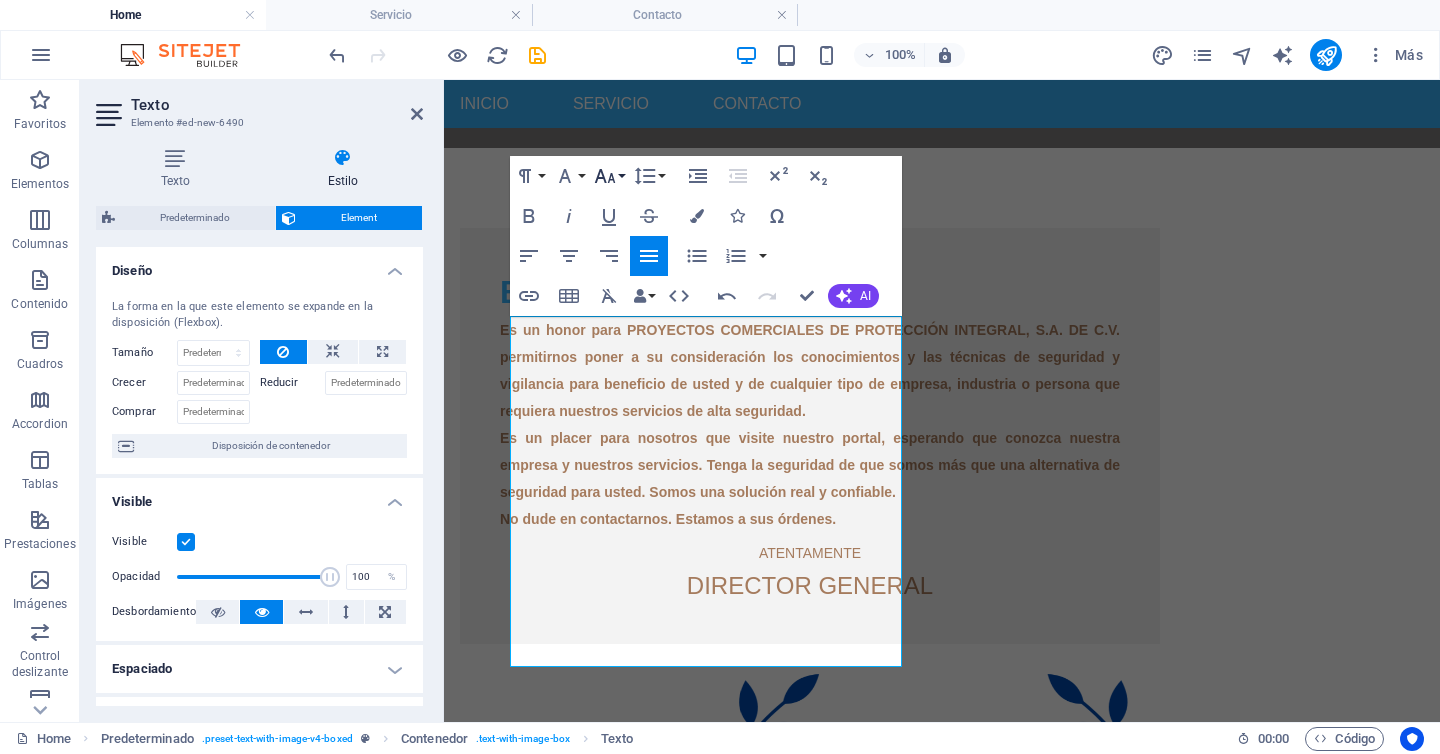 click on "Font Size" at bounding box center [609, 176] 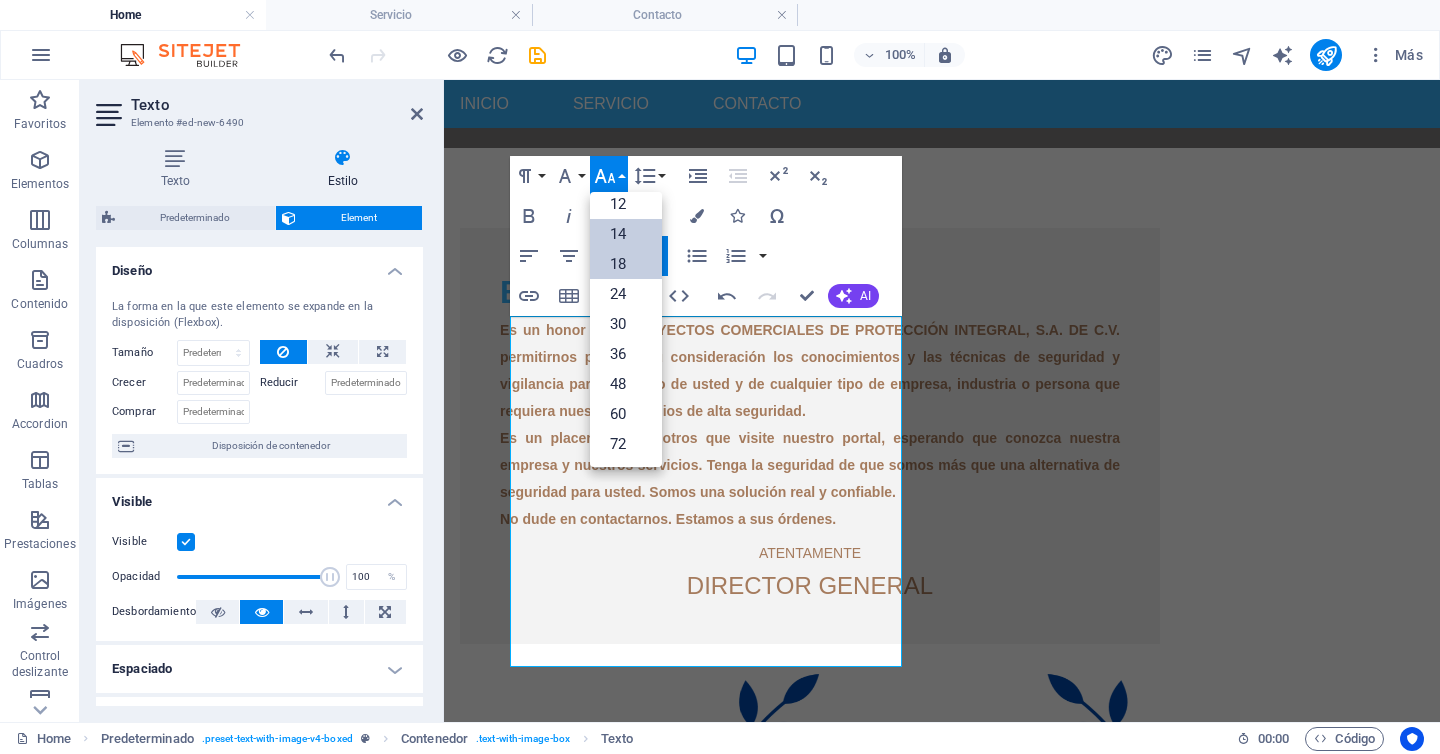 scroll, scrollTop: 135, scrollLeft: 0, axis: vertical 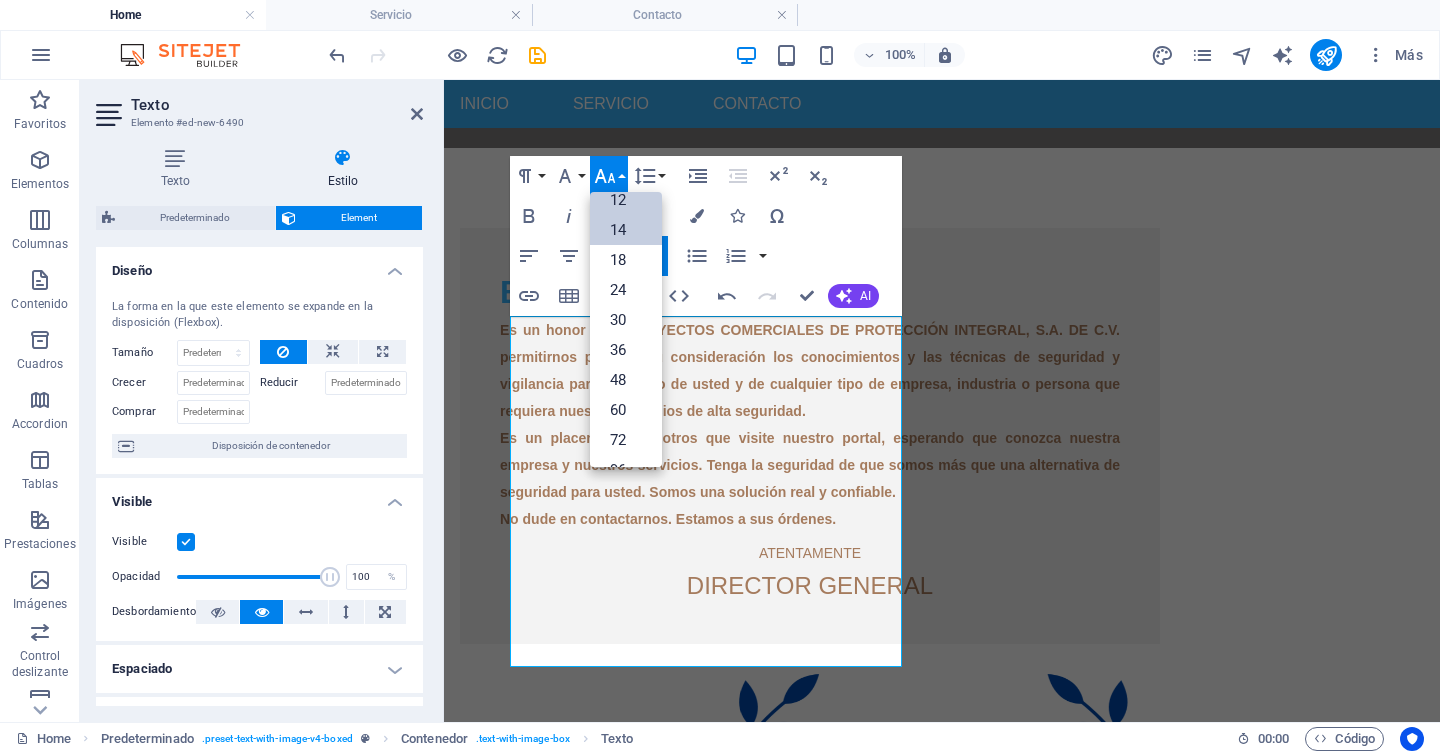 click on "12" at bounding box center [626, 200] 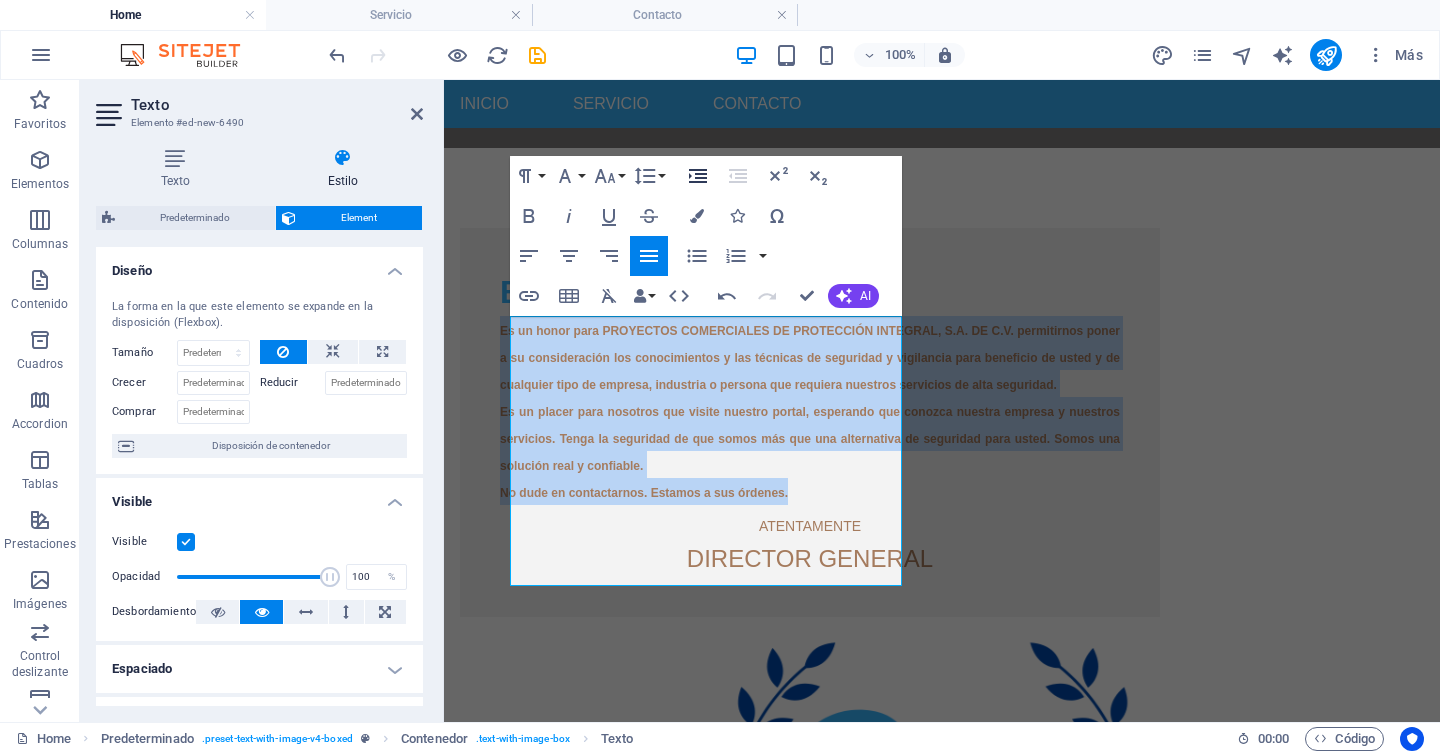 click 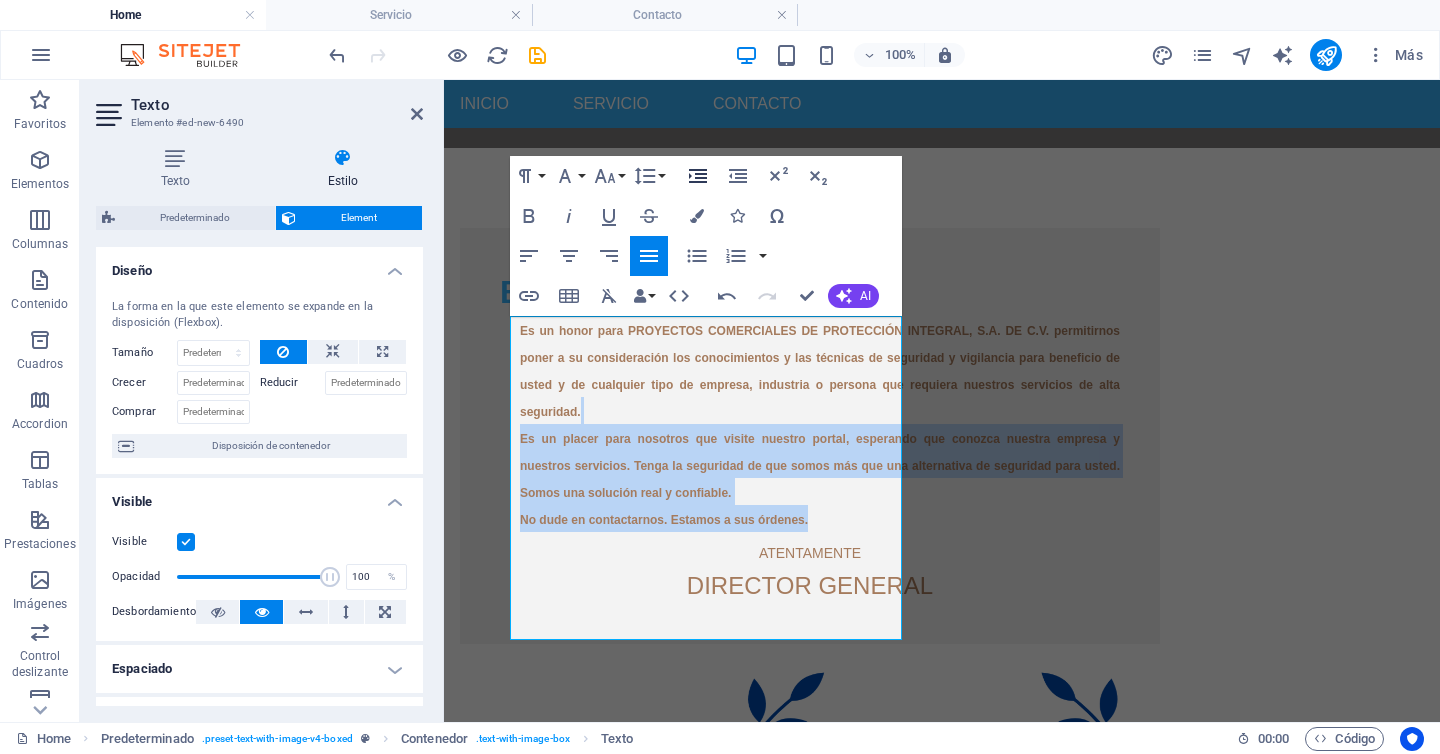 click 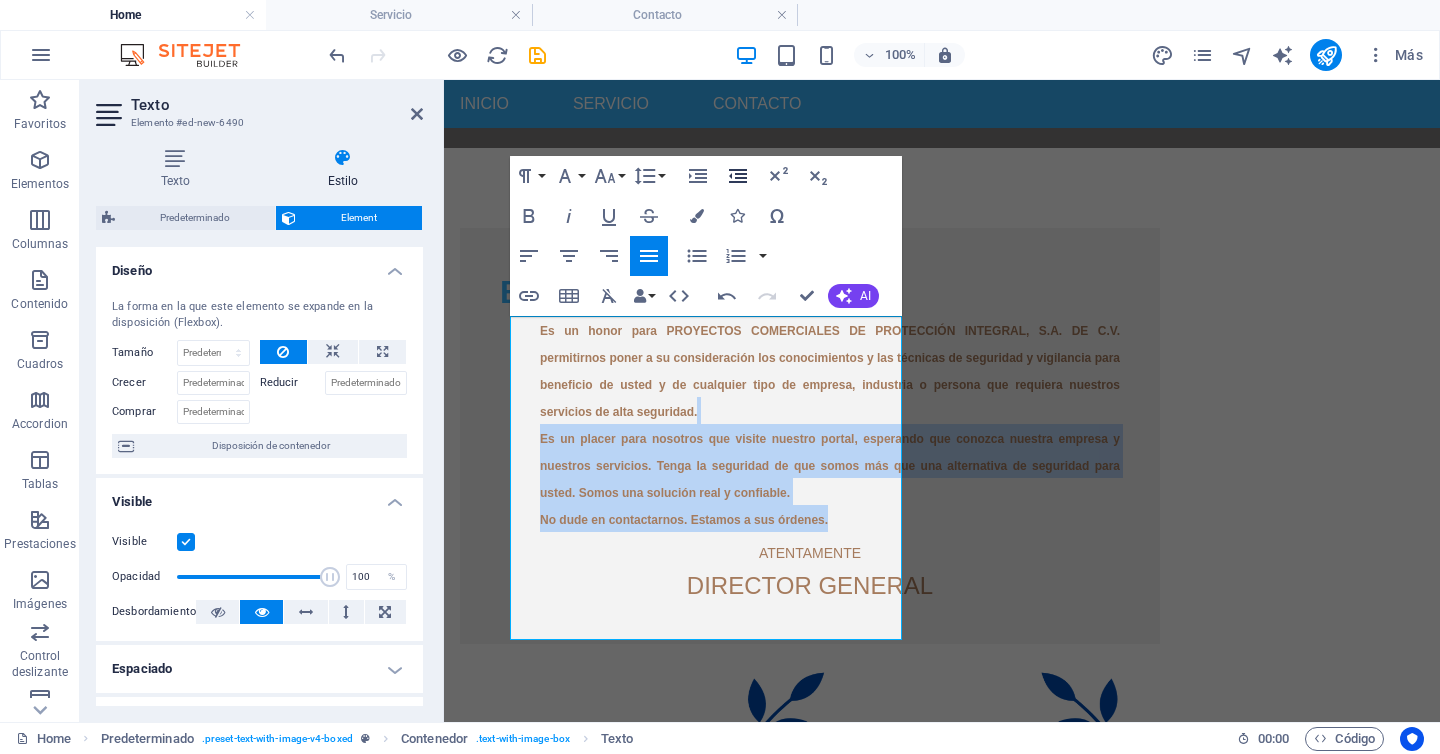 click 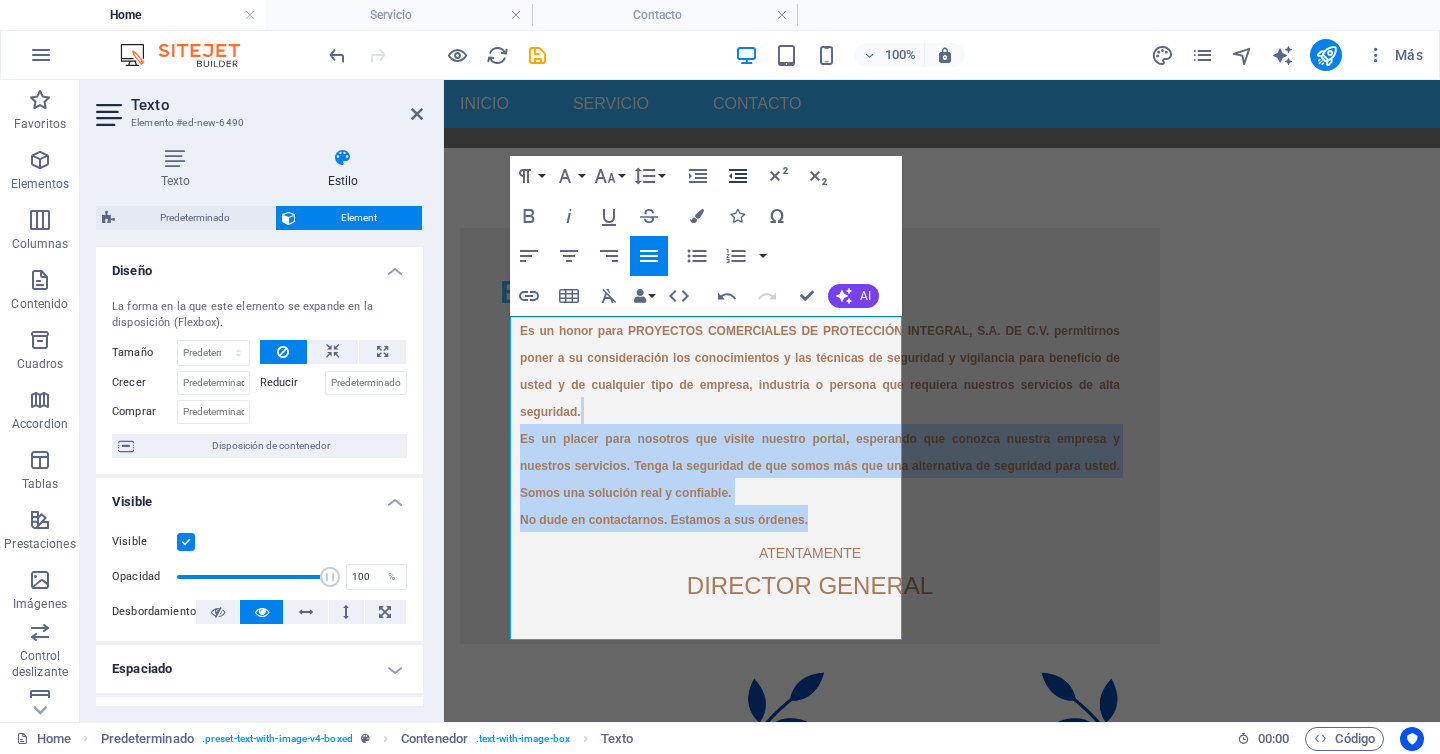 click 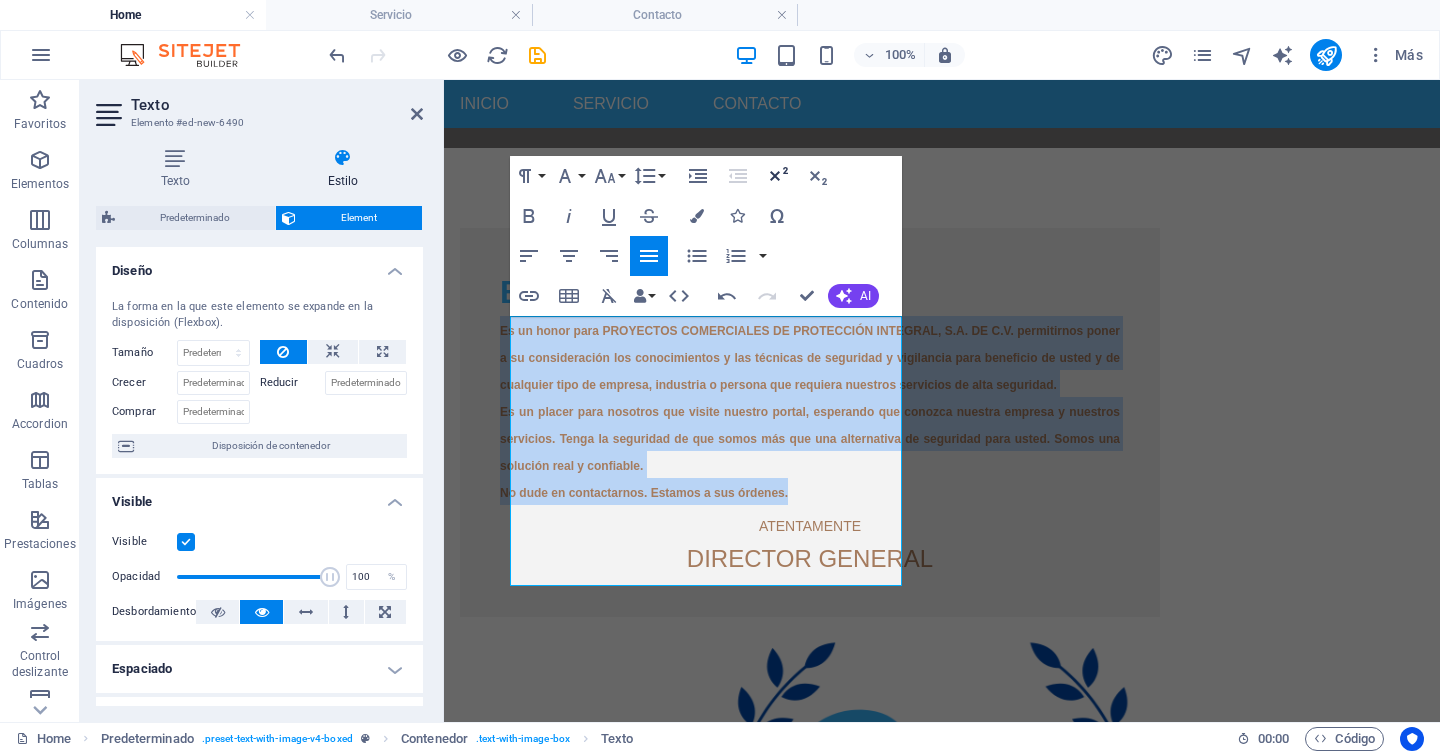 click 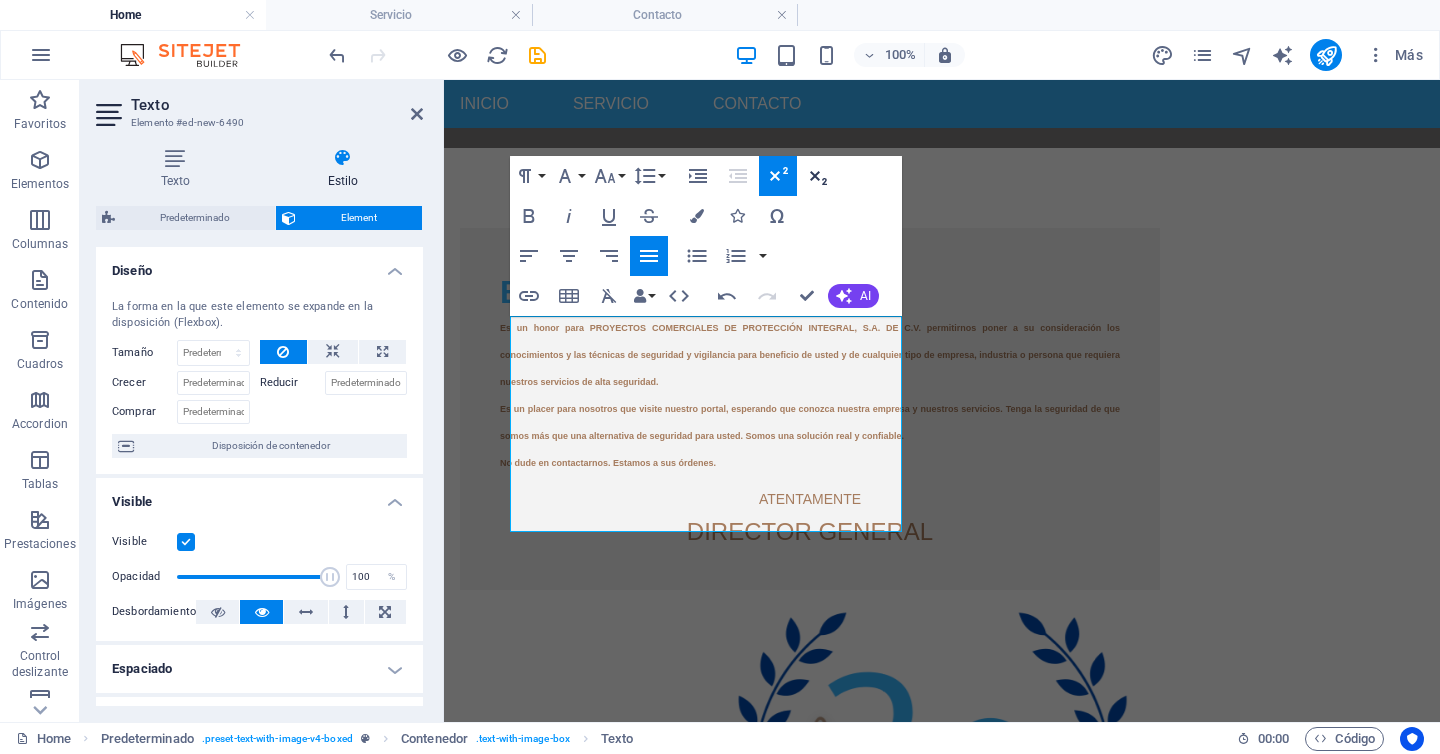 click 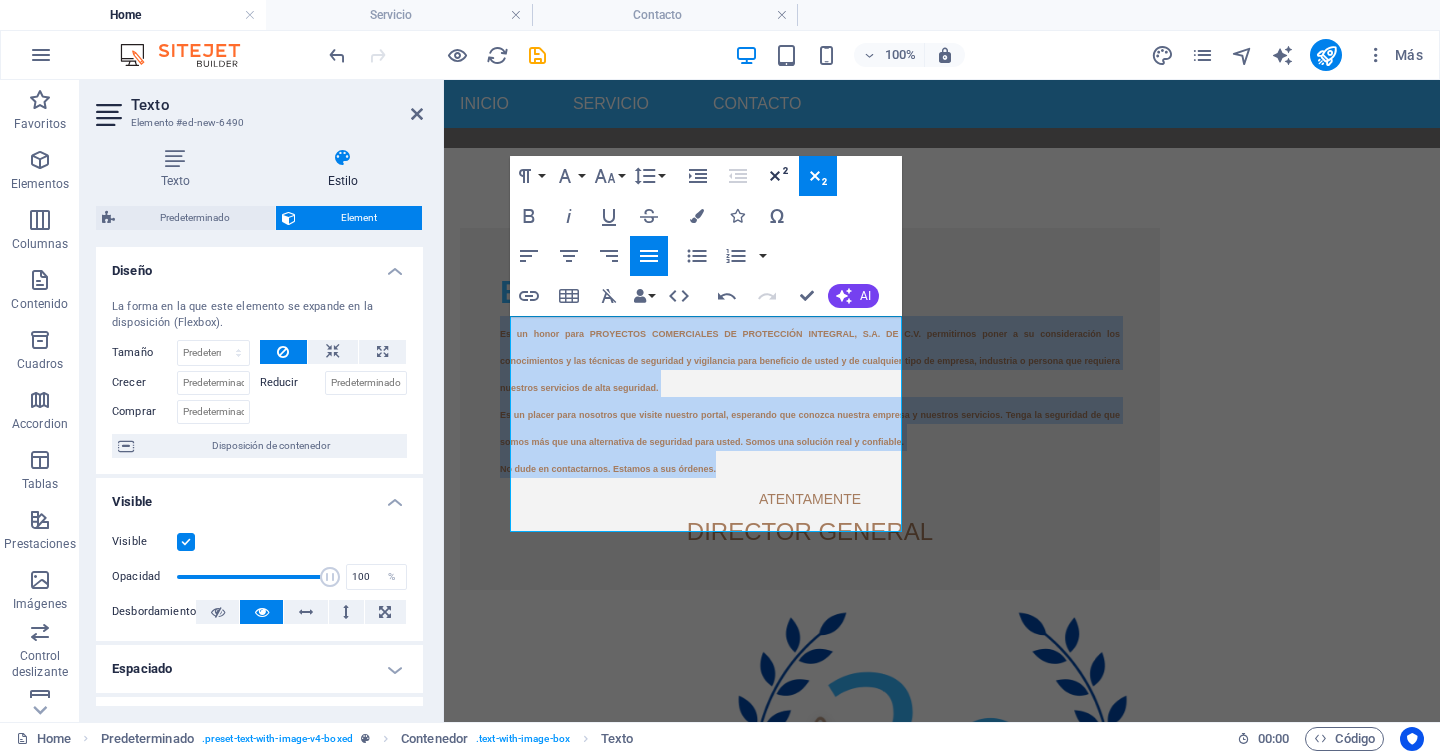 click 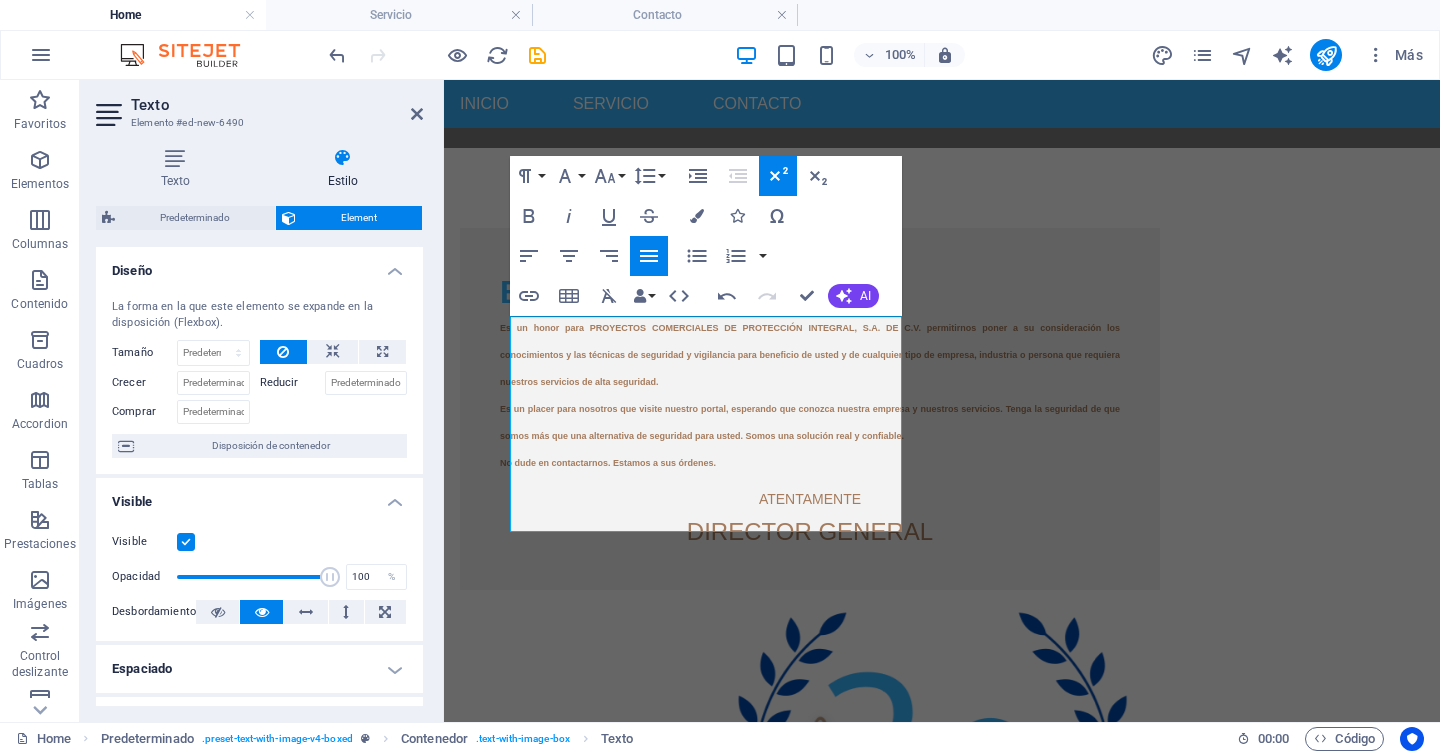 click 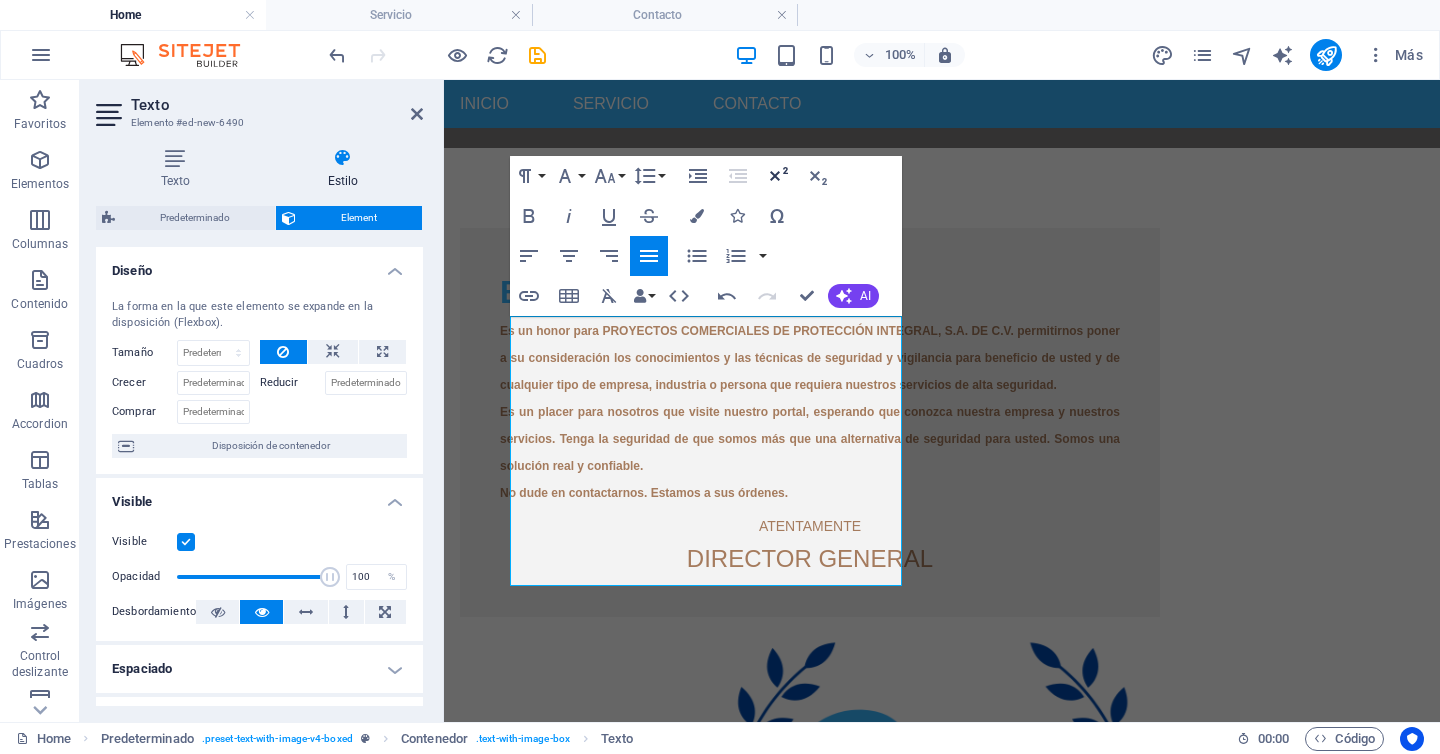 click 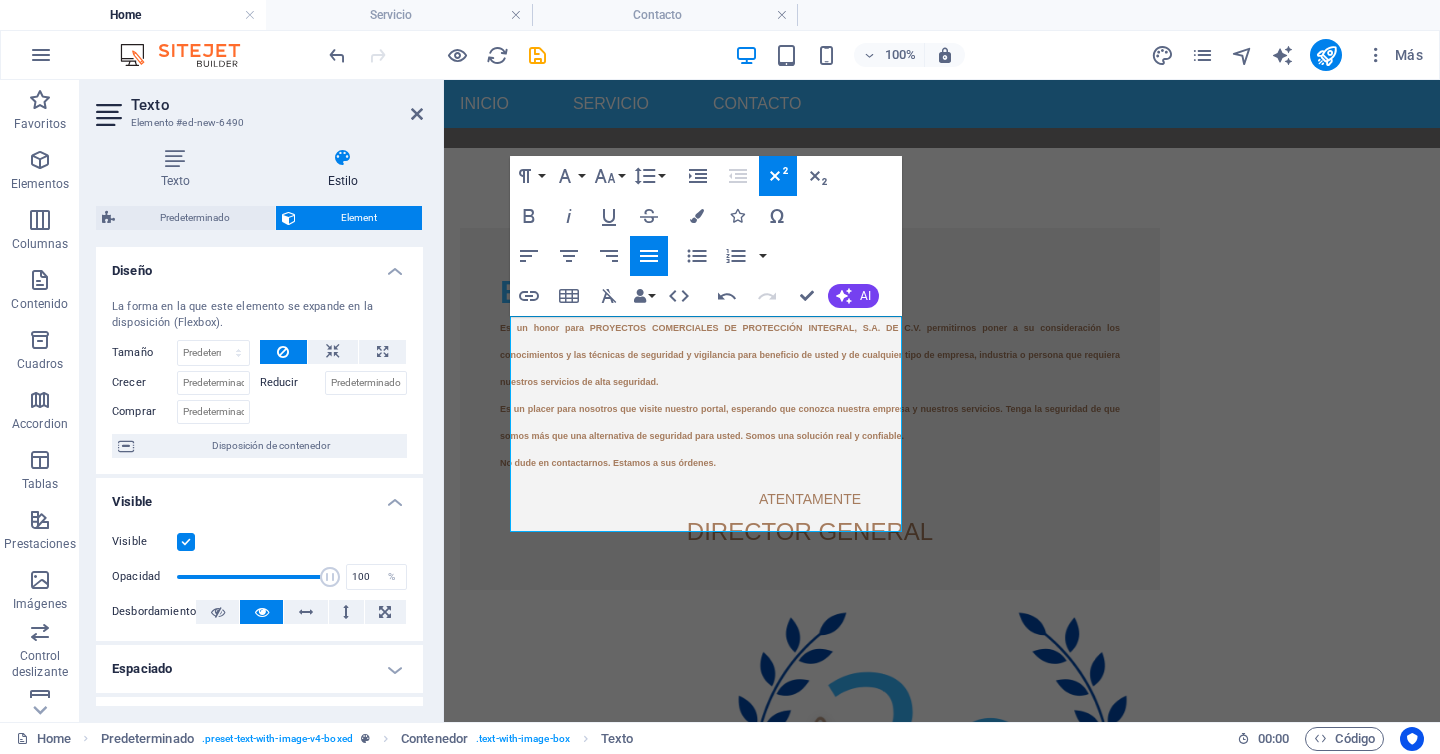 click 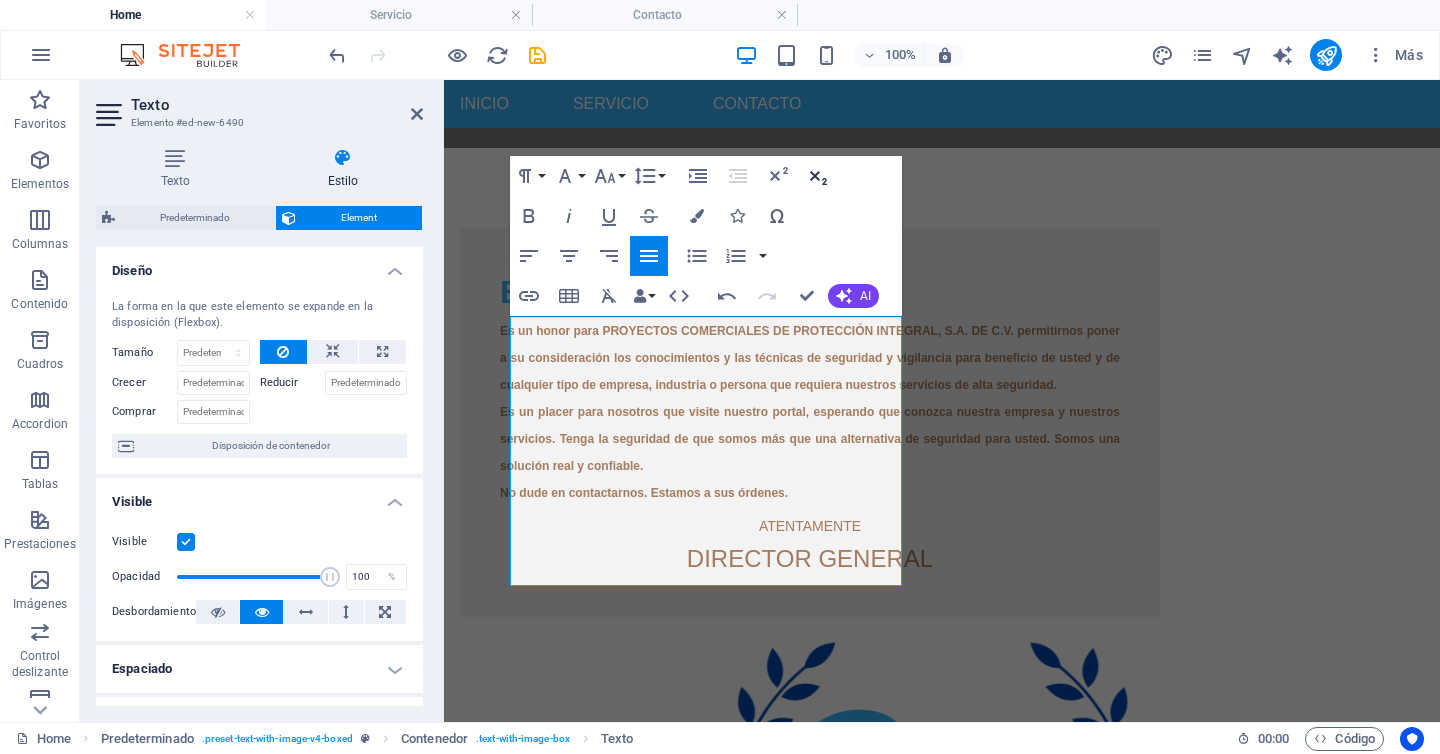 click 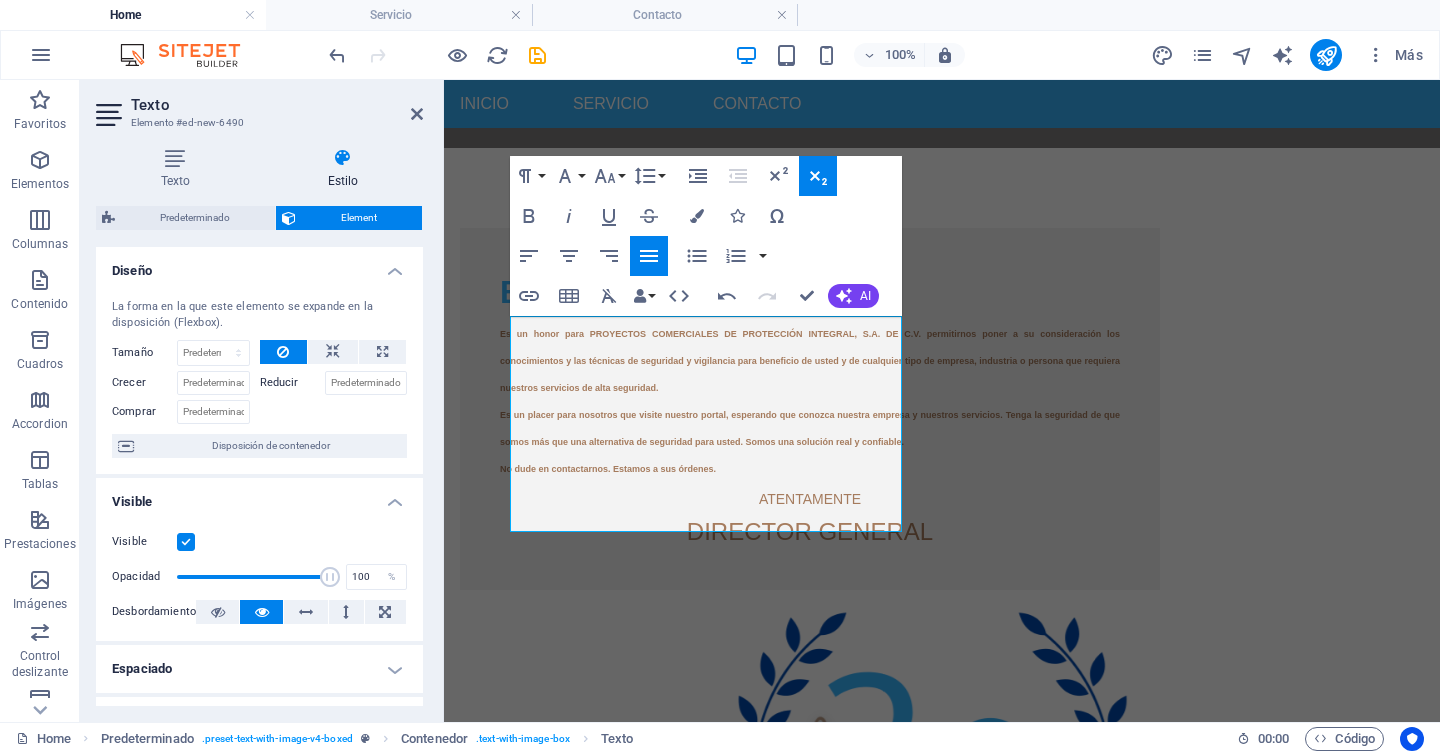 click 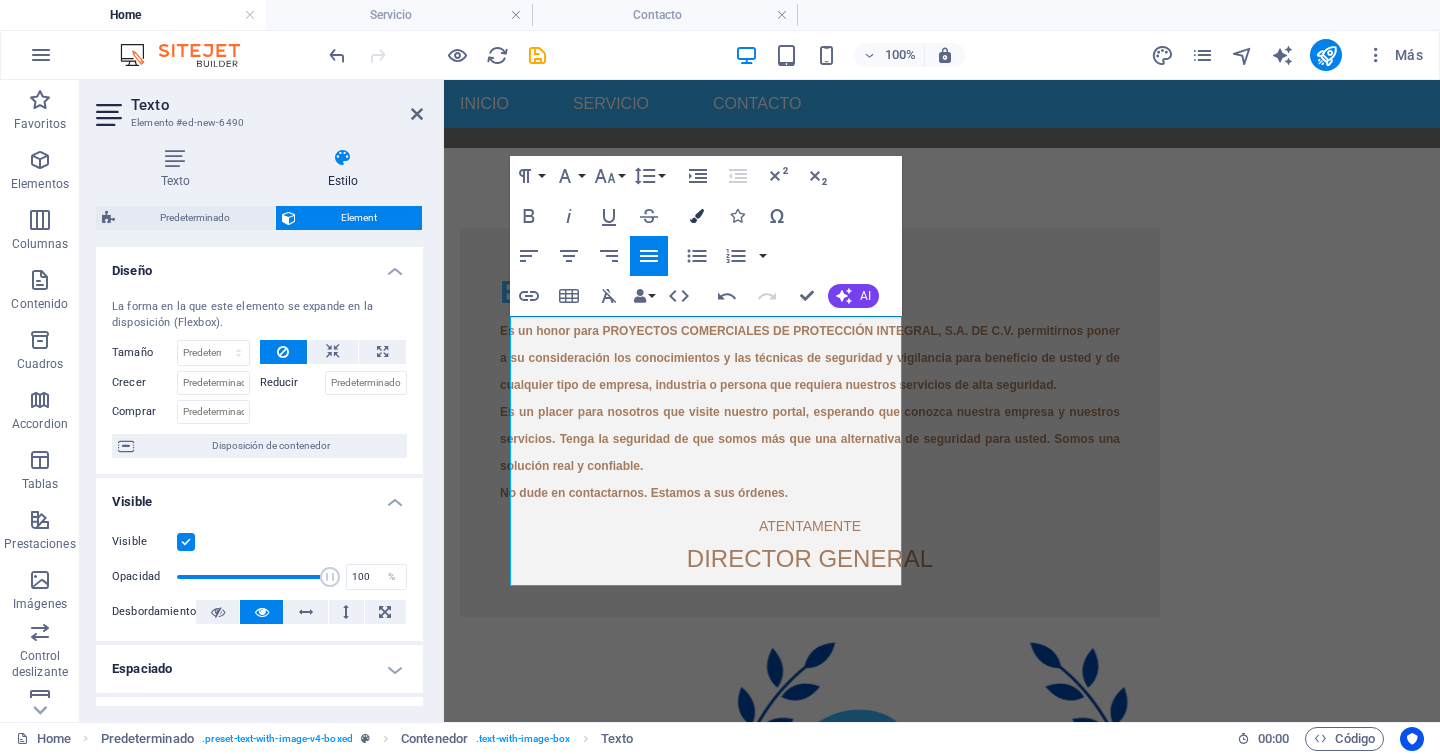 click at bounding box center (697, 216) 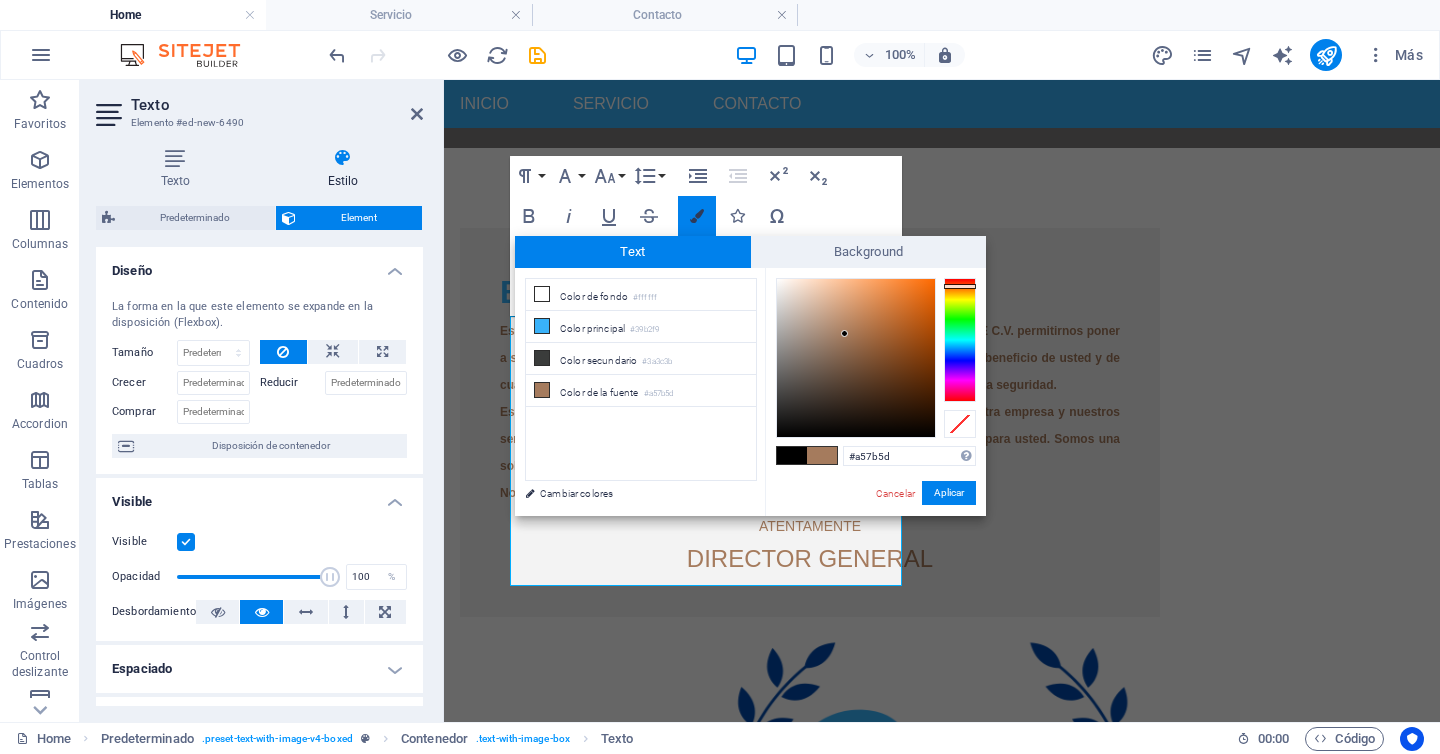 click at bounding box center [697, 216] 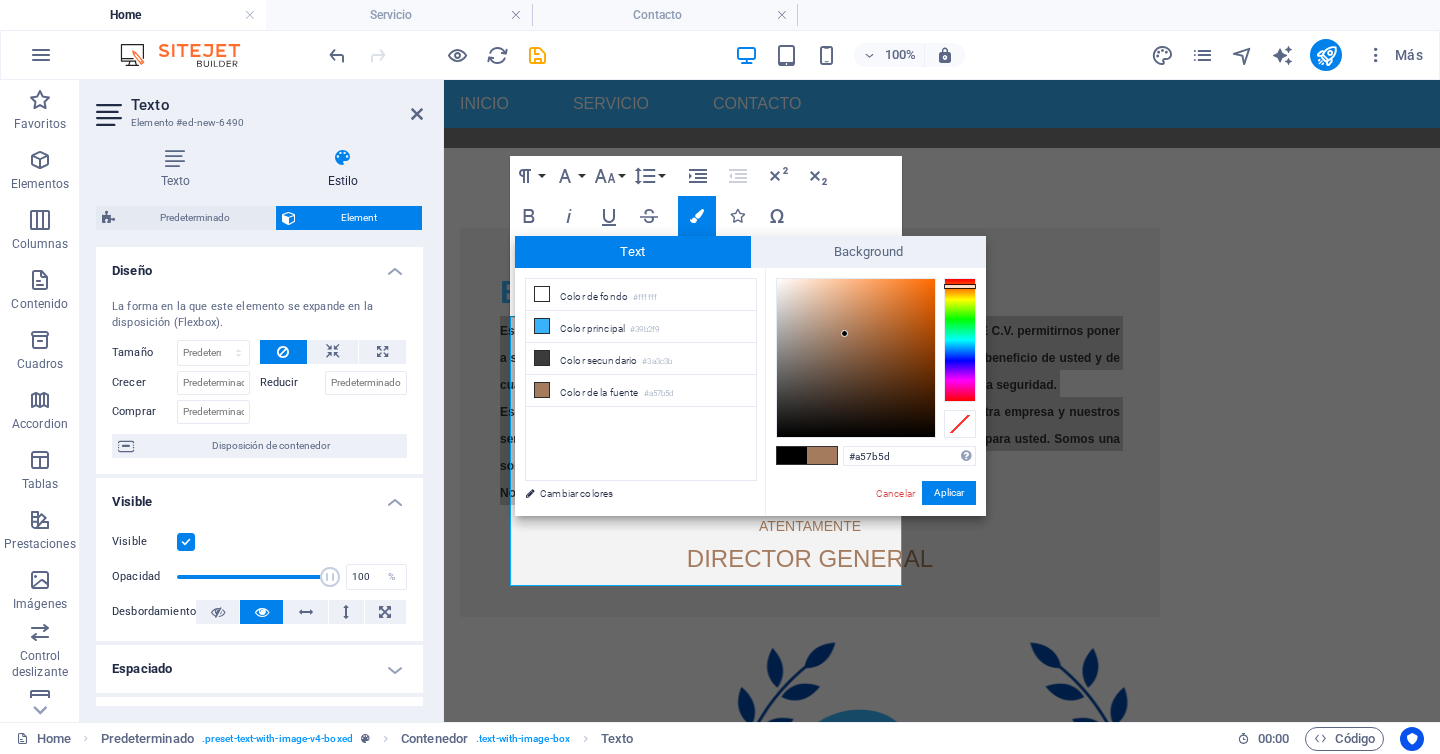 click on "Paragraph Format Normal Heading 1 Heading 2 Heading 3 Heading 4 Heading 5 Heading 6 Code Font Family Arial Georgia Impact Tahoma Times New Roman Verdana Font Size 8 9 10 11 12 14 18 24 30 36 48 60 72 96 Line Height Default Single 1.15 1.5 Double Increase Indent Decrease Indent Superscript Subscript Bold Italic Underline Strikethrough Colors Icons Special Characters Align Left Align Center Align Right Align Justify Unordered List   Default Circle Disc Square    Ordered List   Default Lower Alpha Lower Greek Lower Roman Upper Alpha Upper Roman    Insert Link Insert Table Clear Formatting Data Bindings Empresa Nombre Apellidos Calle Código postal Ciudad Email Teléfono Móvil Fax Campo personalizado 1 Campo personalizado 2 Campo personalizado 3 Campo personalizado 4 Campo personalizado 5 Campo personalizado 6 HTML Undo Redo Confirm (⌘+⏎) AI Mejorar Hacer más corto Hacer más largo Corregir ortografía y gramática Traducir a Español Generar texto" at bounding box center [706, 236] 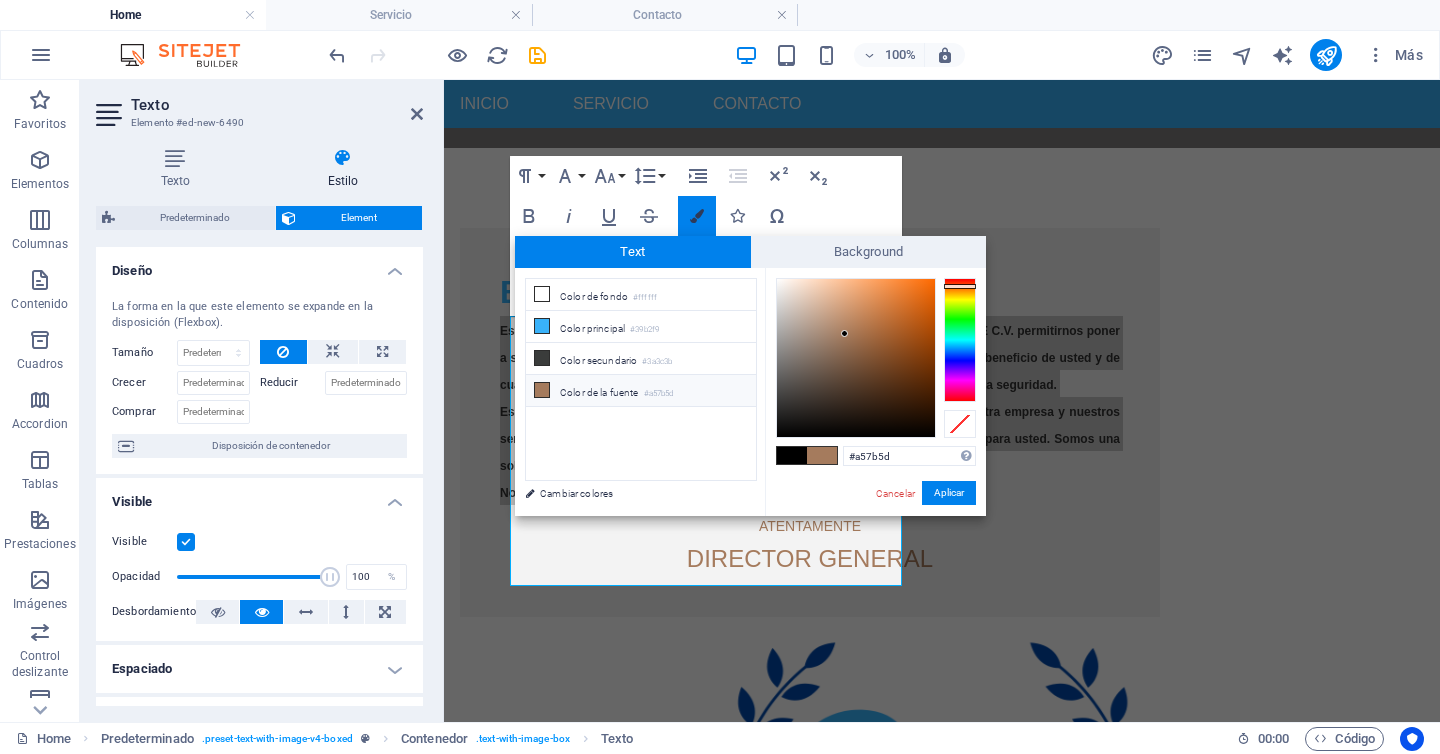 click at bounding box center (697, 216) 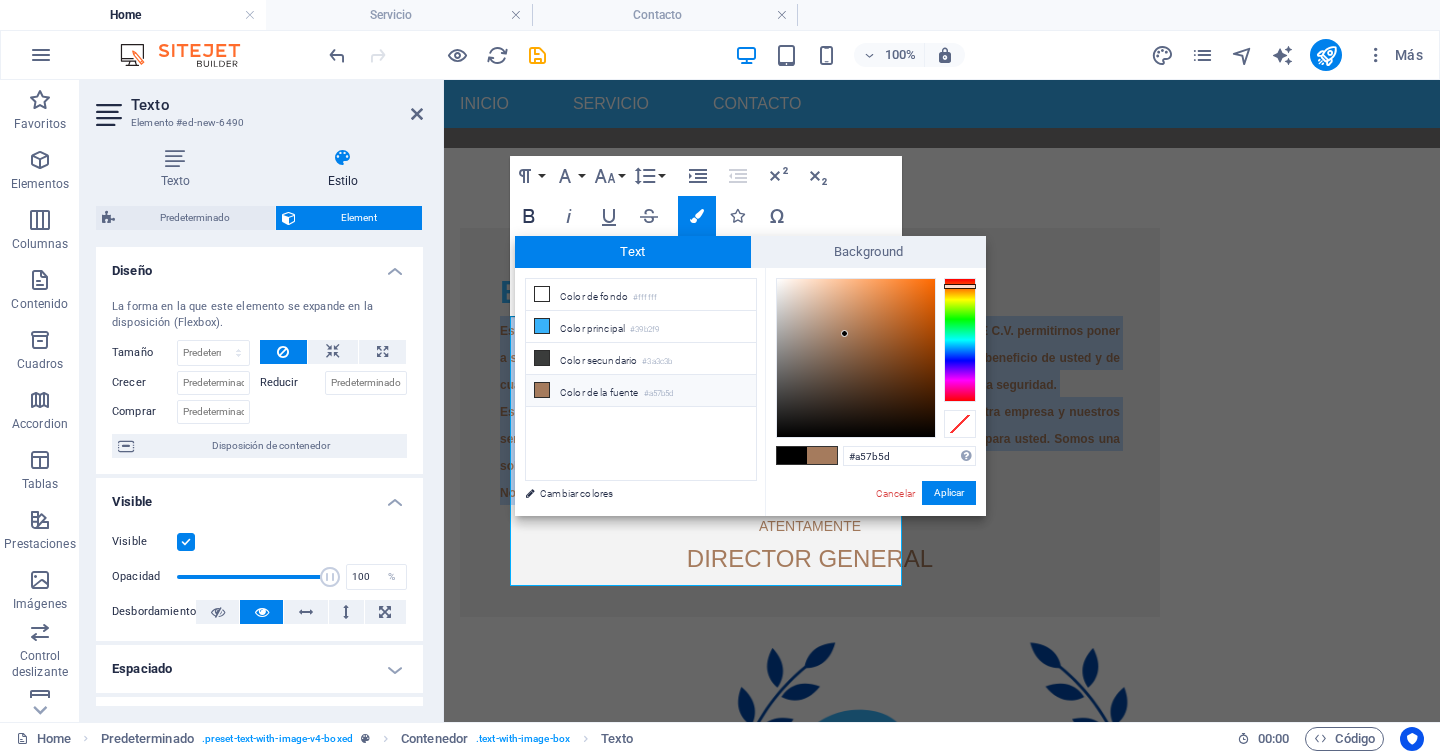 click 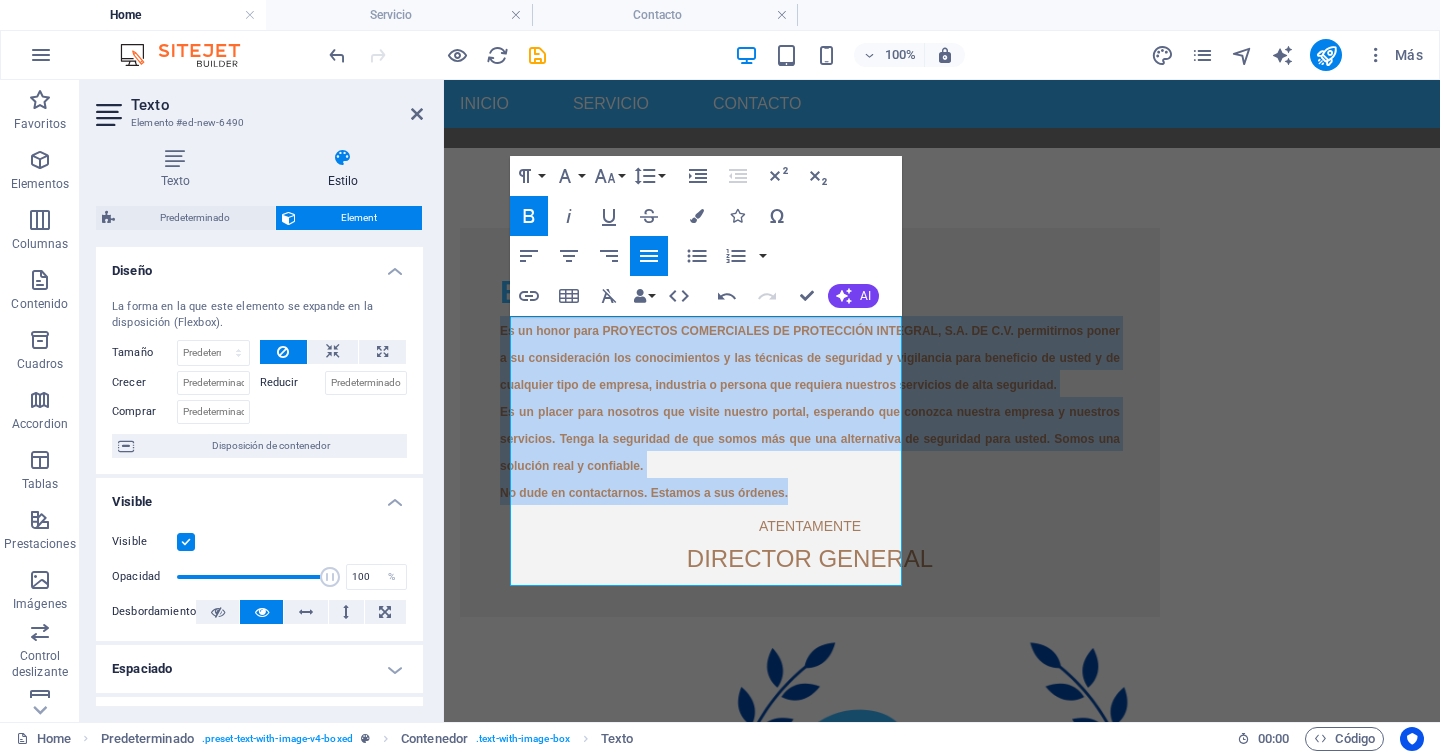 click 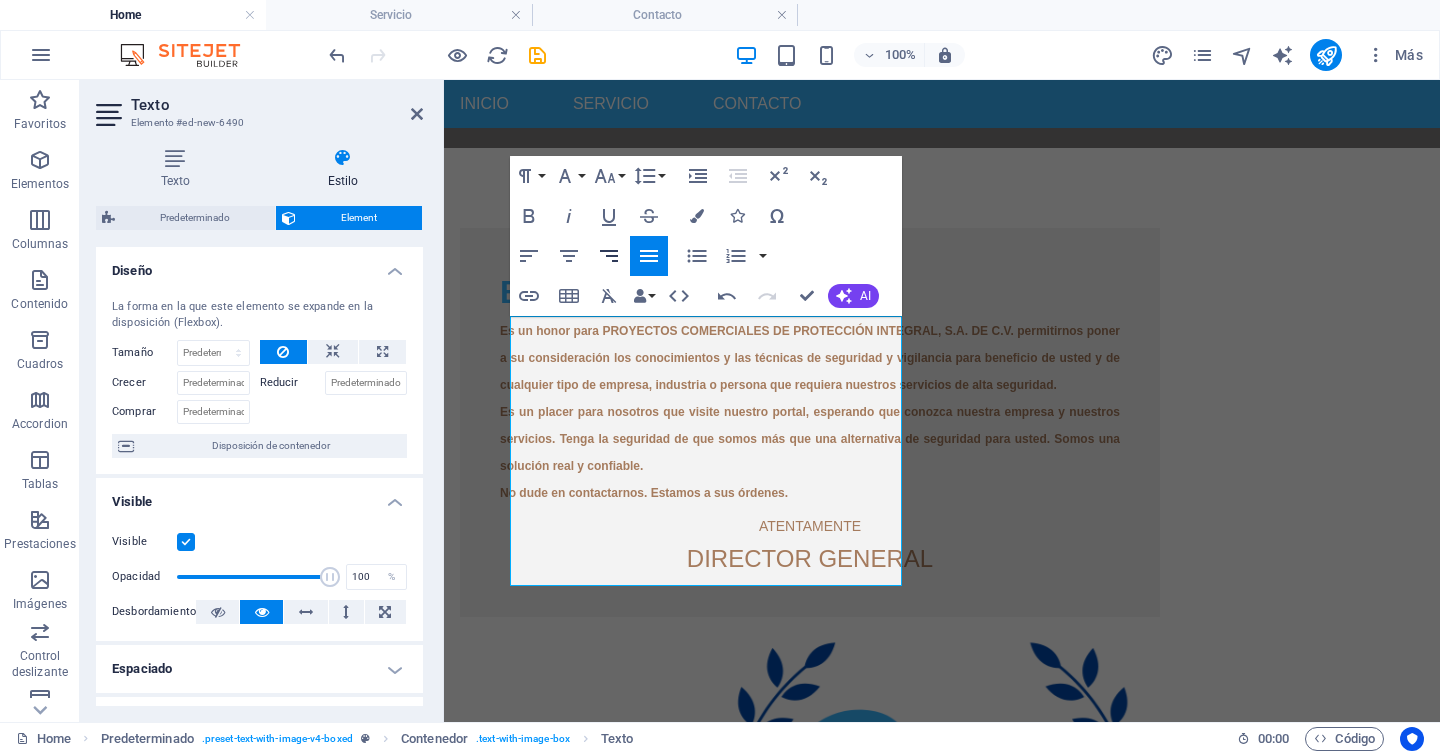 click 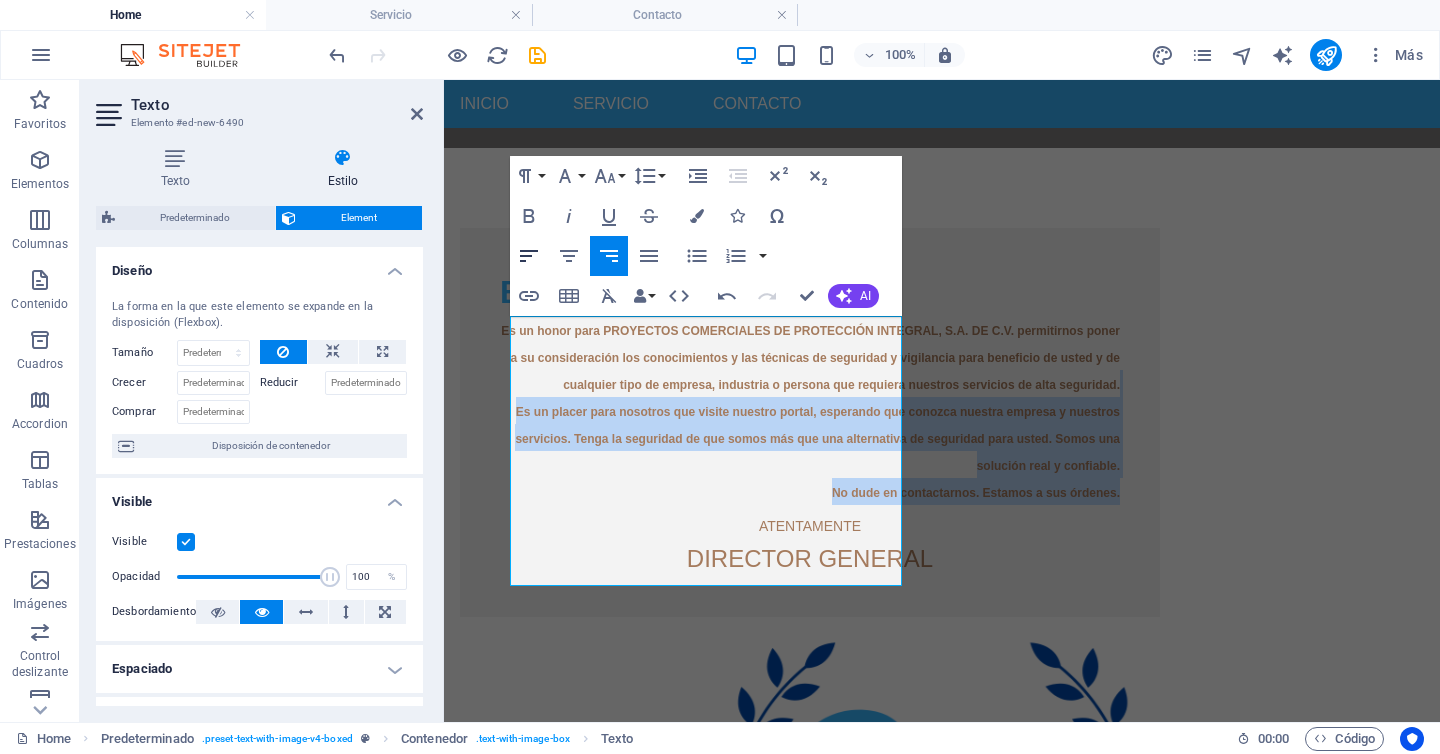 click 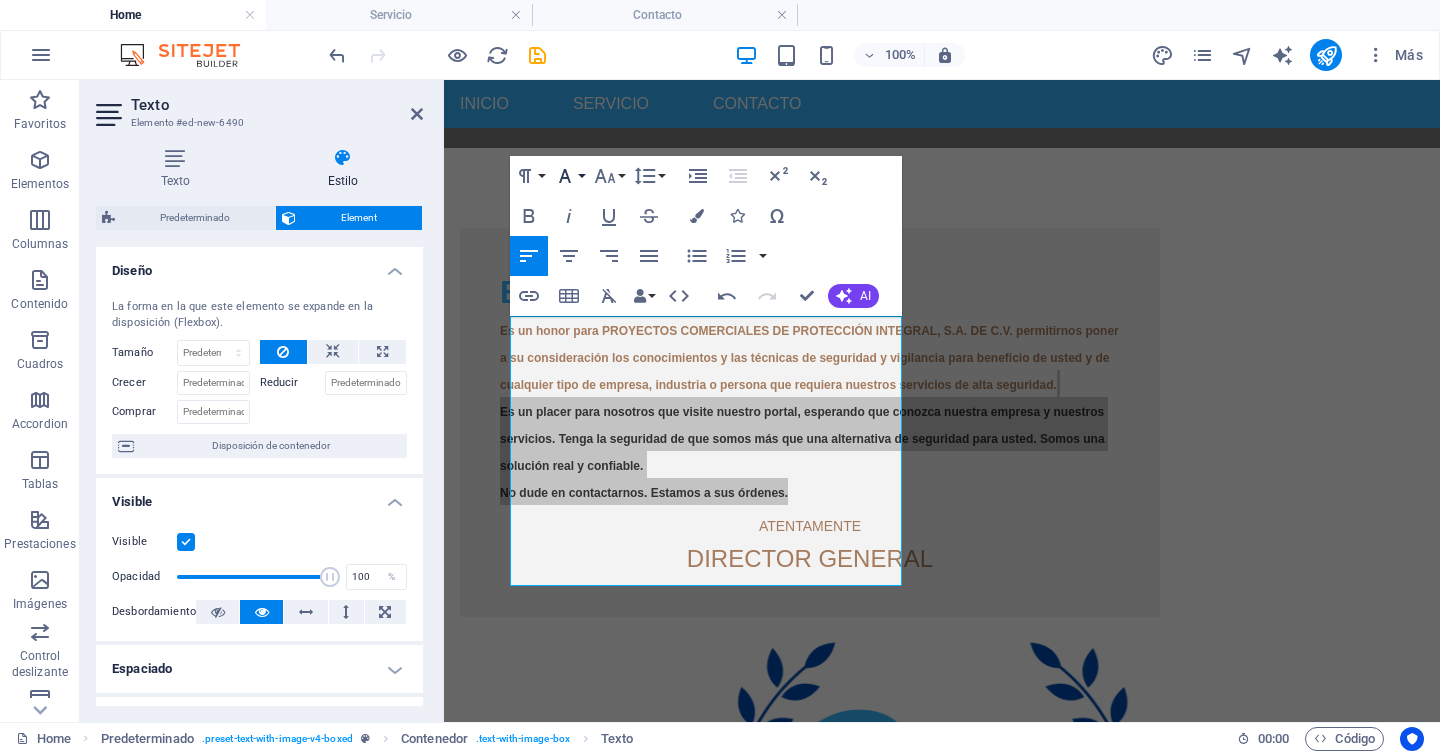 click 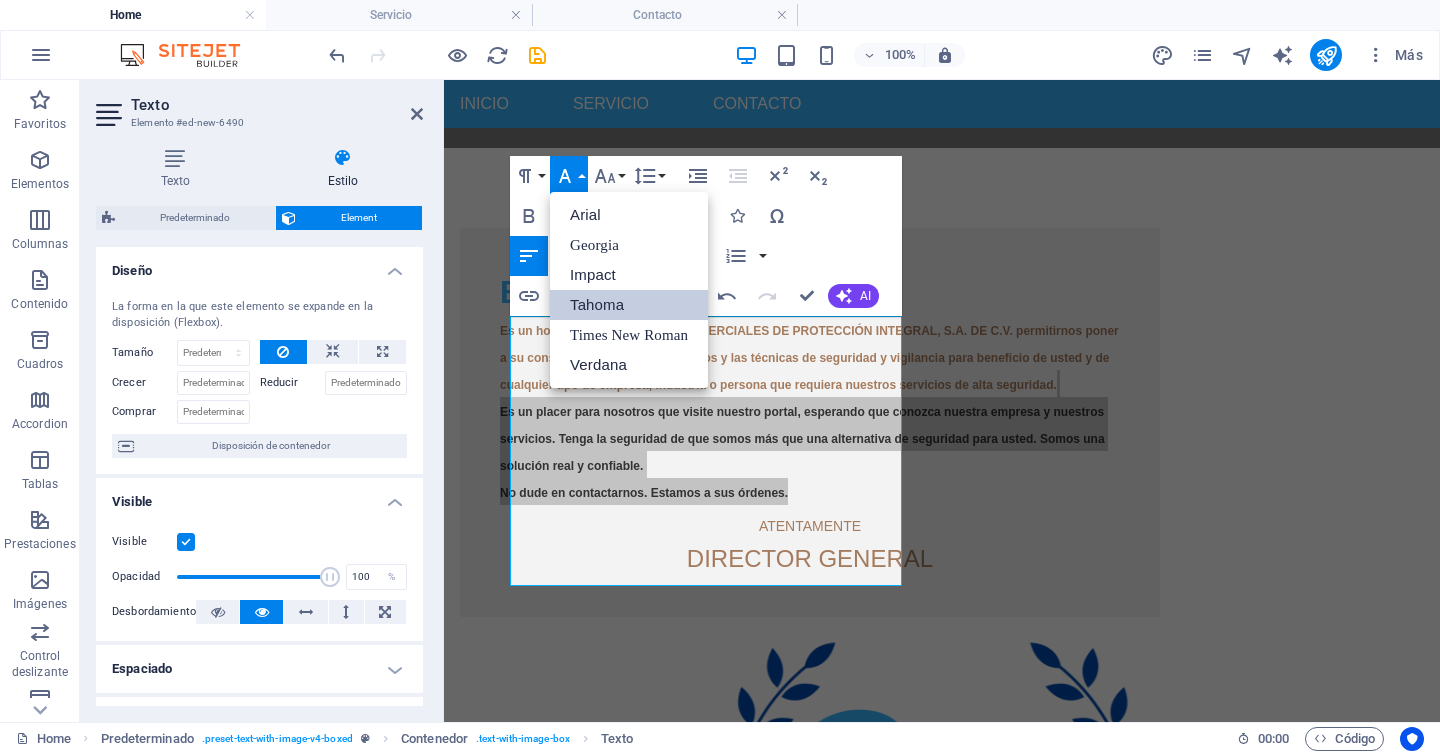 scroll, scrollTop: 0, scrollLeft: 0, axis: both 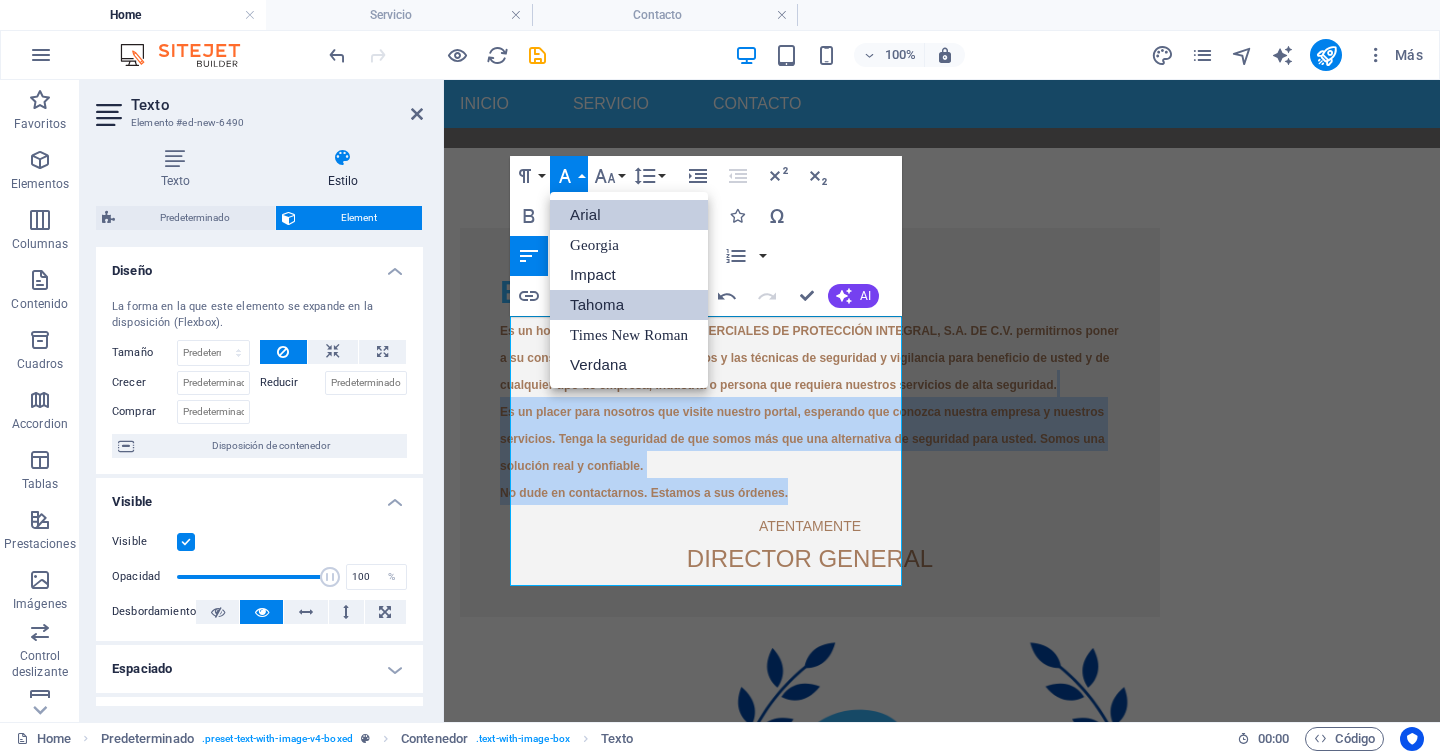 click on "Arial" at bounding box center (629, 215) 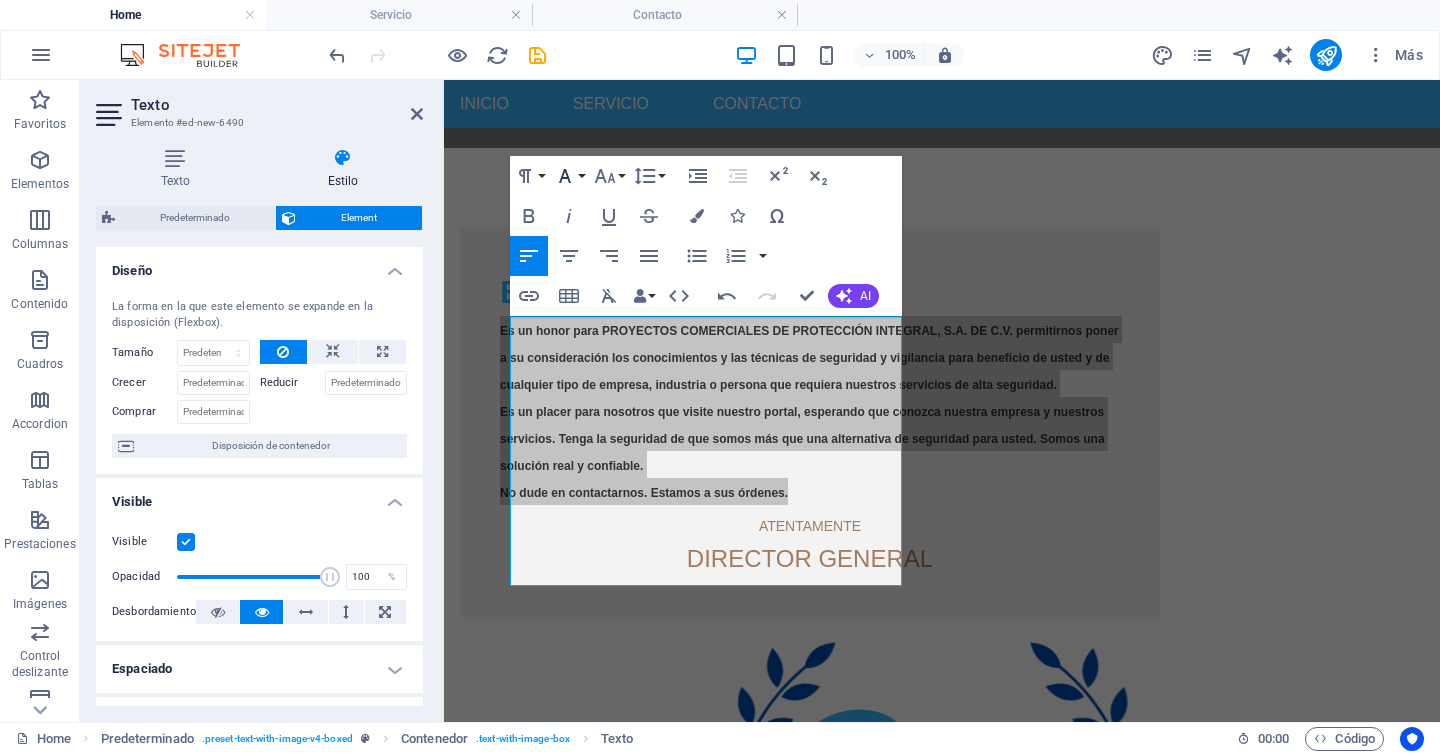 click 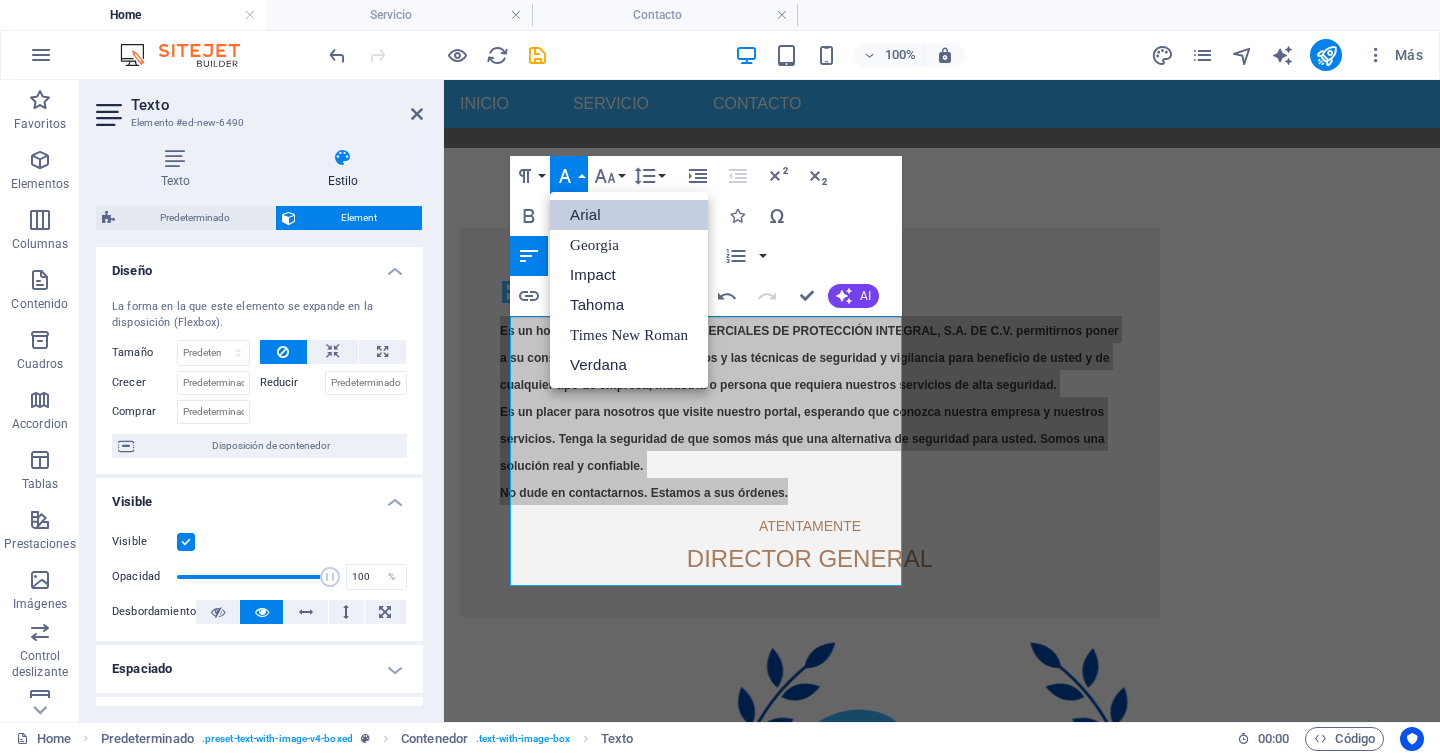scroll, scrollTop: 0, scrollLeft: 0, axis: both 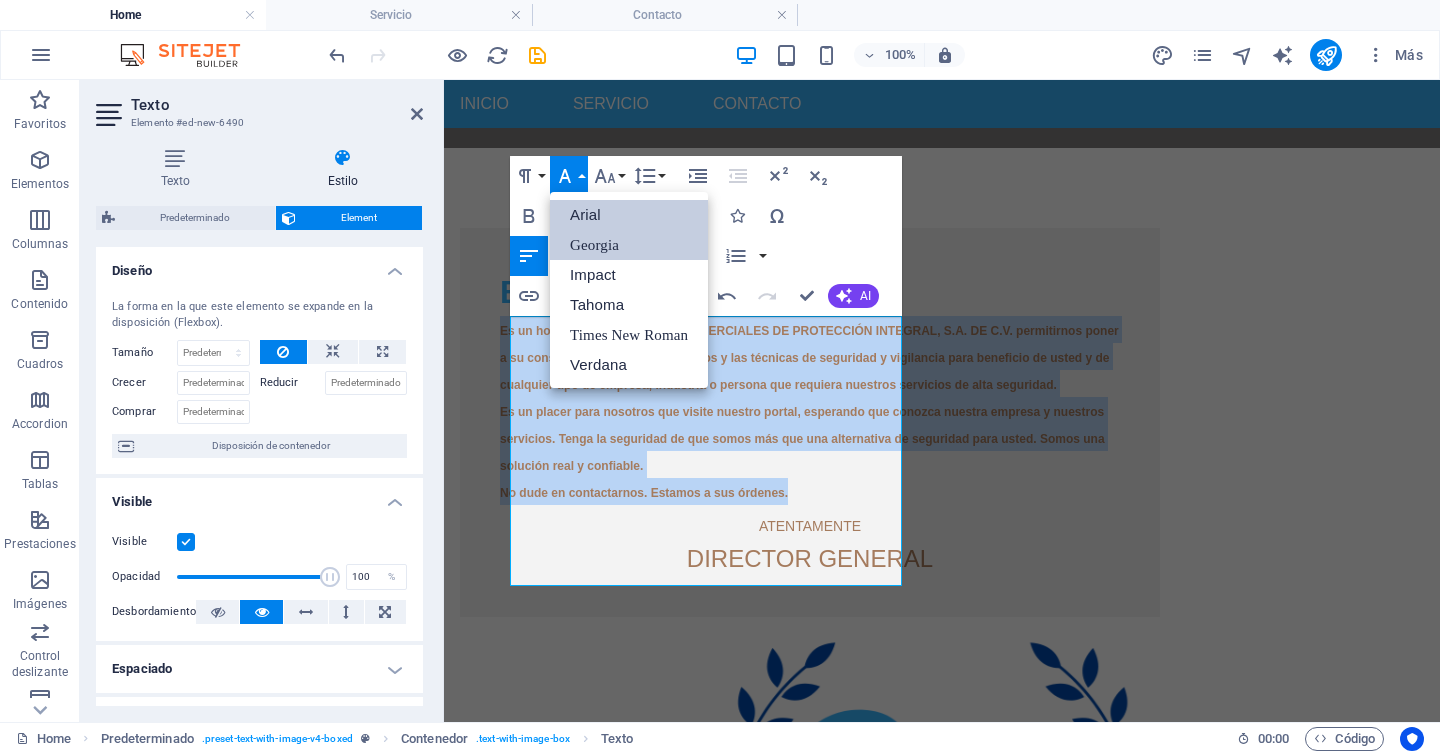 click on "Georgia" at bounding box center [629, 245] 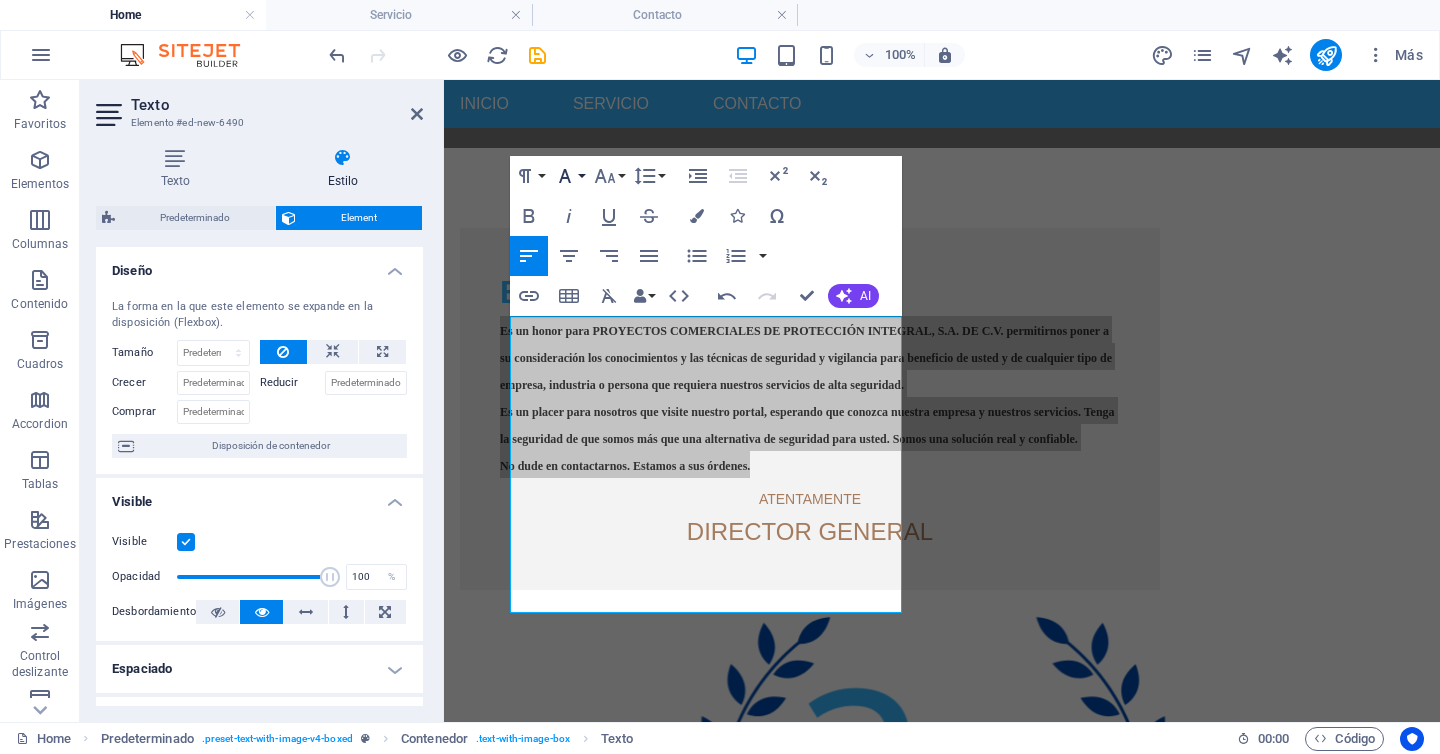 click 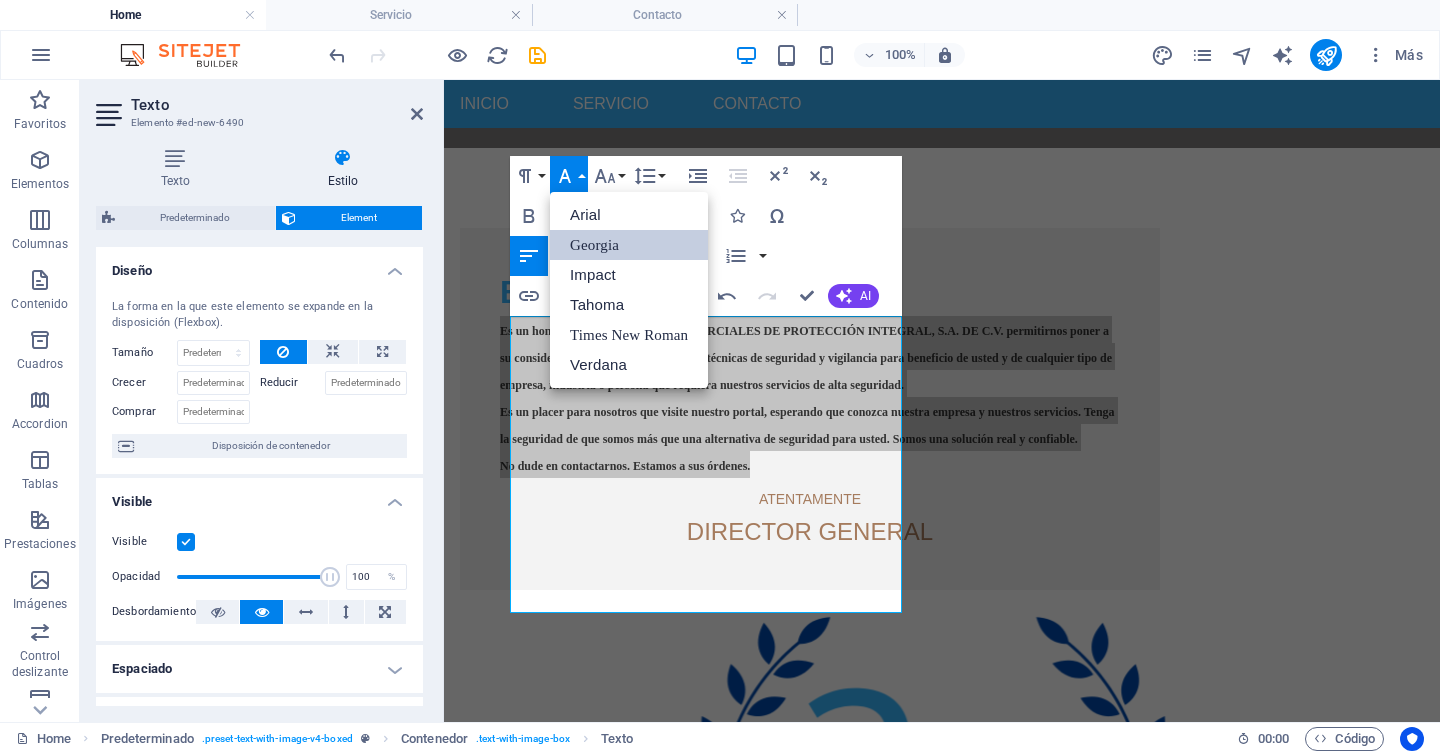 scroll, scrollTop: 0, scrollLeft: 0, axis: both 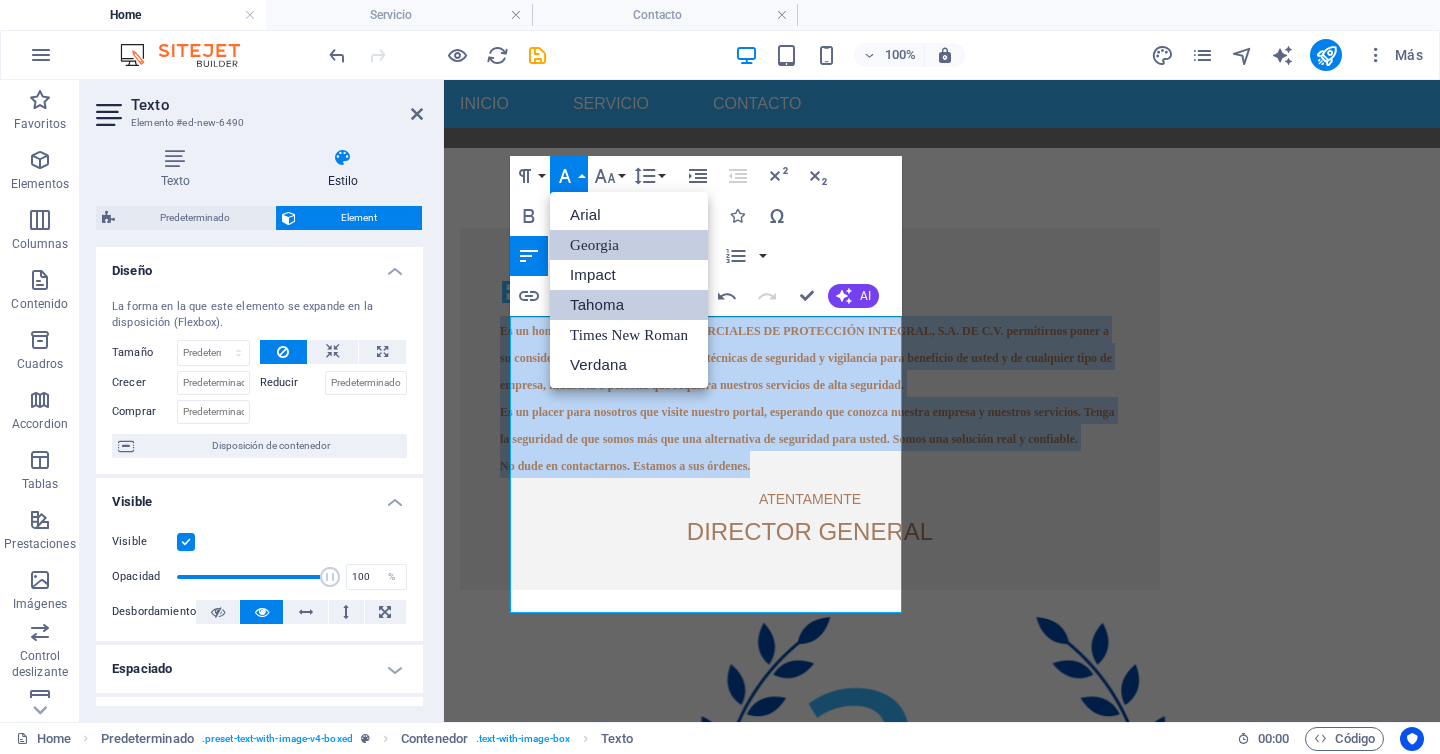 click on "Tahoma" at bounding box center [629, 305] 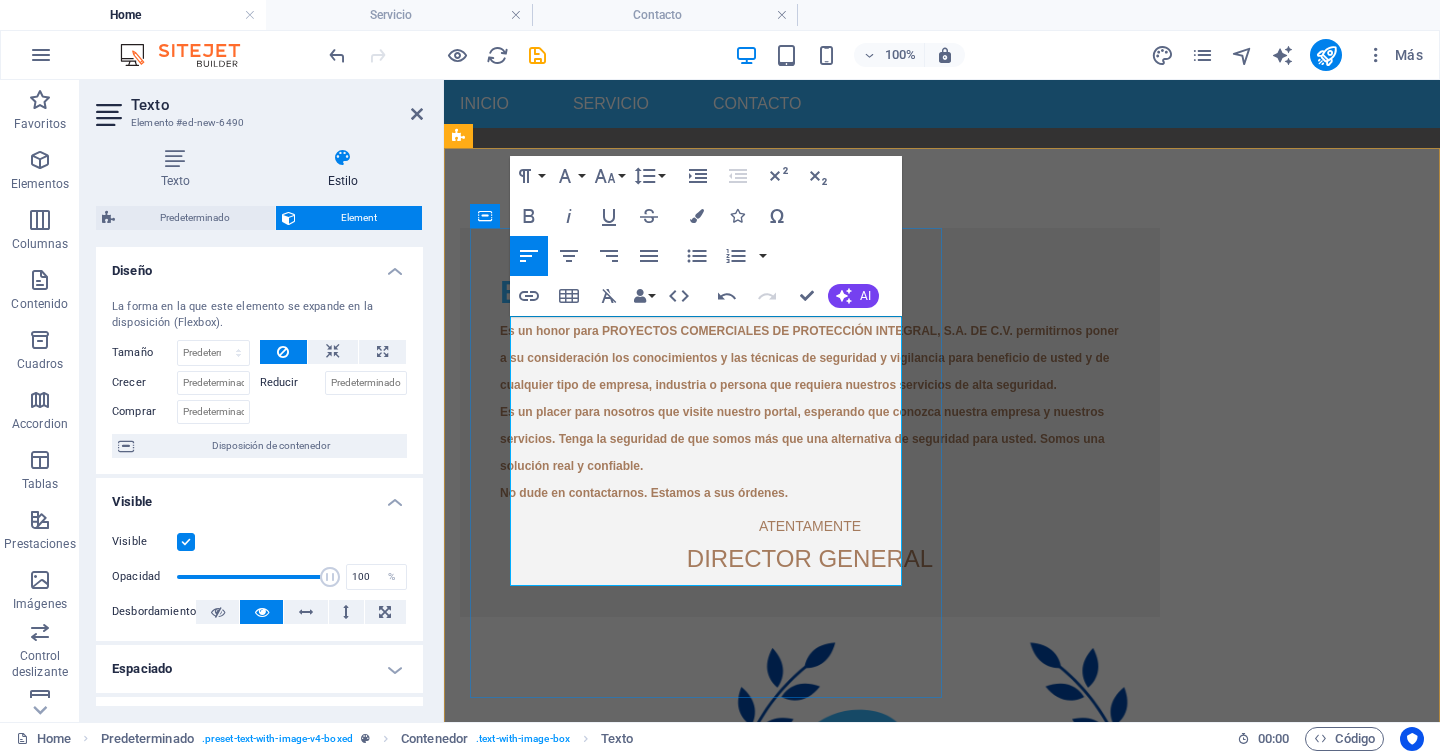 click on "Es un honor para PROYECTOS COMERCIALES DE PROTECCIÓN INTEGRAL, S.A. DE C.V. permitirnos poner a su consideración los conocimientos y las técnicas de seguridad y vigilancia para beneficio de usted y de cualquier tipo de empresa, industria o persona que requiera nuestros servicios de alta seguridad.   Es un placer para nosotros que visite nuestro portal, esperando que conozca nuestra empresa y nuestros servicios. Tenga la seguridad de que somos más que una alternativa de seguridad para usted. Somos una solución real y confiable.   No dude en contactarnos. Estamos a sus órdenes." at bounding box center (809, 412) 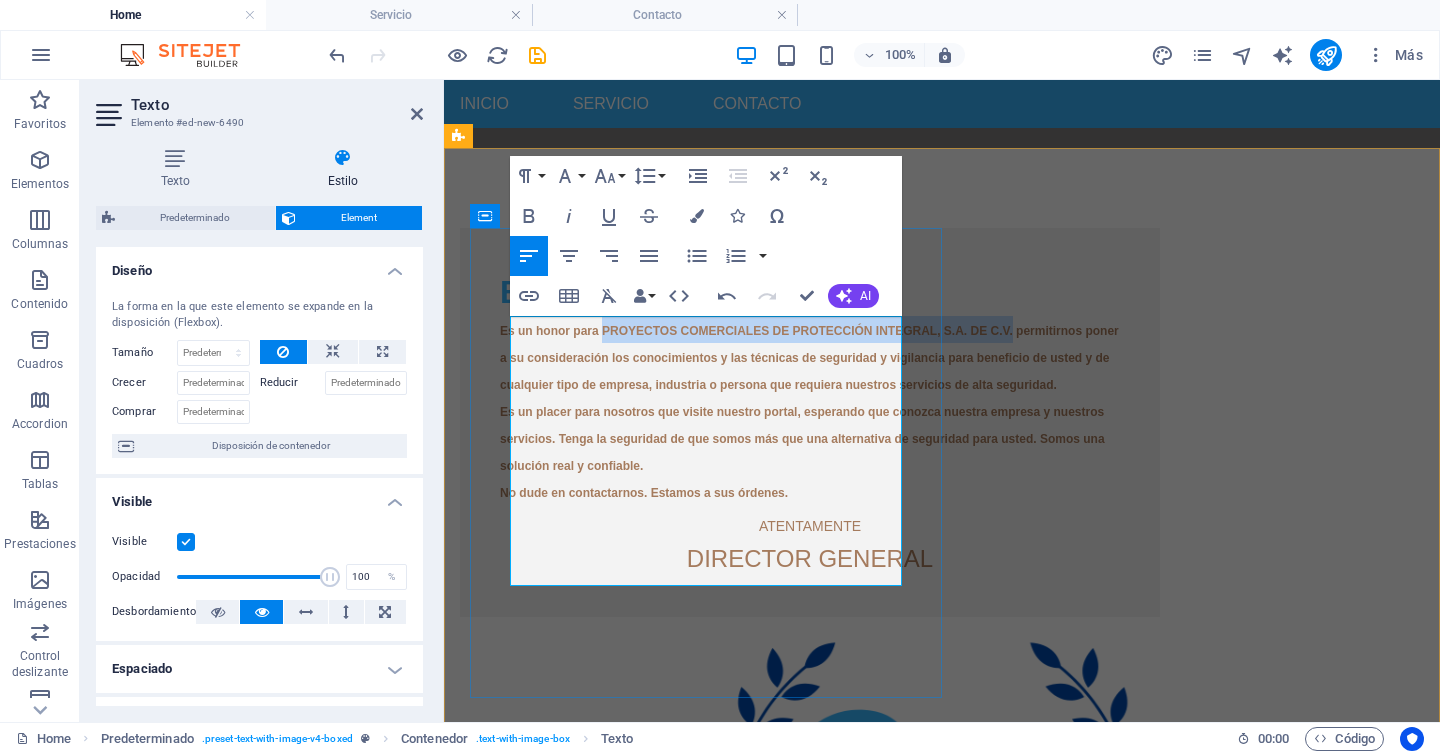 drag, startPoint x: 618, startPoint y: 328, endPoint x: 649, endPoint y: 353, distance: 39.824615 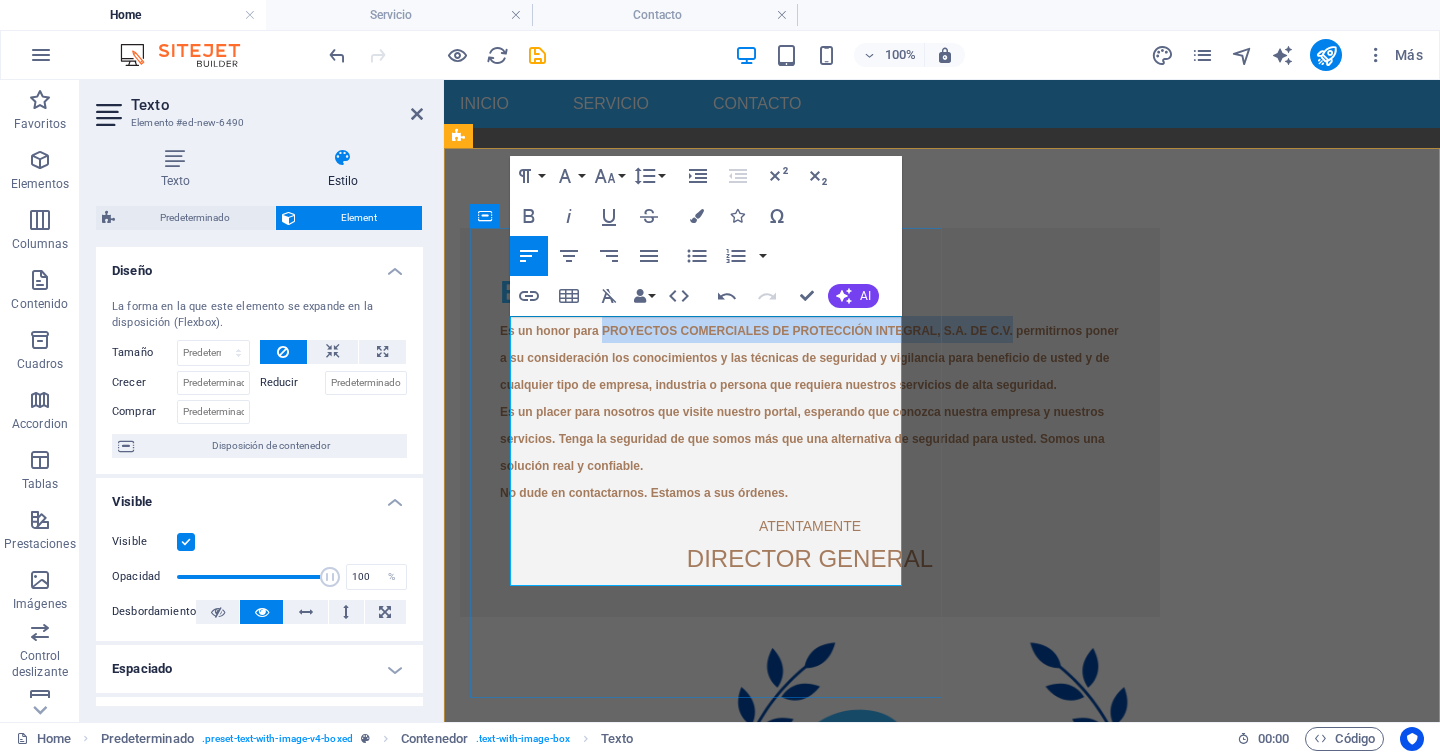click on "Es un honor para PROYECTOS COMERCIALES DE PROTECCIÓN INTEGRAL, S.A. DE C.V. permitirnos poner a su consideración los conocimientos y las técnicas de seguridad y vigilancia para beneficio de usted y de cualquier tipo de empresa, industria o persona que requiera nuestros servicios de alta seguridad.   Es un placer para nosotros que visite nuestro portal, esperando que conozca nuestra empresa y nuestros servicios. Tenga la seguridad de que somos más que una alternativa de seguridad para usted. Somos una solución real y confiable.   No dude en contactarnos. Estamos a sus órdenes." at bounding box center [809, 412] 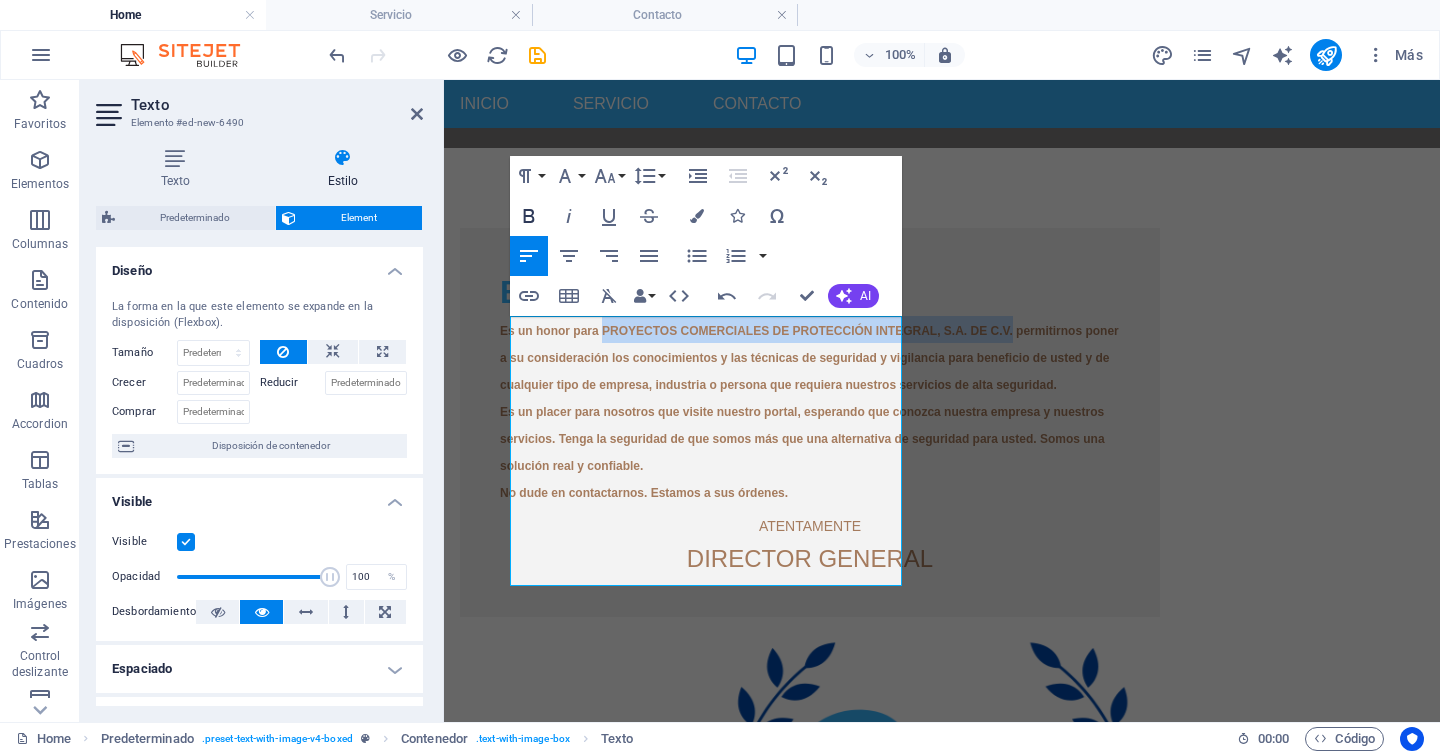 click 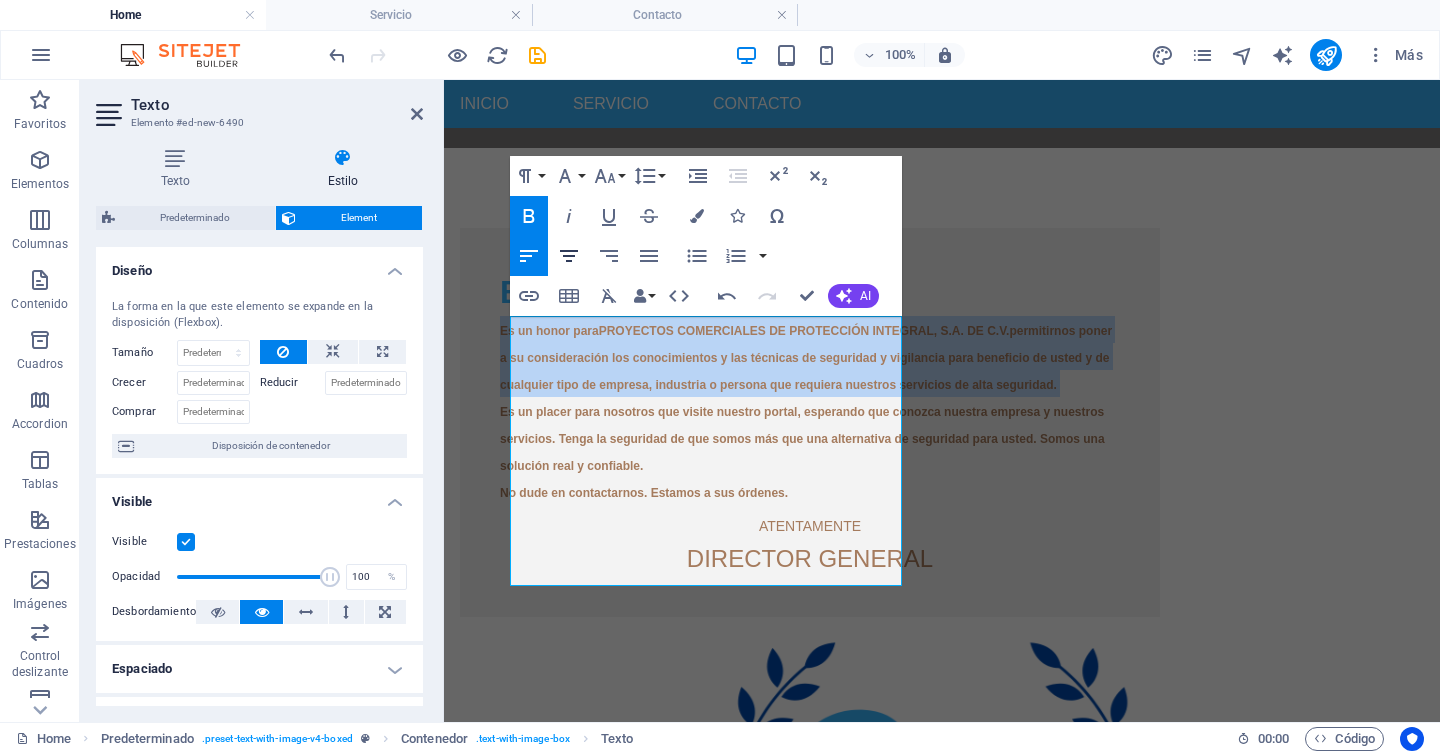 click 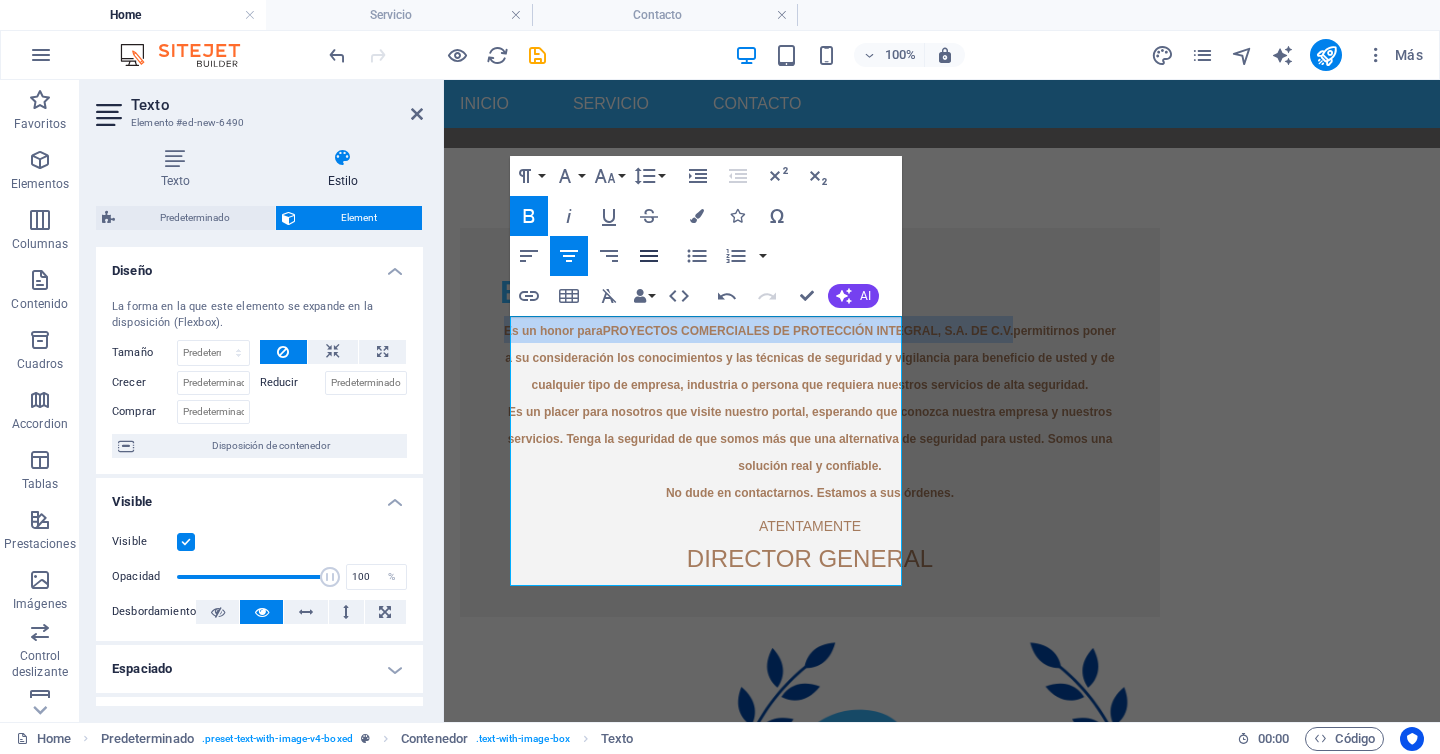 click 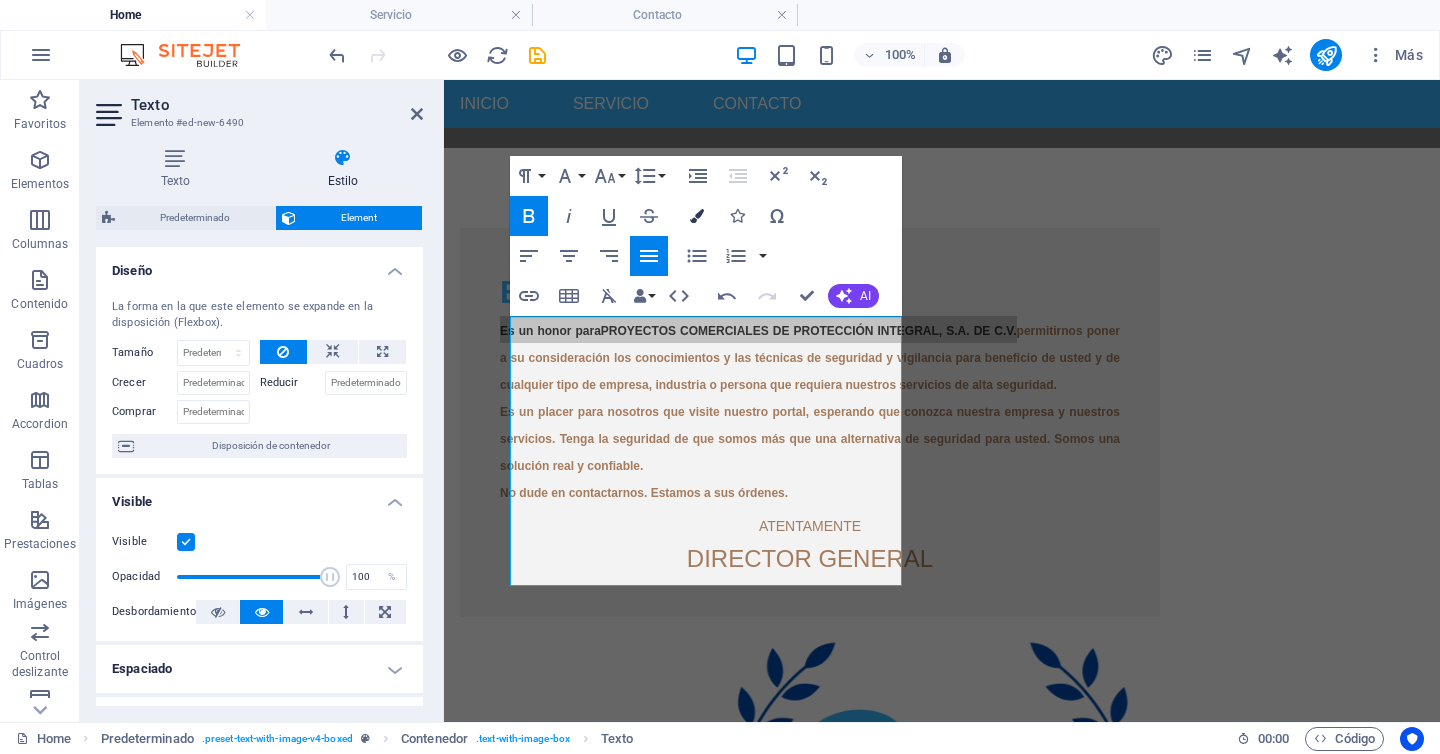 click at bounding box center (697, 216) 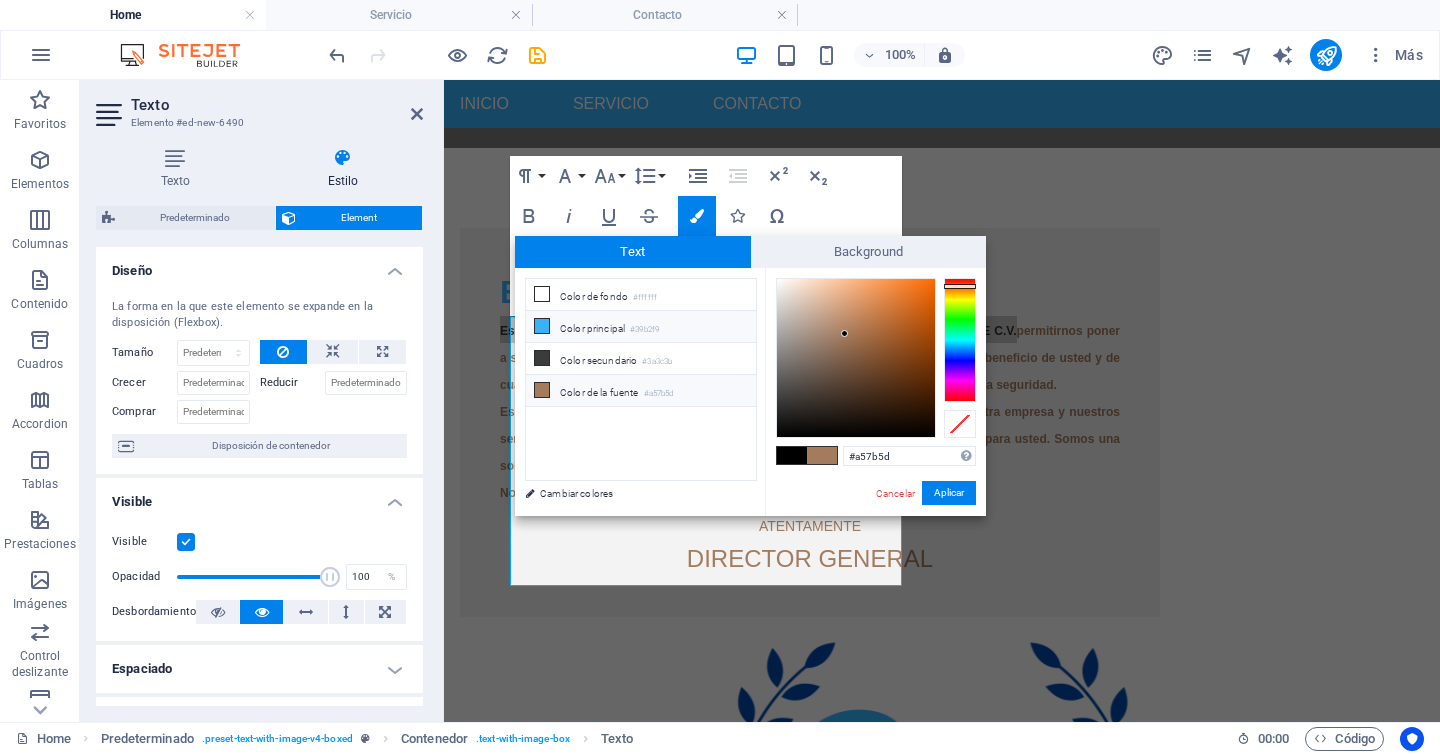 click on "Color principal
#39b2f9" at bounding box center [641, 327] 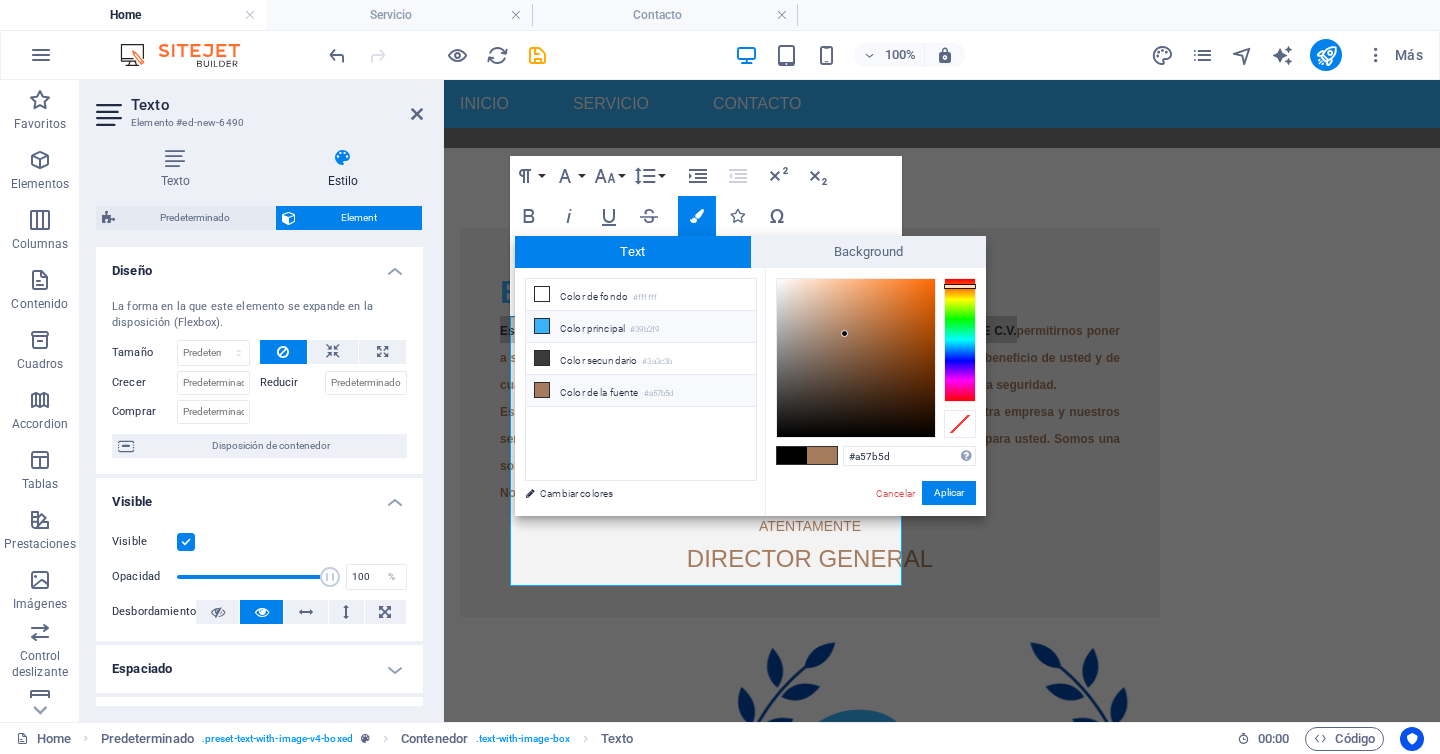 type on "#39b2f9" 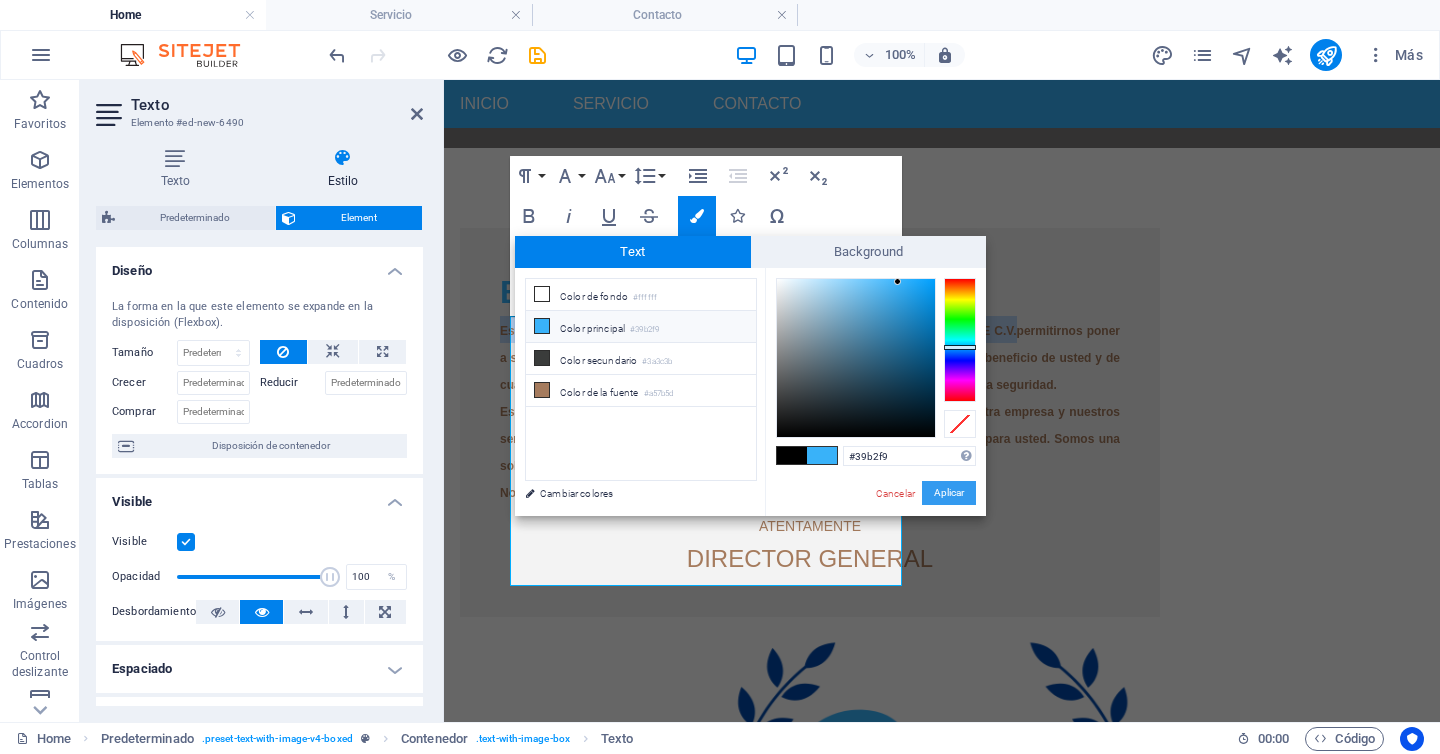 click on "Aplicar" at bounding box center [949, 493] 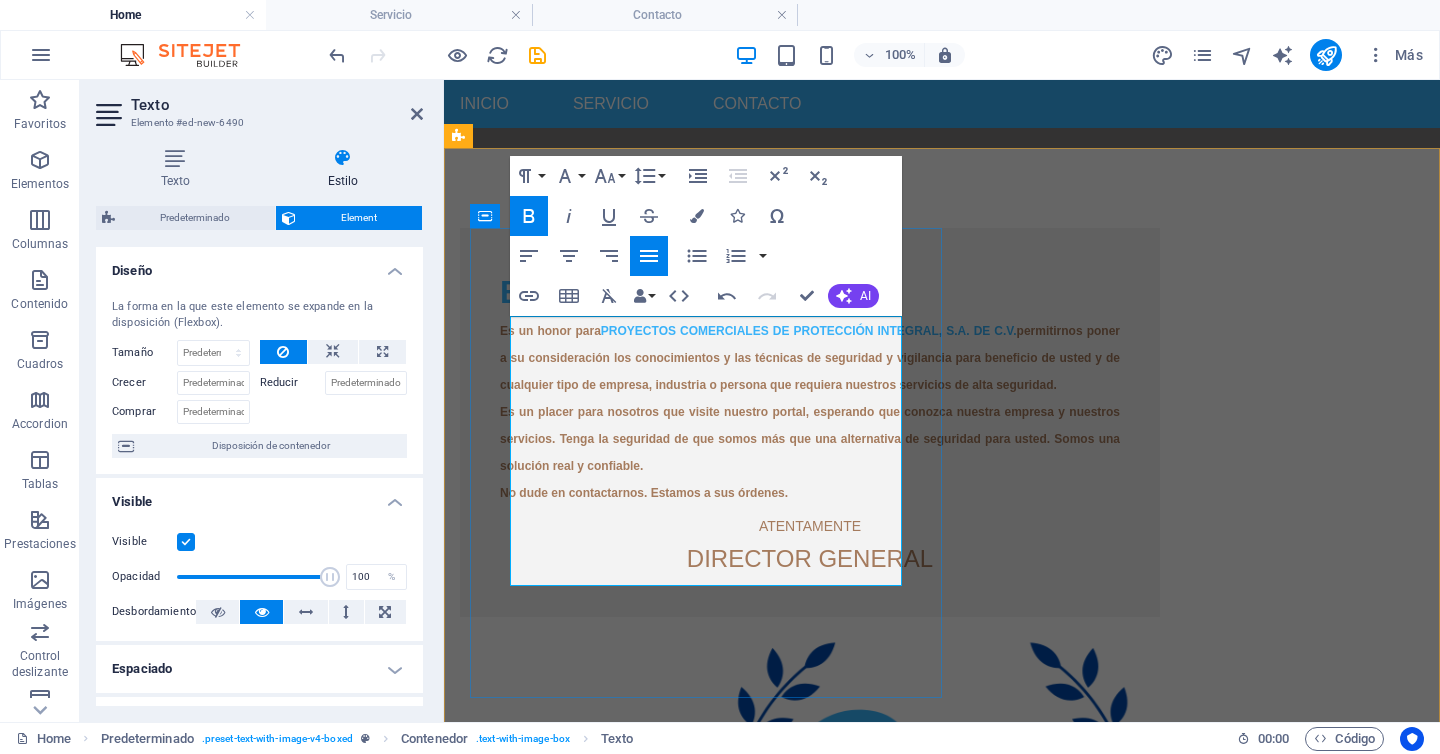 click on "Es un honor para  PROYECTOS COMERCIALES DE PROTECCIÓN INTEGRAL, S.A. DE C.V.  permitirnos poner a su consideración los conocimientos y las técnicas de seguridad y vigilancia para beneficio de usted y de cualquier tipo de empresa, industria o persona que requiera nuestros servicios de alta seguridad.   Es un placer para nosotros que visite nuestro portal, esperando que conozca nuestra empresa y nuestros servicios. Tenga la seguridad de que somos más que una alternativa de seguridad para usted. Somos una solución real y confiable.   No dude en contactarnos. Estamos a sus órdenes." at bounding box center (810, 410) 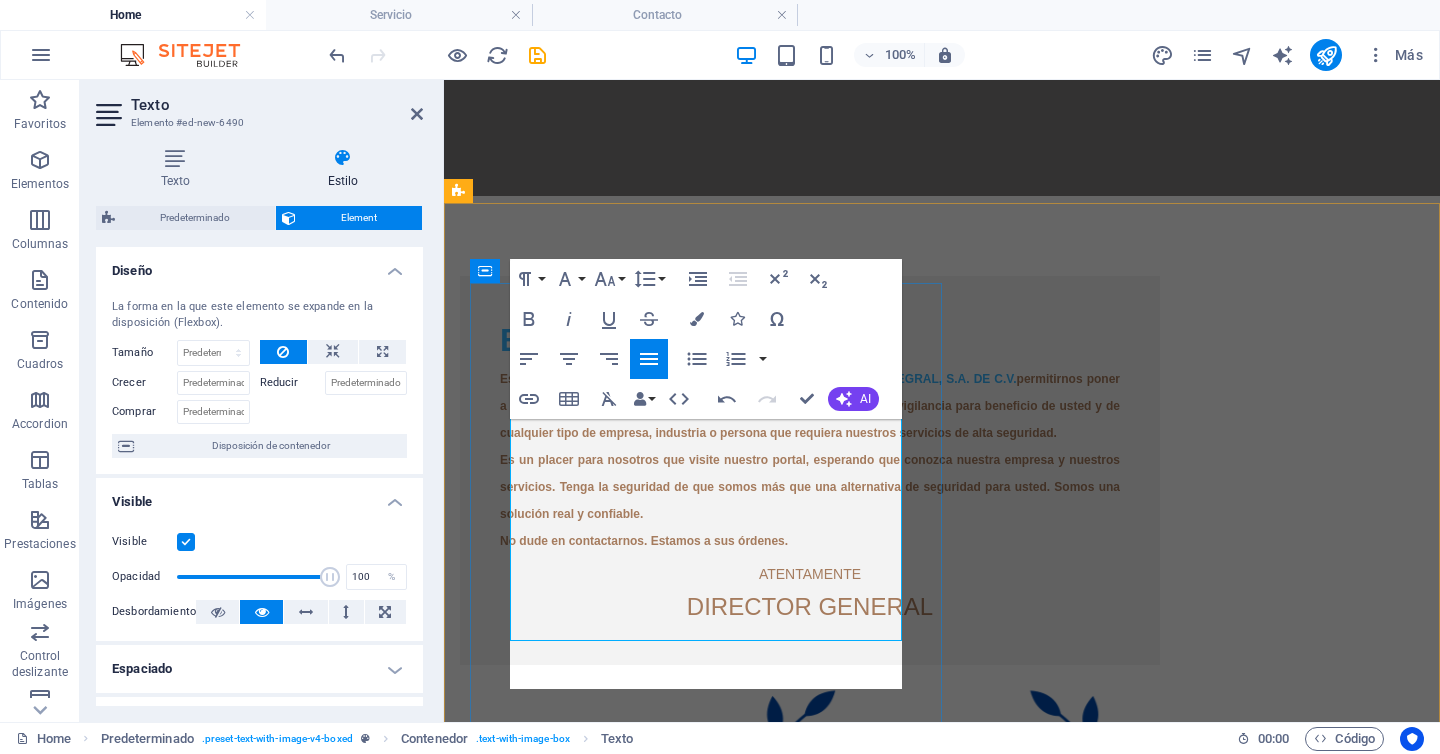 scroll, scrollTop: 426, scrollLeft: 0, axis: vertical 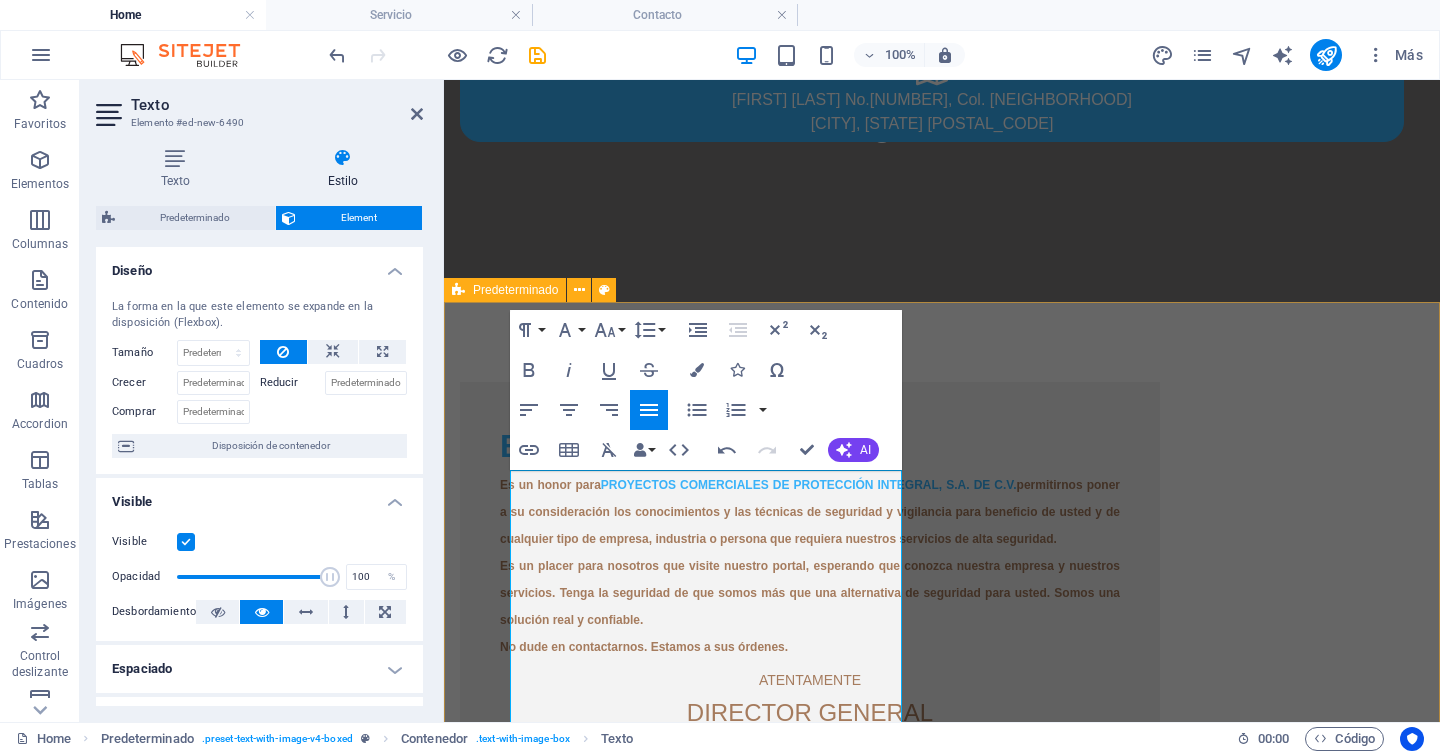 click on "Bienvenidos Es un honor para  PROYECTOS COMERCIALES DE PROTECCIÓN INTEGRAL, S.A. DE C.V.  permitirnos poner a su consideración los conocimientos y las técnicas de seguridad y vigilancia para beneficio de usted y de cualquier tipo de empresa, industria o persona que requiera nuestros servicios de alta seguridad.   Es un placer para nosotros que visite nuestro portal, esperando que conozca nuestra empresa y nuestros servicios. Tenga la seguridad de que somos más que una alternativa de seguridad para usted. Somos una solución real y confiable.   No dude en contactarnos. Estamos a sus órdenes.    ATENTAMENTE DIRECTOR GENERAL Suelta el contenido aquí o  Añadir elementos  Pegar portapapeles" at bounding box center (942, 882) 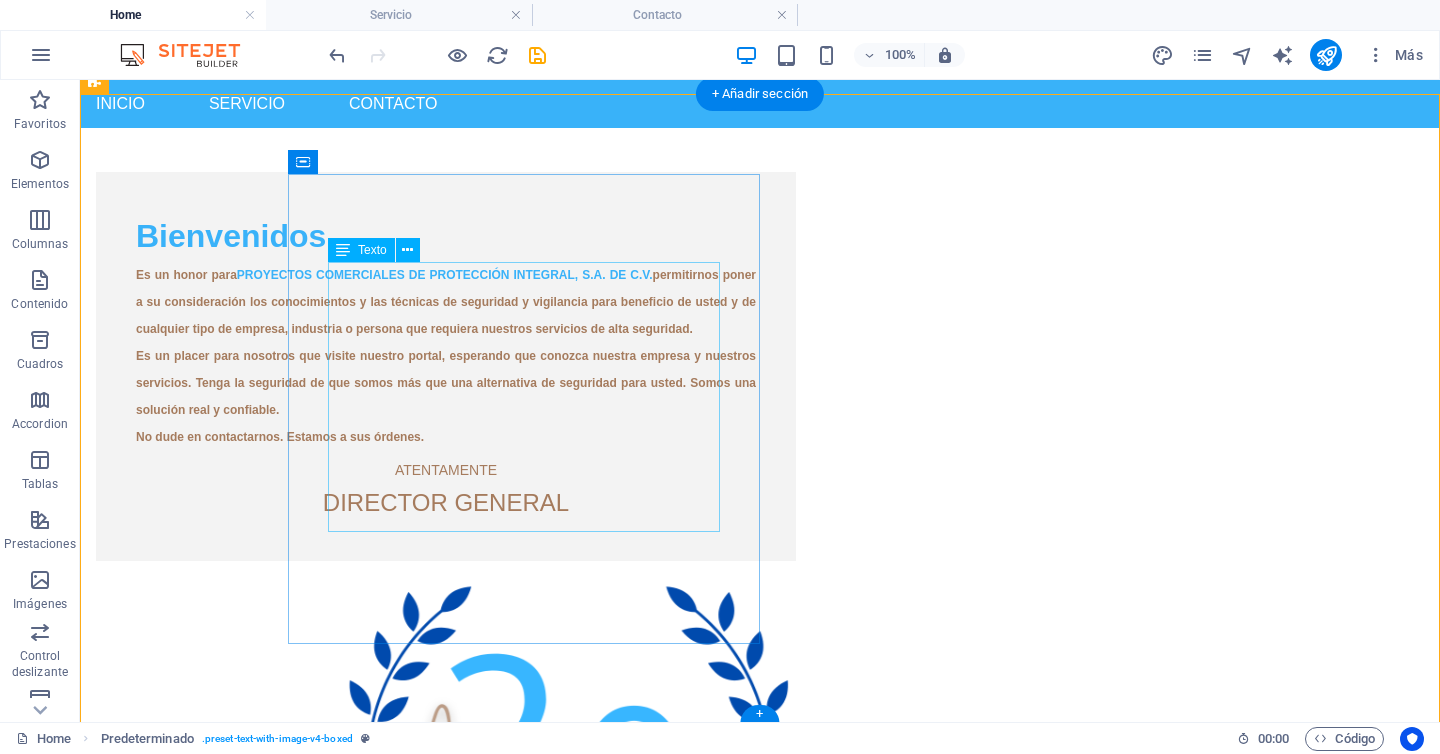 scroll, scrollTop: 586, scrollLeft: 0, axis: vertical 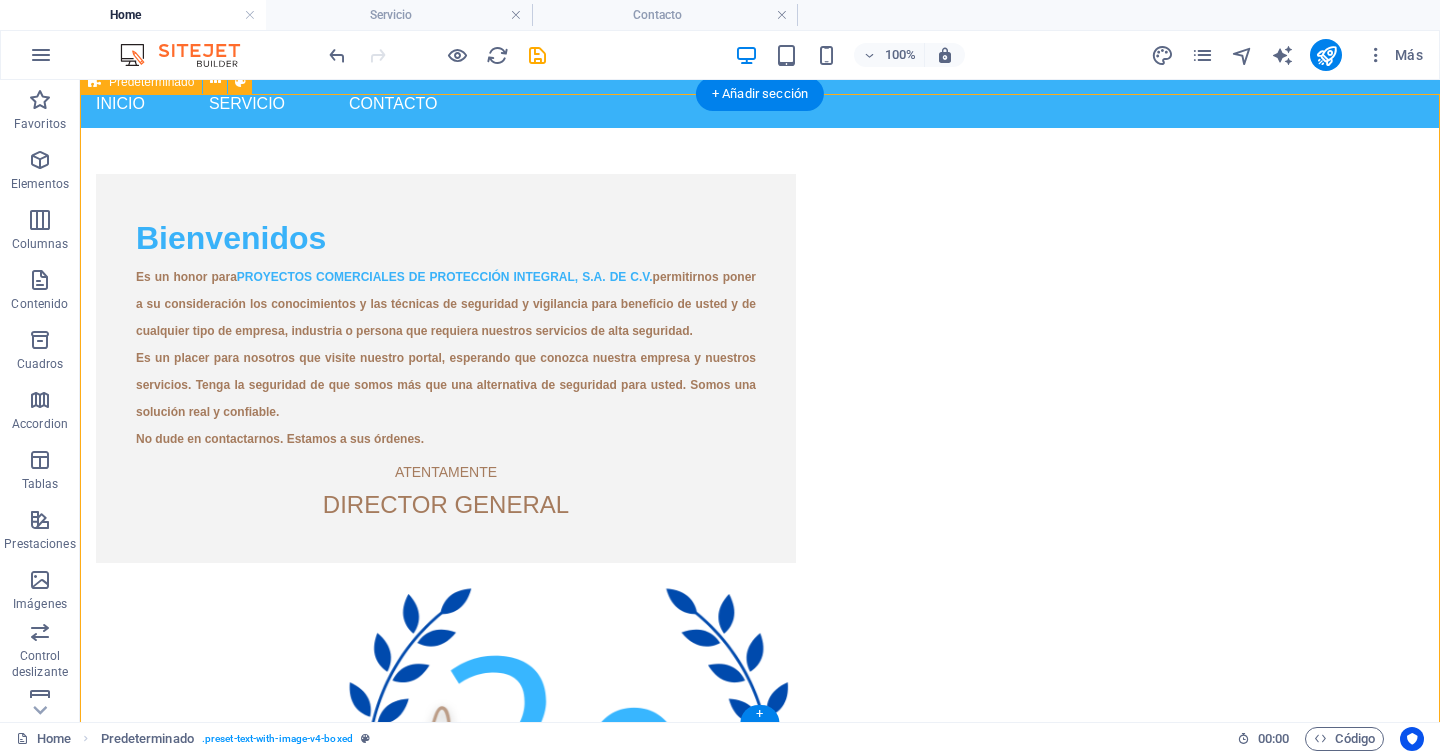 click on "Bienvenidos Es un honor para  PROYECTOS COMERCIALES DE PROTECCIÓN INTEGRAL, S.A. DE C.V.  permitirnos poner a su consideración los conocimientos y las técnicas de seguridad y vigilancia para beneficio de usted y de cualquier tipo de empresa, industria o persona que requiera nuestros servicios de alta seguridad.   Es un placer para nosotros que visite nuestro portal, esperando que conozca nuestra empresa y nuestros servicios. Tenga la seguridad de que somos más que una alternativa de seguridad para usted. Somos una solución real y confiable.   No dude en contactarnos. Estamos a sus órdenes.    ATENTAMENTE DIRECTOR GENERAL Suelta el contenido aquí o  Añadir elementos  Pegar portapapeles" at bounding box center [760, 674] 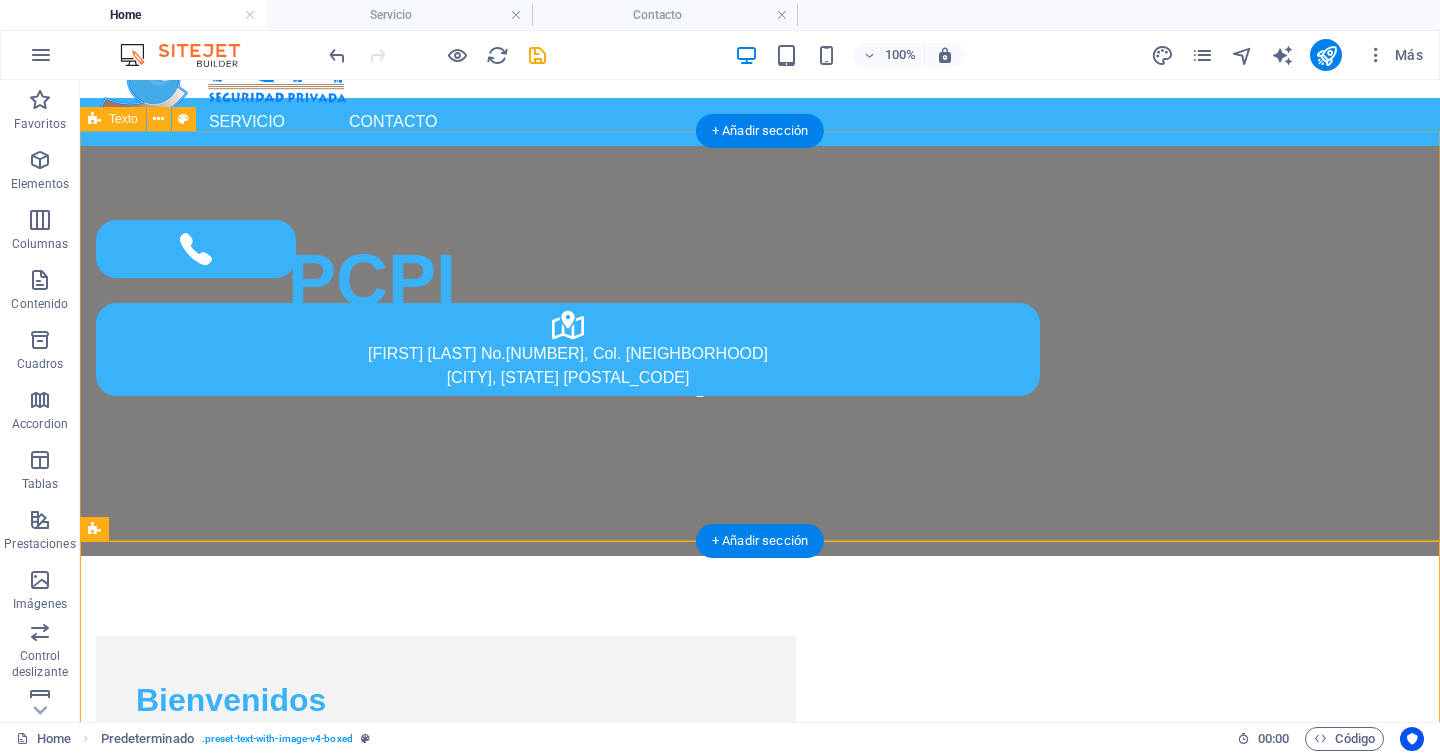 scroll, scrollTop: 588, scrollLeft: 0, axis: vertical 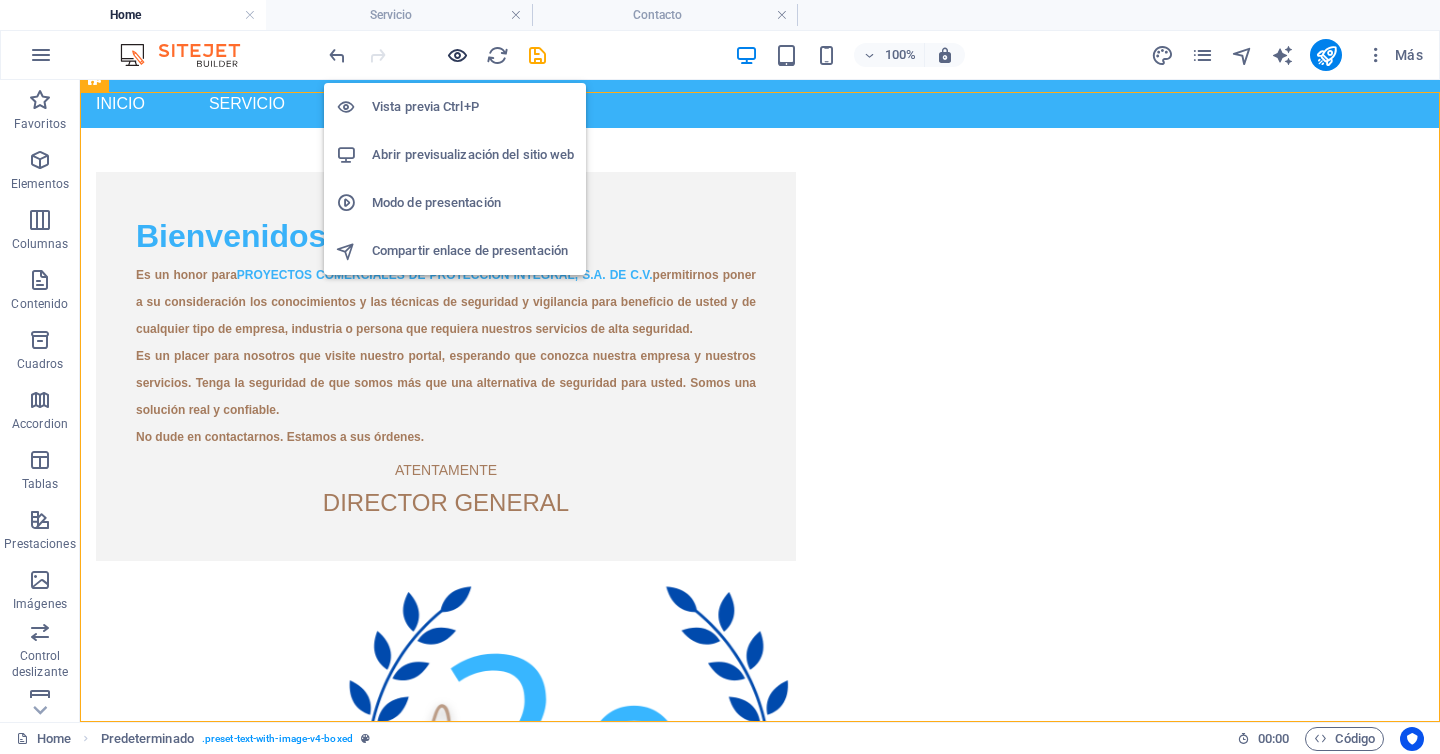 click at bounding box center (457, 55) 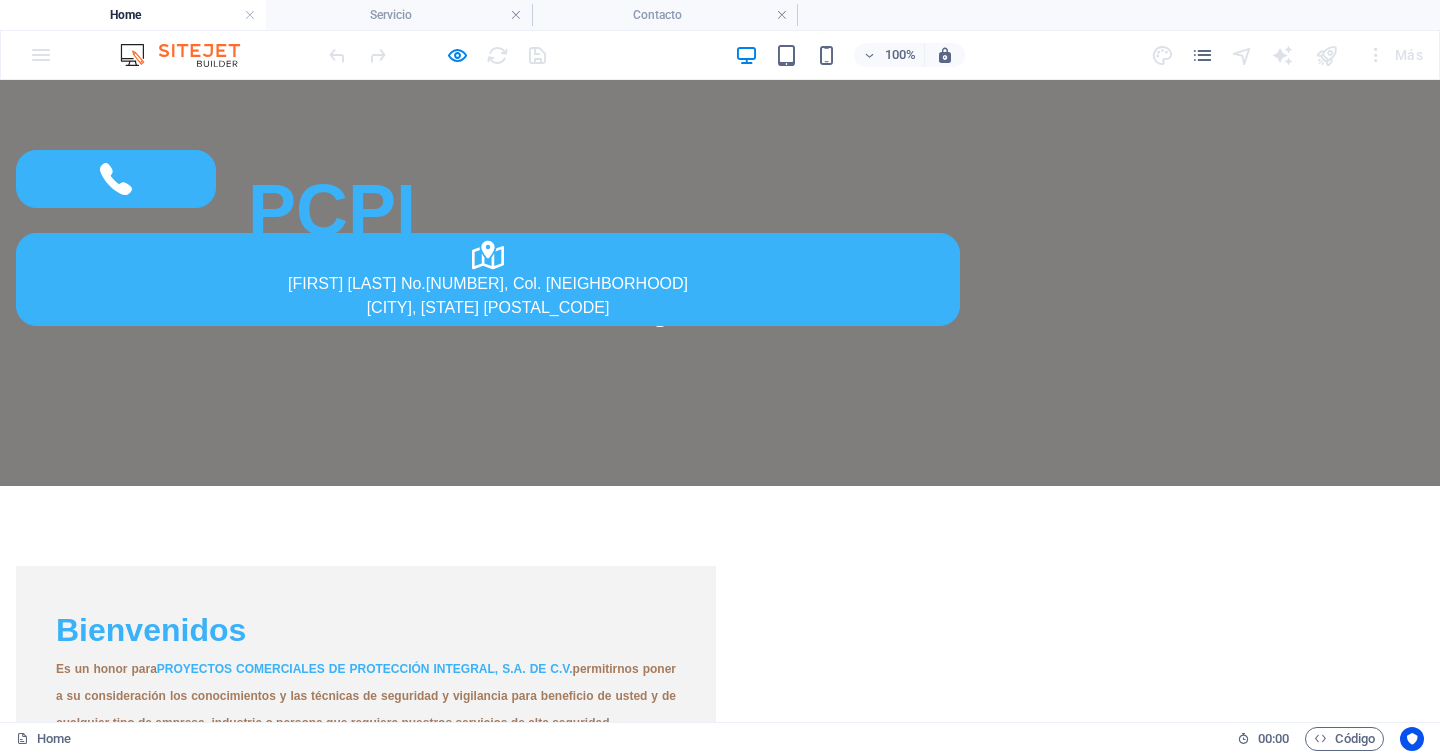 scroll, scrollTop: 588, scrollLeft: 0, axis: vertical 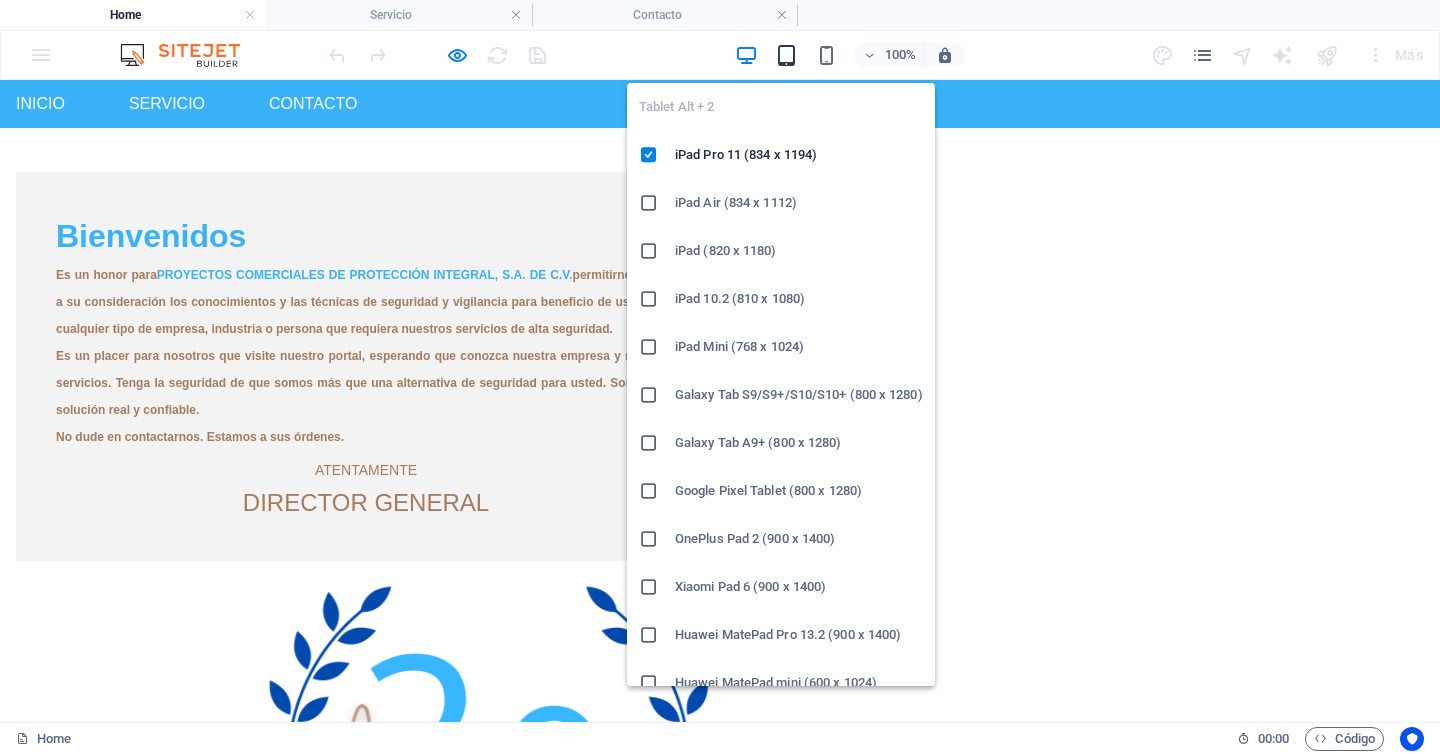 click at bounding box center (786, 55) 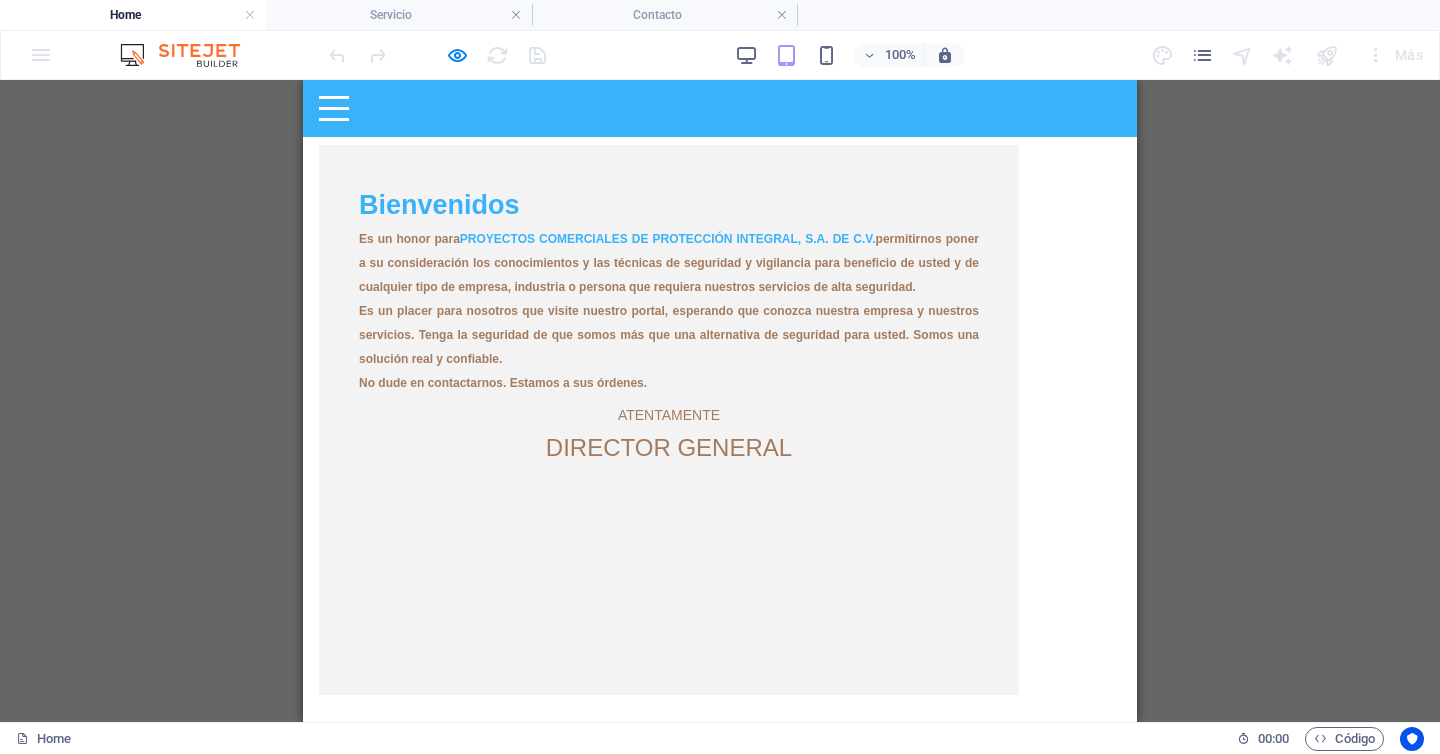 scroll, scrollTop: 617, scrollLeft: 0, axis: vertical 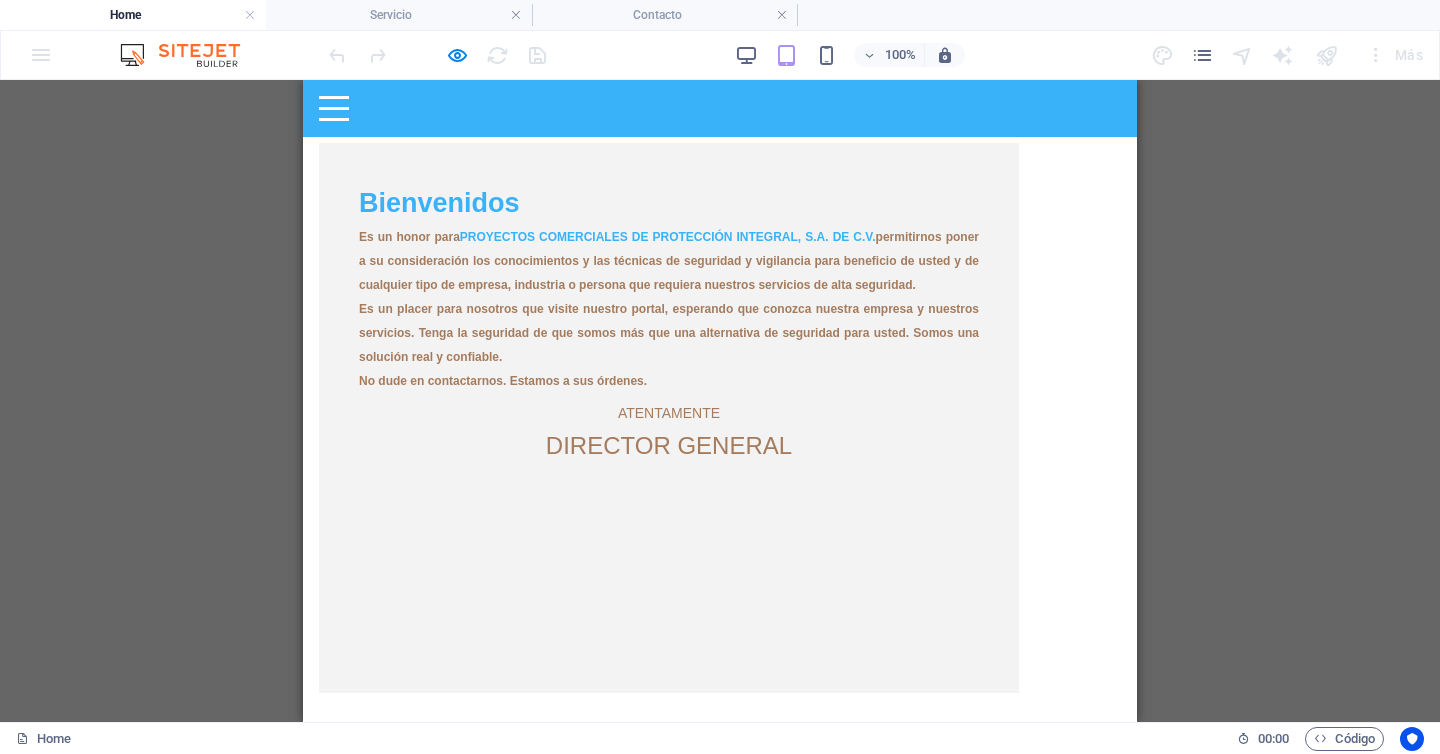 click on "Bienvenidos Es un honor para  PROYECTOS COMERCIALES DE PROTECCIÓN INTEGRAL, S.A. DE C.V.  permitirnos poner a su consideración los conocimientos y las técnicas de seguridad y vigilancia para beneficio de usted y de cualquier tipo de empresa, industria o persona que requiera nuestros servicios de alta seguridad.   Es un placer para nosotros que visite nuestro portal, esperando que conozca nuestra empresa y nuestros servicios. Tenga la seguridad de que somos más que una alternativa de seguridad para usted. Somos una solución real y confiable.   No dude en contactarnos. Estamos a sus órdenes.    ATENTAMENTE DIRECTOR GENERAL" at bounding box center [669, 418] 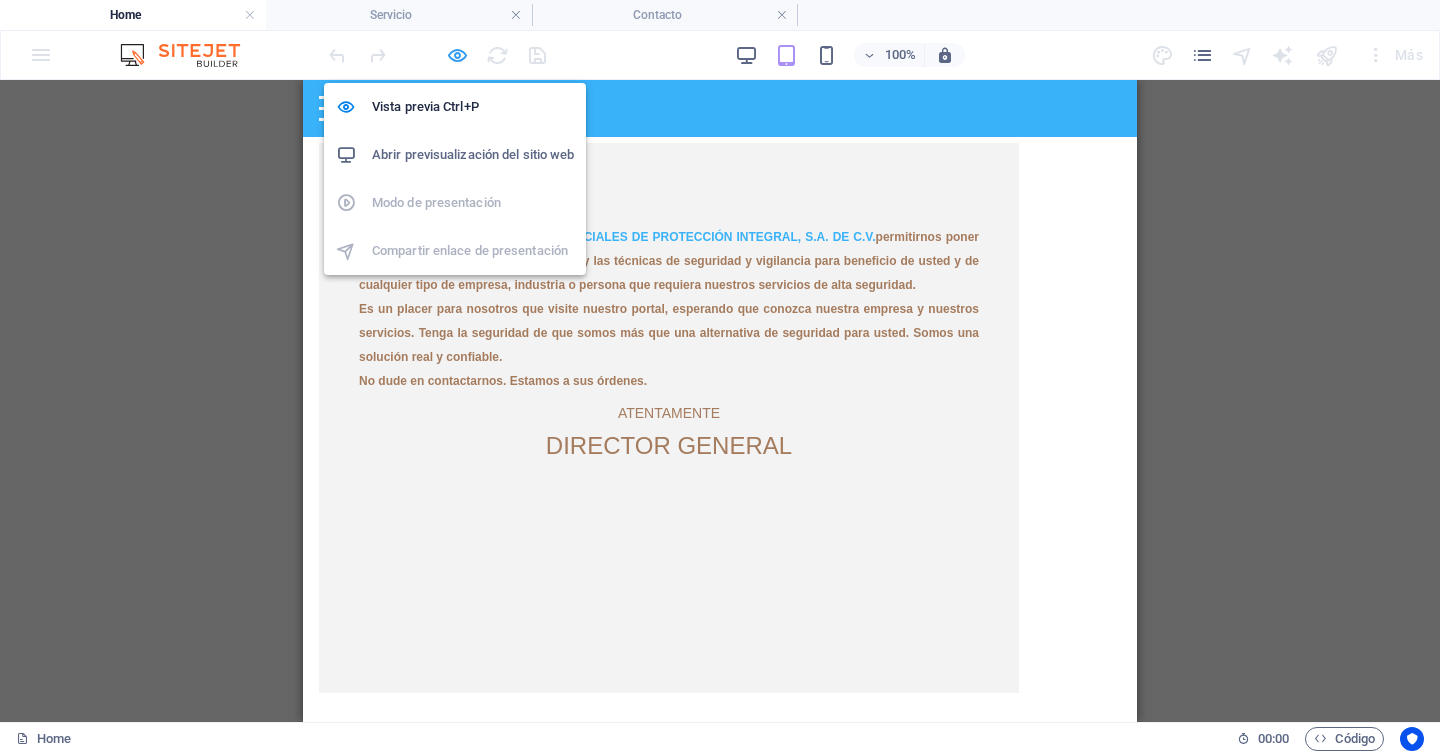 click at bounding box center [457, 55] 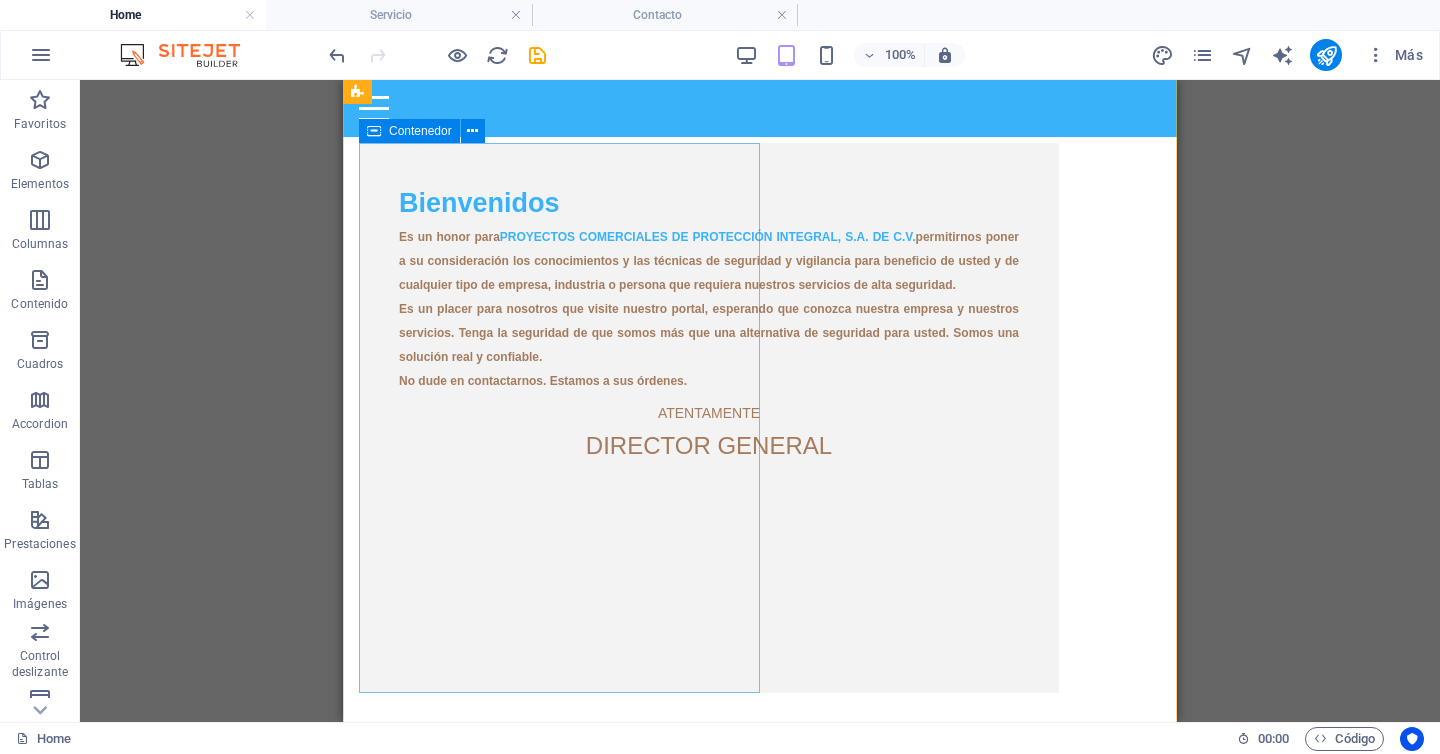 click on "Bienvenidos Es un honor para  PROYECTOS COMERCIALES DE PROTECCIÓN INTEGRAL, S.A. DE C.V.  permitirnos poner a su consideración los conocimientos y las técnicas de seguridad y vigilancia para beneficio de usted y de cualquier tipo de empresa, industria o persona que requiera nuestros servicios de alta seguridad.   Es un placer para nosotros que visite nuestro portal, esperando que conozca nuestra empresa y nuestros servicios. Tenga la seguridad de que somos más que una alternativa de seguridad para usted. Somos una solución real y confiable.   No dude en contactarnos. Estamos a sus órdenes.    ATENTAMENTE DIRECTOR GENERAL" at bounding box center (709, 418) 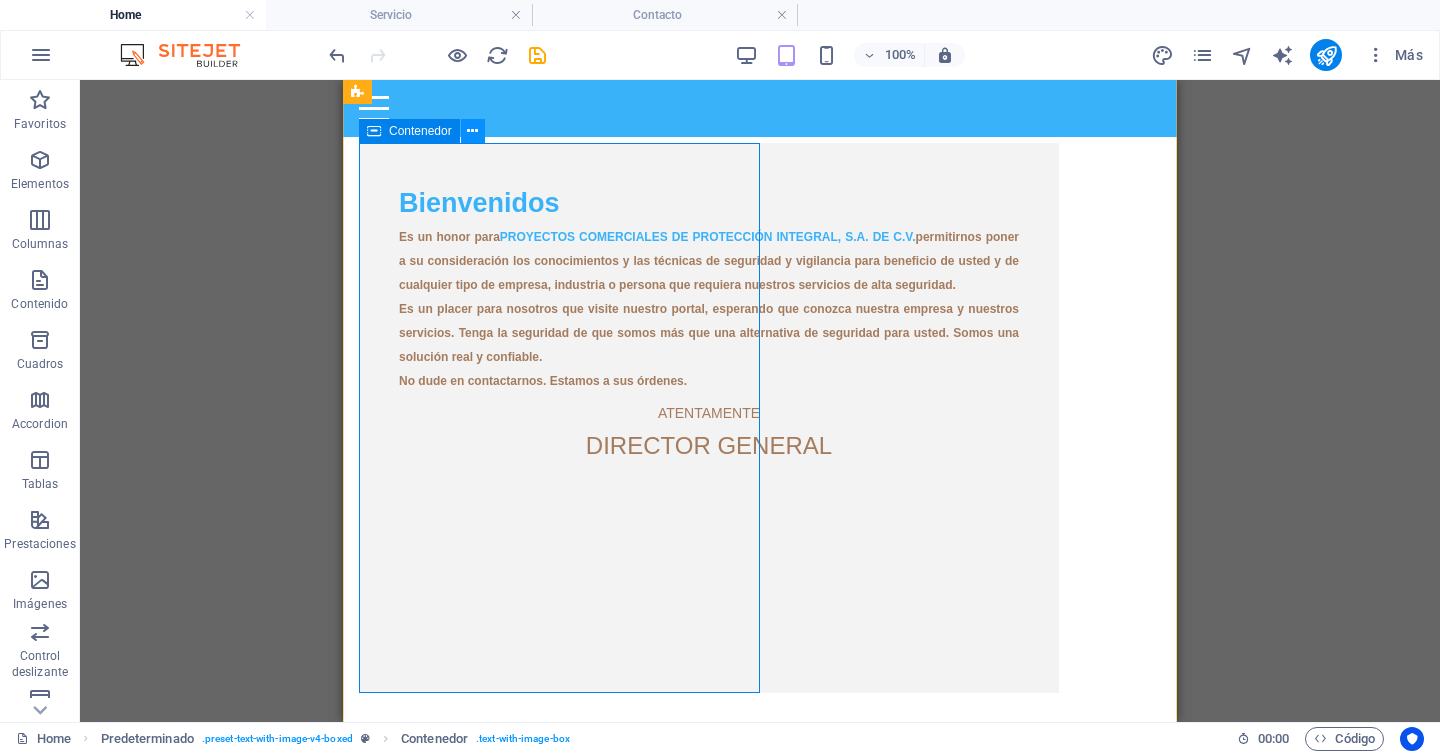 click at bounding box center [472, 131] 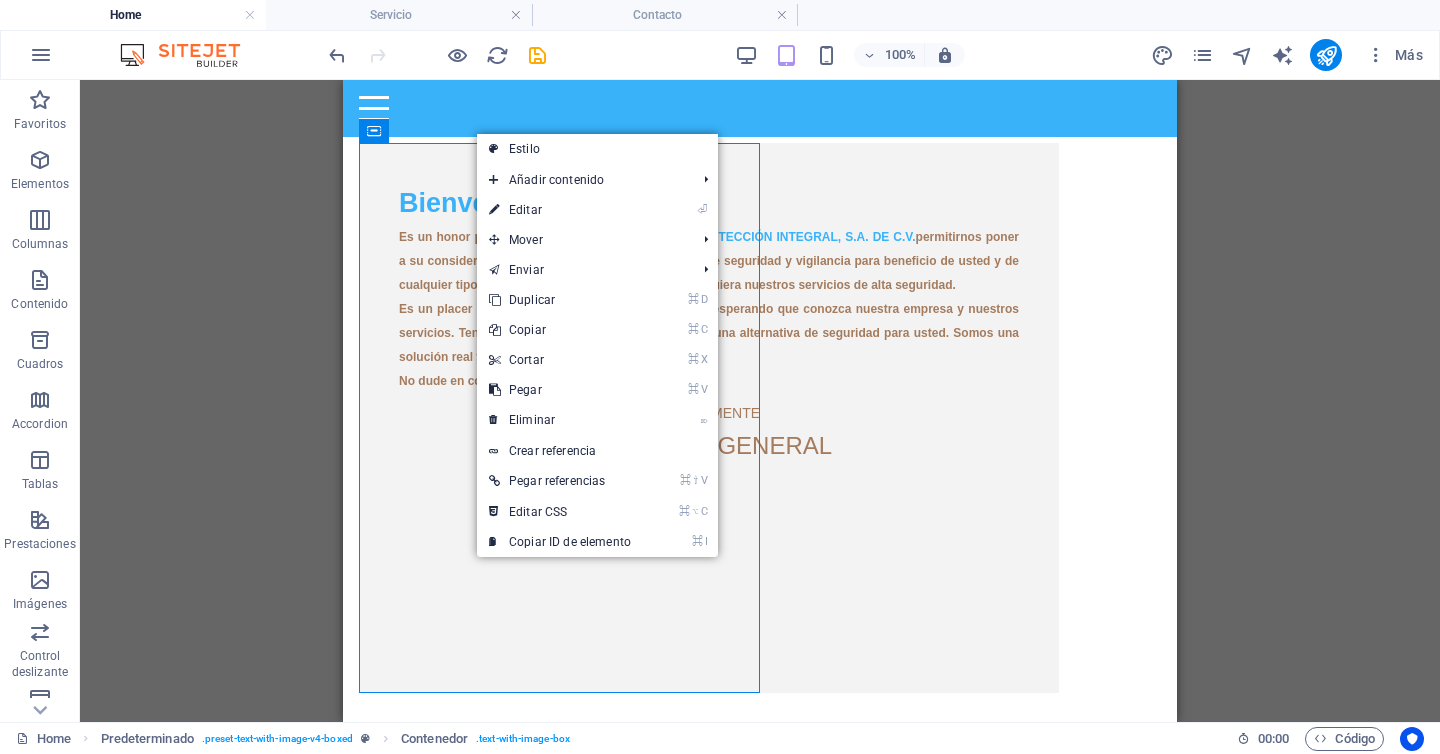 click on "Estilo" at bounding box center [597, 149] 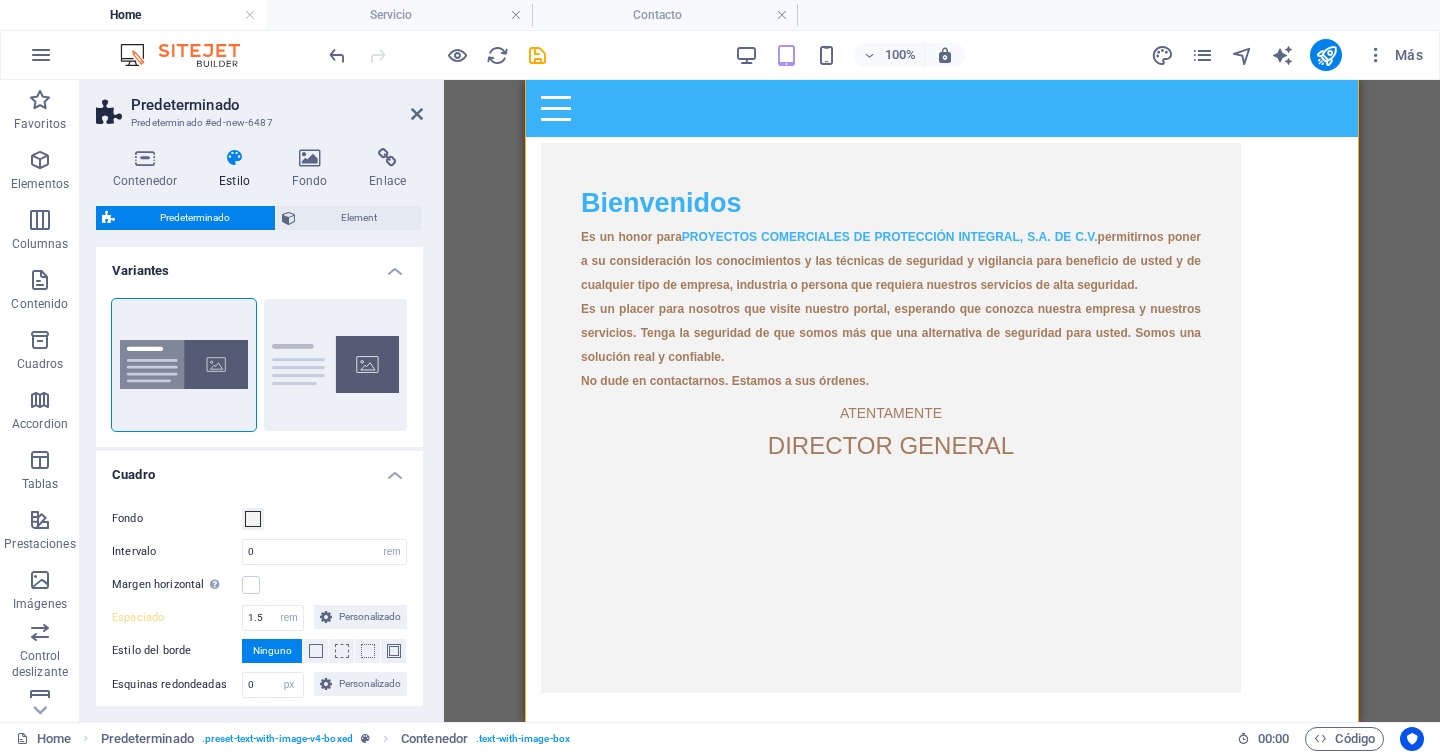 select on "DISABLED_OPTION_VALUE" 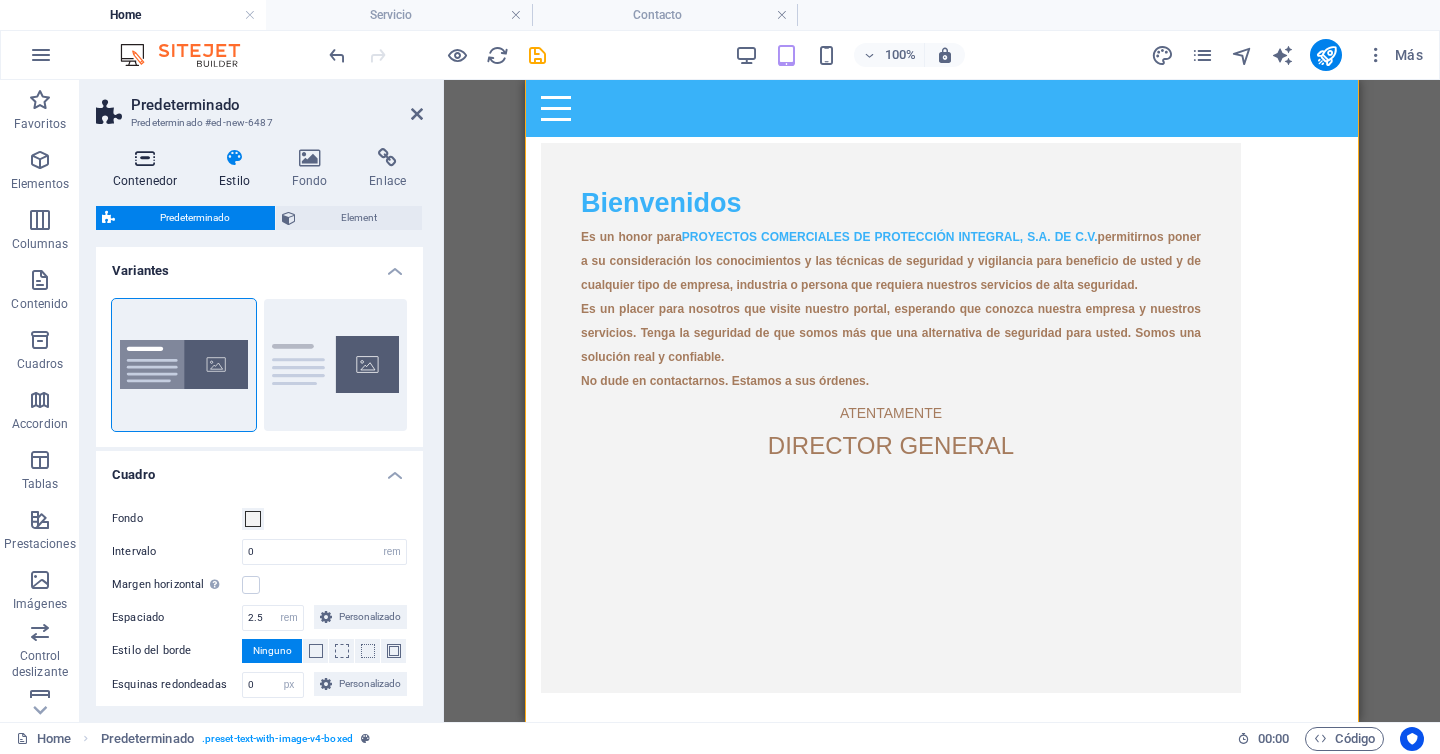 click at bounding box center [145, 158] 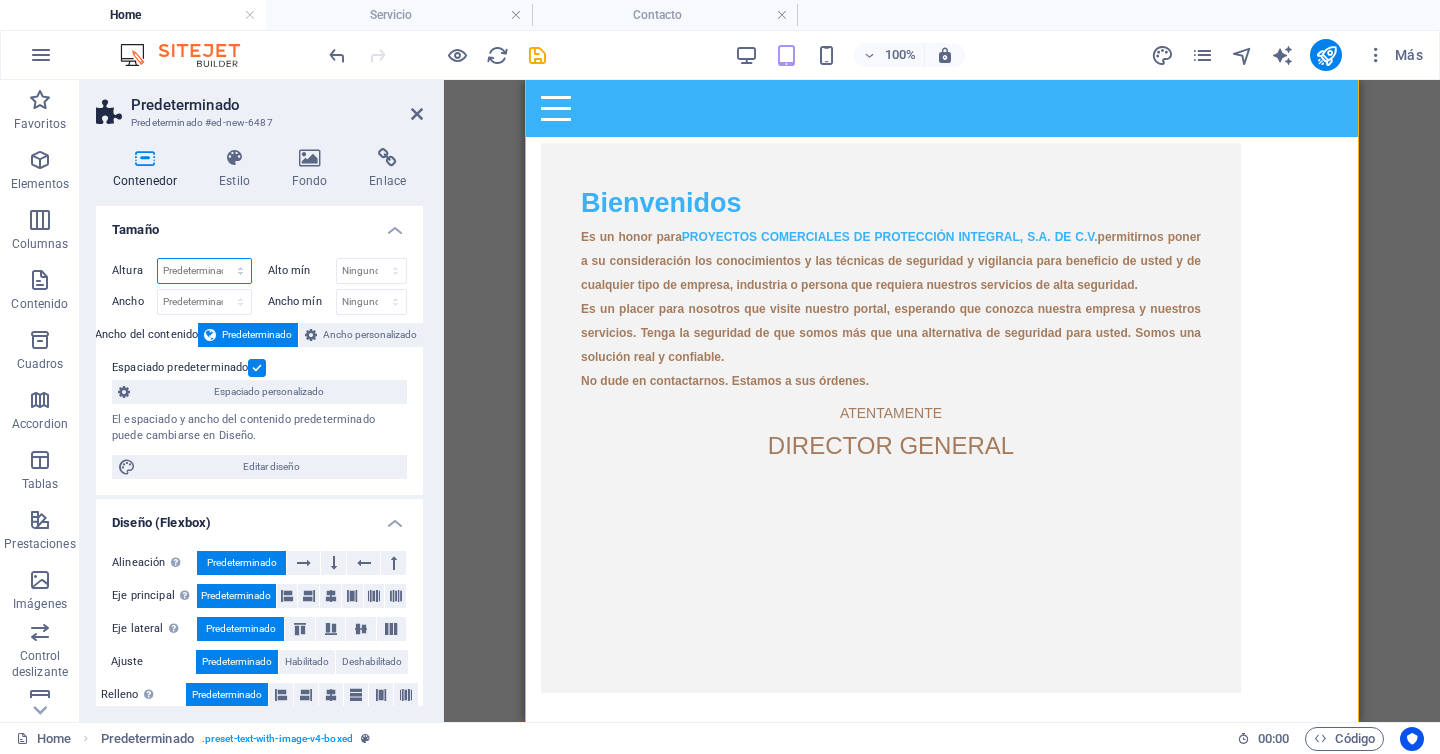 click on "Predeterminado px rem % vh vw" at bounding box center [204, 271] 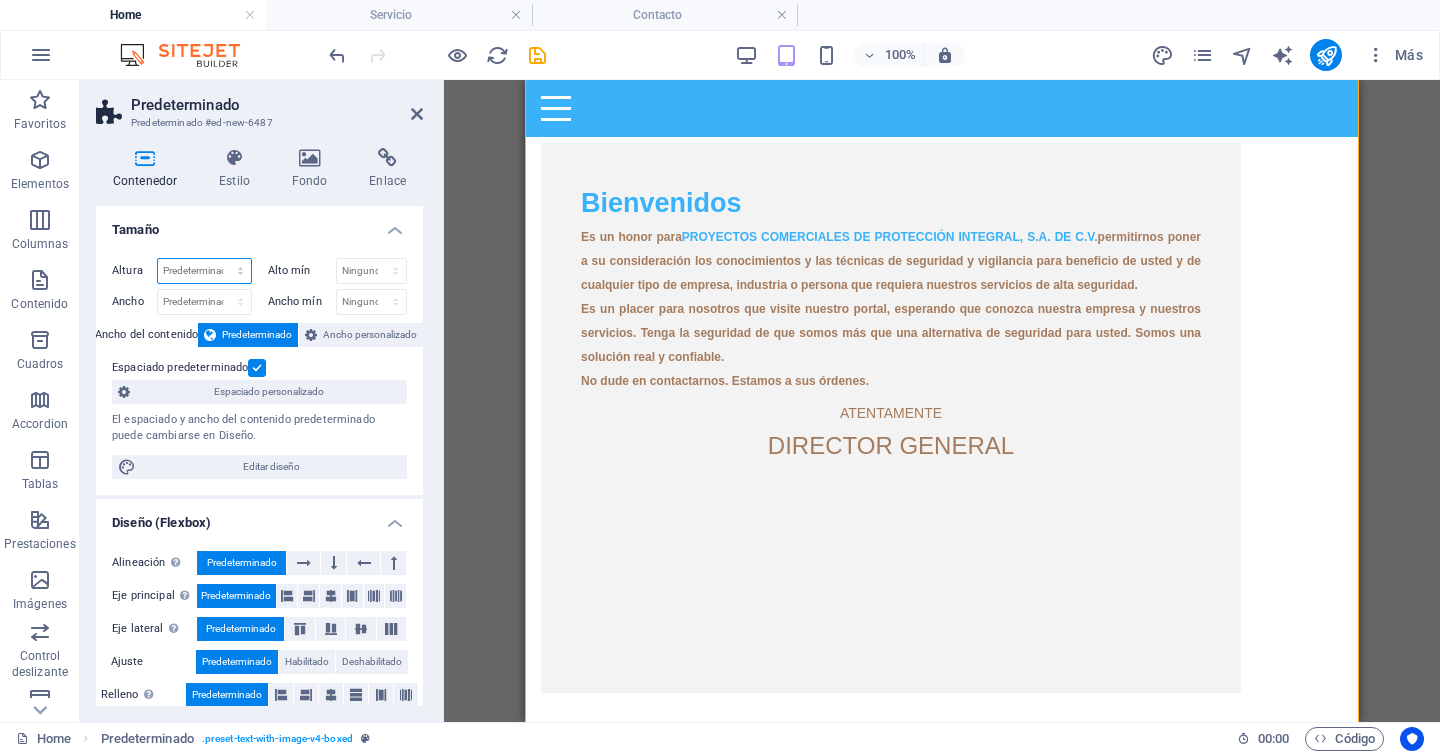 select on "px" 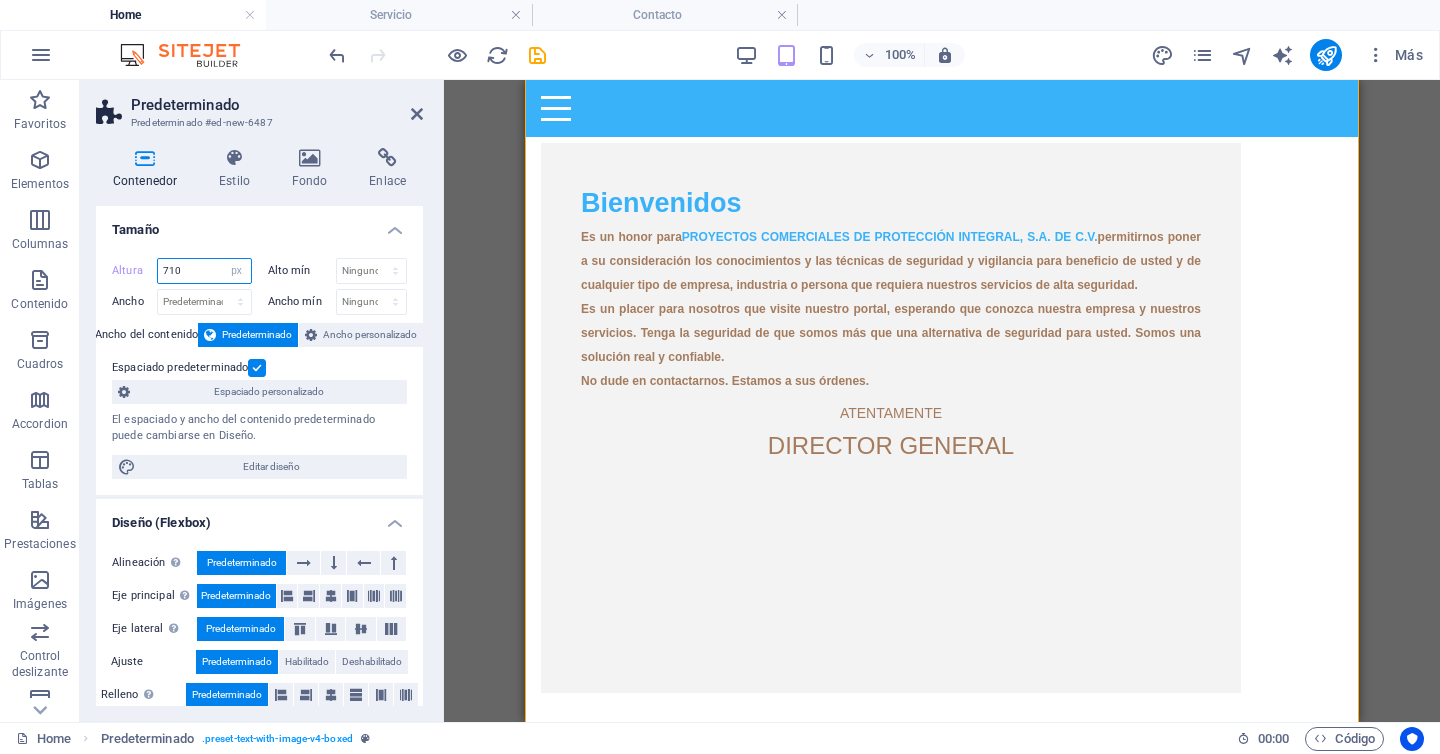 drag, startPoint x: 197, startPoint y: 272, endPoint x: 153, endPoint y: 271, distance: 44.011364 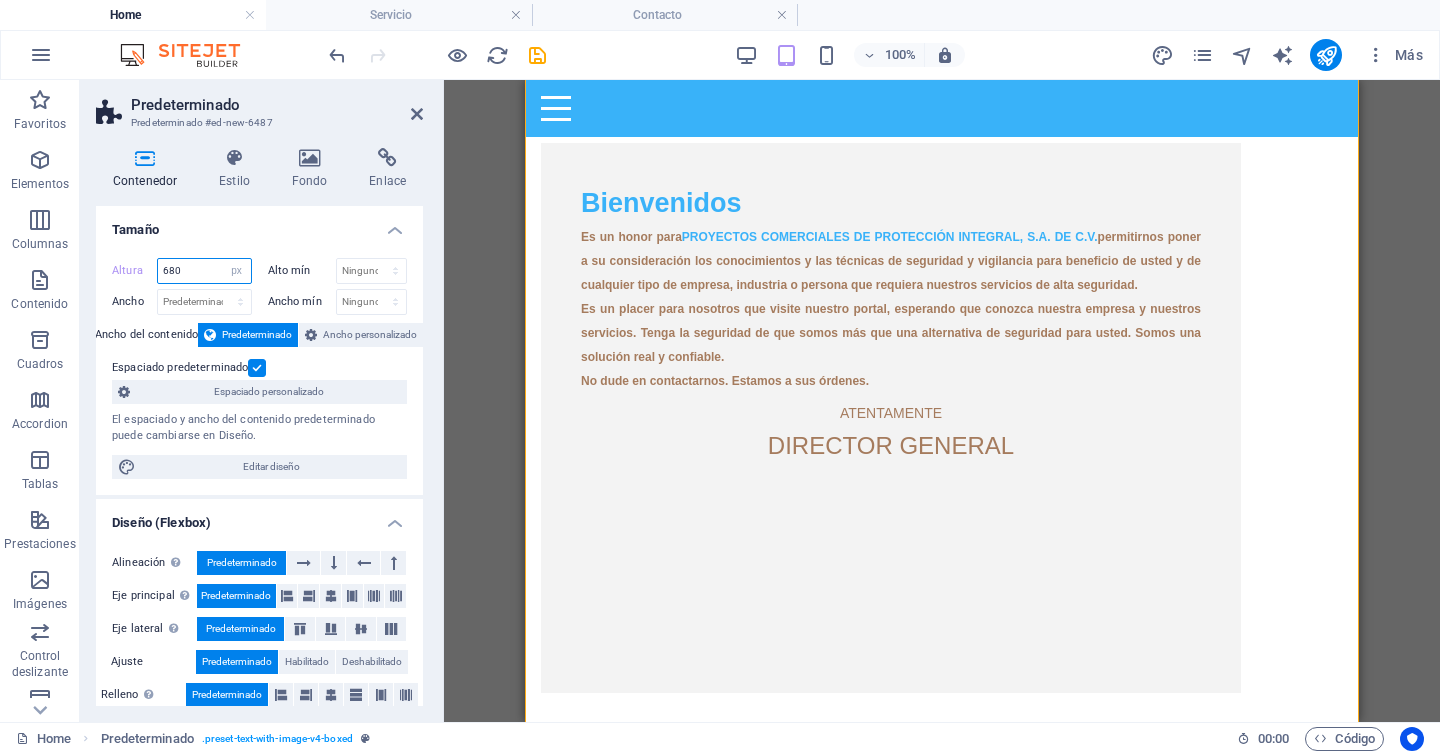 type on "680" 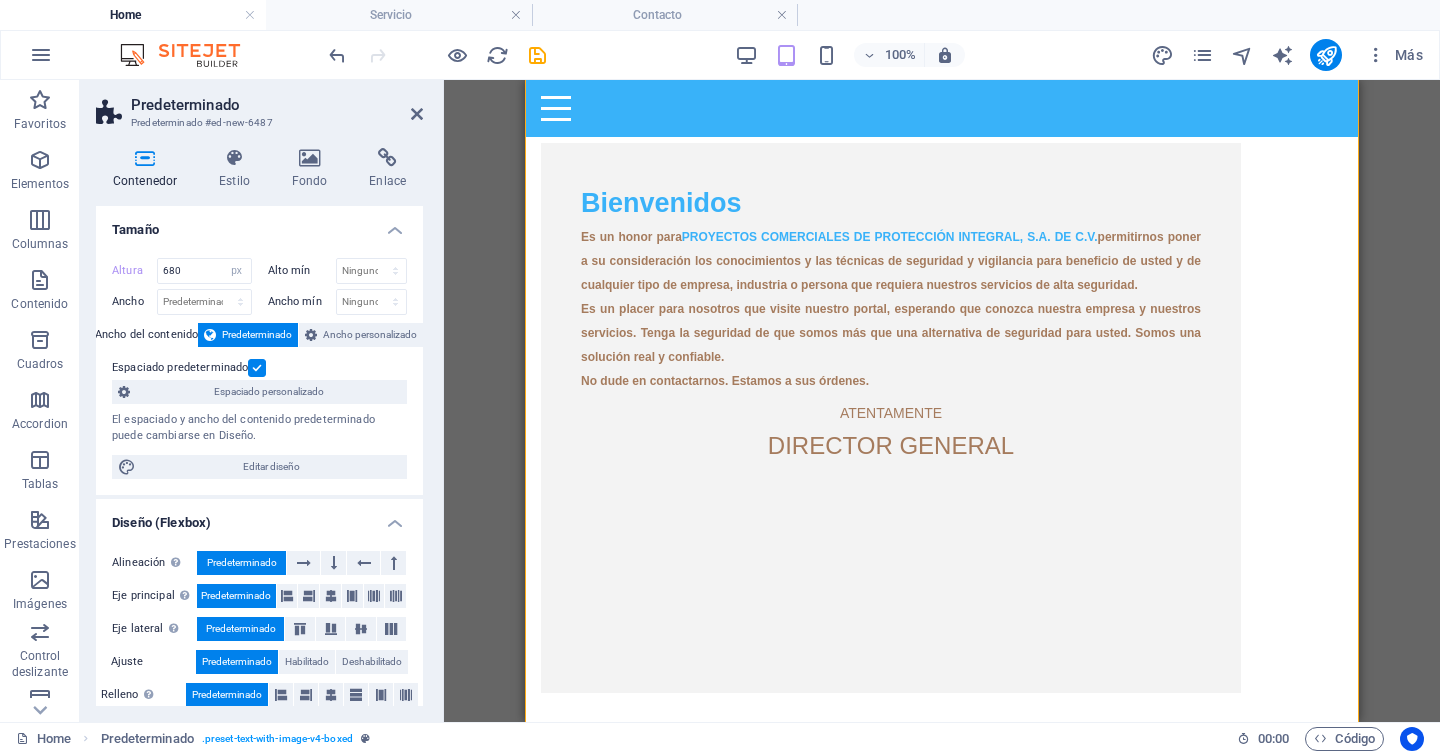 click on "Tamaño" at bounding box center (259, 224) 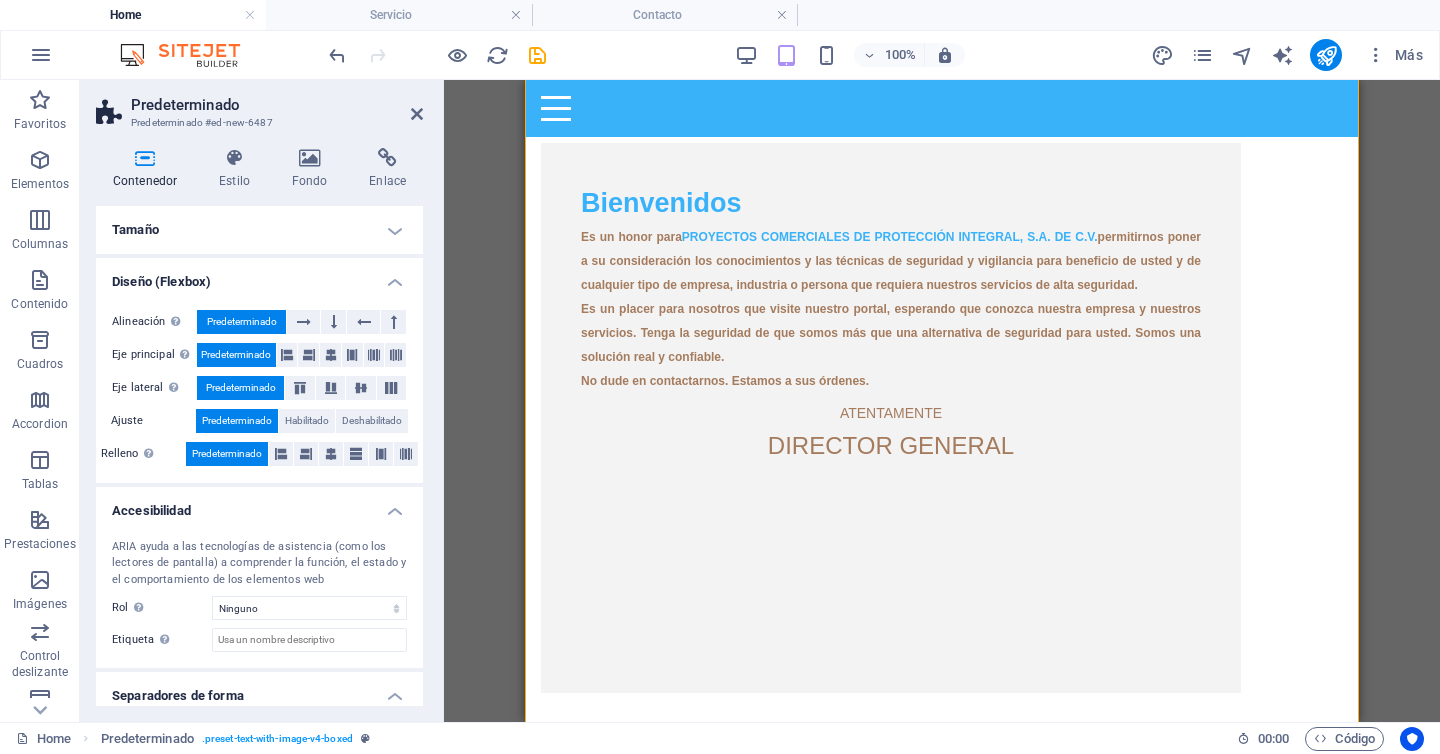 click on "Predeterminado Predeterminado #ed-new-6487
Contenedor Estilo Fondo Enlace Tamaño Altura 680 Predeterminado px rem % vh vw Alto mín Ninguno px rem % vh vw Ancho 440 Predeterminado px rem % em vh vw Ancho mín Ninguno px rem % vh vw Ancho del contenido Predeterminado Ancho personalizado Ancho Predeterminado px rem % em vh vw Ancho mín Ninguno px rem % vh vw Espaciado predeterminado Espaciado personalizado El espaciado y ancho del contenido predeterminado puede cambiarse en Diseño. Editar diseño Diseño (Flexbox) Alineación Determina flex-direction. Predeterminado Eje principal Determina la forma en la que los elementos deberían comportarse por el eje principal en este contenedor (contenido justificado). Predeterminado Eje lateral Controla la dirección vertical del elemento en el contenedor (alinear elementos). Predeterminado Ajuste Predeterminado Habilitado Deshabilitado Relleno Controla las distancias y la dirección de los elementos en el eje Y en varias líneas (alinear contenido). %" at bounding box center [262, 401] 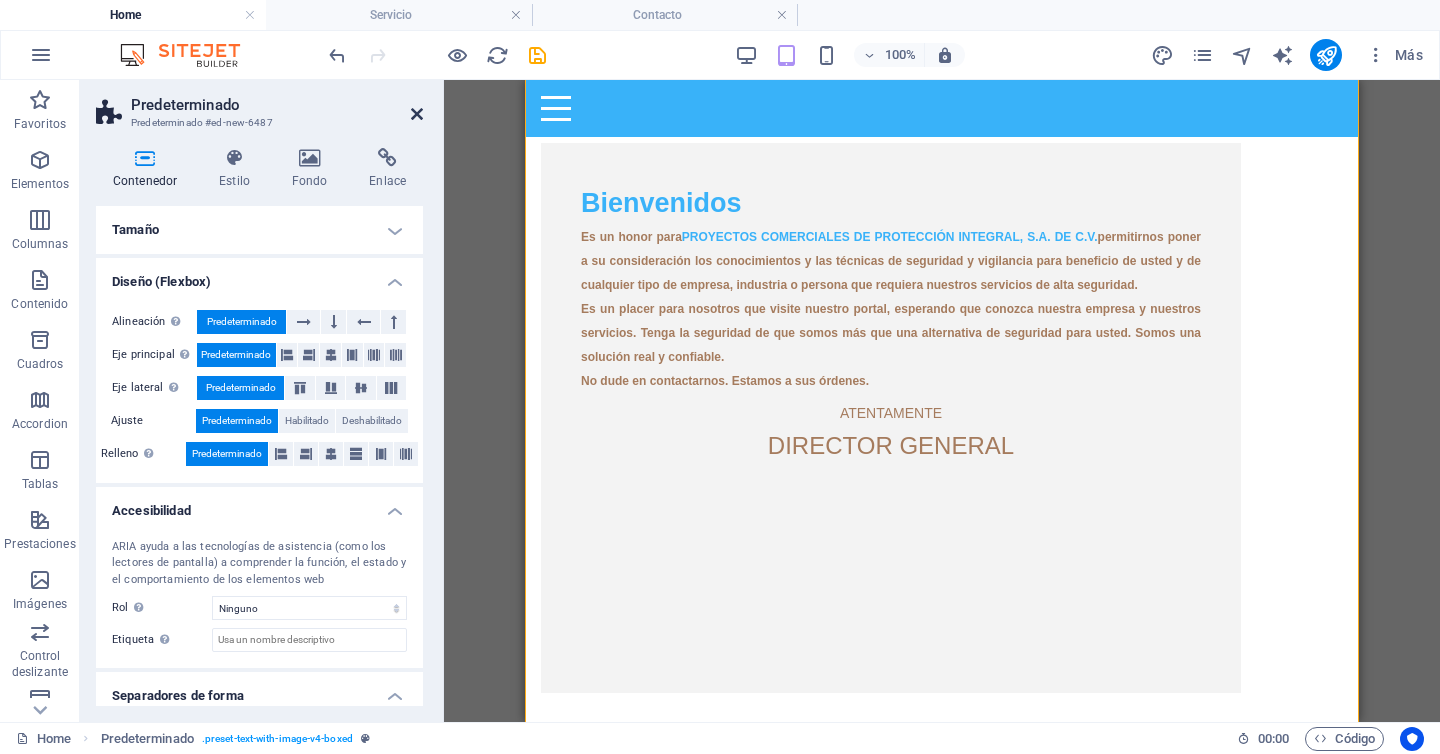 click at bounding box center (417, 114) 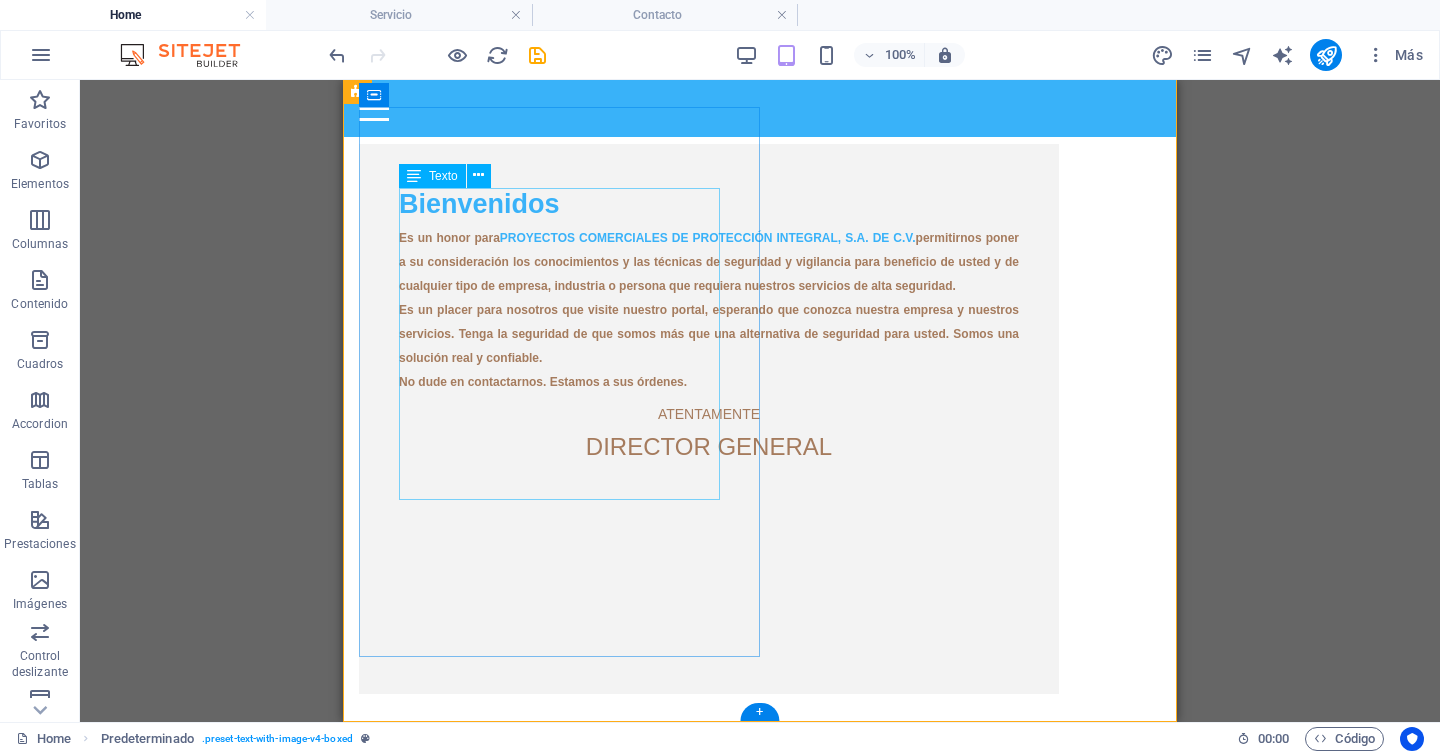 scroll, scrollTop: 600, scrollLeft: 0, axis: vertical 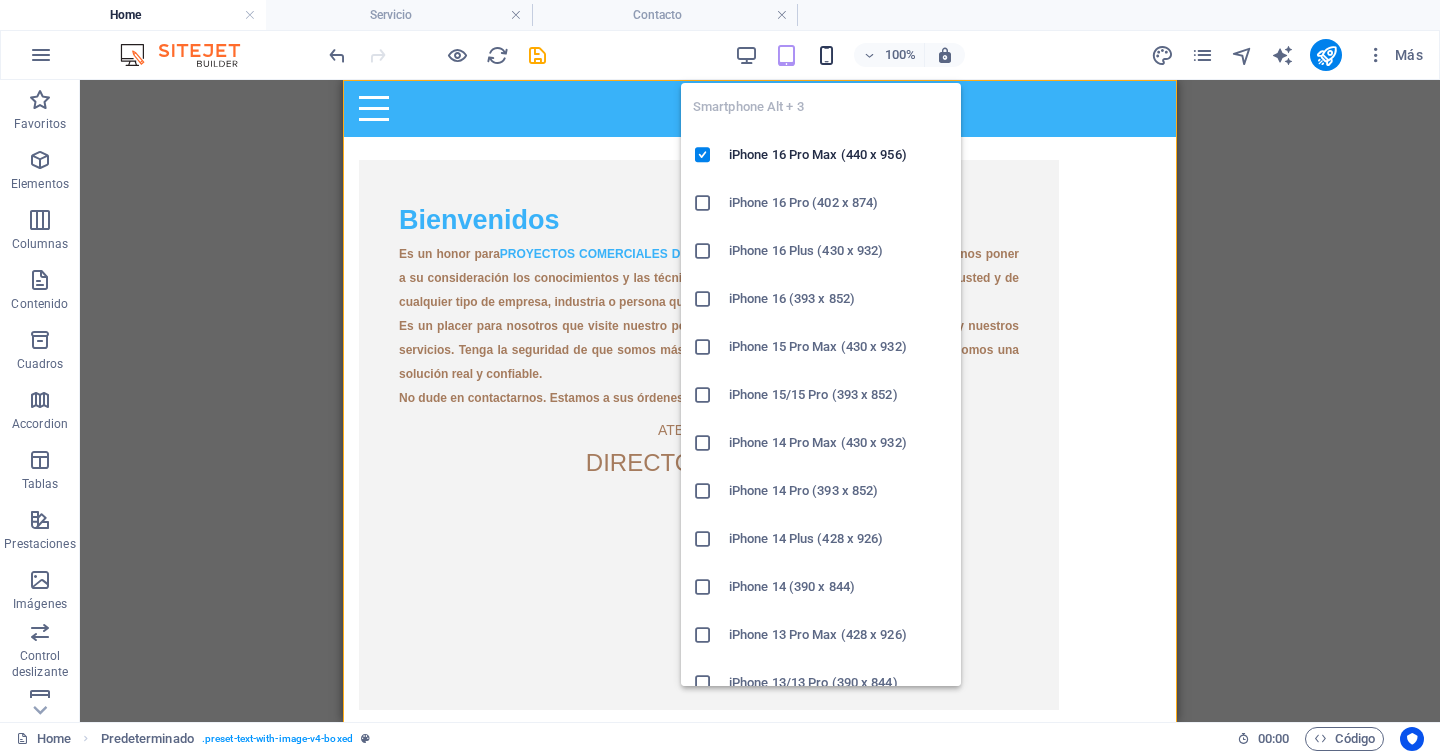 click at bounding box center (826, 55) 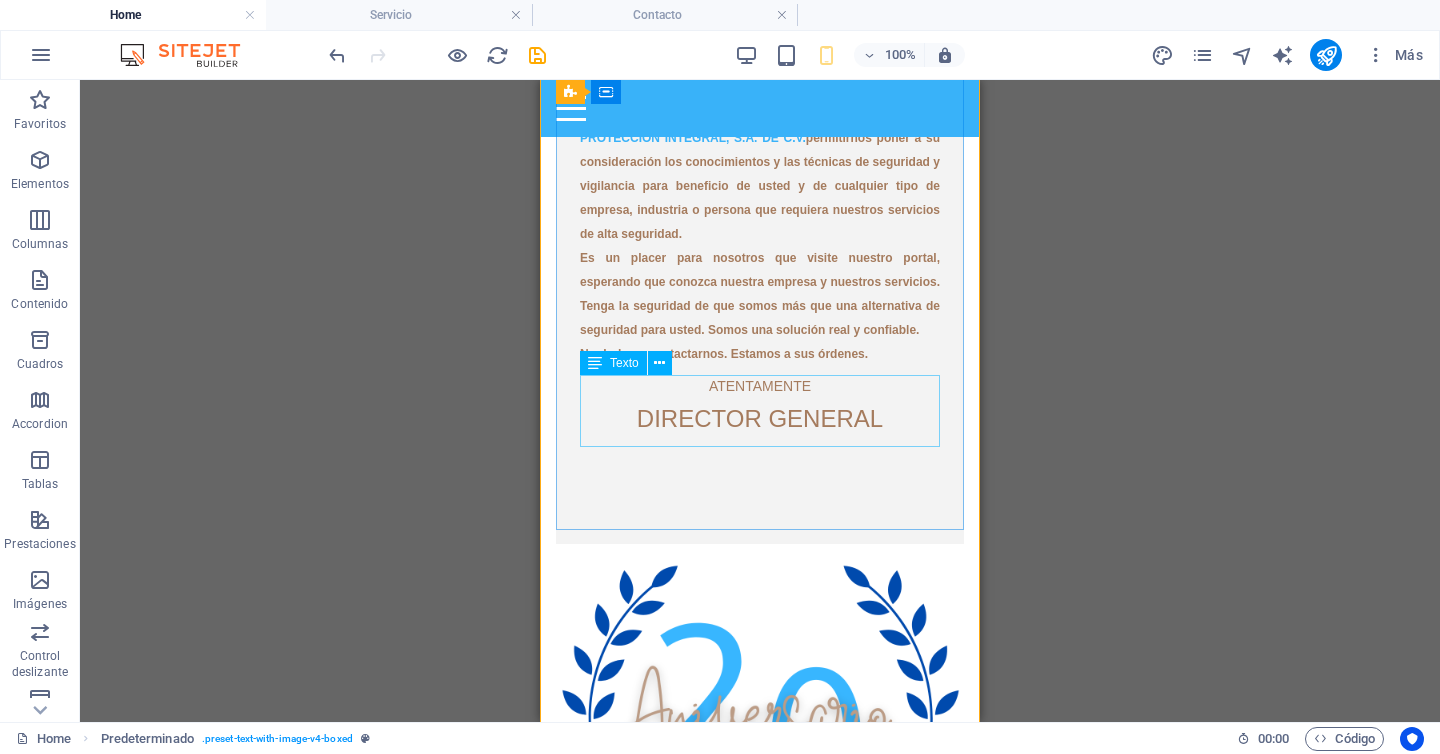 scroll, scrollTop: 991, scrollLeft: 0, axis: vertical 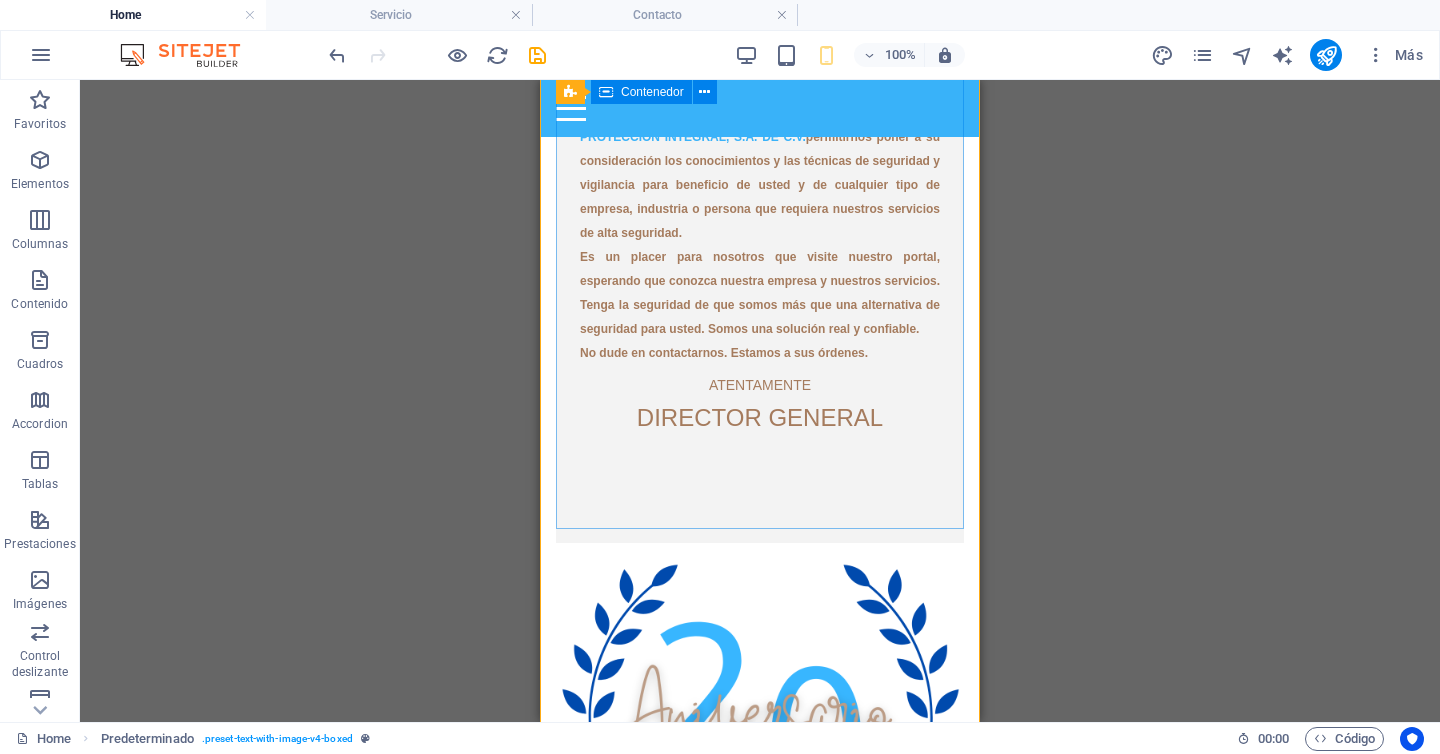 click on "Bienvenidos Es un honor para  PROYECTOS COMERCIALES DE PROTECCIÓN INTEGRAL, S.A. DE C.V.  permitirnos poner a su consideración los conocimientos y las técnicas de seguridad y vigilancia para beneficio de usted y de cualquier tipo de empresa, industria o persona que requiera nuestros servicios de alta seguridad.   Es un placer para nosotros que visite nuestro portal, esperando que conozca nuestra empresa y nuestros servicios. Tenga la seguridad de que somos más que una alternativa de seguridad para usted. Somos una solución real y confiable.   No dude en contactarnos. Estamos a sus órdenes.    ATENTAMENTE DIRECTOR GENERAL" at bounding box center [760, 293] 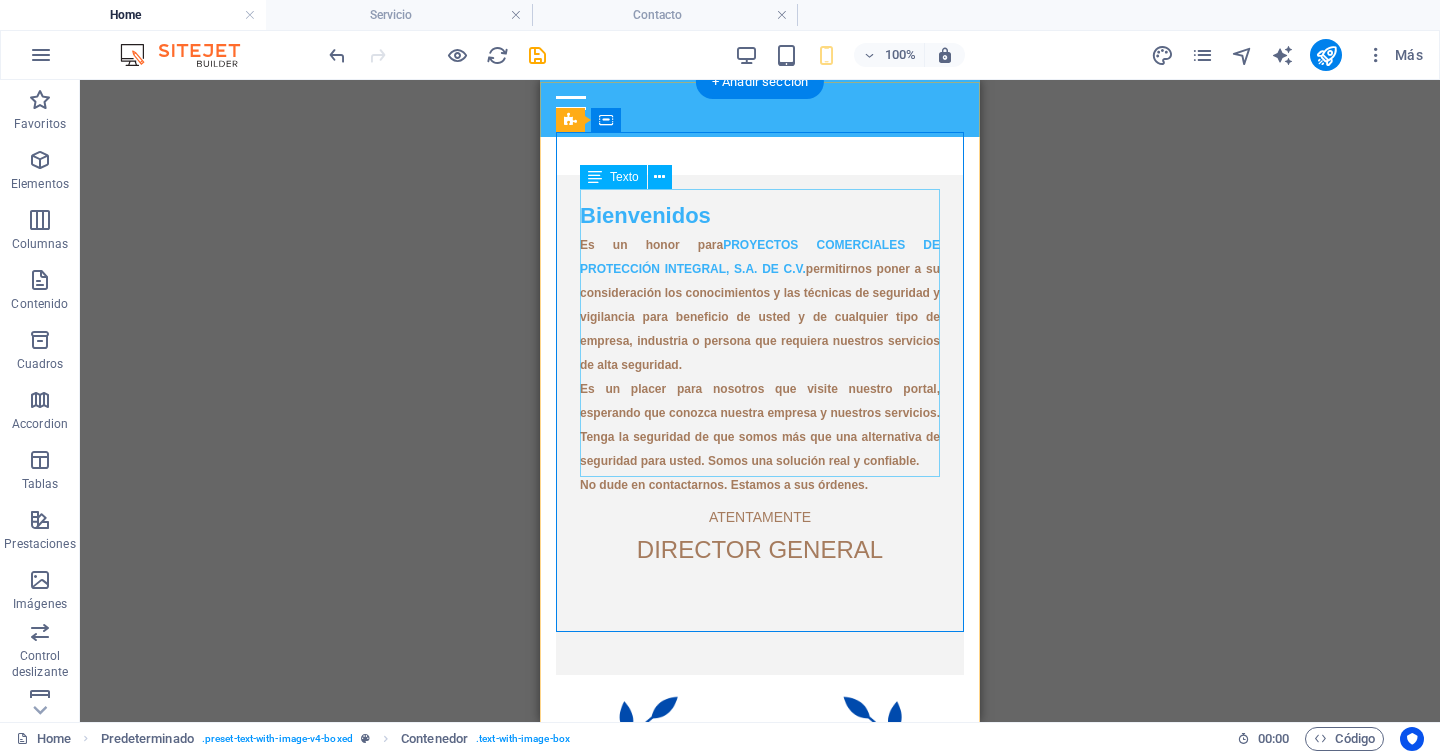 scroll, scrollTop: 853, scrollLeft: 0, axis: vertical 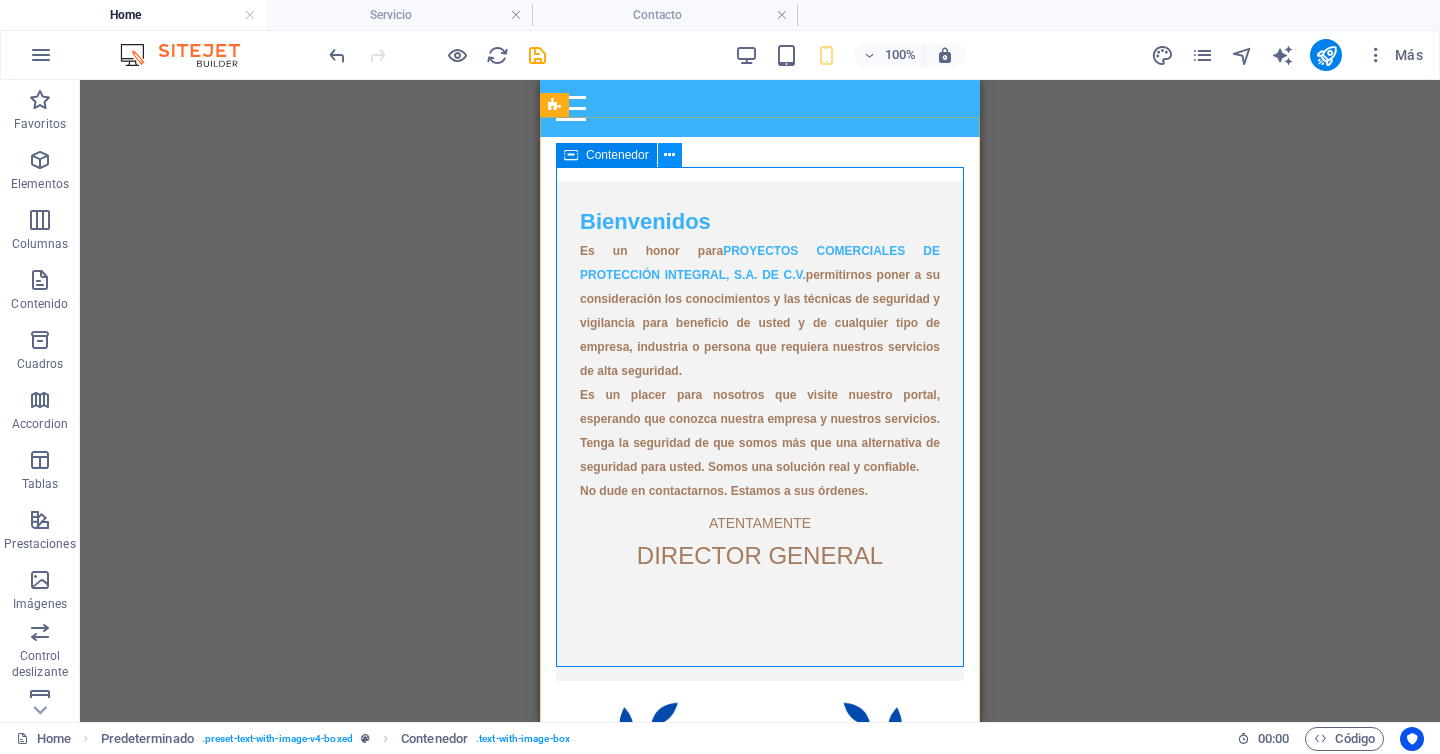 click at bounding box center [669, 155] 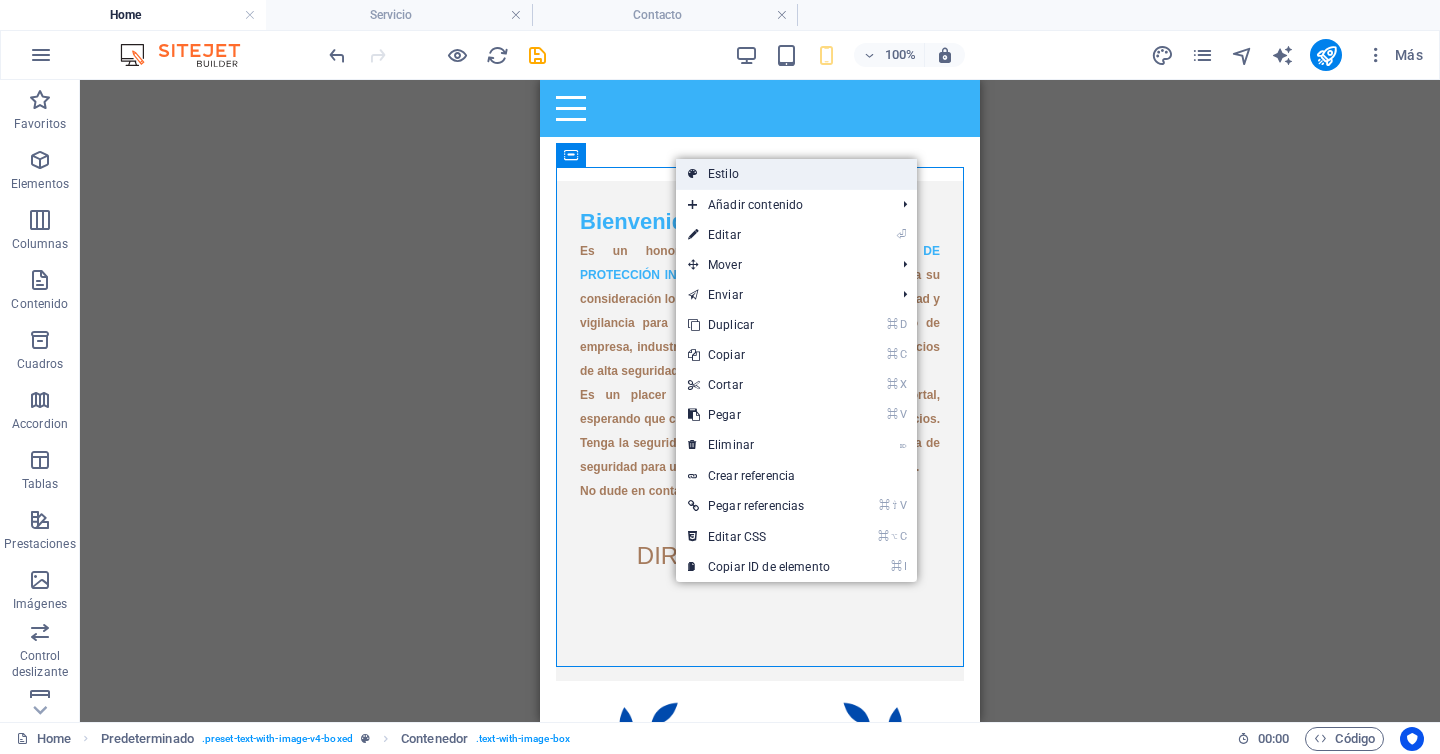 click on "Estilo" at bounding box center [796, 174] 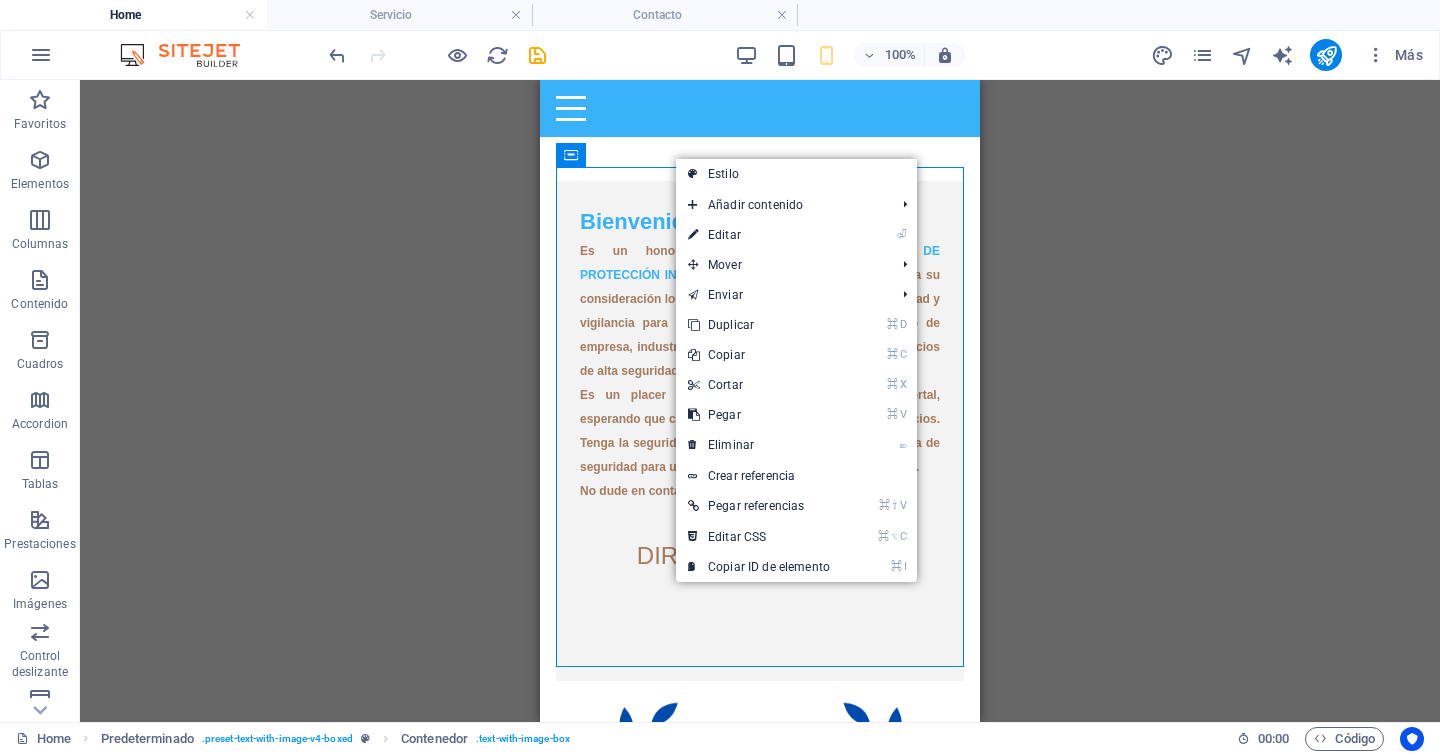 select on "px" 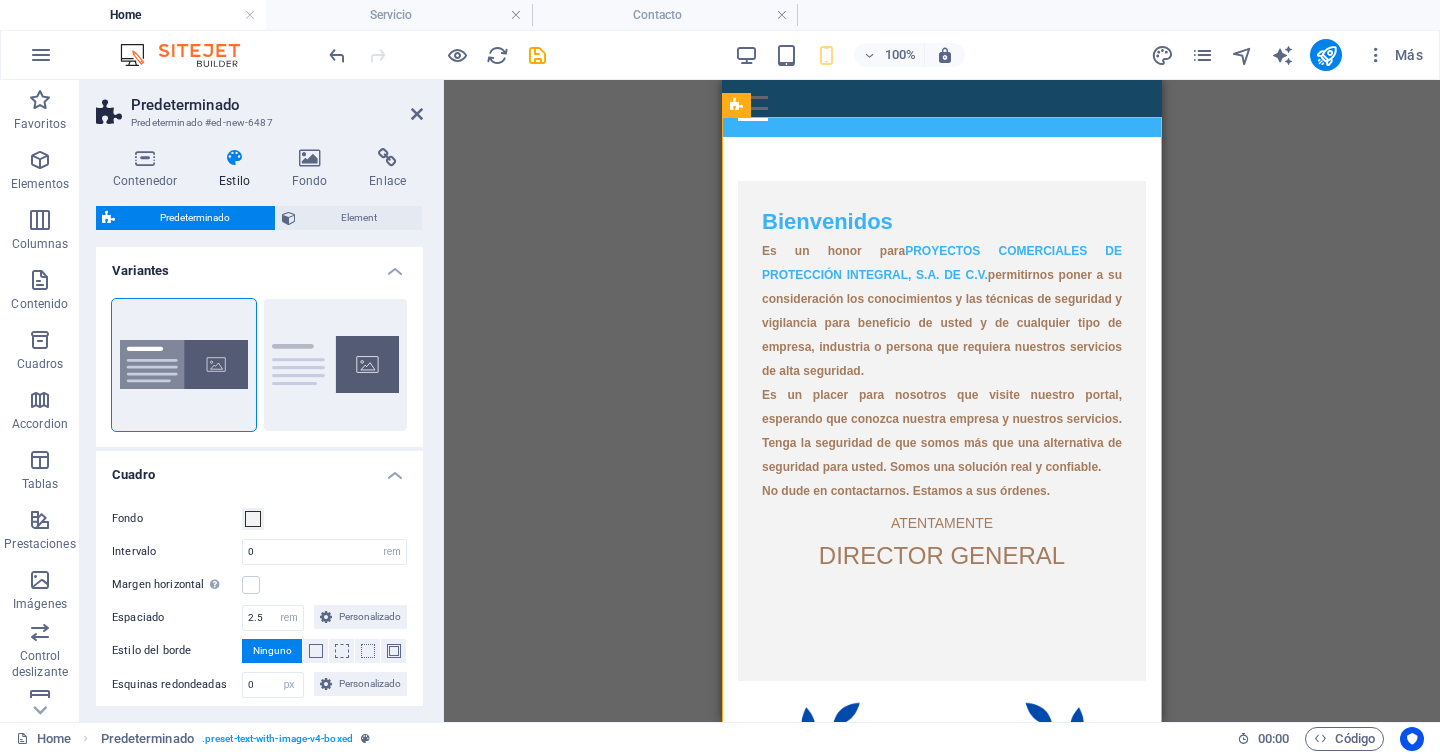 select on "px" 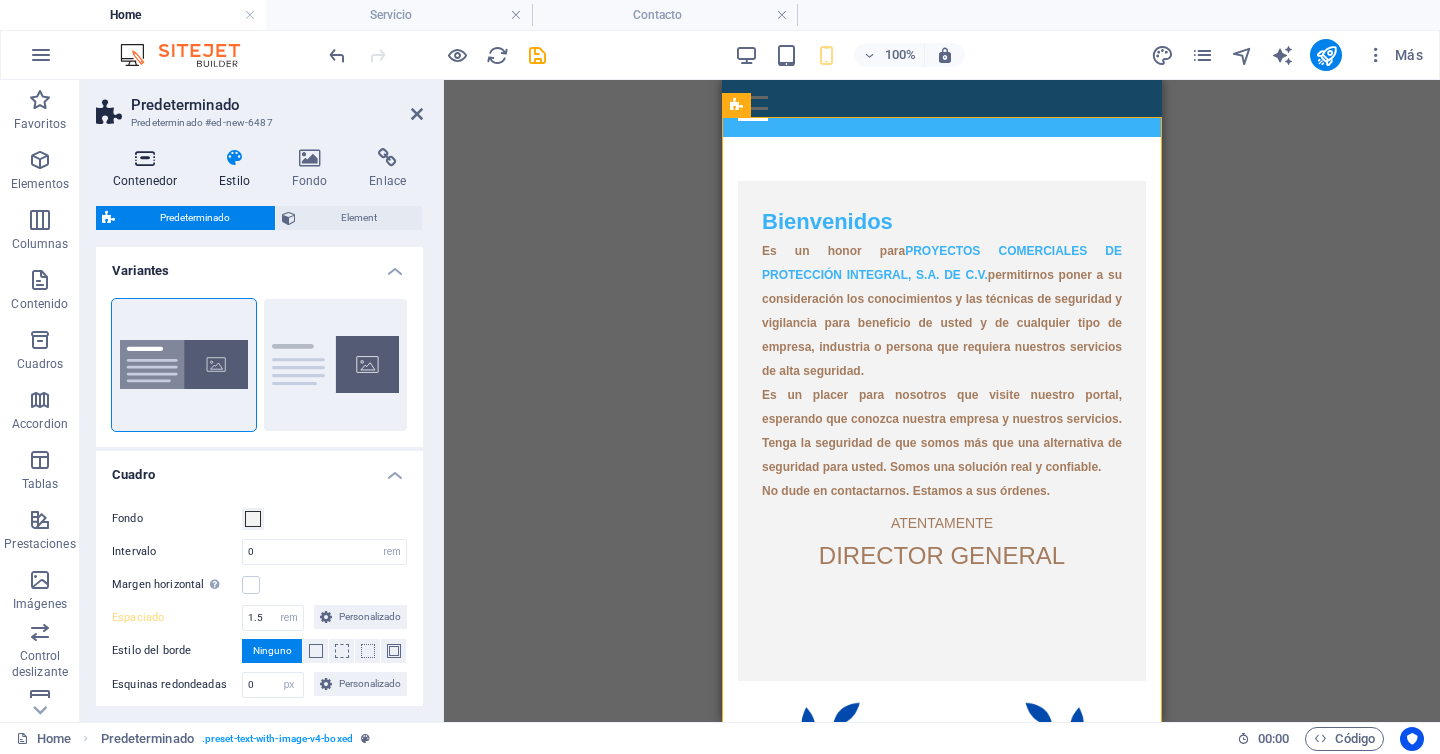 click on "Contenedor" at bounding box center (149, 169) 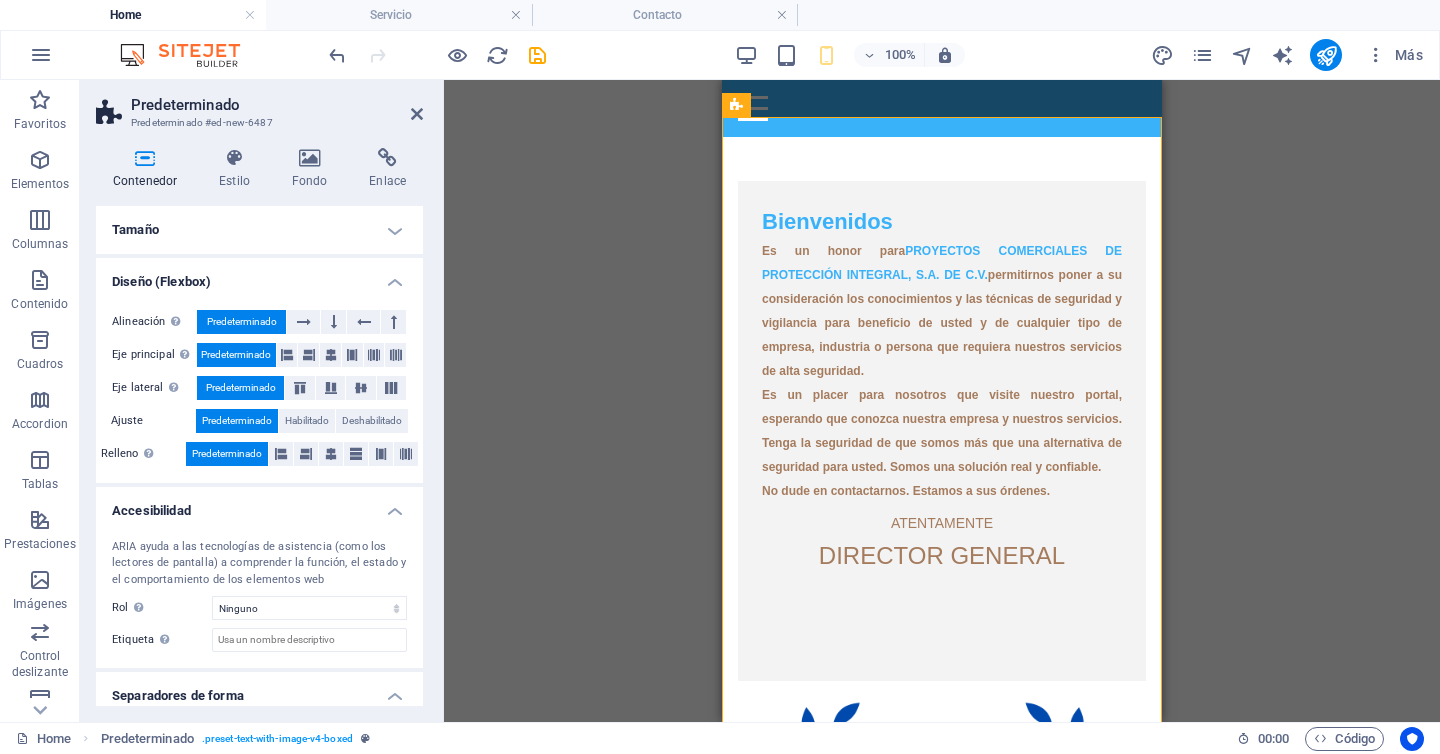 click on "Tamaño" at bounding box center [259, 230] 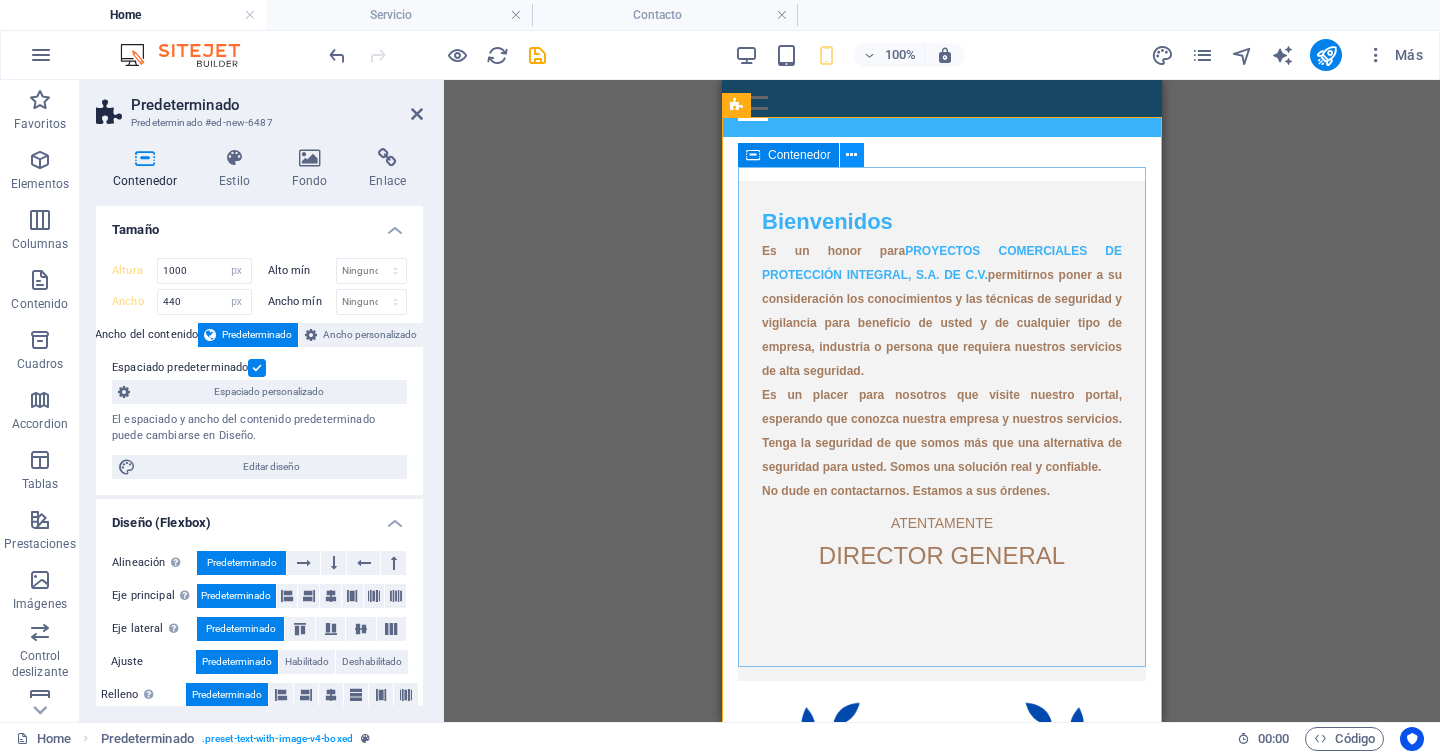 click at bounding box center [852, 155] 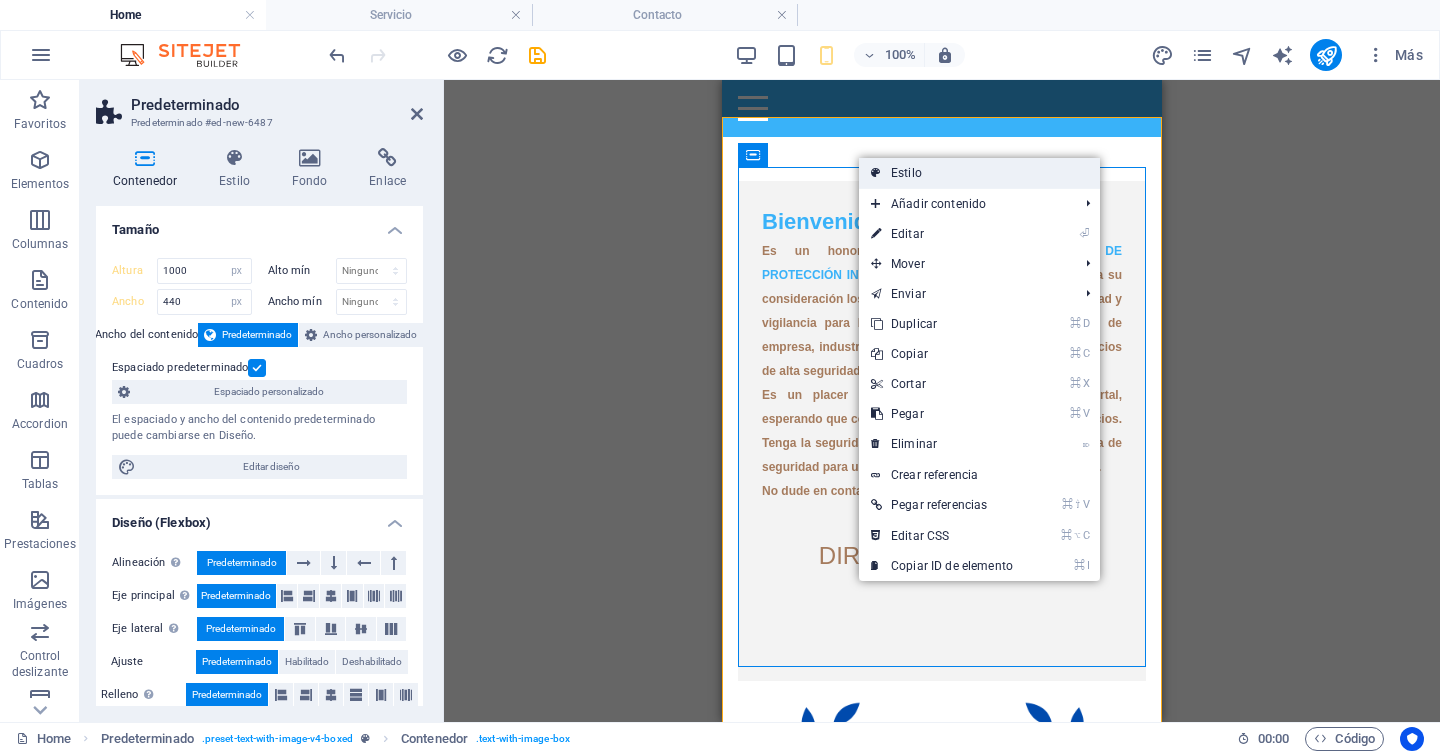 click at bounding box center [876, 173] 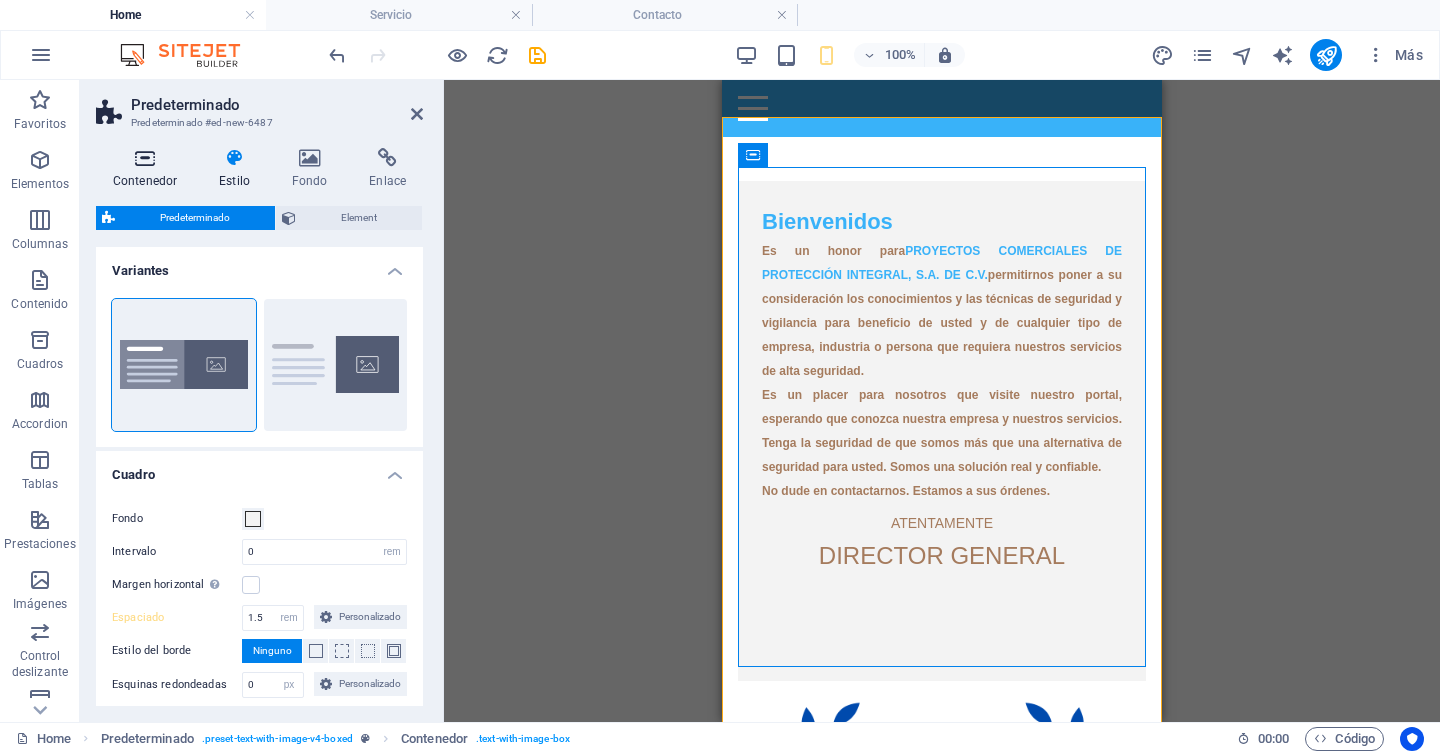 click at bounding box center (145, 158) 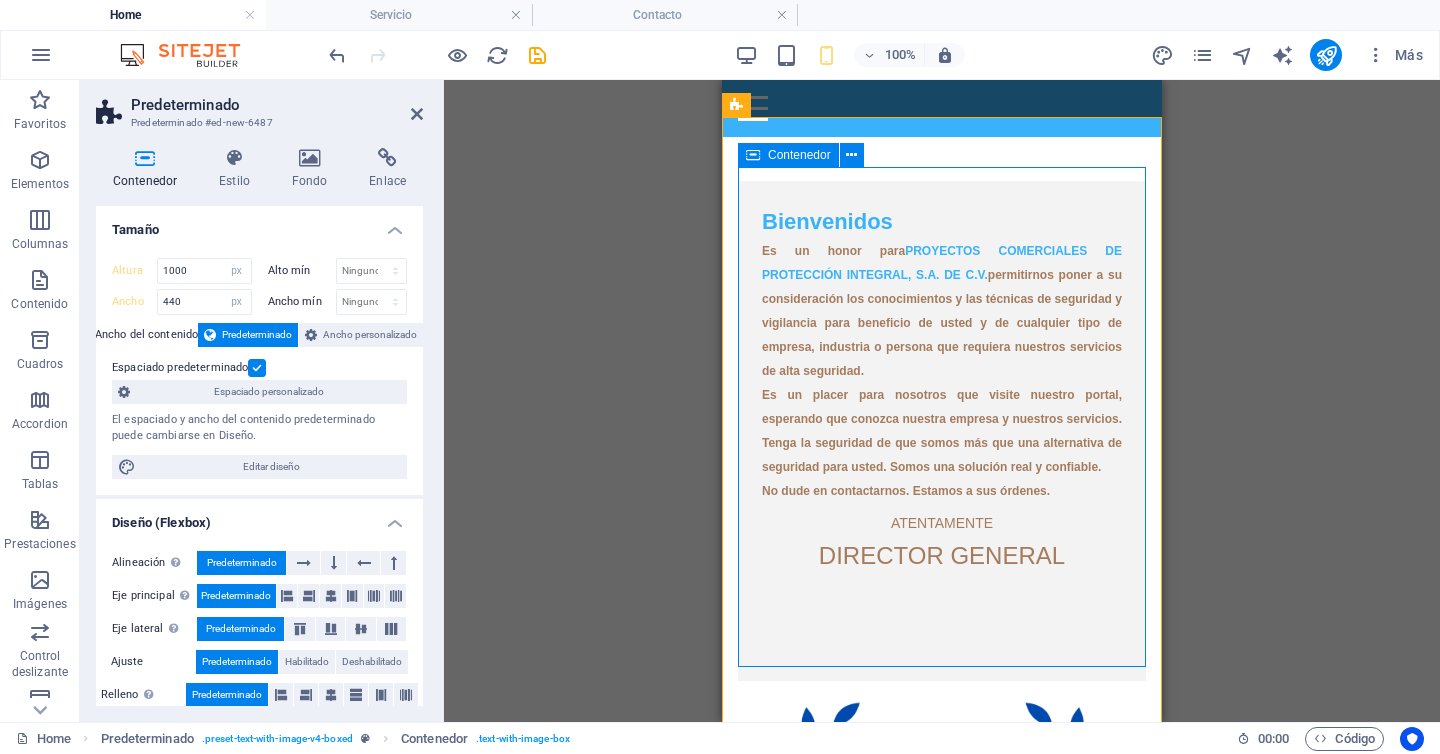 click on "Contenedor" at bounding box center (799, 155) 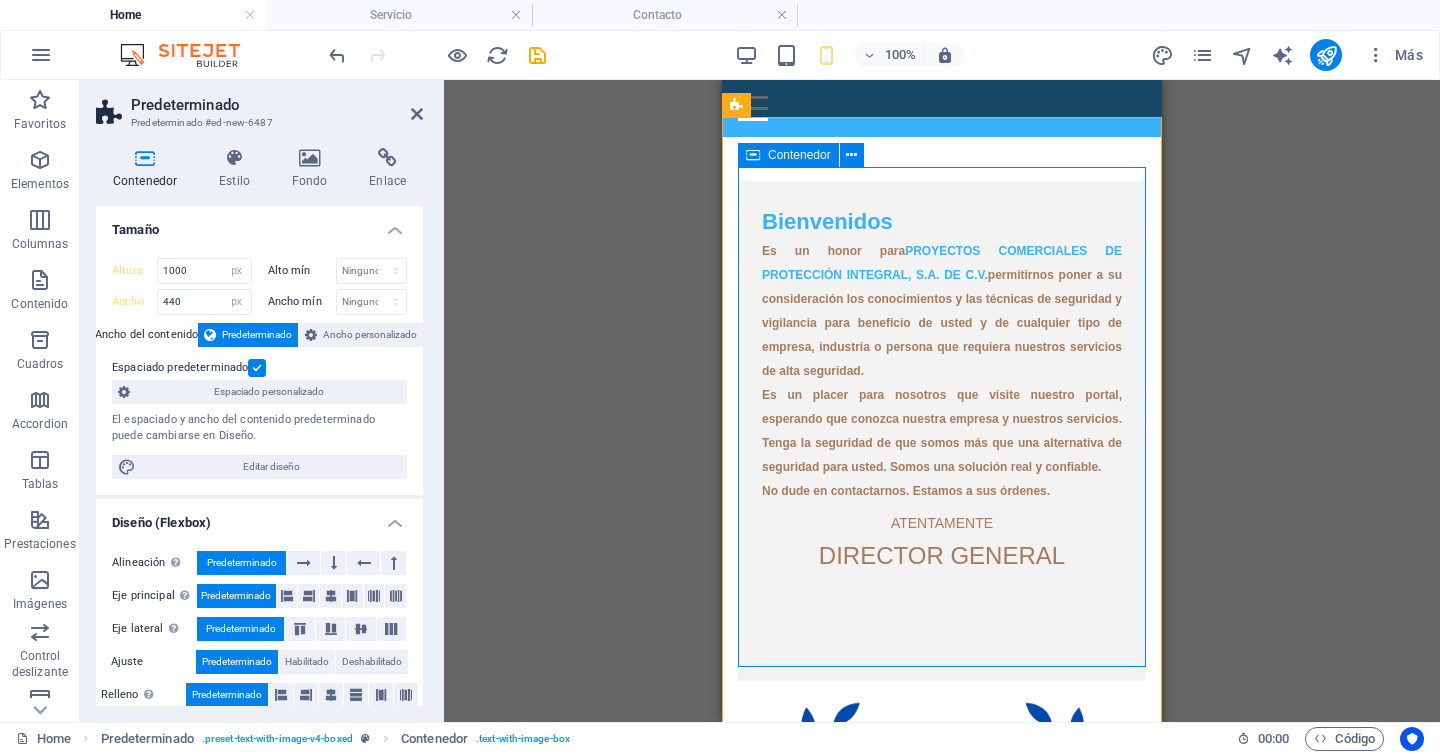 click on "Contenedor" at bounding box center (799, 155) 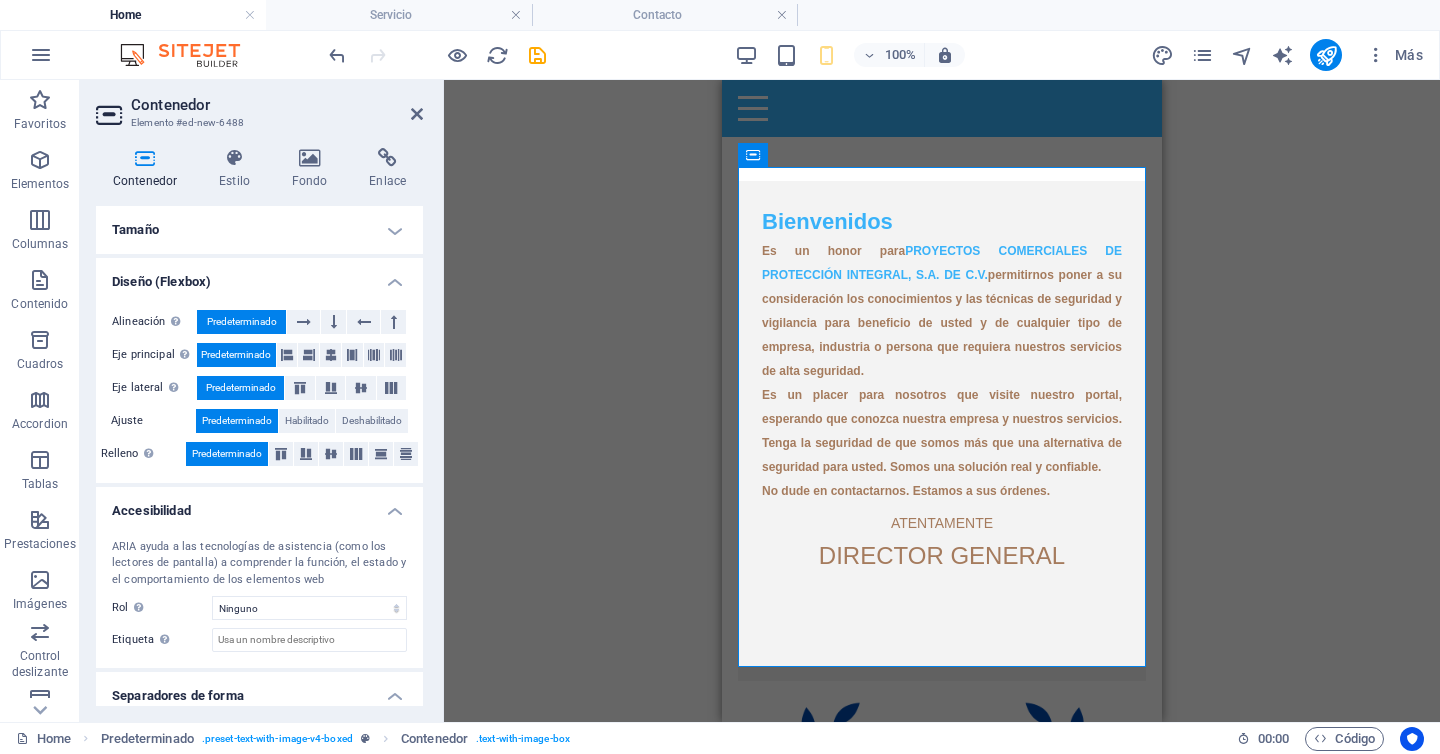 click on "Tamaño" at bounding box center (259, 230) 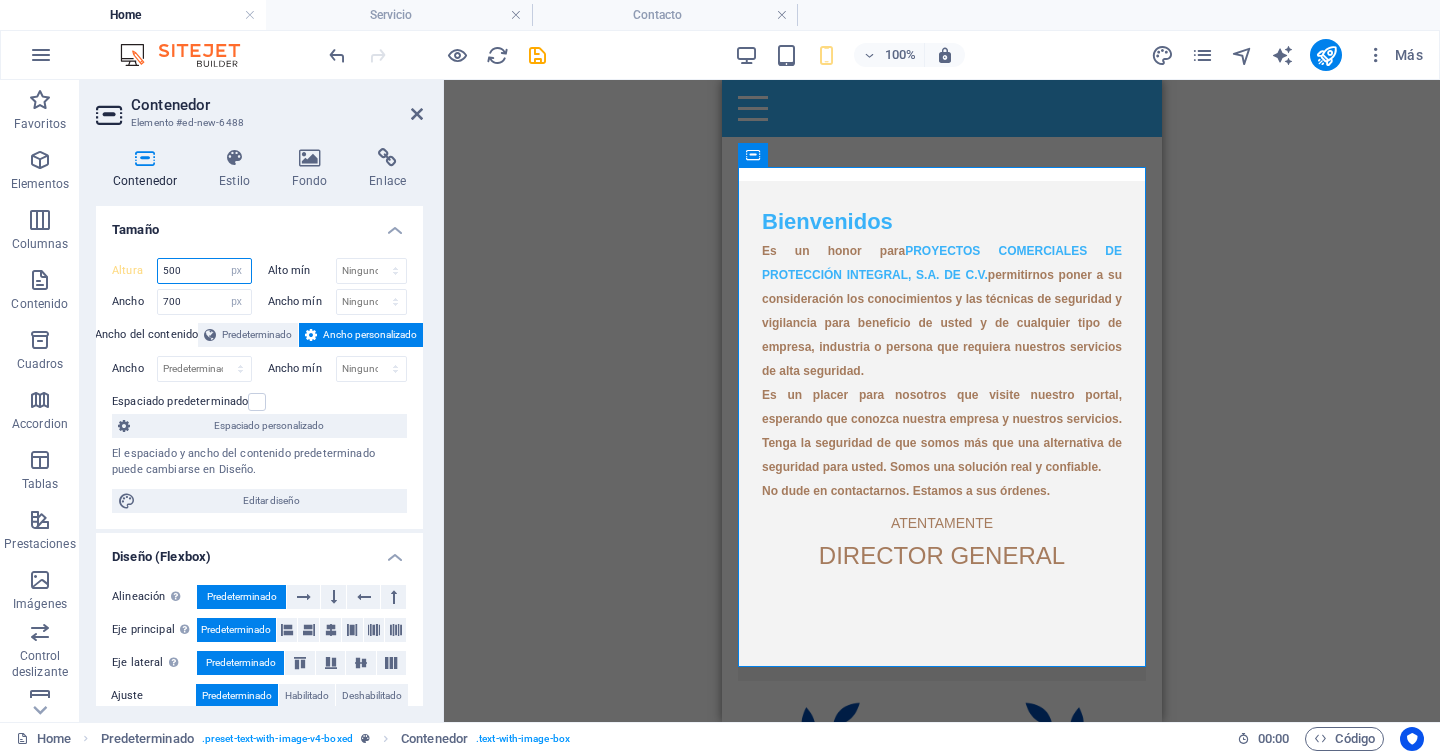 click on "550" at bounding box center [204, 271] 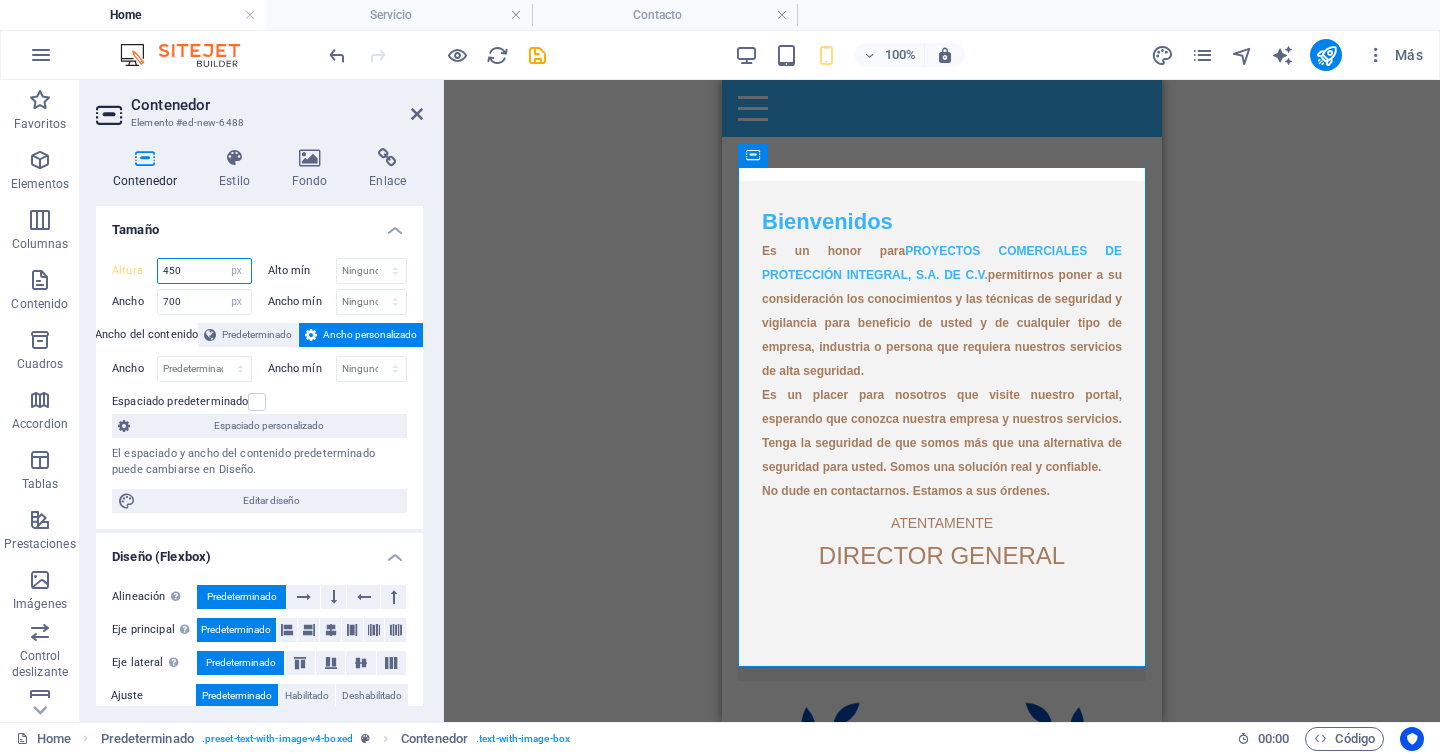type on "450" 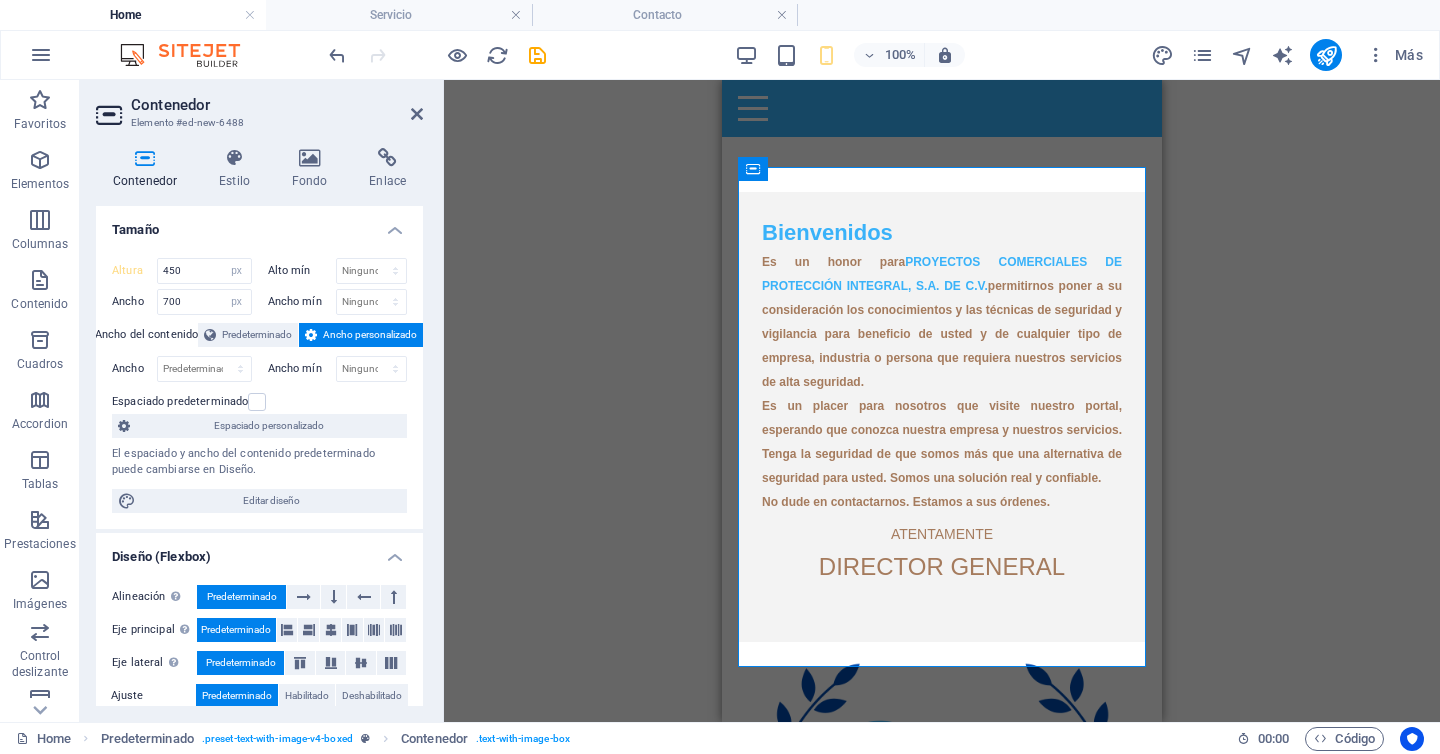 click on "Tamaño" at bounding box center (259, 224) 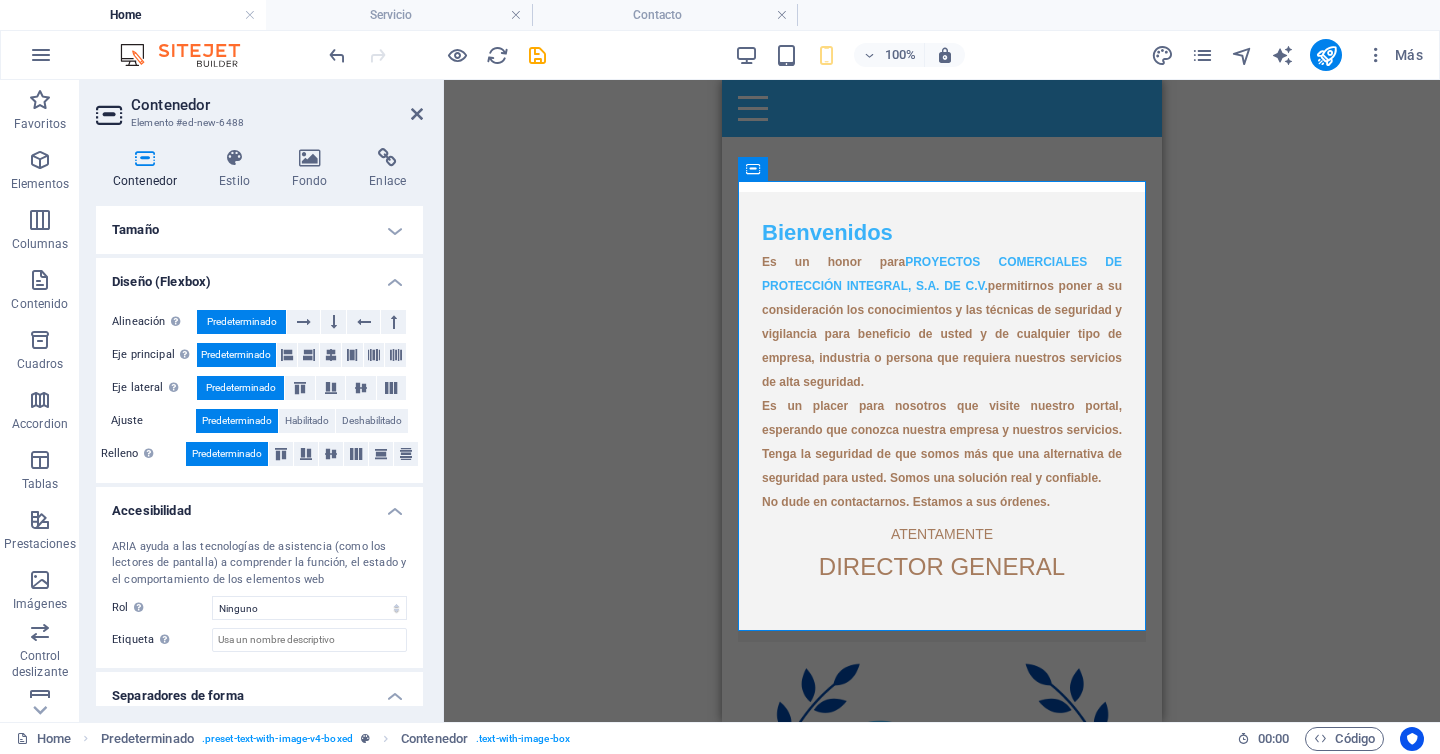 click on "Arrastra aquí para reemplazar el contenido existente. Si quieres crear un elemento nuevo, pulsa “Ctrl”.
Contenedor   Barra de información ampliada   Texto   Texto   Texto   Separador   Texto   Menú   Barra de menús   Barra de menús   HTML   Barra de menús   Contenedor   Contenedor   Contenedor   Logo   Contenedor   Contenedor   Texto   Icono   Contenedor   Icono   Imagen   Imagen   Predeterminado   Texto   Contenedor   Contenedor   Marcador   Contenedor   H2   Imagen   Texto" at bounding box center [942, 401] 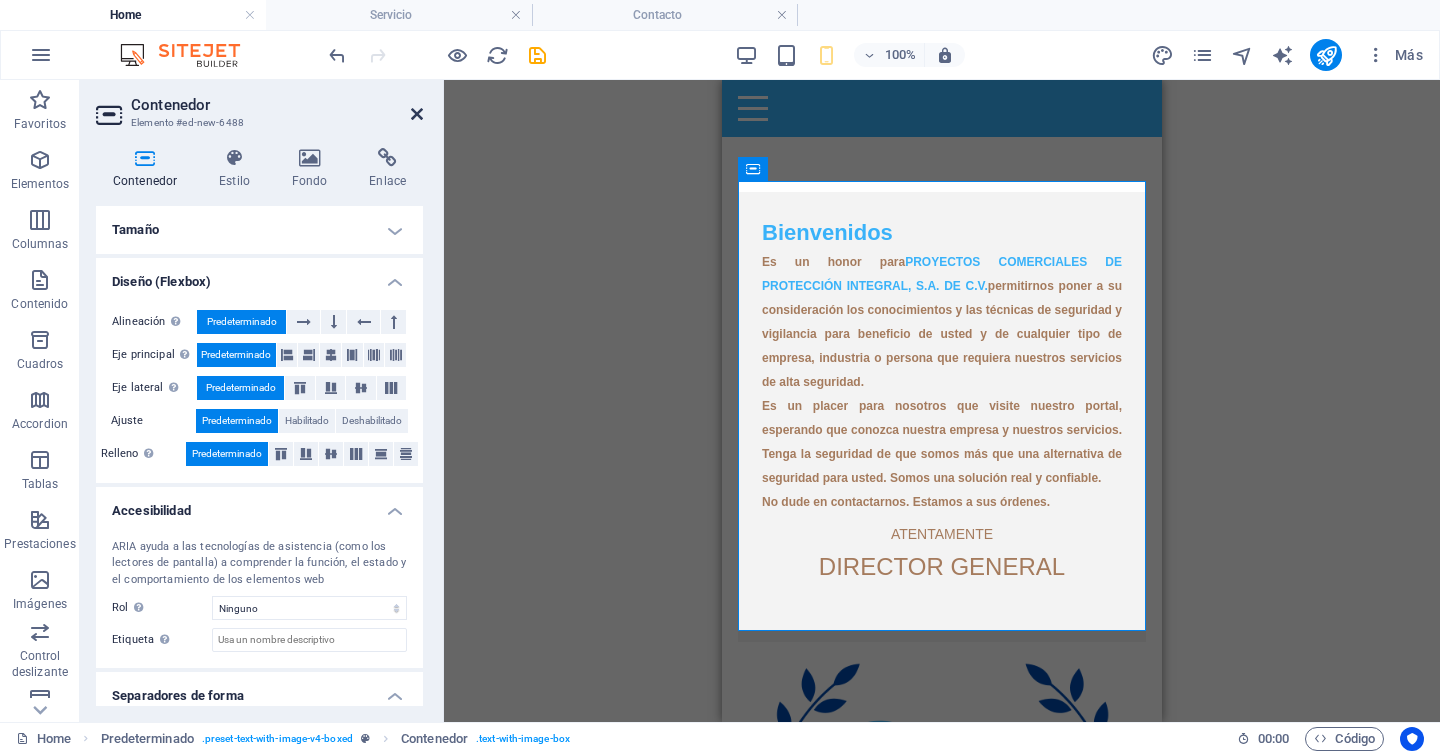 click at bounding box center (417, 114) 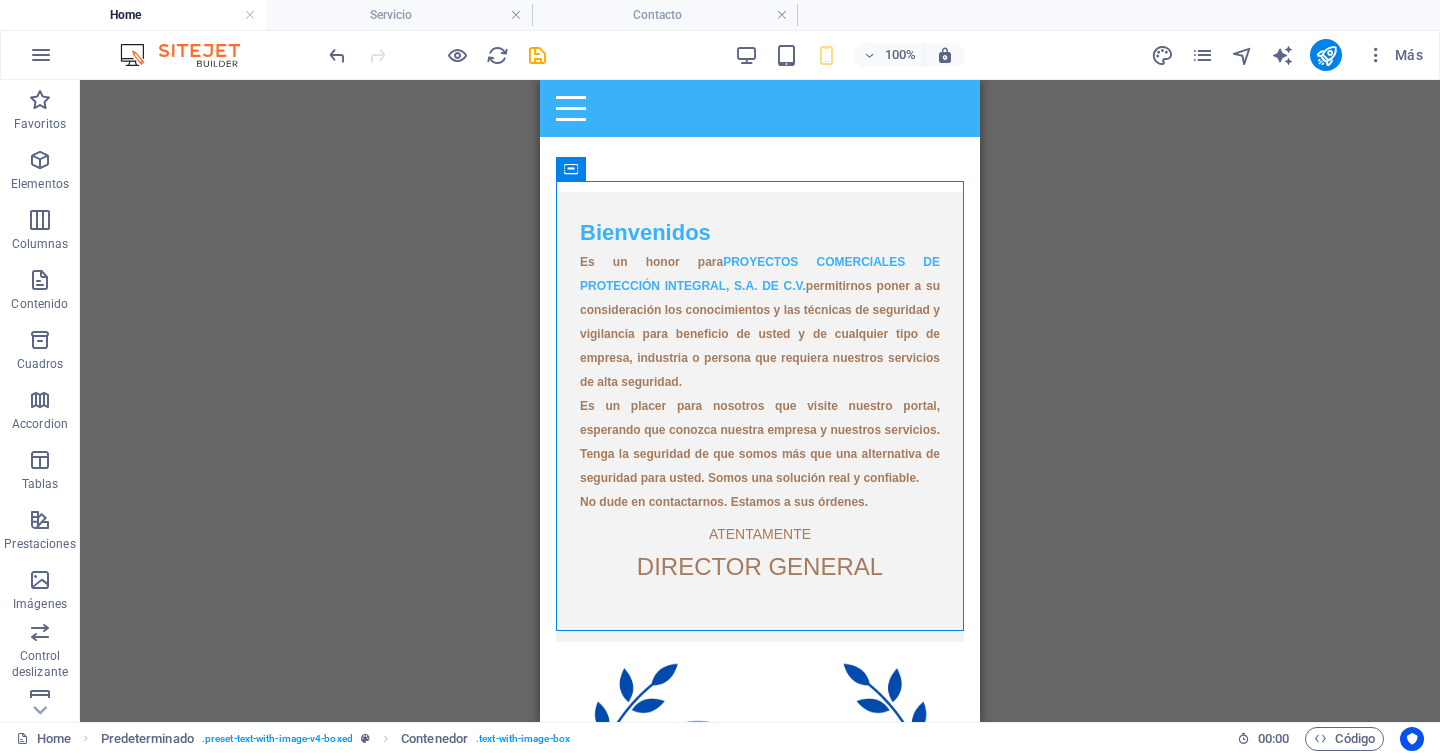 click on "Arrastra aquí para reemplazar el contenido existente. Si quieres crear un elemento nuevo, pulsa “Ctrl”.
Contenedor   Barra de información ampliada   Texto   Texto   Texto   Separador   Texto   Menú   Barra de menús   Barra de menús   HTML   Barra de menús   Contenedor   Contenedor   Contenedor   Logo   Contenedor   Contenedor   Texto   Icono   Contenedor   Icono   Imagen   Imagen   Predeterminado   Texto   Contenedor   Contenedor   Marcador   Contenedor   H2   Imagen   Texto" at bounding box center (760, 401) 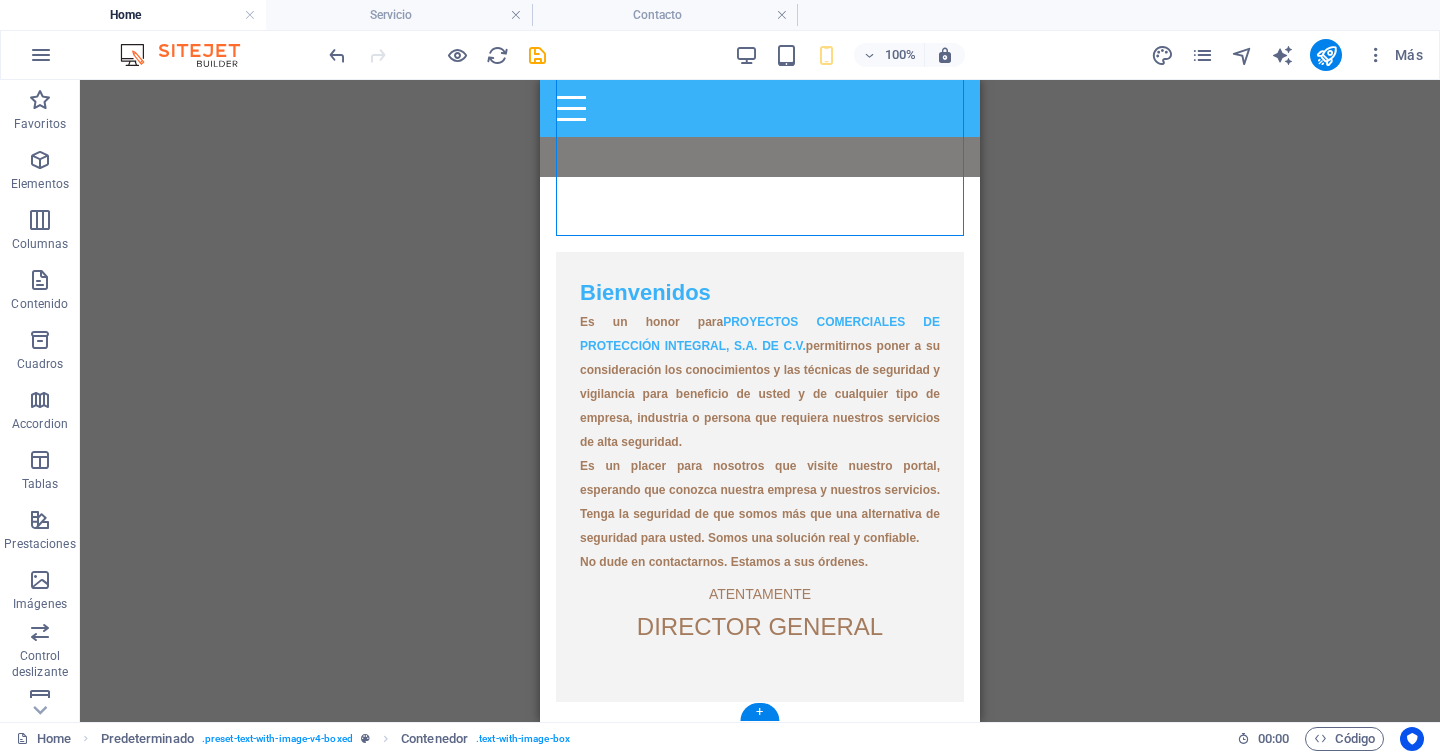 scroll, scrollTop: 1248, scrollLeft: 0, axis: vertical 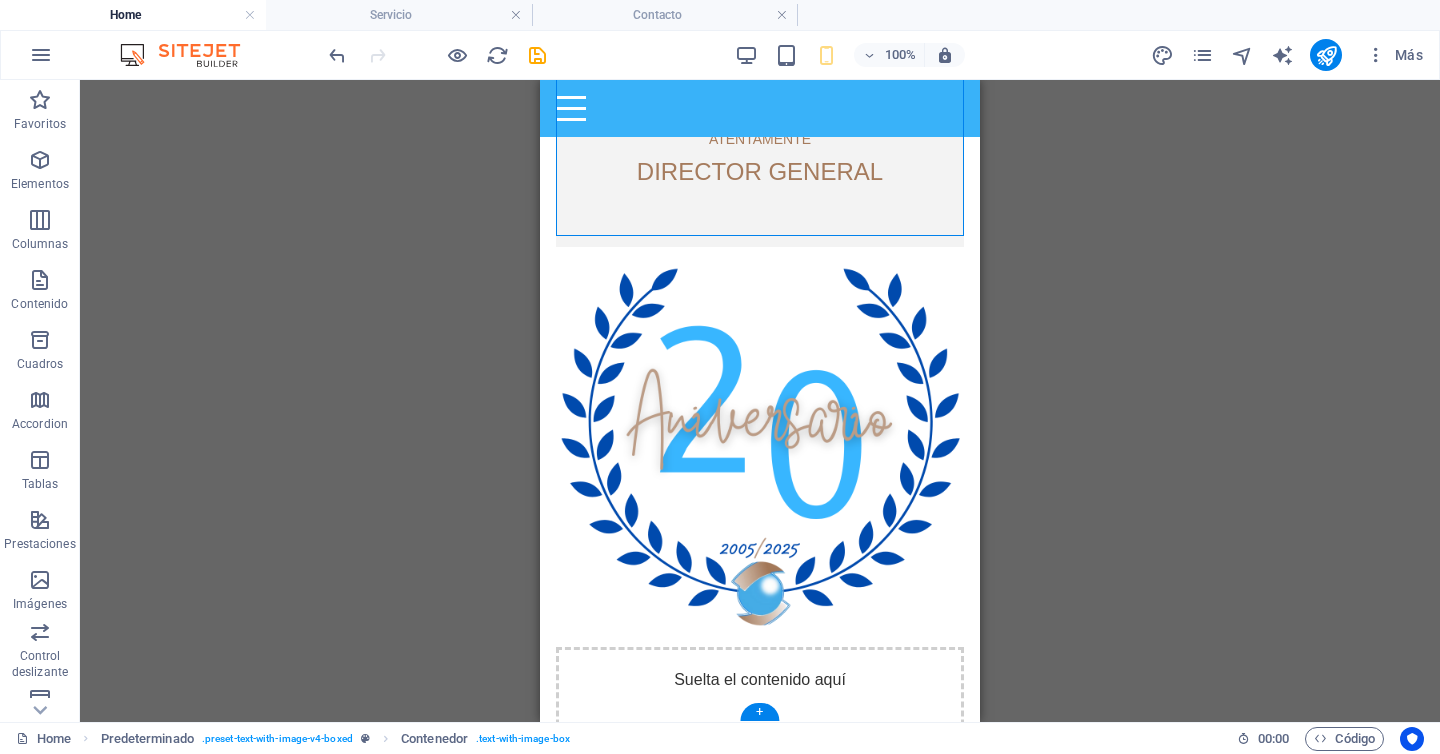 click at bounding box center [760, 447] 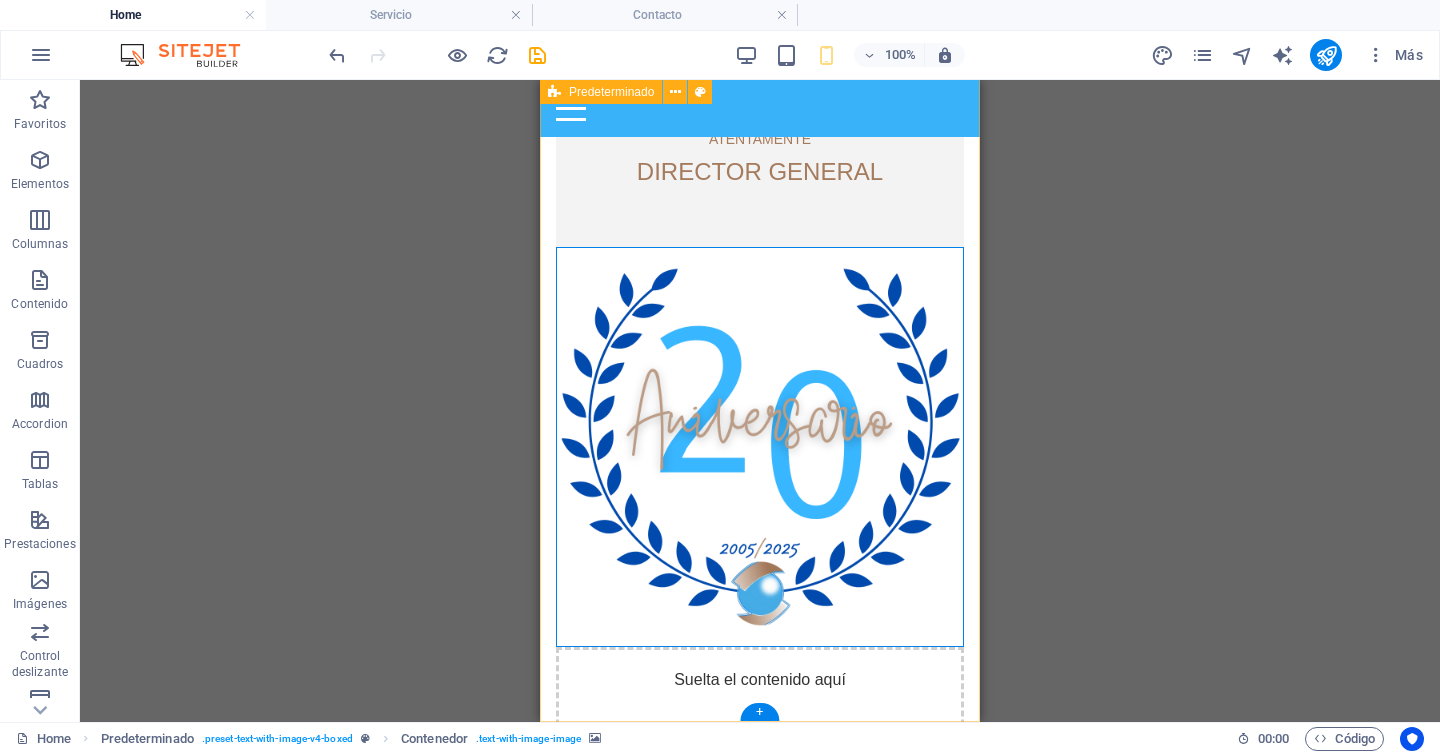 click on "Bienvenidos Es un honor para  PROYECTOS COMERCIALES DE PROTECCIÓN INTEGRAL, S.A. DE C.V.  permitirnos poner a su consideración los conocimientos y las técnicas de seguridad y vigilancia para beneficio de usted y de cualquier tipo de empresa, industria o persona que requiera nuestros servicios de alta seguridad.   Es un placer para nosotros que visite nuestro portal, esperando que conozca nuestra empresa y nuestros servicios. Tenga la seguridad de que somos más que una alternativa de seguridad para usted. Somos una solución real y confiable.   No dude en contactarnos. Estamos a sus órdenes.    ATENTAMENTE DIRECTOR GENERAL Suelta el contenido aquí o  Añadir elementos  Pegar portapapeles" at bounding box center [760, 222] 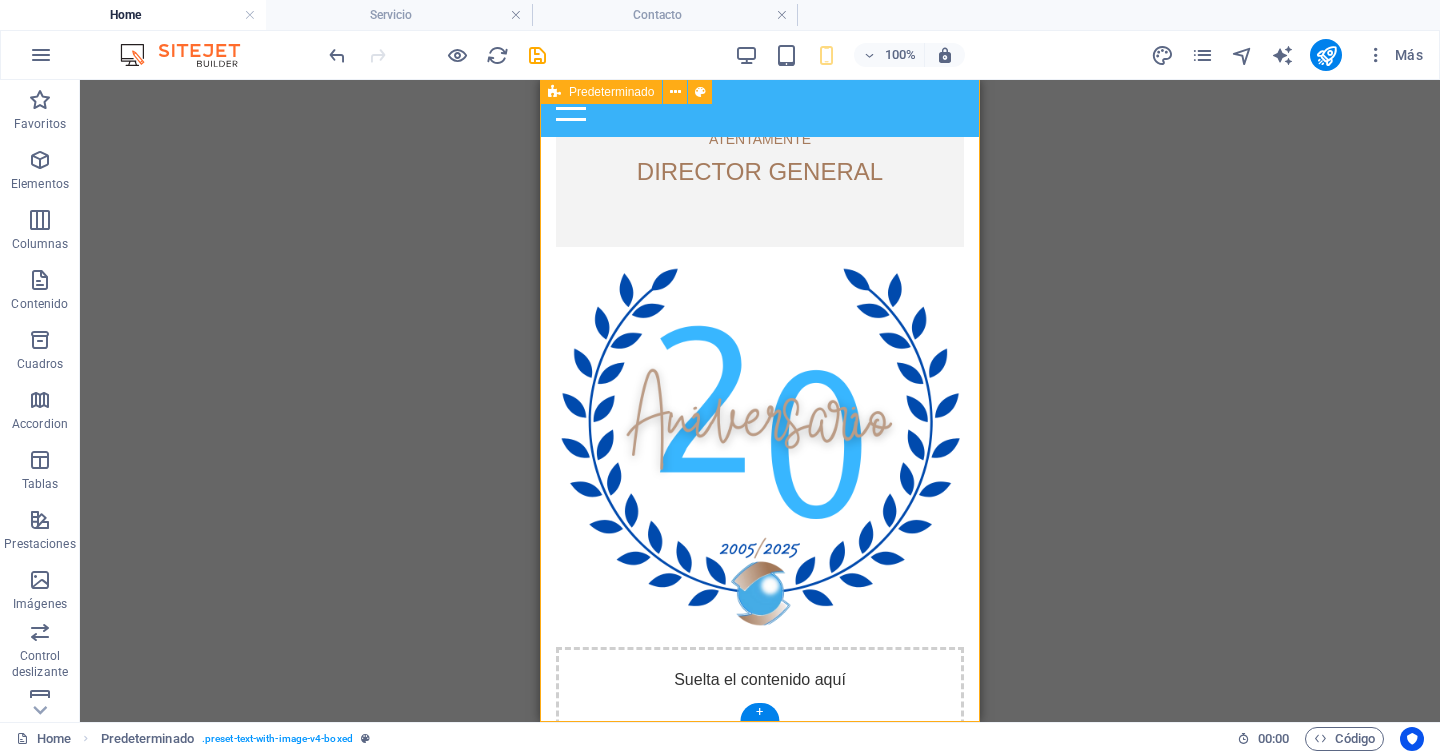 click on "Bienvenidos Es un honor para  PROYECTOS COMERCIALES DE PROTECCIÓN INTEGRAL, S.A. DE C.V.  permitirnos poner a su consideración los conocimientos y las técnicas de seguridad y vigilancia para beneficio de usted y de cualquier tipo de empresa, industria o persona que requiera nuestros servicios de alta seguridad.   Es un placer para nosotros que visite nuestro portal, esperando que conozca nuestra empresa y nuestros servicios. Tenga la seguridad de que somos más que una alternativa de seguridad para usted. Somos una solución real y confiable.   No dude en contactarnos. Estamos a sus órdenes.    ATENTAMENTE DIRECTOR GENERAL Suelta el contenido aquí o  Añadir elementos  Pegar portapapeles" at bounding box center [760, 222] 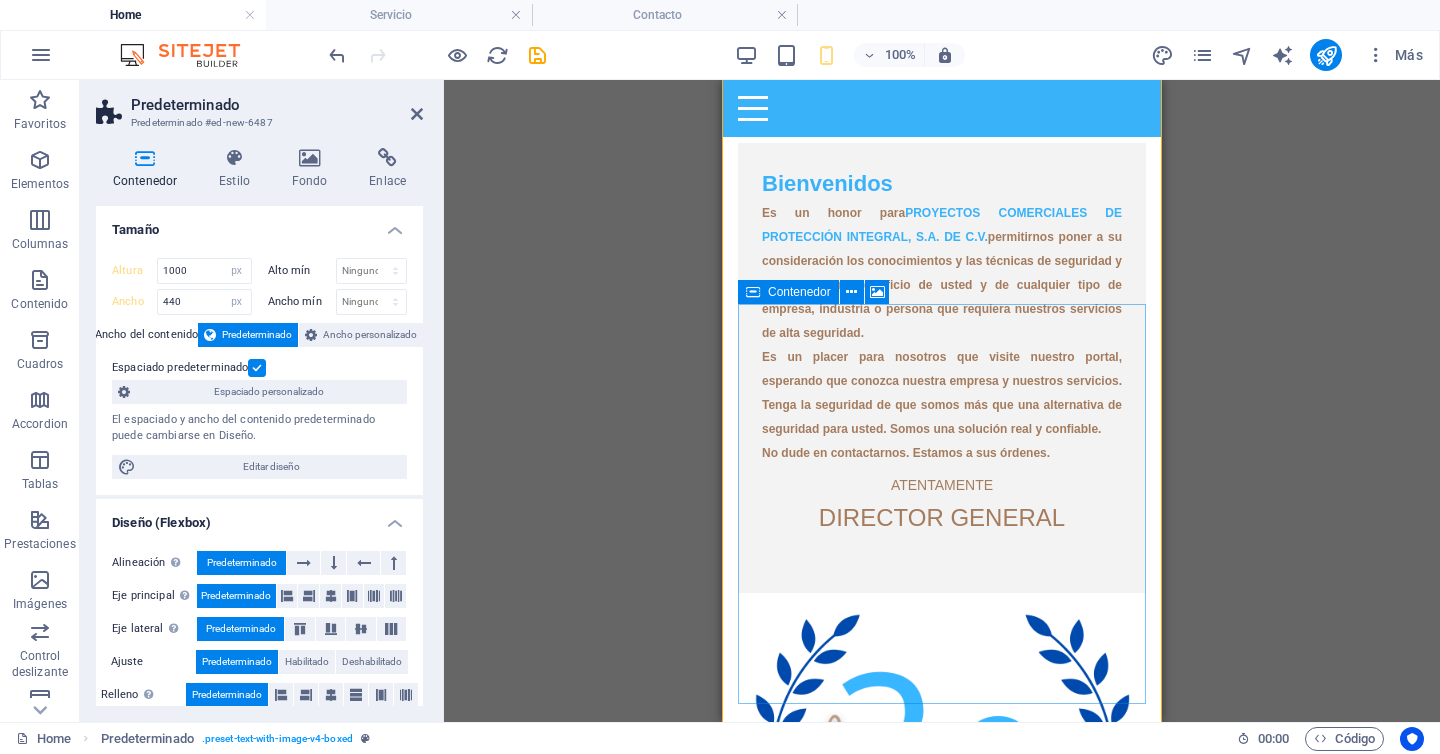 scroll, scrollTop: 1248, scrollLeft: 0, axis: vertical 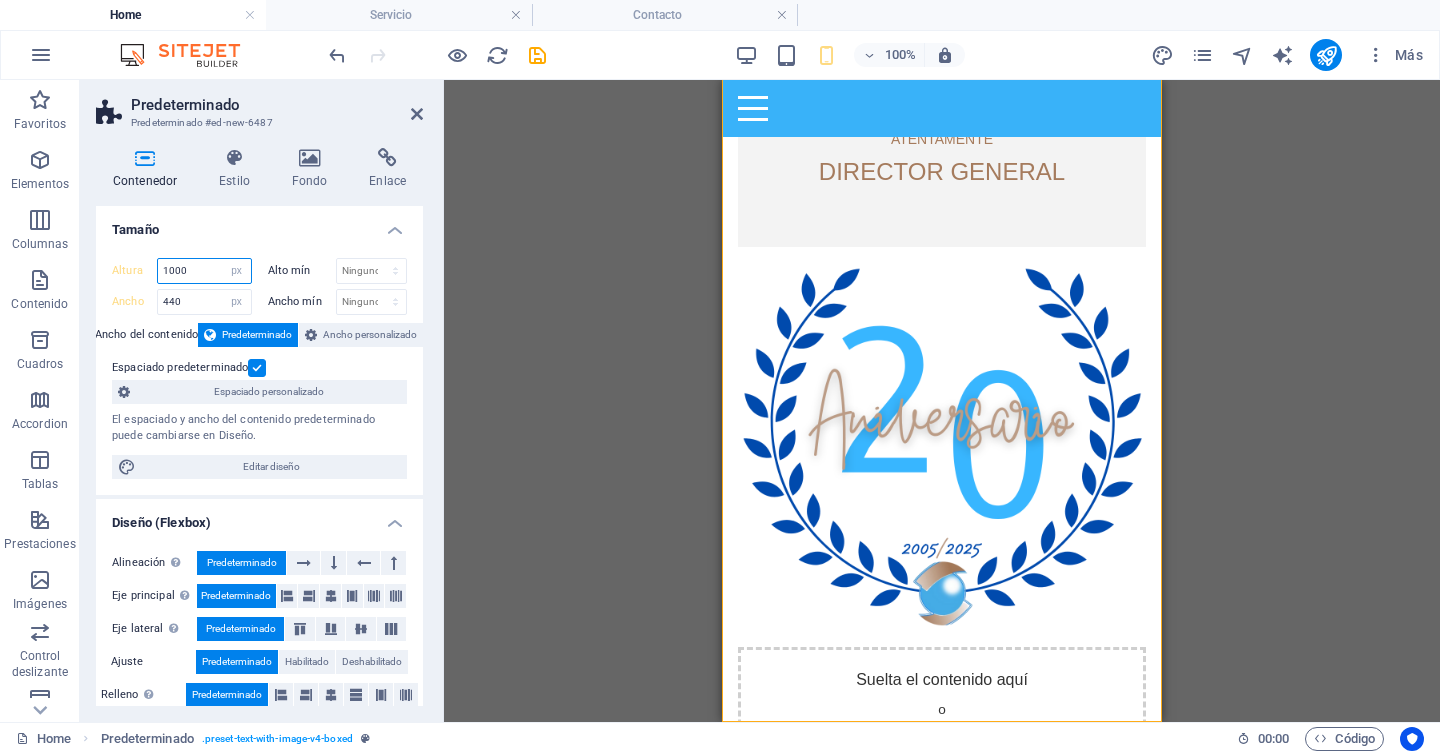 click on "1000" at bounding box center [204, 271] 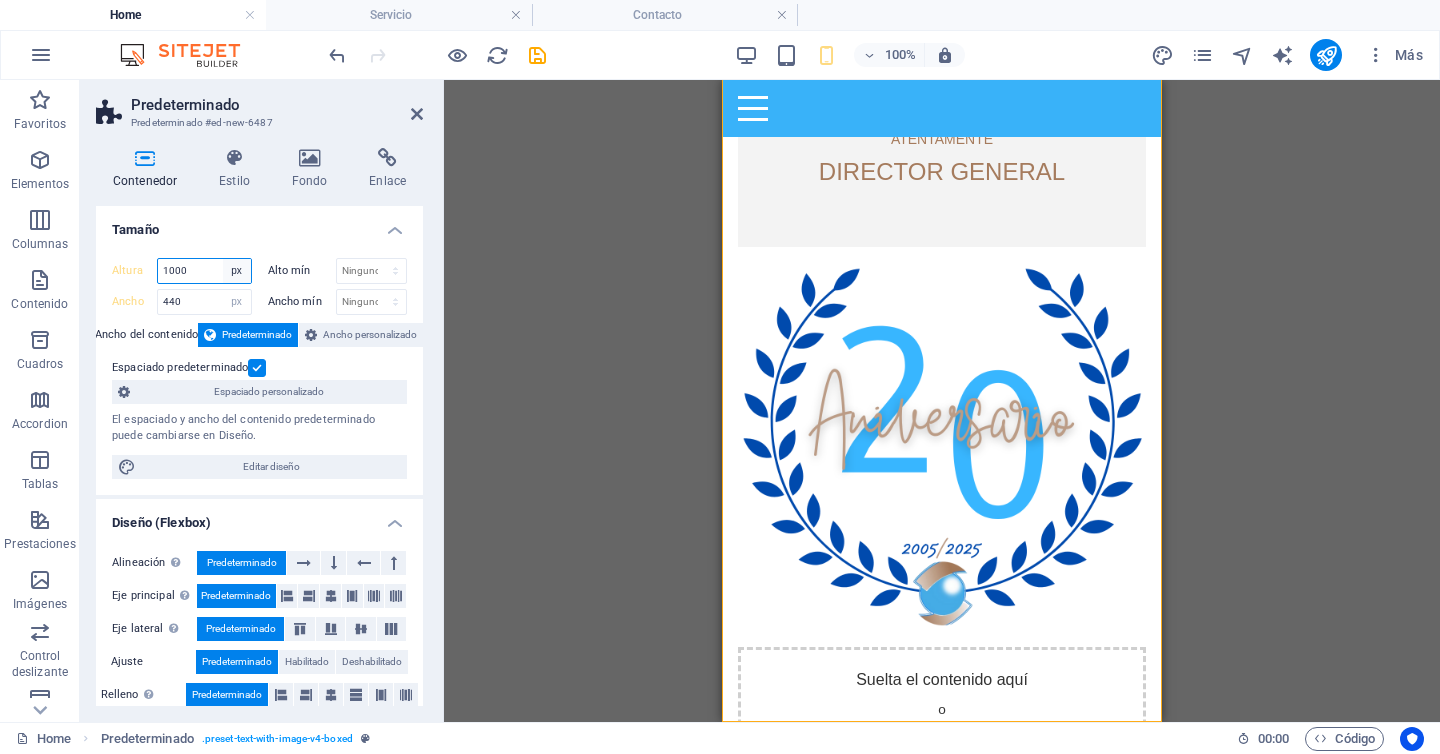 type on "1" 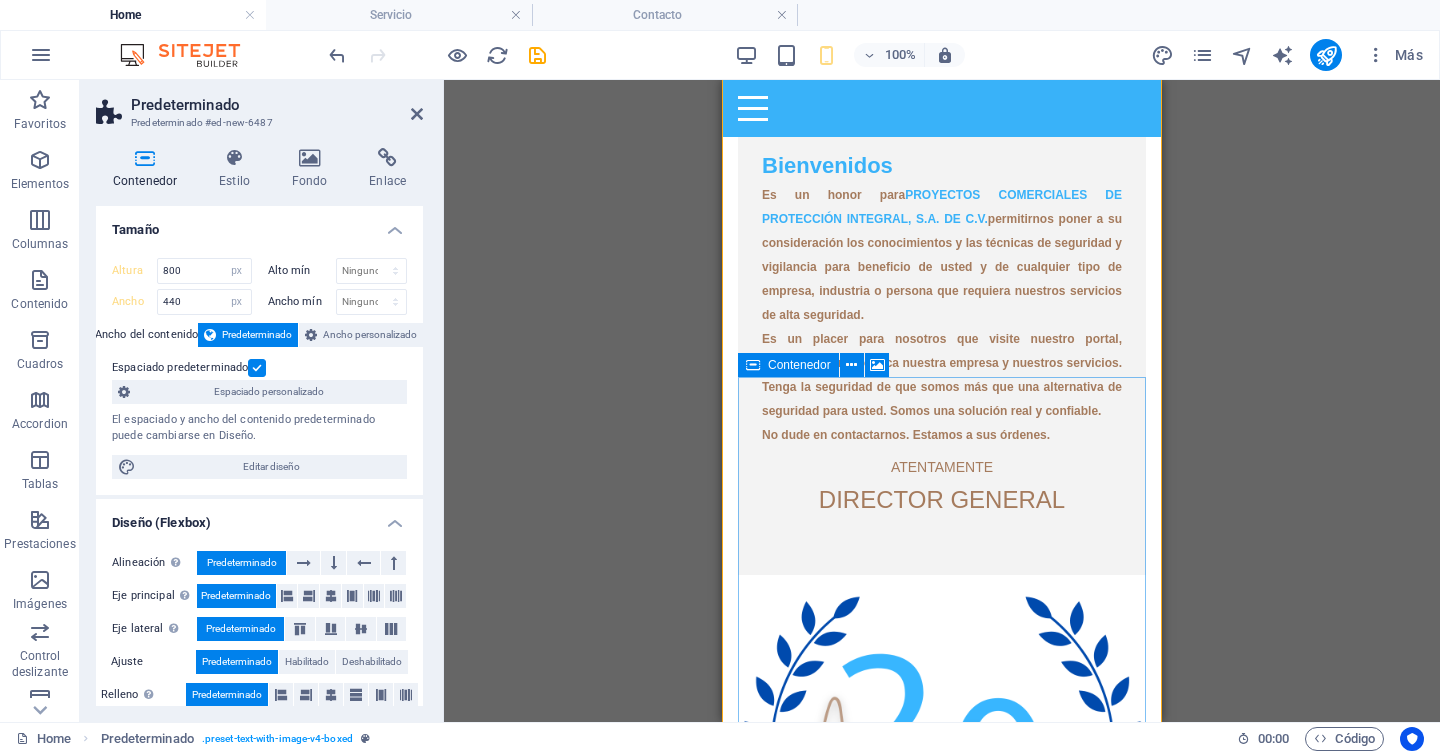 scroll, scrollTop: 1048, scrollLeft: 0, axis: vertical 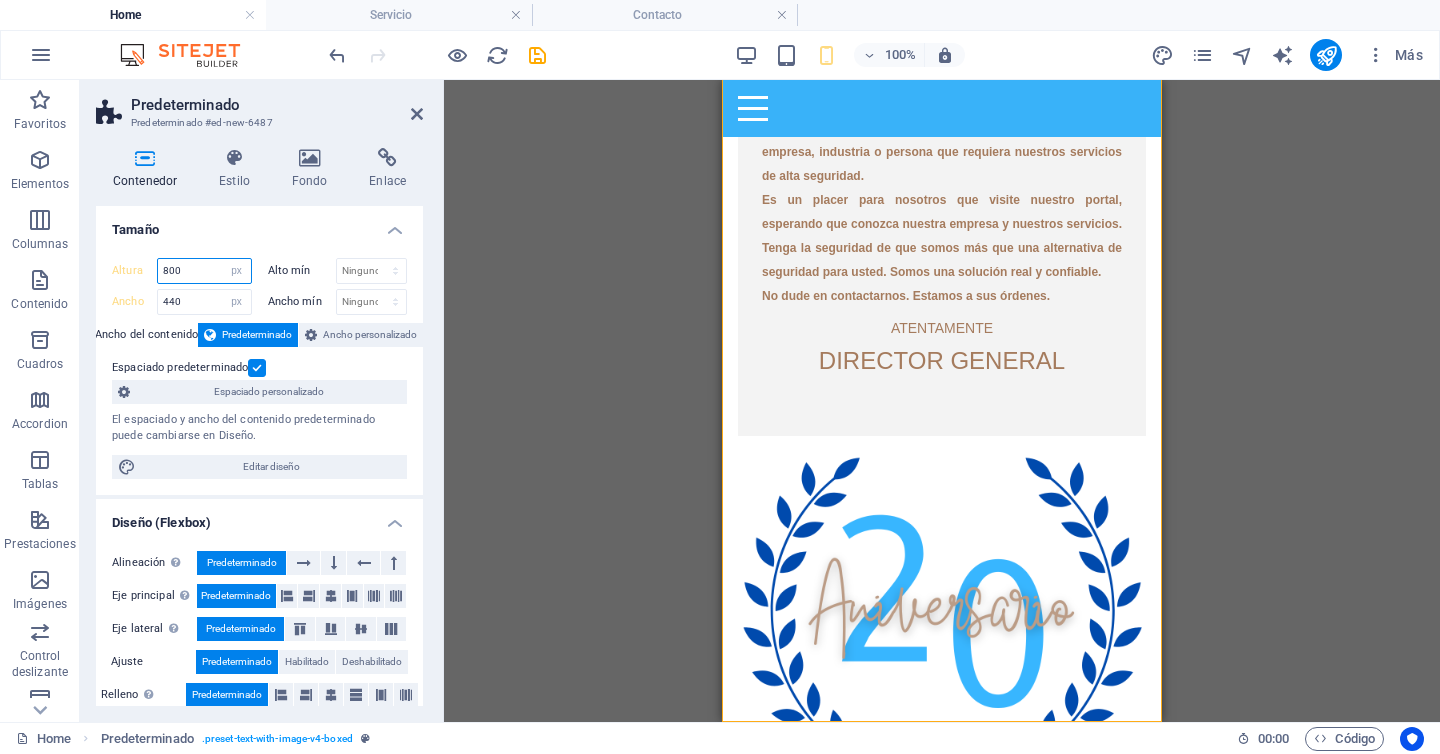 click on "800" at bounding box center (204, 271) 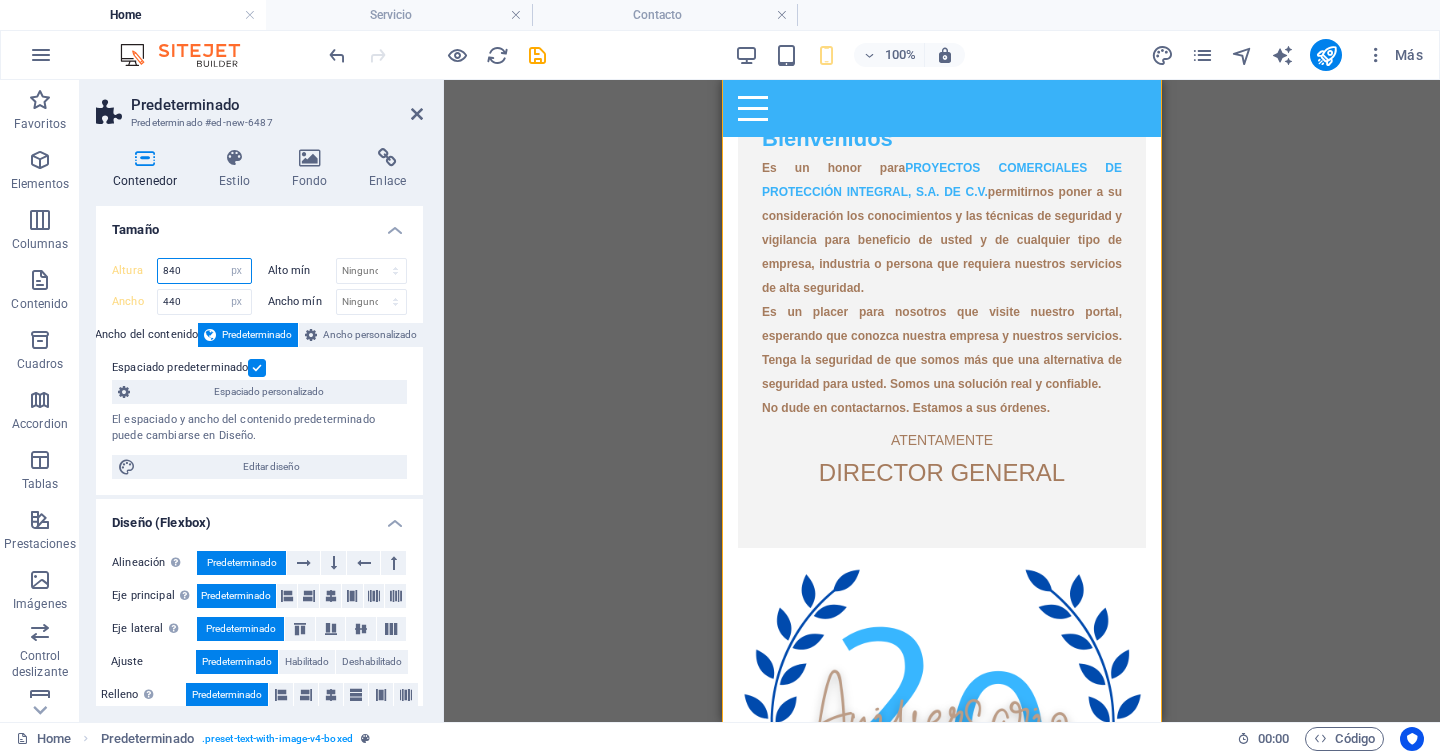 scroll, scrollTop: 989, scrollLeft: 0, axis: vertical 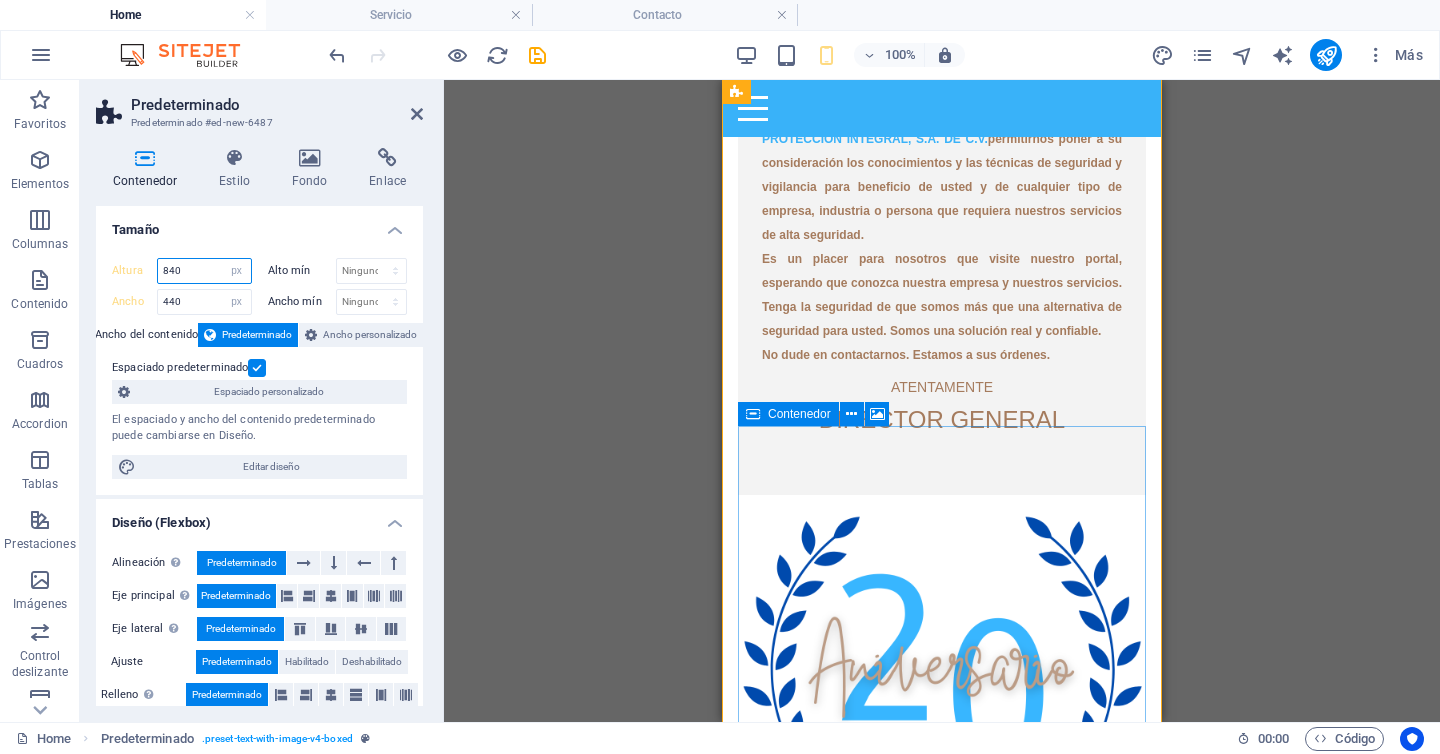 type on "840" 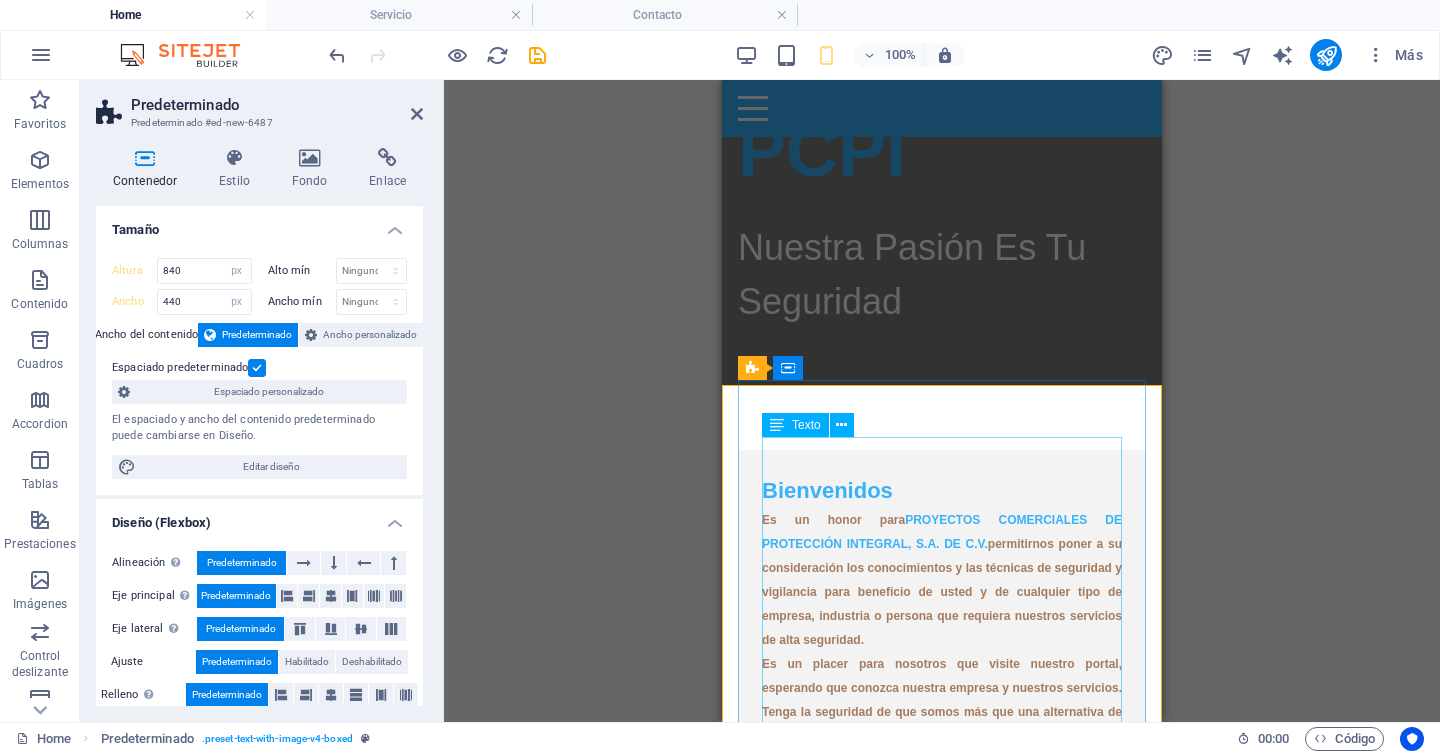 scroll, scrollTop: 581, scrollLeft: 0, axis: vertical 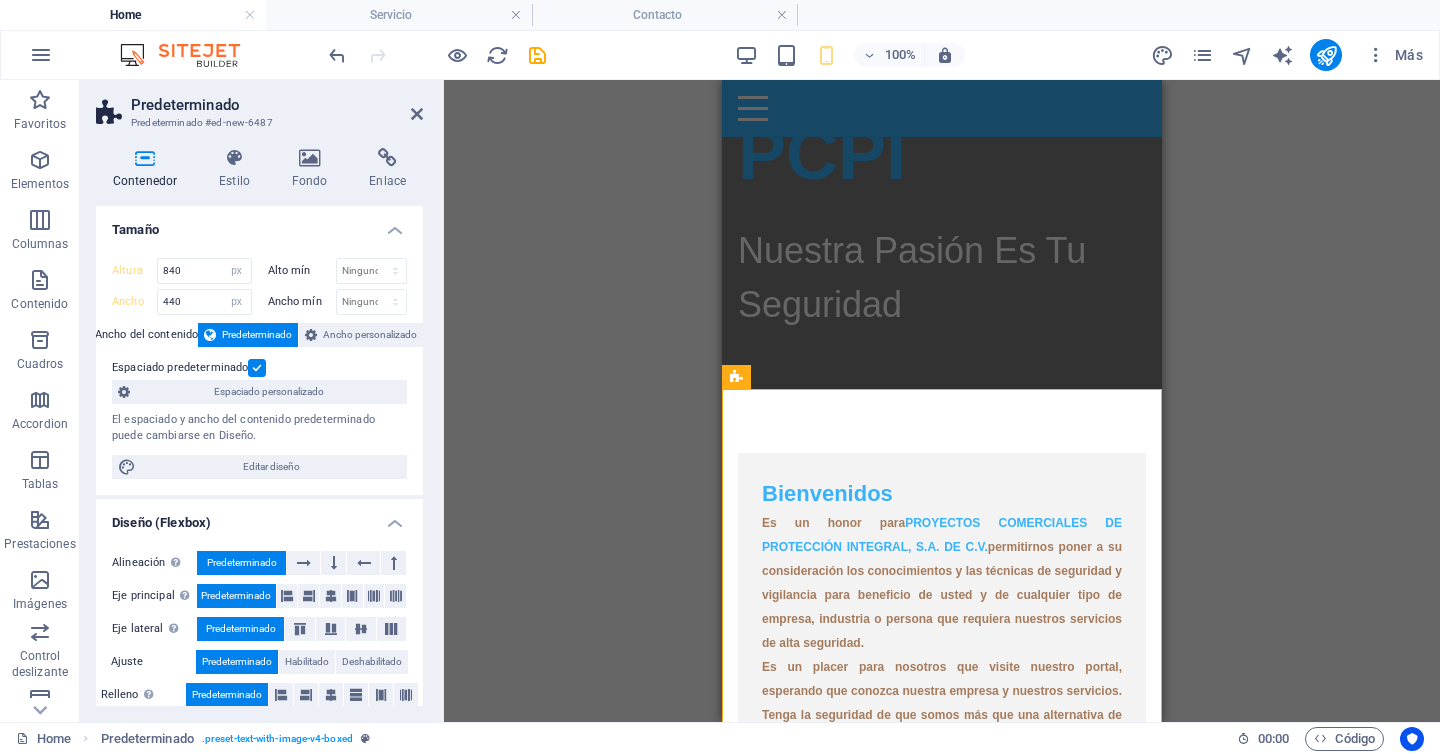click at bounding box center [417, 114] 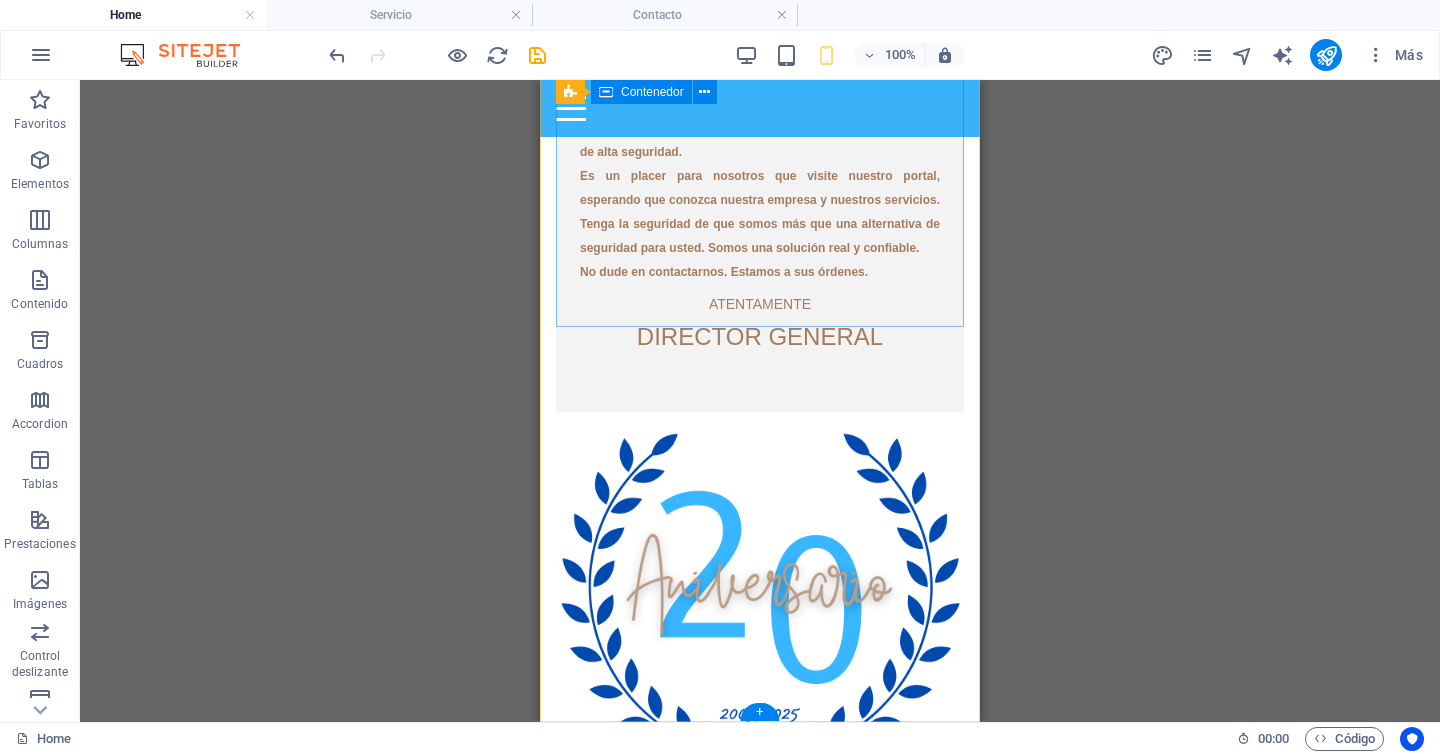 scroll, scrollTop: 1088, scrollLeft: 0, axis: vertical 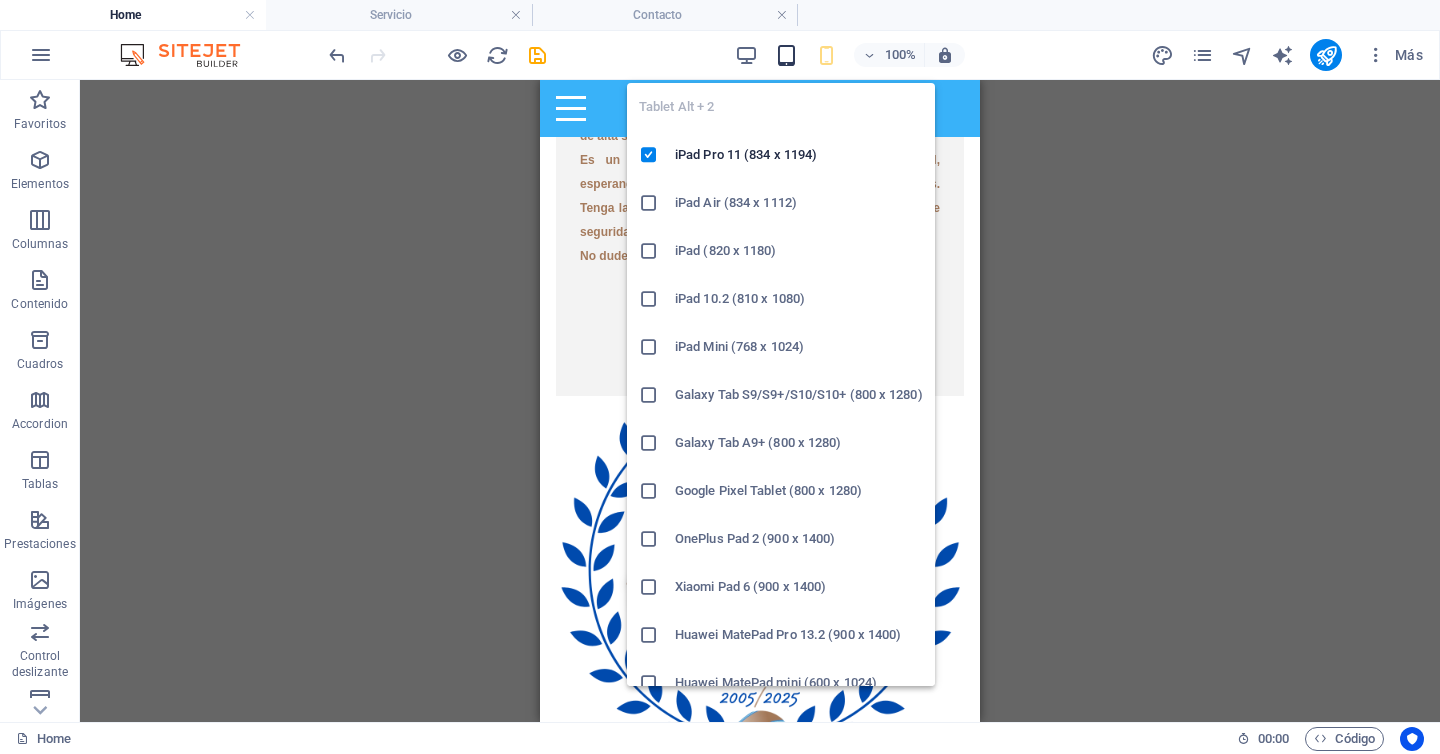 click at bounding box center [786, 55] 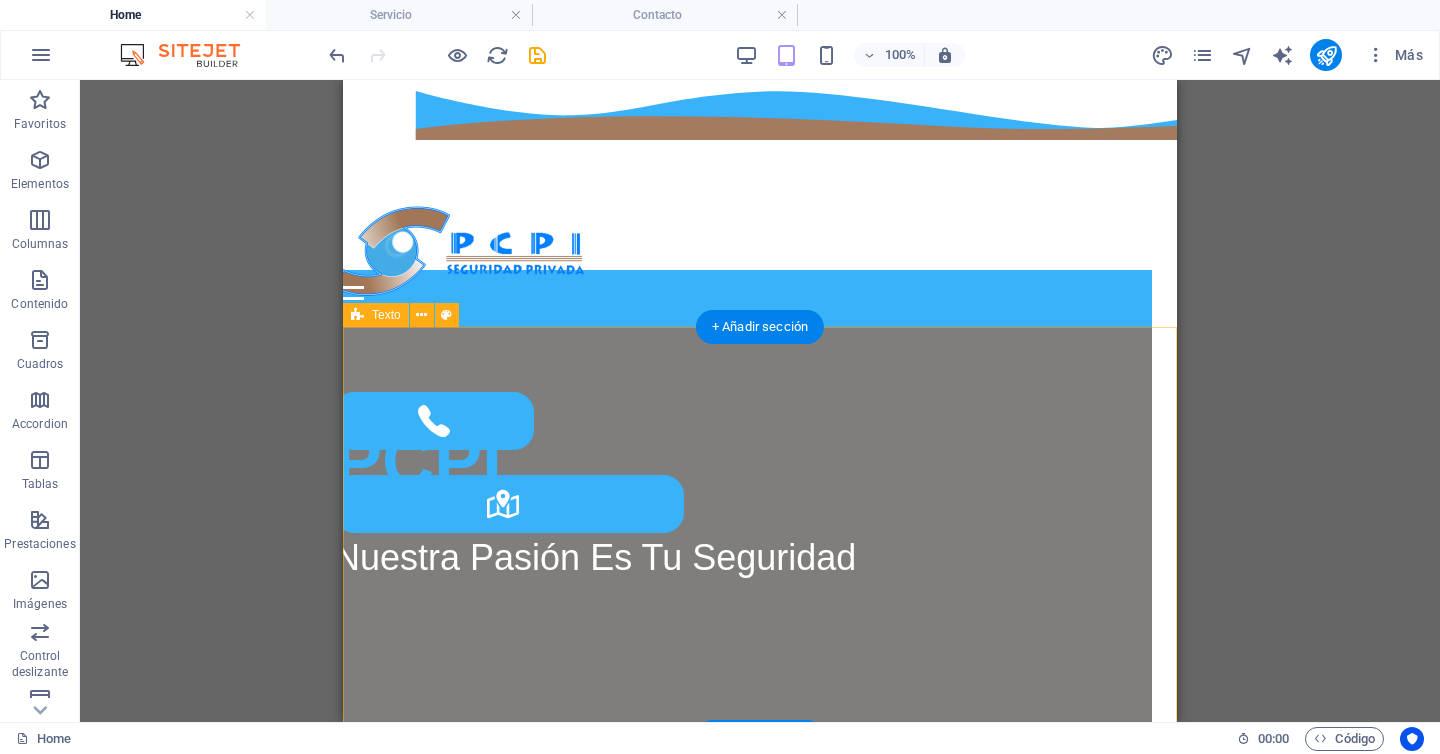 scroll, scrollTop: 0, scrollLeft: 0, axis: both 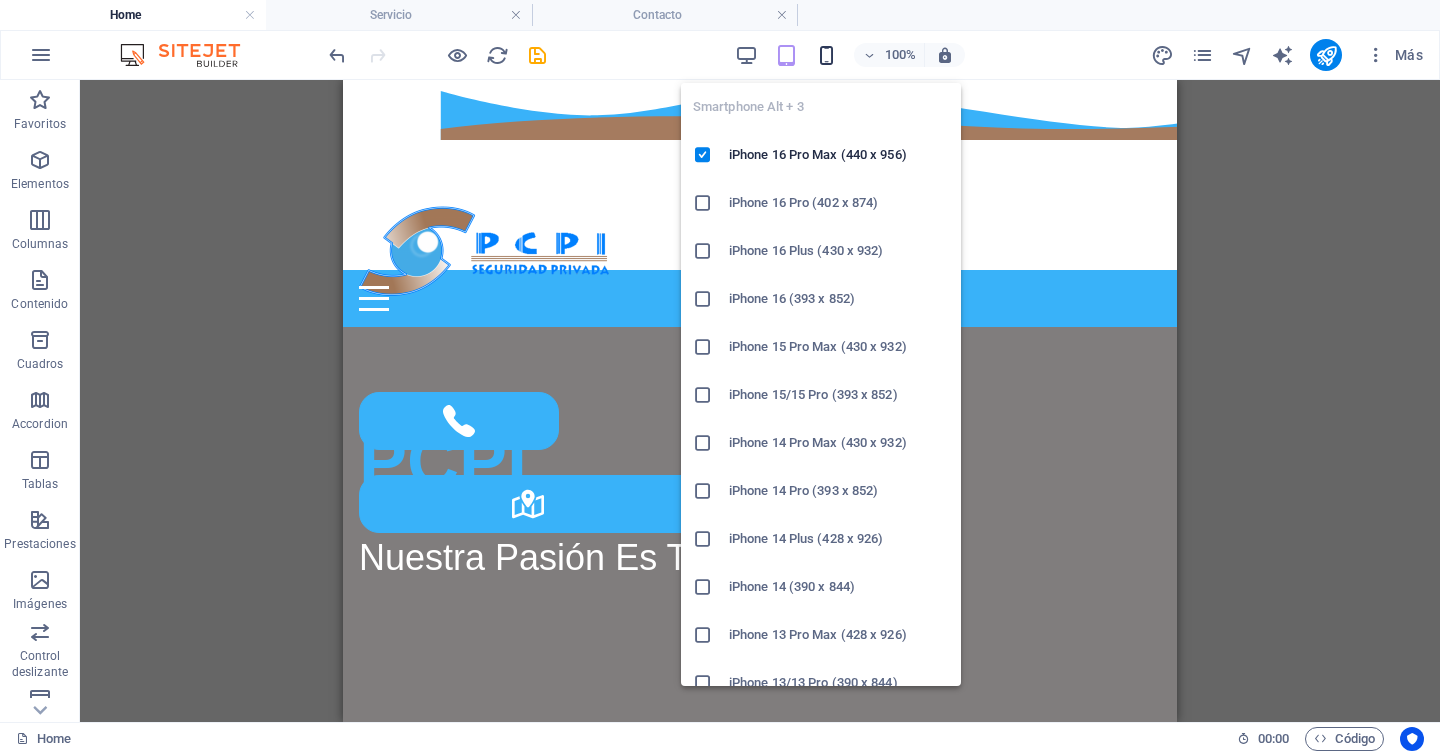 click at bounding box center [826, 55] 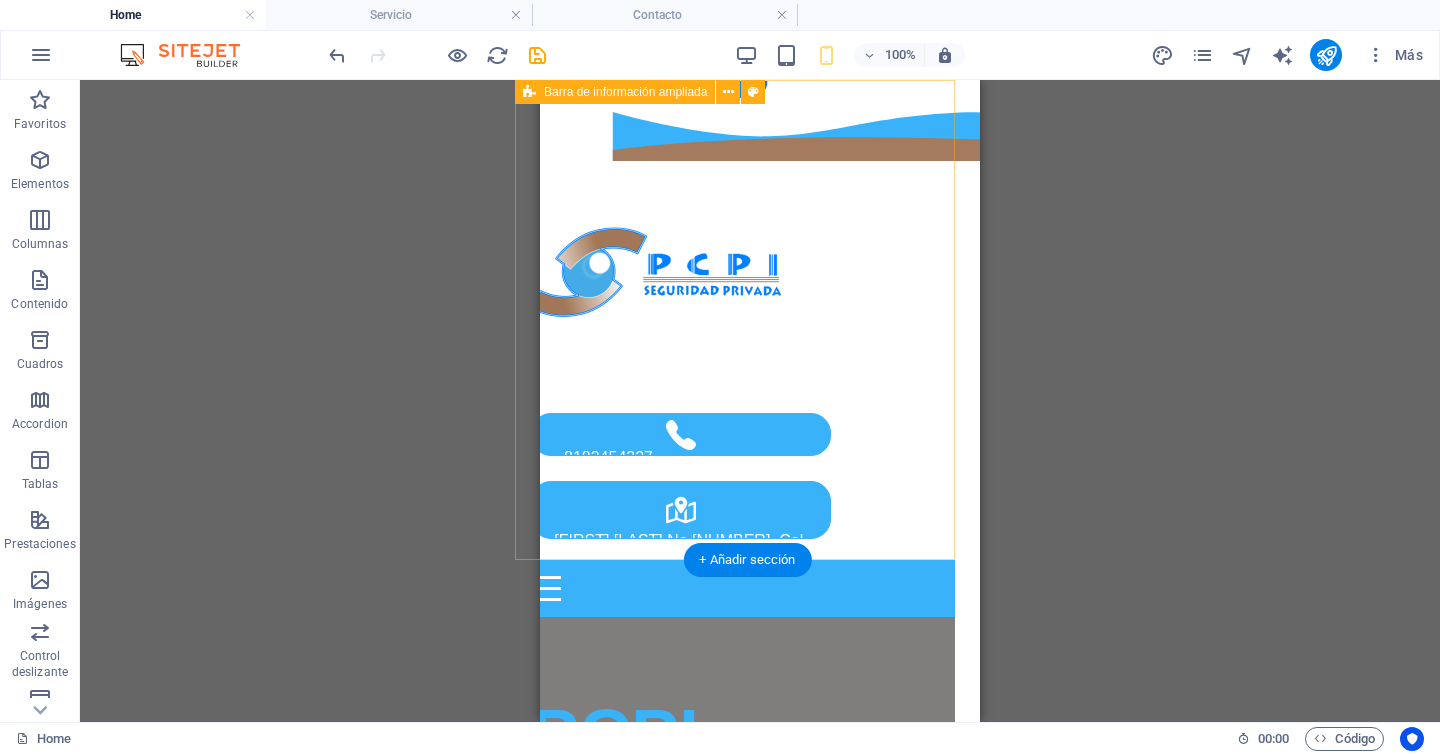scroll, scrollTop: 0, scrollLeft: 0, axis: both 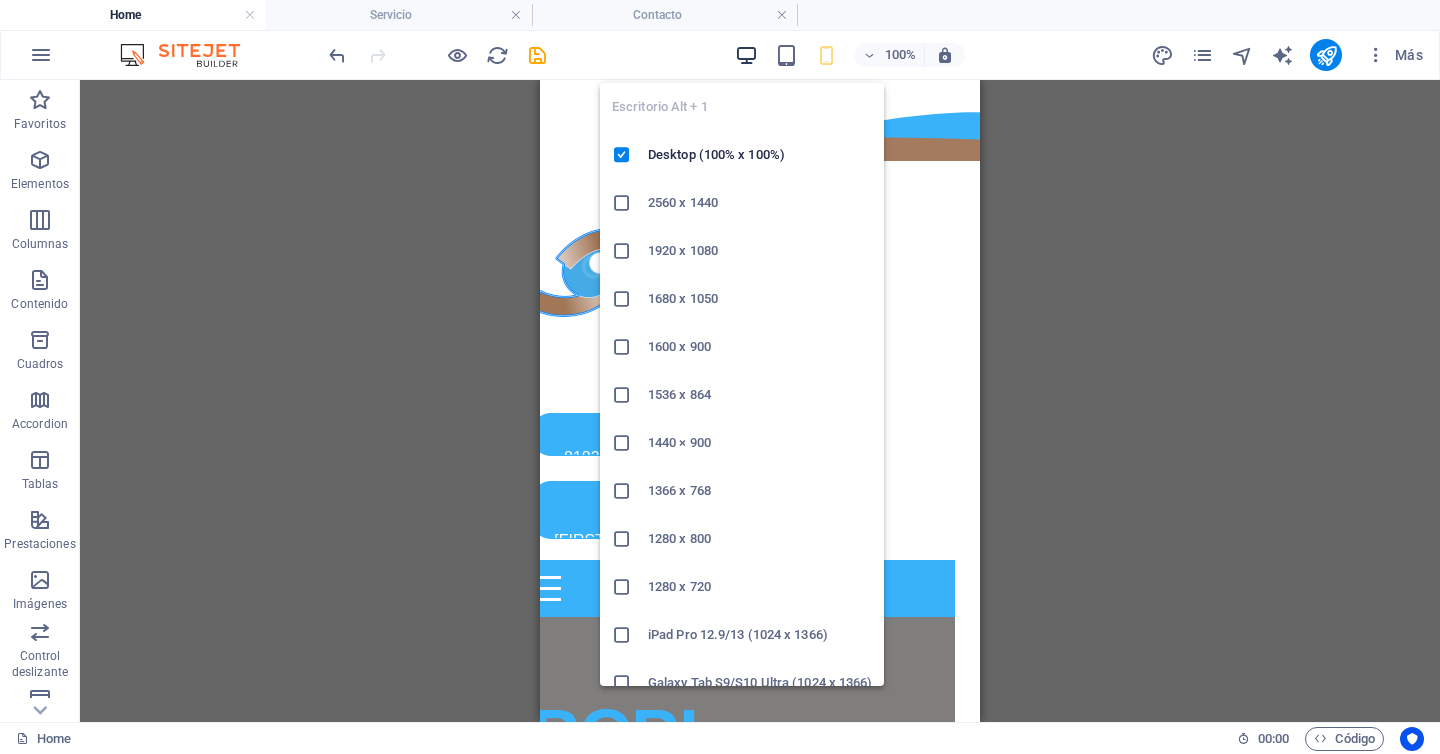 click at bounding box center (746, 55) 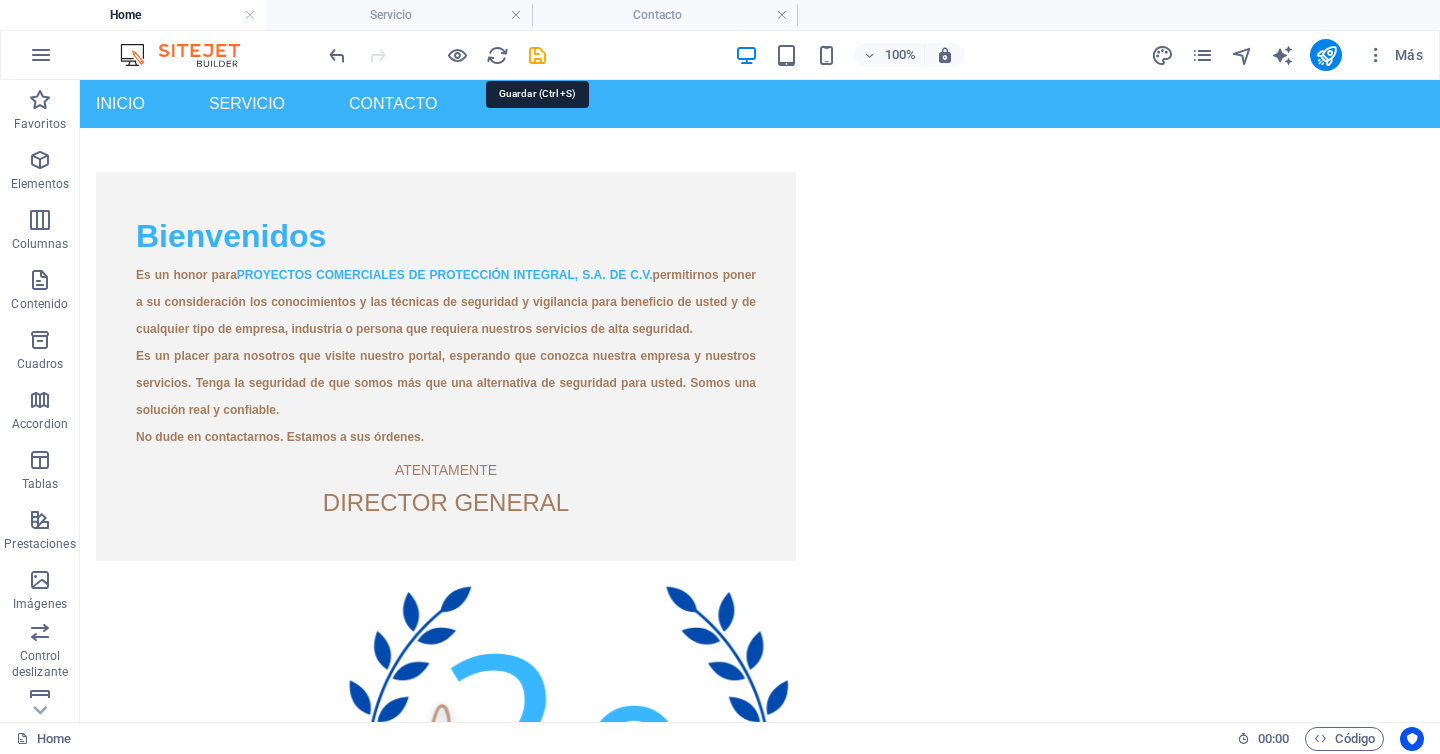 click at bounding box center [537, 55] 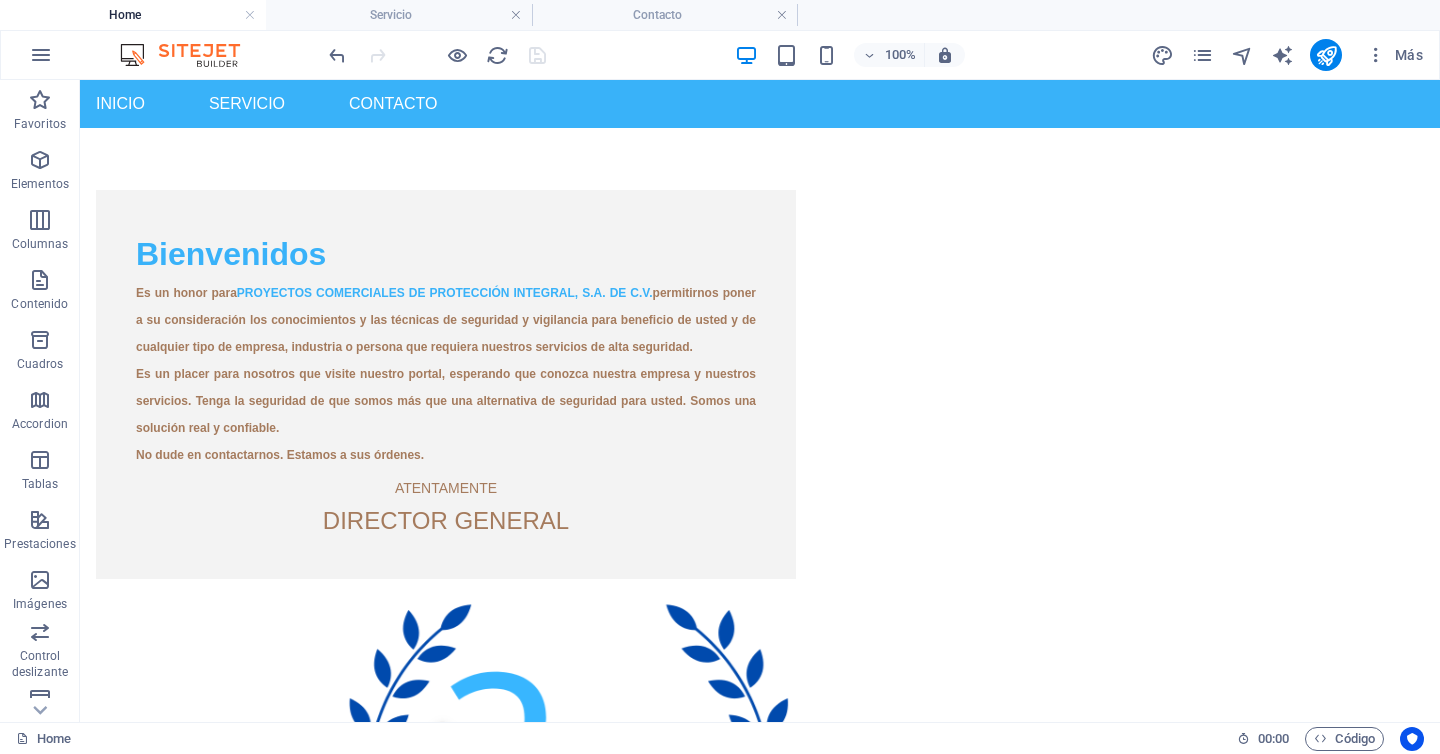 scroll, scrollTop: 588, scrollLeft: 0, axis: vertical 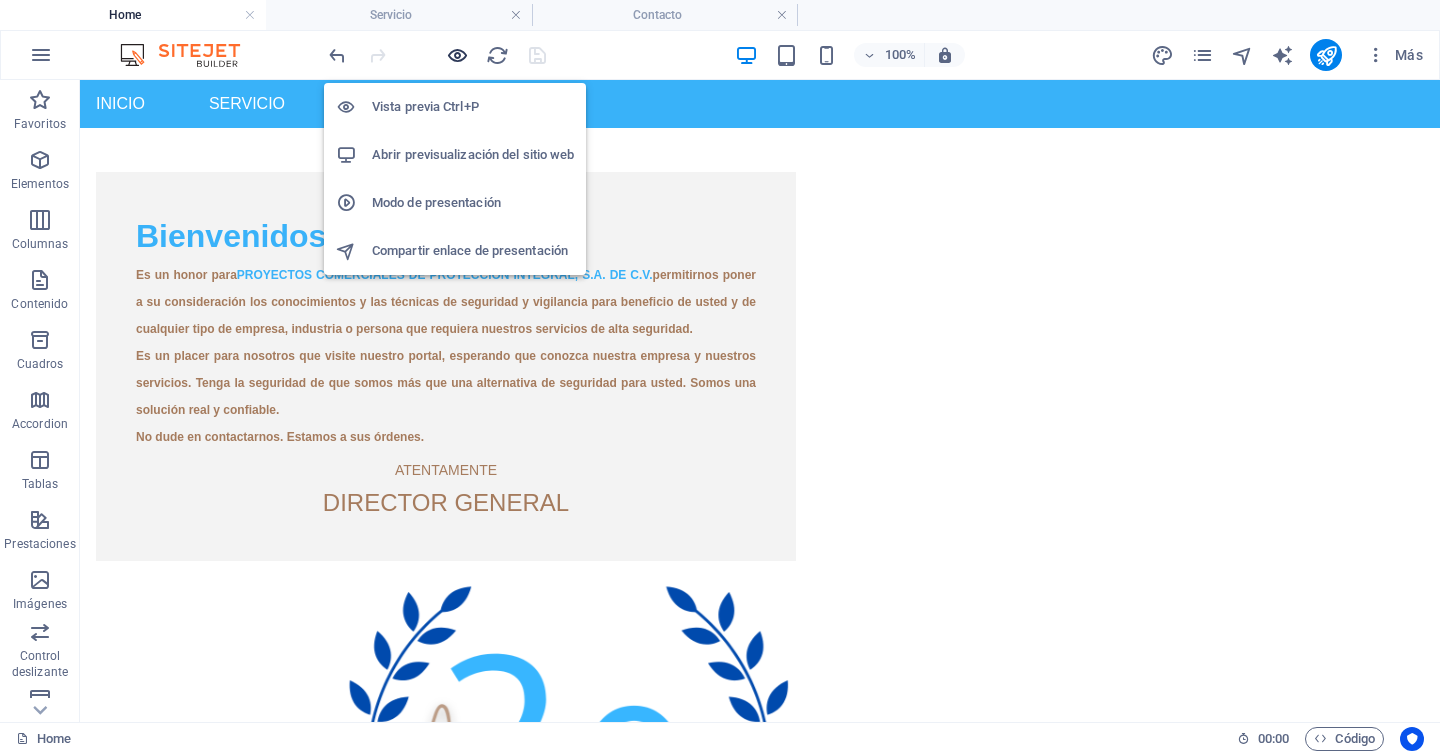 click at bounding box center [457, 55] 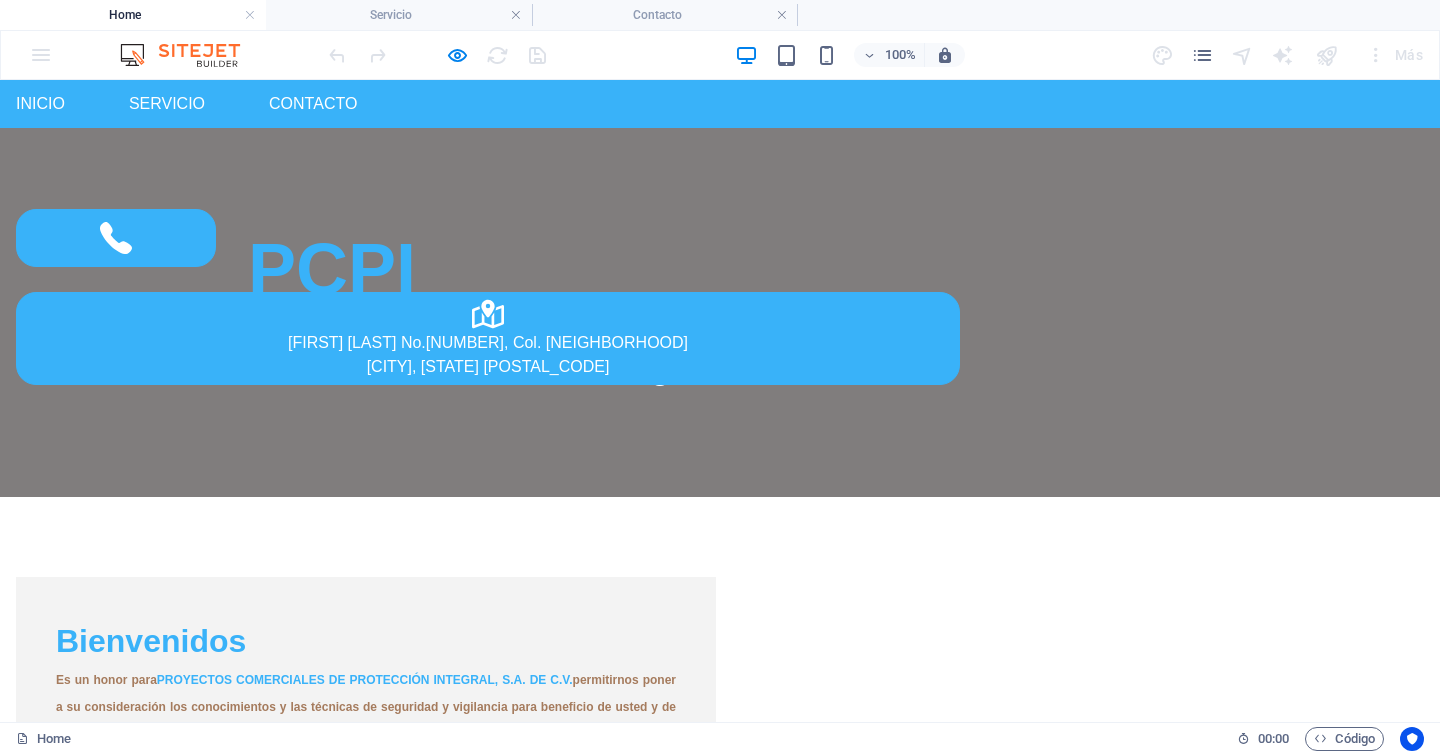 scroll, scrollTop: 588, scrollLeft: 0, axis: vertical 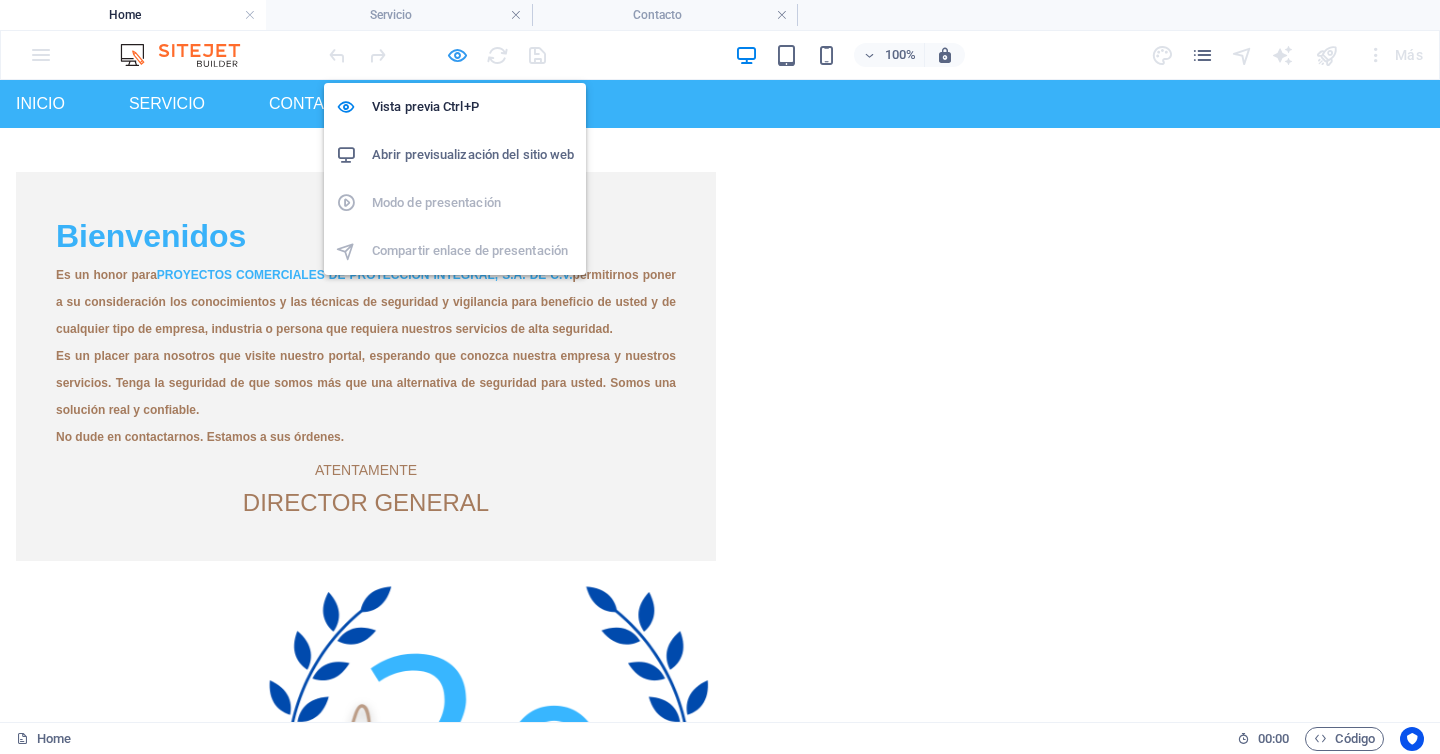 click at bounding box center [457, 55] 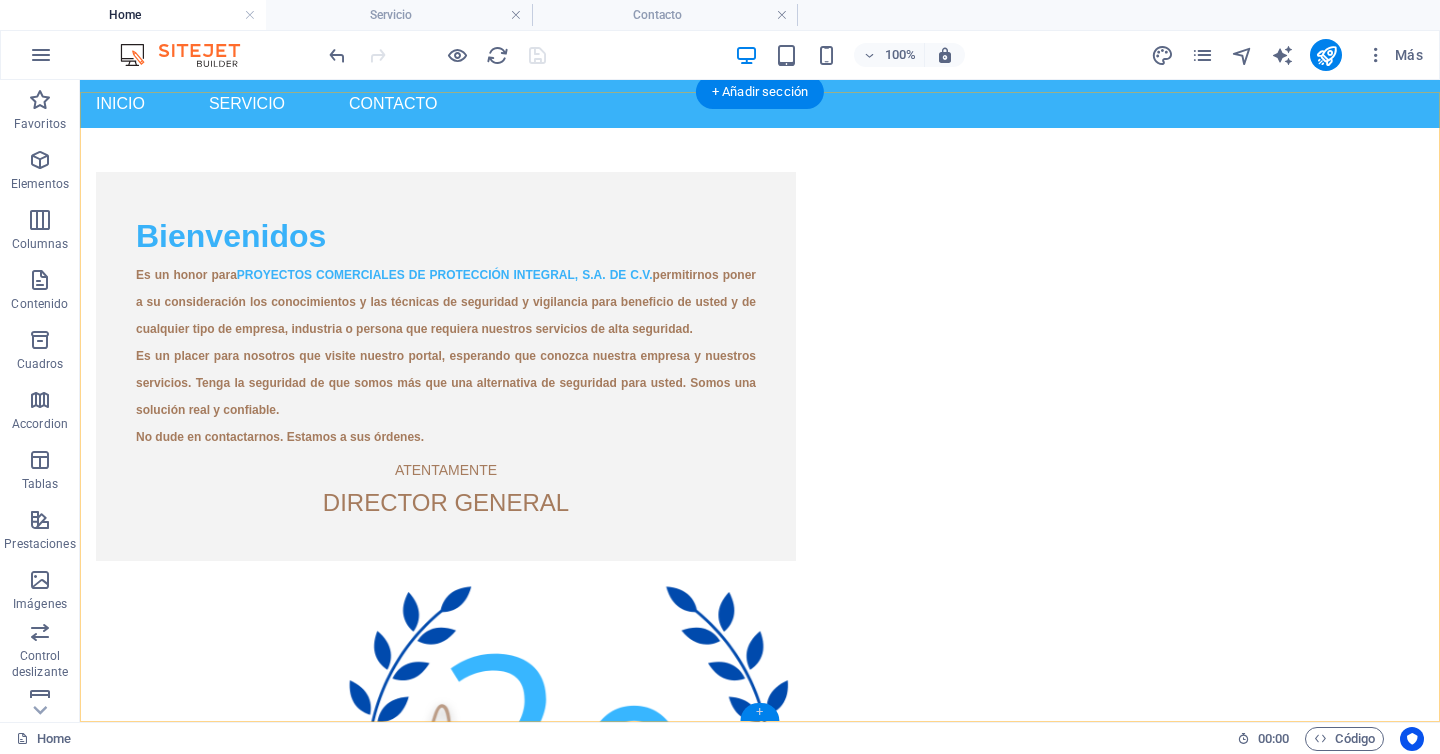 click on "+" at bounding box center (759, 712) 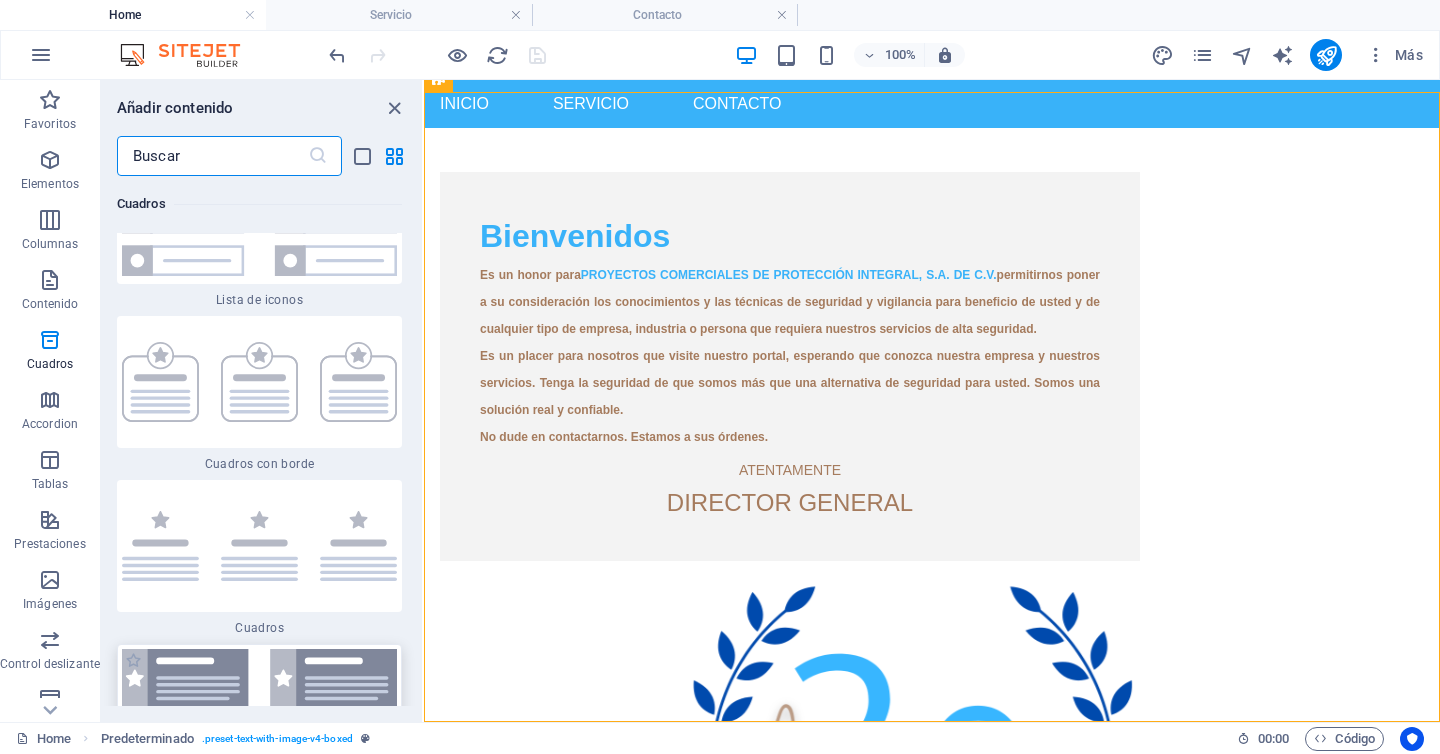 scroll, scrollTop: 10898, scrollLeft: 0, axis: vertical 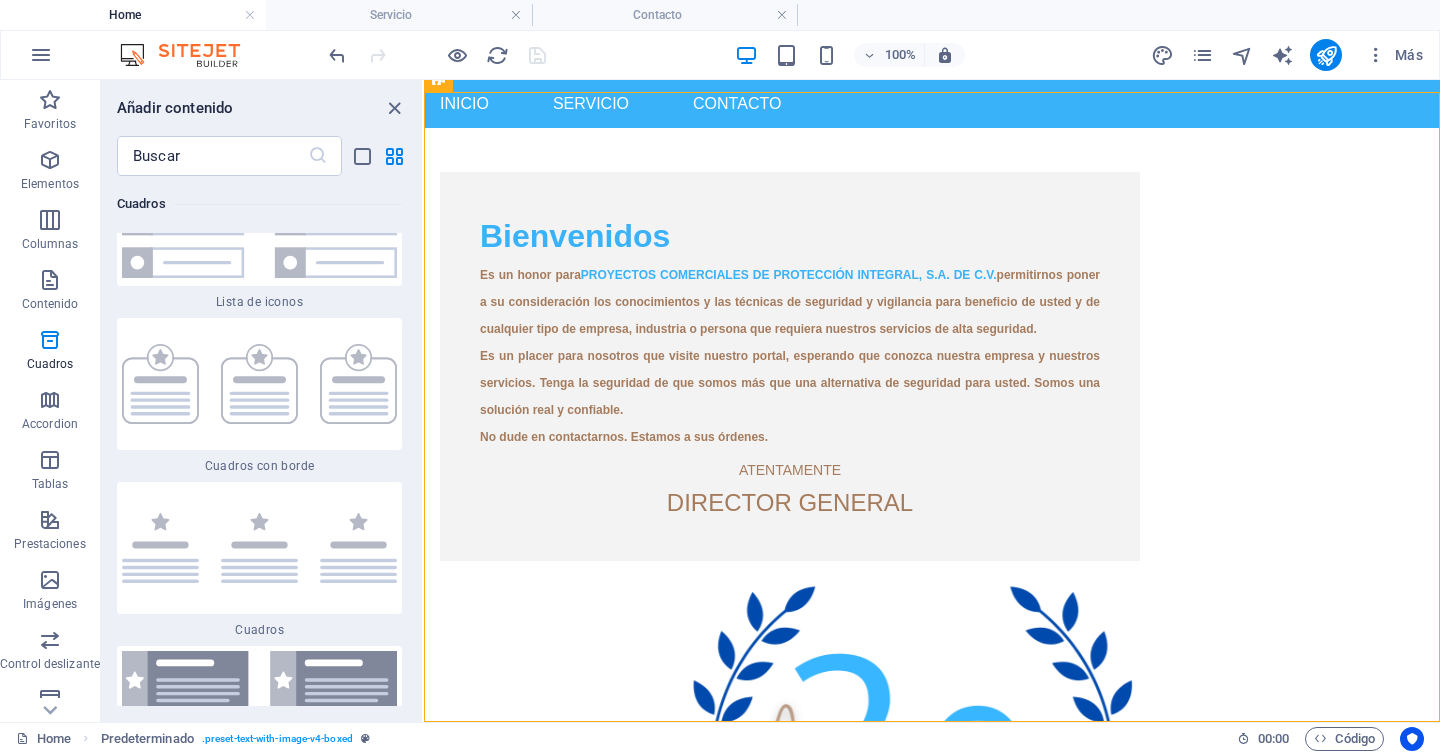 drag, startPoint x: 297, startPoint y: 368, endPoint x: 294, endPoint y: 385, distance: 17.262676 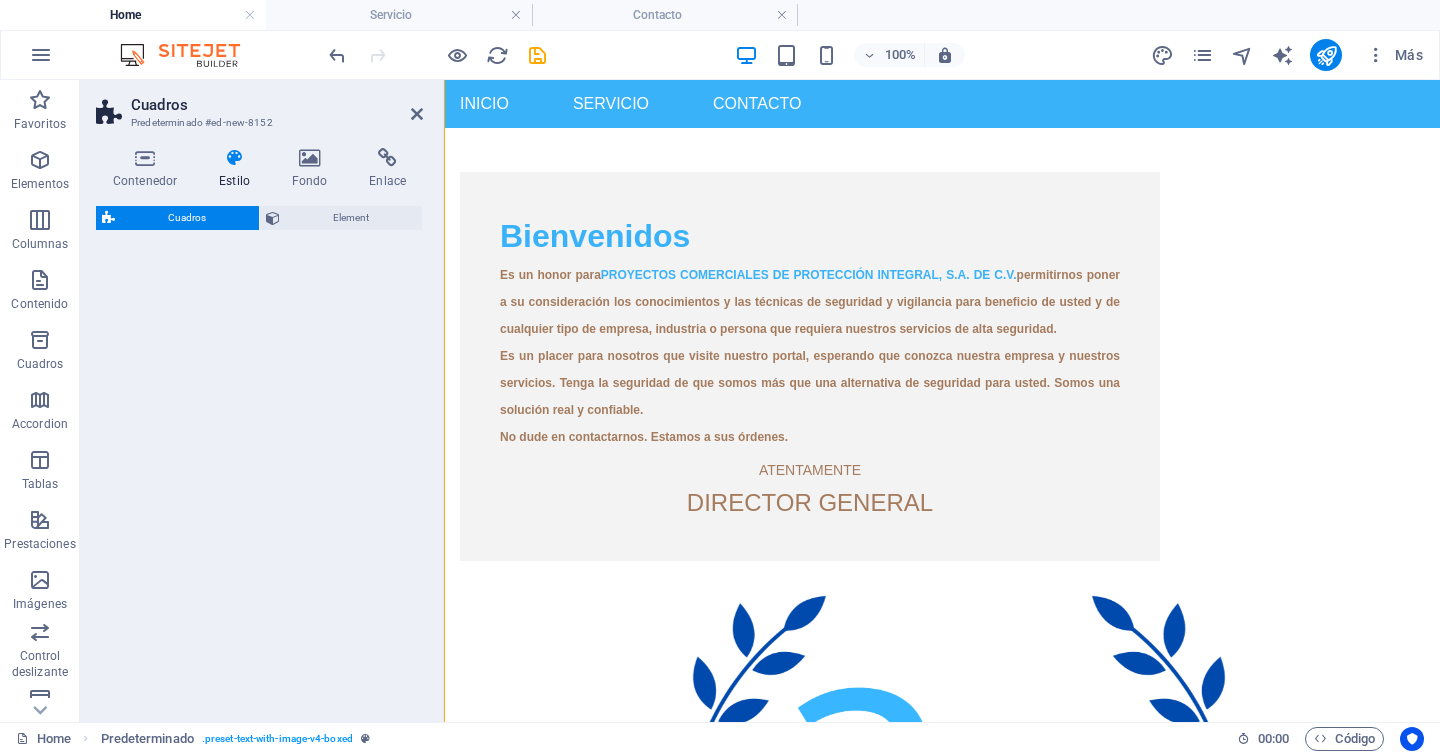 select on "rem" 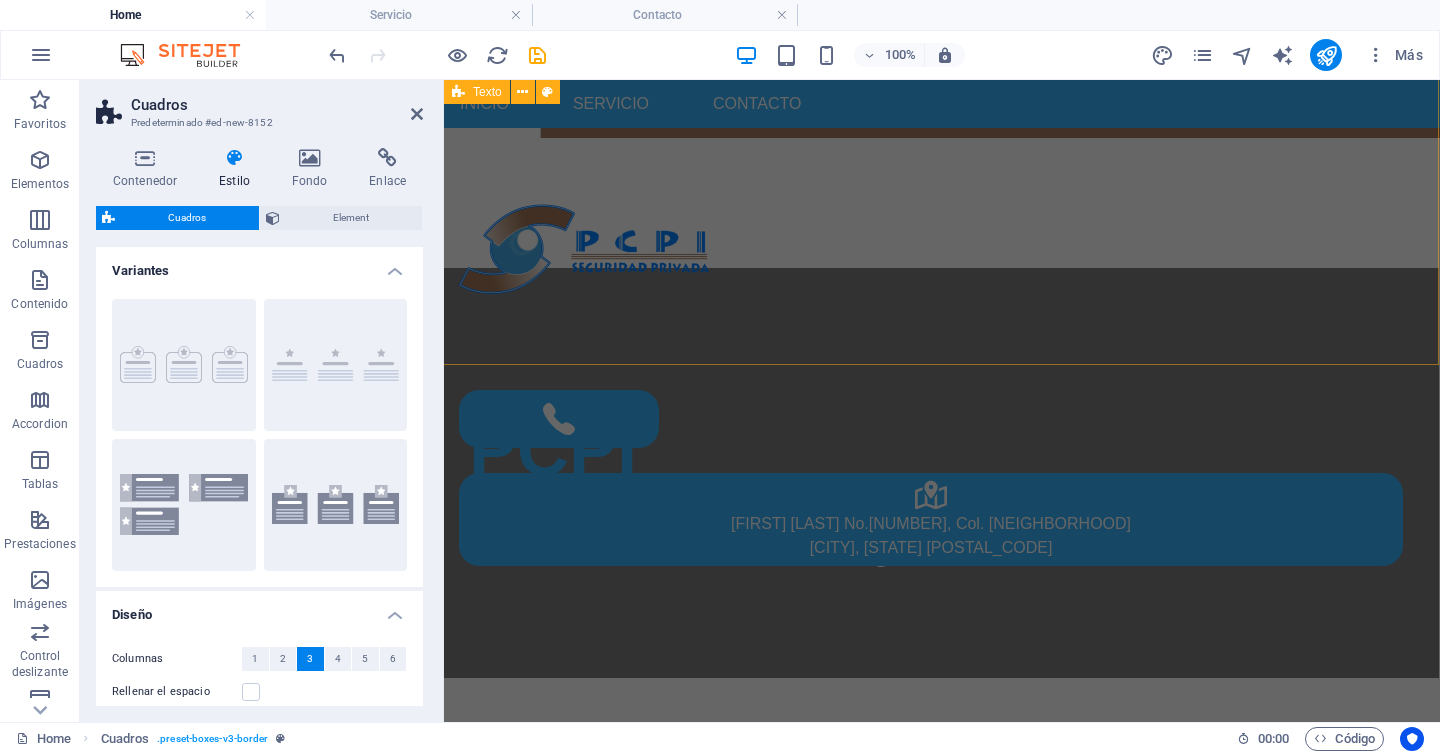 scroll, scrollTop: 1002, scrollLeft: 1, axis: both 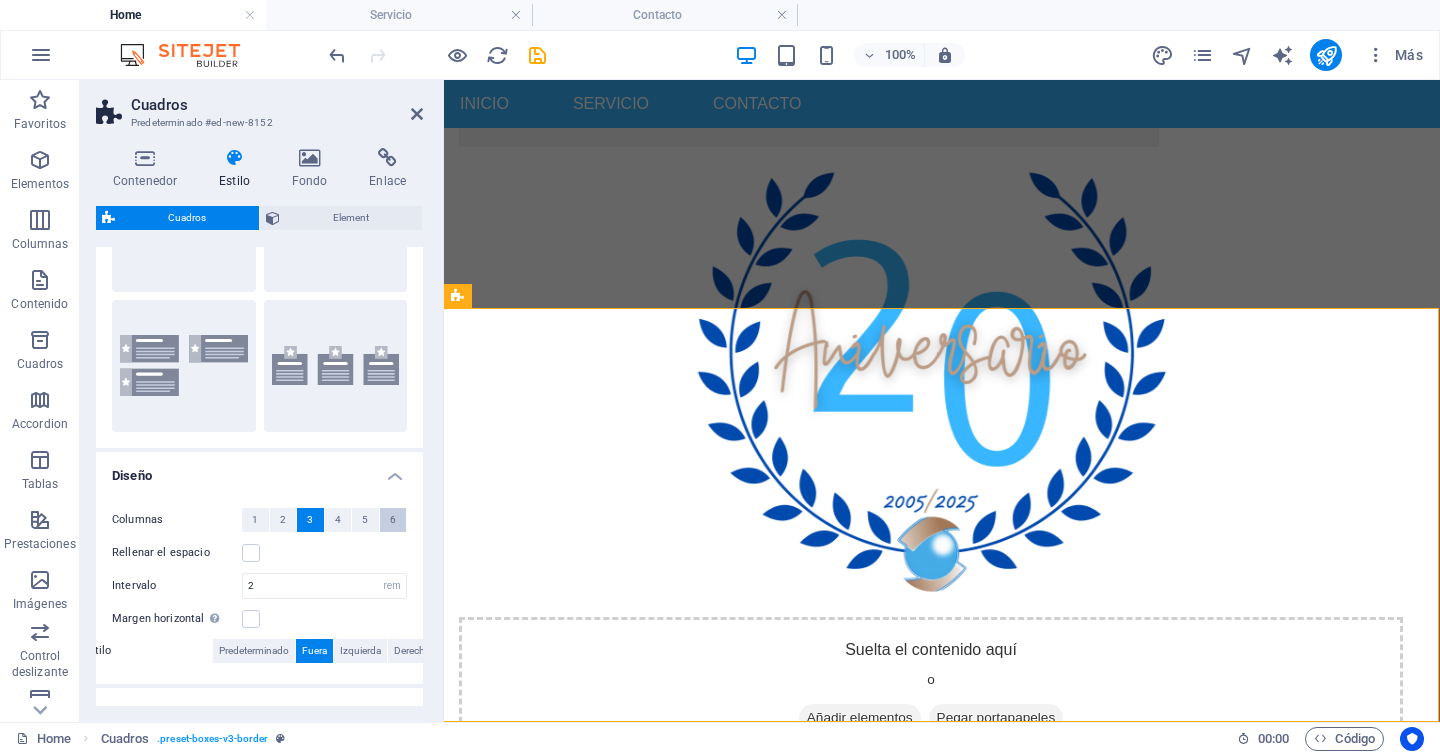 drag, startPoint x: 284, startPoint y: 518, endPoint x: 386, endPoint y: 509, distance: 102.396286 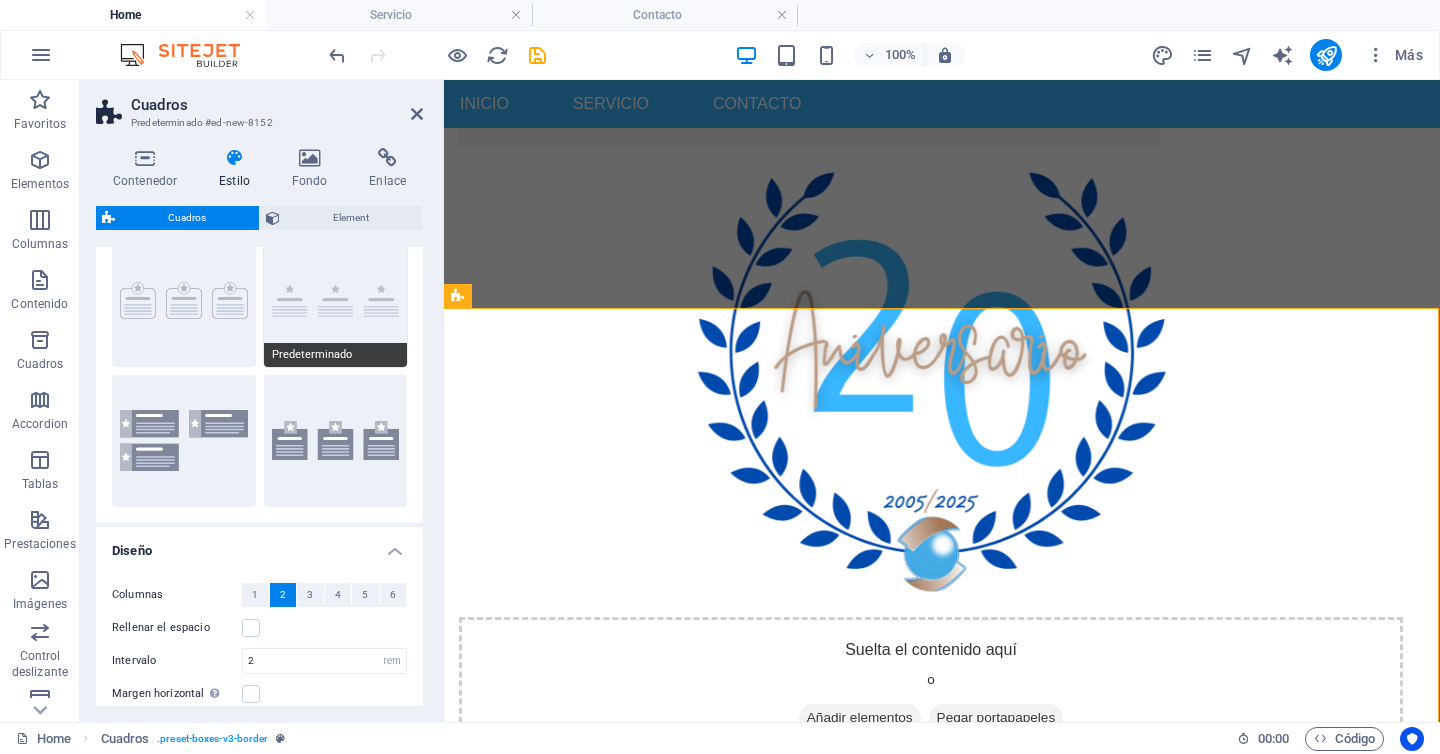scroll, scrollTop: 0, scrollLeft: 0, axis: both 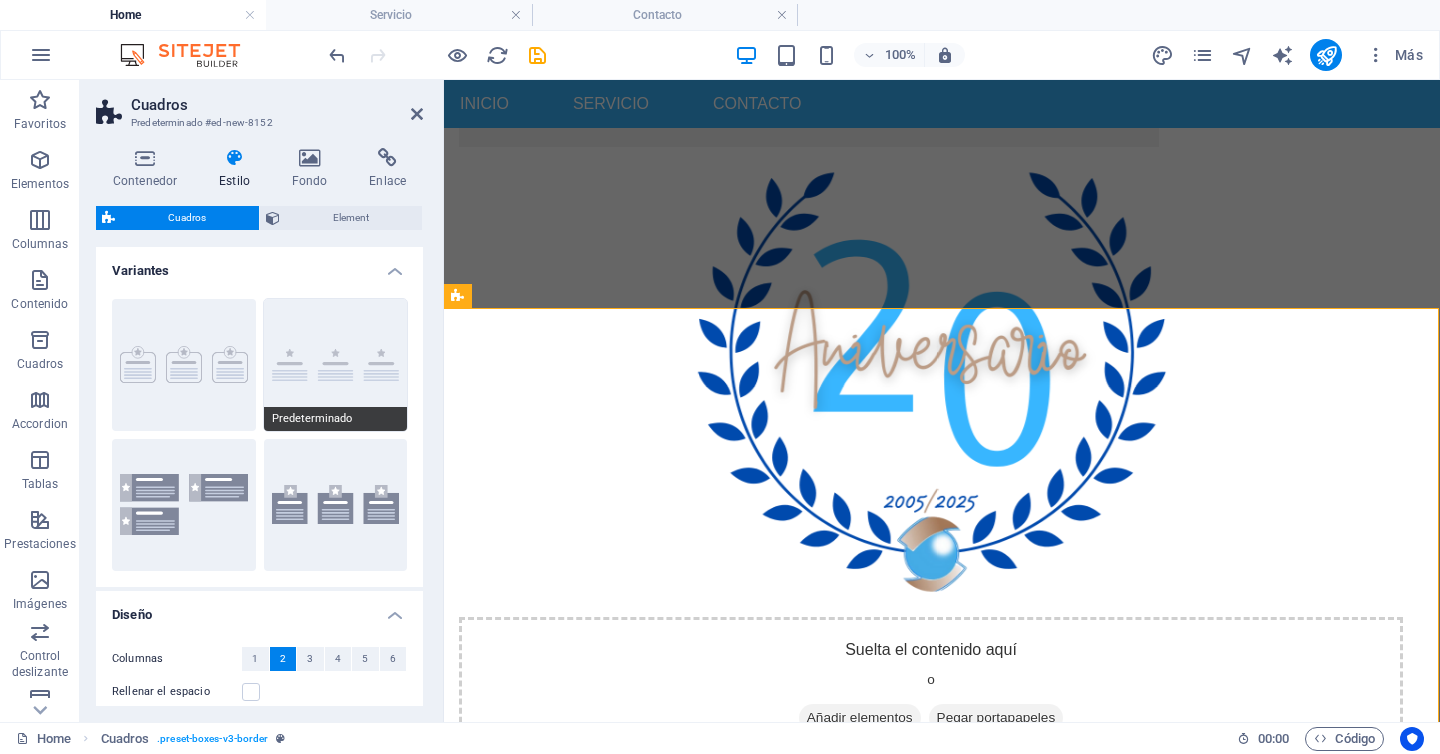 click on "Predeterminado" at bounding box center (336, 365) 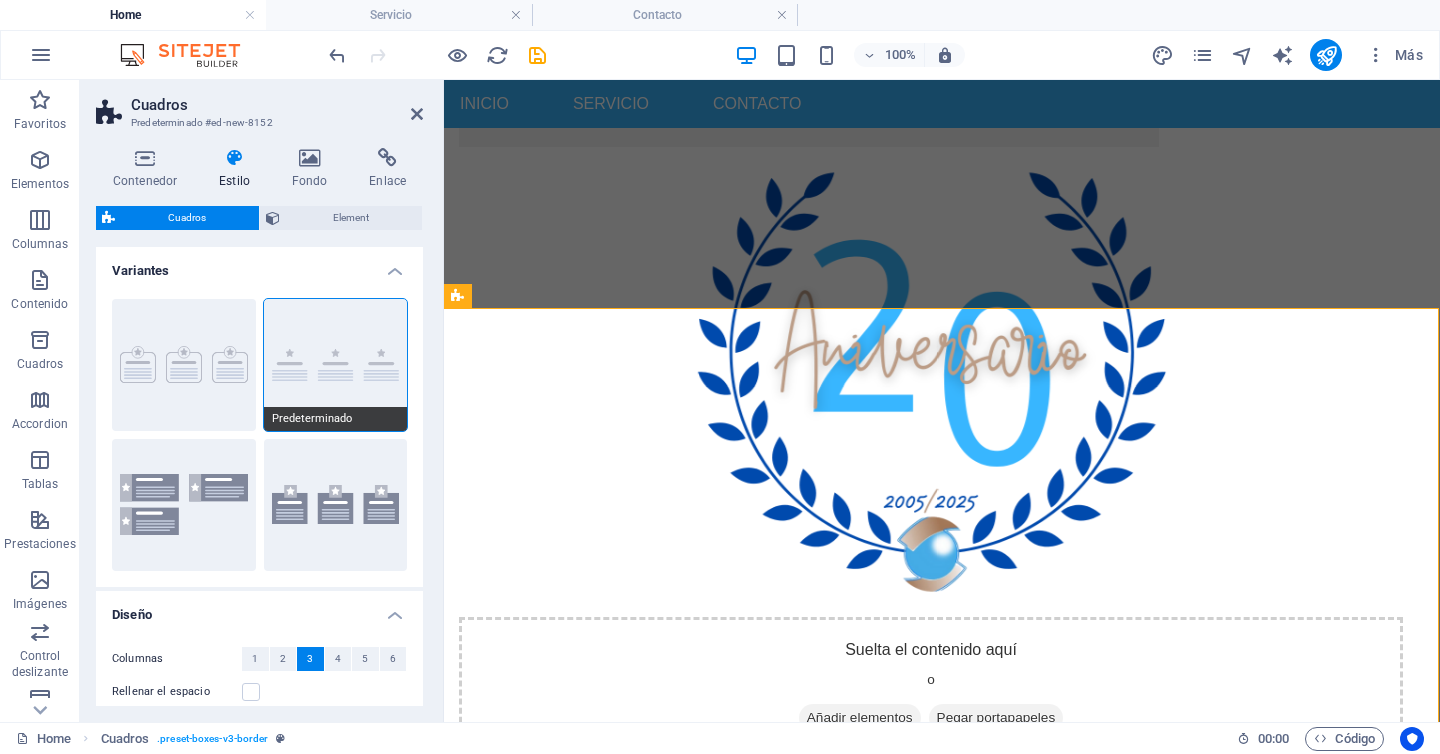 scroll, scrollTop: 950, scrollLeft: 1, axis: both 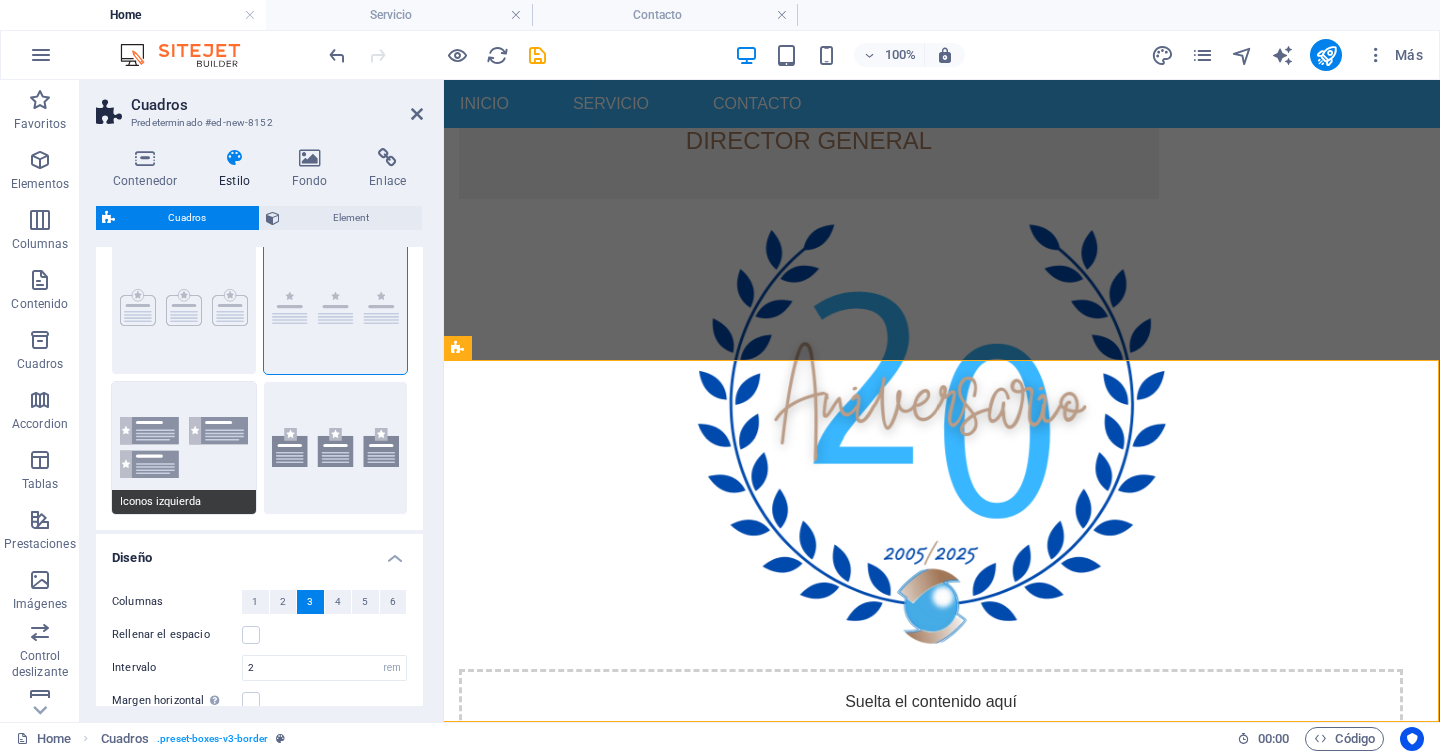 click on "Iconos izquierda" at bounding box center [184, 448] 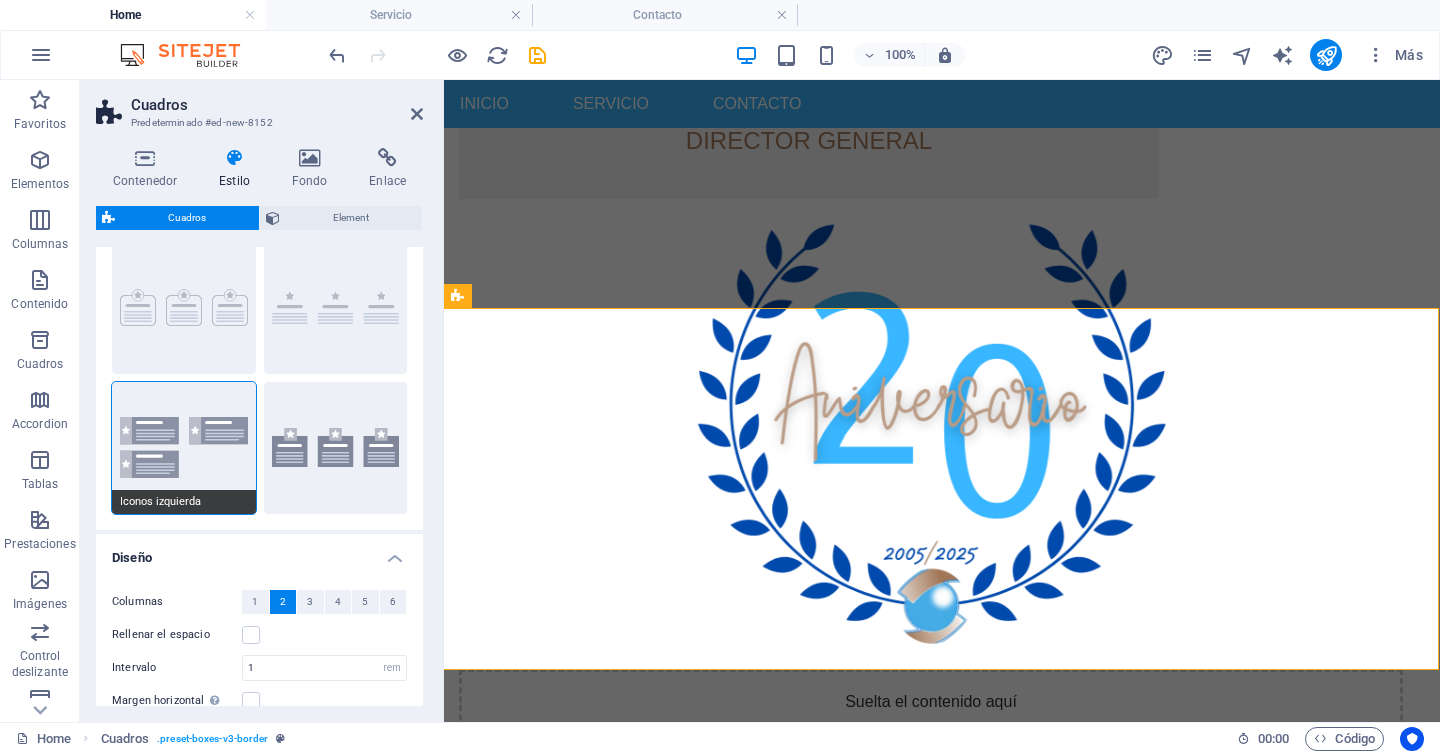 scroll, scrollTop: 1002, scrollLeft: 1, axis: both 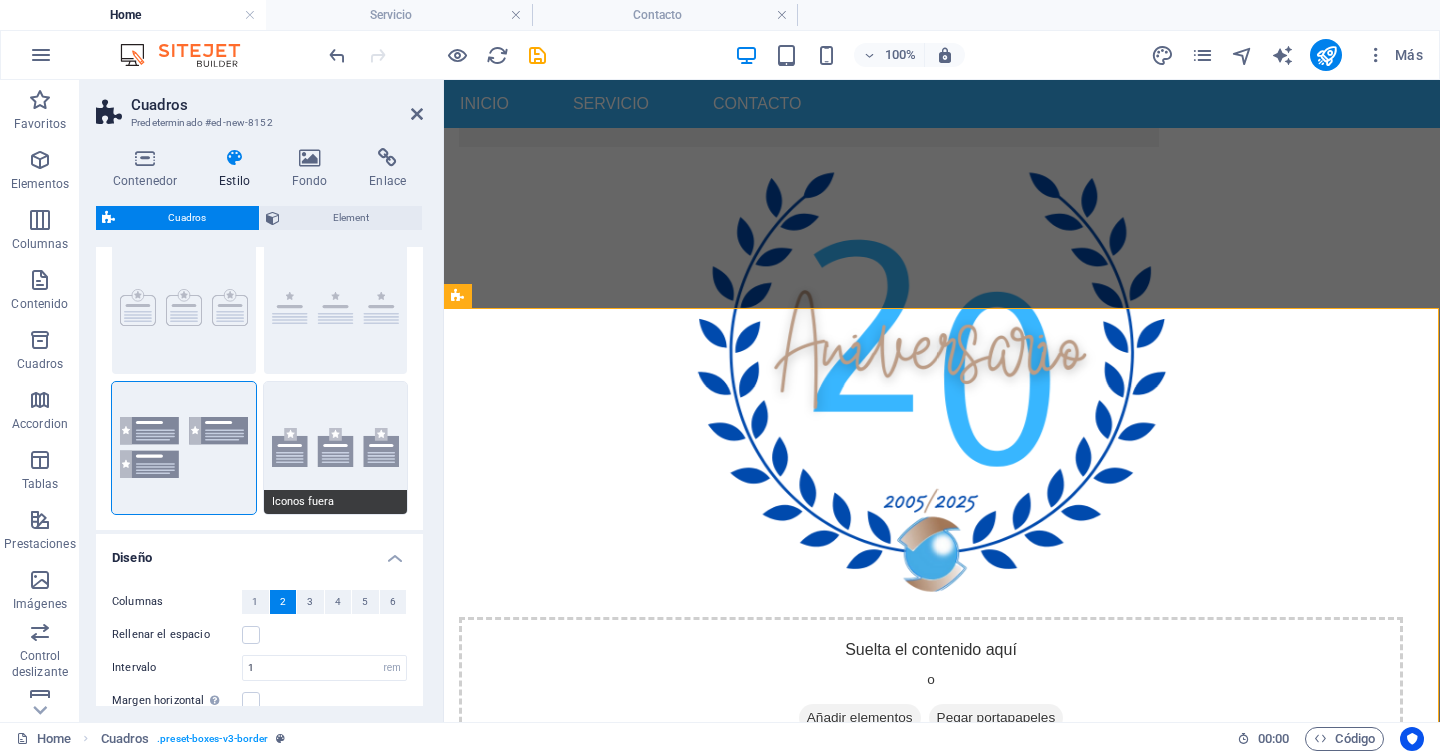 click on "Iconos fuera" at bounding box center (336, 448) 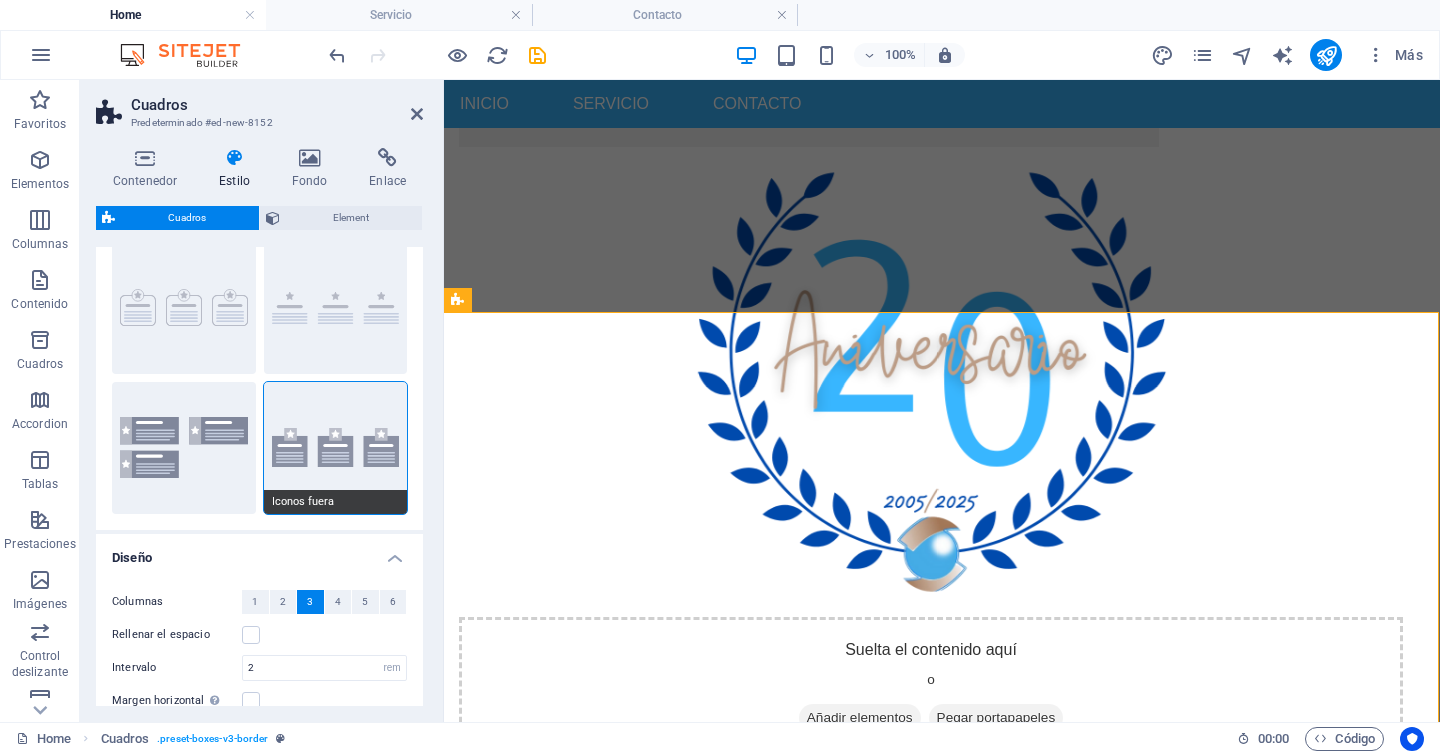 scroll, scrollTop: 998, scrollLeft: 1, axis: both 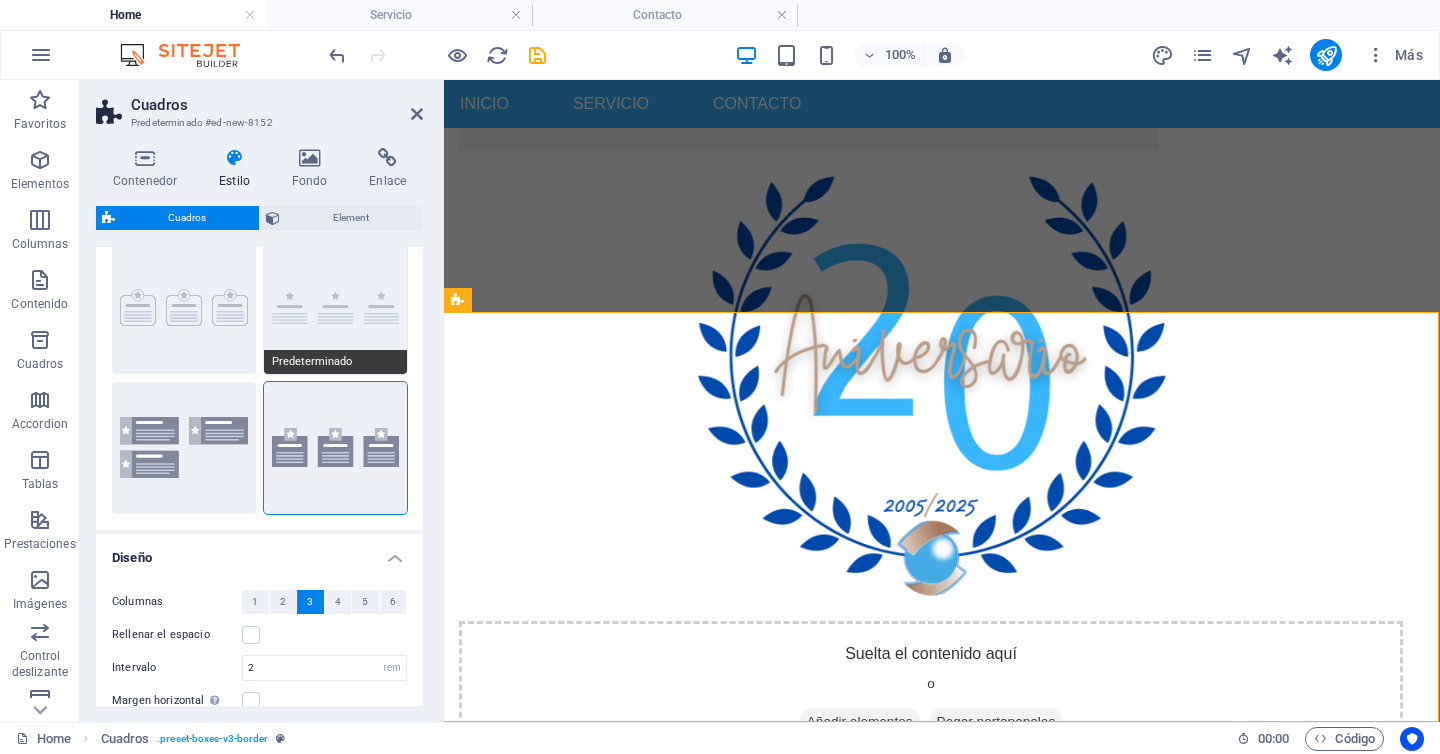 click on "Predeterminado" at bounding box center (336, 308) 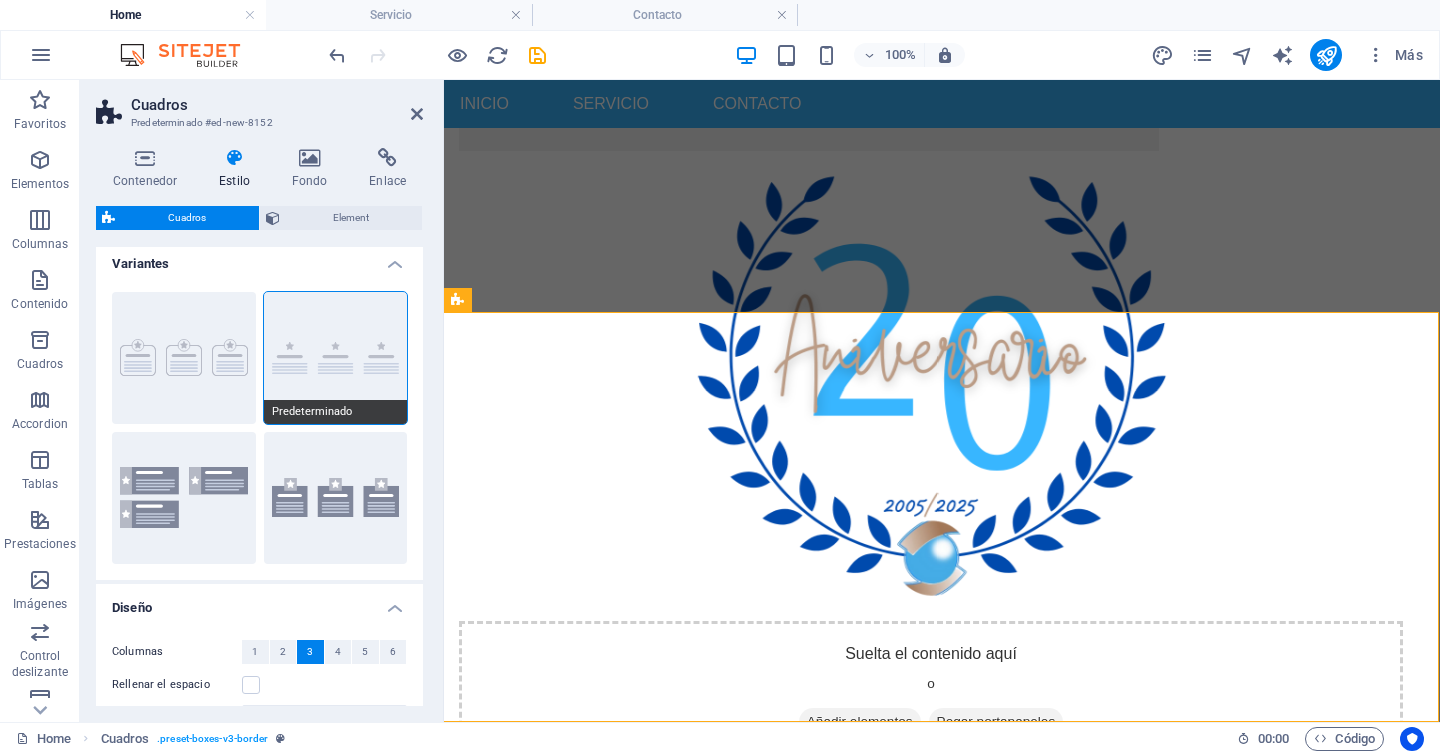 scroll, scrollTop: 0, scrollLeft: 0, axis: both 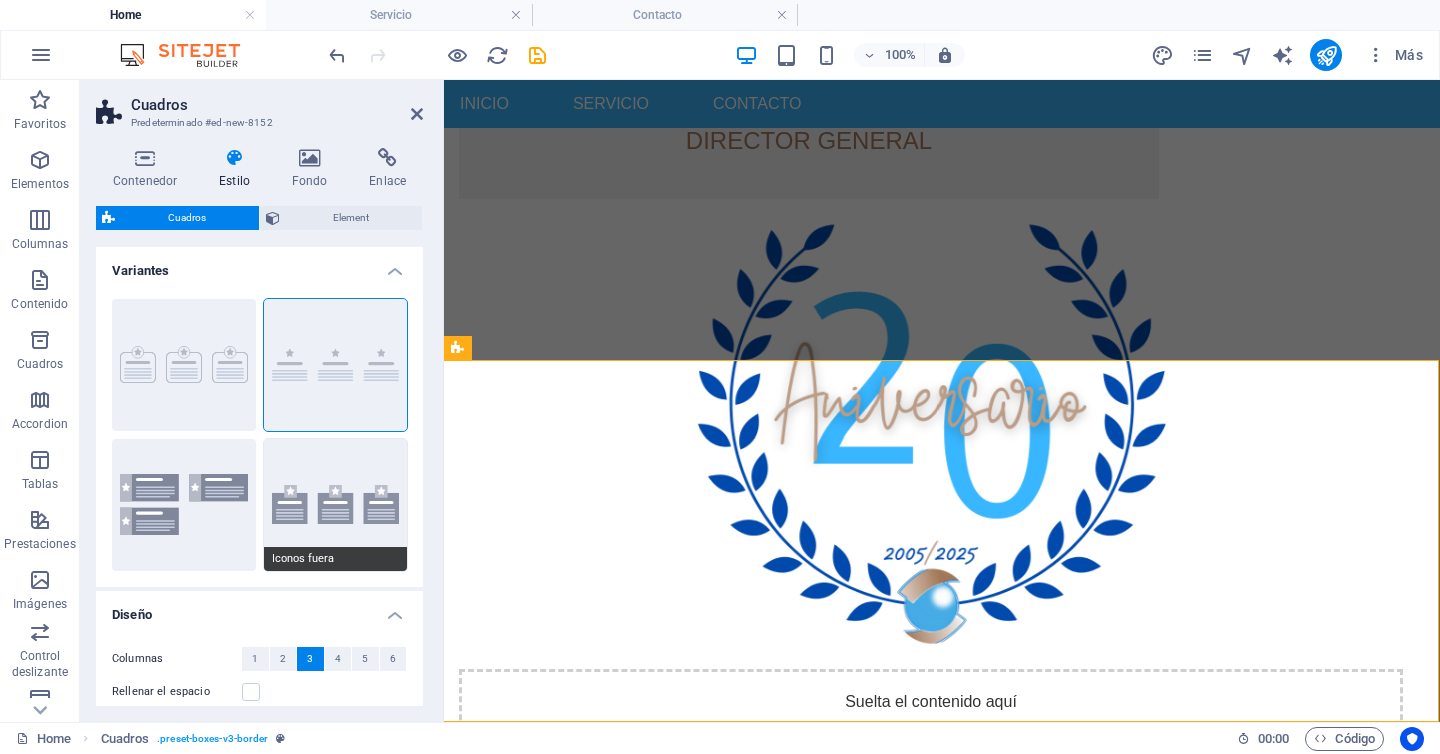 click on "Iconos fuera" at bounding box center (336, 505) 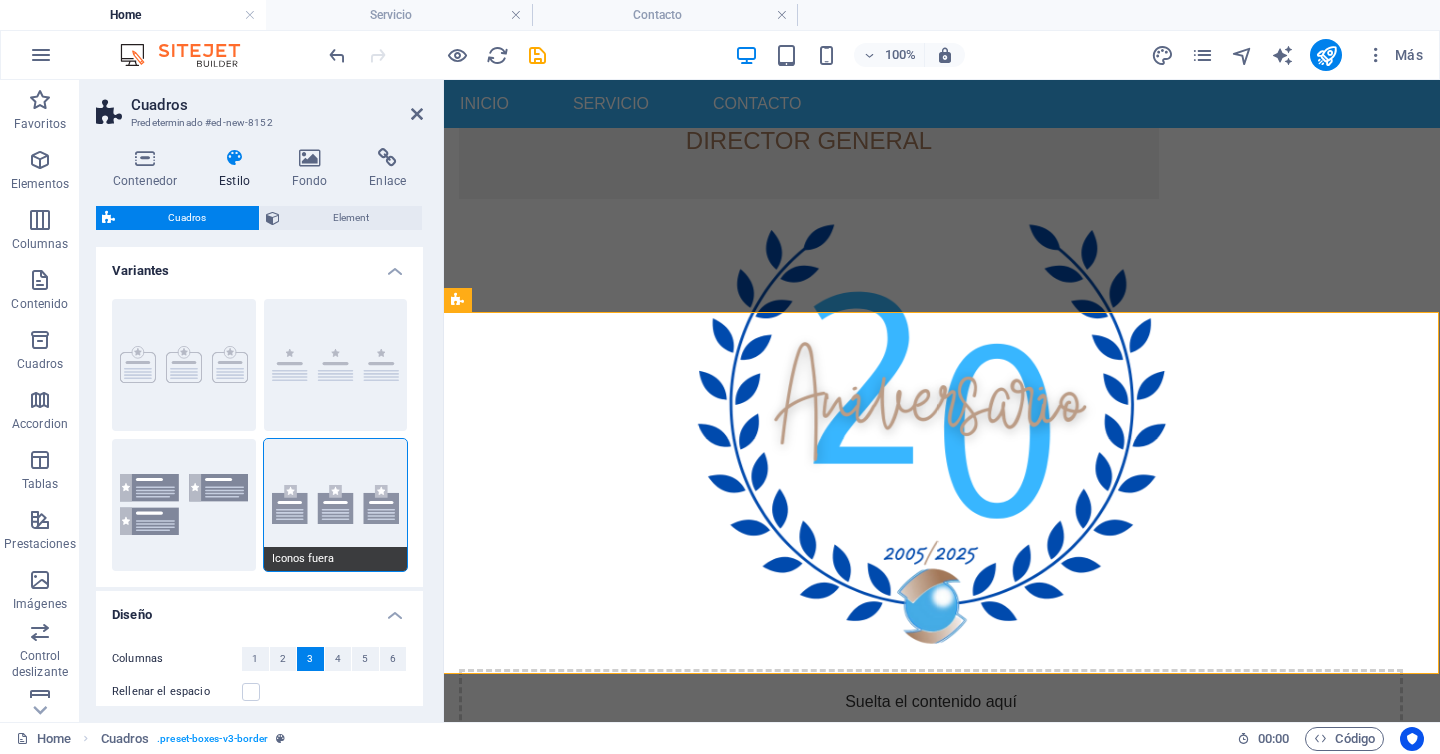 scroll, scrollTop: 998, scrollLeft: 1, axis: both 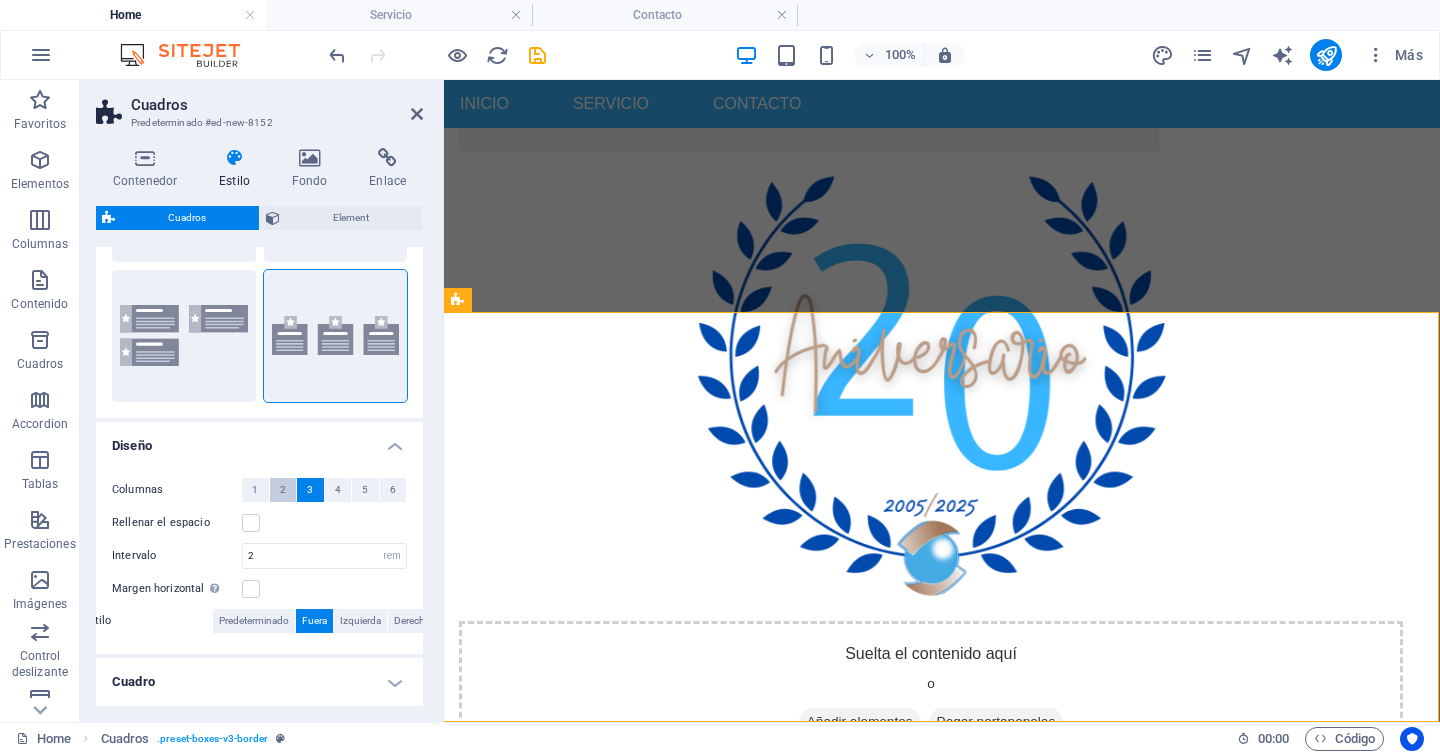 click on "2" at bounding box center [283, 490] 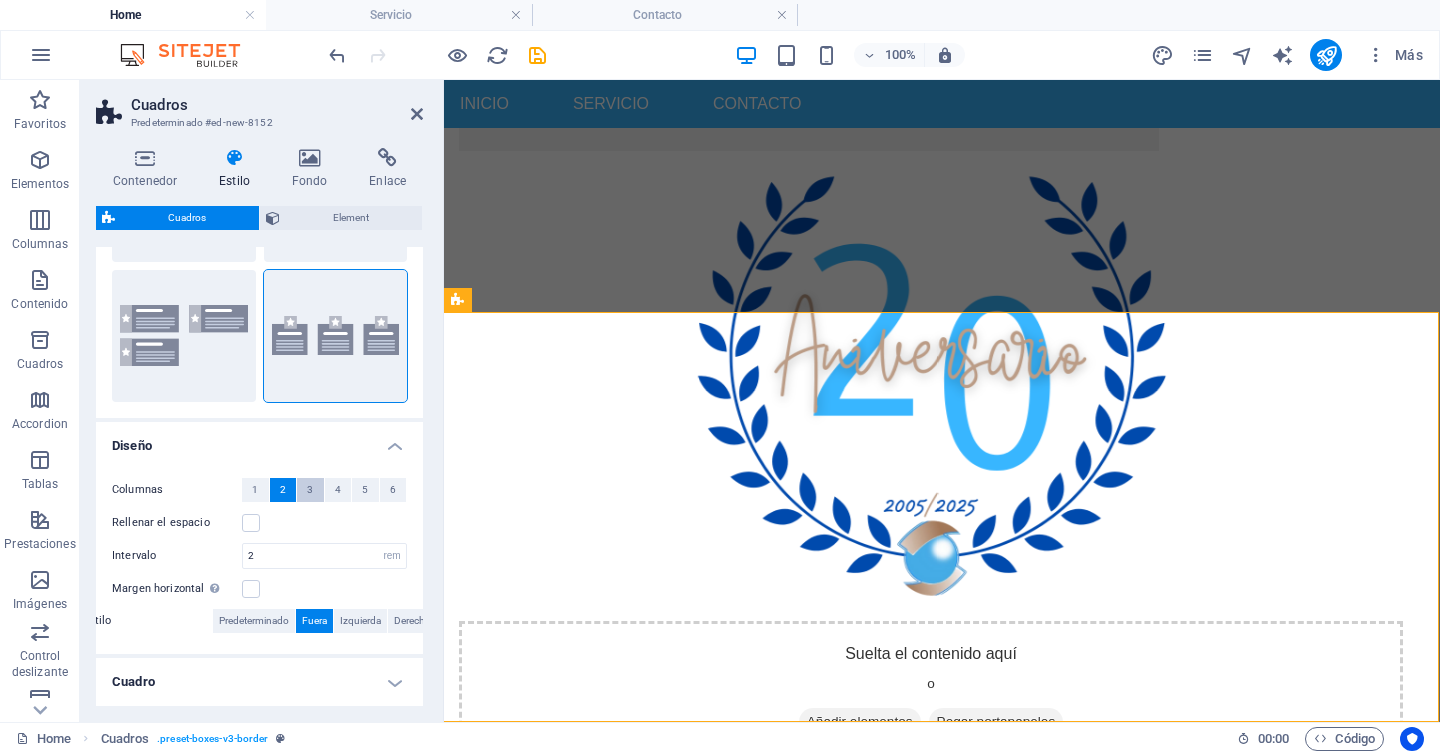 scroll, scrollTop: 1002, scrollLeft: 1, axis: both 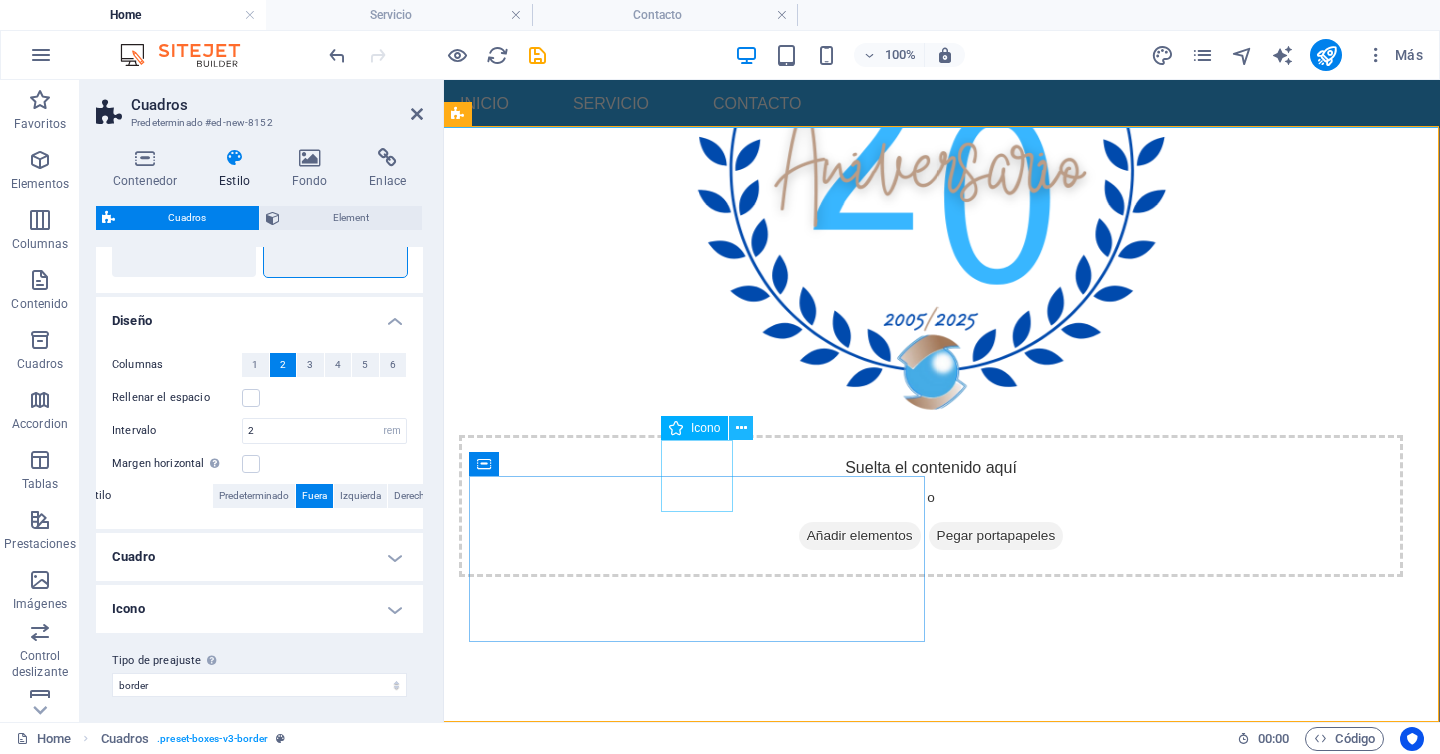 click at bounding box center [741, 428] 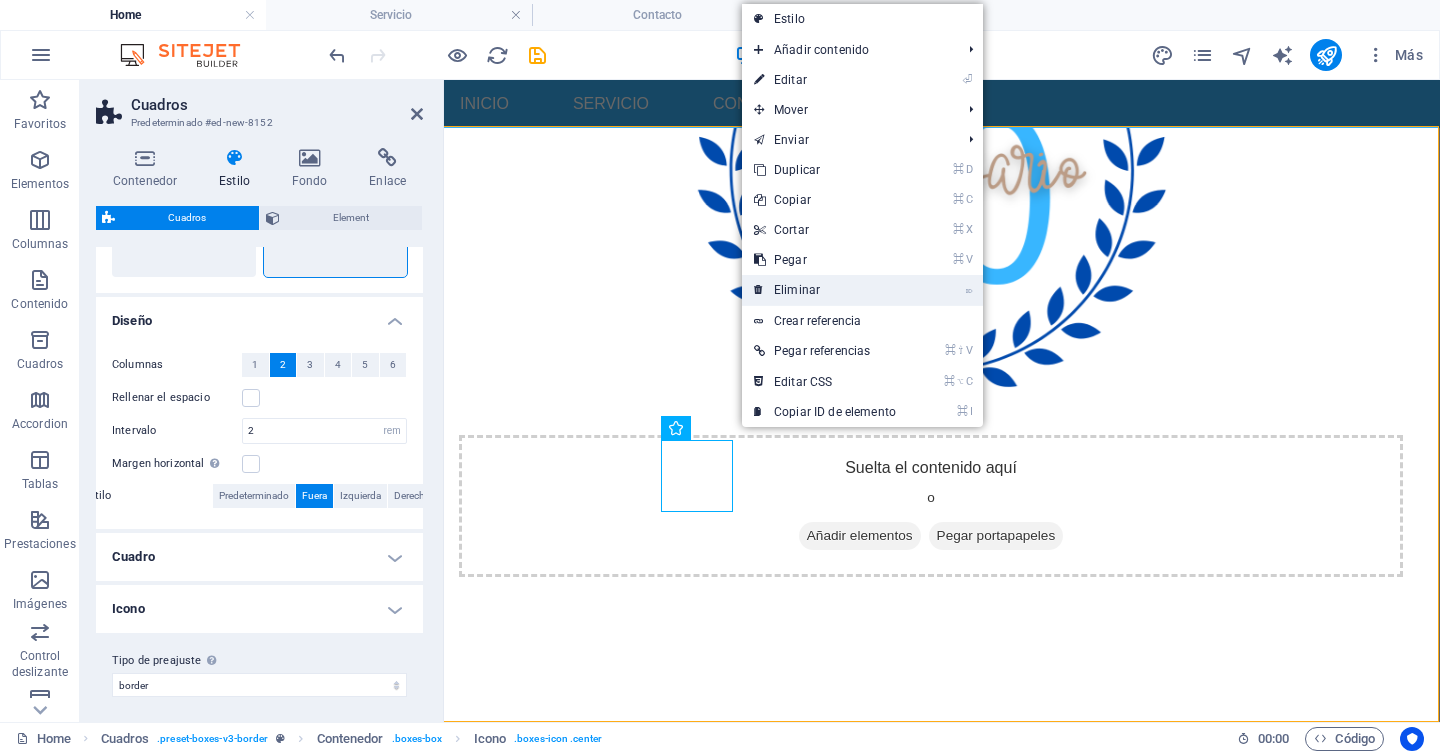 click on "⌦  Eliminar" at bounding box center [825, 290] 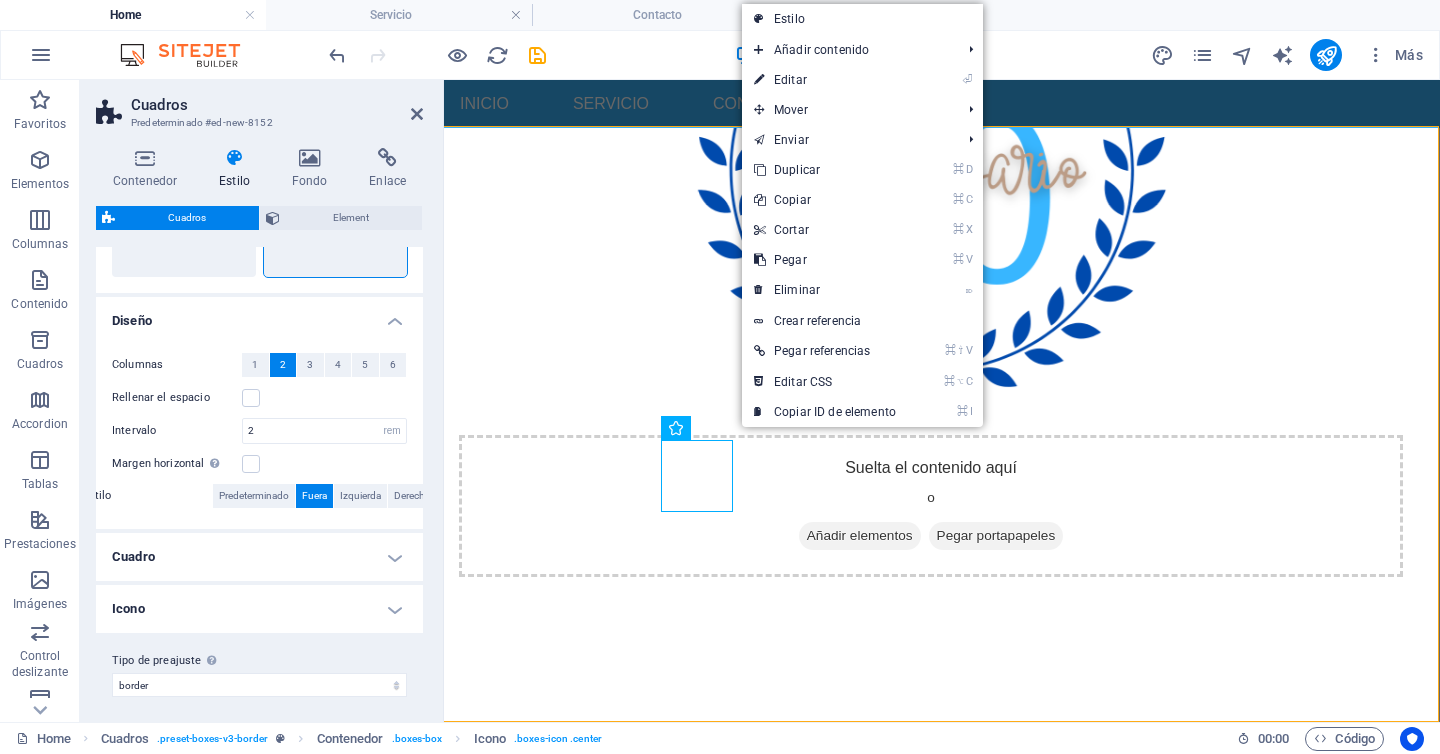 scroll, scrollTop: 1164, scrollLeft: 1, axis: both 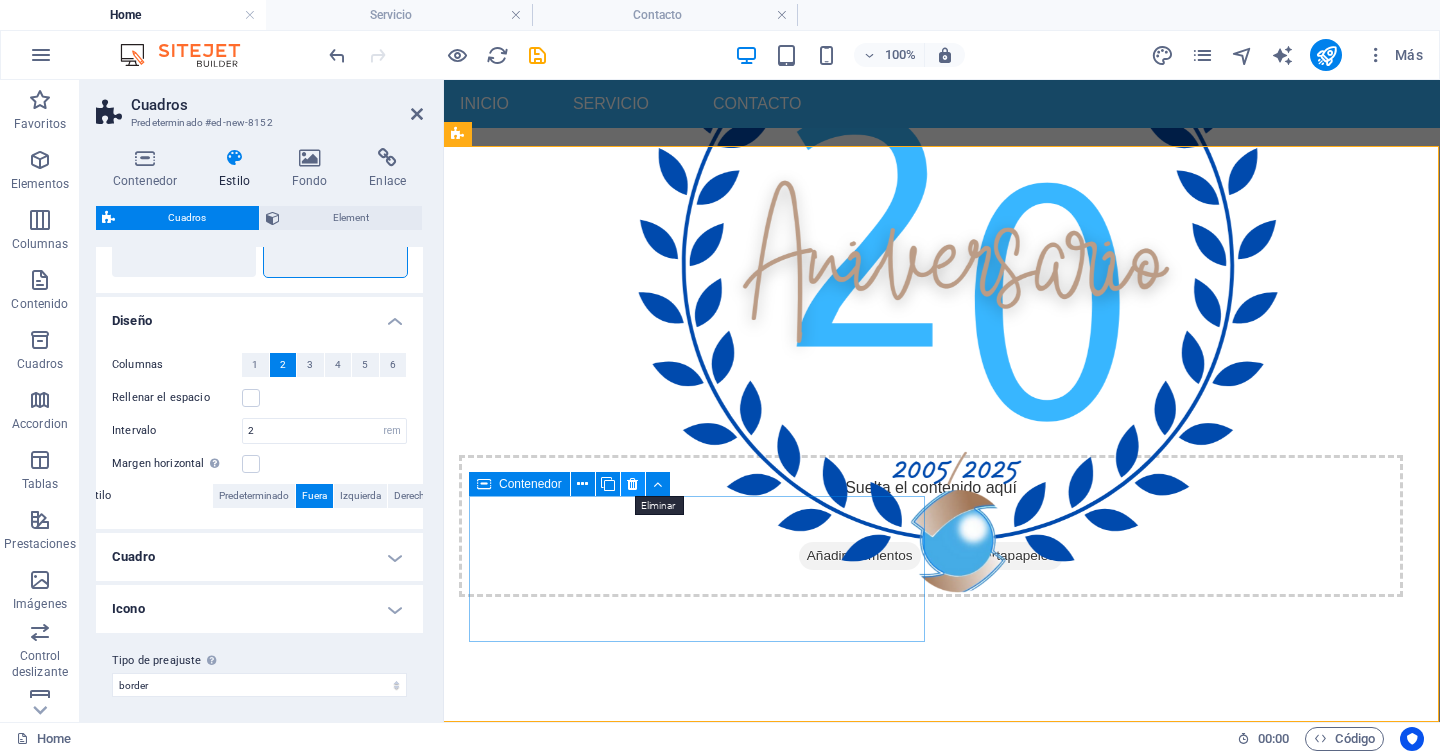 click at bounding box center (632, 484) 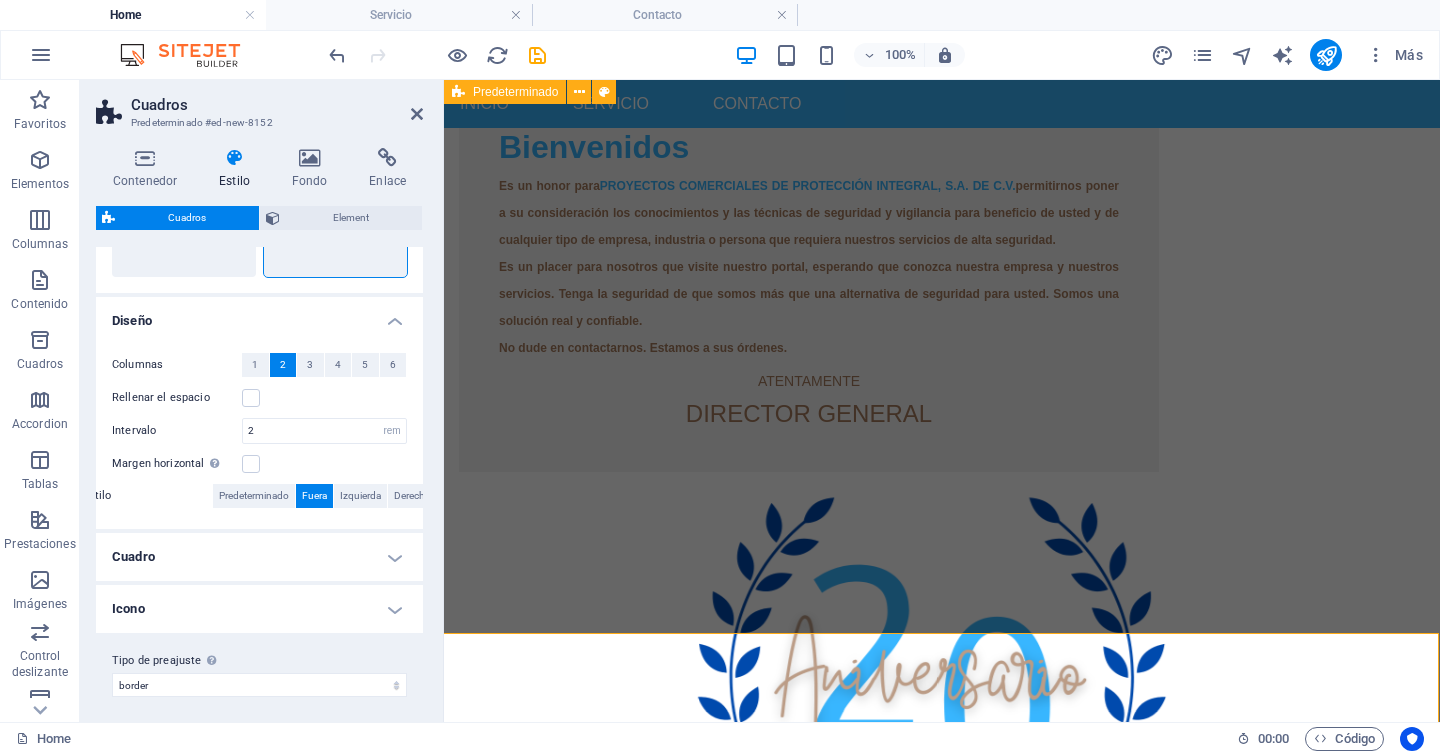 scroll, scrollTop: 950, scrollLeft: 1, axis: both 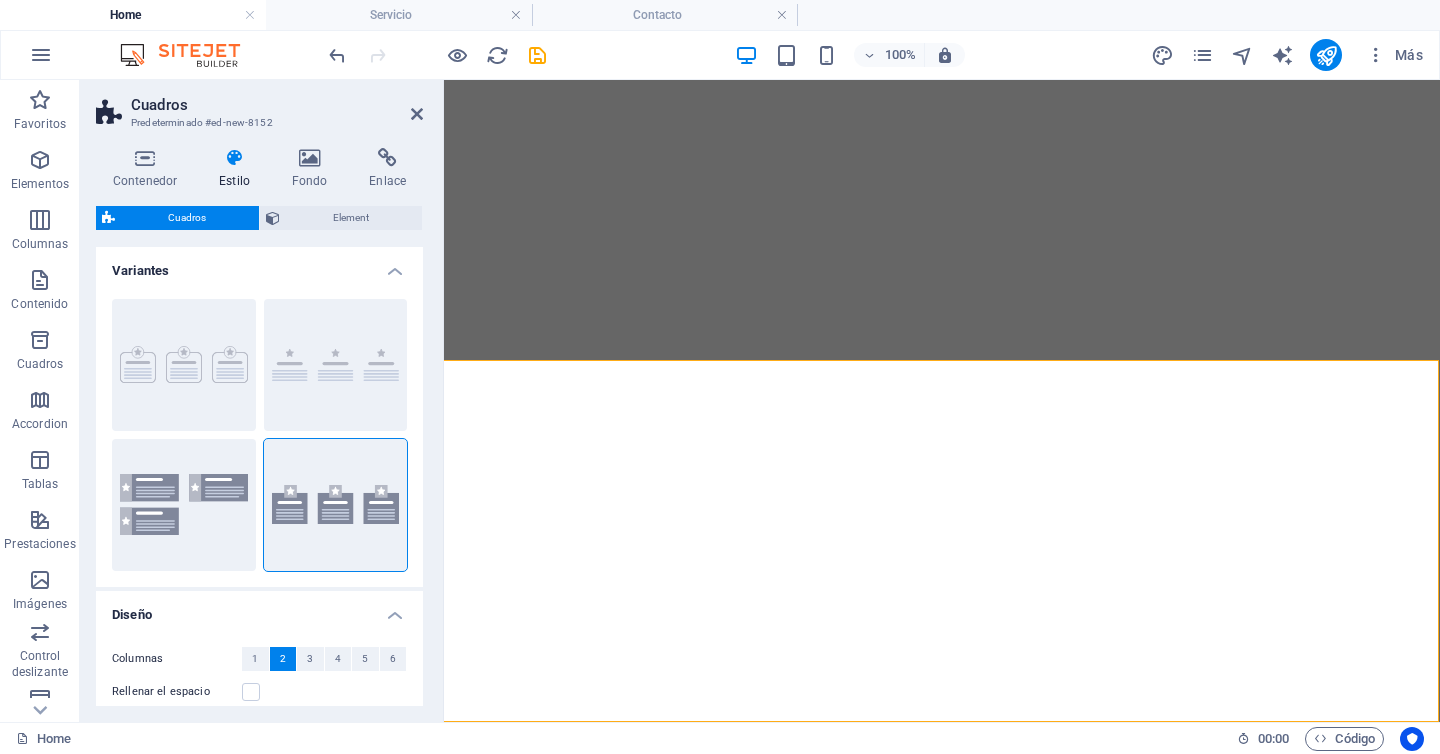 select on "rem" 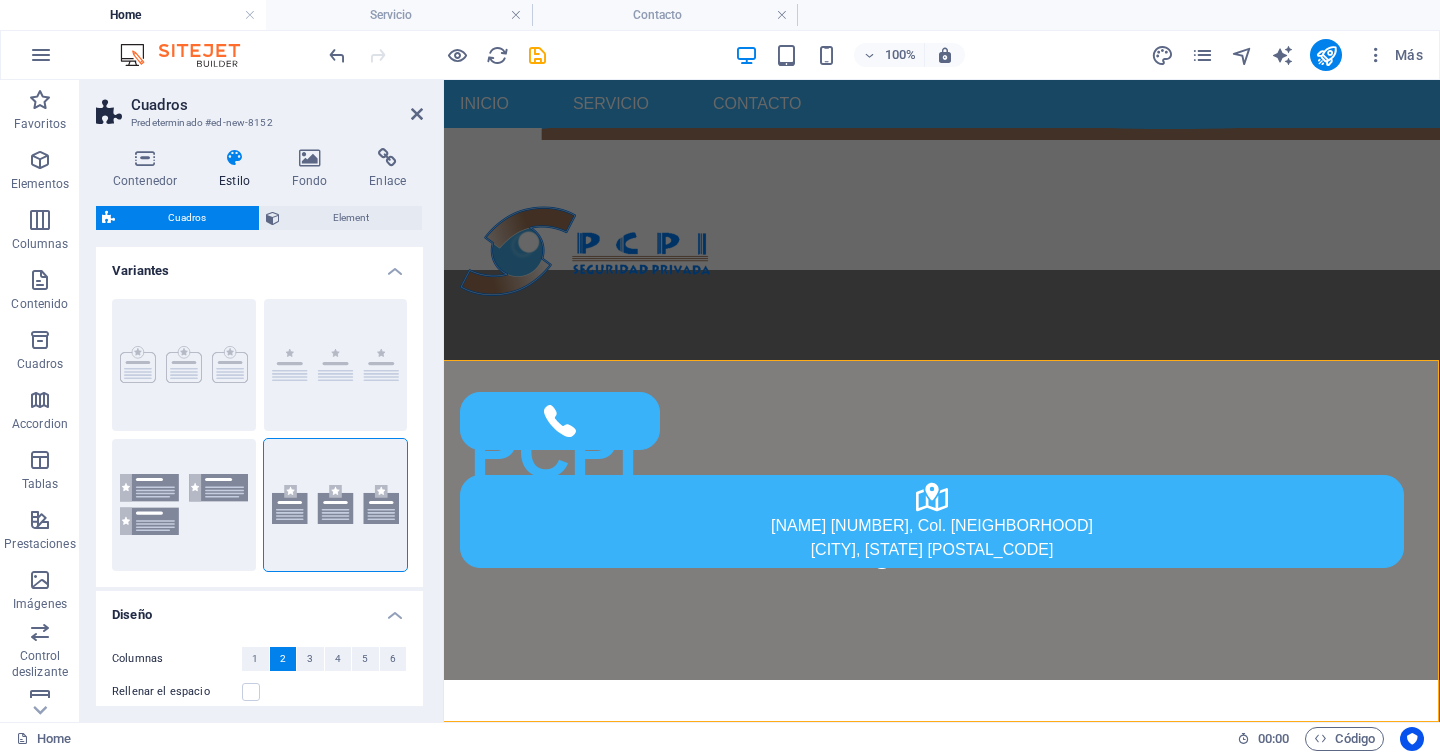 scroll, scrollTop: 0, scrollLeft: 0, axis: both 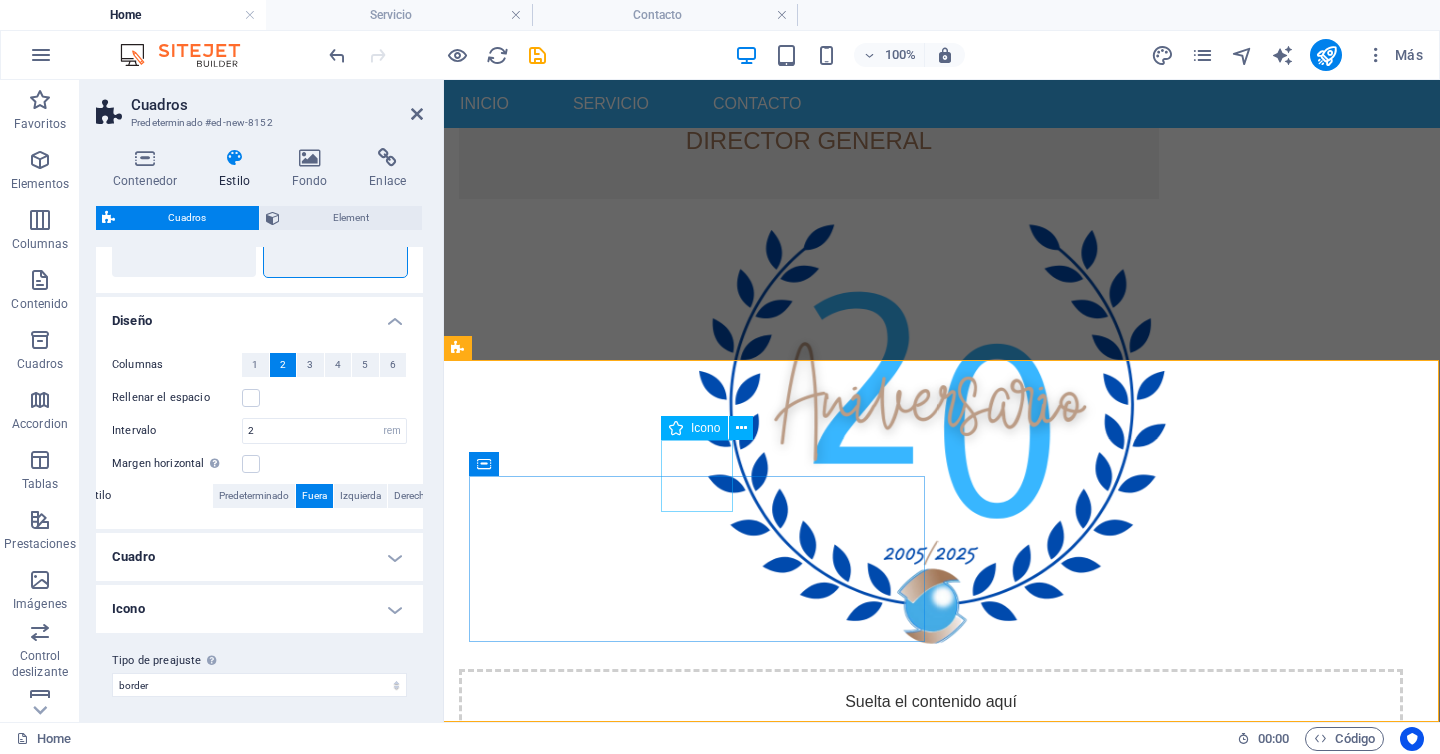 click at bounding box center [687, 1007] 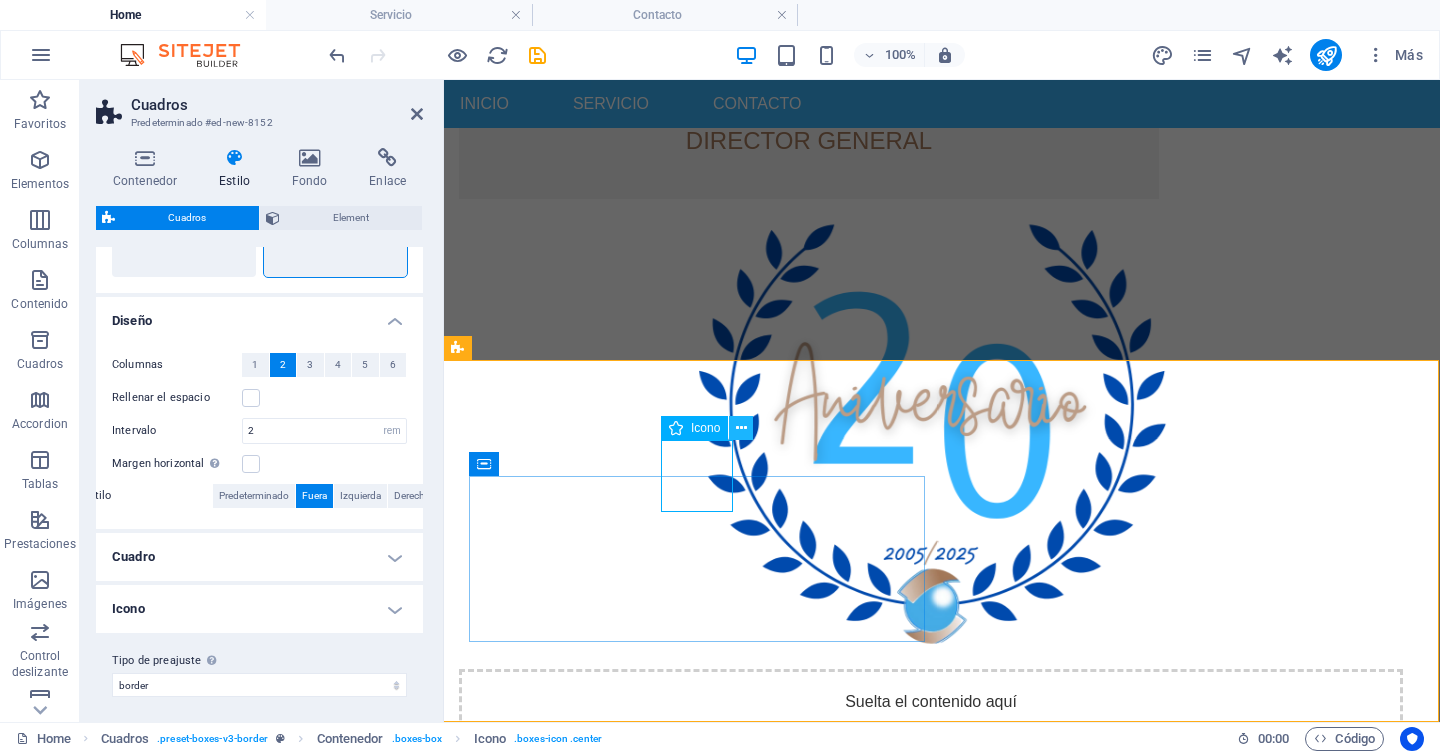 click at bounding box center [741, 428] 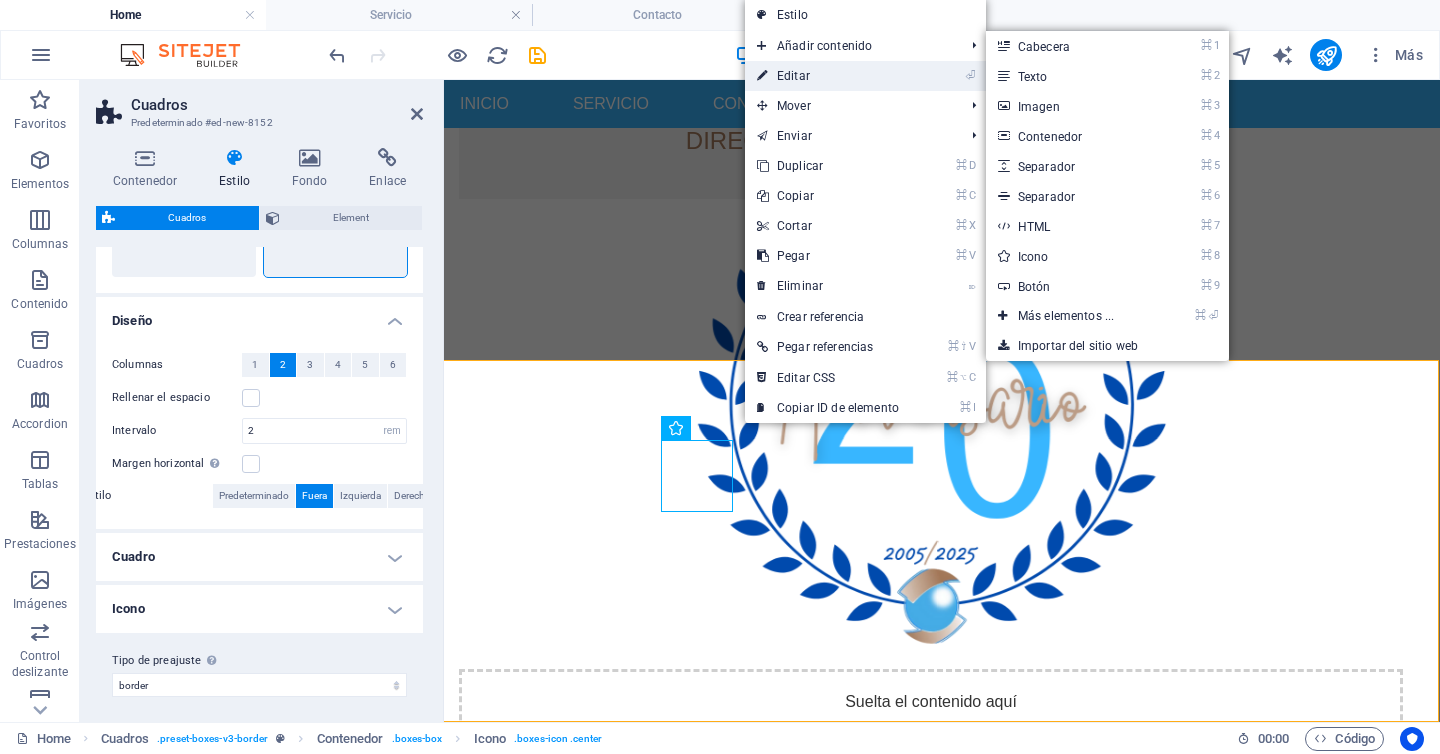 click on "⏎  Editar" at bounding box center [828, 76] 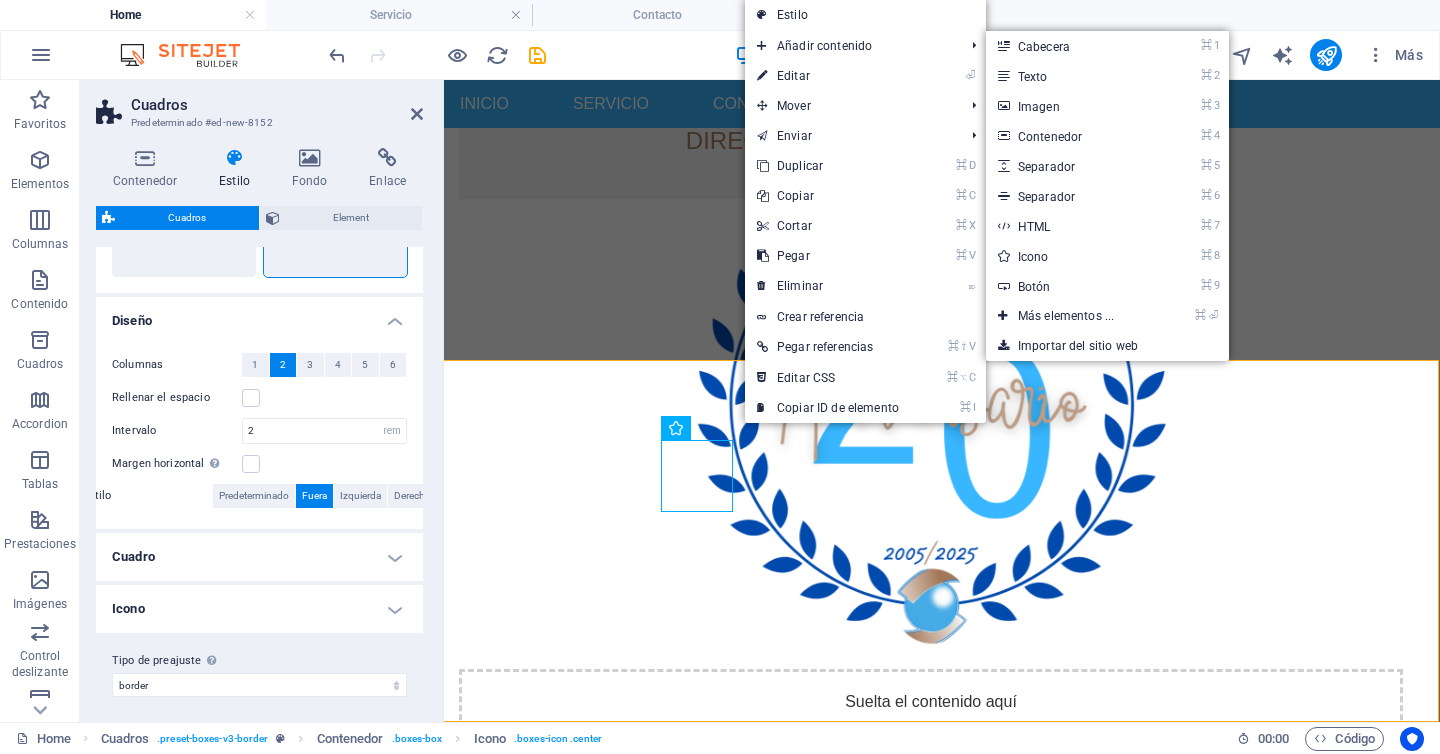 select on "xMidYMid" 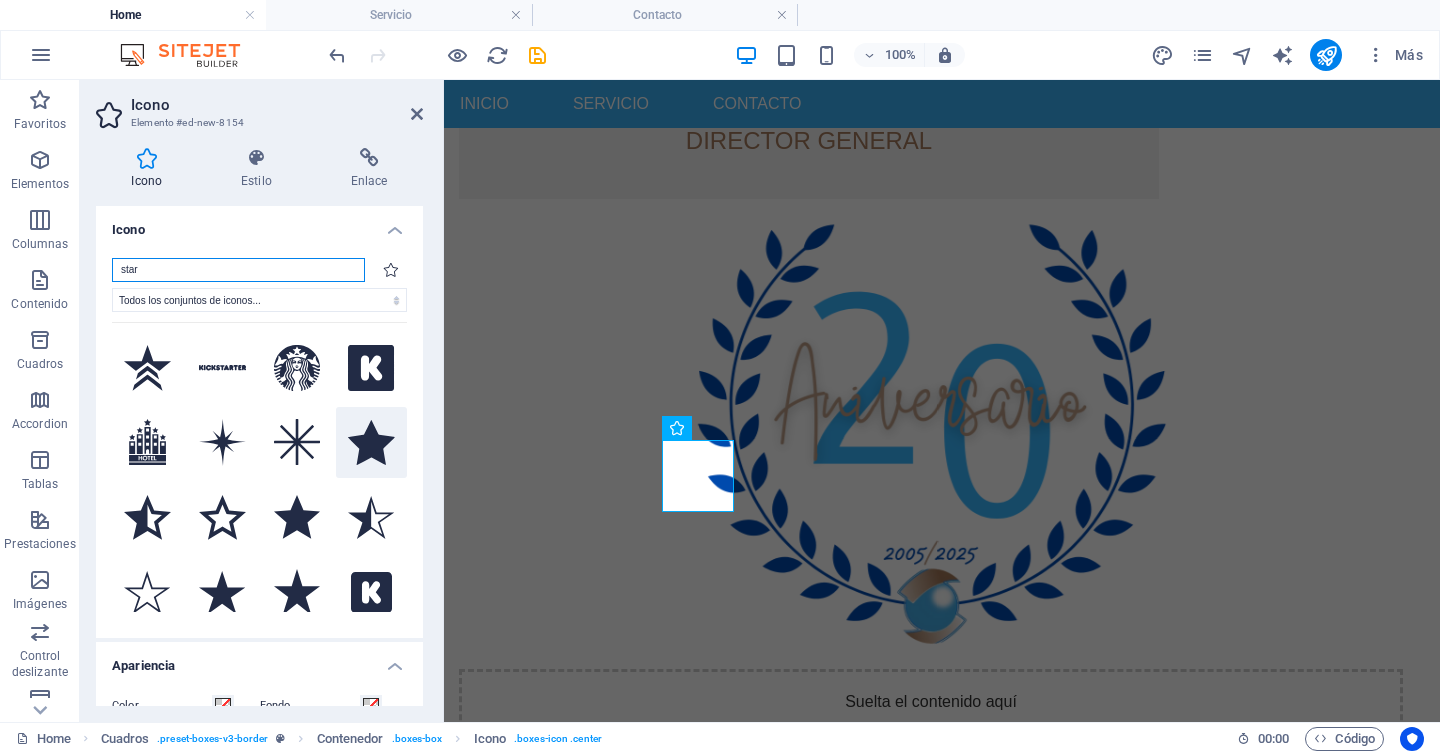 scroll, scrollTop: 950, scrollLeft: 0, axis: vertical 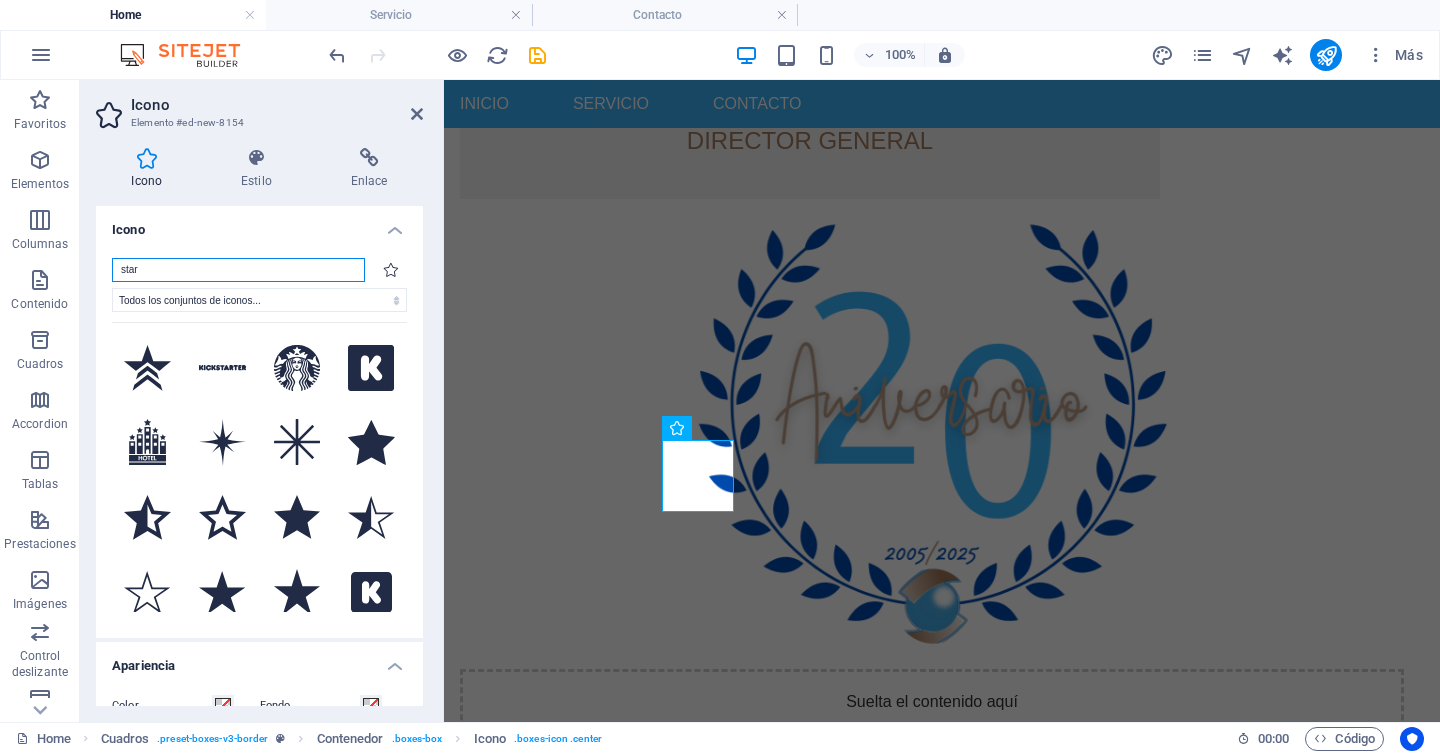 click on "star" at bounding box center [238, 270] 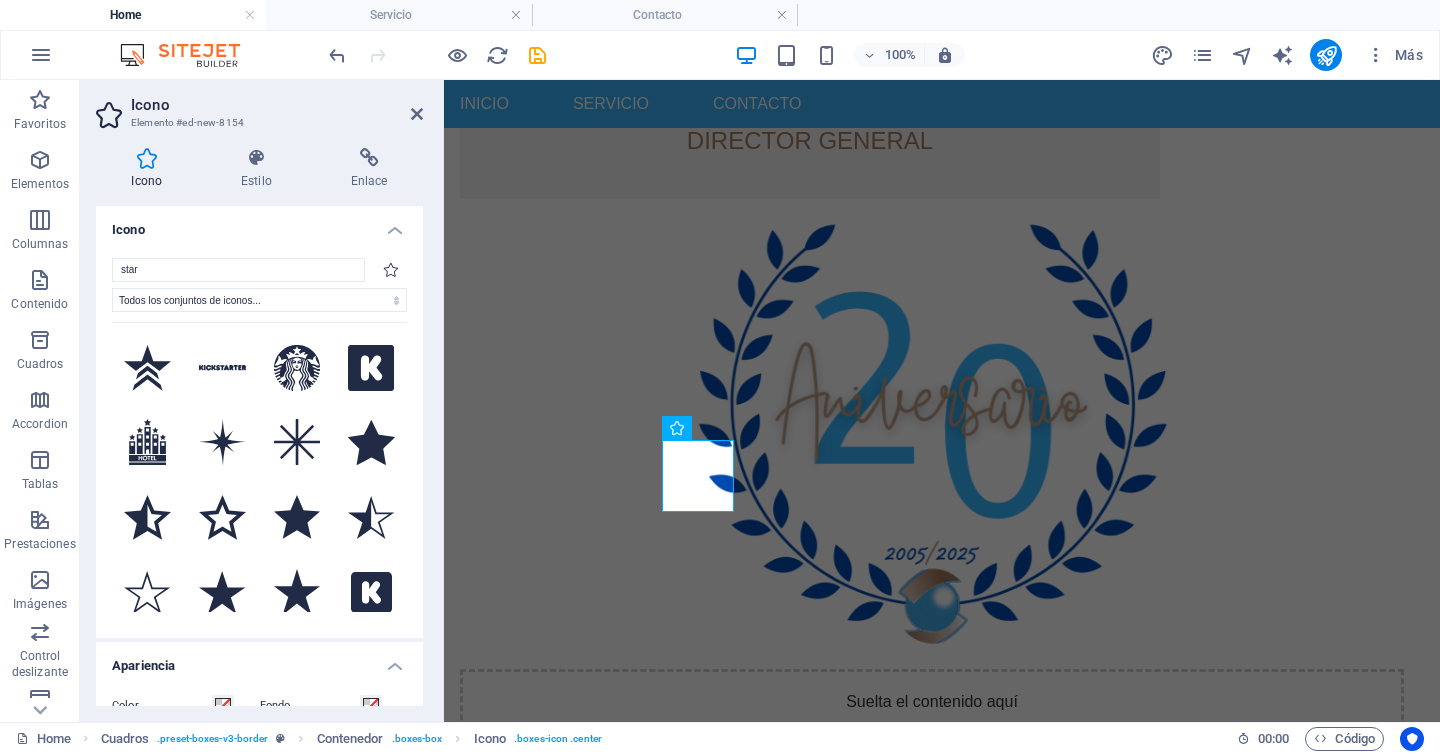 click 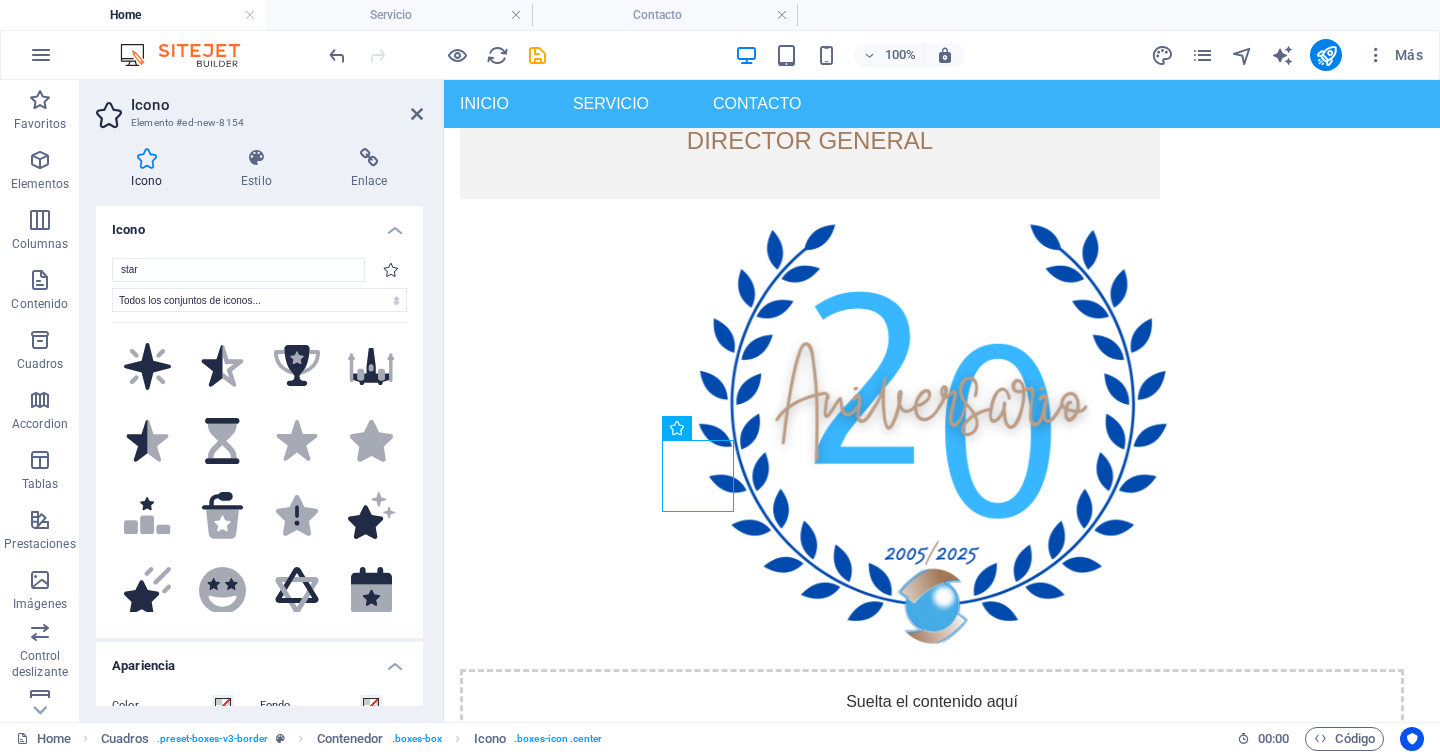 scroll, scrollTop: 0, scrollLeft: 0, axis: both 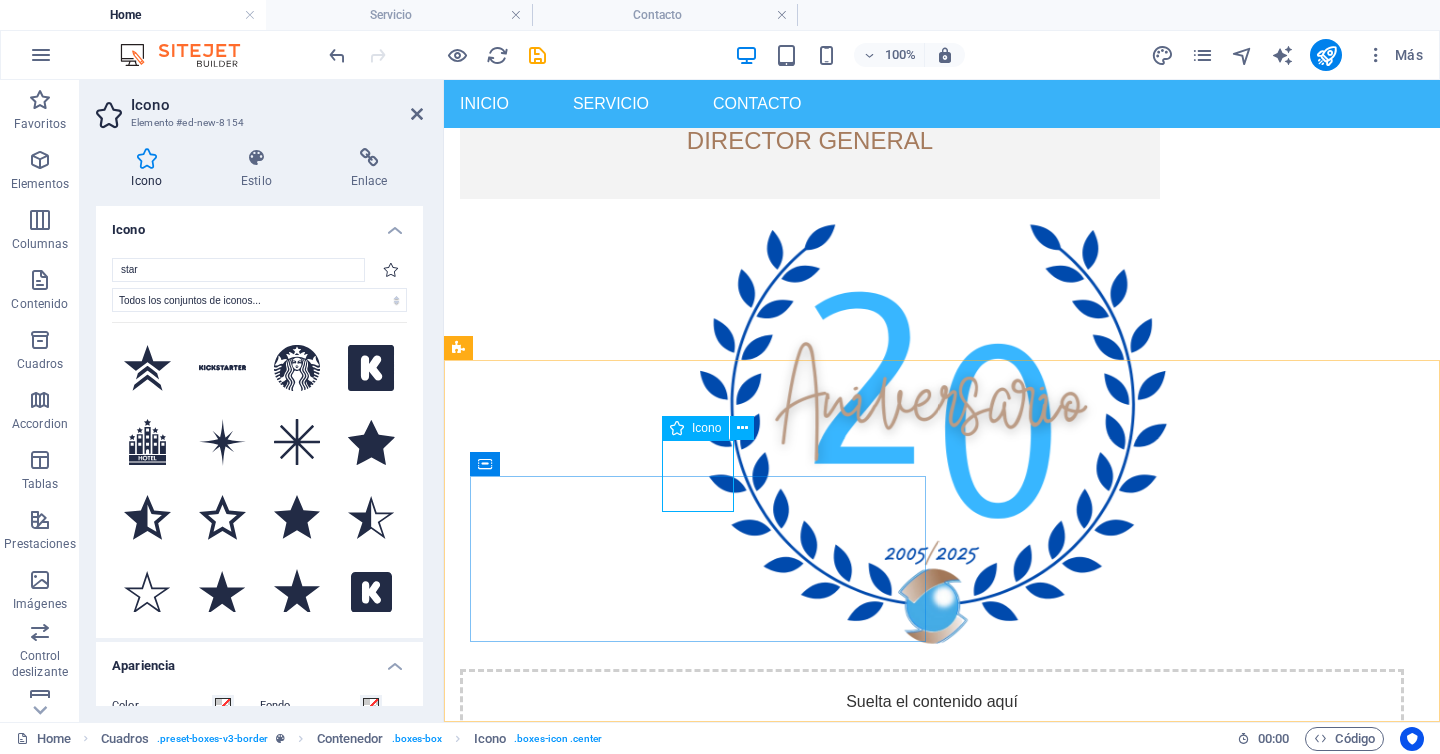 click at bounding box center [688, 1007] 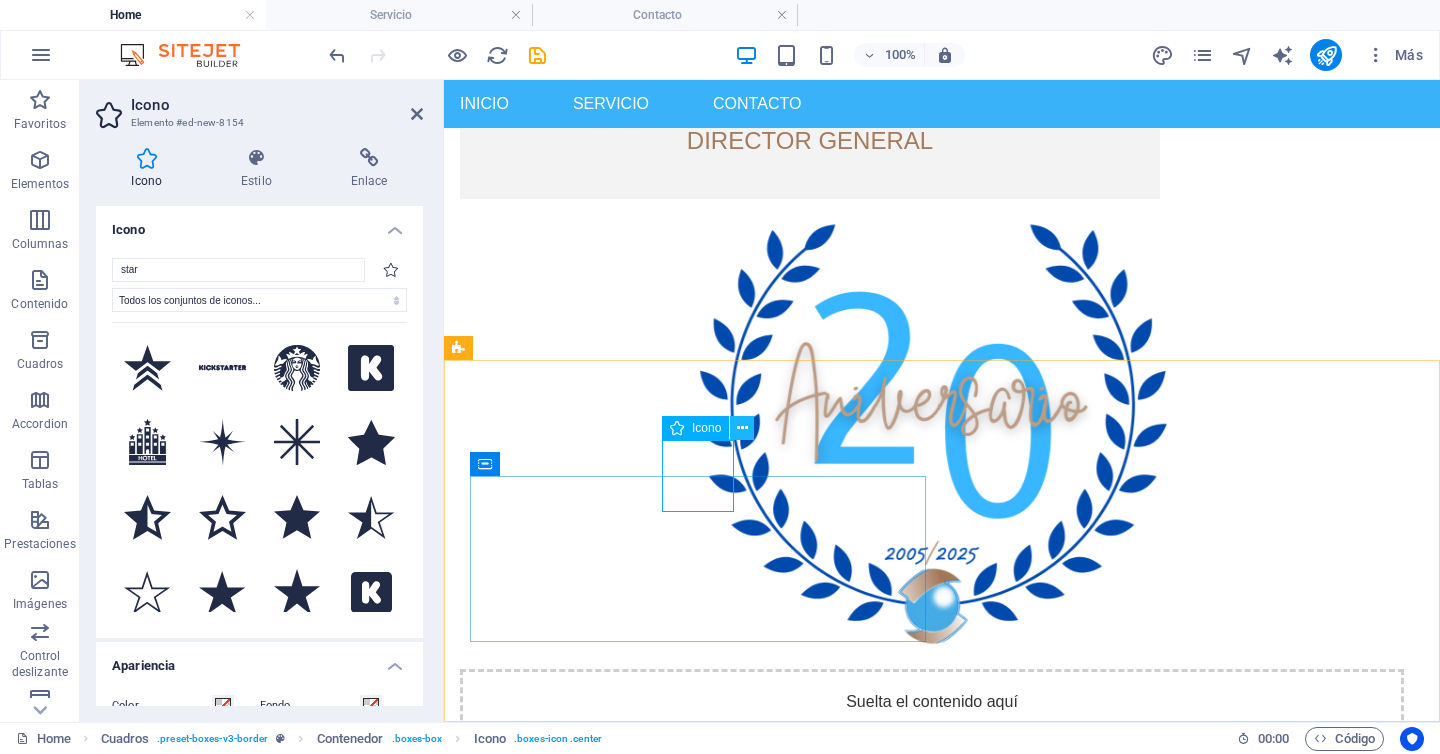 click at bounding box center [742, 428] 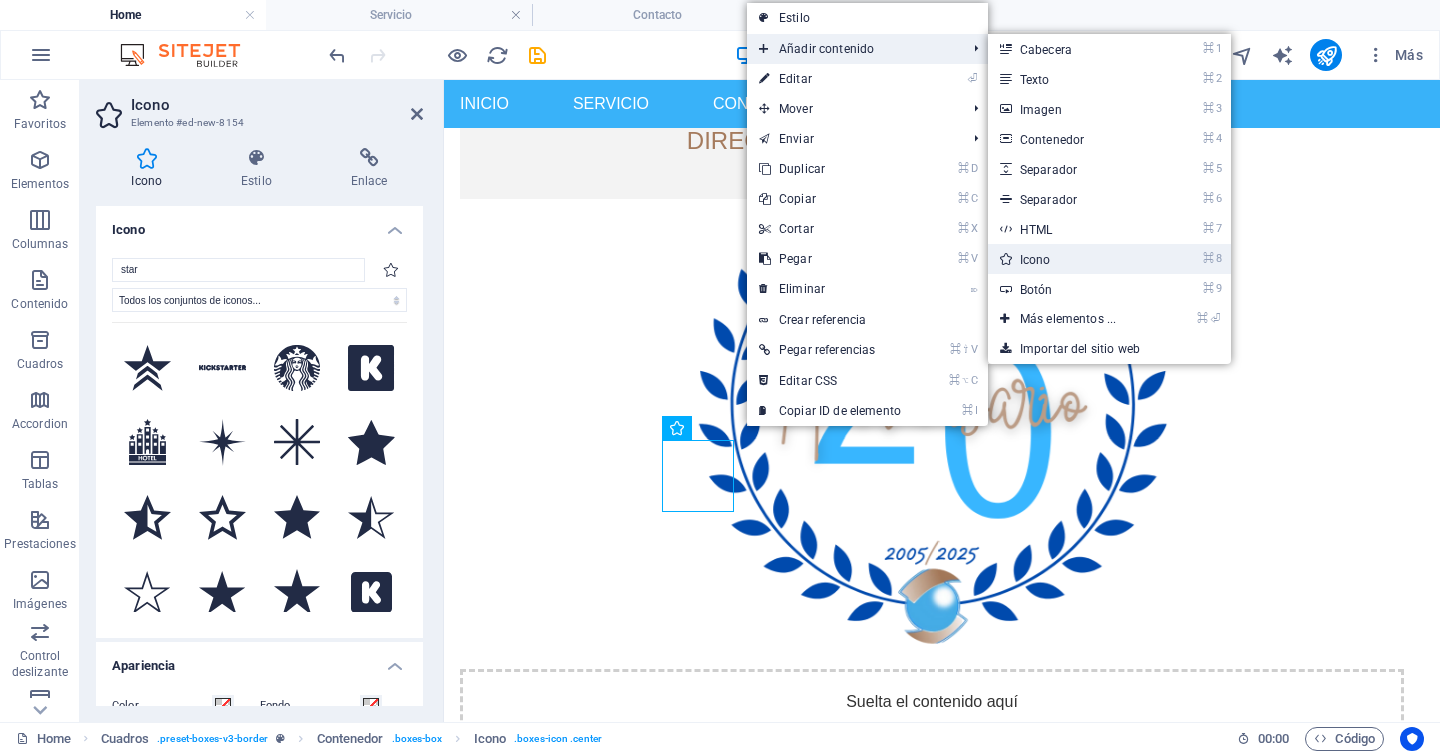 click on "⌘ 8  Icono" at bounding box center (1072, 259) 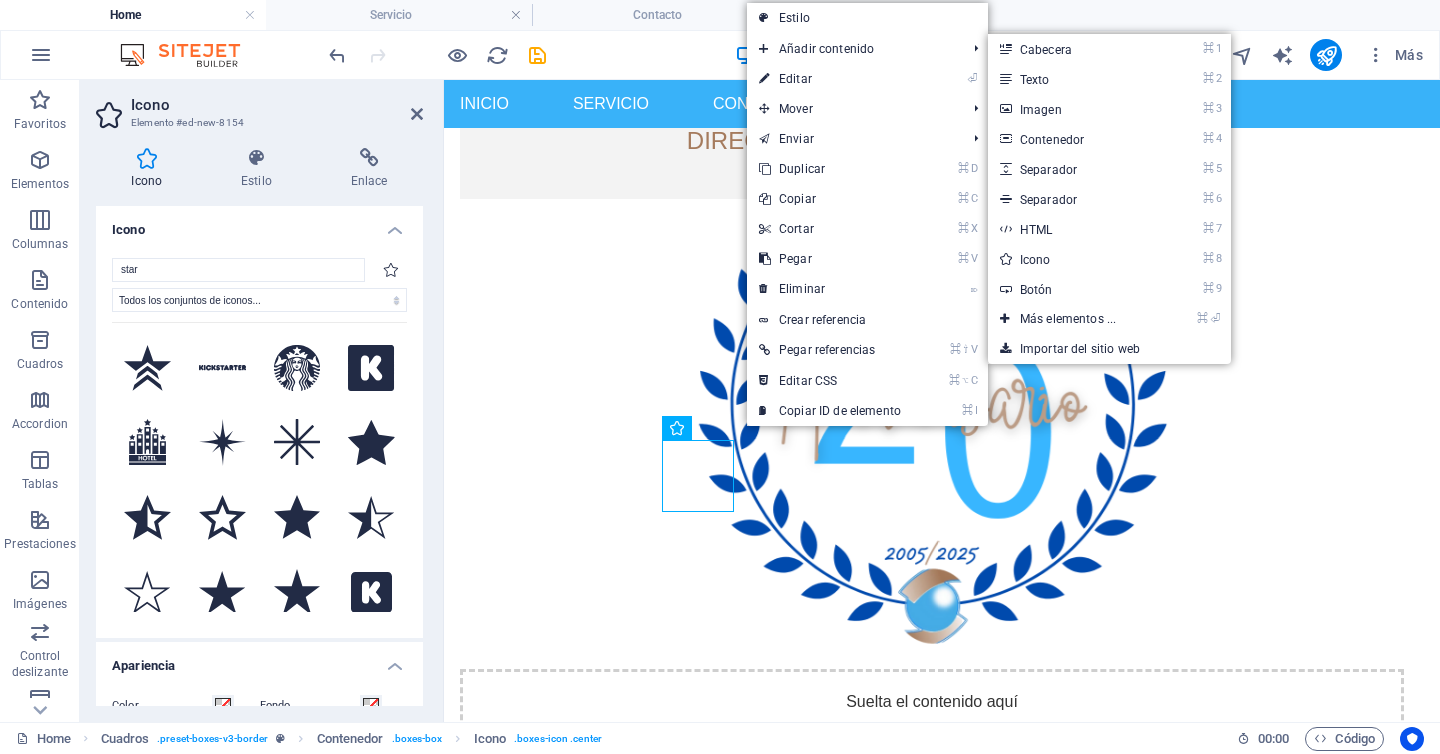 select on "xMidYMid" 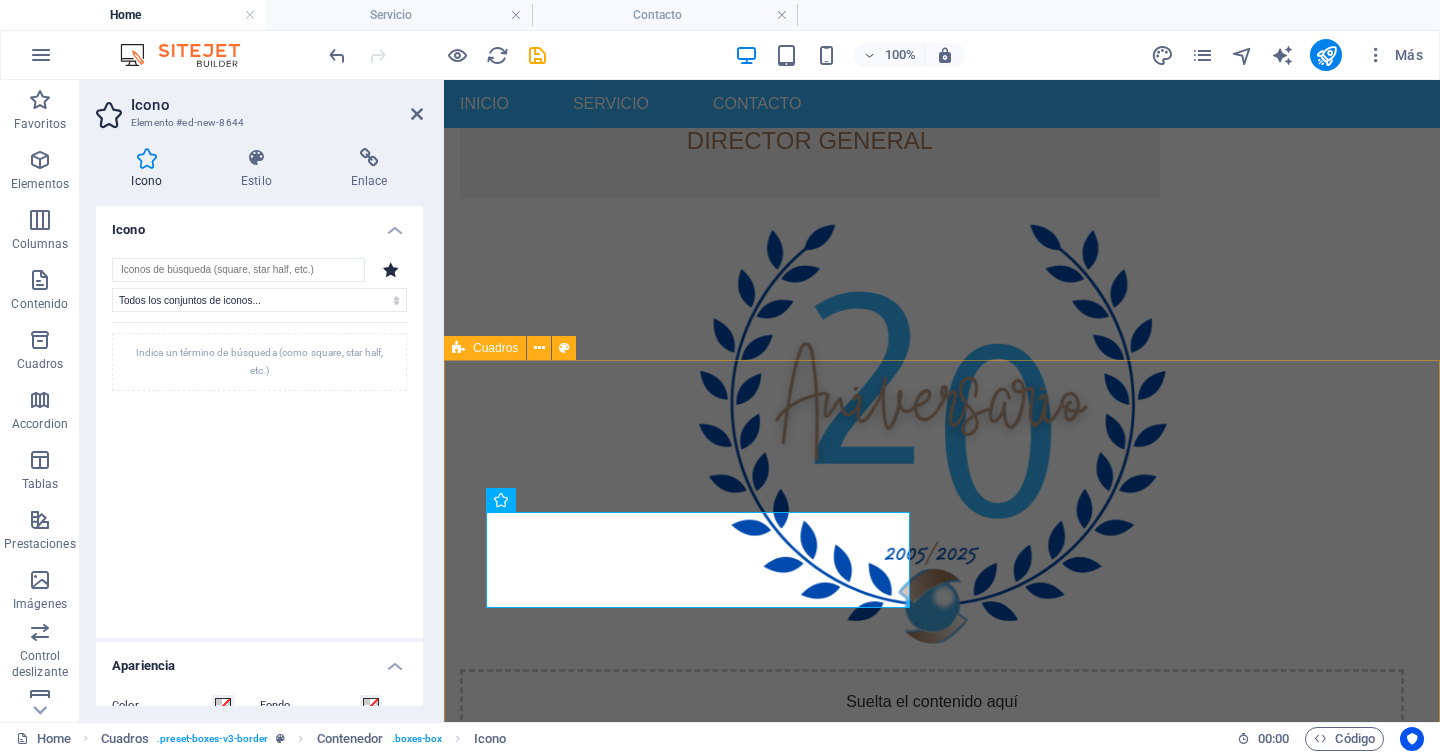 click on "Headline Lorem ipsum dolor sit amet, consectetuer adipiscing elit. Aenean commodo ligula eget dolor. Lorem ipsum dolor sit amet, consectetuer adipiscing elit leget dolor. Headline Lorem ipsum dolor sit amet, consectetuer adipiscing elit. Aenean commodo ligula eget dolor. Lorem ipsum dolor sit amet, consectetuer adipiscing elit leget dolor." at bounding box center [942, 1232] 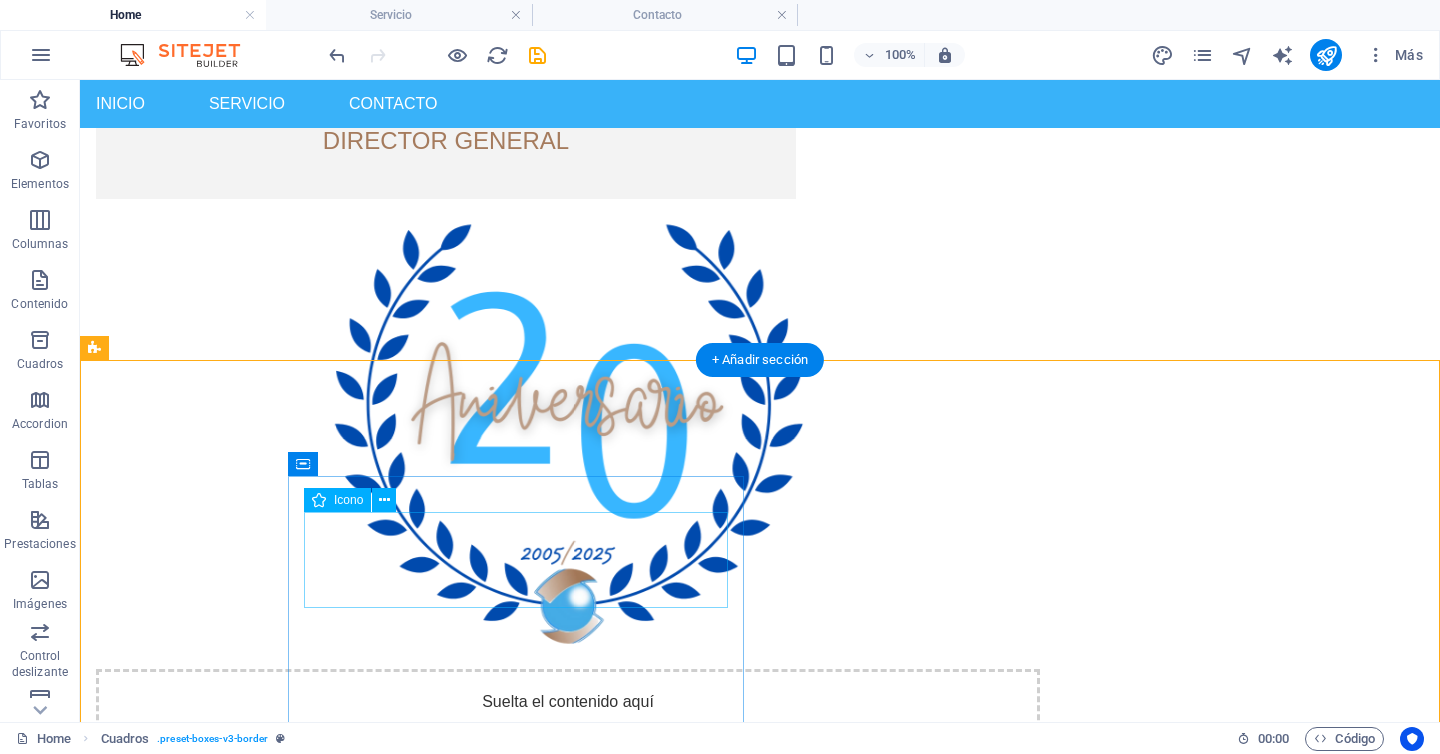 click at bounding box center [324, 1094] 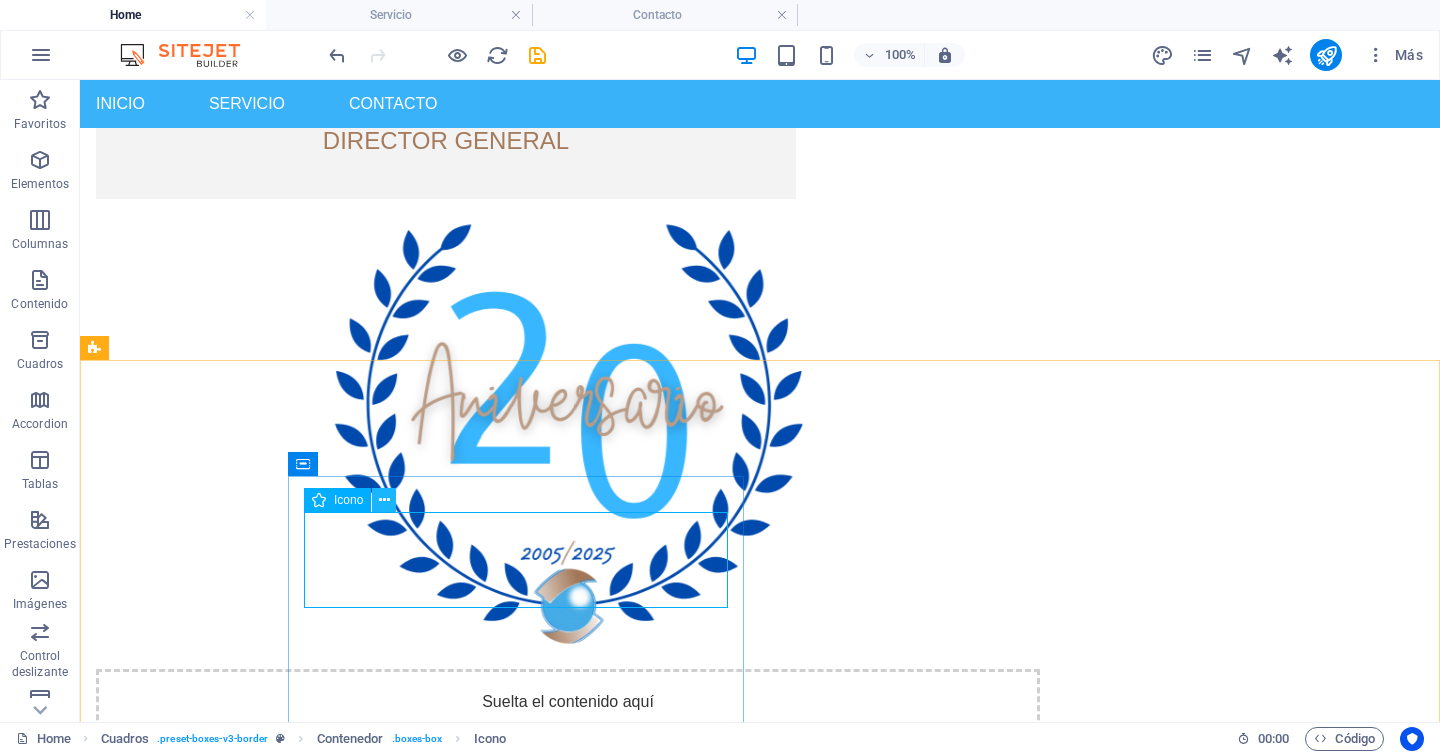 click at bounding box center (384, 500) 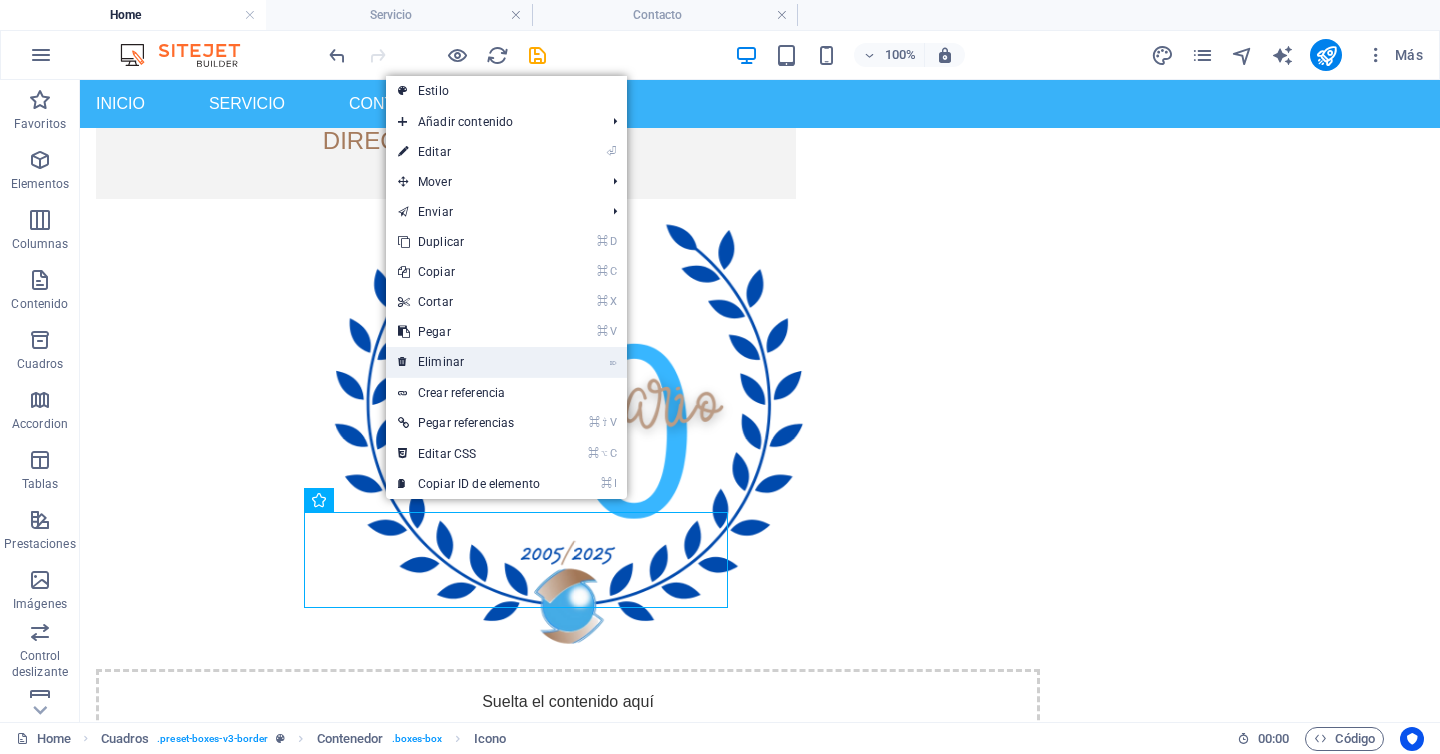 click on "⌦  Eliminar" at bounding box center (469, 362) 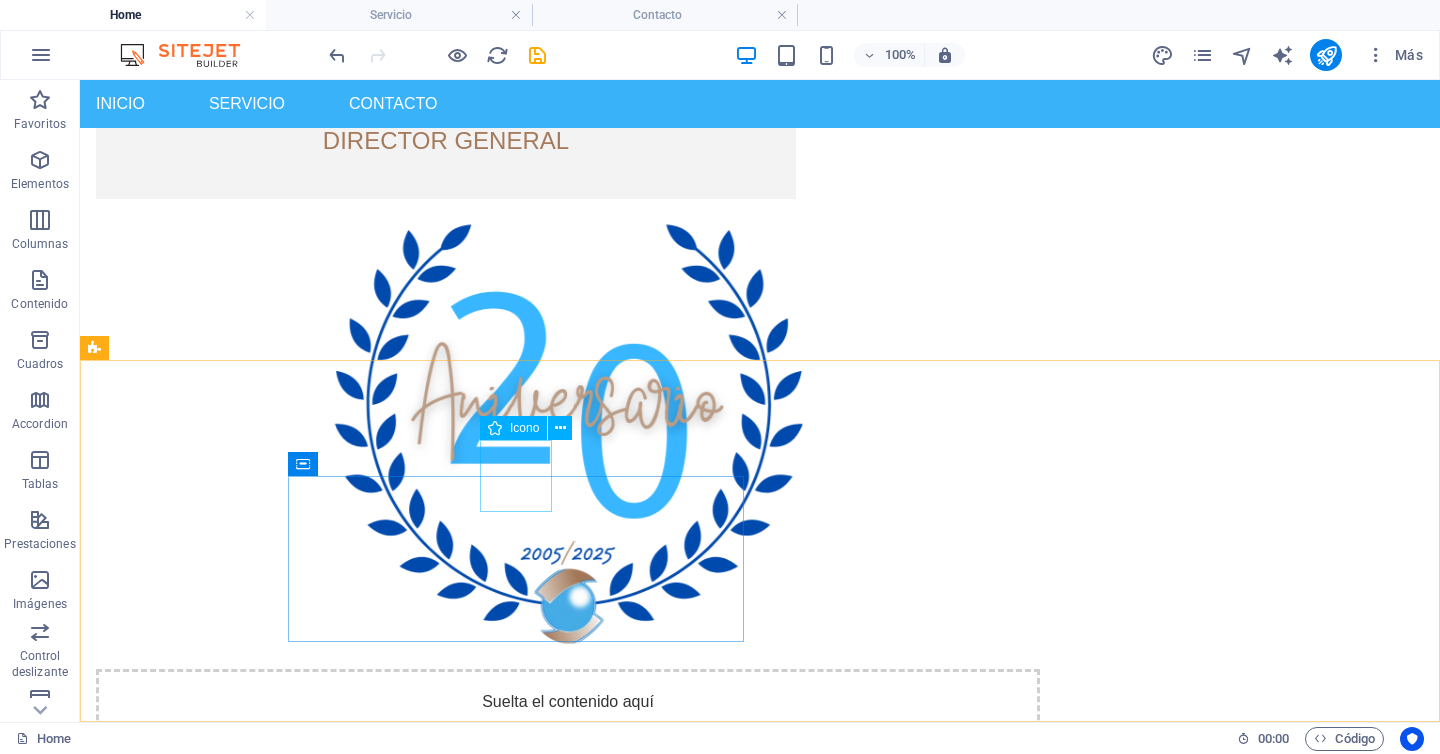click on "Icono" at bounding box center (524, 428) 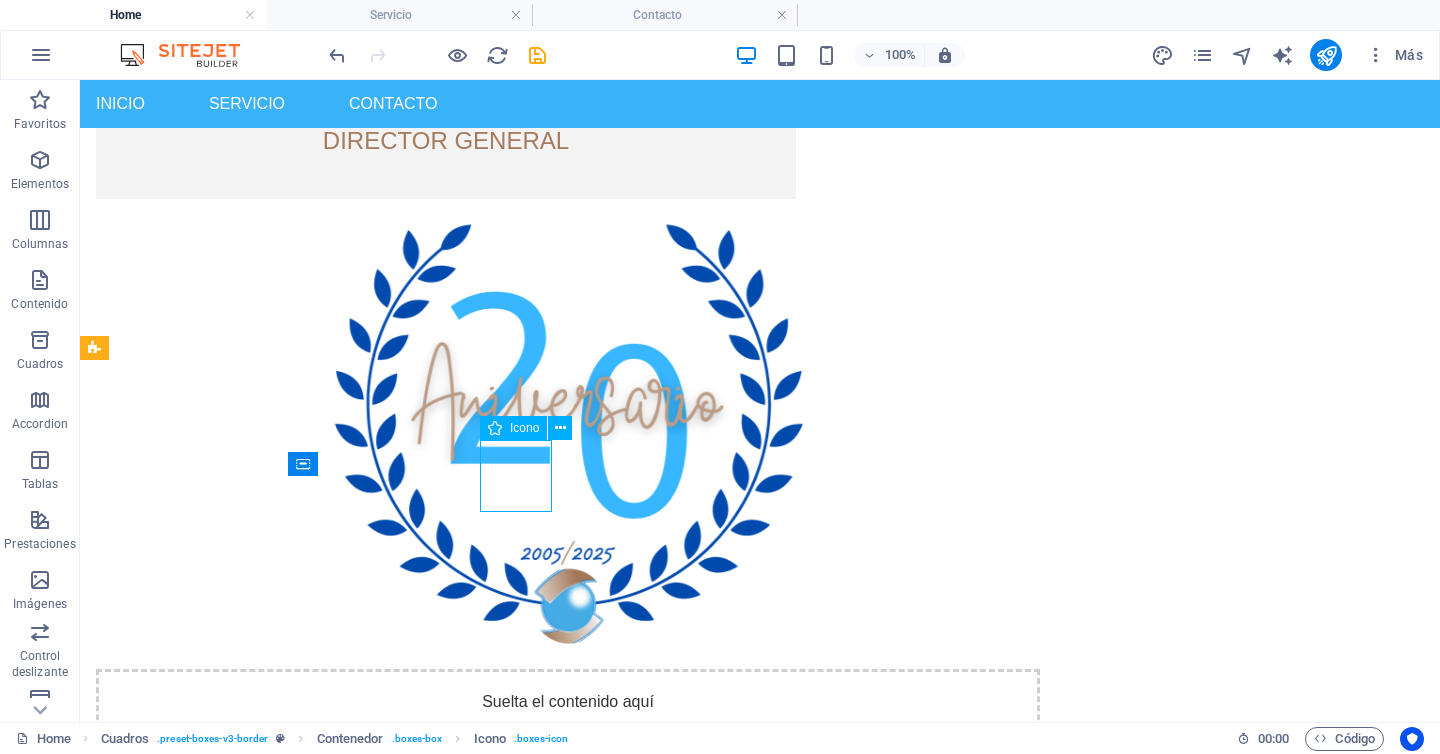 drag, startPoint x: 72, startPoint y: 347, endPoint x: 516, endPoint y: 427, distance: 451.14963 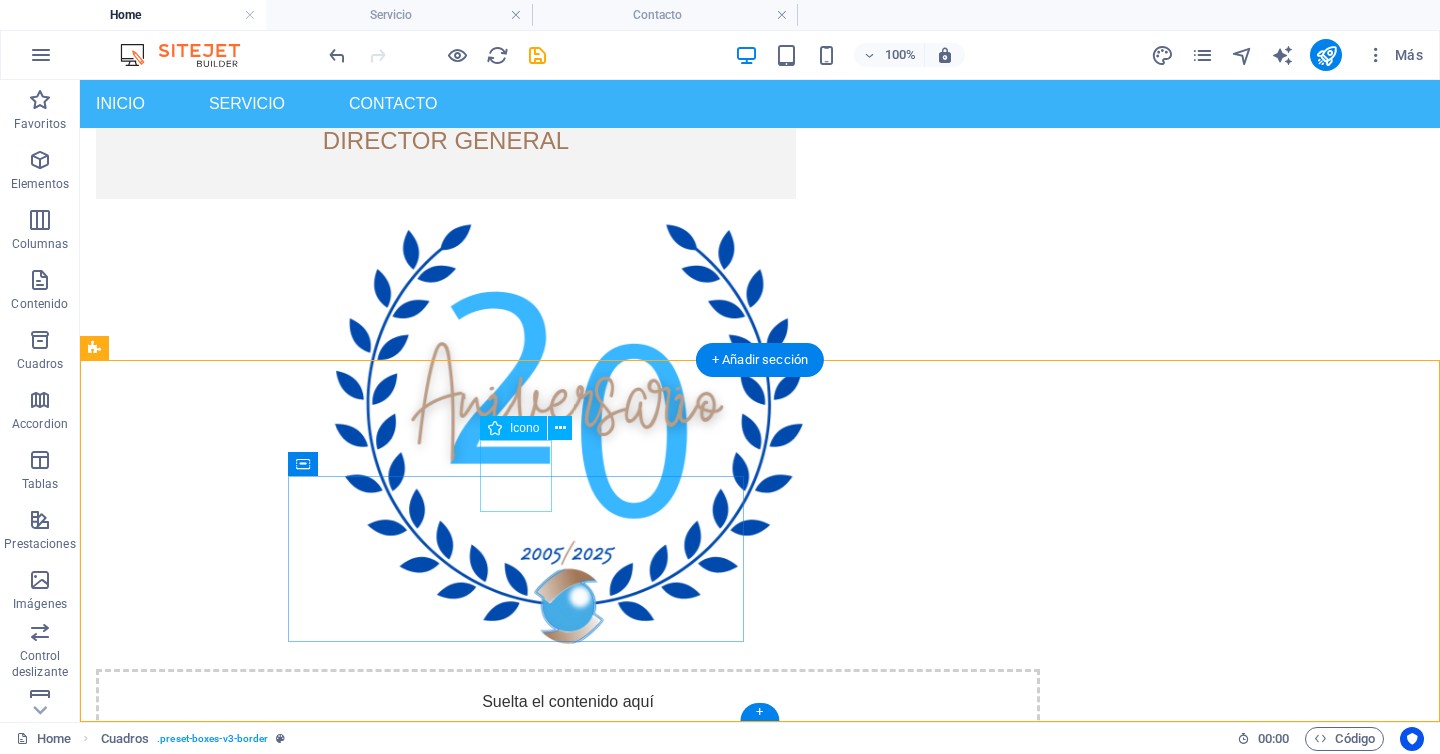 click at bounding box center [324, 1007] 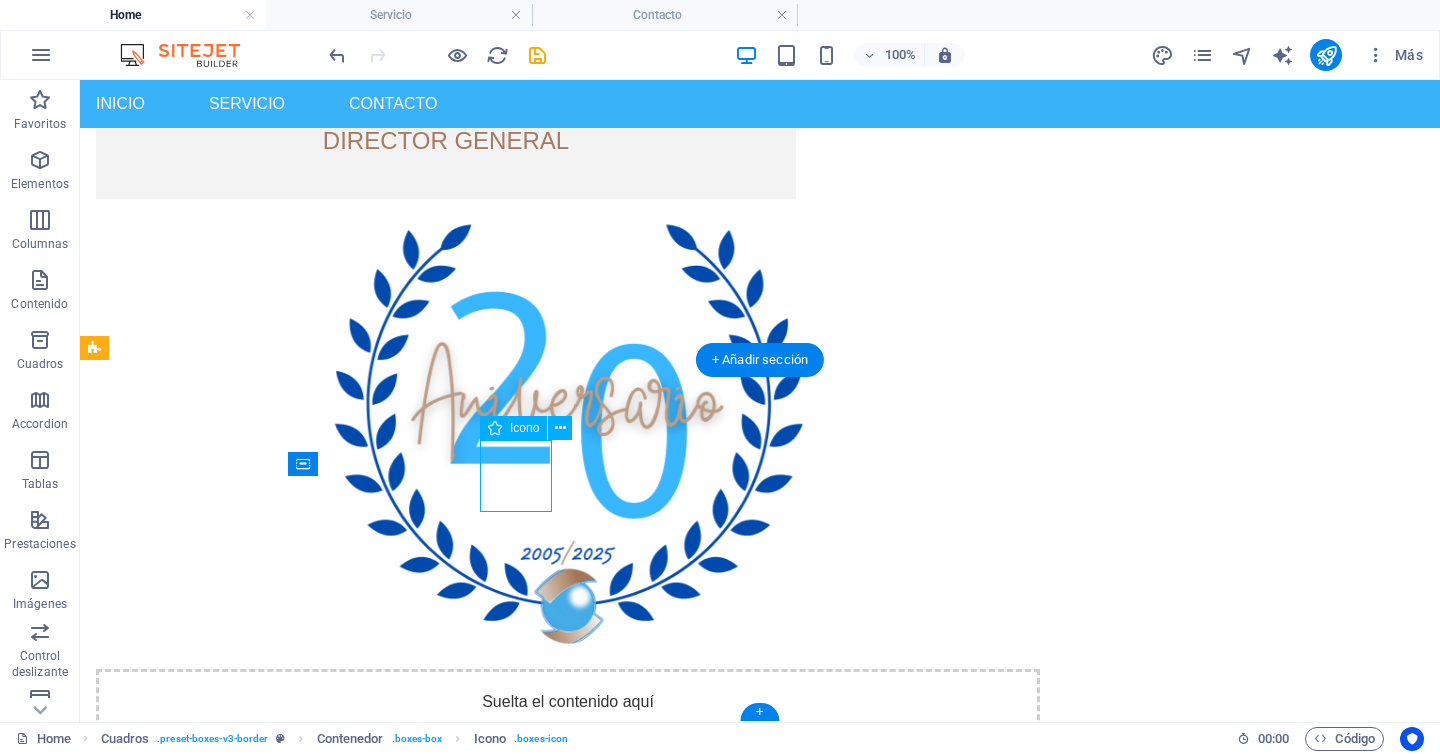 click at bounding box center [324, 1007] 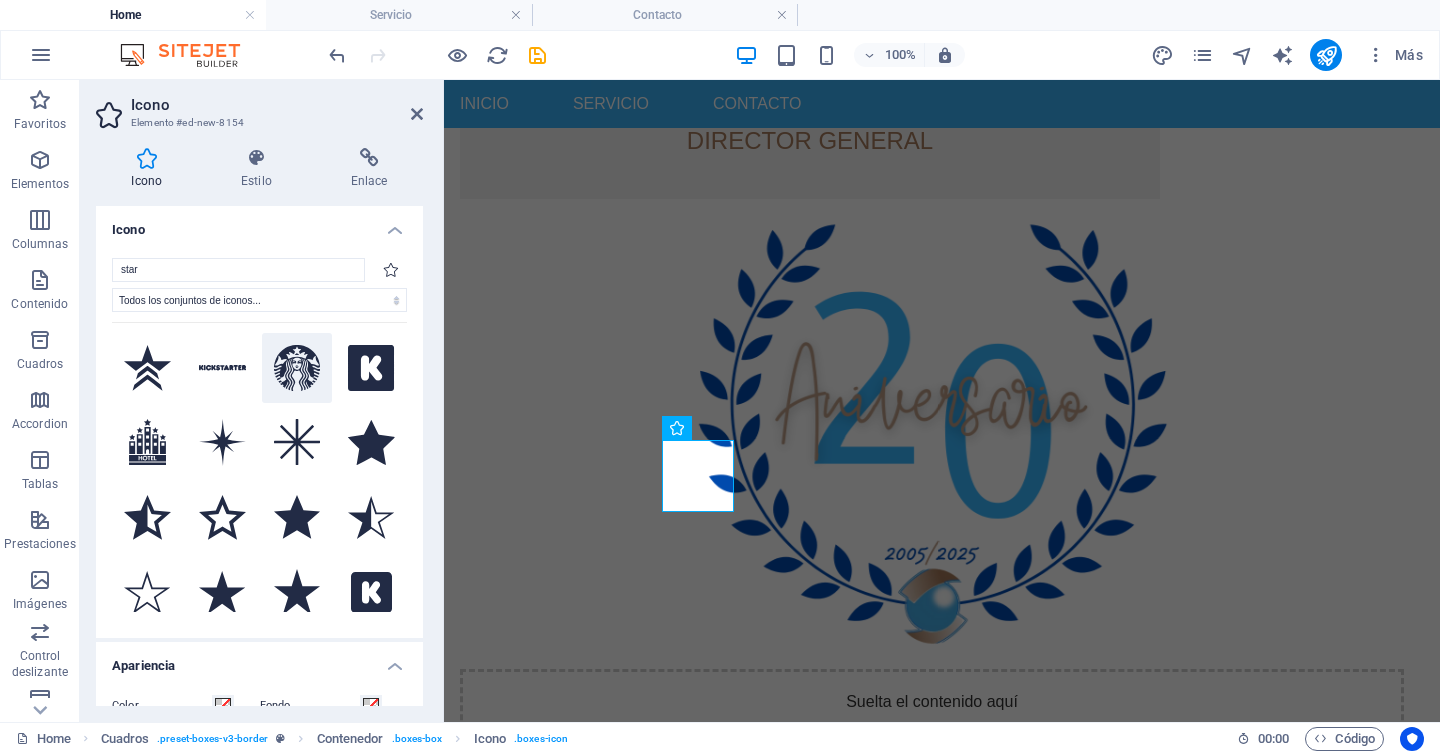 click 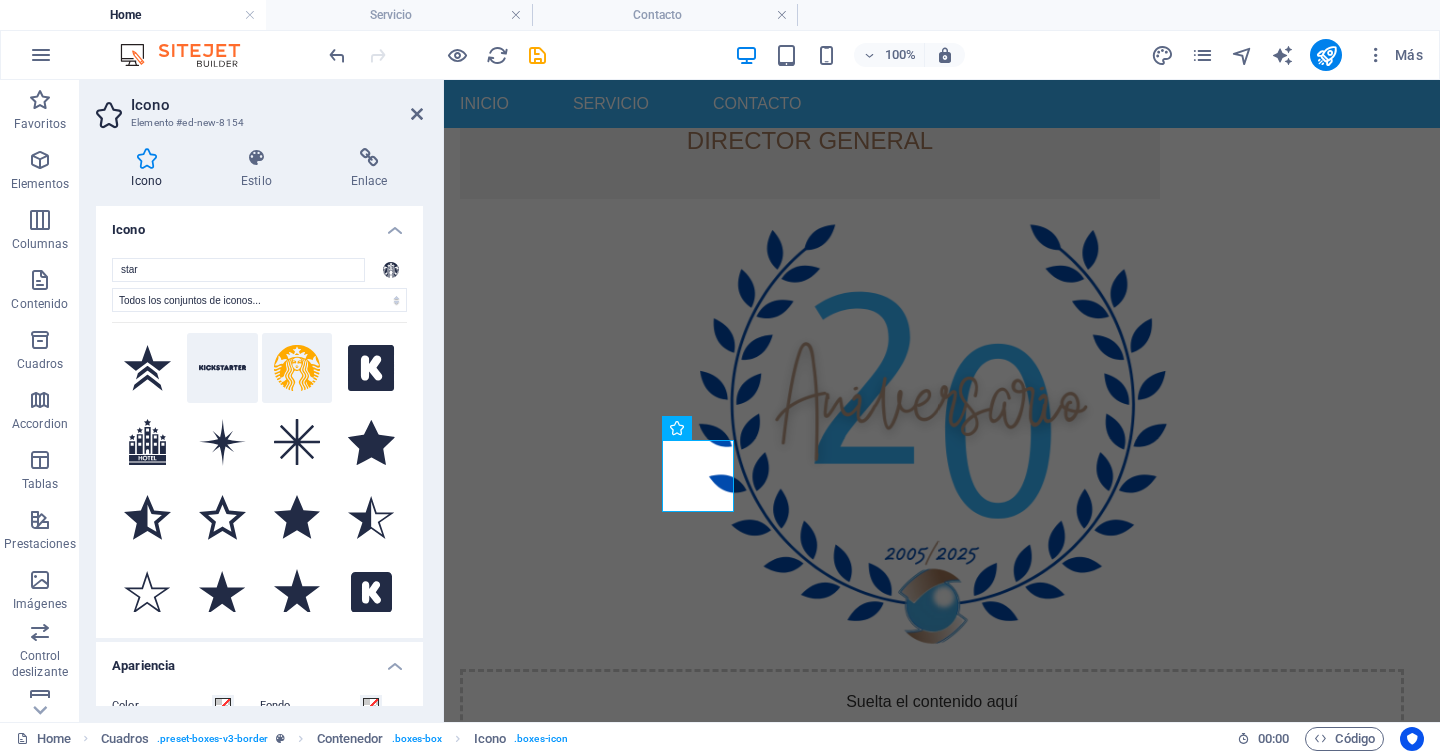 click 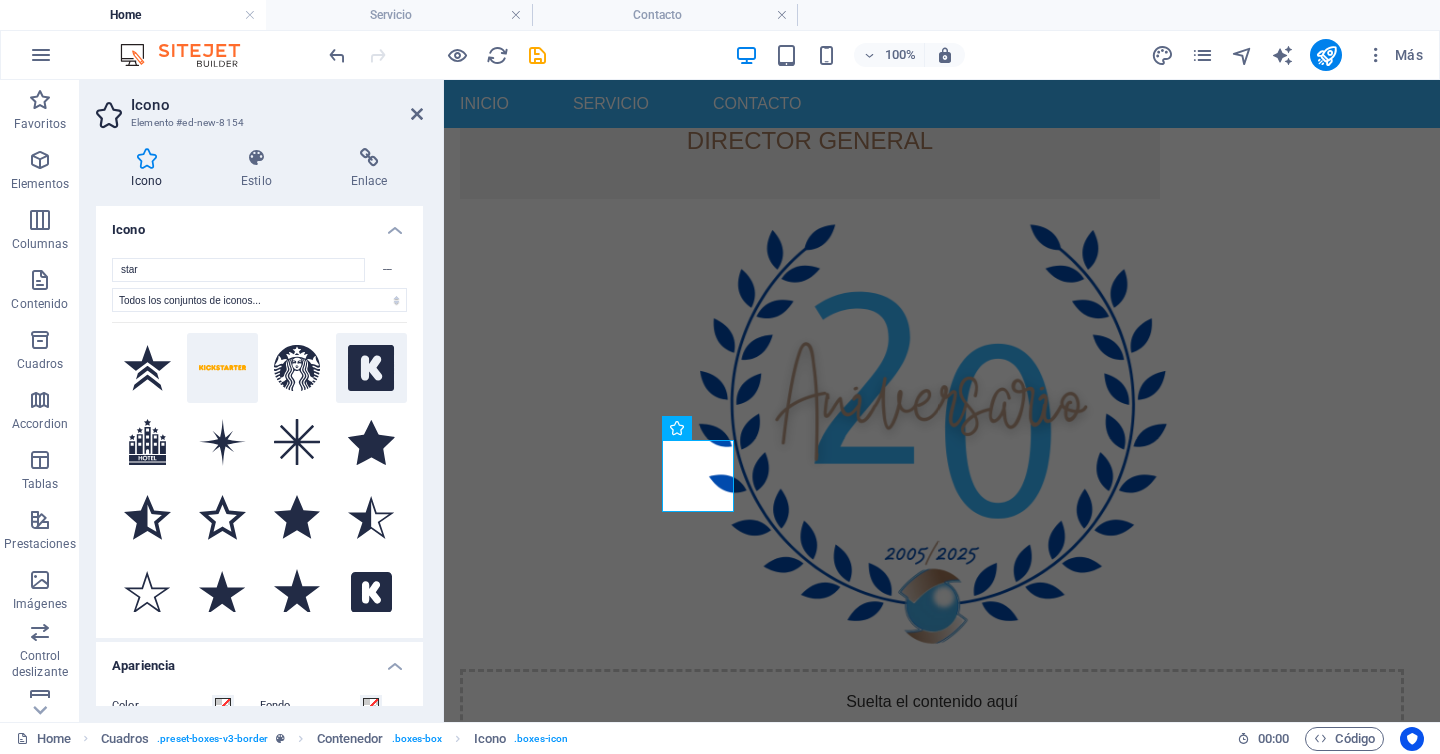 click 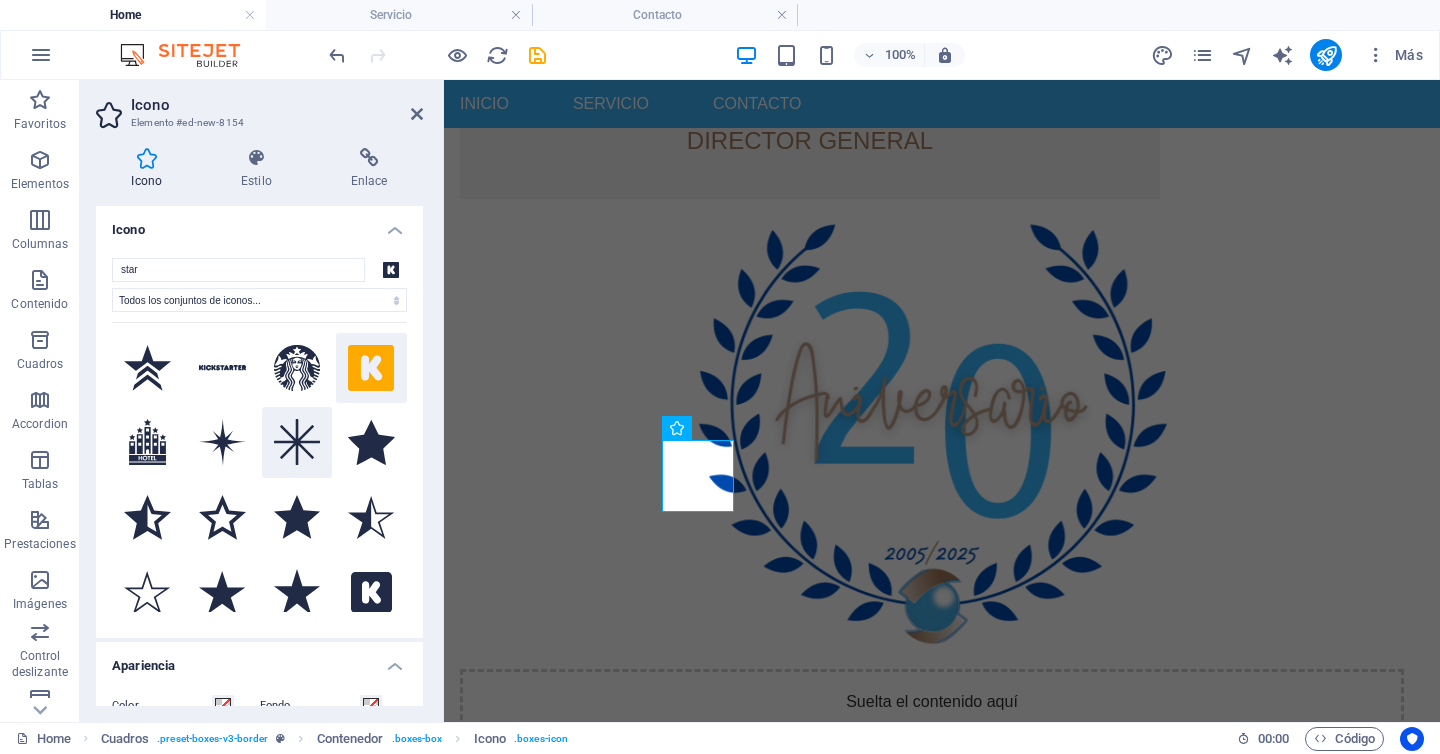 click 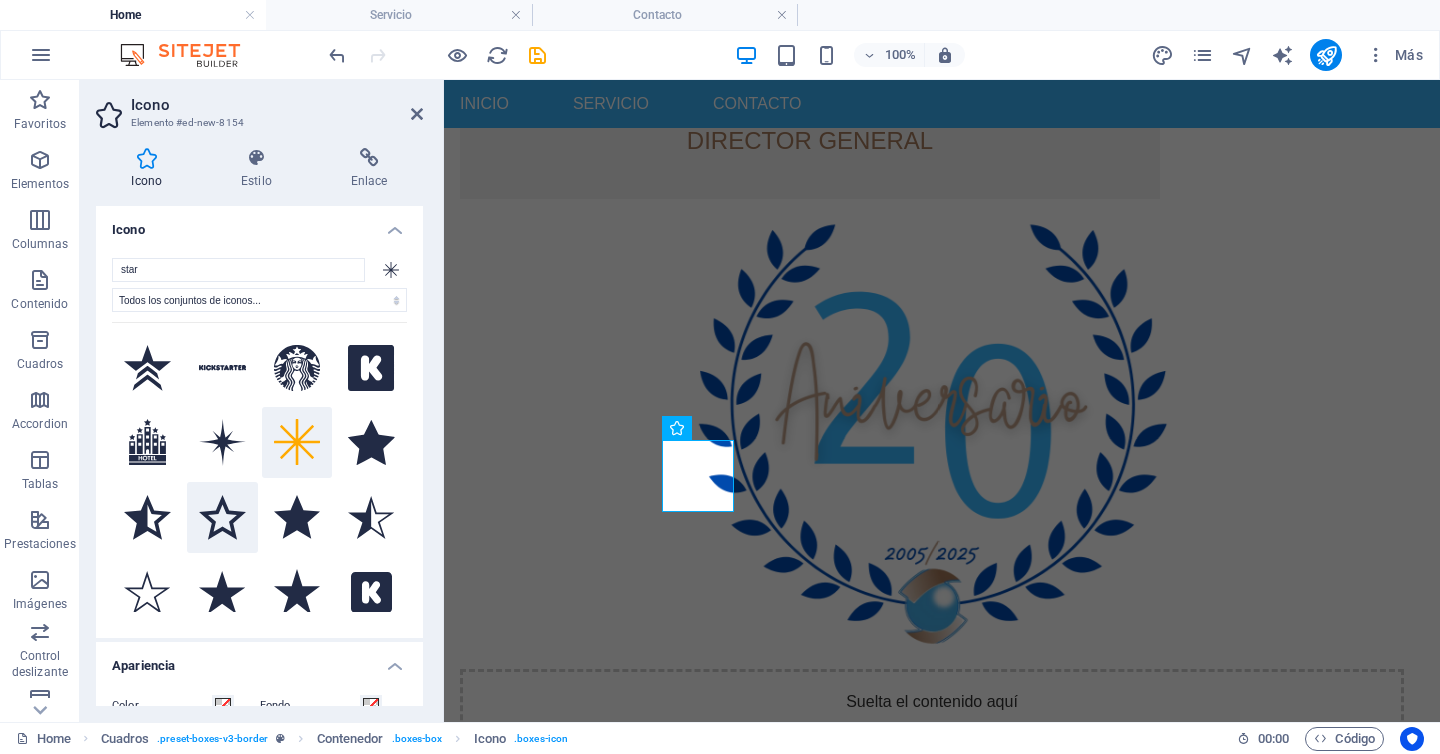 click 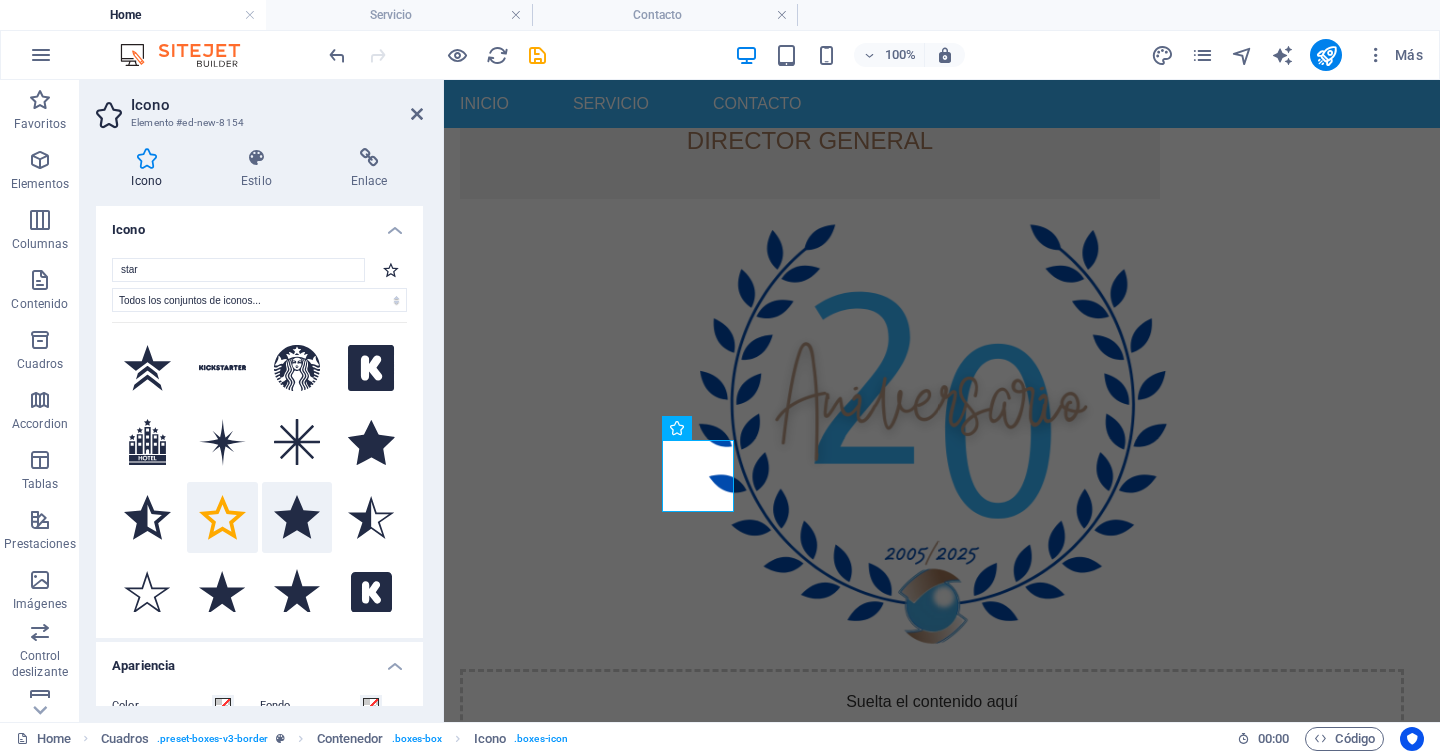 click 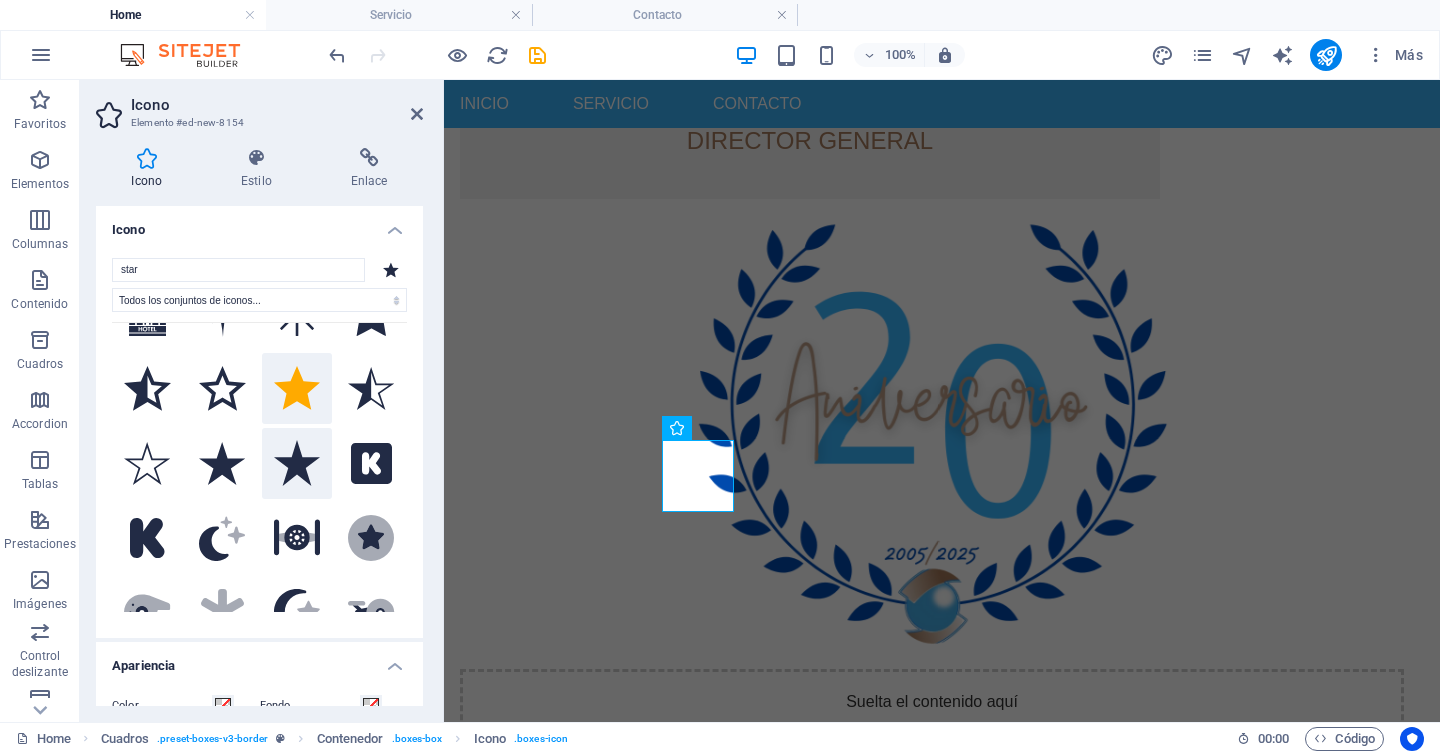 scroll, scrollTop: 167, scrollLeft: 0, axis: vertical 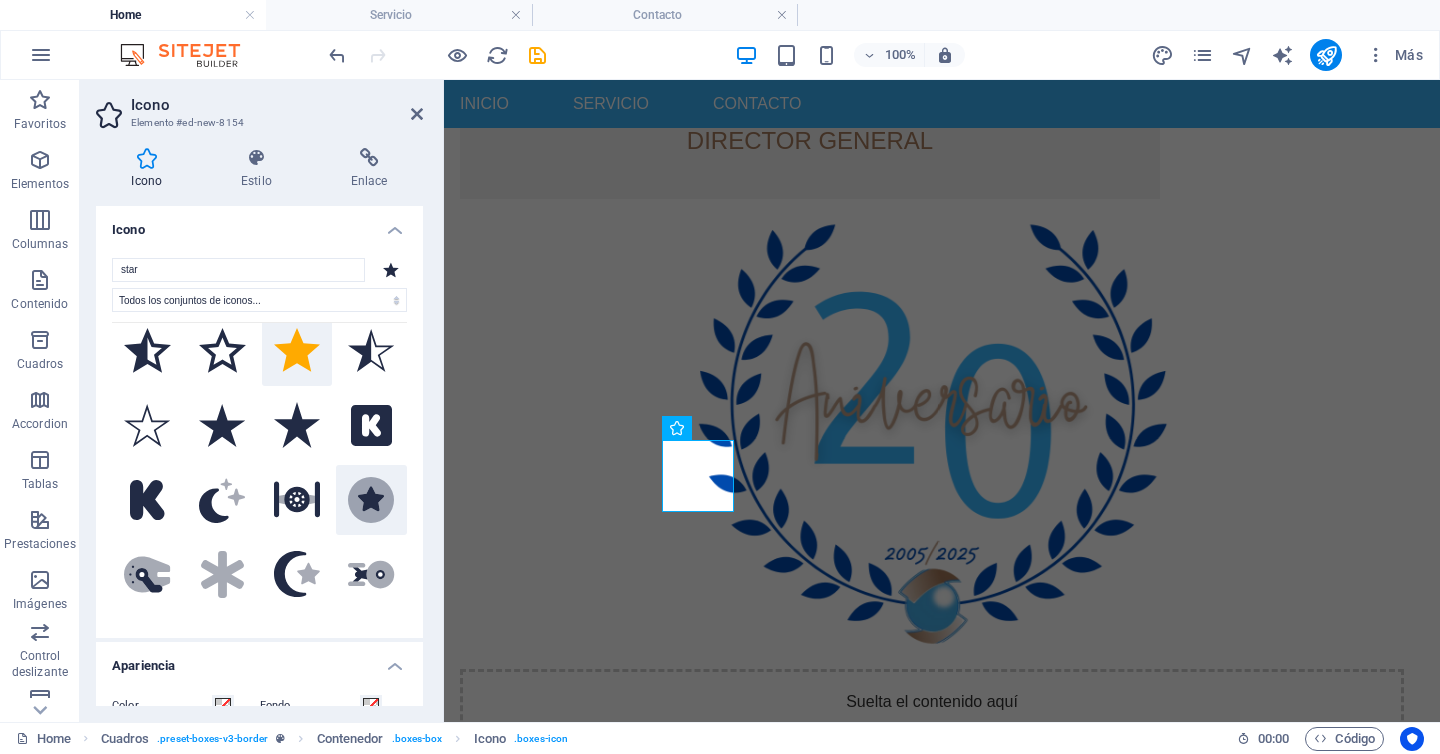 click 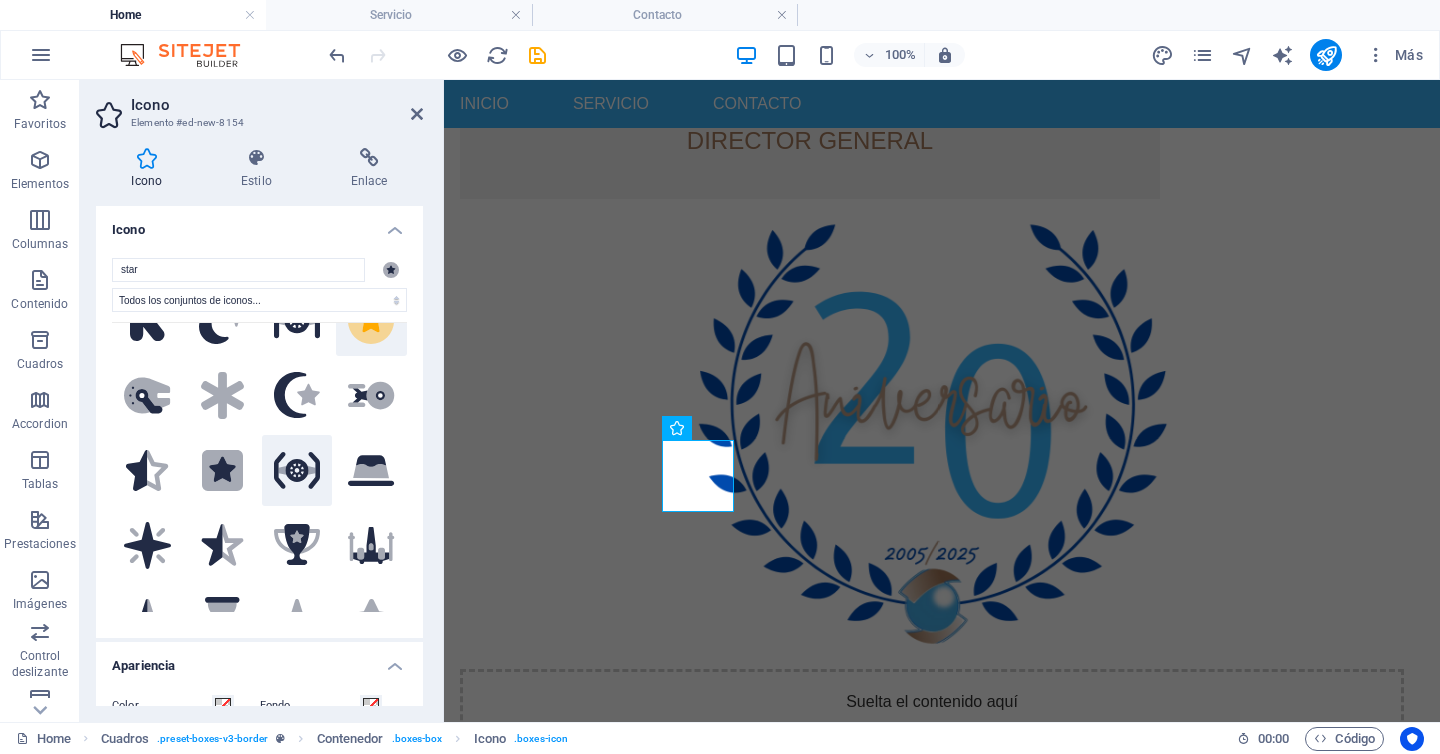 scroll, scrollTop: 354, scrollLeft: 0, axis: vertical 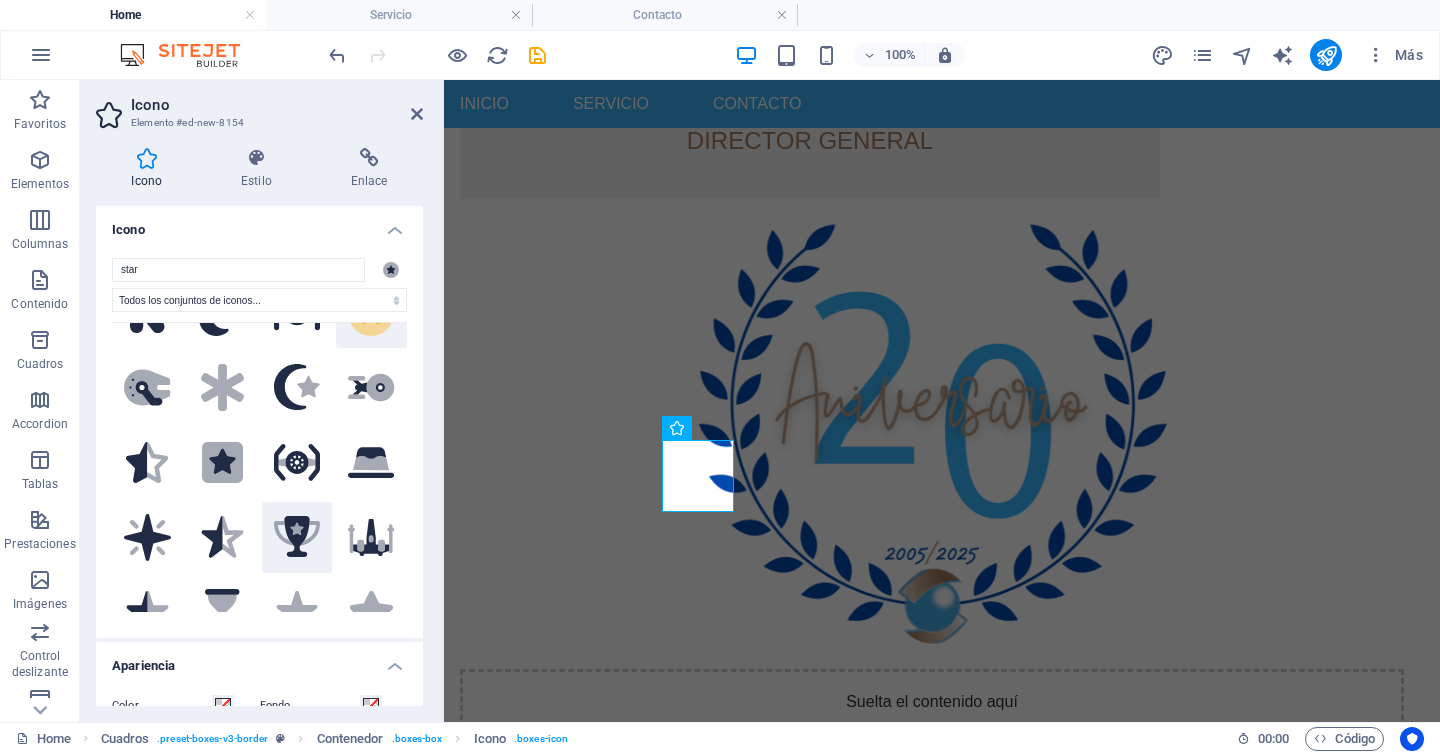 click 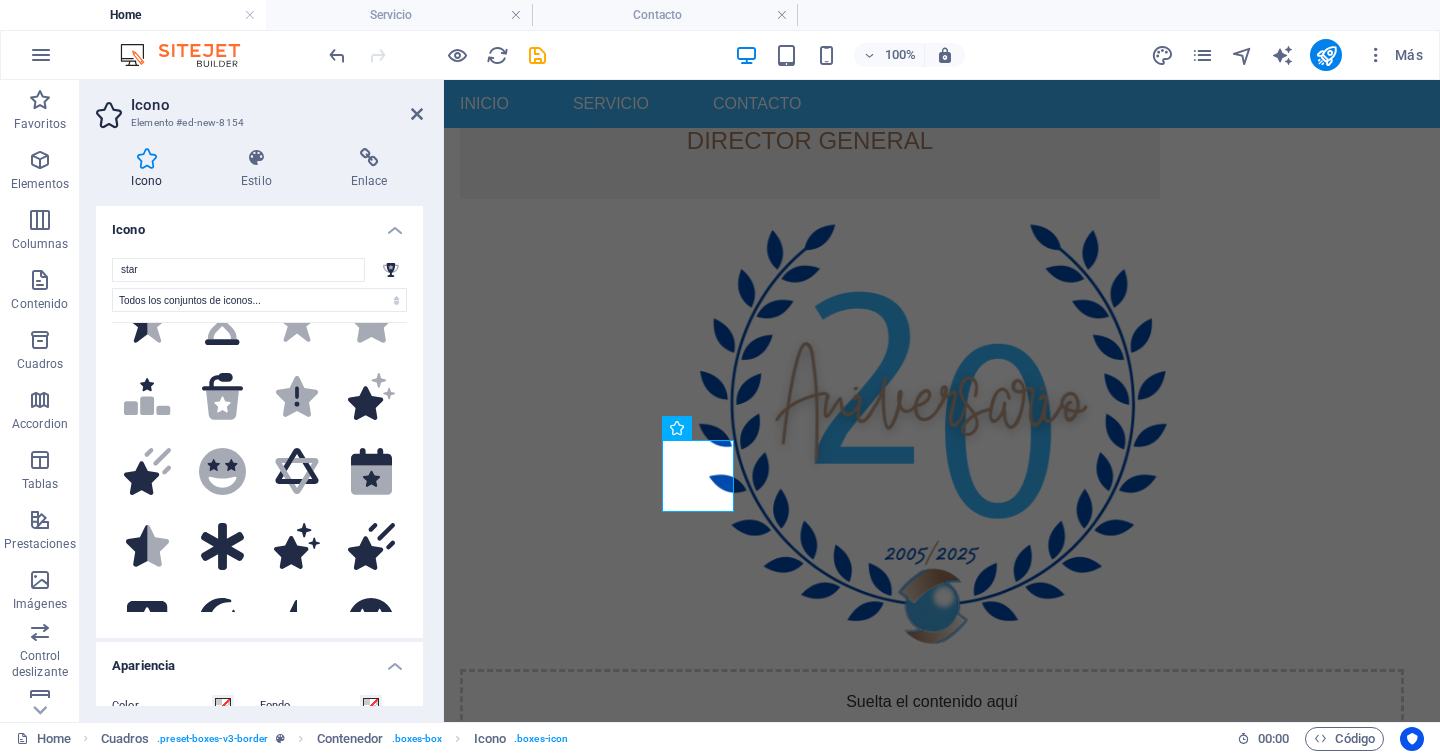 scroll, scrollTop: 650, scrollLeft: 0, axis: vertical 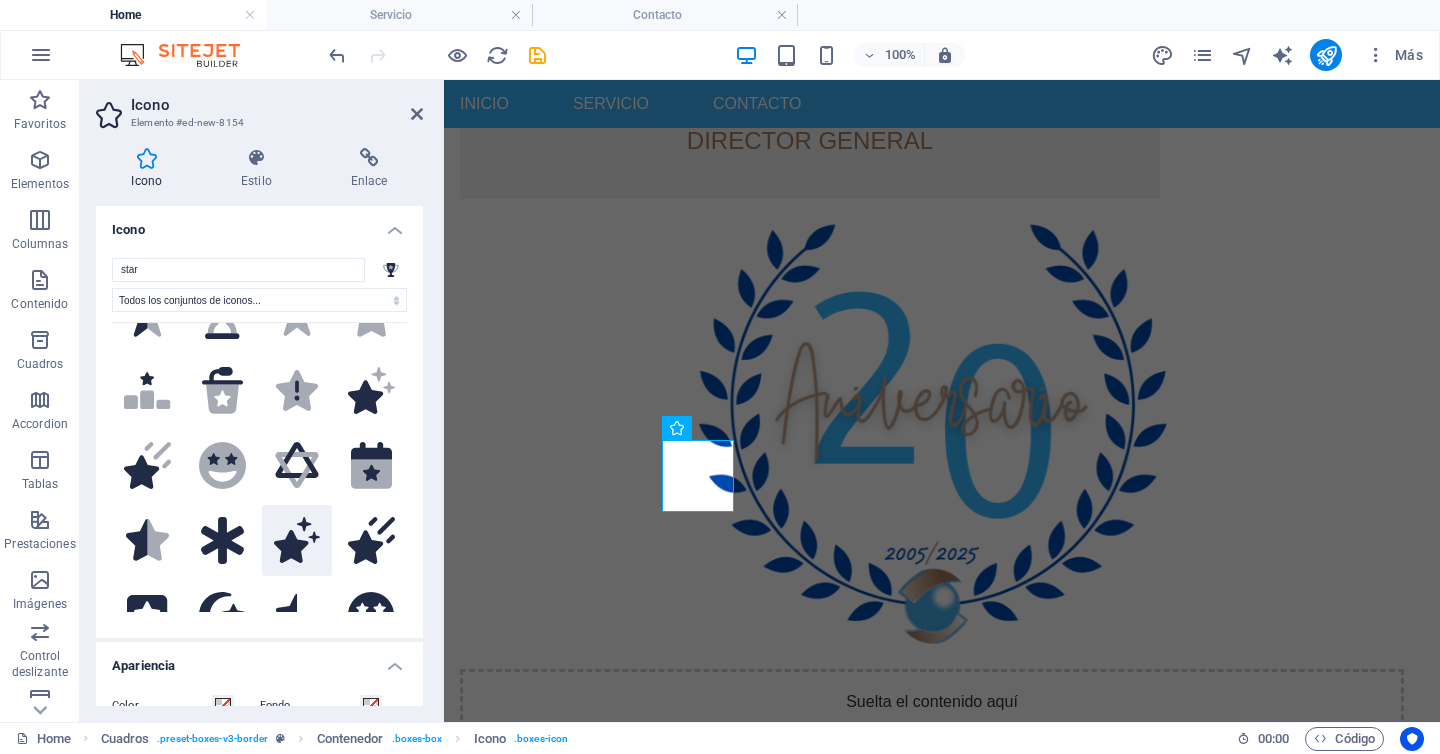 click 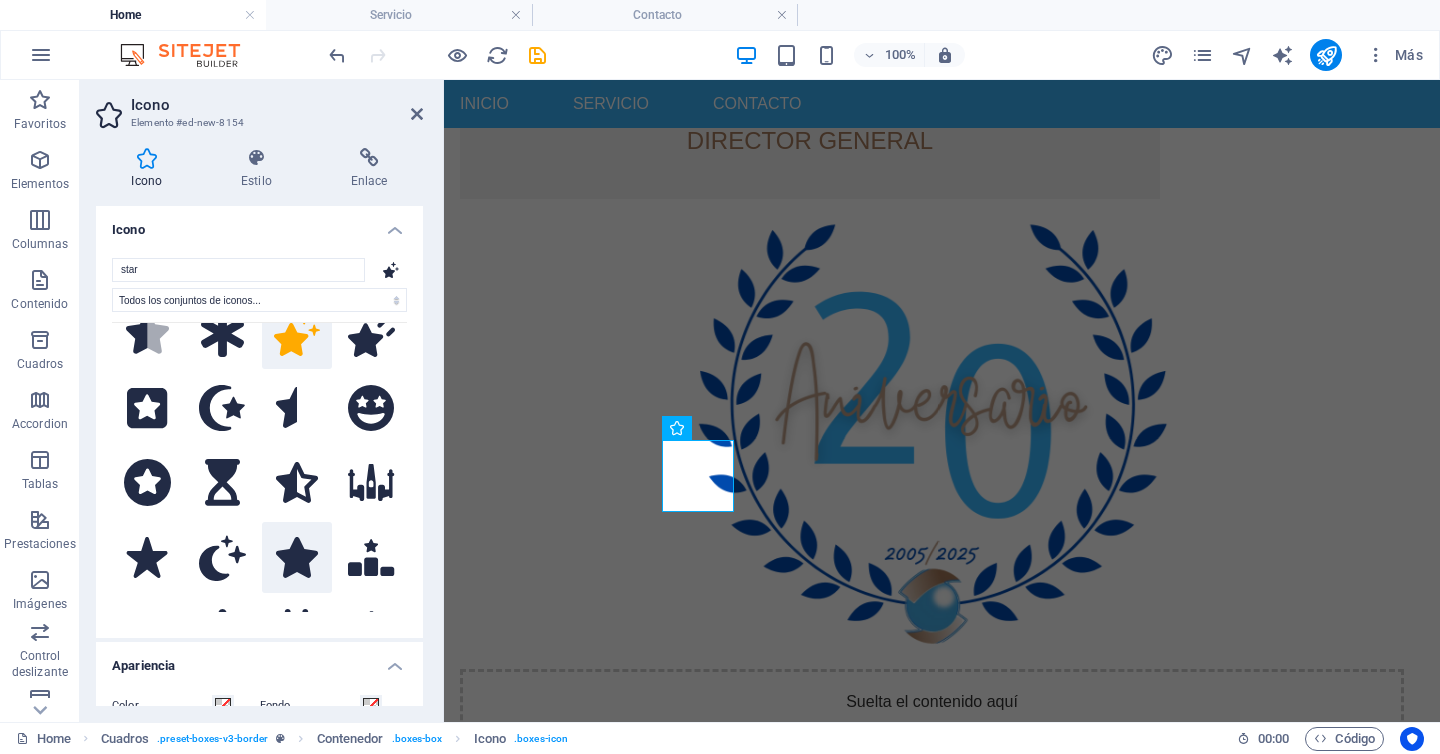 click 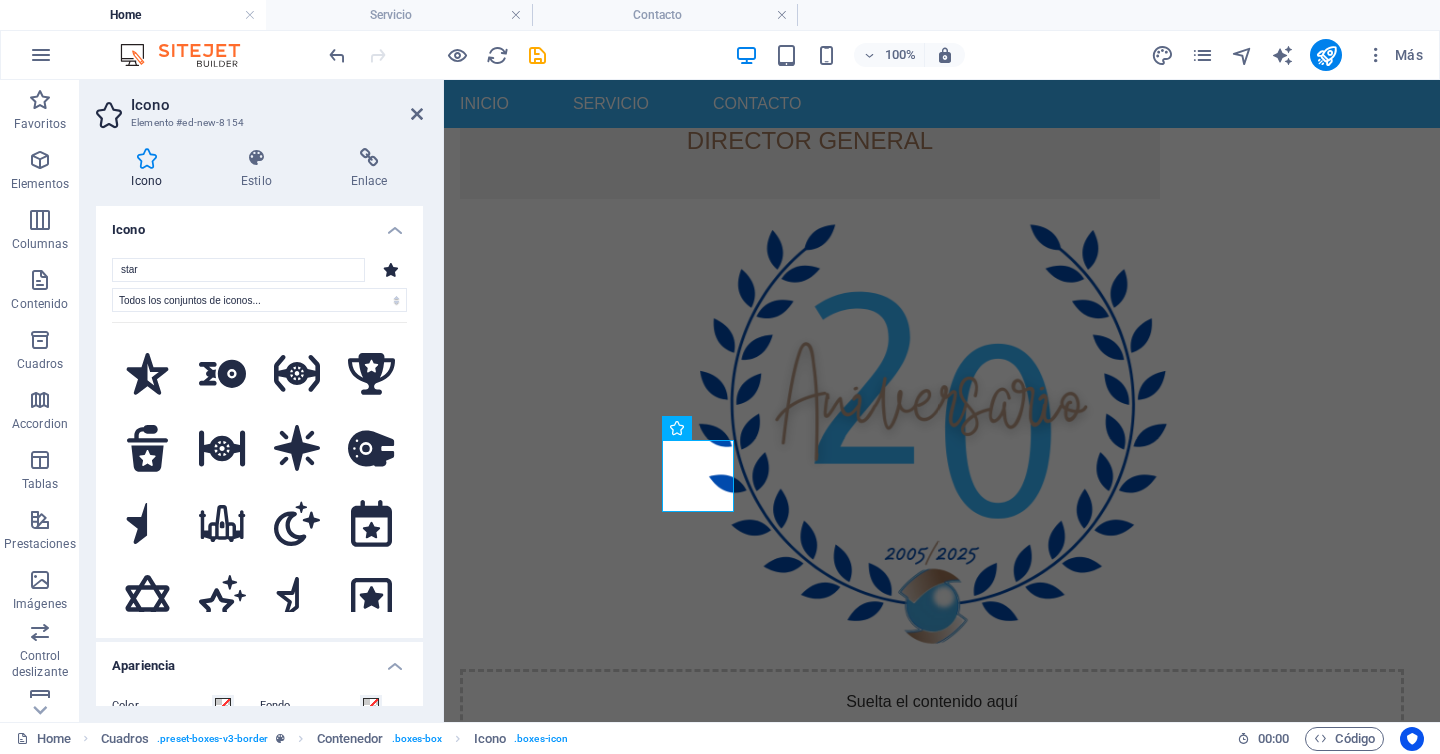 scroll, scrollTop: 1193, scrollLeft: 0, axis: vertical 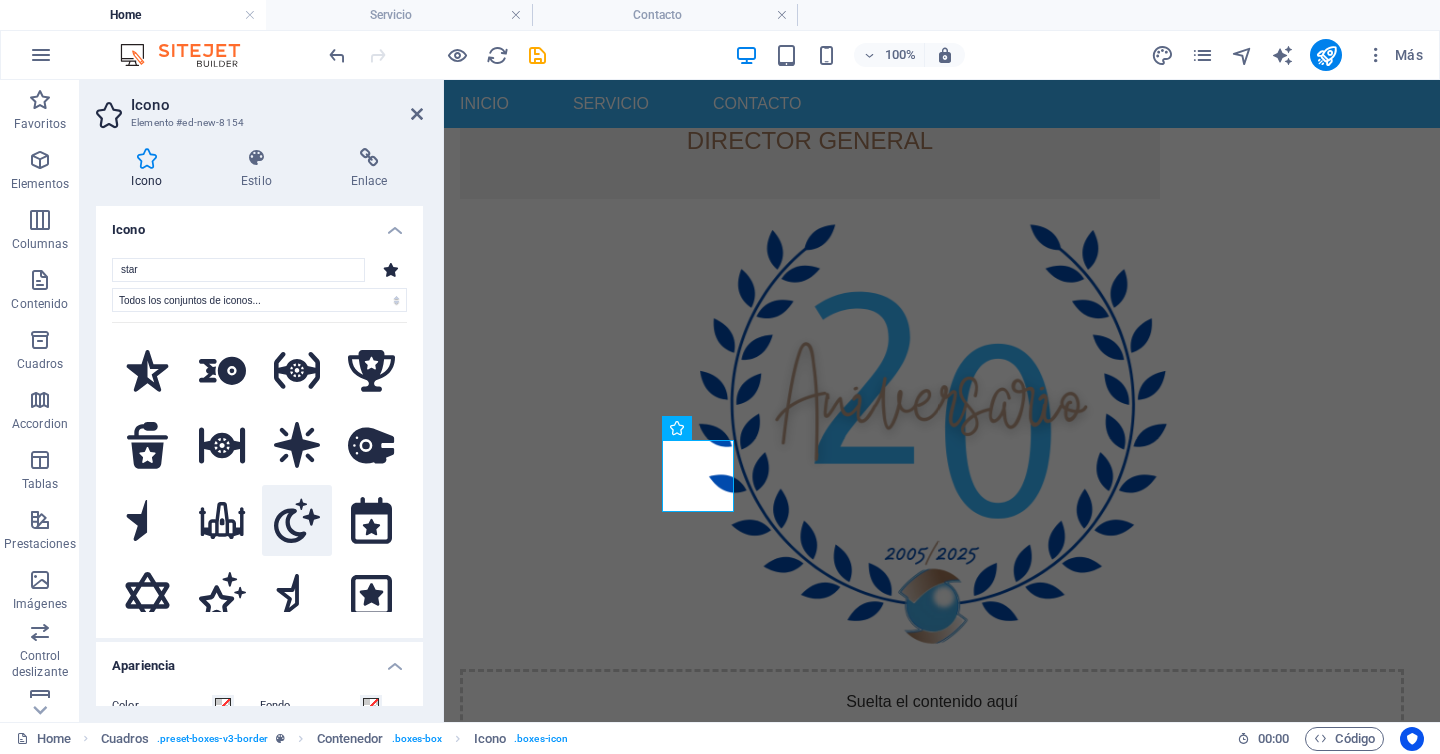 click 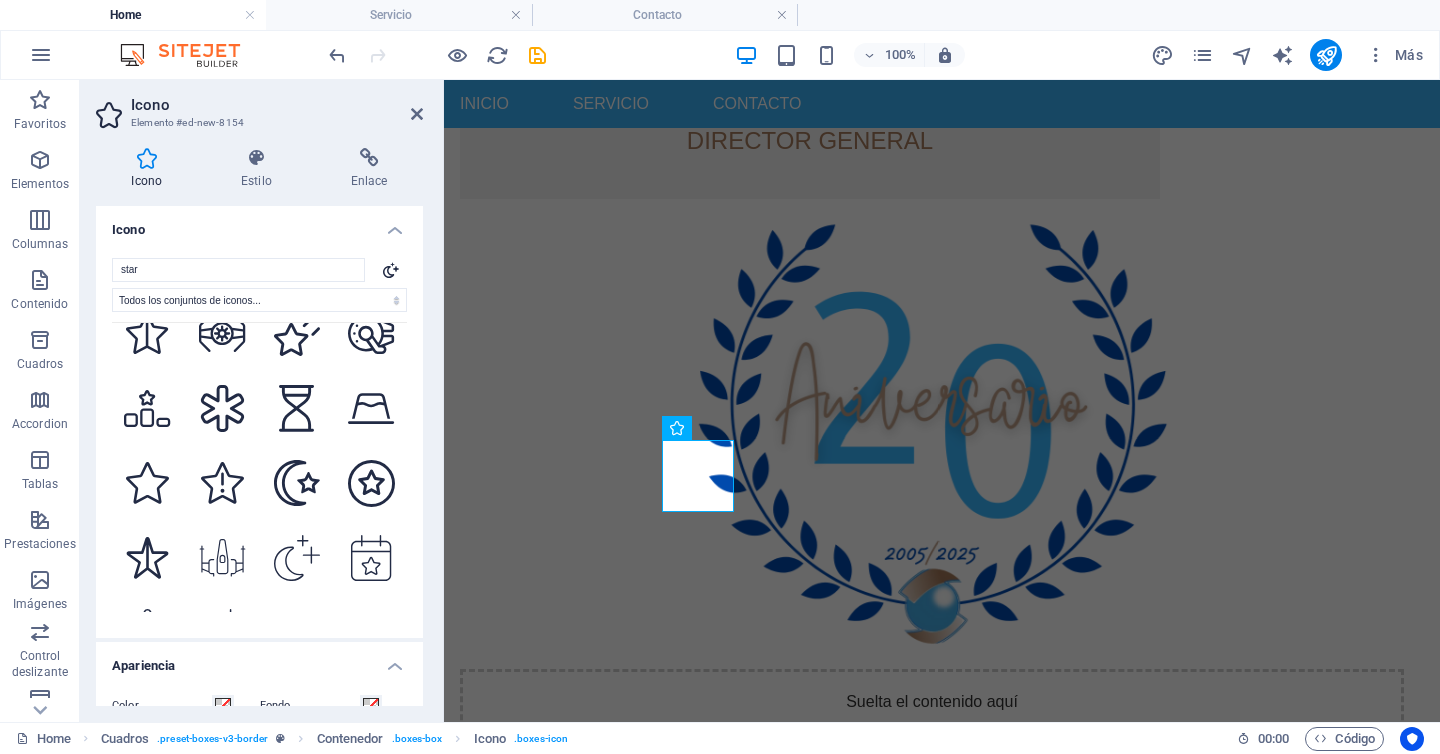 scroll, scrollTop: 2210, scrollLeft: 0, axis: vertical 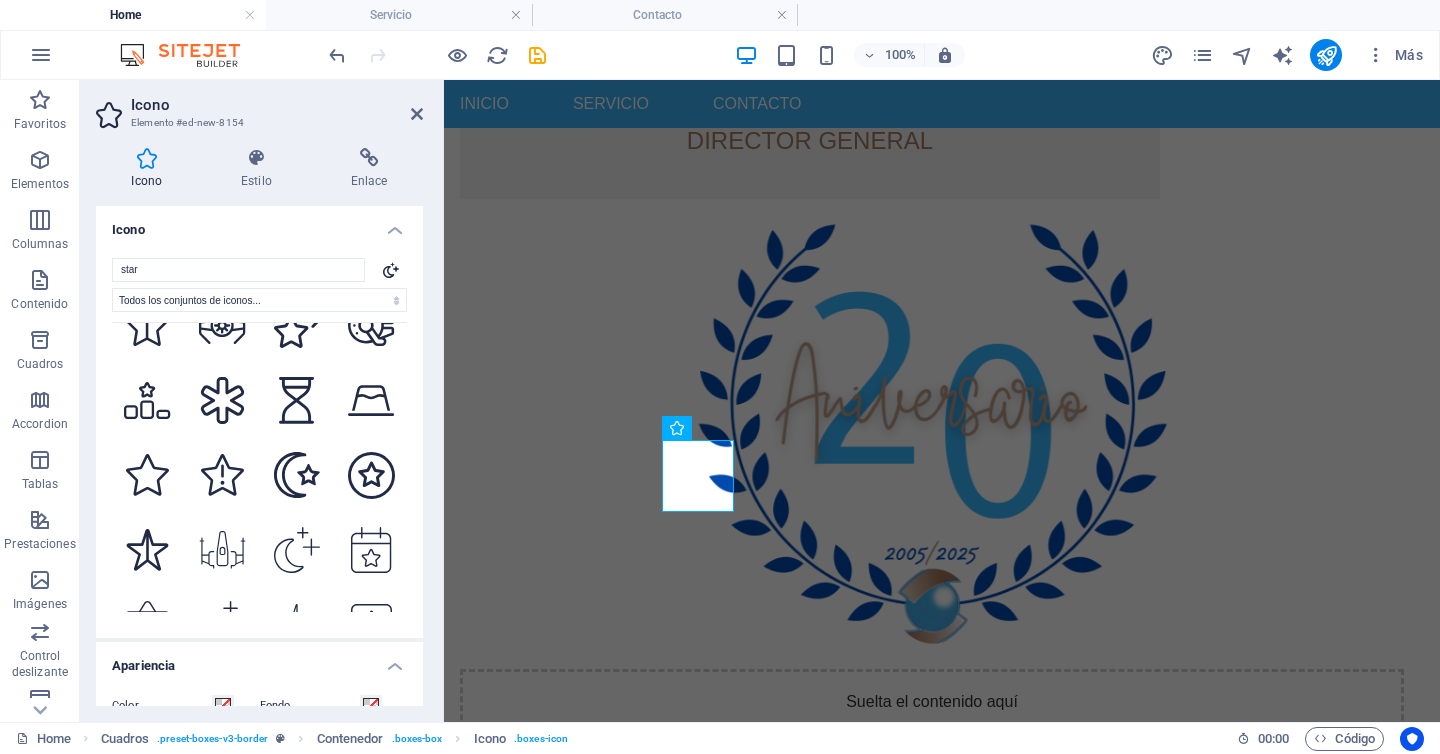 click 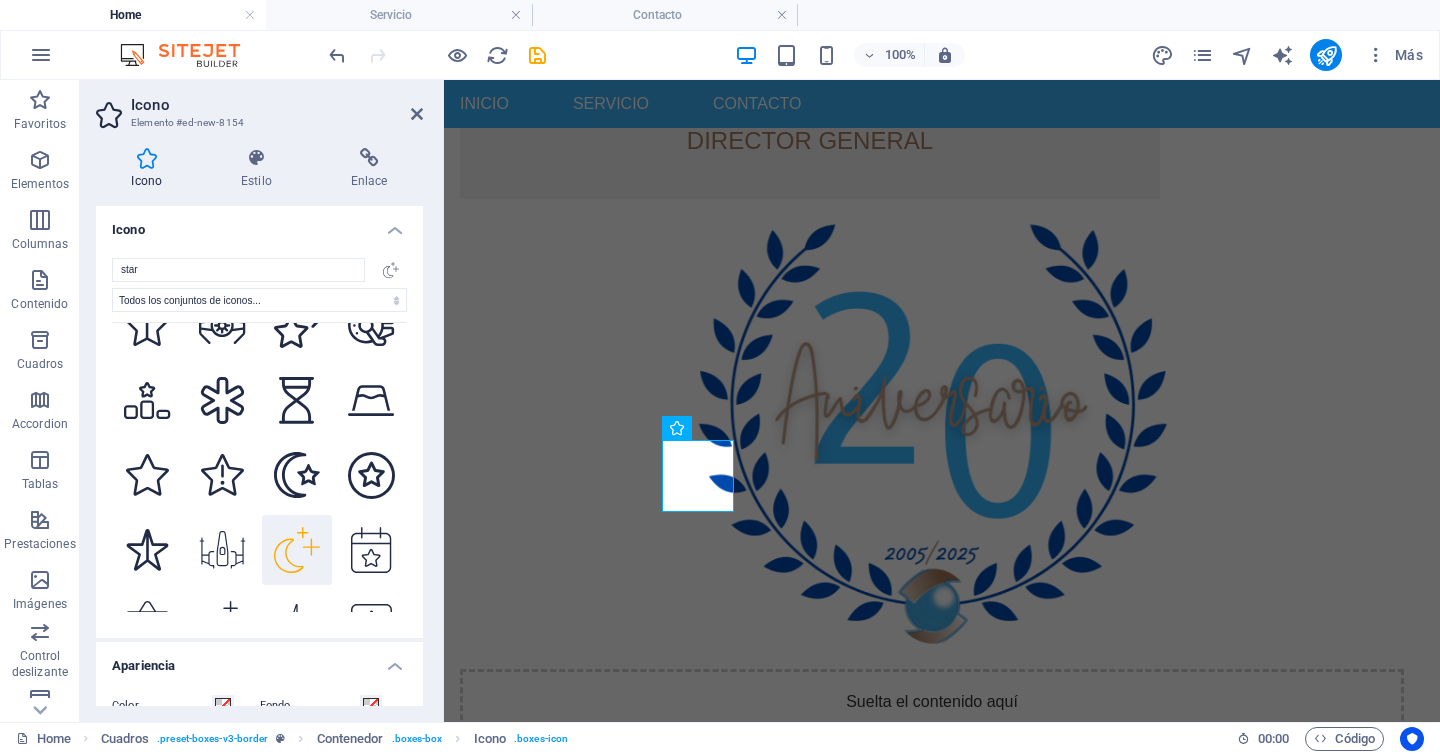scroll, scrollTop: 2898, scrollLeft: 0, axis: vertical 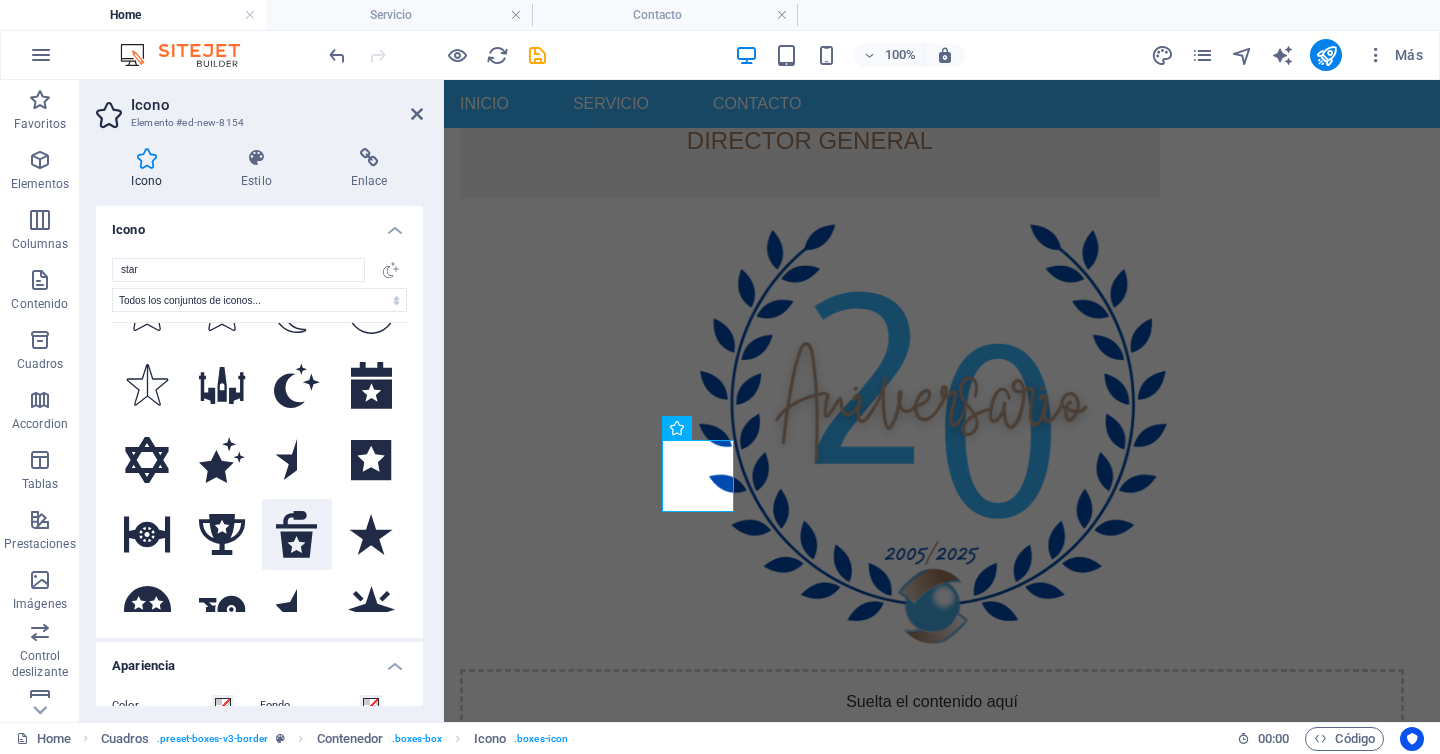 click 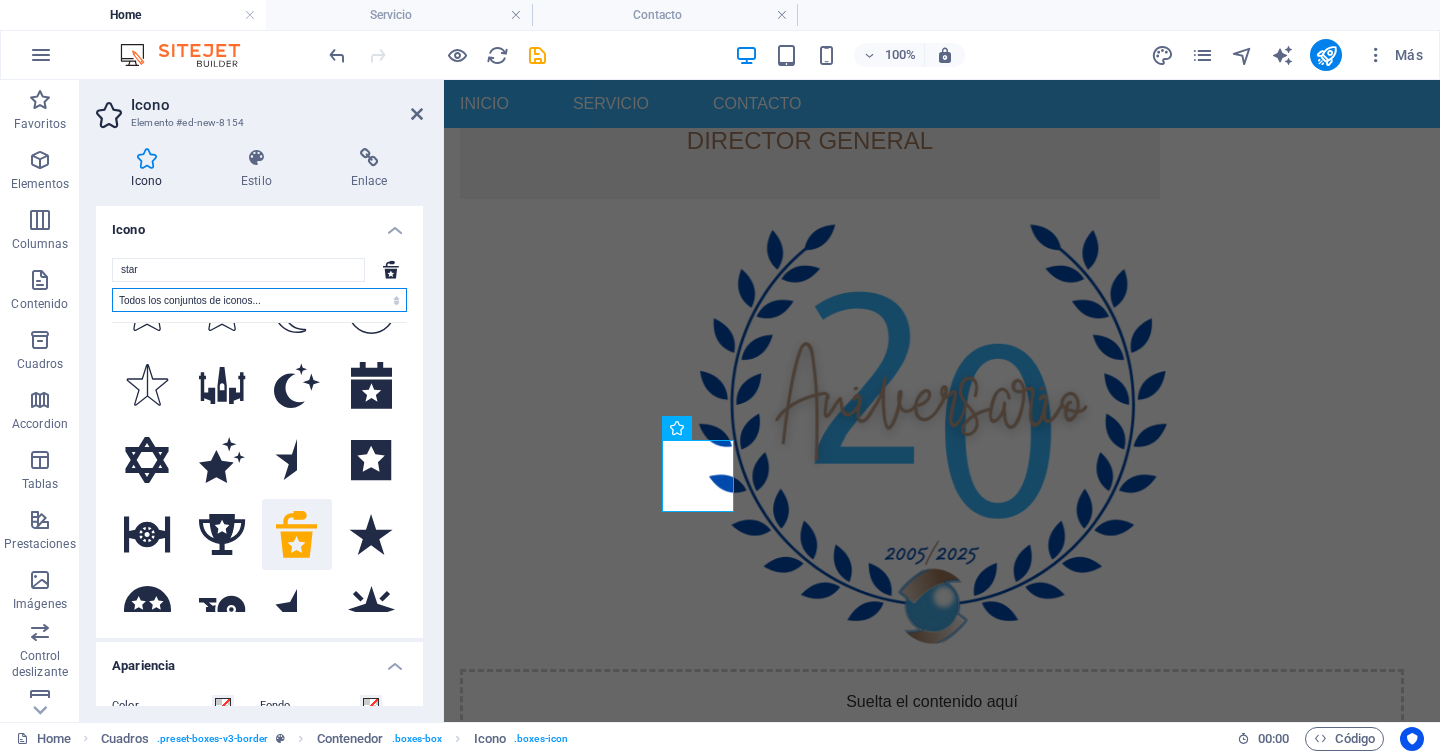click on "Todos los conjuntos de iconos... IcoFont Ionicons FontAwesome Brands FontAwesome Duotone FontAwesome Solid FontAwesome Regular FontAwesome Light FontAwesome Thin FontAwesome Sharp Solid FontAwesome Sharp Regular FontAwesome Sharp Light FontAwesome Sharp Thin" at bounding box center (259, 300) 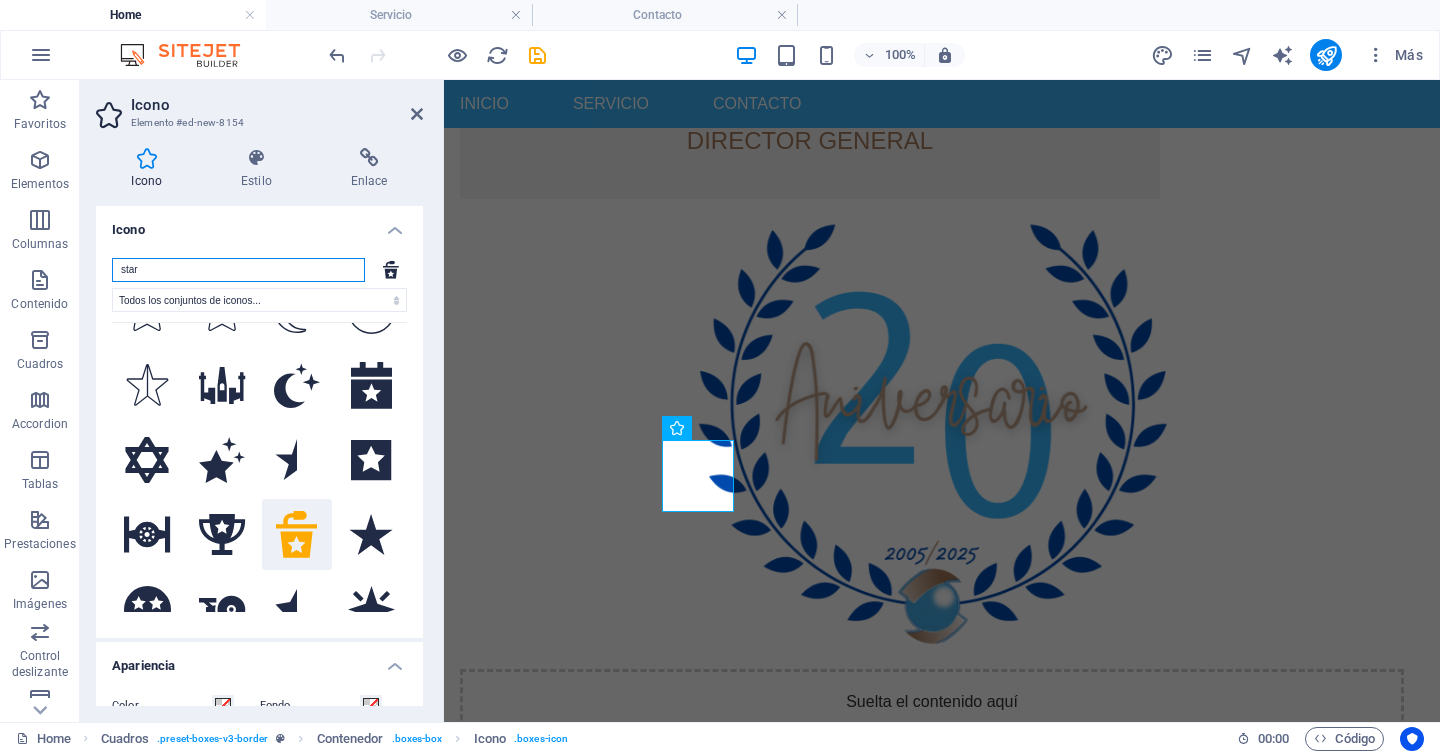 click on "star" at bounding box center (238, 270) 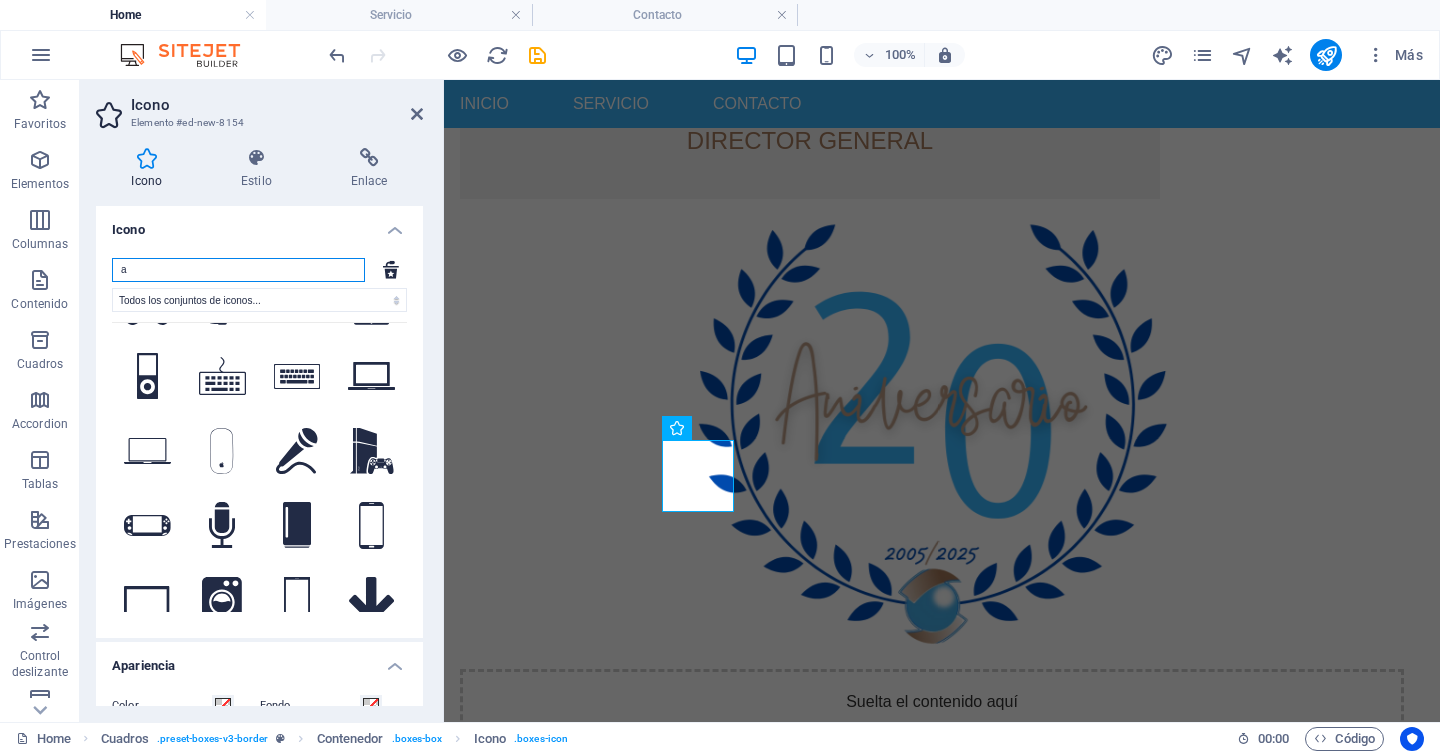 scroll, scrollTop: 8883, scrollLeft: 0, axis: vertical 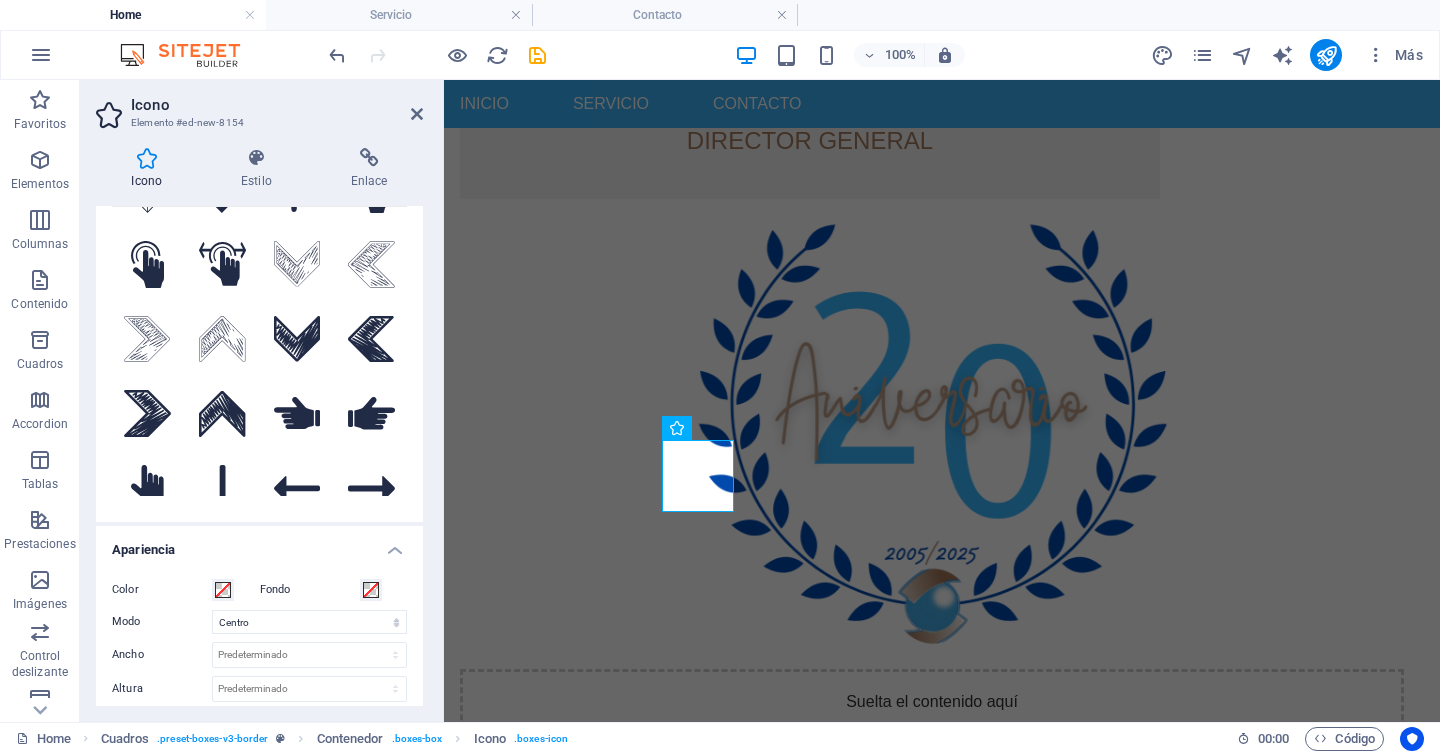 click on "Tu búsqueda devolvió más iconos de los que podemos mostrar. Acota tu búsqueda." at bounding box center (259, 706) 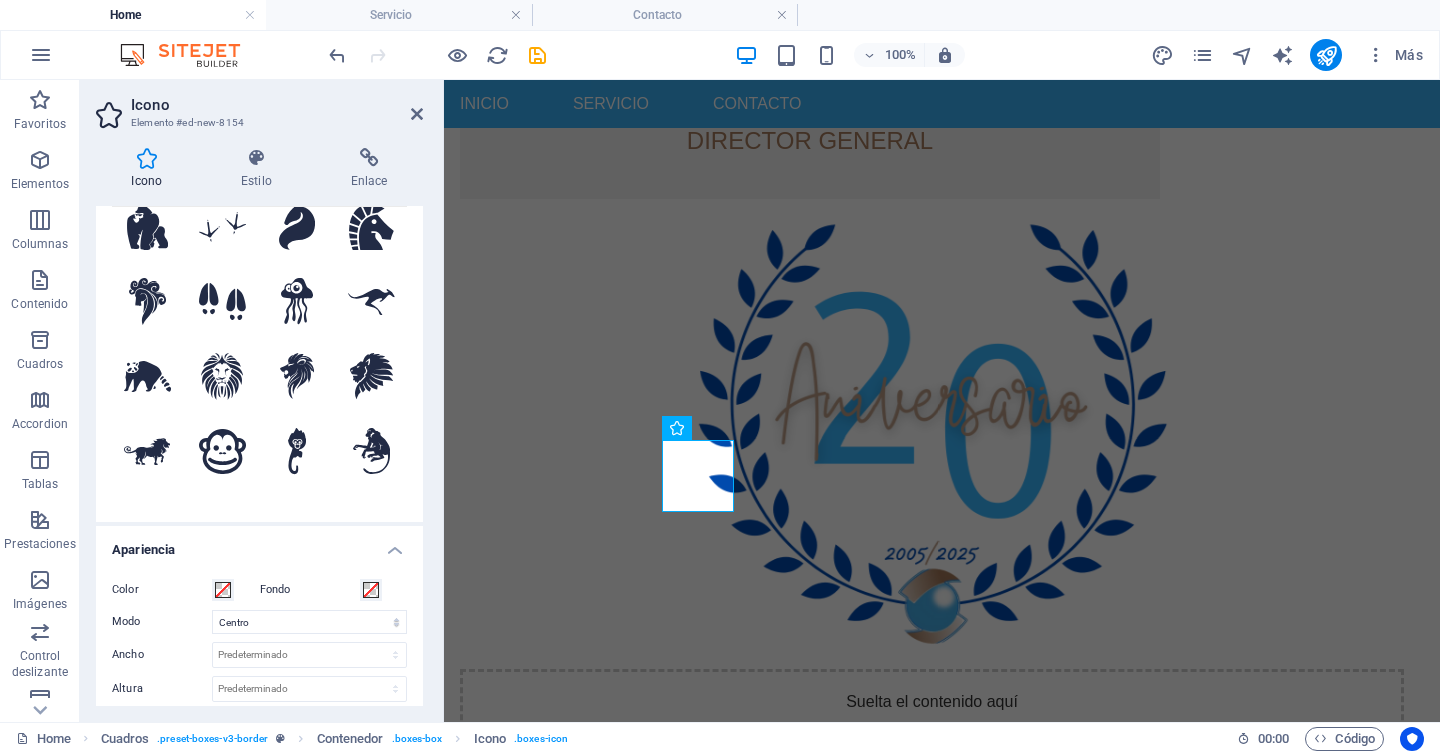 scroll, scrollTop: 0, scrollLeft: 0, axis: both 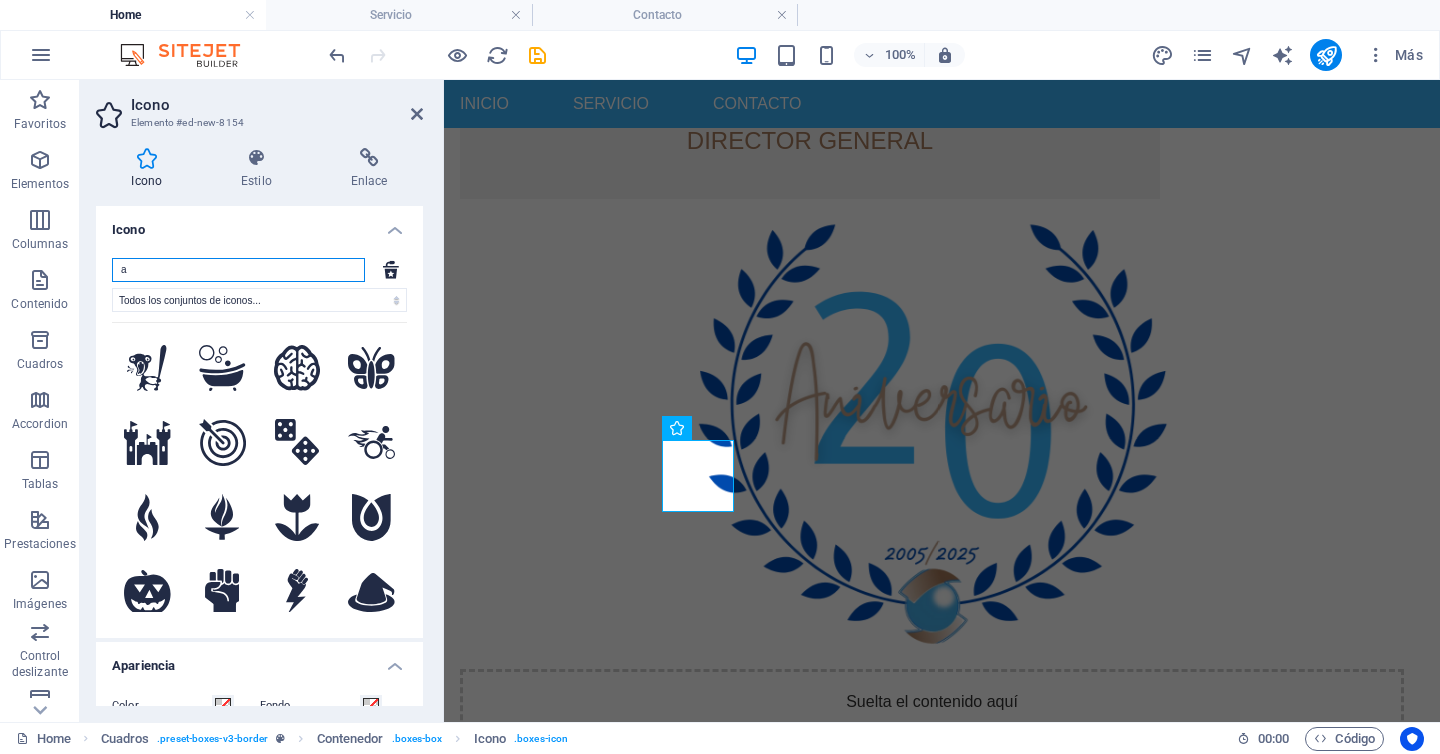 click on "a" at bounding box center (238, 270) 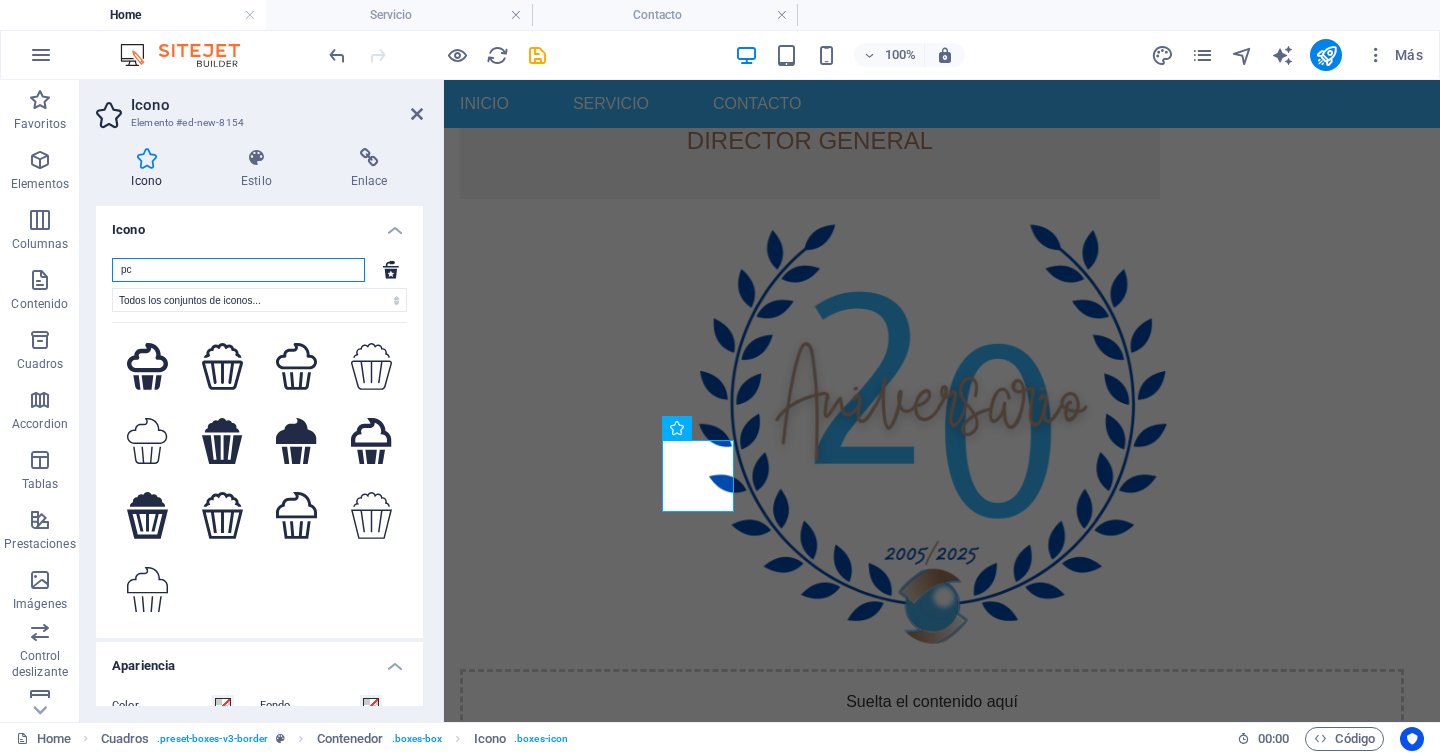 scroll, scrollTop: 0, scrollLeft: 0, axis: both 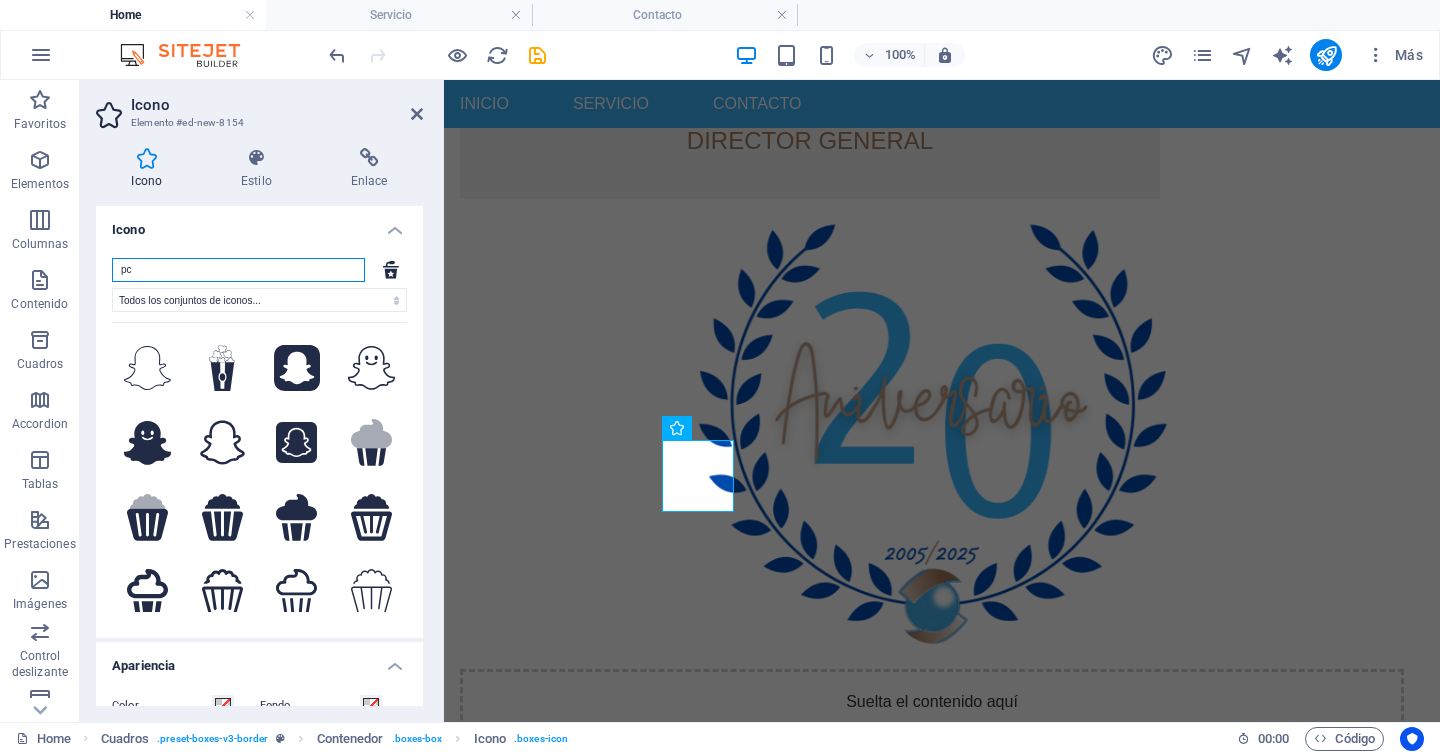 type on "p" 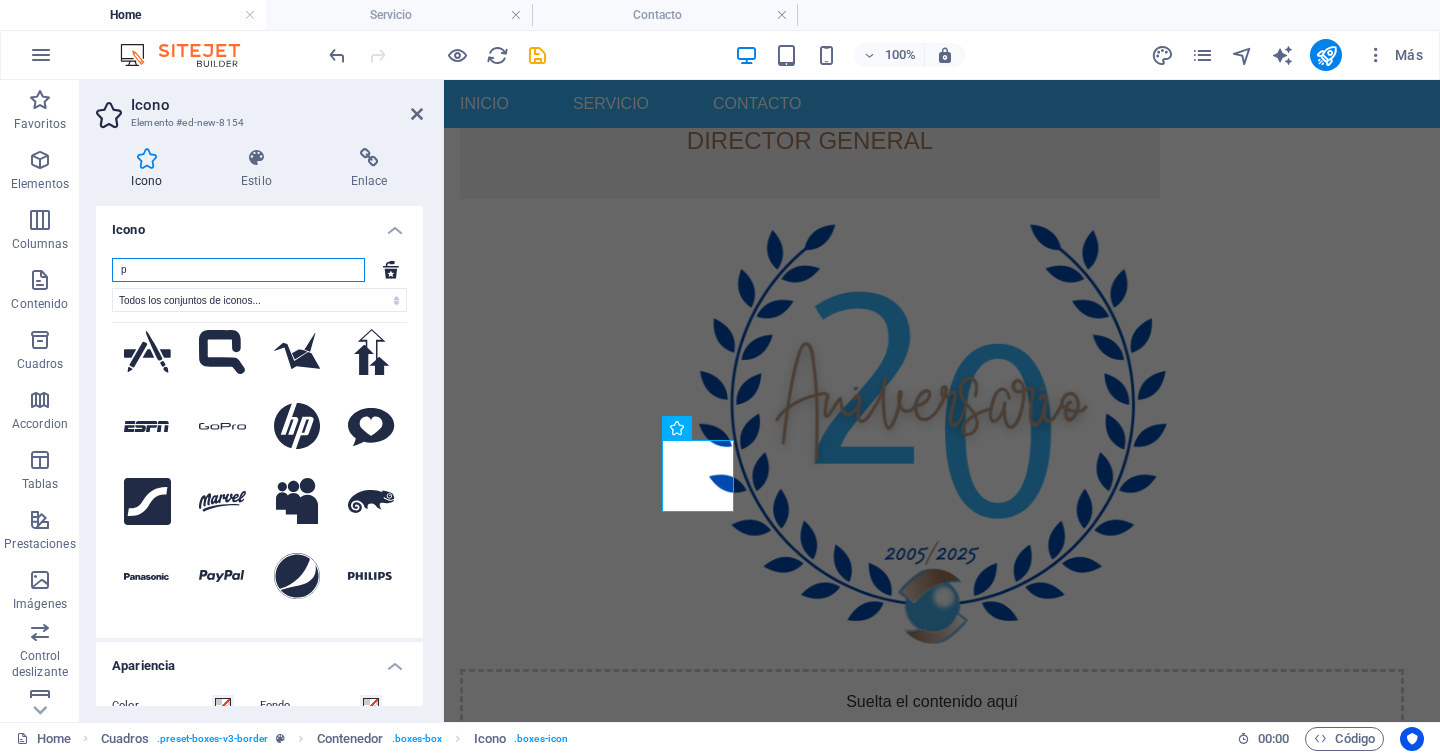scroll, scrollTop: 0, scrollLeft: 0, axis: both 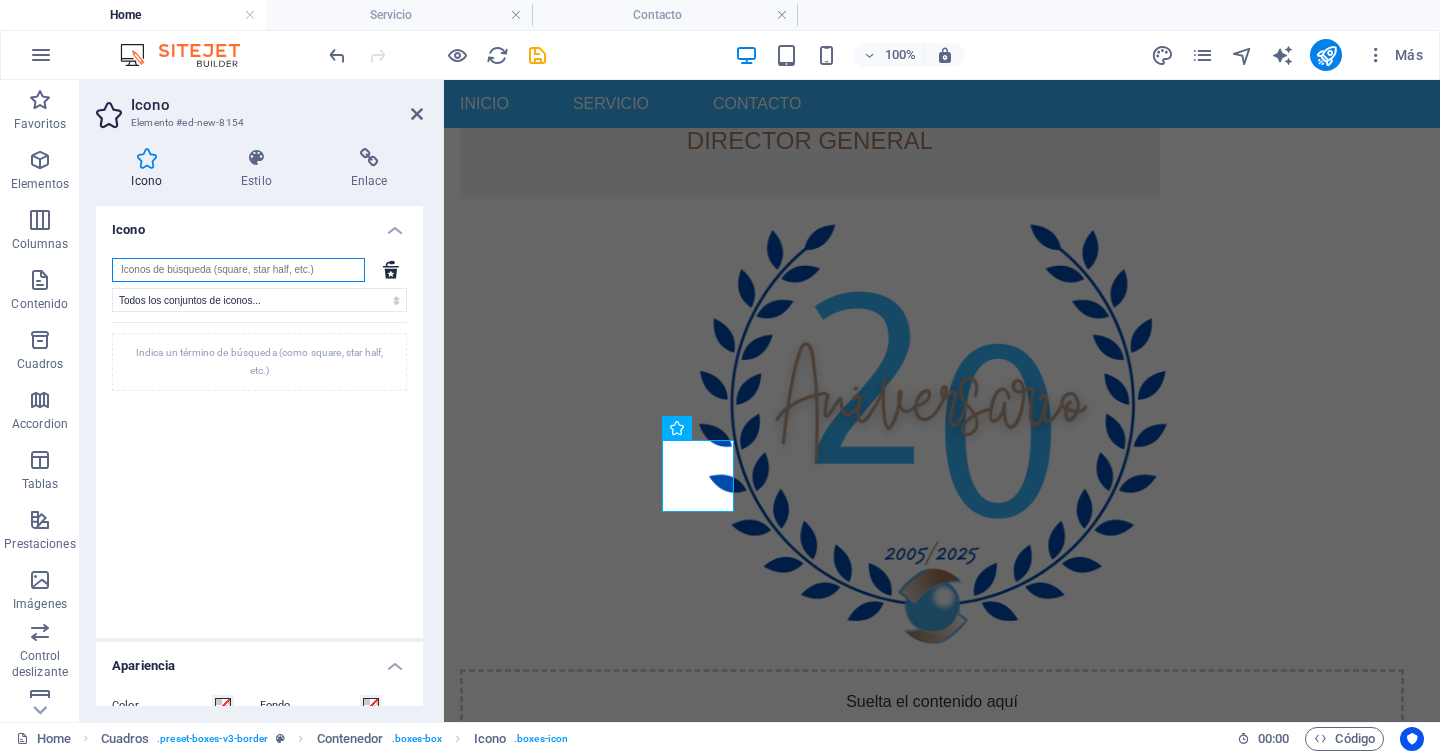 type 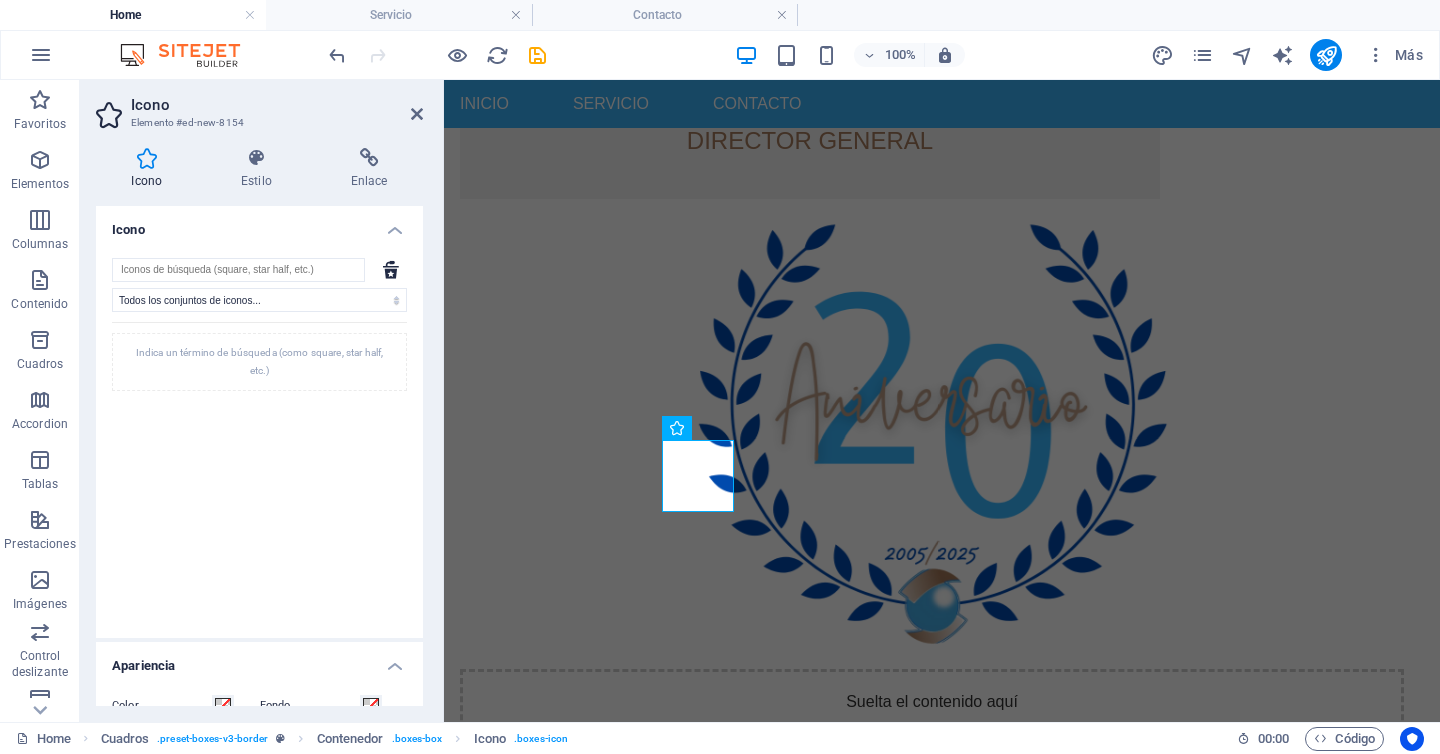 click on "Icono" at bounding box center [259, 224] 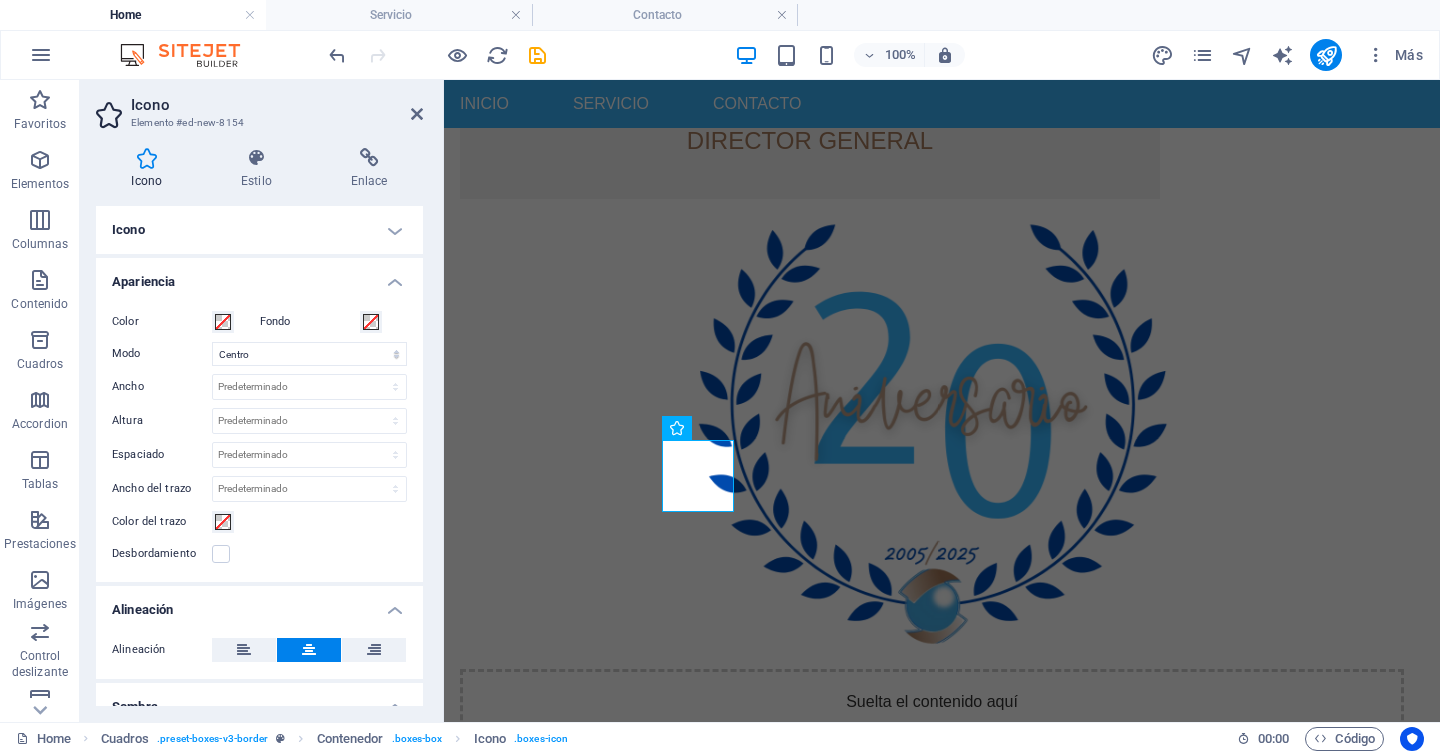 click on "Icono" at bounding box center (259, 230) 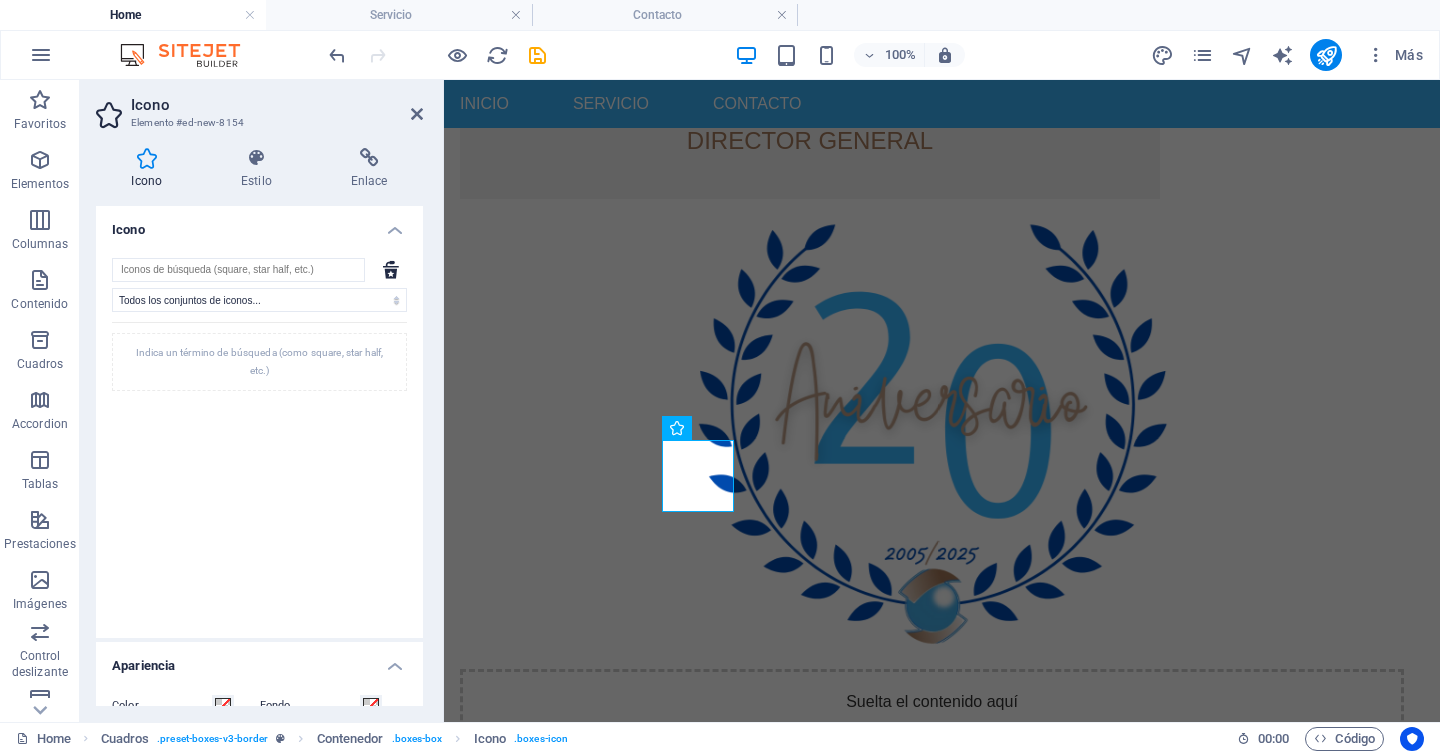 click on "Icono" at bounding box center (259, 224) 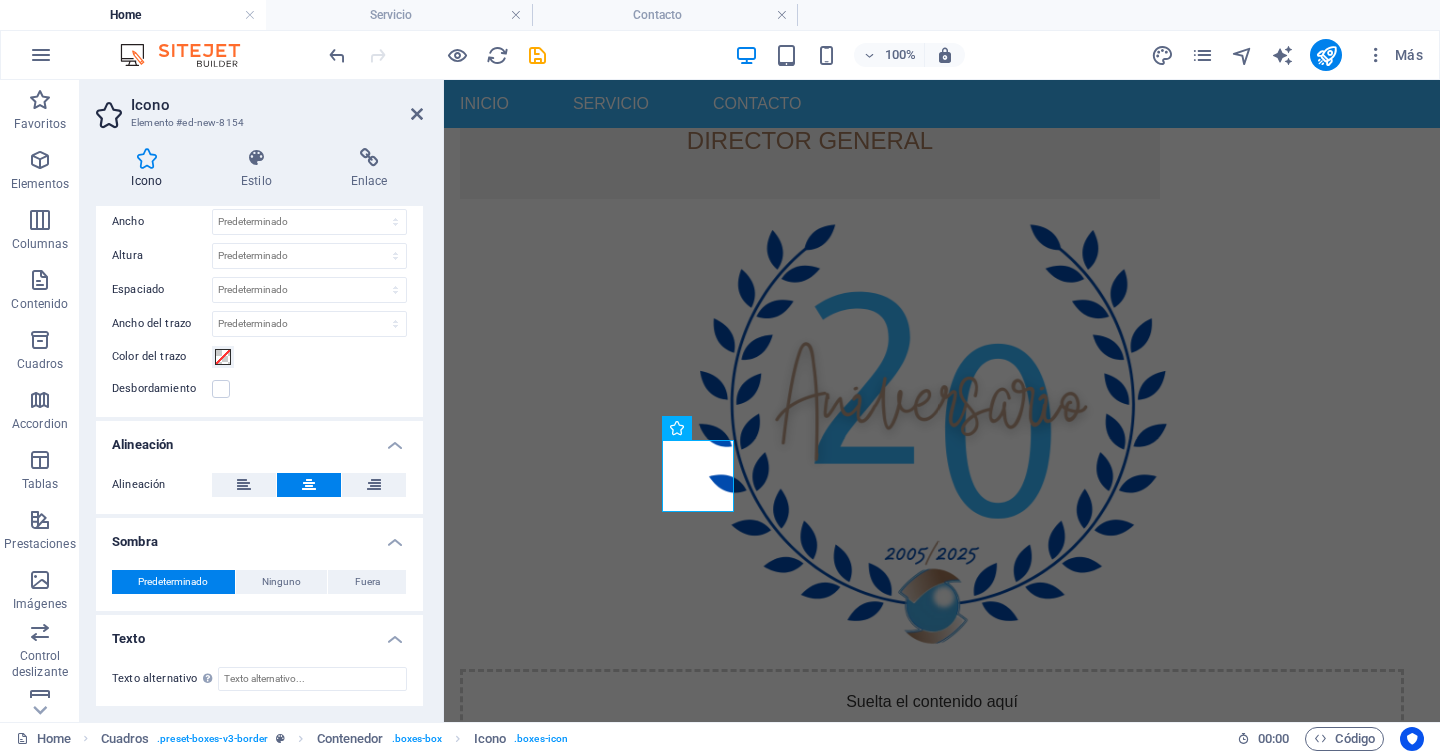 scroll, scrollTop: 0, scrollLeft: 0, axis: both 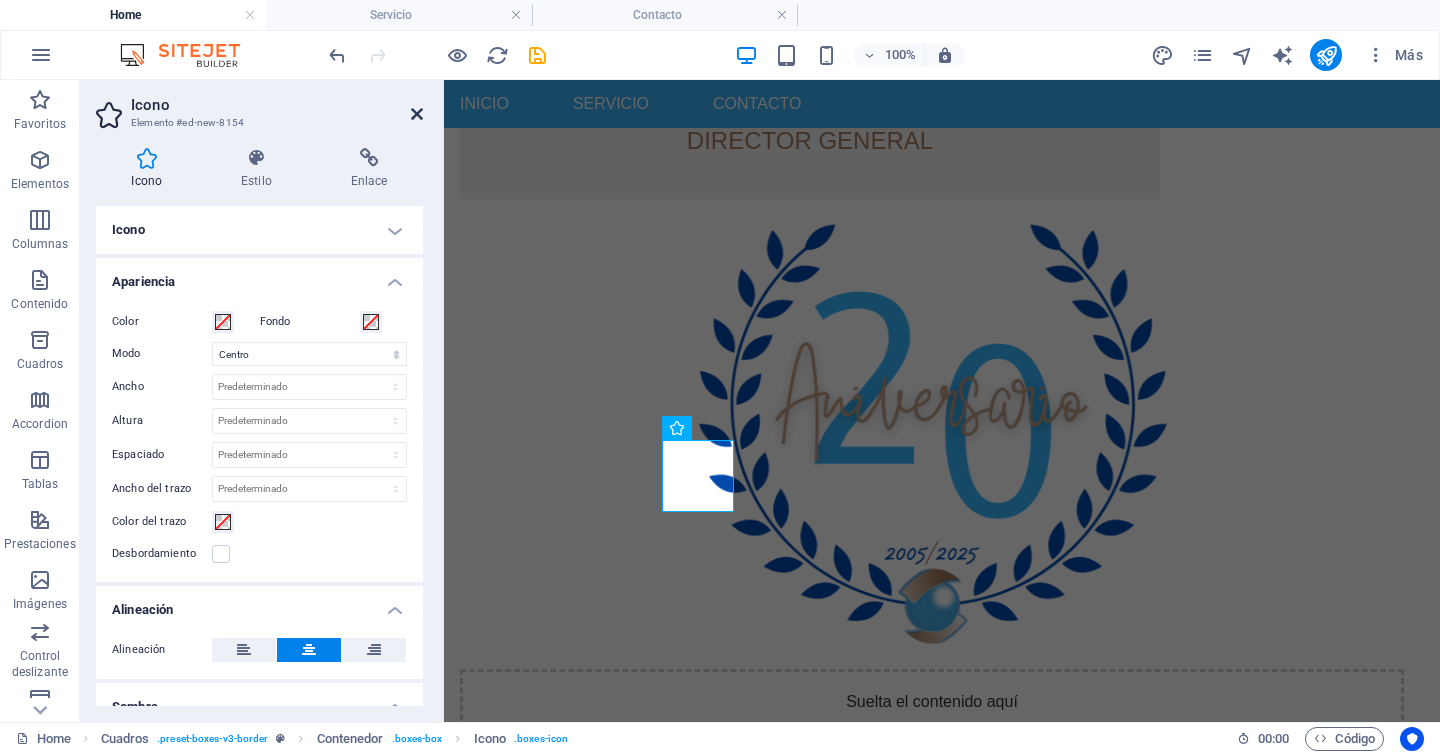 click at bounding box center (417, 114) 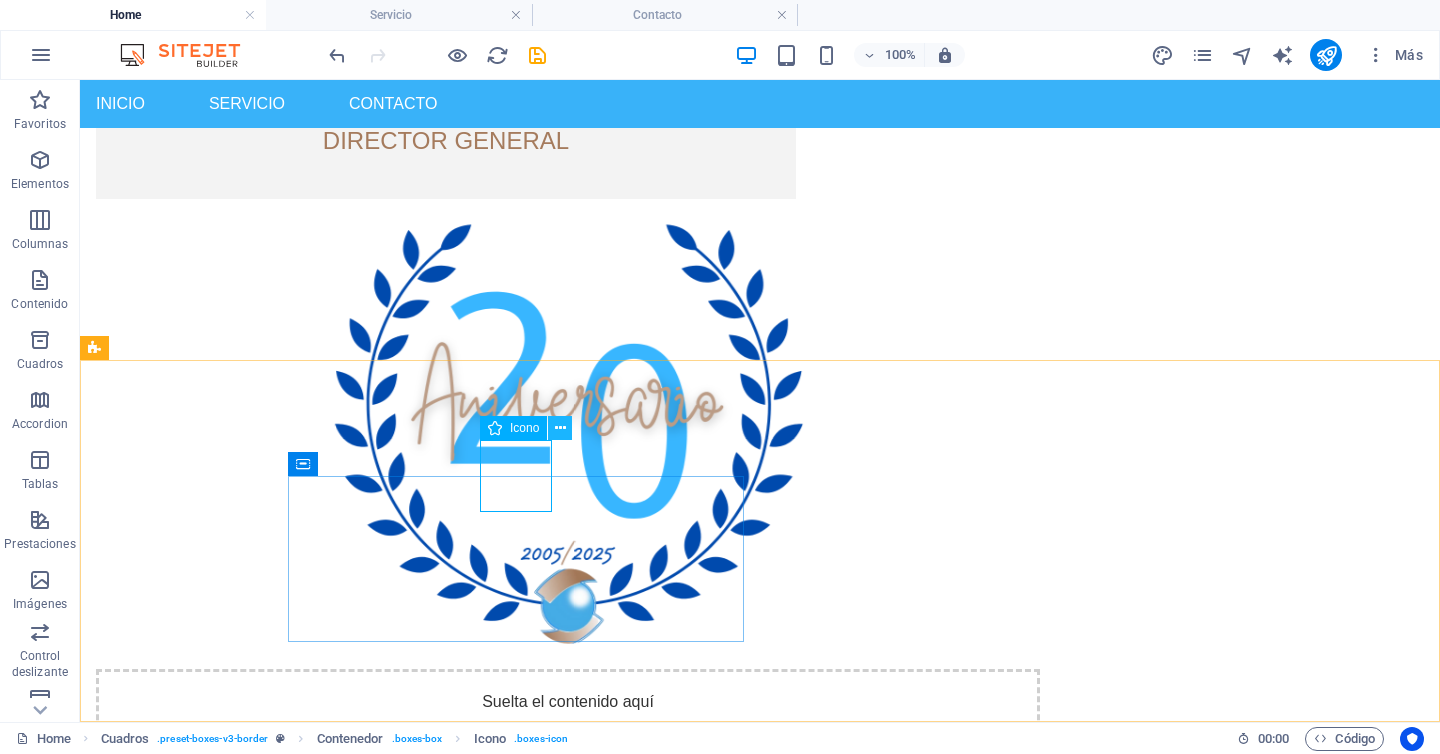 click at bounding box center [560, 428] 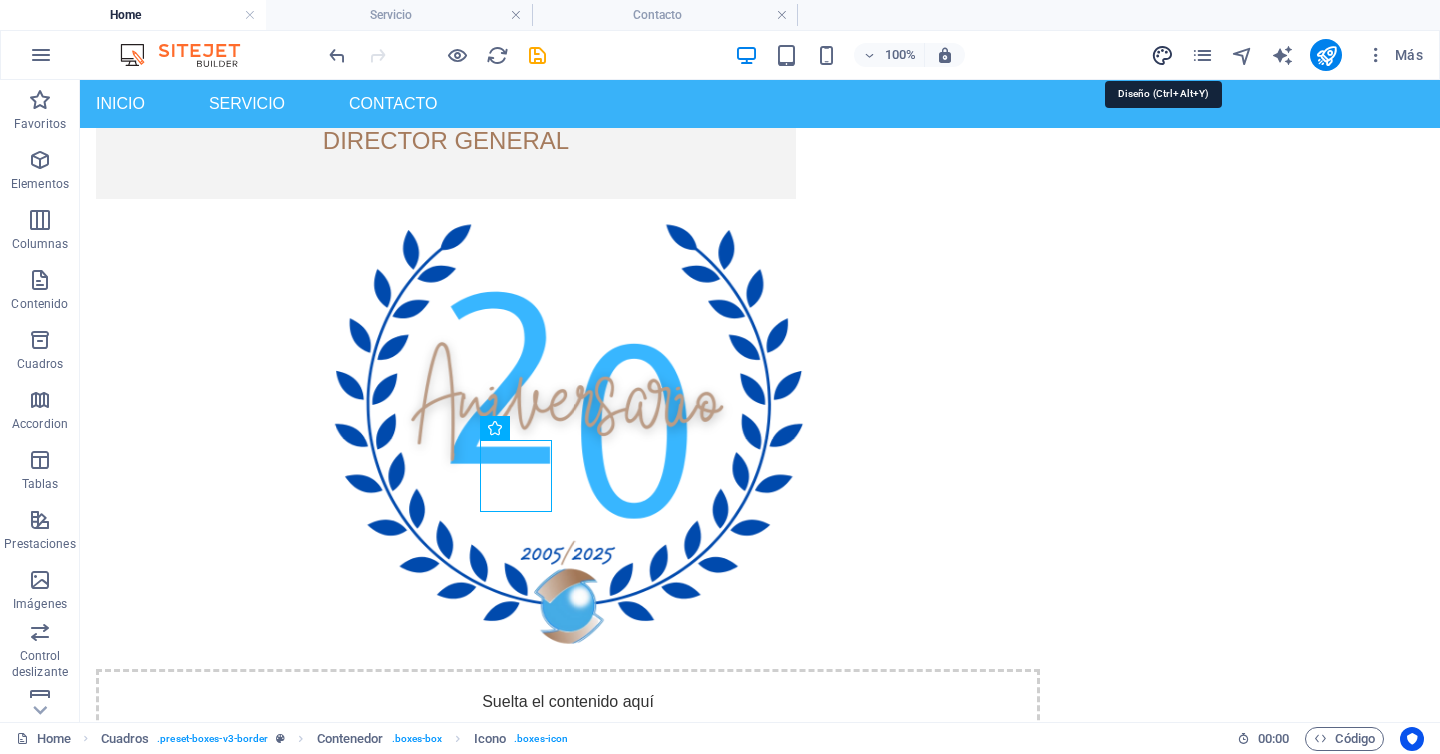 click at bounding box center [1162, 55] 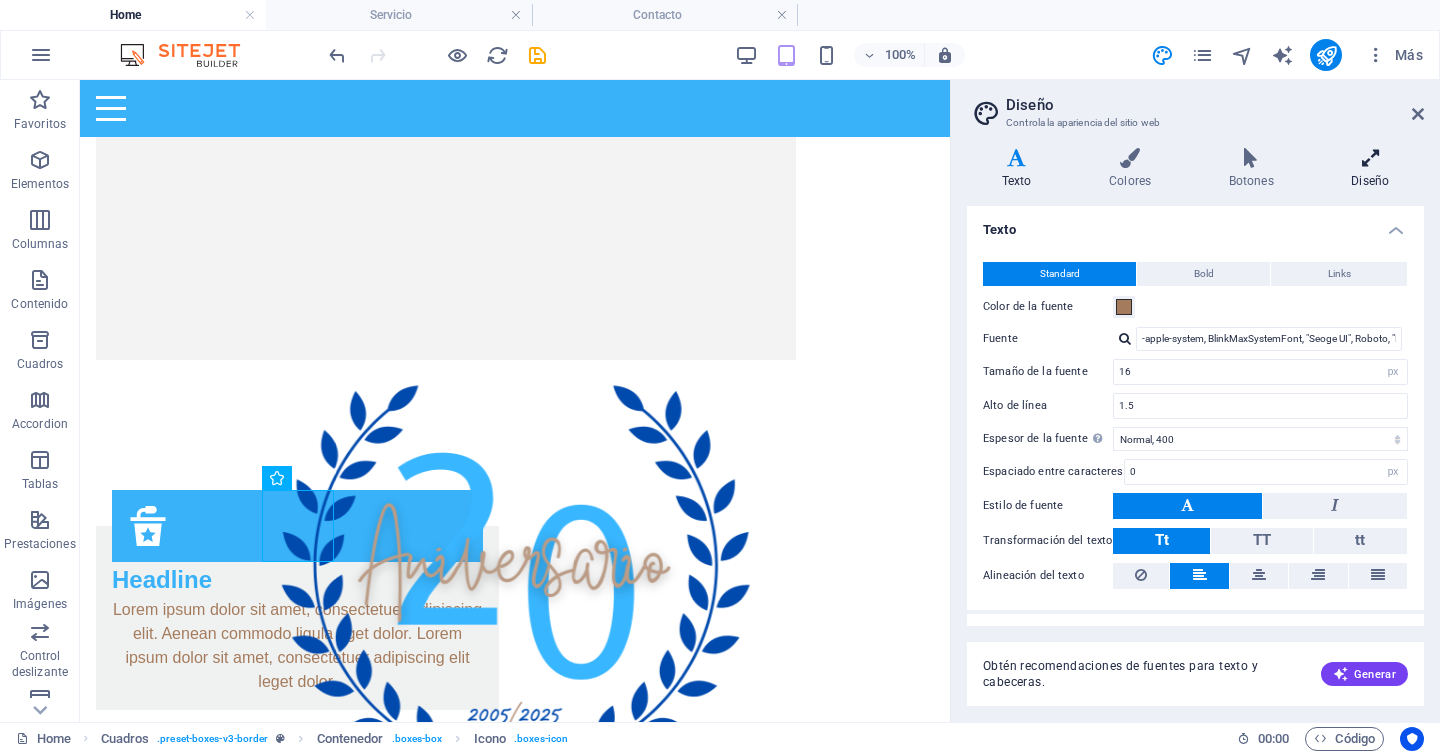 click on "Diseño" at bounding box center (1370, 169) 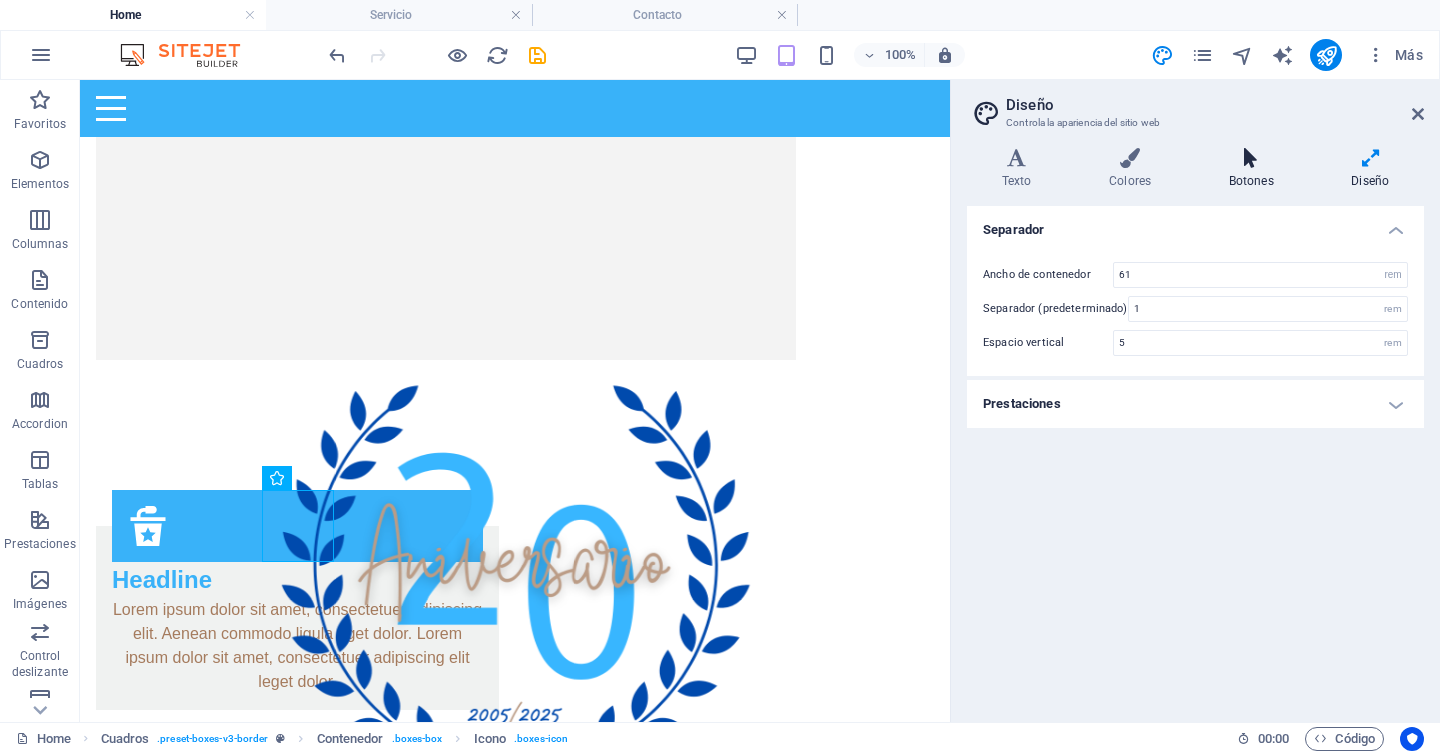 click at bounding box center (1251, 158) 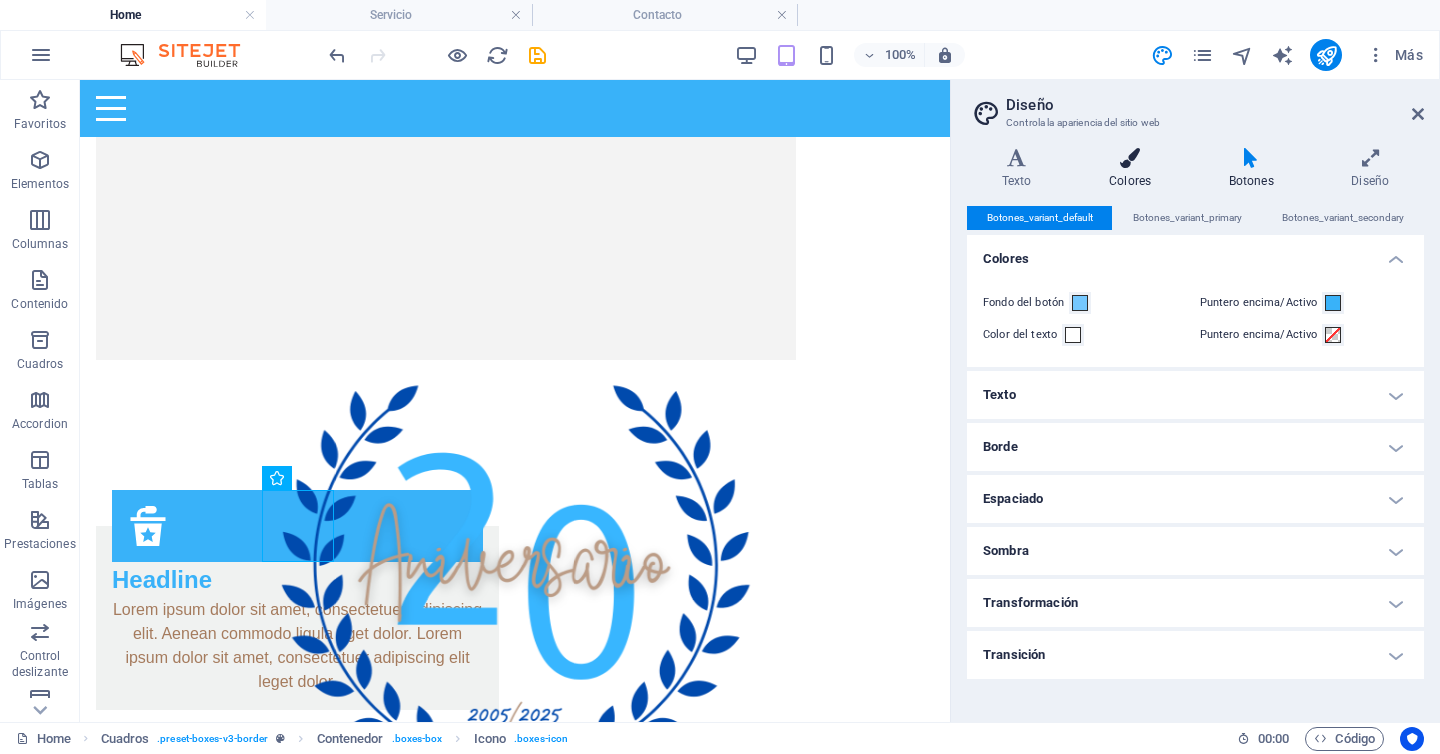 click at bounding box center [1130, 158] 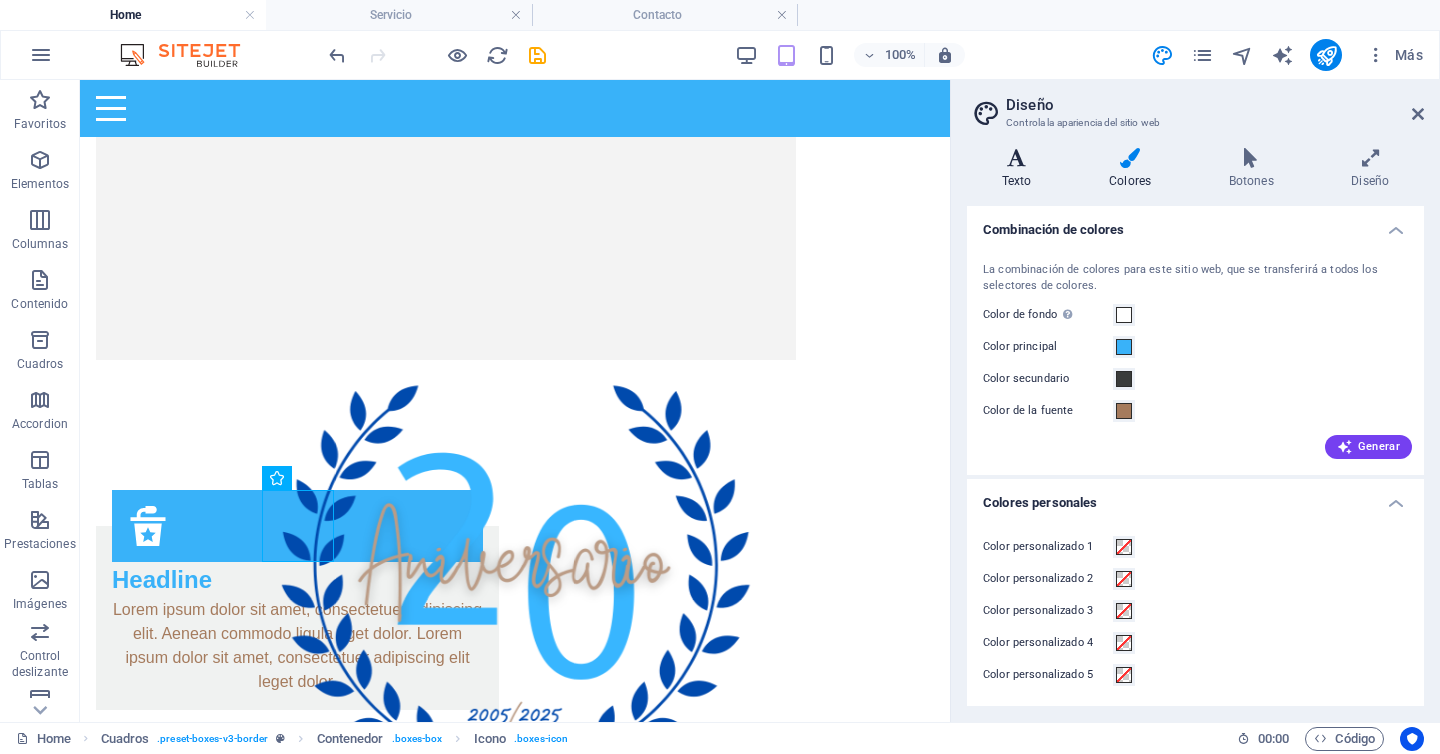 click at bounding box center [1016, 158] 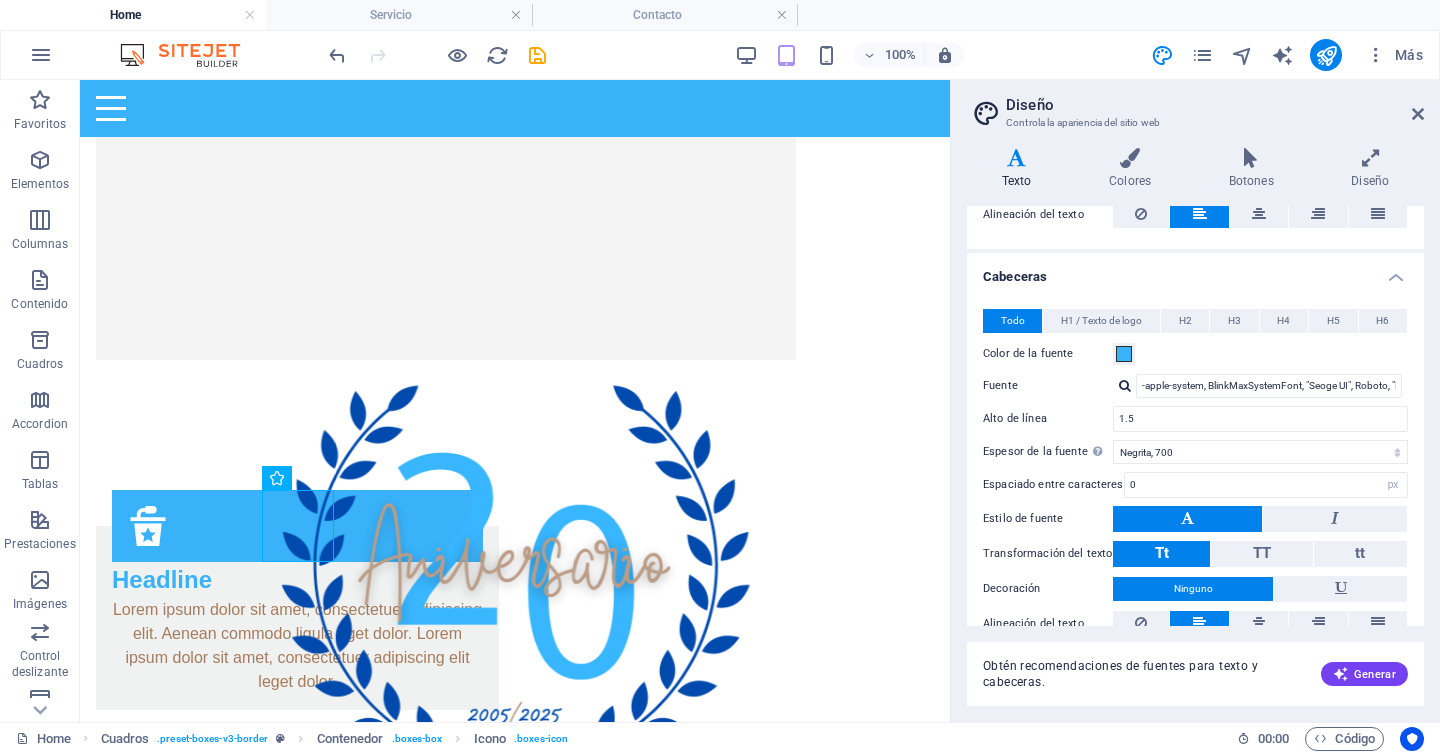scroll, scrollTop: 423, scrollLeft: 0, axis: vertical 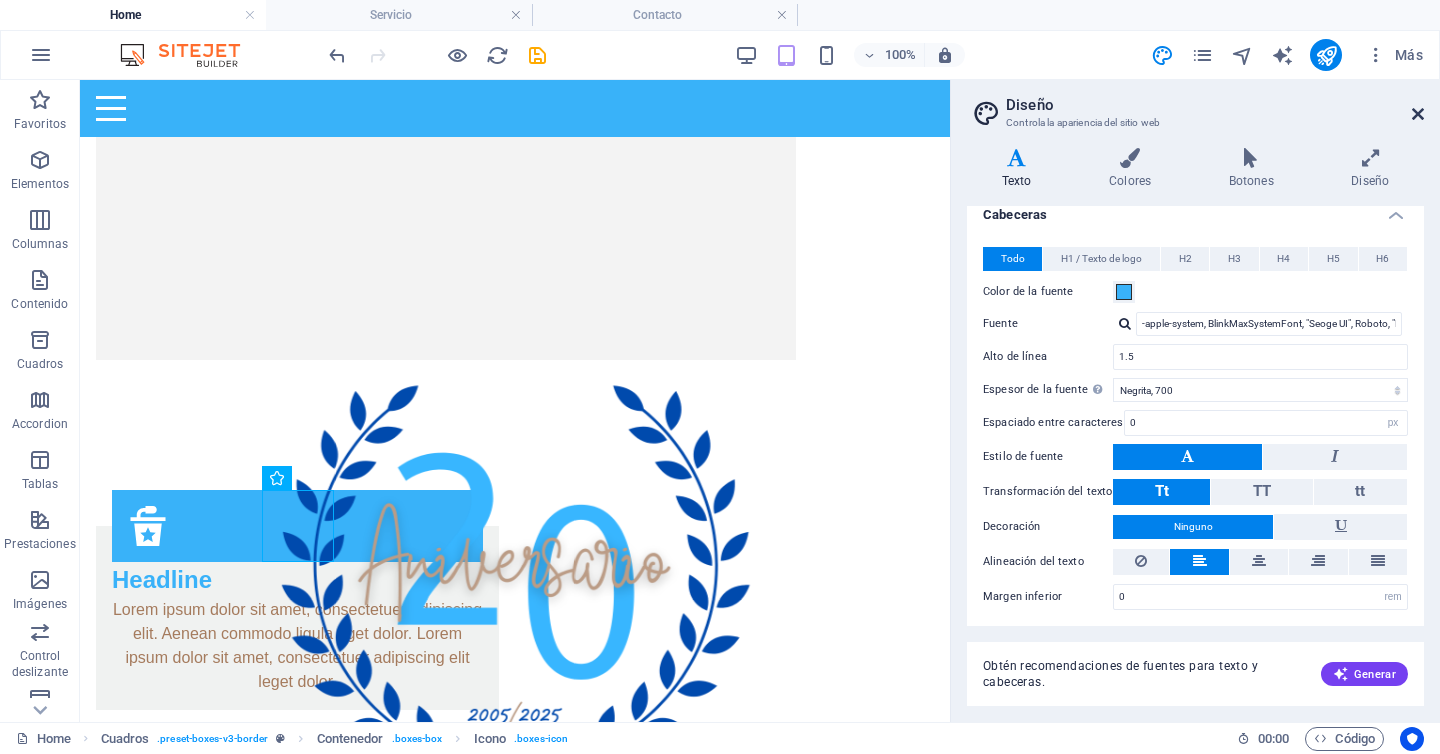 click at bounding box center (1418, 114) 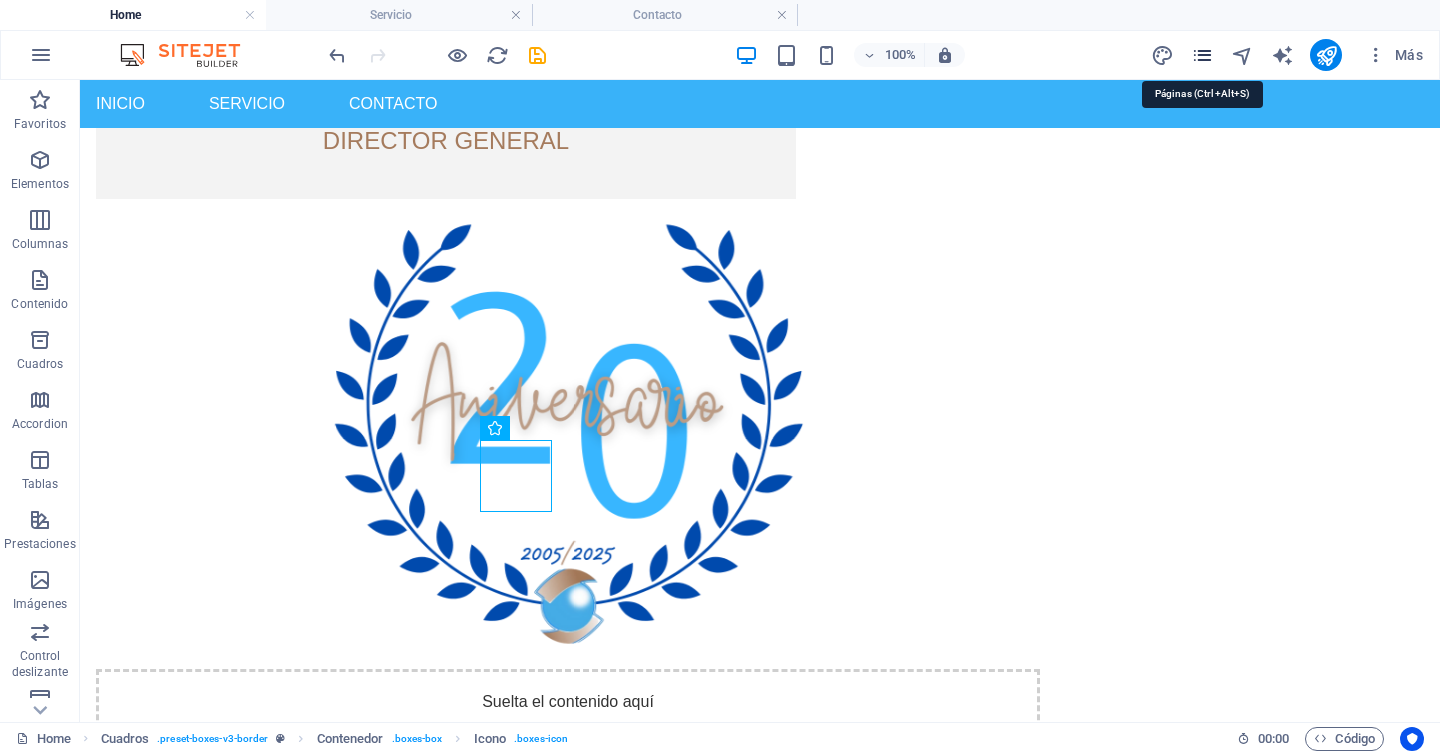 click at bounding box center [1202, 55] 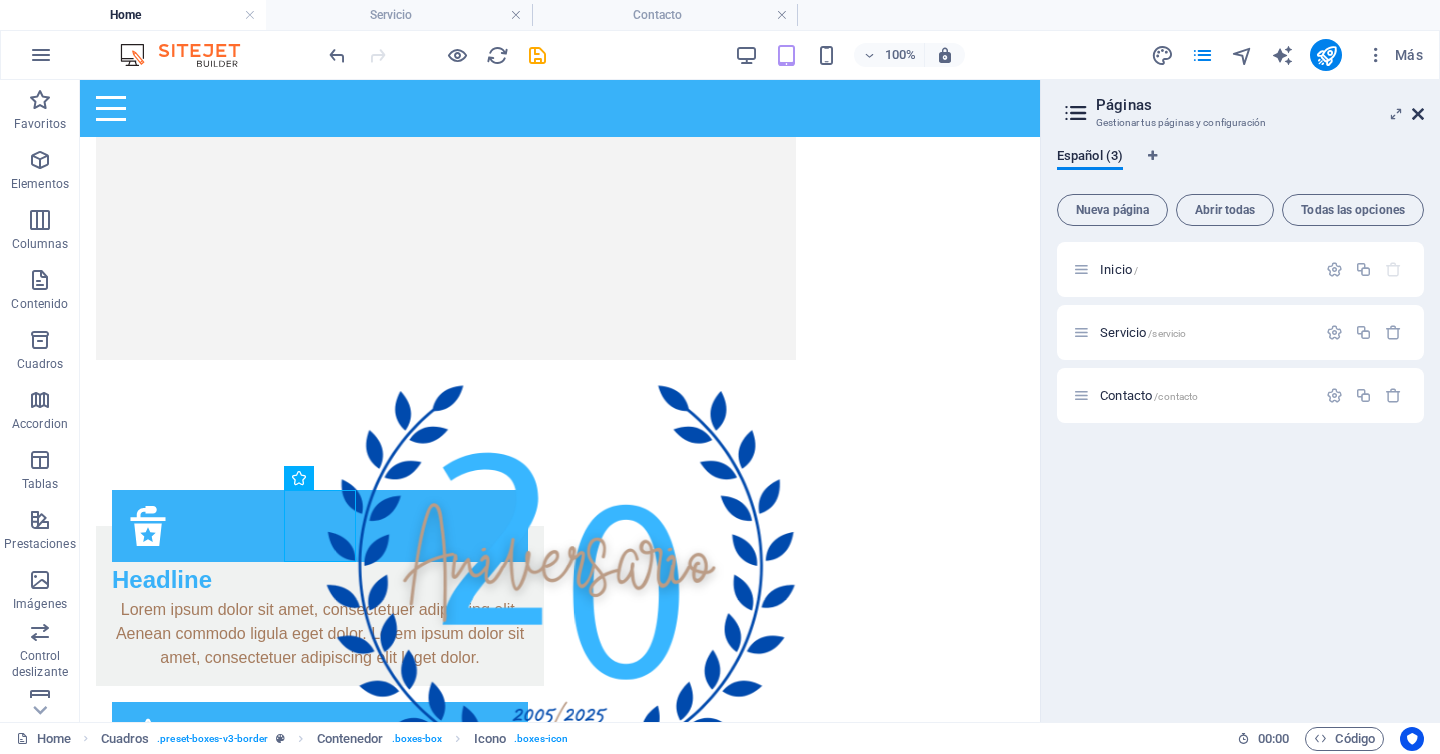 click at bounding box center (1418, 114) 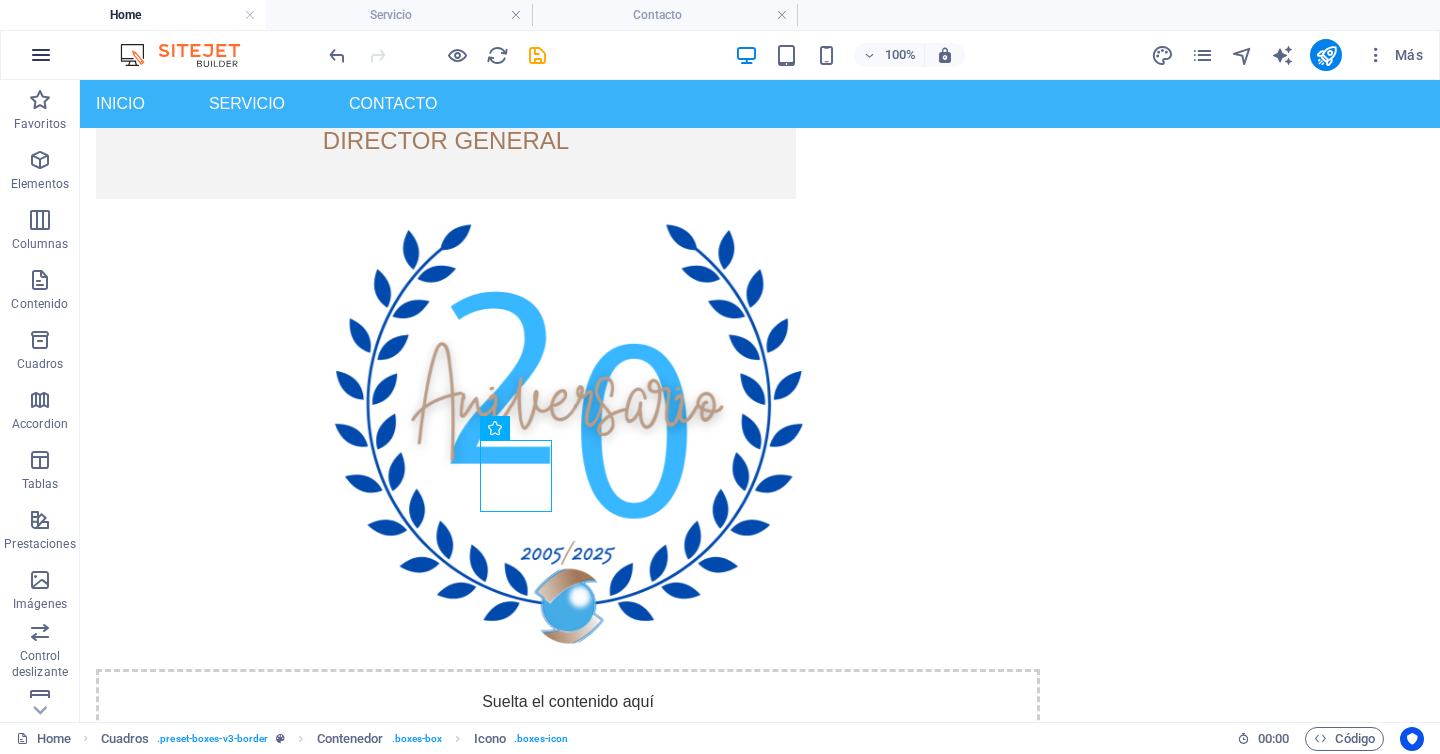click at bounding box center (41, 55) 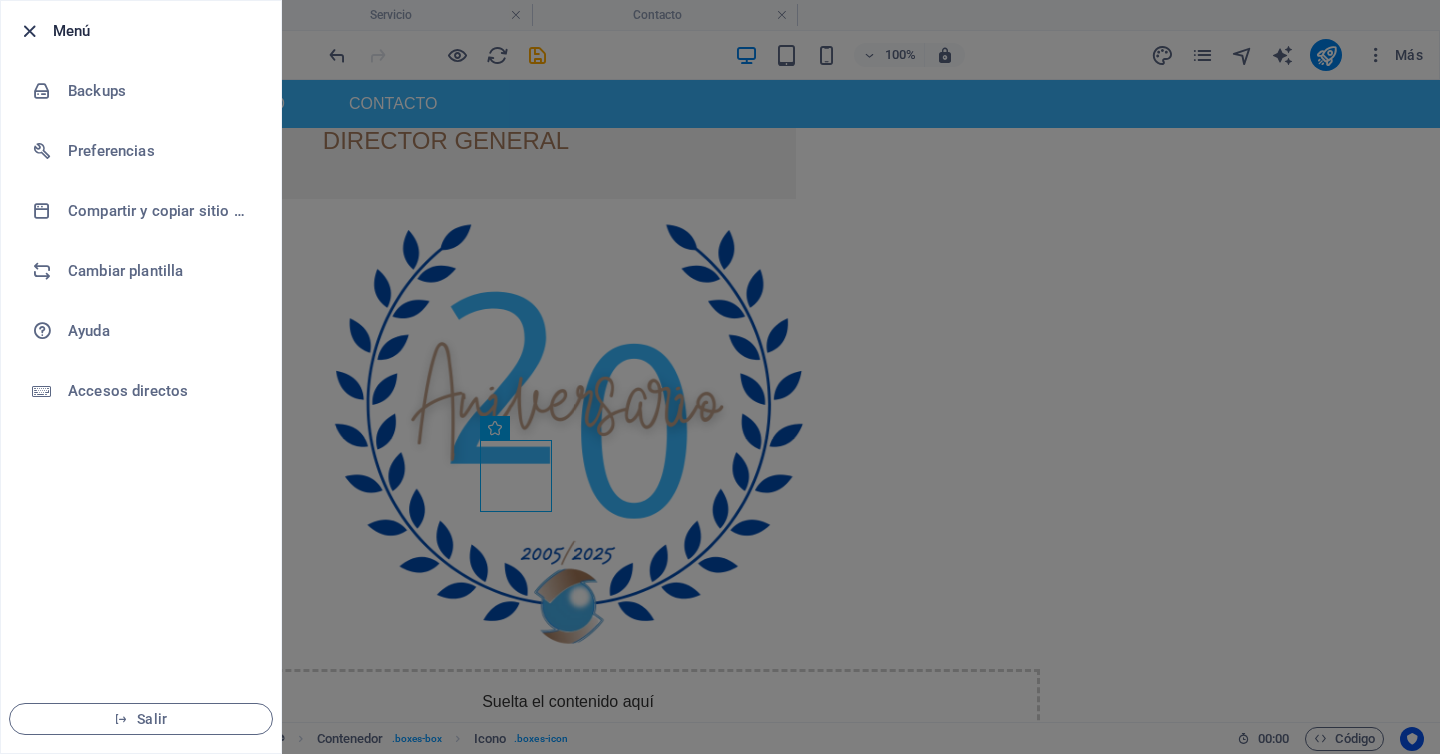 click at bounding box center (29, 31) 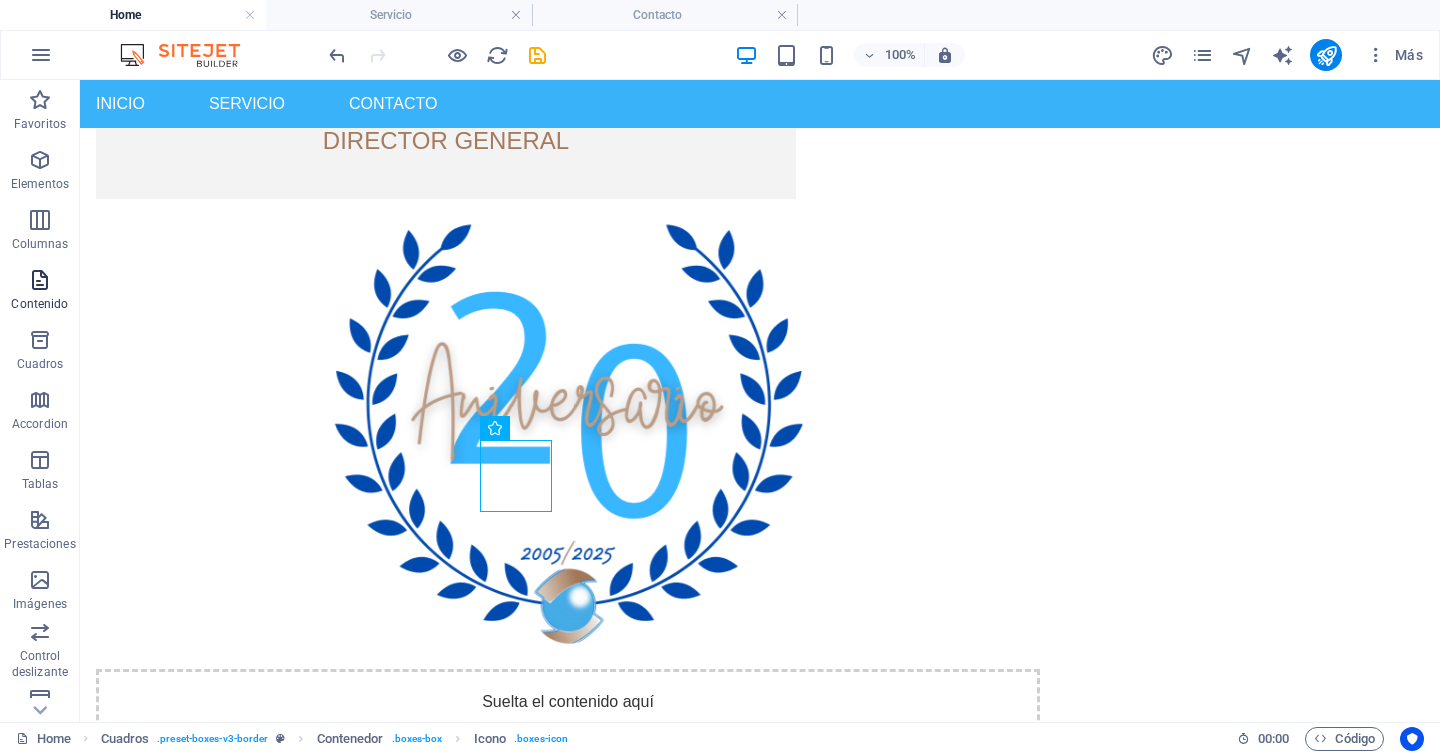 click on "Contenido" at bounding box center (40, 292) 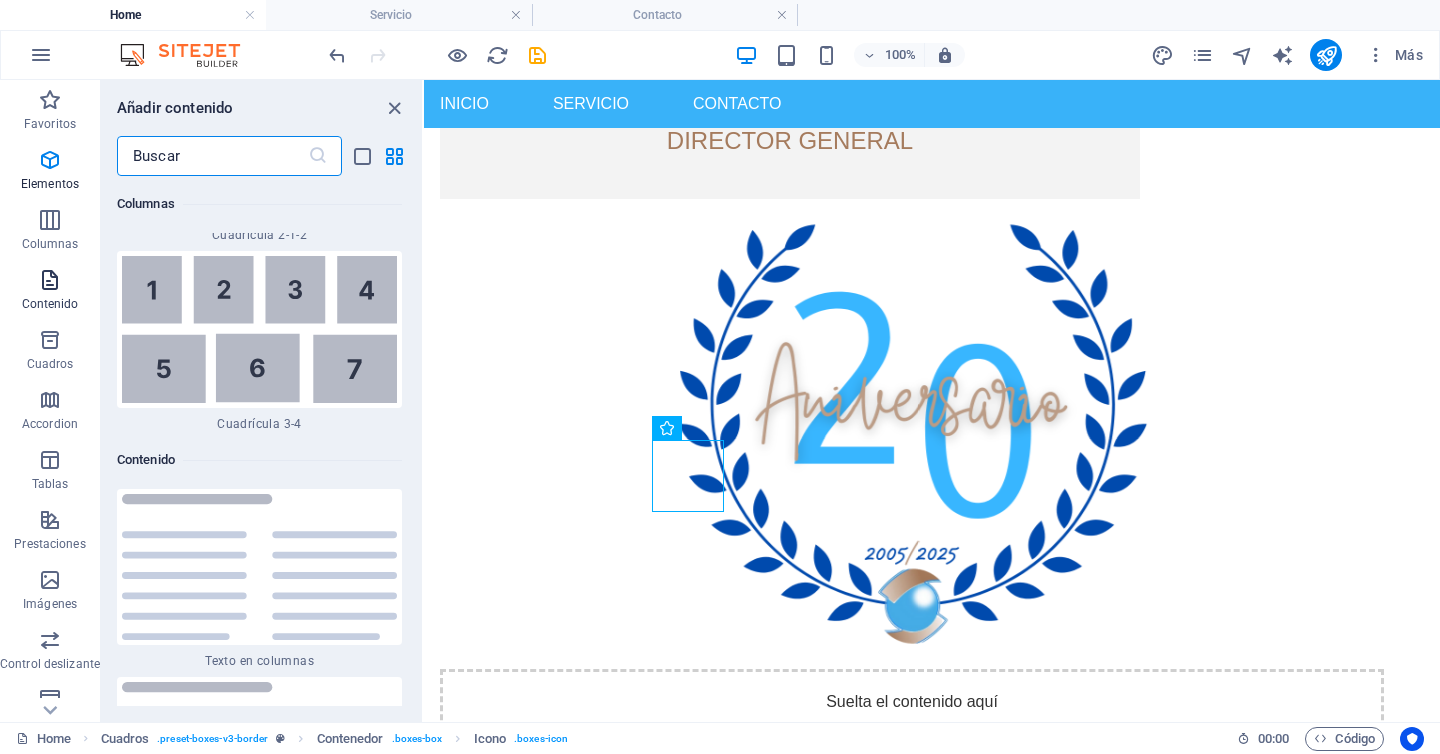 scroll, scrollTop: 6808, scrollLeft: 0, axis: vertical 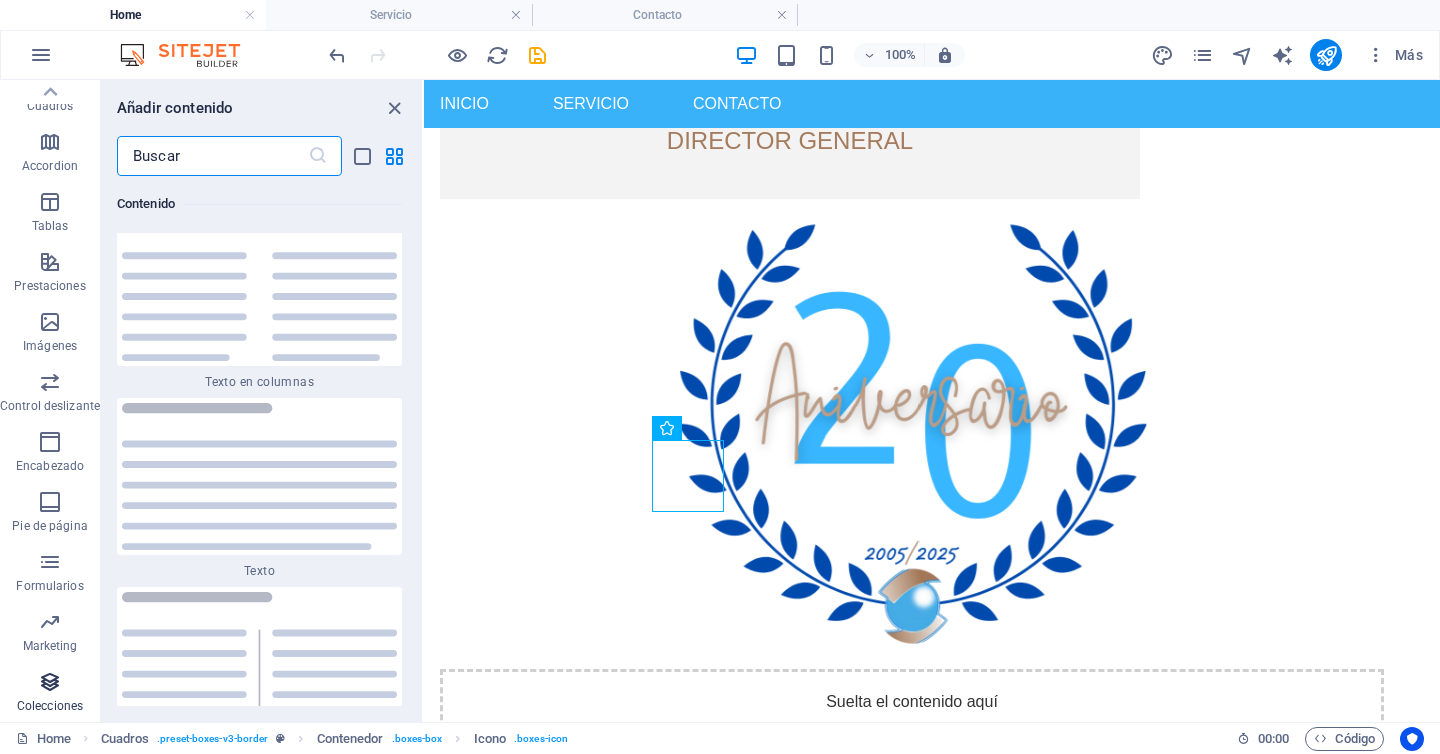 click at bounding box center [50, 682] 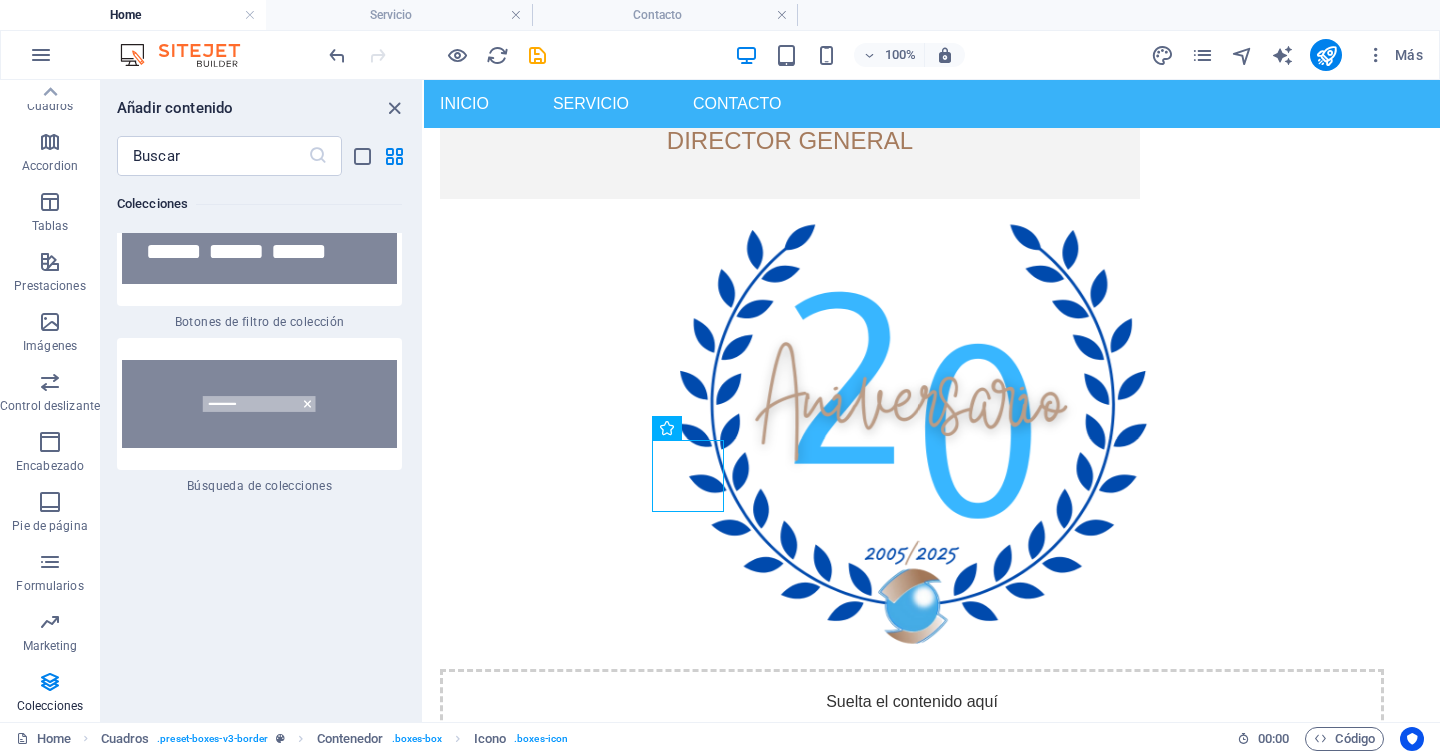 scroll, scrollTop: 38710, scrollLeft: 0, axis: vertical 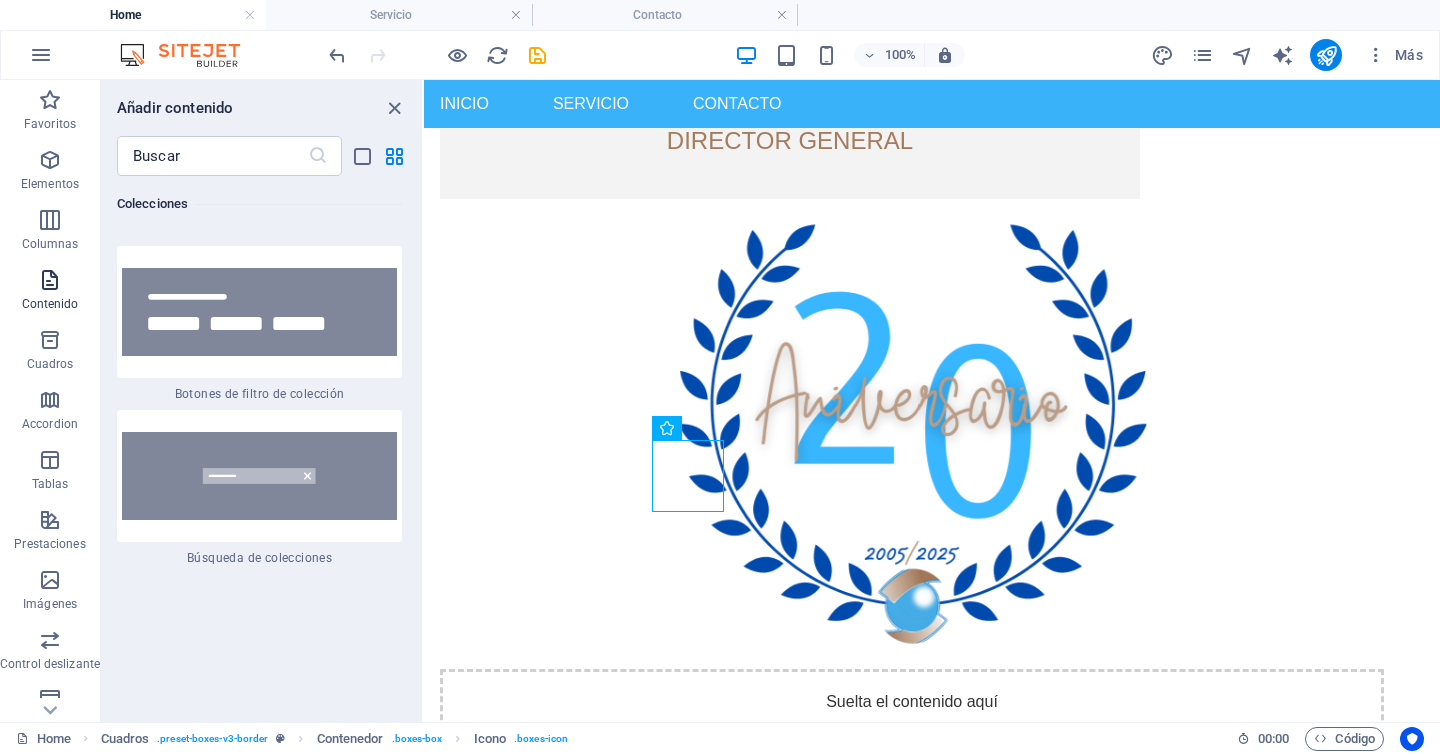 click at bounding box center [50, 280] 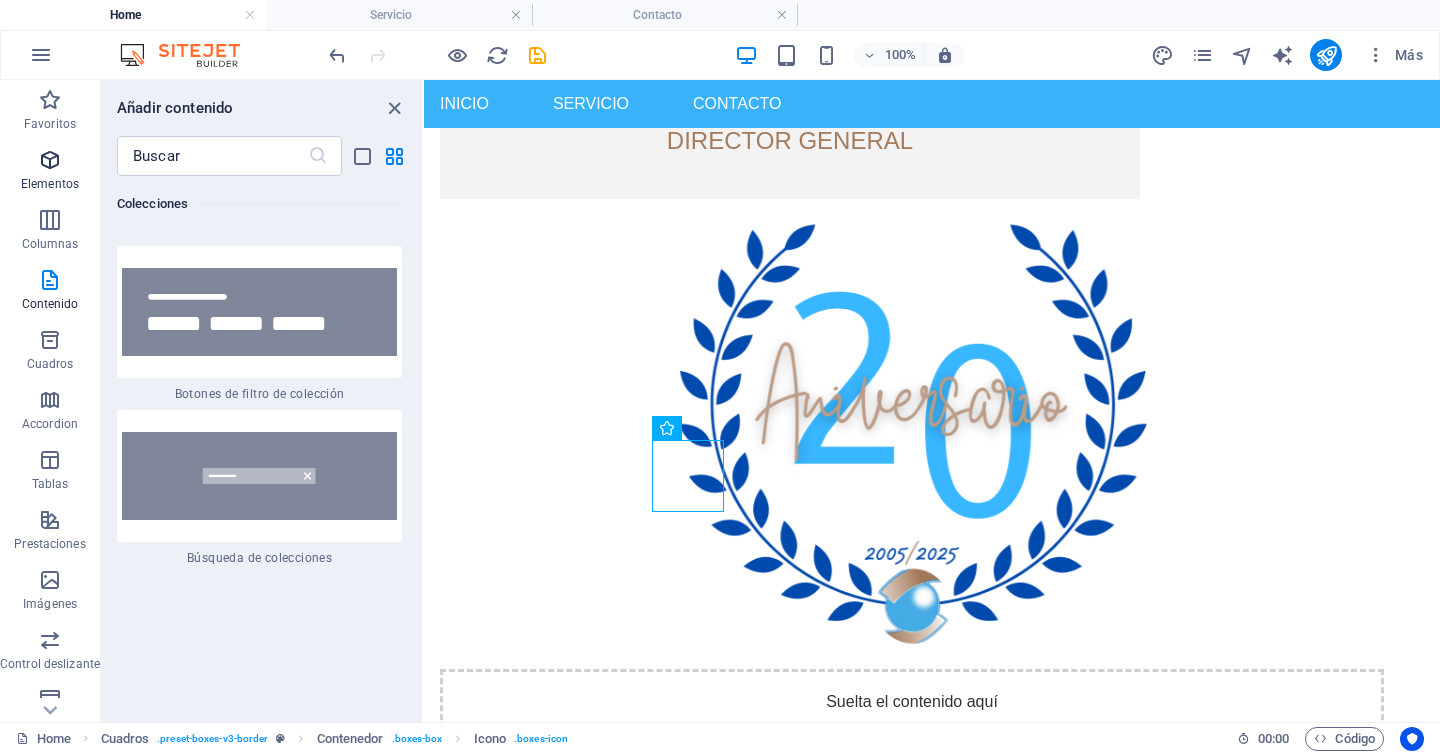 click at bounding box center [50, 160] 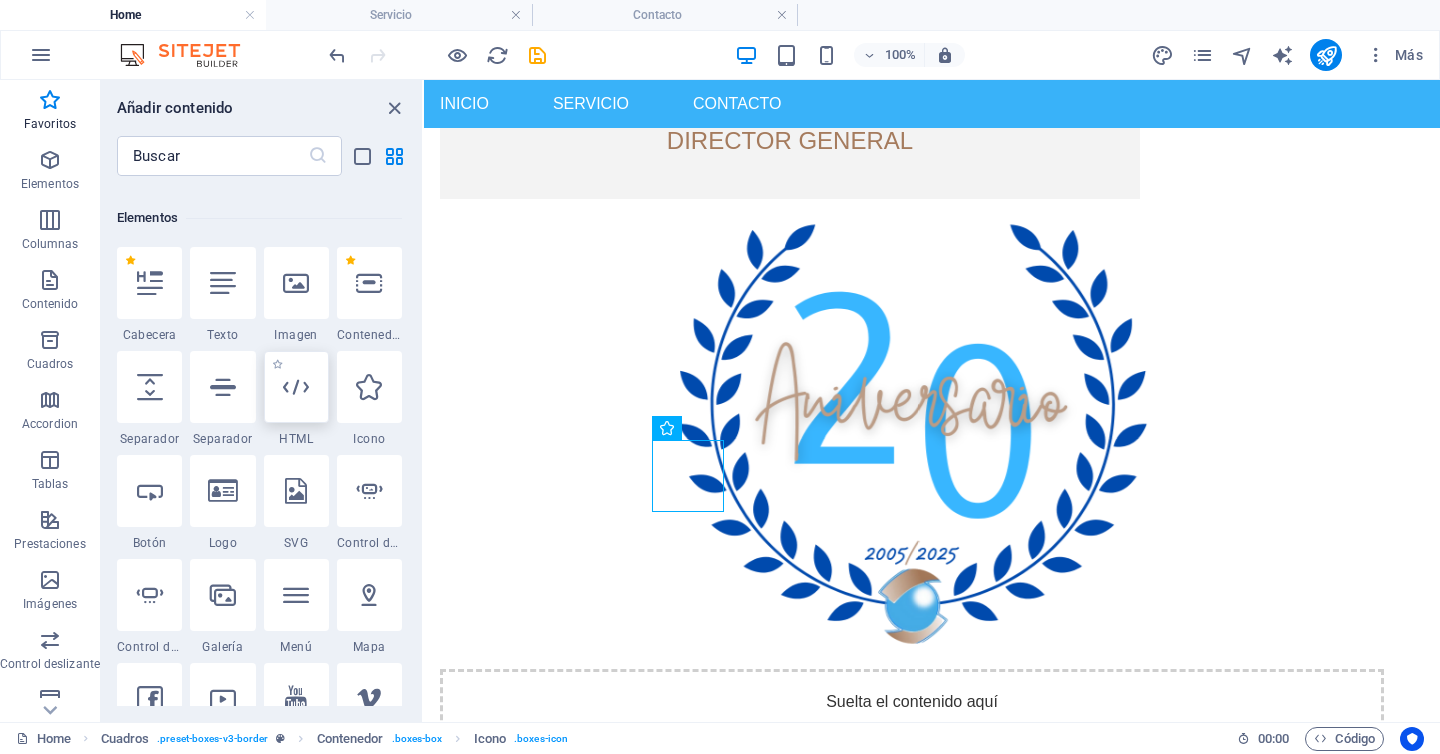 scroll, scrollTop: 293, scrollLeft: 0, axis: vertical 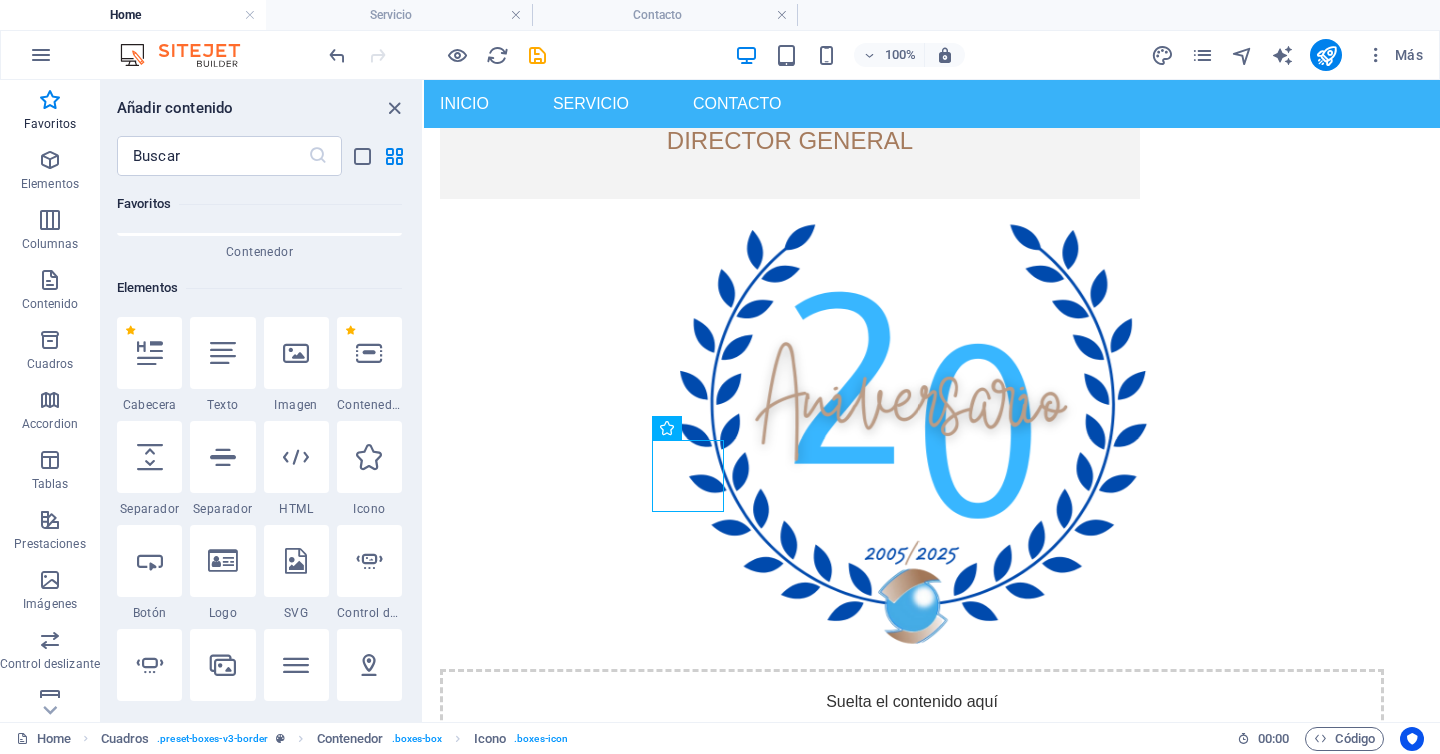 click at bounding box center [296, 353] 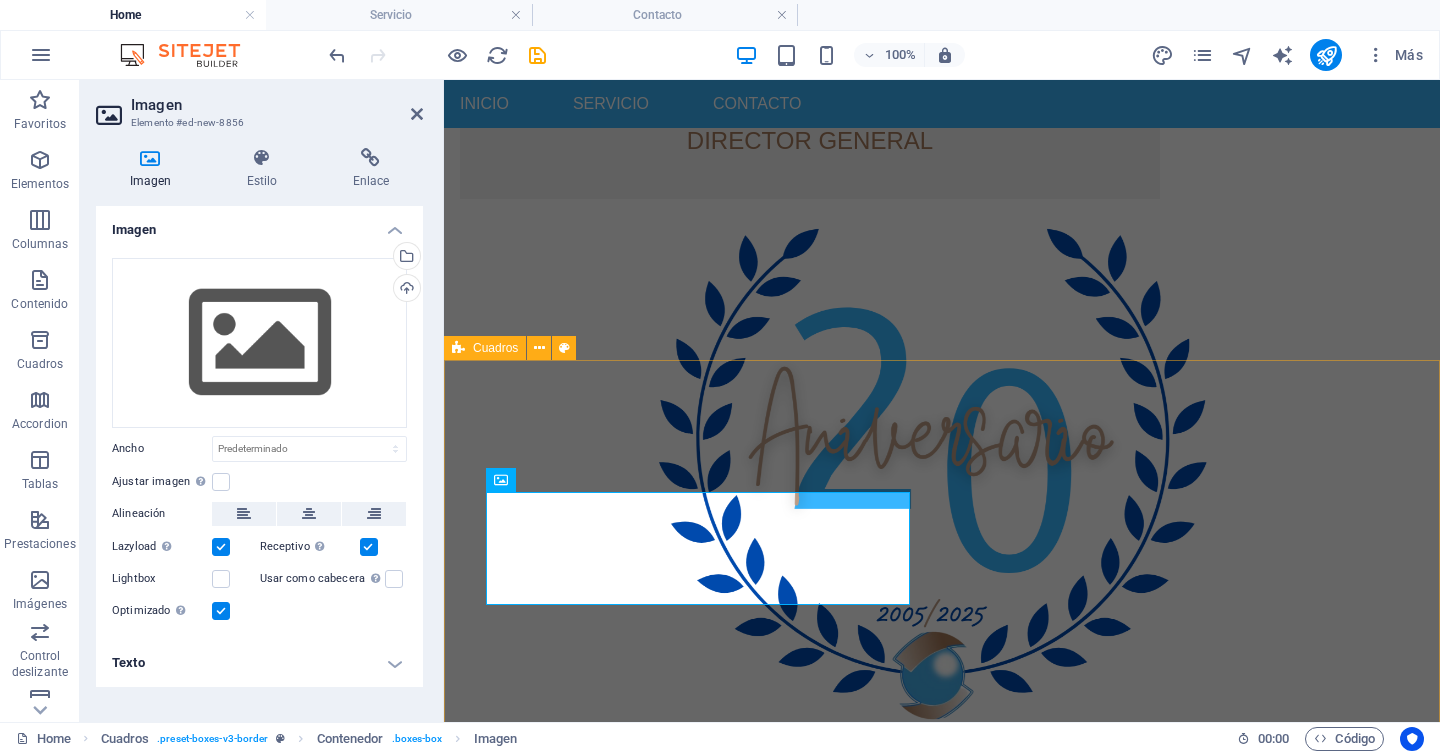 click on "Headline Lorem ipsum dolor sit amet, consectetuer adipiscing elit. Aenean commodo ligula eget dolor. Lorem ipsum dolor sit amet, consectetuer adipiscing elit leget dolor. Headline Lorem ipsum dolor sit amet, consectetuer adipiscing elit. Aenean commodo ligula eget dolor. Lorem ipsum dolor sit amet, consectetuer adipiscing elit leget dolor." at bounding box center [942, 1373] 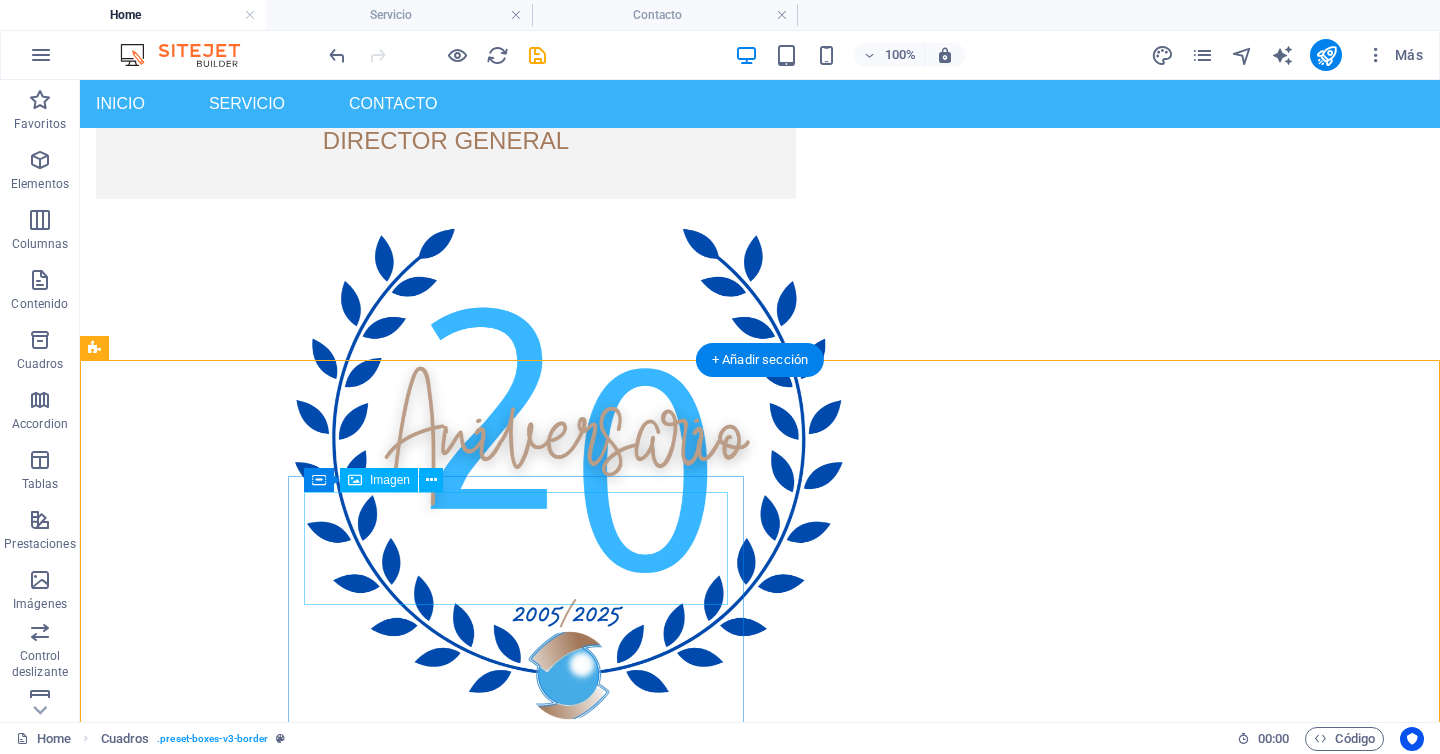 click at bounding box center (324, 1215) 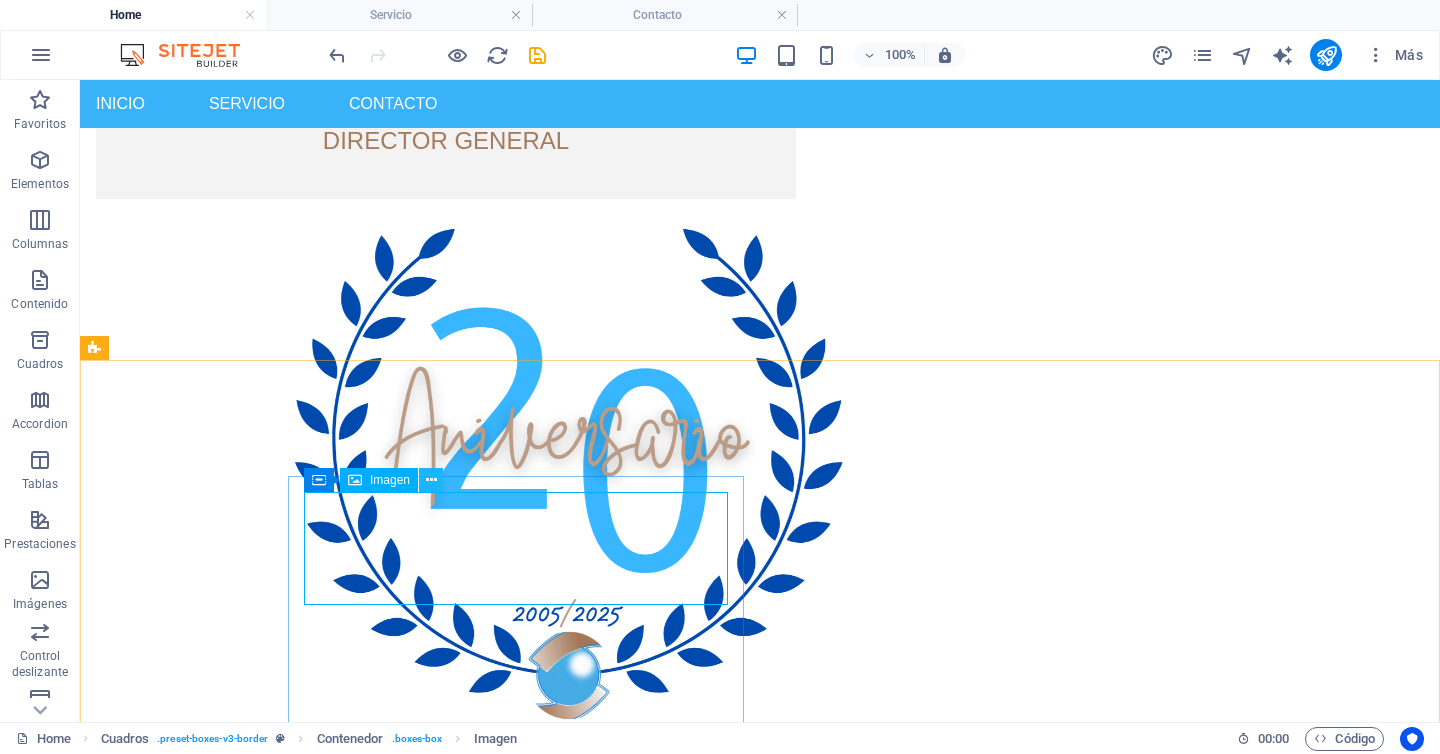 click at bounding box center [431, 480] 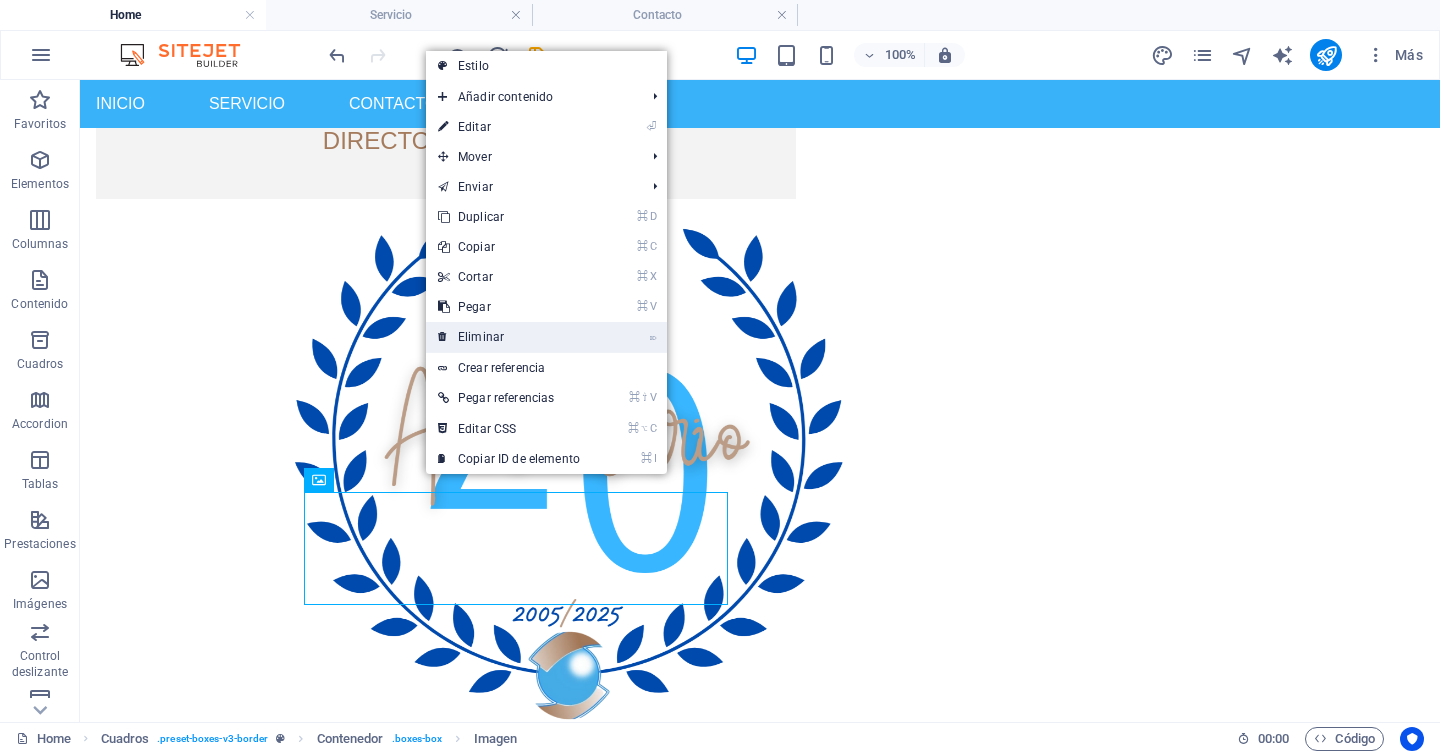 click on "⌦  Eliminar" at bounding box center [509, 337] 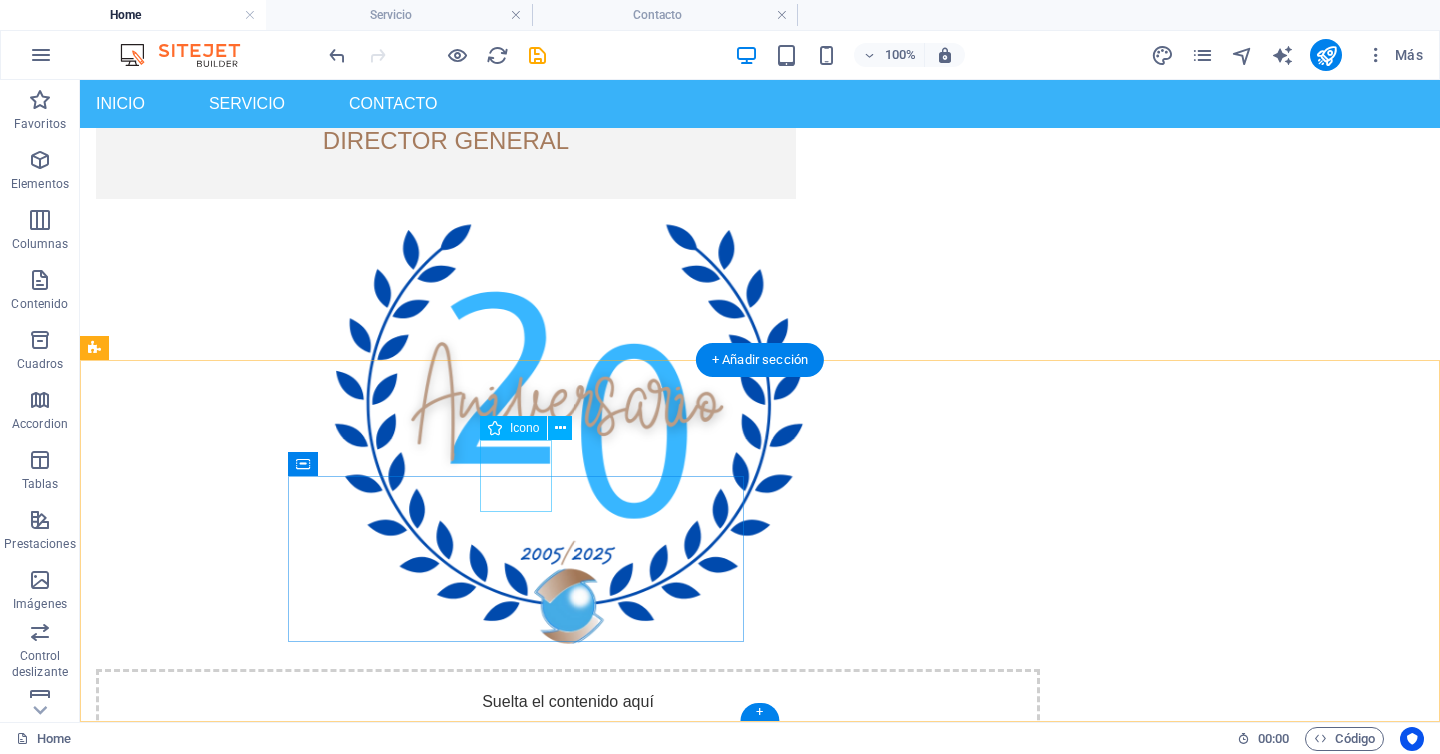 click at bounding box center [324, 1007] 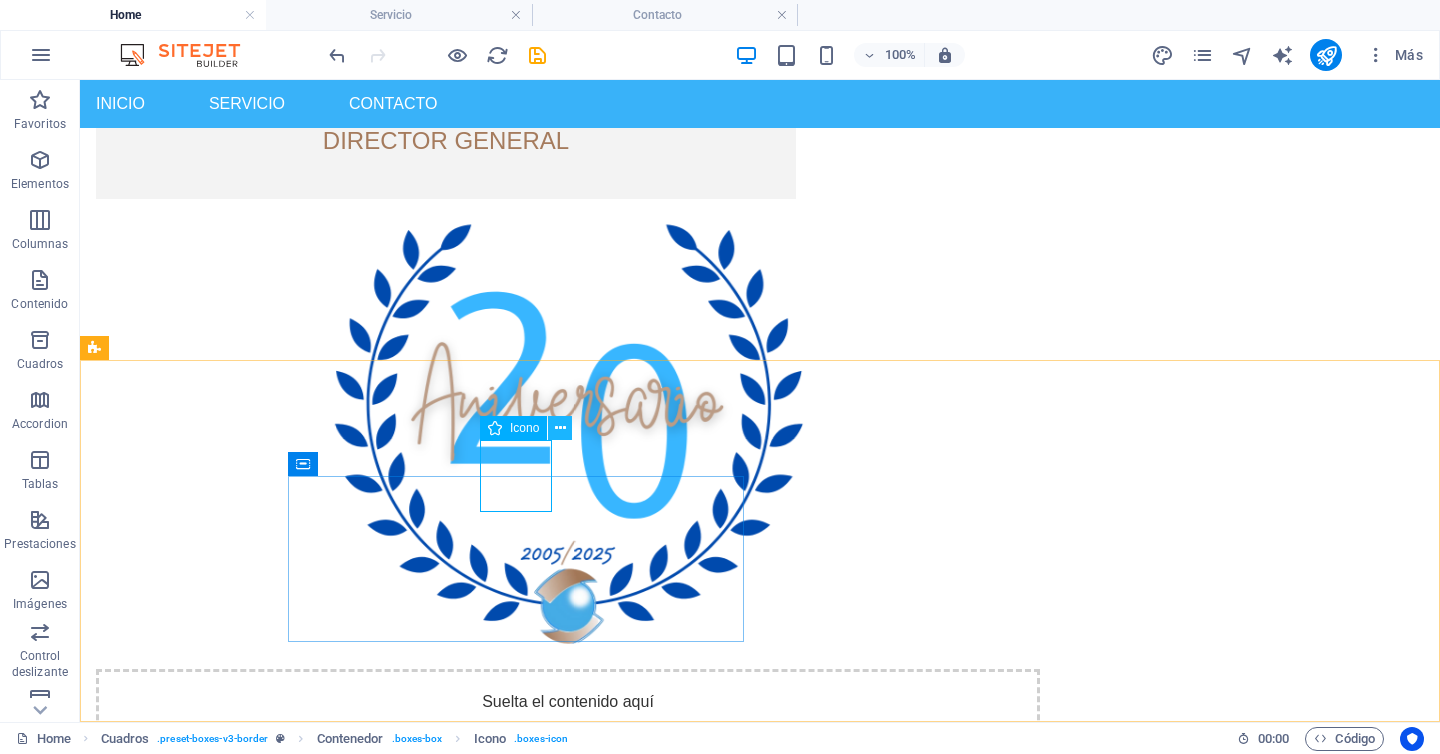 click at bounding box center (560, 428) 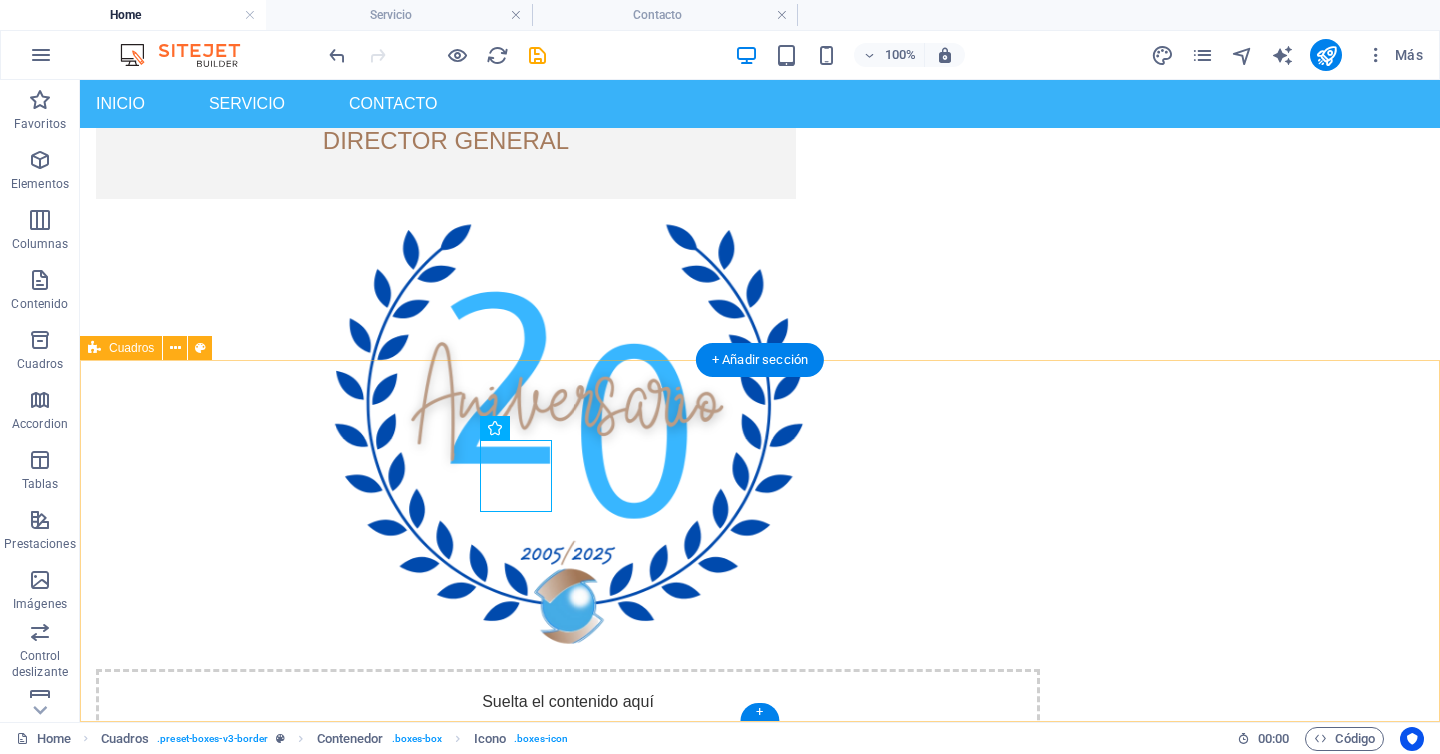 click on "Headline Lorem ipsum dolor sit amet, consectetuer adipiscing elit. Aenean commodo ligula eget dolor. Lorem ipsum dolor sit amet, consectetuer adipiscing elit leget dolor. Headline Lorem ipsum dolor sit amet, consectetuer adipiscing elit. Aenean commodo ligula eget dolor. Lorem ipsum dolor sit amet, consectetuer adipiscing elit leget dolor." at bounding box center [760, 1181] 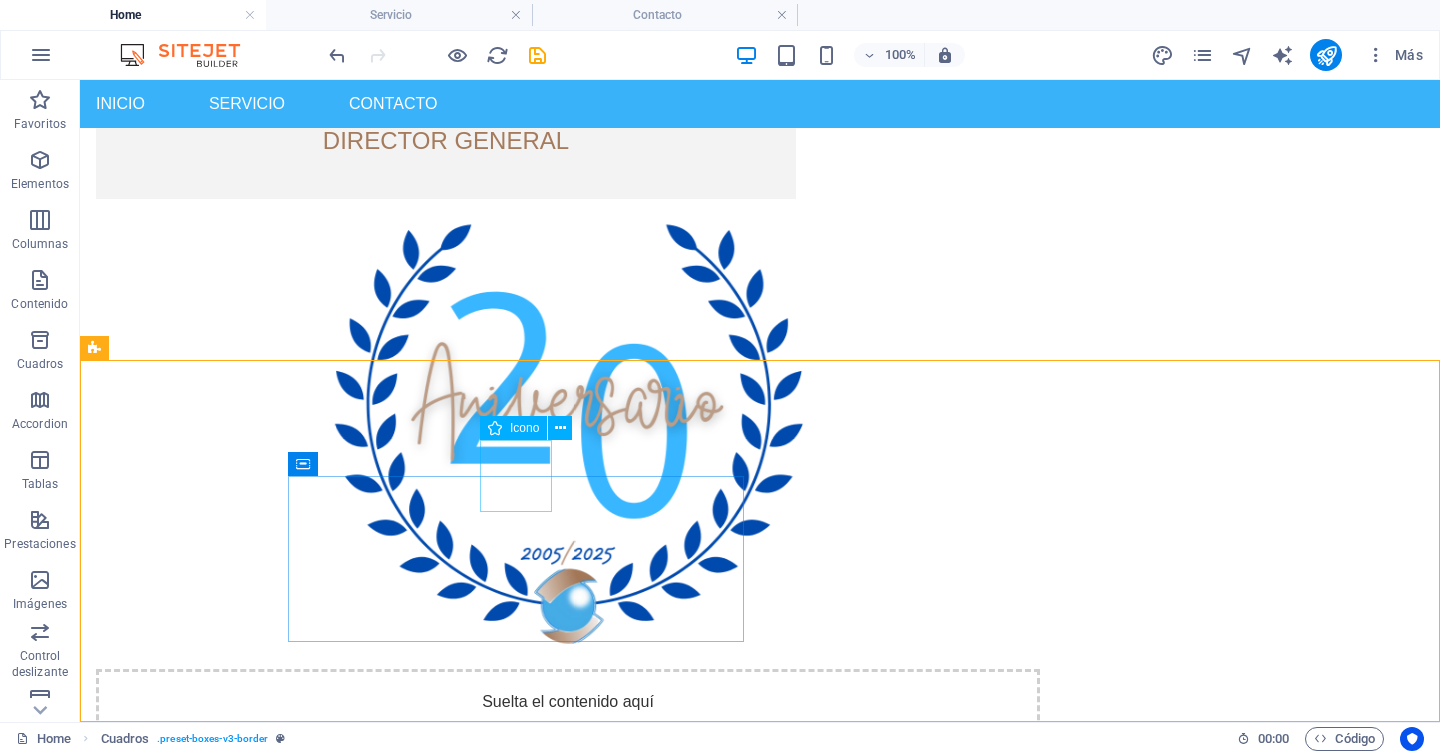 click on "Icono" at bounding box center (524, 428) 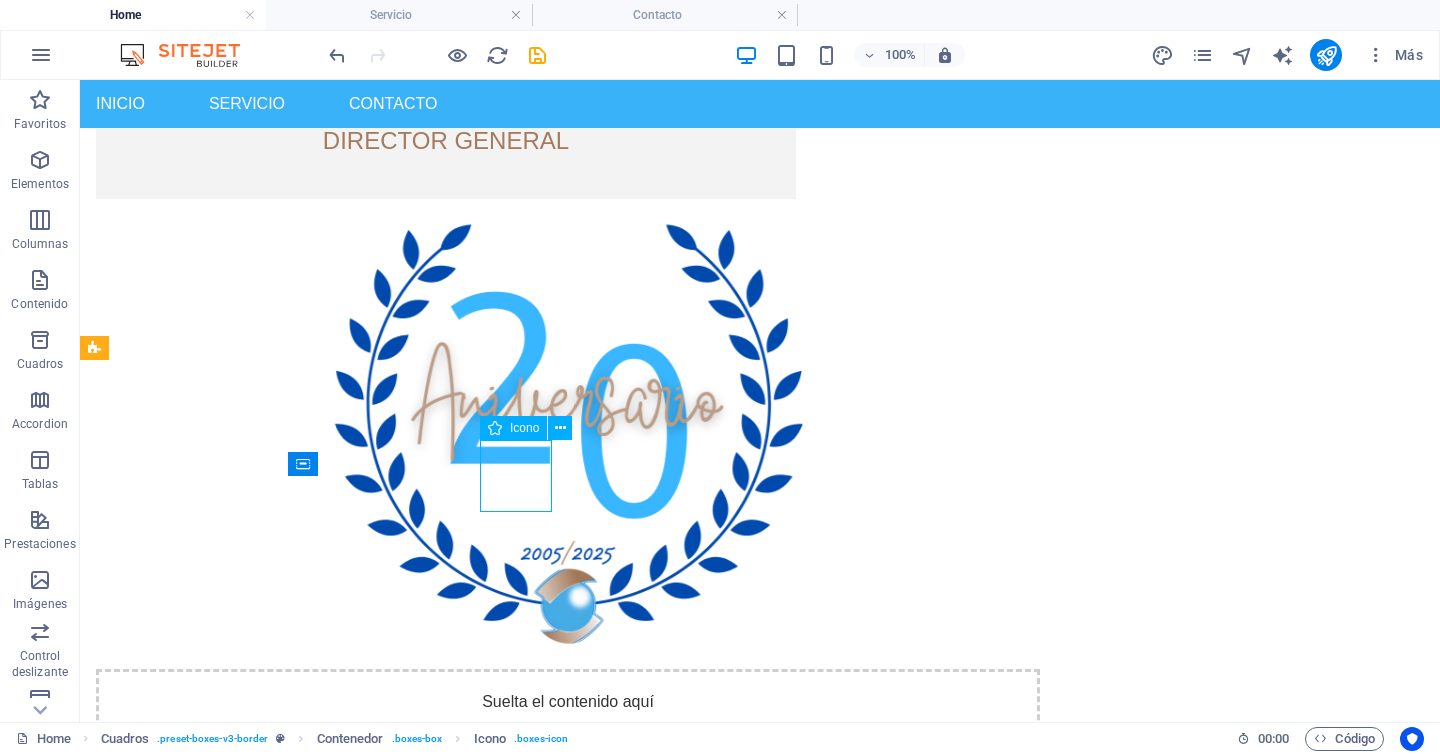 click on "Icono" at bounding box center (524, 428) 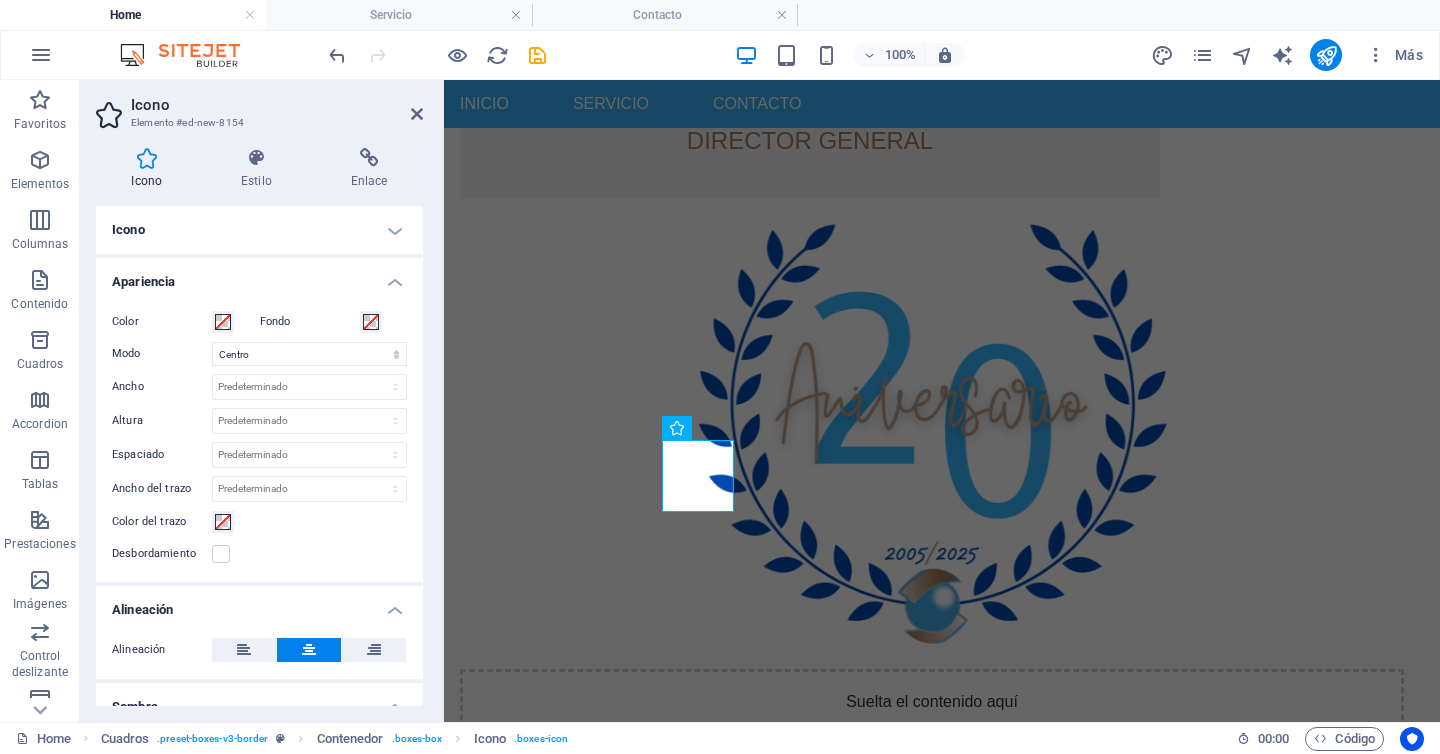 click on "Icono" at bounding box center [259, 230] 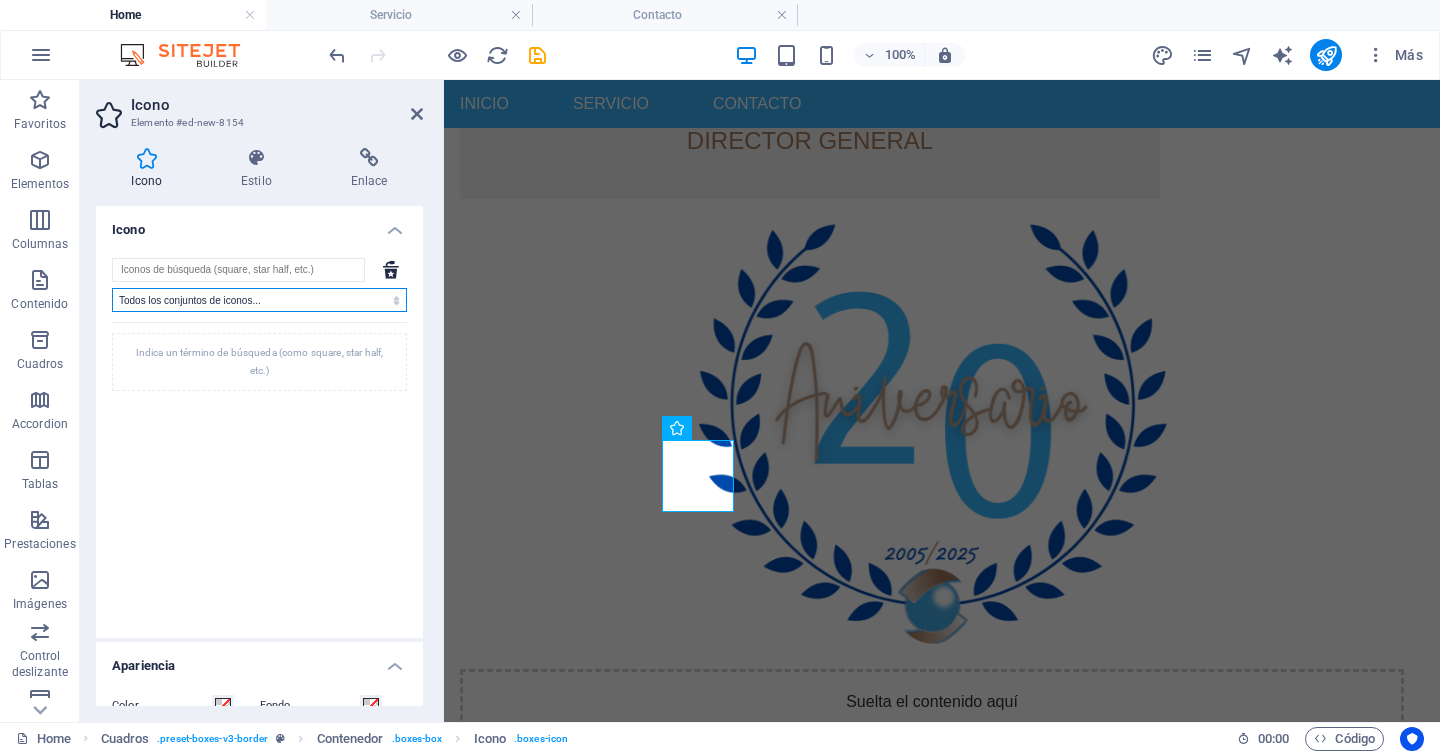 click on "Todos los conjuntos de iconos... IcoFont Ionicons FontAwesome Brands FontAwesome Duotone FontAwesome Solid FontAwesome Regular FontAwesome Light FontAwesome Thin FontAwesome Sharp Solid FontAwesome Sharp Regular FontAwesome Sharp Light FontAwesome Sharp Thin" at bounding box center (259, 300) 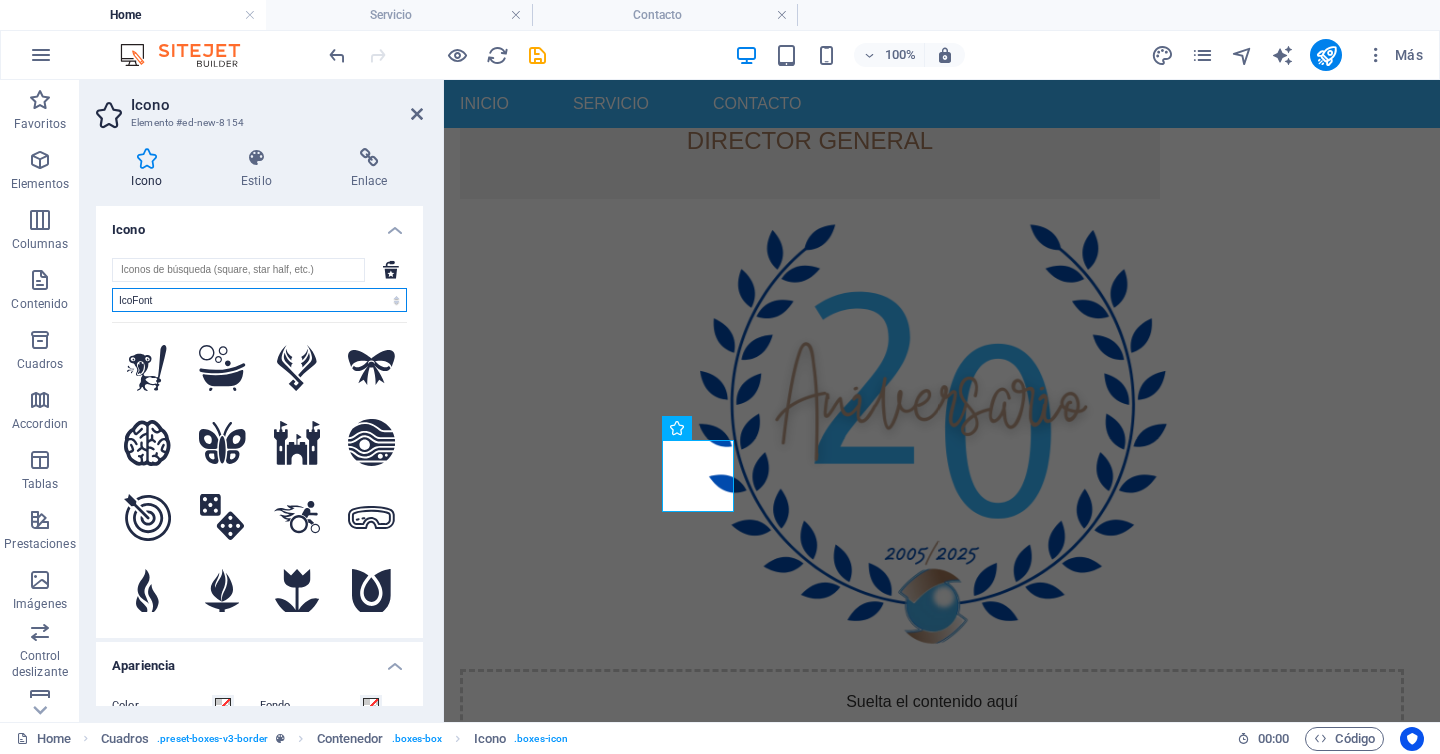 click on "Todos los conjuntos de iconos... IcoFont Ionicons FontAwesome Brands FontAwesome Duotone FontAwesome Solid FontAwesome Regular FontAwesome Light FontAwesome Thin FontAwesome Sharp Solid FontAwesome Sharp Regular FontAwesome Sharp Light FontAwesome Sharp Thin" at bounding box center [259, 300] 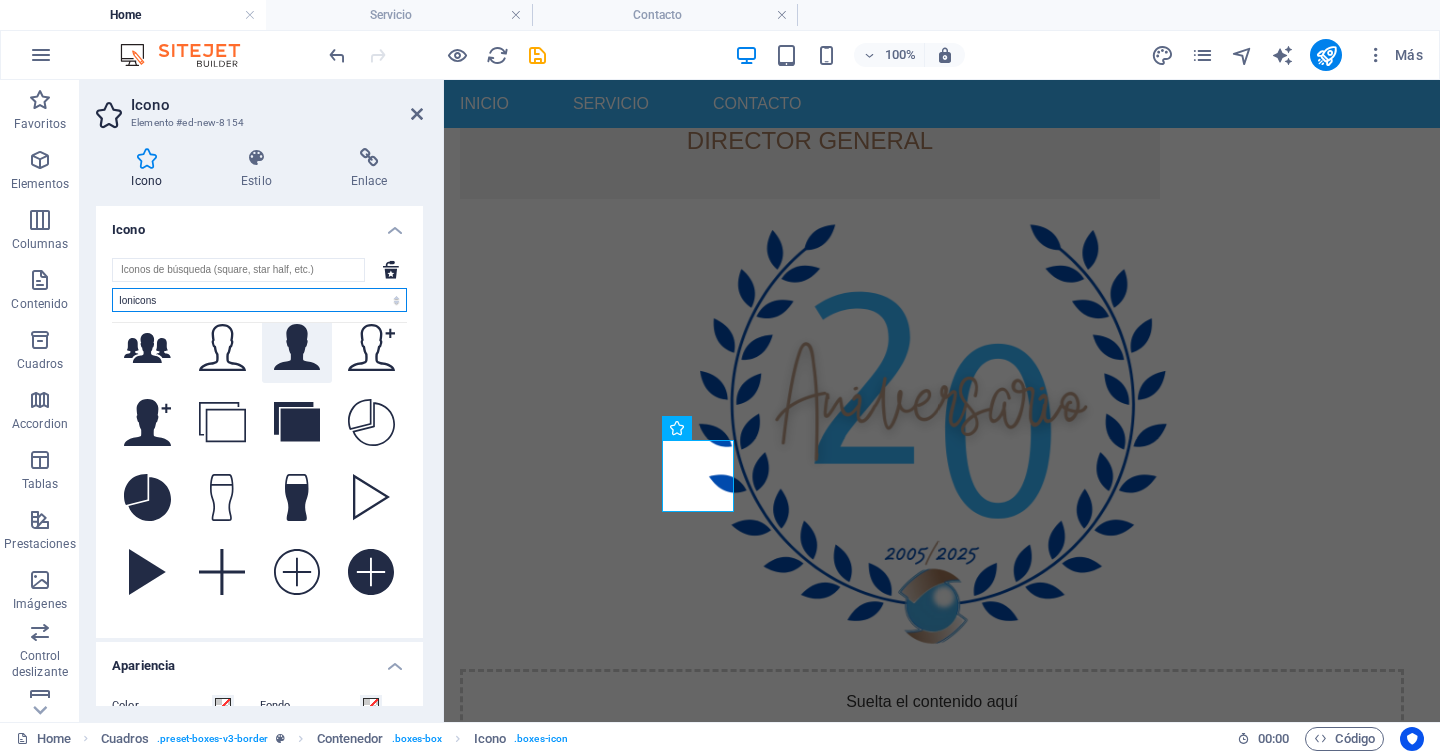 scroll, scrollTop: 8171, scrollLeft: 0, axis: vertical 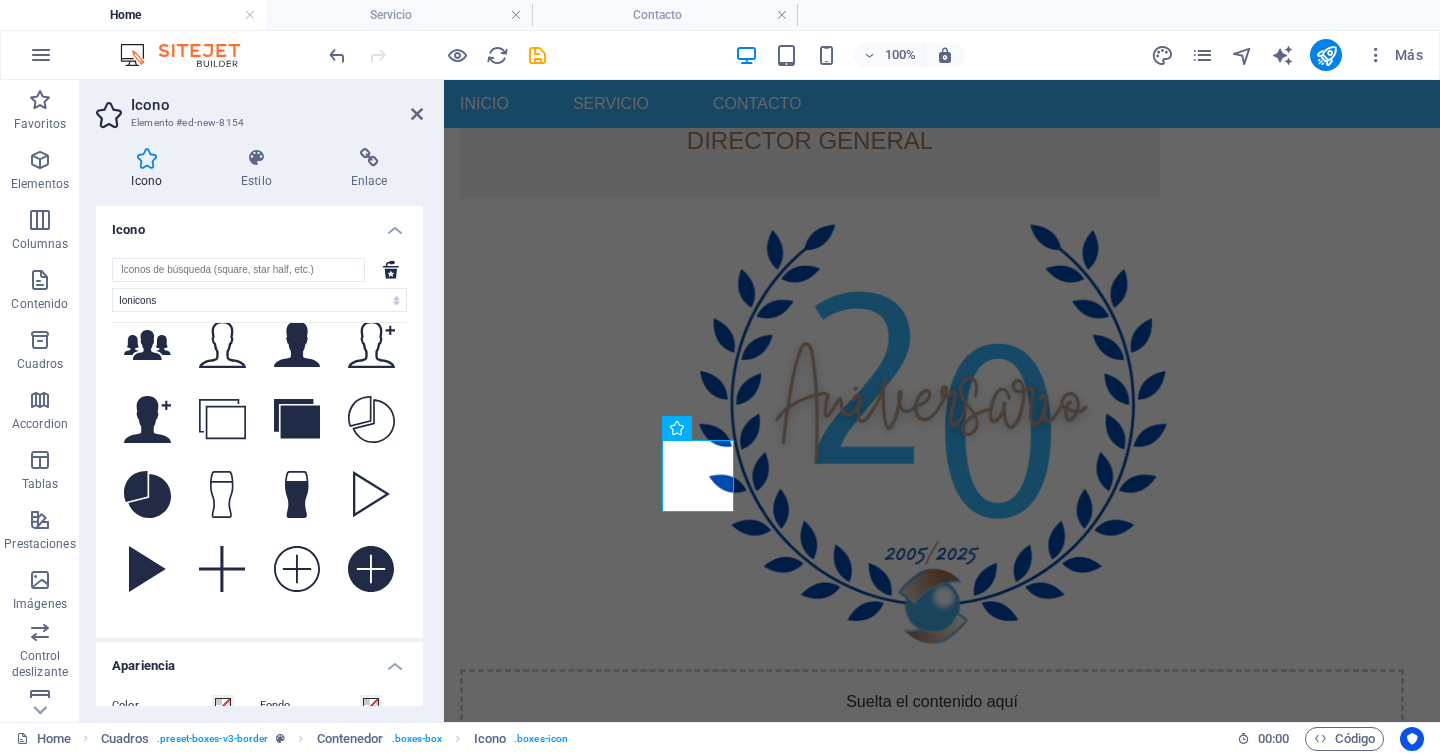 click 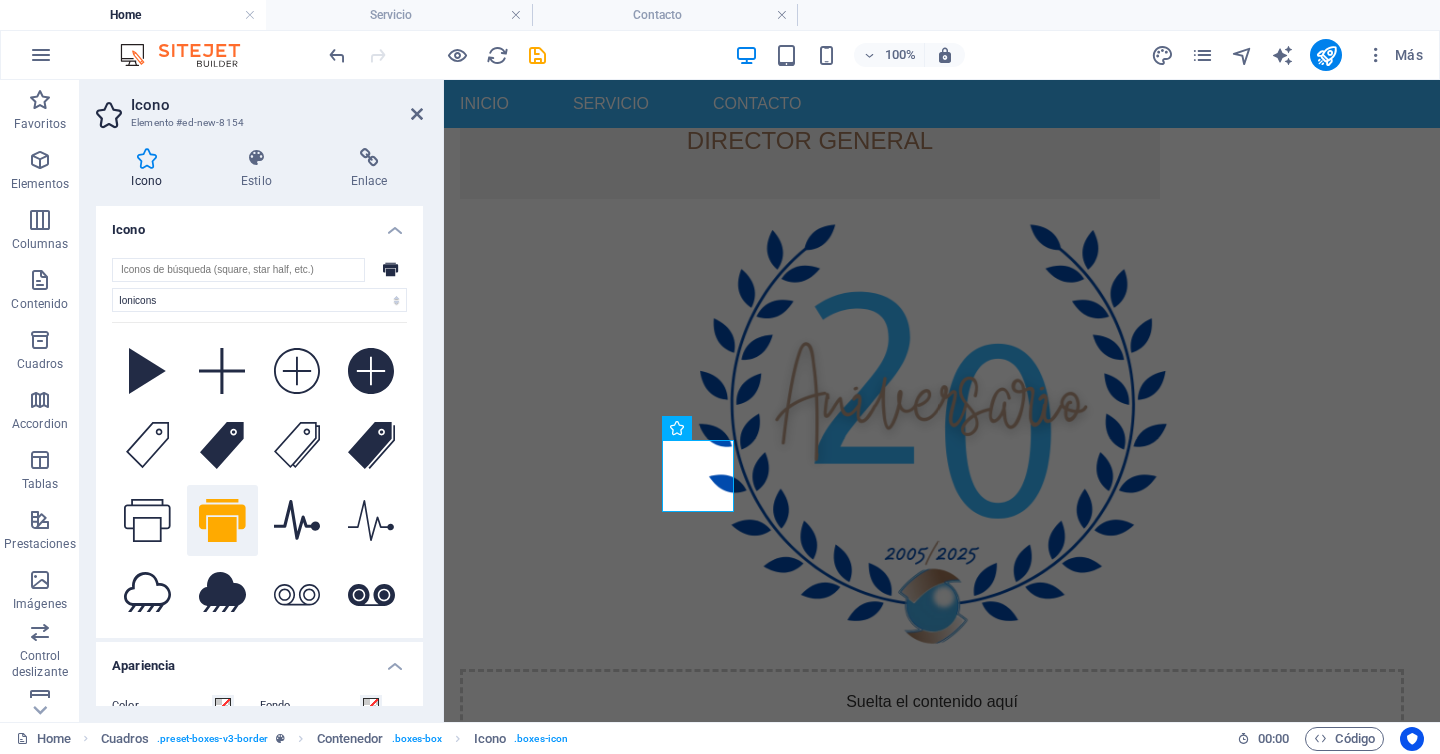 scroll, scrollTop: 8425, scrollLeft: 0, axis: vertical 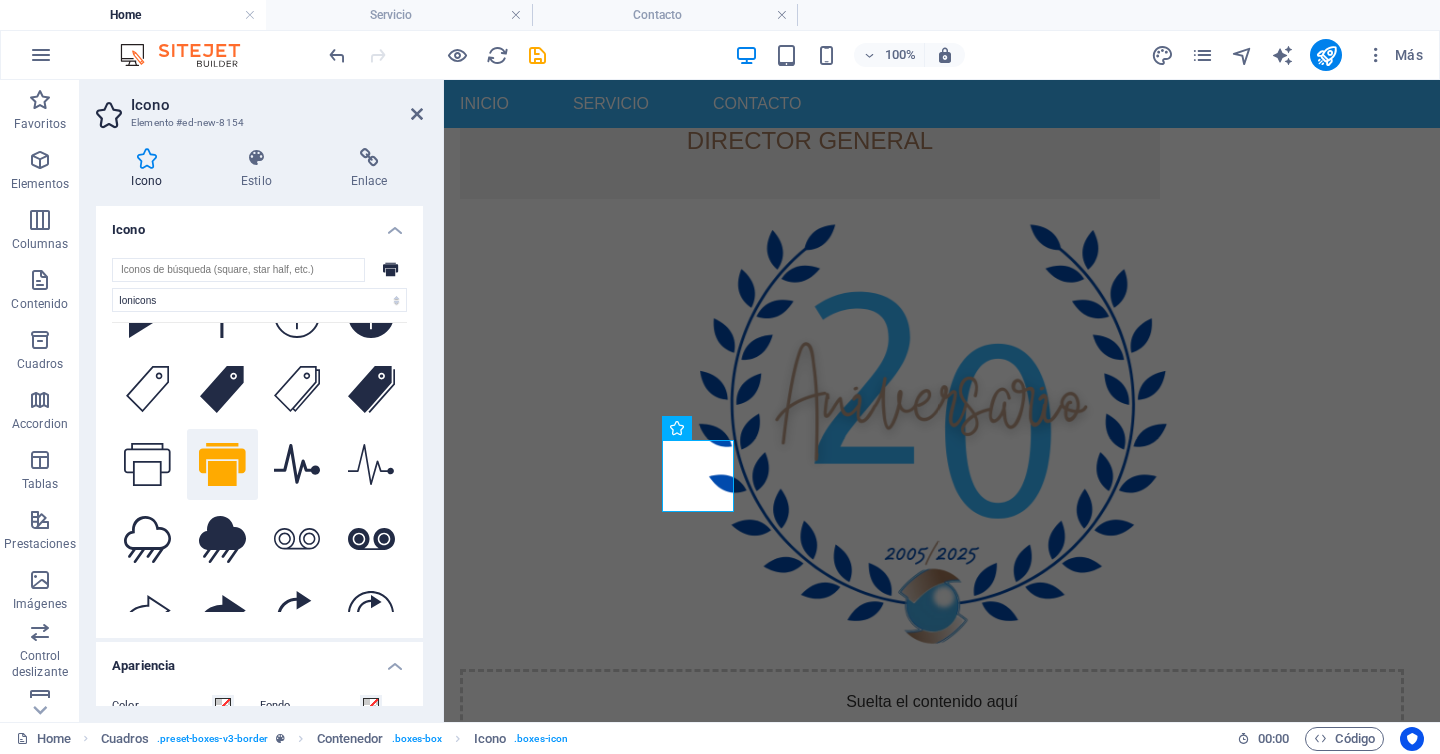 click 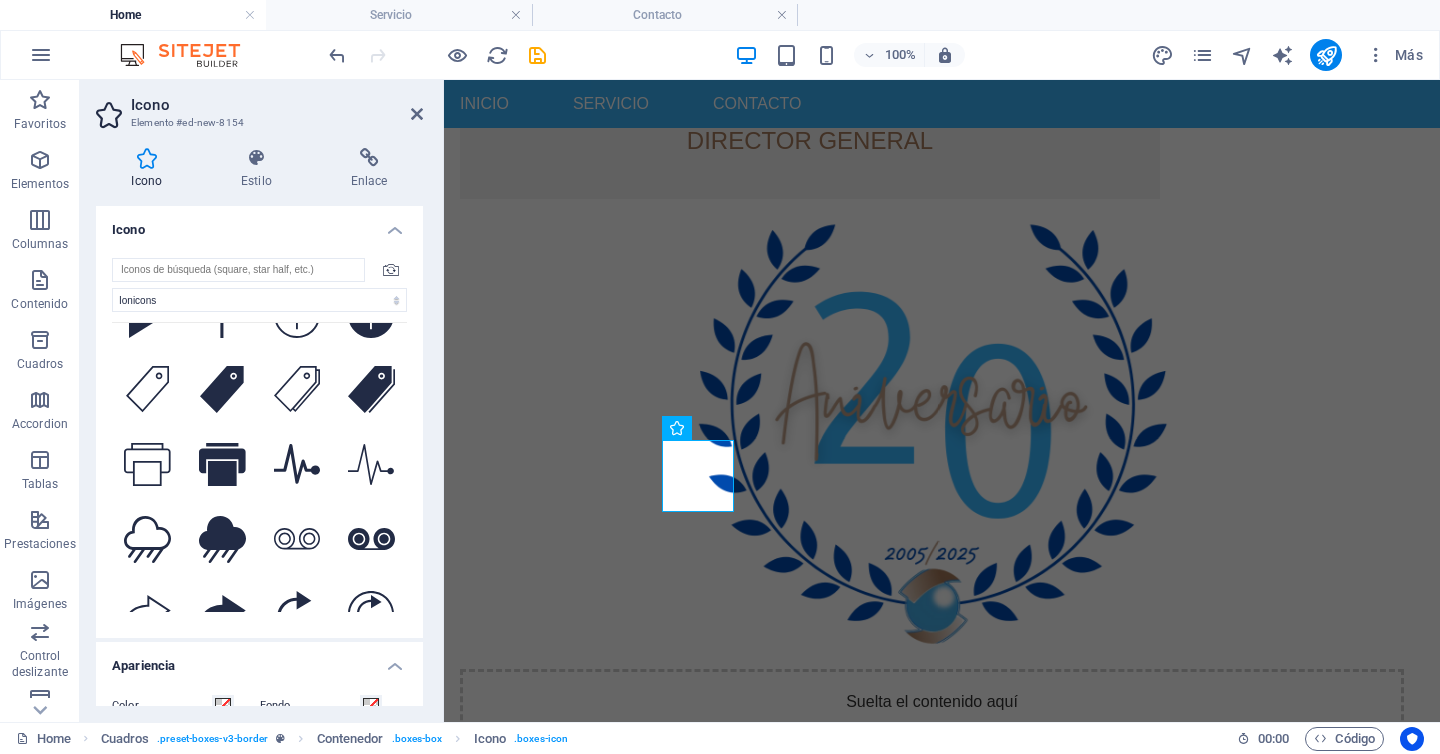 scroll, scrollTop: 8883, scrollLeft: 0, axis: vertical 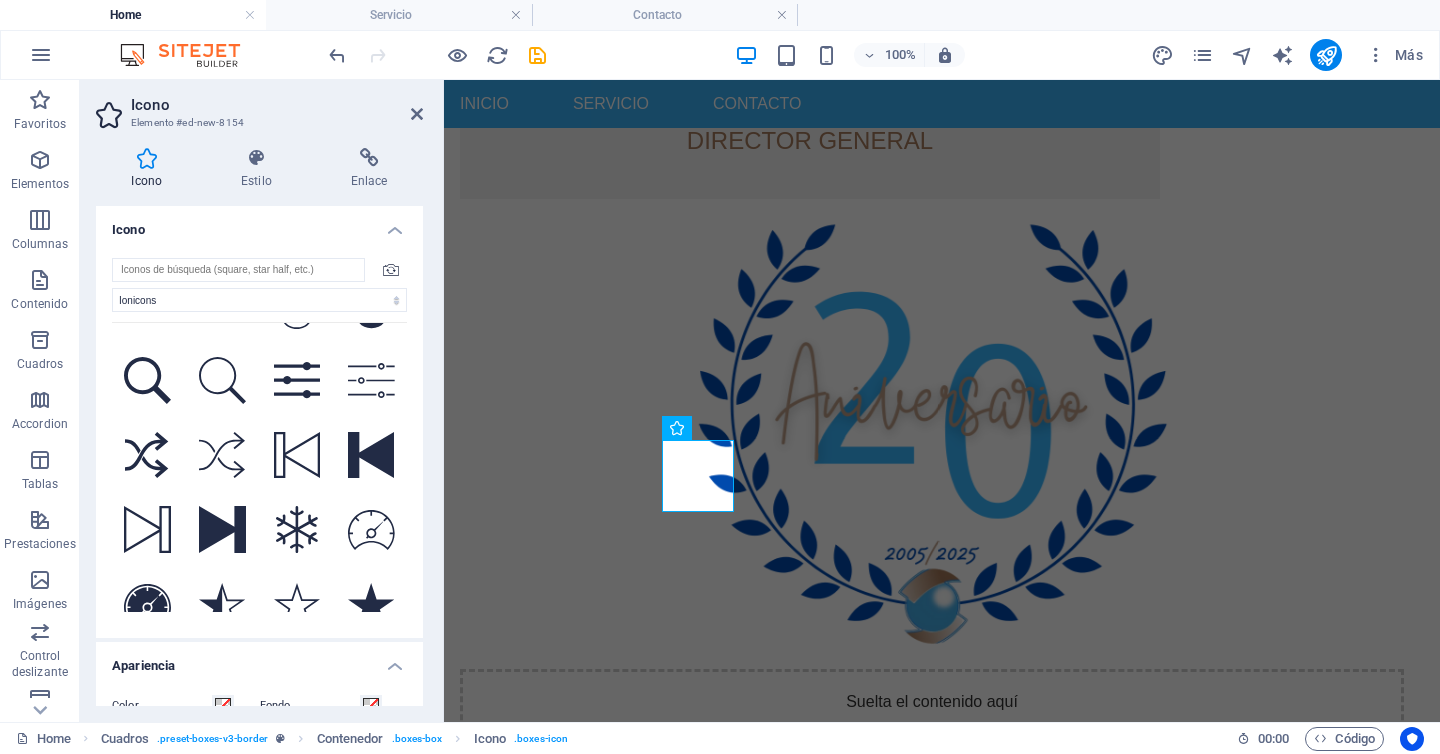 click at bounding box center [297, 679] 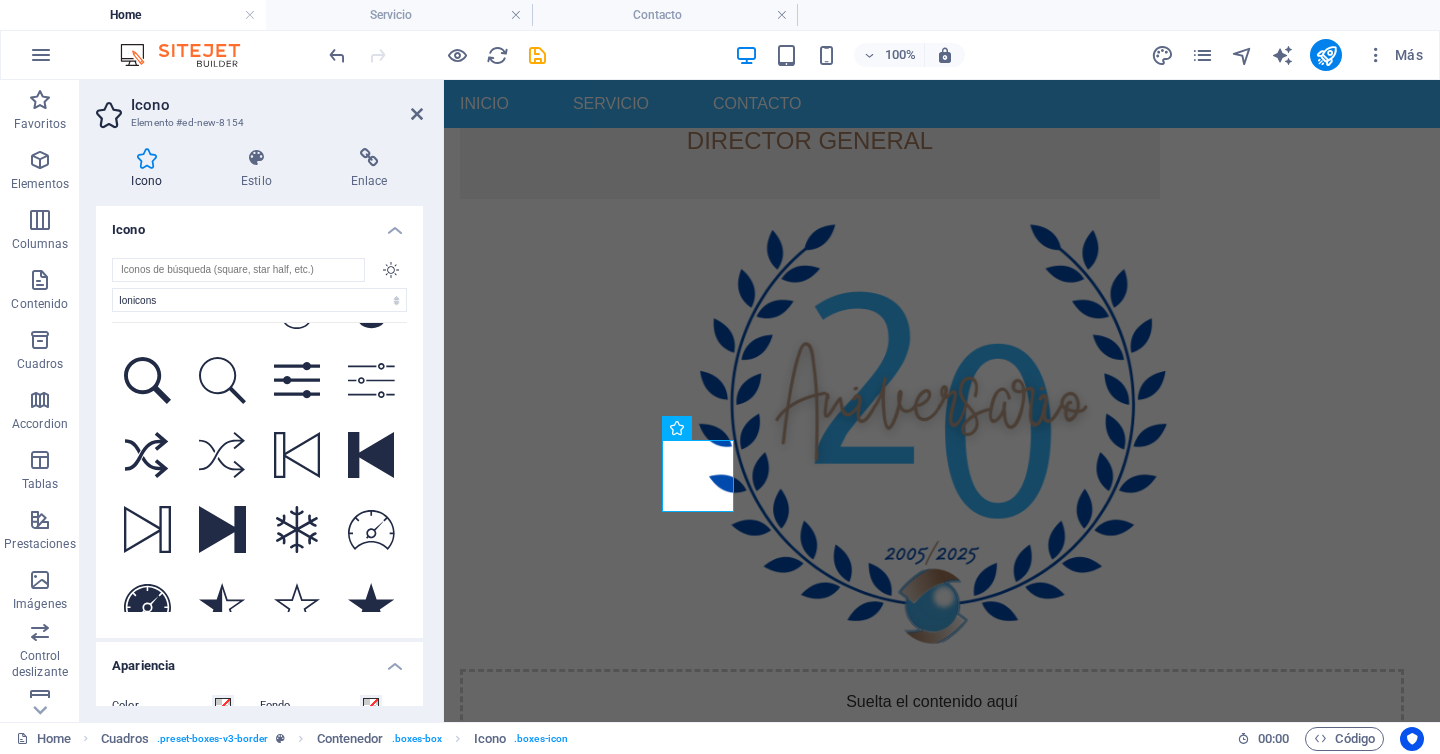 click 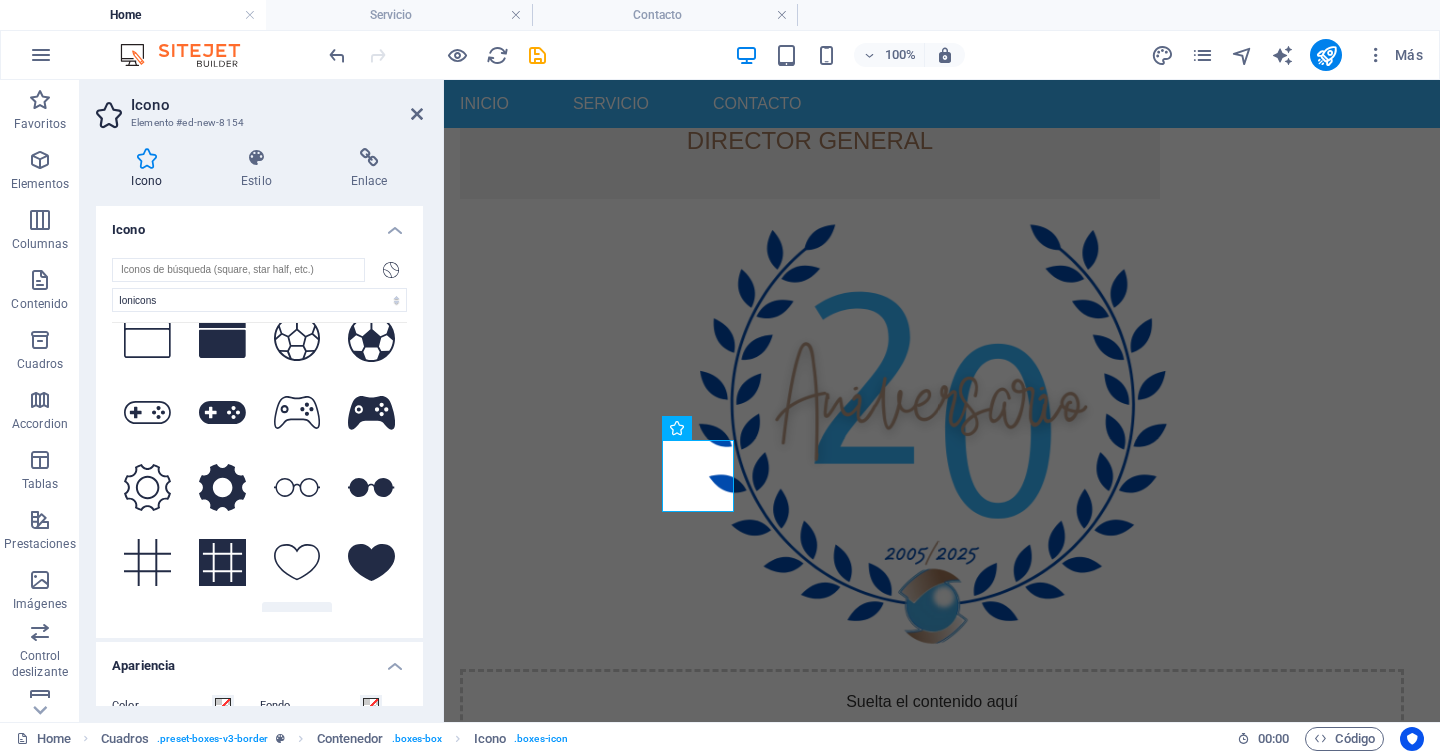 scroll, scrollTop: 6831, scrollLeft: 0, axis: vertical 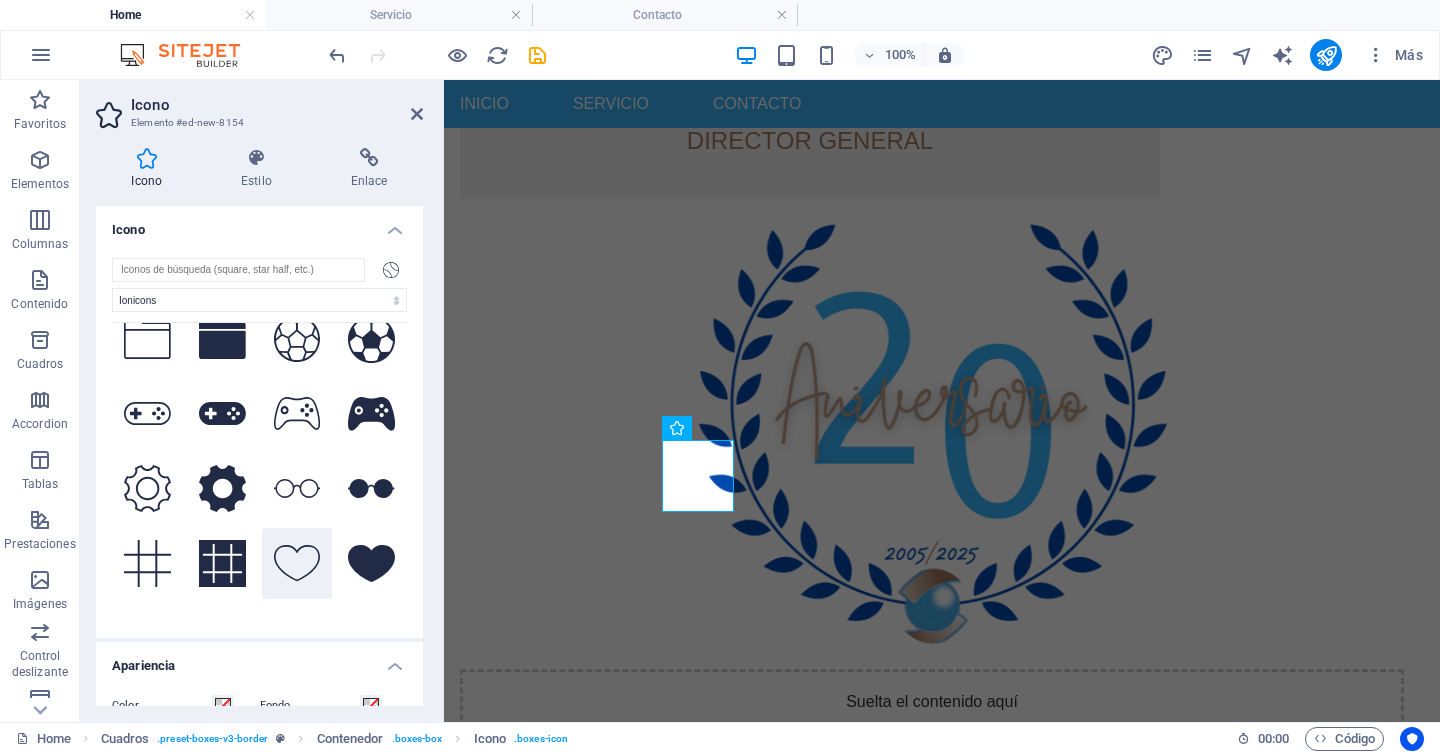 click 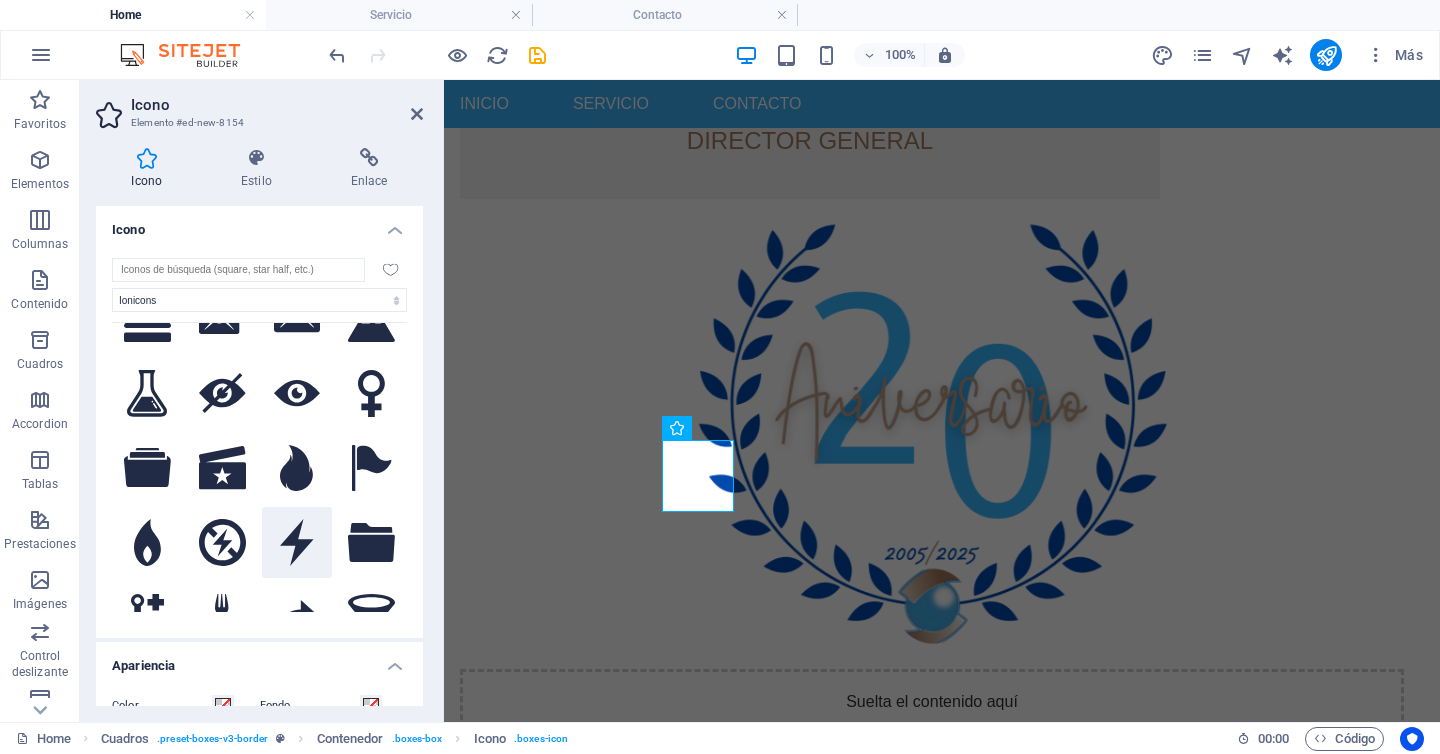 scroll, scrollTop: 4050, scrollLeft: 0, axis: vertical 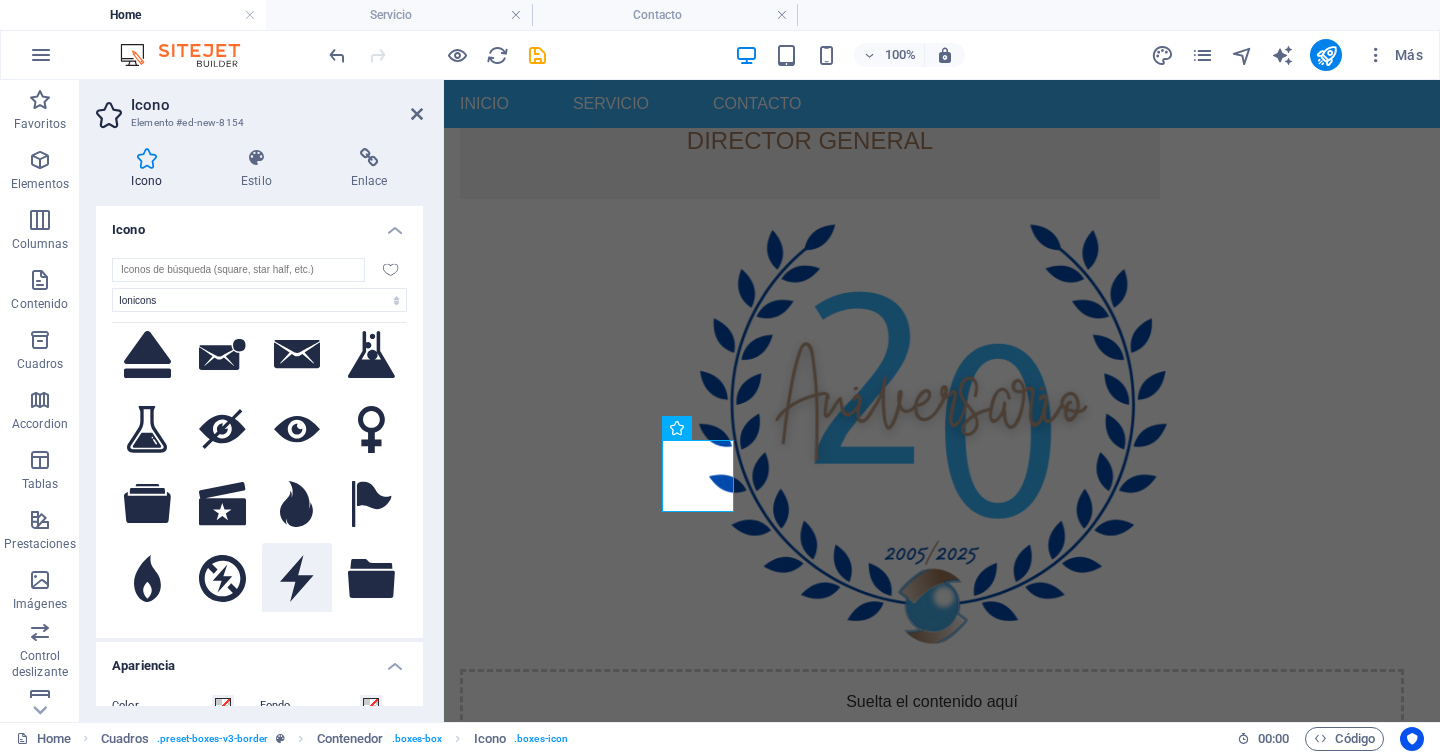click at bounding box center (297, 578) 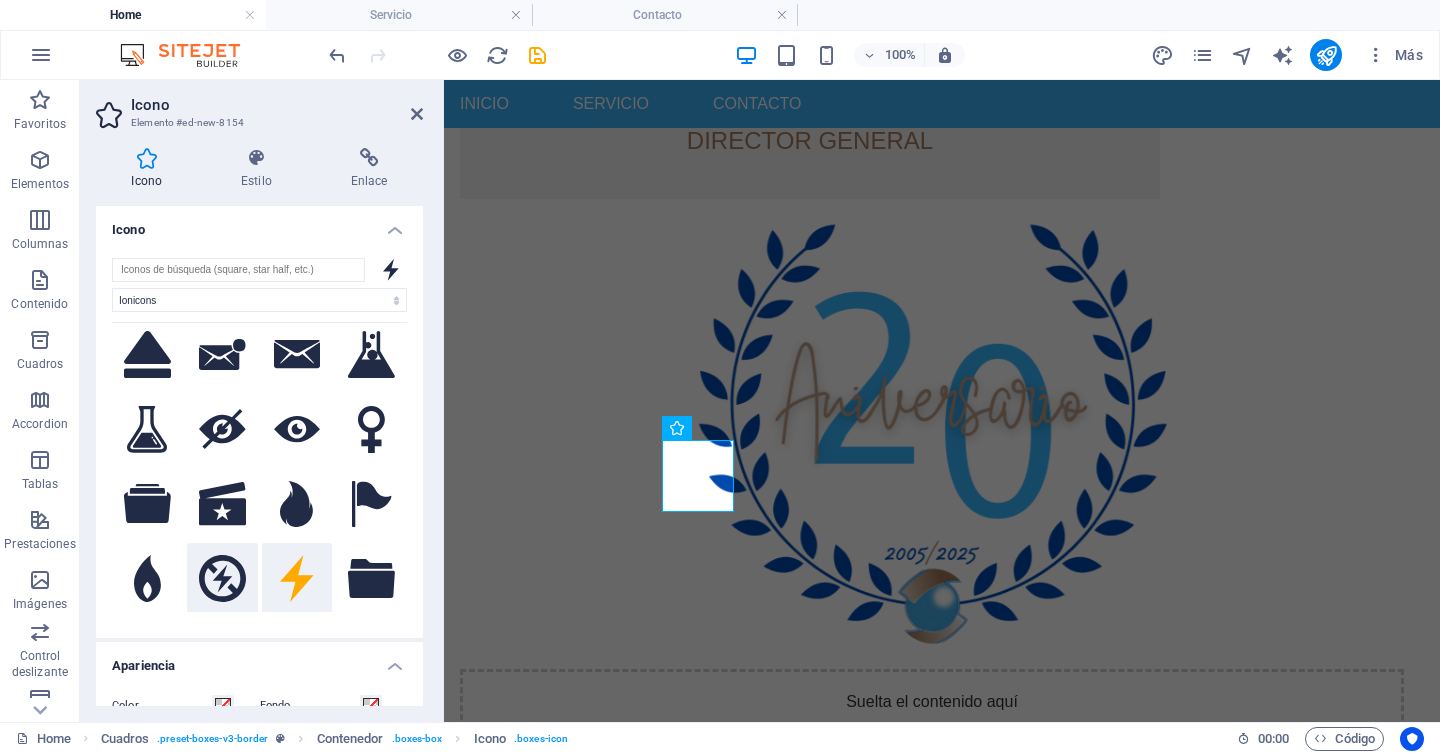 click 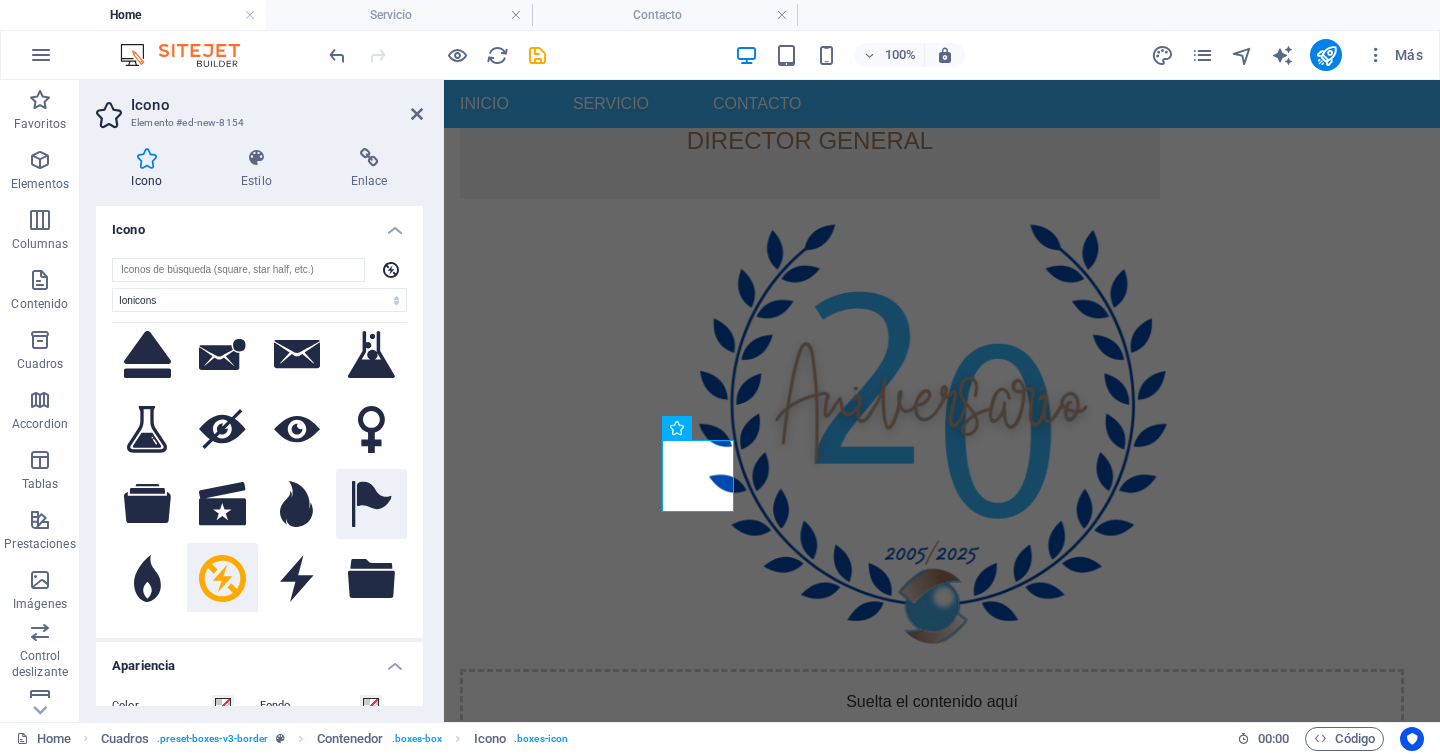 click at bounding box center (371, 504) 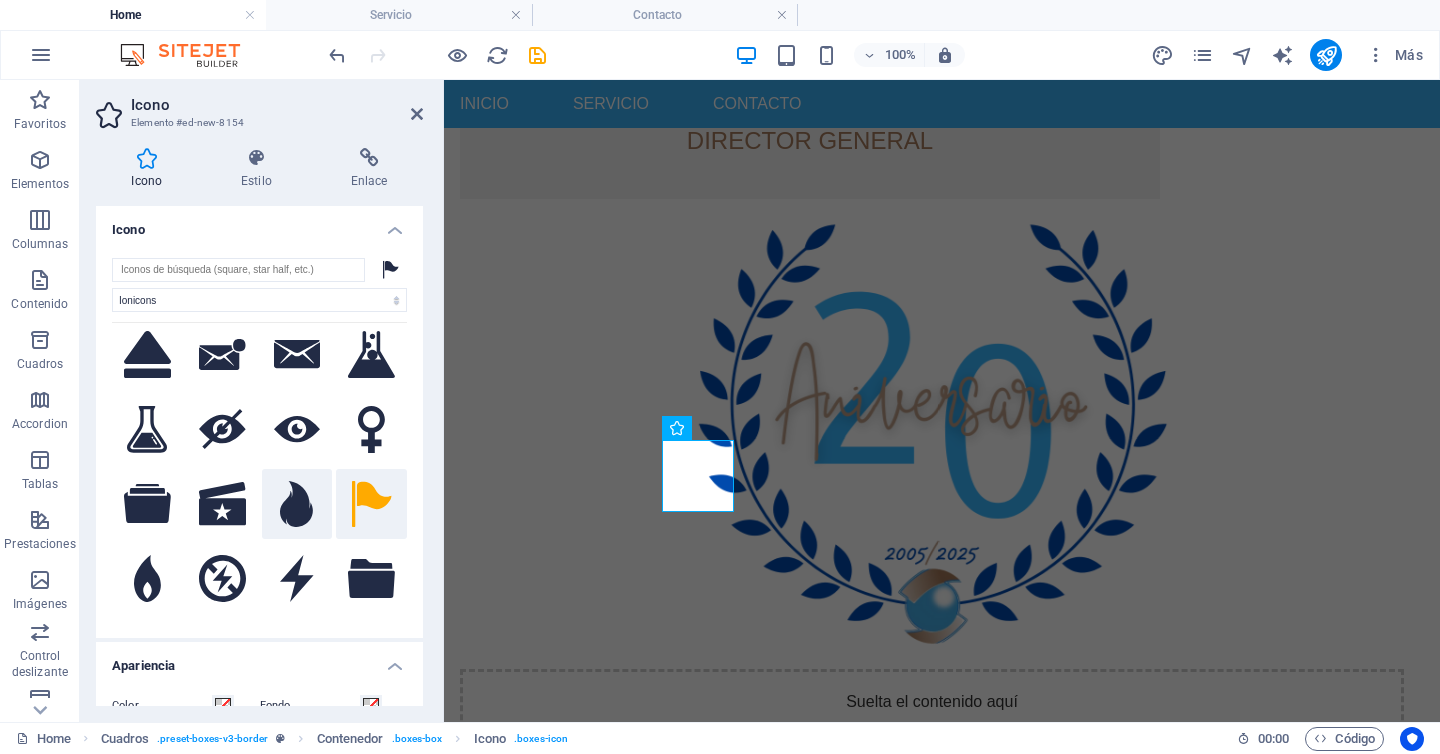 click at bounding box center (297, 504) 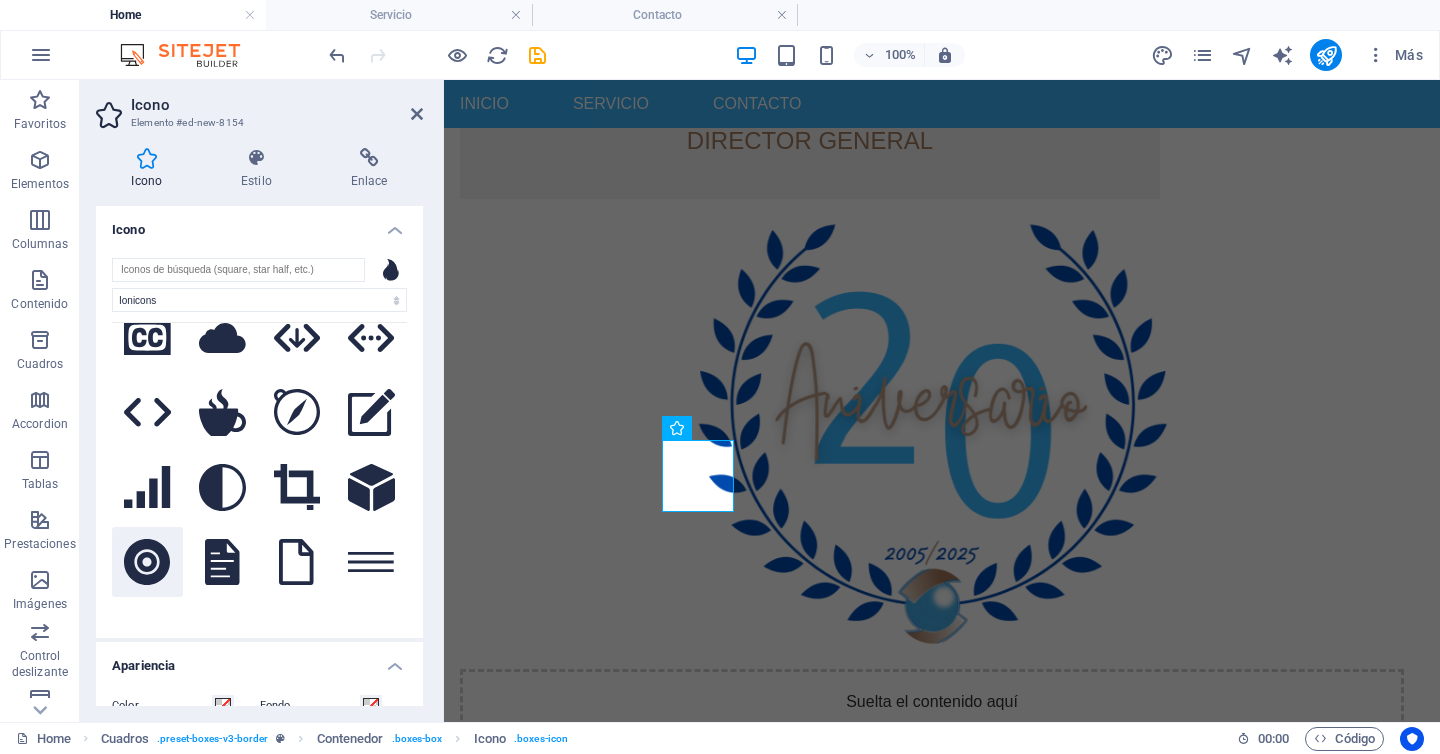 scroll, scrollTop: 3677, scrollLeft: 0, axis: vertical 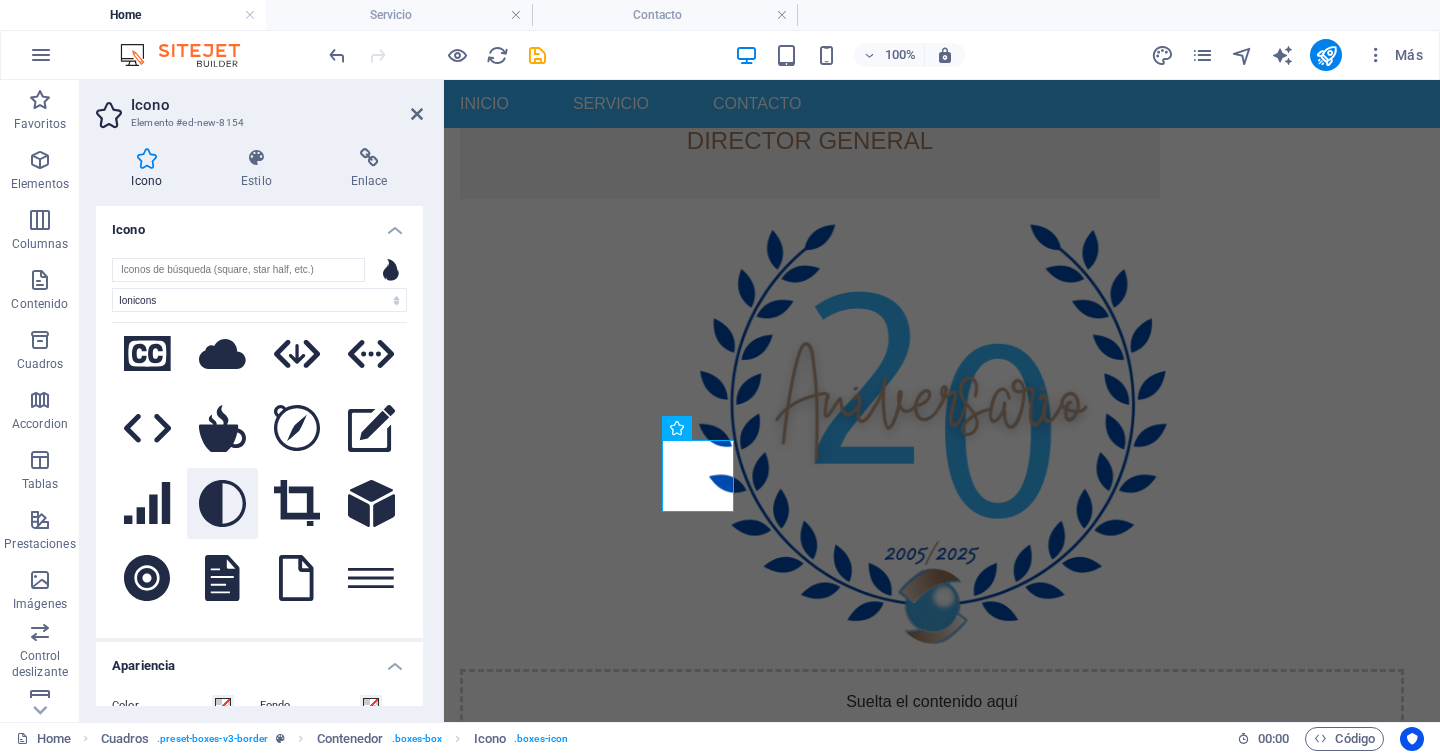 click 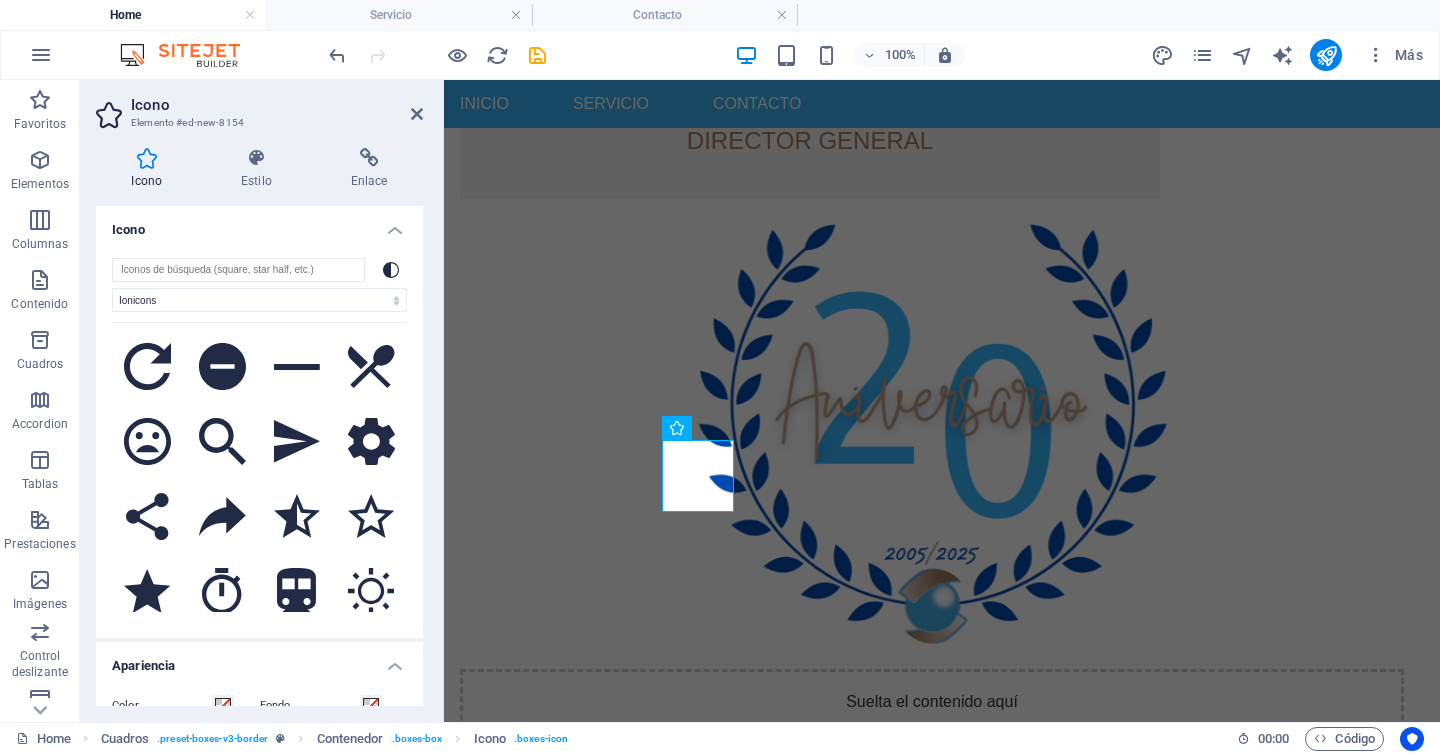 scroll, scrollTop: 1287, scrollLeft: 0, axis: vertical 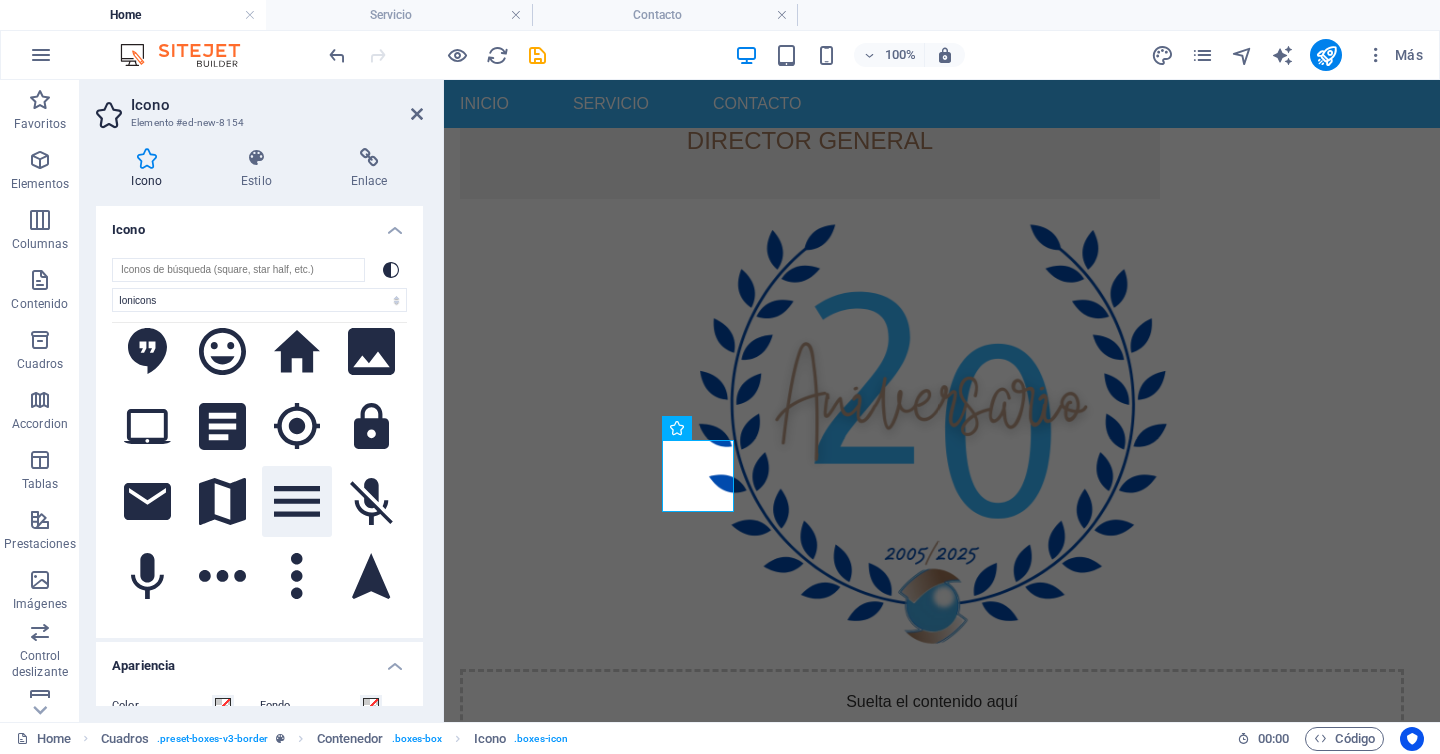click 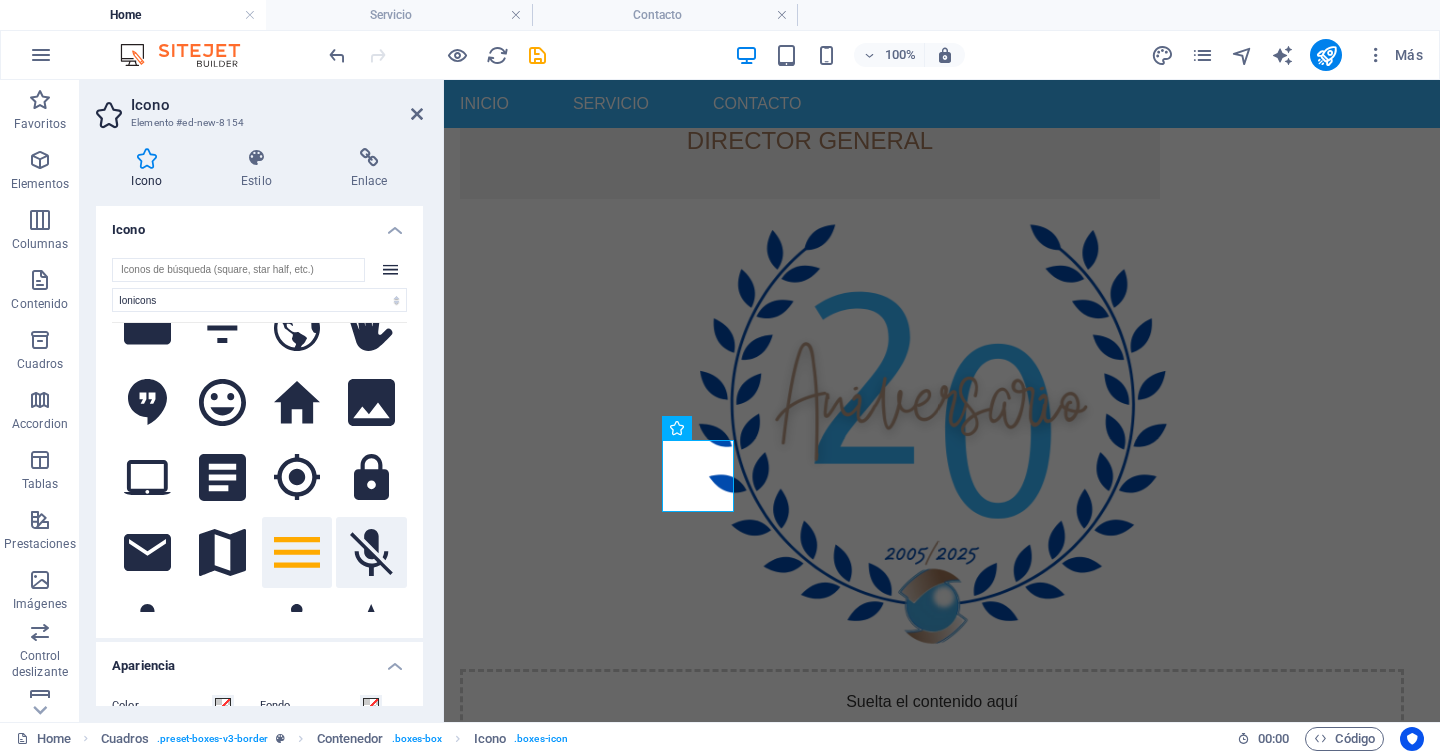 scroll, scrollTop: 1235, scrollLeft: 0, axis: vertical 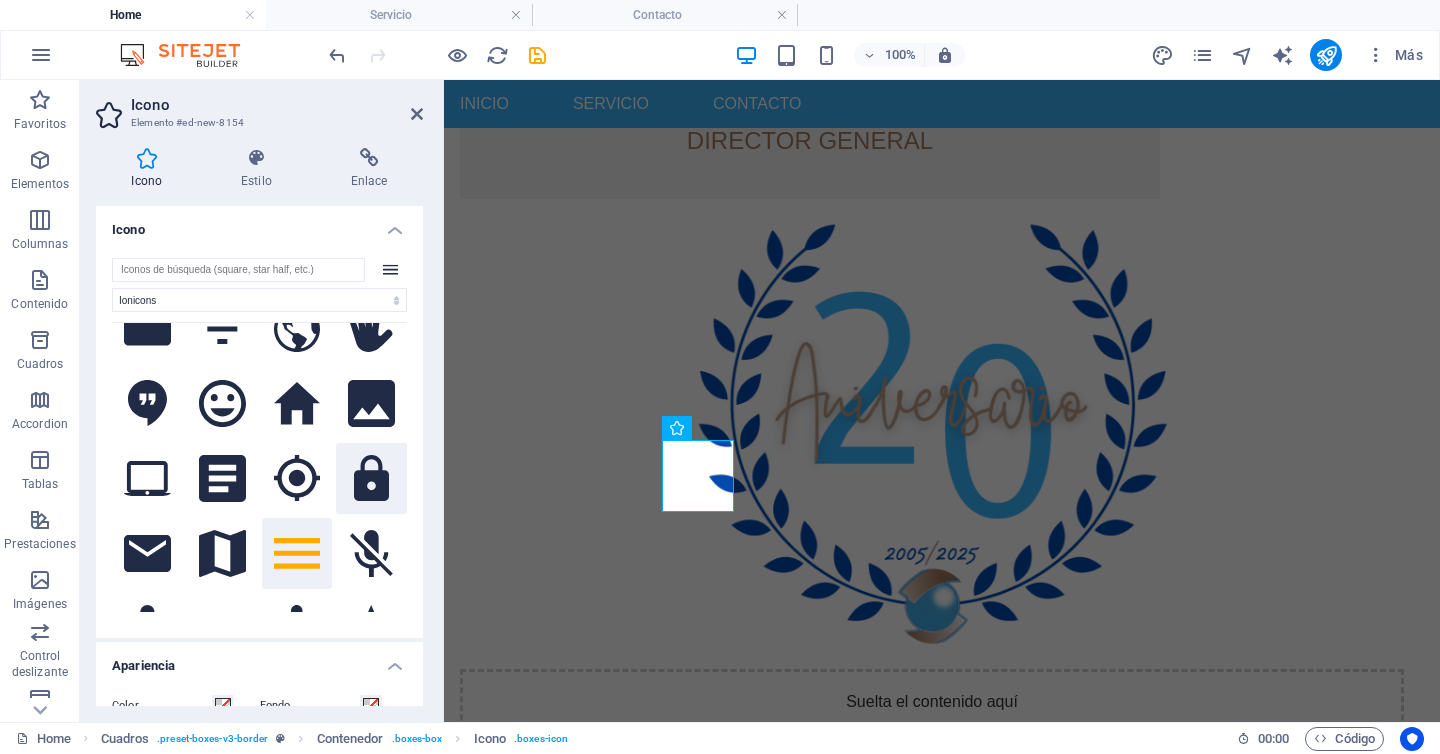 click 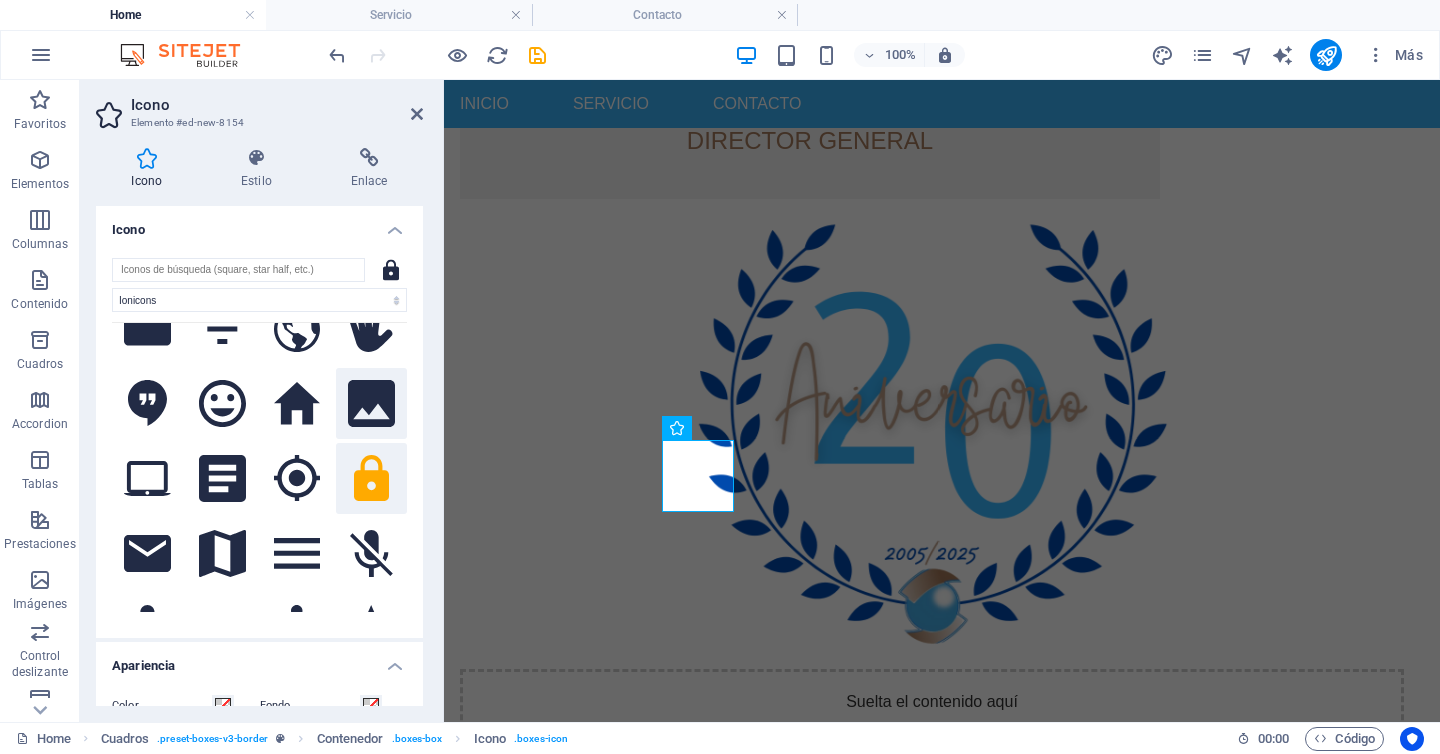 click 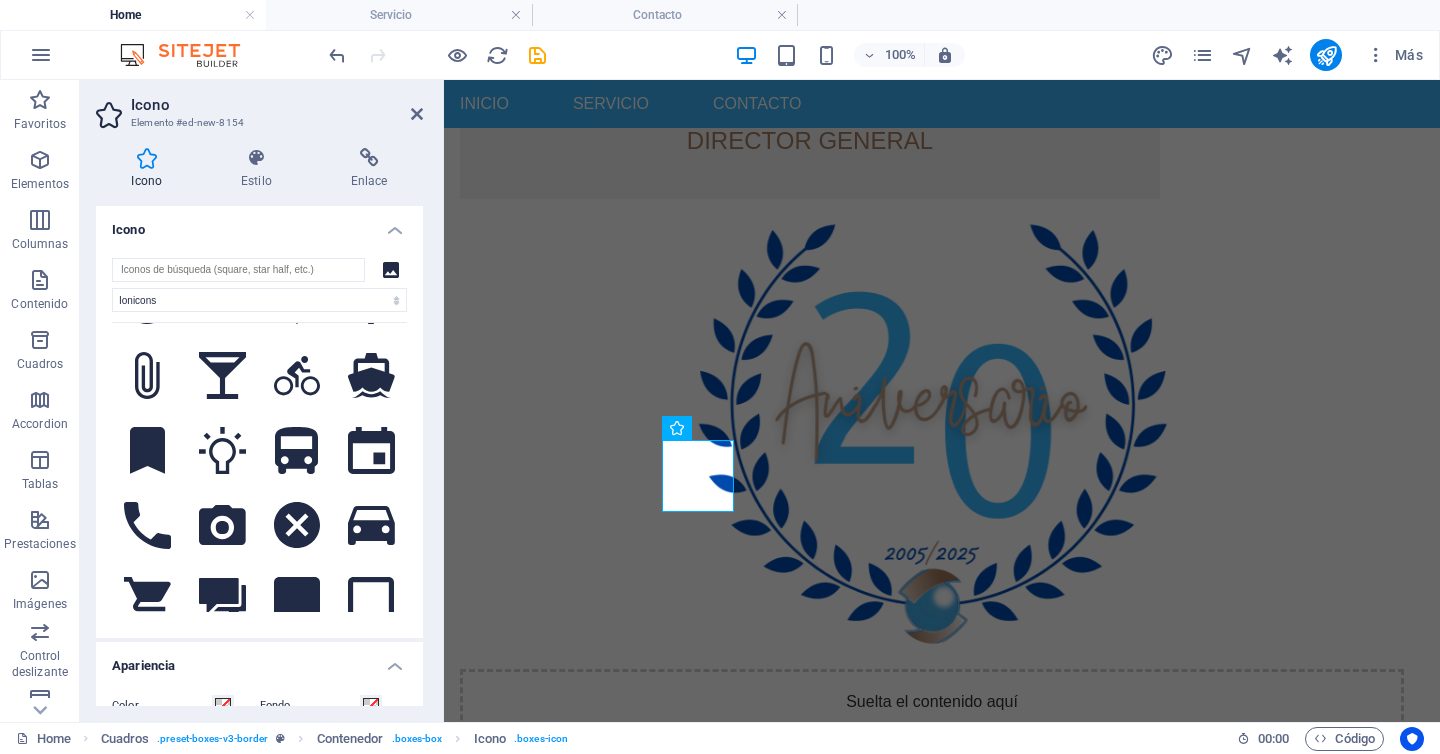 scroll, scrollTop: 0, scrollLeft: 0, axis: both 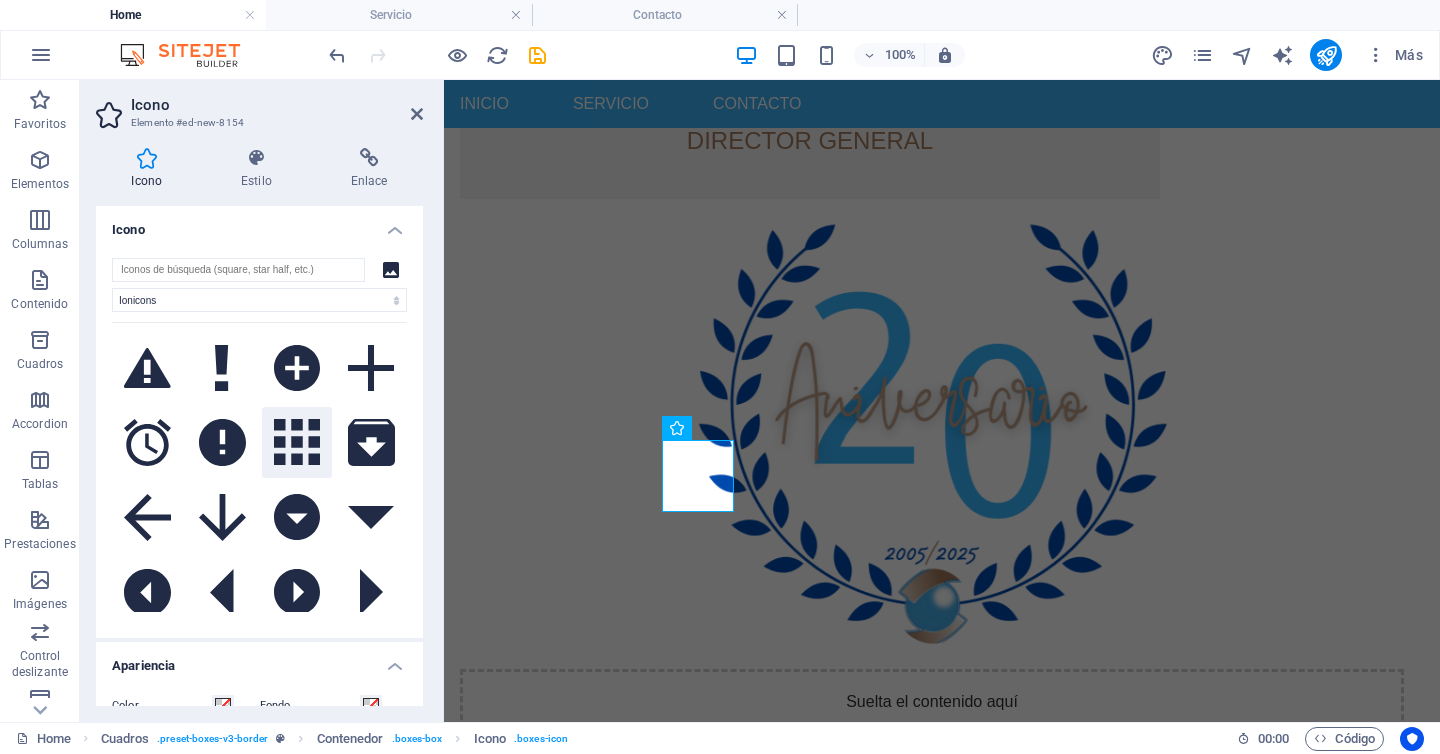 click 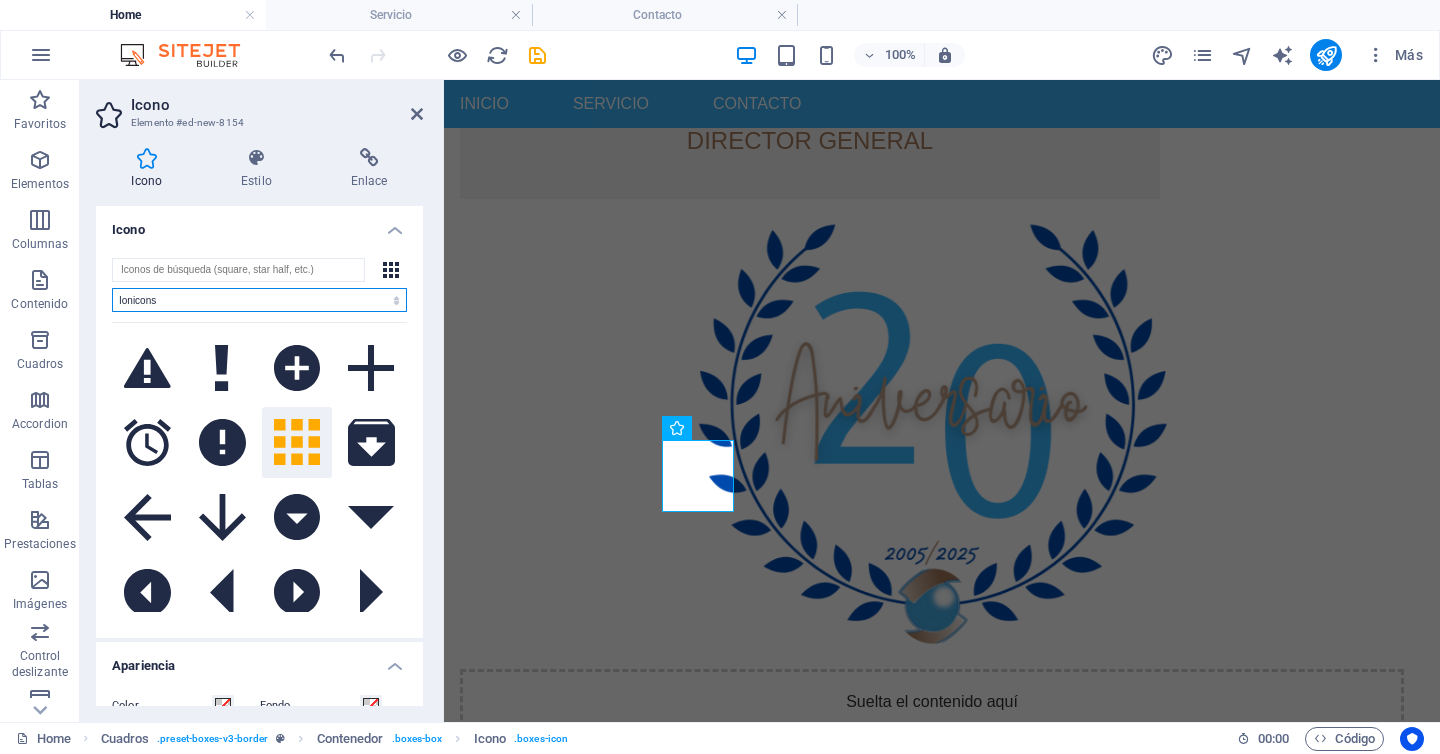 click on "Todos los conjuntos de iconos... IcoFont Ionicons FontAwesome Brands FontAwesome Duotone FontAwesome Solid FontAwesome Regular FontAwesome Light FontAwesome Thin FontAwesome Sharp Solid FontAwesome Sharp Regular FontAwesome Sharp Light FontAwesome Sharp Thin" at bounding box center [259, 300] 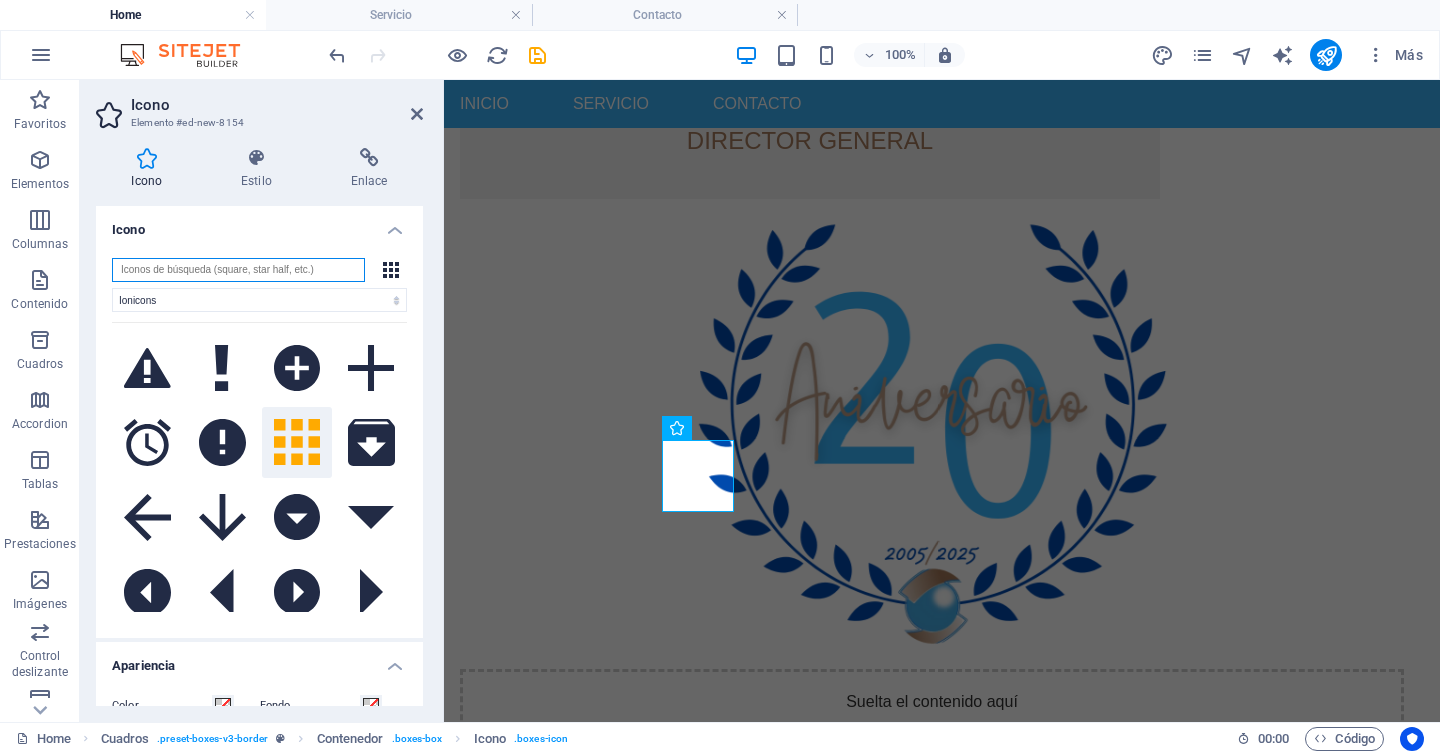 click at bounding box center [238, 270] 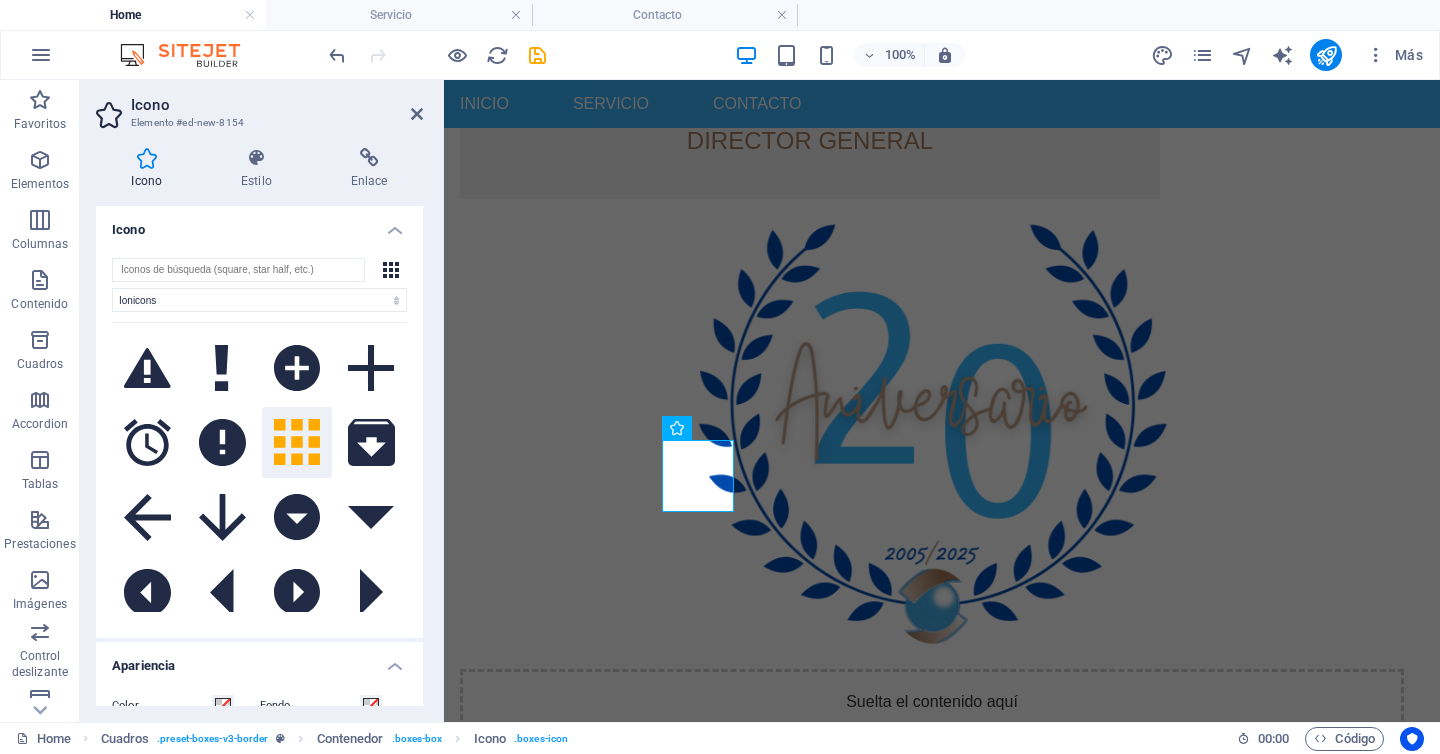 click on "Icono" at bounding box center (259, 224) 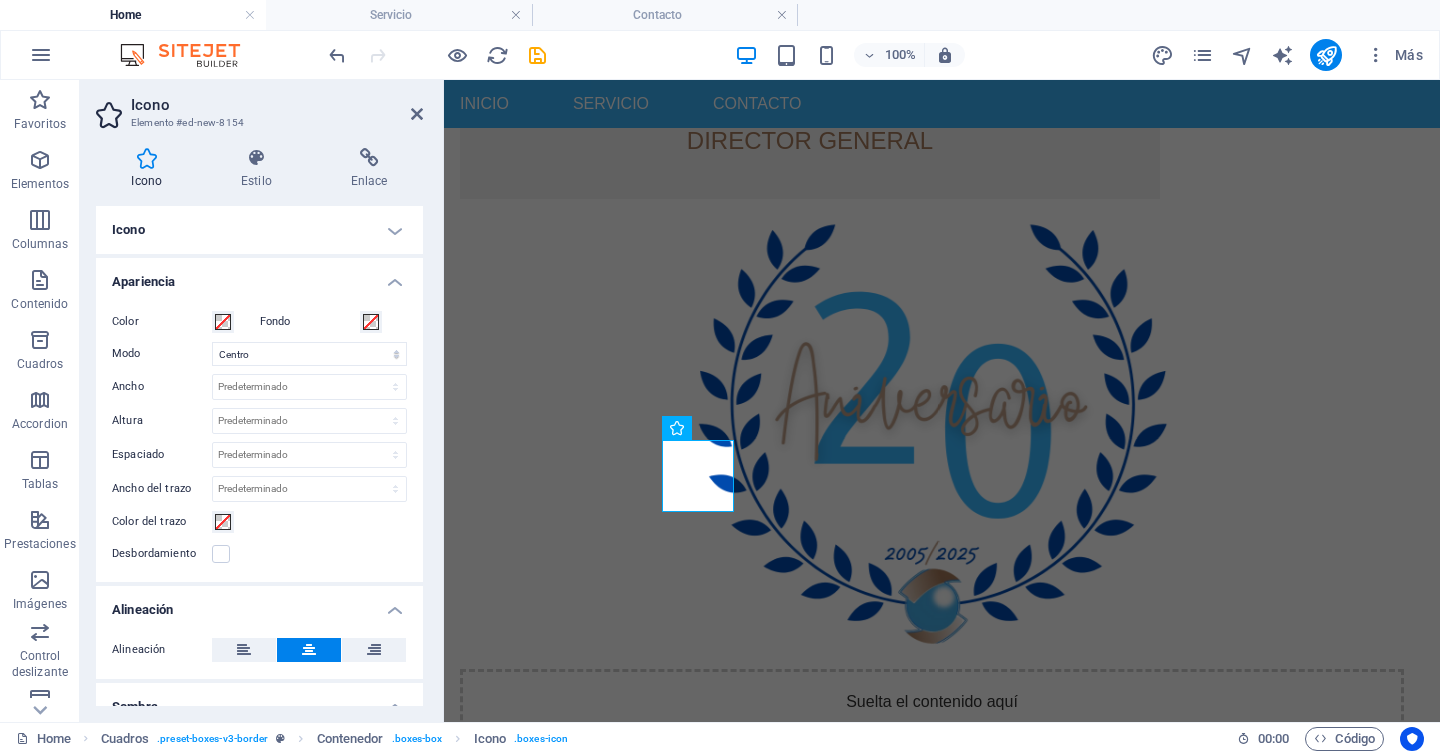 click on "Icono" at bounding box center [259, 230] 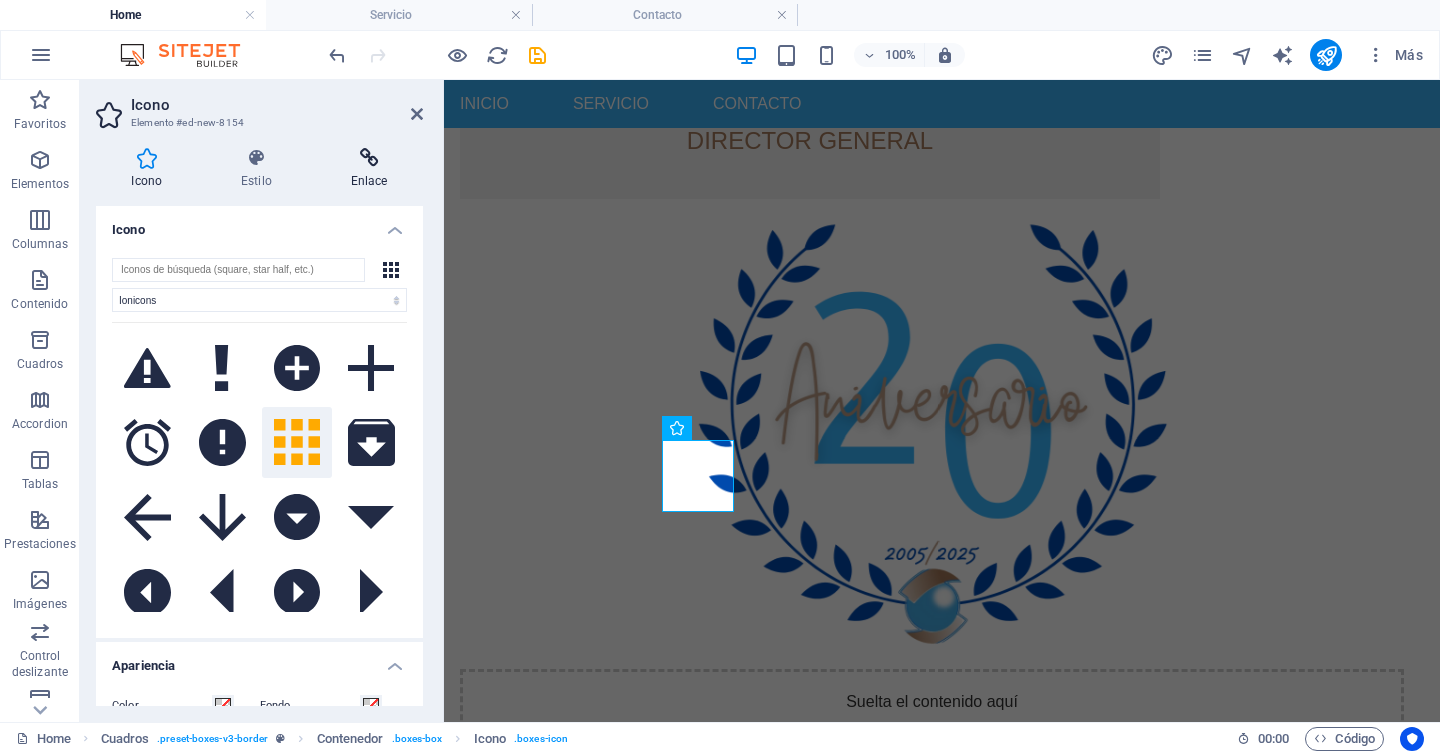 click at bounding box center (369, 158) 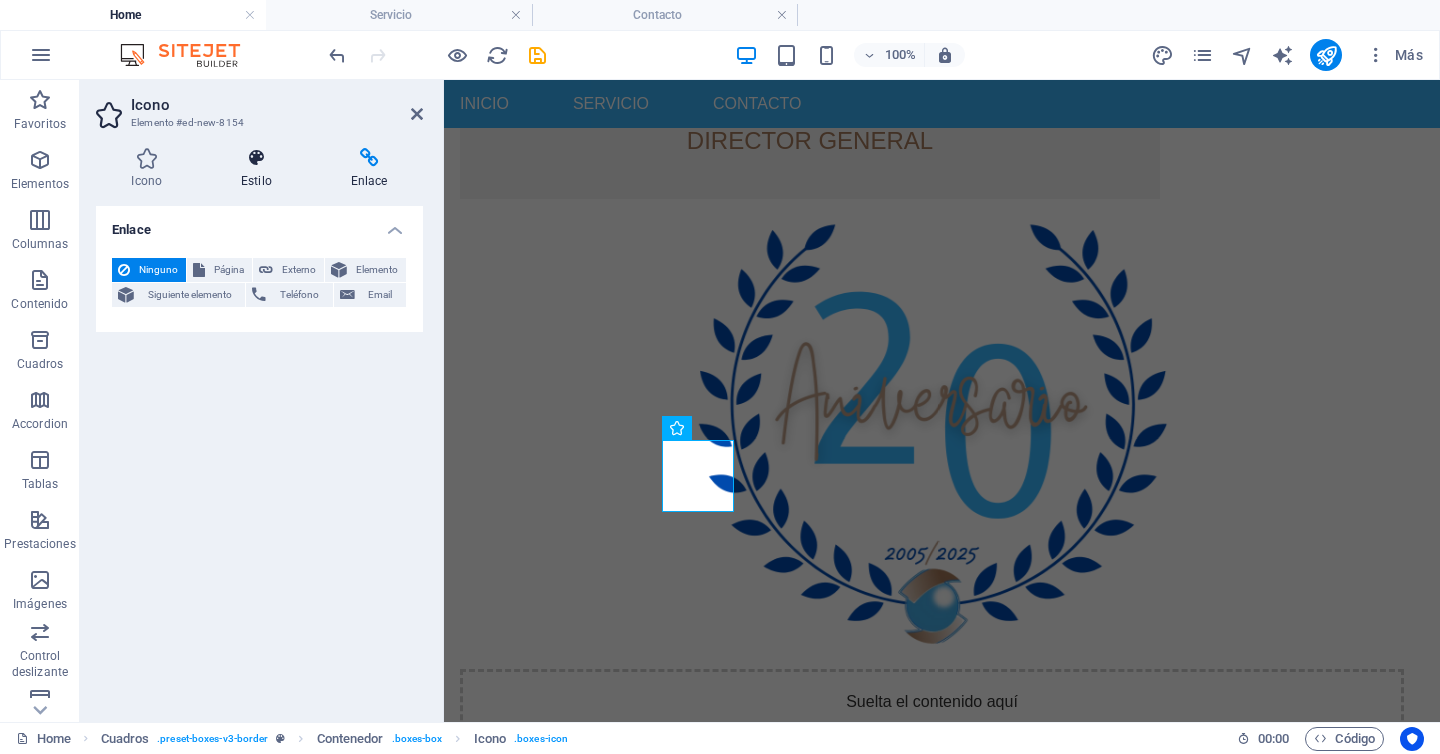 click on "Estilo" at bounding box center [261, 169] 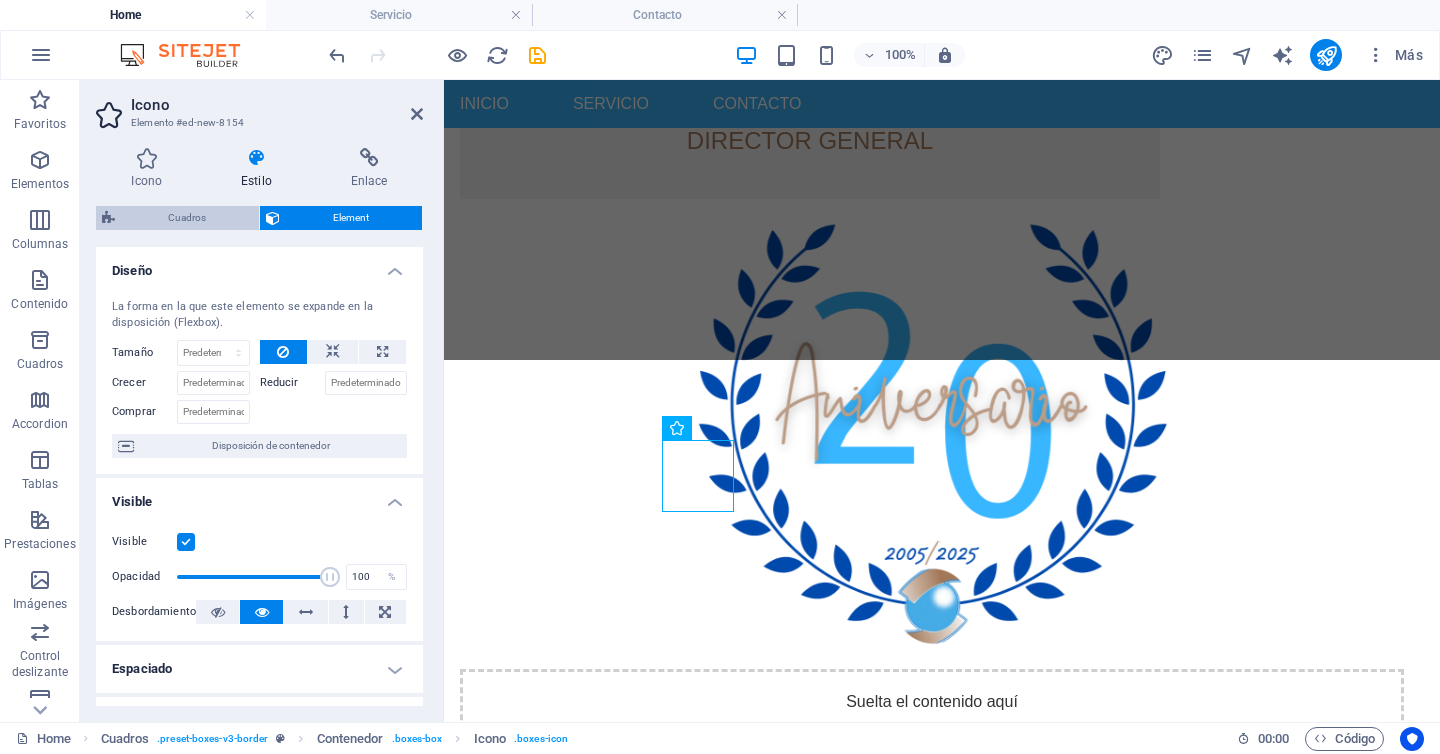 click on "Cuadros" at bounding box center (187, 218) 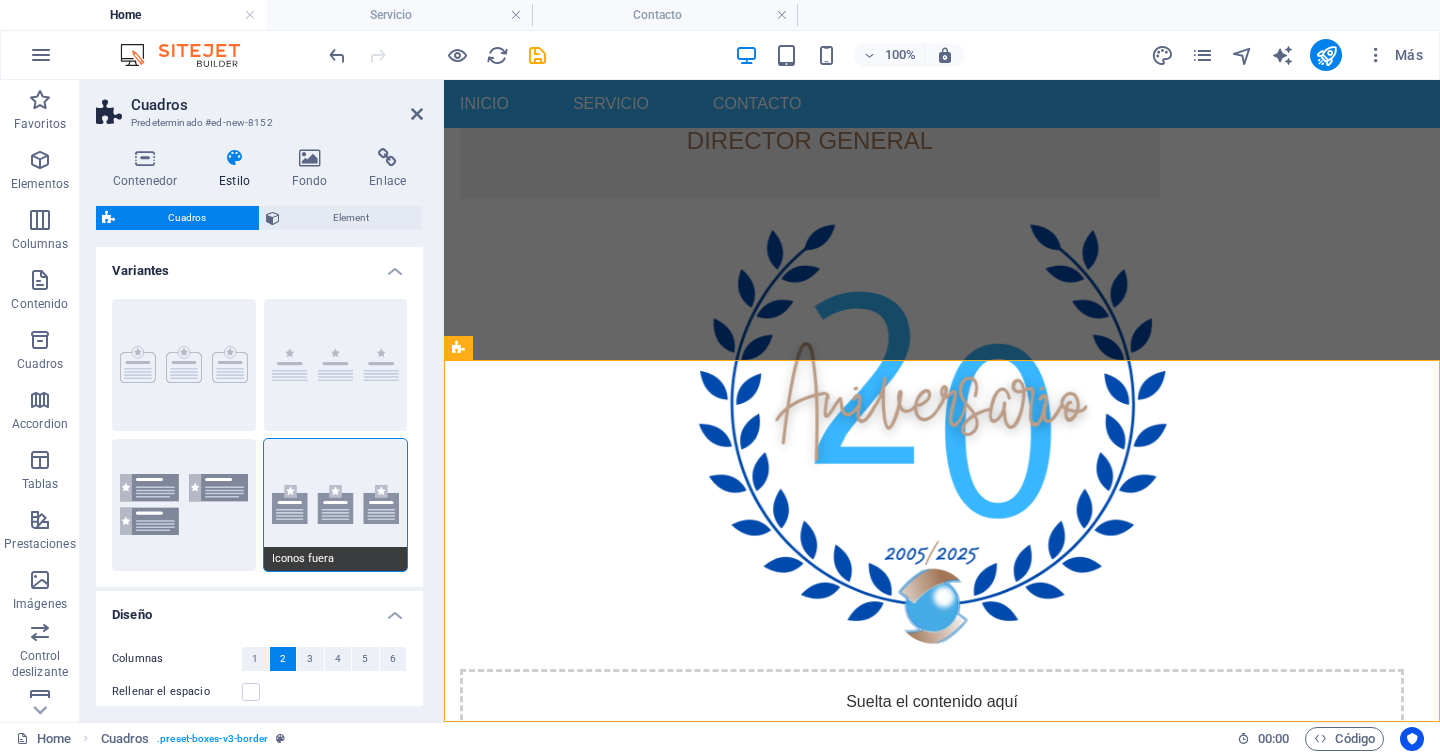 scroll, scrollTop: 300, scrollLeft: 0, axis: vertical 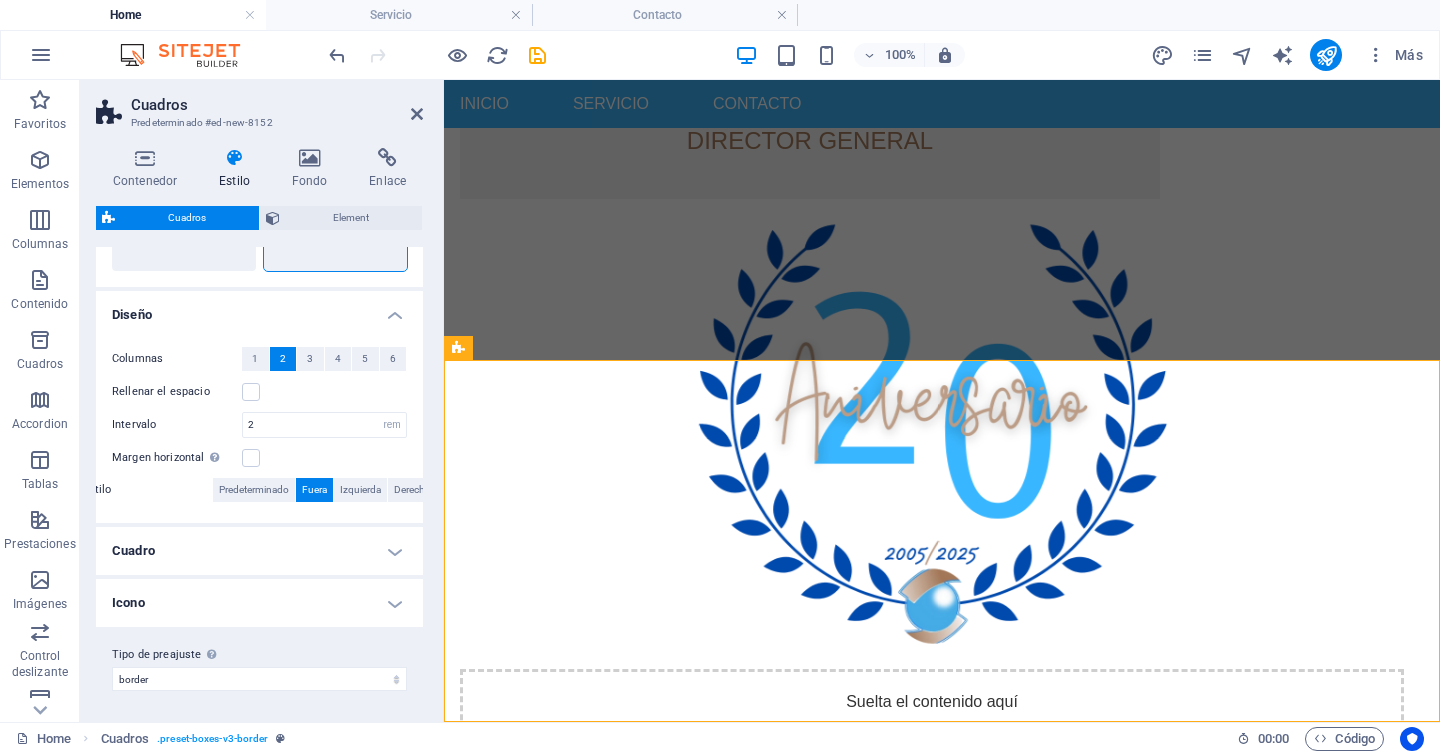 click on "Icono" at bounding box center (259, 603) 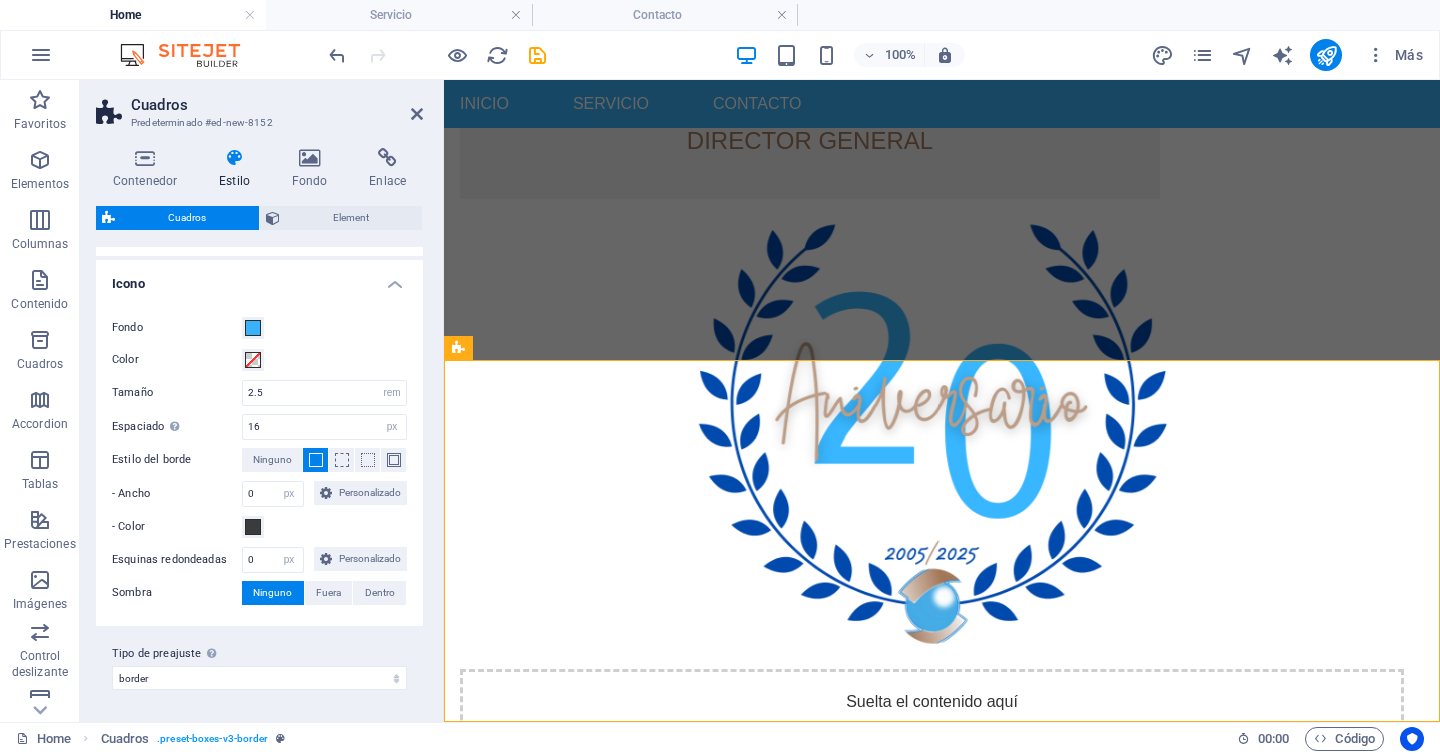 scroll, scrollTop: 666, scrollLeft: 0, axis: vertical 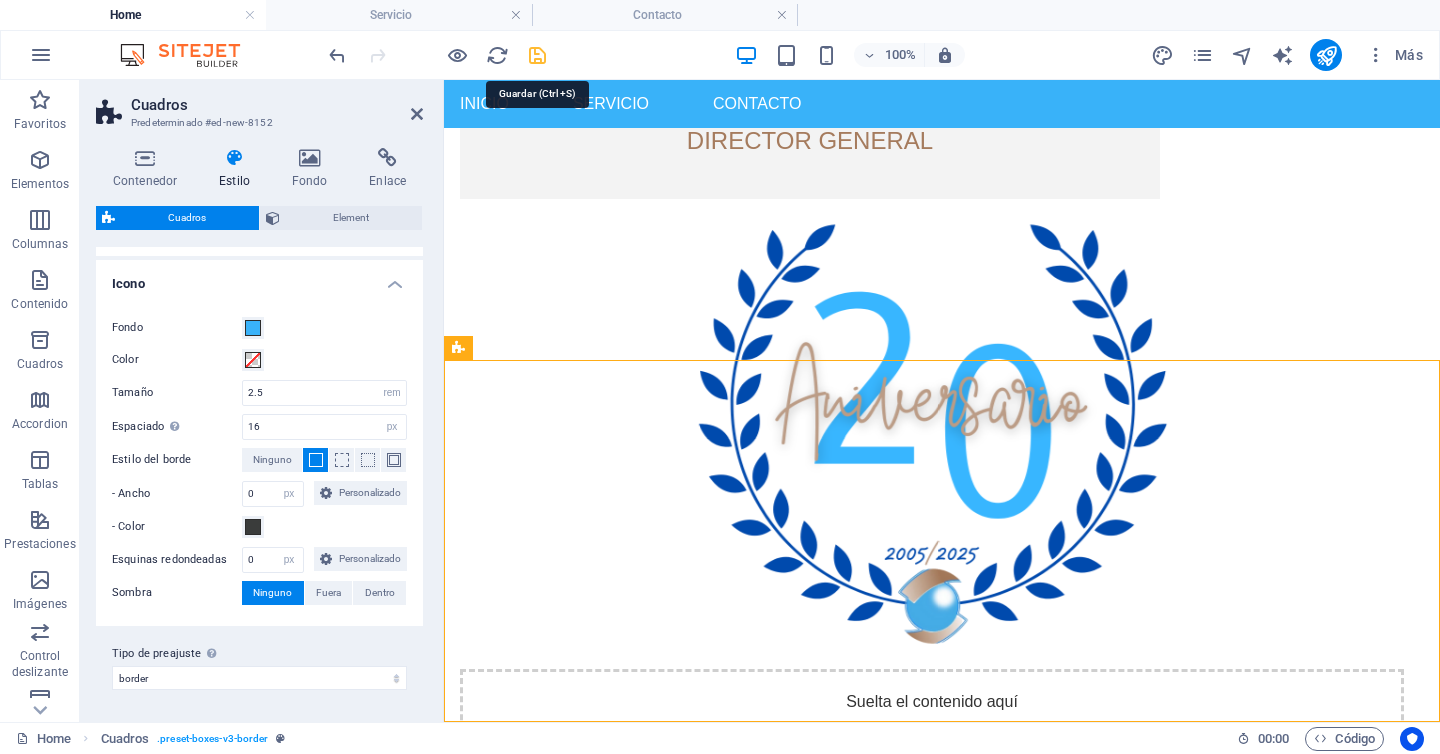 click at bounding box center (537, 55) 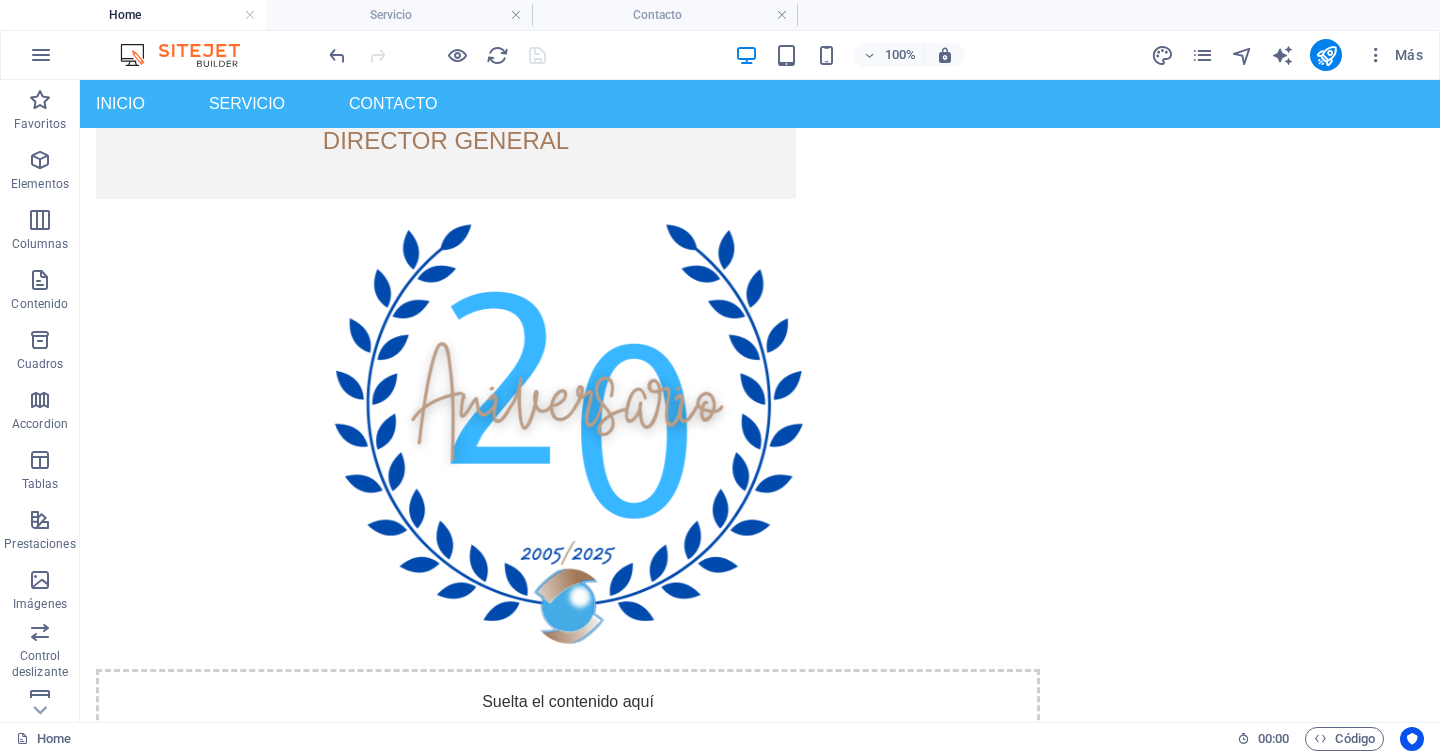 click at bounding box center (437, 55) 